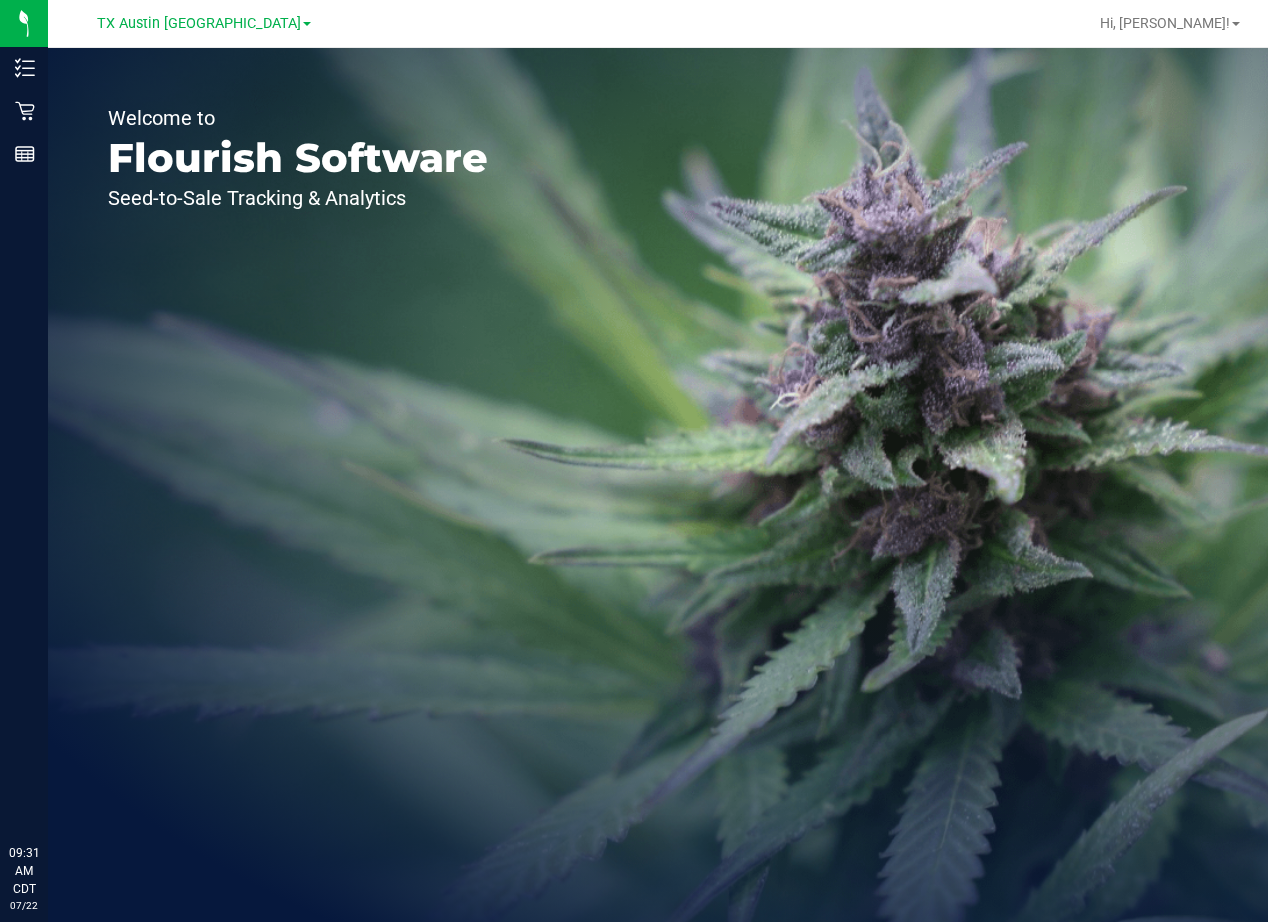 scroll, scrollTop: 0, scrollLeft: 0, axis: both 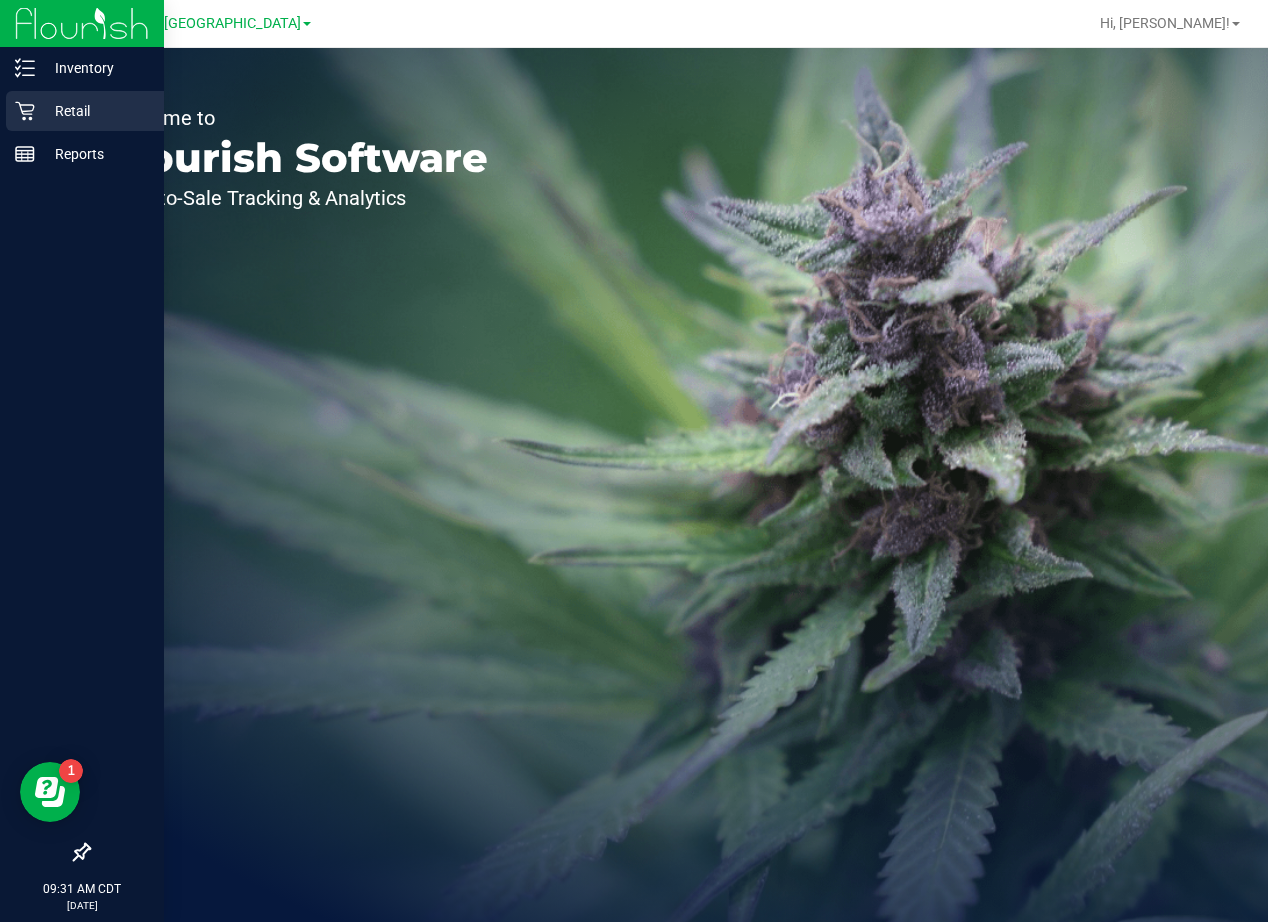 click 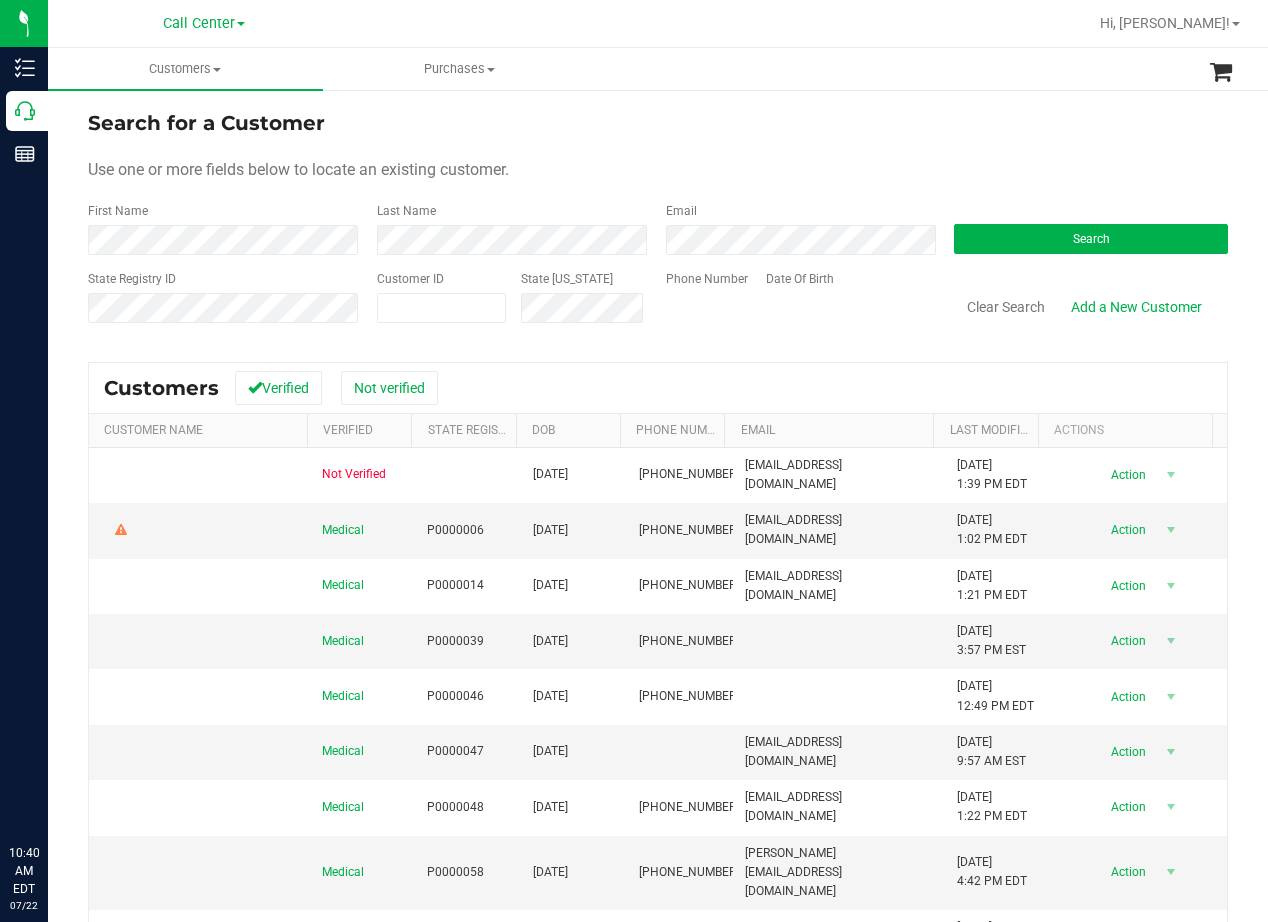 scroll, scrollTop: 0, scrollLeft: 0, axis: both 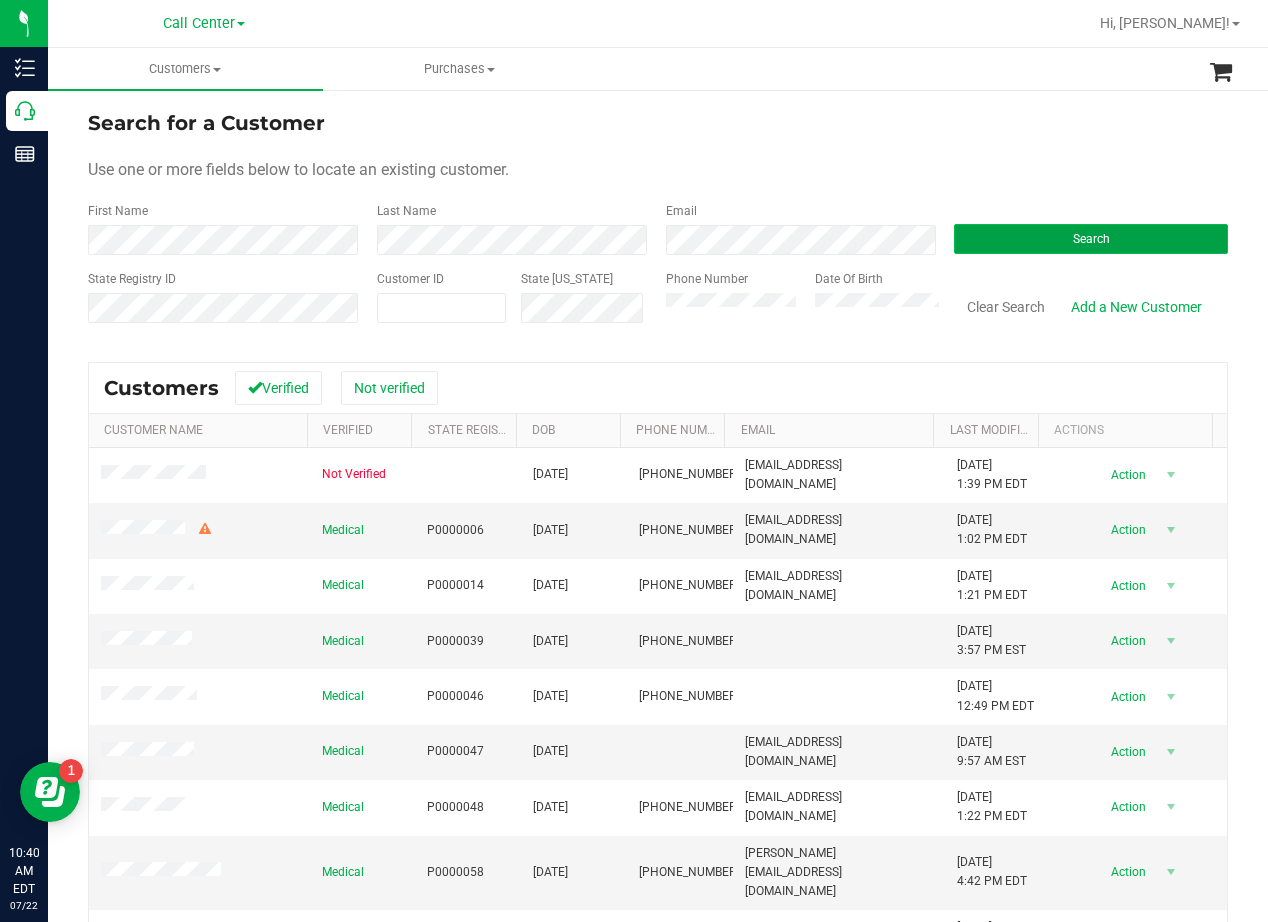 click on "Search" at bounding box center [1091, 239] 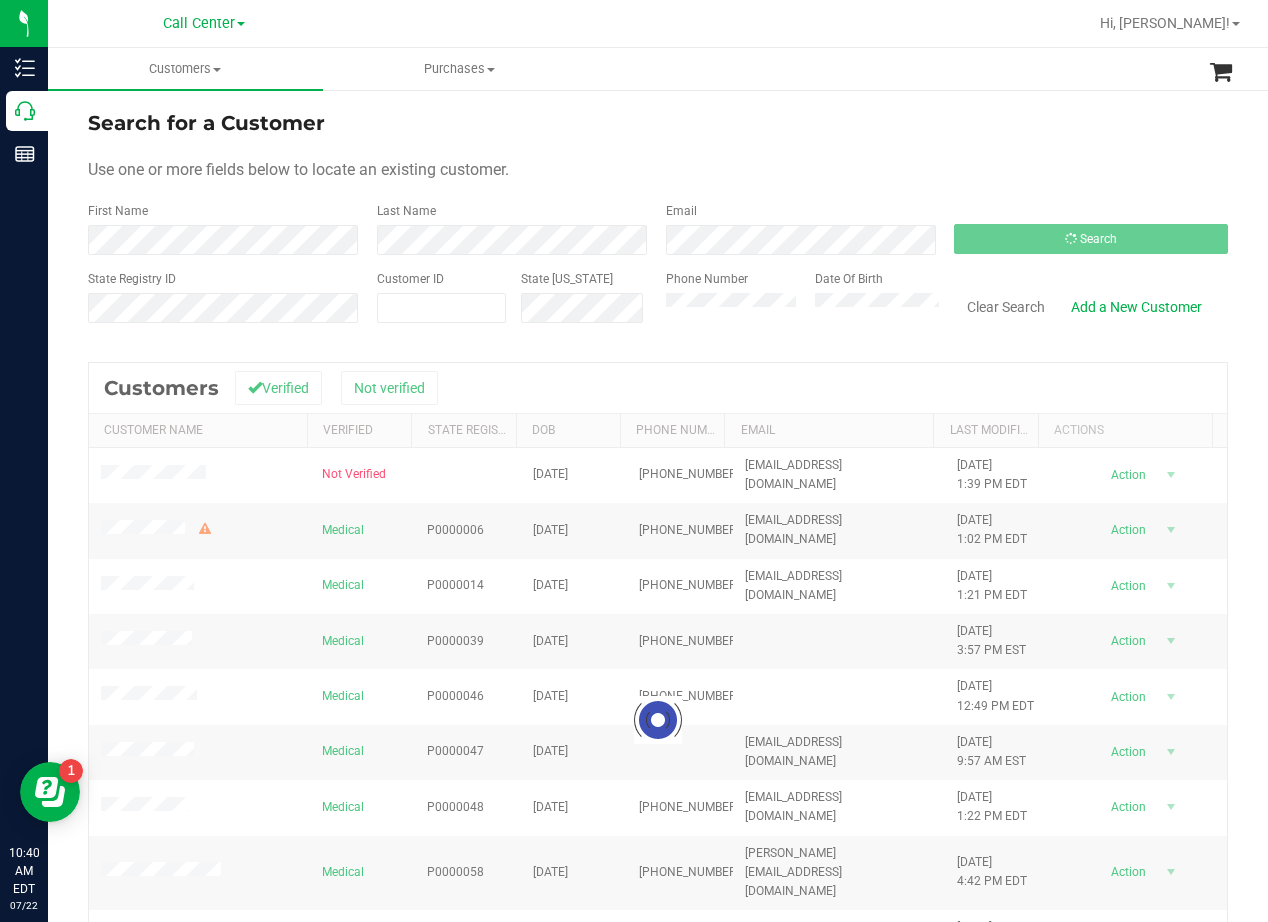 click on "Use one or more fields below to locate an existing customer." at bounding box center (658, 170) 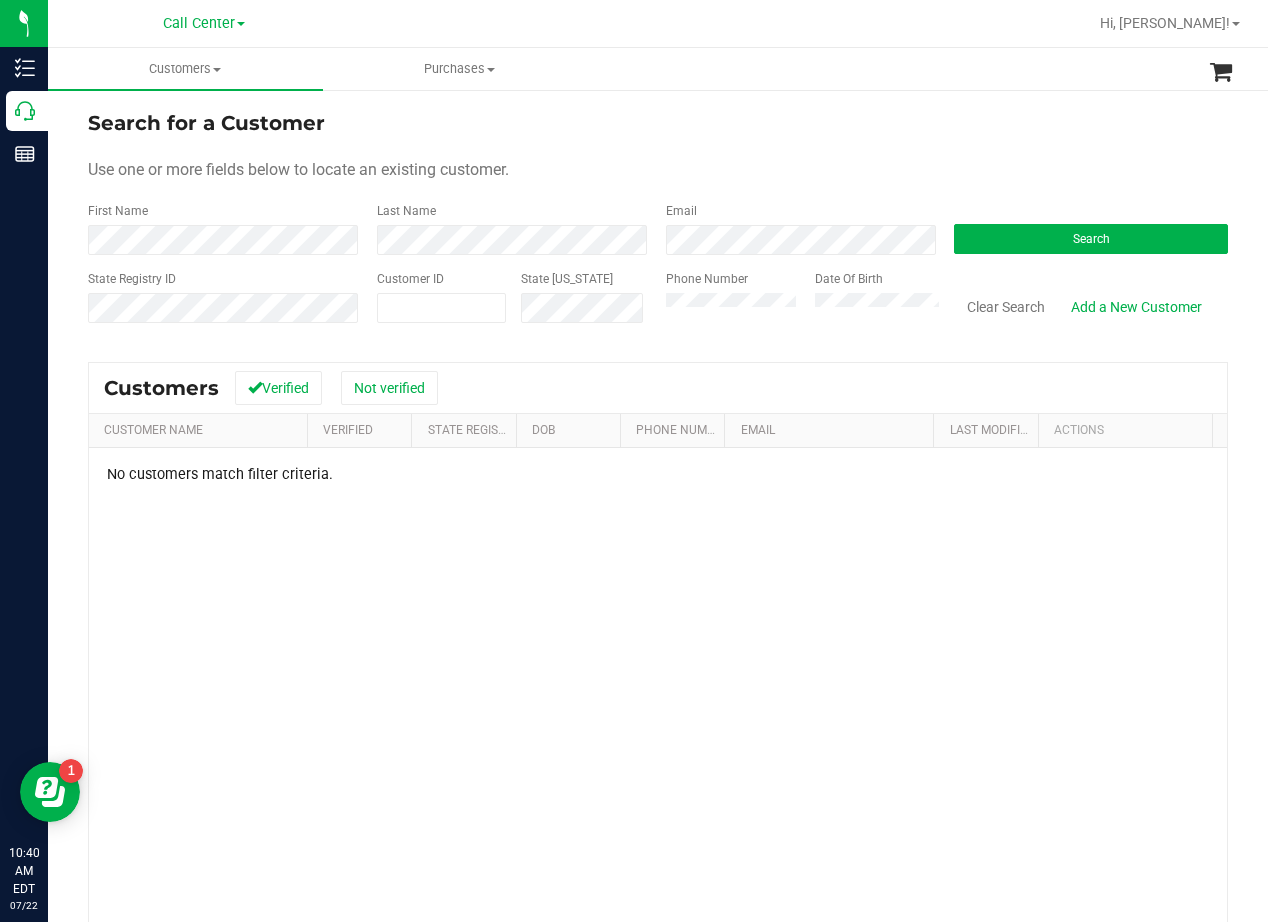 click on "Search for a Customer
Use one or more fields below to locate an existing customer.
First Name
Last Name
Email
Search
State Registry ID
Customer ID
State ID
Phone Number
Date Of Birth" at bounding box center [658, 224] 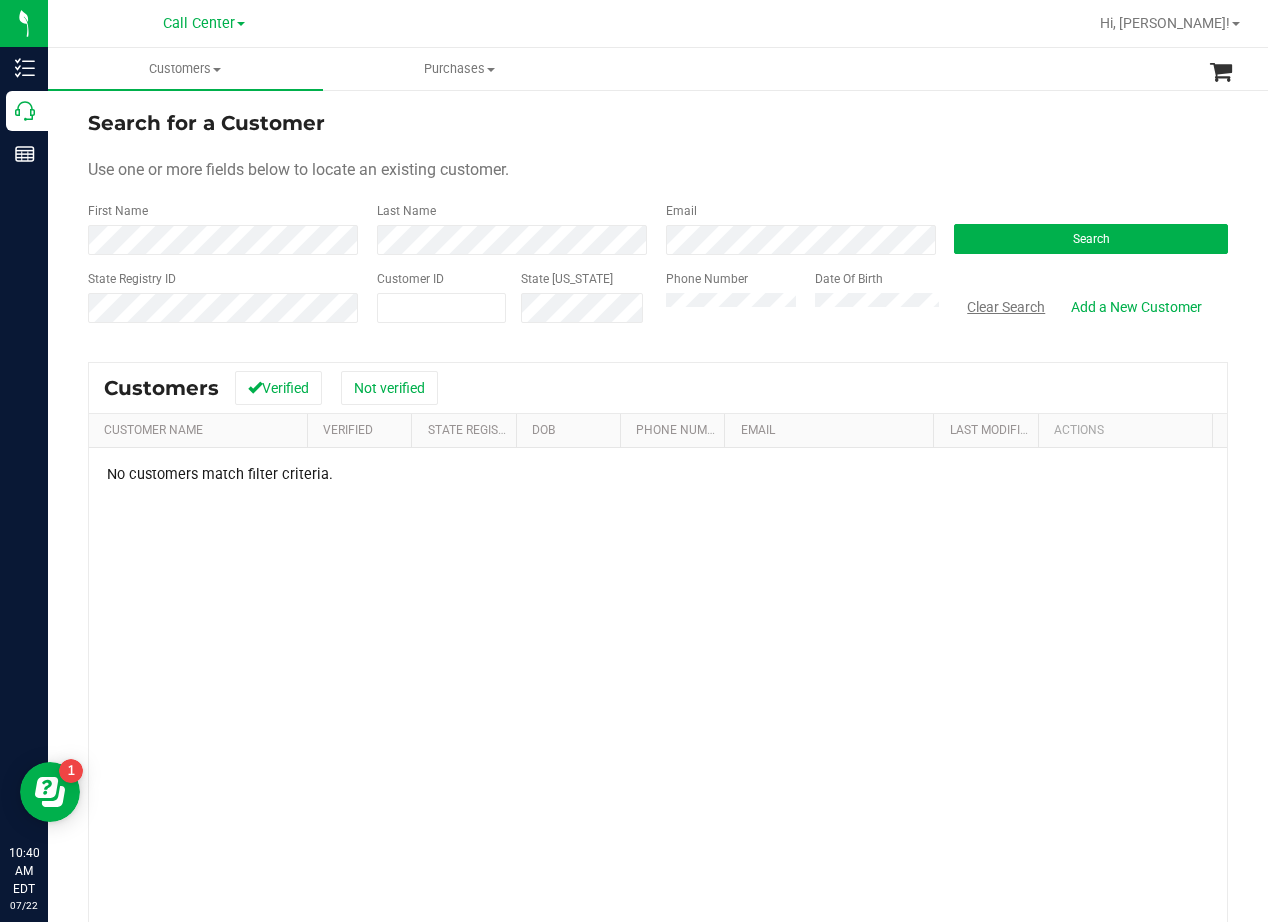 click on "Clear Search" at bounding box center [1006, 307] 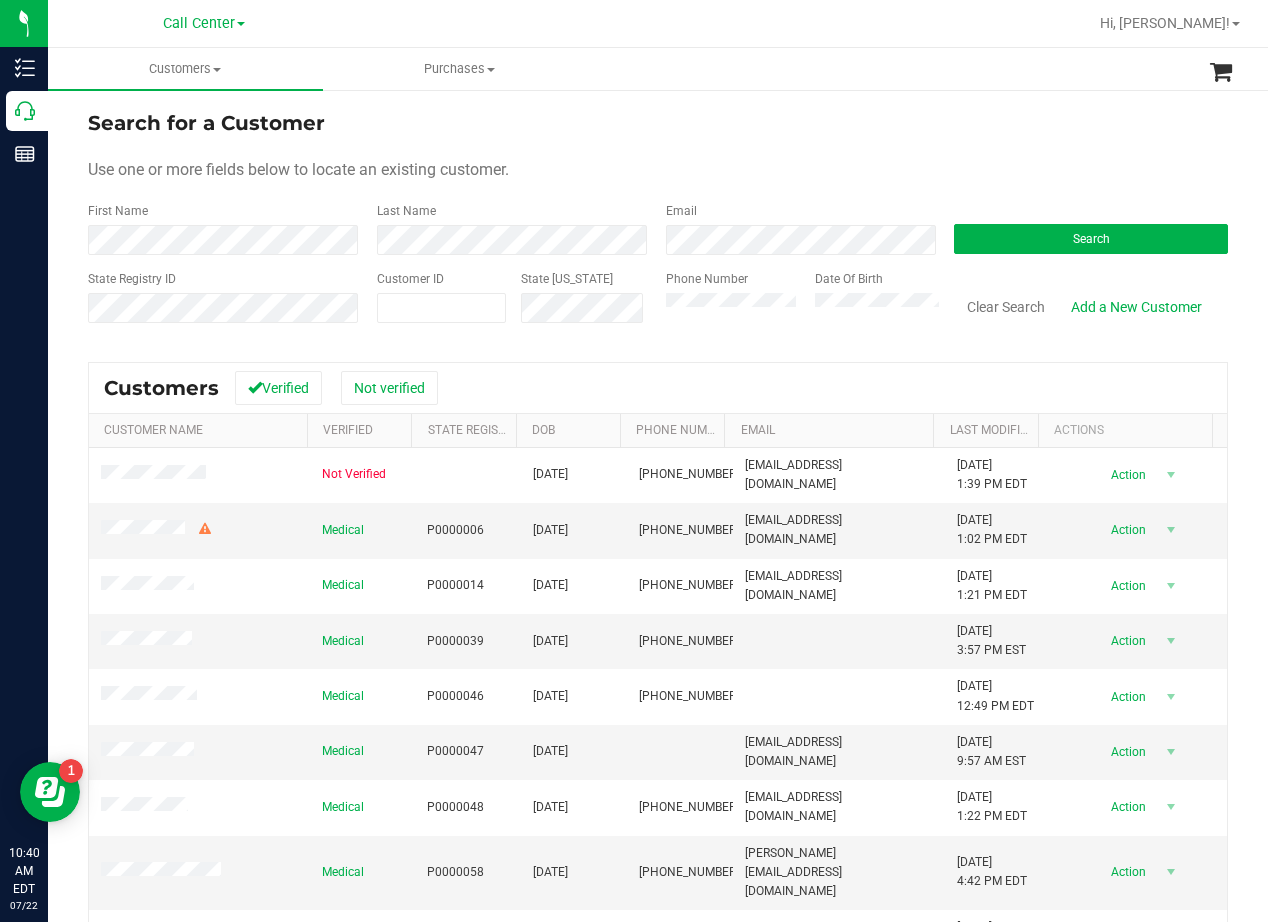 click on "Search for a Customer
Use one or more fields below to locate an existing customer.
First Name
Last Name
Email
Search
State Registry ID
Customer ID
State ID
Phone Number
Date Of Birth" at bounding box center [658, 224] 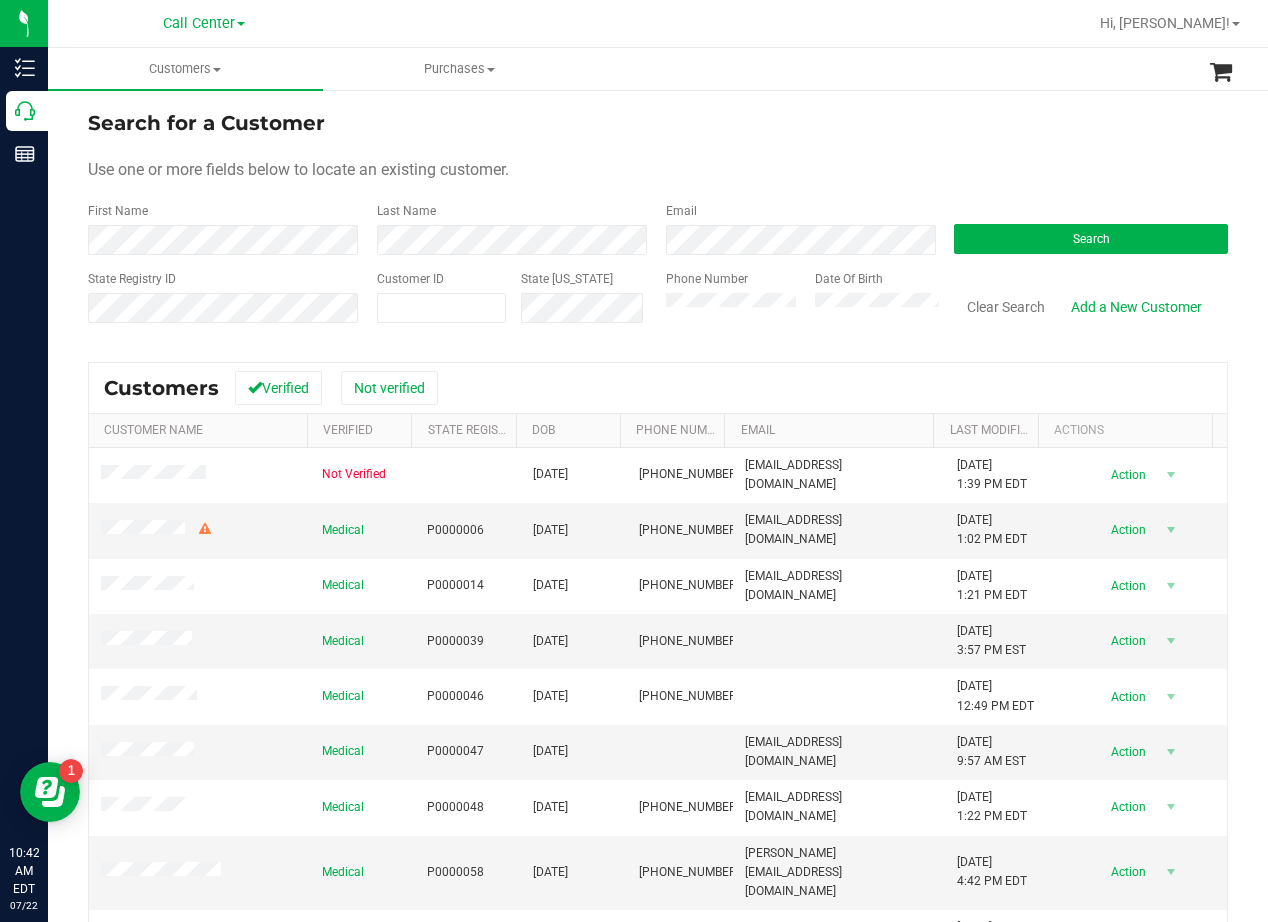 click on "Search for a Customer
Use one or more fields below to locate an existing customer.
First Name
Last Name
Email
Search
State Registry ID
Customer ID
State ID
Phone Number
Date Of Birth" at bounding box center [658, 224] 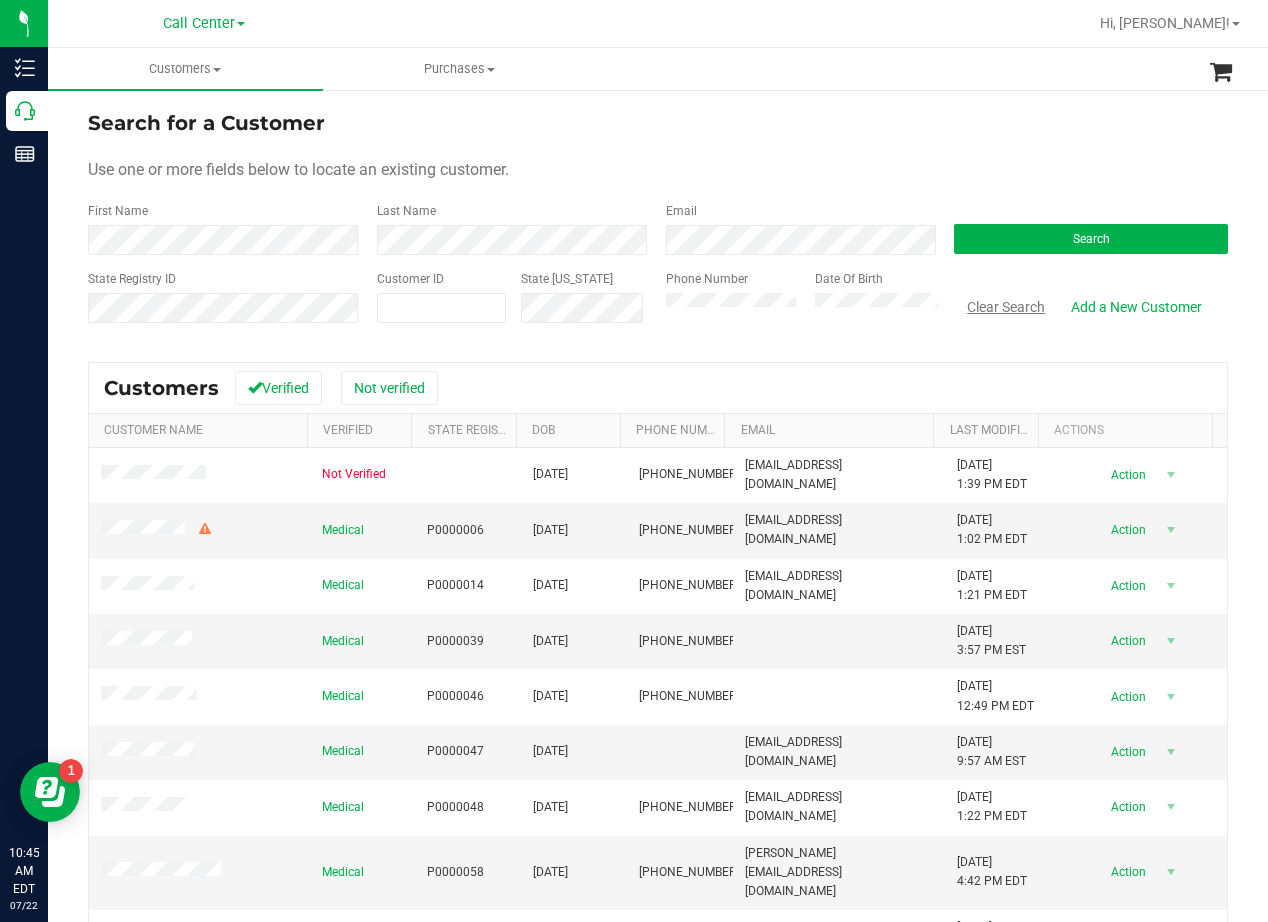 click on "Clear Search" at bounding box center (1006, 307) 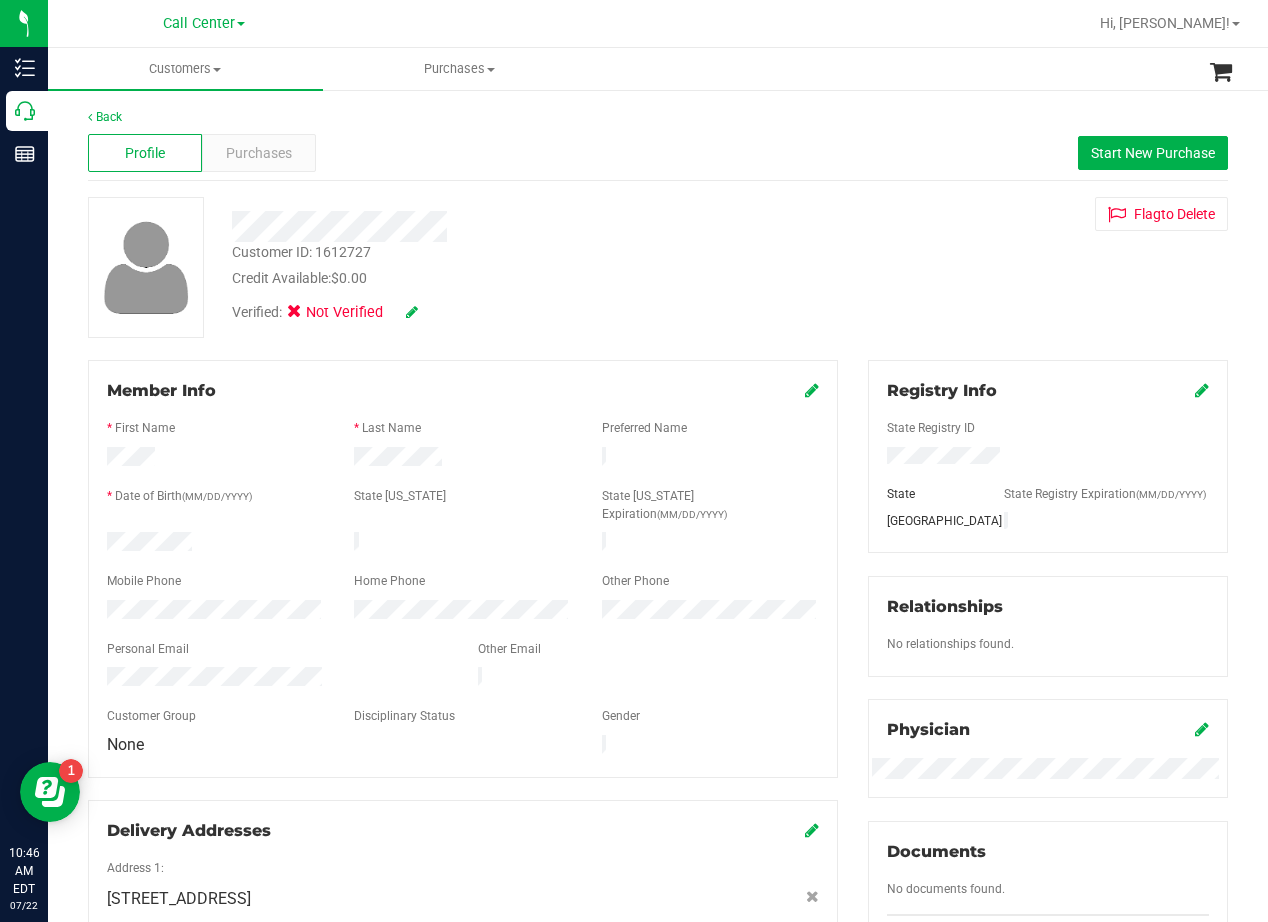 click on "Customer ID: 1612727
Credit Available:
$0.00" at bounding box center [509, 265] 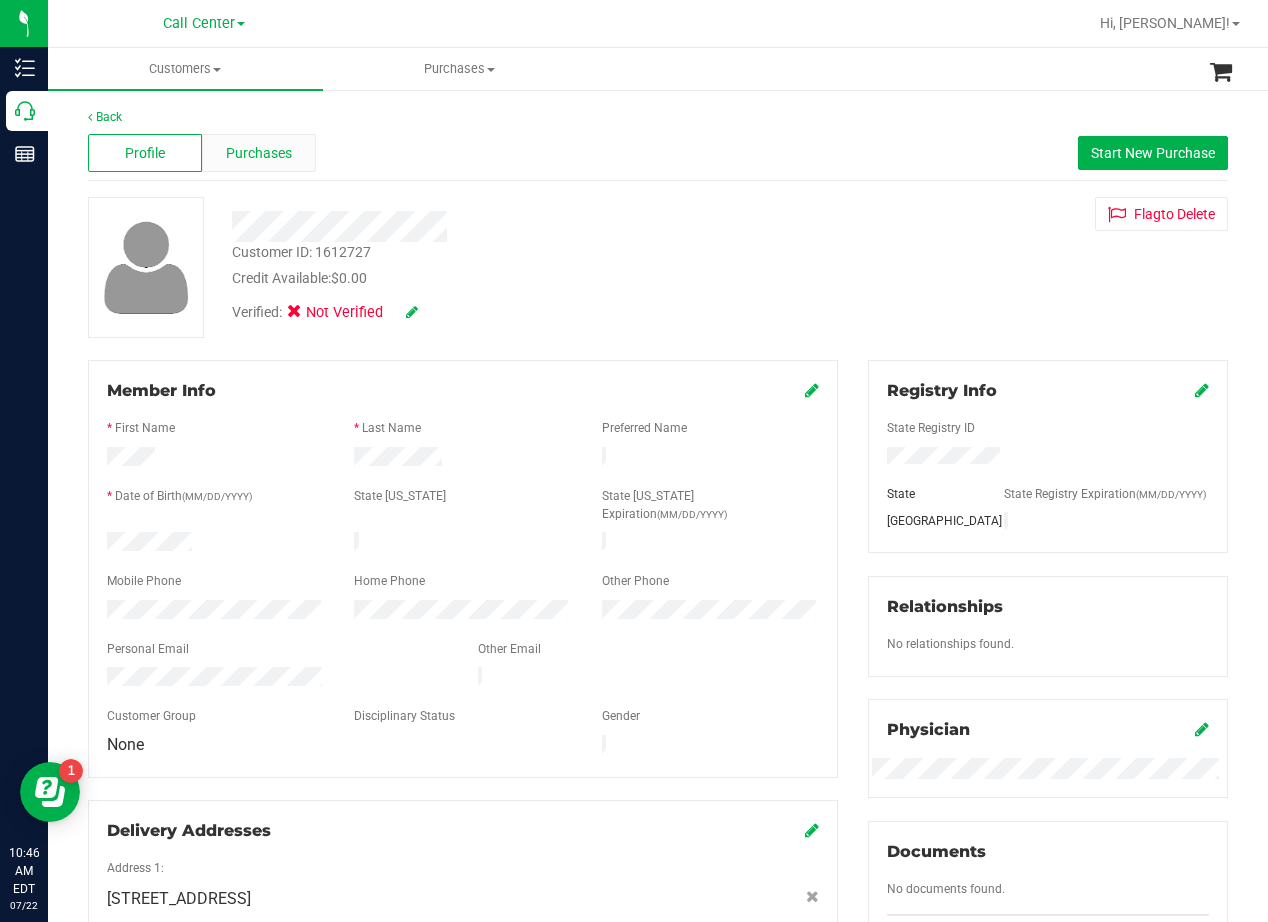 click on "Purchases" at bounding box center [259, 153] 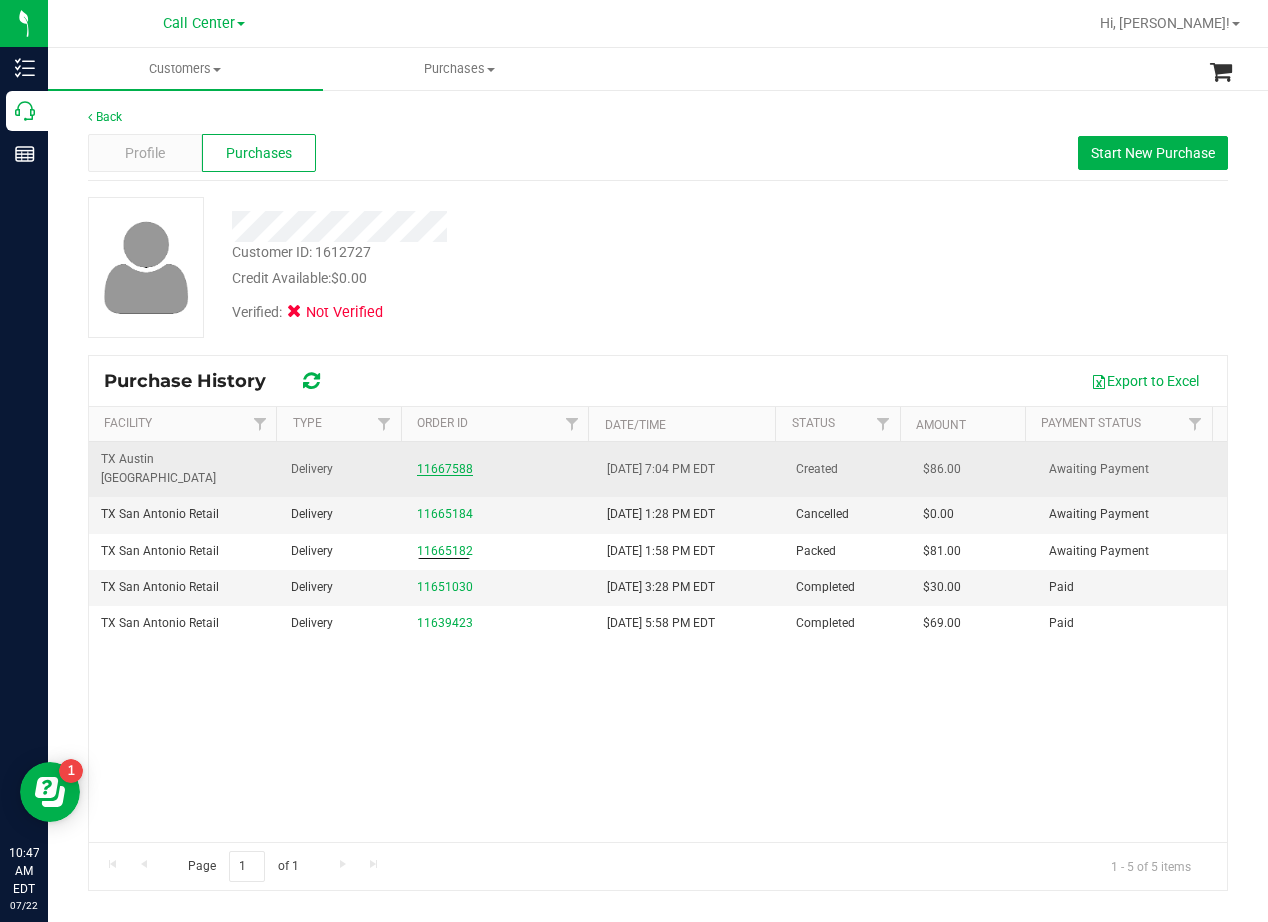 click on "11667588" at bounding box center [445, 469] 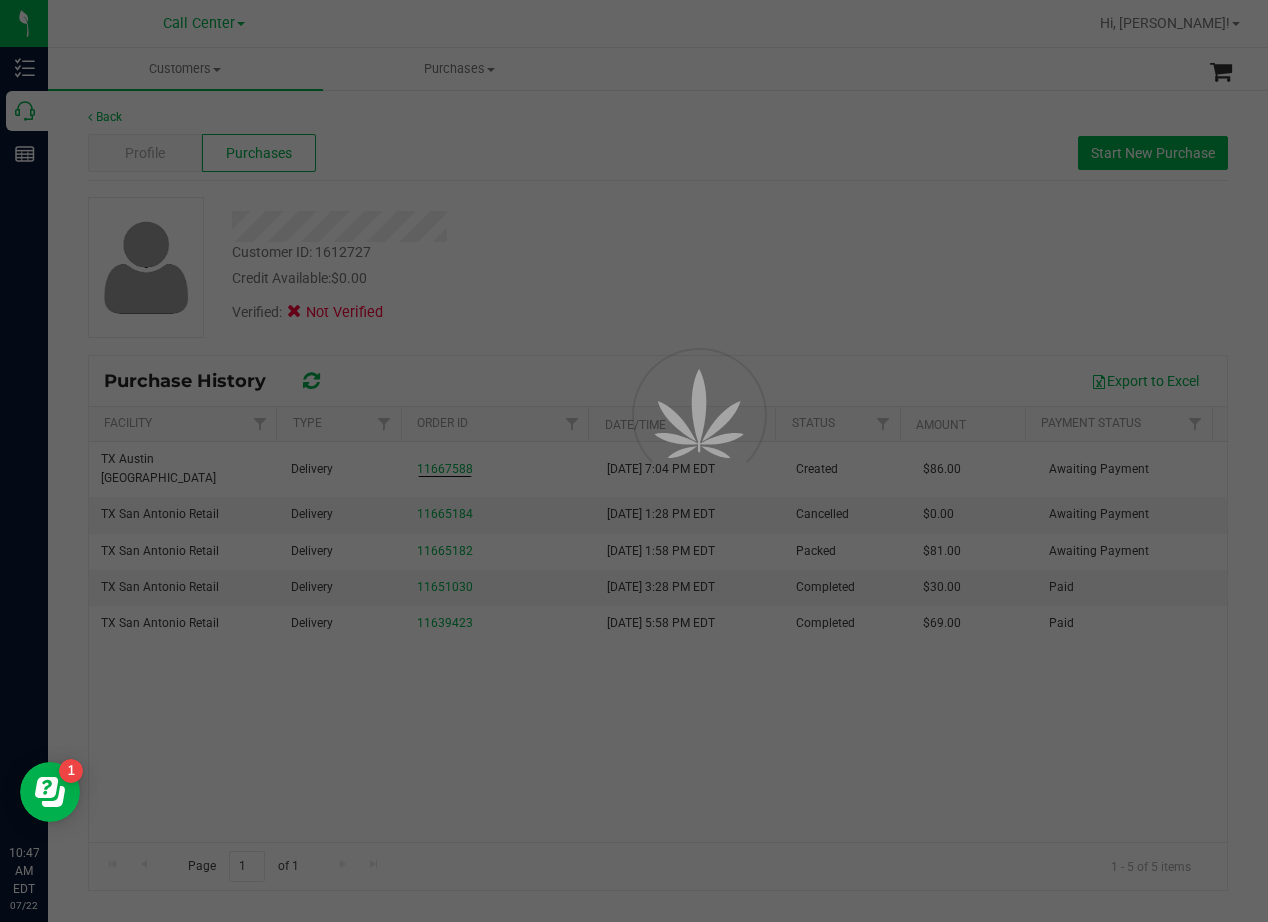 click at bounding box center (634, 461) 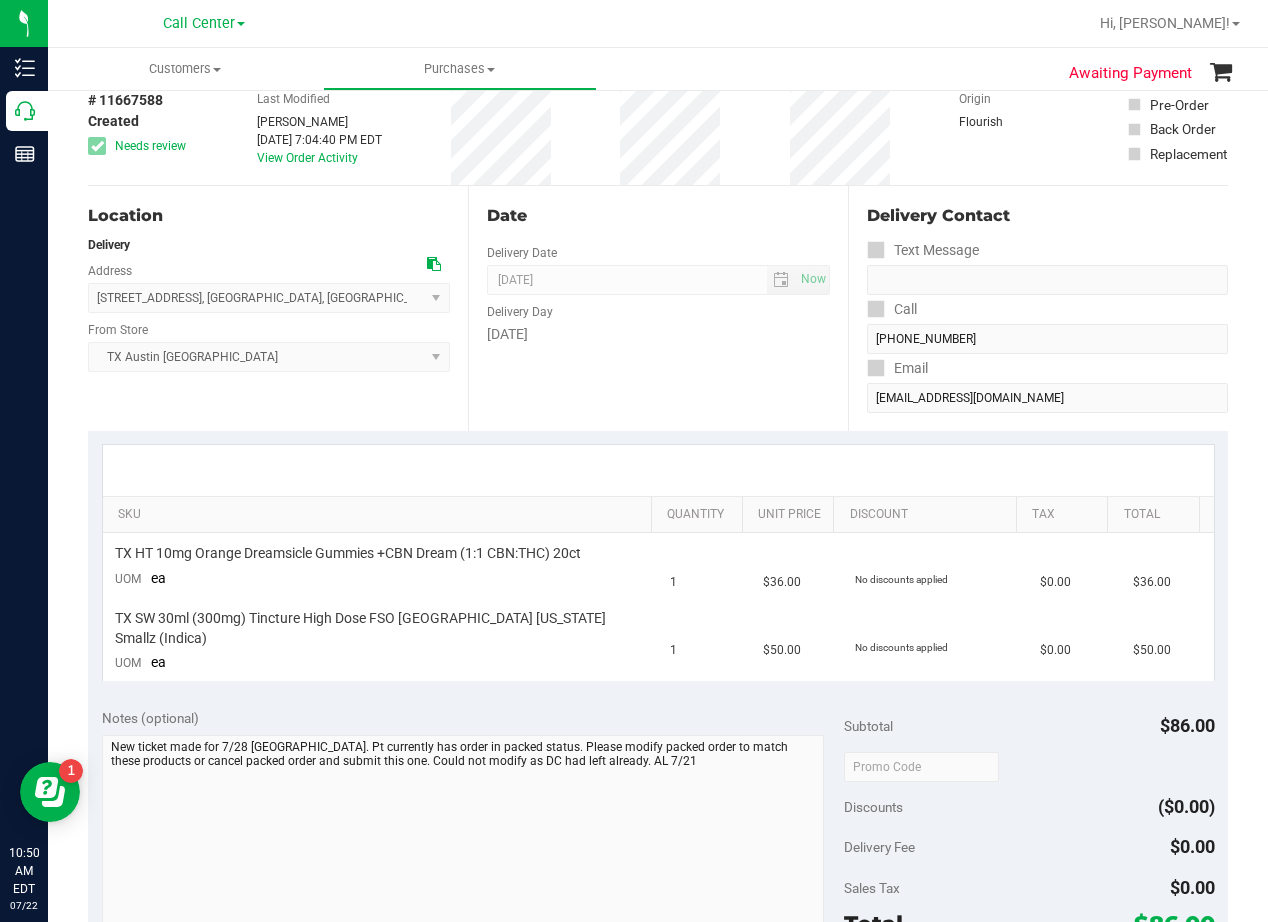 scroll, scrollTop: 0, scrollLeft: 0, axis: both 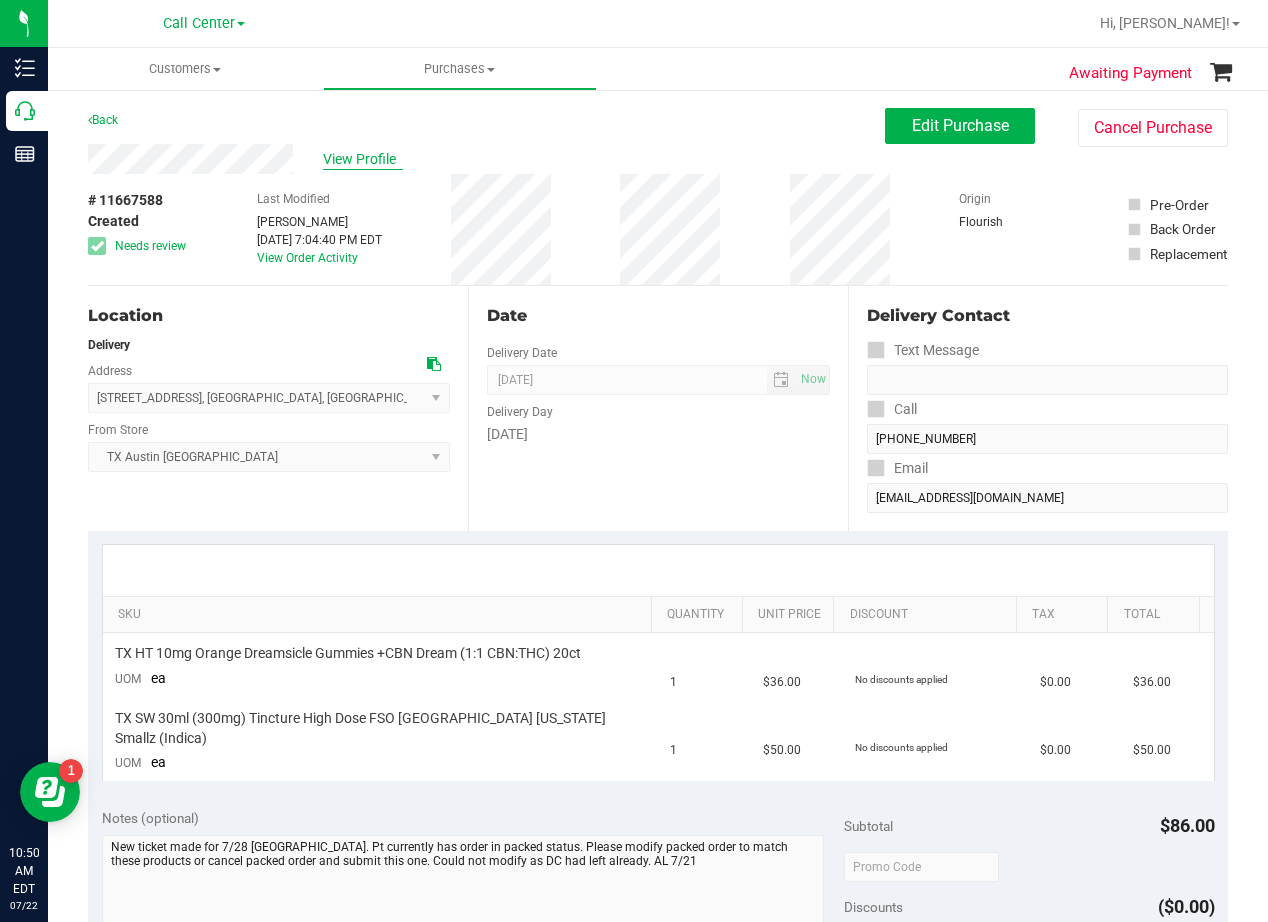 click on "View Profile" at bounding box center [363, 159] 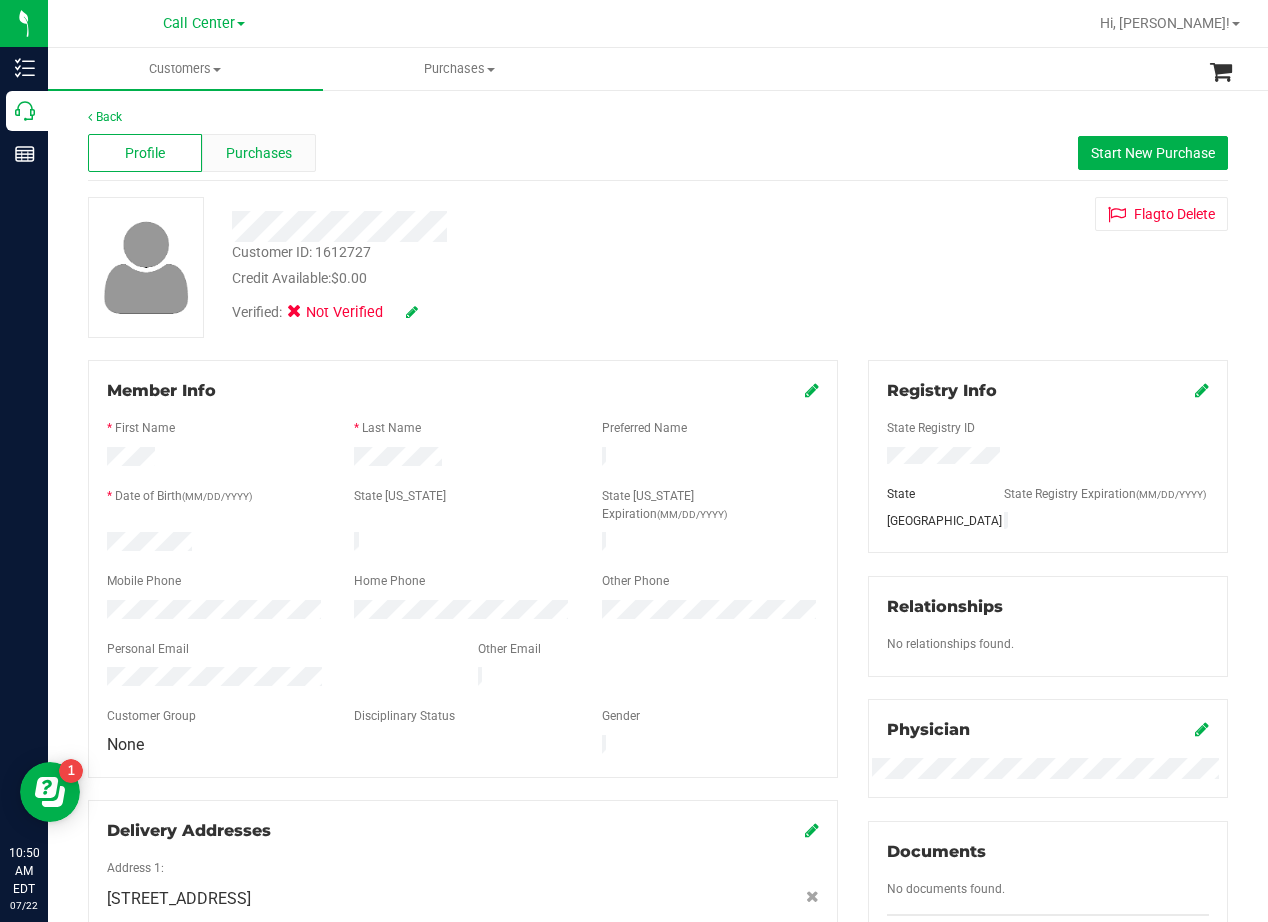 click on "Purchases" at bounding box center (259, 153) 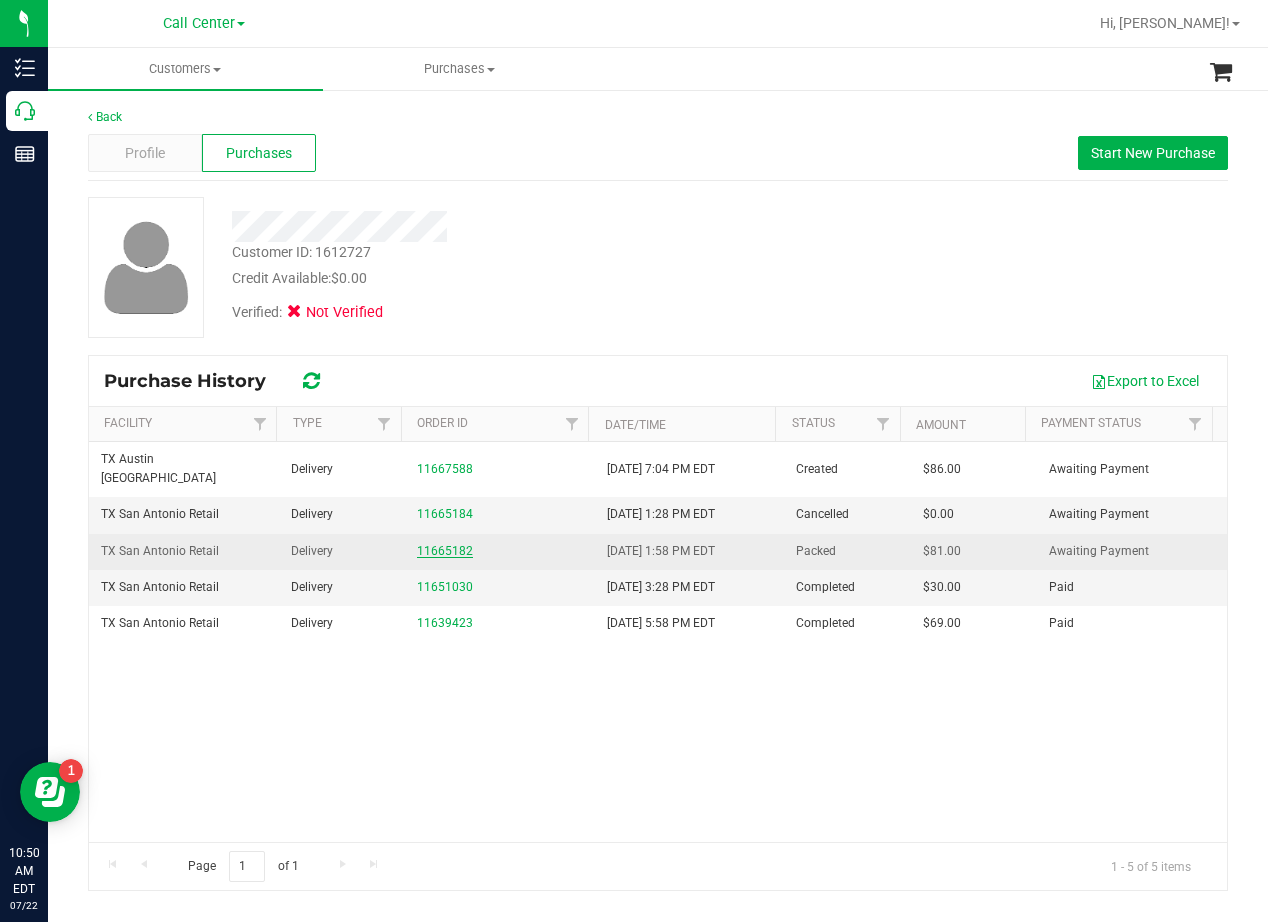 click on "11665182" at bounding box center (445, 551) 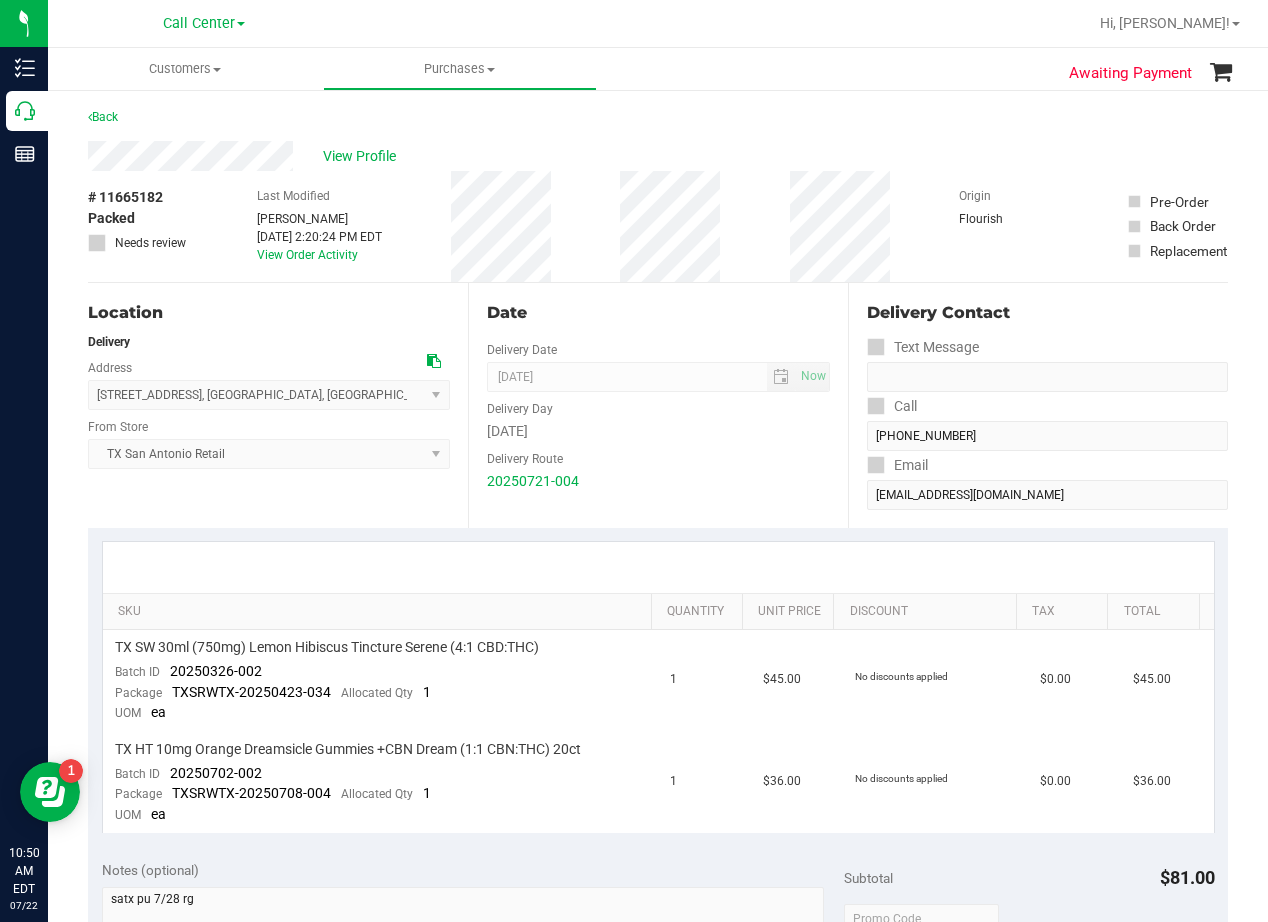 scroll, scrollTop: 0, scrollLeft: 0, axis: both 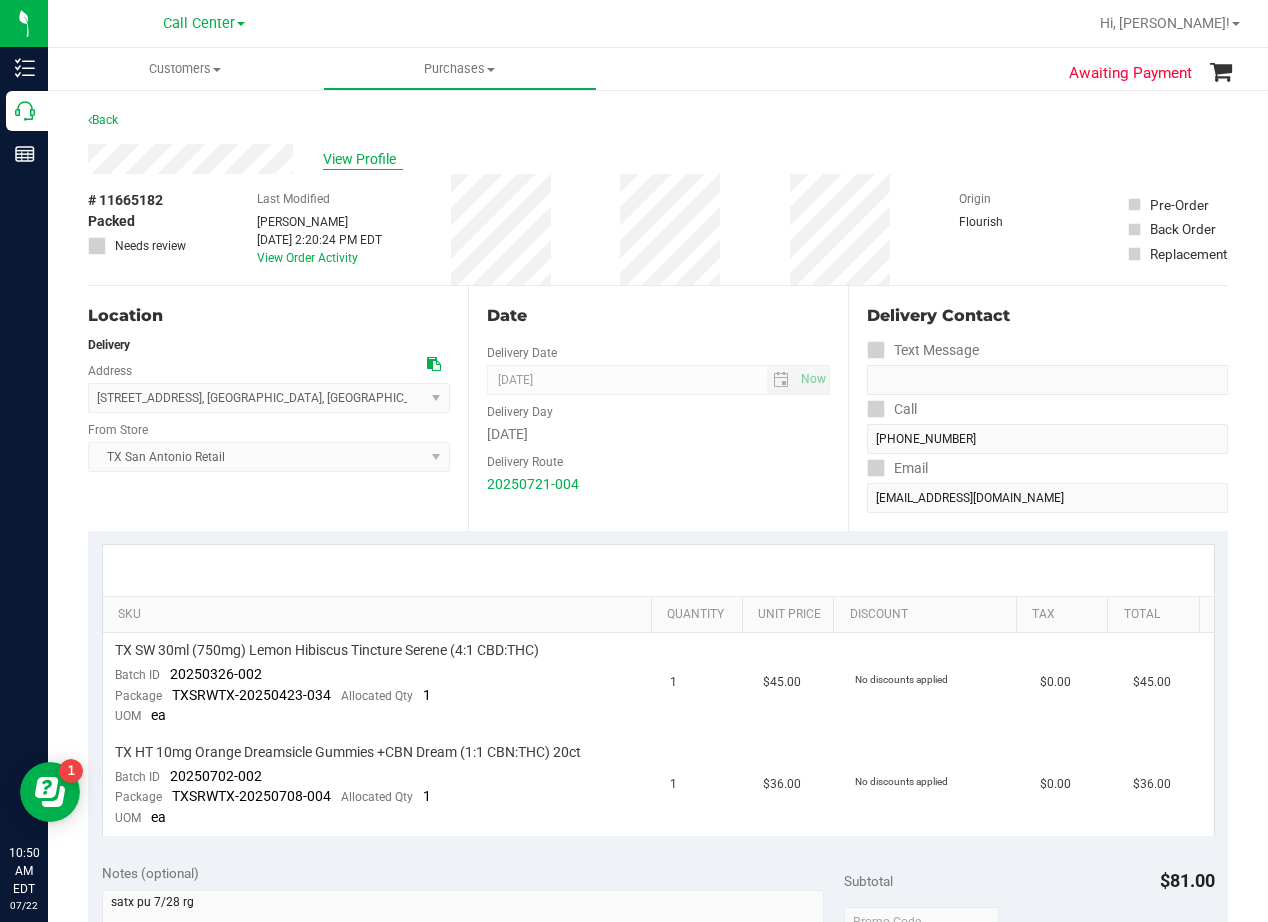 click on "View Profile" at bounding box center [363, 159] 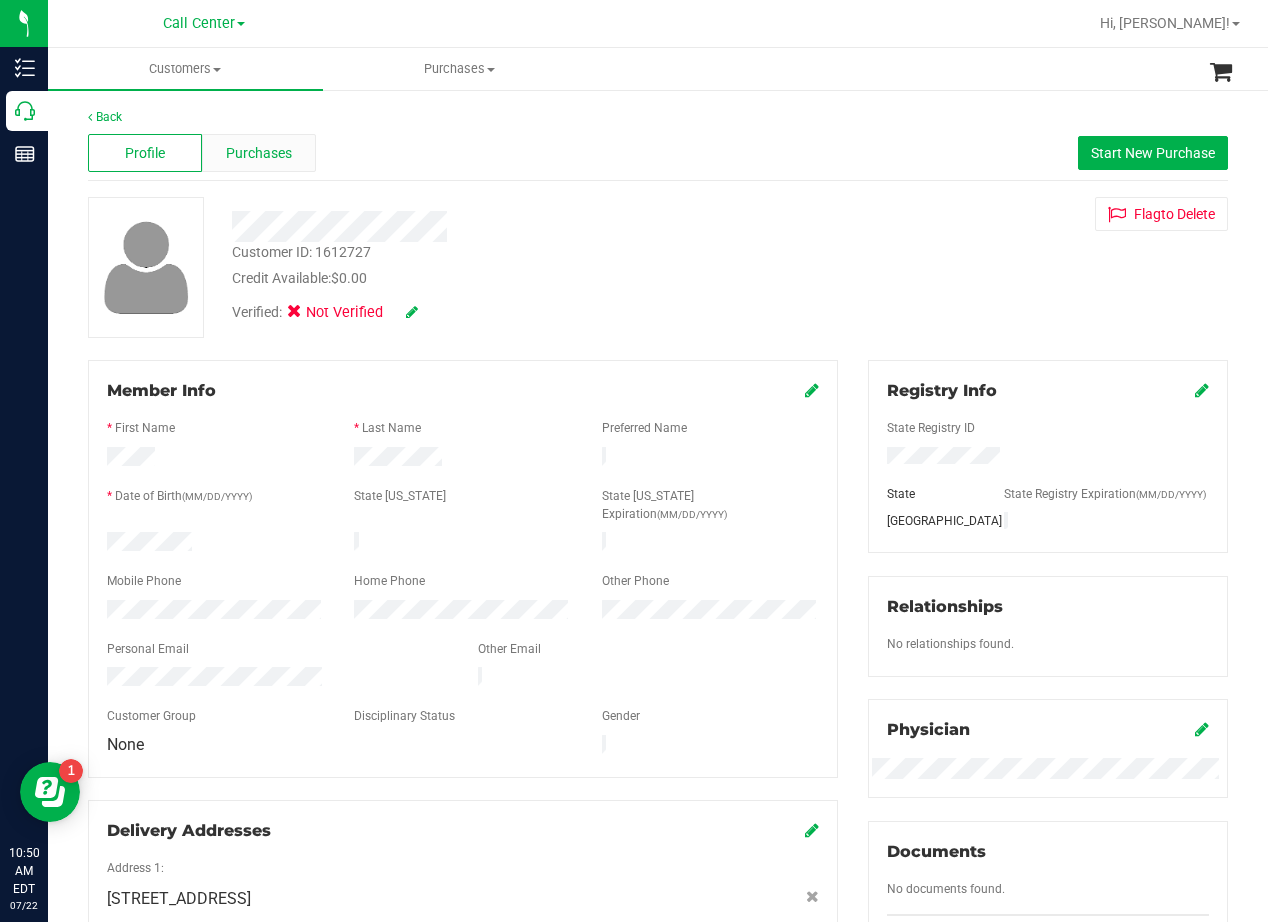 click on "Purchases" at bounding box center (259, 153) 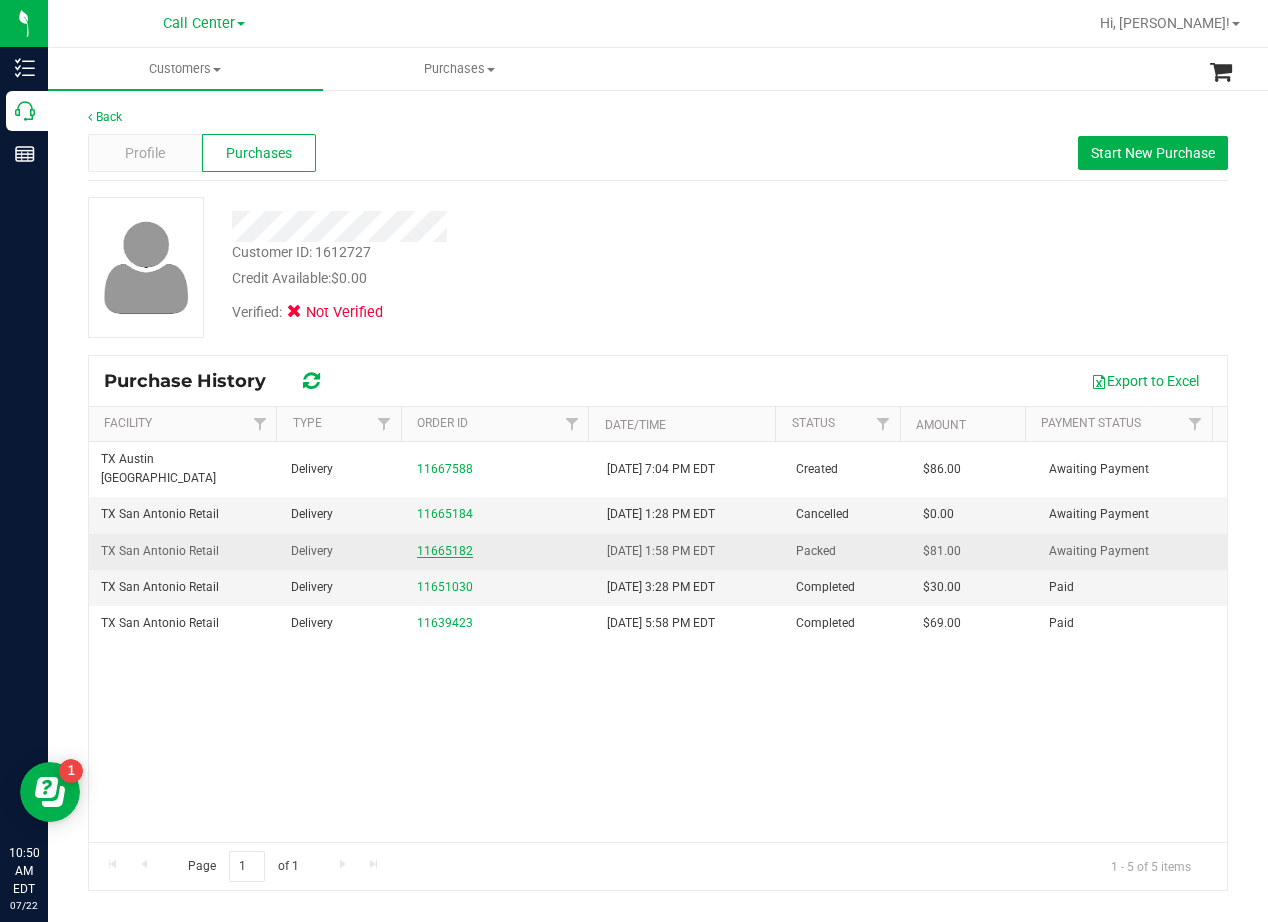 click on "11665182" at bounding box center [445, 551] 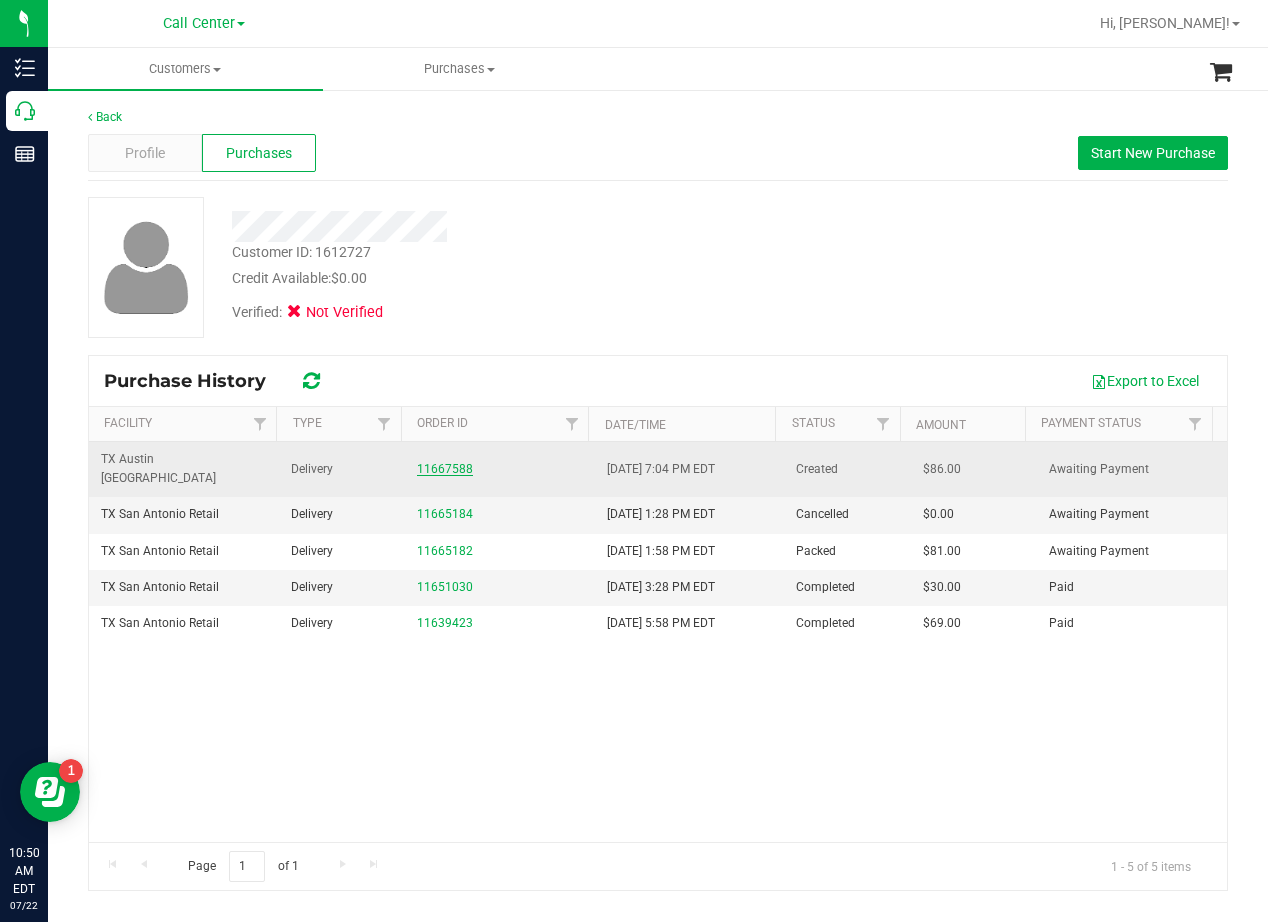 click on "11667588" at bounding box center [445, 469] 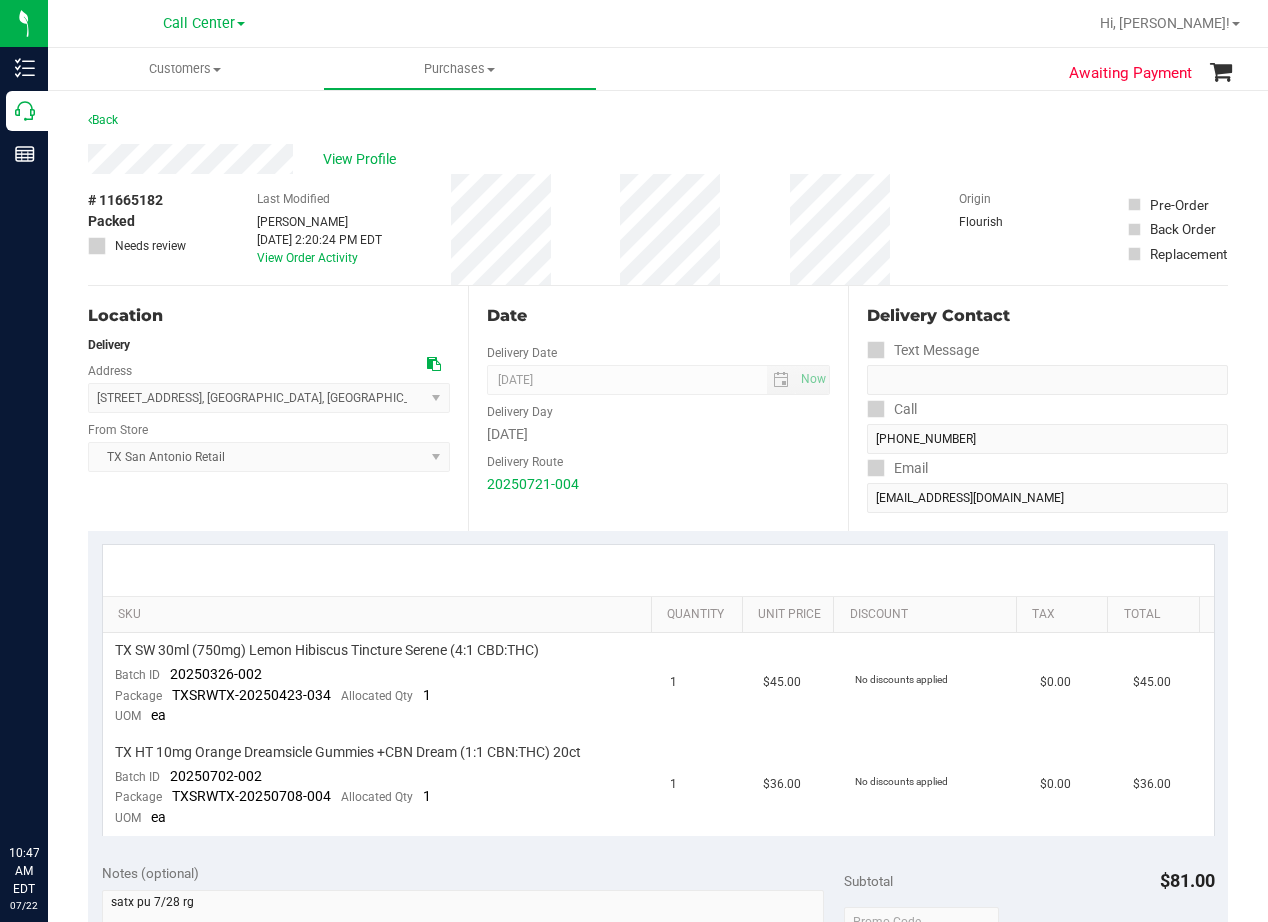 scroll, scrollTop: 0, scrollLeft: 0, axis: both 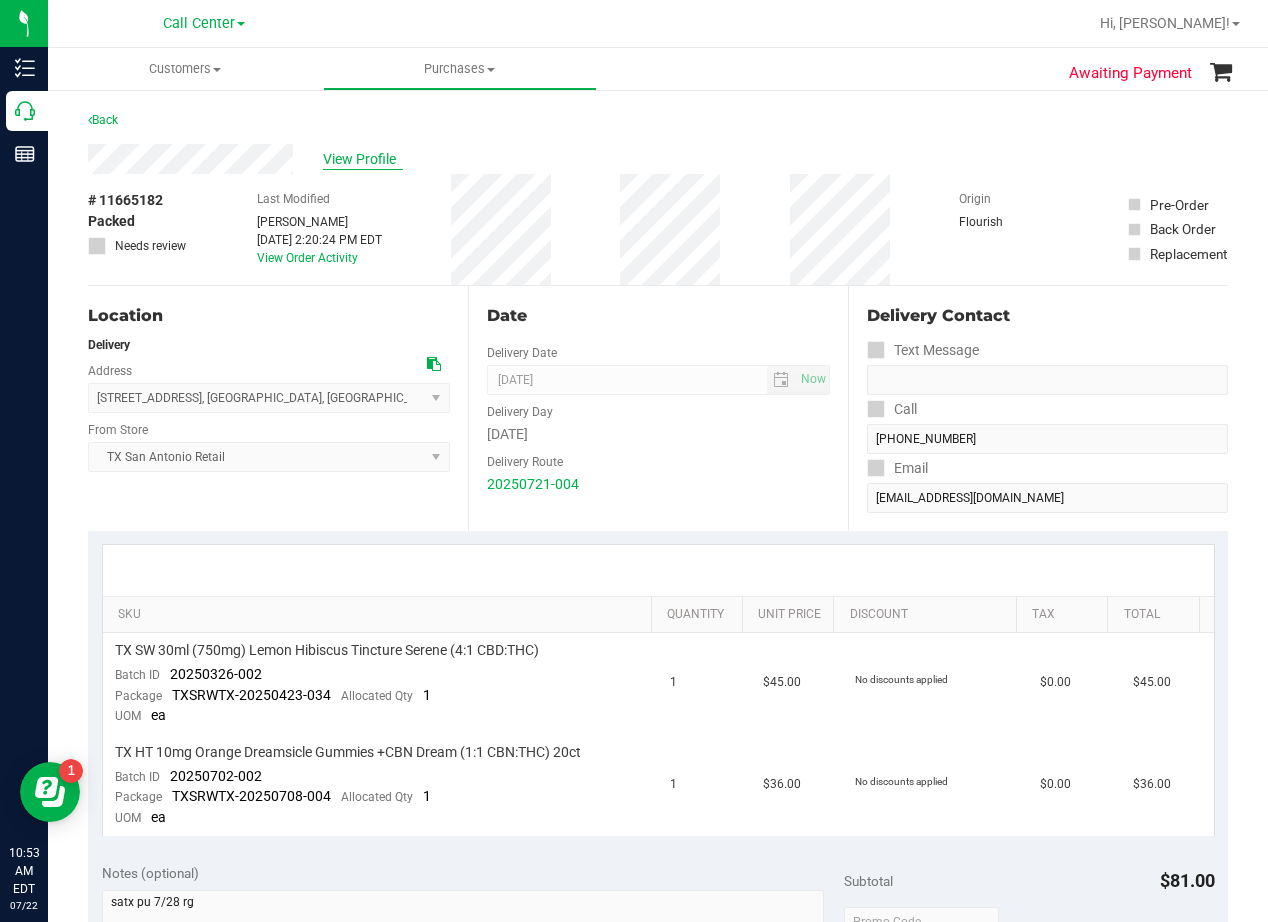 click on "View Profile" at bounding box center (363, 159) 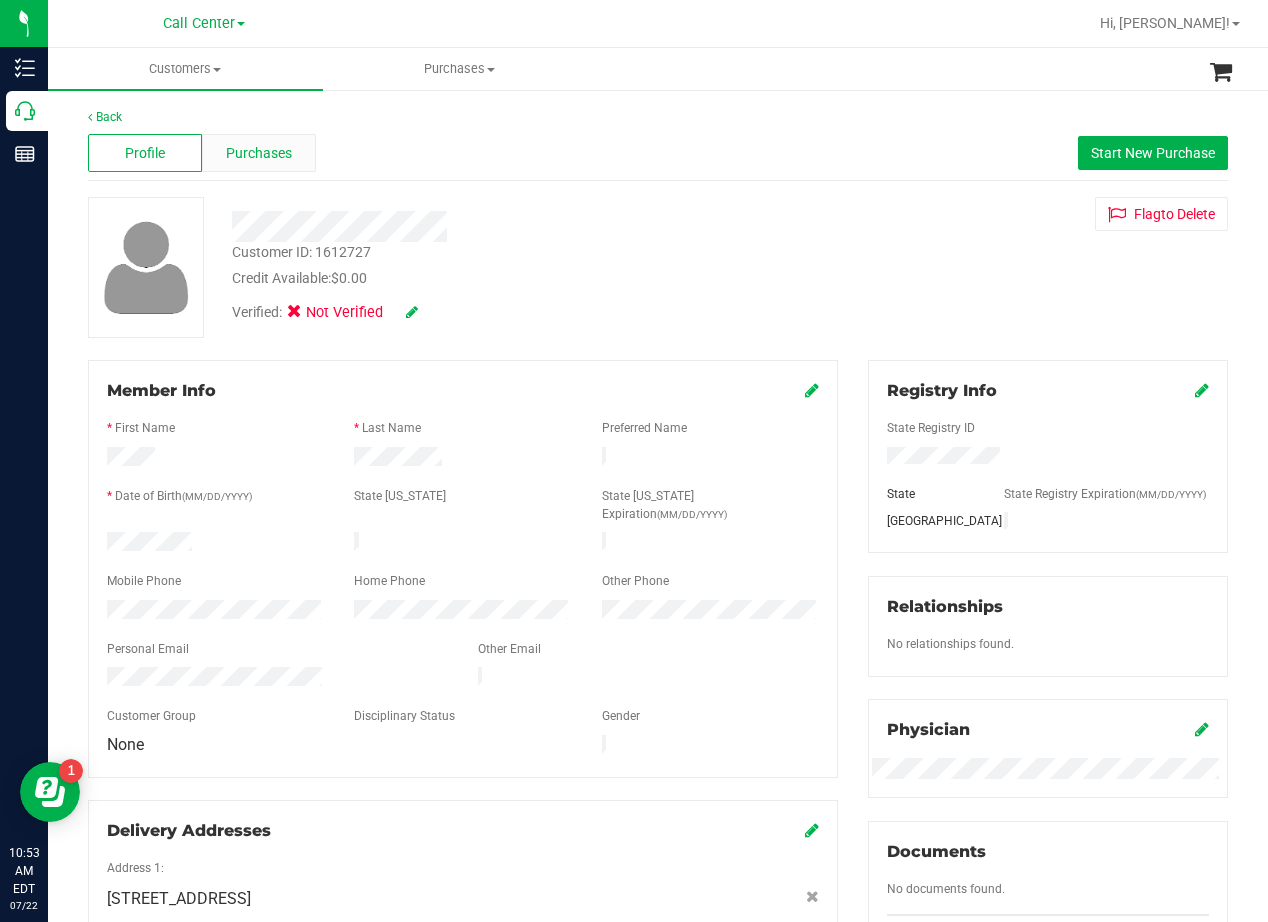 click on "Purchases" at bounding box center (259, 153) 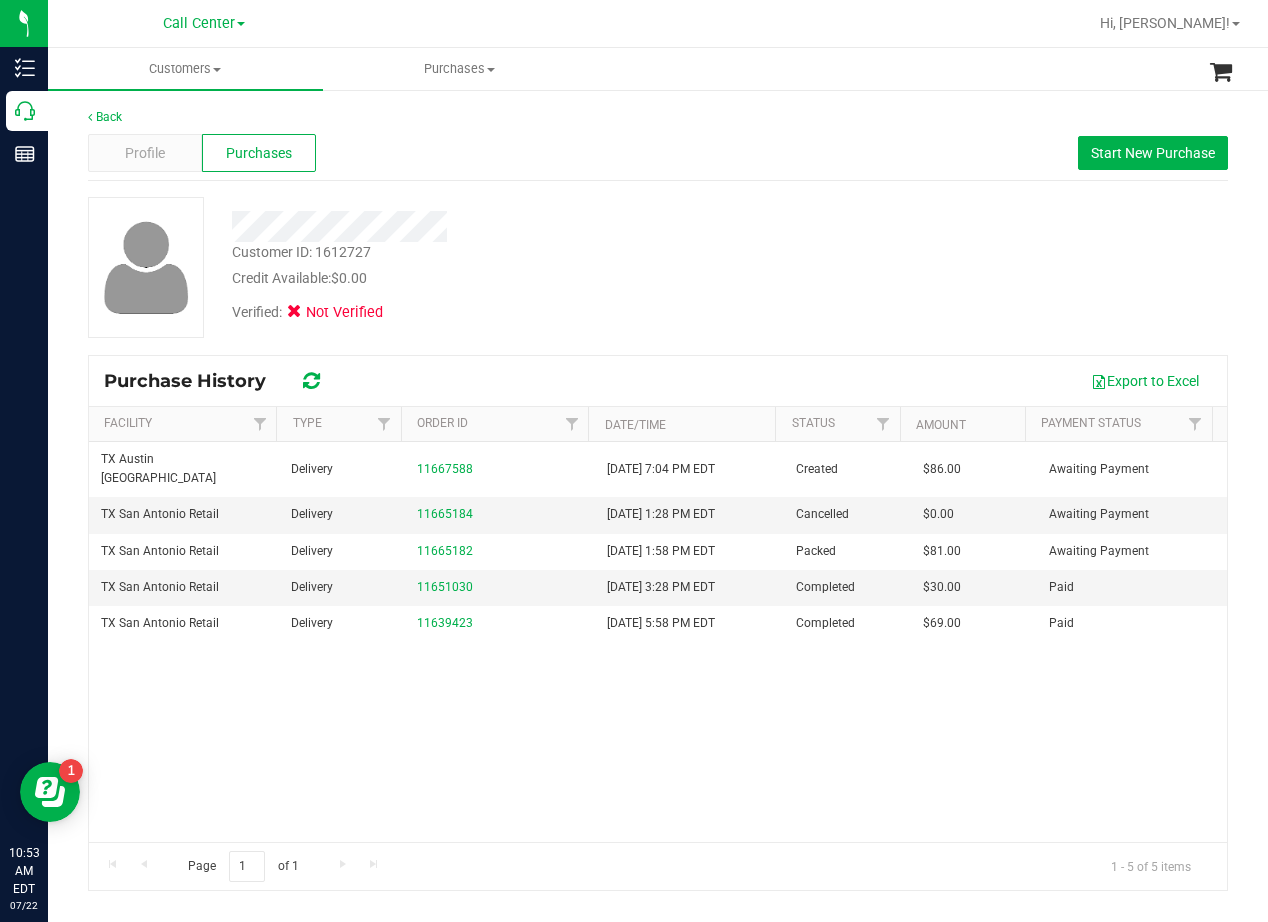 click on "Credit Available:
$0.00" at bounding box center [509, 278] 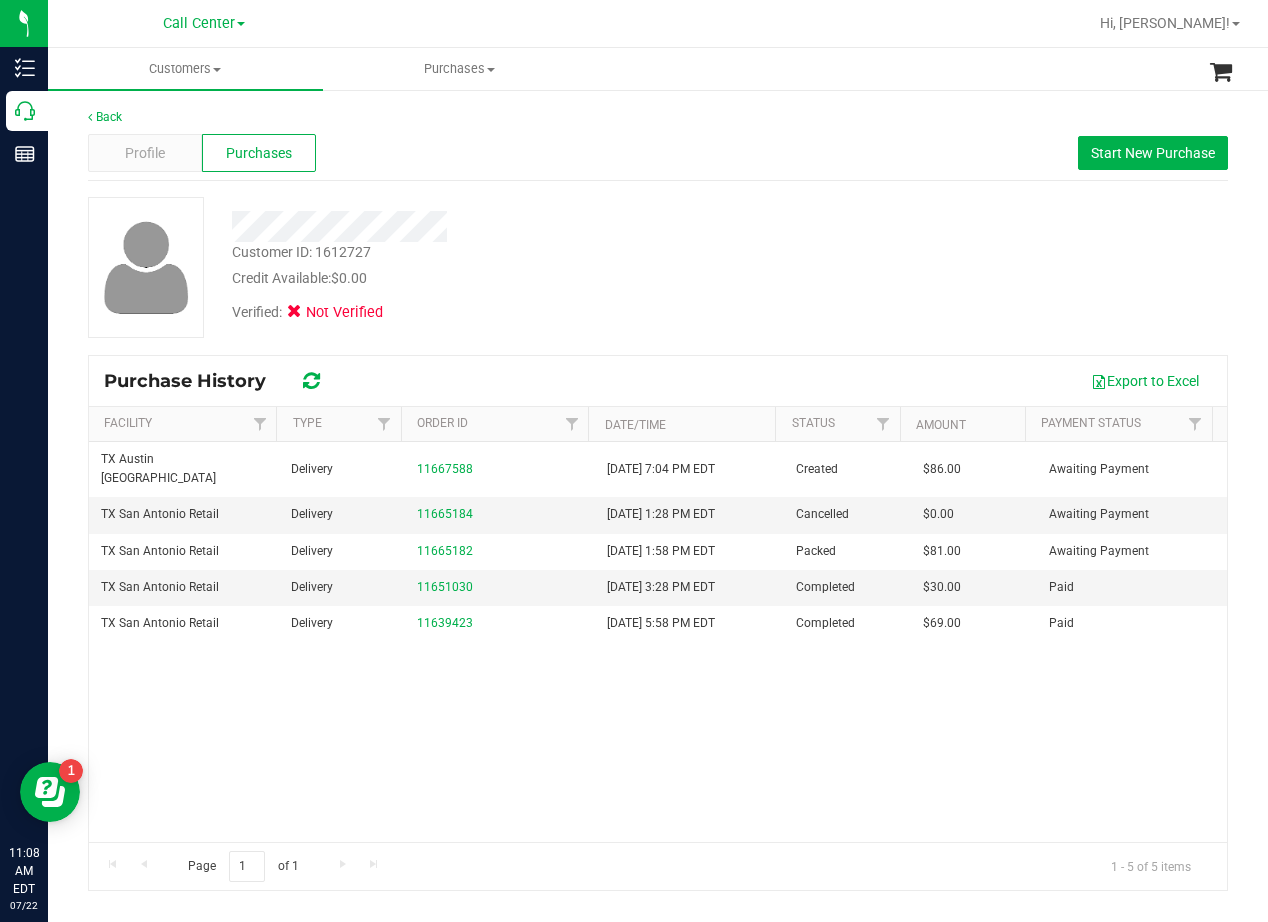 drag, startPoint x: 783, startPoint y: 145, endPoint x: 747, endPoint y: 71, distance: 82.29216 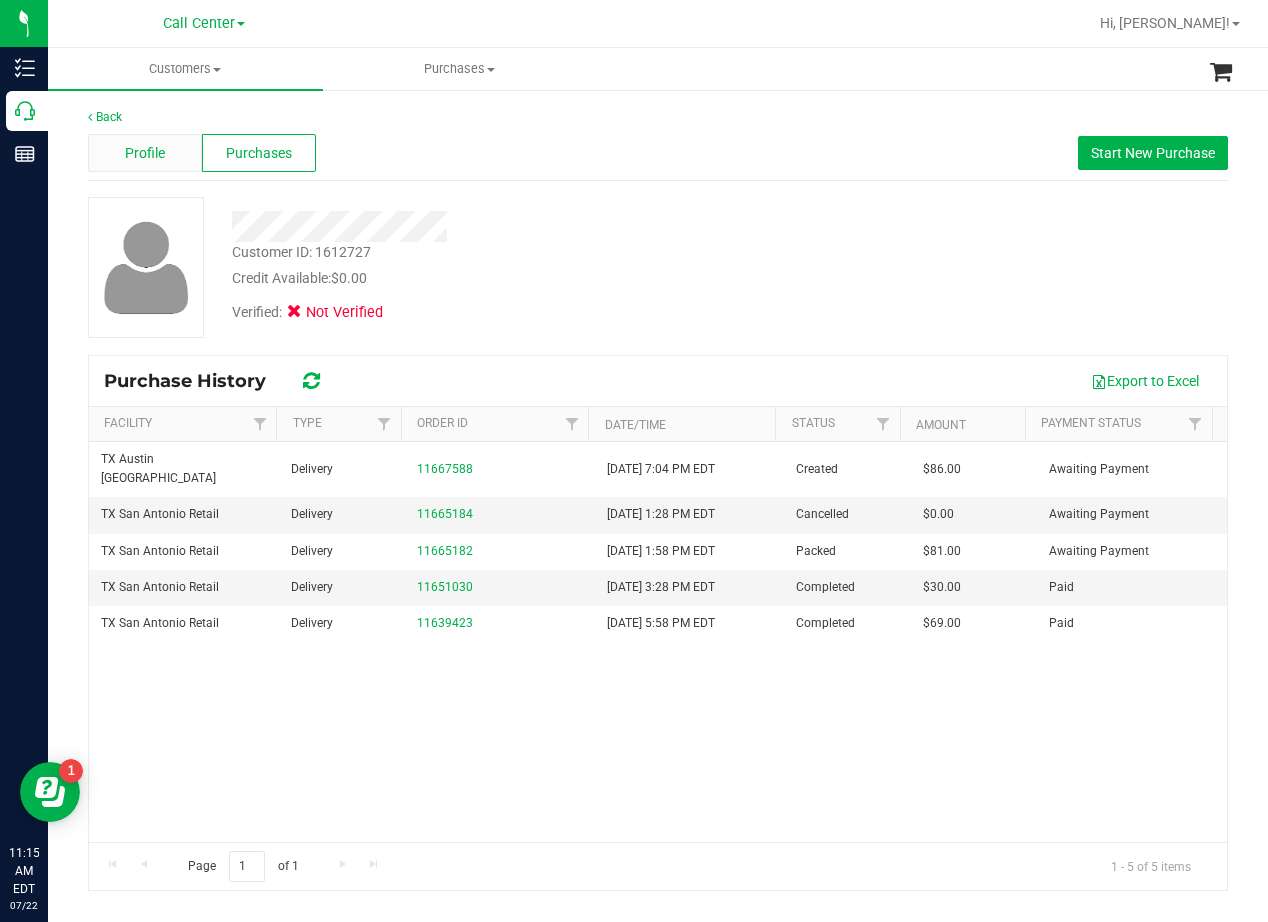 click on "Profile" at bounding box center (145, 153) 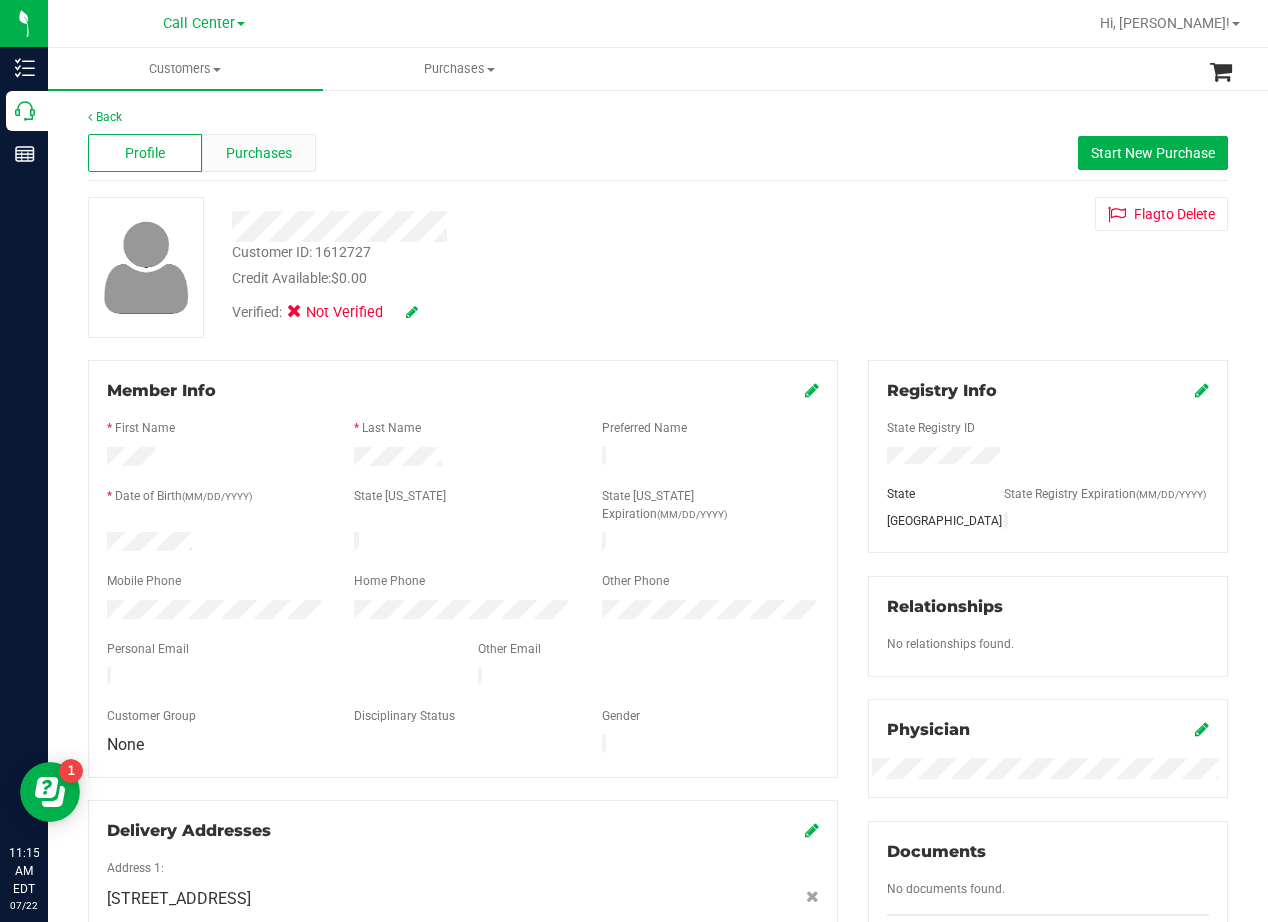 click on "Purchases" at bounding box center [259, 153] 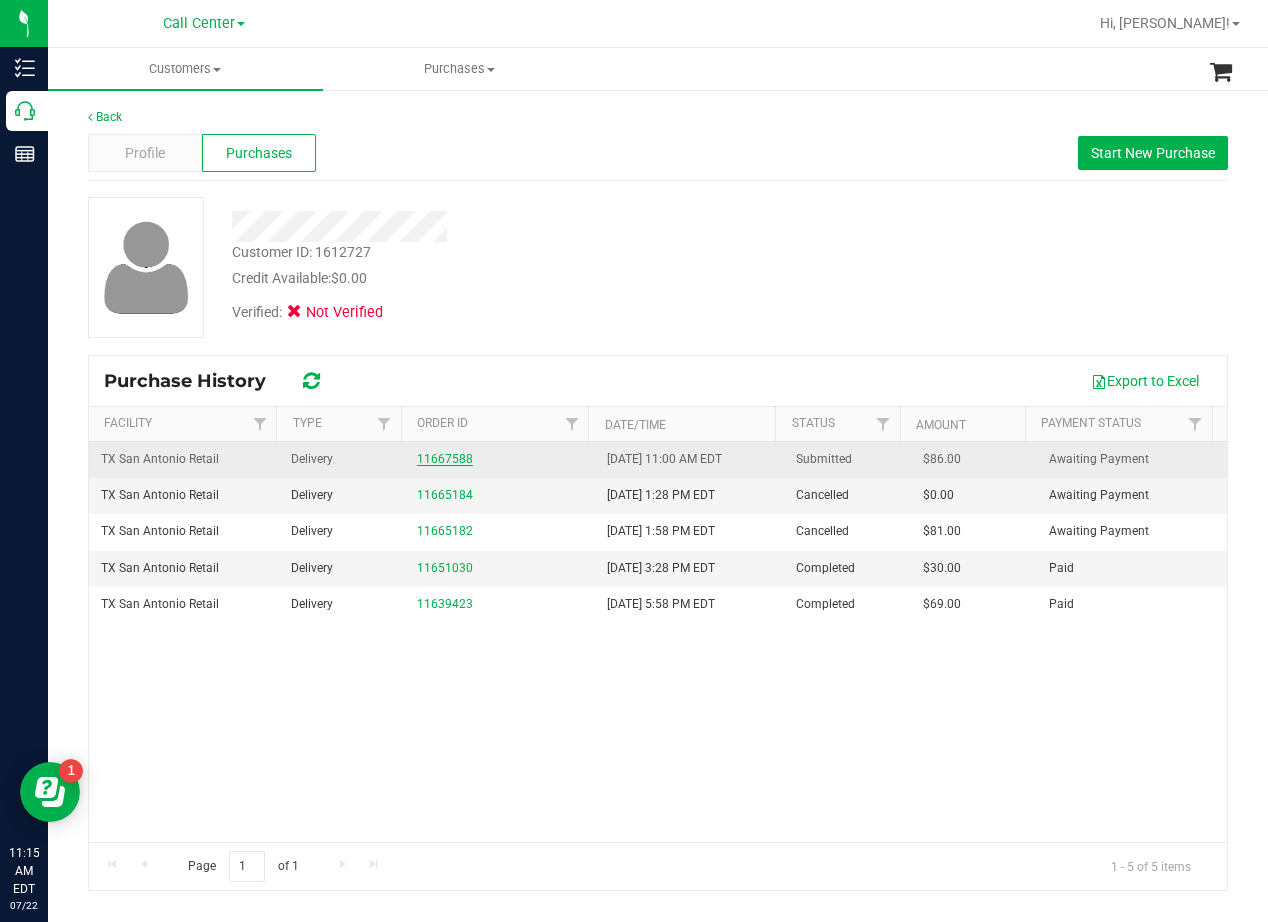 click on "11667588" at bounding box center (445, 459) 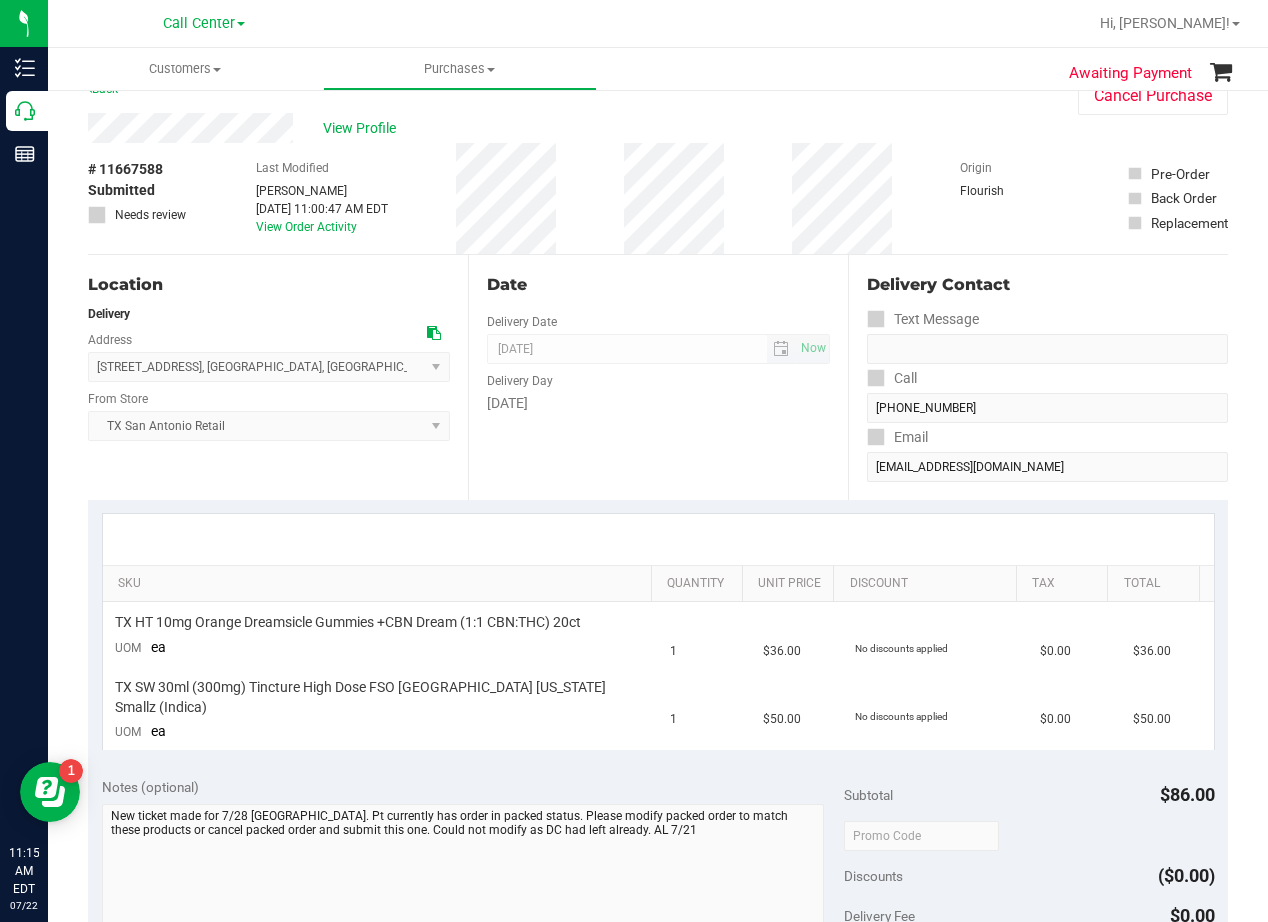 scroll, scrollTop: 0, scrollLeft: 0, axis: both 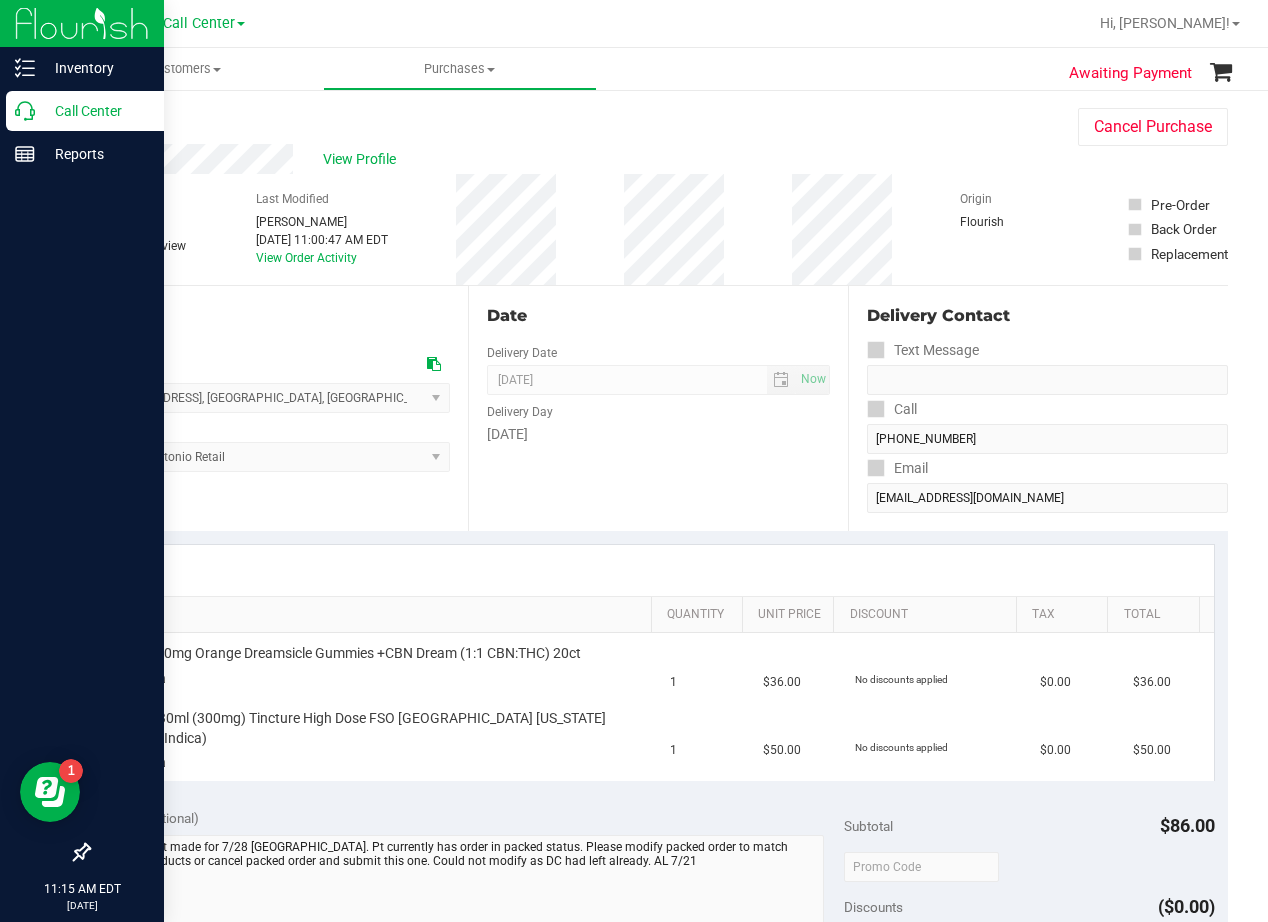 click on "Call Center" at bounding box center [85, 111] 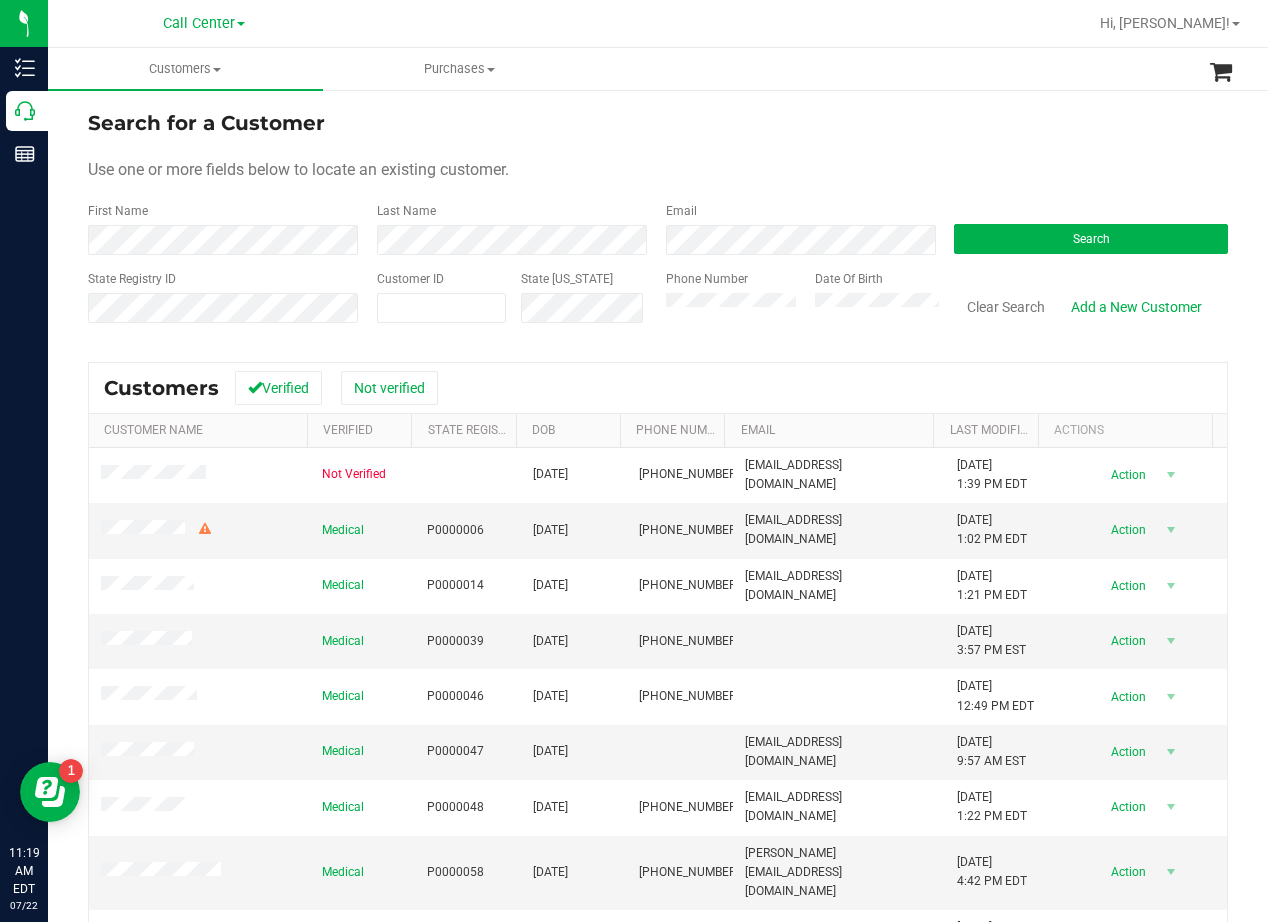drag, startPoint x: 757, startPoint y: 126, endPoint x: 443, endPoint y: 267, distance: 344.2049 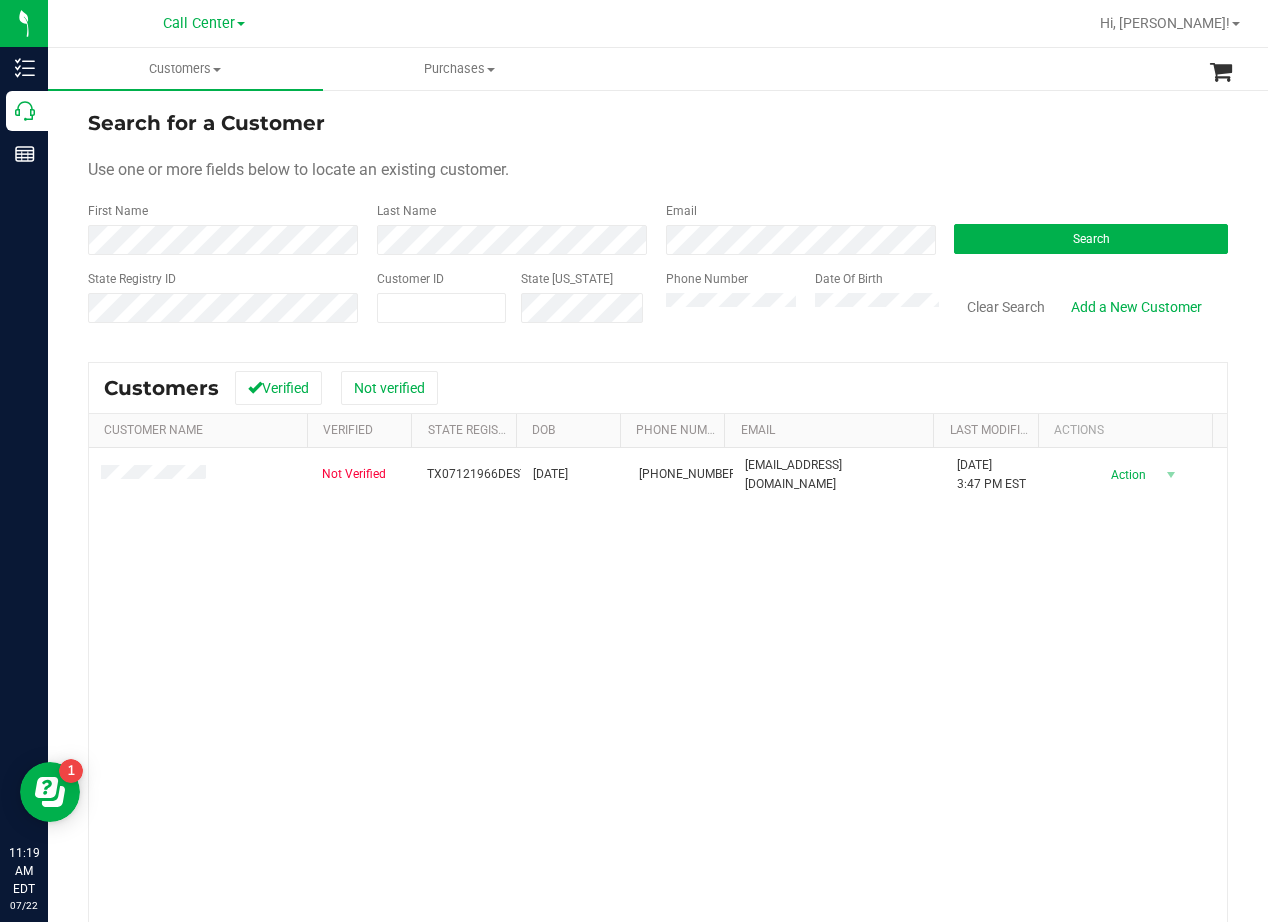 drag, startPoint x: 739, startPoint y: 137, endPoint x: 767, endPoint y: 147, distance: 29.732138 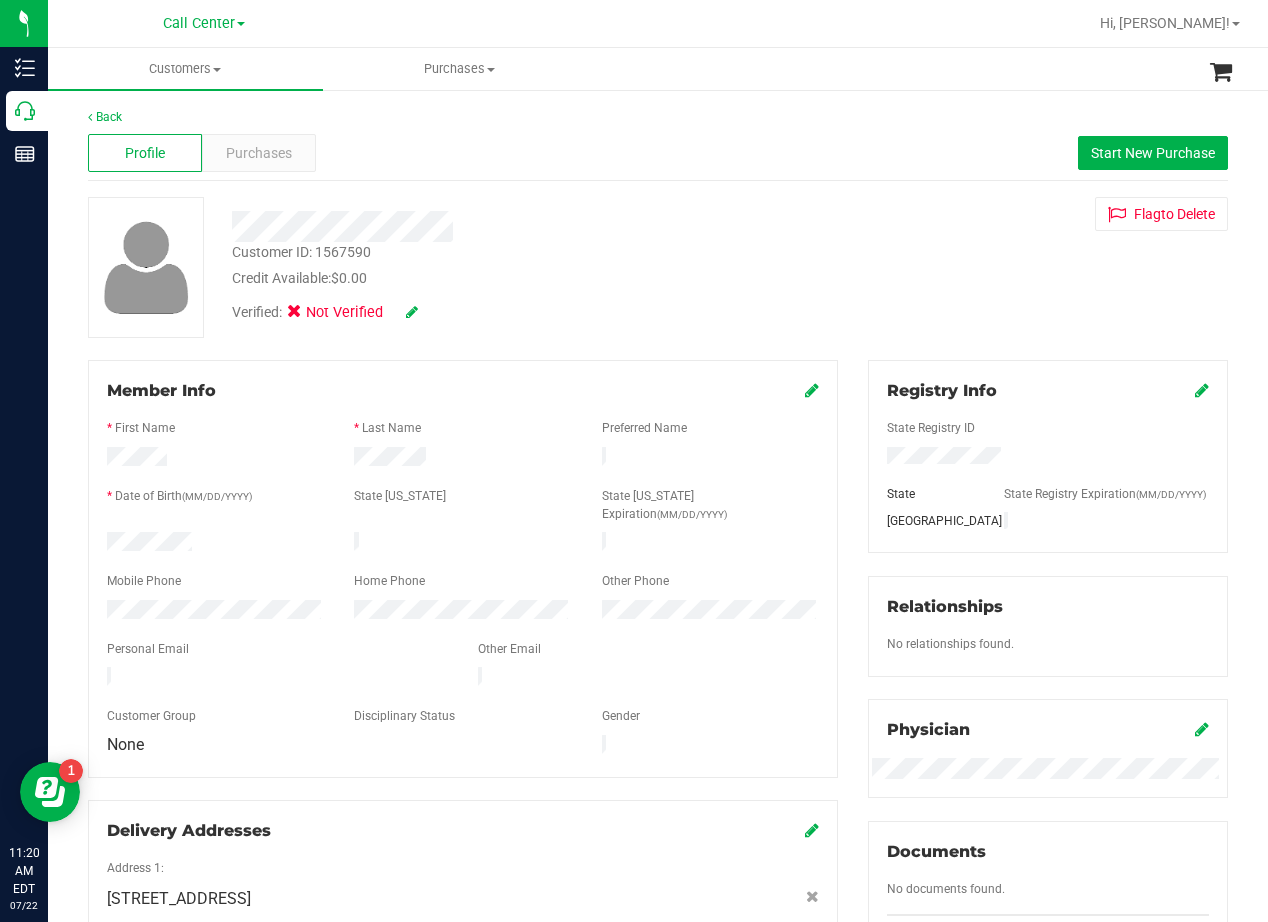 click on "Back
Profile
Purchases
Start New Purchase
Customer ID: 1567590
Credit Available:
$0.00
Verified:
Not Verified" at bounding box center (658, 751) 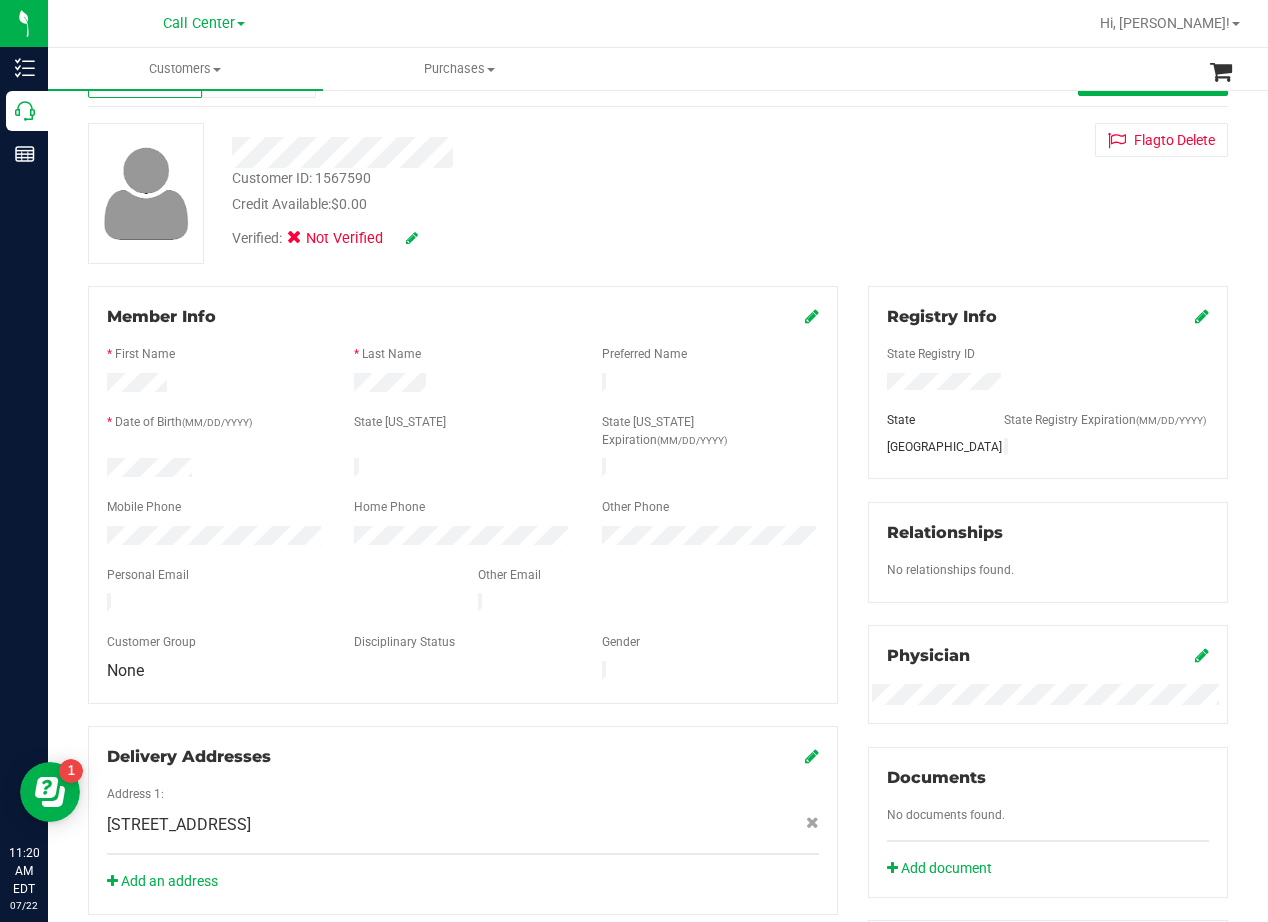 scroll, scrollTop: 0, scrollLeft: 0, axis: both 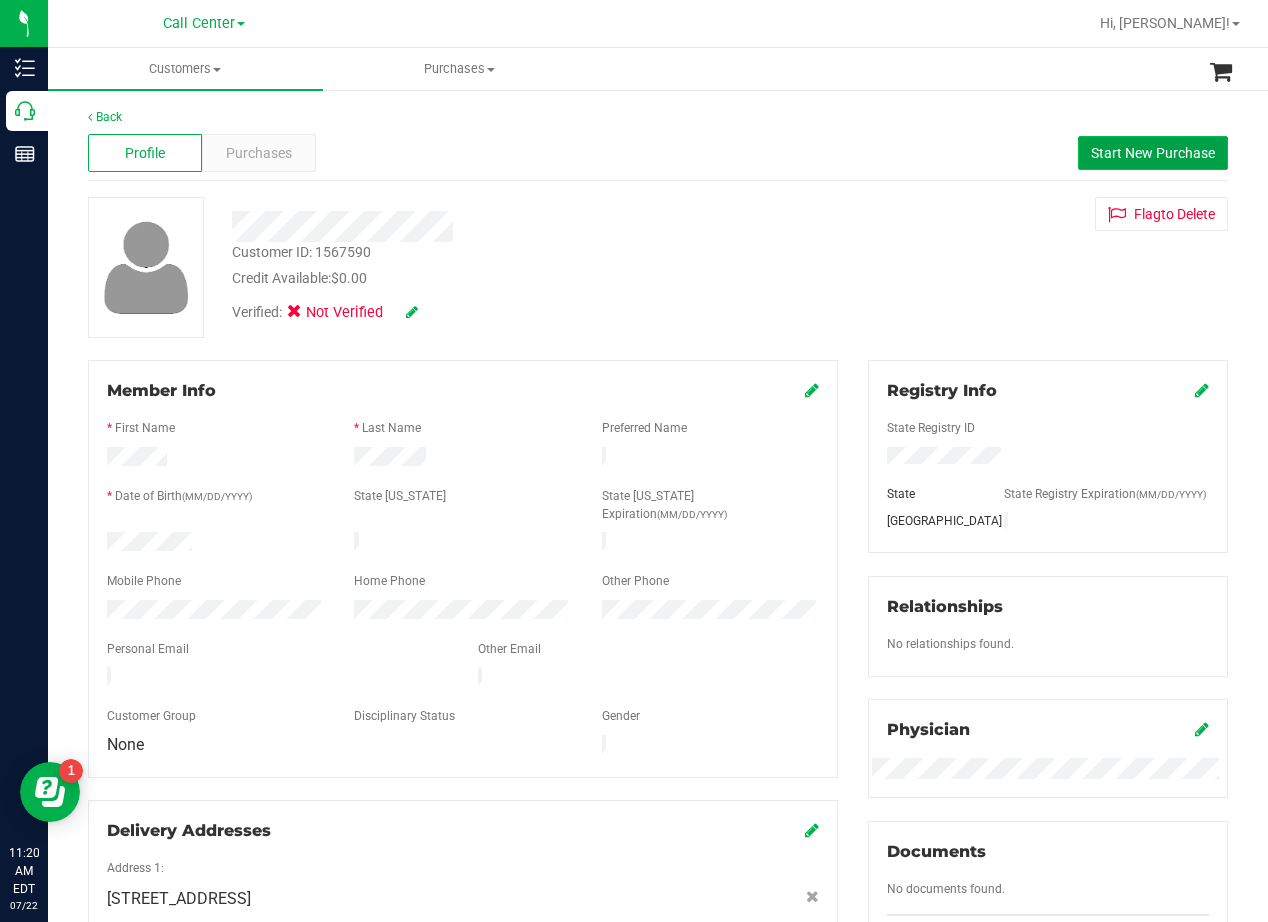 click on "Start New Purchase" at bounding box center [1153, 153] 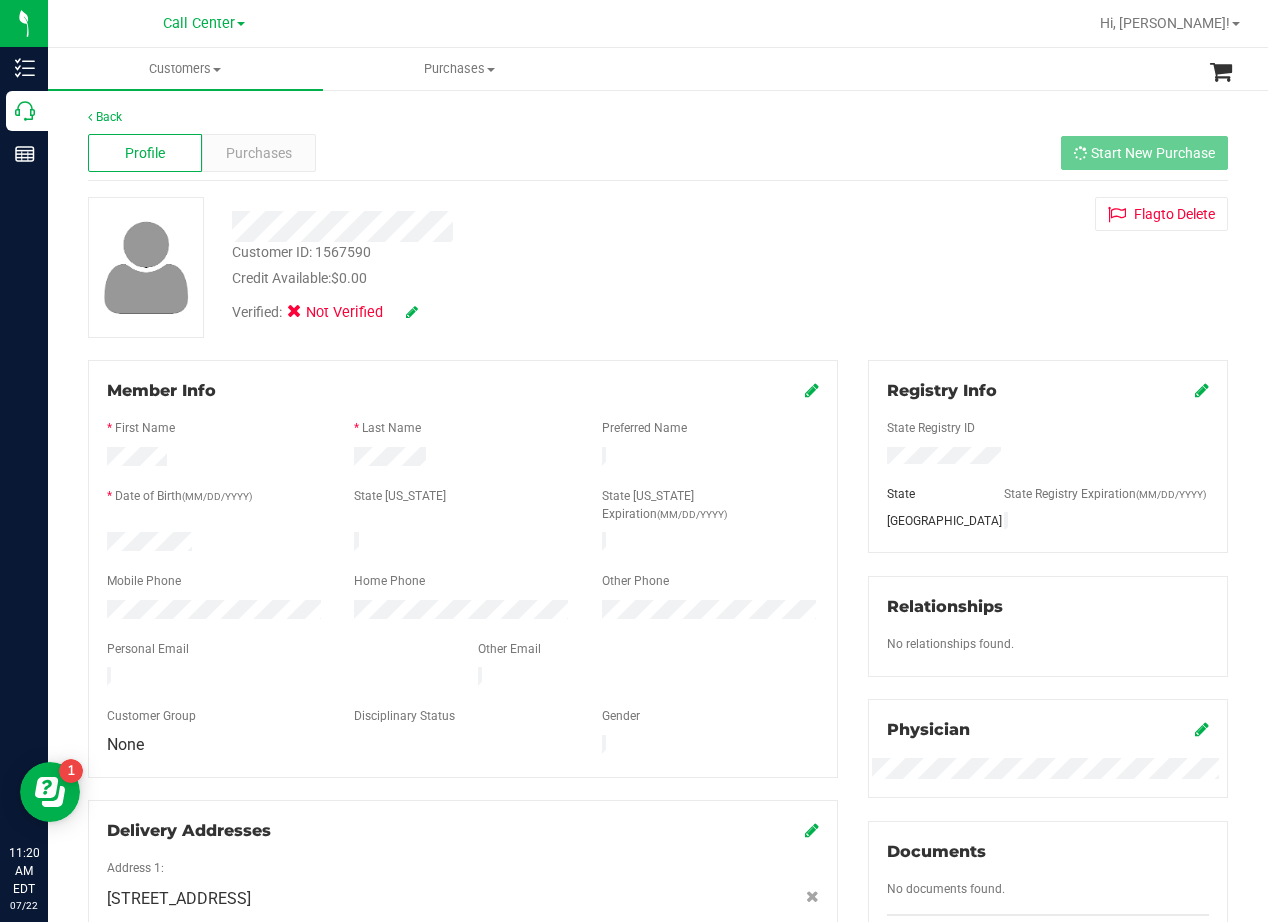 click at bounding box center (509, 226) 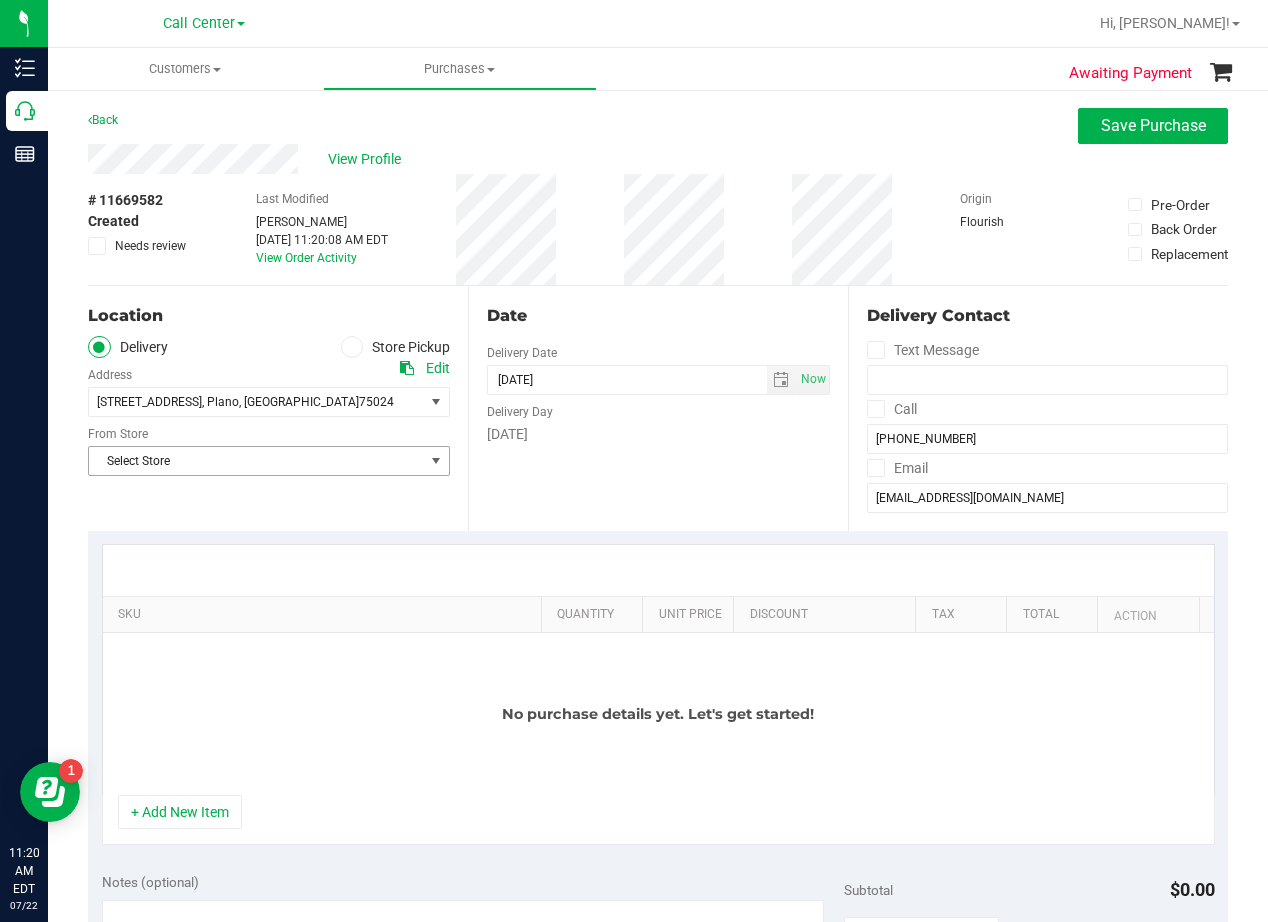 click on "Select Store" at bounding box center [256, 461] 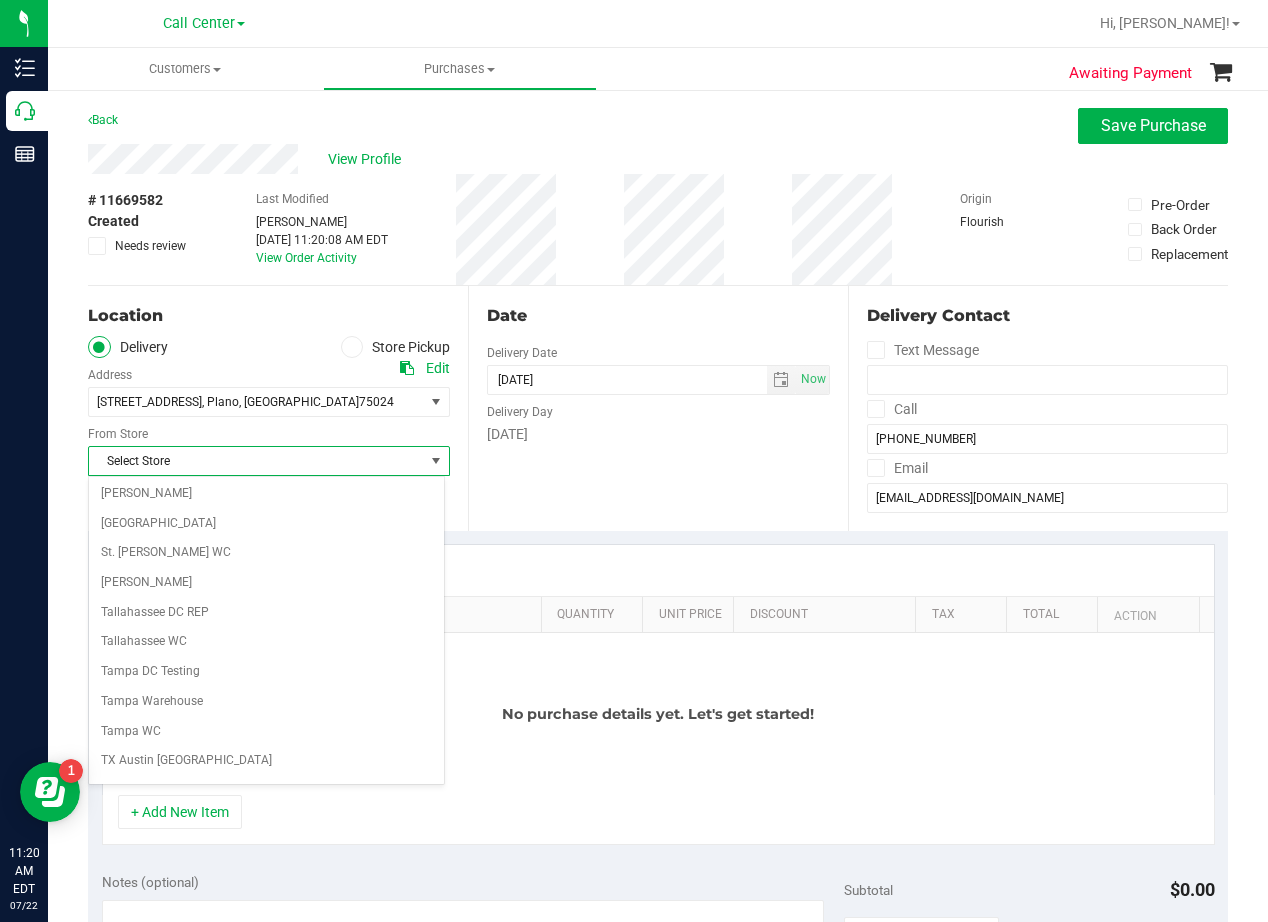 scroll, scrollTop: 1453, scrollLeft: 0, axis: vertical 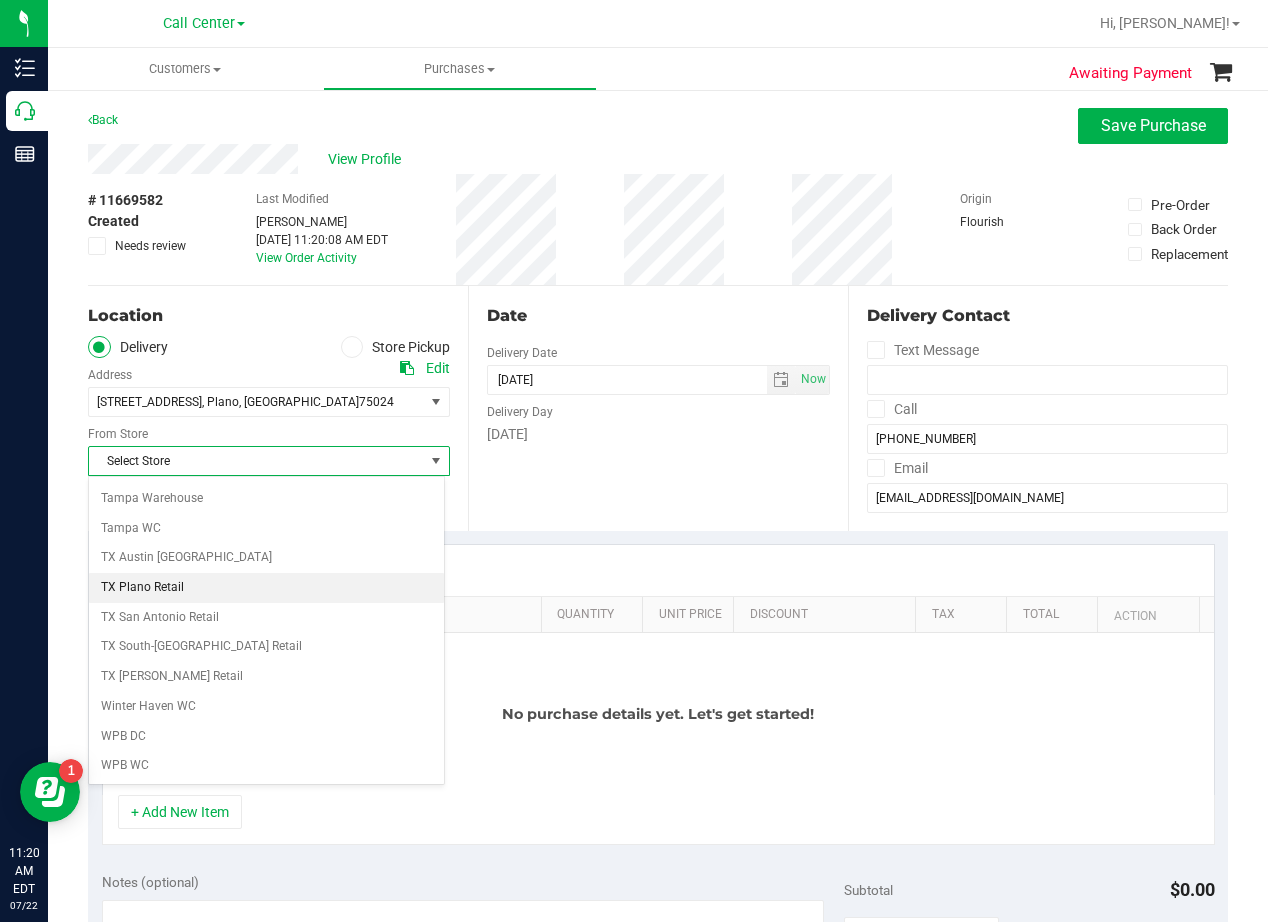 click on "TX Plano Retail" at bounding box center (266, 588) 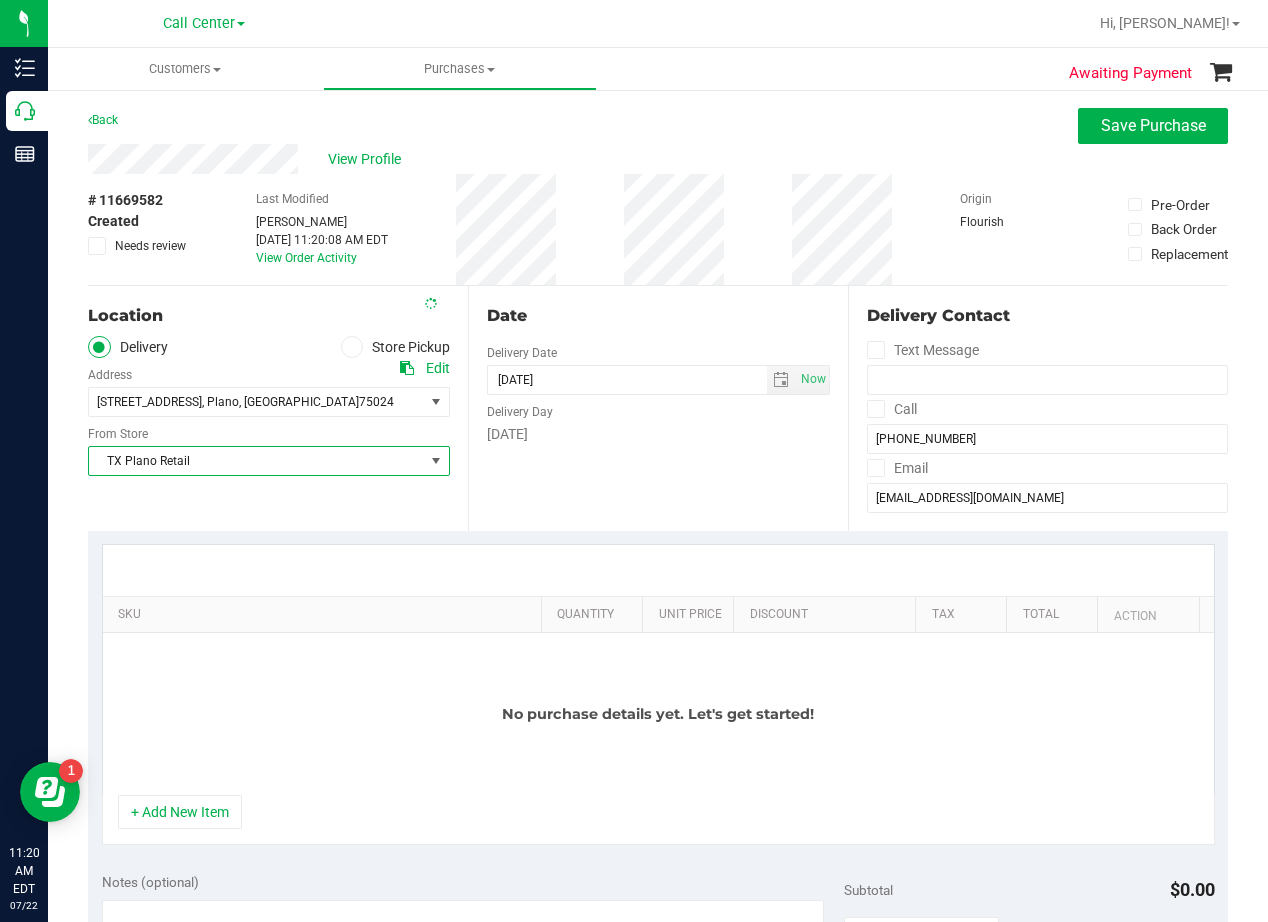 click on "Date
Delivery Date
07/22/2025
Now
07/22/2025 11:20 AM
Now
Delivery Day
Tuesday" at bounding box center [658, 408] 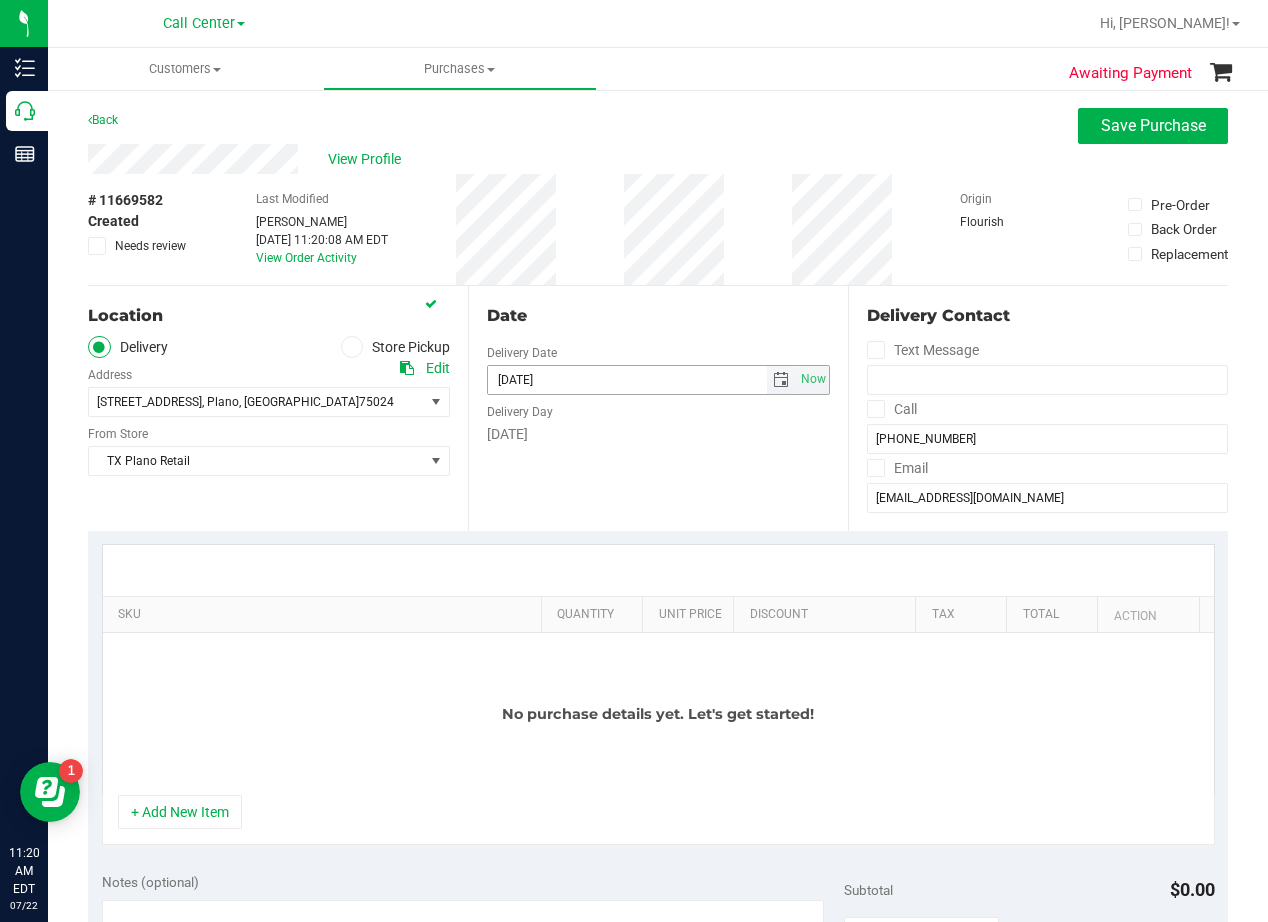 click at bounding box center [781, 380] 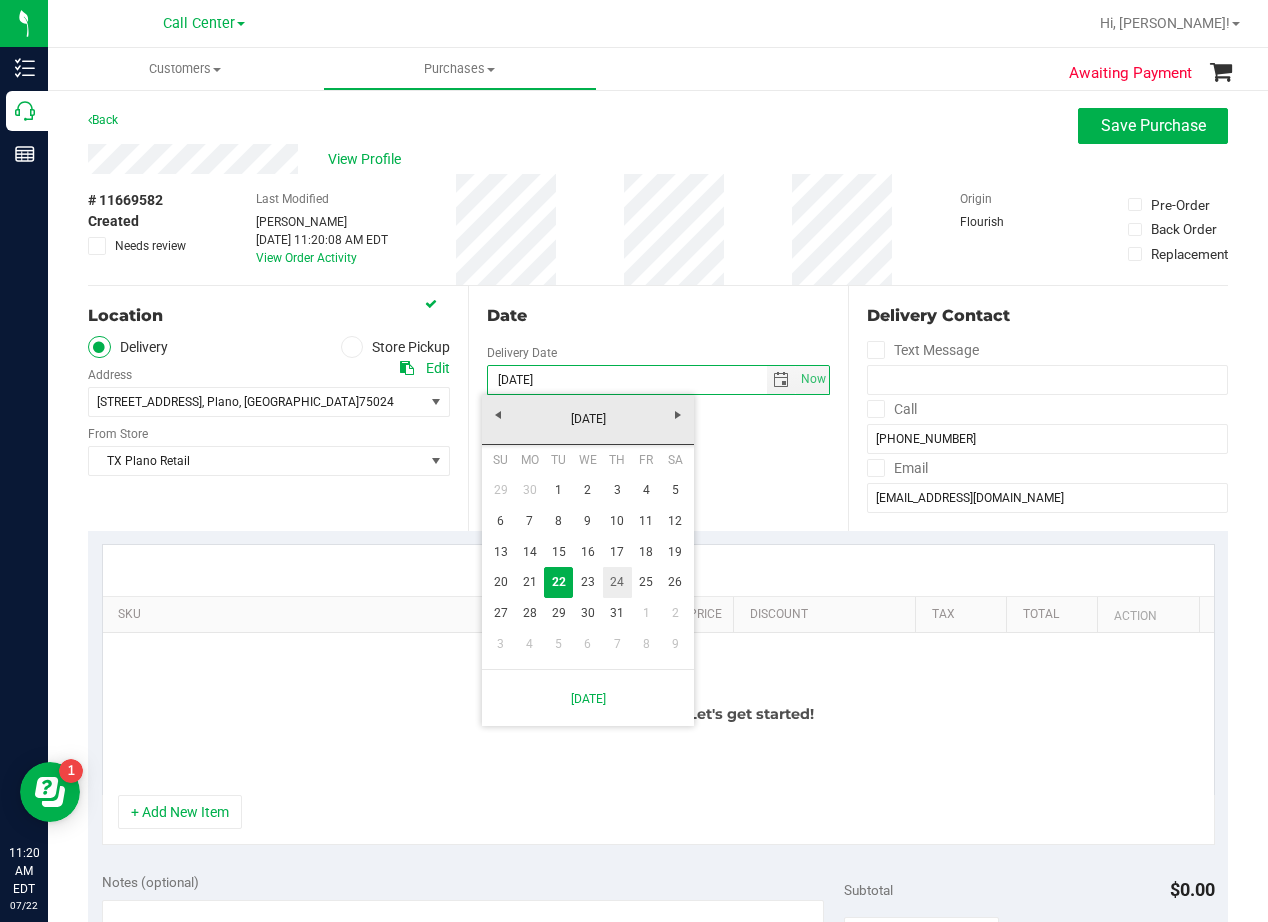 click on "23" at bounding box center (587, 582) 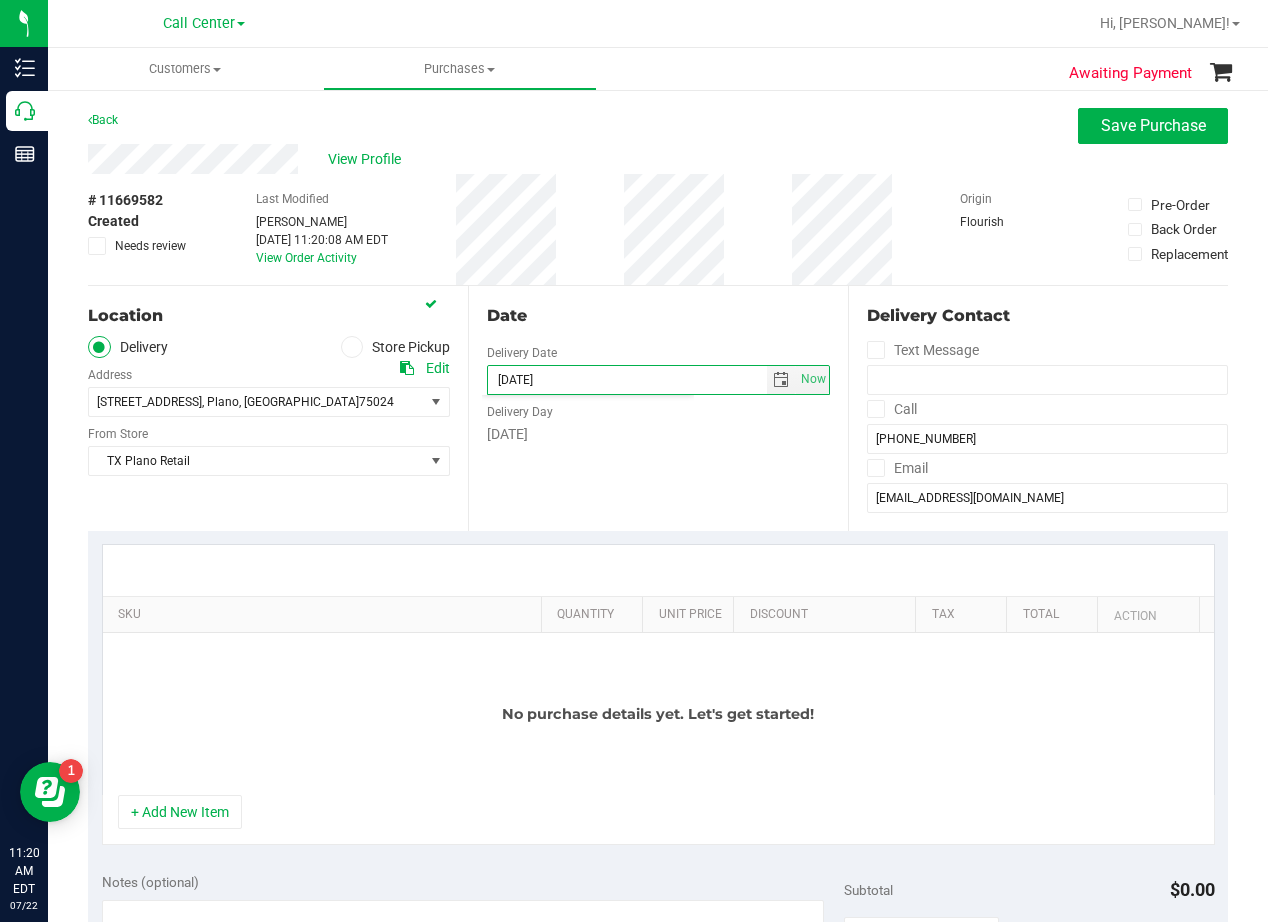click on "Date
Delivery Date
07/23/2025
Now
07/23/2025 11:20 AM
Now
Delivery Day
Wednesday" at bounding box center [658, 408] 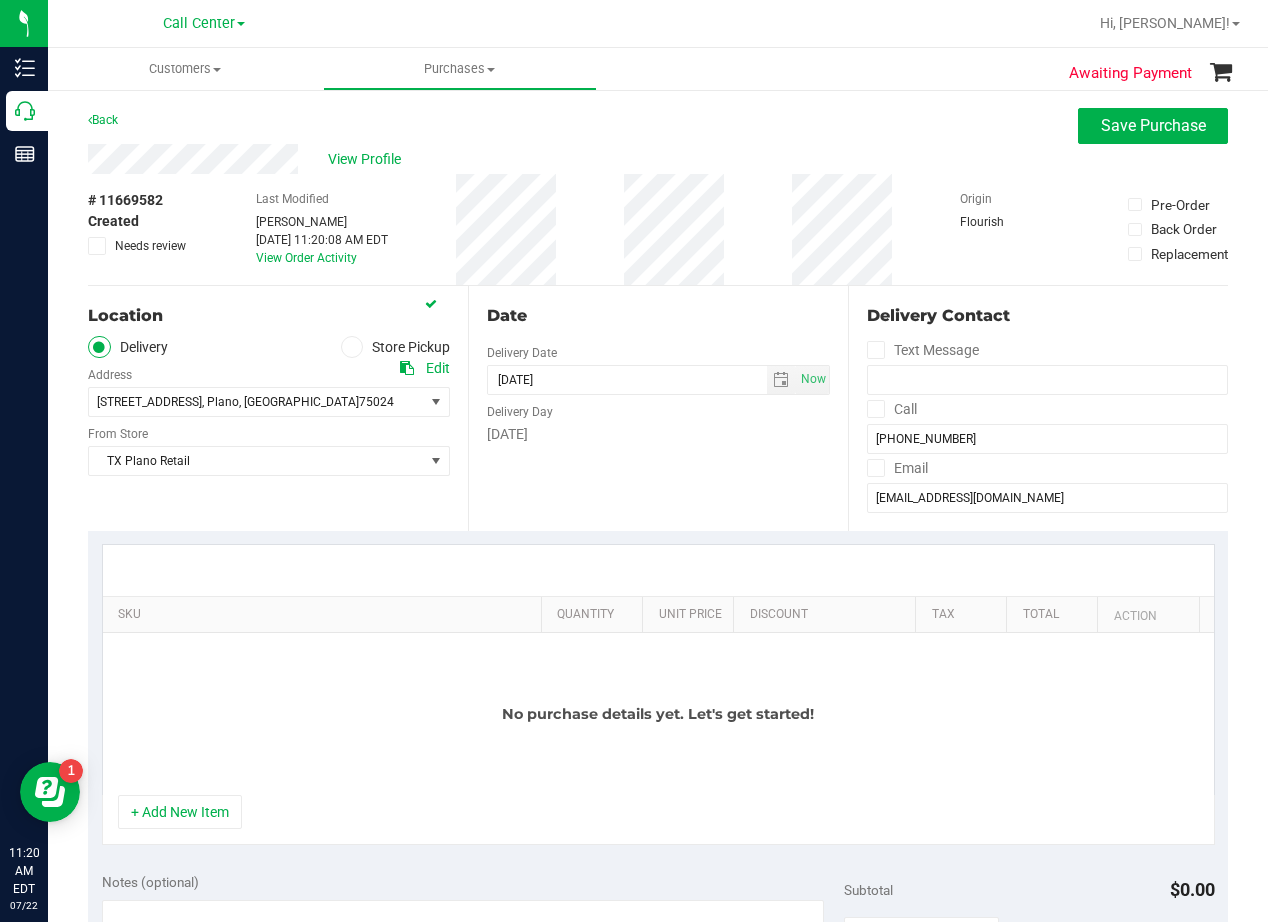click on "Date
Delivery Date
07/23/2025
Now
07/23/2025 11:20 AM
Now
Delivery Day
Wednesday" at bounding box center [658, 408] 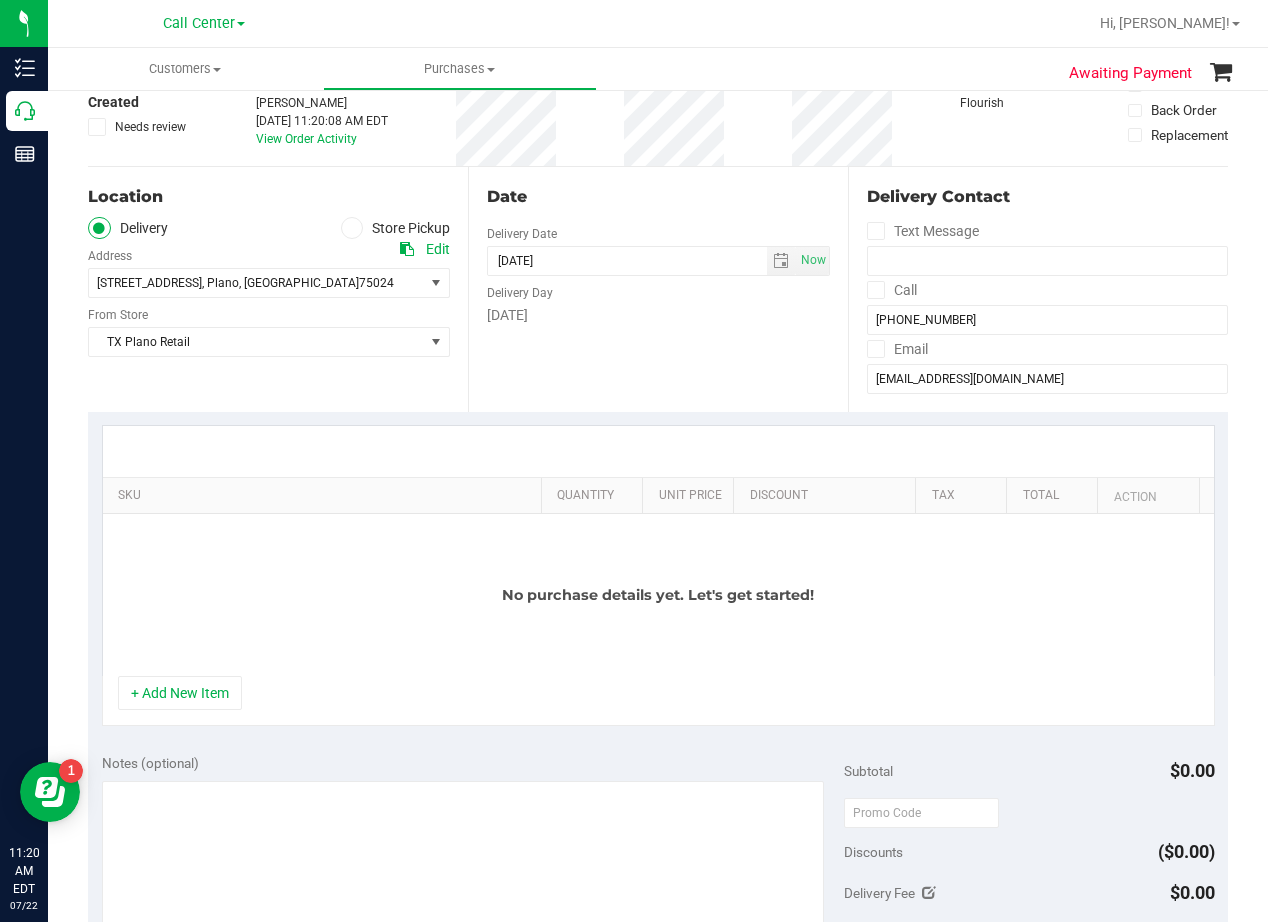 scroll, scrollTop: 300, scrollLeft: 0, axis: vertical 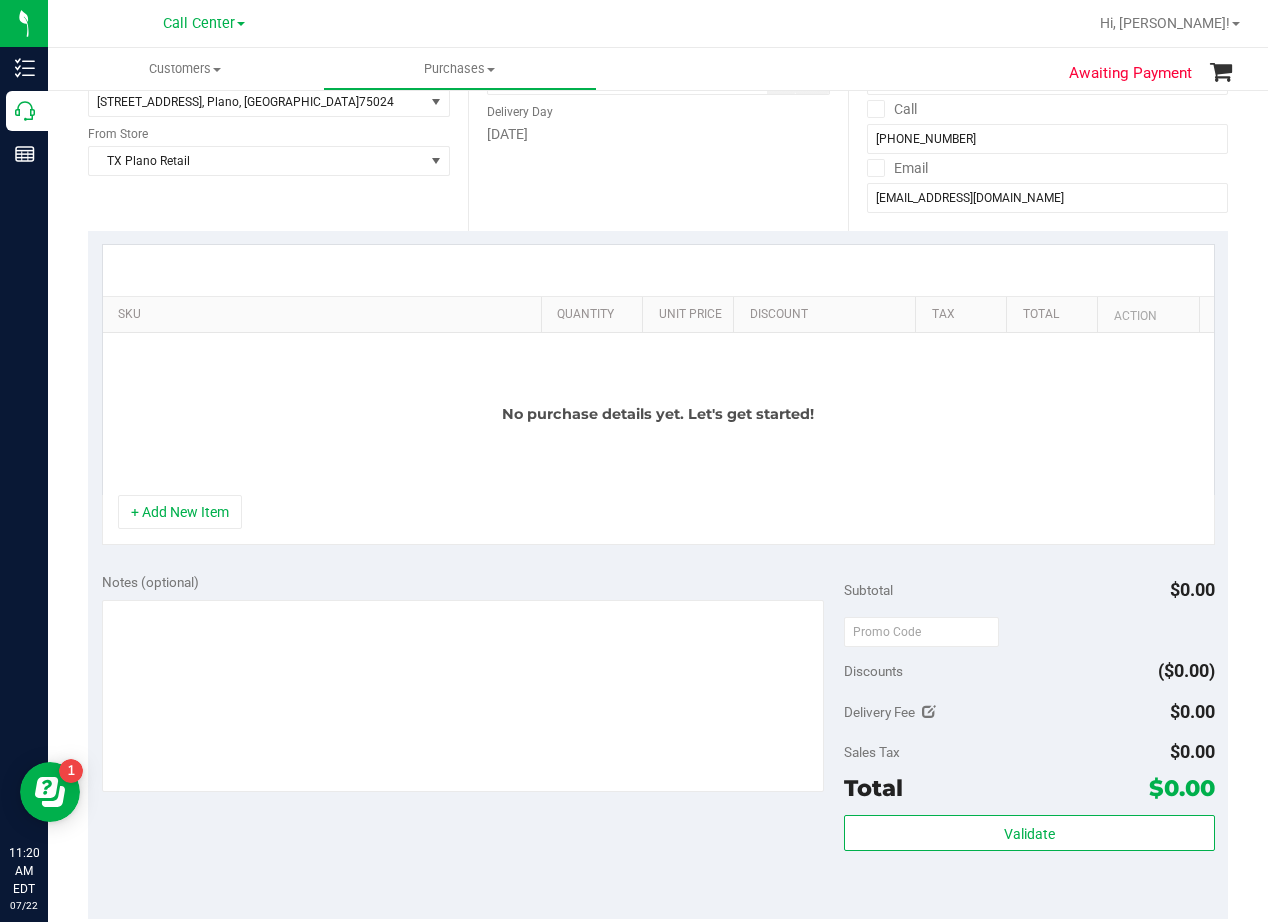 click on "Date
Delivery Date
07/23/2025
Now
07/23/2025 11:20 AM
Now
Delivery Day
Wednesday" at bounding box center (658, 108) 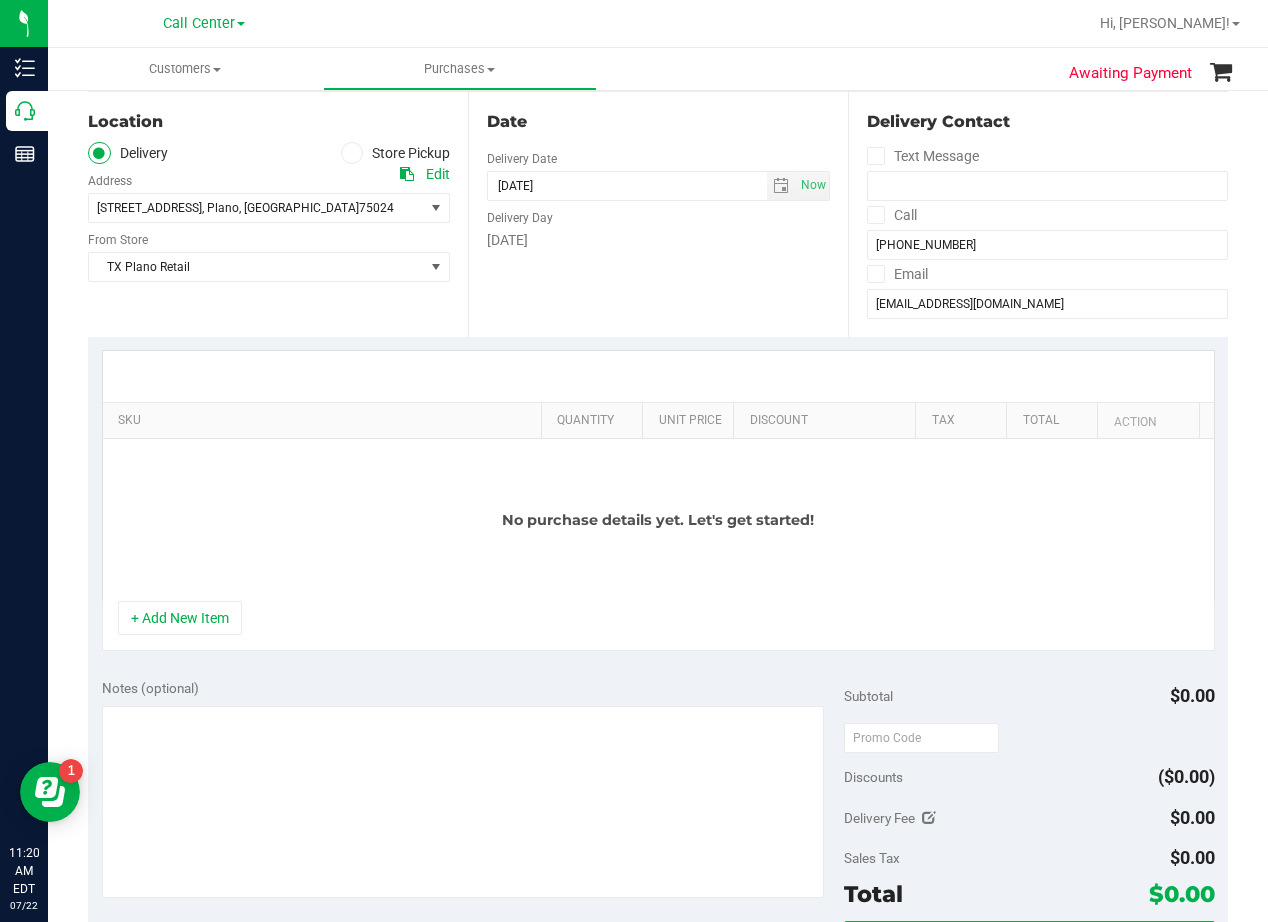 scroll, scrollTop: 0, scrollLeft: 0, axis: both 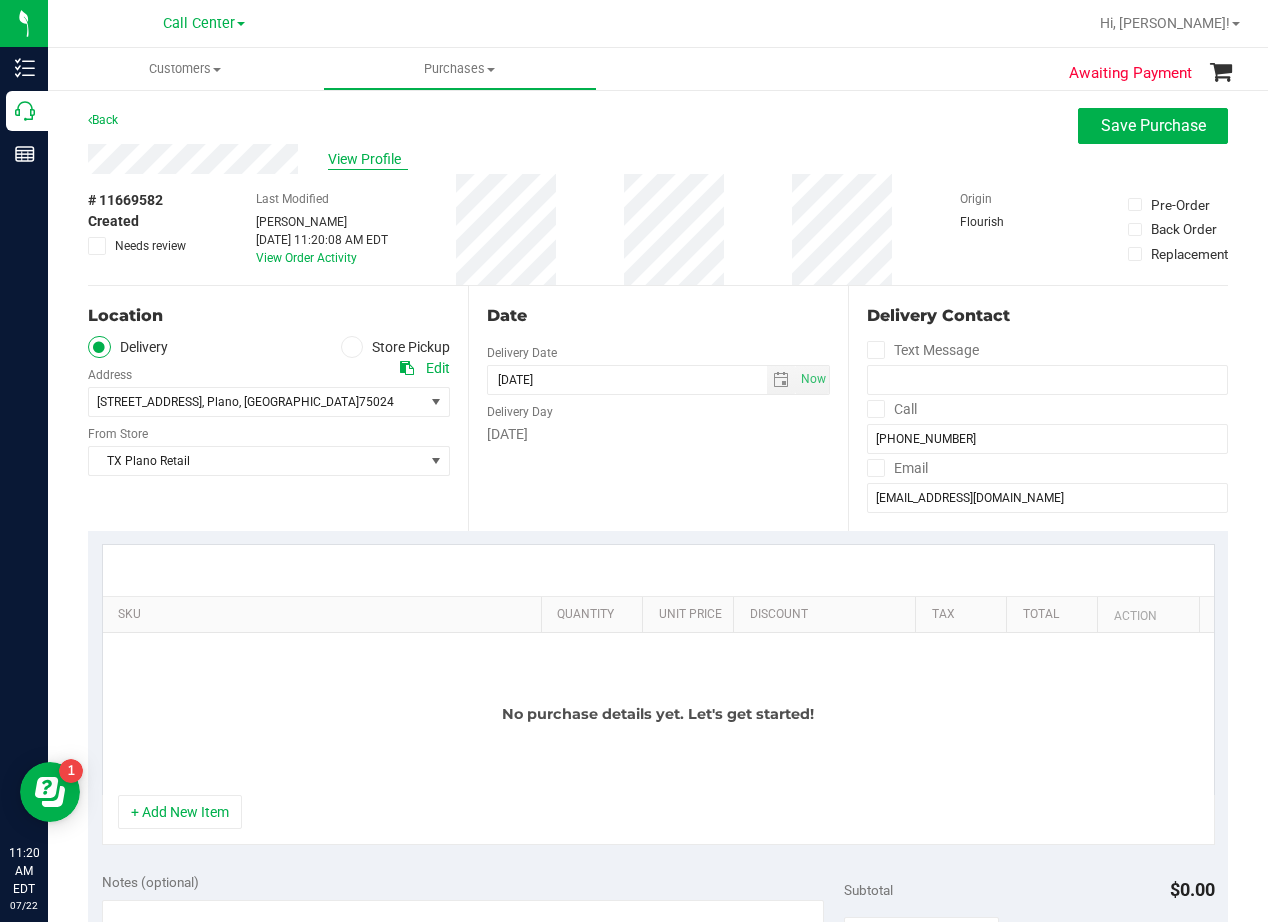 click on "View Profile" at bounding box center (368, 159) 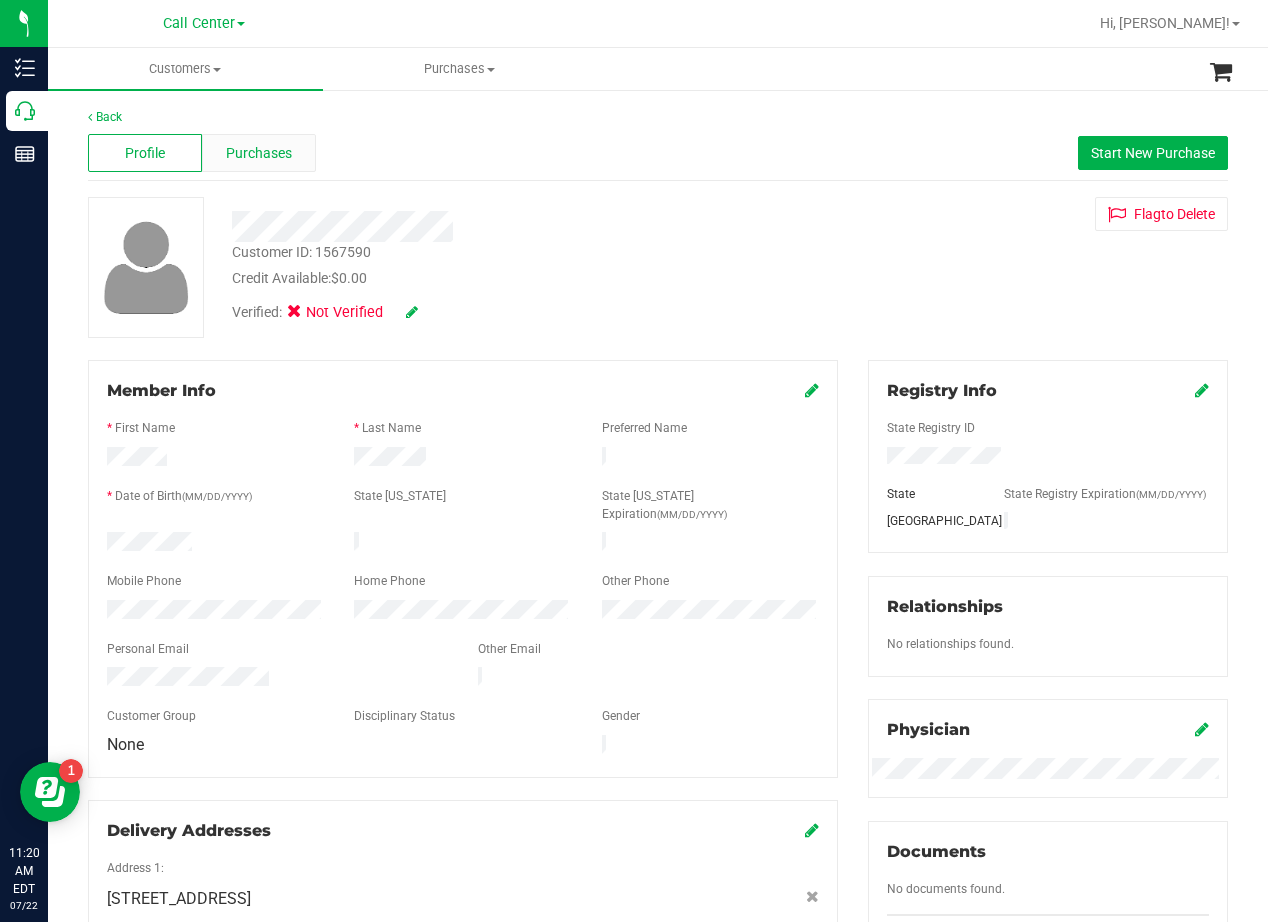 click on "Purchases" at bounding box center [259, 153] 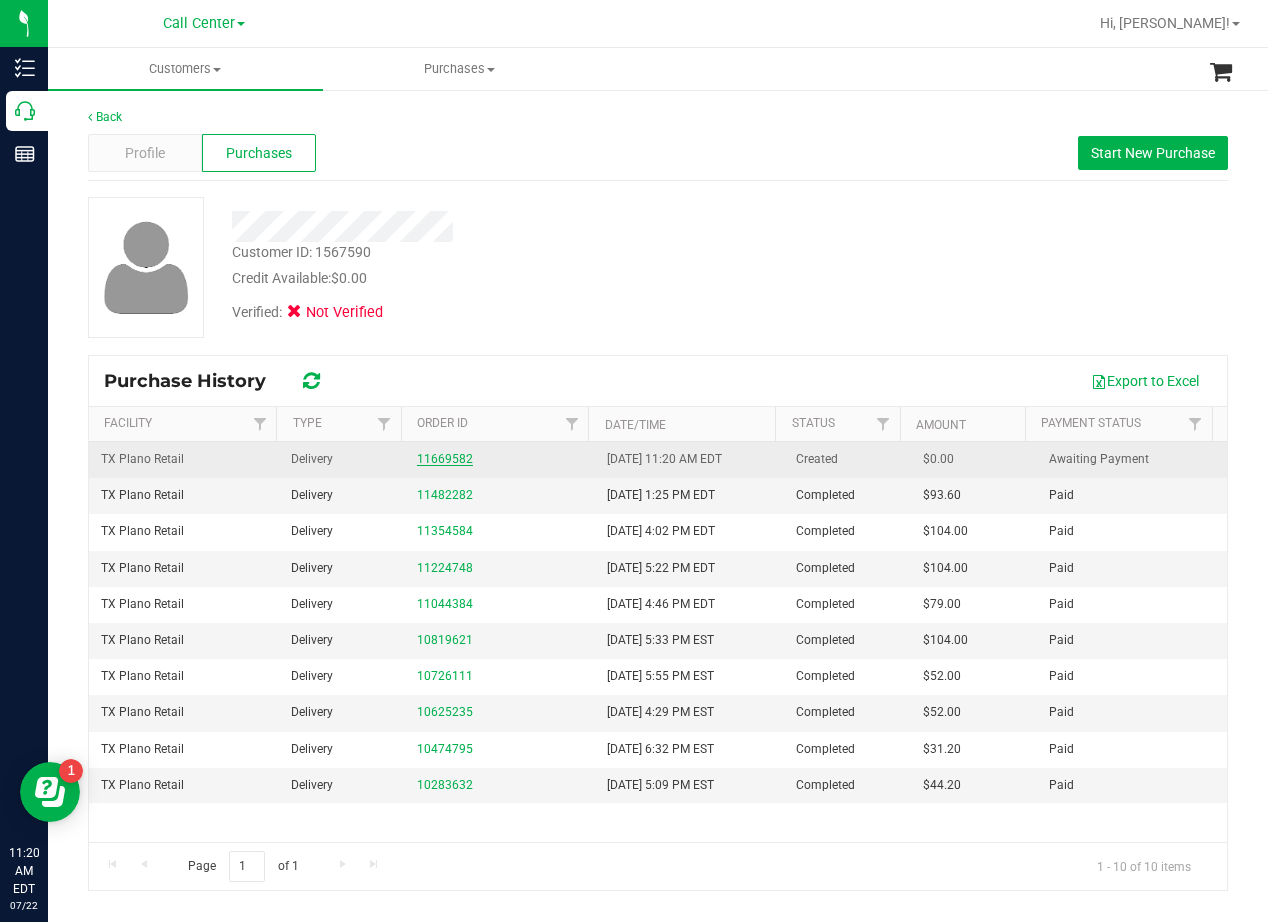 click on "11669582" at bounding box center (445, 459) 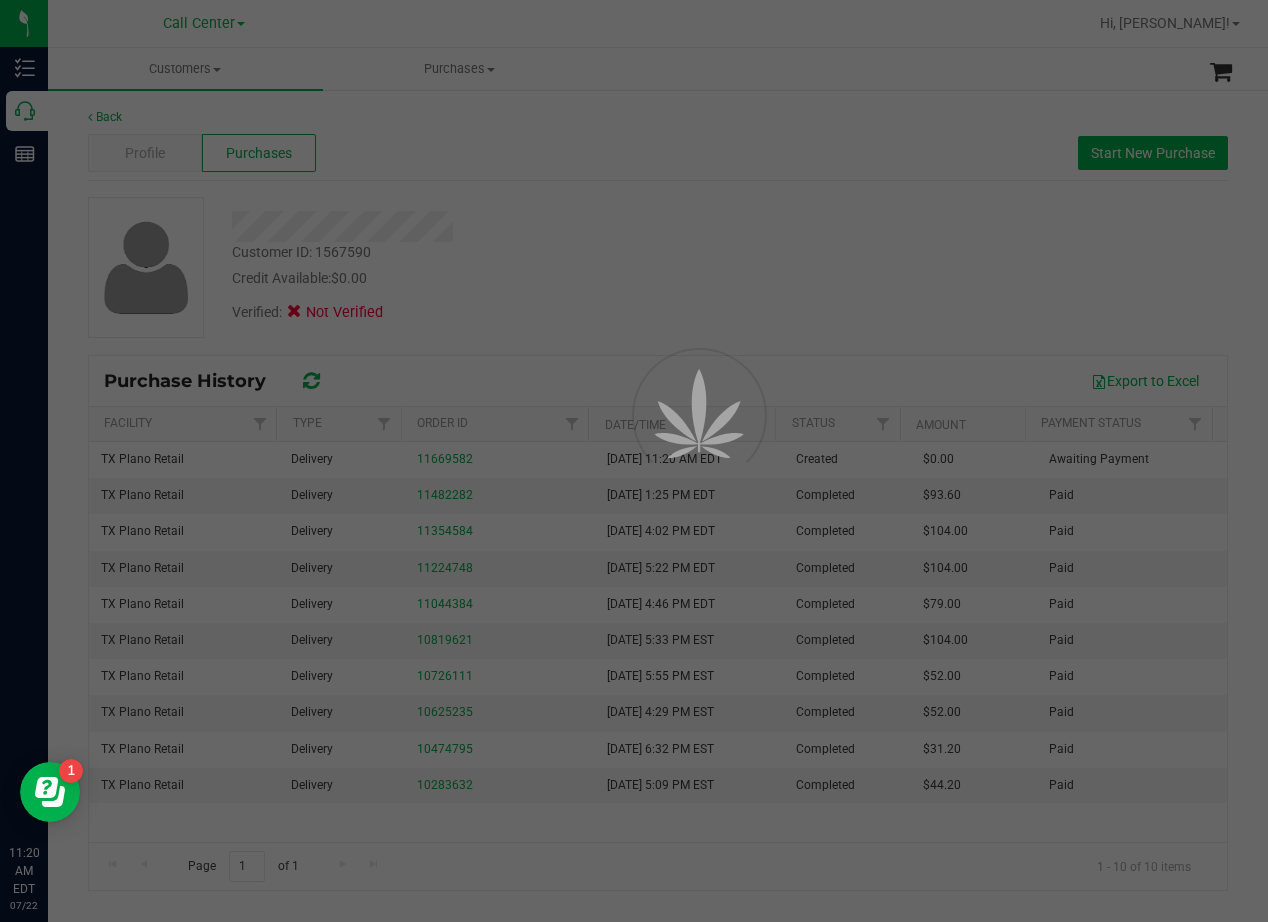 click at bounding box center (634, 461) 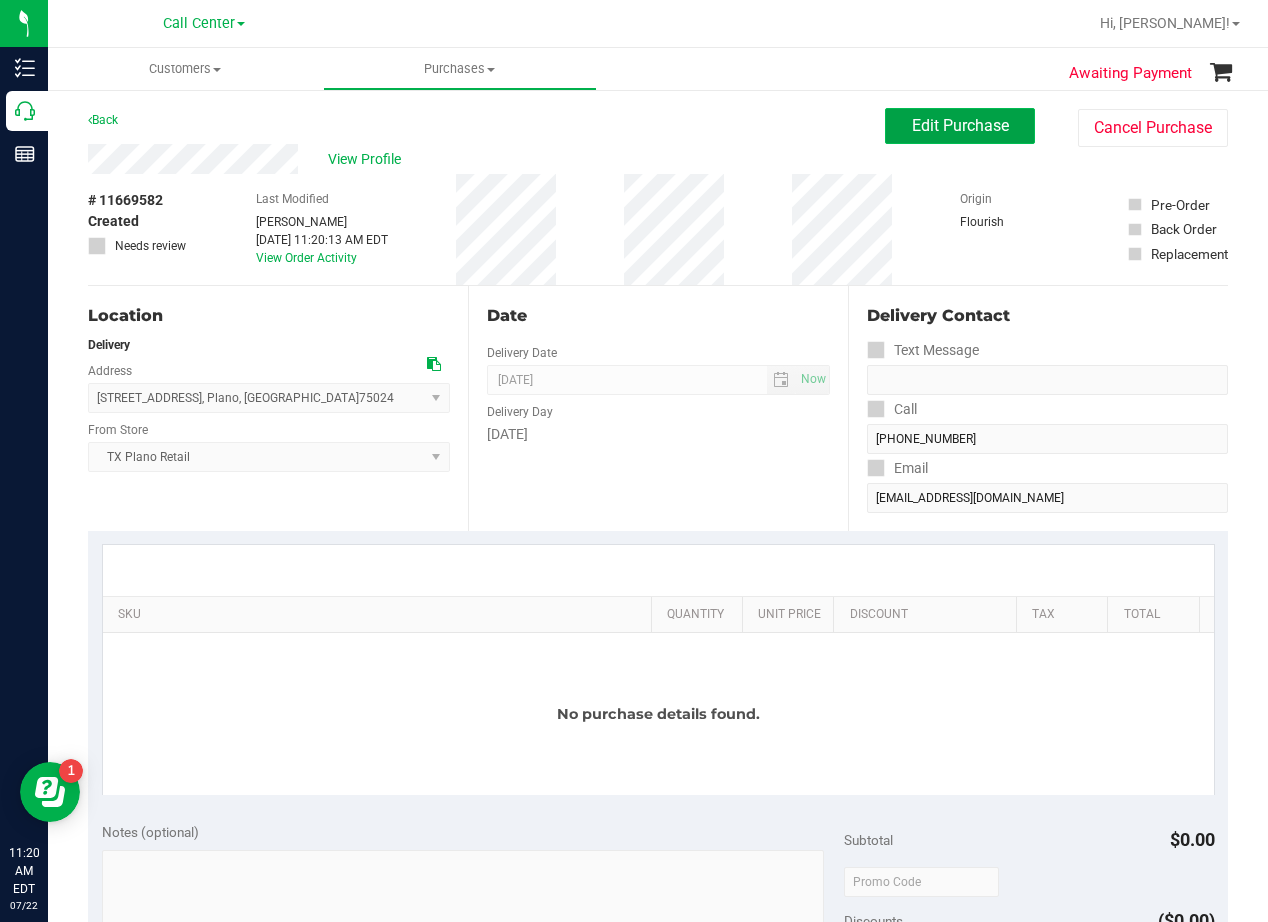 click on "Edit Purchase" at bounding box center [960, 125] 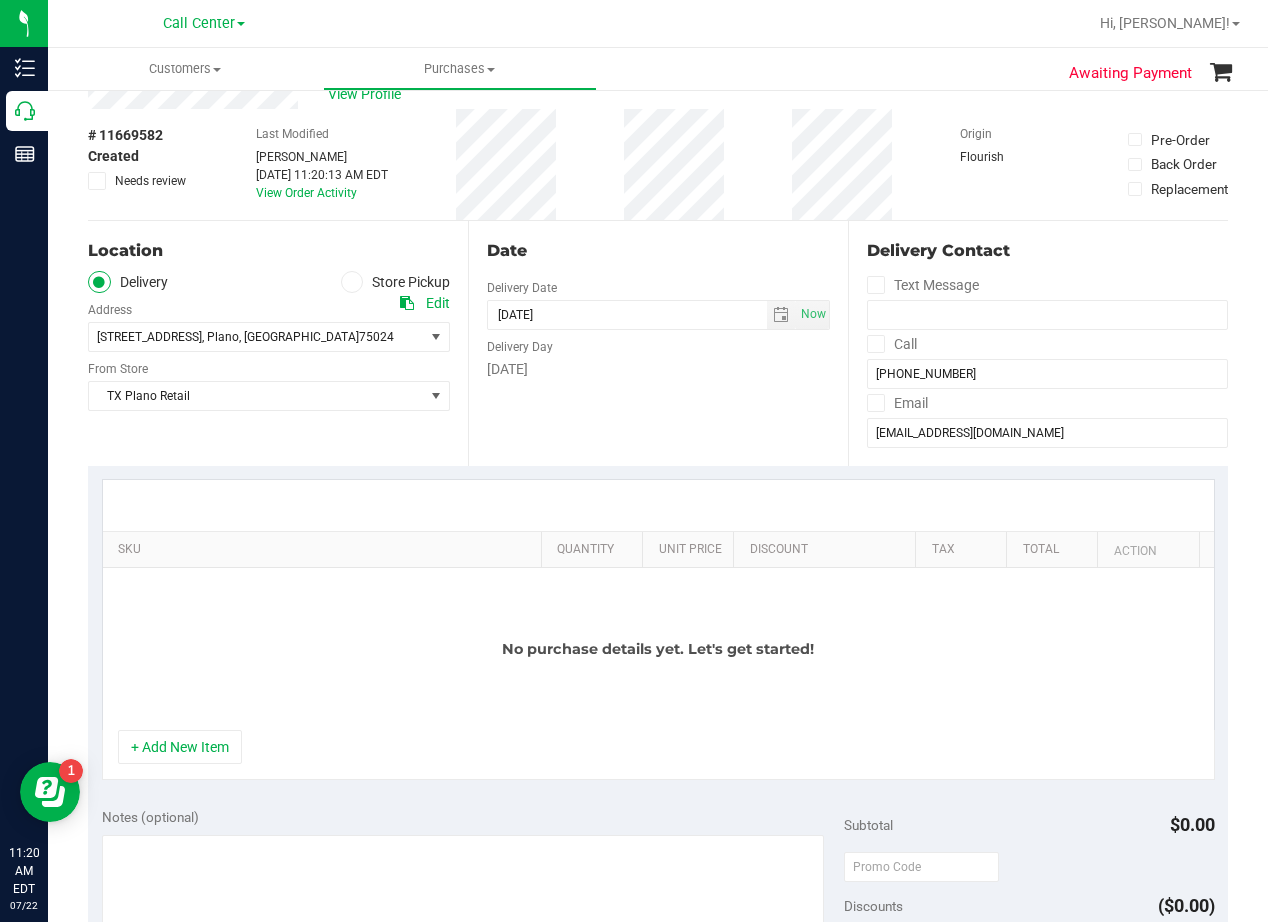scroll, scrollTop: 100, scrollLeft: 0, axis: vertical 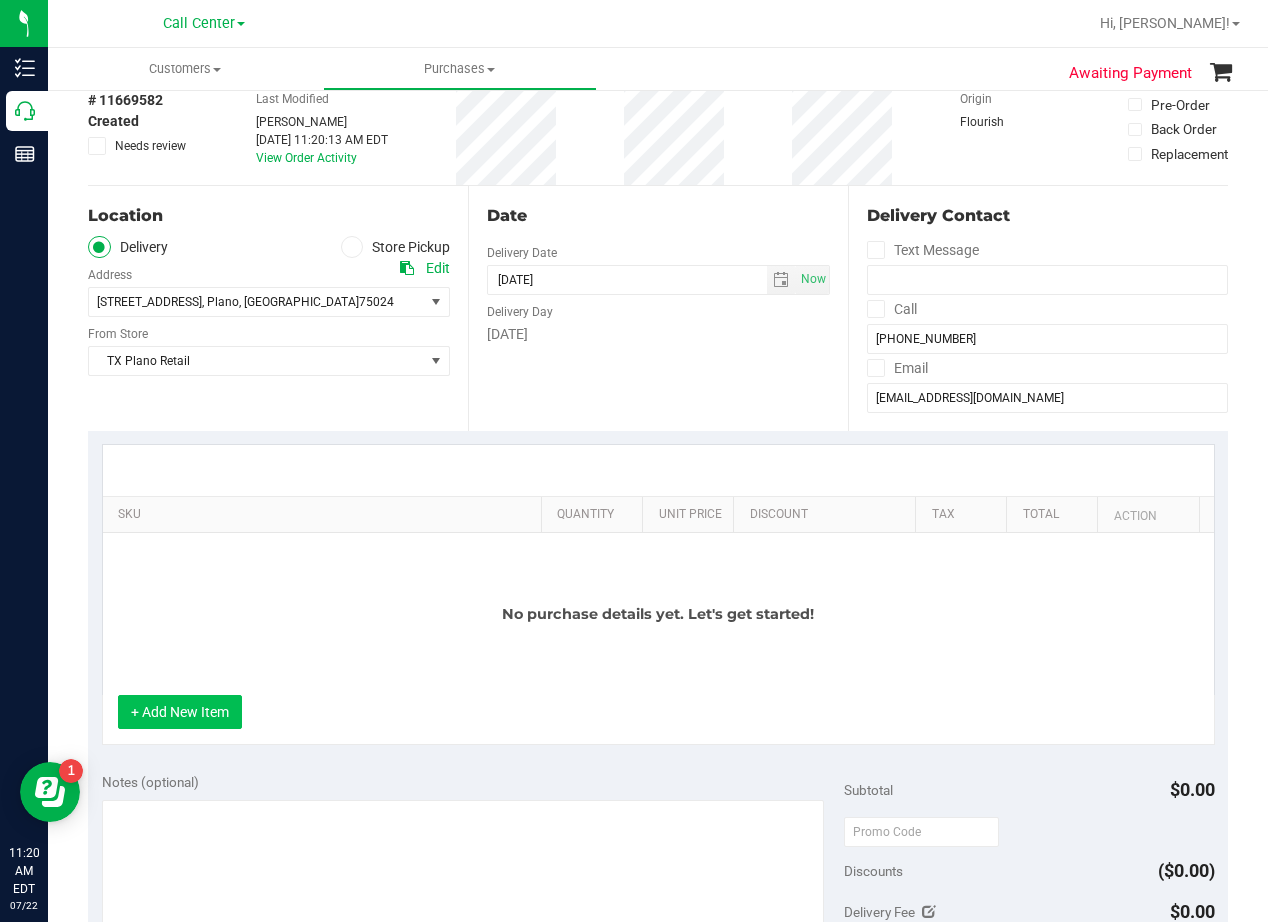 click on "+ Add New Item" at bounding box center [180, 712] 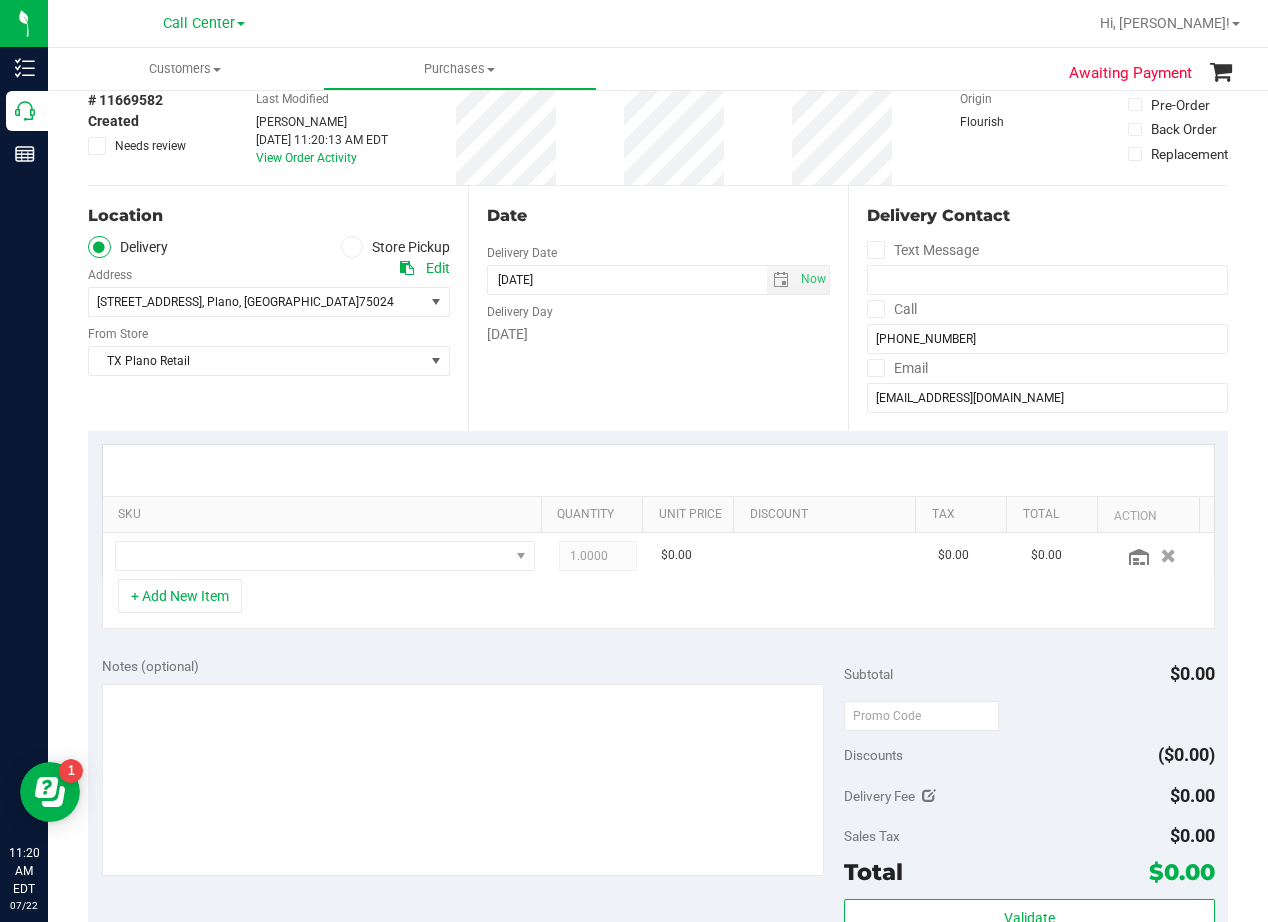 click on "SKU" at bounding box center [322, 515] 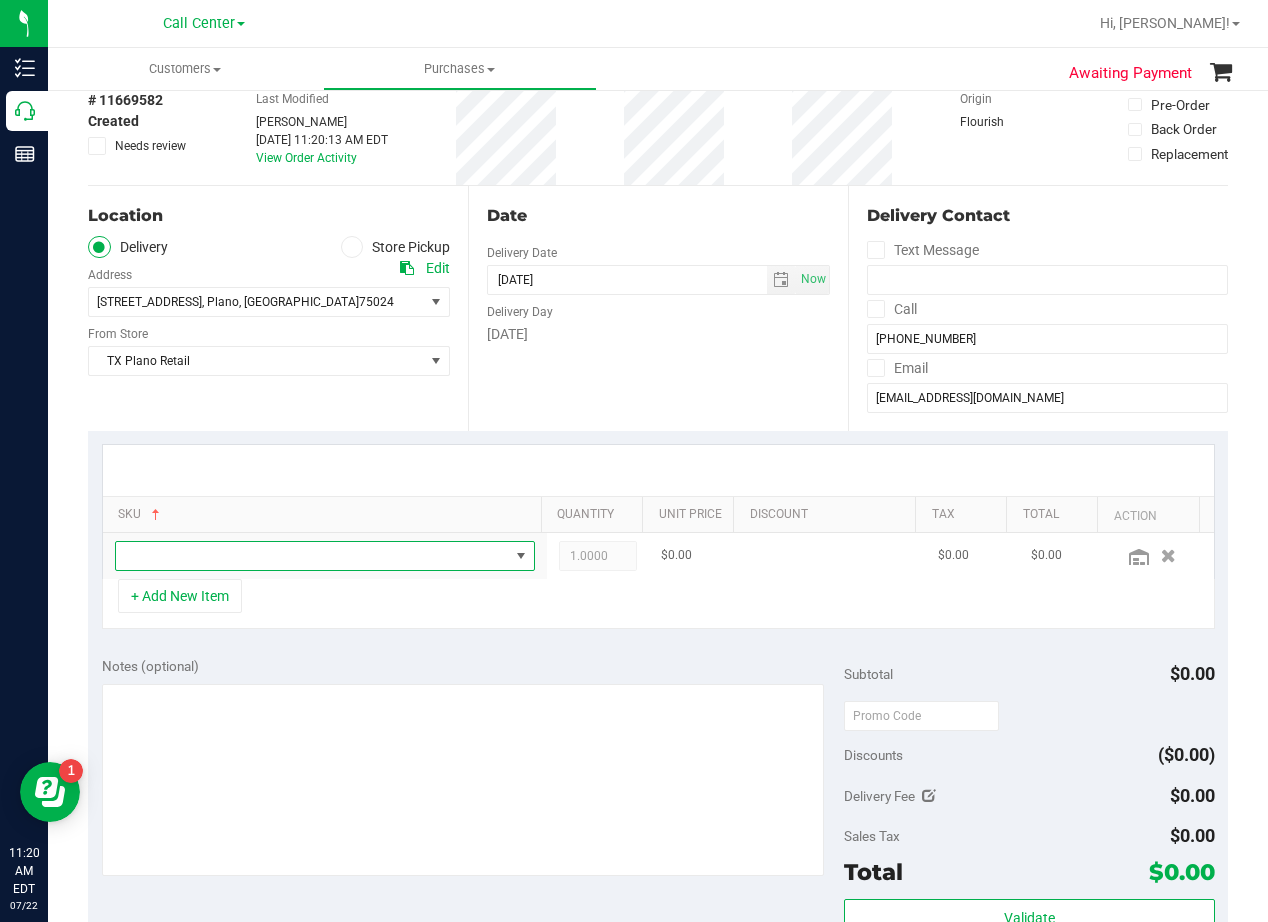 click at bounding box center (312, 556) 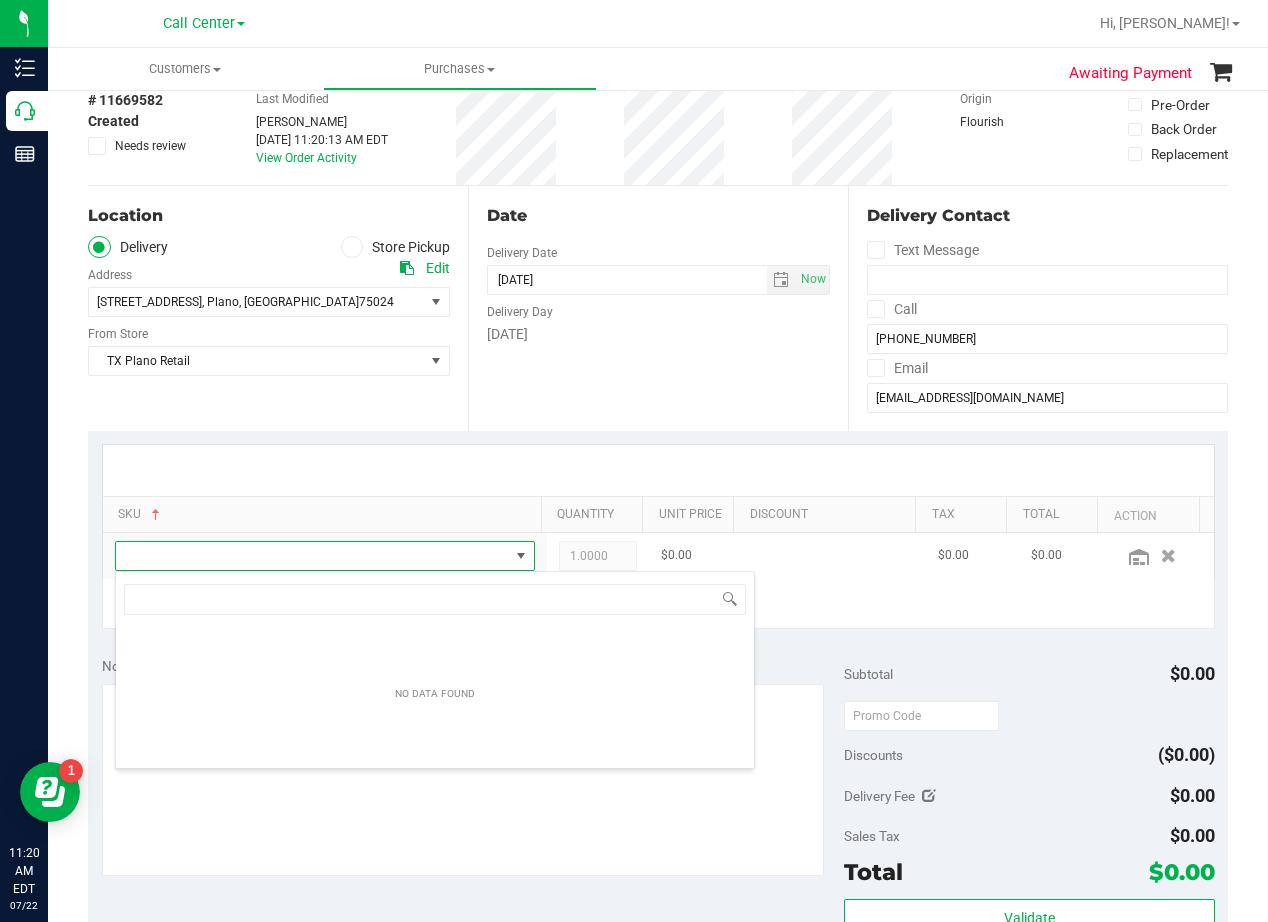 scroll, scrollTop: 99970, scrollLeft: 99593, axis: both 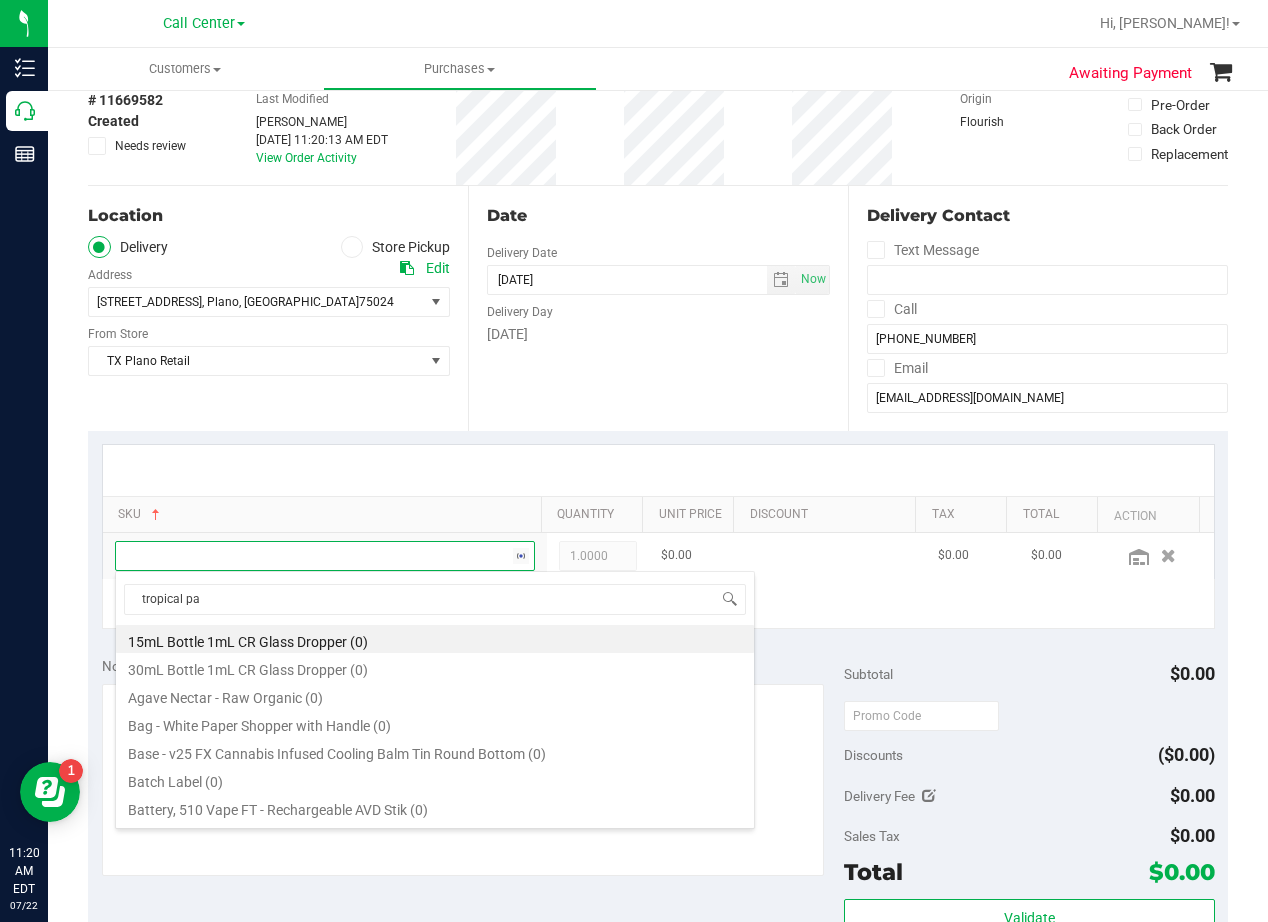type on "tropical par" 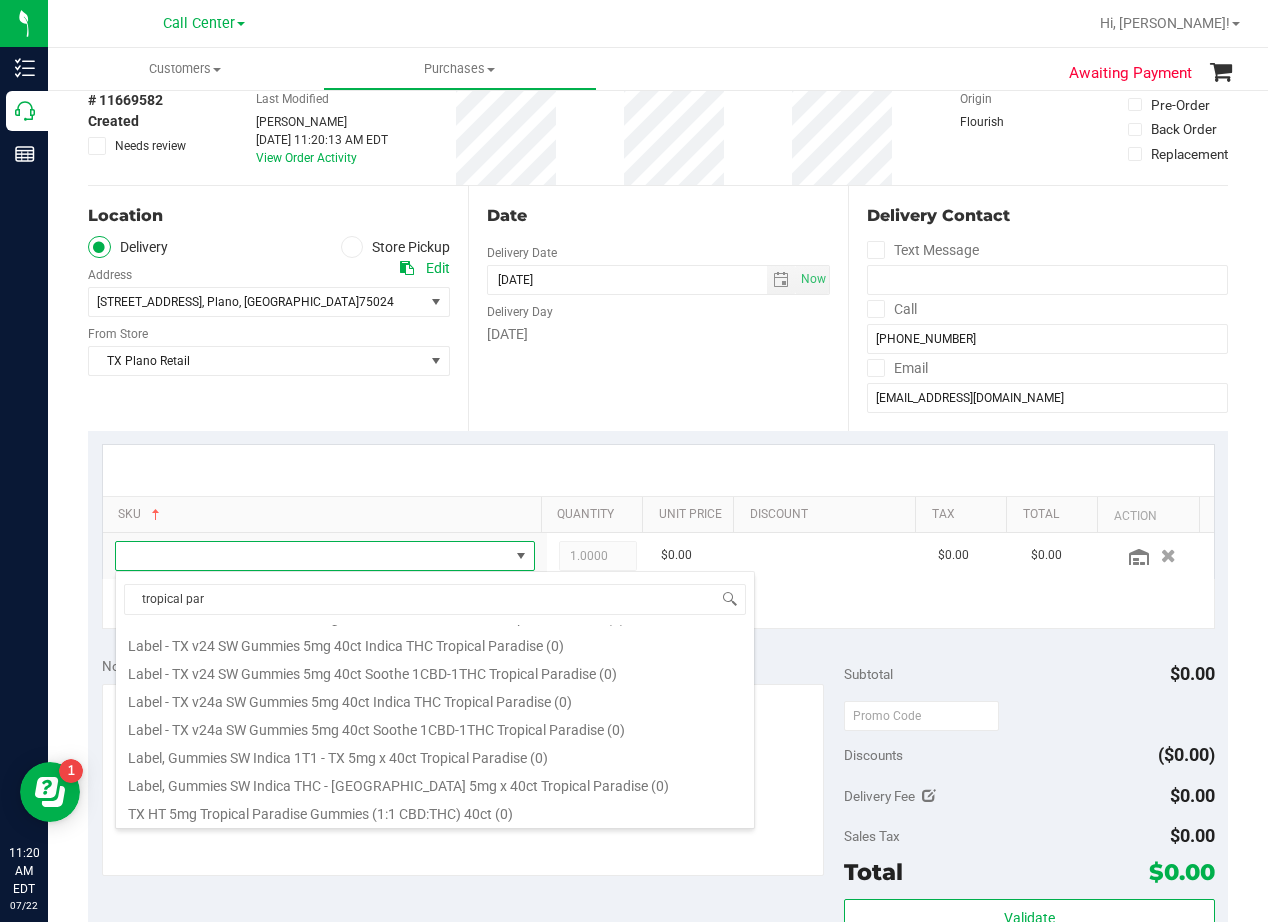 scroll, scrollTop: 360, scrollLeft: 0, axis: vertical 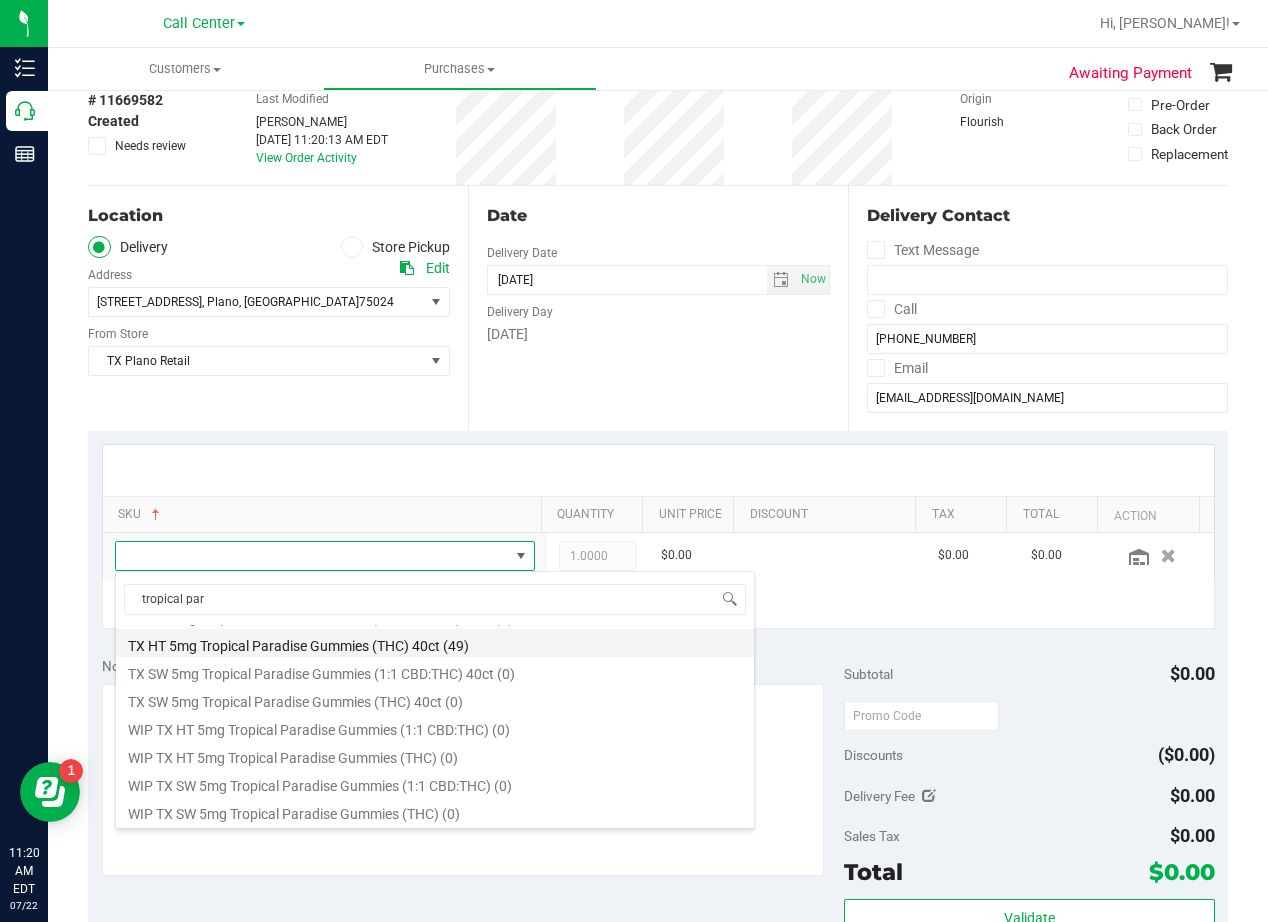 click on "TX HT 5mg Tropical Paradise Gummies (THC) 40ct (49)" at bounding box center (435, 643) 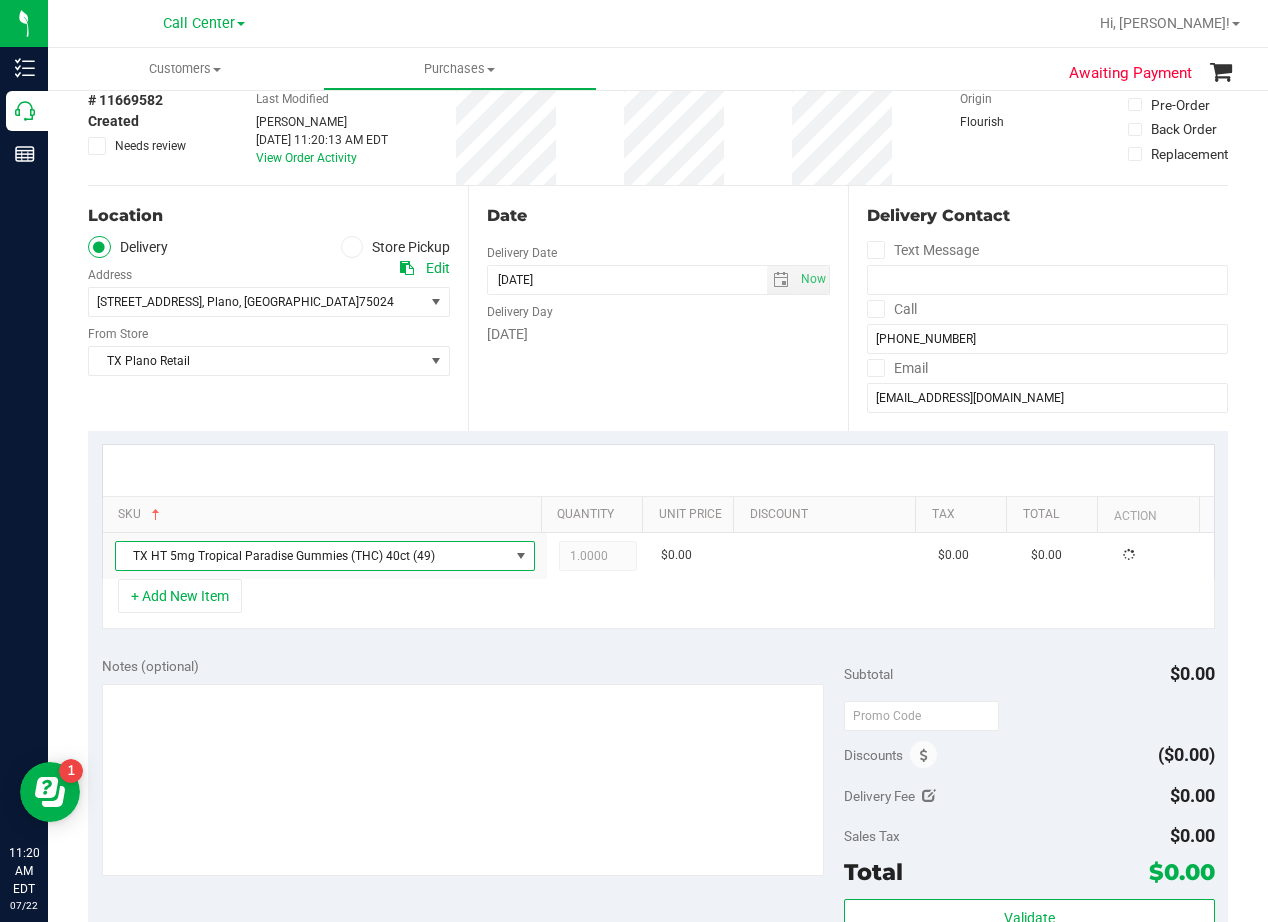 click on "Notes (optional)
Subtotal
$0.00
Discounts
($0.00)
Delivery Fee
$0.00
Sales Tax
$0.00
Total" at bounding box center (658, 823) 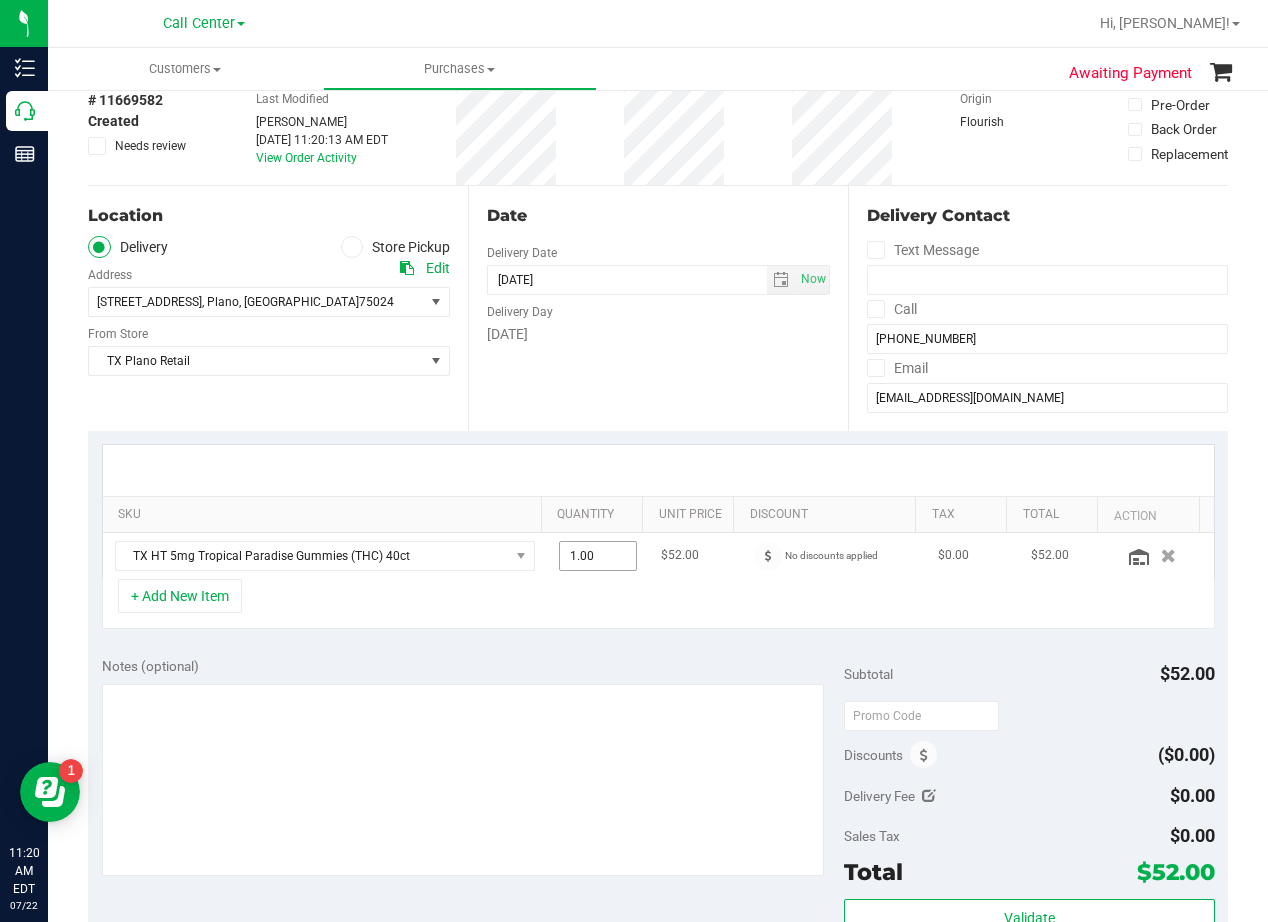 click on "1.00 1" at bounding box center (598, 556) 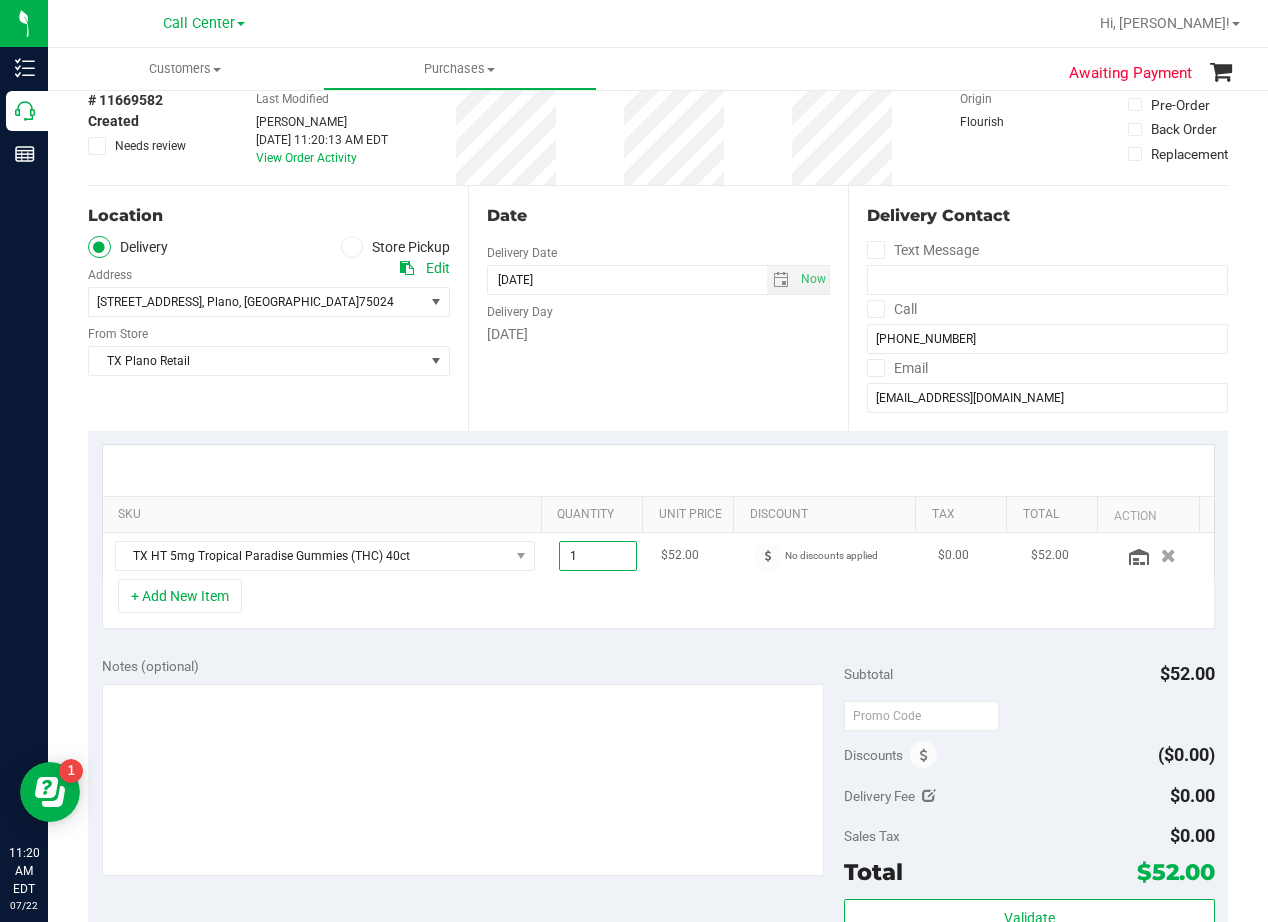 click on "1" at bounding box center [598, 556] 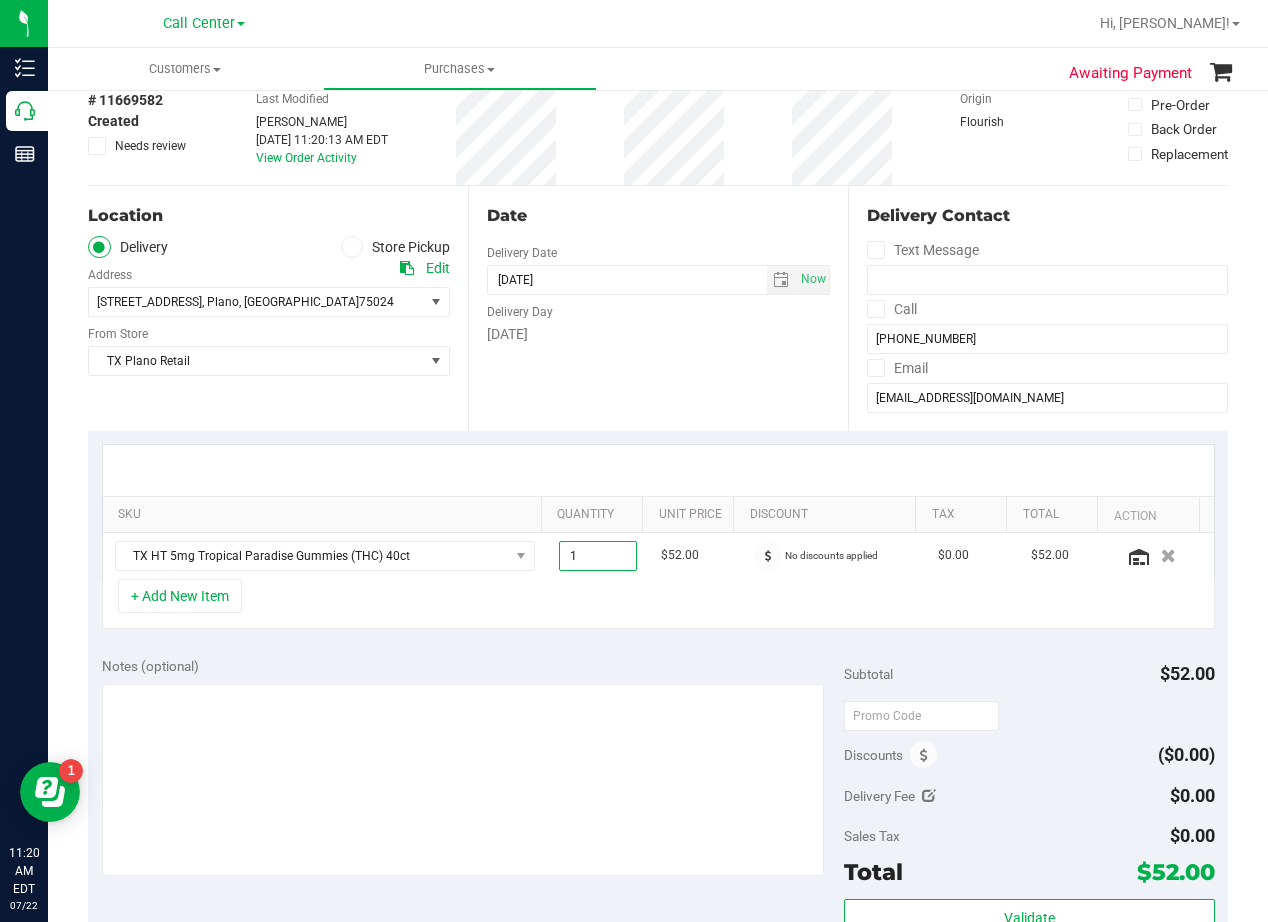 type on "2" 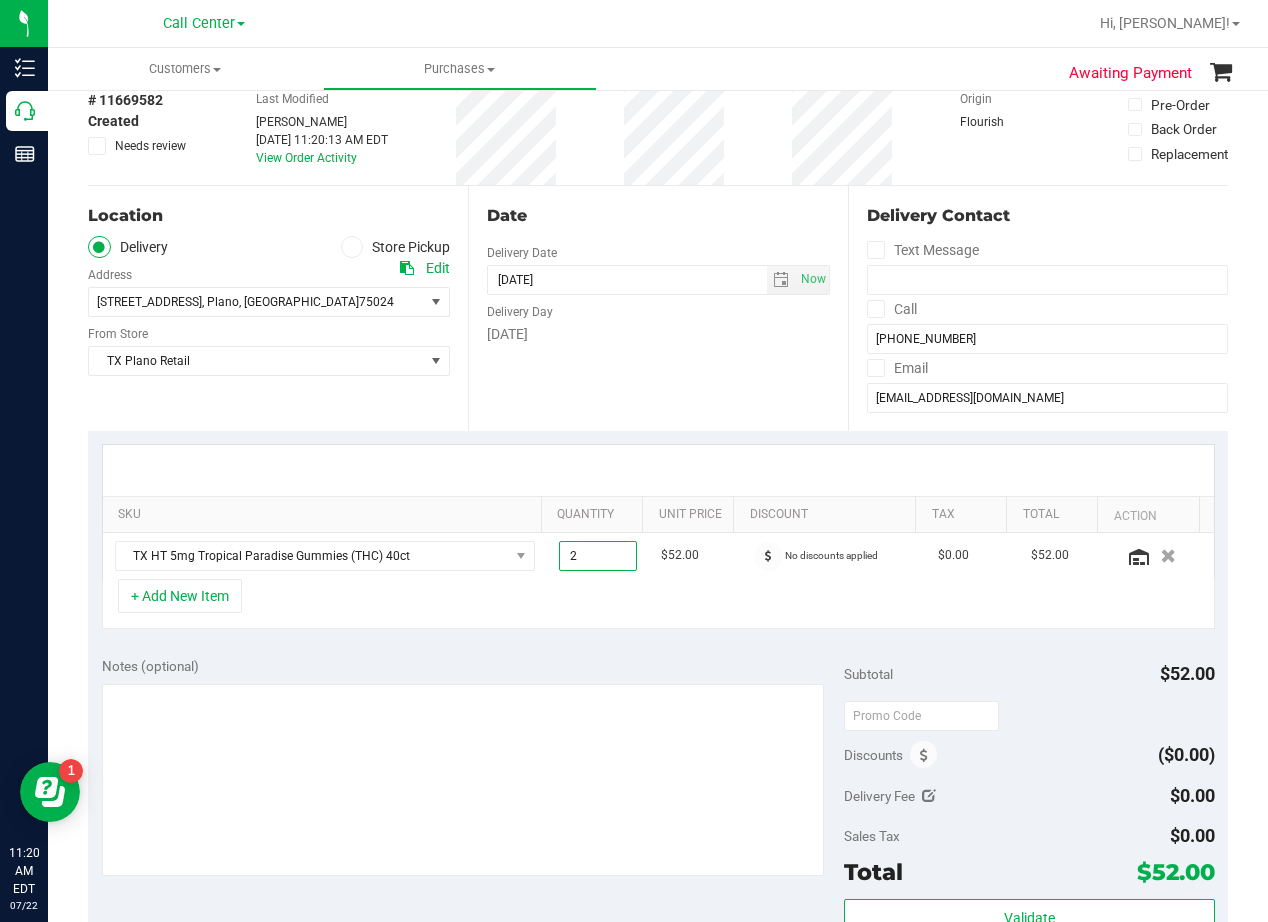 type on "2.00" 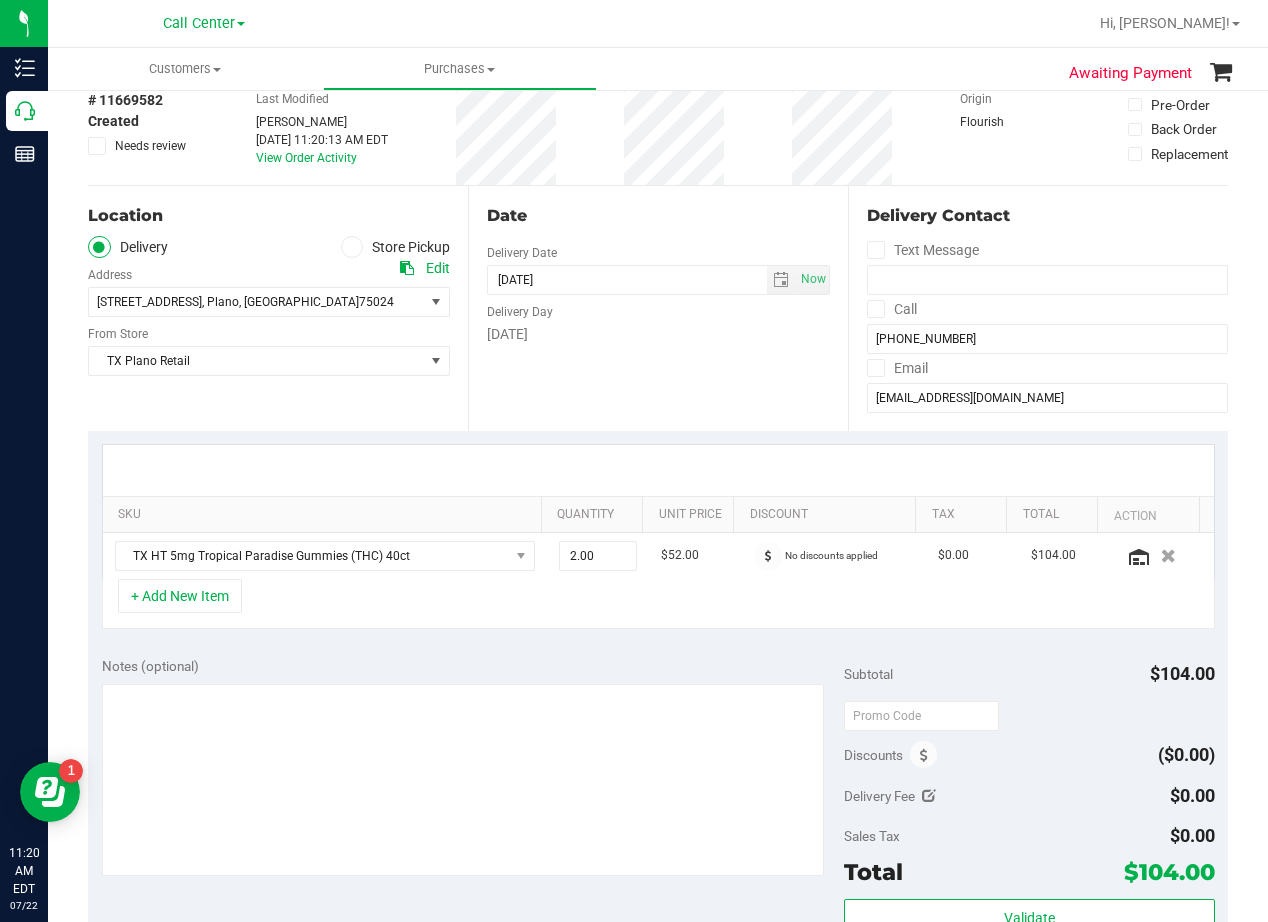 click at bounding box center (658, 470) 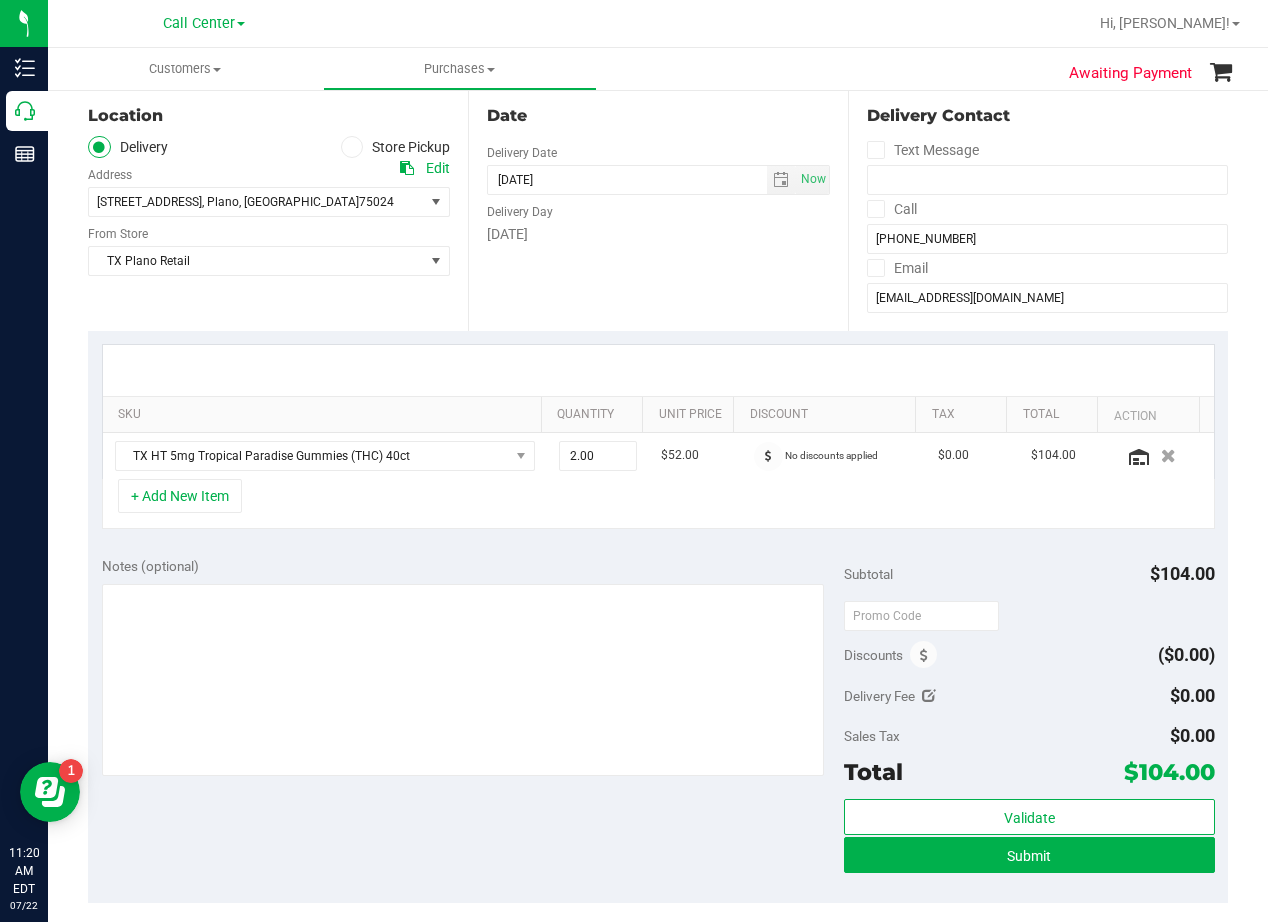 click on "+ Add New Item" at bounding box center (658, 504) 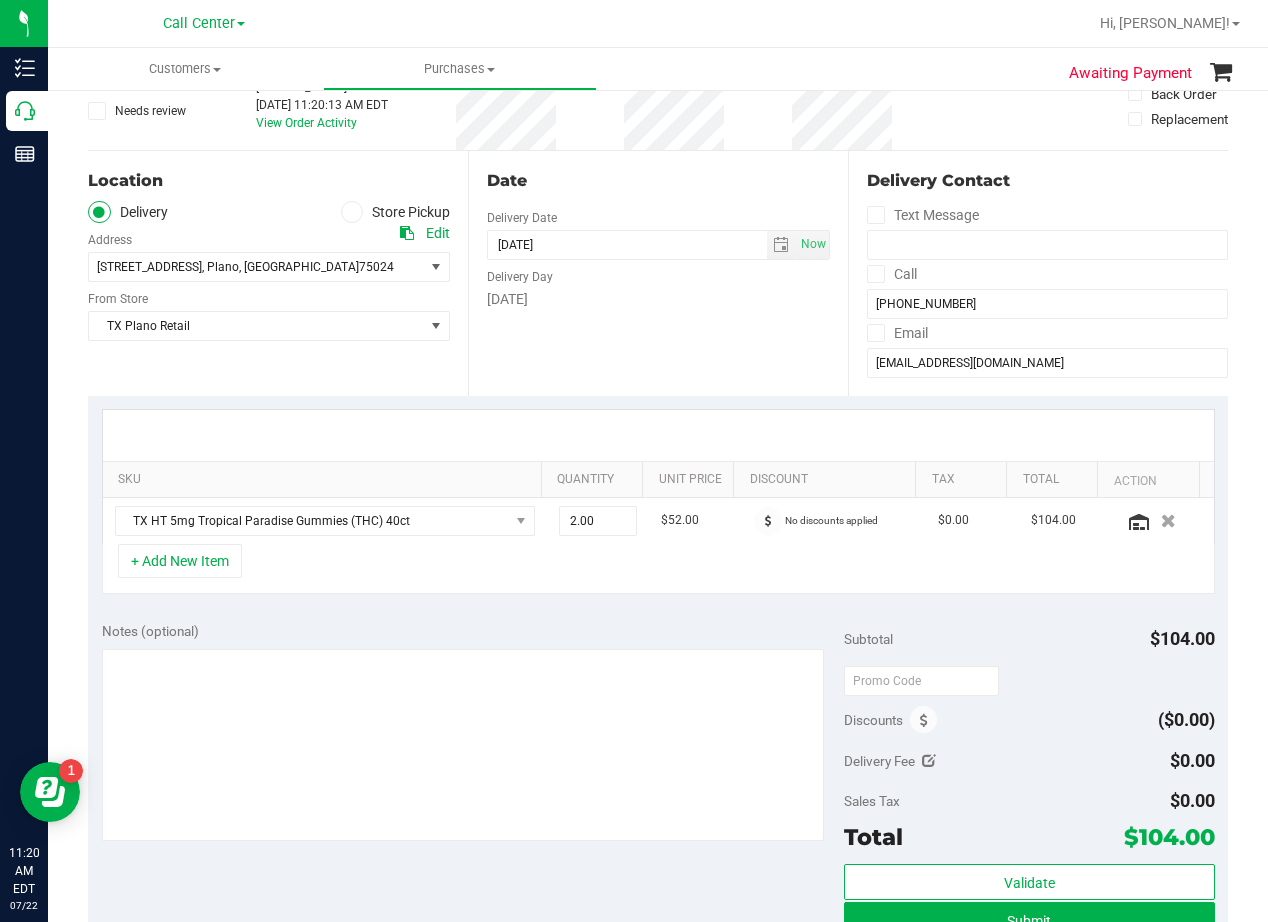scroll, scrollTop: 100, scrollLeft: 0, axis: vertical 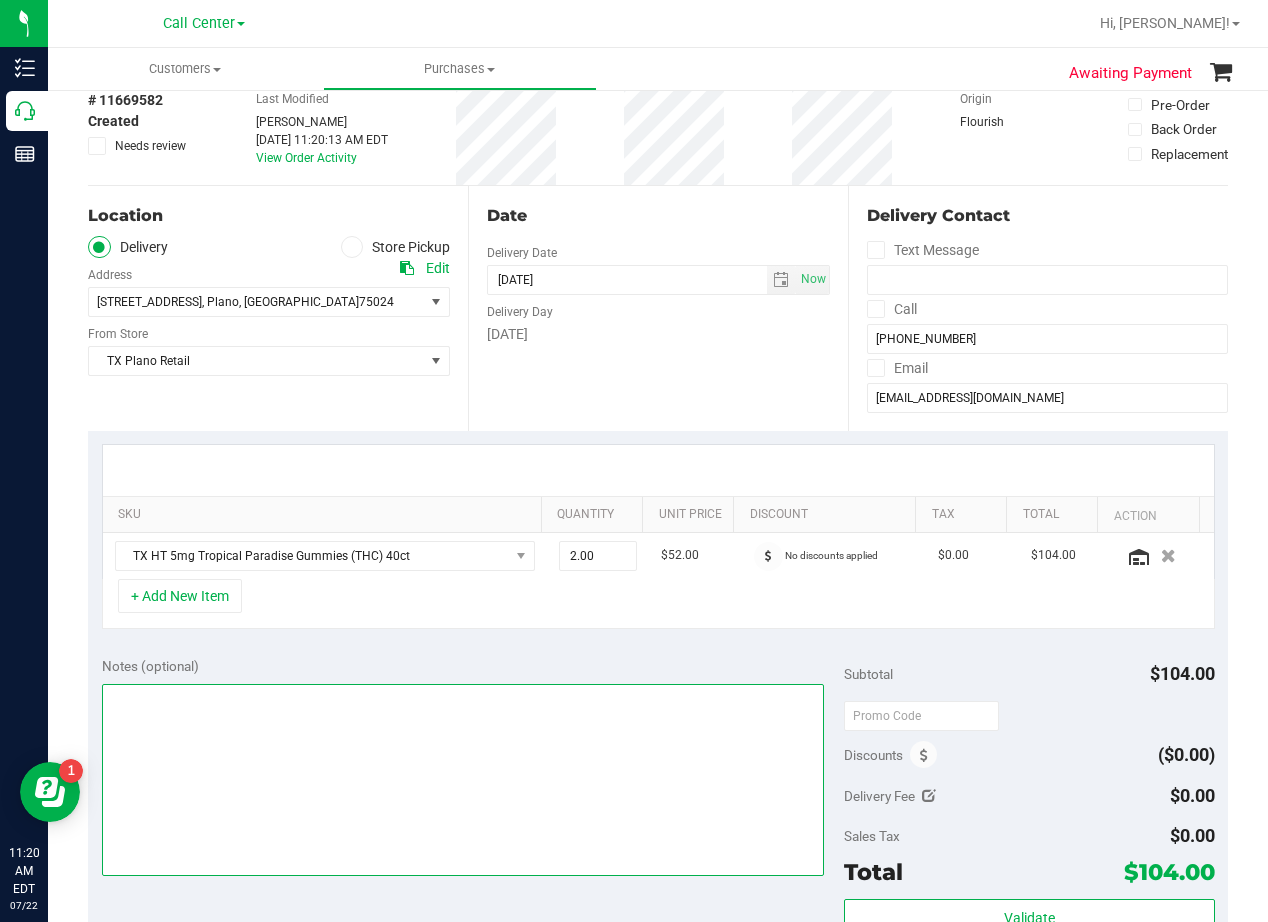 click at bounding box center (463, 780) 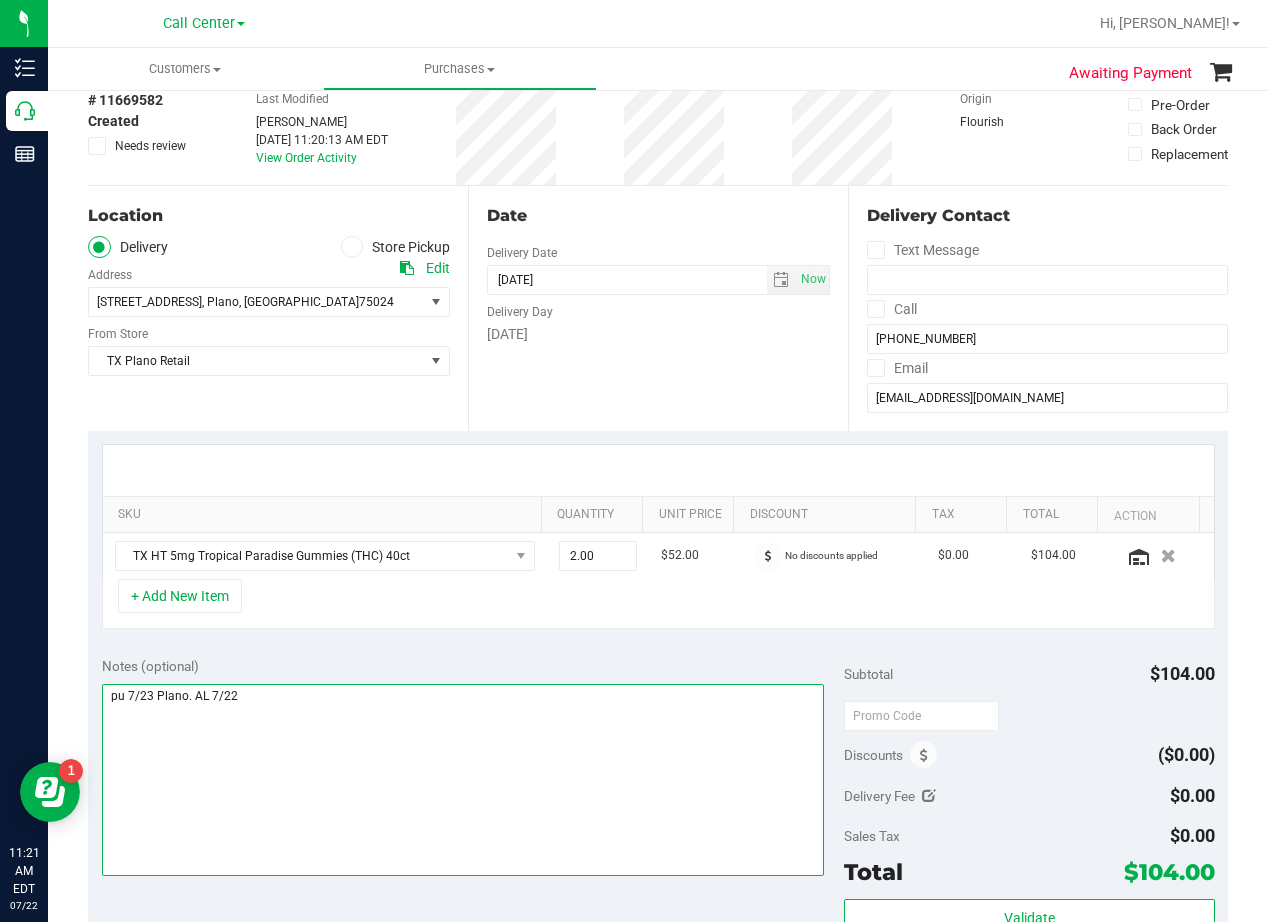 type on "pu 7/23 Plano. AL 7/22" 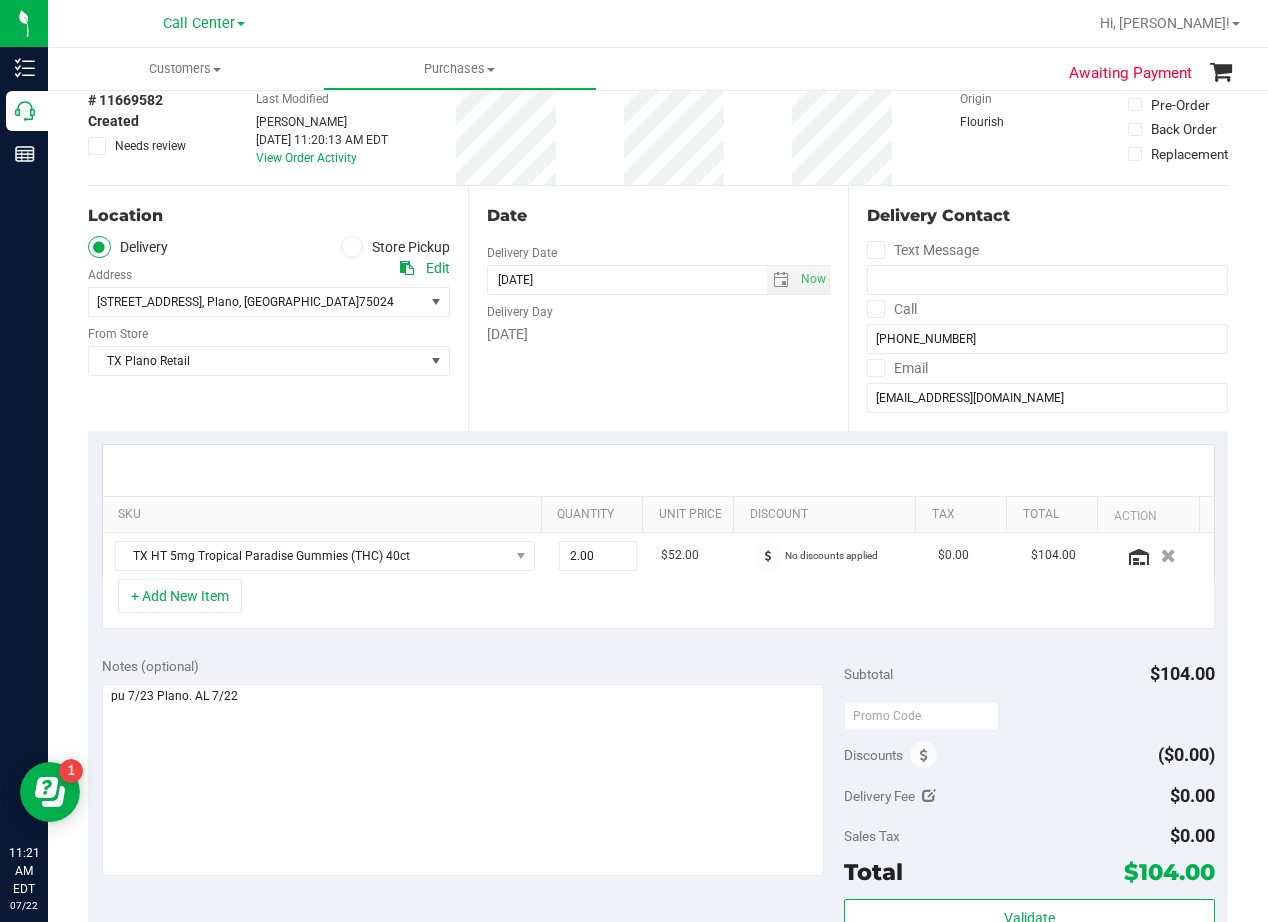 drag, startPoint x: 697, startPoint y: 380, endPoint x: 540, endPoint y: 349, distance: 160.03125 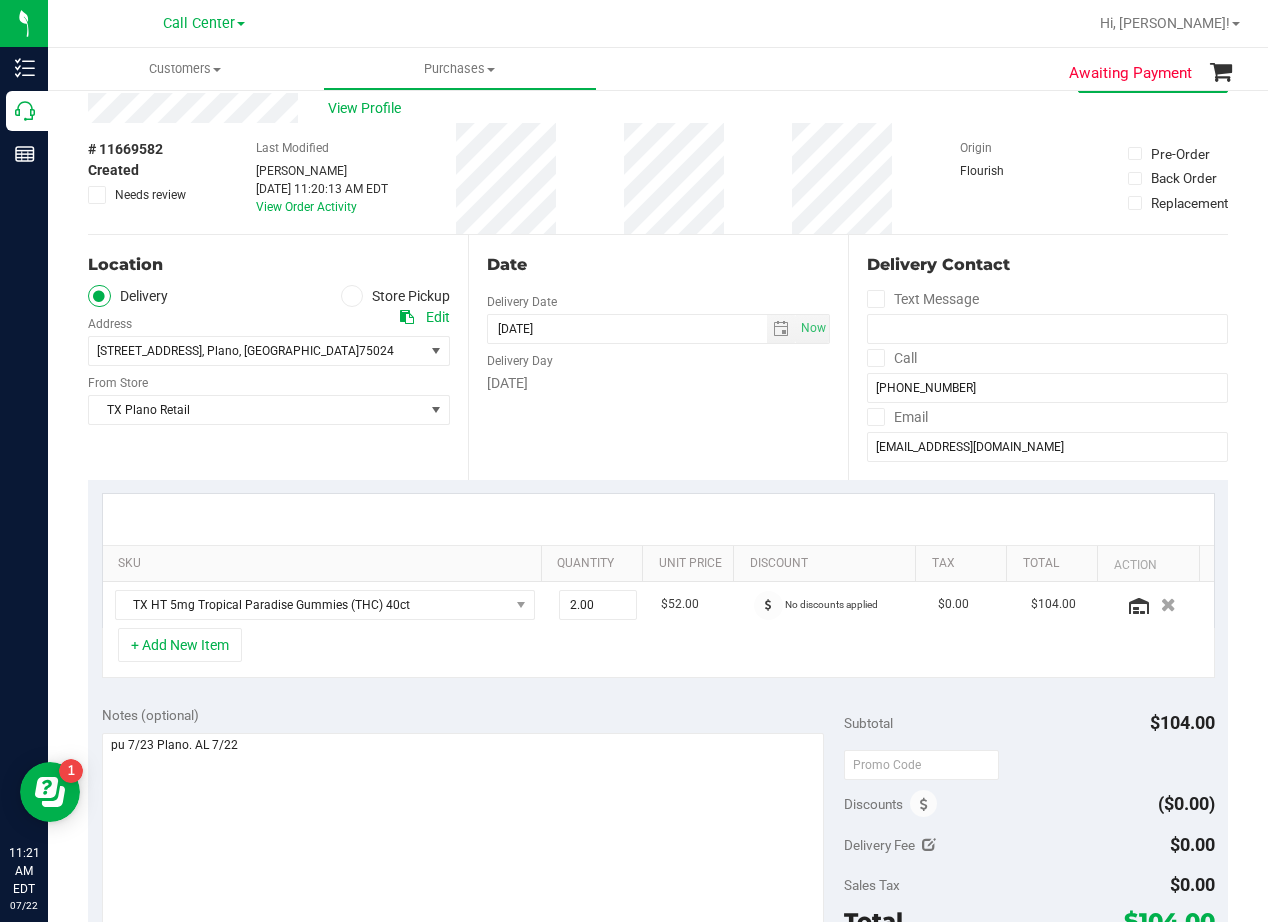 scroll, scrollTop: 0, scrollLeft: 0, axis: both 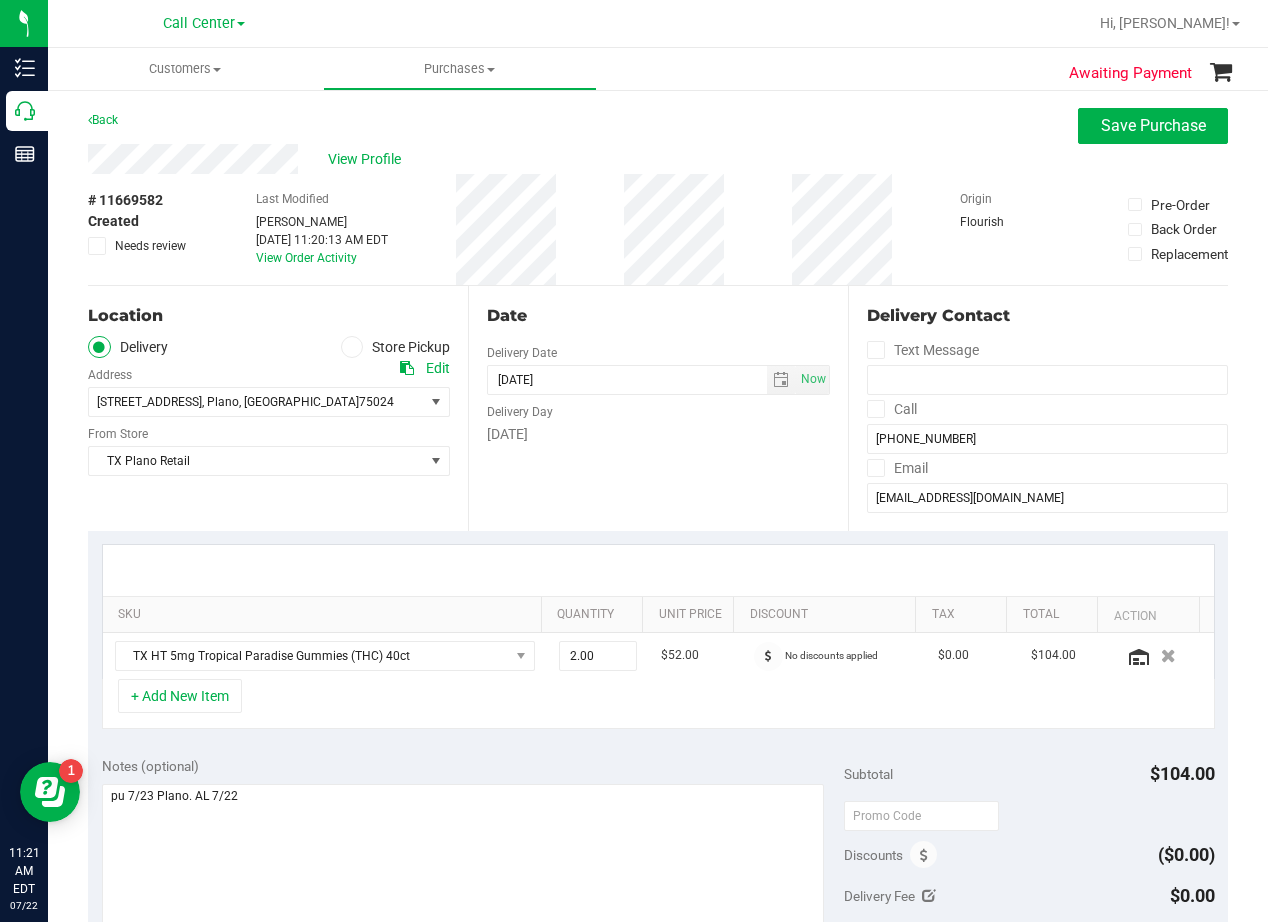 click on "Date" at bounding box center (658, 316) 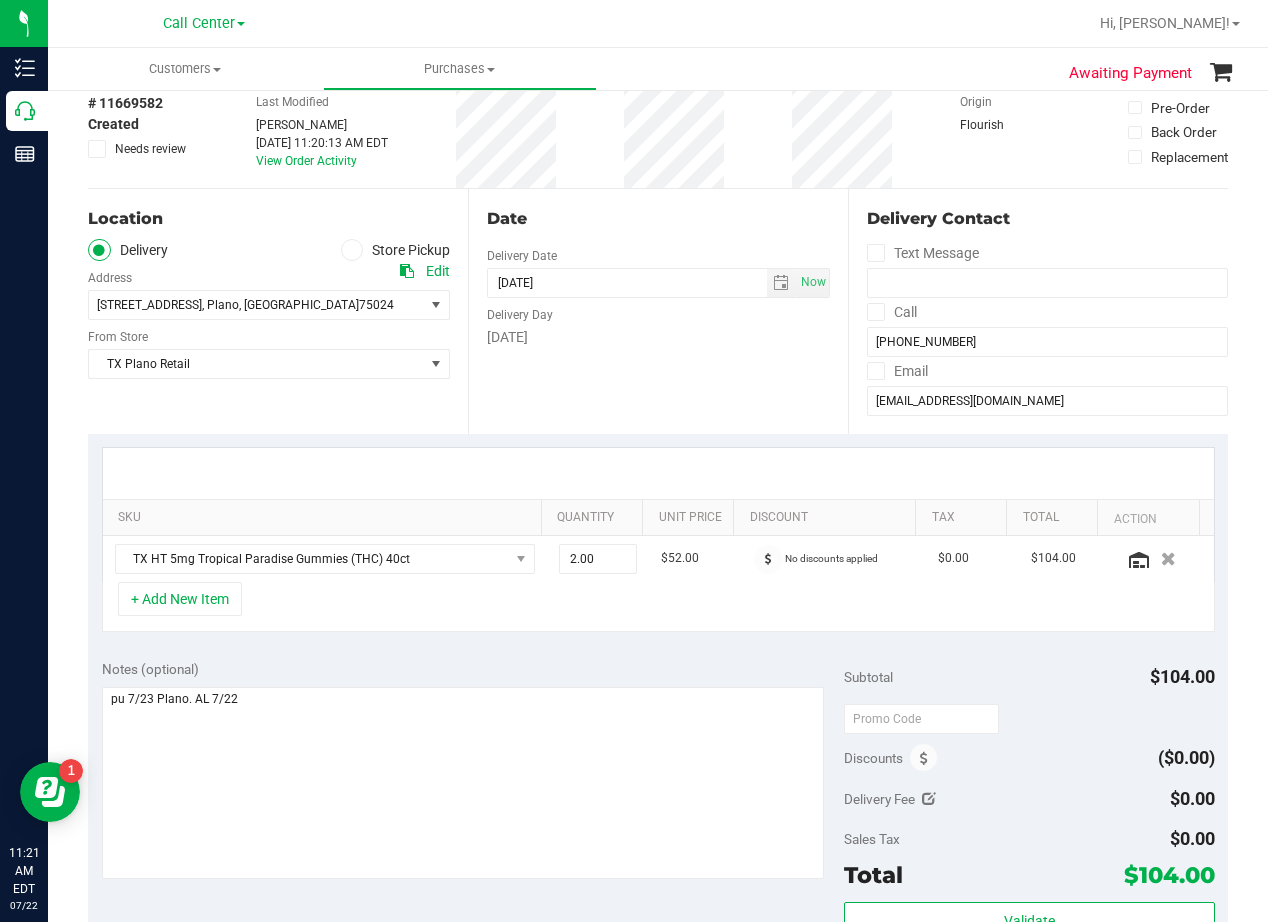 scroll, scrollTop: 100, scrollLeft: 0, axis: vertical 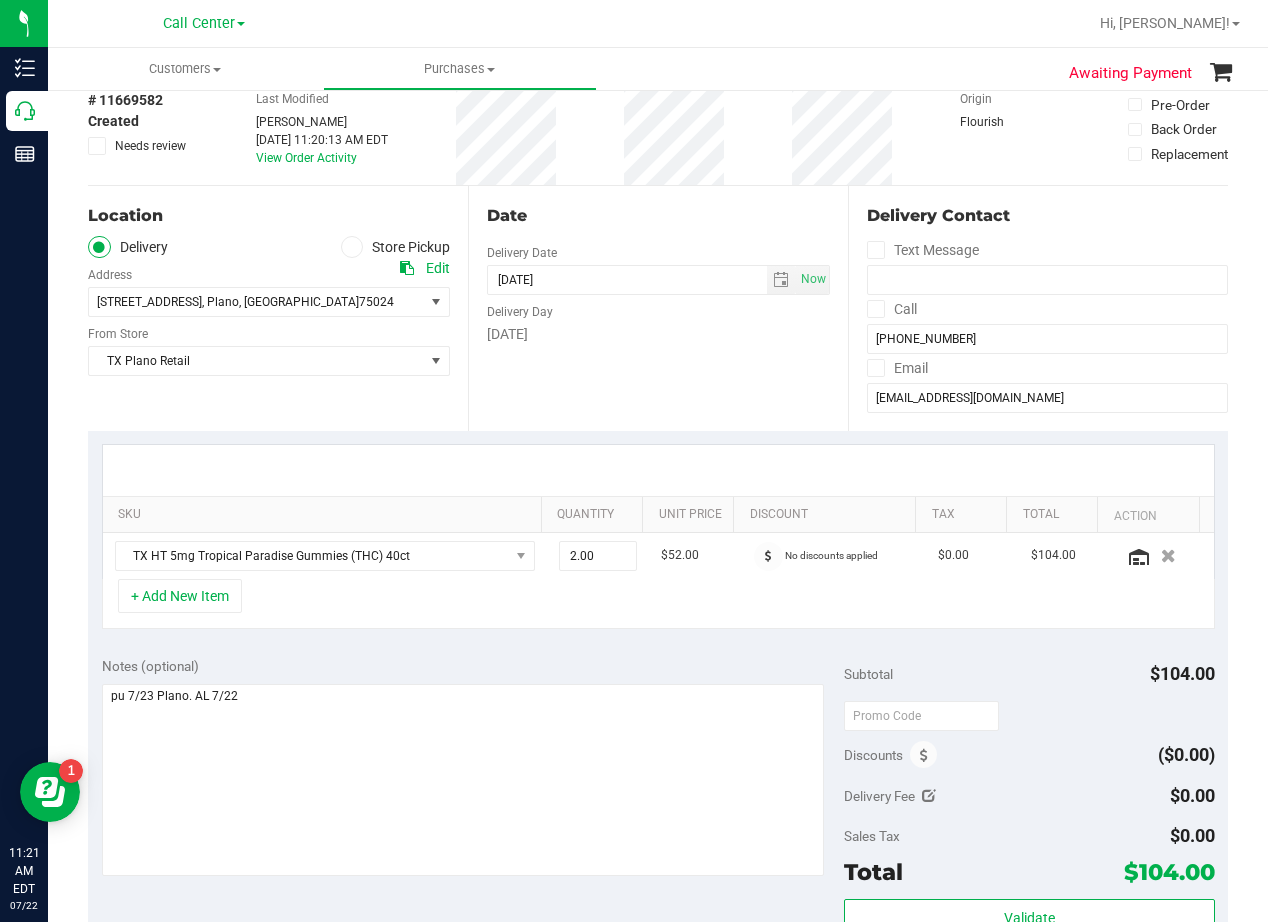 click on "Date
Delivery Date
07/22/2025
Now
07/22/2025 08:00 AM
Now
Delivery Day
Tuesday" at bounding box center [658, 308] 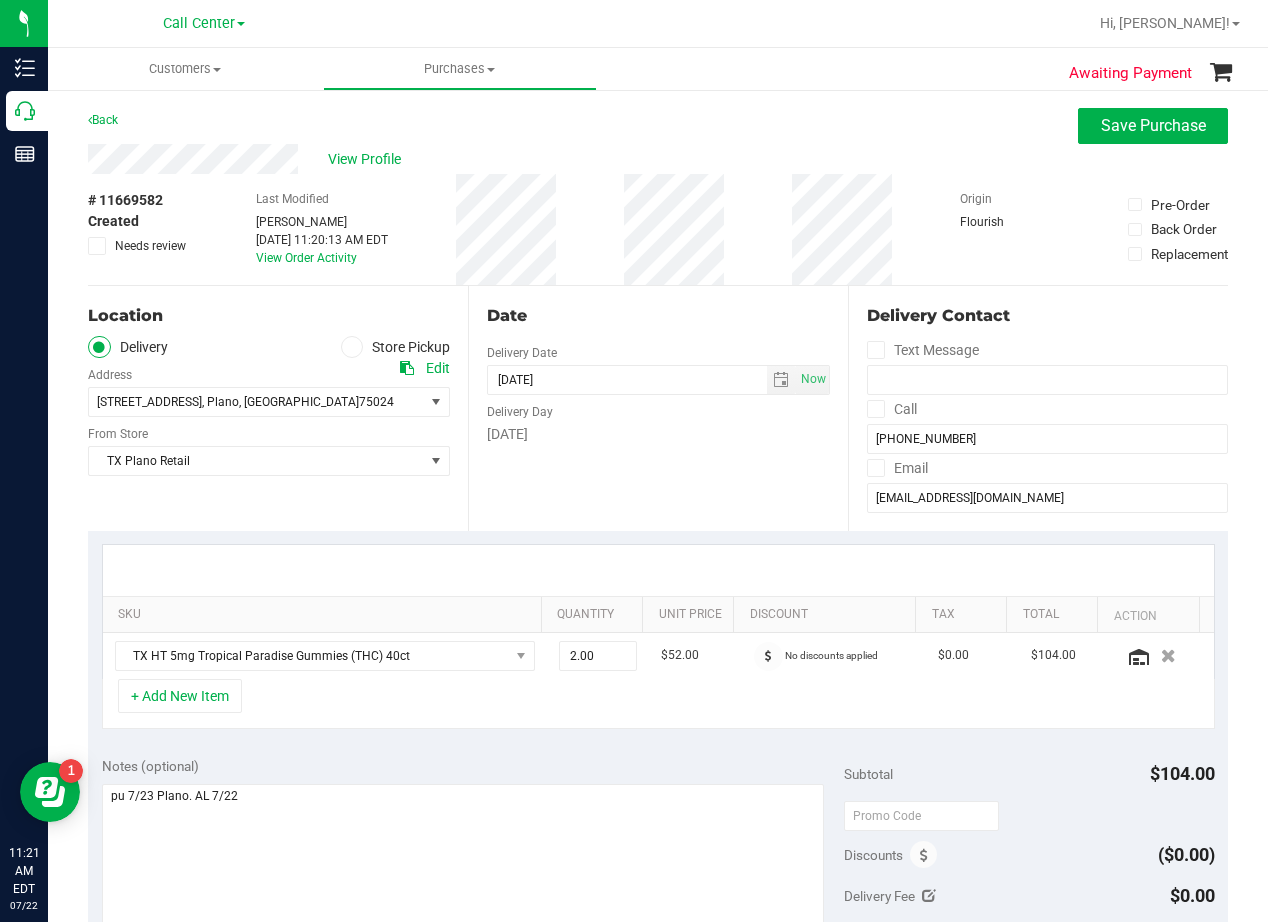 click on "View Profile" at bounding box center [658, 159] 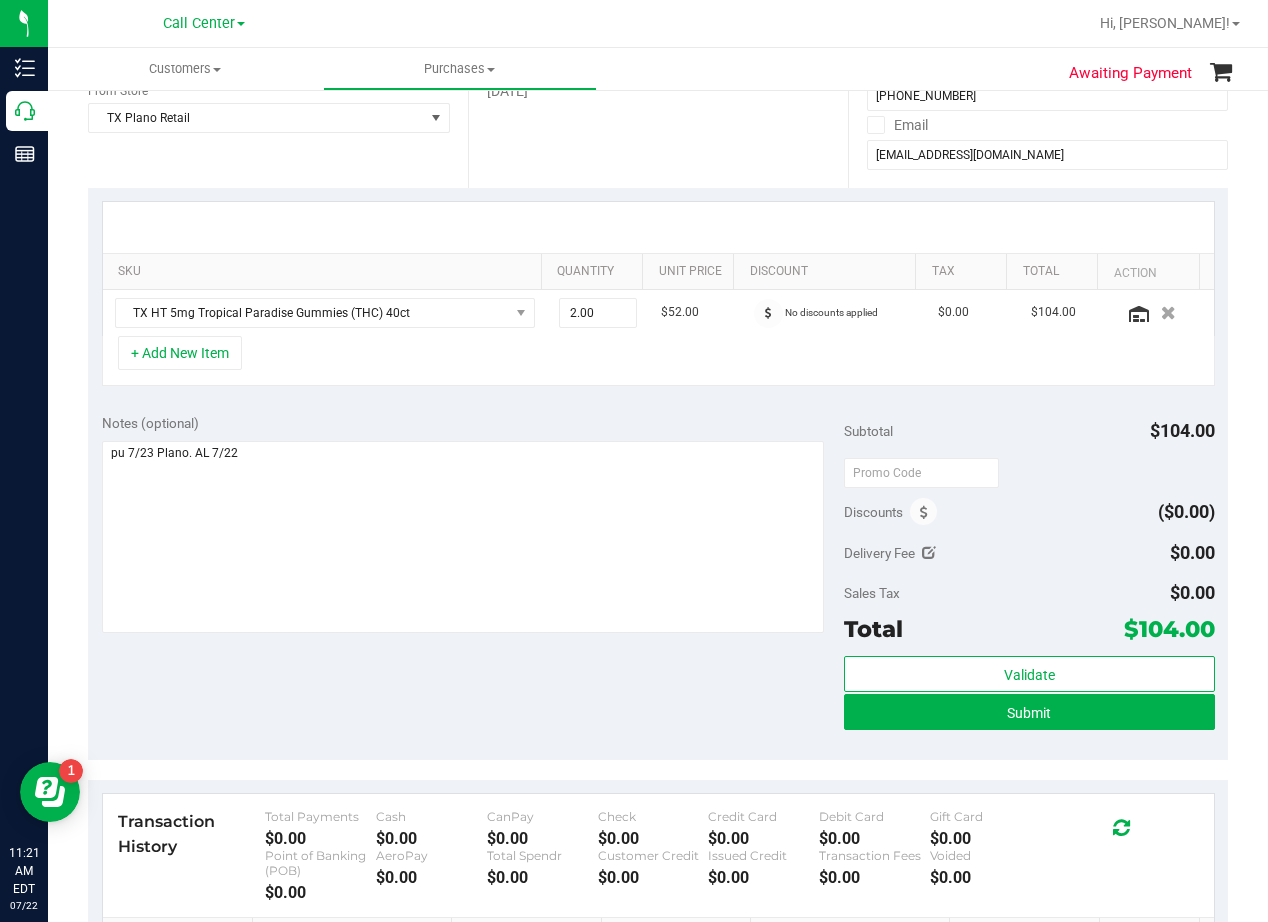 scroll, scrollTop: 400, scrollLeft: 0, axis: vertical 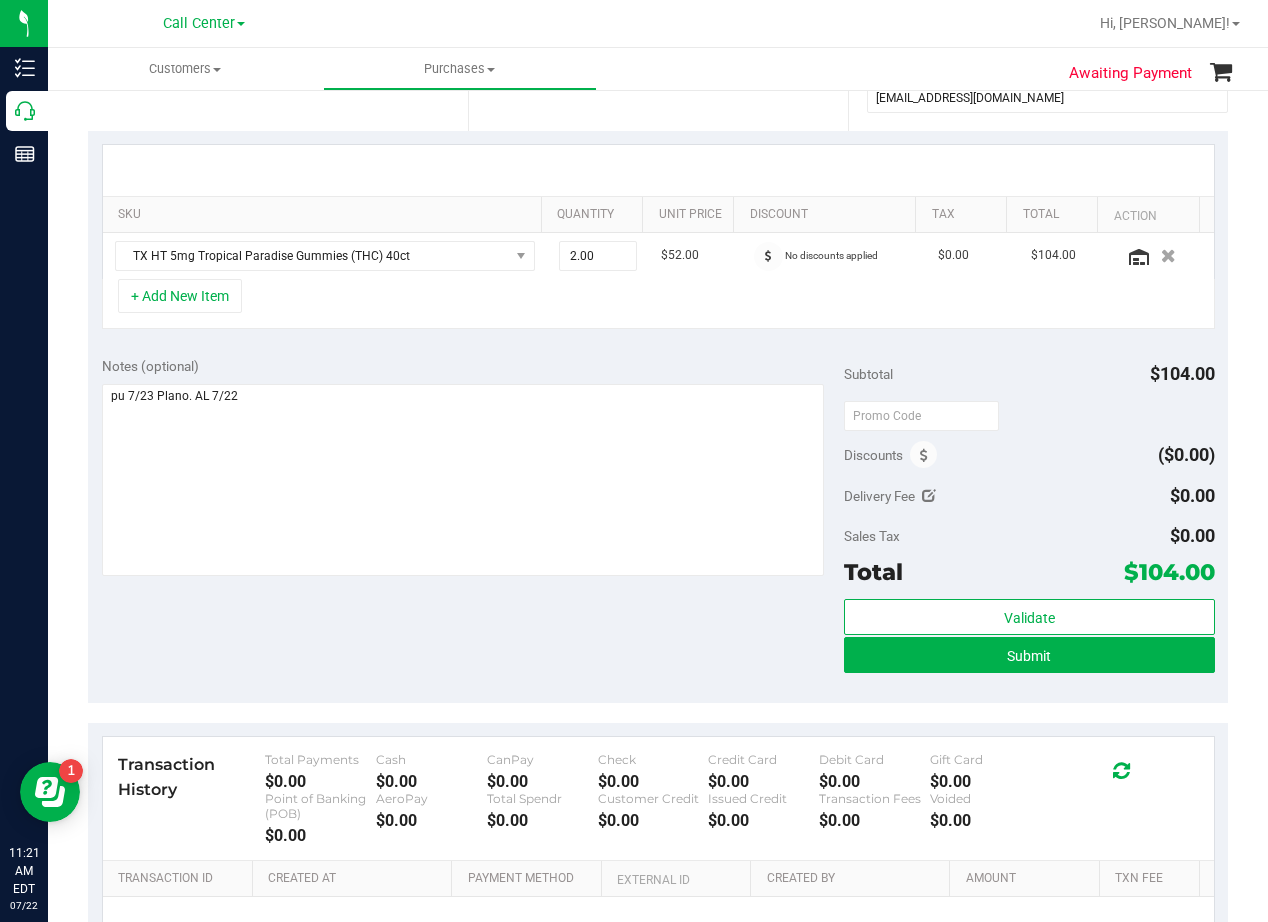 click on "Notes (optional)
Subtotal
$104.00
Discounts
($0.00)
Delivery Fee
$0.00
Sales Tax
$0.00
Total" at bounding box center [658, 523] 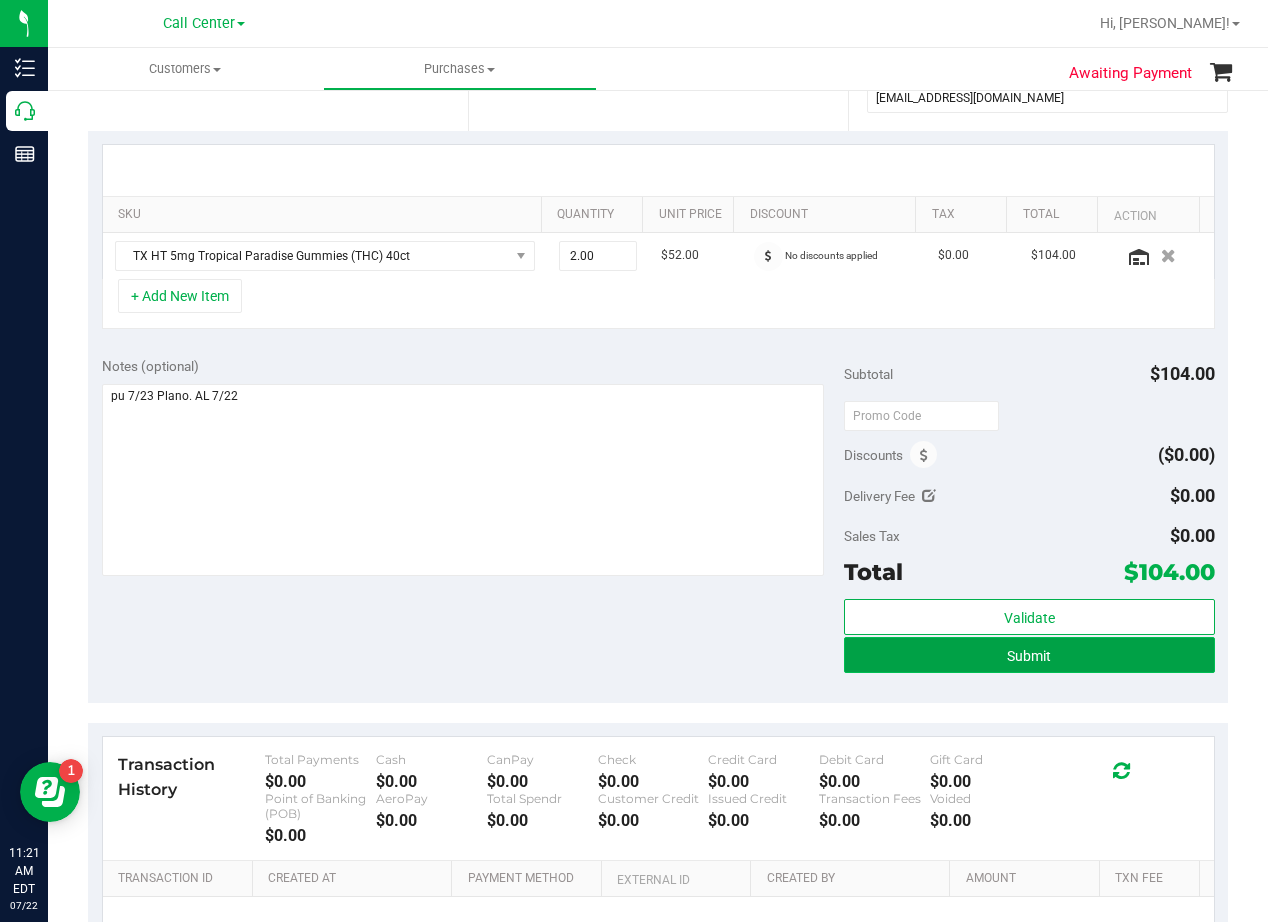 click on "Submit" at bounding box center (1029, 655) 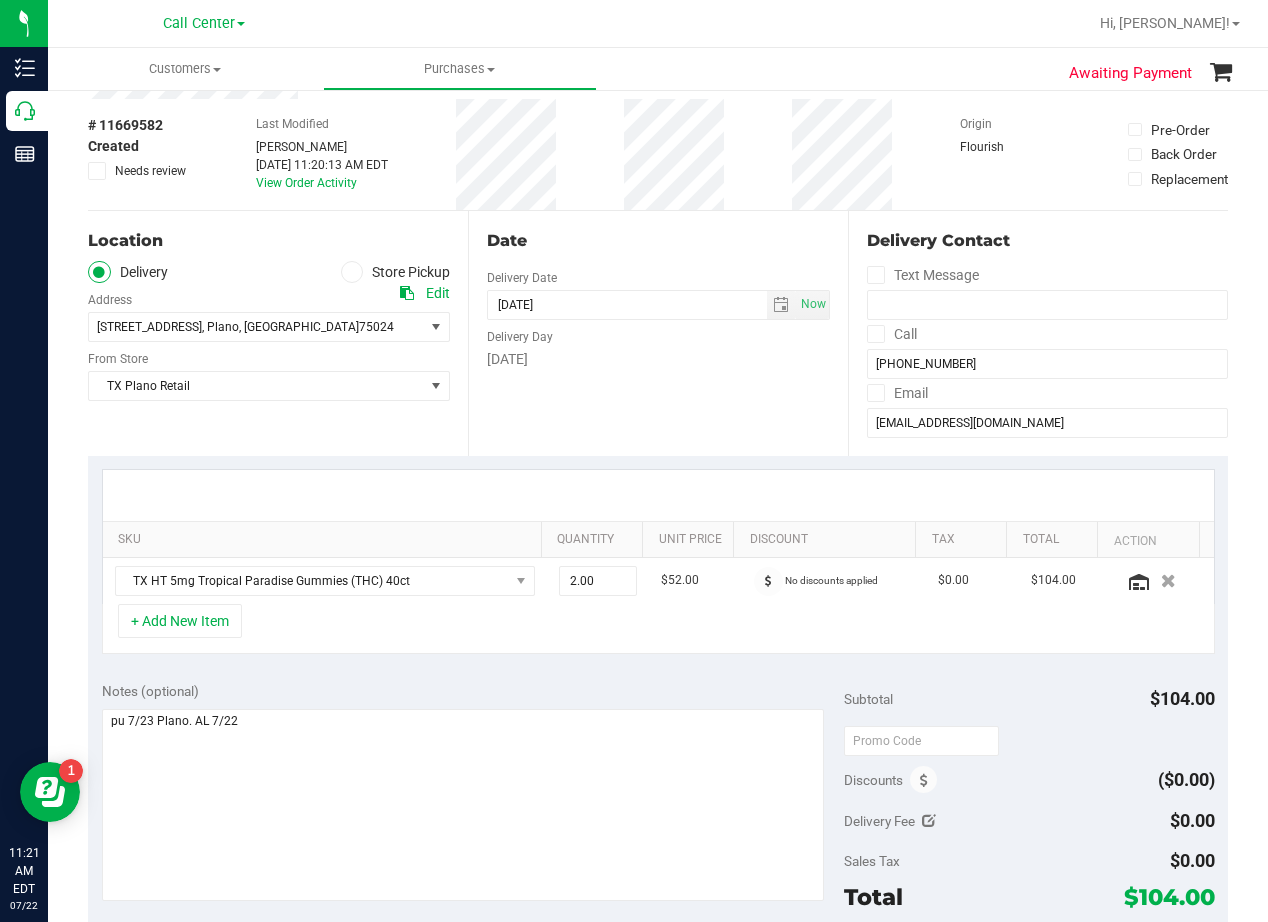 scroll, scrollTop: 0, scrollLeft: 0, axis: both 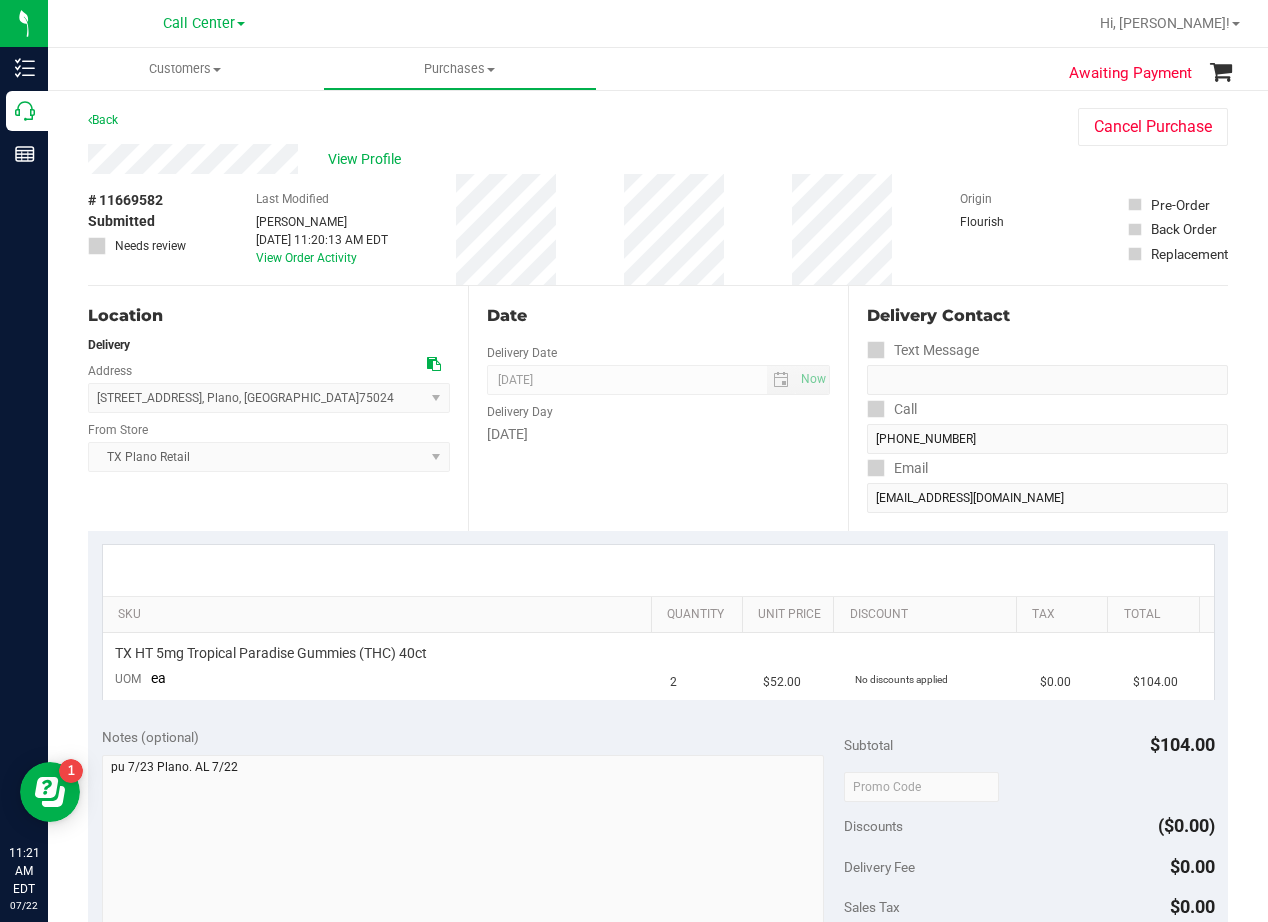 click on "Date
Delivery Date
07/22/2025
Now
07/22/2025 08:00 AM
Now
Delivery Day
Tuesday" at bounding box center (658, 408) 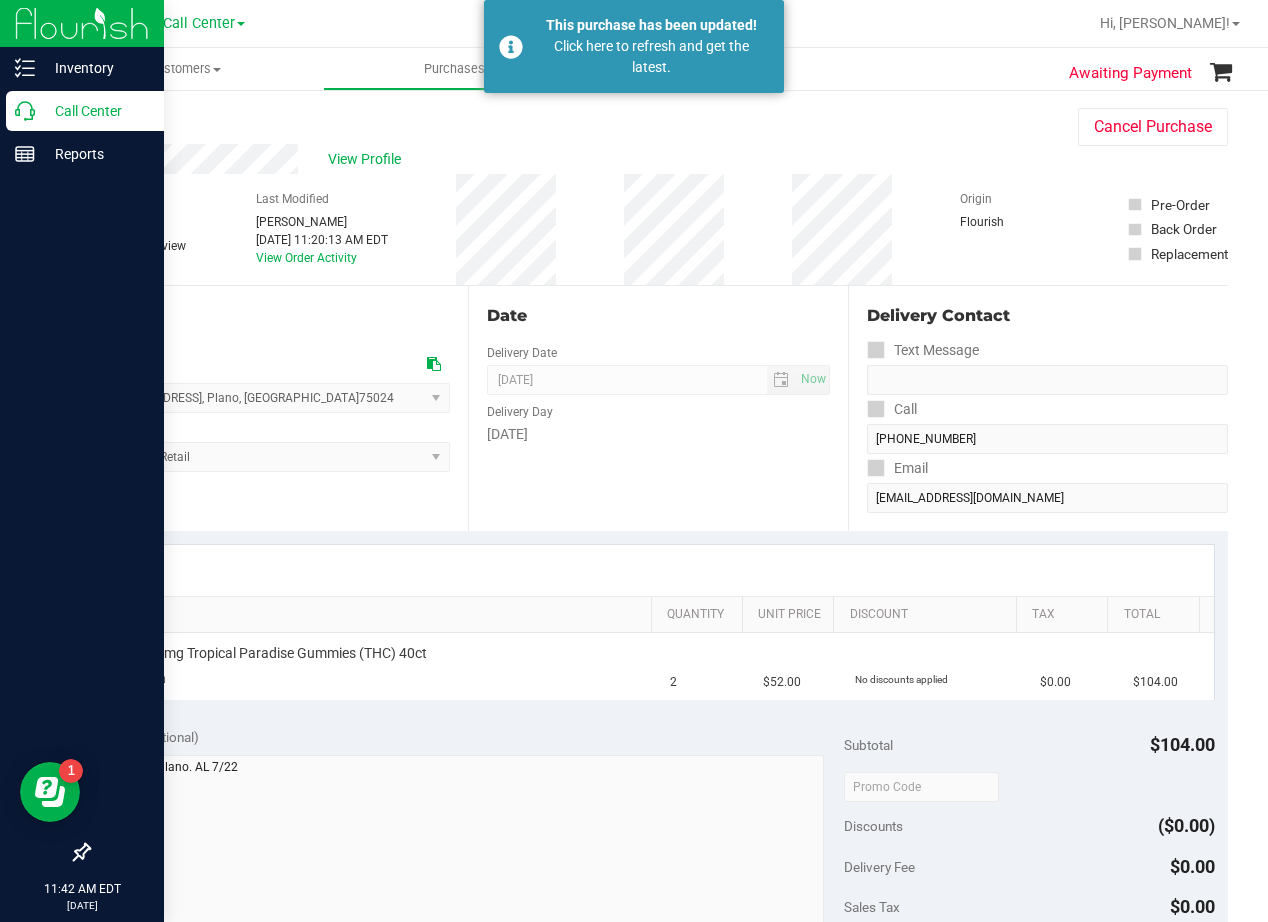 click 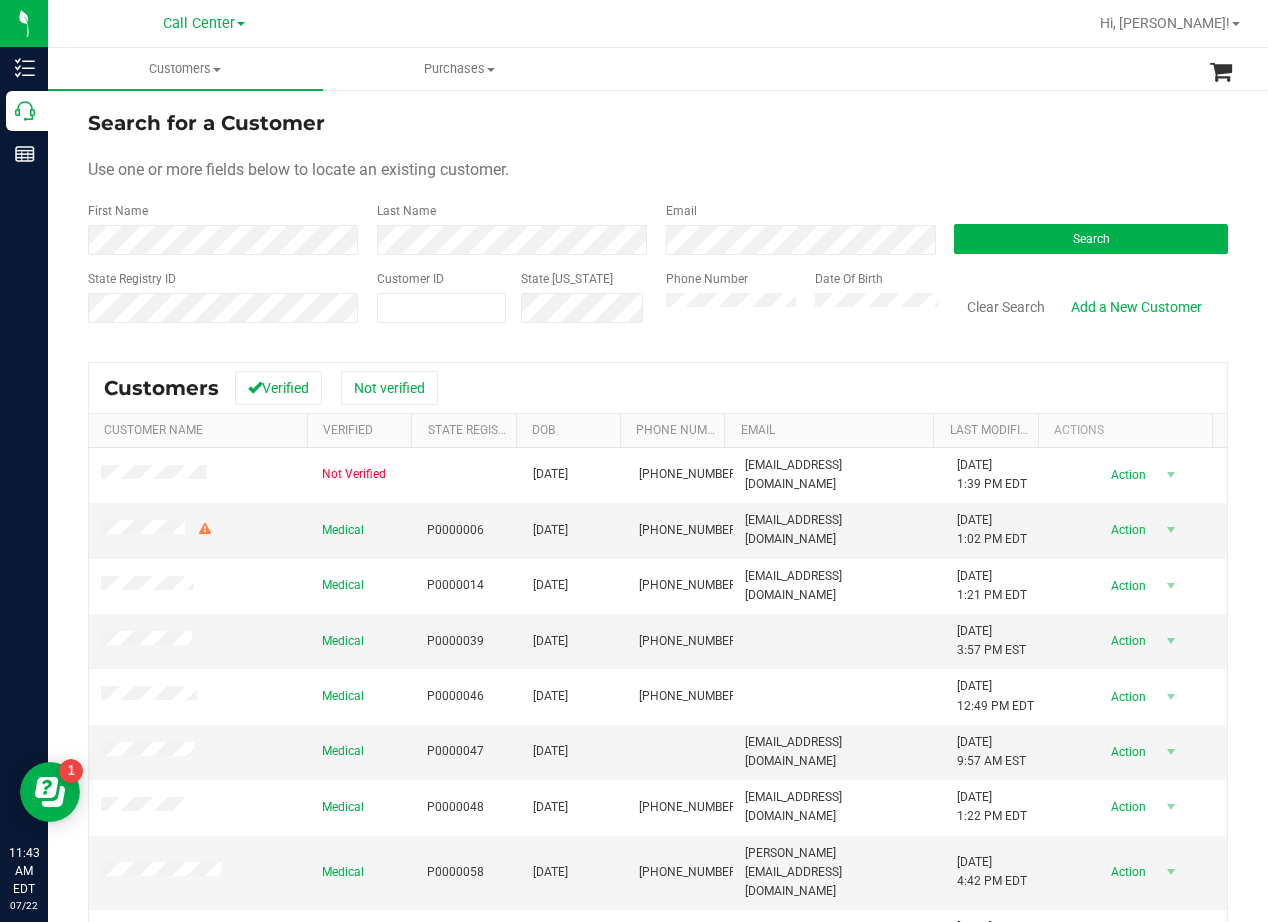 click on "Search for a Customer
Use one or more fields below to locate an existing customer.
First Name
Last Name
Email
Search
State Registry ID
Customer ID
State [US_STATE]
Phone Number
Date Of Birth" at bounding box center (658, 224) 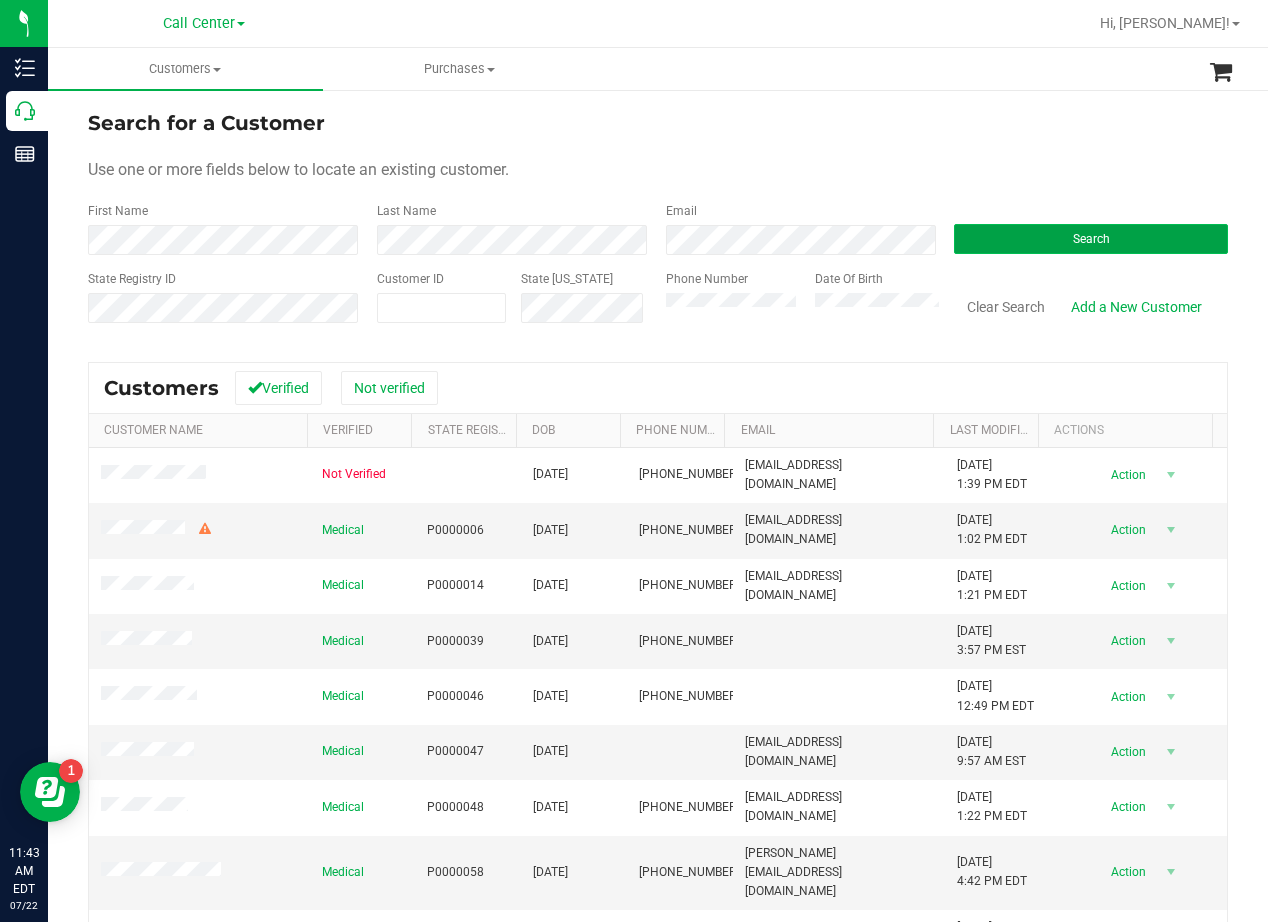click on "Search" at bounding box center [1091, 239] 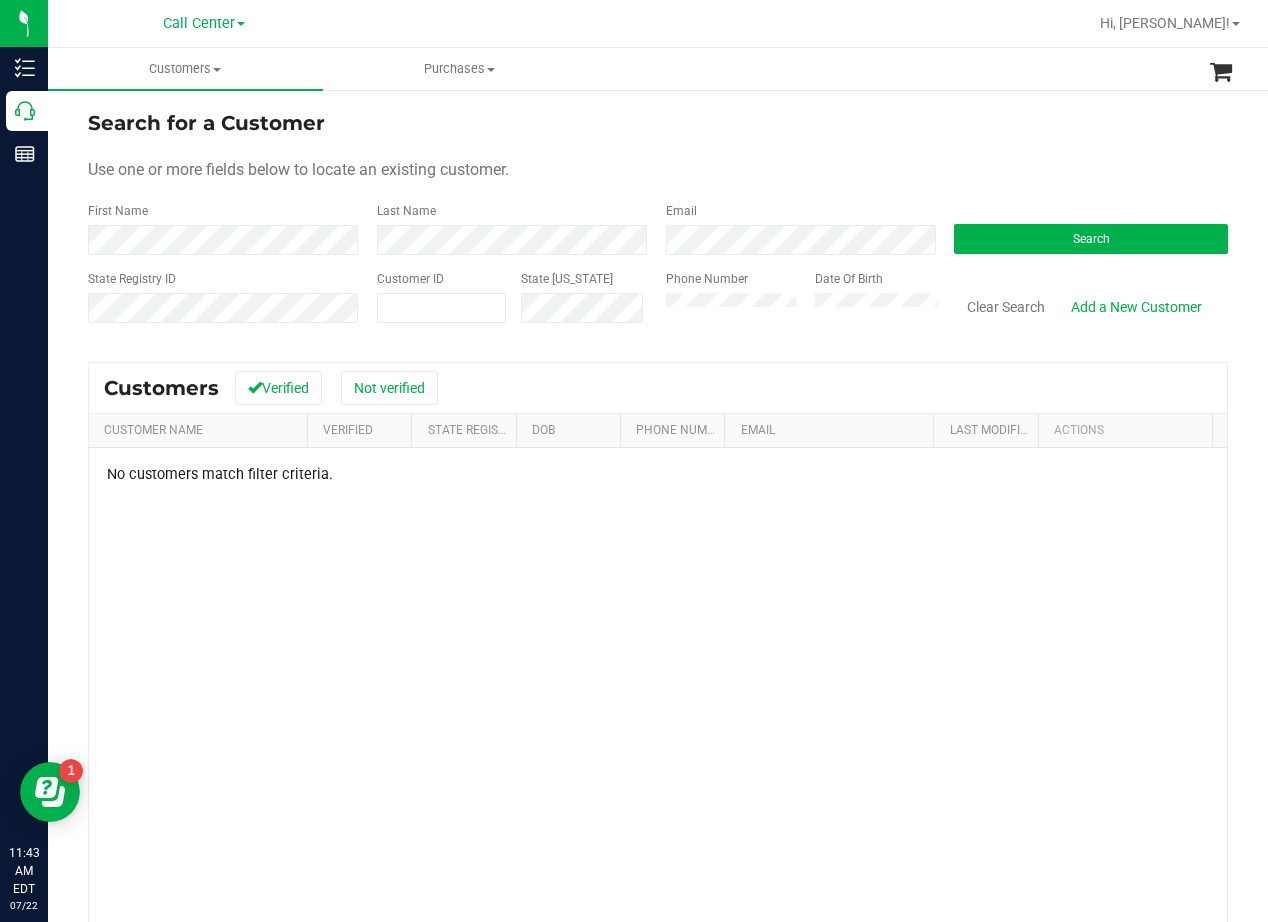 drag, startPoint x: 1001, startPoint y: 139, endPoint x: 892, endPoint y: 173, distance: 114.17968 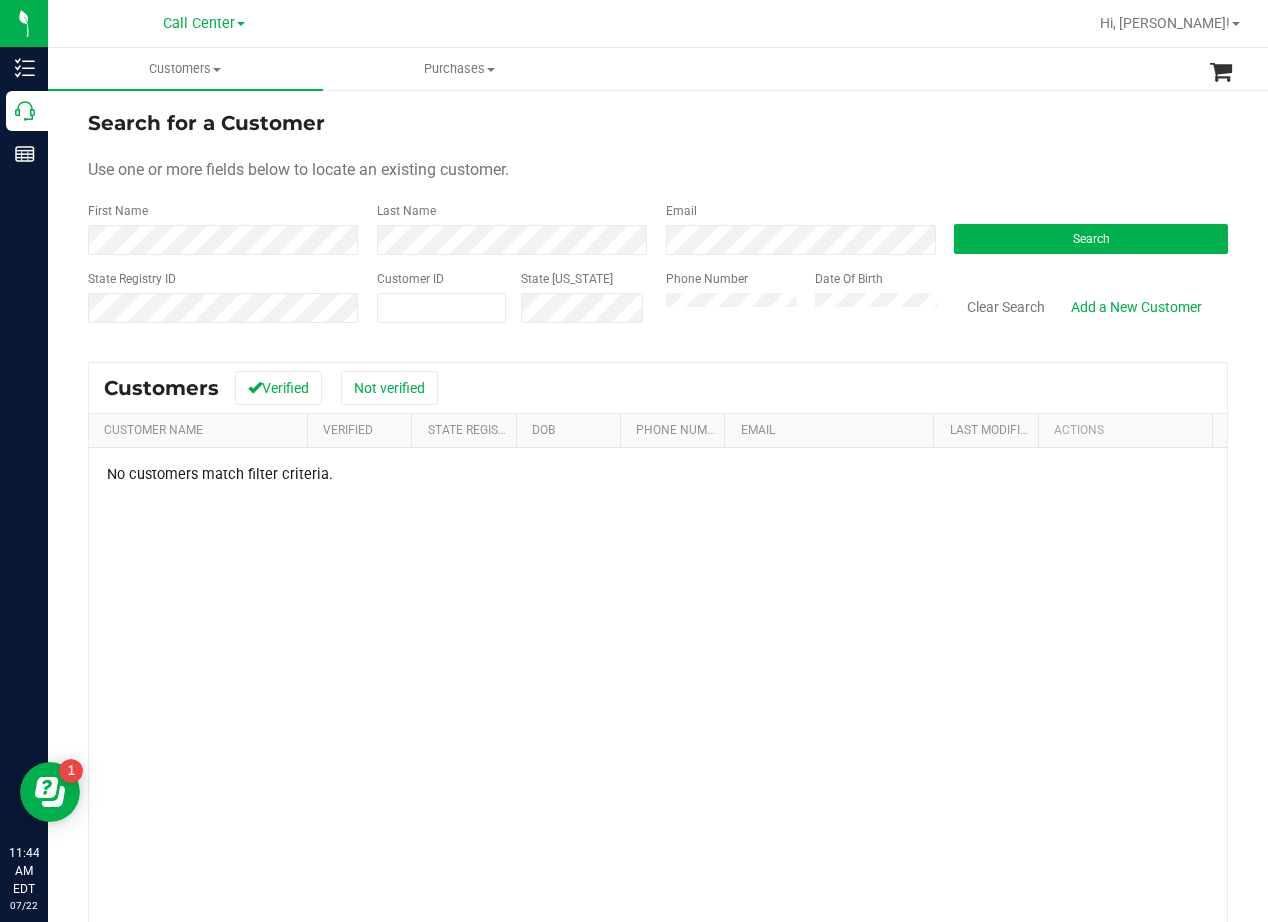 click on "Use one or more fields below to locate an existing customer." at bounding box center (658, 170) 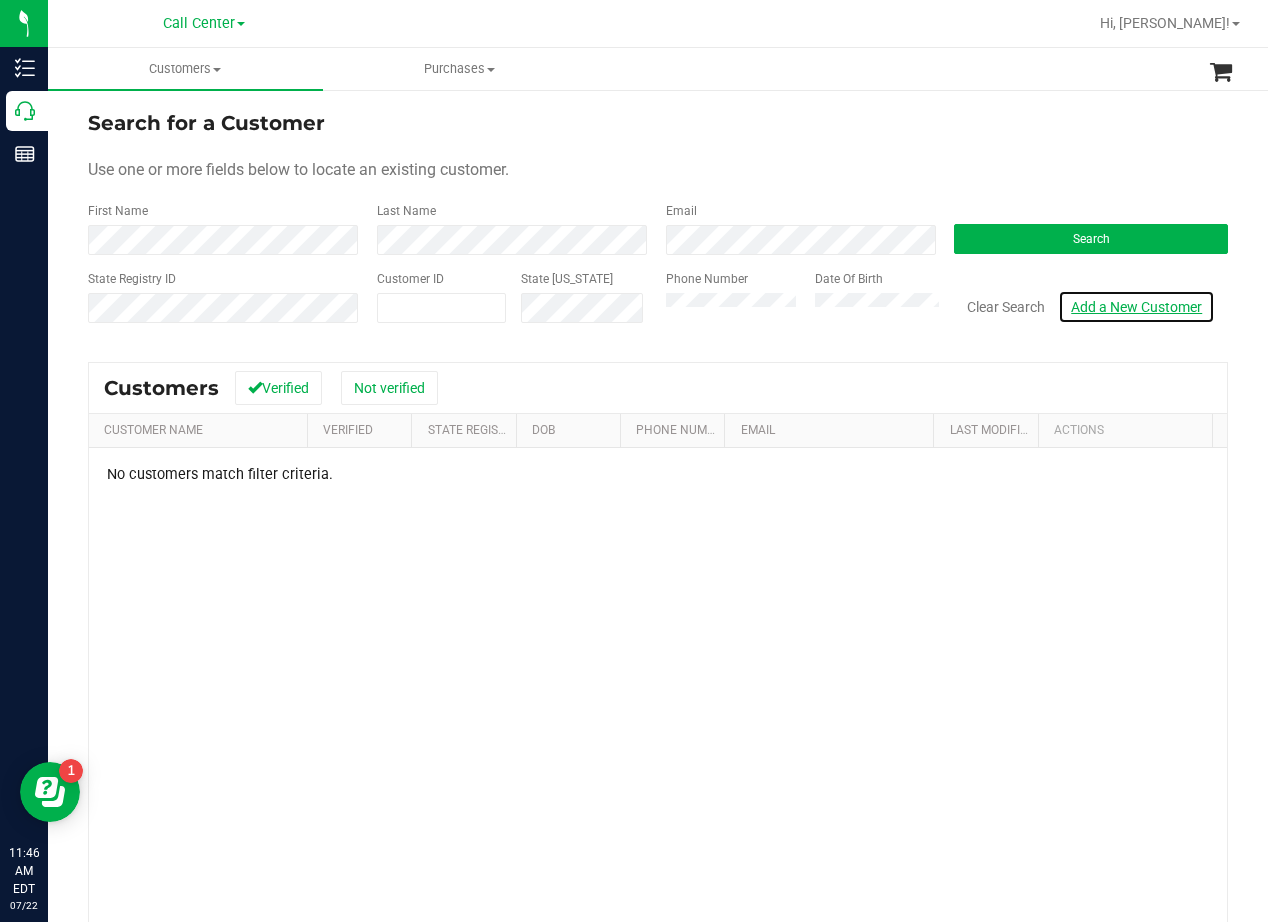 click on "Add a New Customer" at bounding box center (1136, 307) 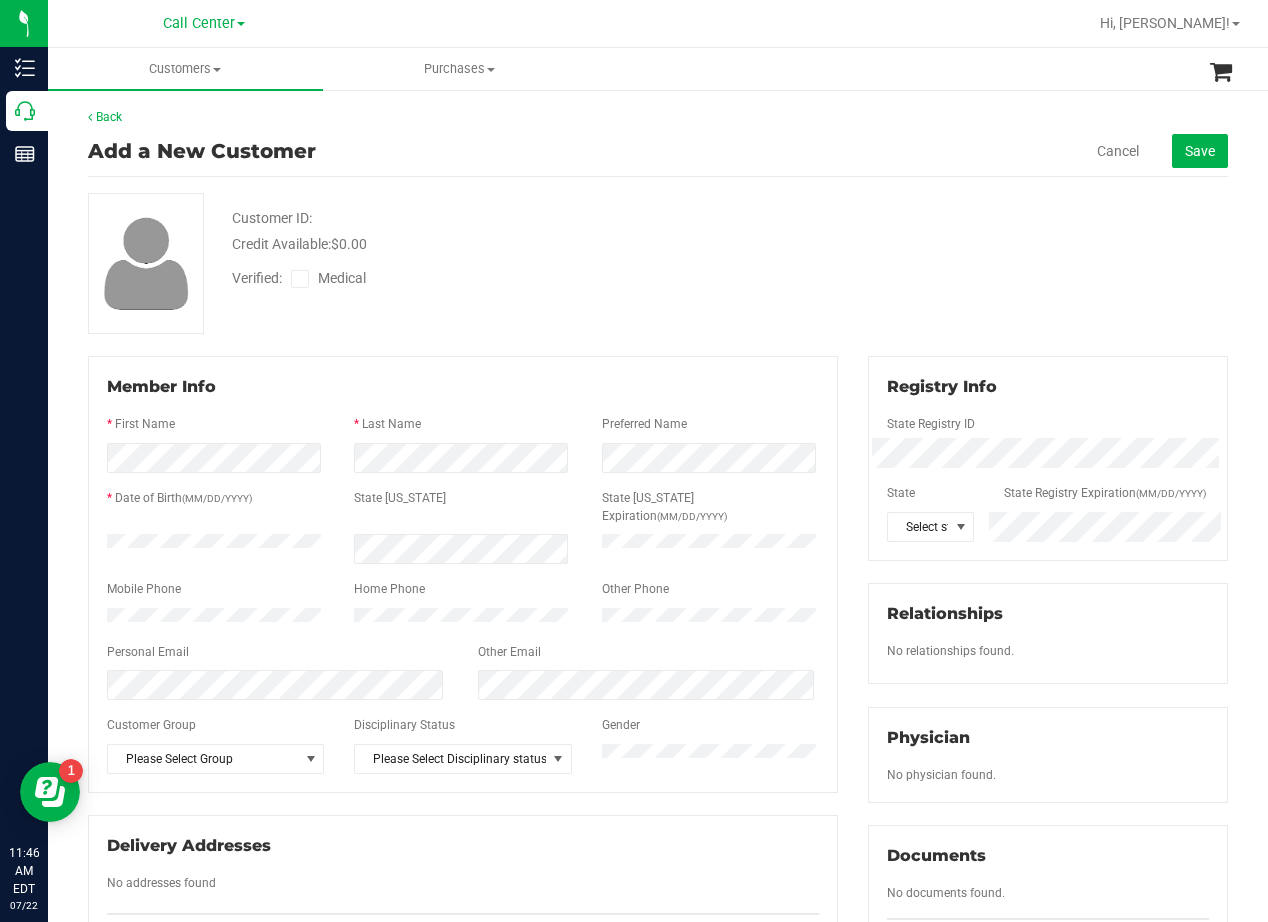 click on "Customer ID:
Credit Available:
$0.00
Verified:
Medical" at bounding box center (658, 263) 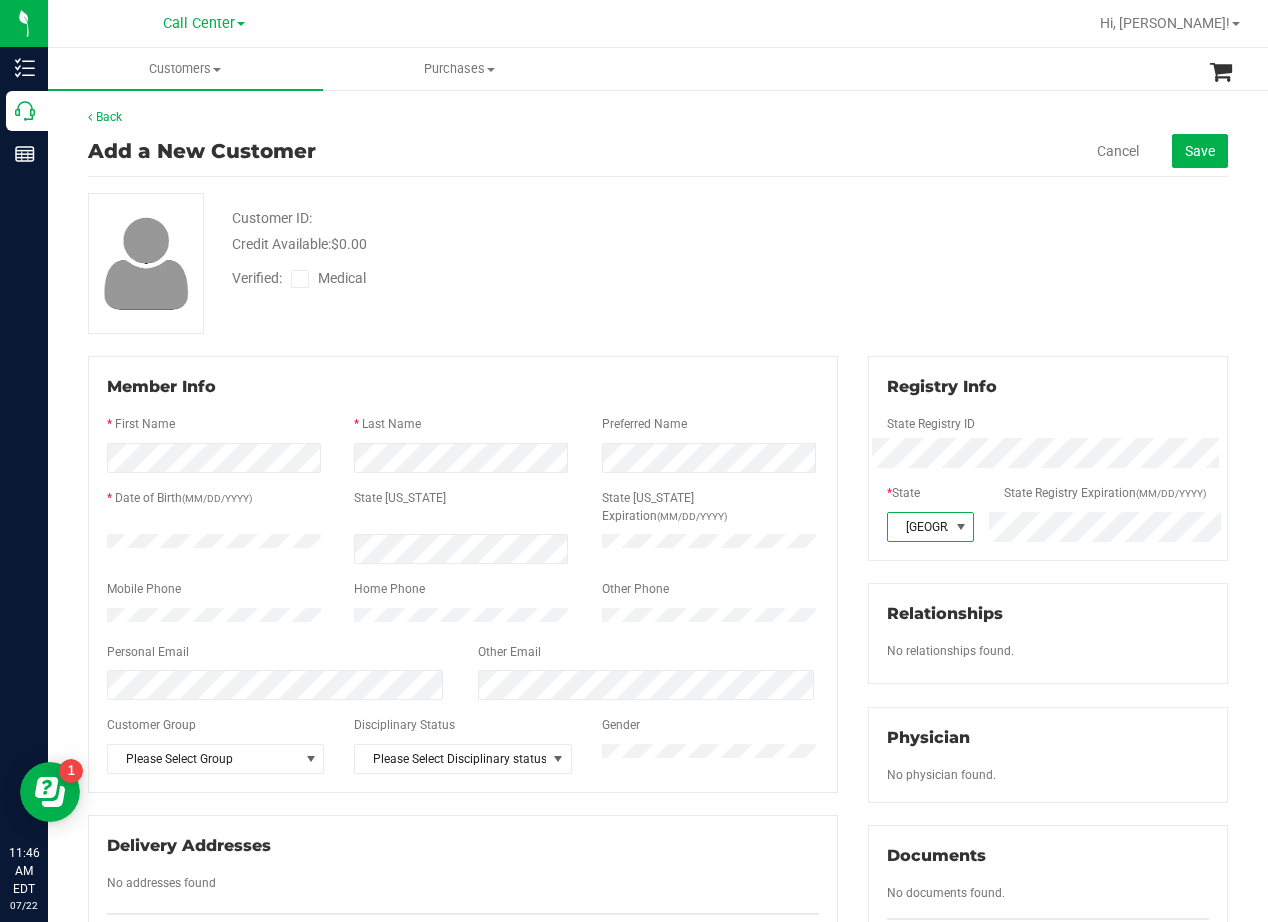 click on "Medical" at bounding box center [333, 278] 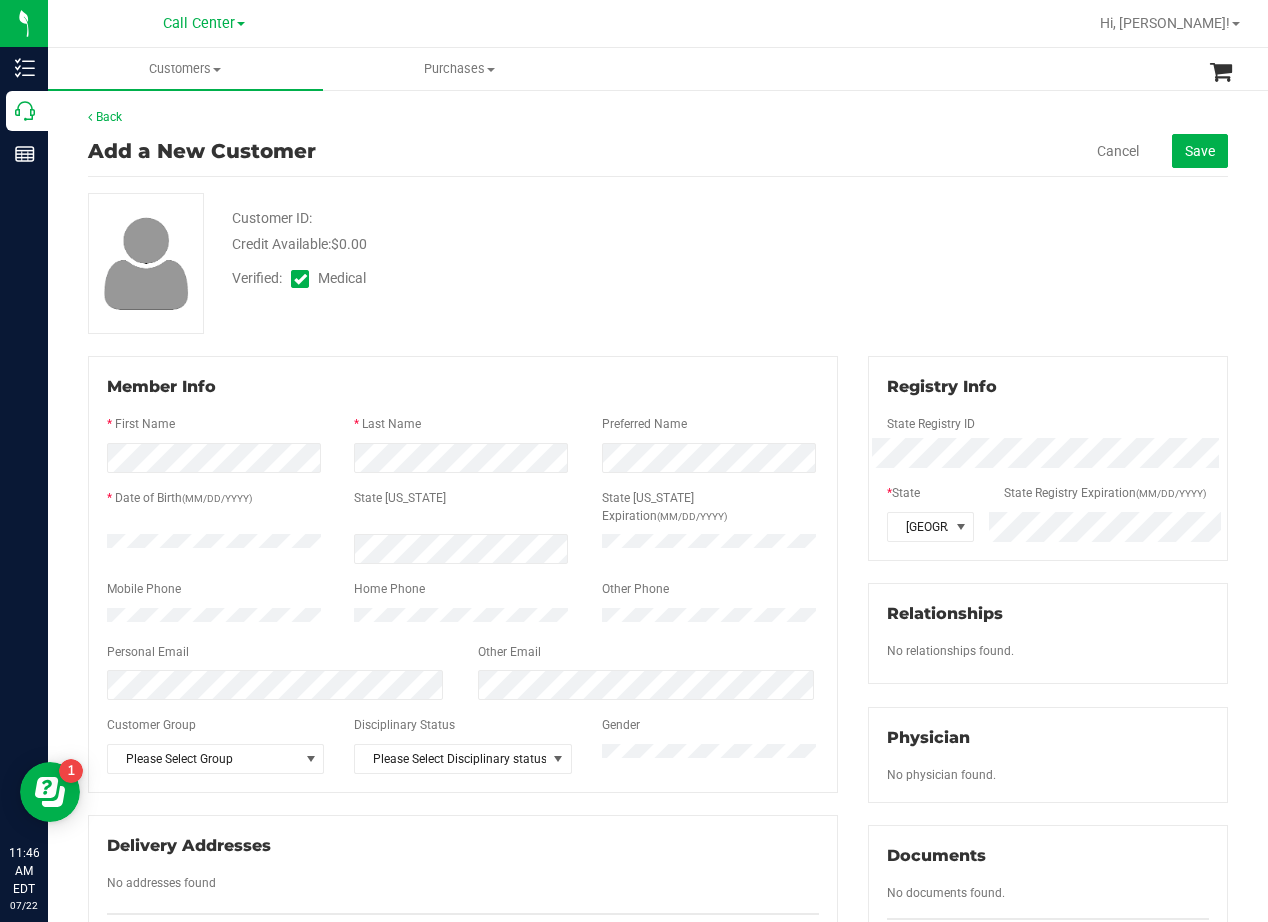click on "Credit Available:
$0.00" at bounding box center [509, 244] 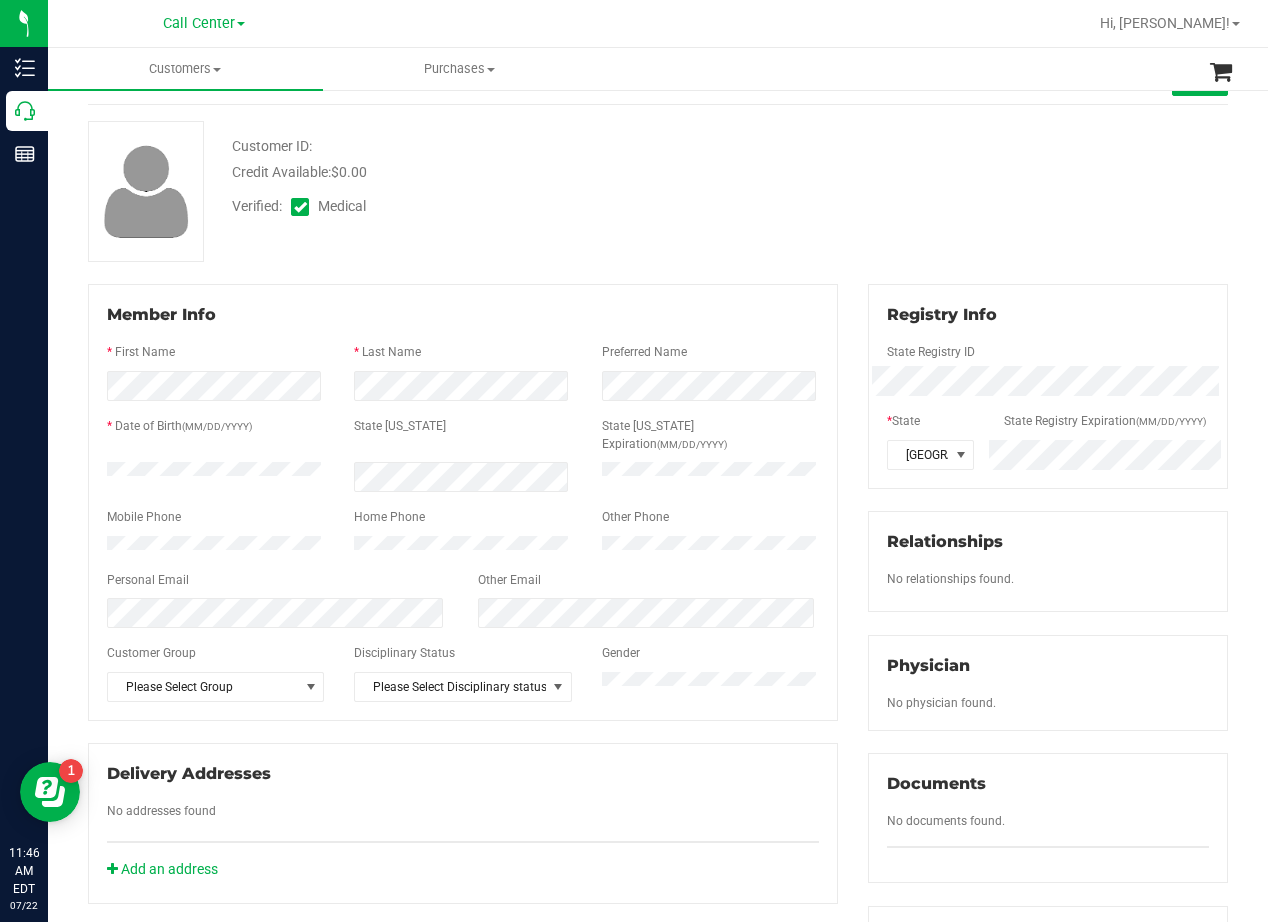 scroll, scrollTop: 300, scrollLeft: 0, axis: vertical 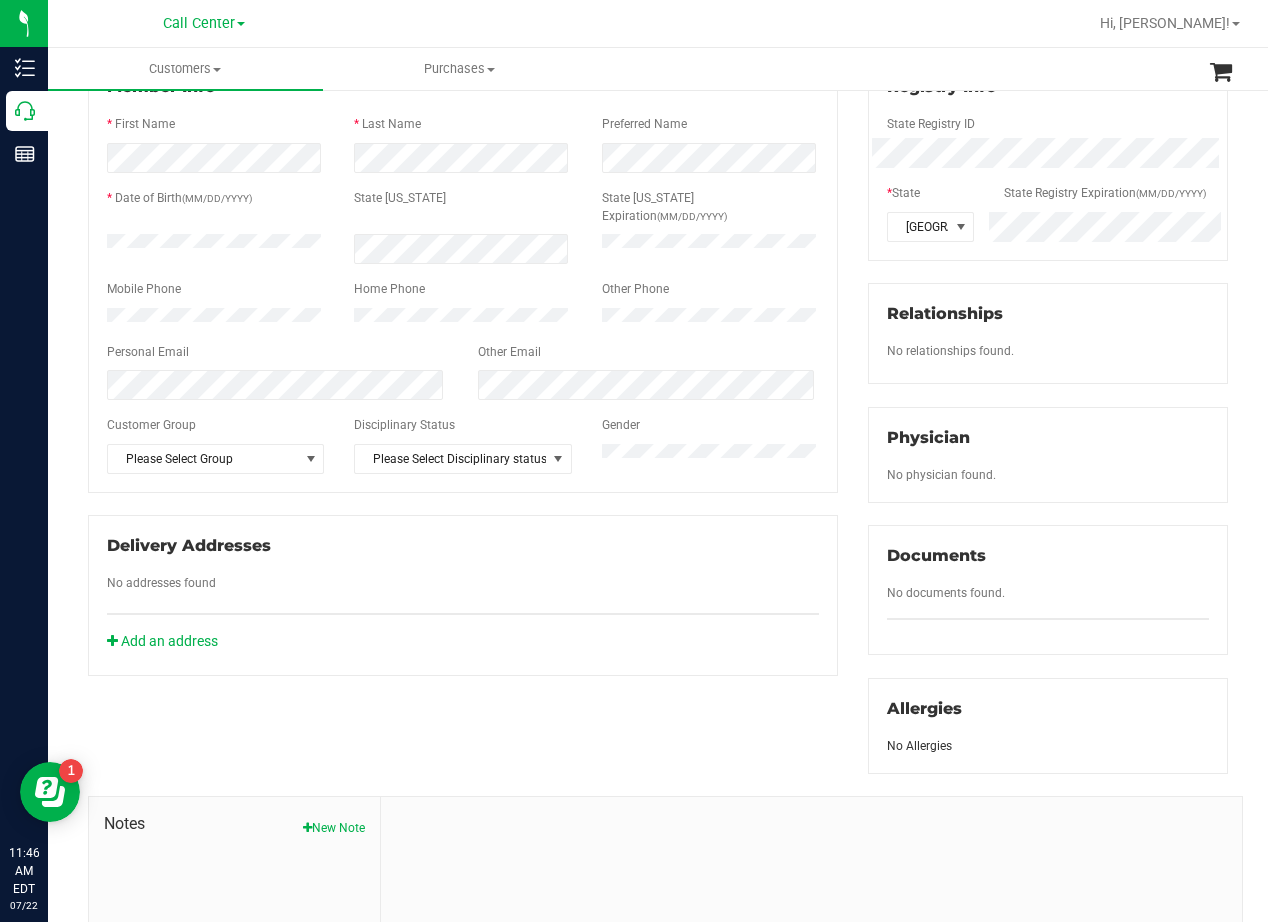 click on "Member Info
*
First Name
*
Last Name
Preferred Name
*
Date of Birth
(MM/DD/YYYY)
State ID
State ID Expiration
(MM/DD/YYYY)" at bounding box center (463, 274) 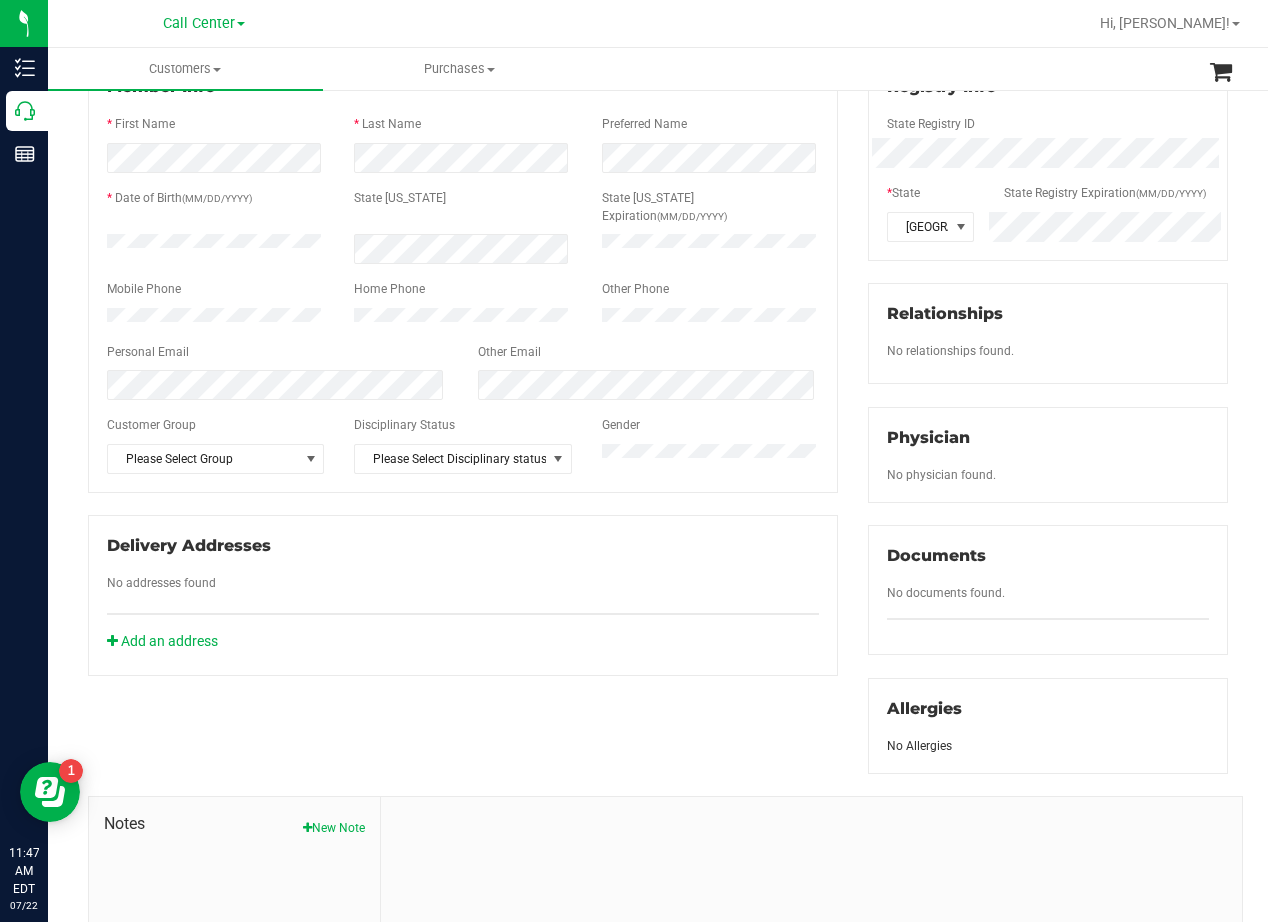 click on "Personal Email" at bounding box center (277, 354) 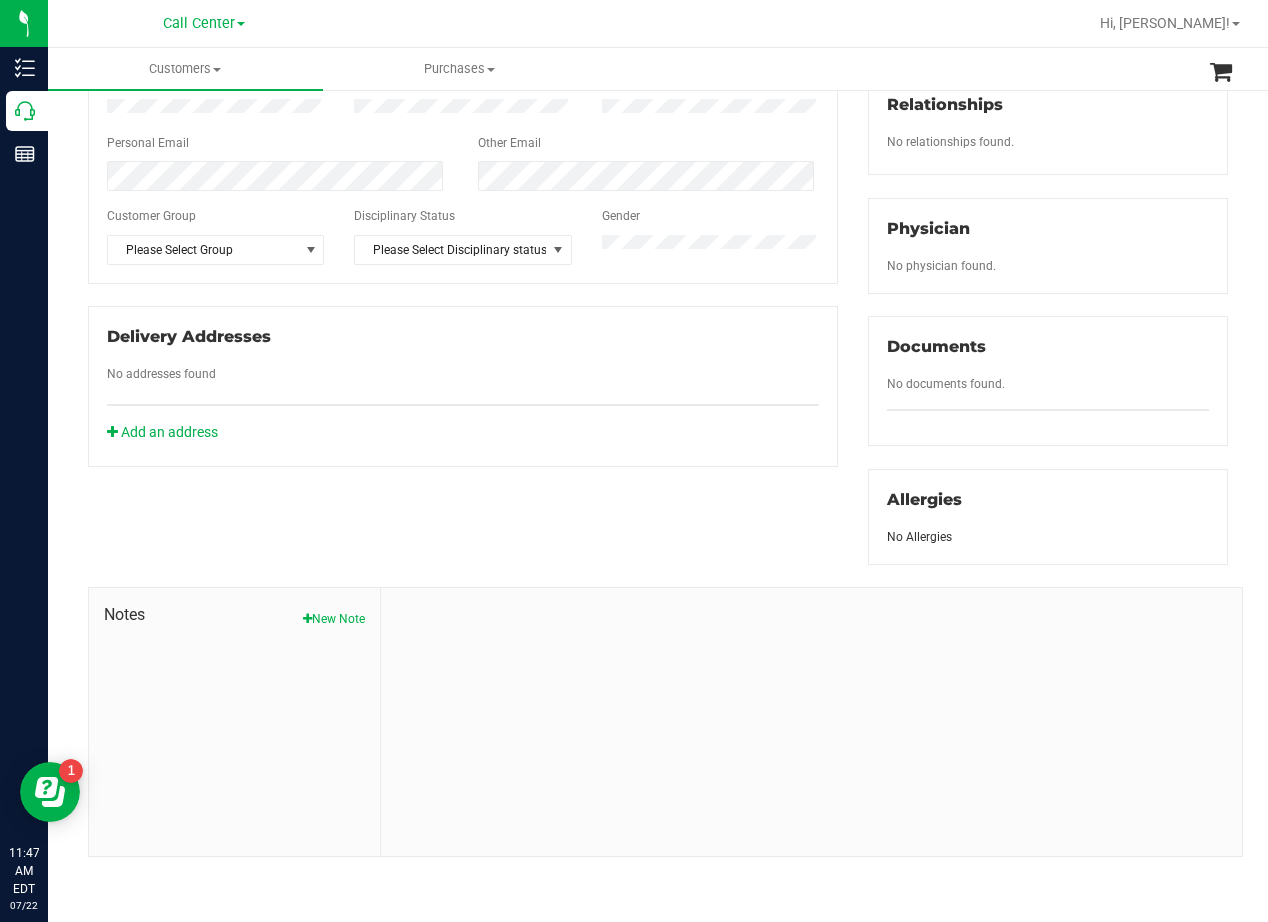 scroll, scrollTop: 527, scrollLeft: 0, axis: vertical 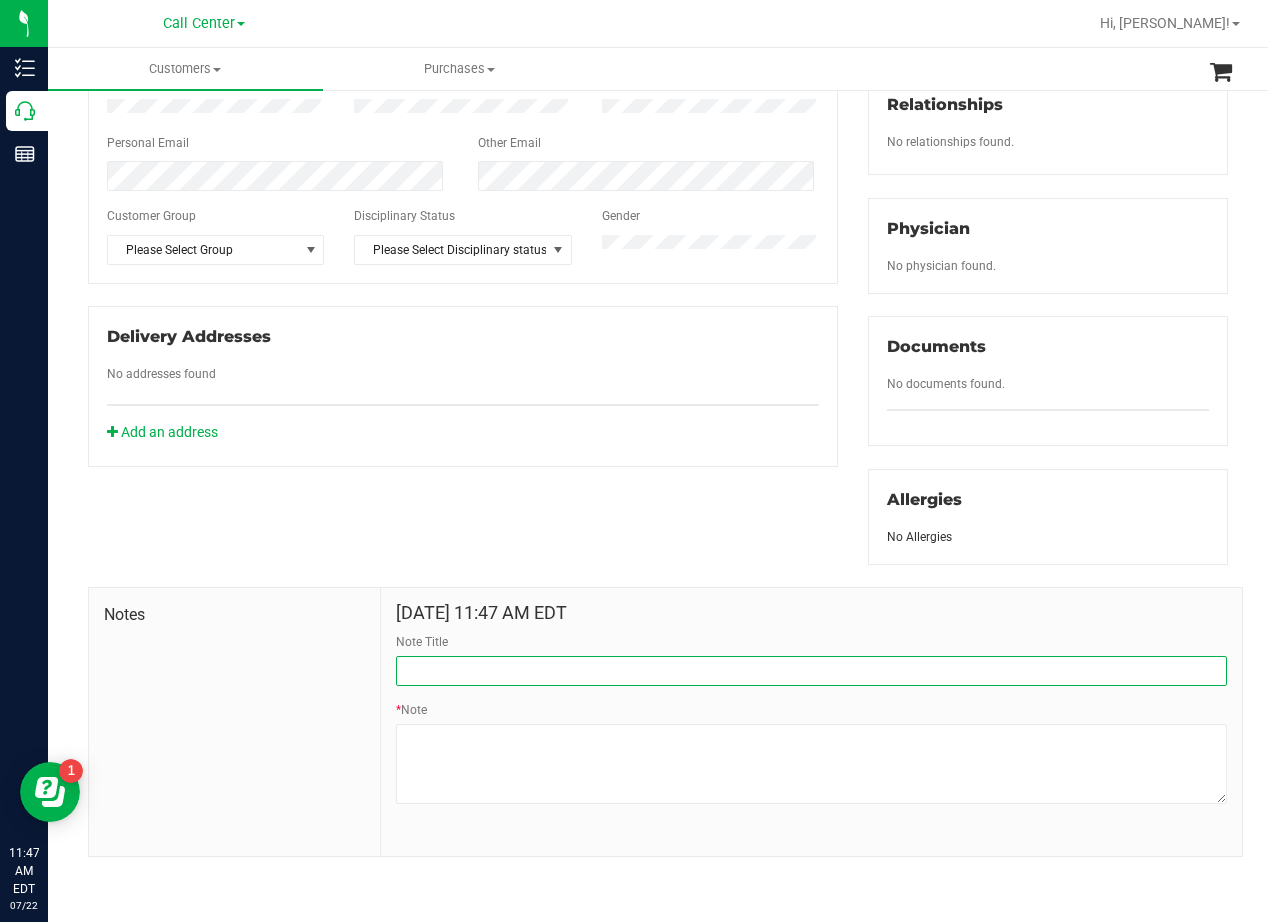 click on "Note Title" at bounding box center [811, 671] 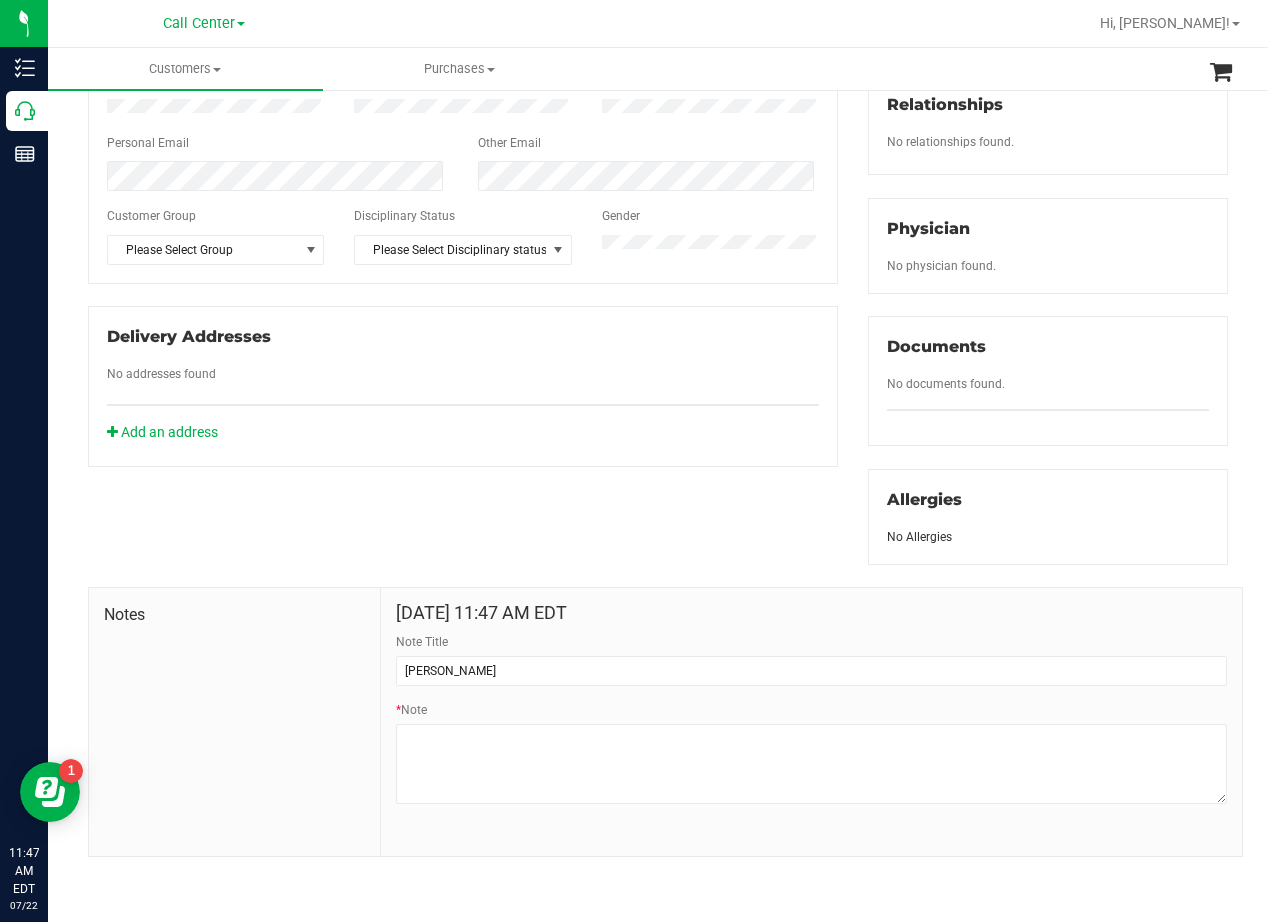 click on "Member Info
*
First Name
*
Last Name
Preferred Name
*
Date of Birth
(MM/DD/YYYY)
State ID
State ID Expiration
(MM/DD/YYYY)" at bounding box center (658, 352) 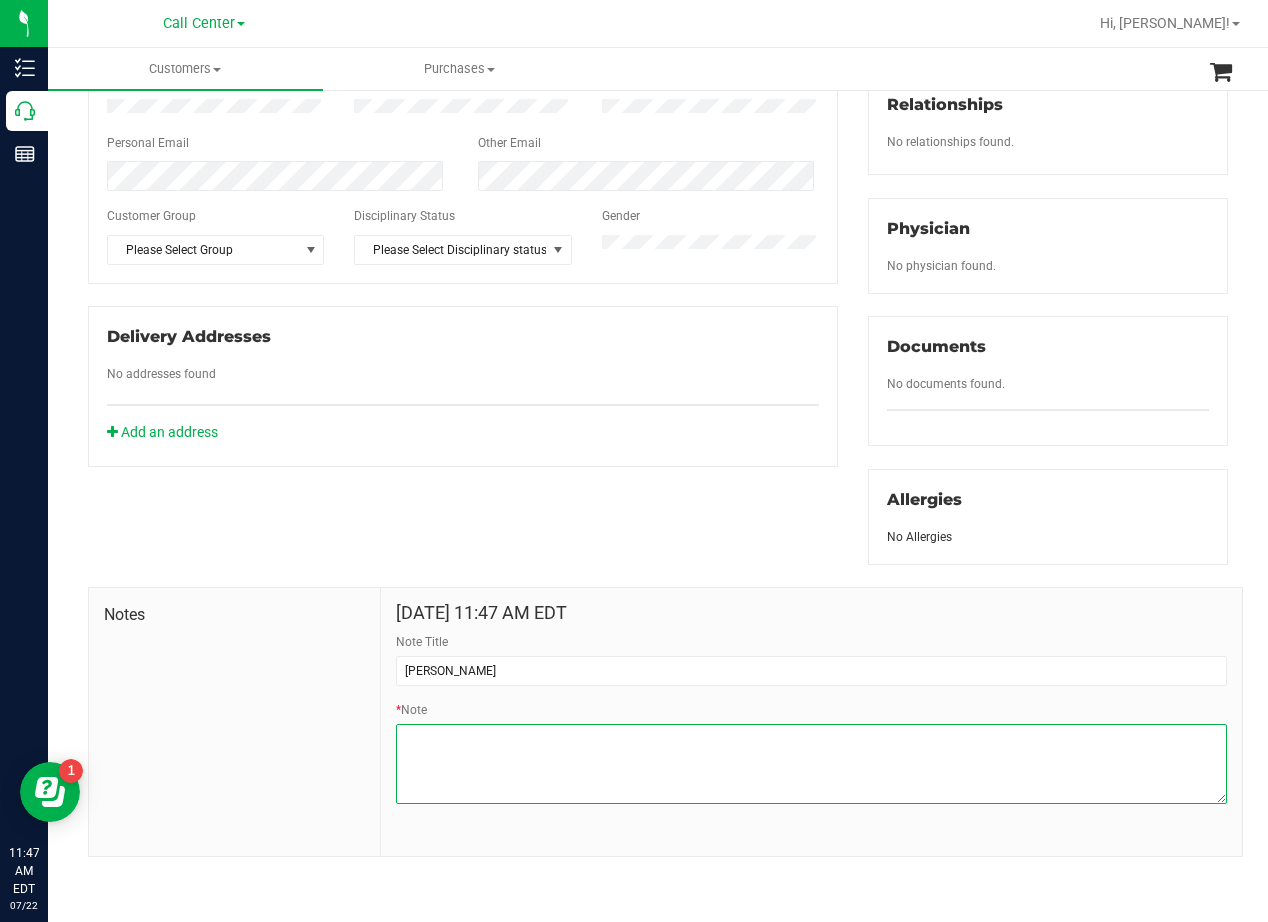 click on "*
Note" at bounding box center [811, 764] 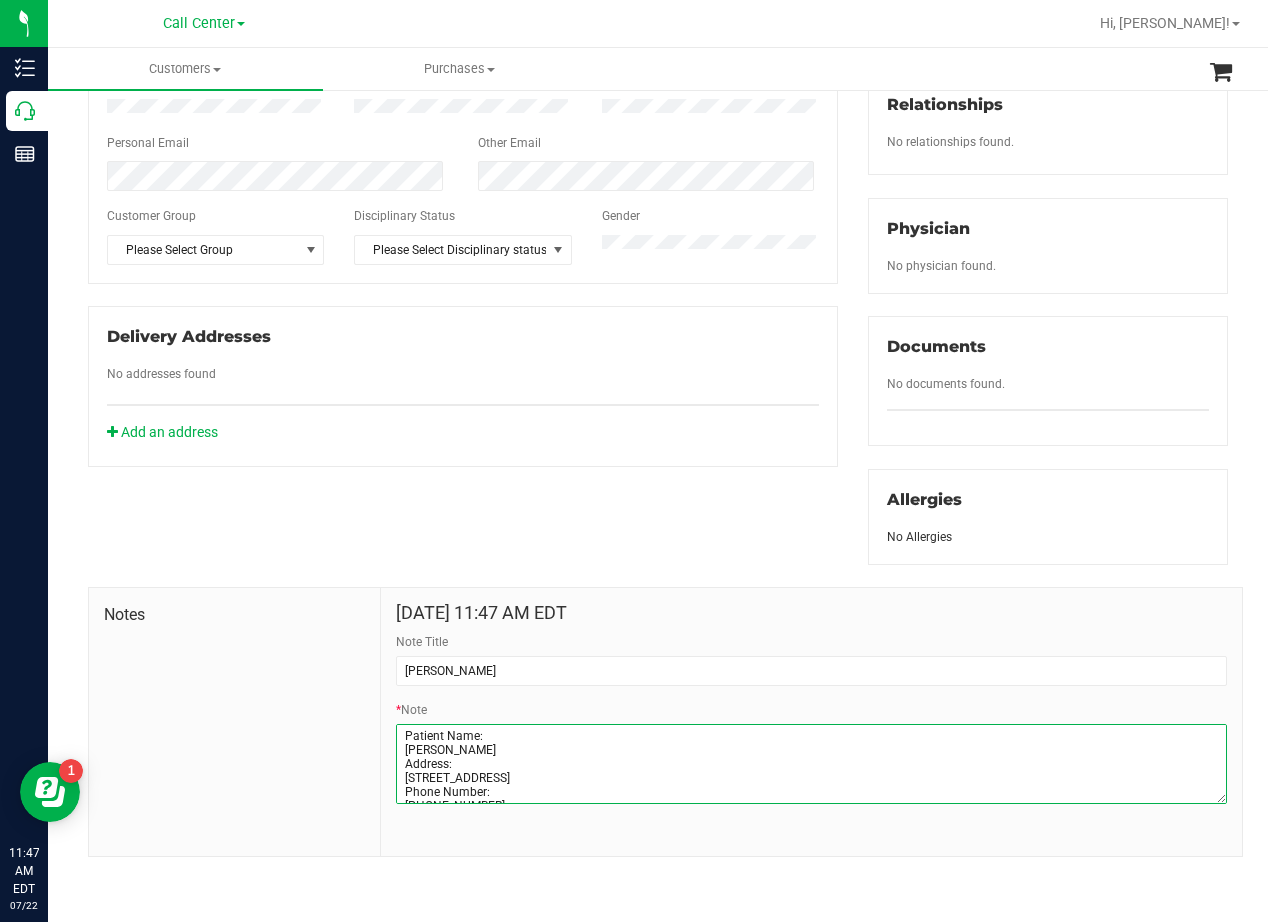 scroll, scrollTop: 81, scrollLeft: 0, axis: vertical 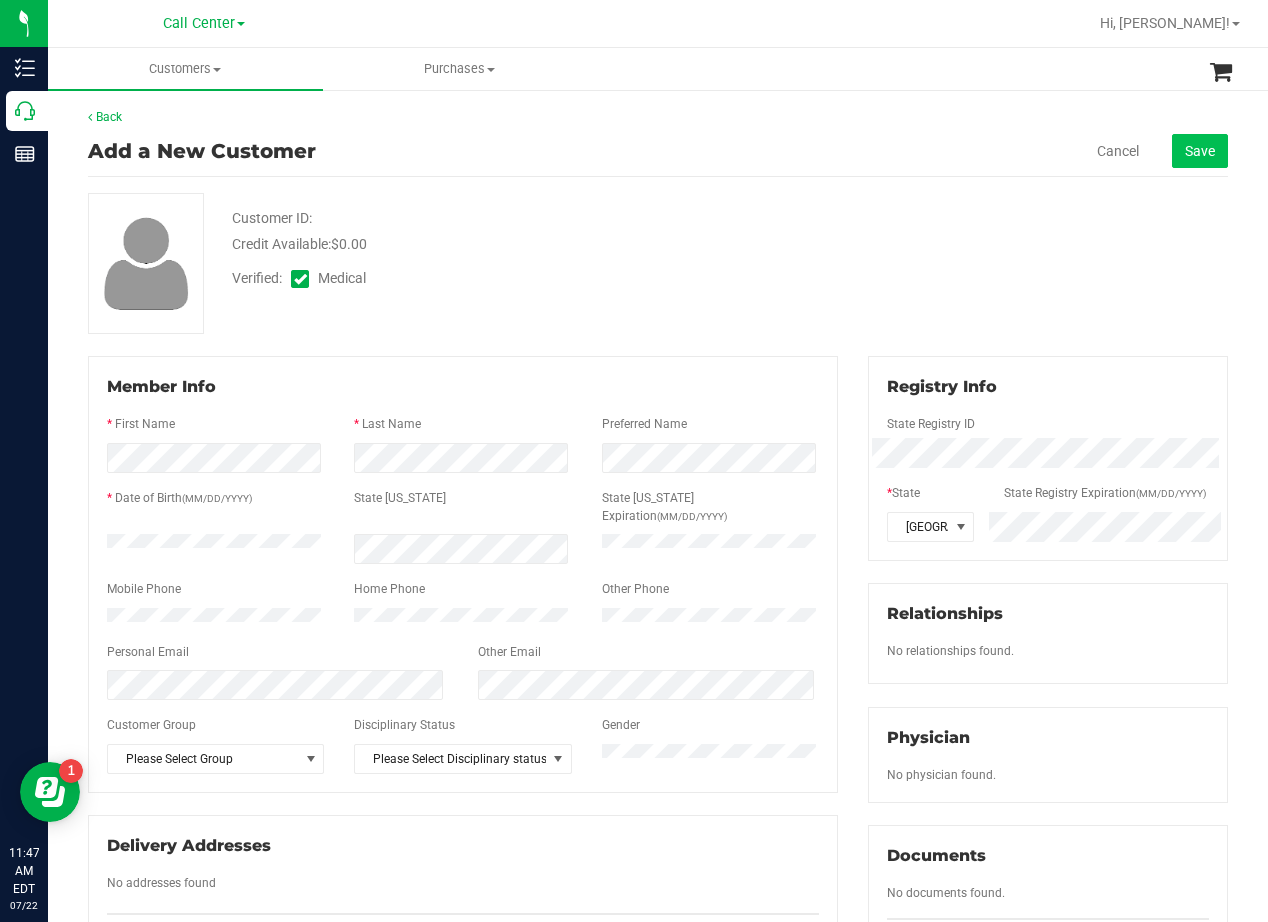 type on "Patient Name:
BRETT SULLIVAN
Address:
1801 CHESTNUT AVE
AUSTIN, TX, 78702
Phone Number:
(512) 619-7217
DOB:
08/05/1973
SSN Last 5:
54097" 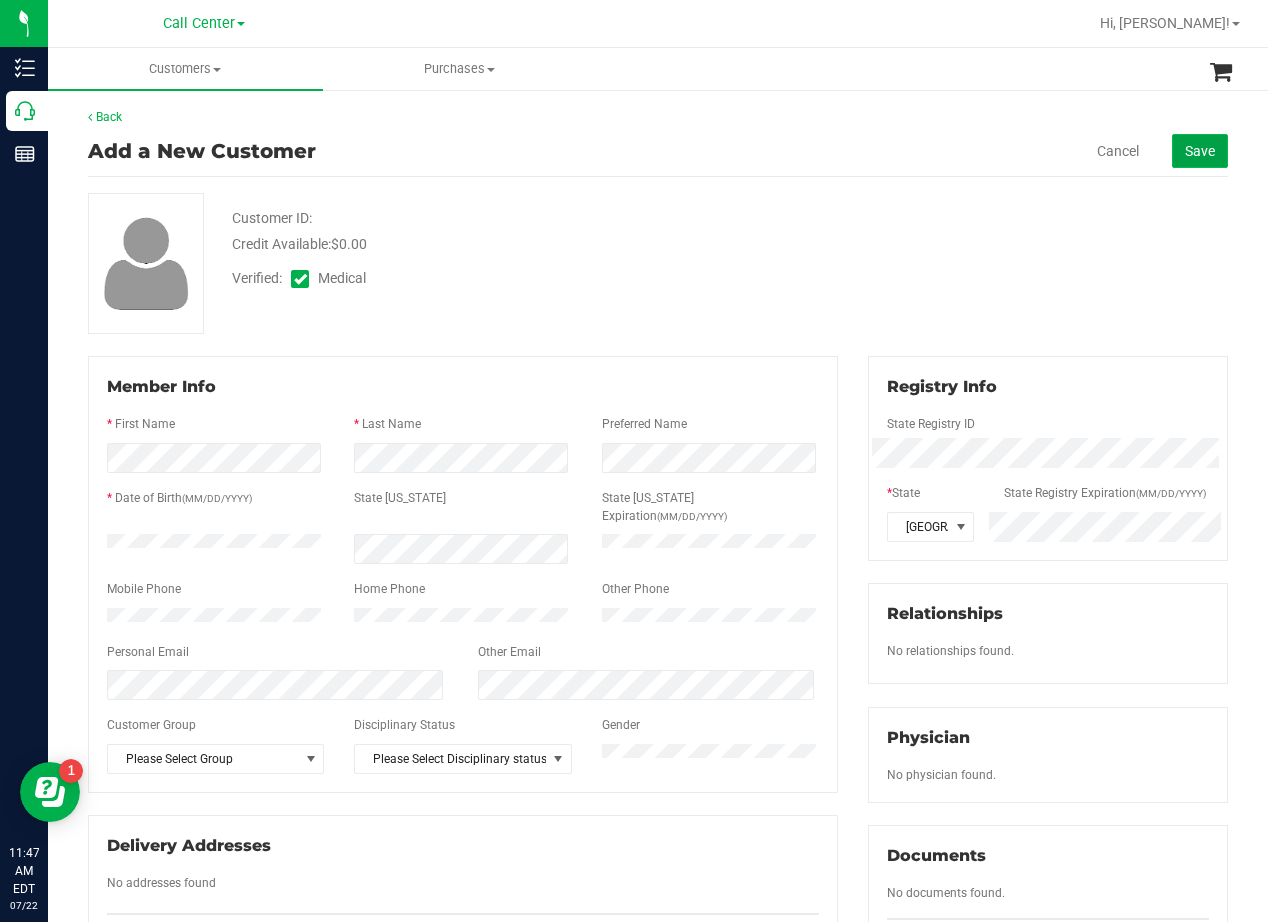click on "Save" 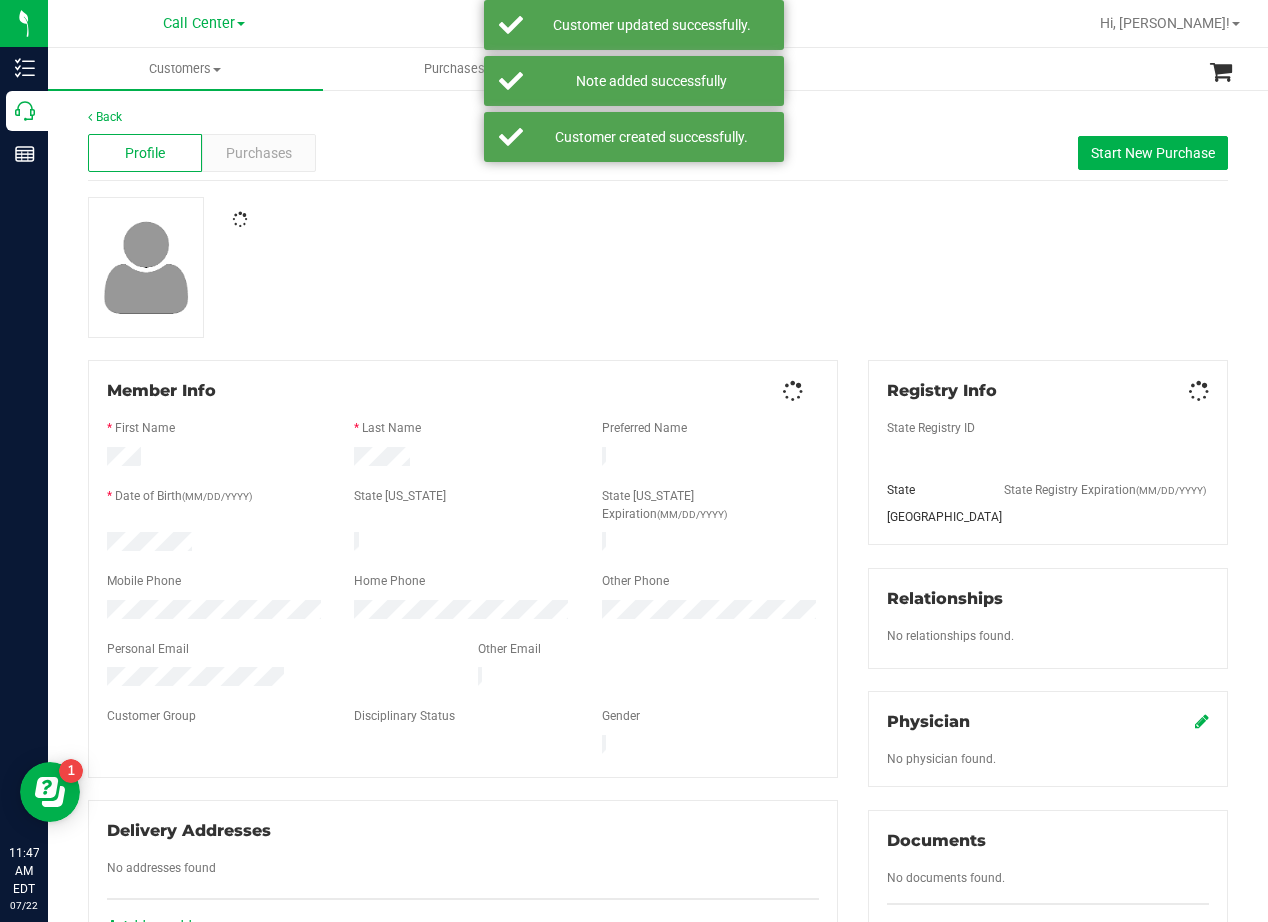drag, startPoint x: 947, startPoint y: 216, endPoint x: 942, endPoint y: 286, distance: 70.178345 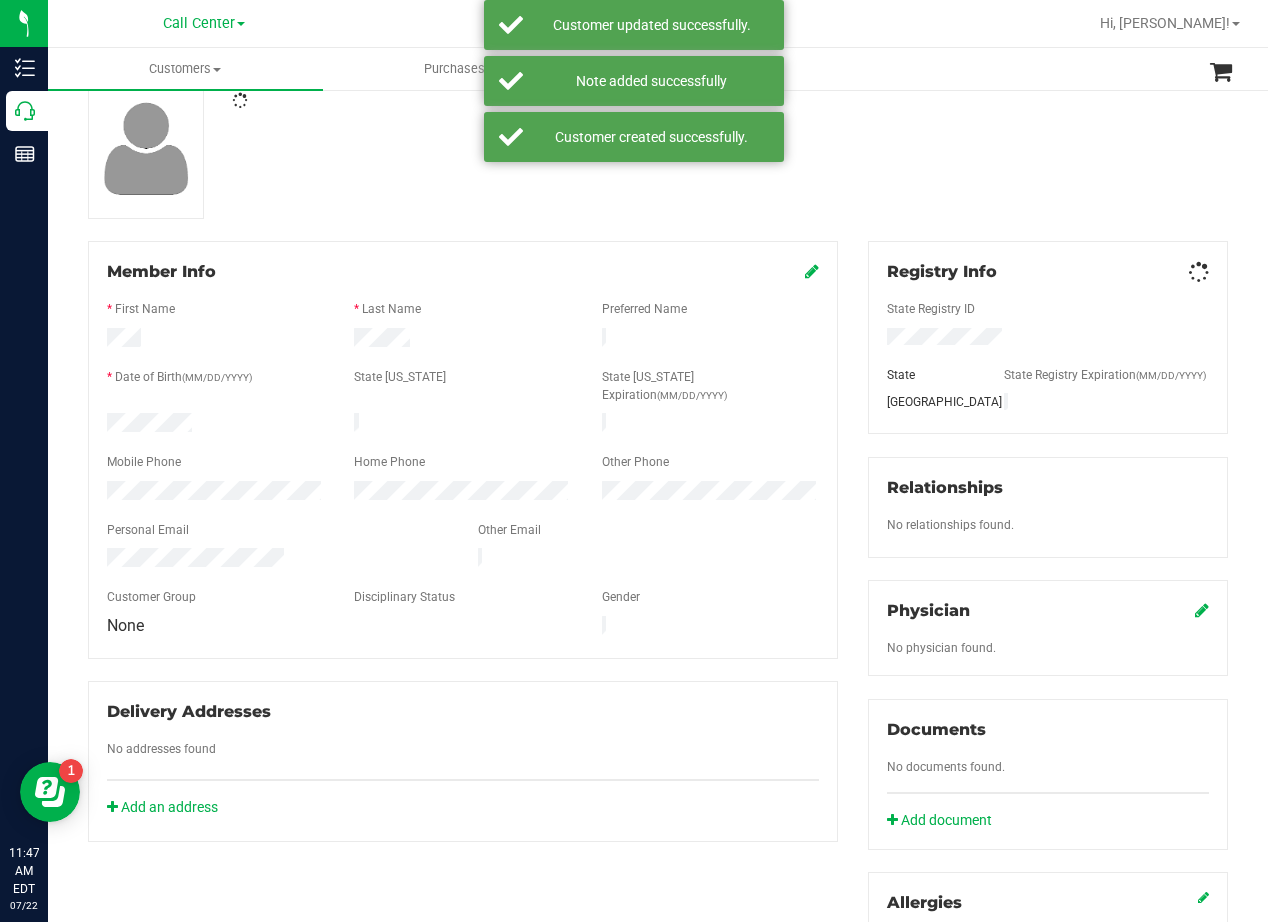 scroll, scrollTop: 300, scrollLeft: 0, axis: vertical 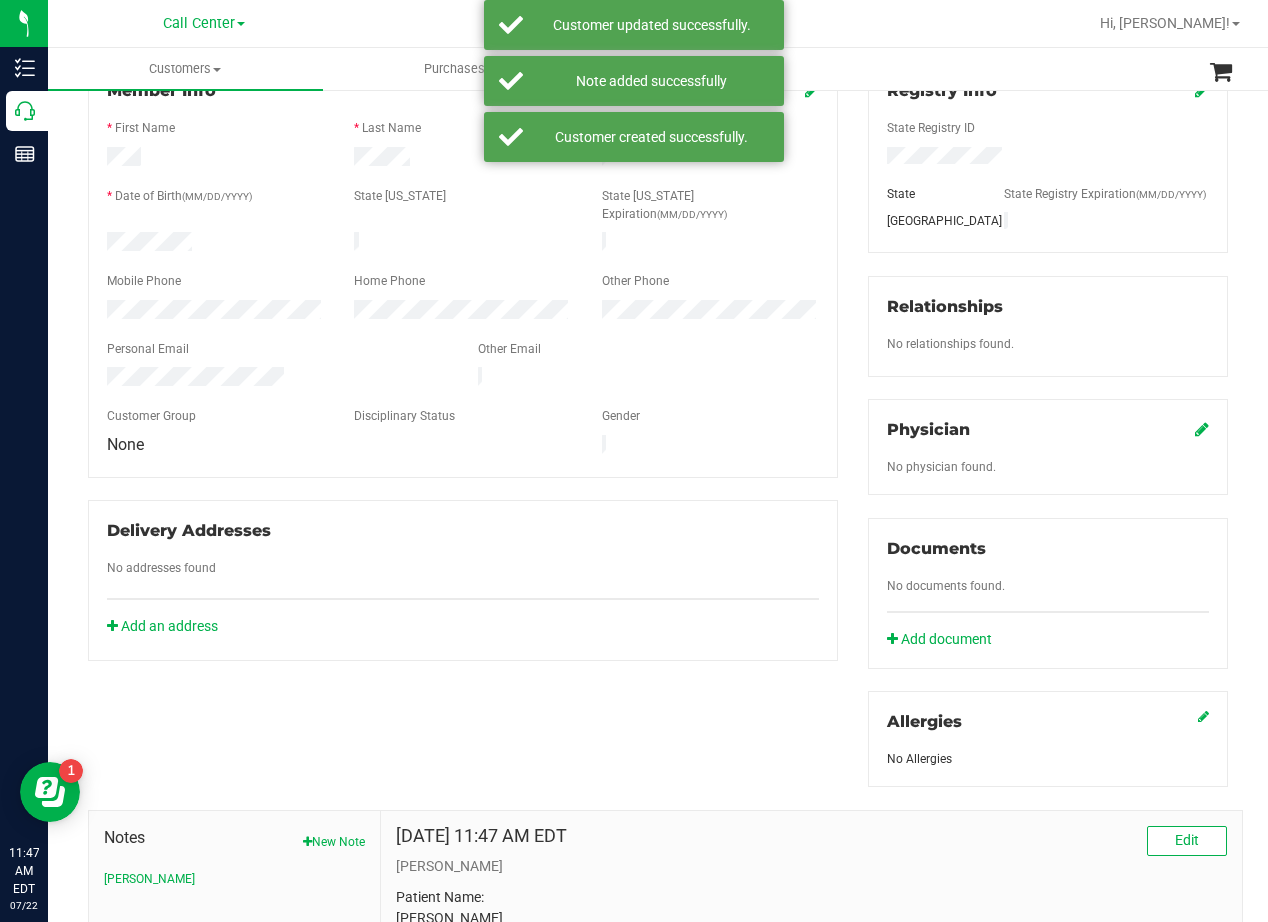 click on "Physician" 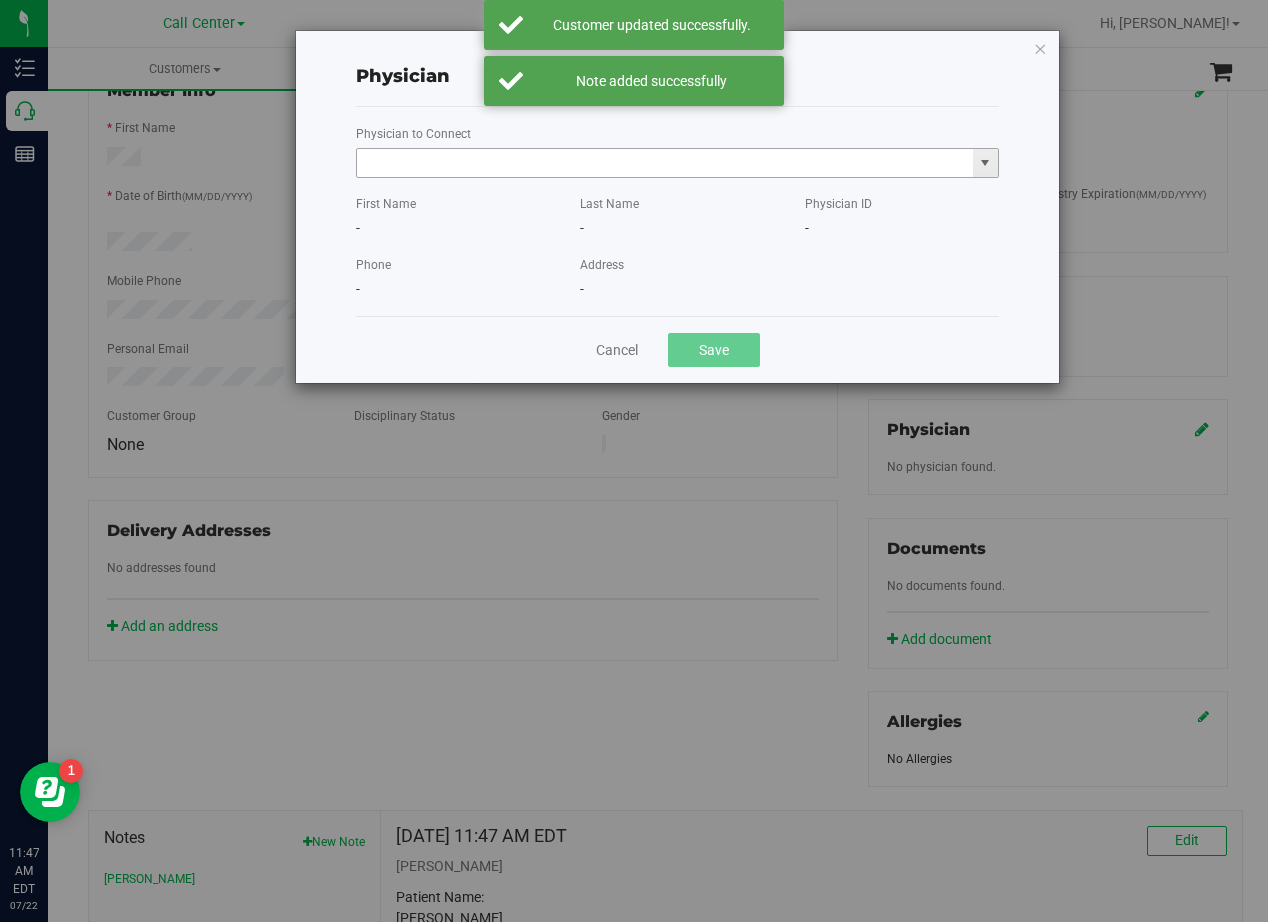 click at bounding box center [665, 163] 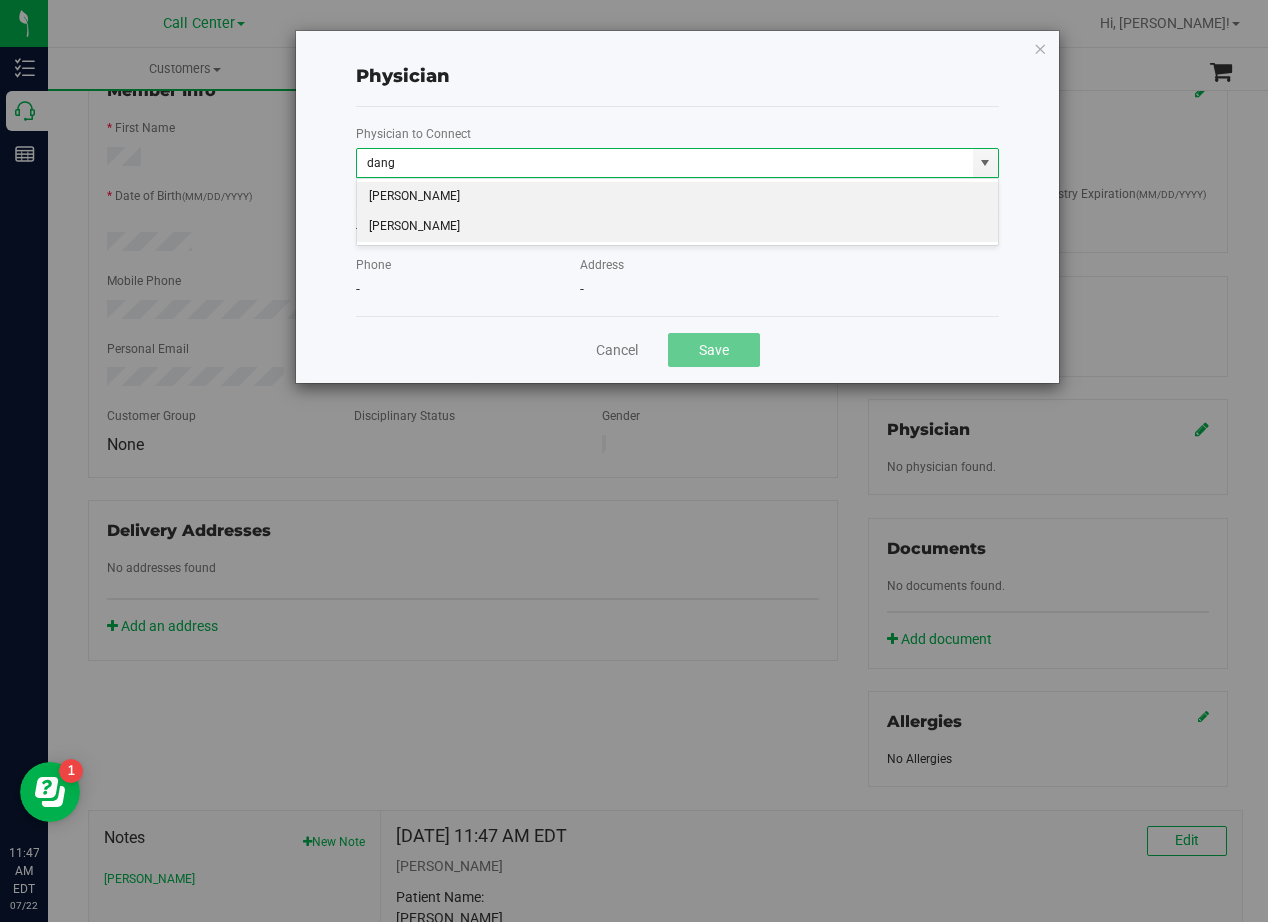 click on "Quan Dang" at bounding box center (677, 227) 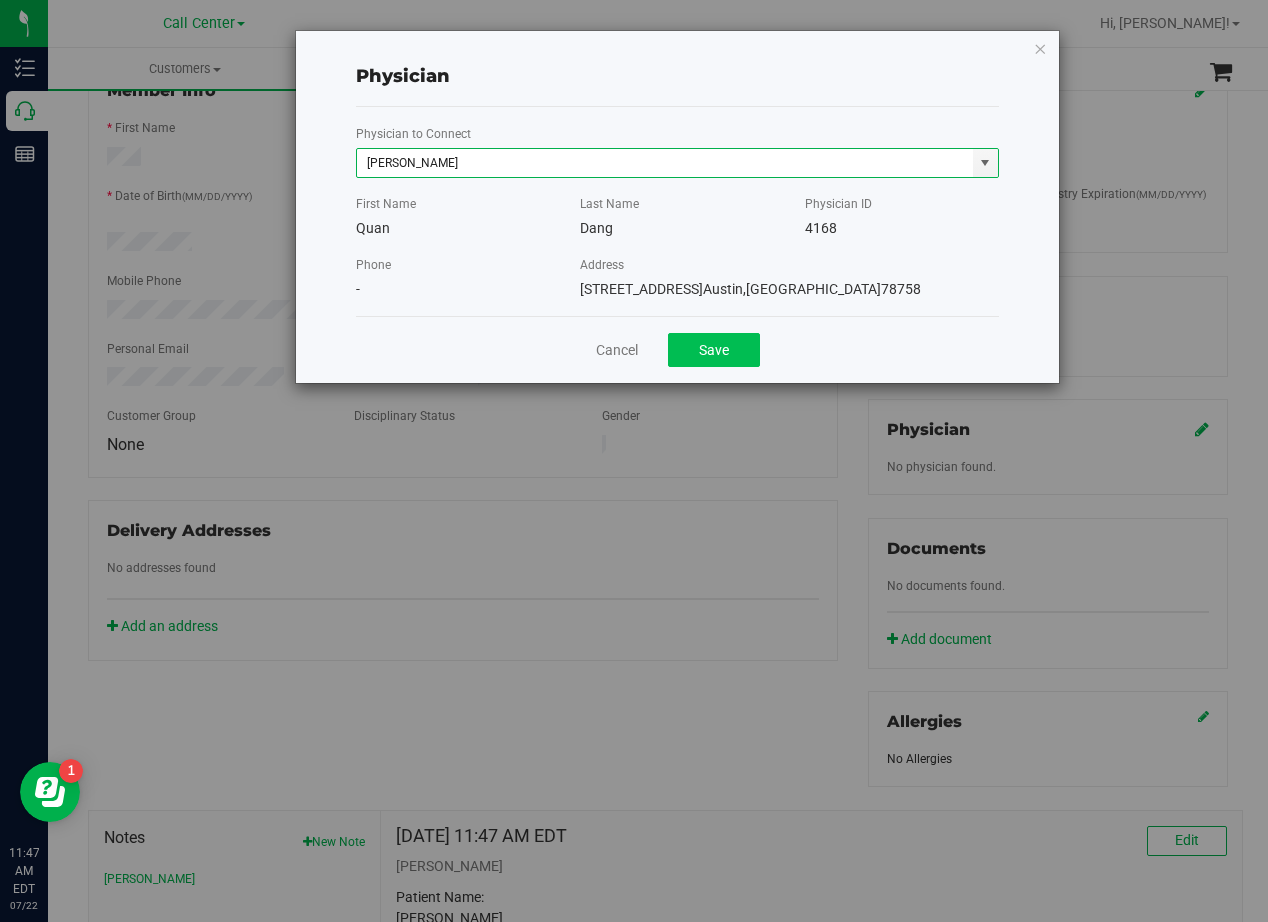 type on "Quan Dang" 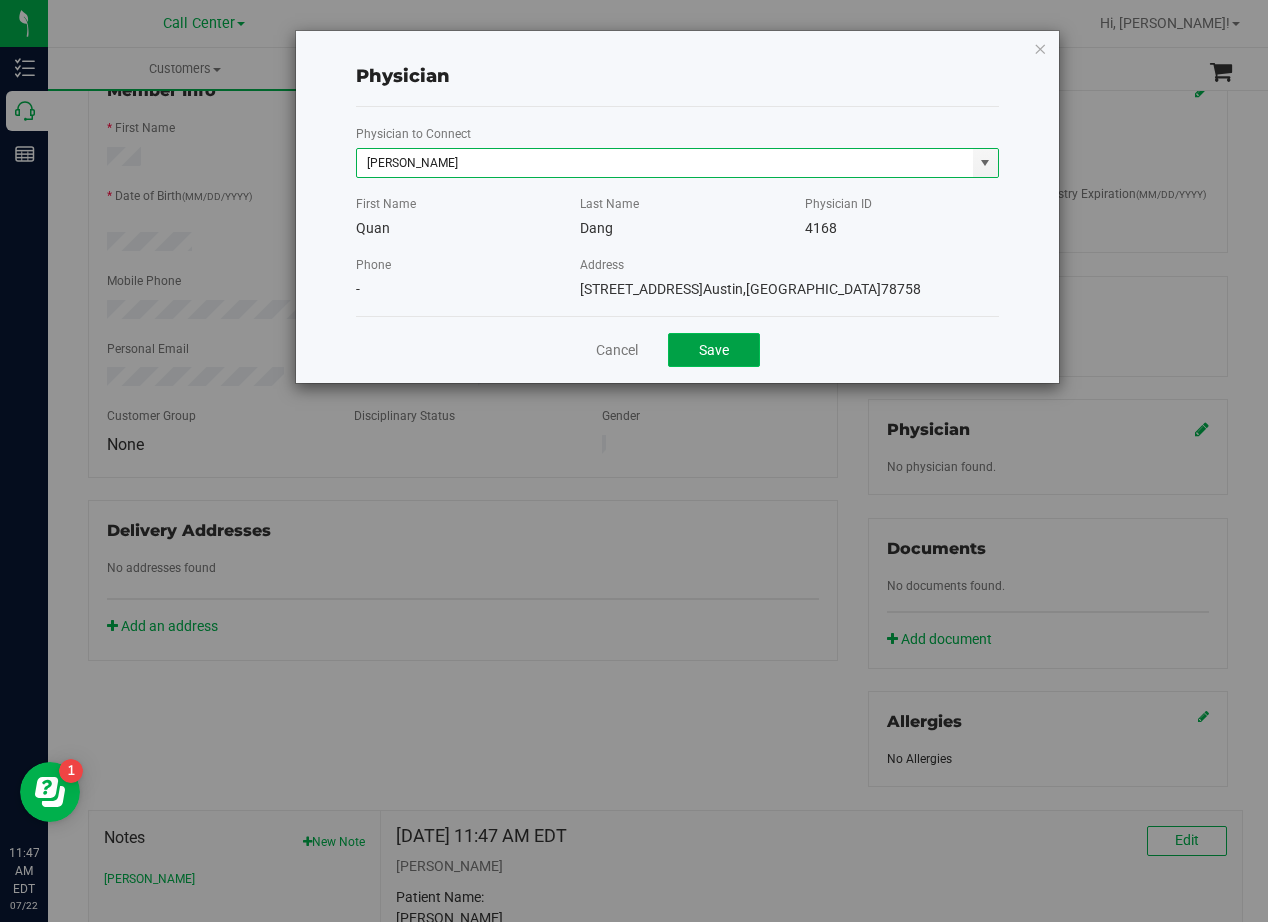 click on "Save" at bounding box center [714, 350] 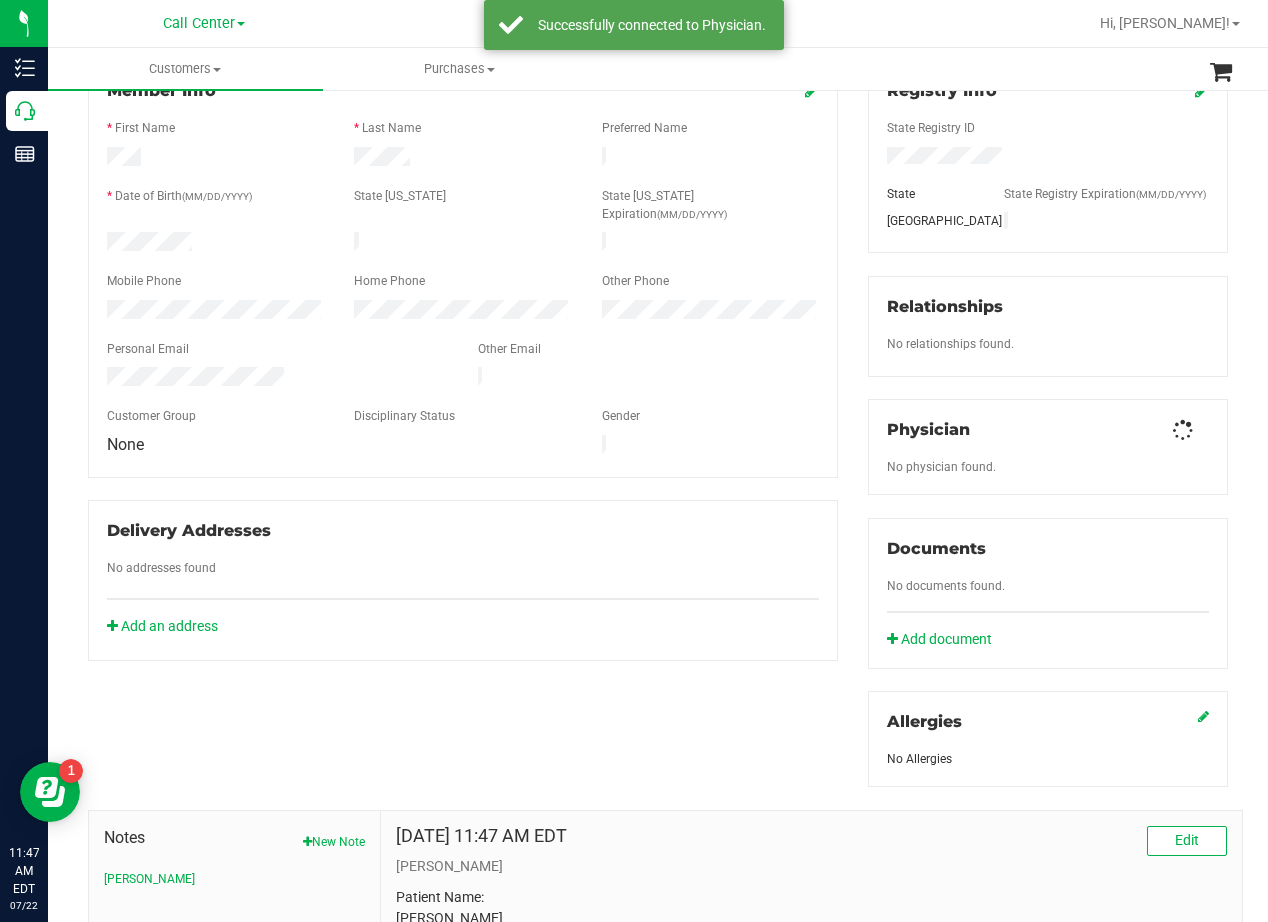 click 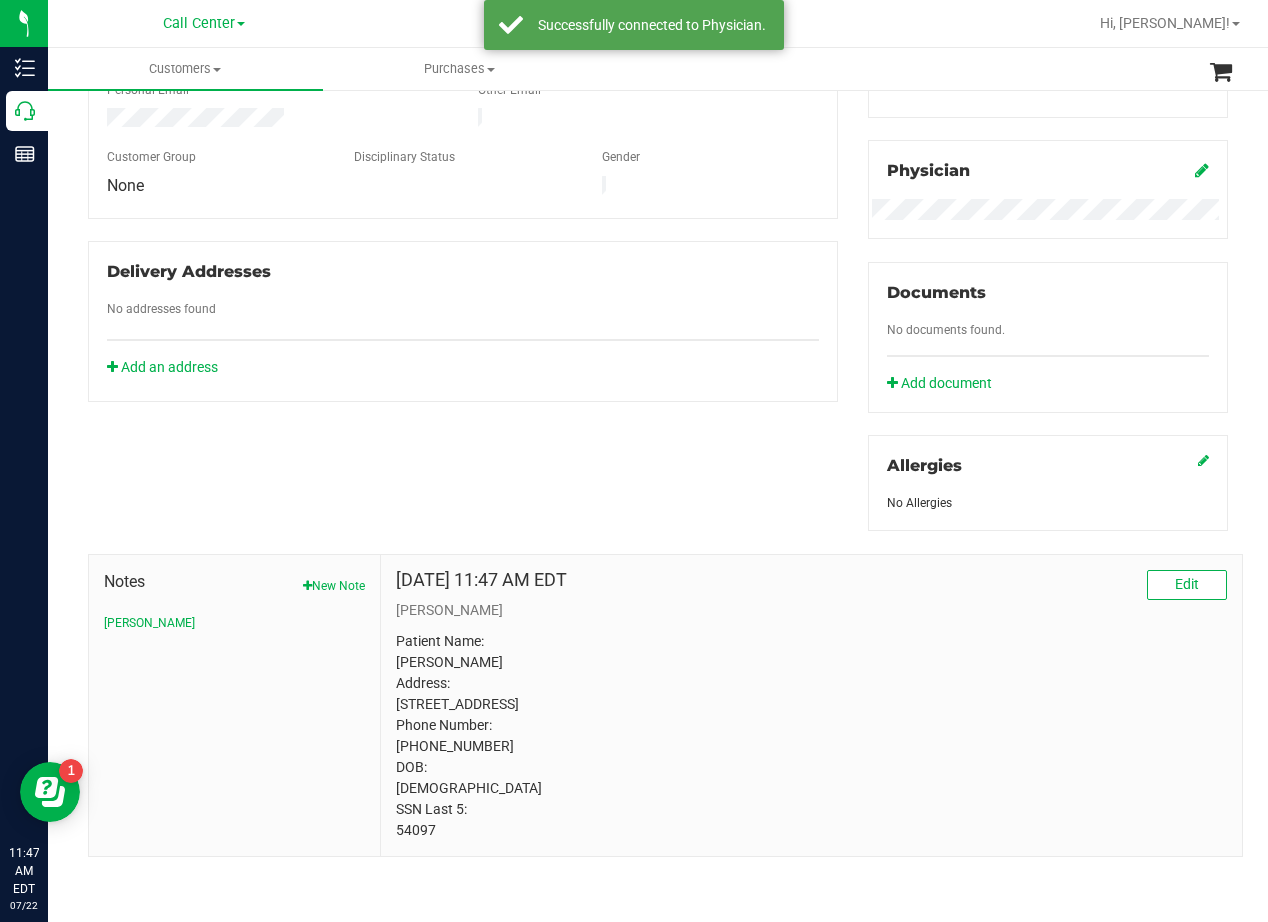 scroll, scrollTop: 0, scrollLeft: 0, axis: both 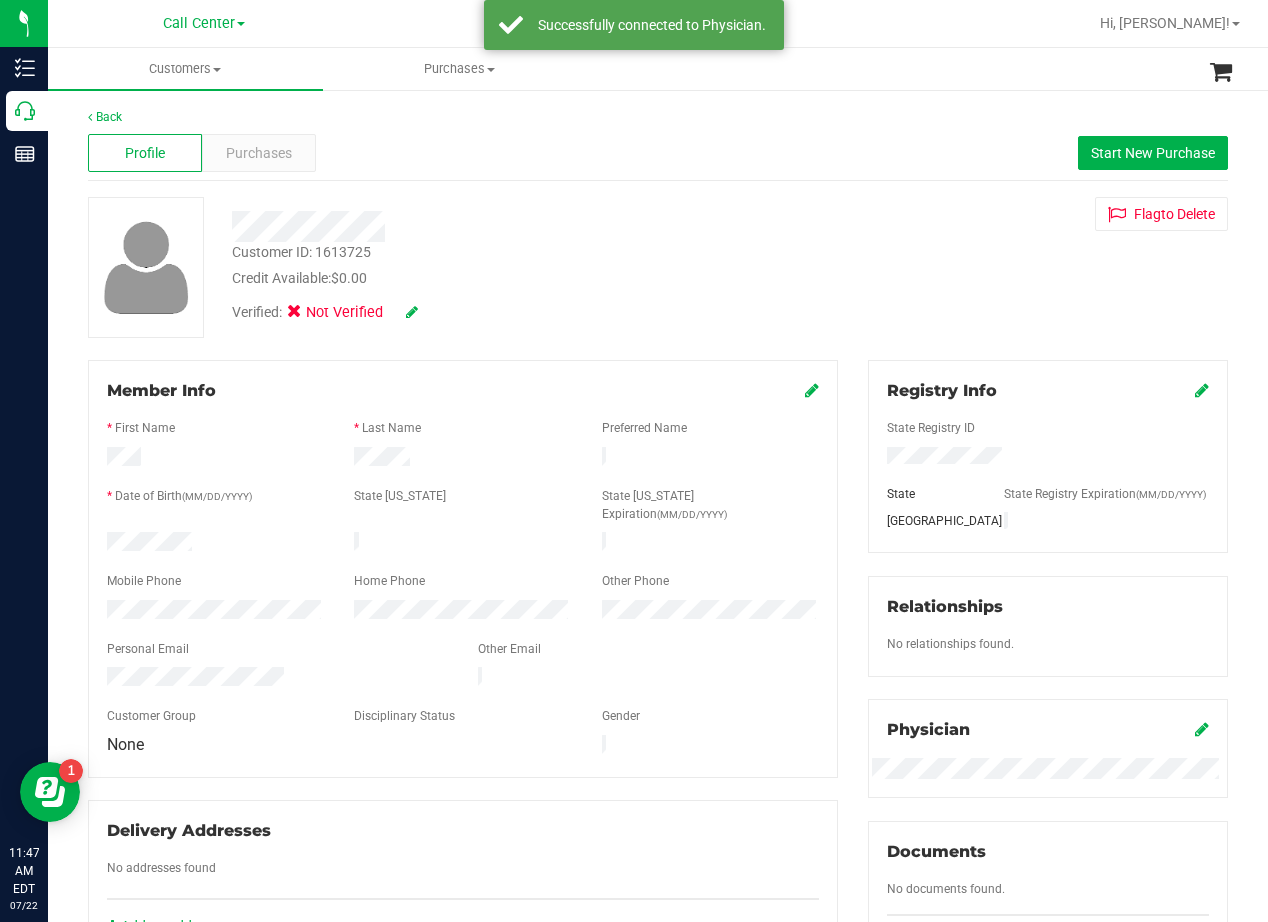drag, startPoint x: 501, startPoint y: 233, endPoint x: 416, endPoint y: 301, distance: 108.85311 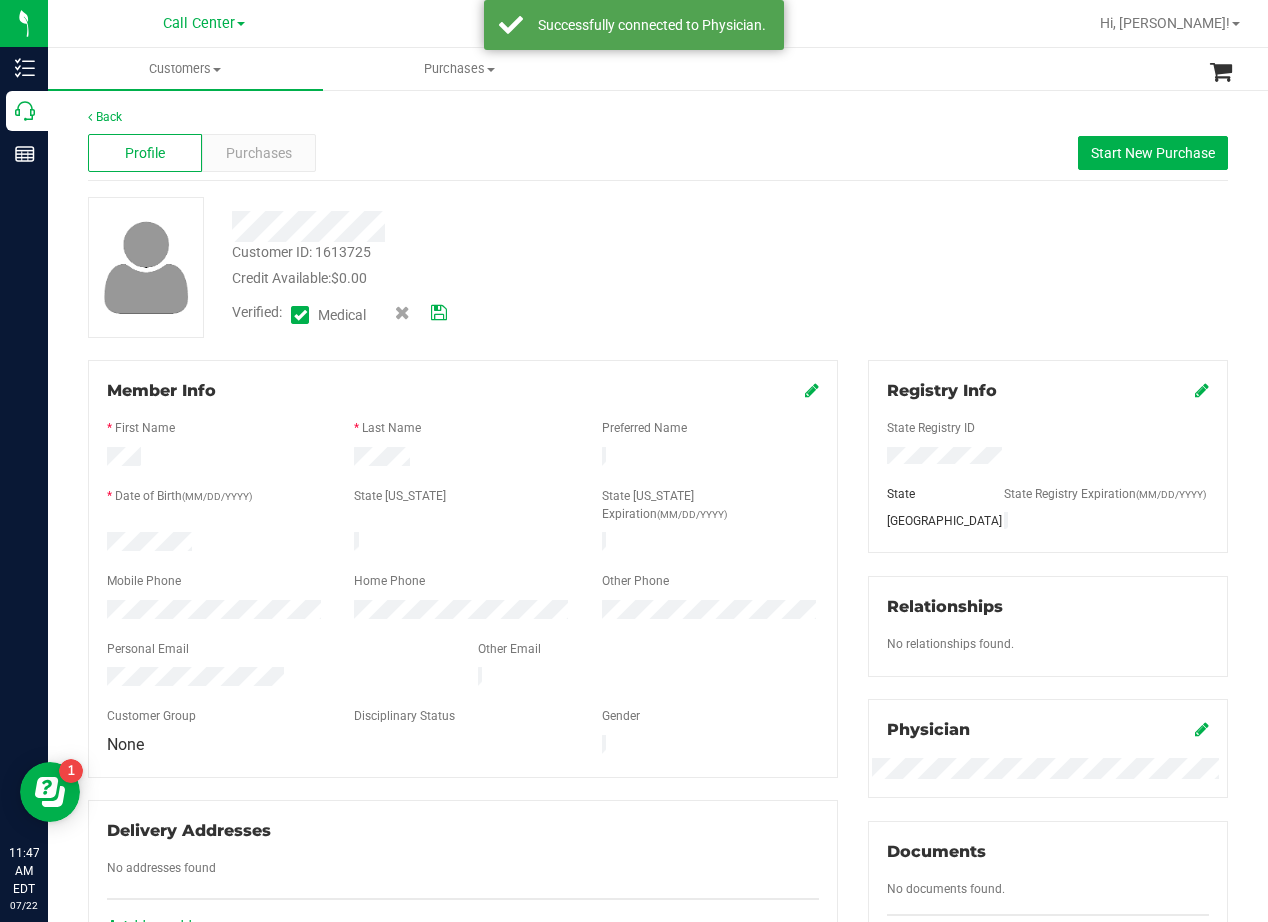 click at bounding box center [439, 313] 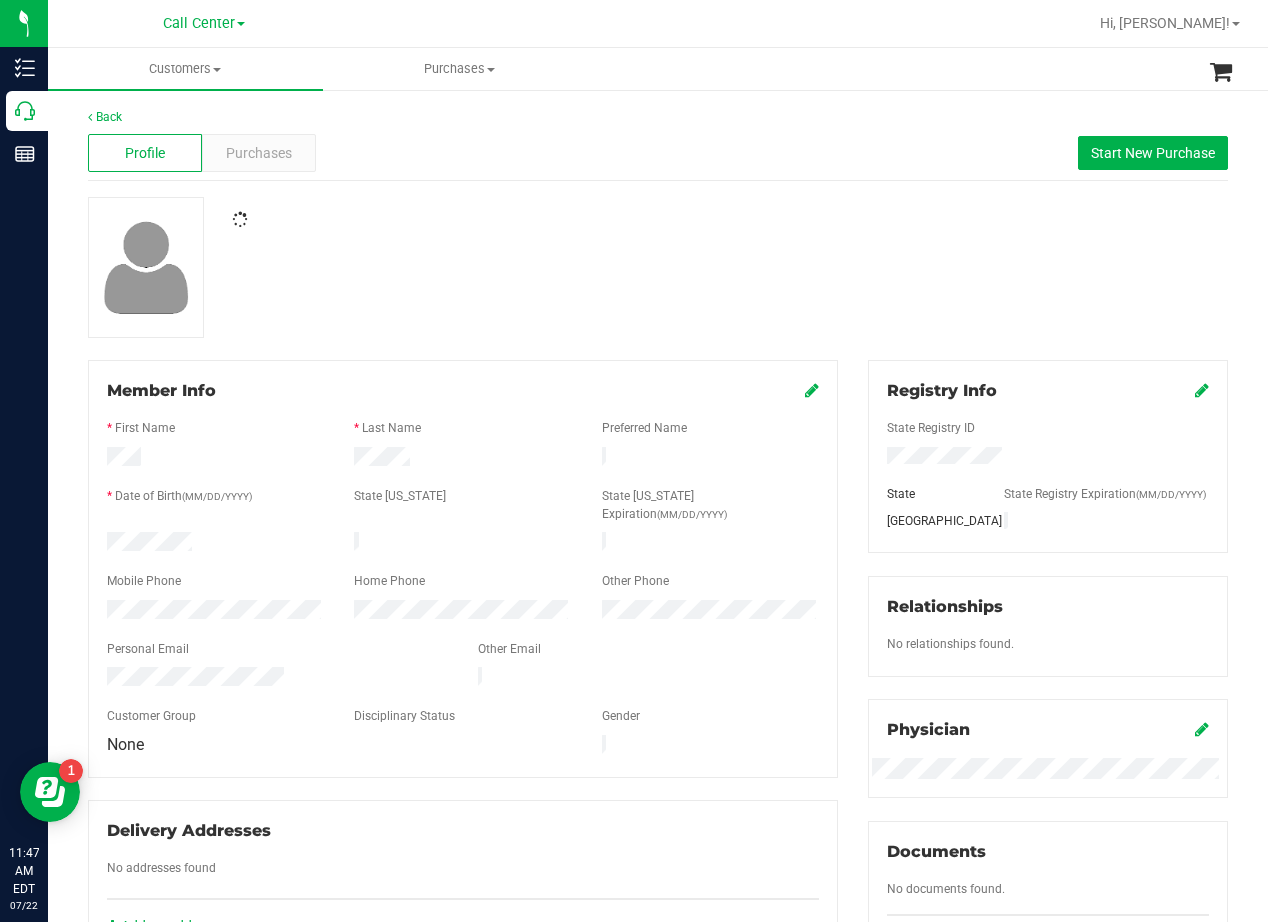 click at bounding box center (658, 267) 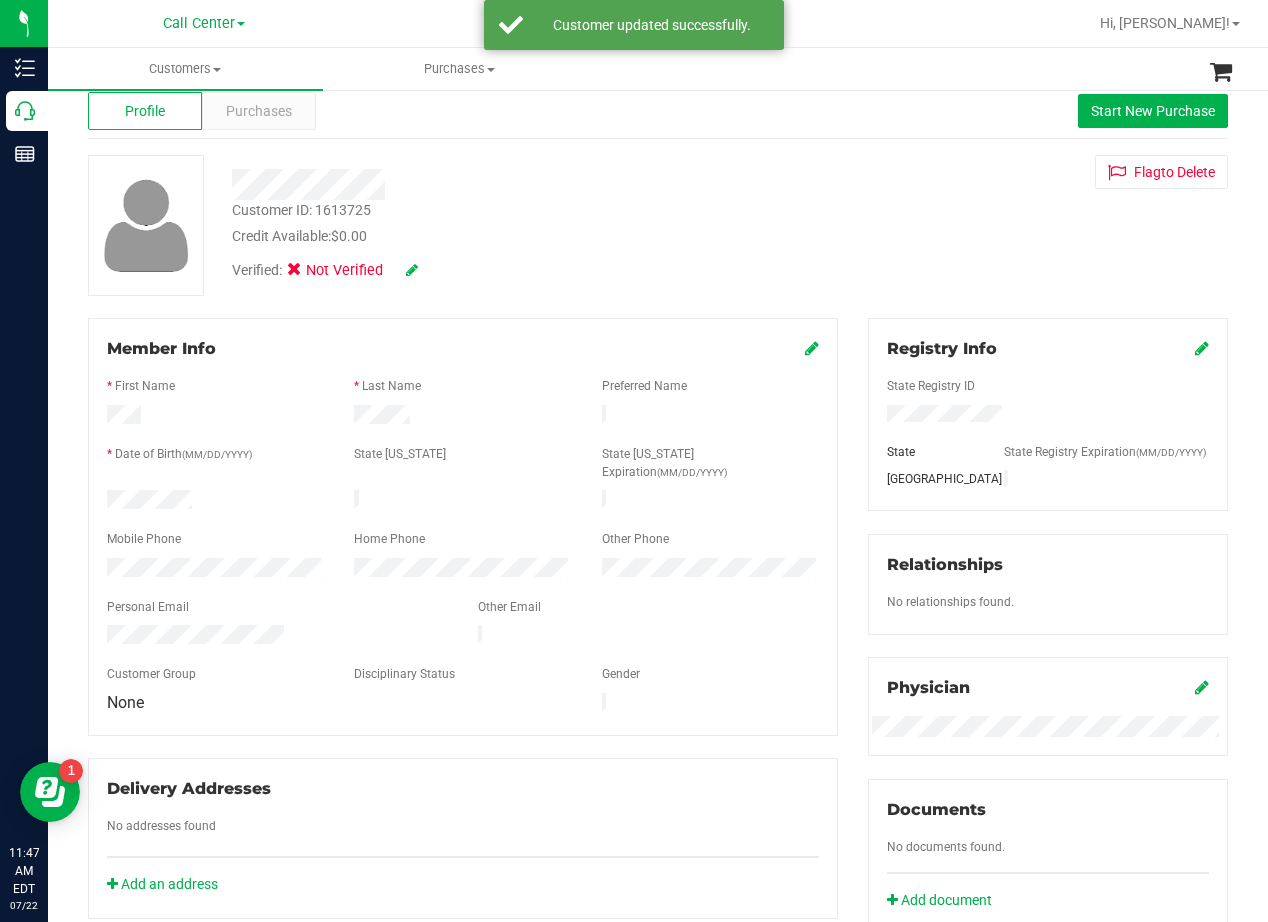 scroll, scrollTop: 0, scrollLeft: 0, axis: both 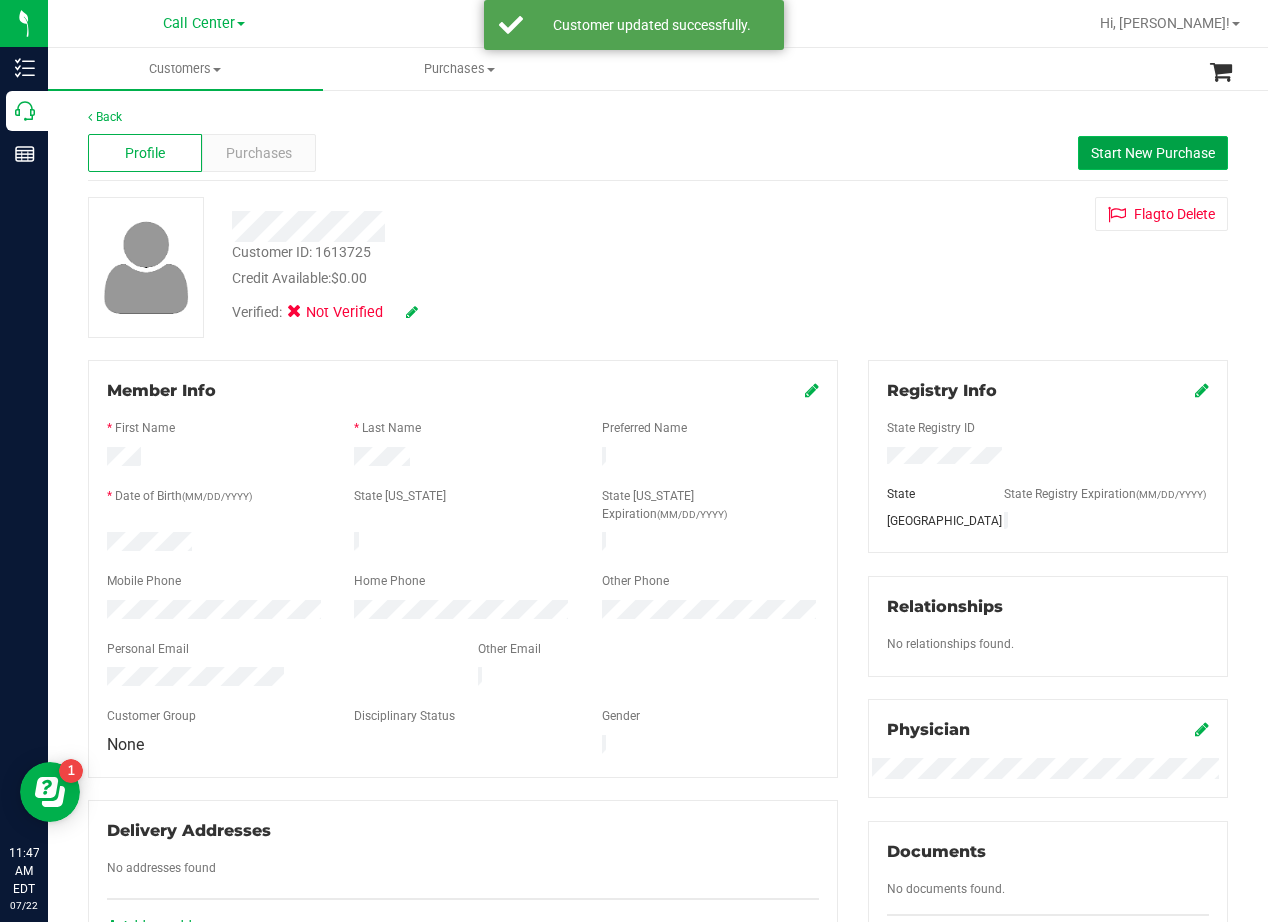 click on "Start New Purchase" at bounding box center [1153, 153] 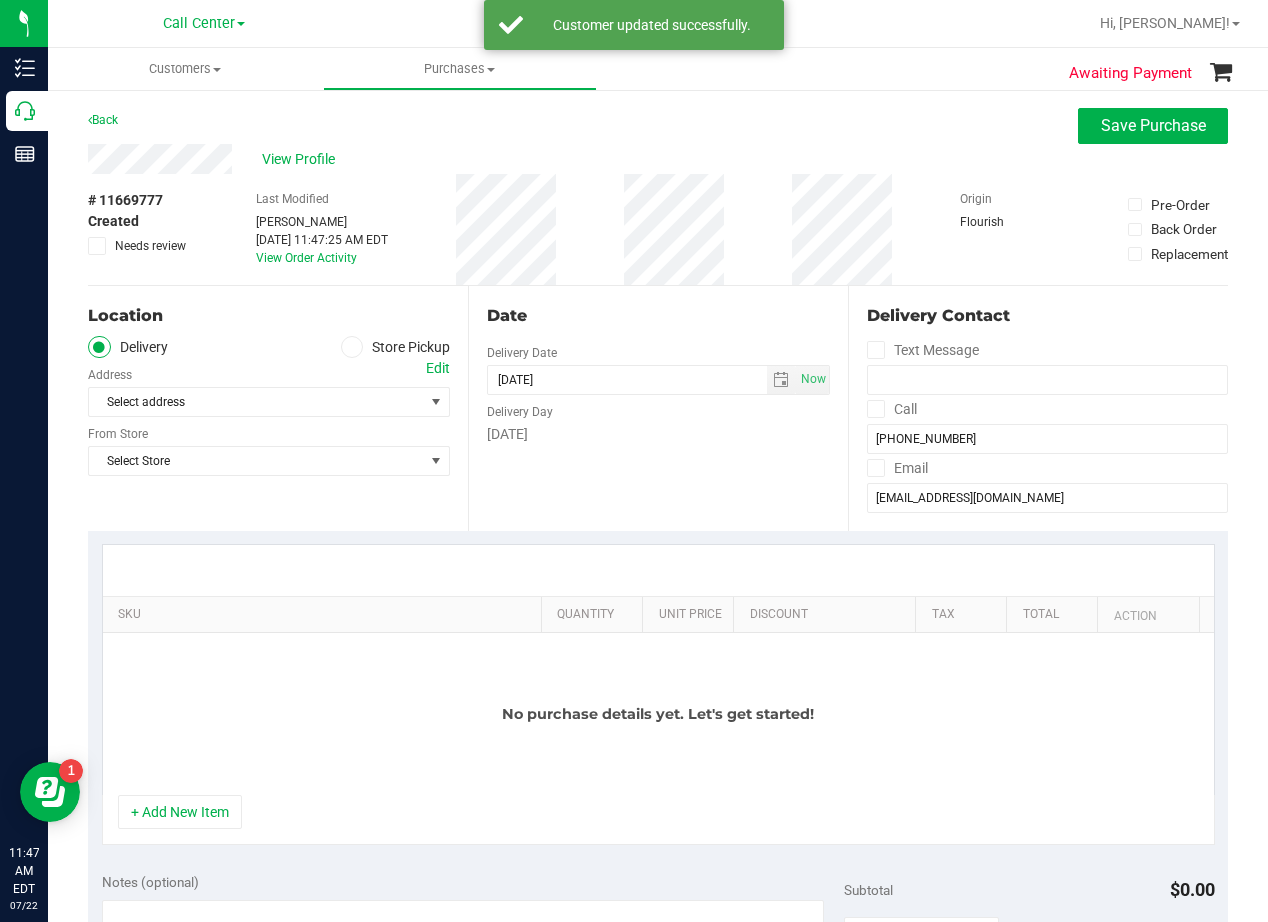 click on "View Profile" at bounding box center (658, 159) 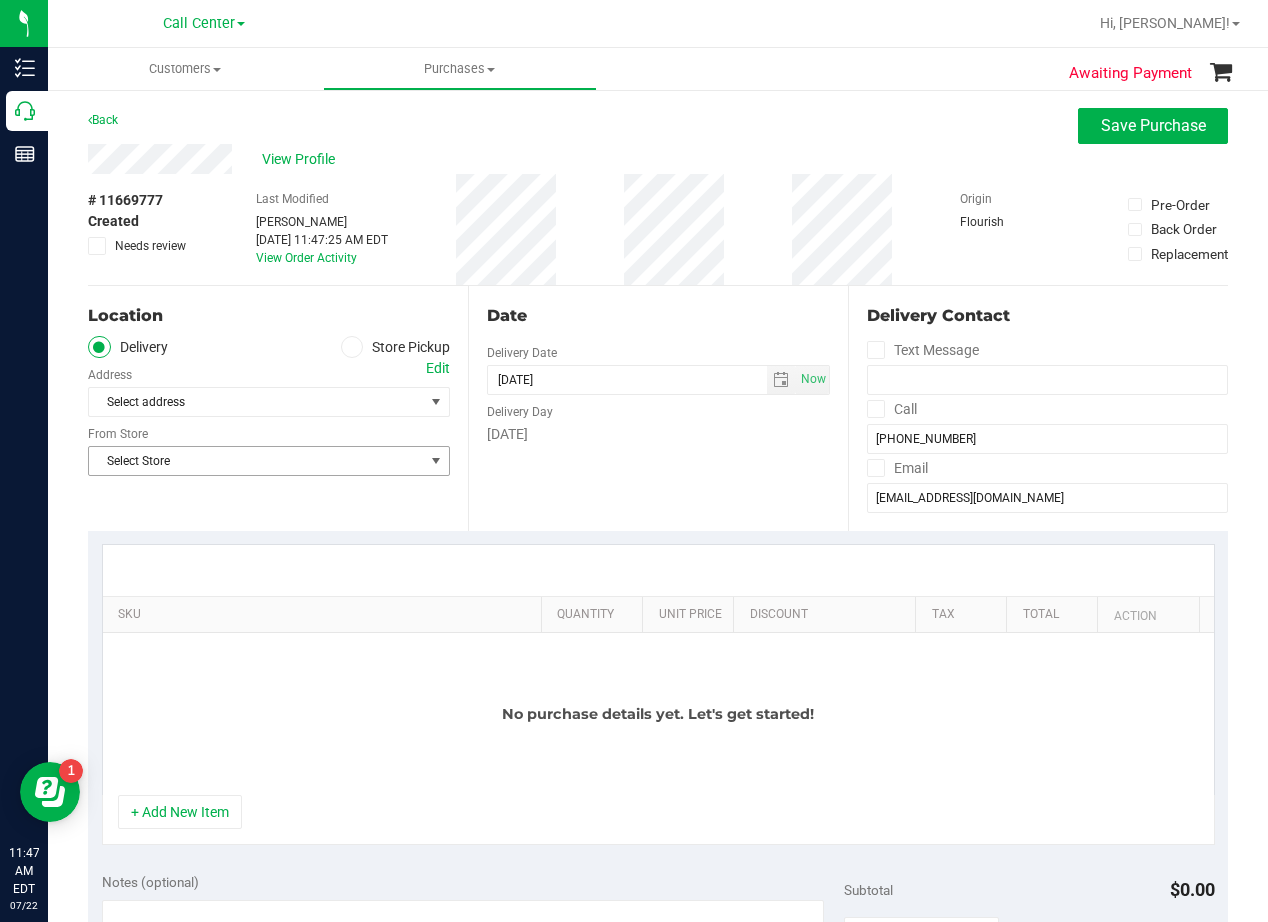 click on "Select Store" at bounding box center [256, 461] 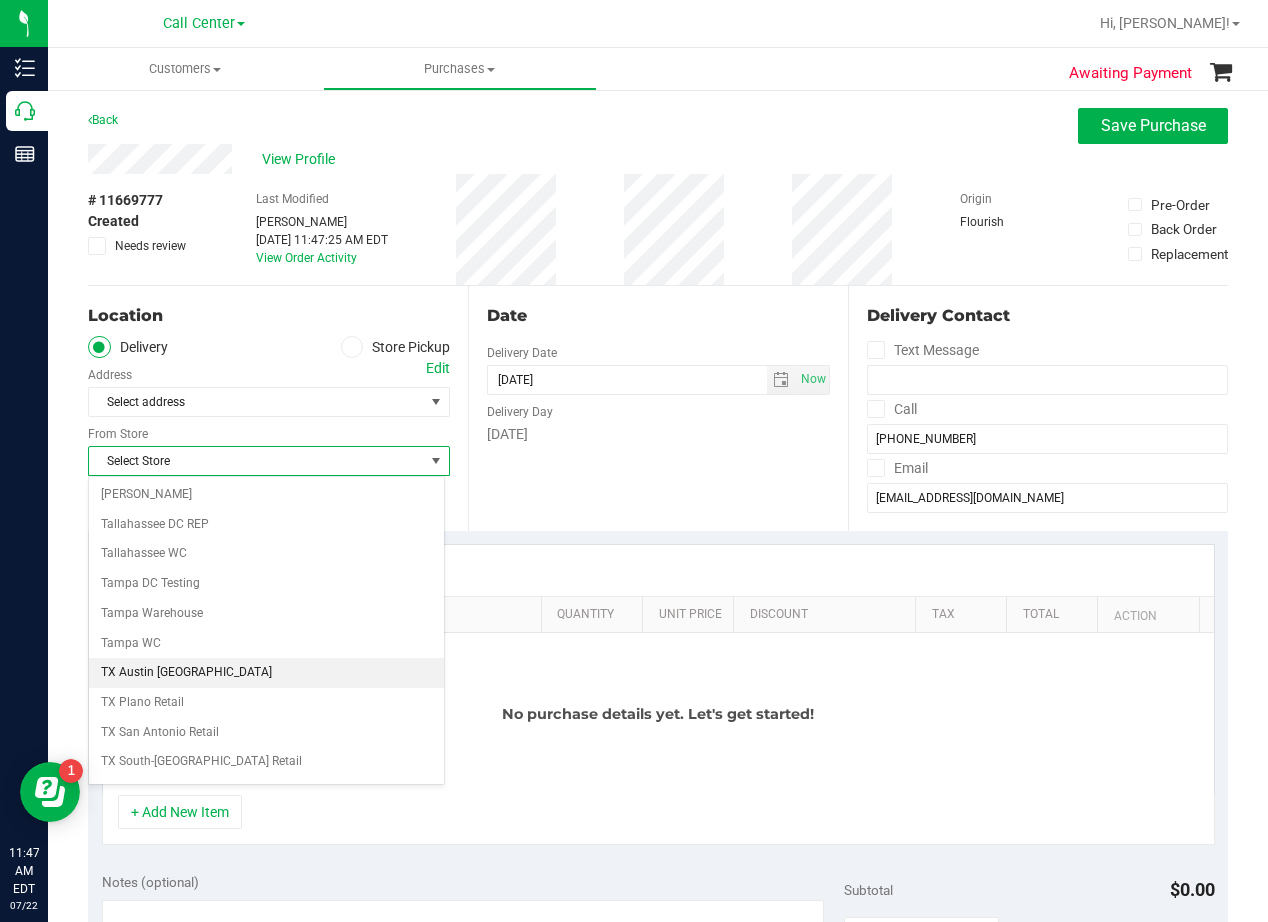 scroll, scrollTop: 1453, scrollLeft: 0, axis: vertical 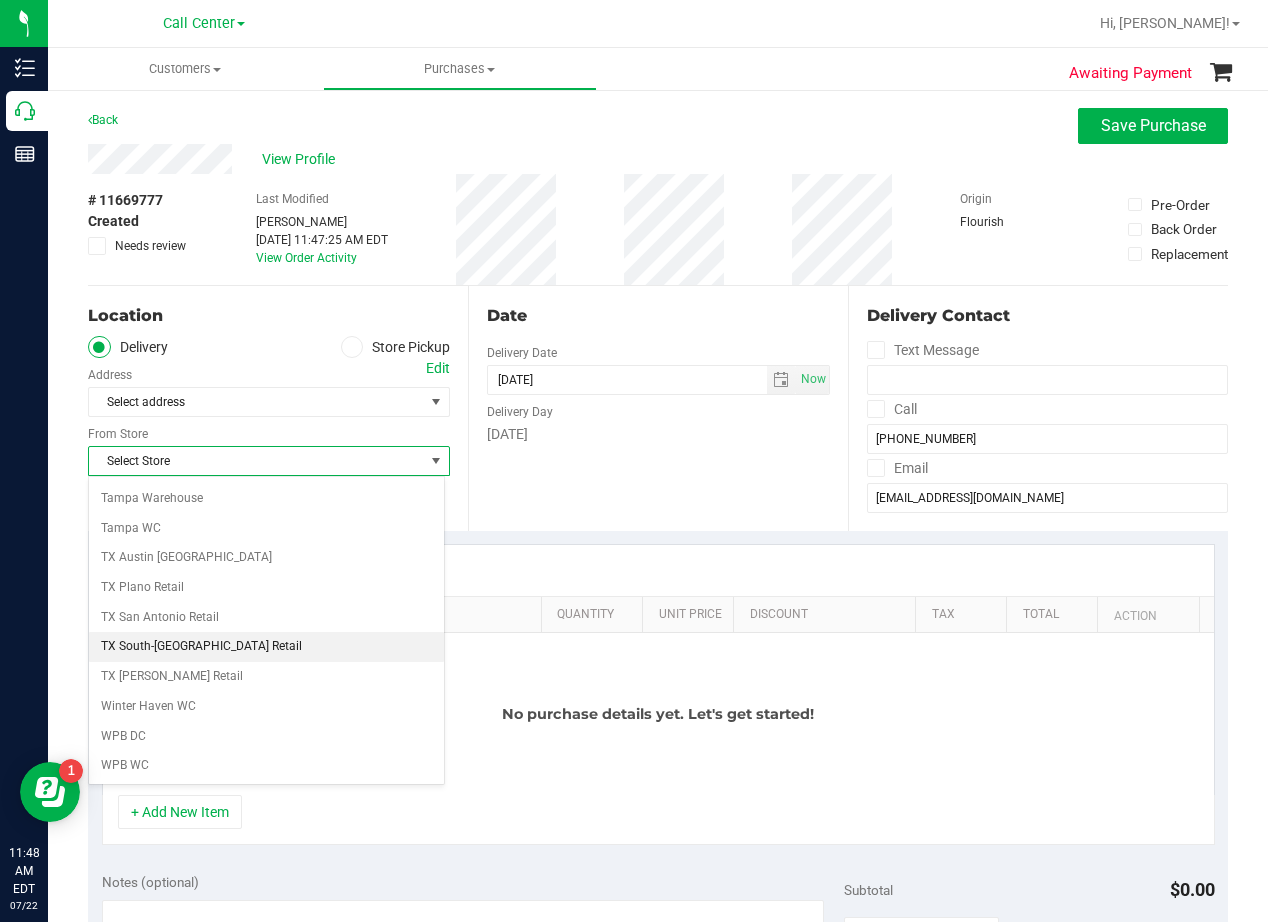 click on "TX South-[GEOGRAPHIC_DATA] Retail" at bounding box center (266, 647) 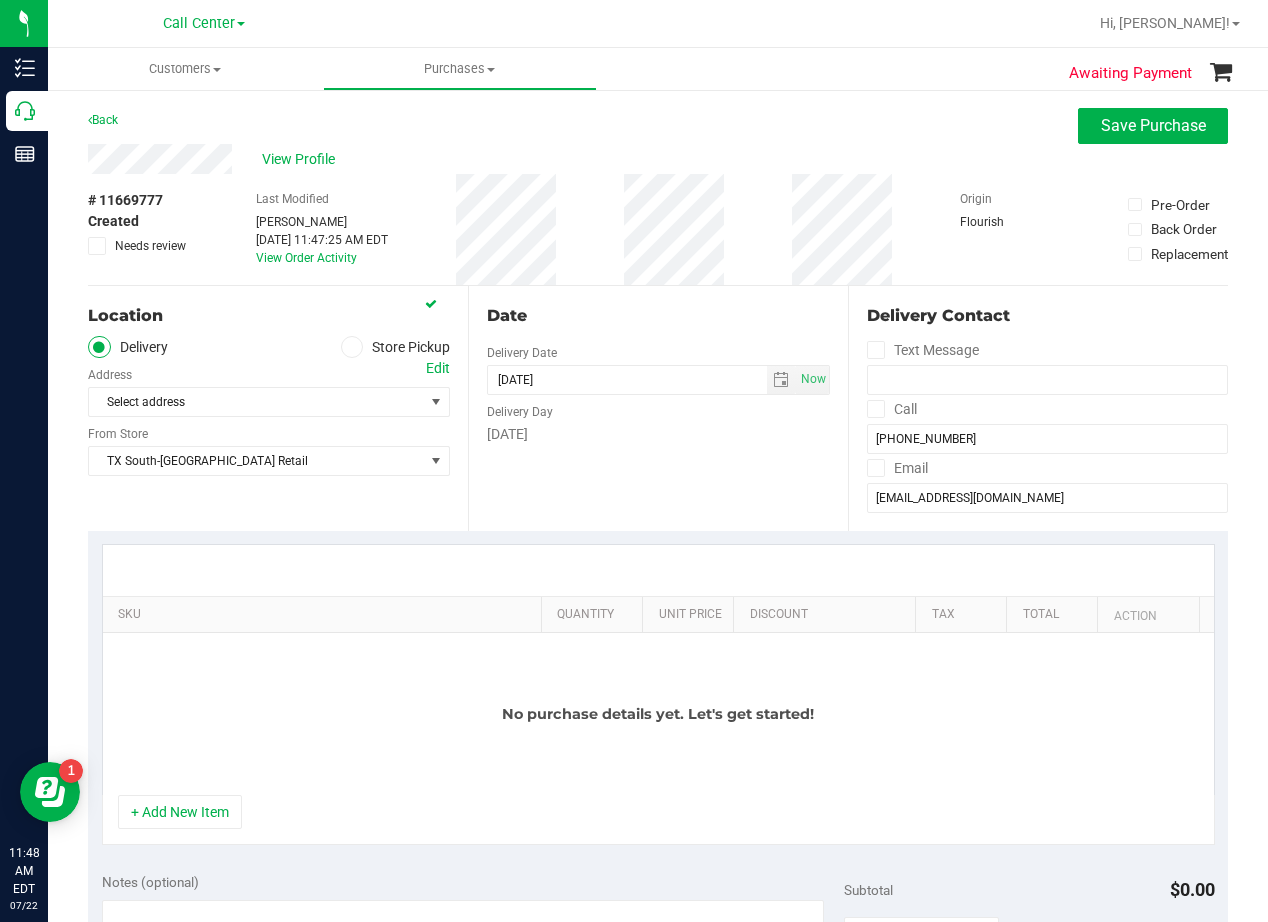 click on "Date
Delivery Date
07/22/2025
Now
07/22/2025 11:47 AM
Now
Delivery Day
Tuesday" at bounding box center (658, 408) 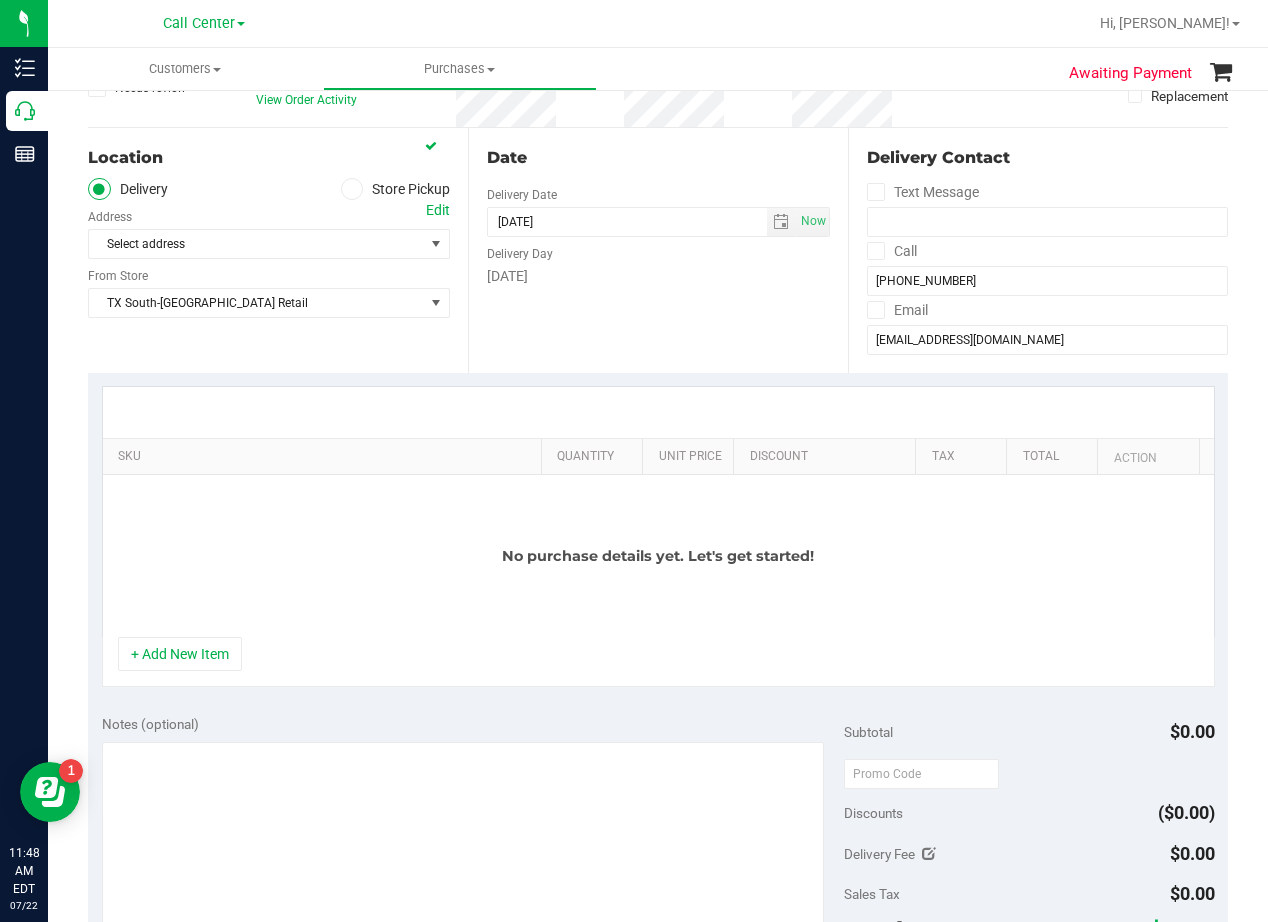 scroll, scrollTop: 200, scrollLeft: 0, axis: vertical 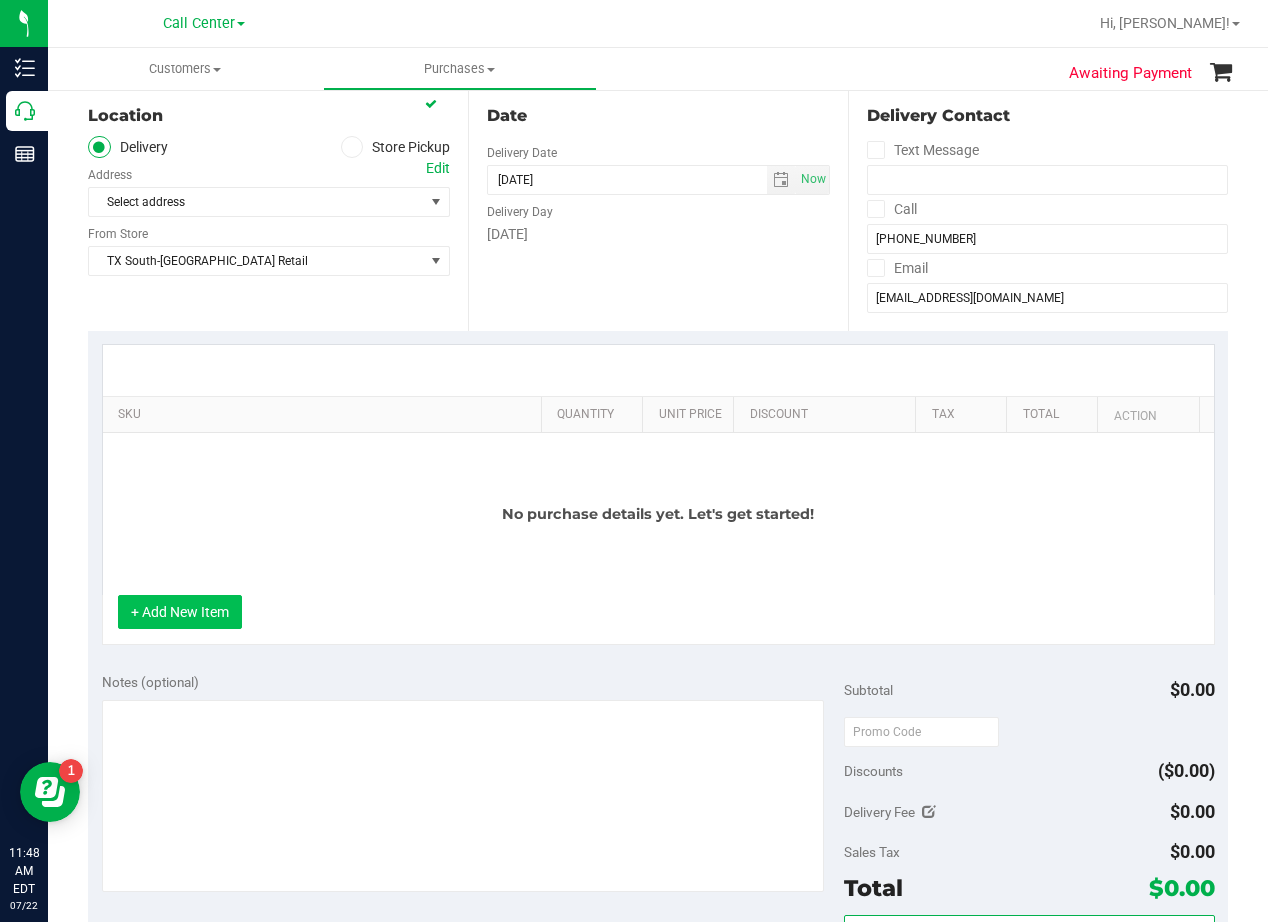 click on "+ Add New Item" at bounding box center (180, 612) 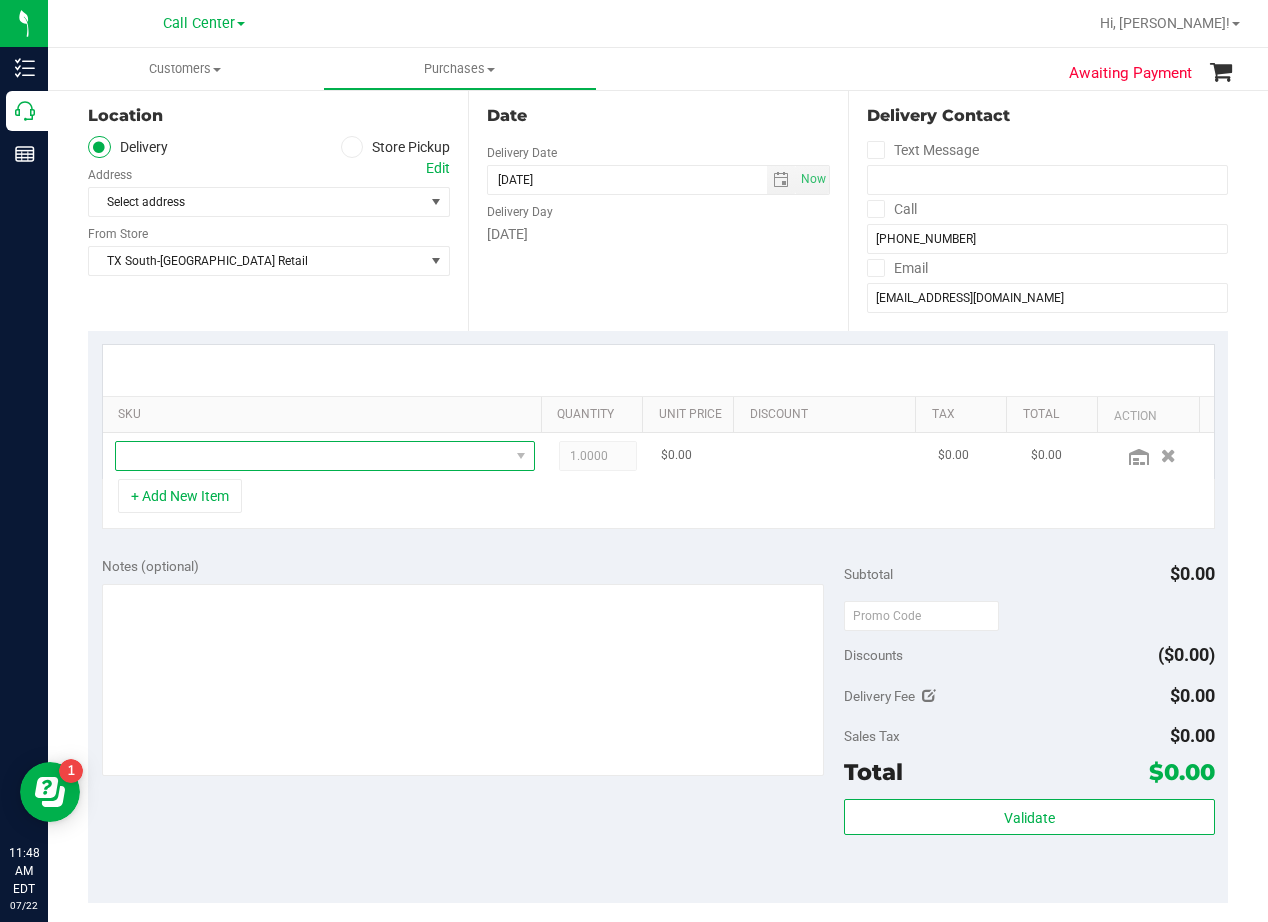 click at bounding box center (312, 456) 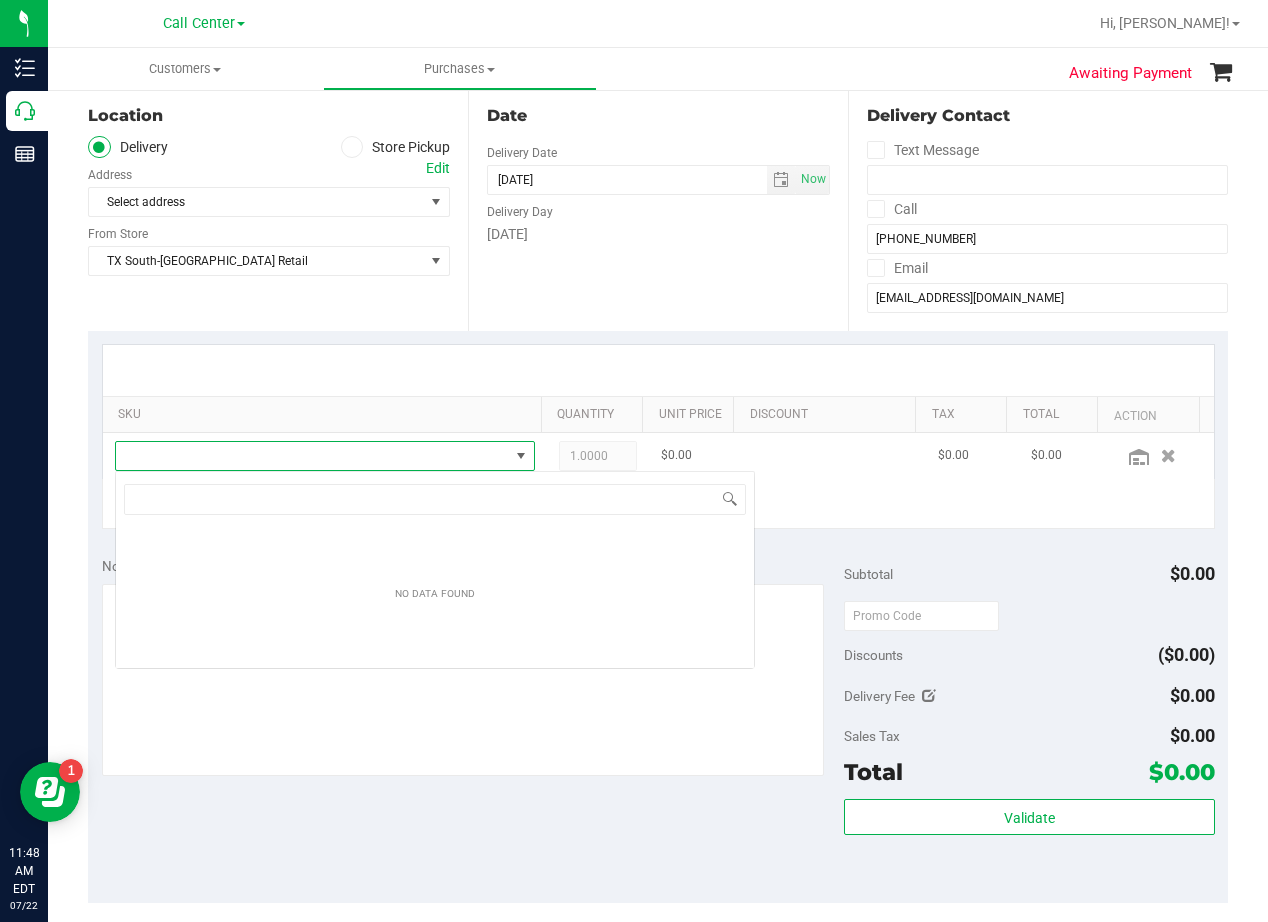 scroll, scrollTop: 99970, scrollLeft: 99593, axis: both 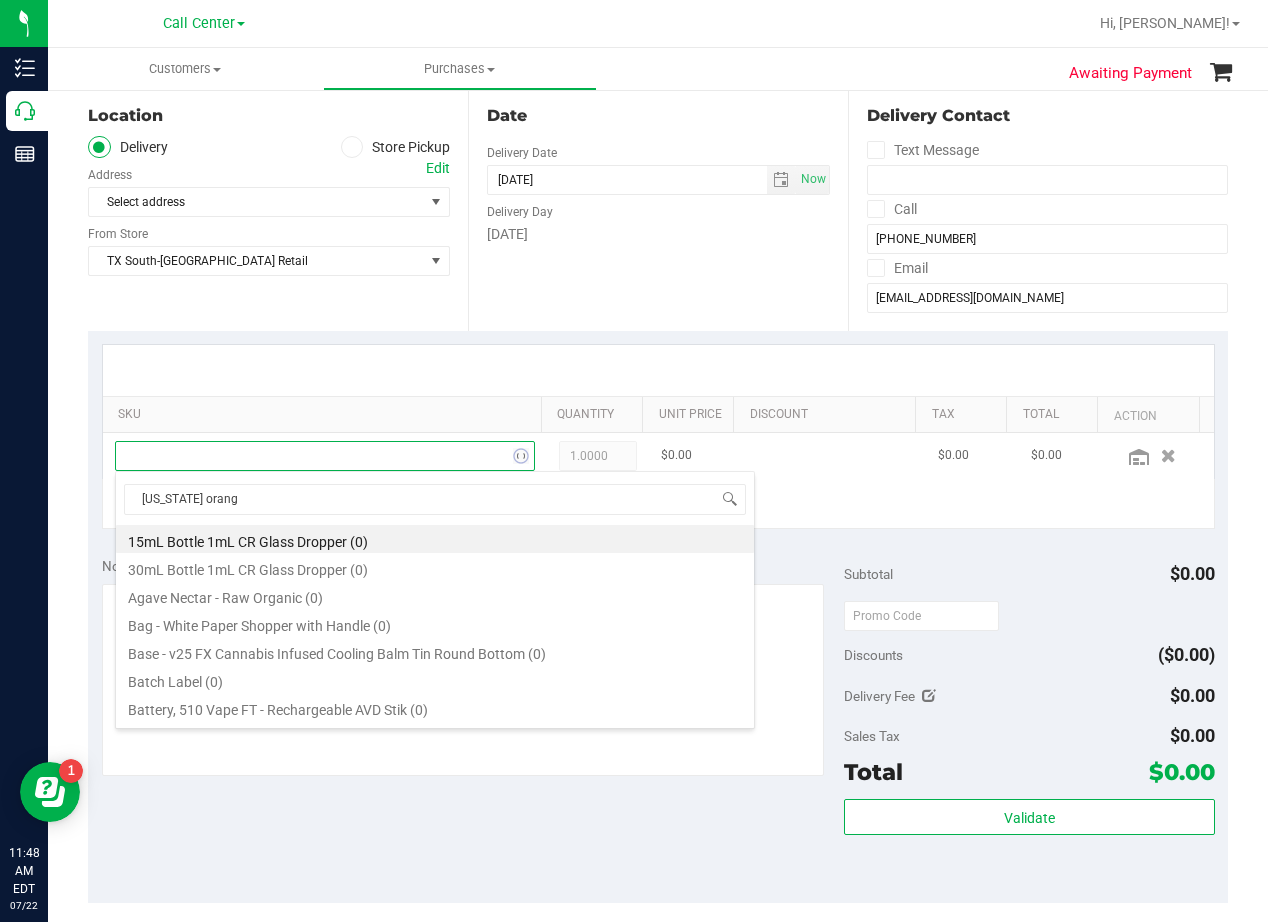type on "texas orange" 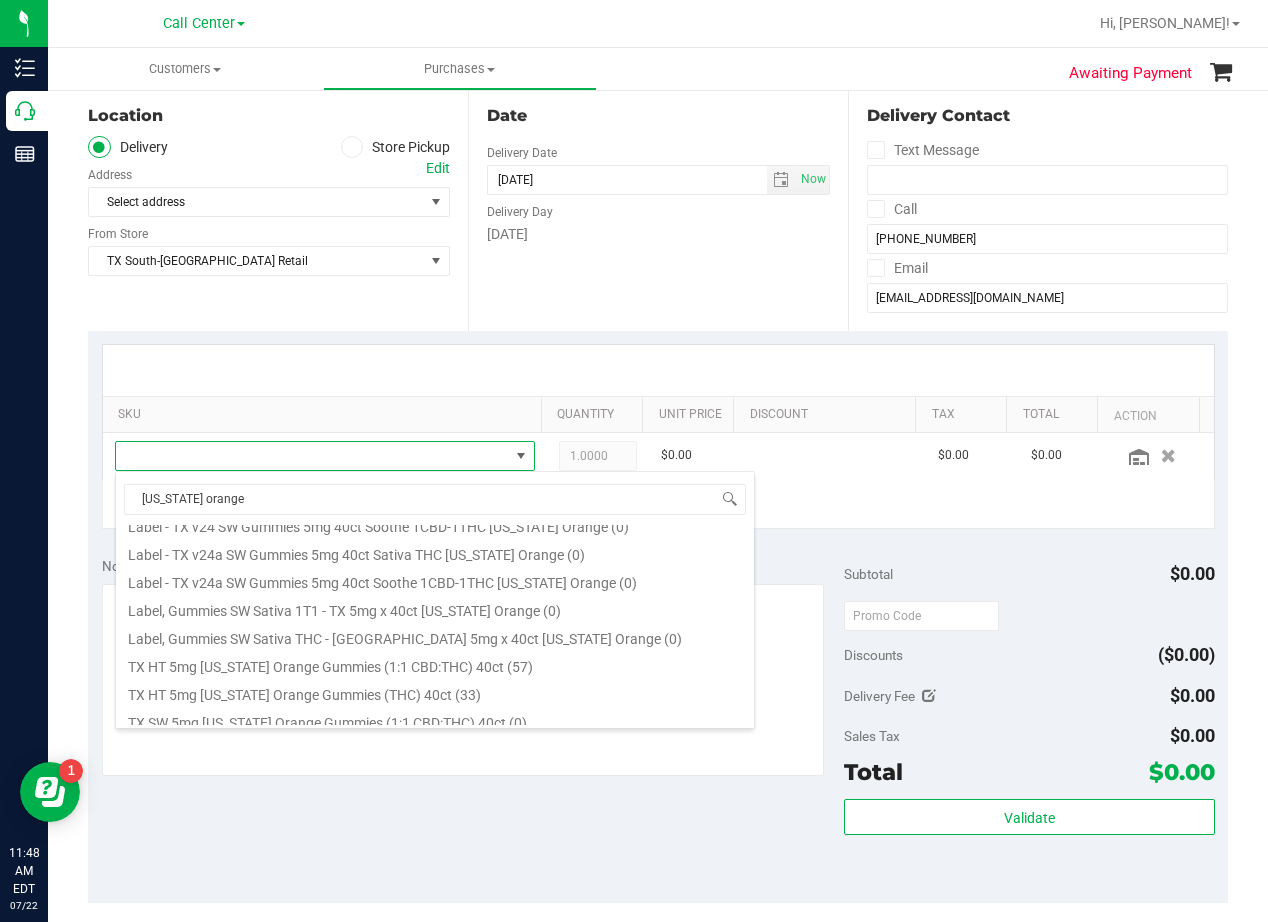 scroll, scrollTop: 332, scrollLeft: 0, axis: vertical 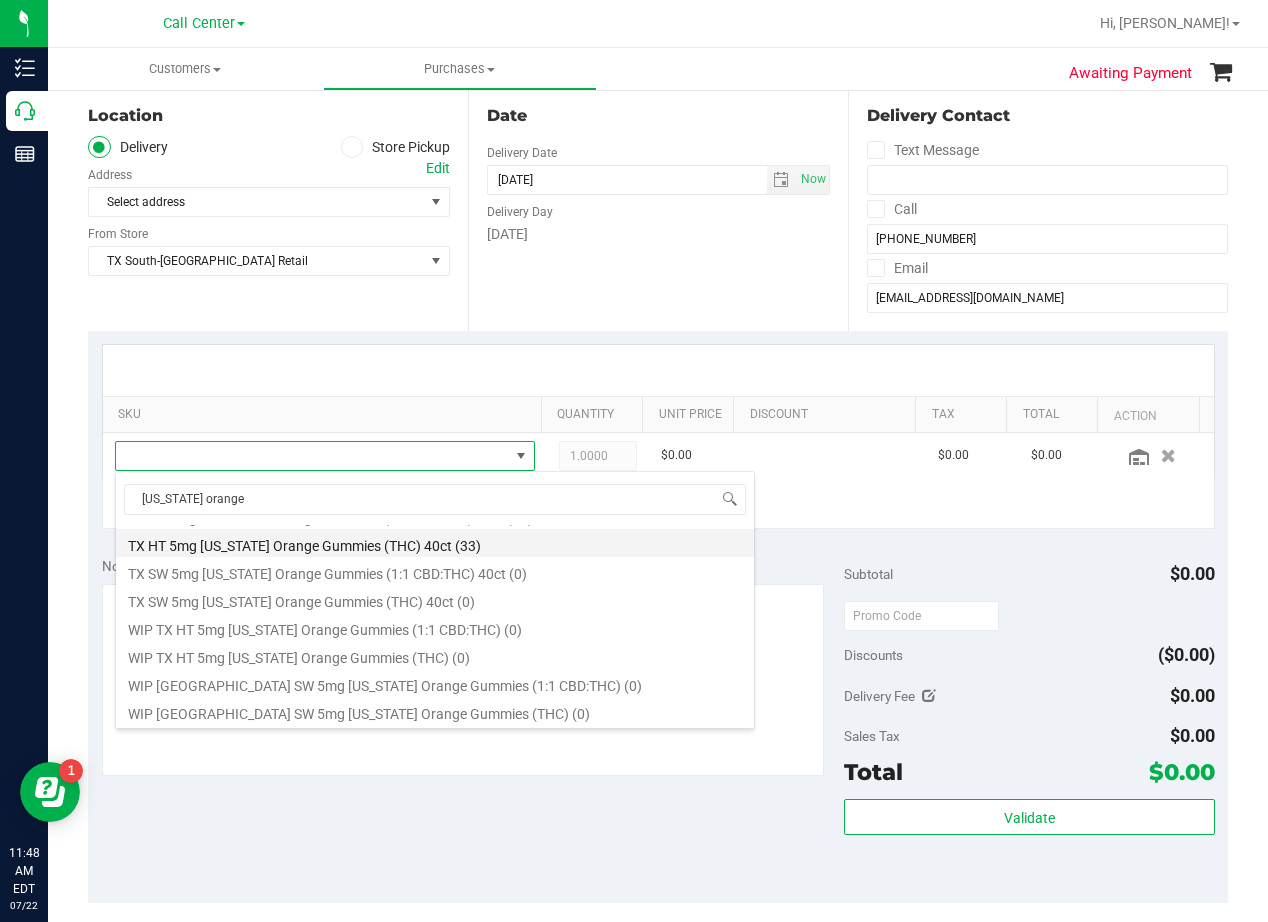 click on "TX HT 5mg Texas Orange Gummies (THC) 40ct (33)" at bounding box center (435, 543) 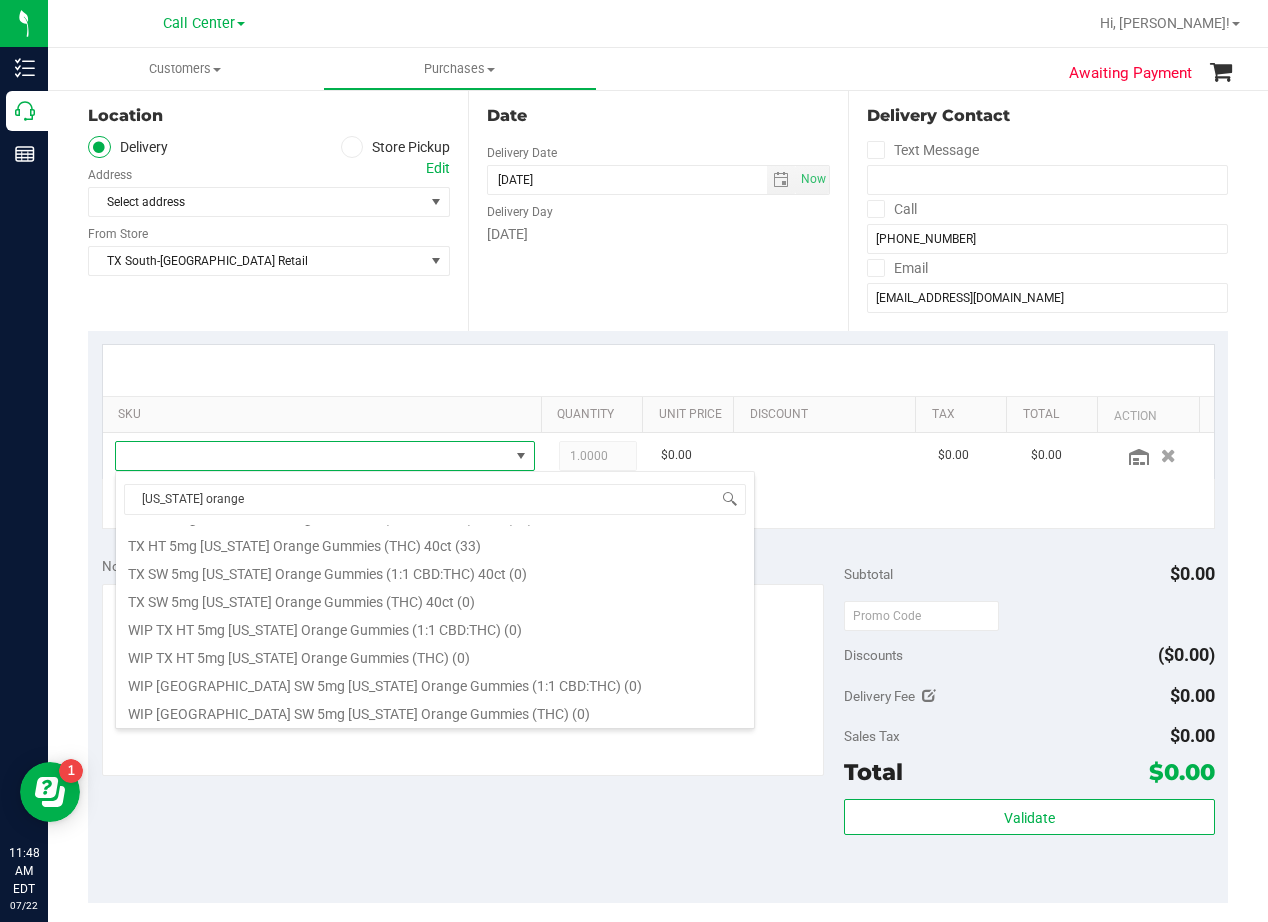 click on "Notes (optional)
Subtotal
$0.00
Discounts
($0.00)
Delivery Fee
$0.00
Sales Tax
$0.00
Total
$0.00" at bounding box center [658, 723] 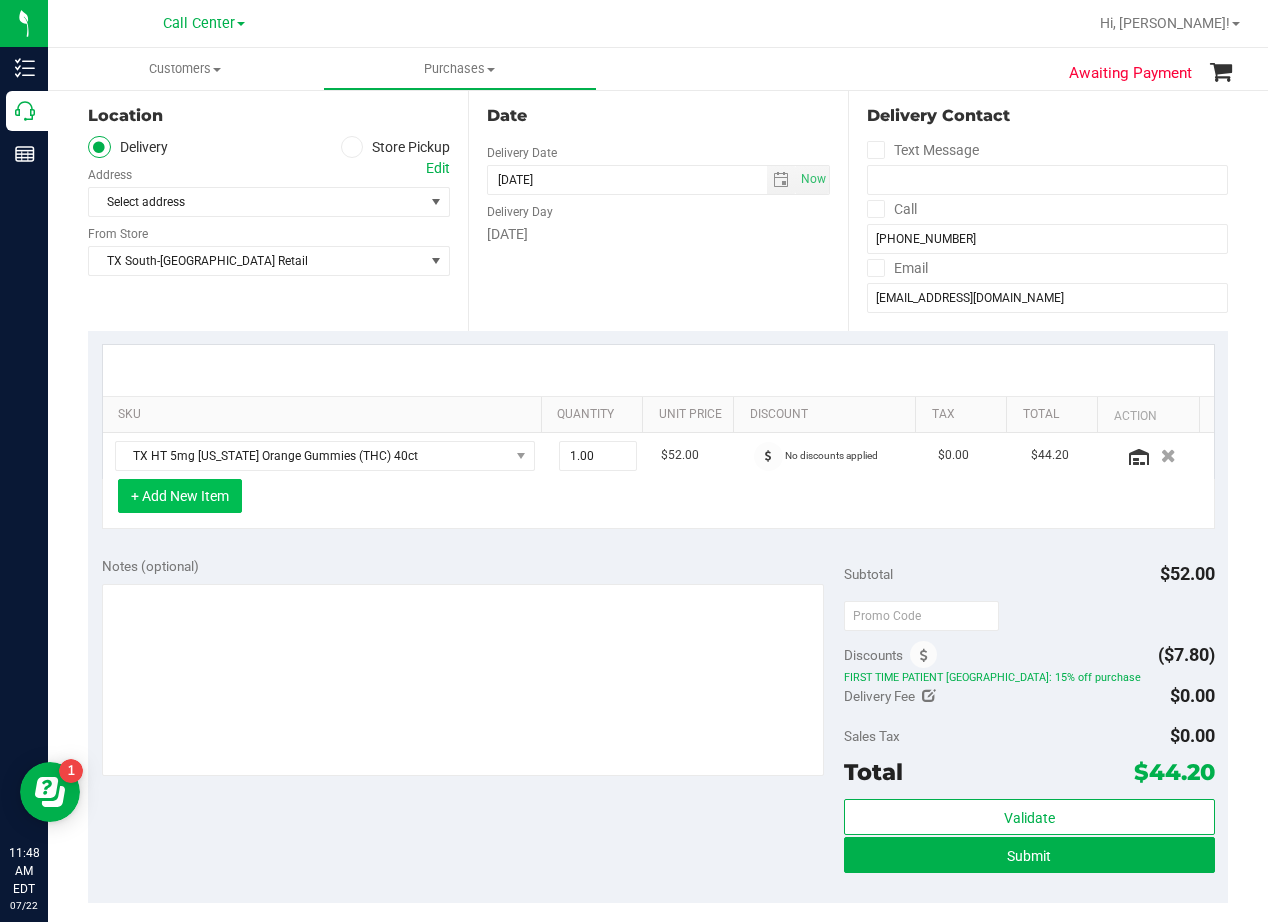 click on "+ Add New Item" at bounding box center [180, 496] 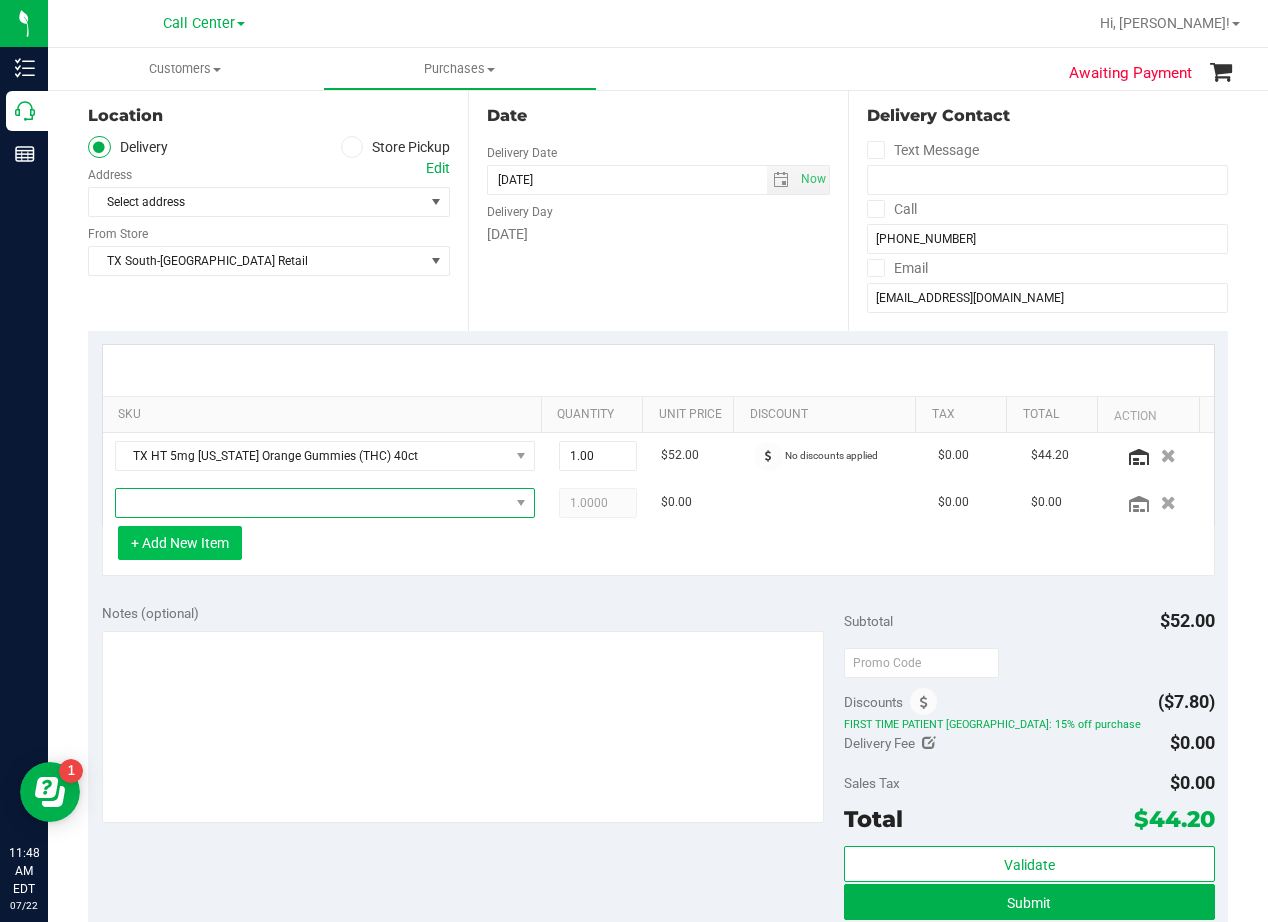click at bounding box center [312, 503] 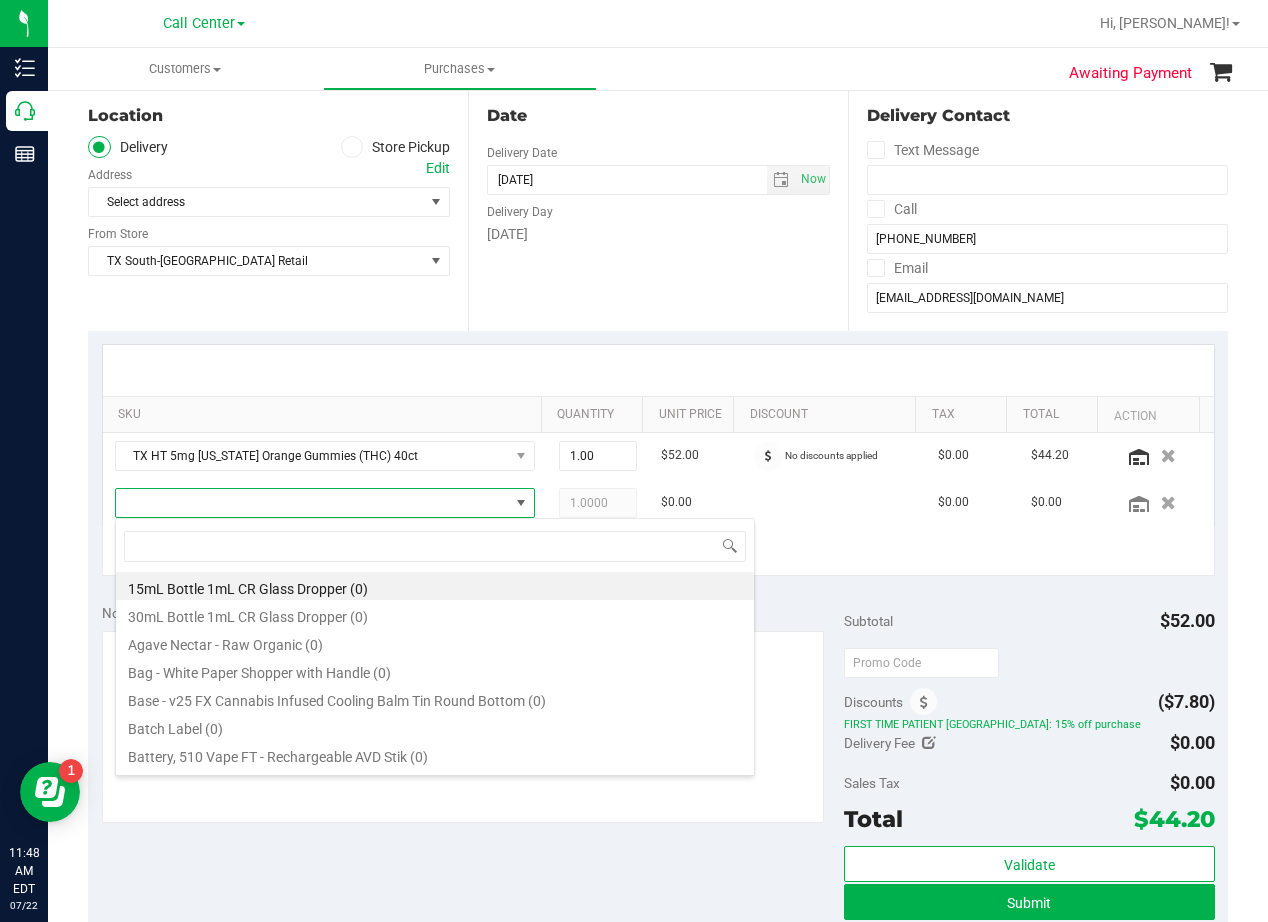 scroll, scrollTop: 99970, scrollLeft: 99593, axis: both 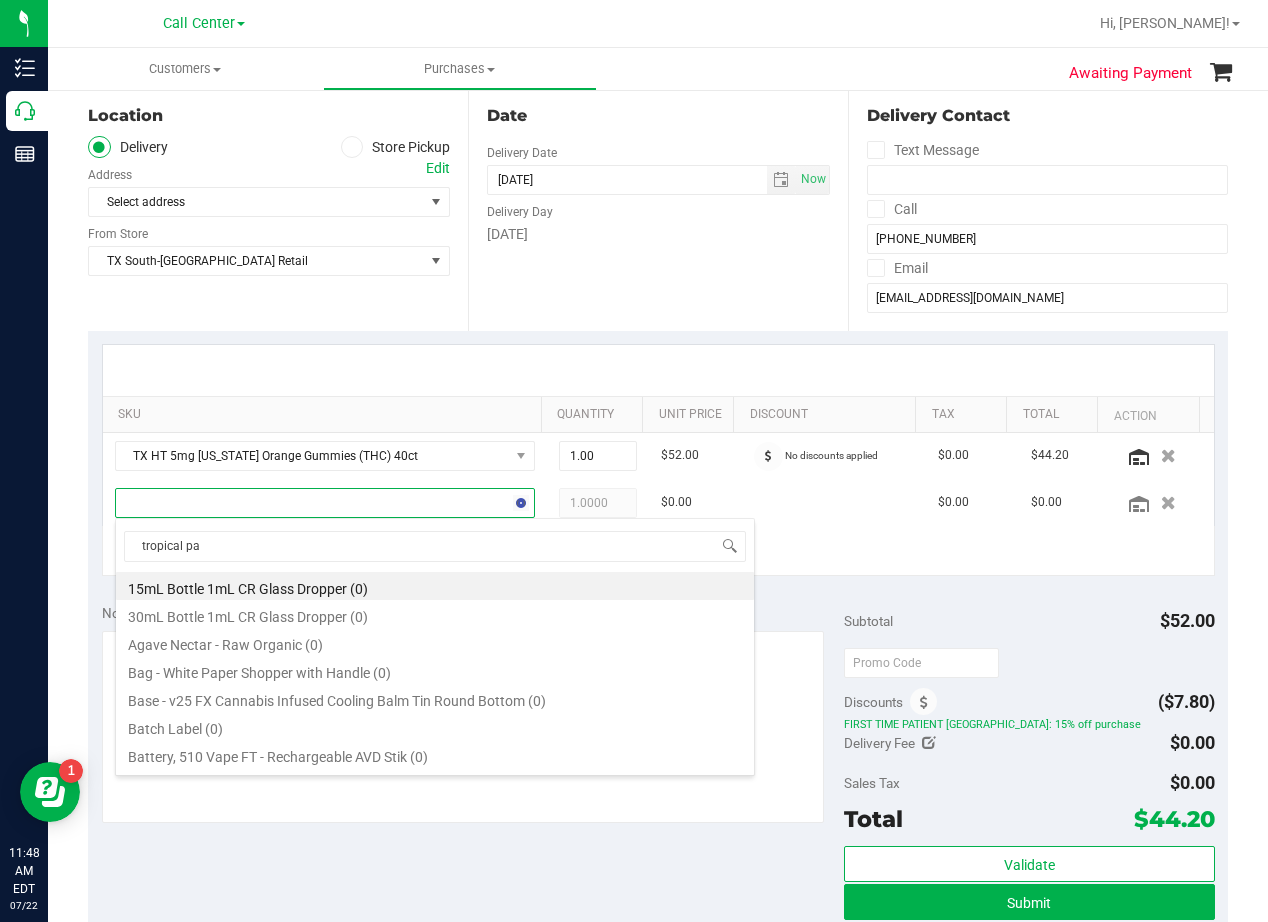 type on "tropical par" 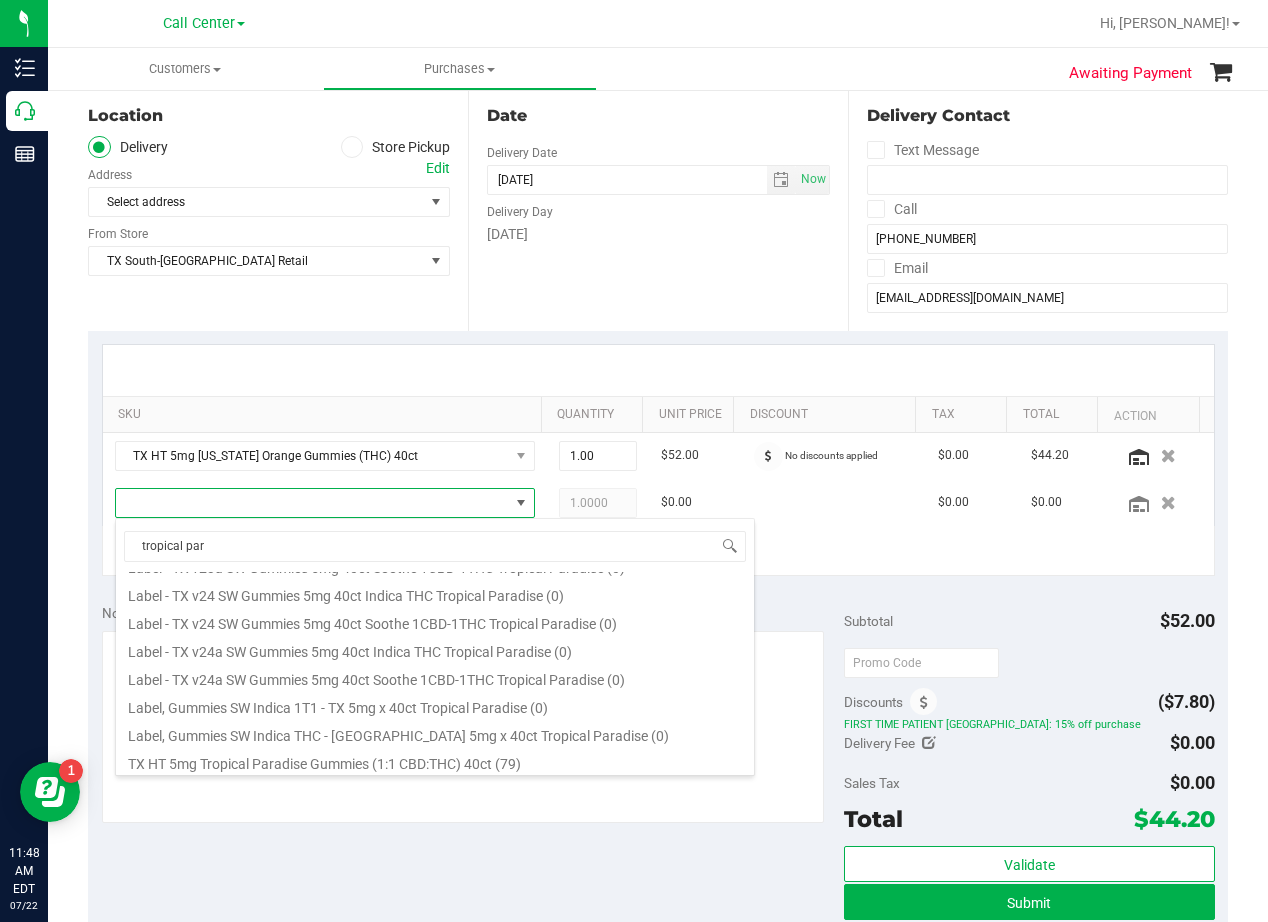 scroll, scrollTop: 360, scrollLeft: 0, axis: vertical 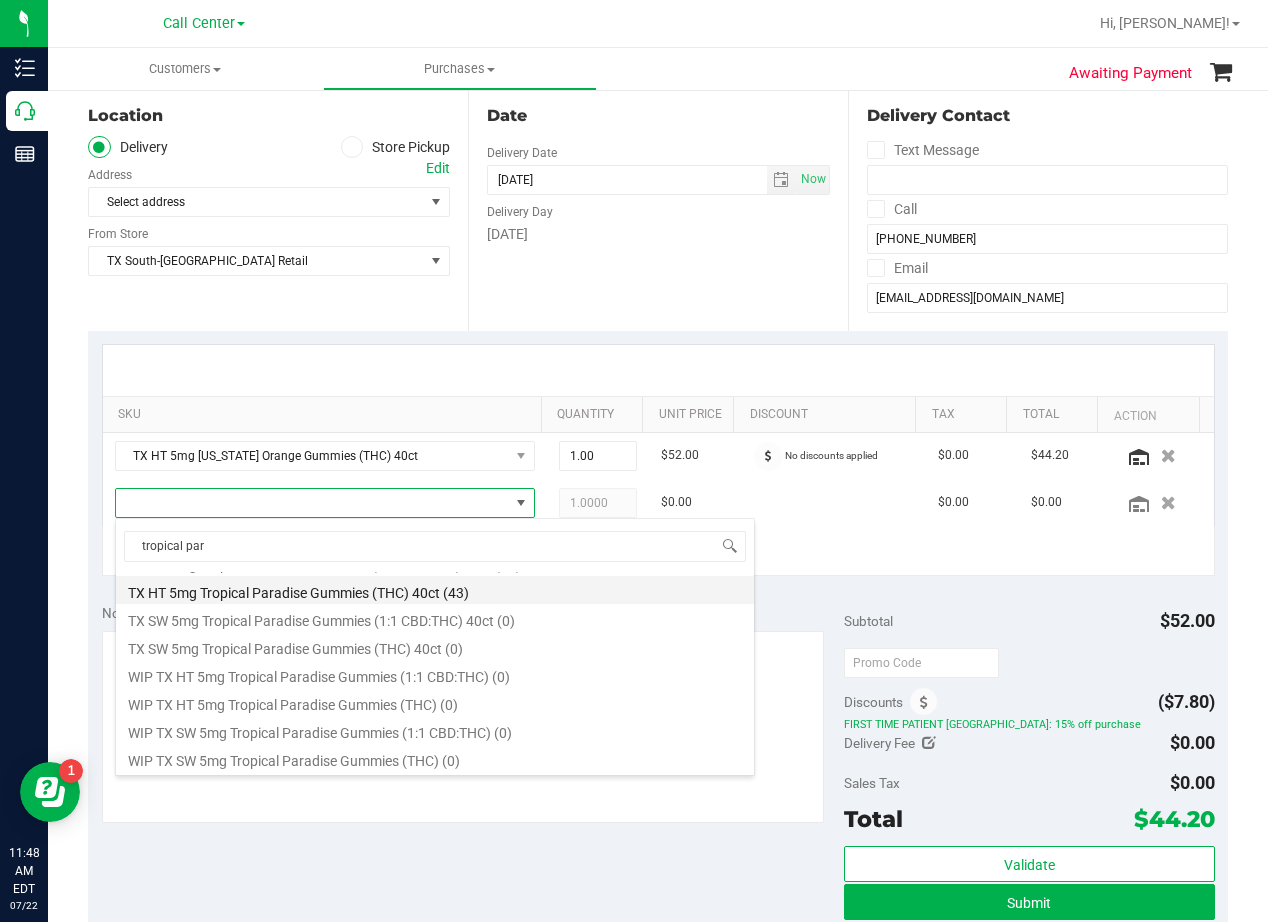 click on "TX HT 5mg Tropical Paradise Gummies (THC) 40ct (43)" at bounding box center (435, 590) 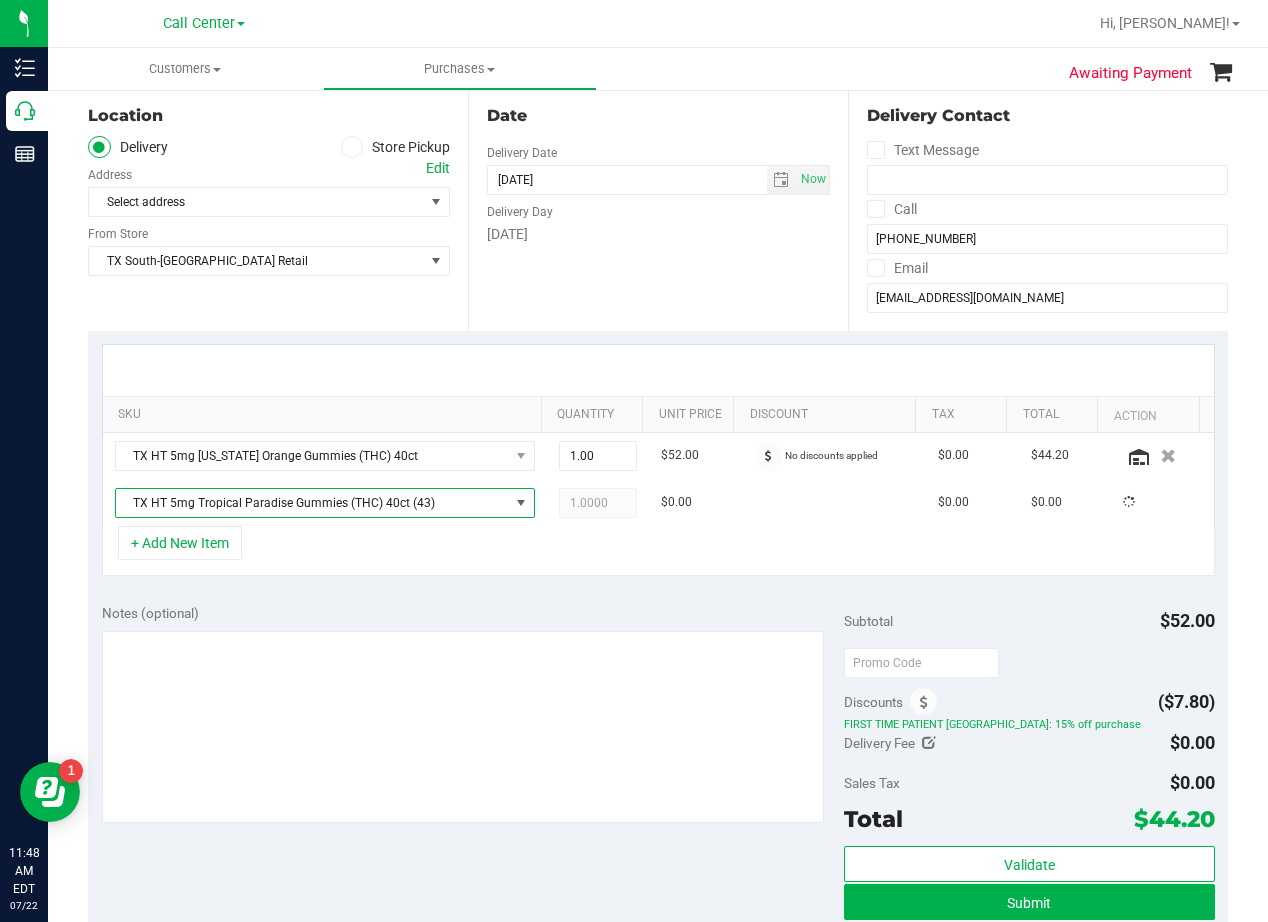 click on "Notes (optional)
Subtotal
$52.00
Discounts
($7.80)
FIRST TIME PATIENT TX:
15%
off
purchase
Delivery Fee
$0.00
Sales Tax
$0.00" at bounding box center [658, 770] 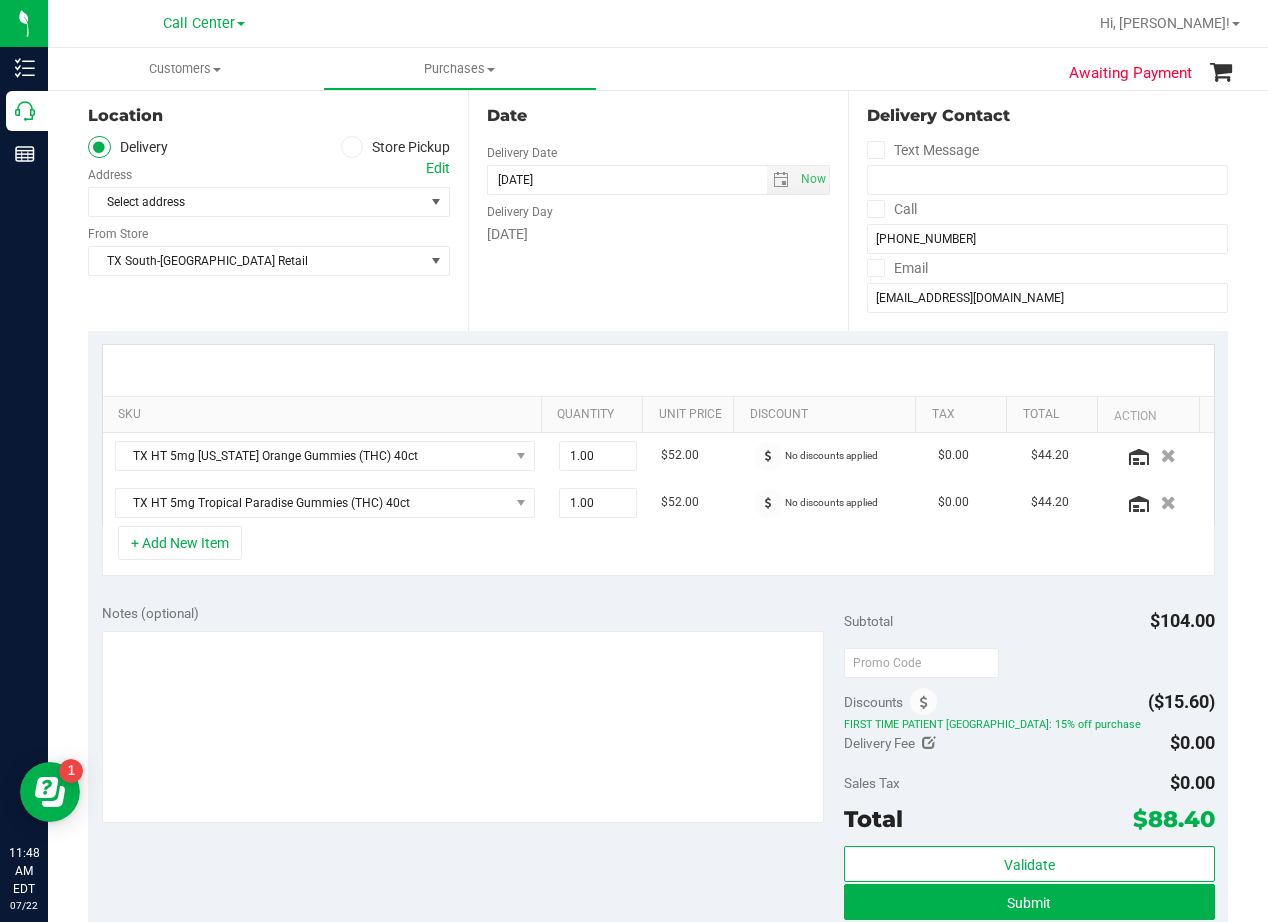 click on "Notes (optional)
Subtotal
$104.00
Discounts
($15.60)
FIRST TIME PATIENT TX:
15%
off
purchase
Delivery Fee
$0.00
Sales Tax
$0.00" at bounding box center [658, 770] 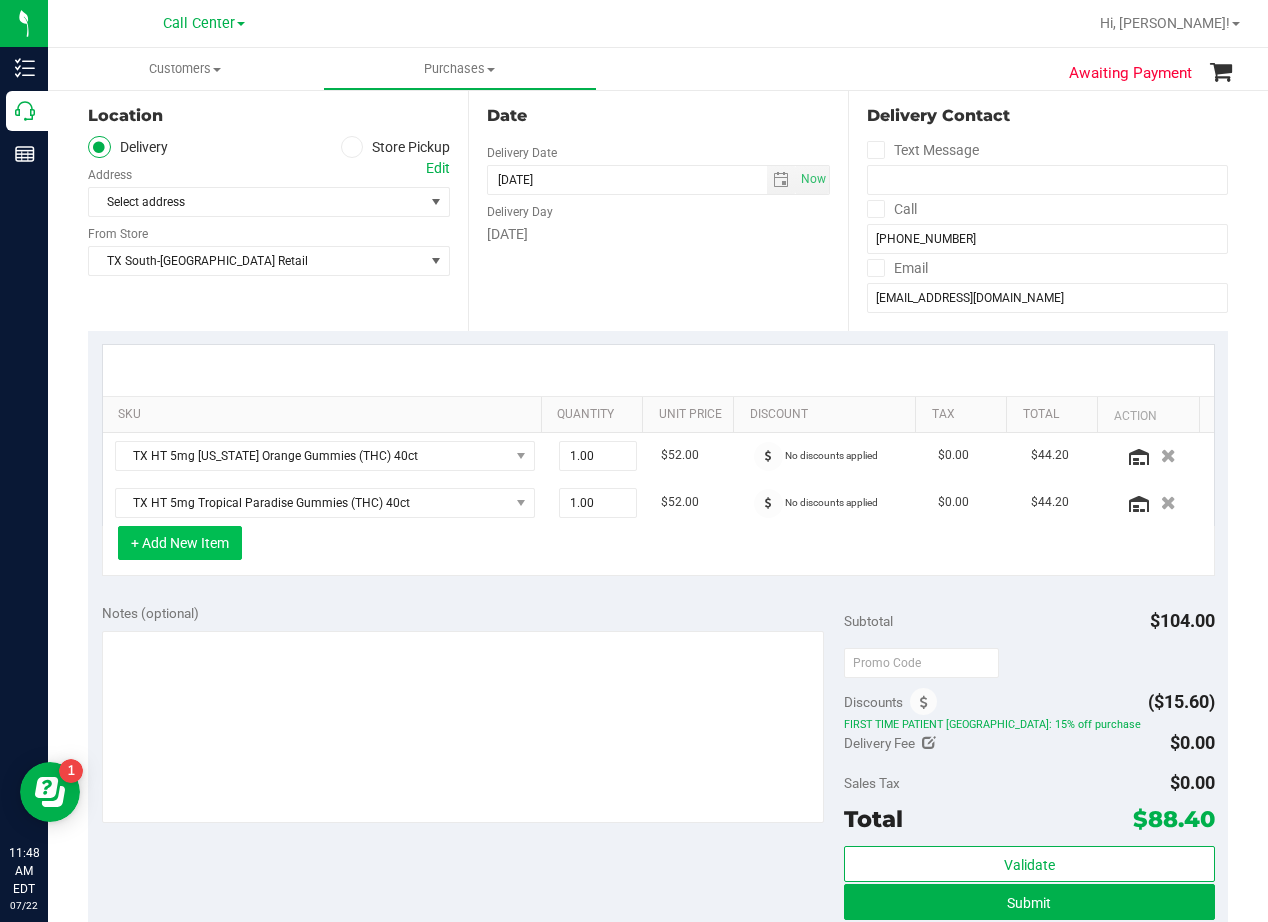 click on "+ Add New Item" at bounding box center (180, 543) 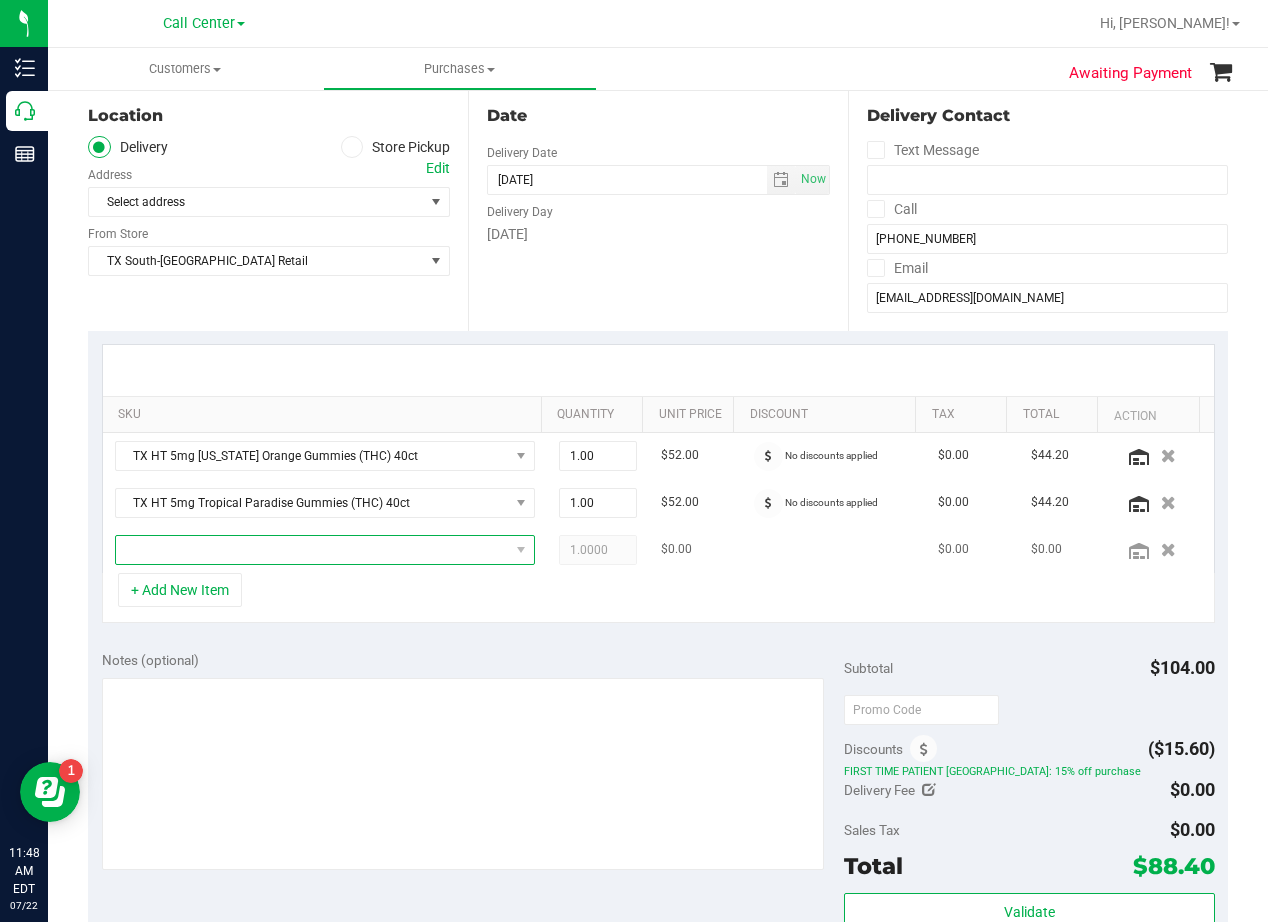 click at bounding box center [312, 550] 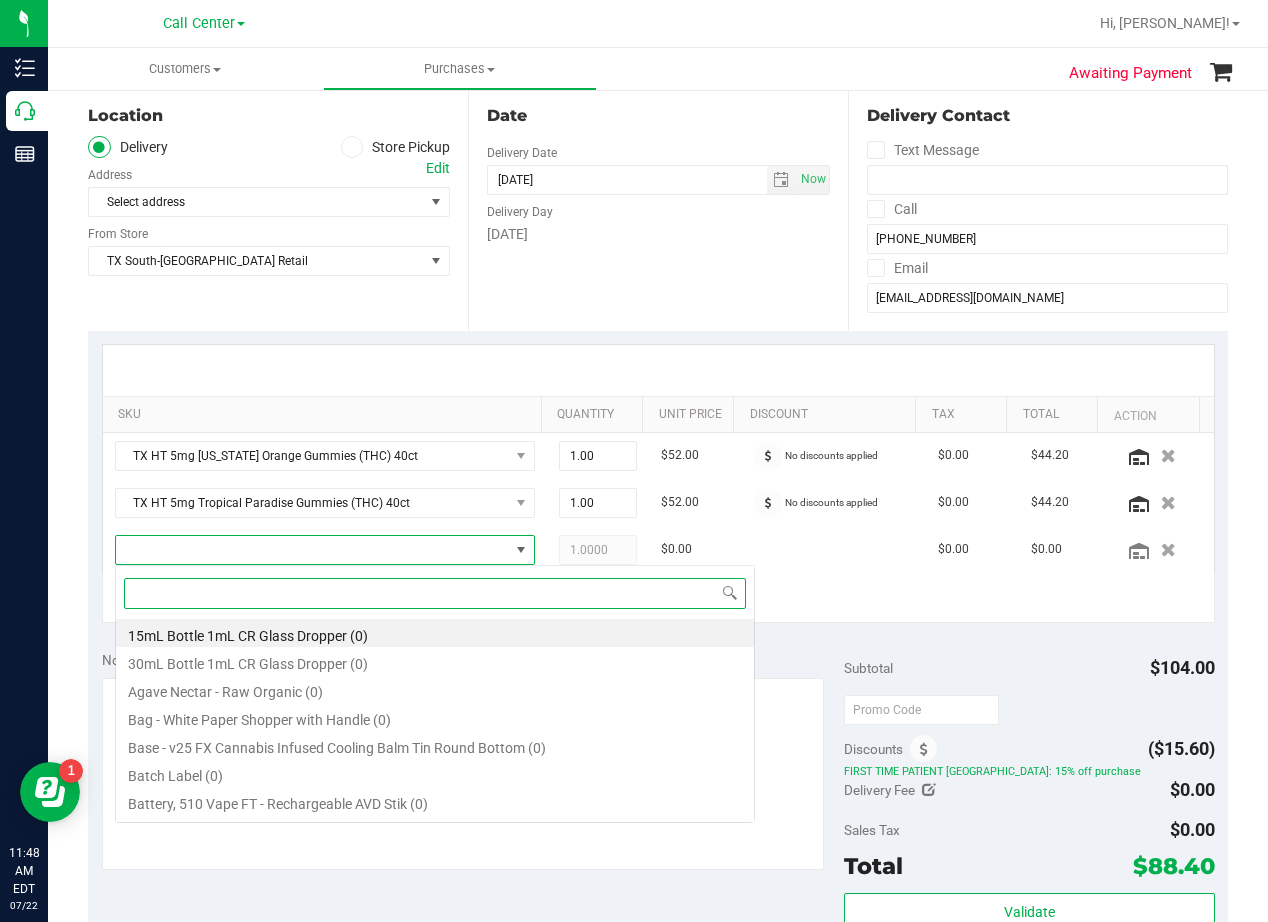 scroll, scrollTop: 99970, scrollLeft: 99593, axis: both 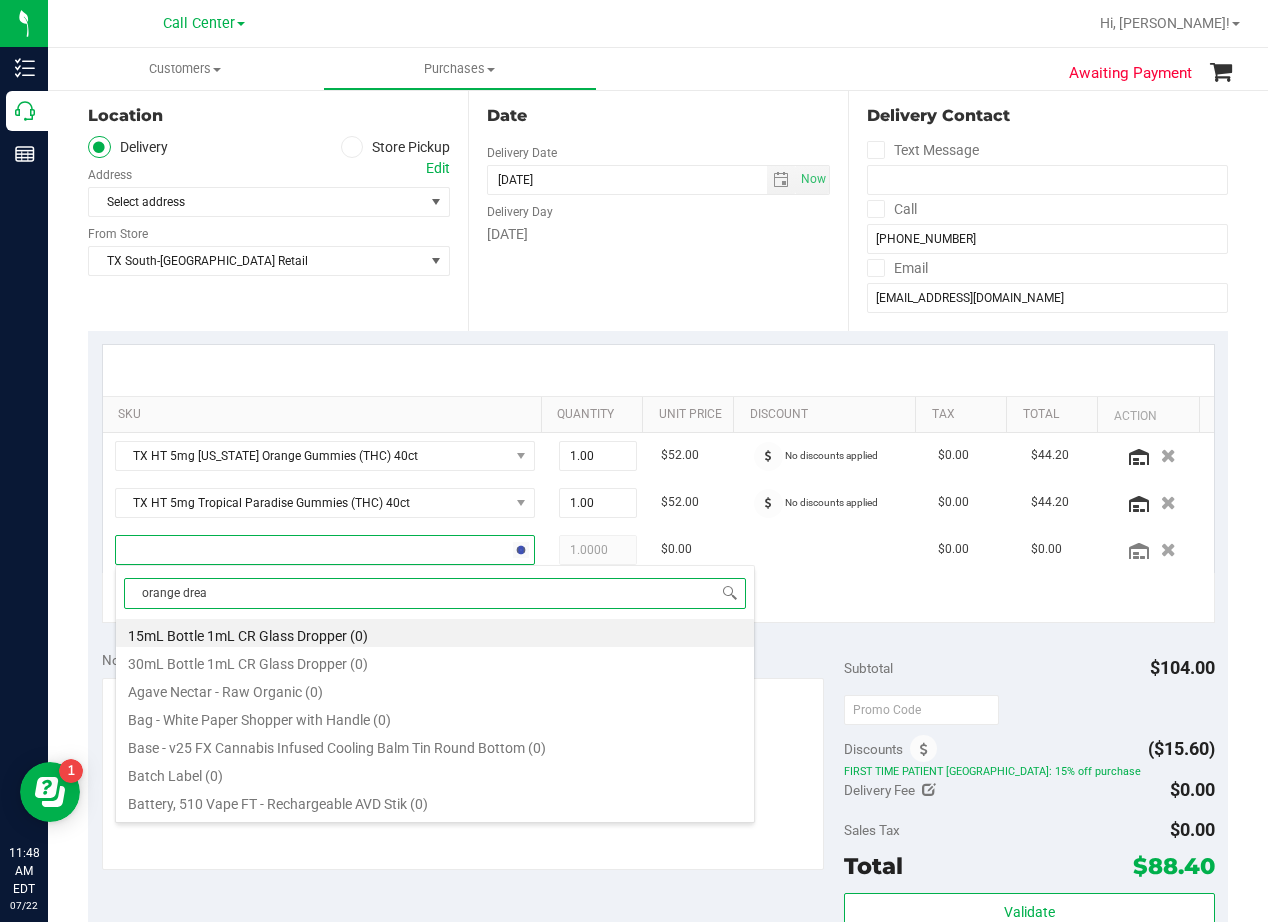 type on "orange dream" 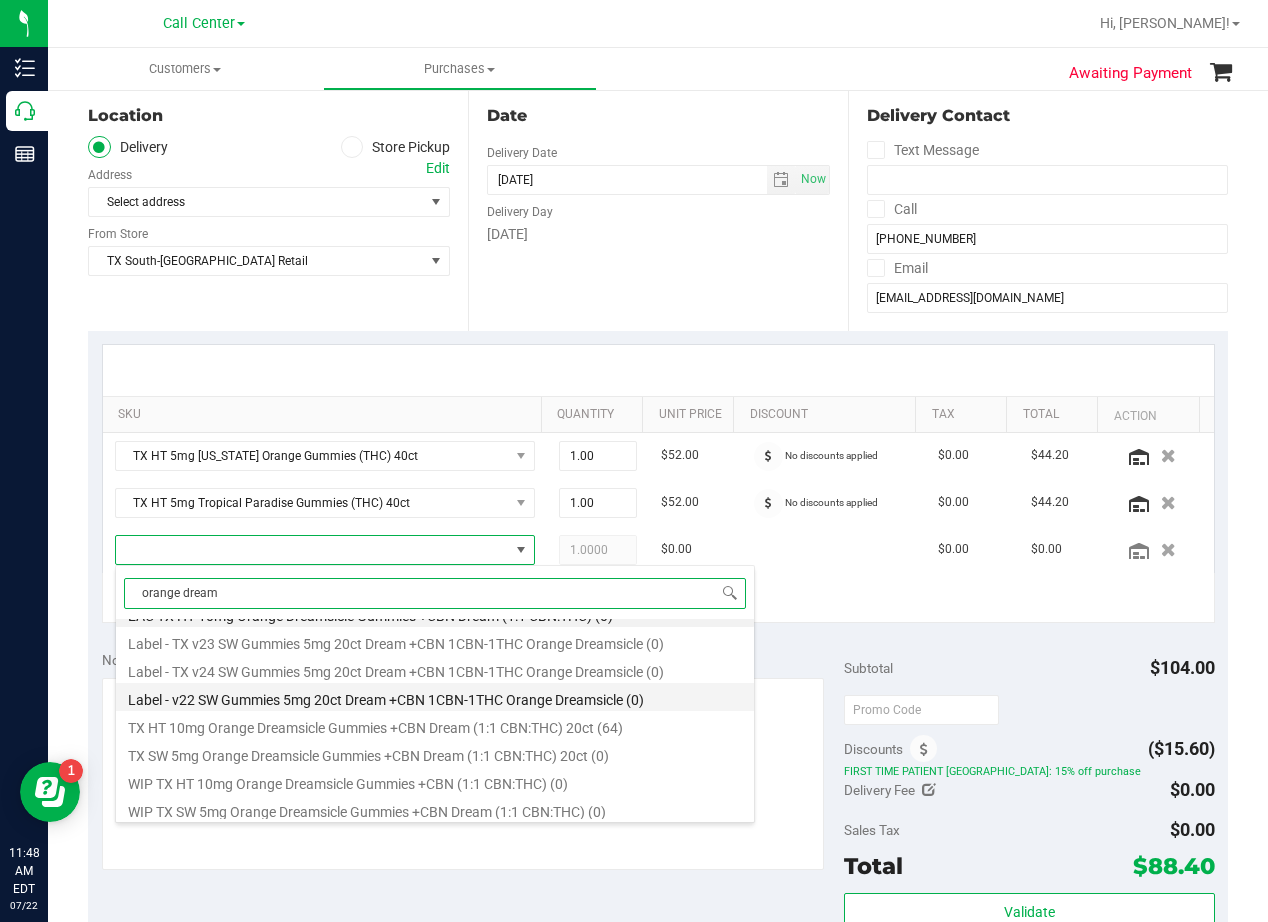 scroll, scrollTop: 24, scrollLeft: 0, axis: vertical 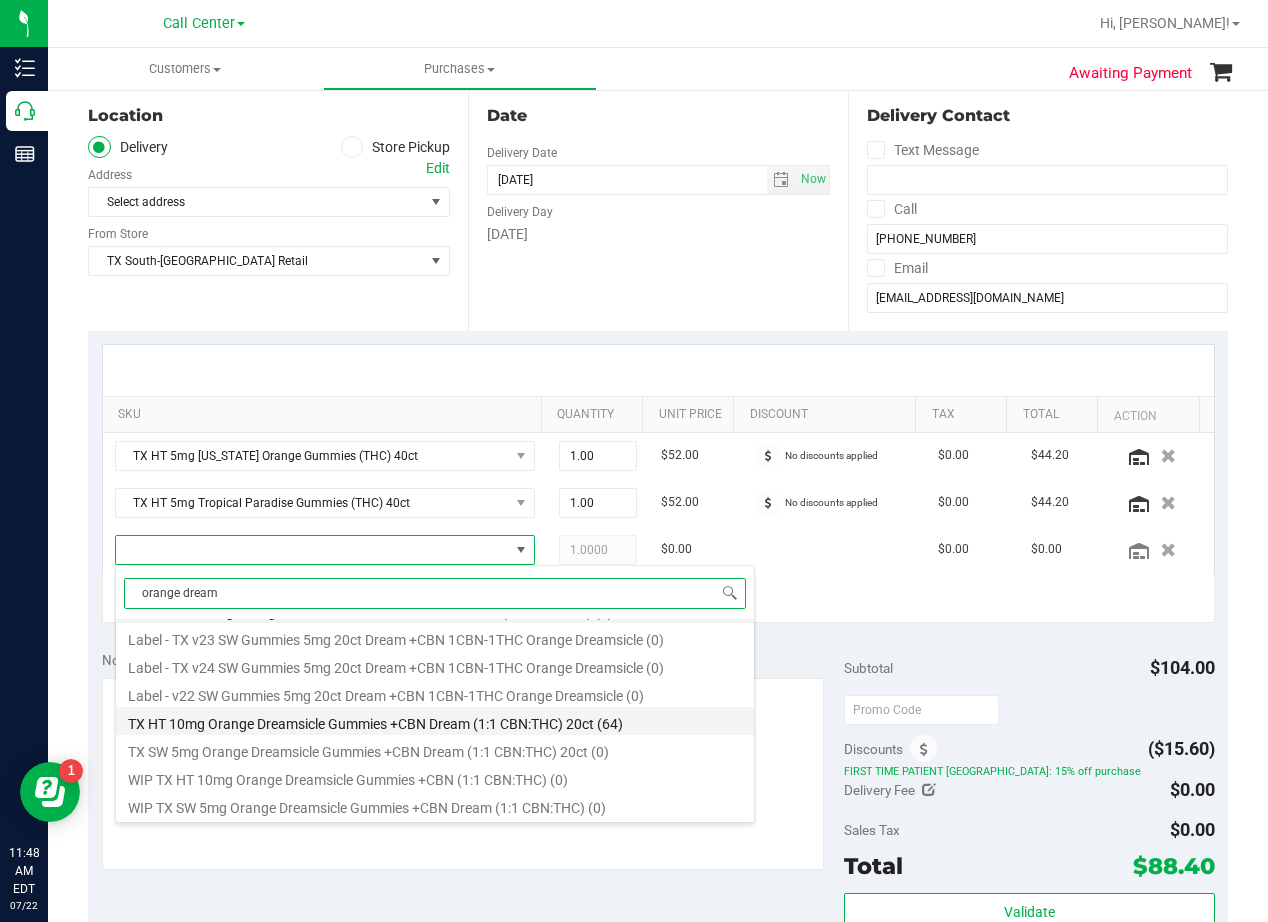 click on "TX HT 10mg Orange Dreamsicle Gummies +CBN Dream (1:1 CBN:THC) 20ct (64)" at bounding box center (435, 721) 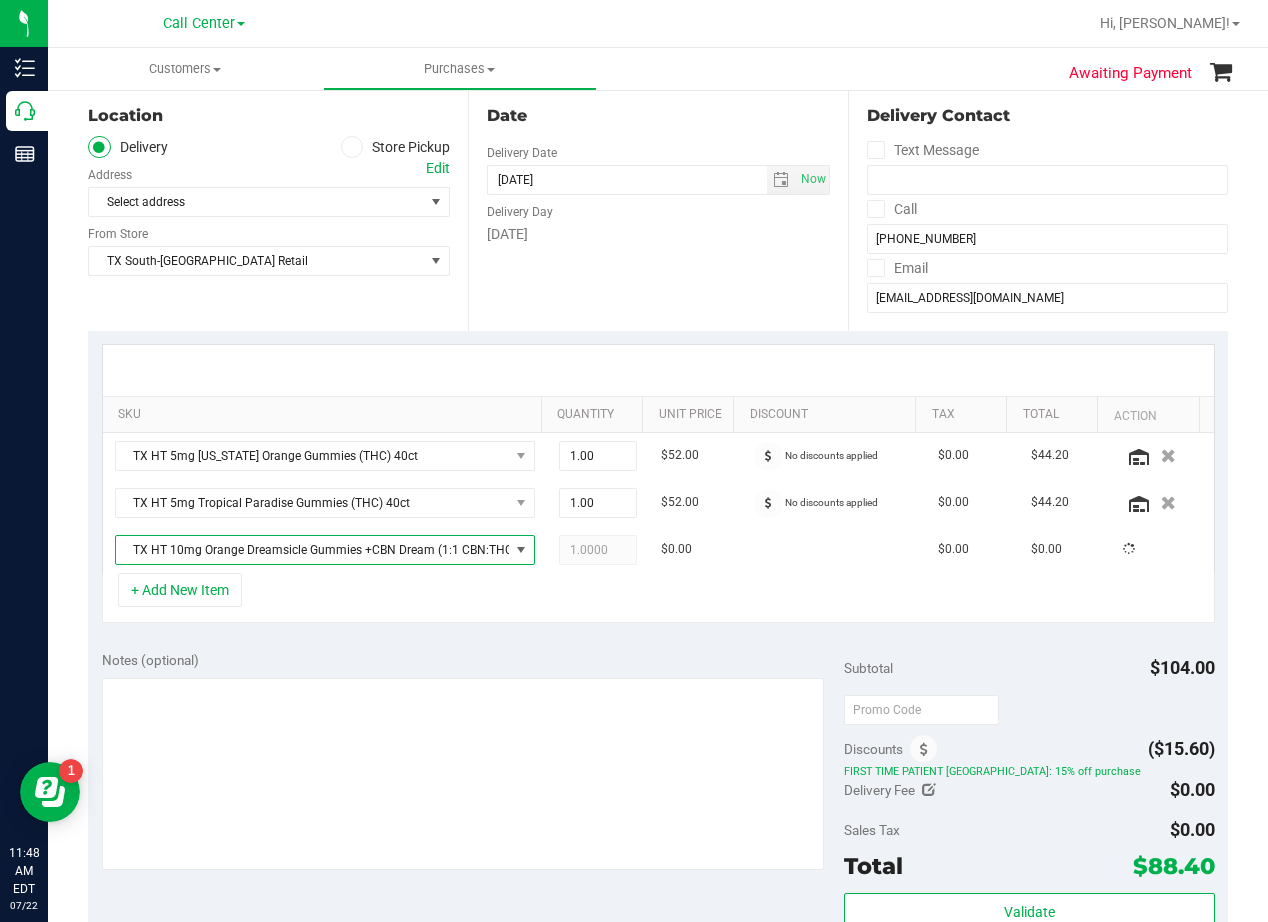 drag, startPoint x: 404, startPoint y: 664, endPoint x: 499, endPoint y: 631, distance: 100.56838 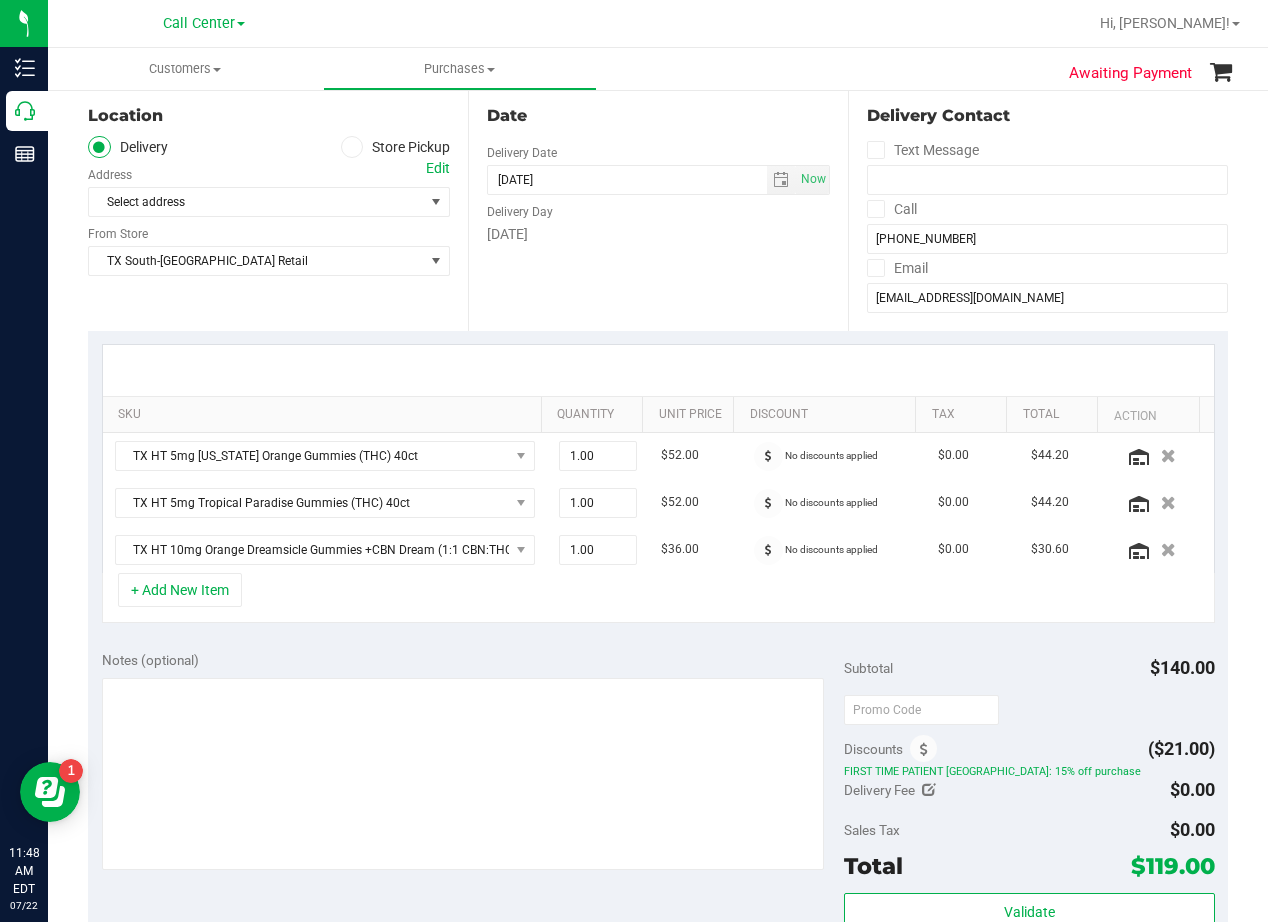 click at bounding box center (658, 370) 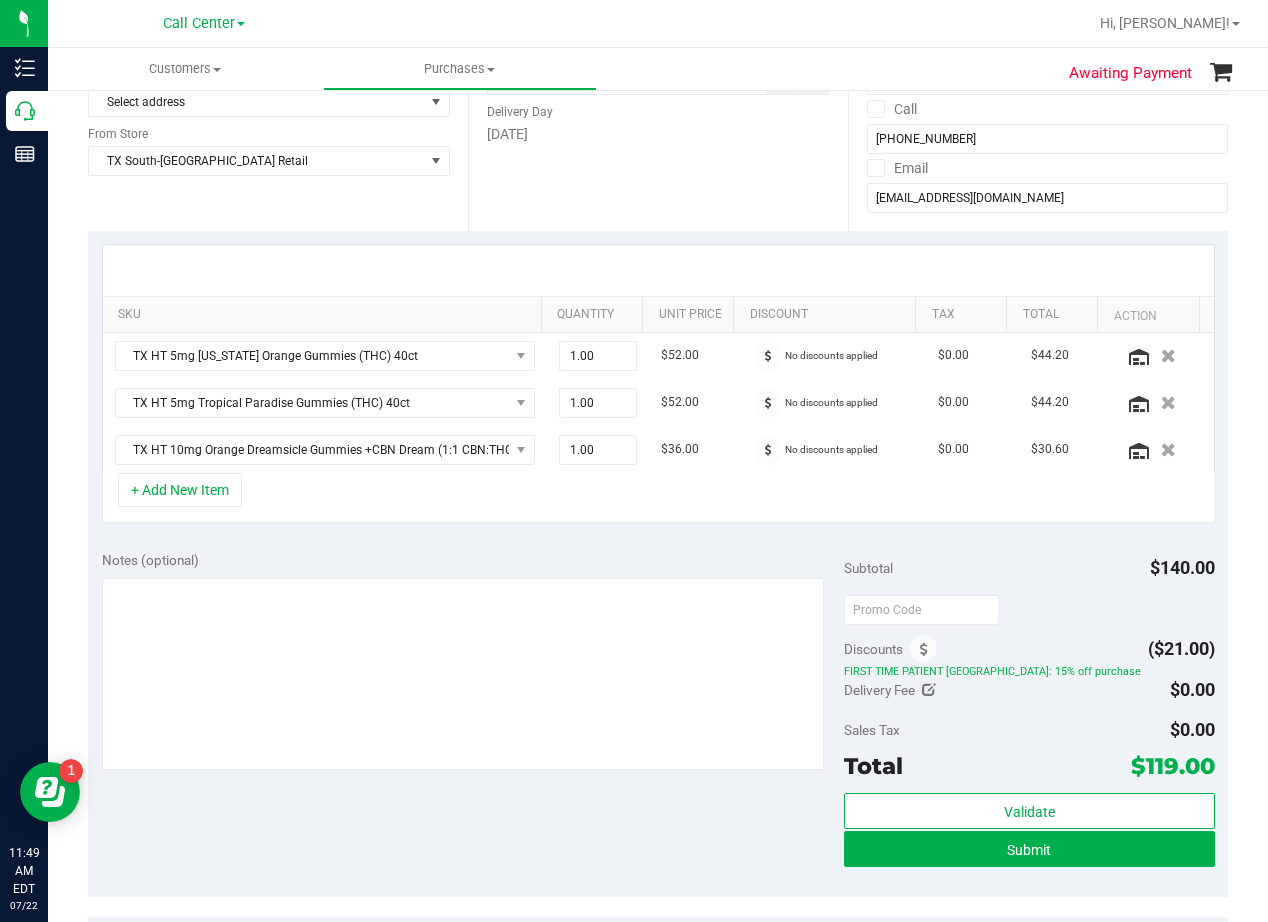 scroll, scrollTop: 200, scrollLeft: 0, axis: vertical 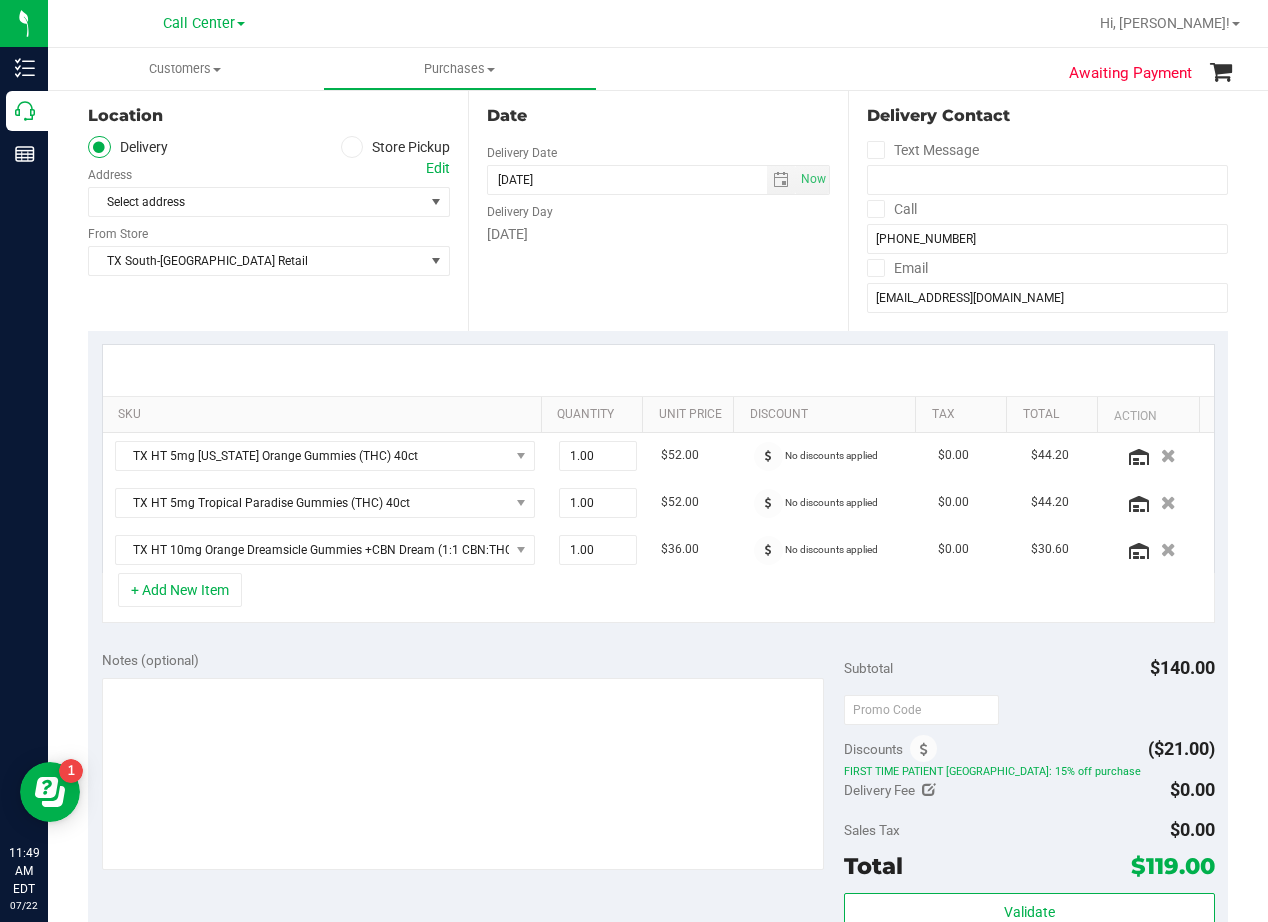 click at bounding box center [658, 370] 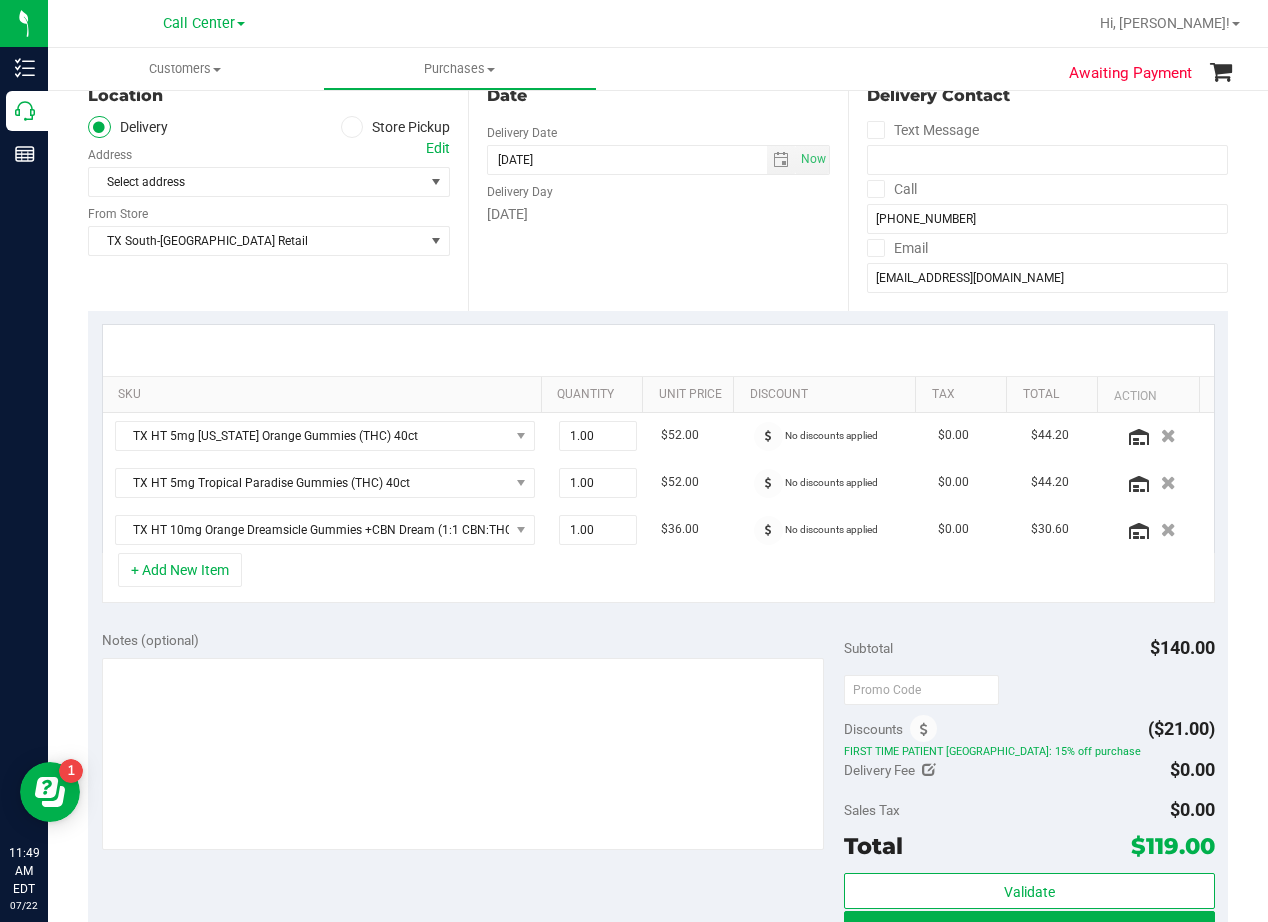scroll, scrollTop: 100, scrollLeft: 0, axis: vertical 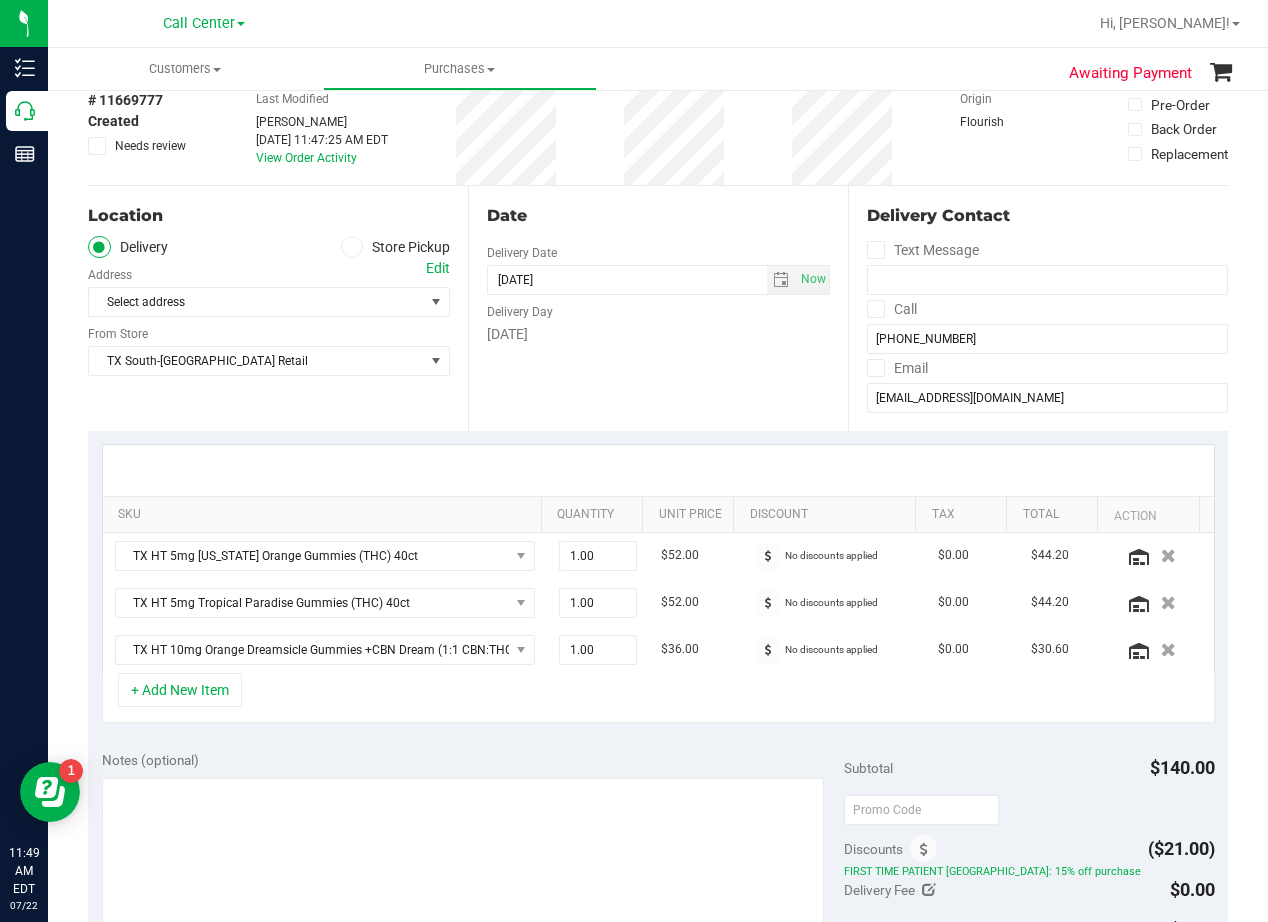 click on "Edit" at bounding box center (438, 268) 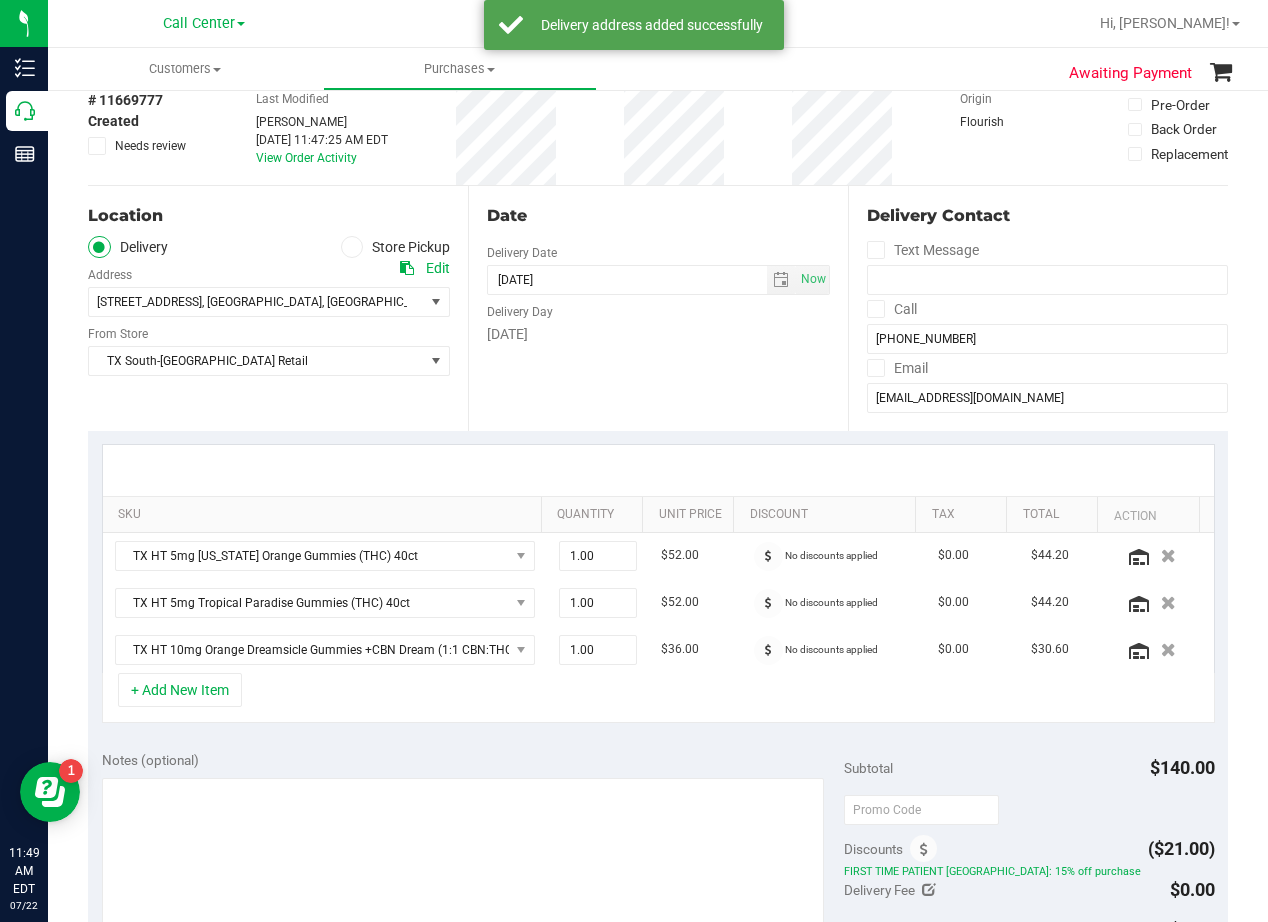 click on "[DATE]" at bounding box center (658, 334) 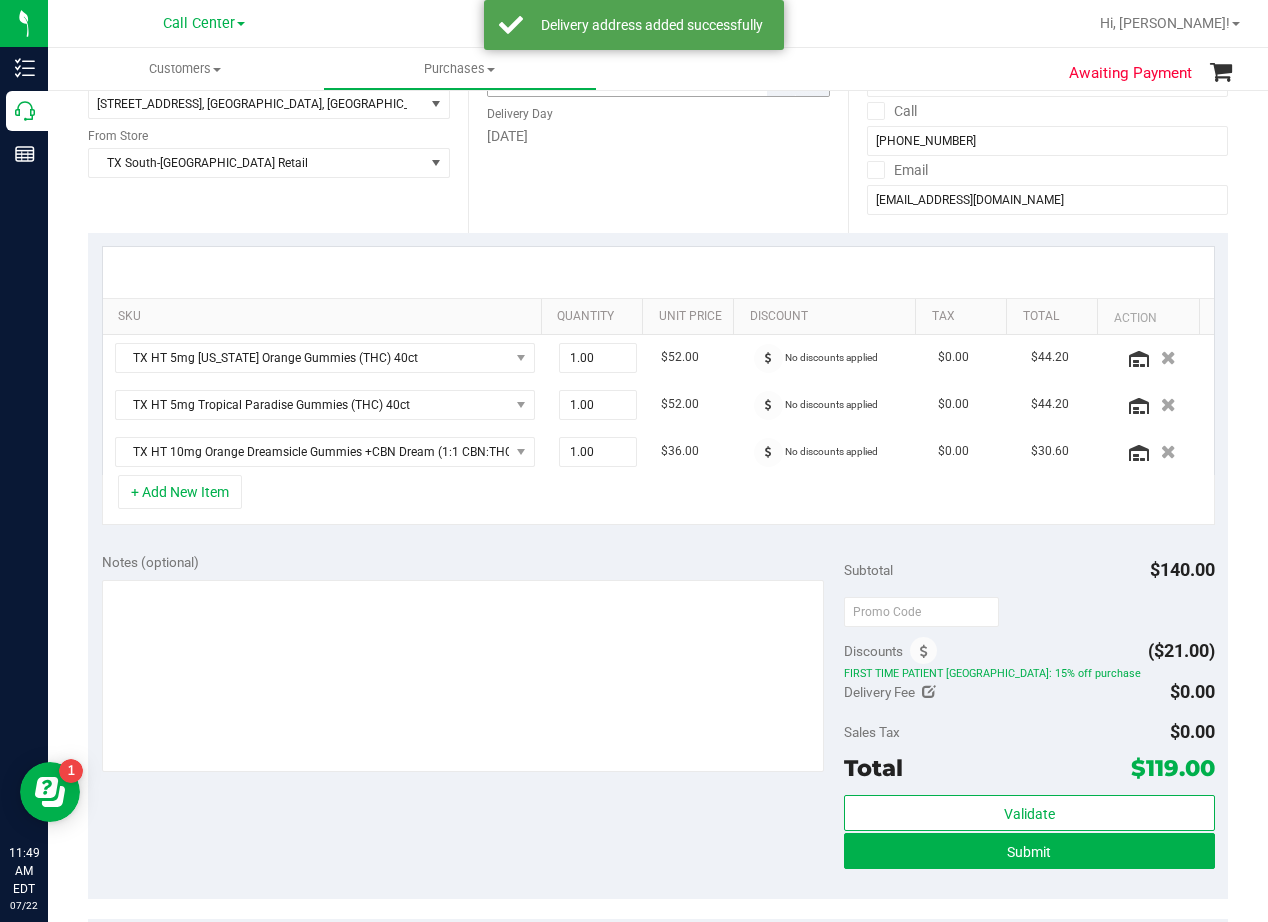 scroll, scrollTop: 300, scrollLeft: 0, axis: vertical 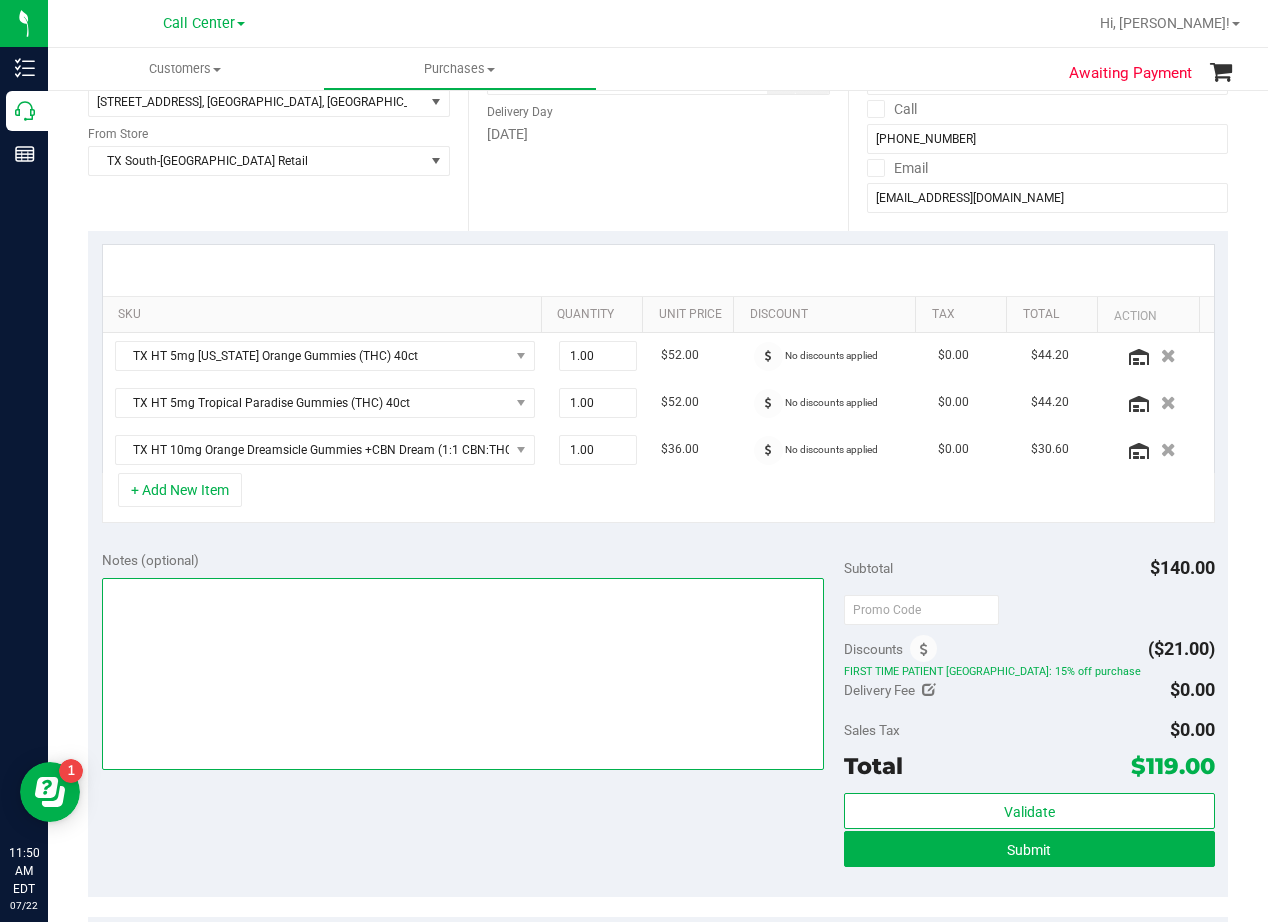 click at bounding box center (463, 674) 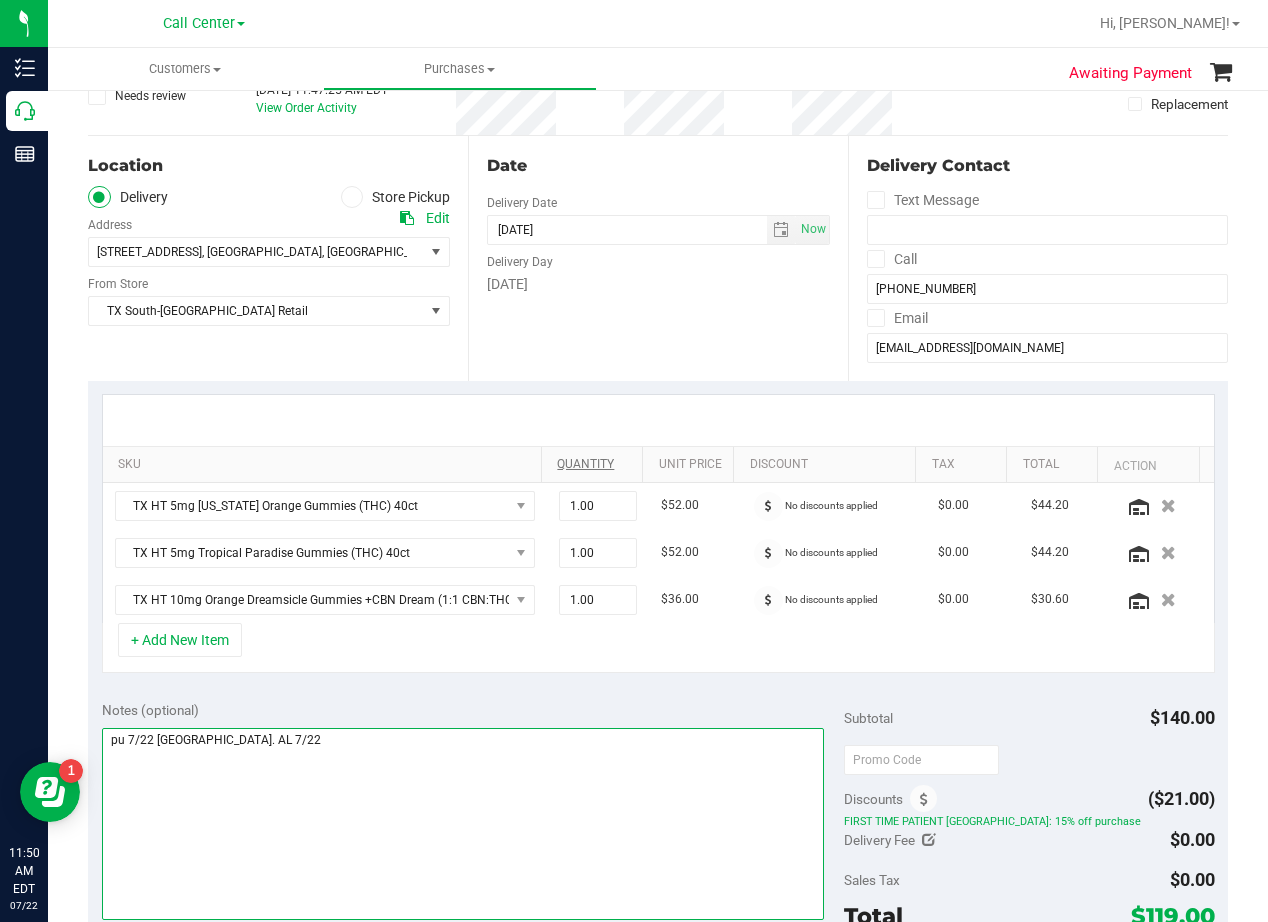 scroll, scrollTop: 0, scrollLeft: 0, axis: both 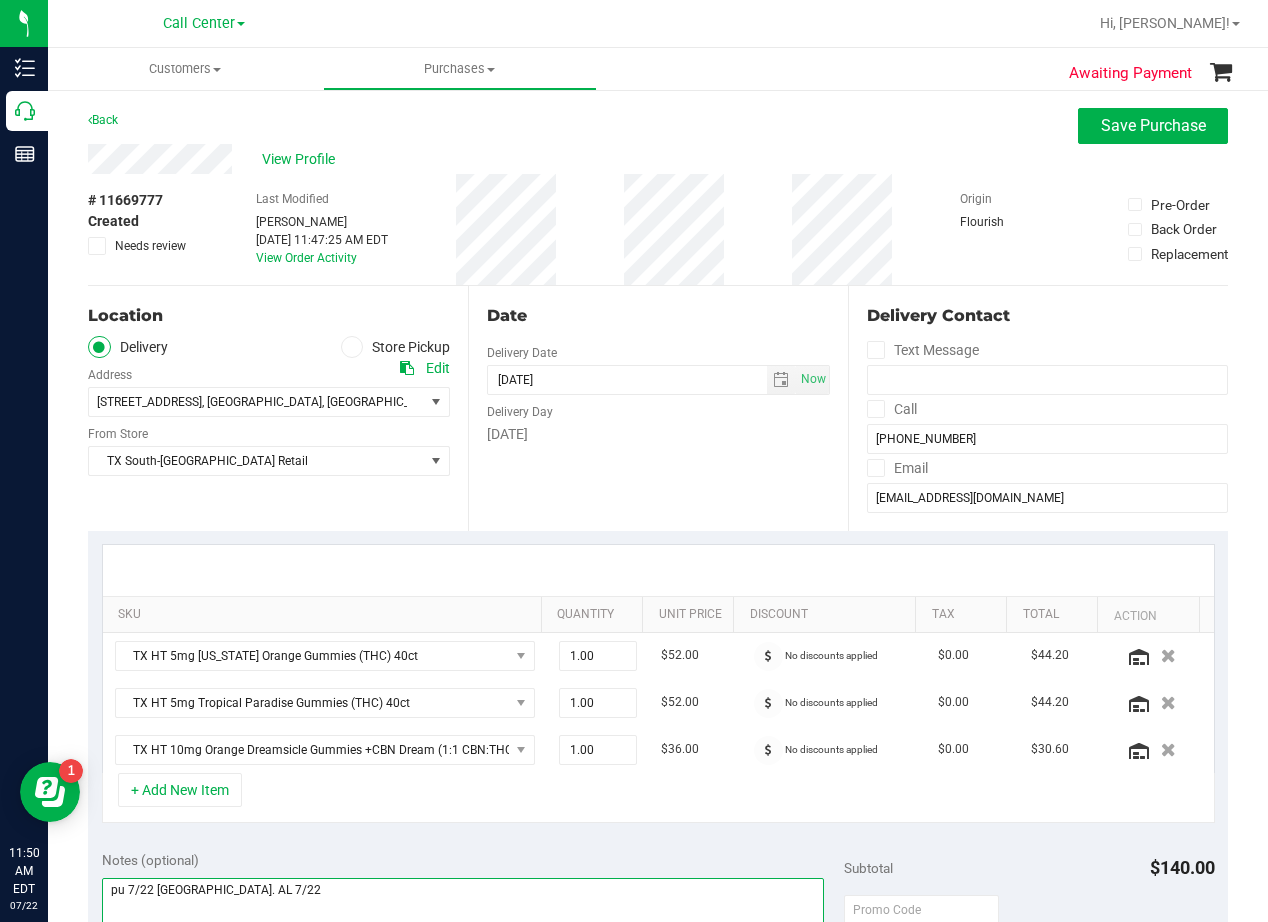 type on "pu 7/22 South Austin. AL 7/22" 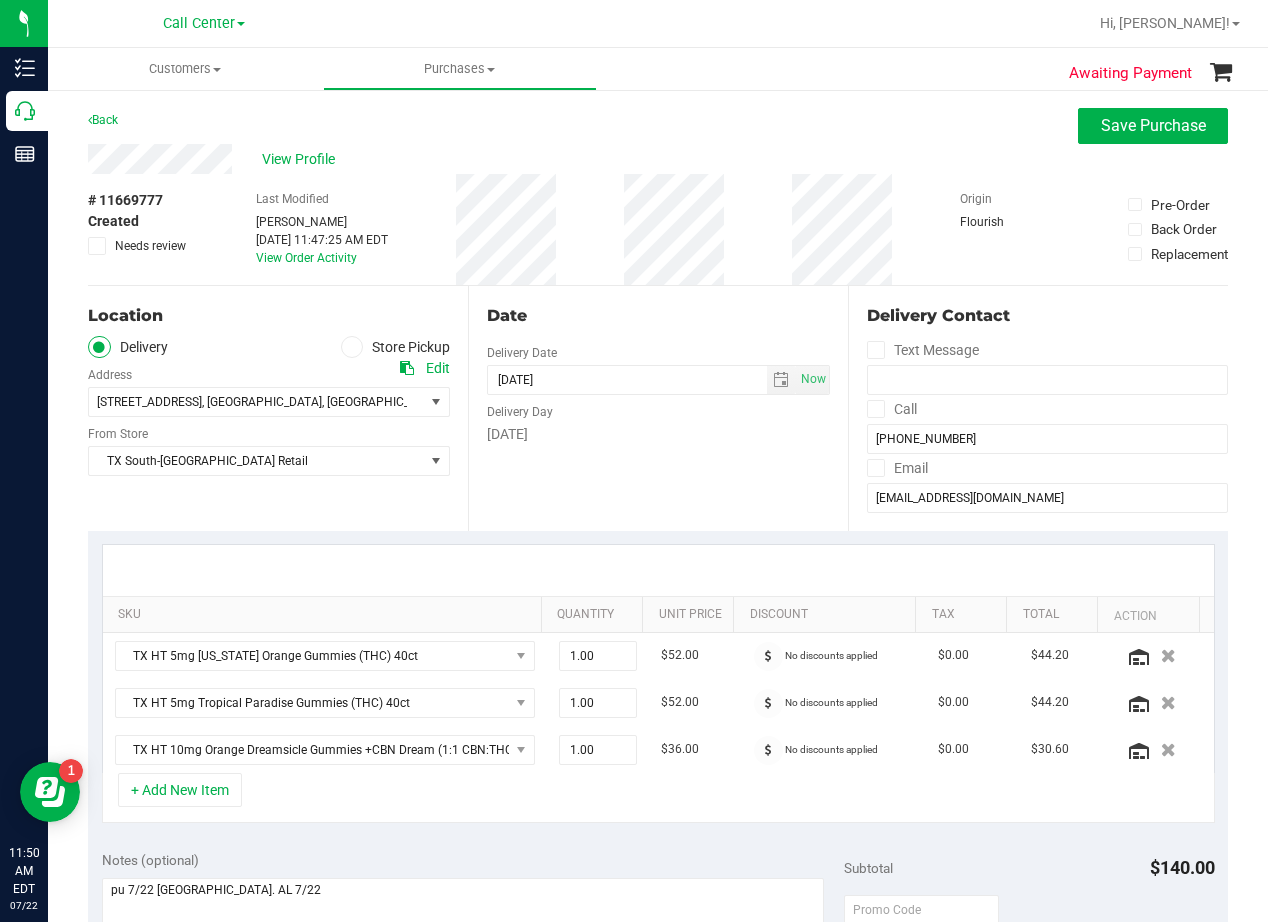 click on "[DATE]" at bounding box center [658, 434] 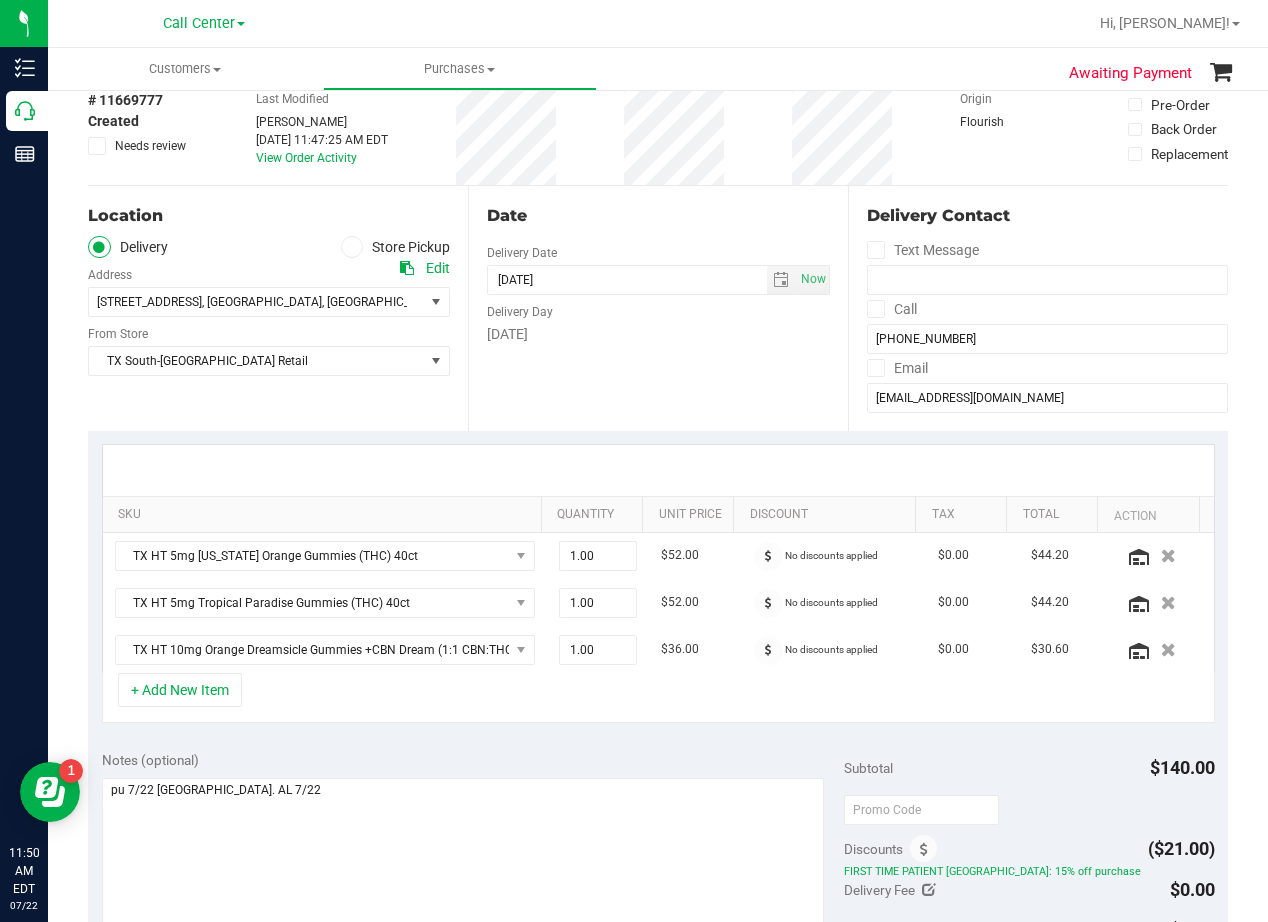 click on "[DATE]" at bounding box center [658, 334] 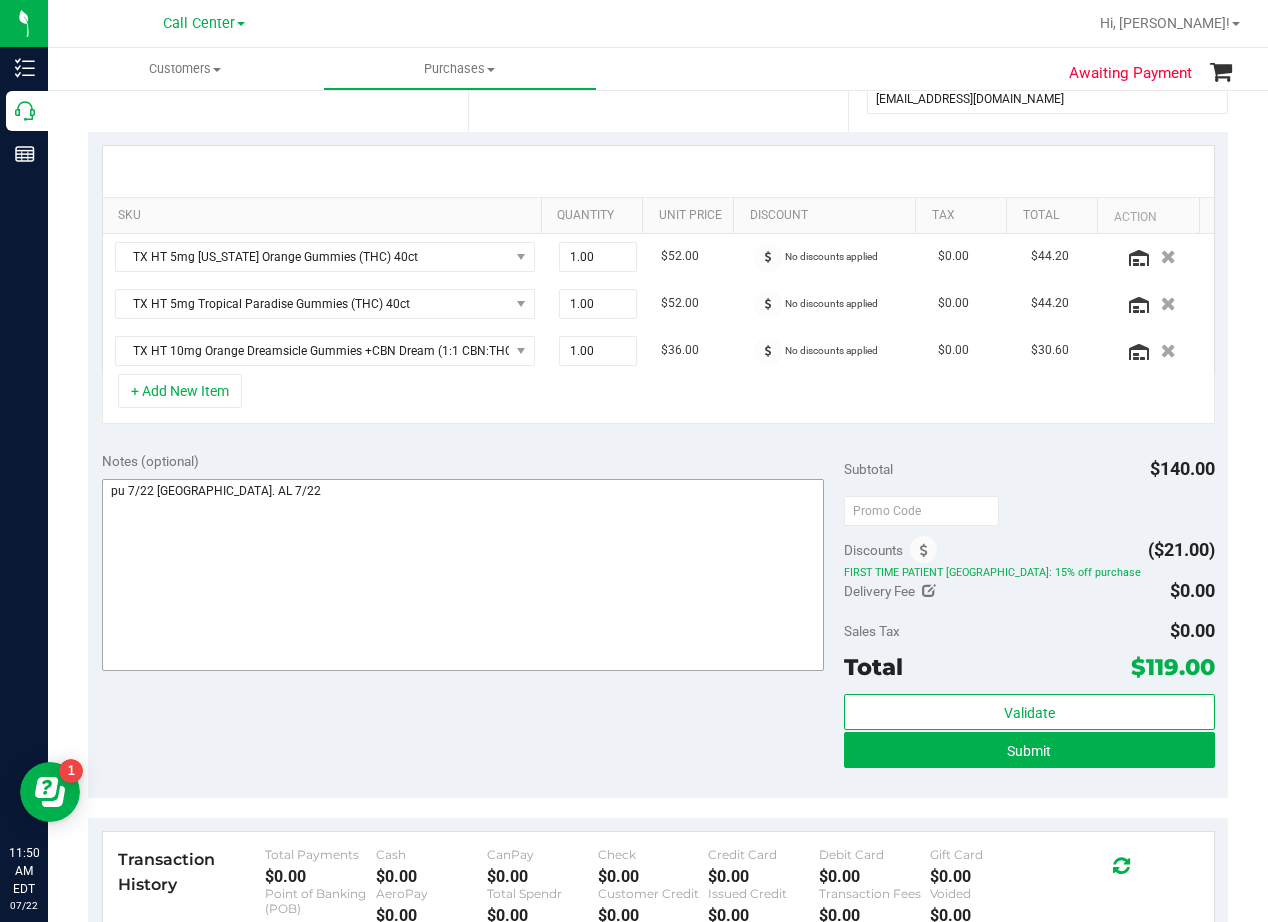 scroll, scrollTop: 400, scrollLeft: 0, axis: vertical 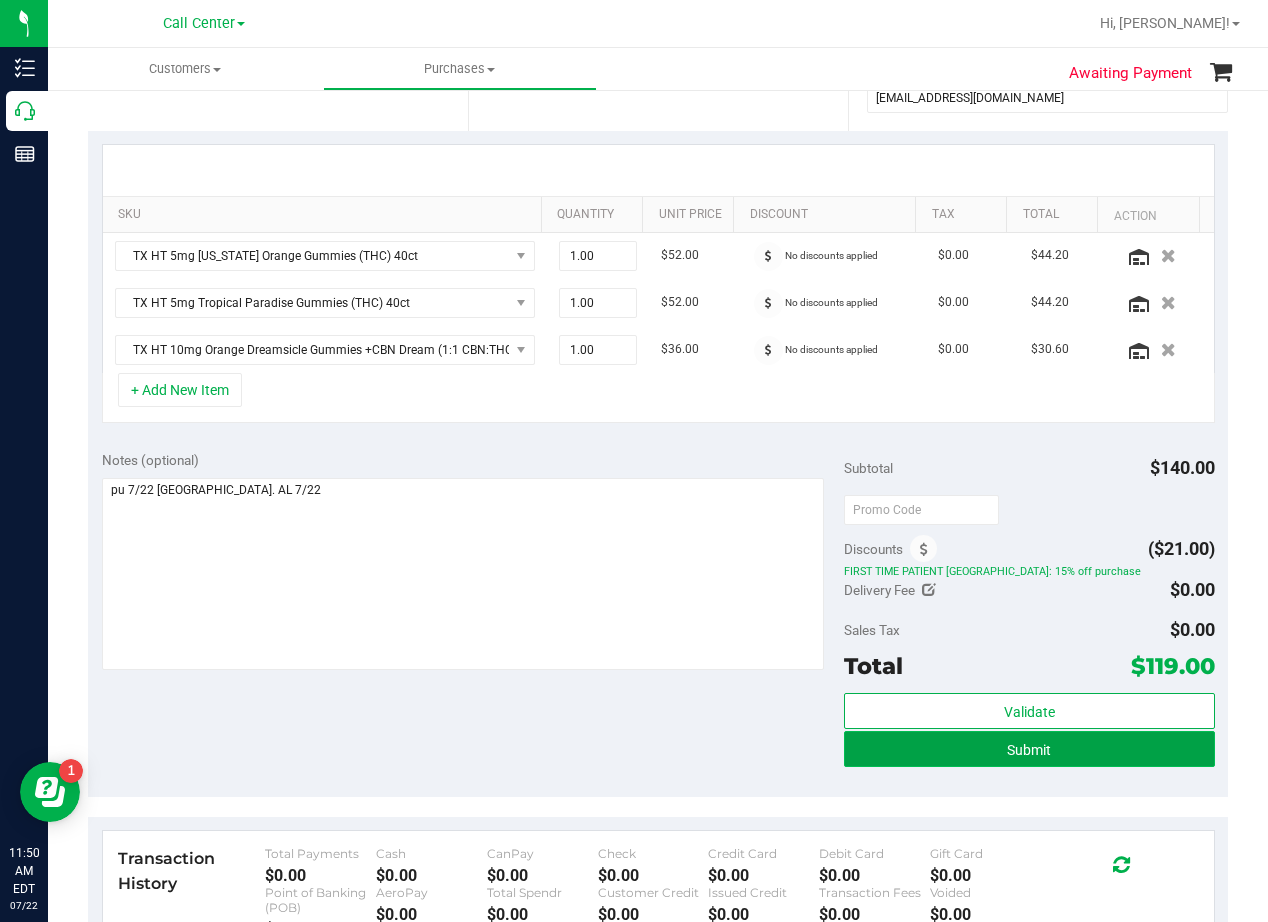 click on "Submit" at bounding box center (1029, 749) 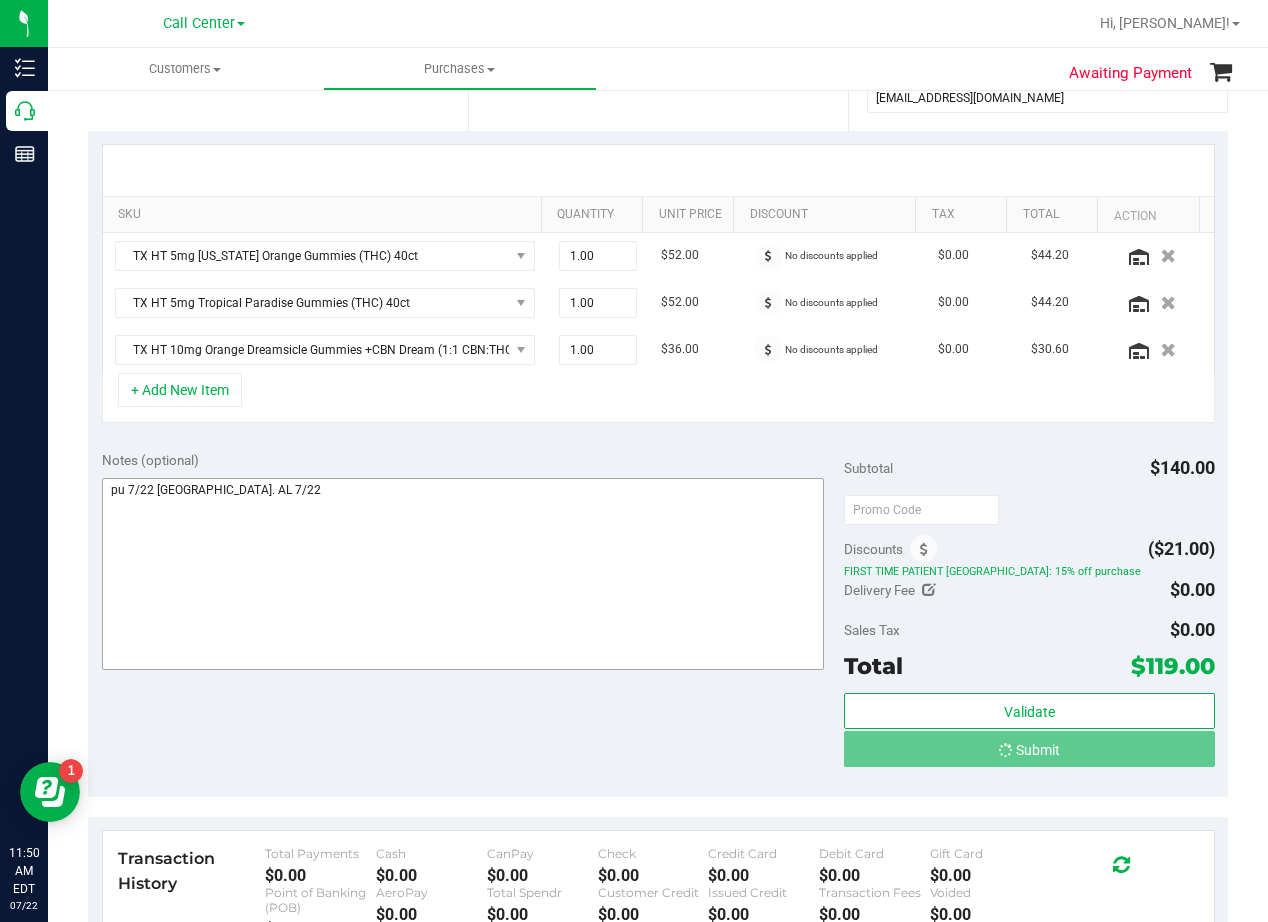 scroll, scrollTop: 0, scrollLeft: 0, axis: both 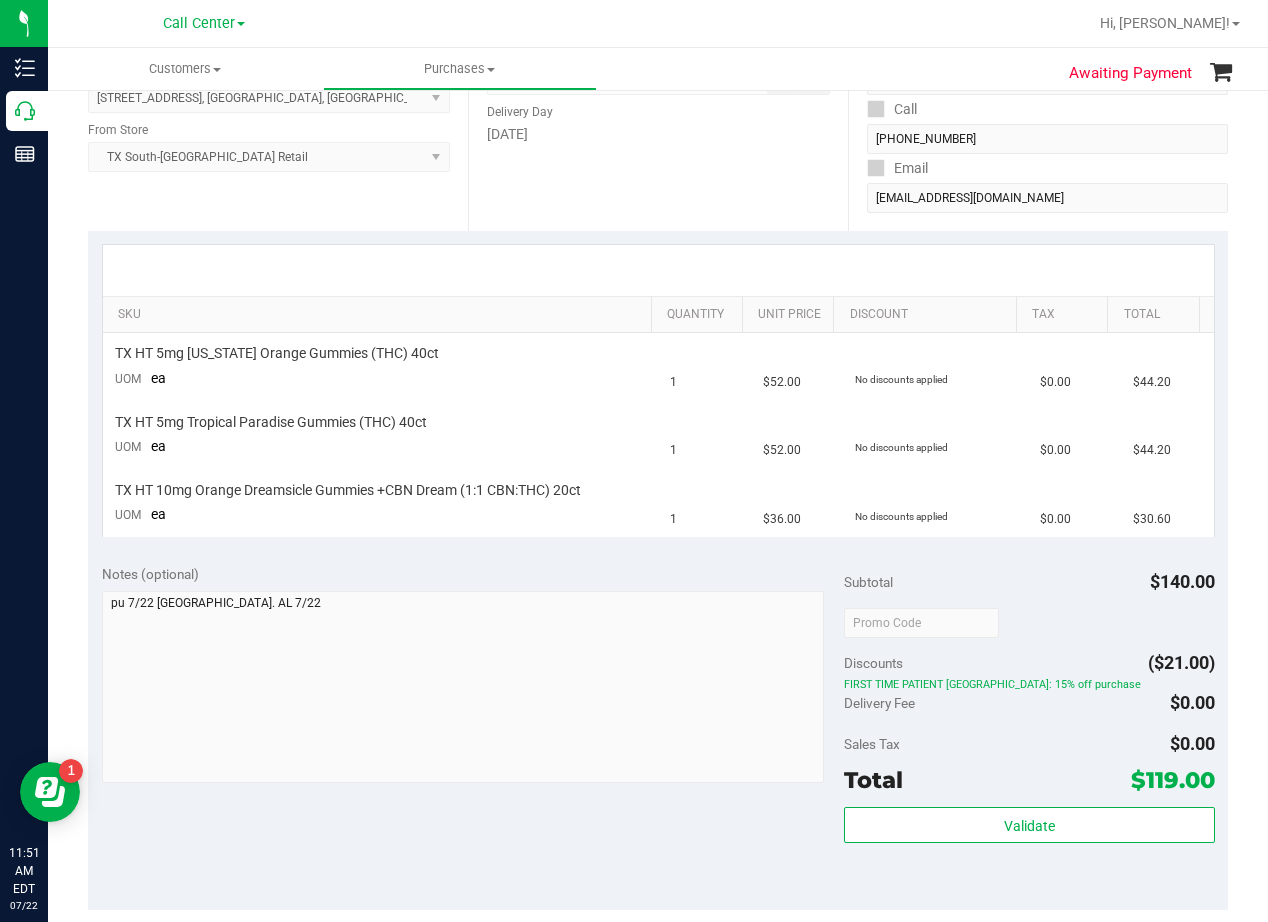 click on "Date
Delivery Date
[DATE]
Now
[DATE] 08:00 AM
Now
Delivery Day
[DATE]" at bounding box center (658, 108) 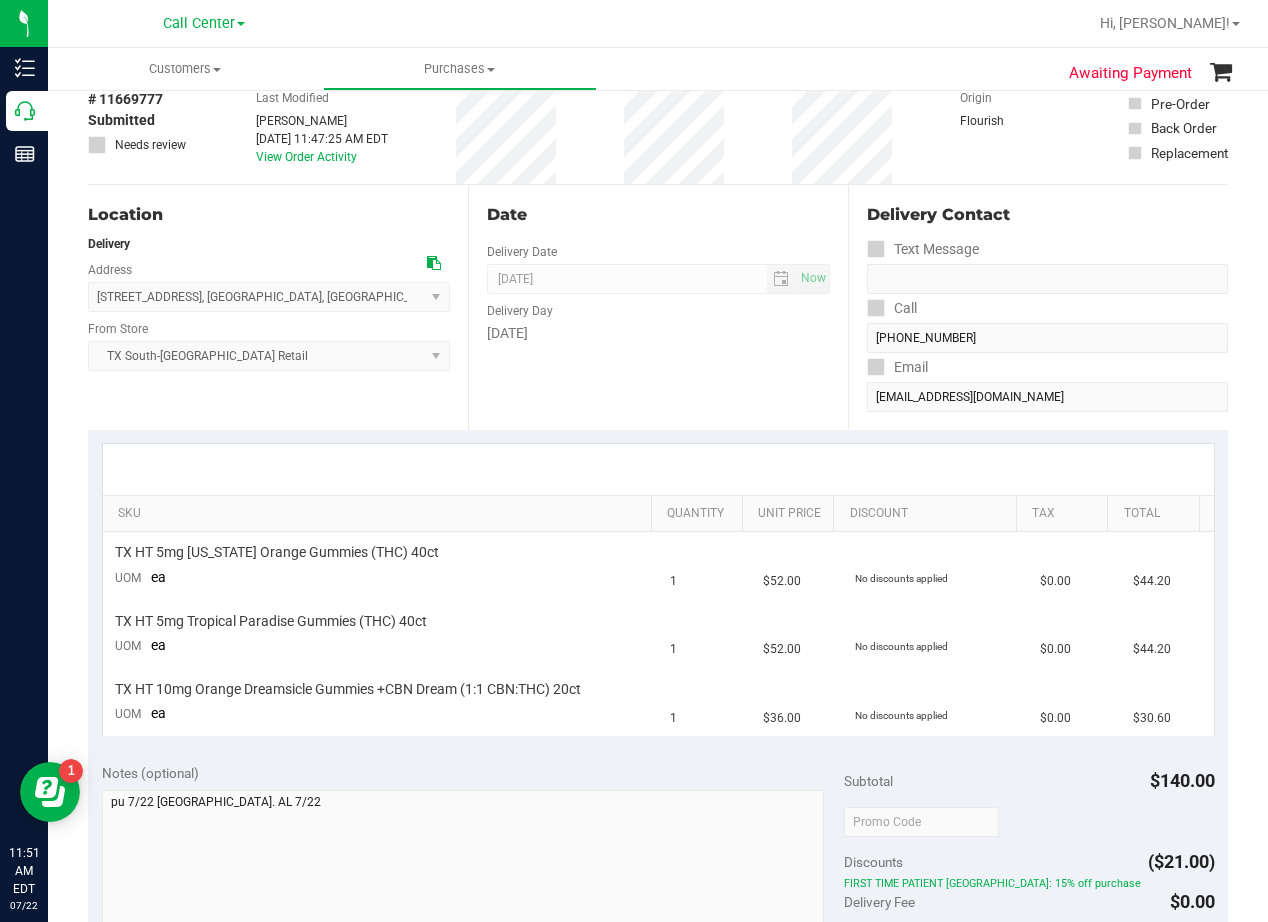 scroll, scrollTop: 0, scrollLeft: 0, axis: both 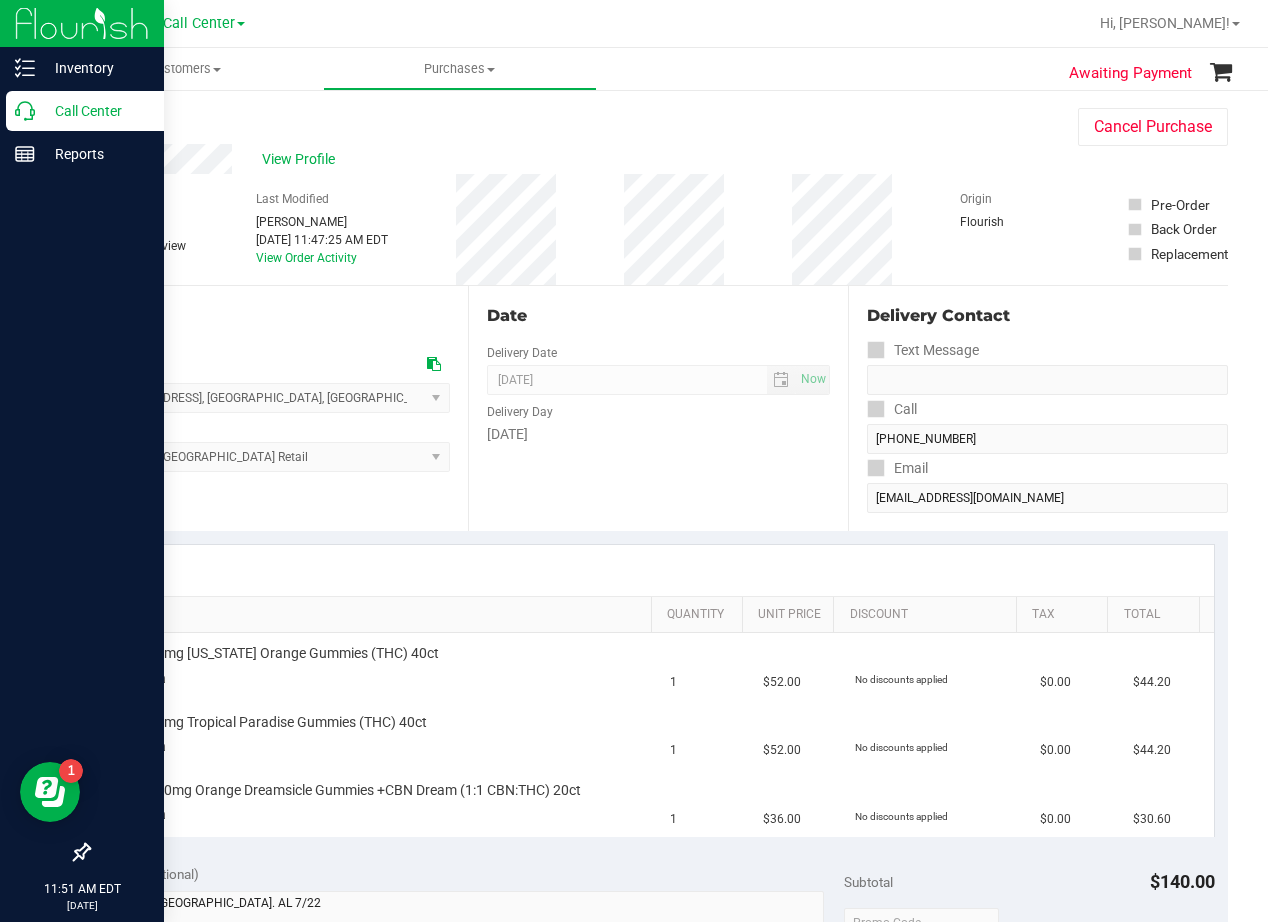 click 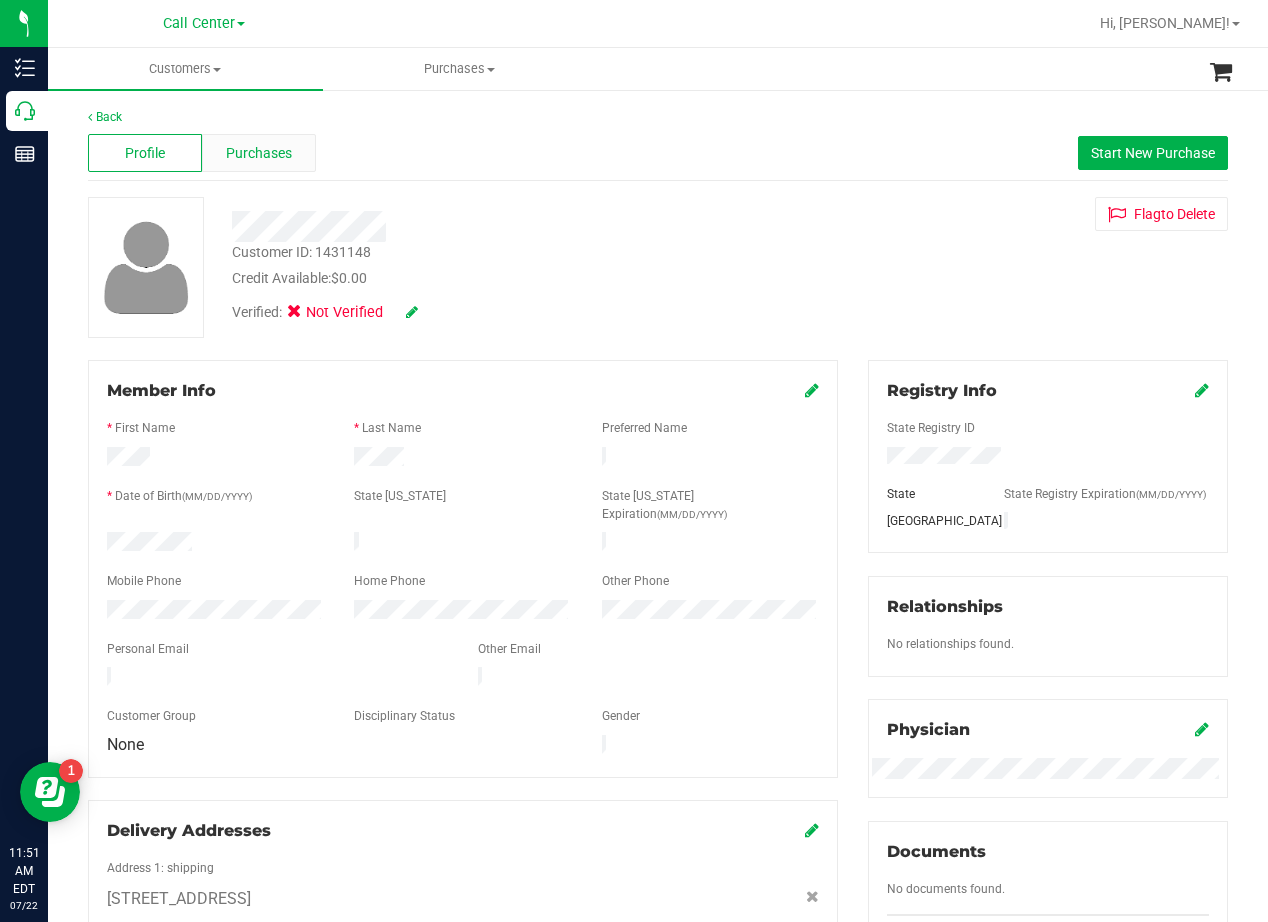 click on "Purchases" at bounding box center (259, 153) 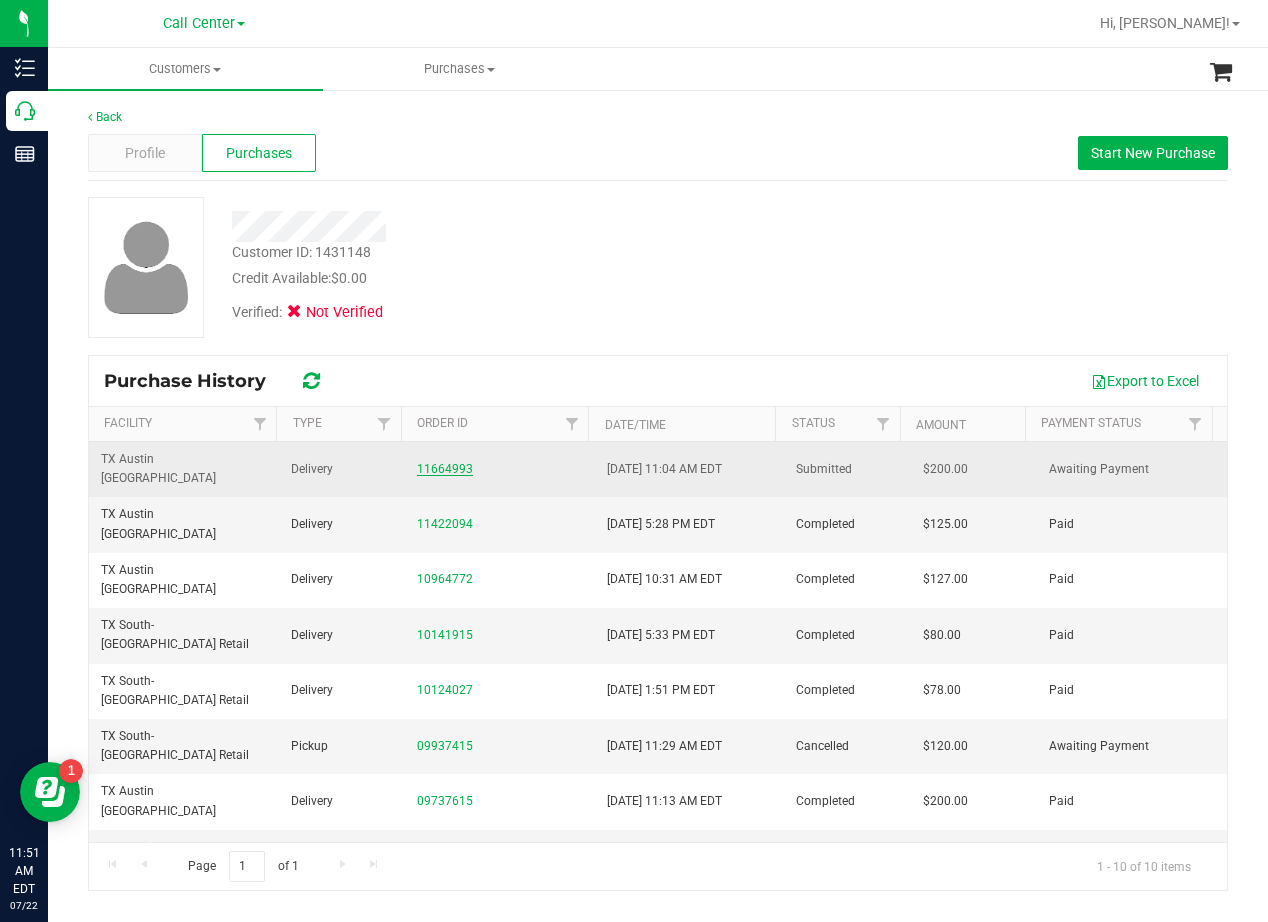 click on "11664993" at bounding box center [445, 469] 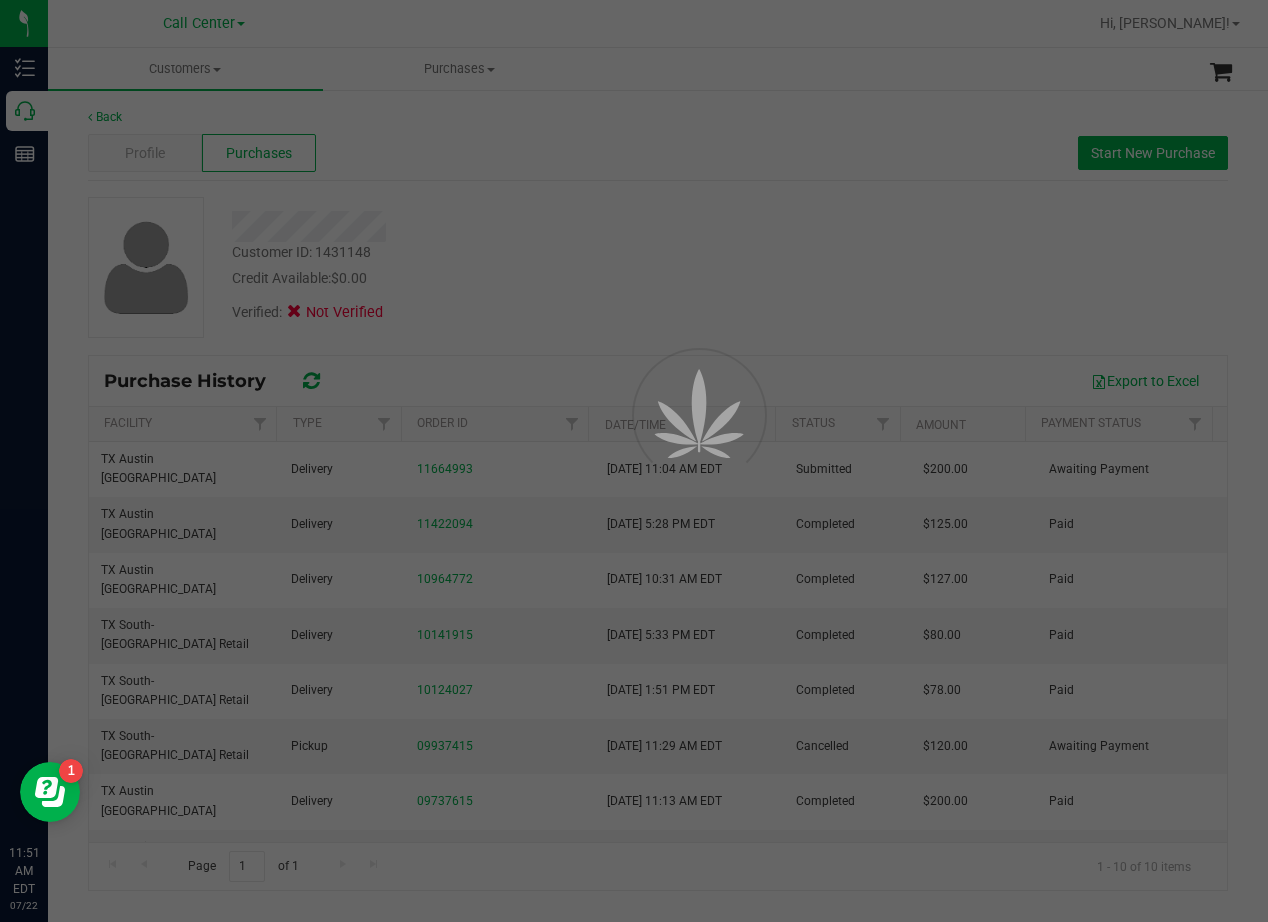 click at bounding box center (634, 461) 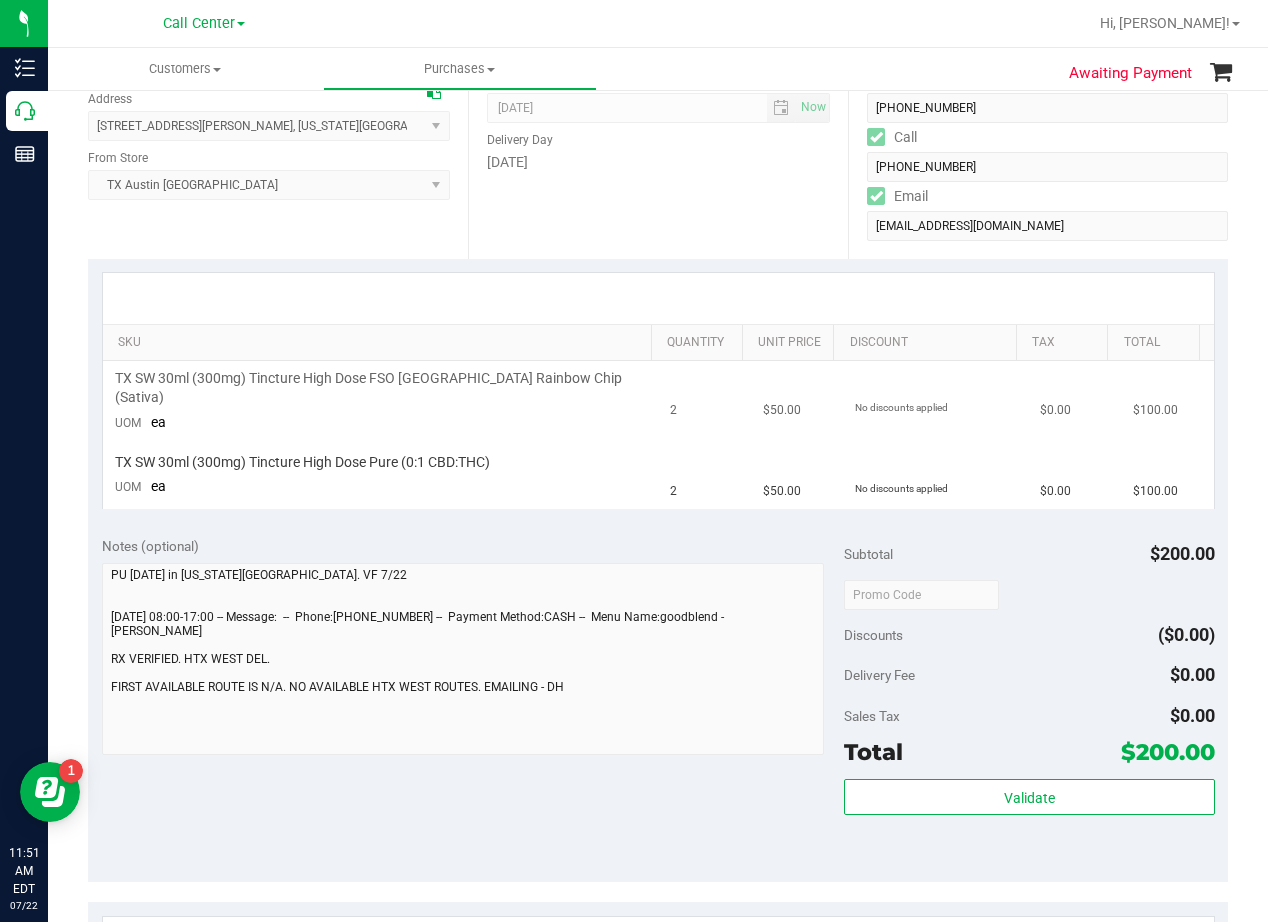 scroll, scrollTop: 300, scrollLeft: 0, axis: vertical 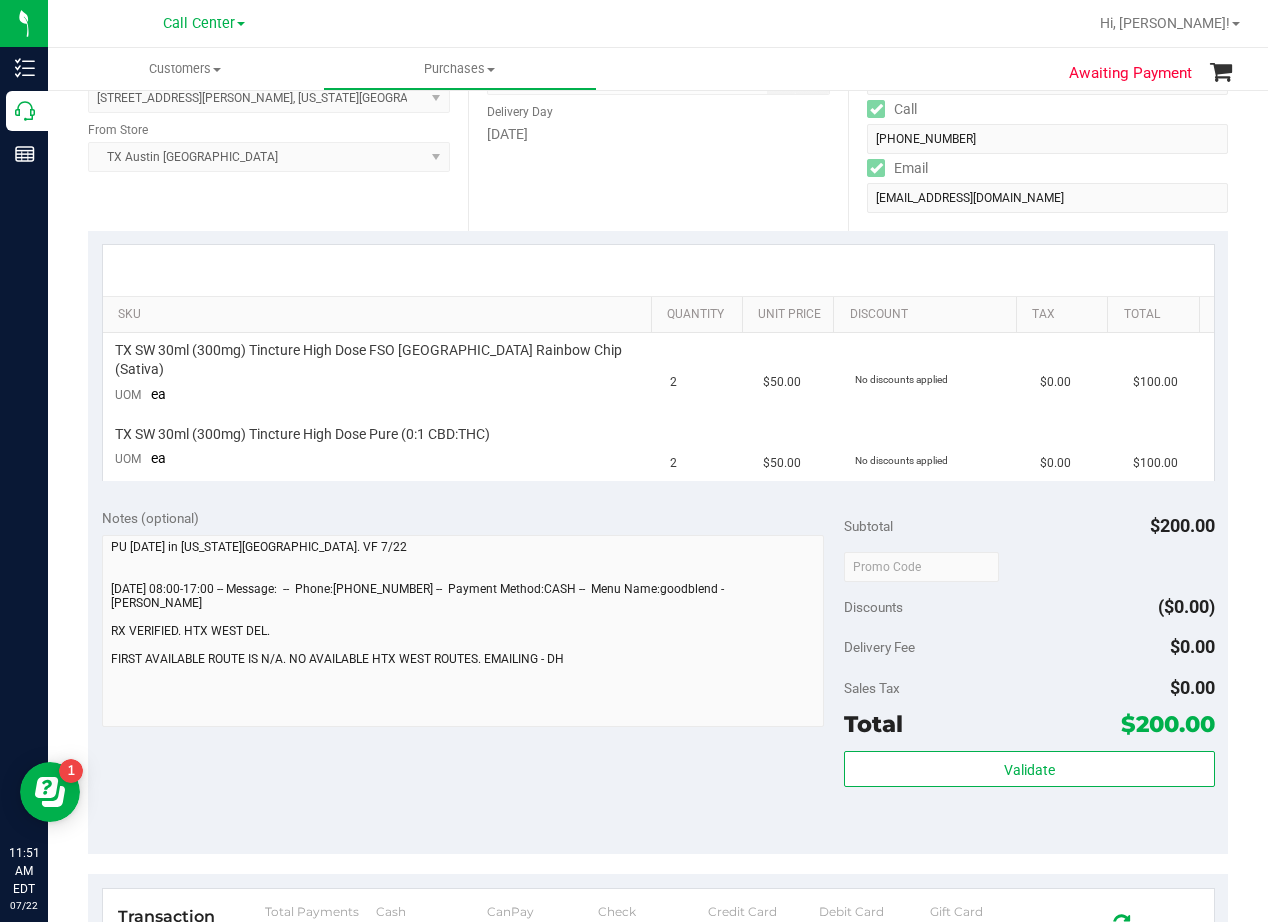 click at bounding box center [658, 270] 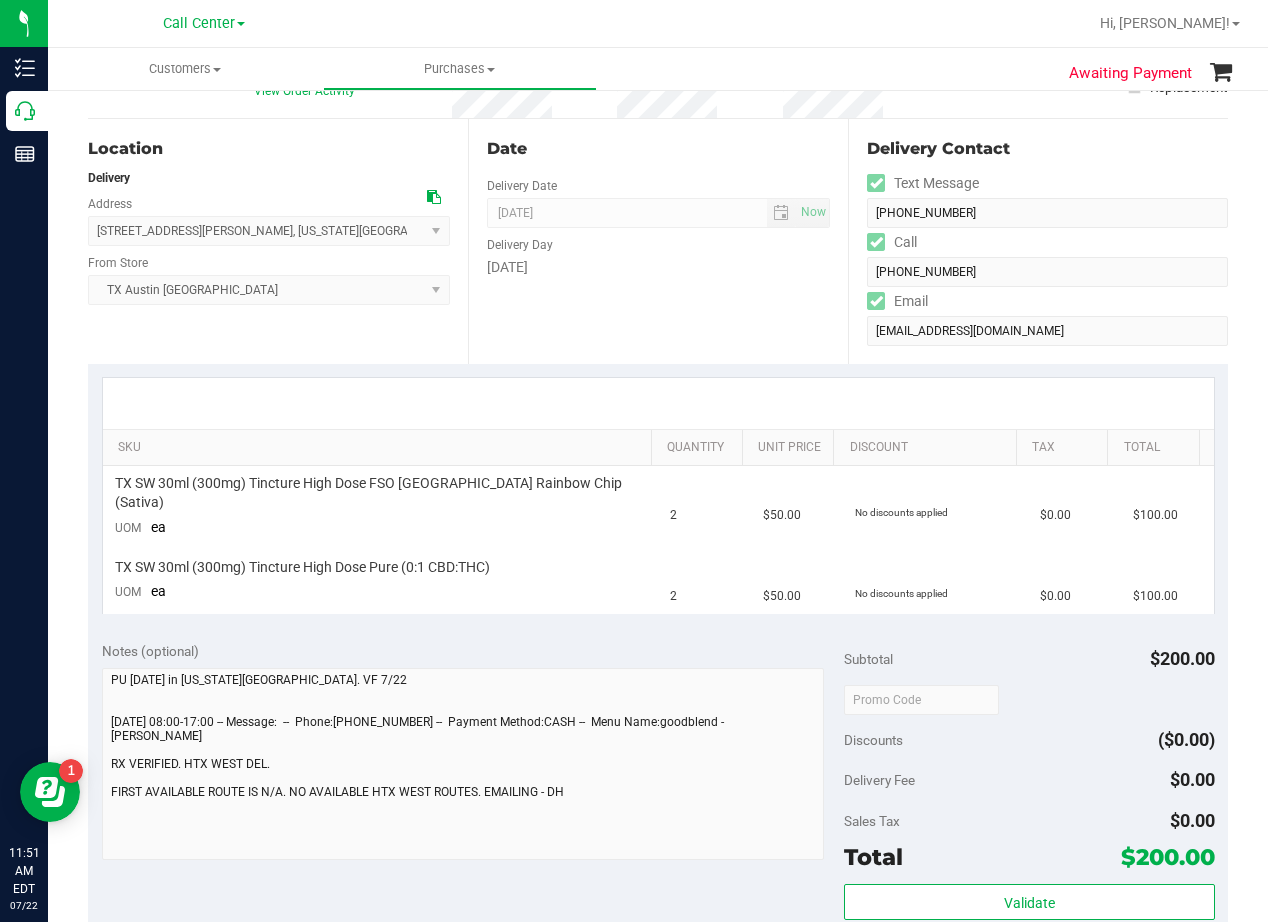 scroll, scrollTop: 0, scrollLeft: 0, axis: both 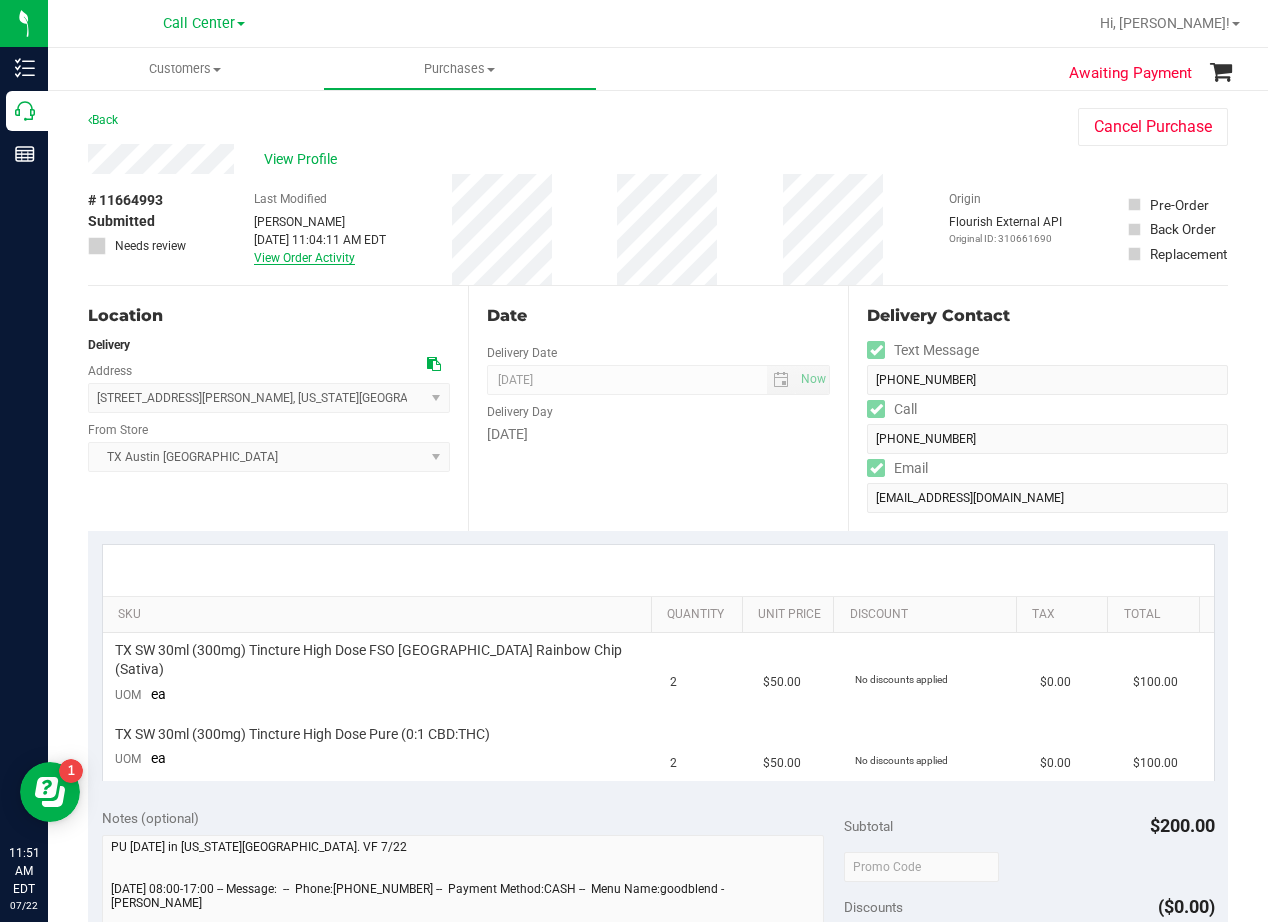 click on "View Order Activity" at bounding box center [304, 258] 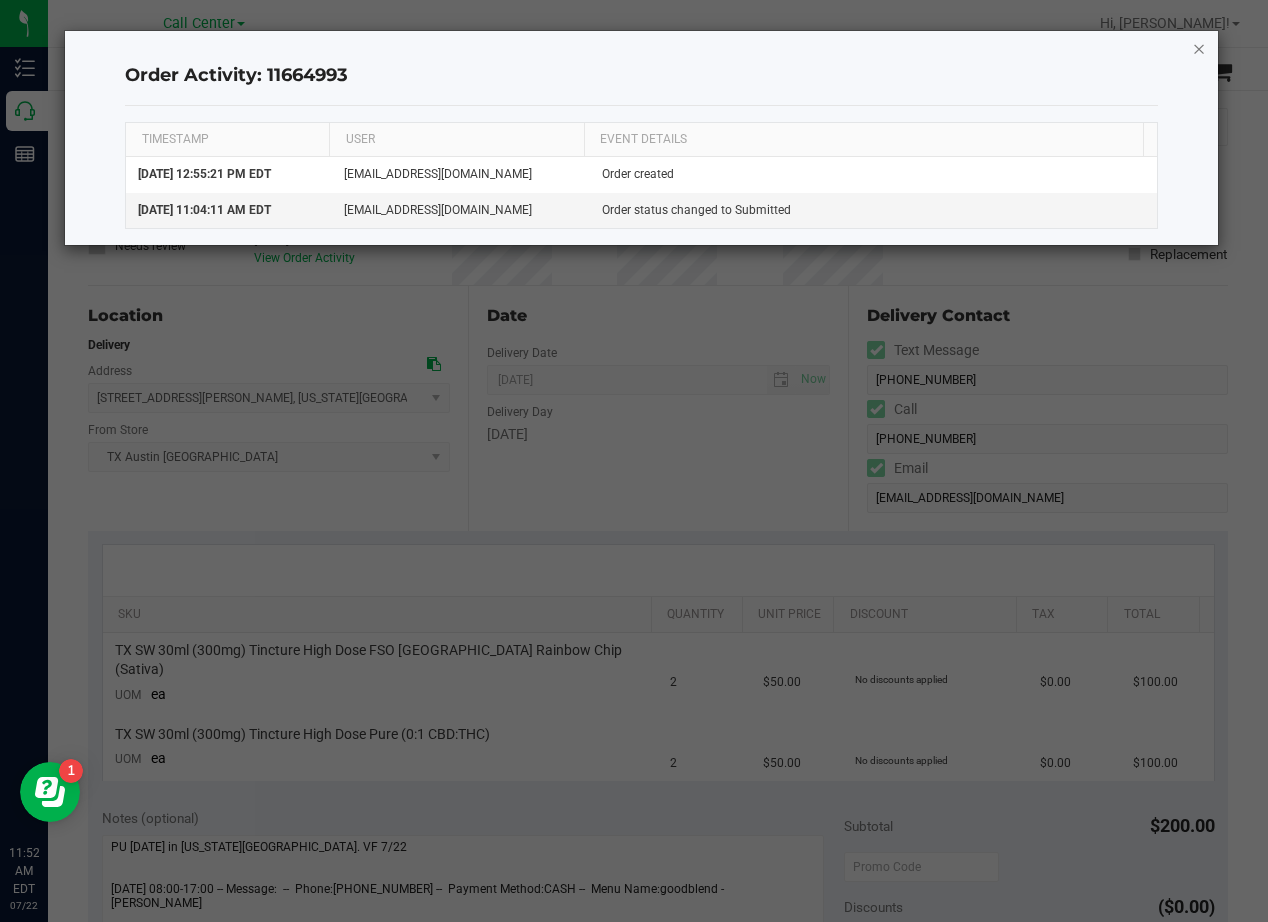 click 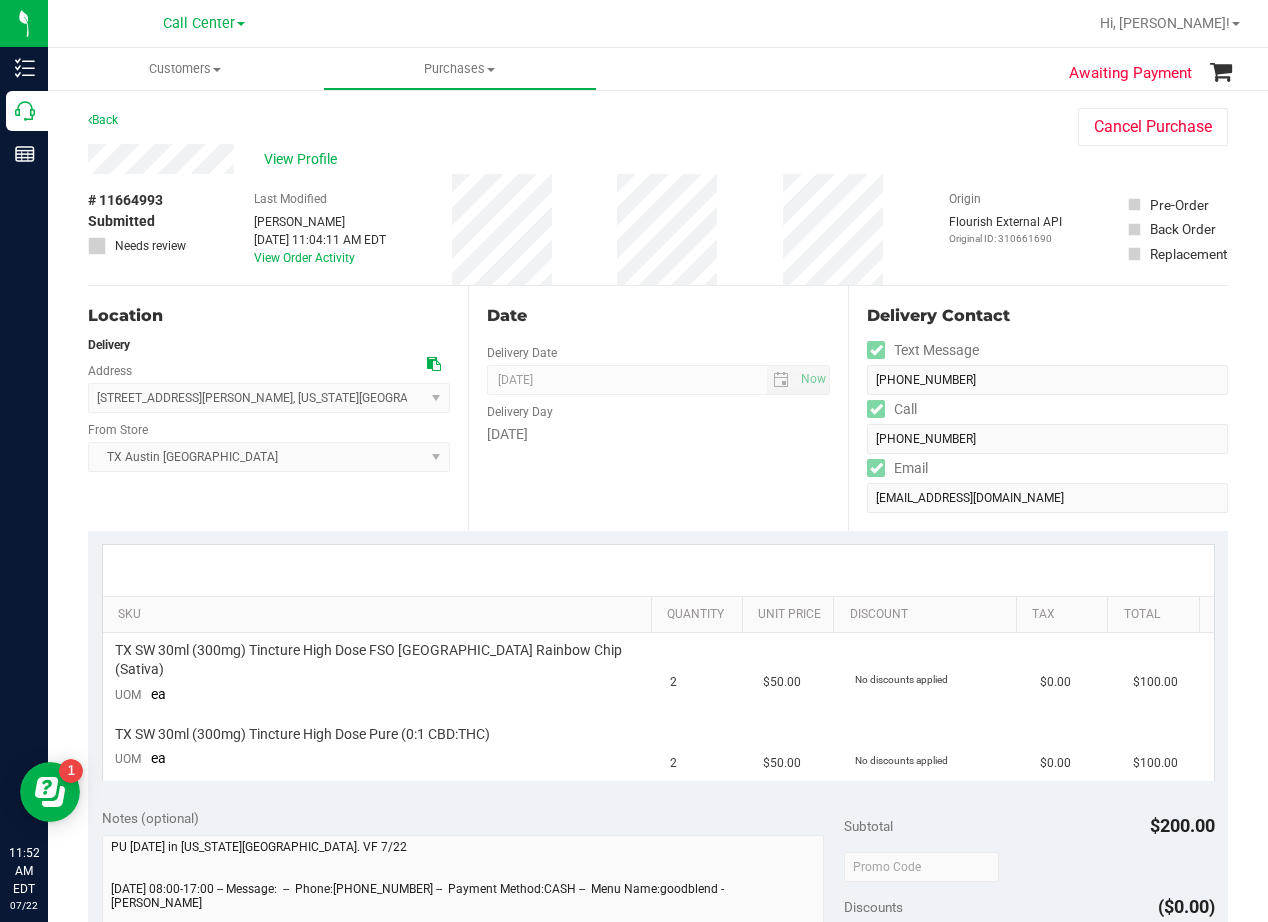 click on "Date
Delivery Date
[DATE]
Now
[DATE] 08:00 AM
Now
Delivery Day
[DATE]" at bounding box center (658, 408) 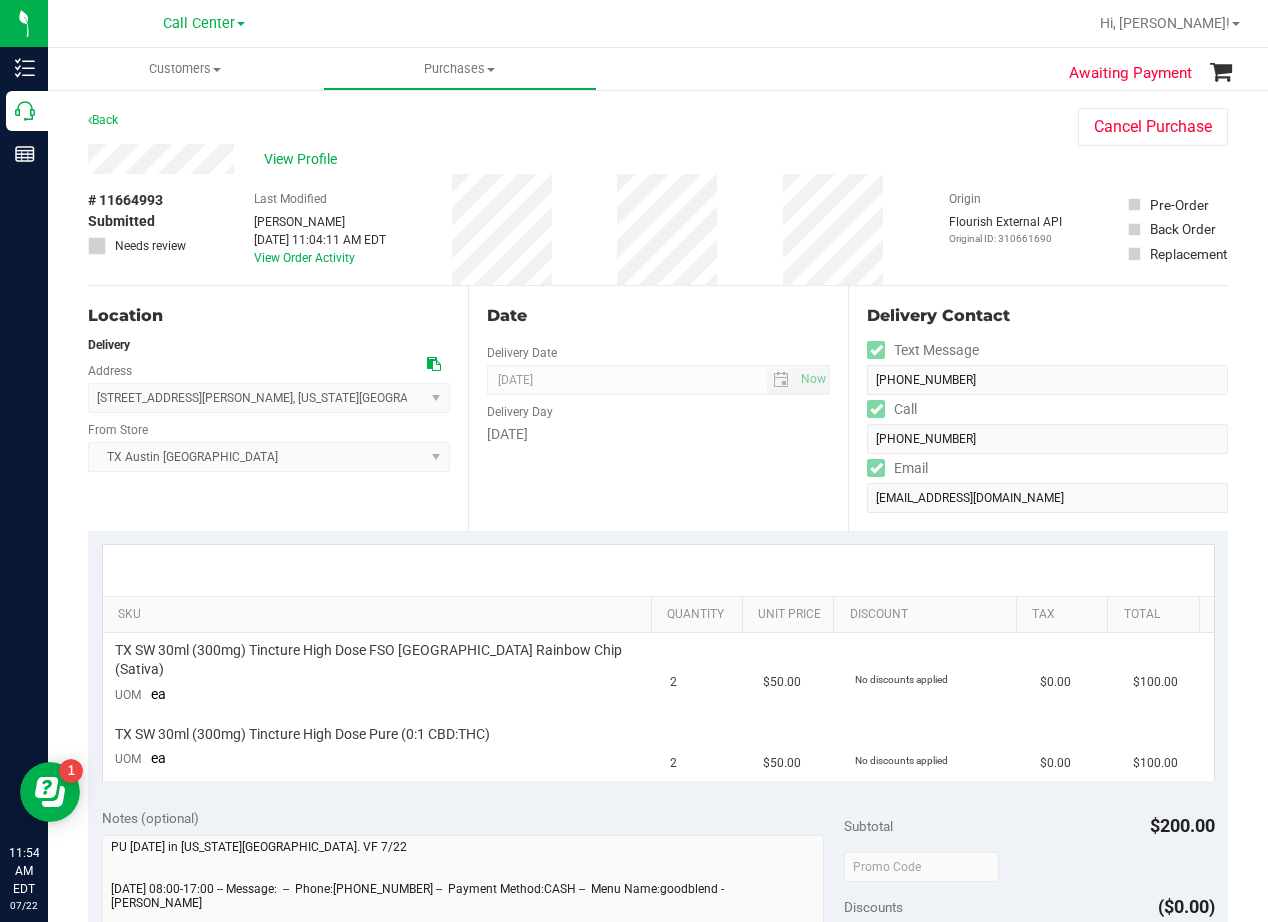 click on "Date
Delivery Date
[DATE]
Now
[DATE] 08:00 AM
Now
Delivery Day
[DATE]" at bounding box center [658, 408] 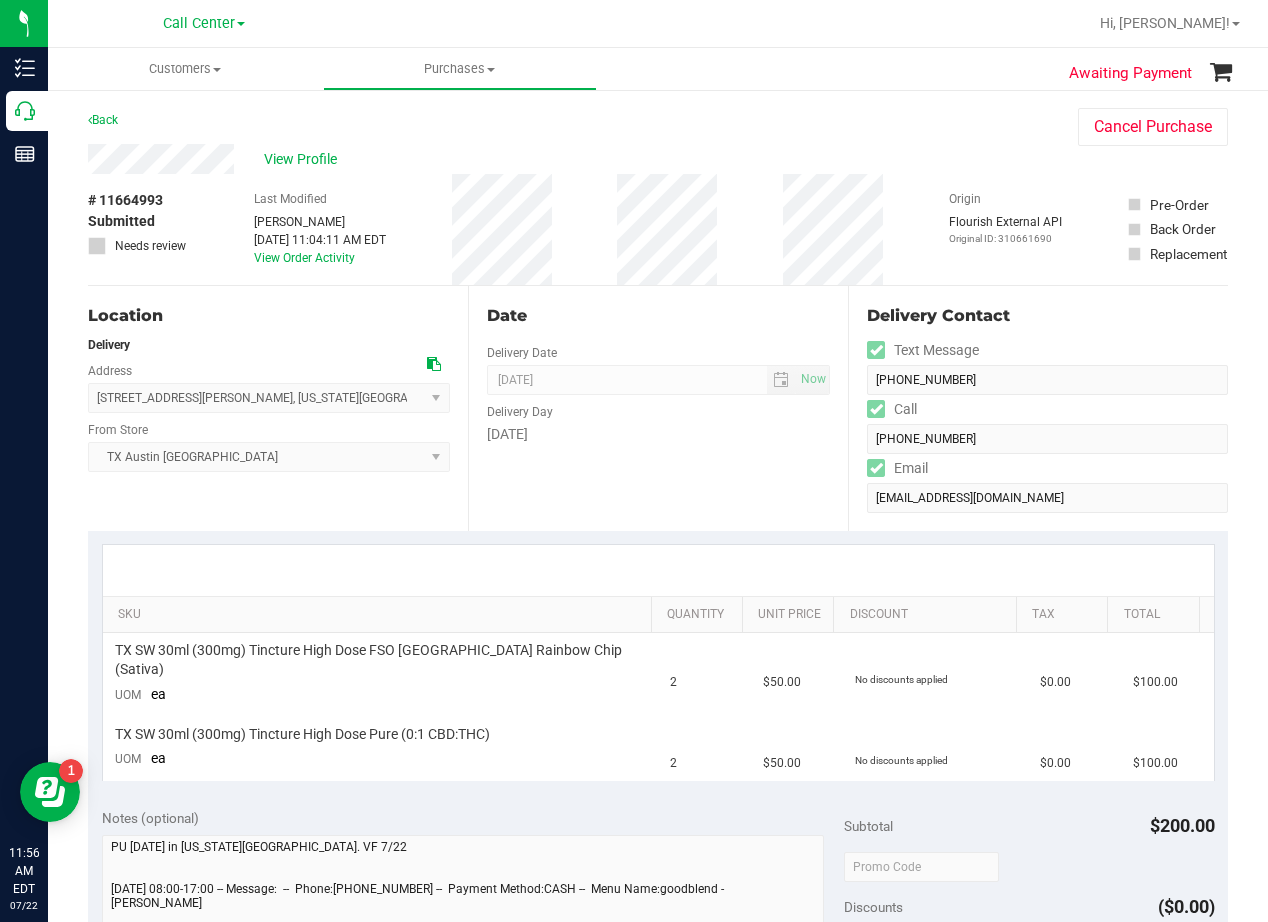 click on "Date" at bounding box center [658, 316] 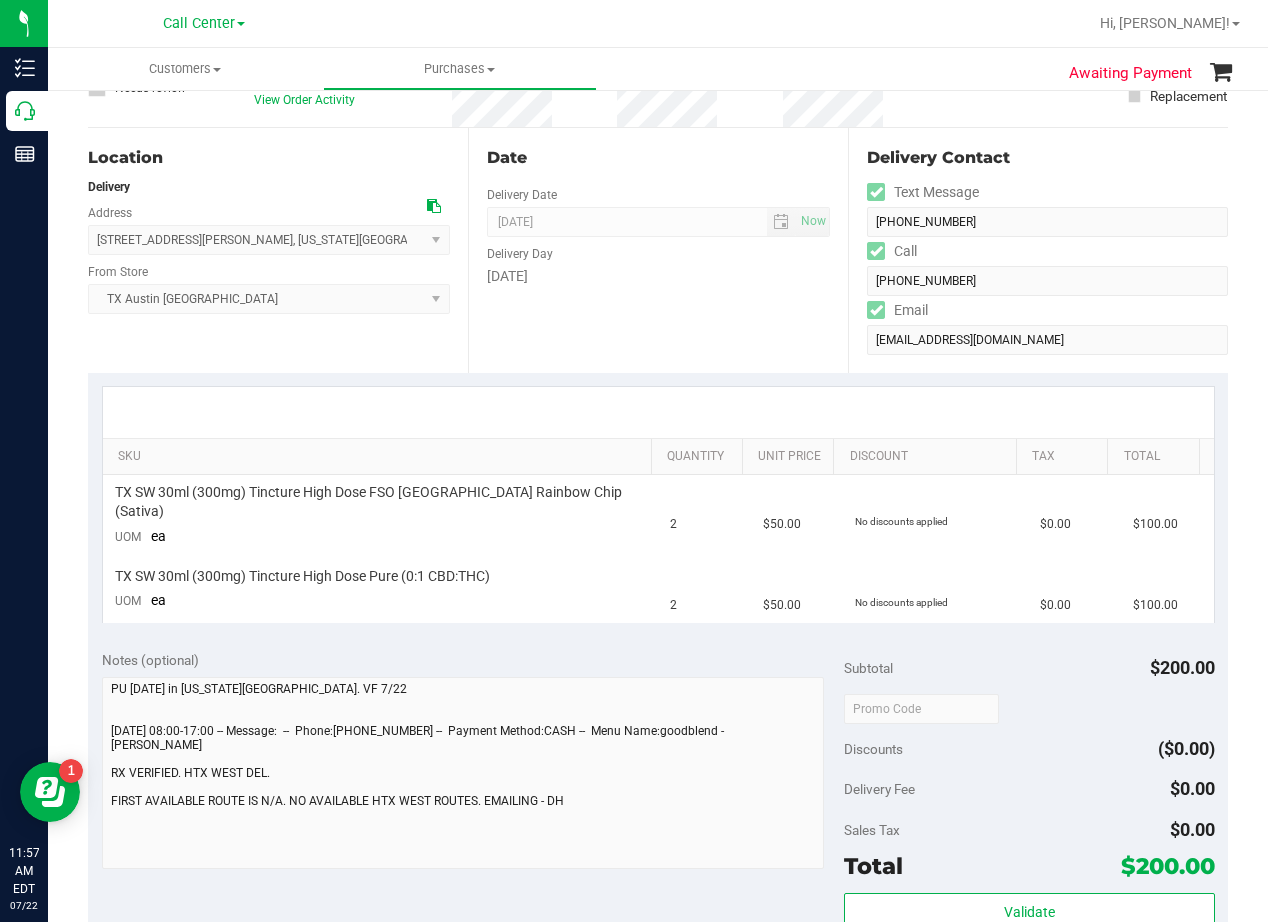 scroll, scrollTop: 200, scrollLeft: 0, axis: vertical 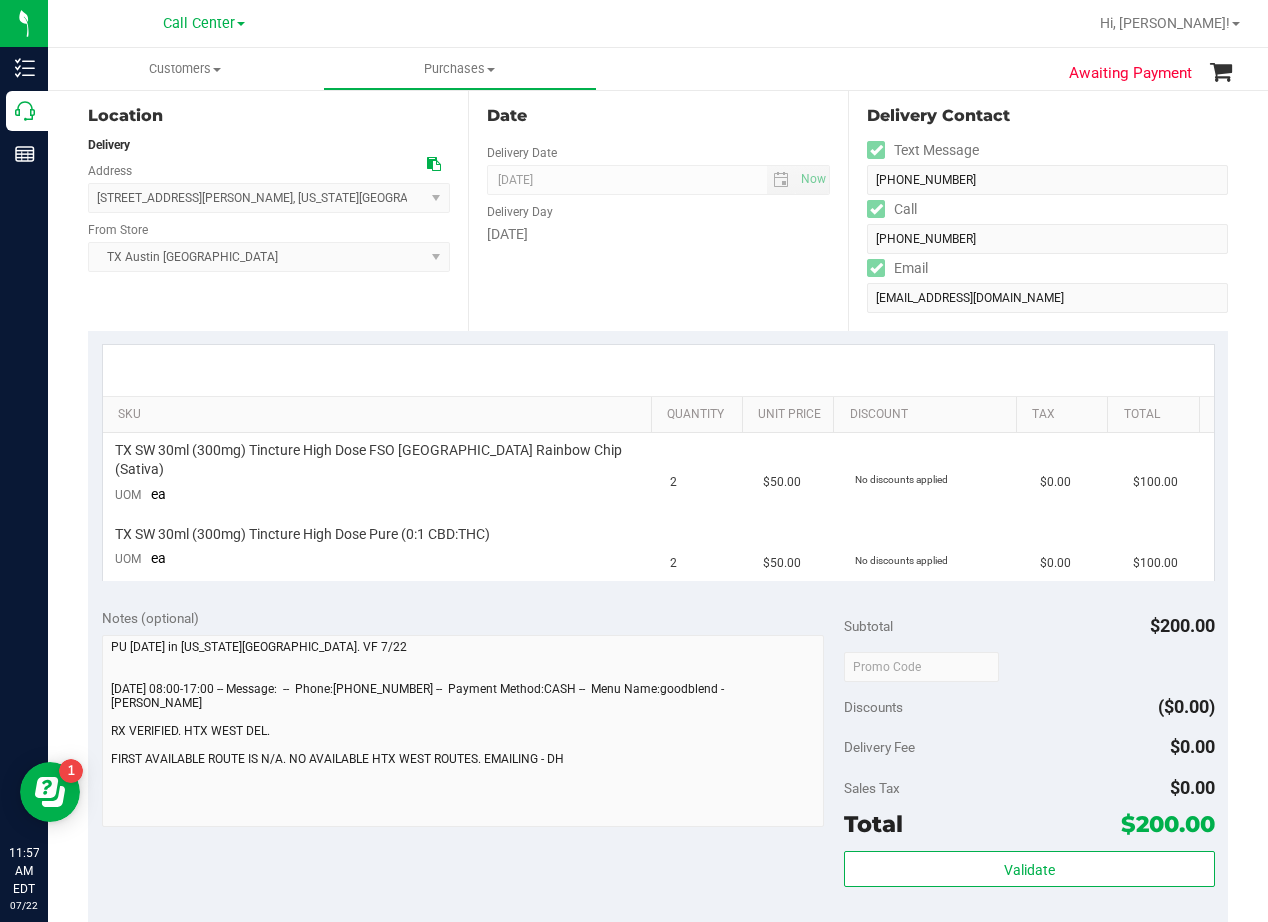 click on "Date
Delivery Date
[DATE]
Now
[DATE] 08:00 AM
Now
Delivery Day
[DATE]" at bounding box center [658, 208] 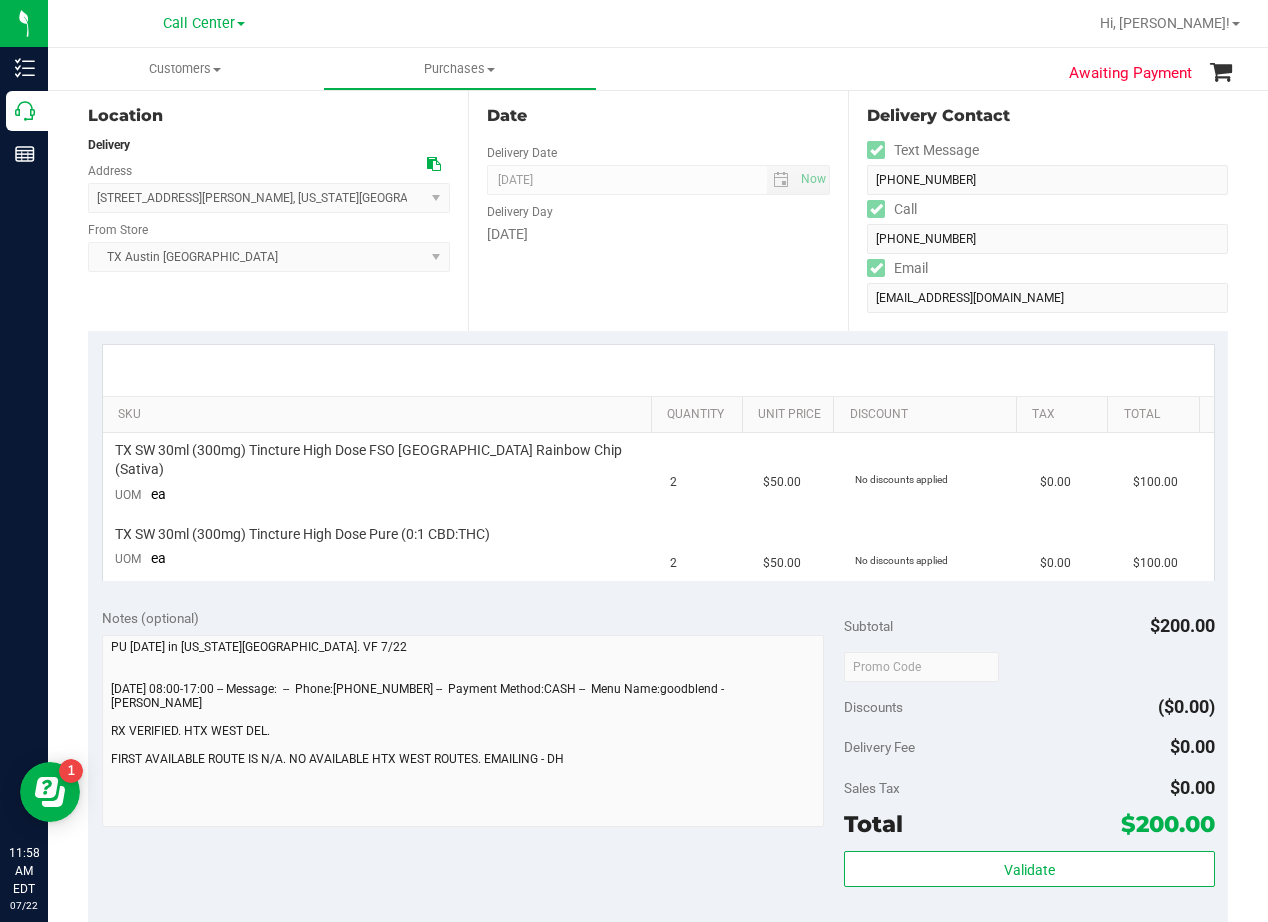 click on "Date
Delivery Date
[DATE]
Now
[DATE] 08:00 AM
Now
Delivery Day
[DATE]" at bounding box center (658, 208) 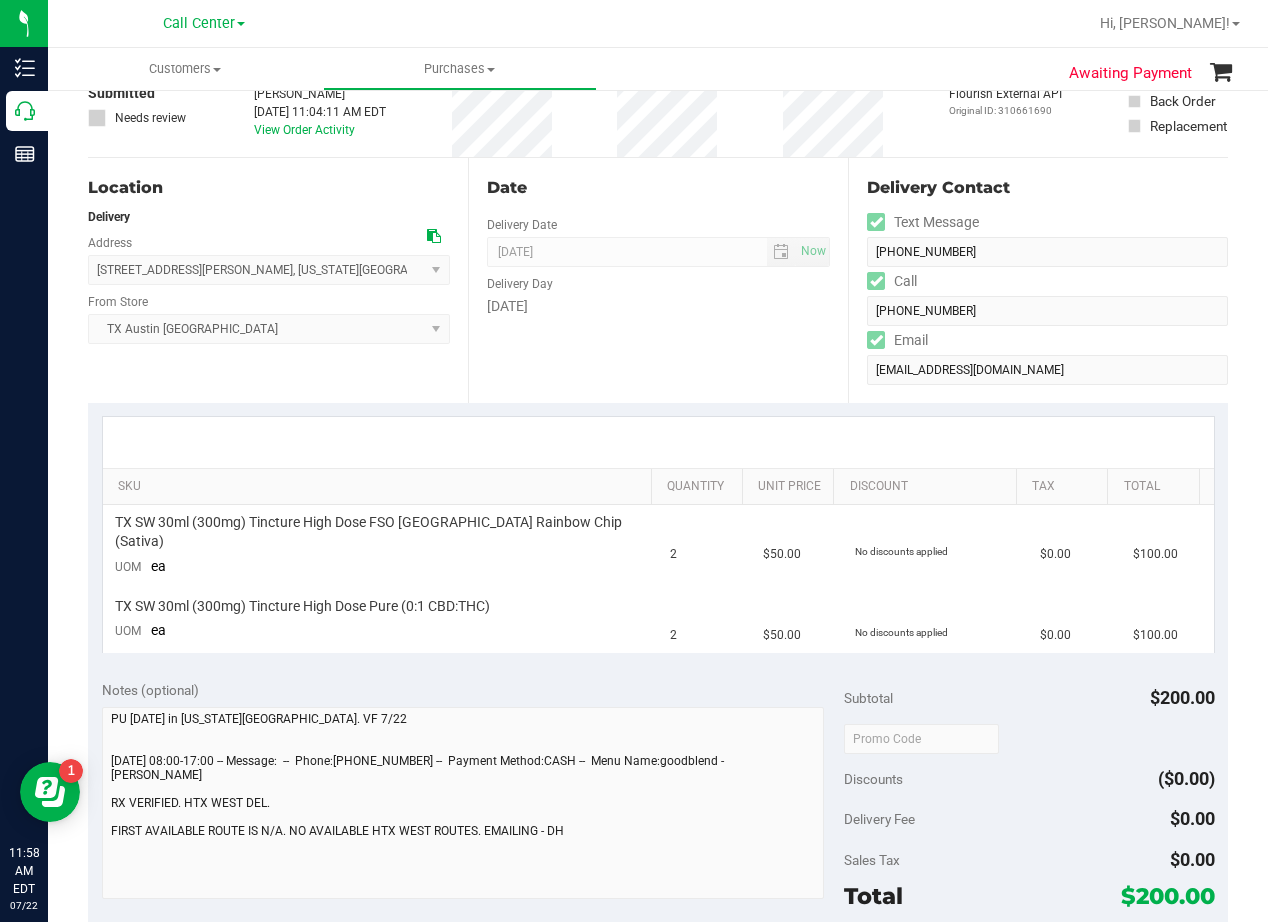 scroll, scrollTop: 0, scrollLeft: 0, axis: both 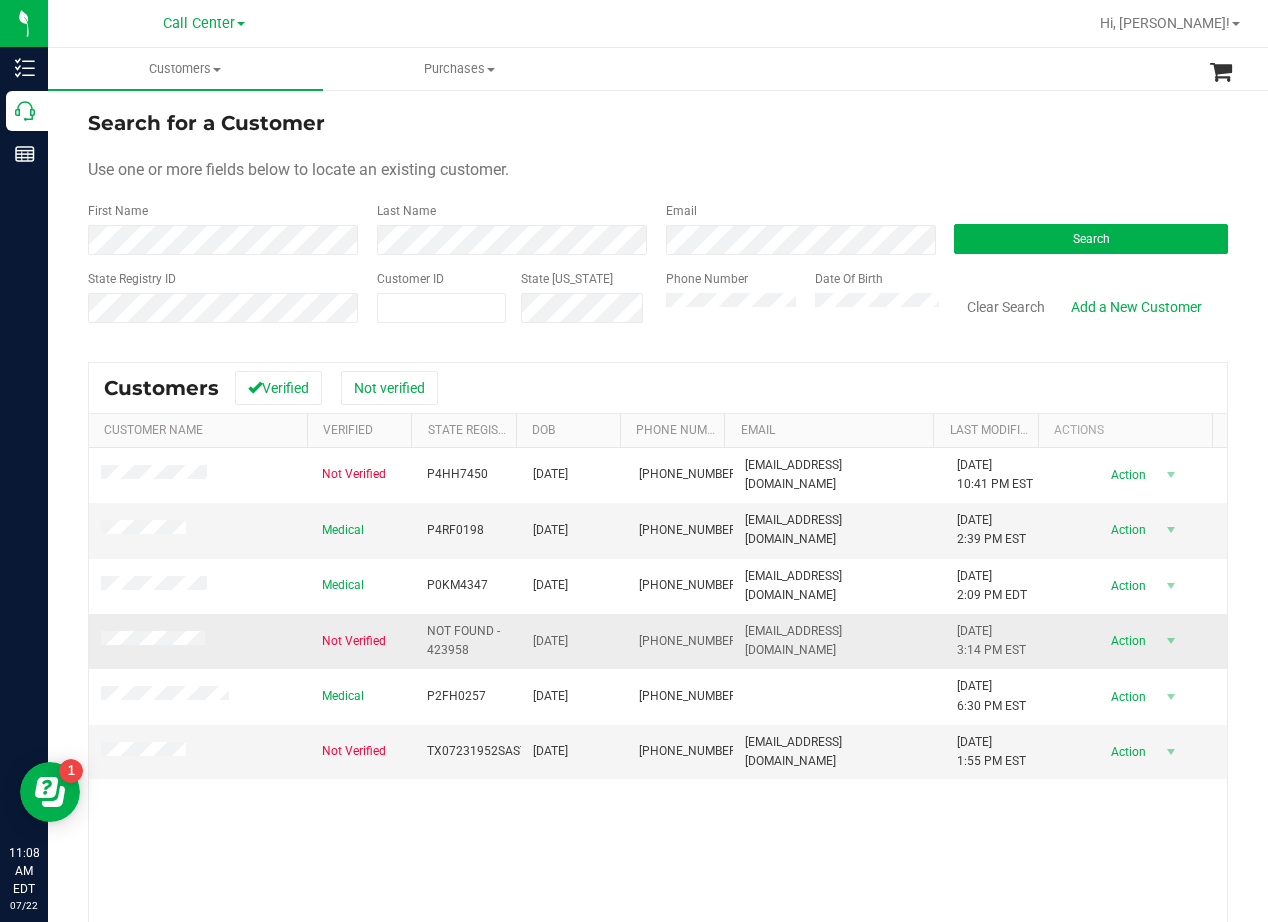 drag, startPoint x: 781, startPoint y: 126, endPoint x: 605, endPoint y: 613, distance: 517.8272 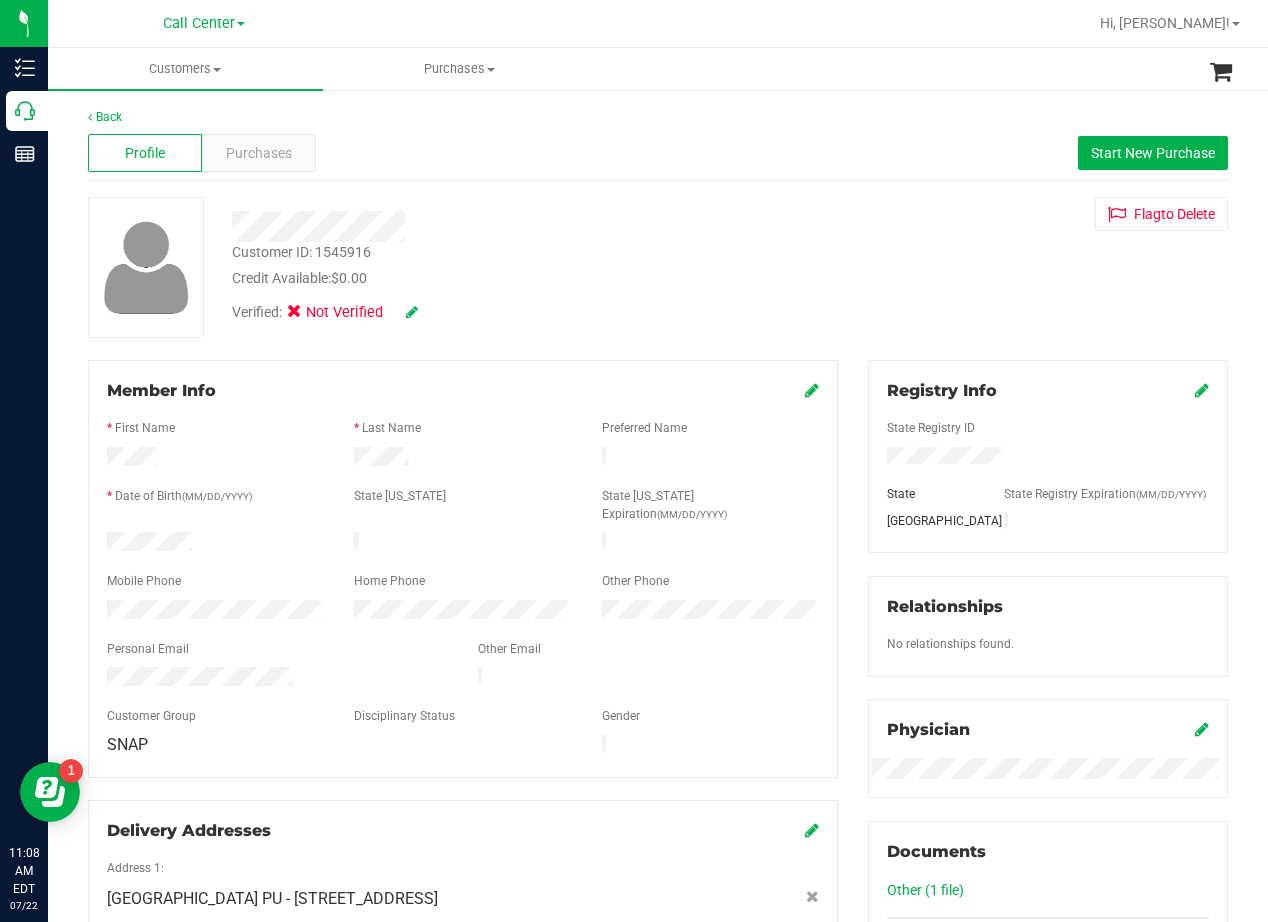 click on "Customer ID: 1545916
Credit Available:
$0.00
Verified:
Not Verified
Flag  to Delete" at bounding box center (658, 267) 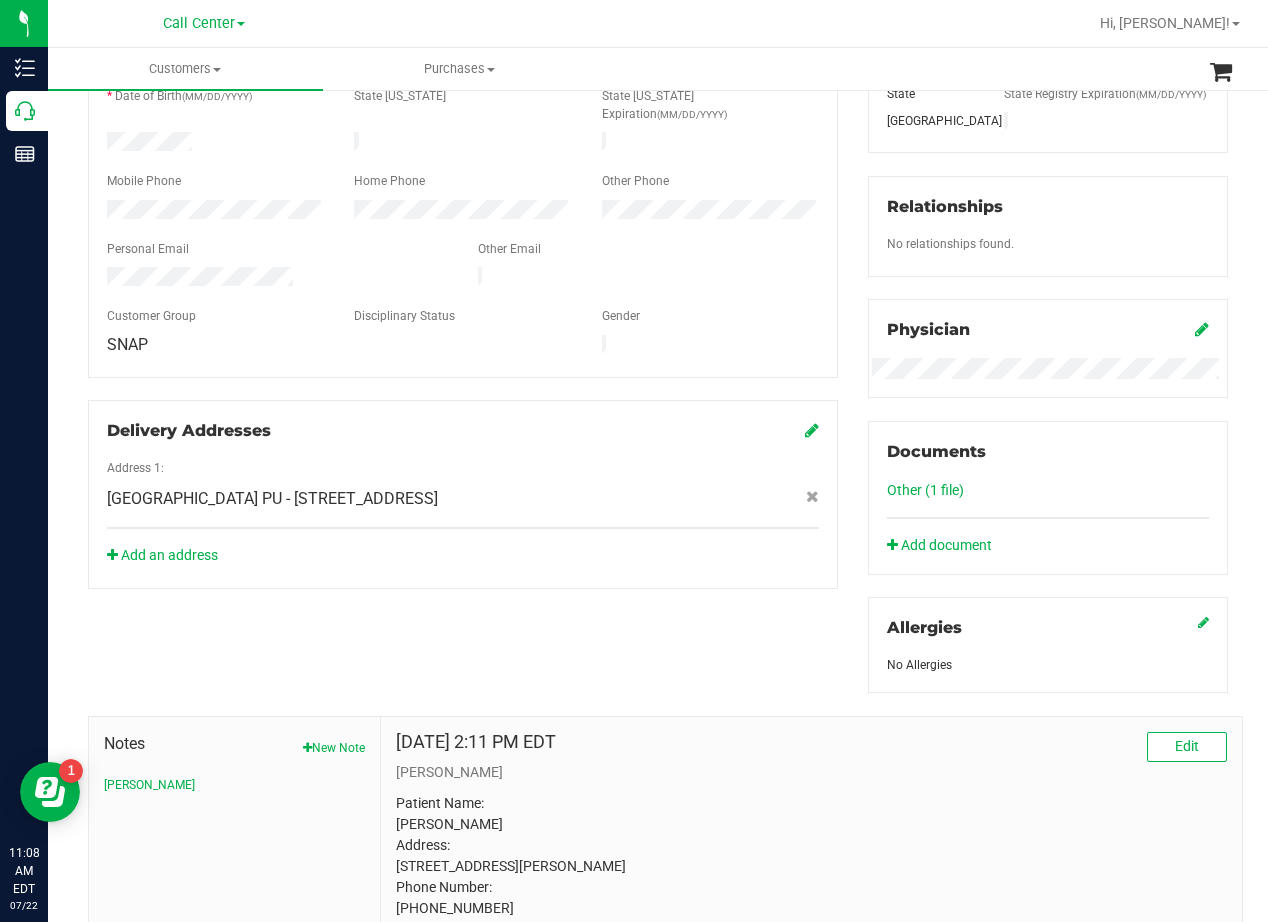 scroll, scrollTop: 0, scrollLeft: 0, axis: both 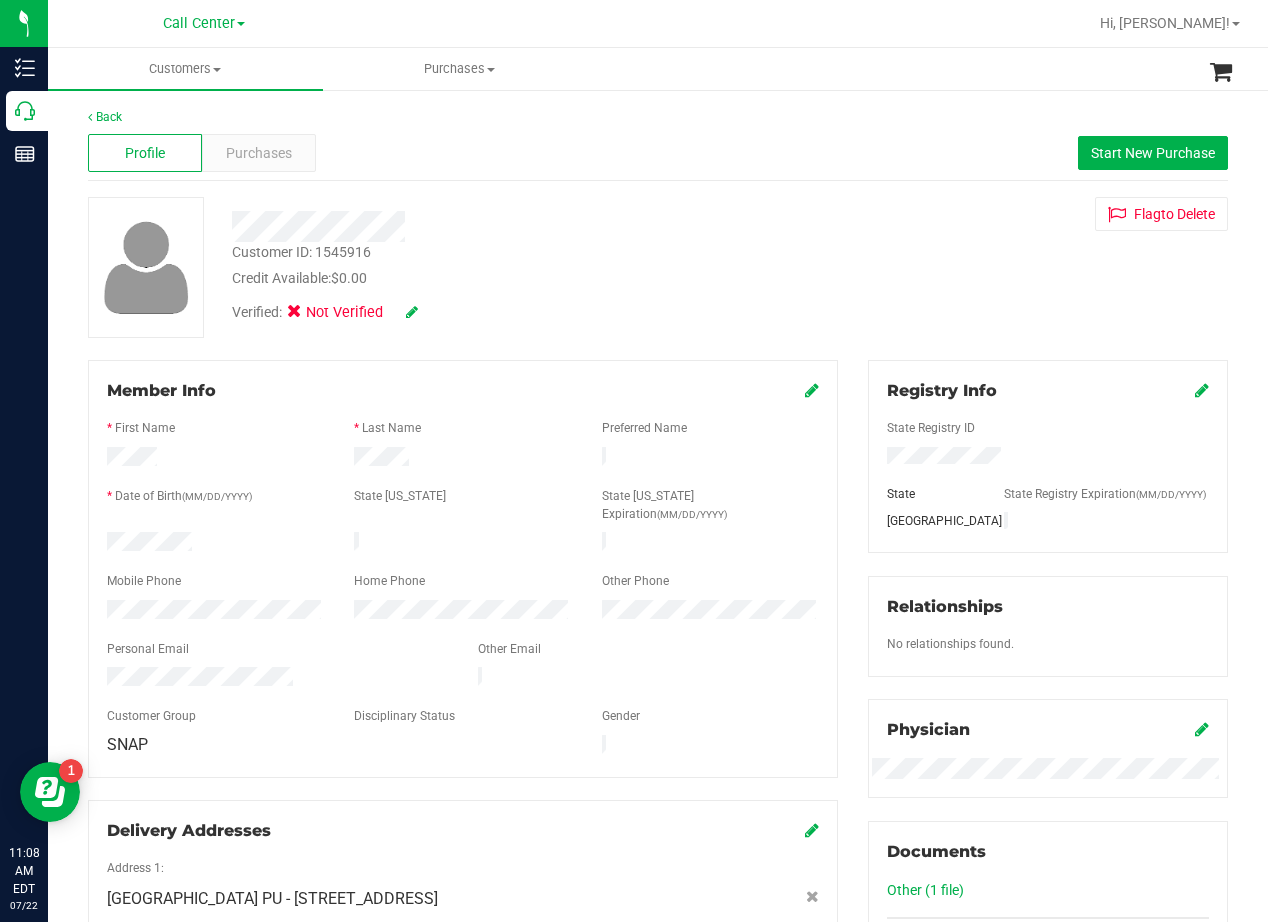 click on "Credit Available:
$0.00" at bounding box center [509, 278] 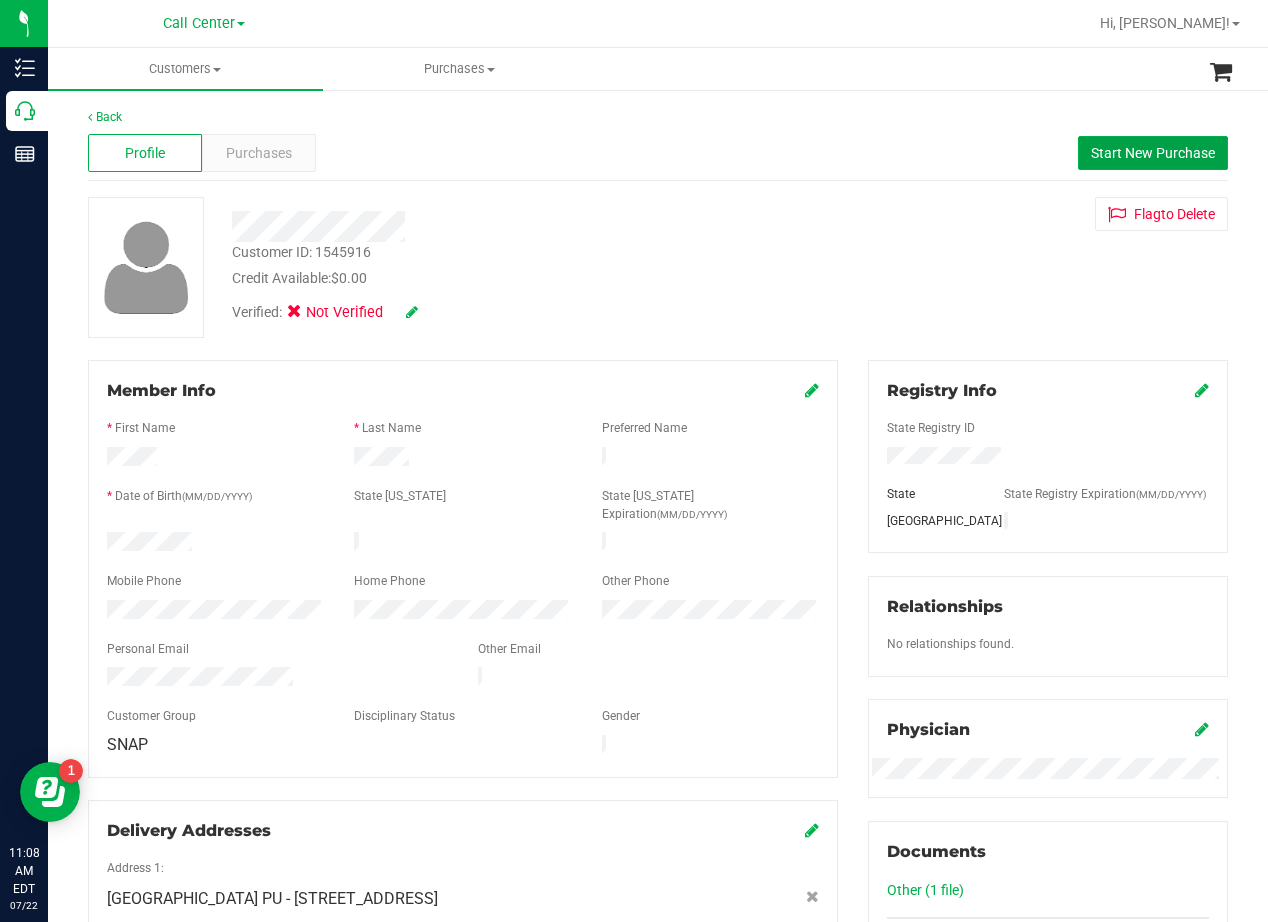drag, startPoint x: 1113, startPoint y: 153, endPoint x: 486, endPoint y: 191, distance: 628.15045 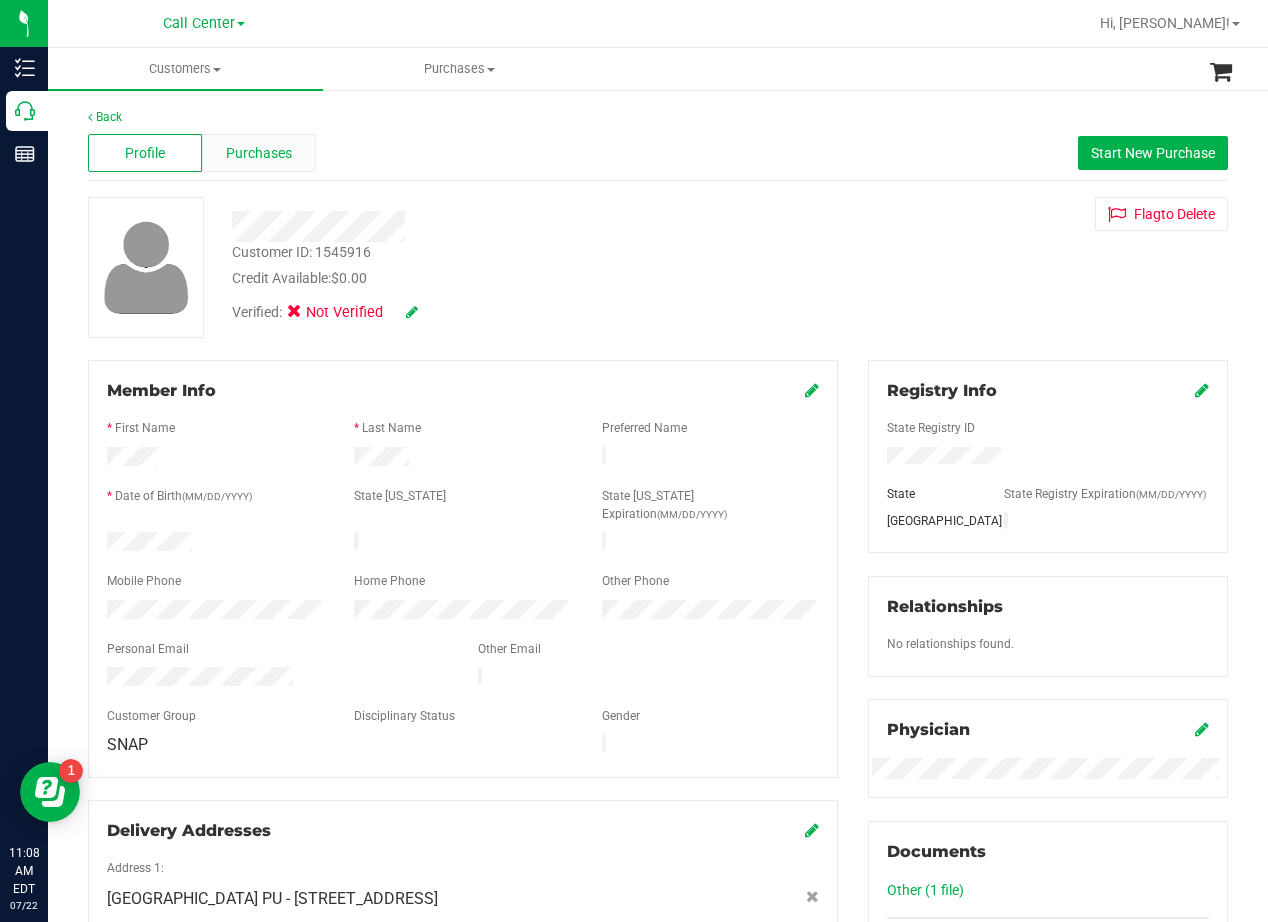 click on "Purchases" at bounding box center [259, 153] 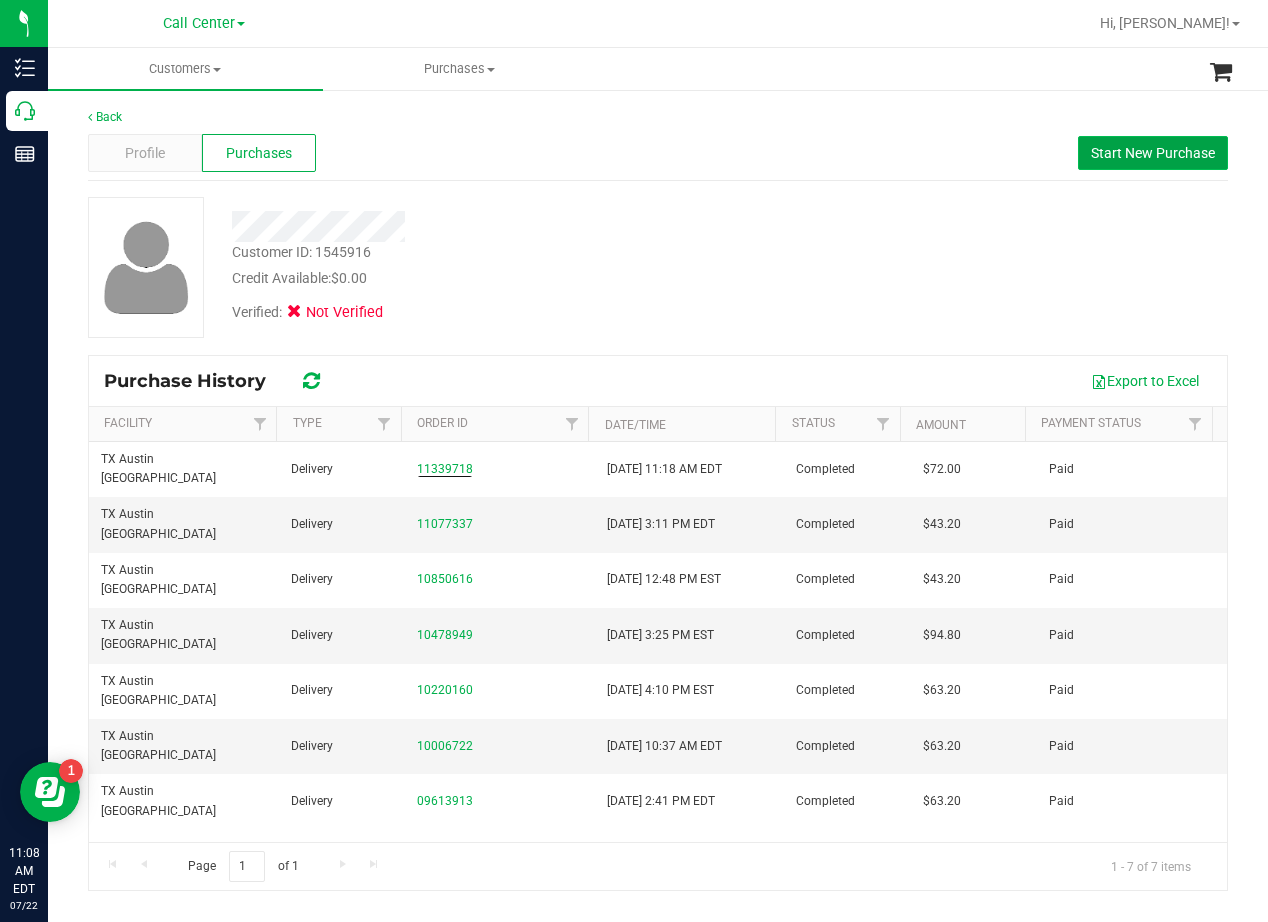 click on "Start New Purchase" at bounding box center [1153, 153] 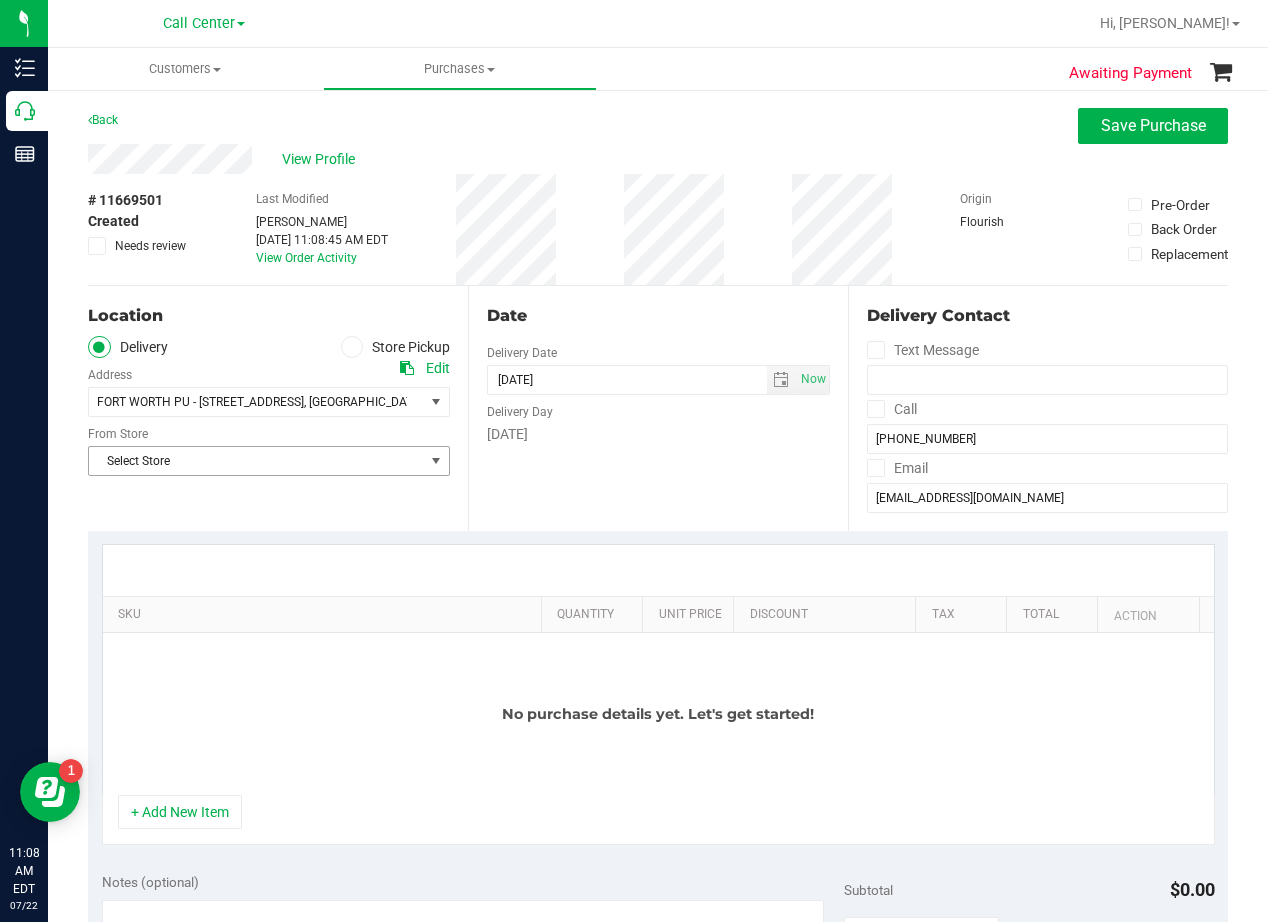 click on "Select Store" at bounding box center [256, 461] 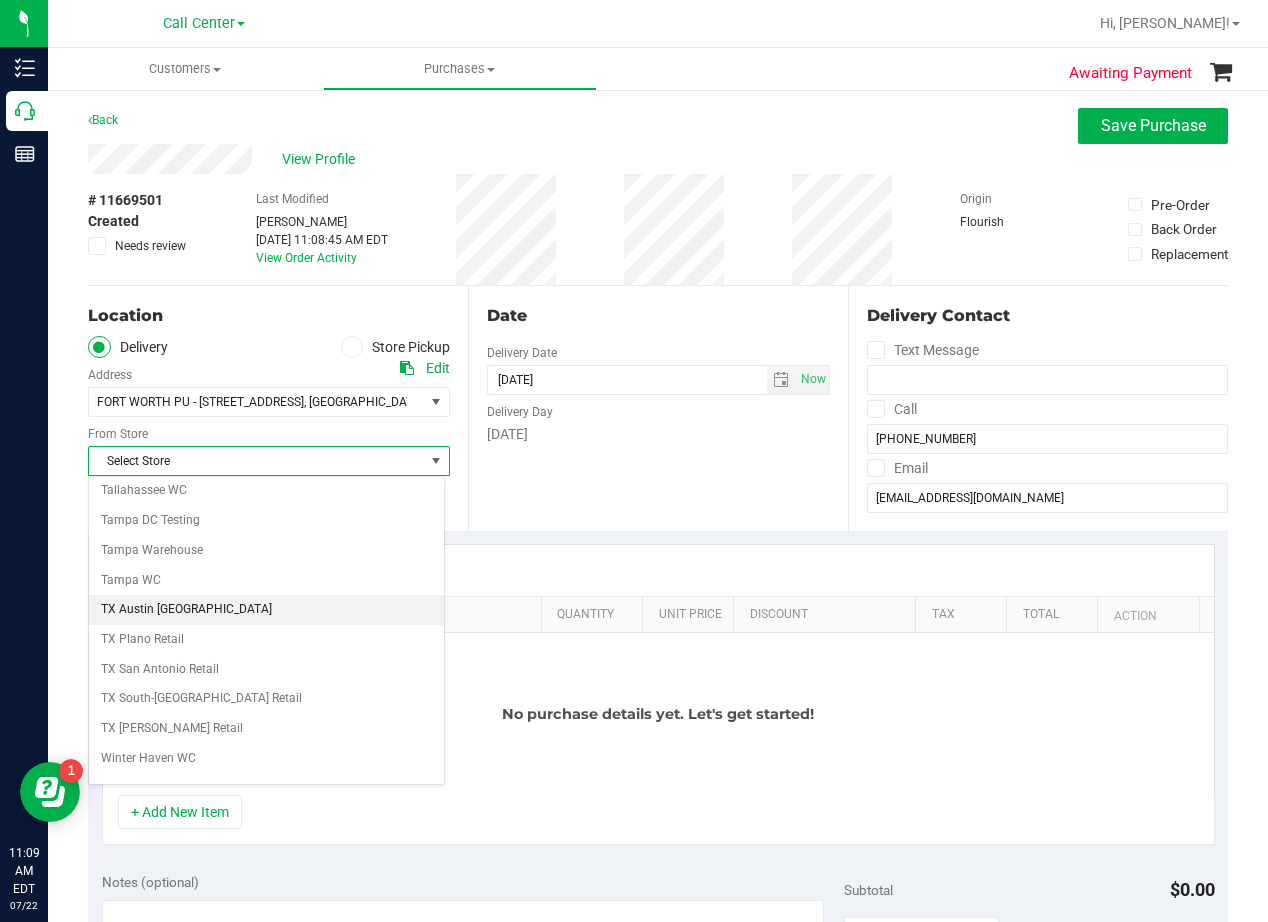 scroll, scrollTop: 1453, scrollLeft: 0, axis: vertical 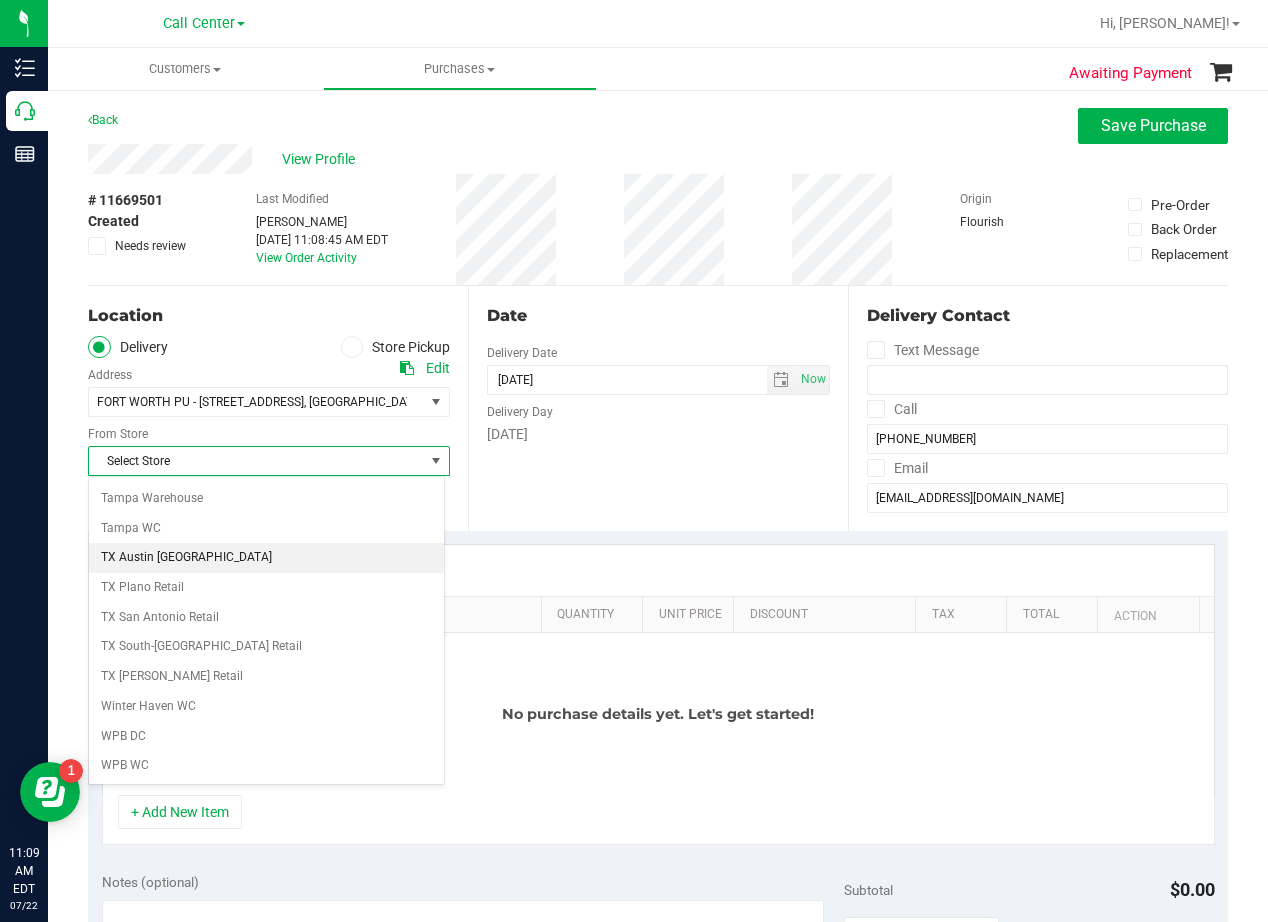 click on "TX Austin [GEOGRAPHIC_DATA]" at bounding box center [266, 558] 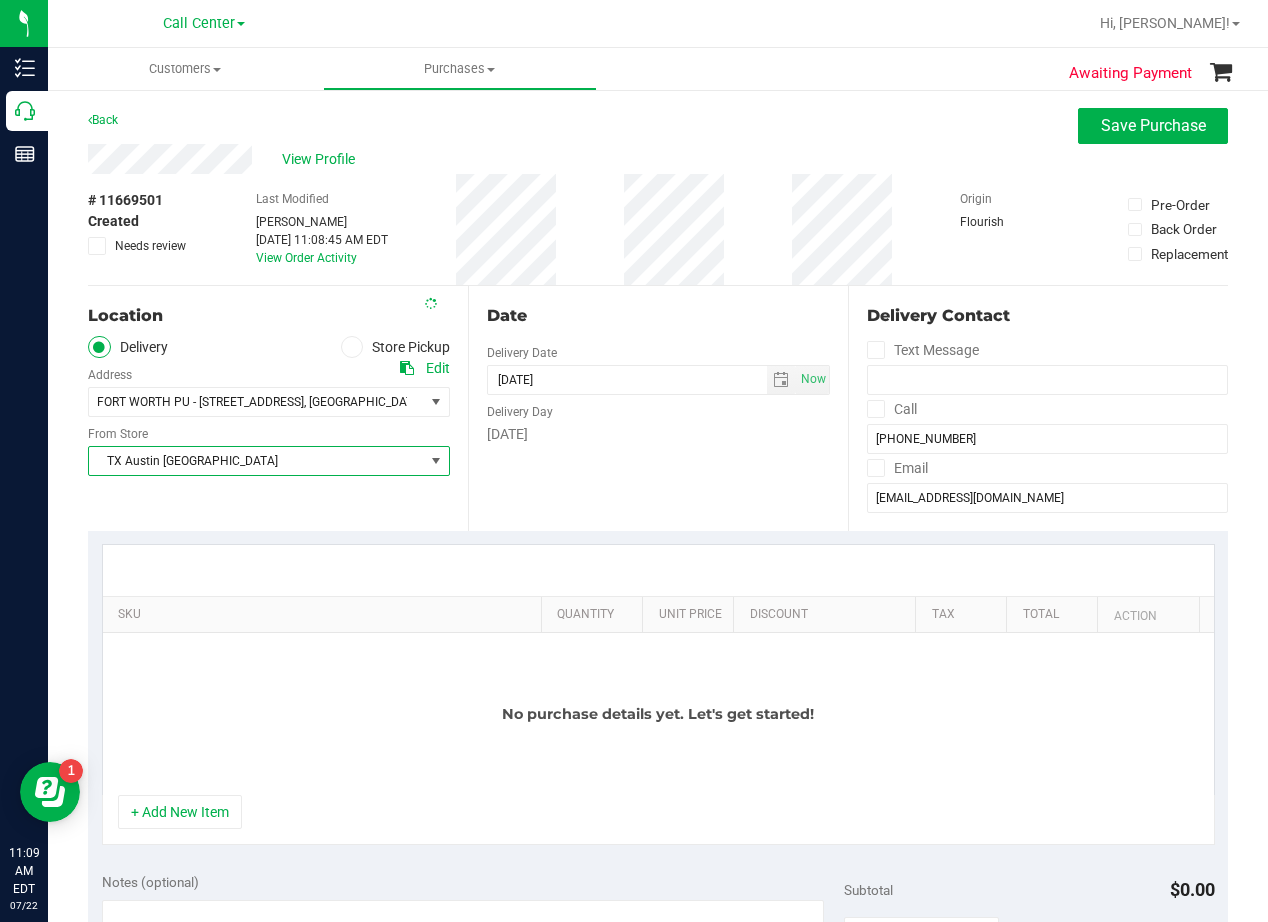 click on "Date
Delivery Date
07/22/2025
Now
07/22/2025 11:08 AM
Now
Delivery Day
Tuesday" at bounding box center (658, 408) 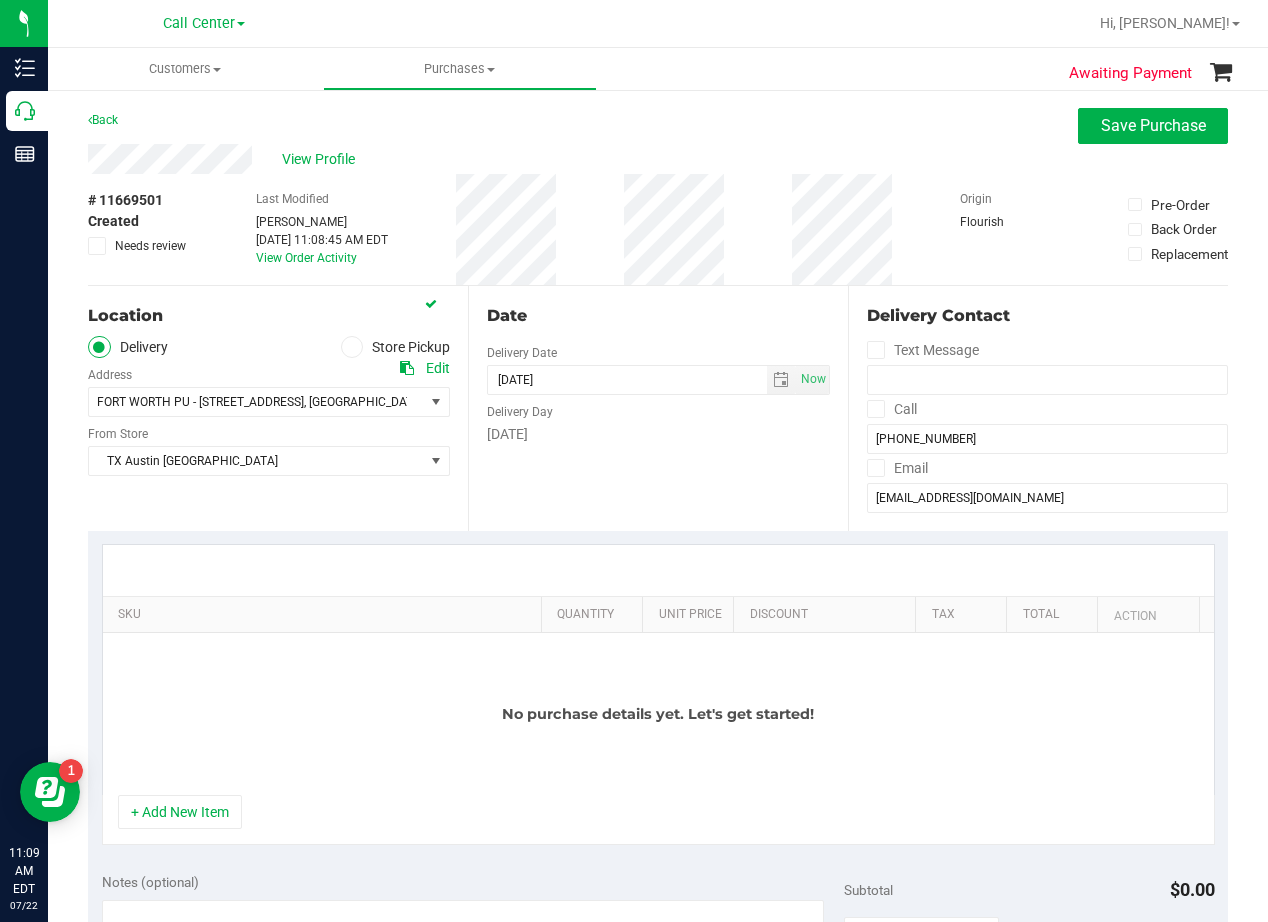 click on "Date
Delivery Date
07/22/2025
Now
07/22/2025 11:08 AM
Now
Delivery Day
Tuesday" at bounding box center [658, 408] 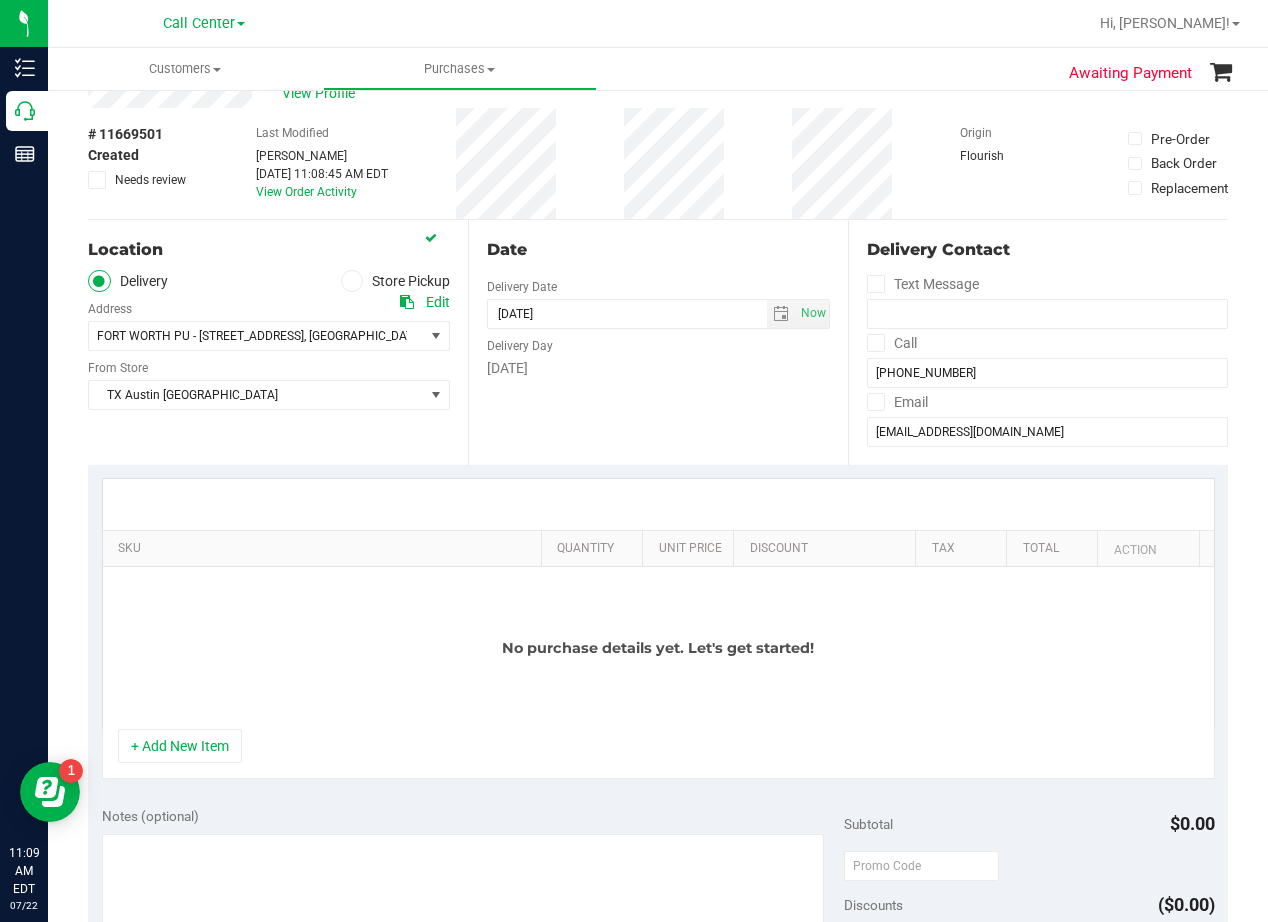 scroll, scrollTop: 100, scrollLeft: 0, axis: vertical 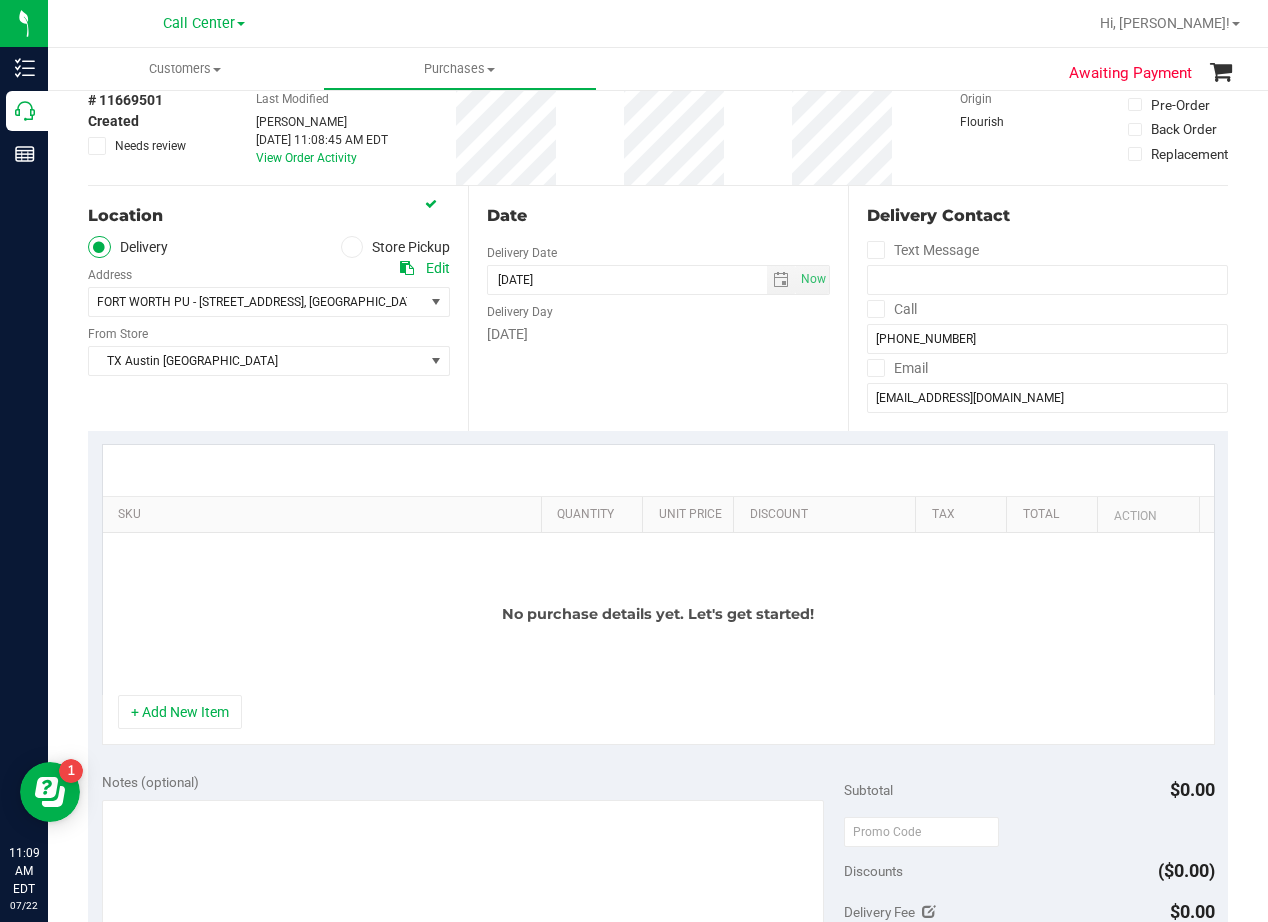 drag, startPoint x: 200, startPoint y: 706, endPoint x: 207, endPoint y: 668, distance: 38.63936 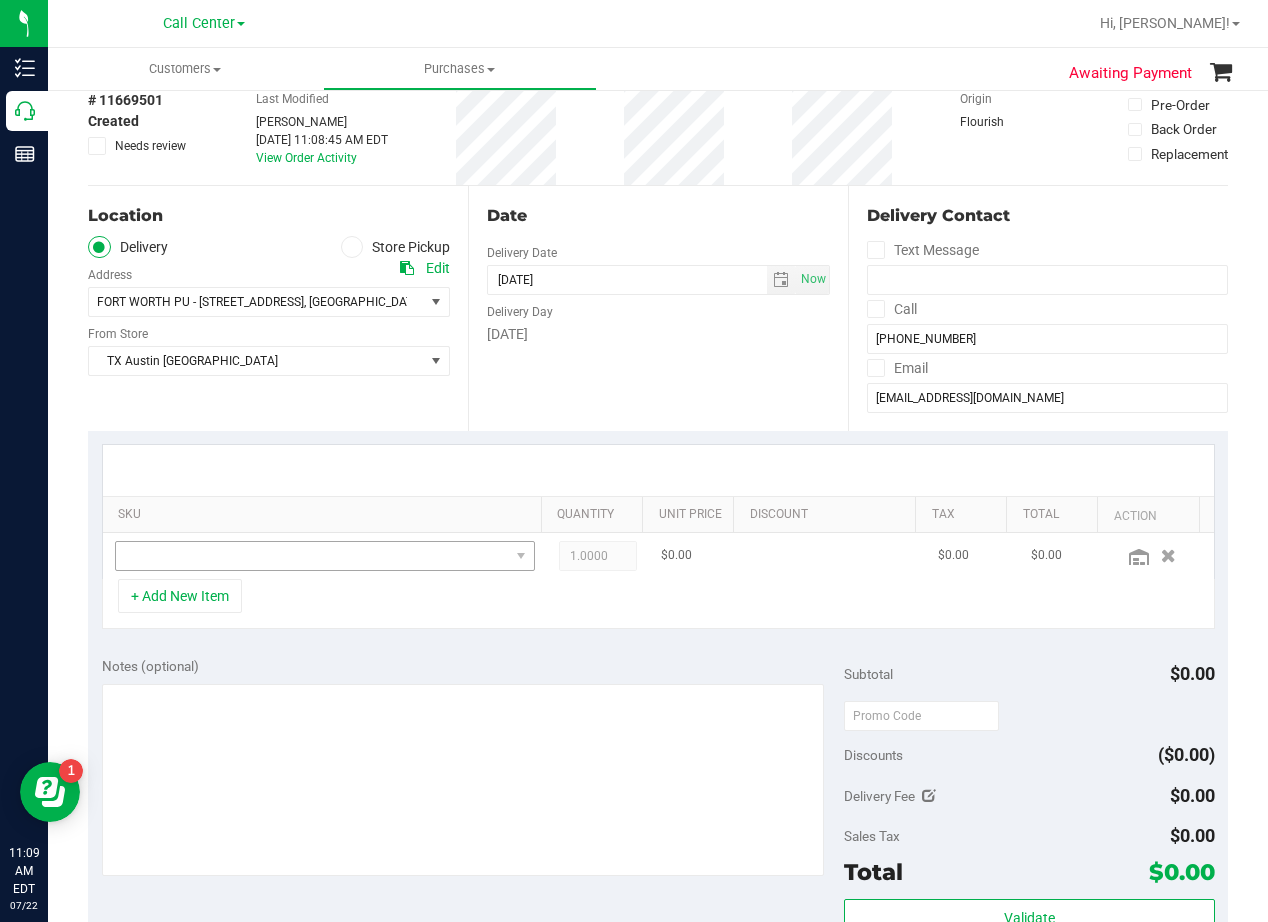 click at bounding box center (325, 556) 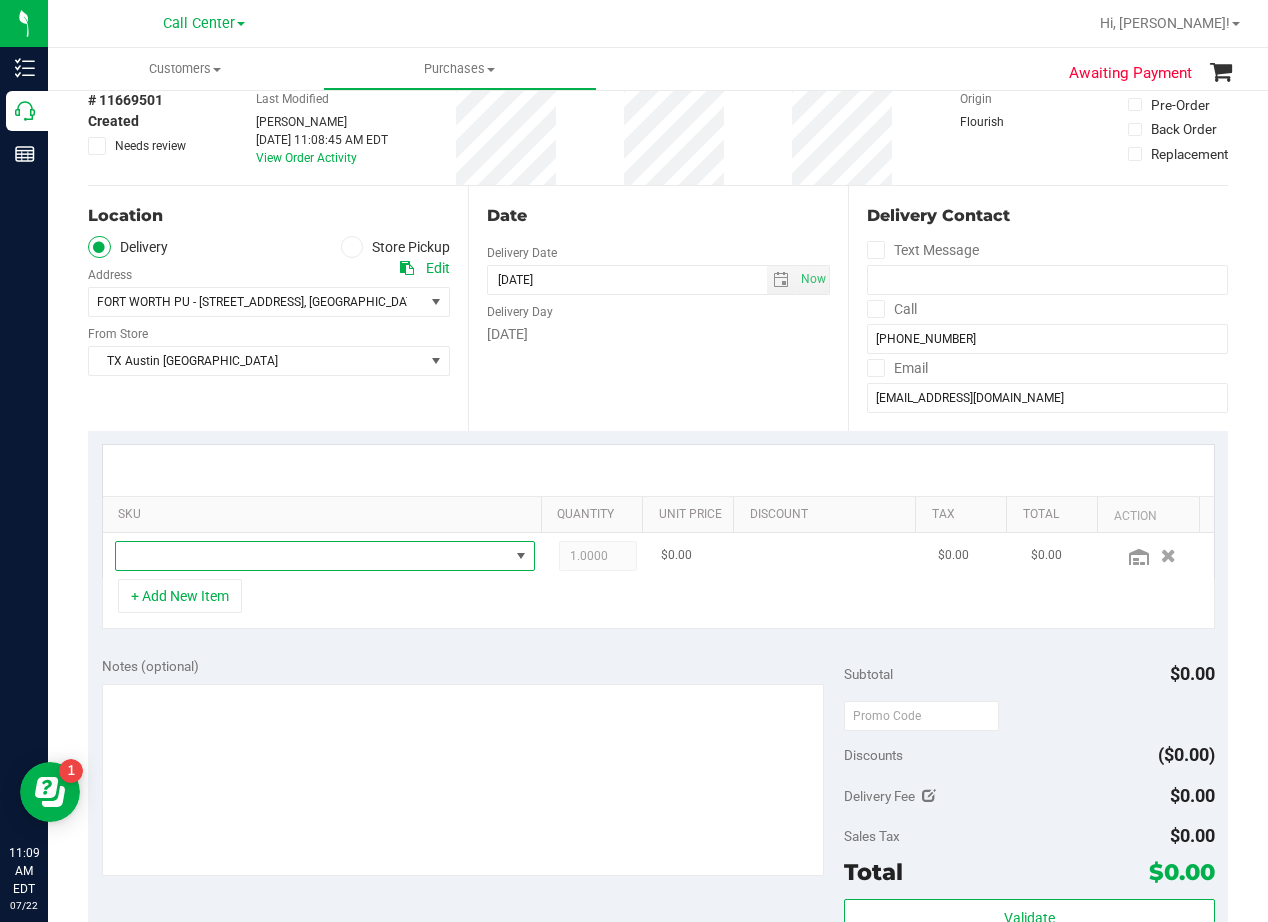 click at bounding box center [312, 556] 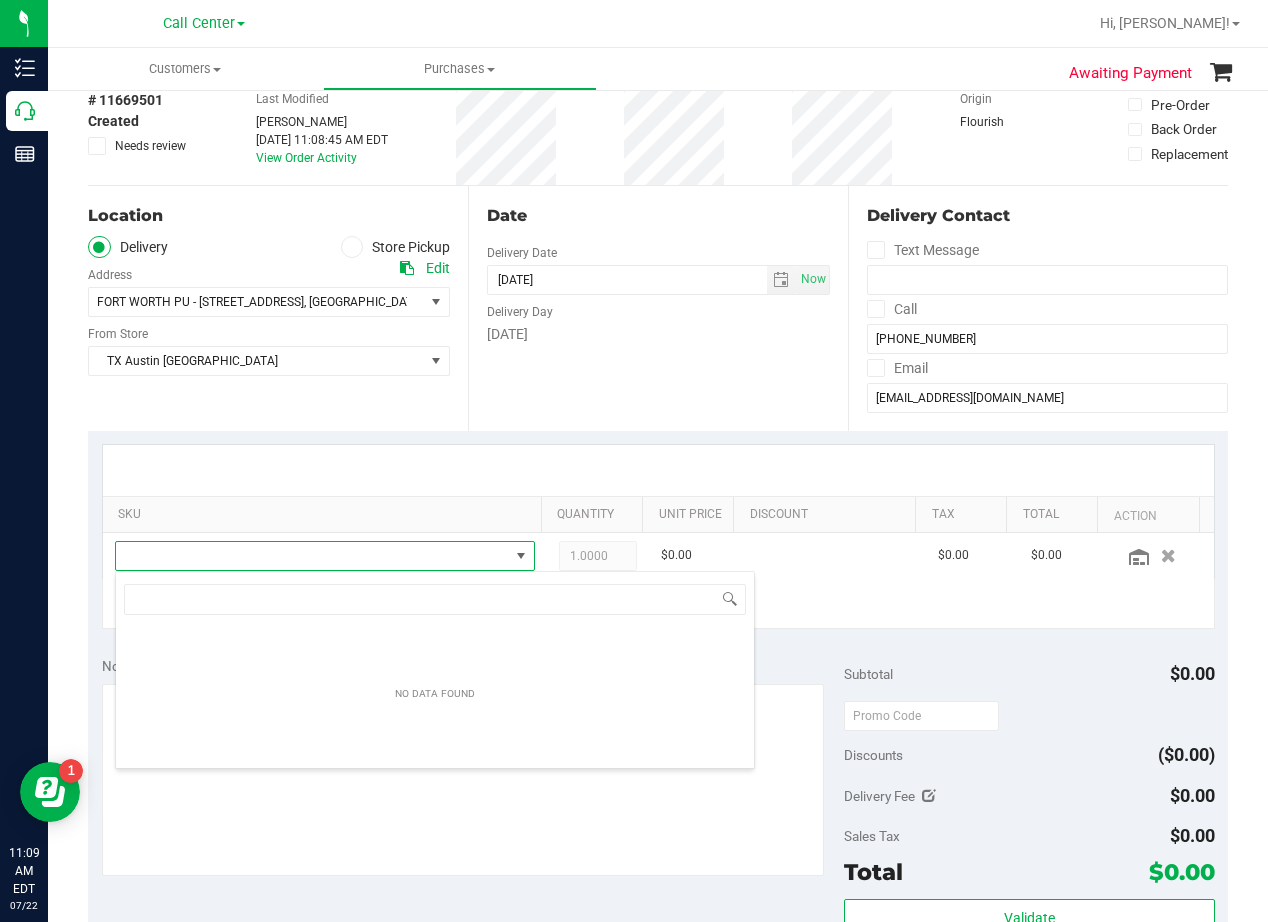 scroll, scrollTop: 99970, scrollLeft: 99593, axis: both 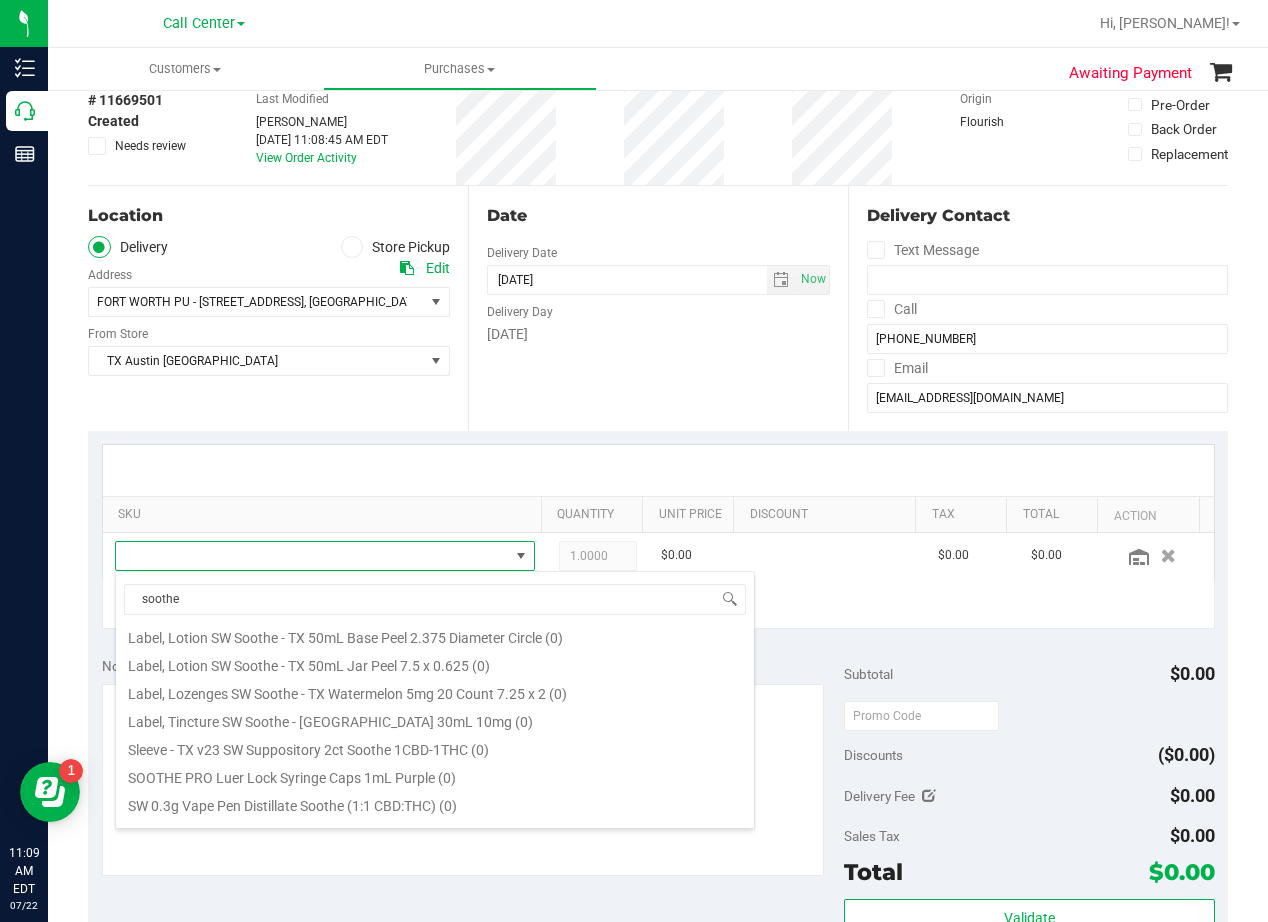 type on "soothe" 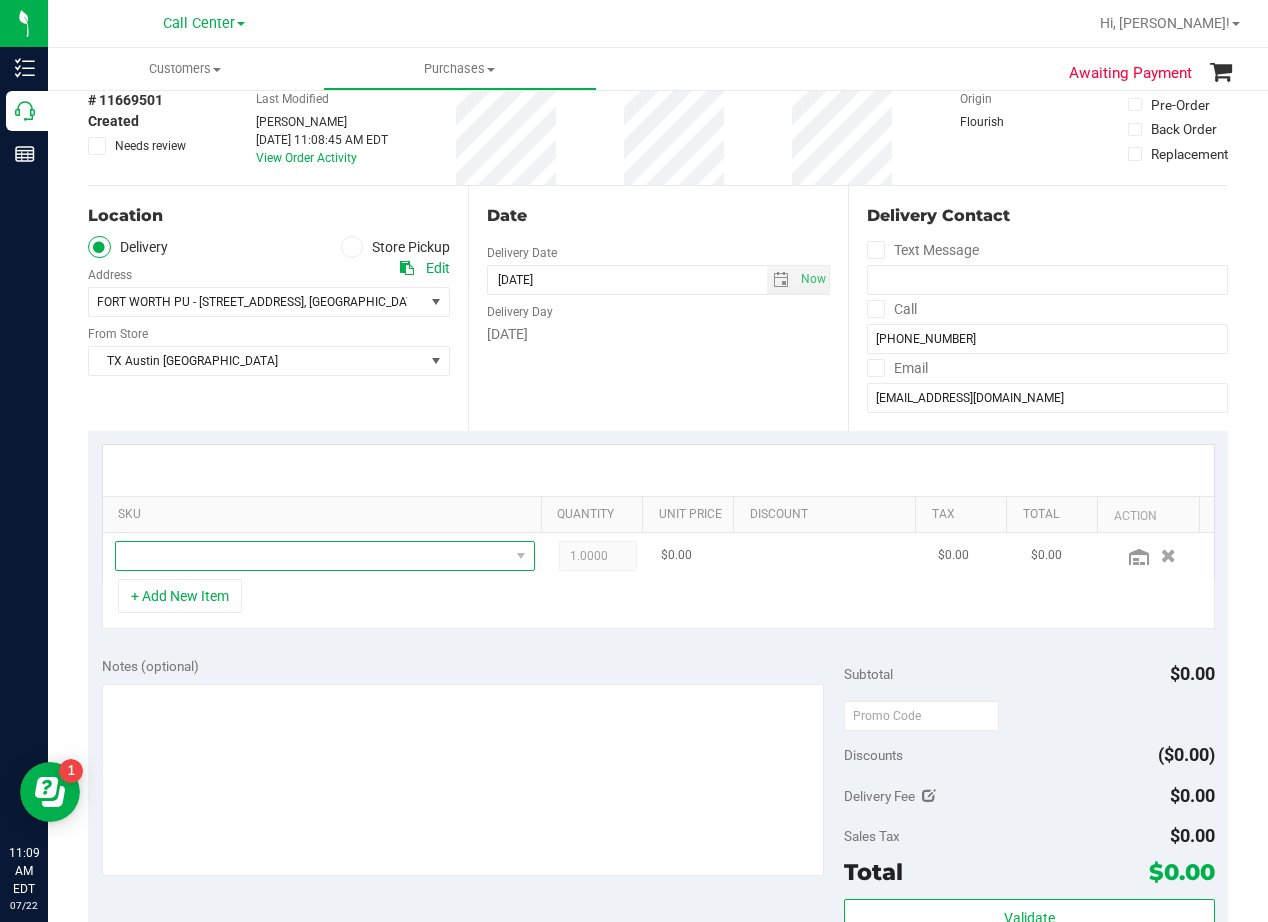 click at bounding box center (312, 556) 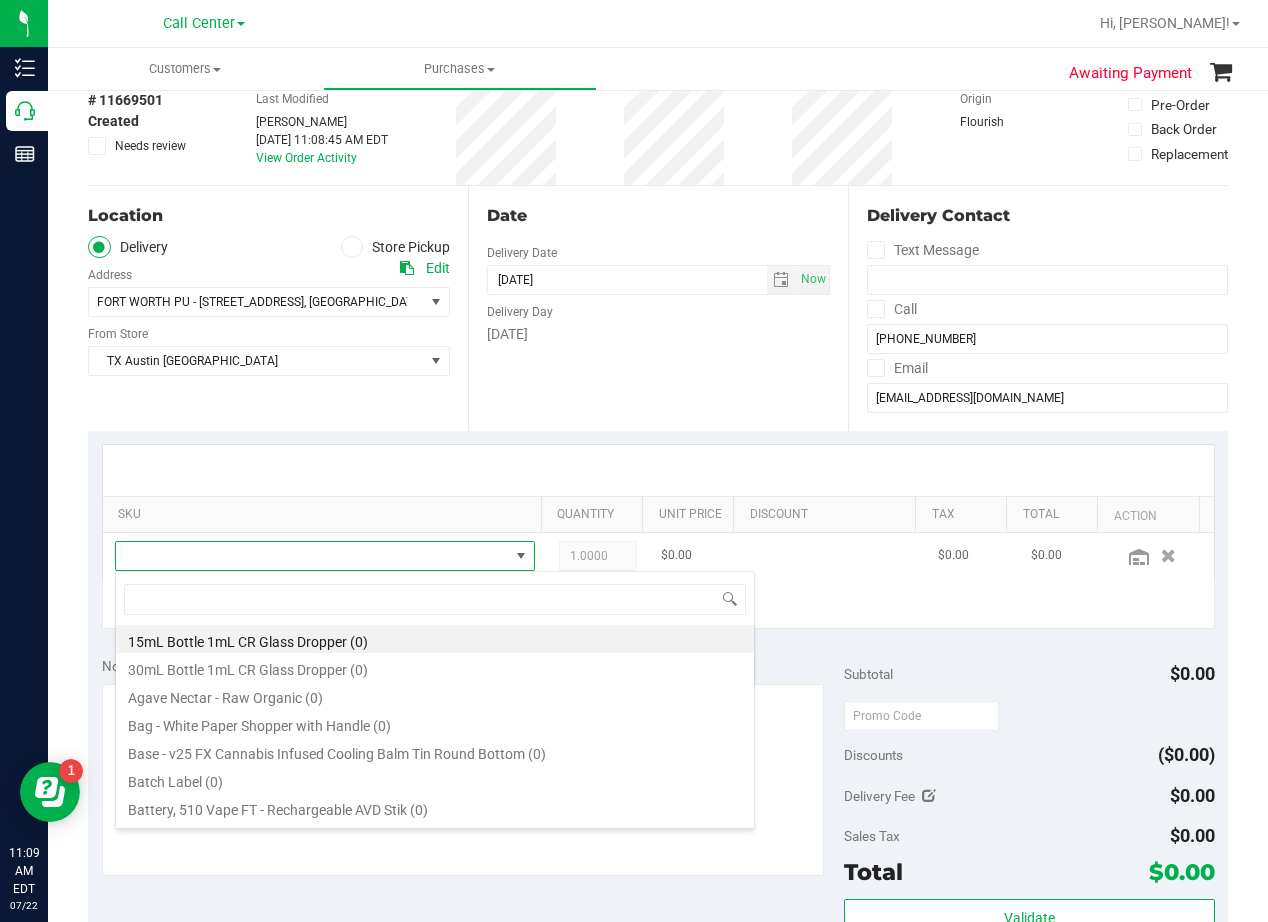 scroll, scrollTop: 99970, scrollLeft: 99593, axis: both 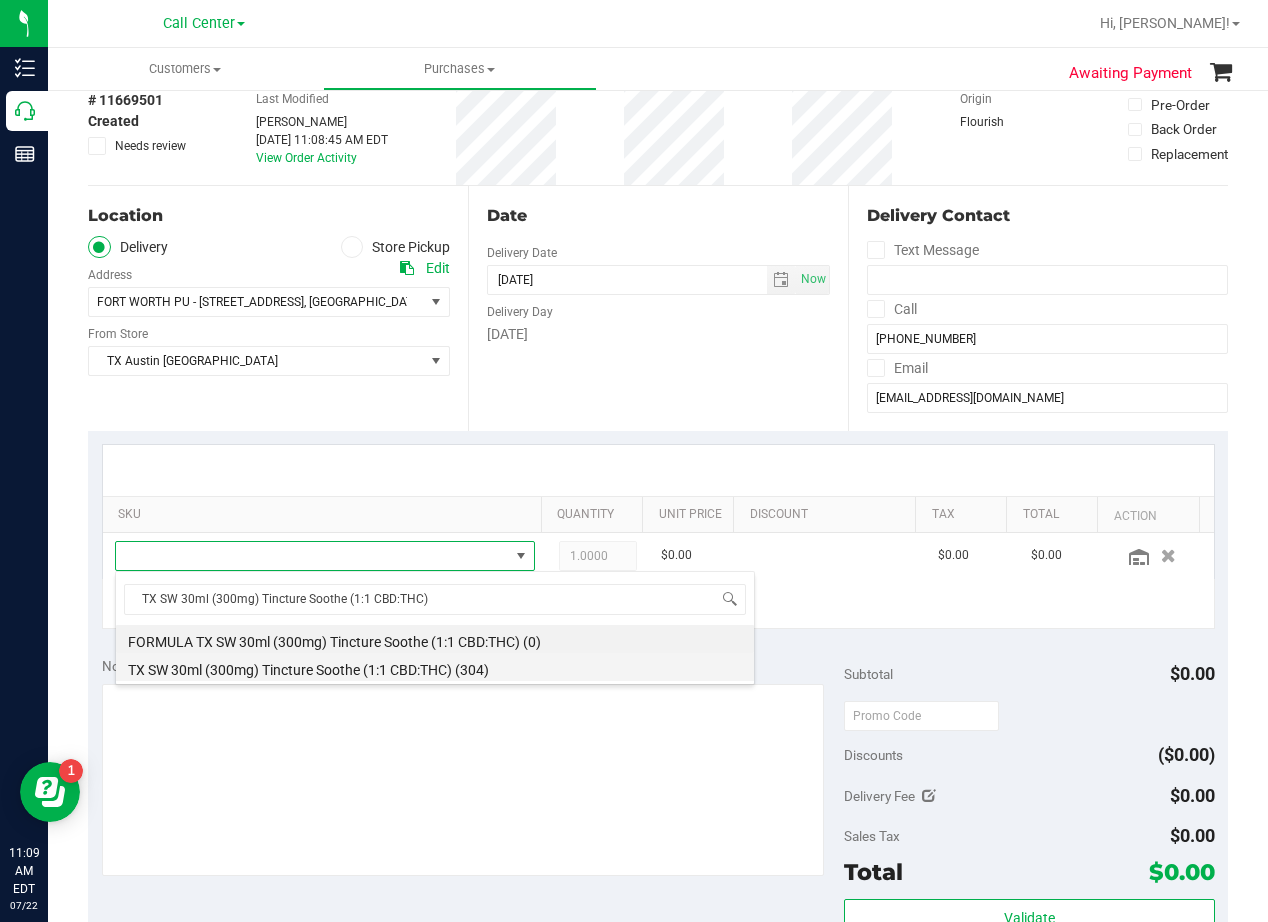 click on "TX SW 30ml (300mg) Tincture Soothe (1:1 CBD:THC) (304)" at bounding box center (435, 667) 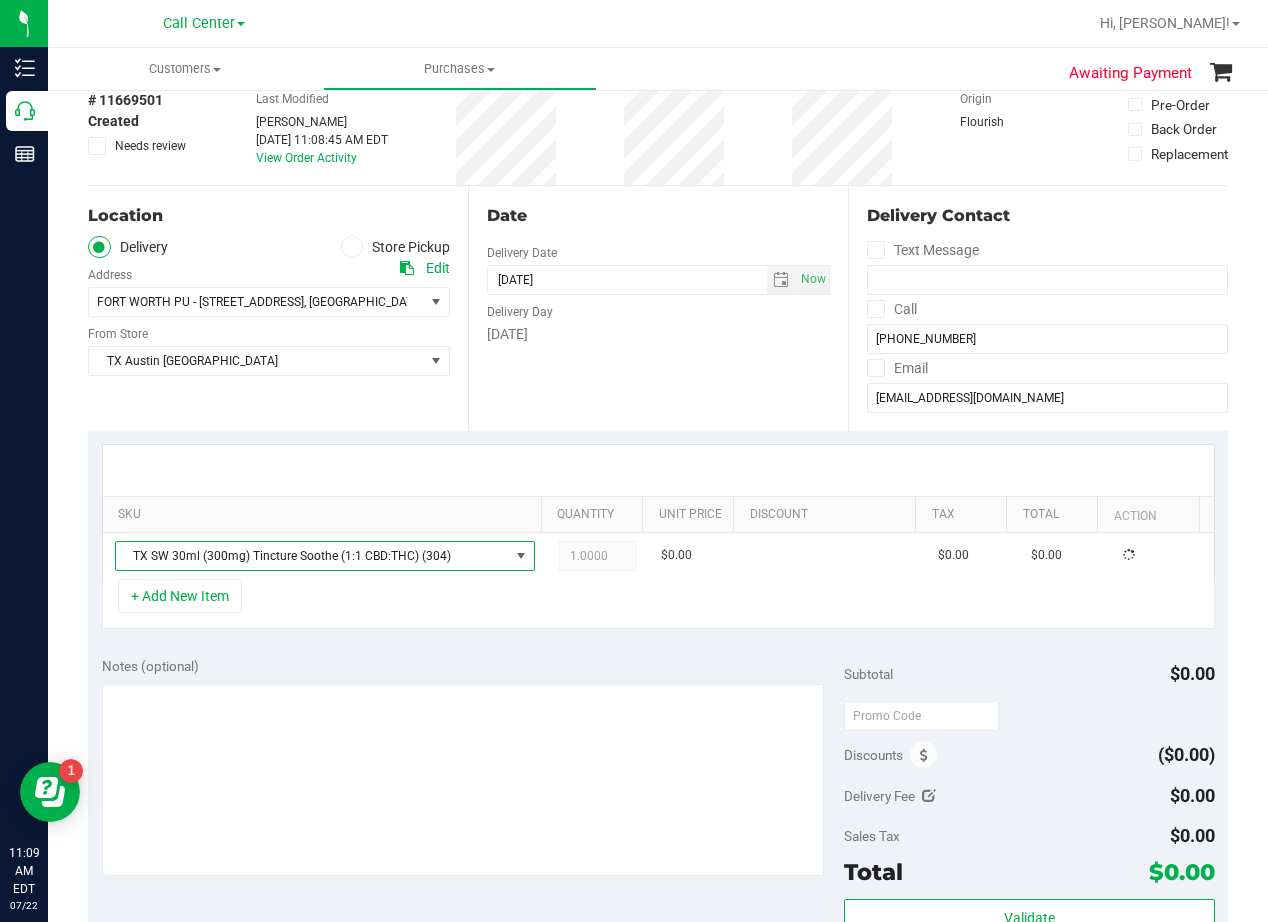 click on "SKU Quantity Unit Price Discount Tax Total Action
TX SW 30ml (300mg) Tincture Soothe (1:1 CBD:THC) (304)
1.0000 1
$0.00
$0.00
$0.00
+ Add New Item" at bounding box center (658, 537) 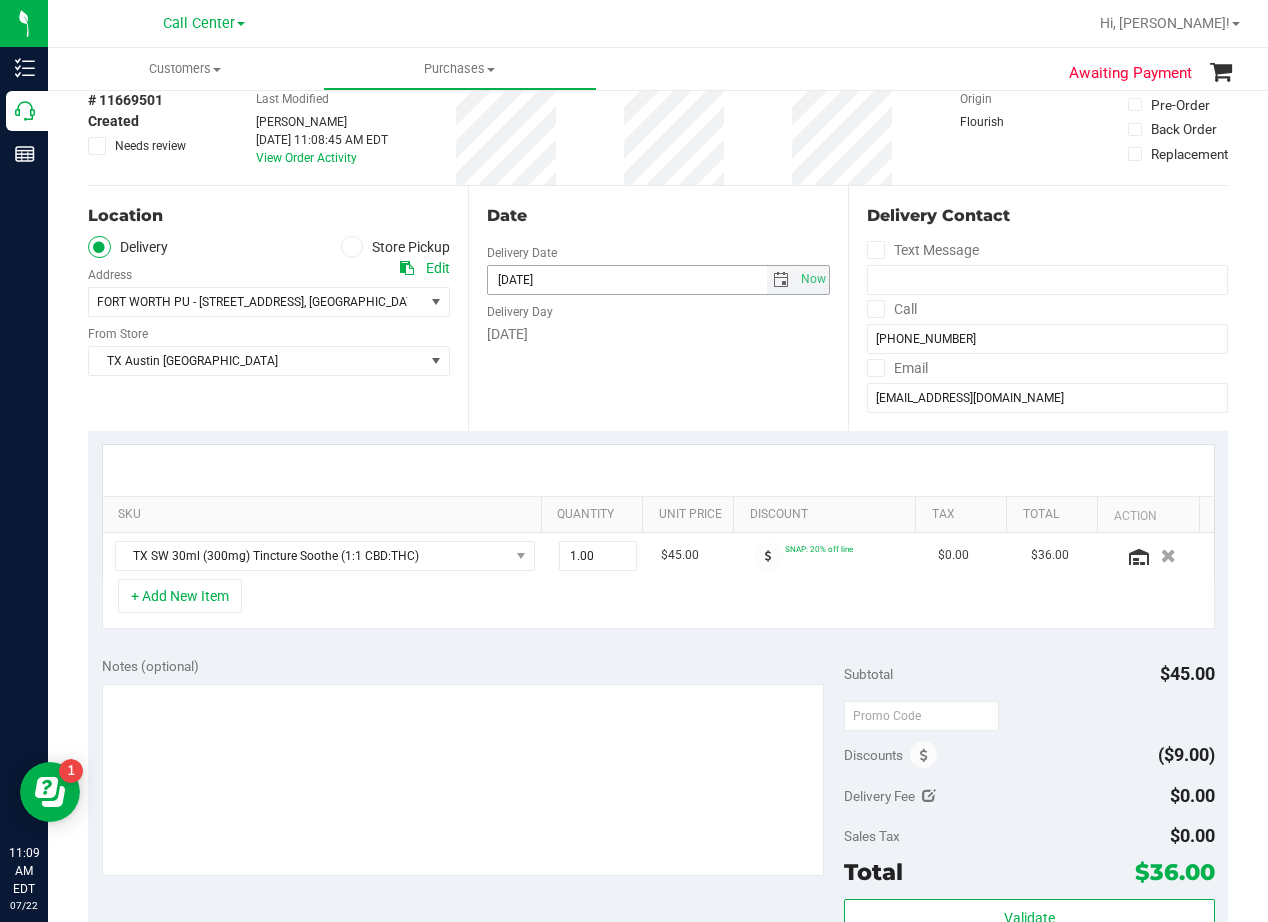 click at bounding box center [781, 280] 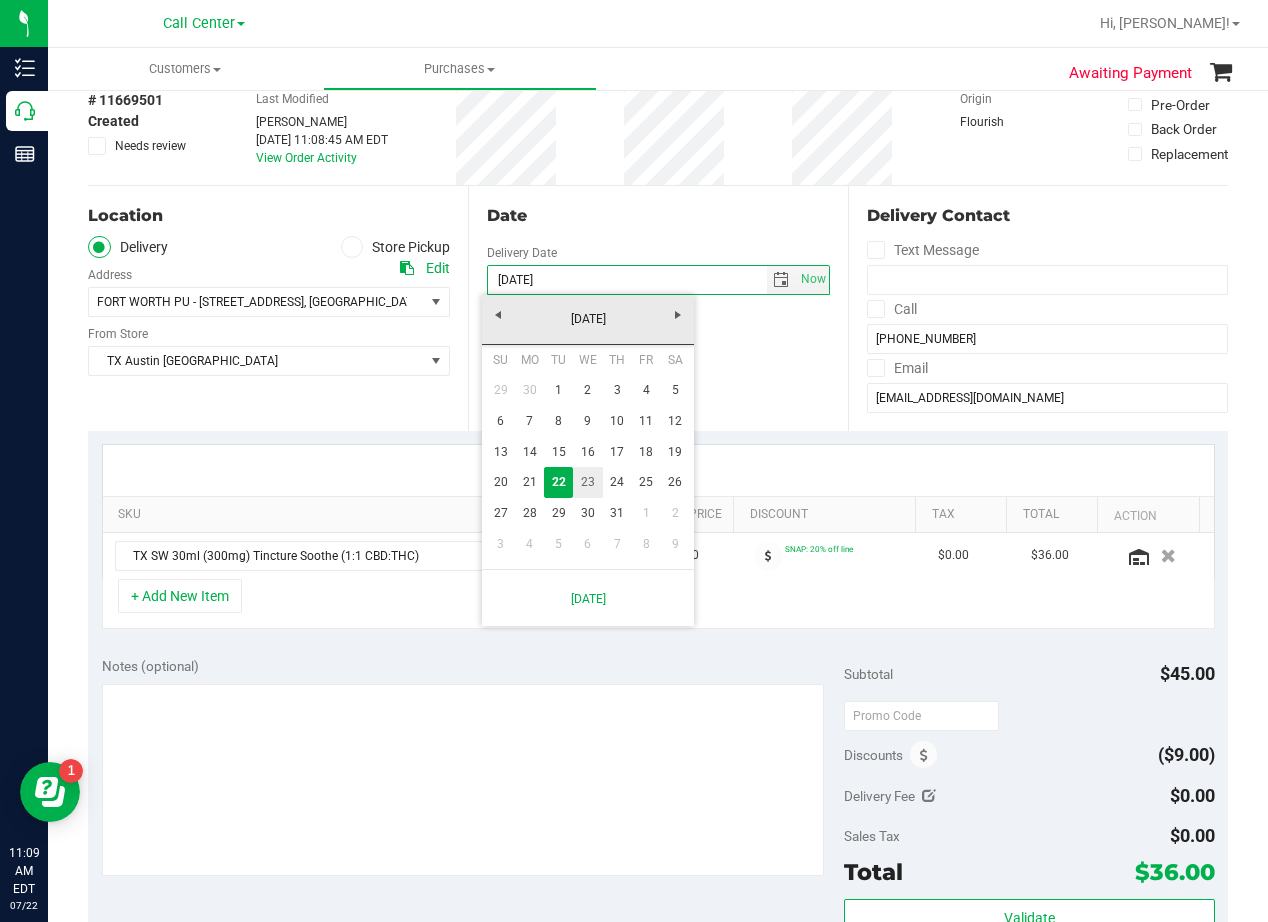 click on "23" at bounding box center [587, 482] 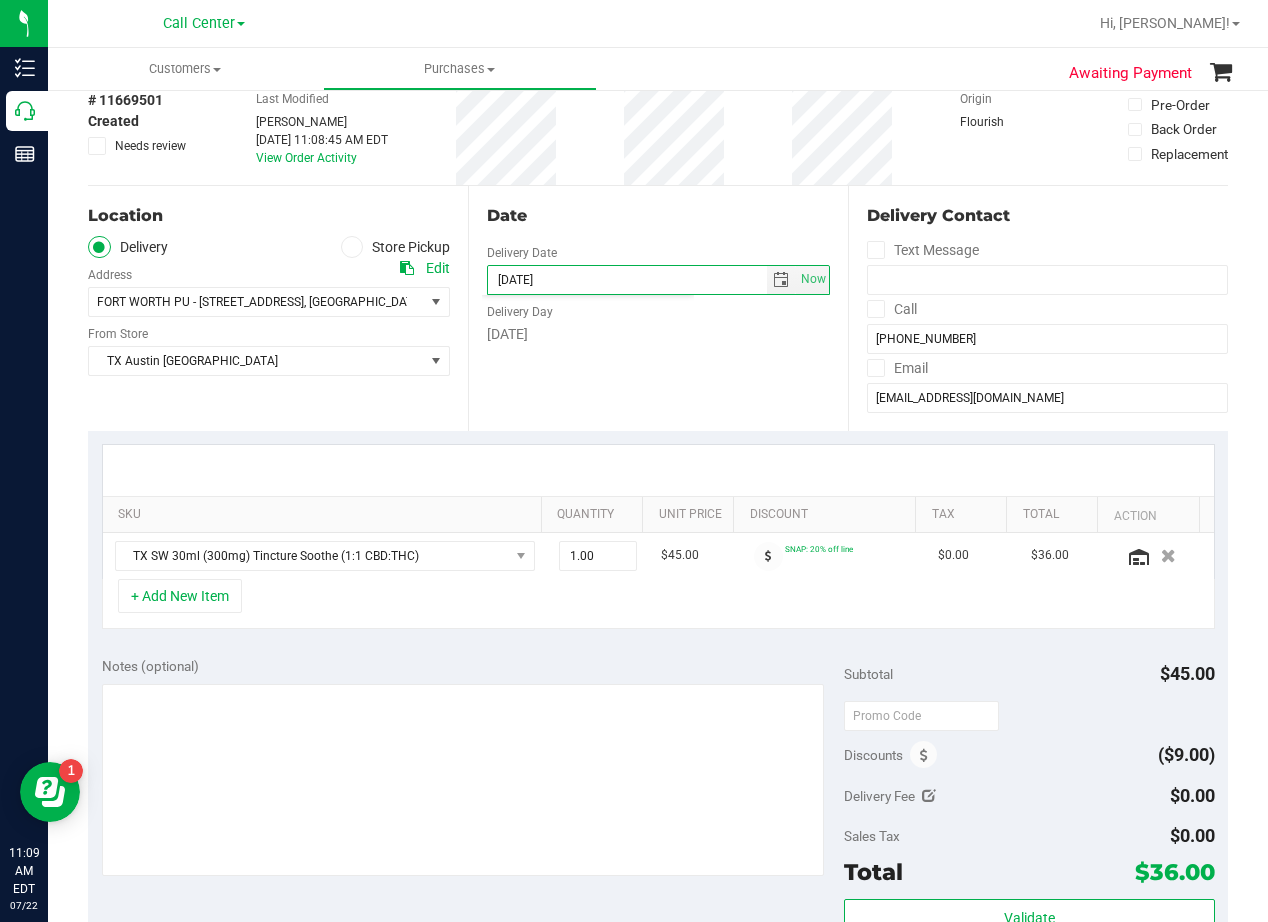 click on "Date
Delivery Date
07/23/2025
Now
07/23/2025 08:00 AM
Now
Delivery Day
Wednesday" at bounding box center (658, 308) 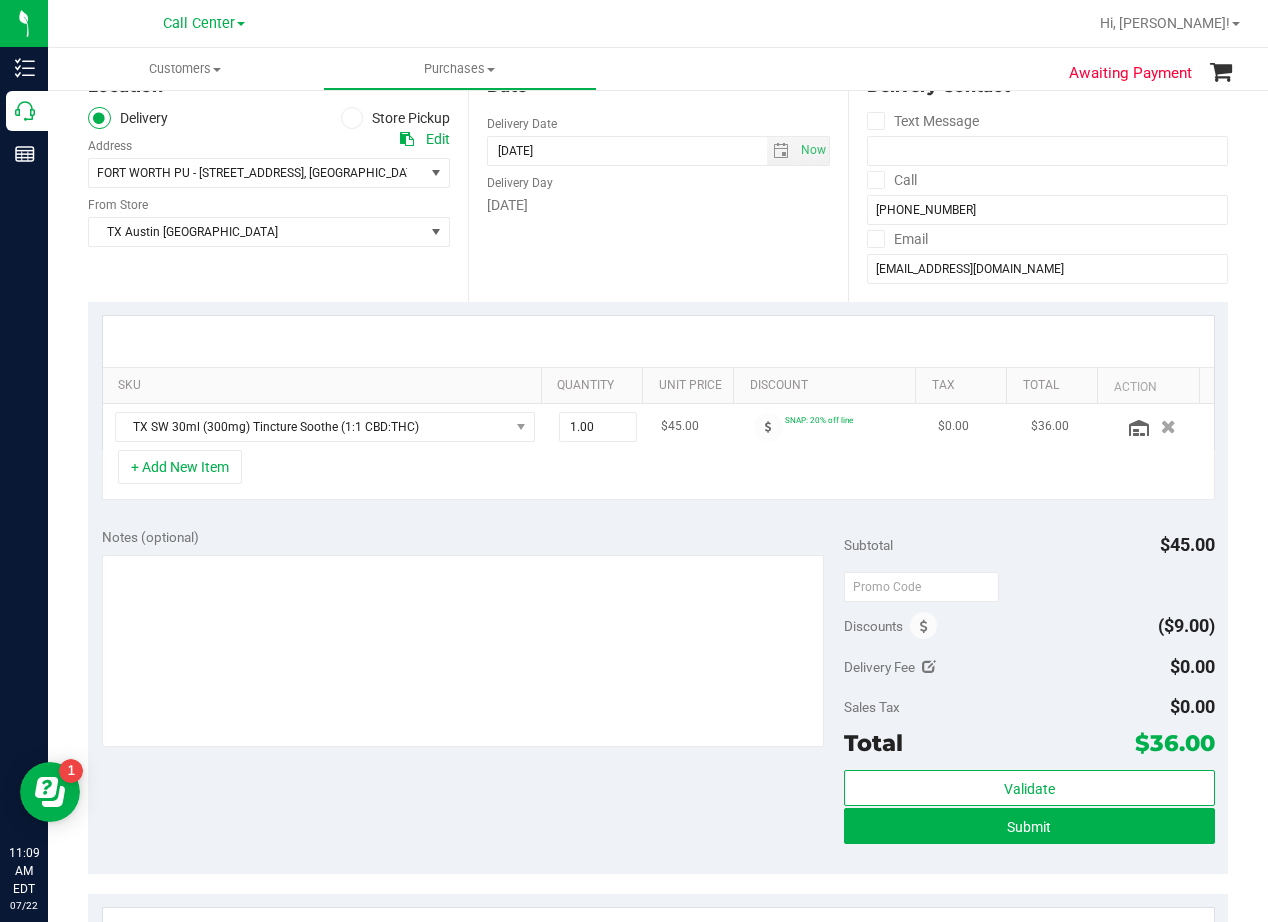 scroll, scrollTop: 100, scrollLeft: 0, axis: vertical 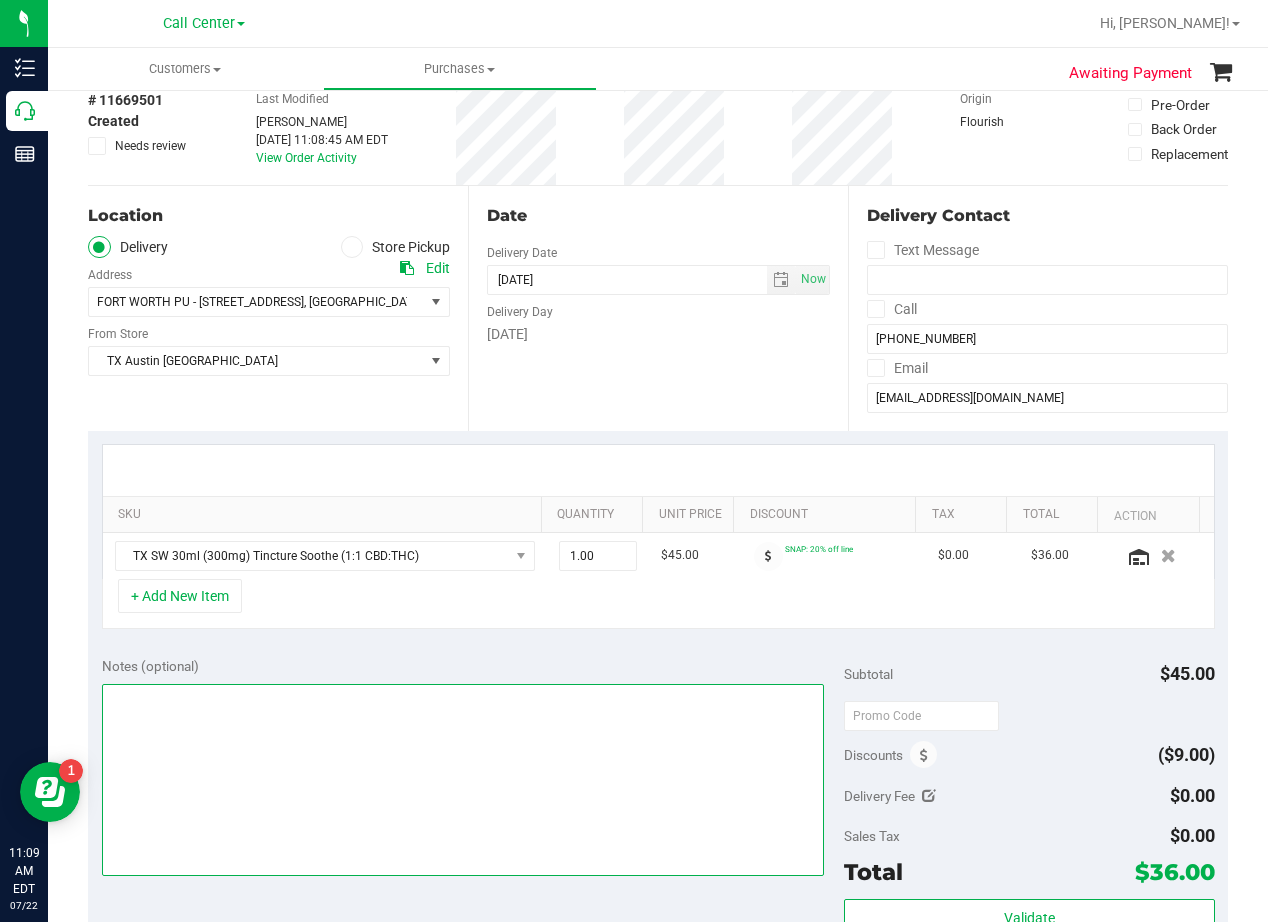 click at bounding box center (463, 780) 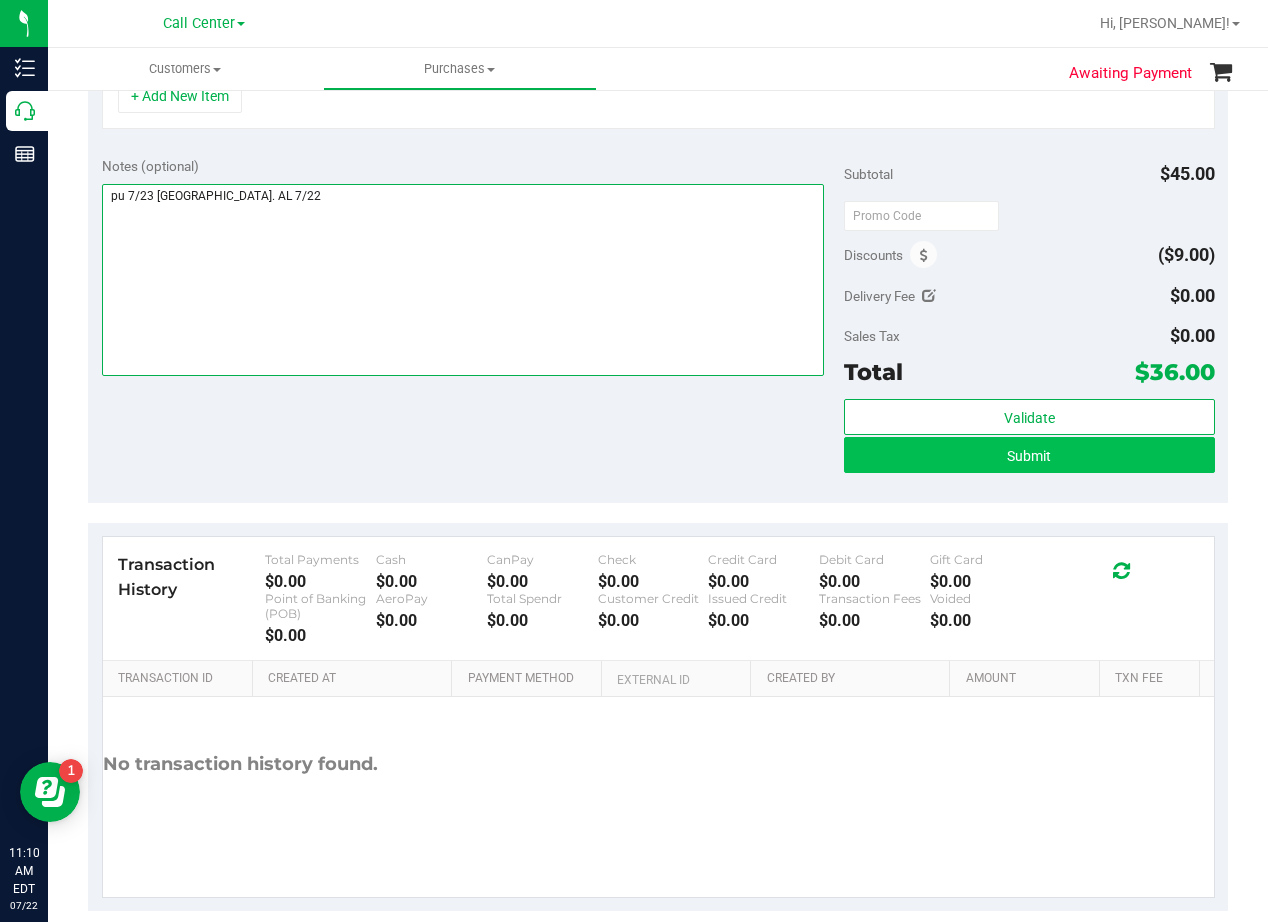 type on "pu 7/23 Fort Worth. AL 7/22" 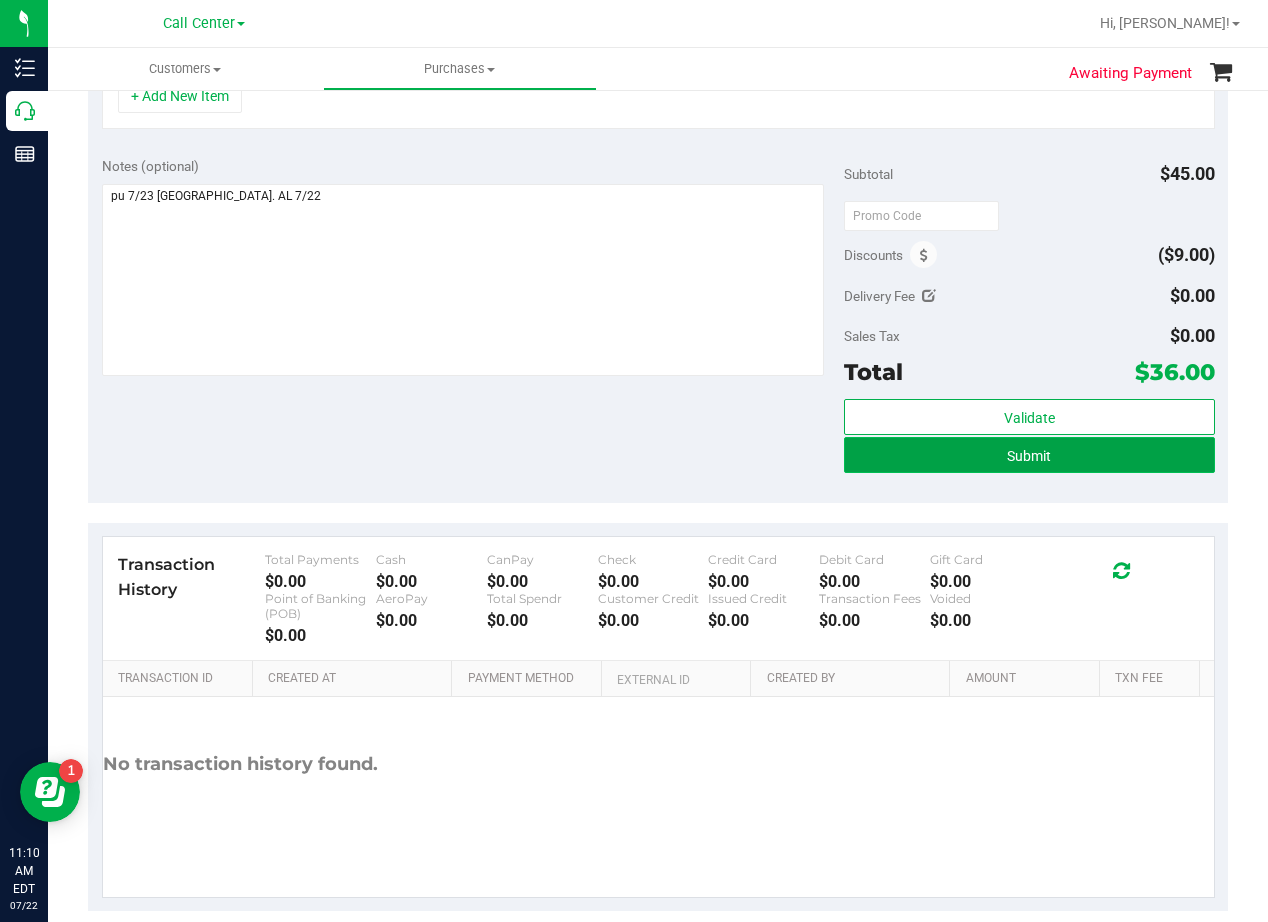 click on "Submit" at bounding box center [1029, 455] 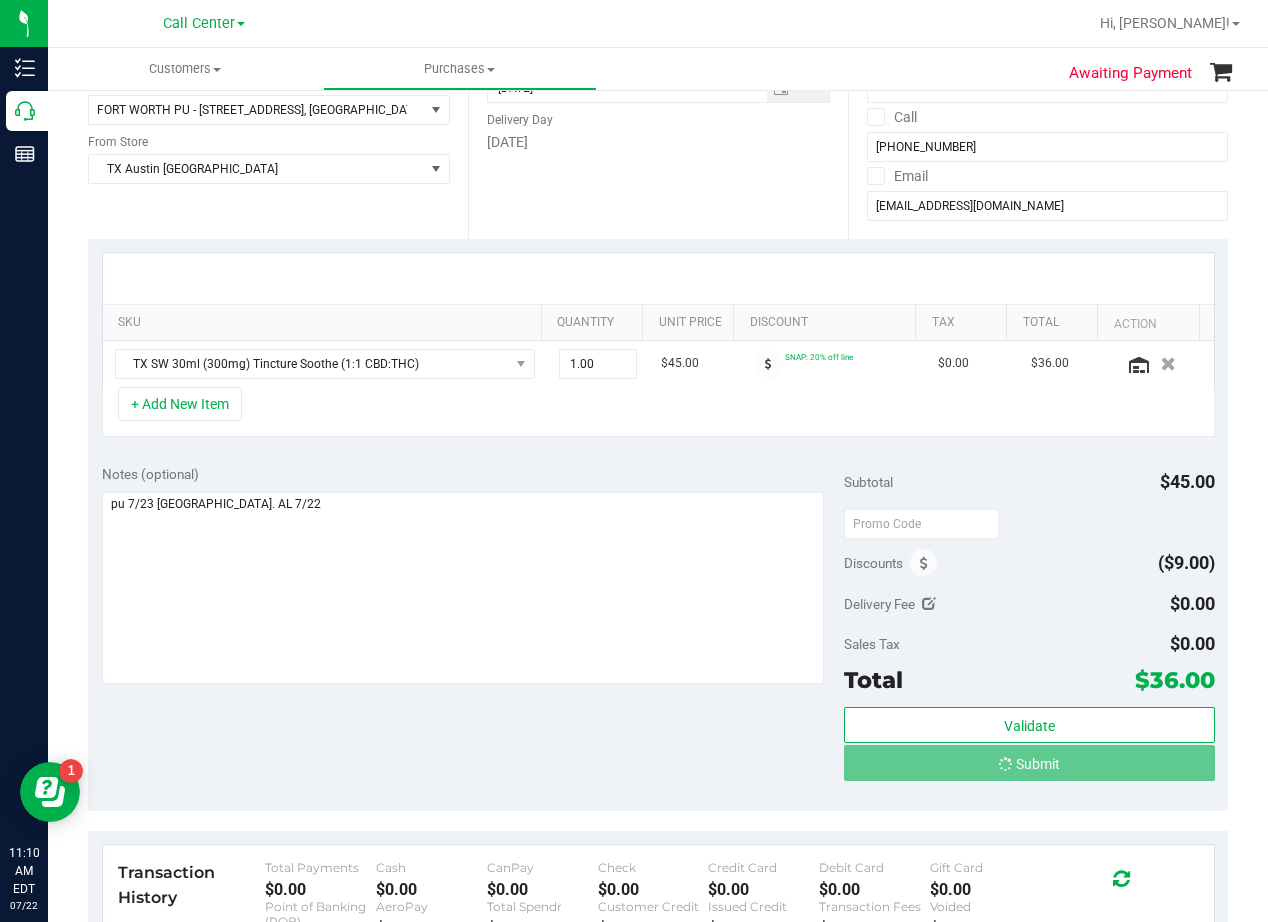 scroll, scrollTop: 0, scrollLeft: 0, axis: both 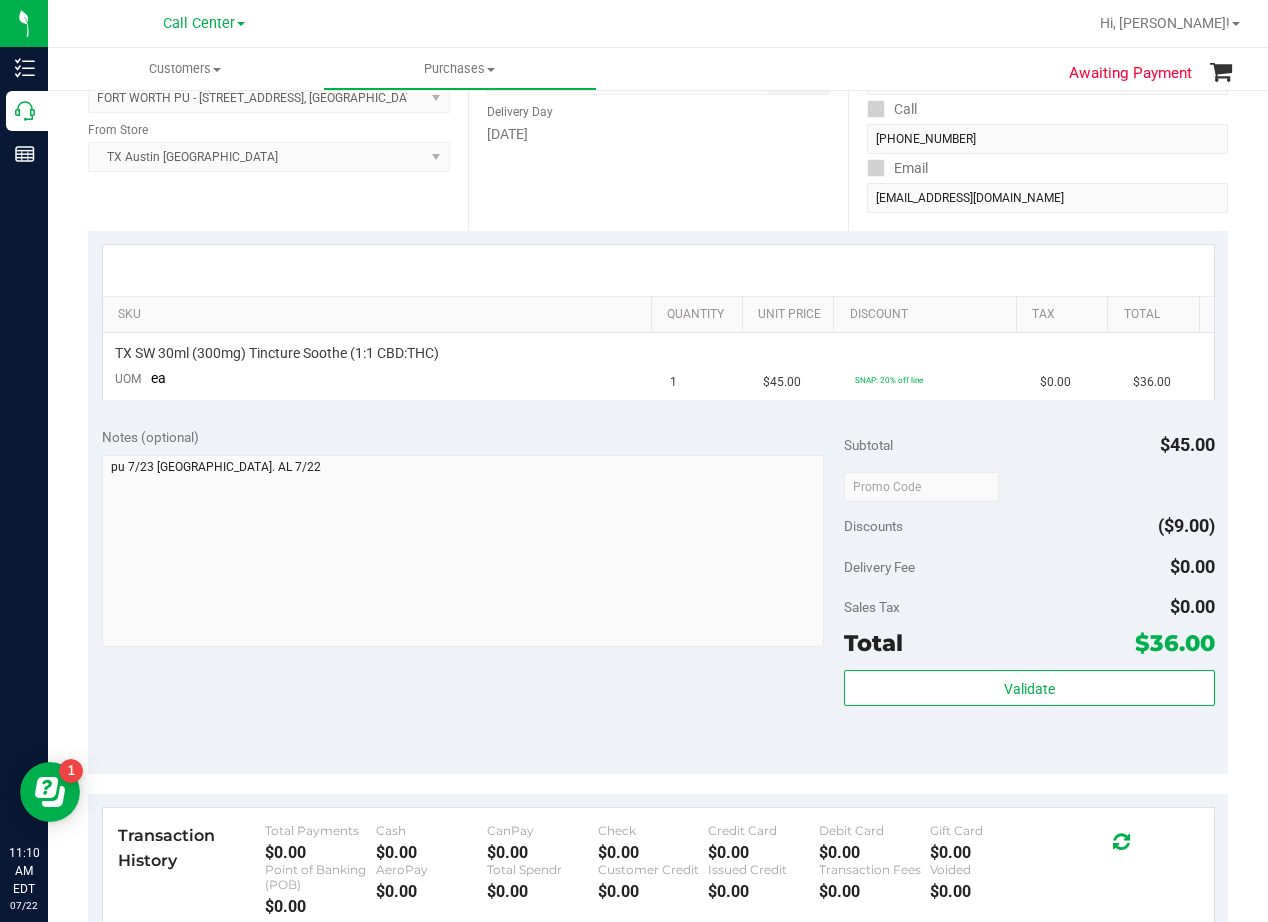 click on "Date
Delivery Date
07/23/2025
Now
07/23/2025 08:00 AM
Now
Delivery Day
Wednesday" at bounding box center [658, 108] 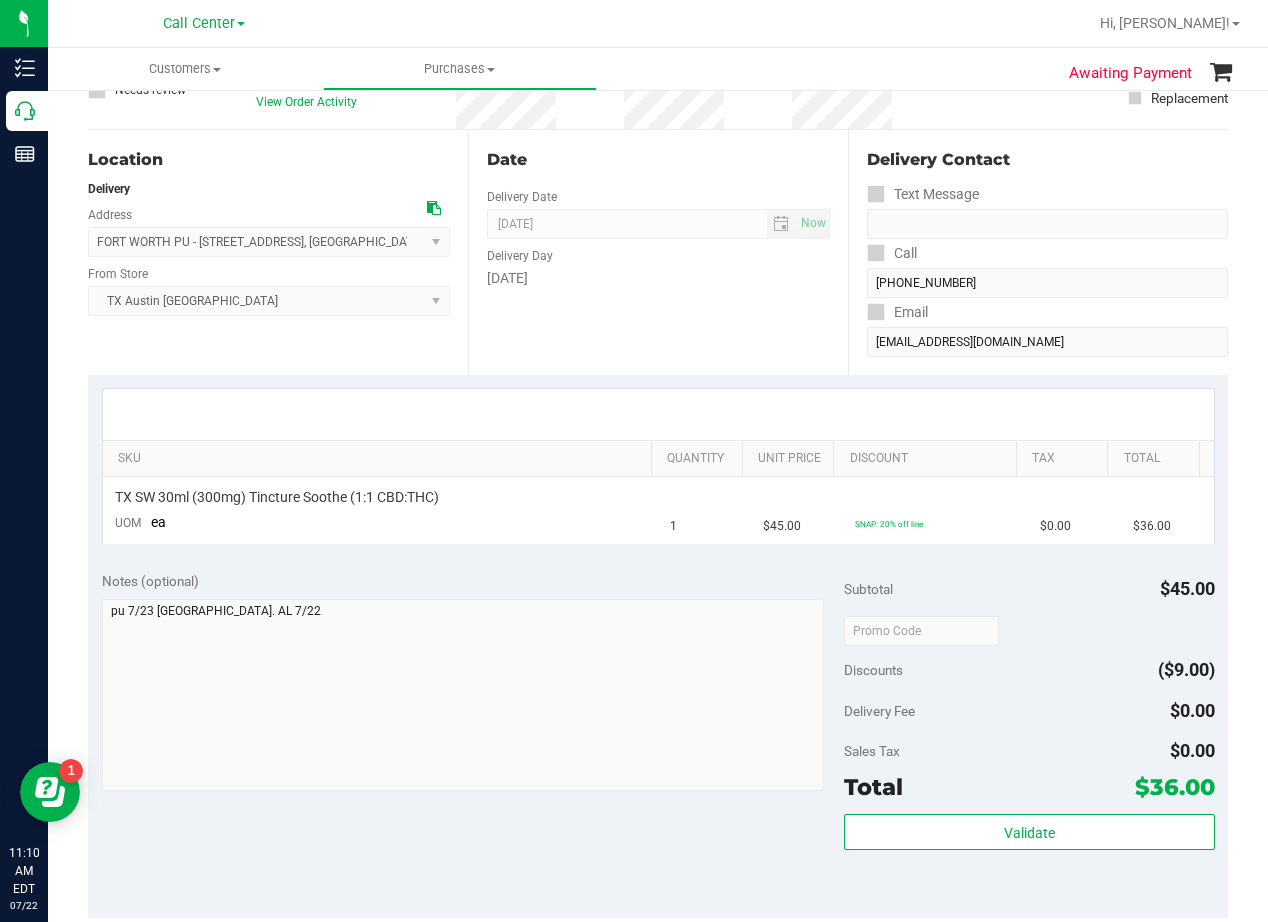 scroll, scrollTop: 0, scrollLeft: 0, axis: both 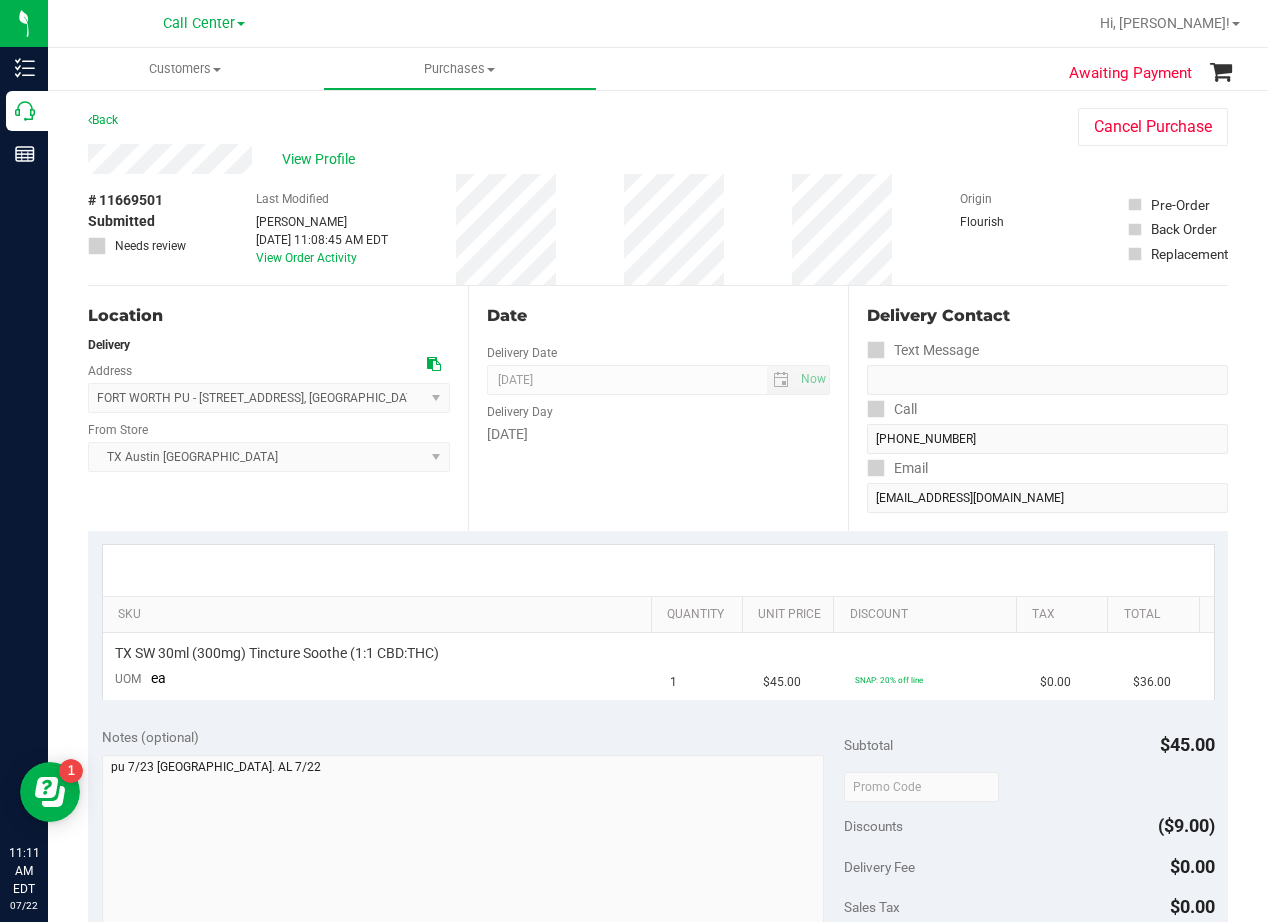 click on "View Profile" at bounding box center [563, 159] 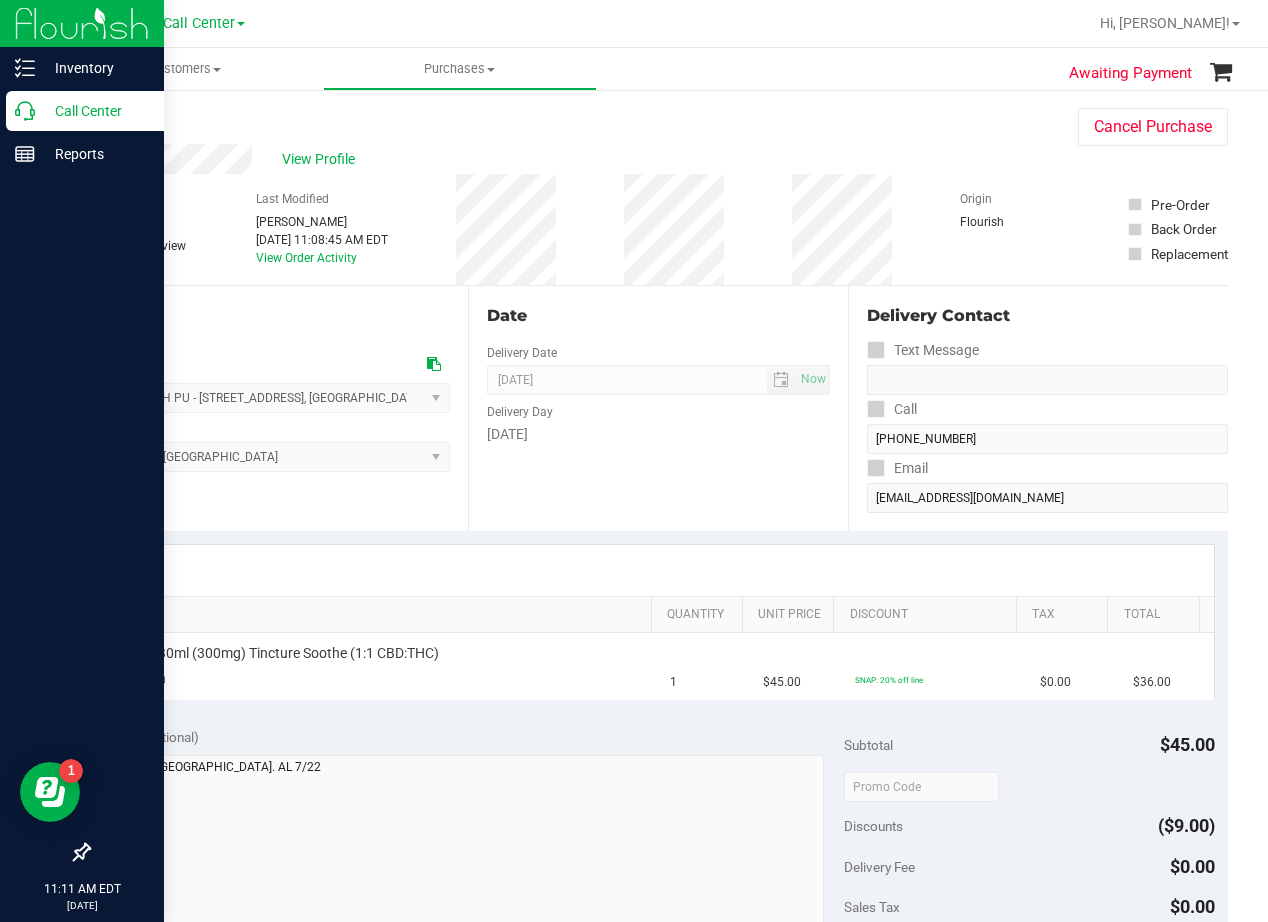 click 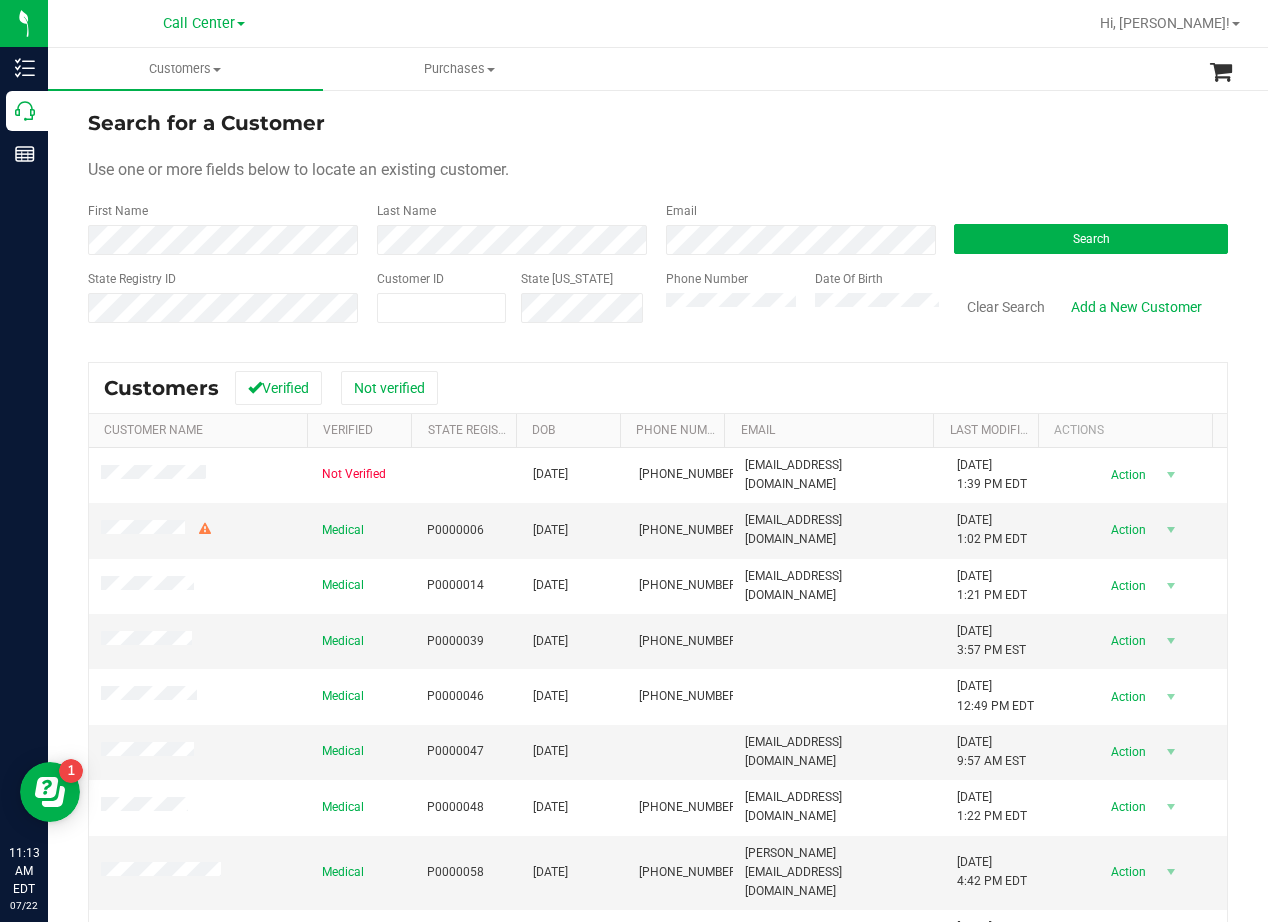 click on "Search for a Customer
Use one or more fields below to locate an existing customer.
First Name
Last Name
Email
Search
State Registry ID
Customer ID
State ID
Phone Number
Date Of Birth" at bounding box center [658, 224] 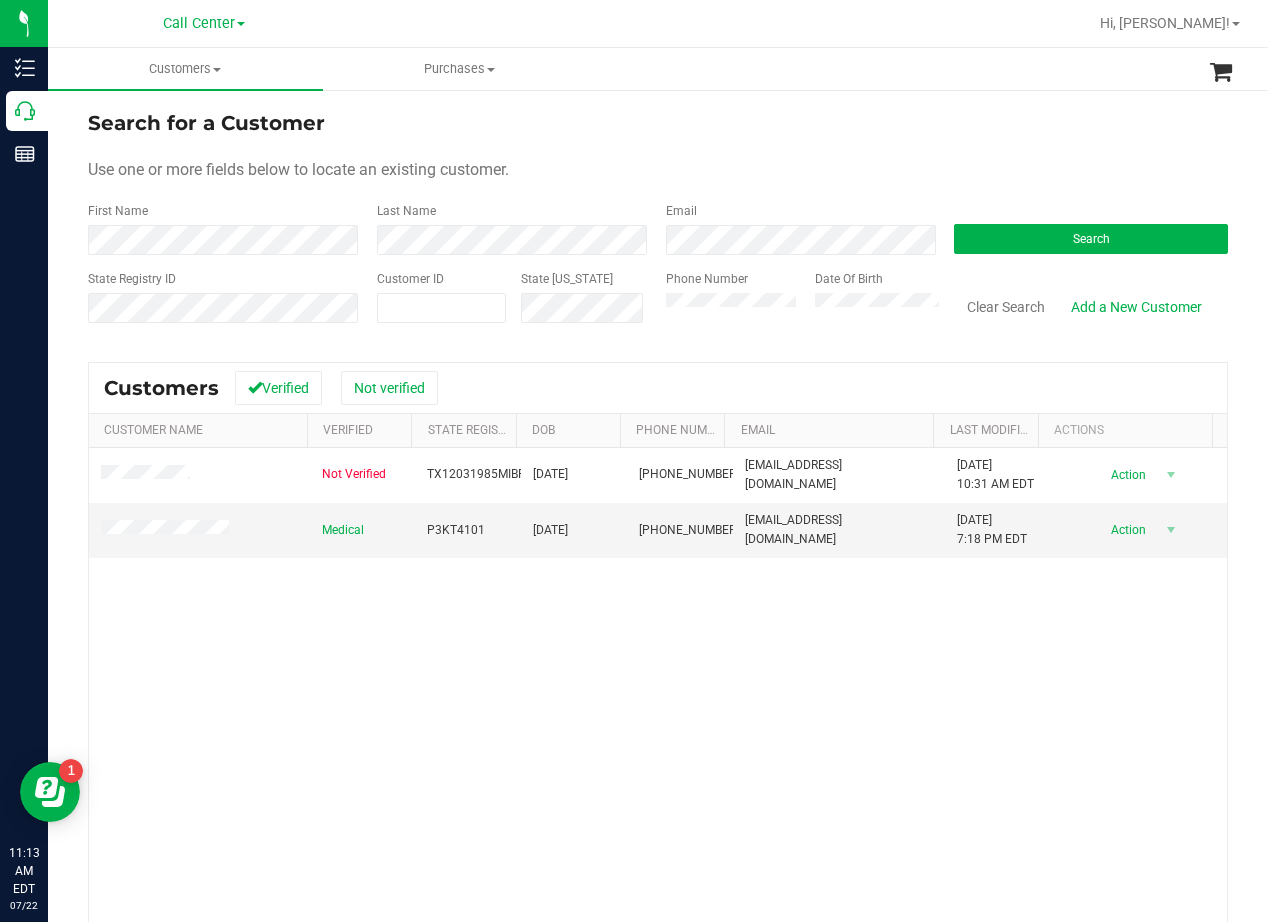 click on "Search for a Customer
Use one or more fields below to locate an existing customer.
First Name
Last Name
Email
Search
State Registry ID
Customer ID
State ID
Phone Number
Date Of Birth" at bounding box center (658, 224) 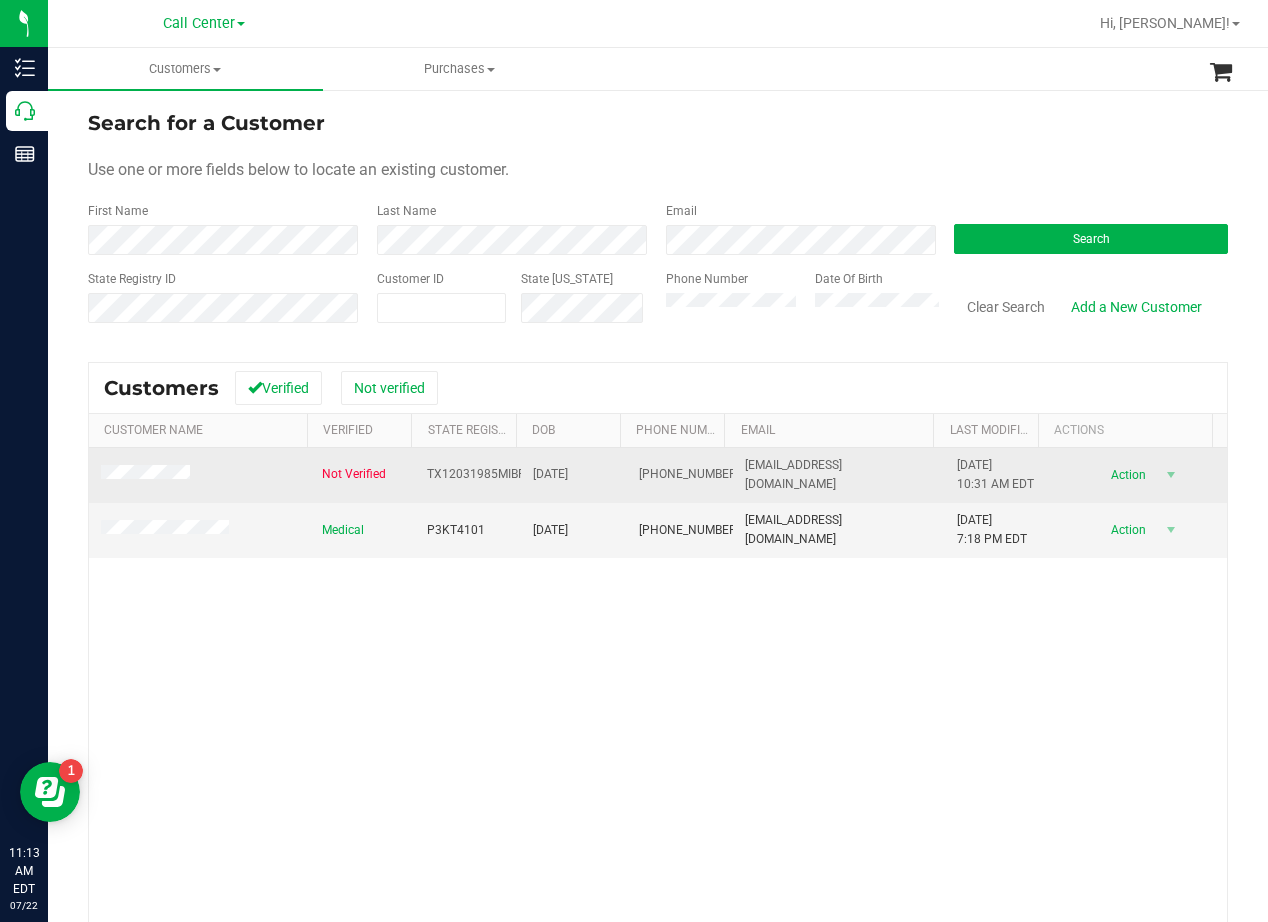 click at bounding box center (199, 475) 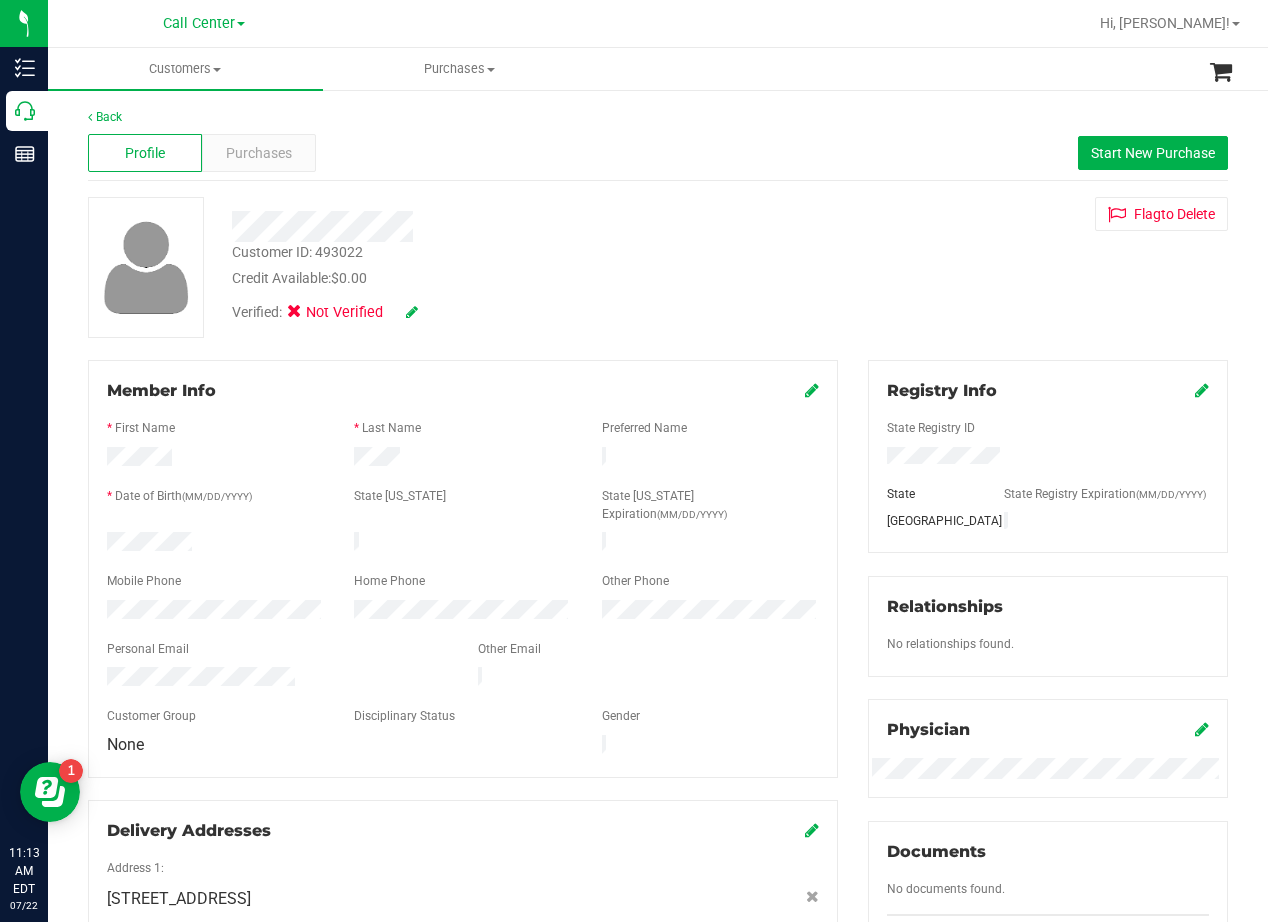 click on "Profile
Purchases
Start New Purchase" at bounding box center [658, 153] 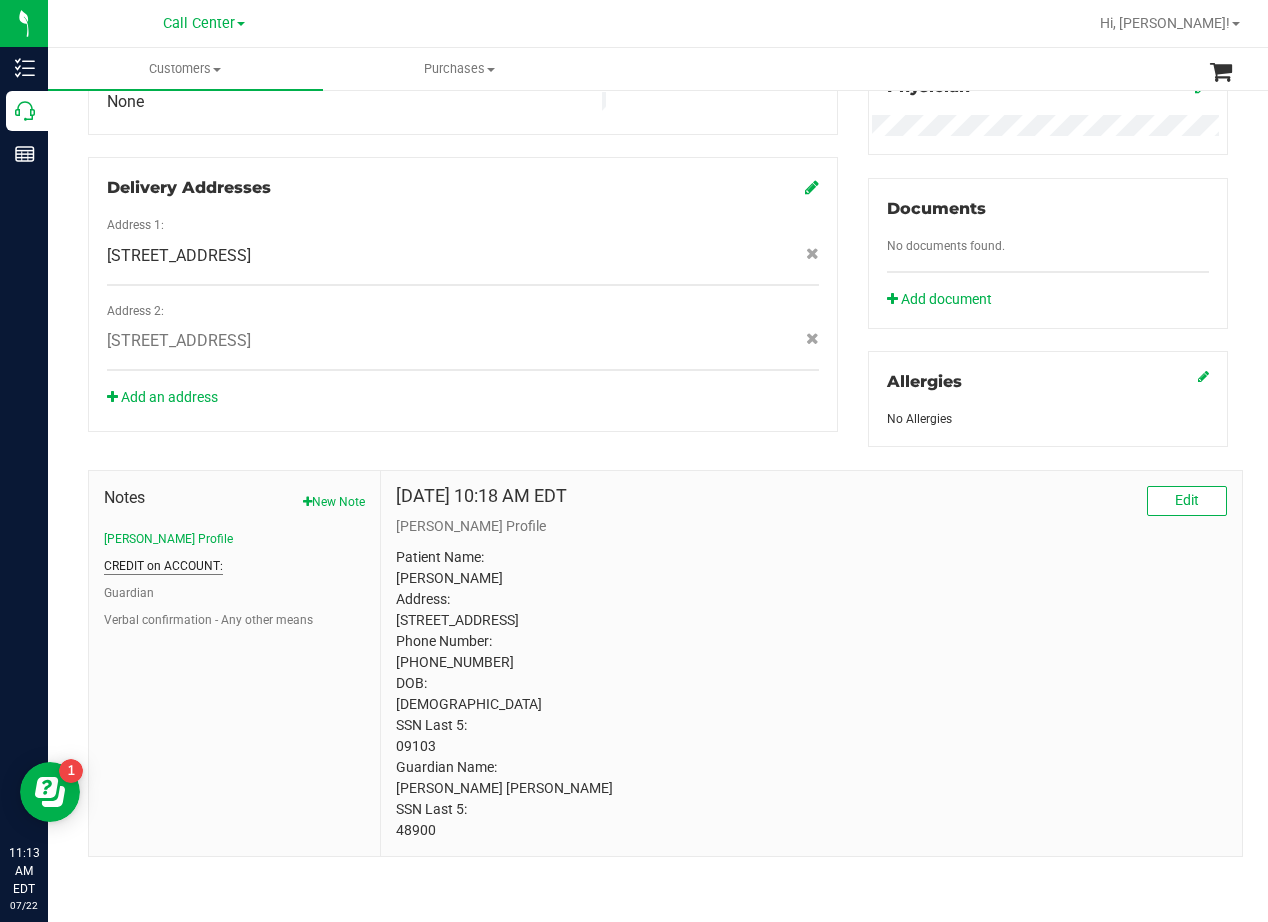 click on "CREDIT on ACCOUNT:" at bounding box center [163, 566] 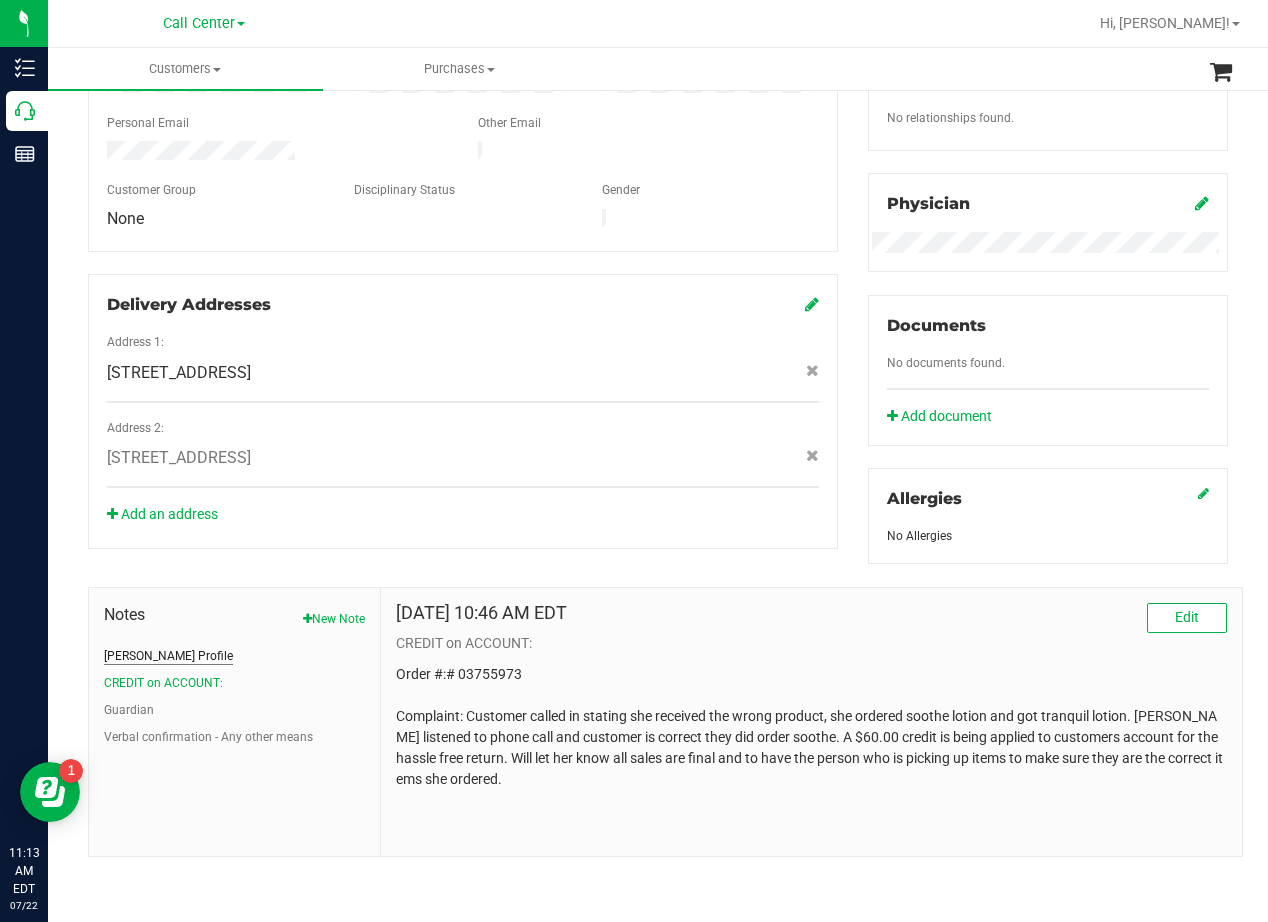 click on "CURT Profile" at bounding box center (168, 656) 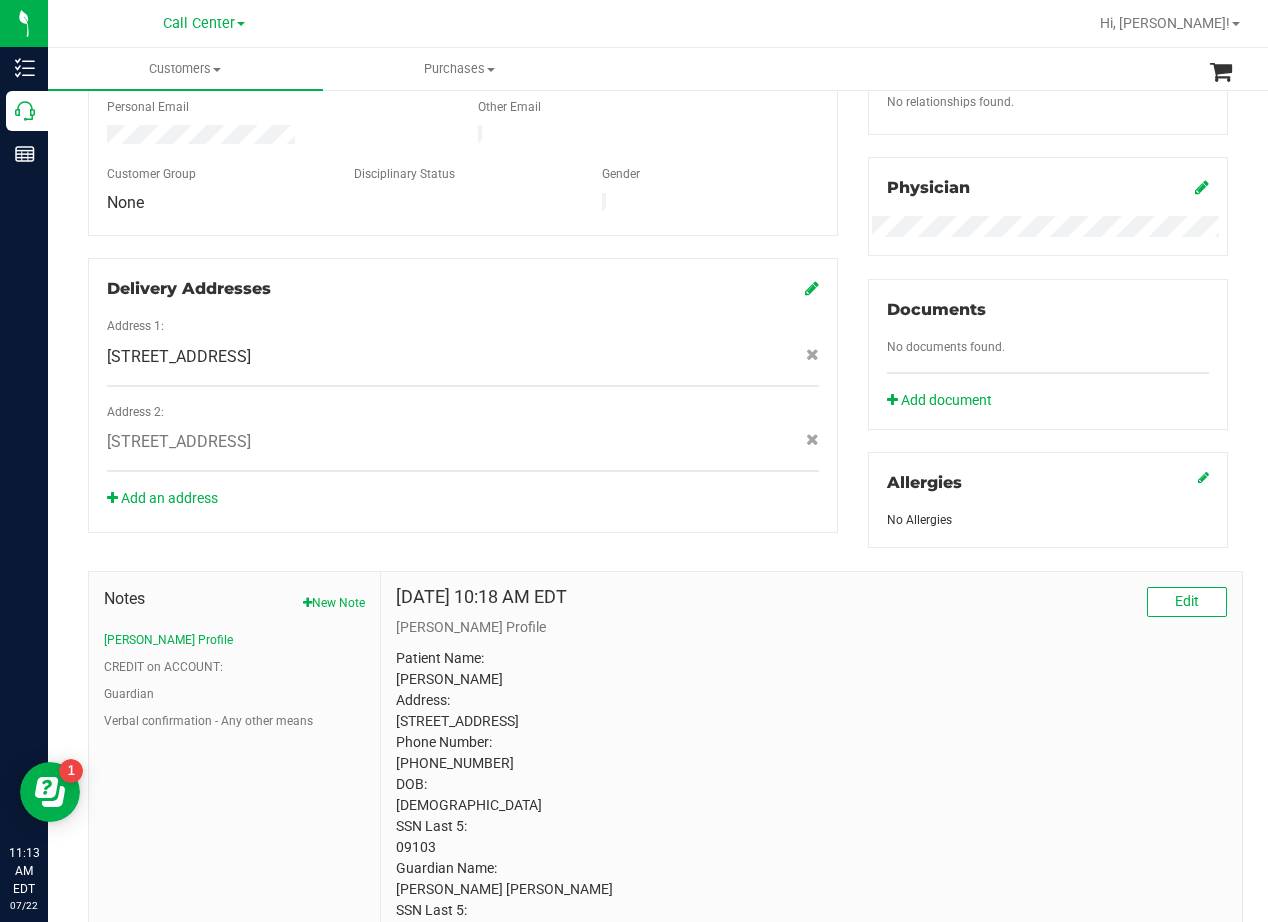click on "Member Info
*
First Name
*
Last Name
Preferred Name
*
Date of Birth
(MM/DD/YYYY)
State ID
State ID Expiration
(MM/DD/YYYY)" at bounding box center [658, 388] 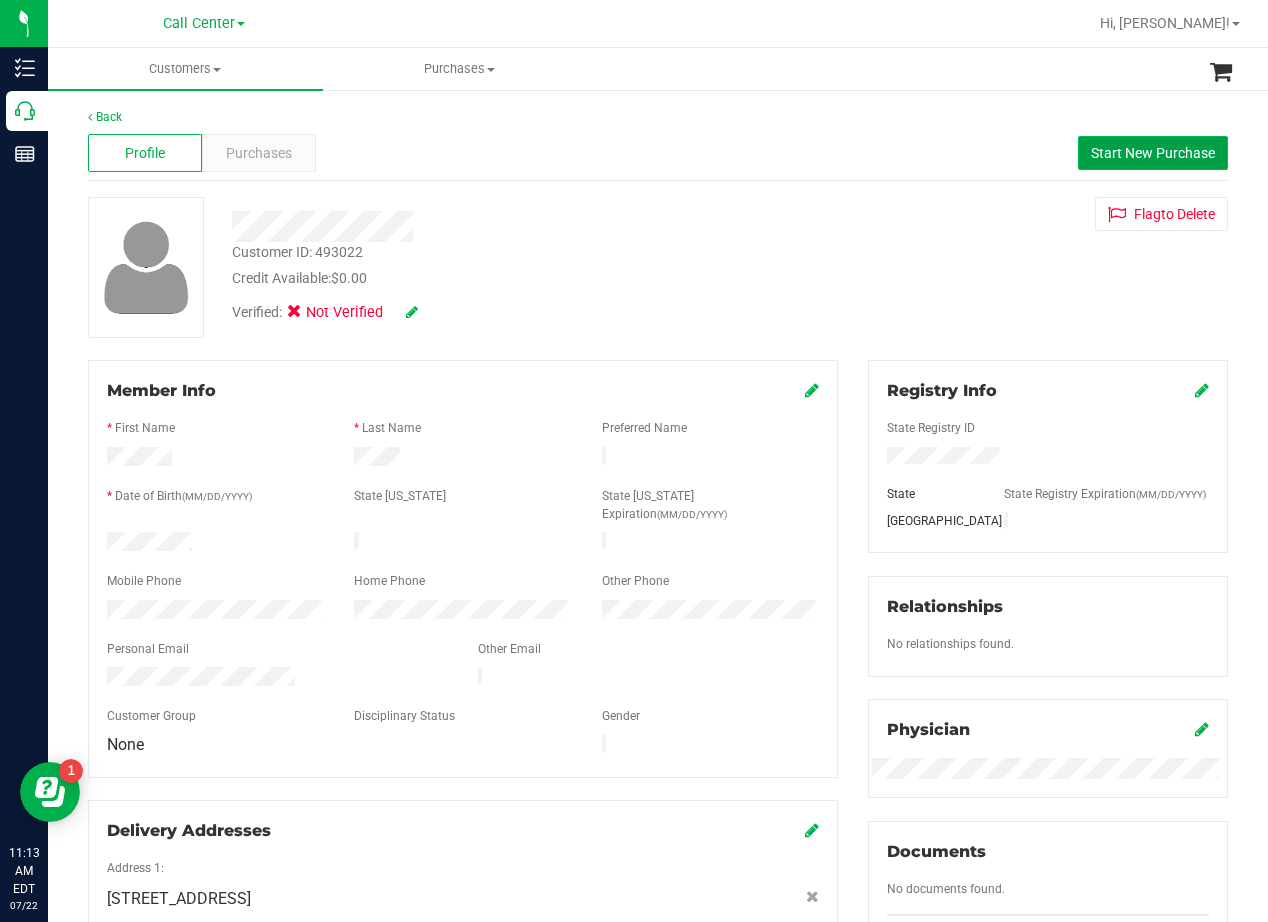 click on "Start New Purchase" at bounding box center (1153, 153) 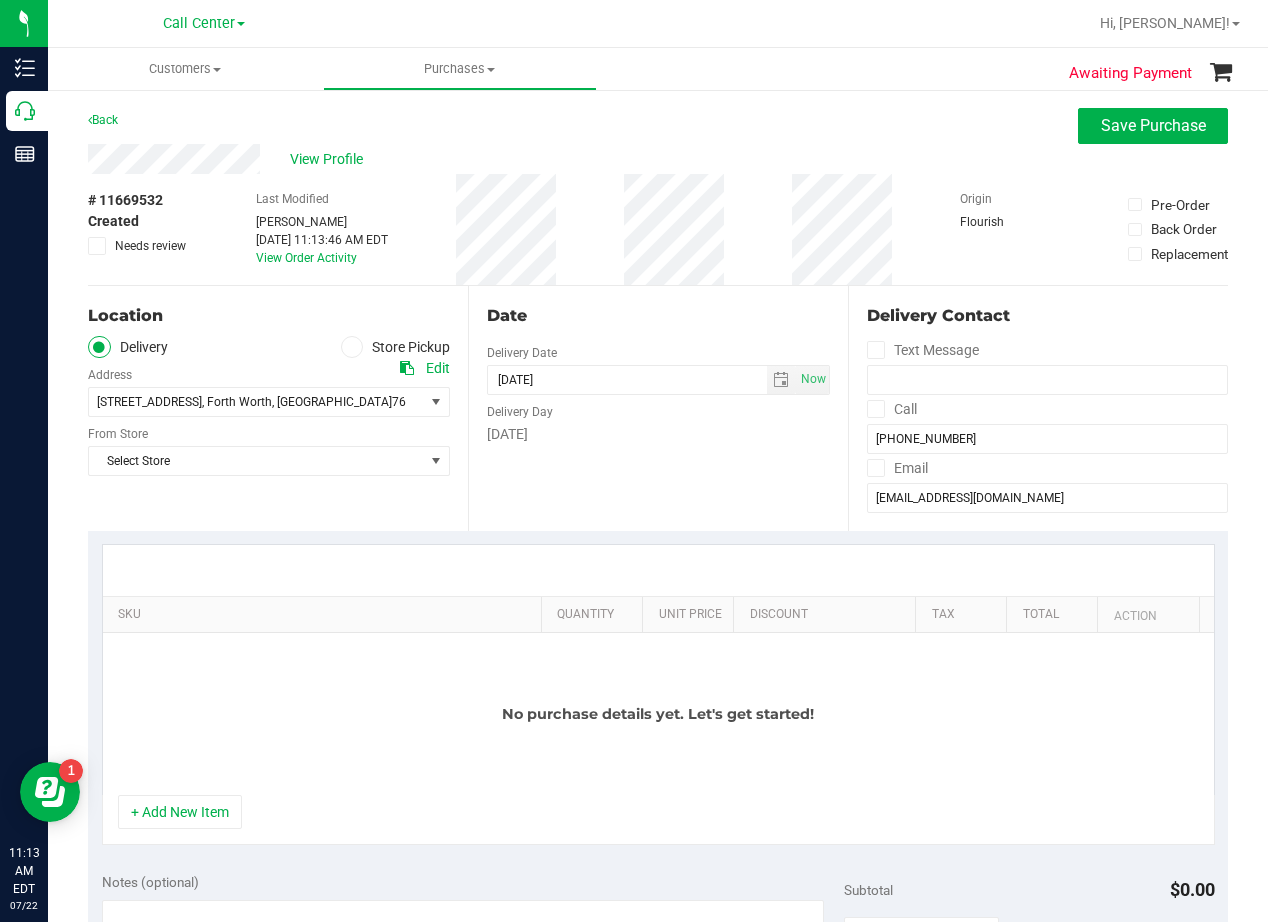 click on "Date
Delivery Date
07/22/2025
Now
07/22/2025 11:13 AM
Now
Delivery Day
Tuesday" at bounding box center [658, 408] 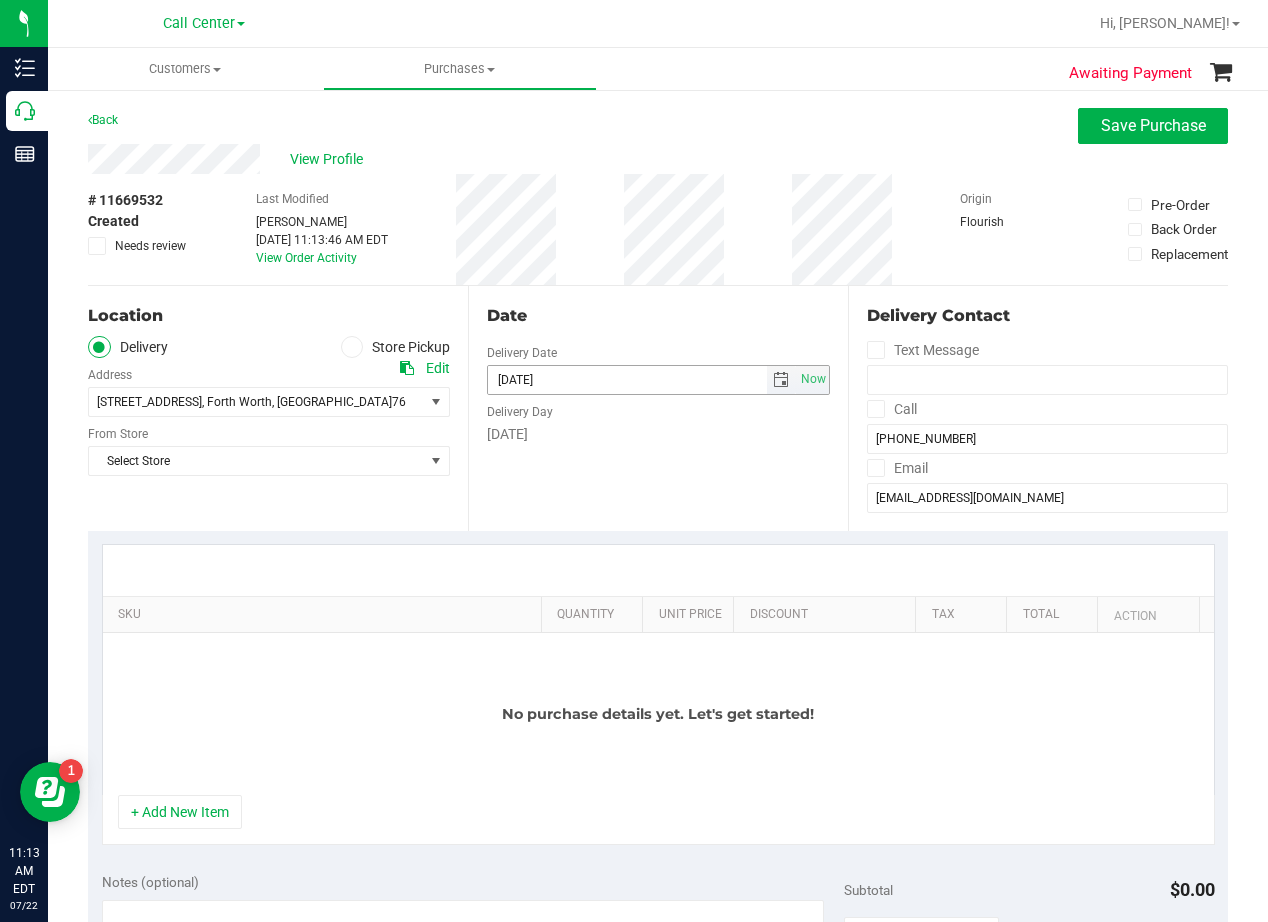 click at bounding box center (781, 380) 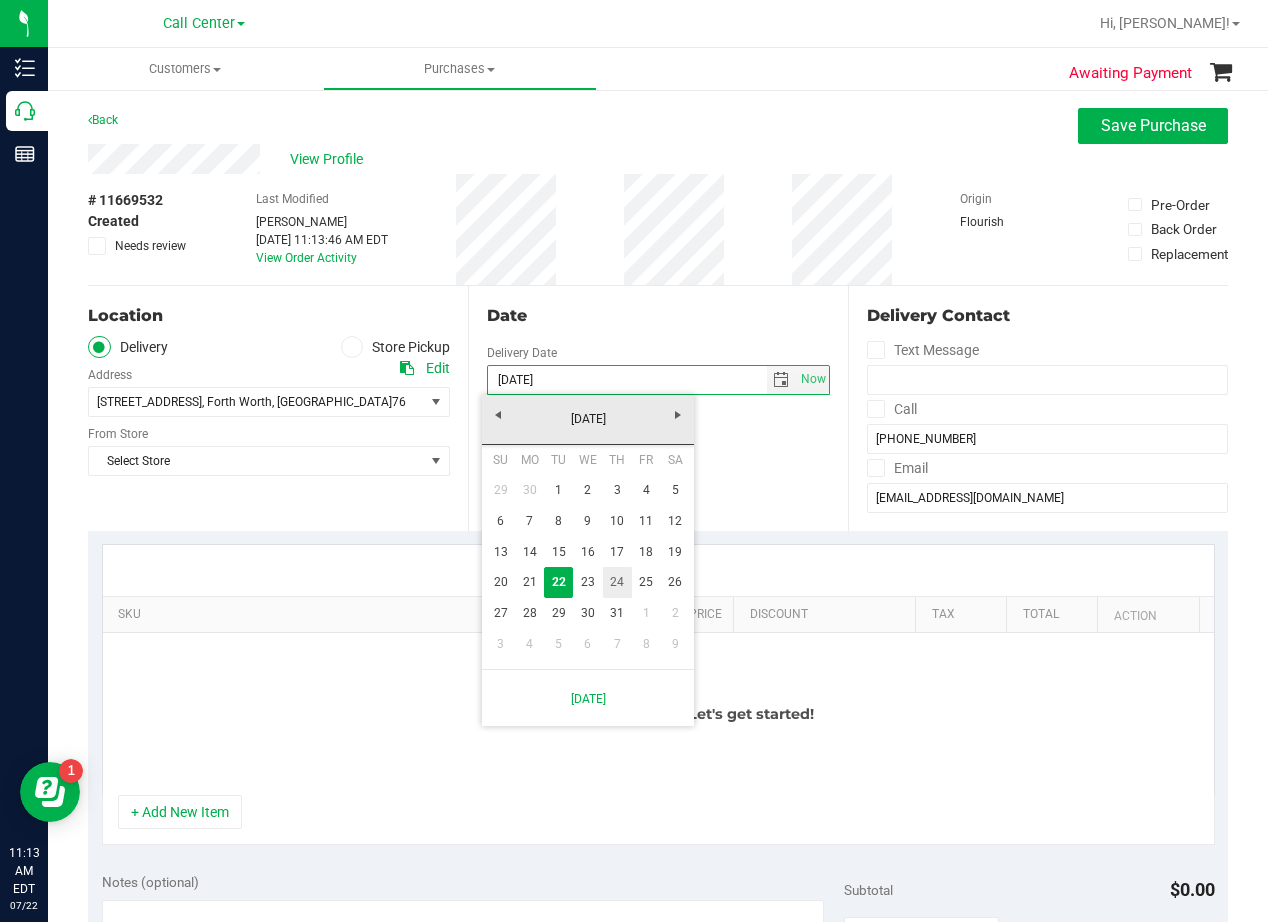 click on "24" at bounding box center [617, 582] 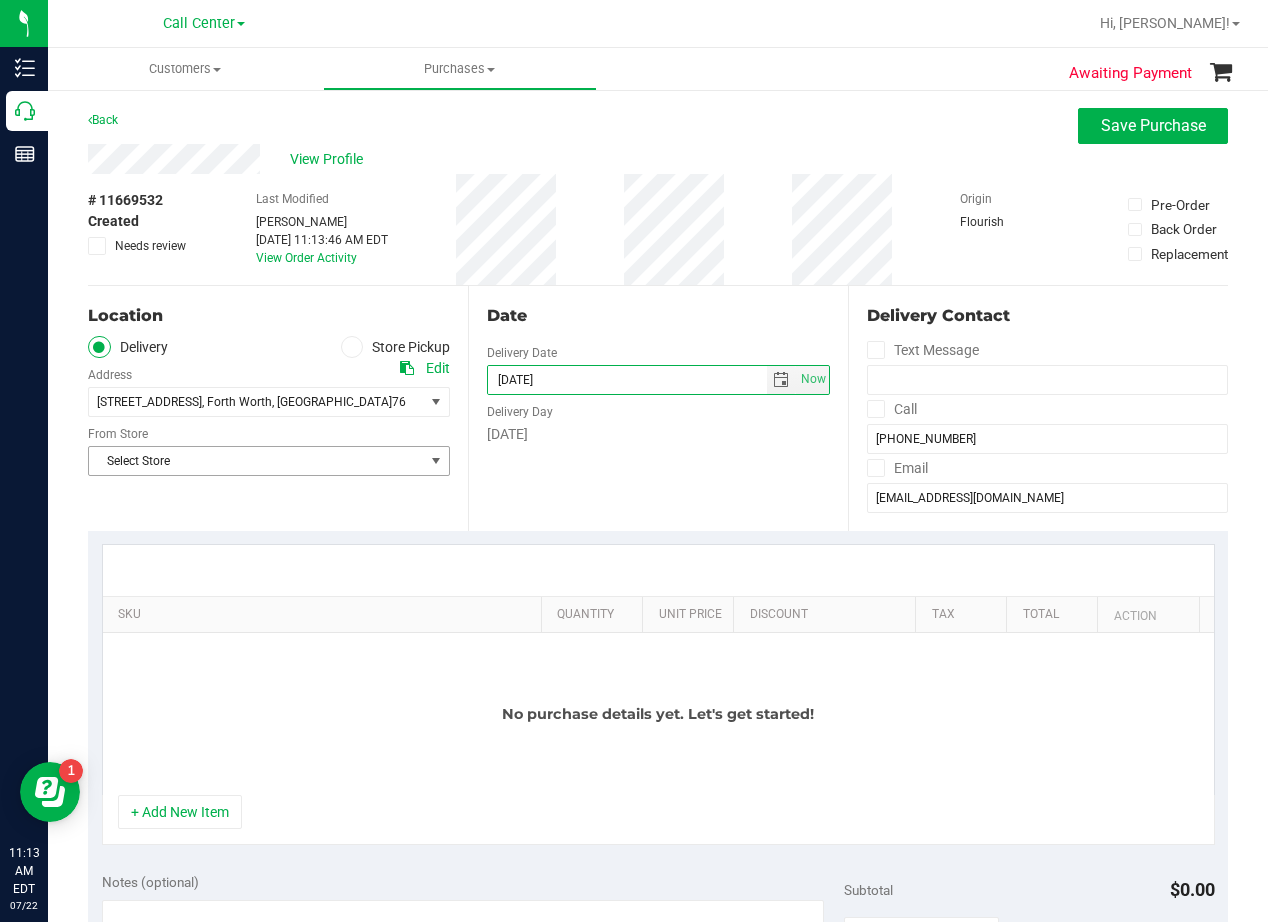 click on "Select Store" at bounding box center (256, 461) 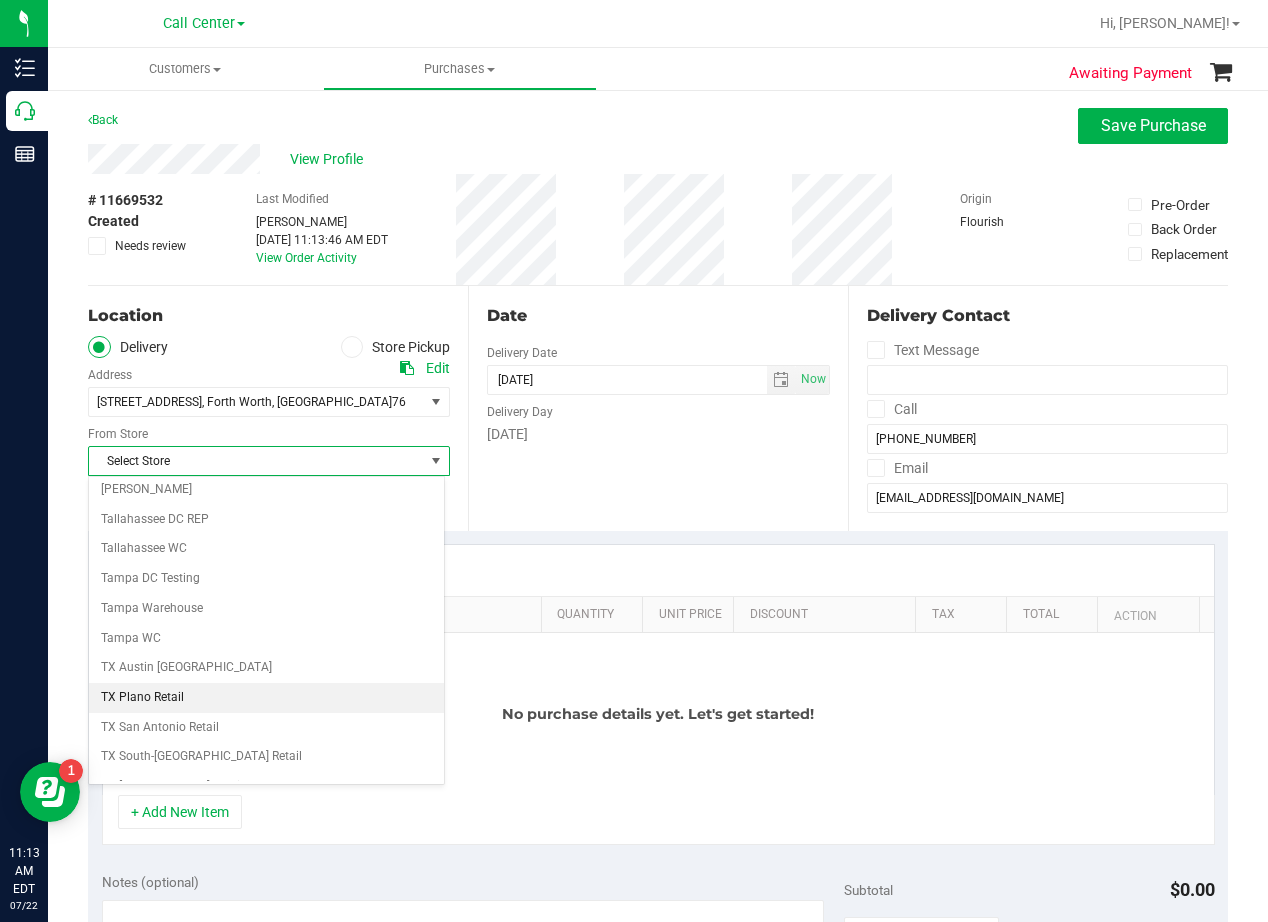 scroll, scrollTop: 1453, scrollLeft: 0, axis: vertical 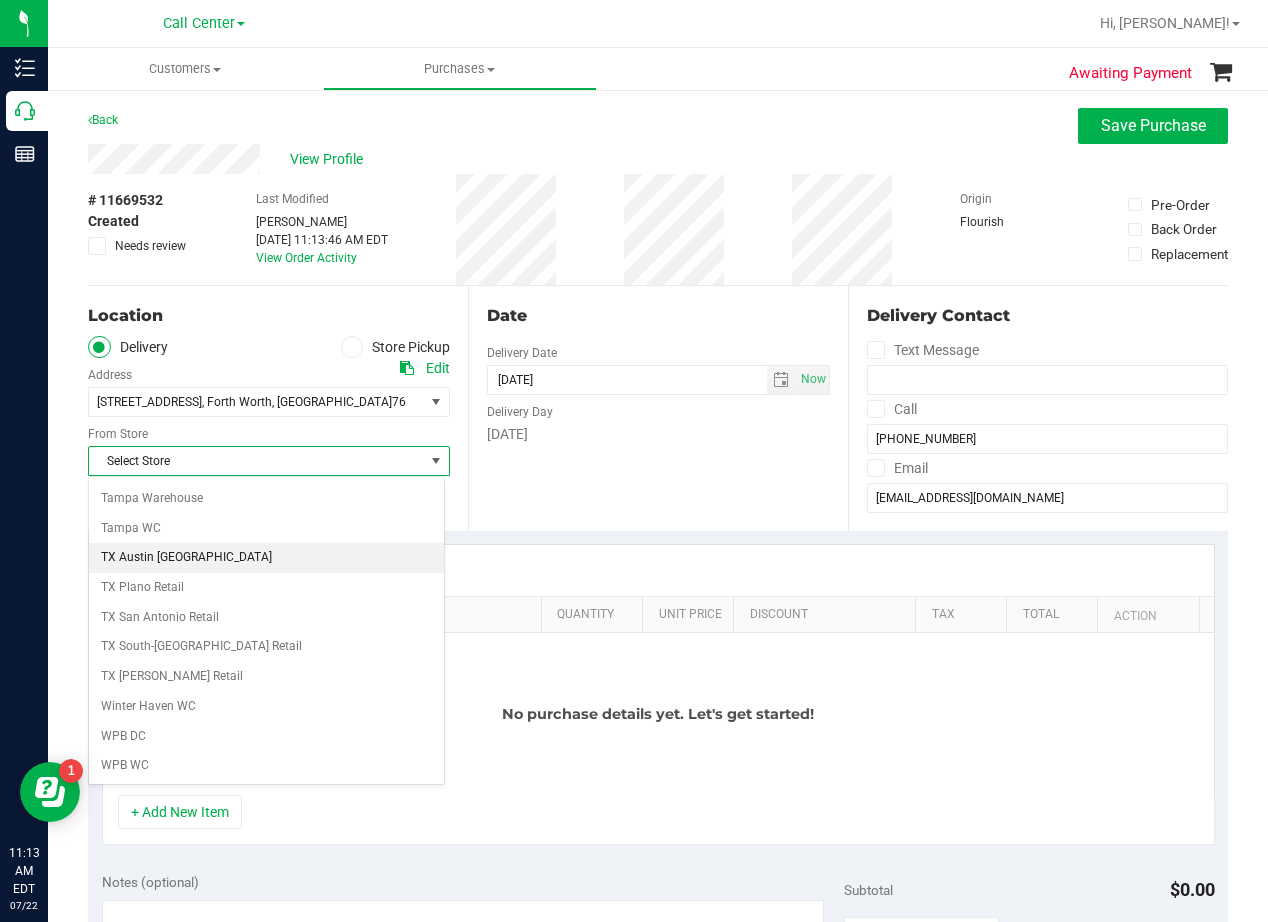 click on "TX Austin [GEOGRAPHIC_DATA]" at bounding box center [266, 558] 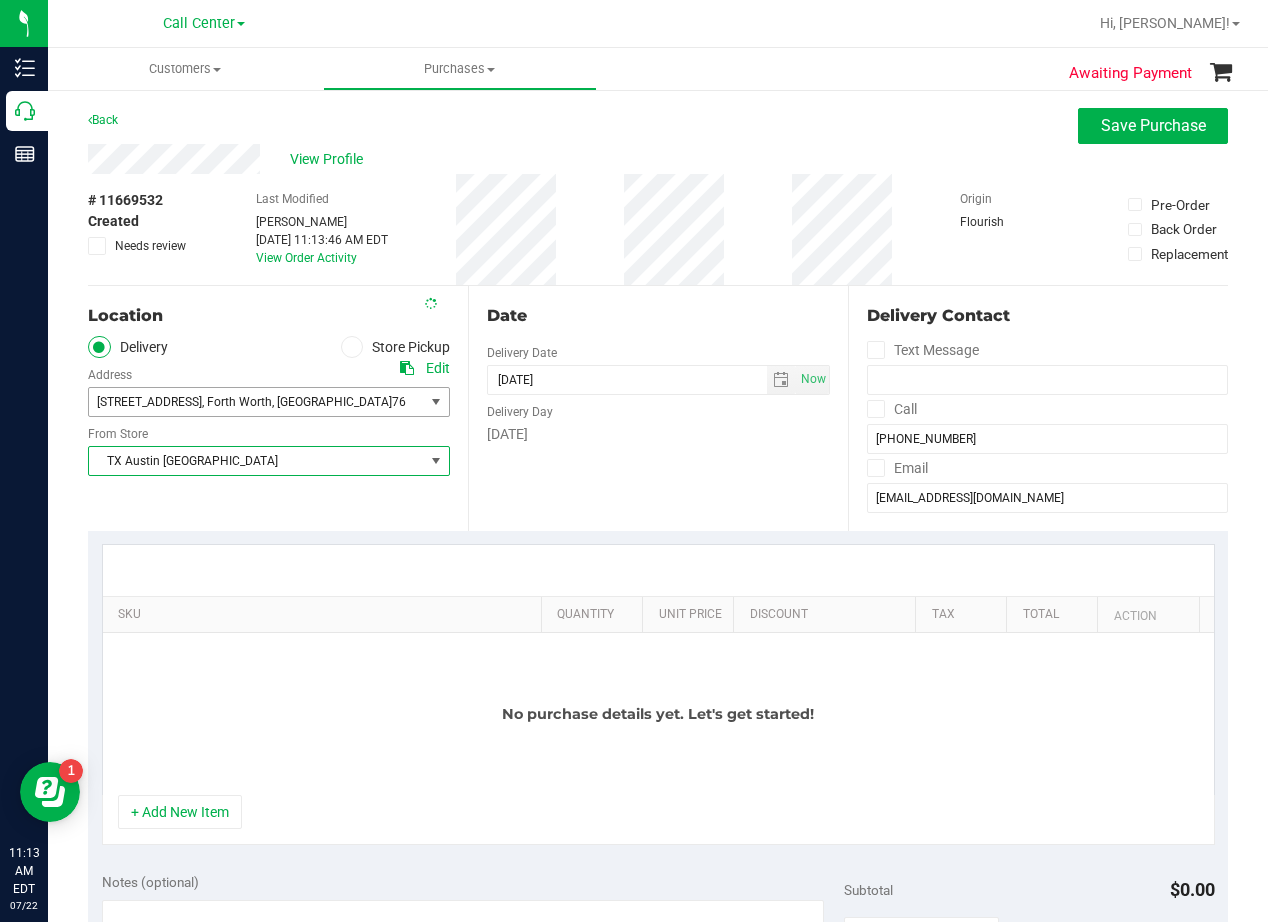 click on "1128 NIGHTHAWK RD
, Forth Worth
, TX
76108" at bounding box center (248, 402) 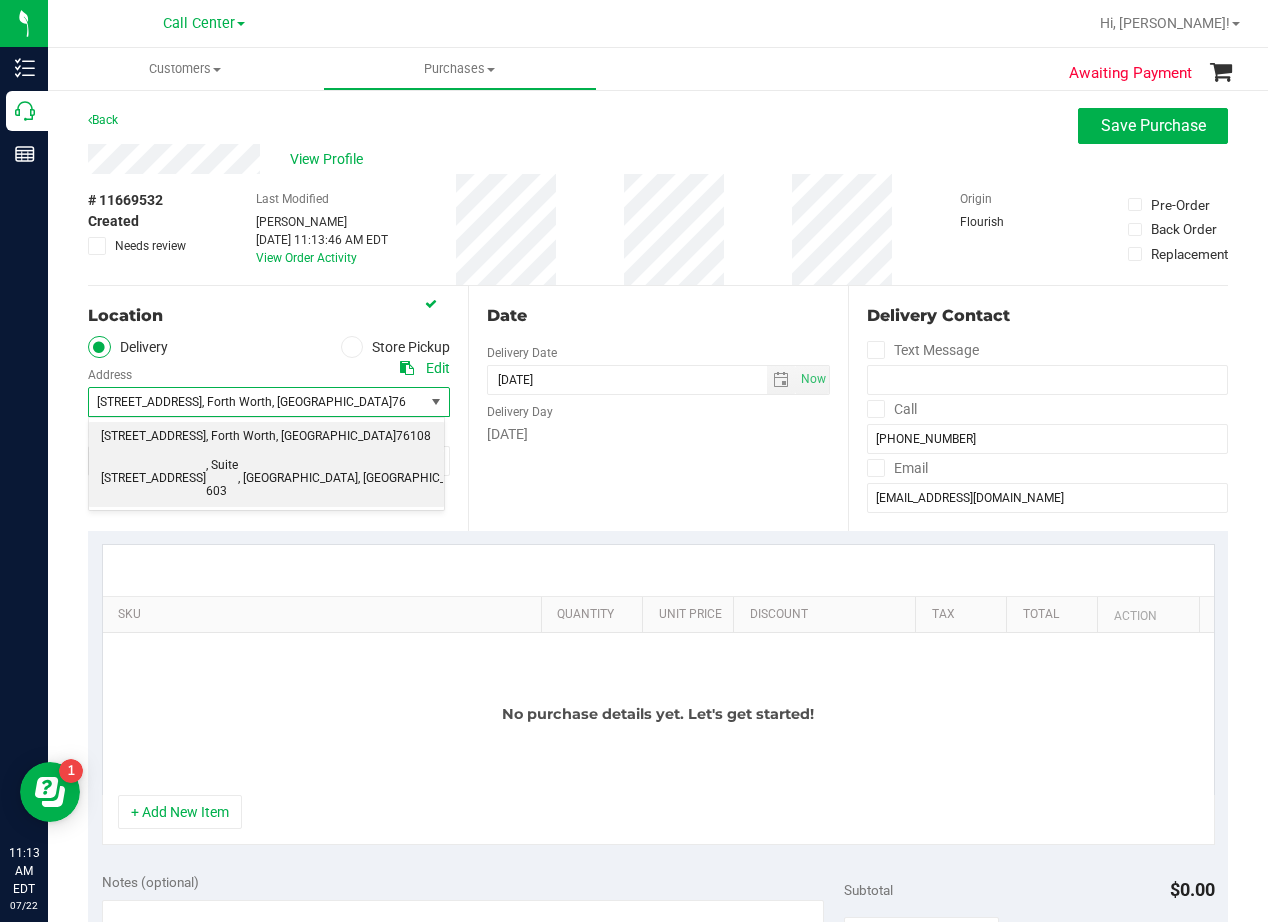 click on "76104" at bounding box center [495, 479] 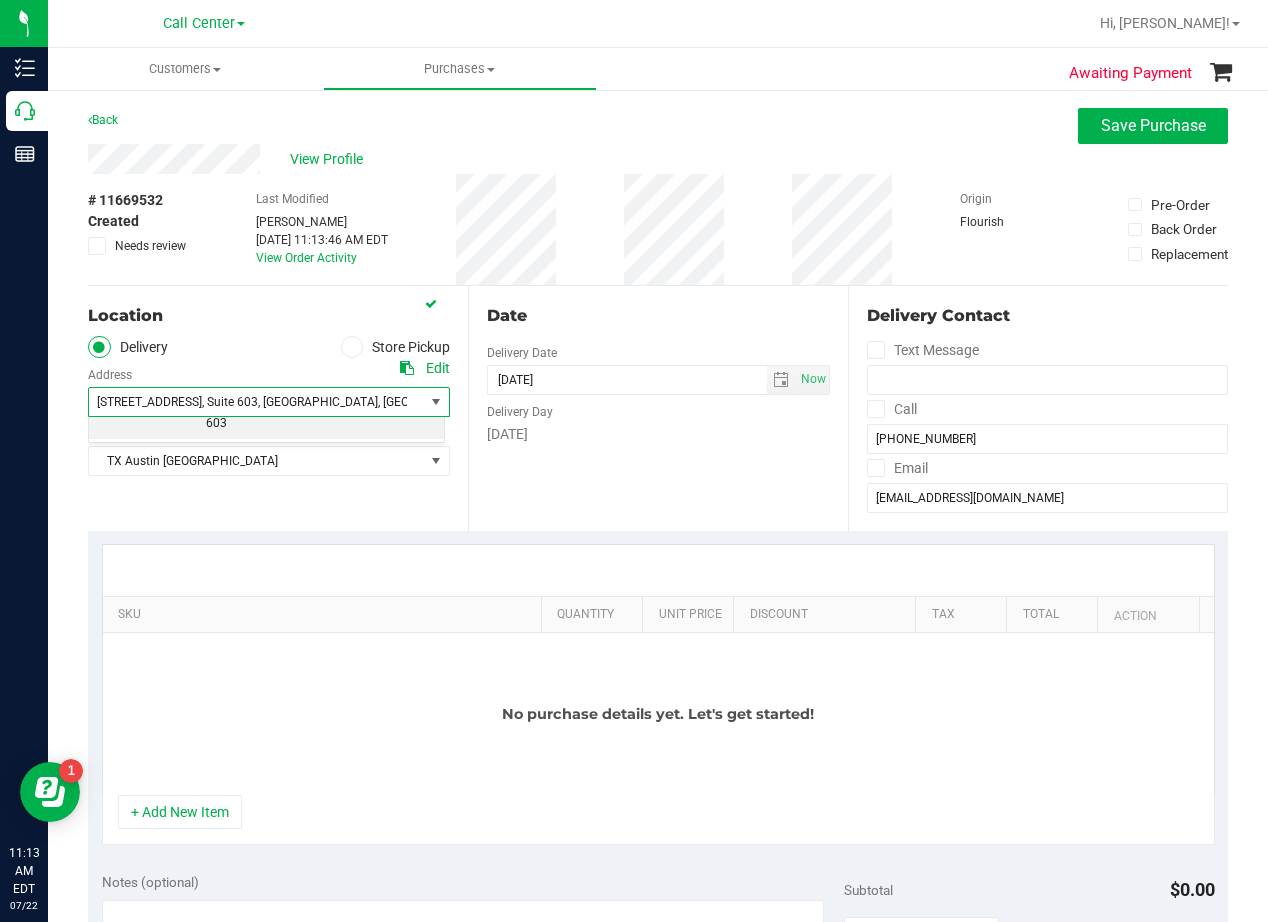 click on "Date
Delivery Date
07/24/2025
Now
07/24/2025 11:13 AM
Now
Delivery Day
Thursday" at bounding box center (658, 408) 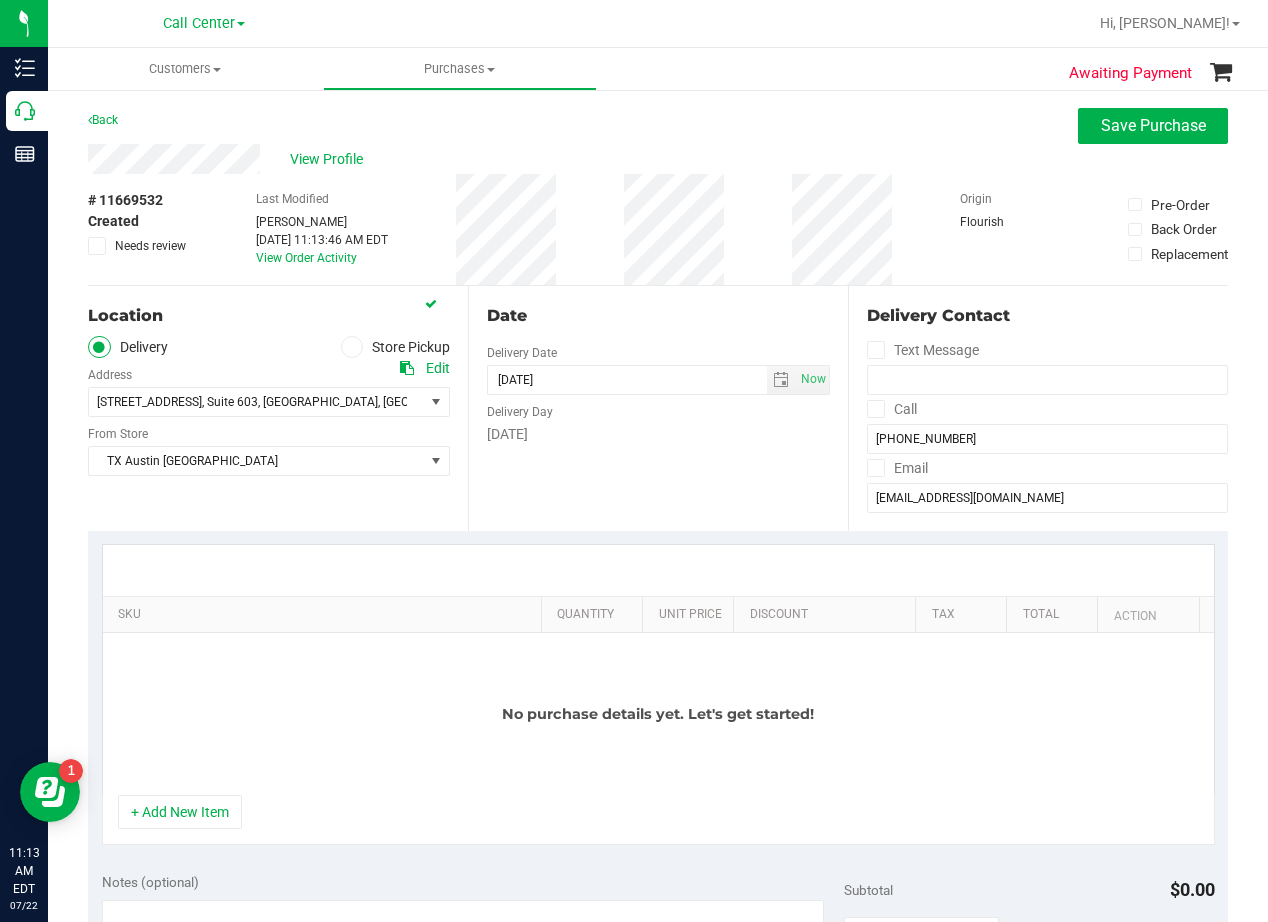click on "Date
Delivery Date
07/24/2025
Now
07/24/2025 11:13 AM
Now
Delivery Day
Thursday" at bounding box center (658, 408) 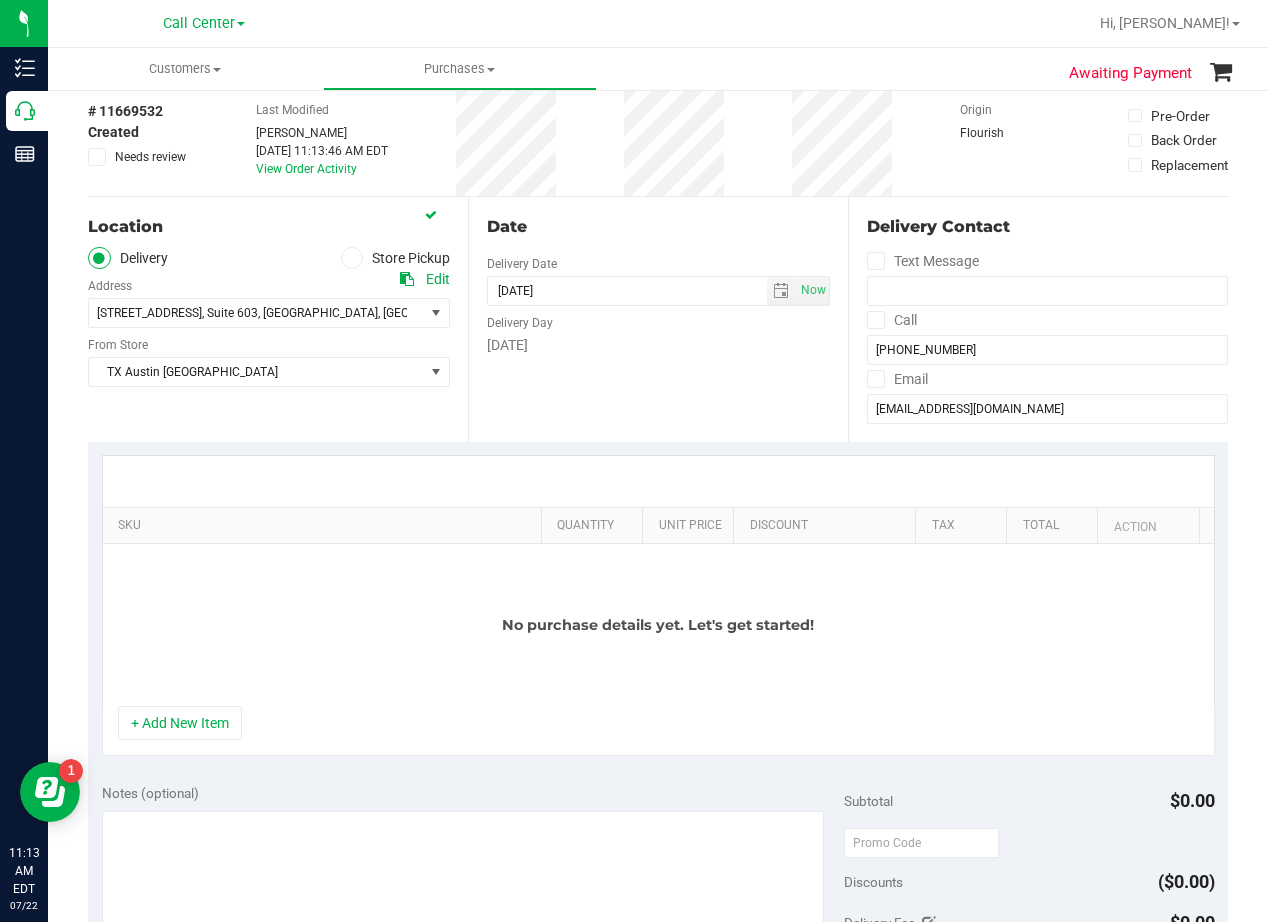 scroll, scrollTop: 200, scrollLeft: 0, axis: vertical 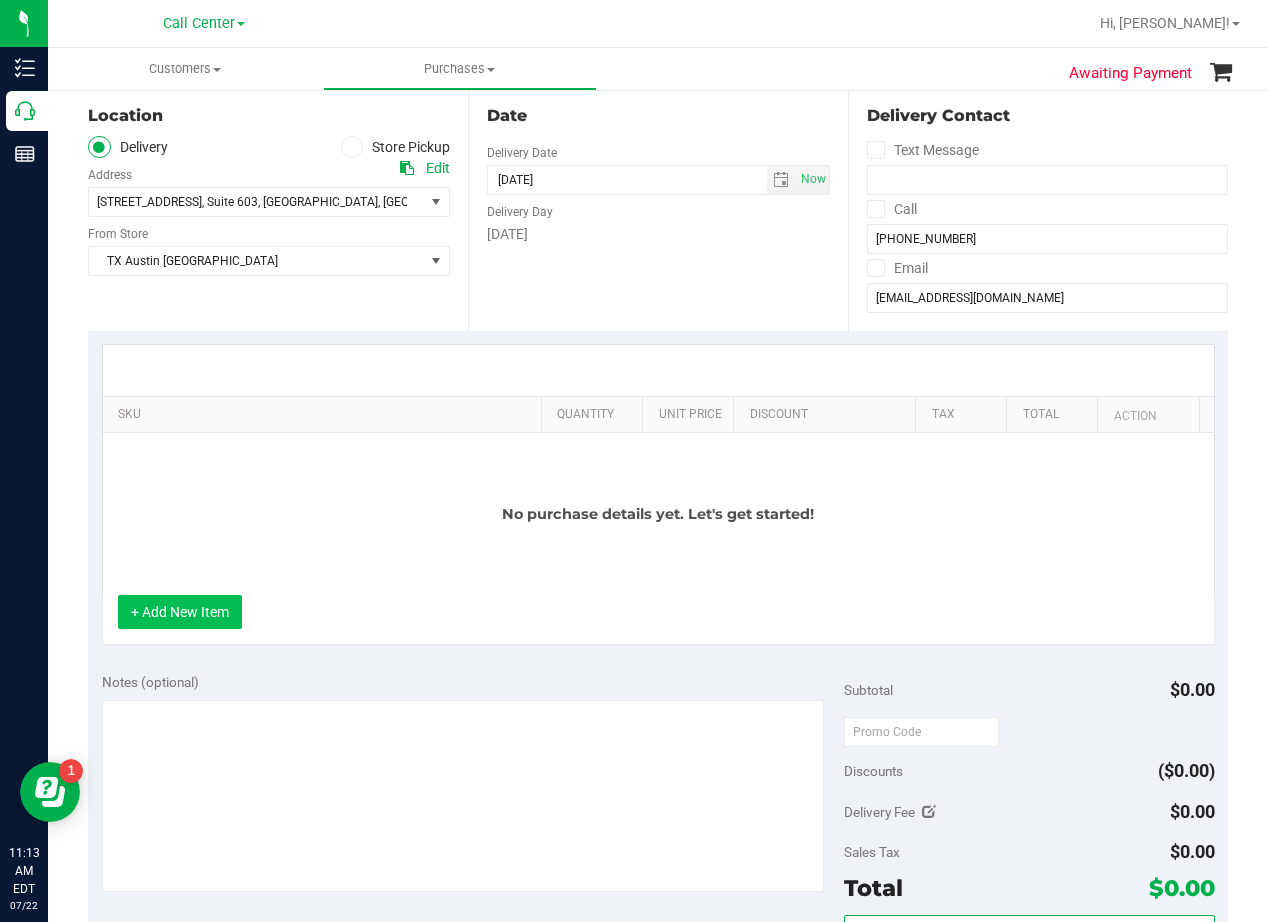 click on "+ Add New Item" at bounding box center [180, 612] 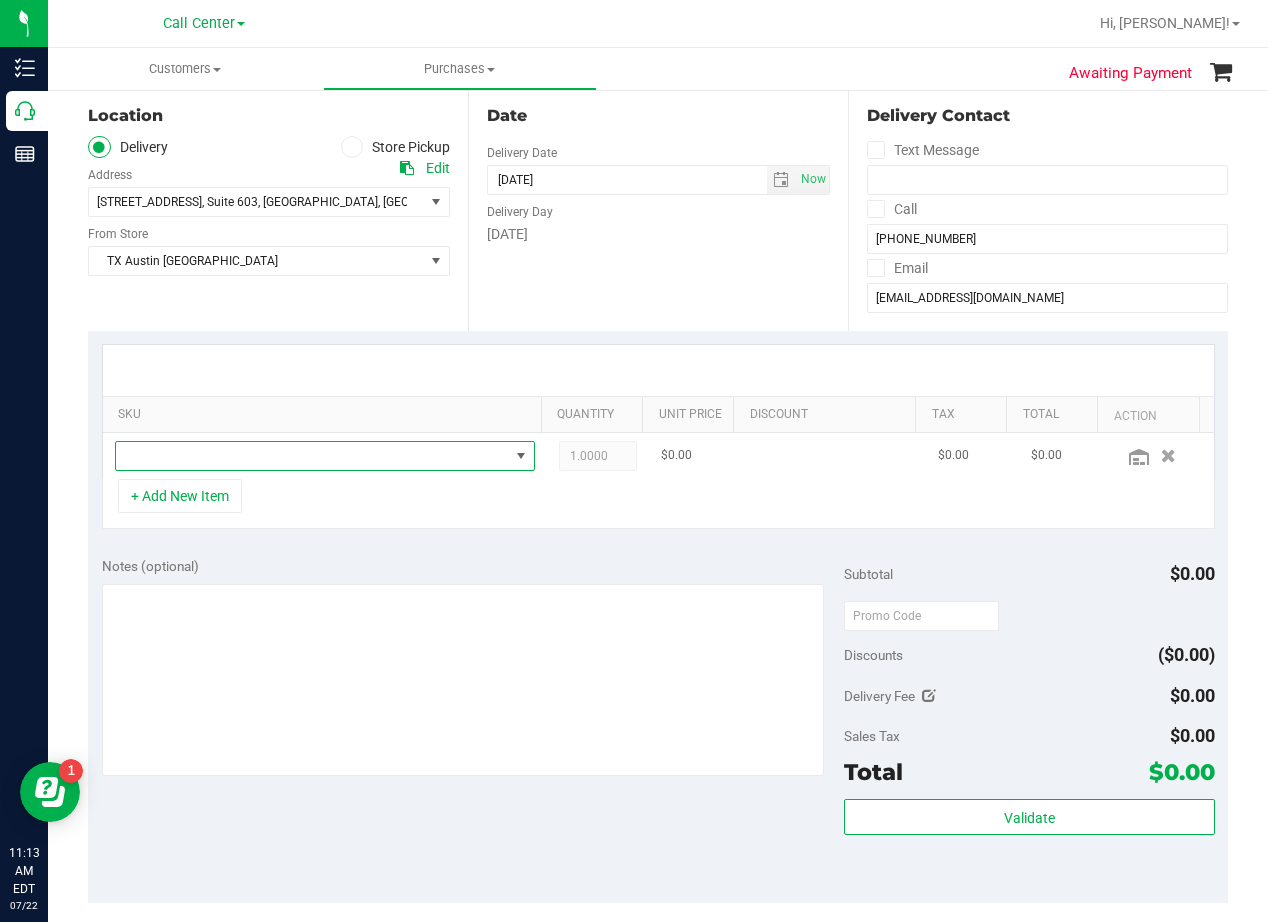 click at bounding box center (312, 456) 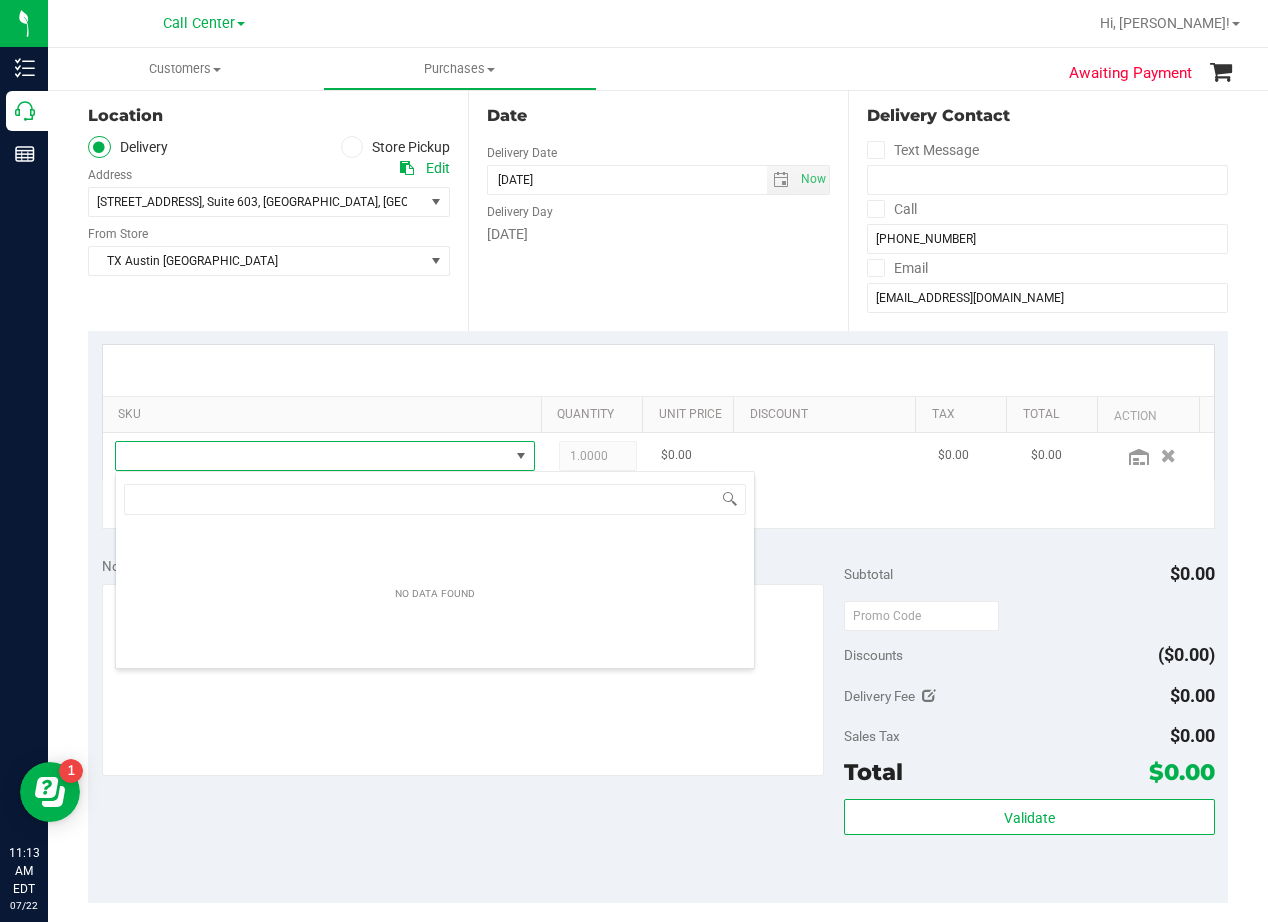 scroll, scrollTop: 99970, scrollLeft: 99593, axis: both 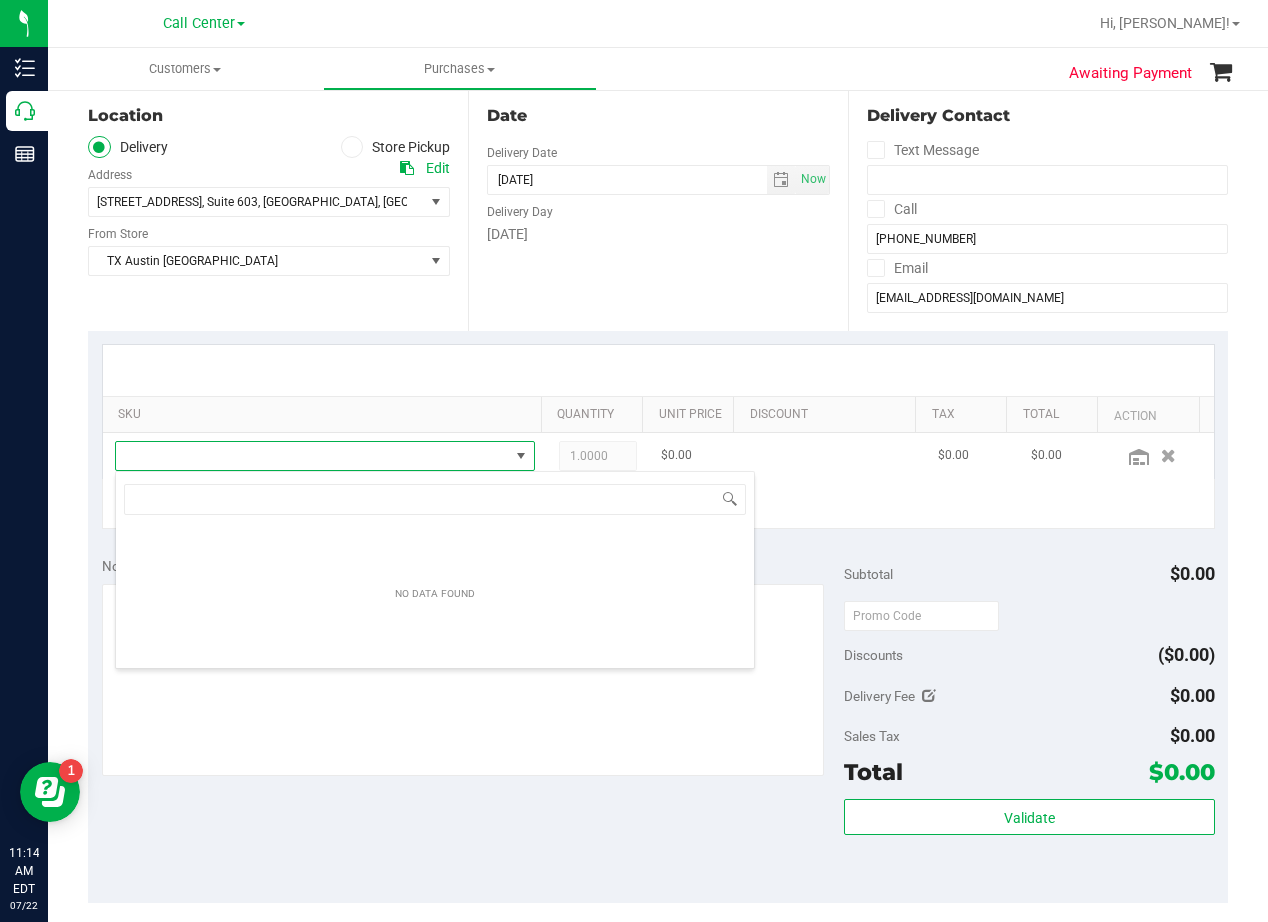 type on "TX SW 30ml (300mg) Tincture Soothe (1:1 CBD:THC)" 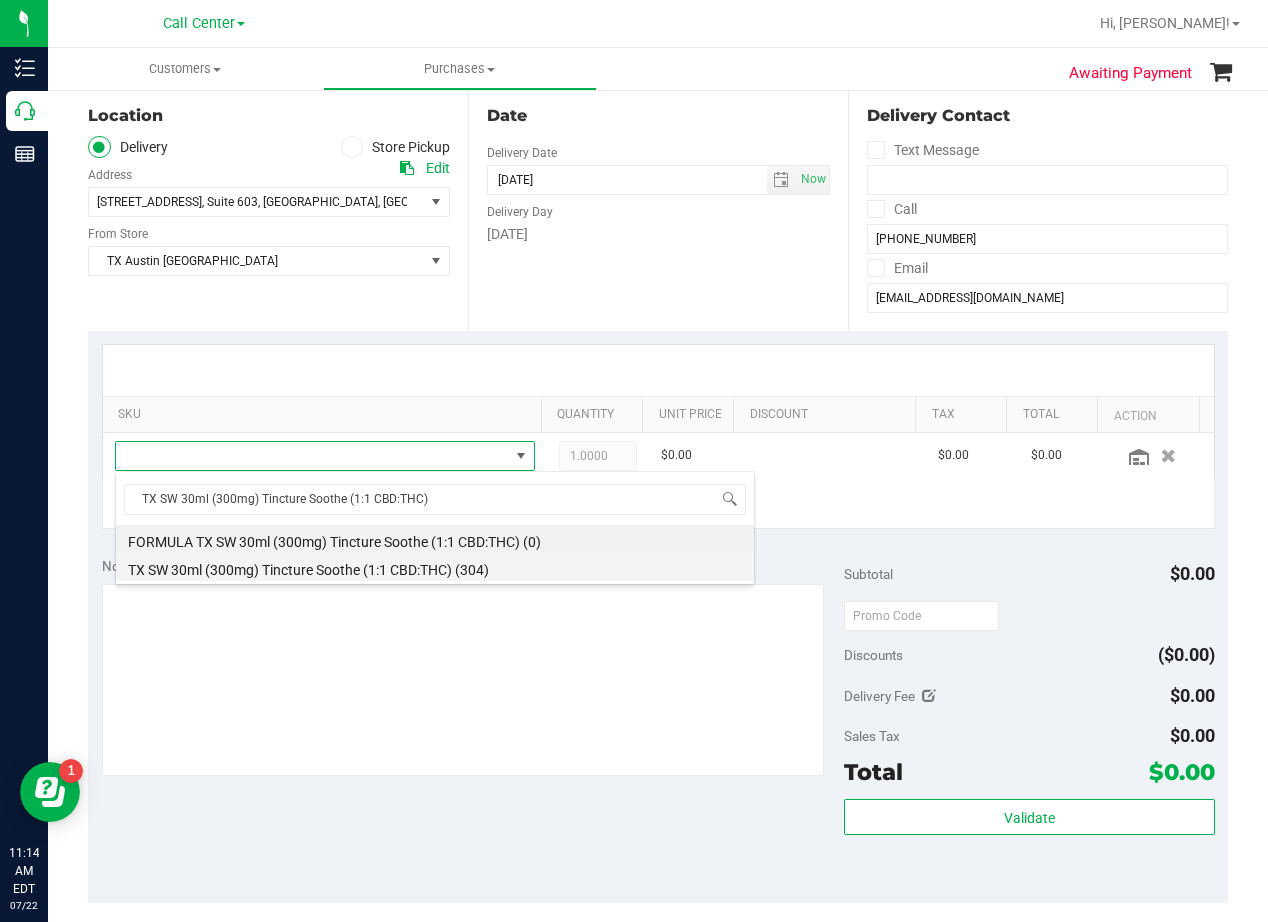 click on "TX SW 30ml (300mg) Tincture Soothe (1:1 CBD:THC) (304)" at bounding box center [435, 567] 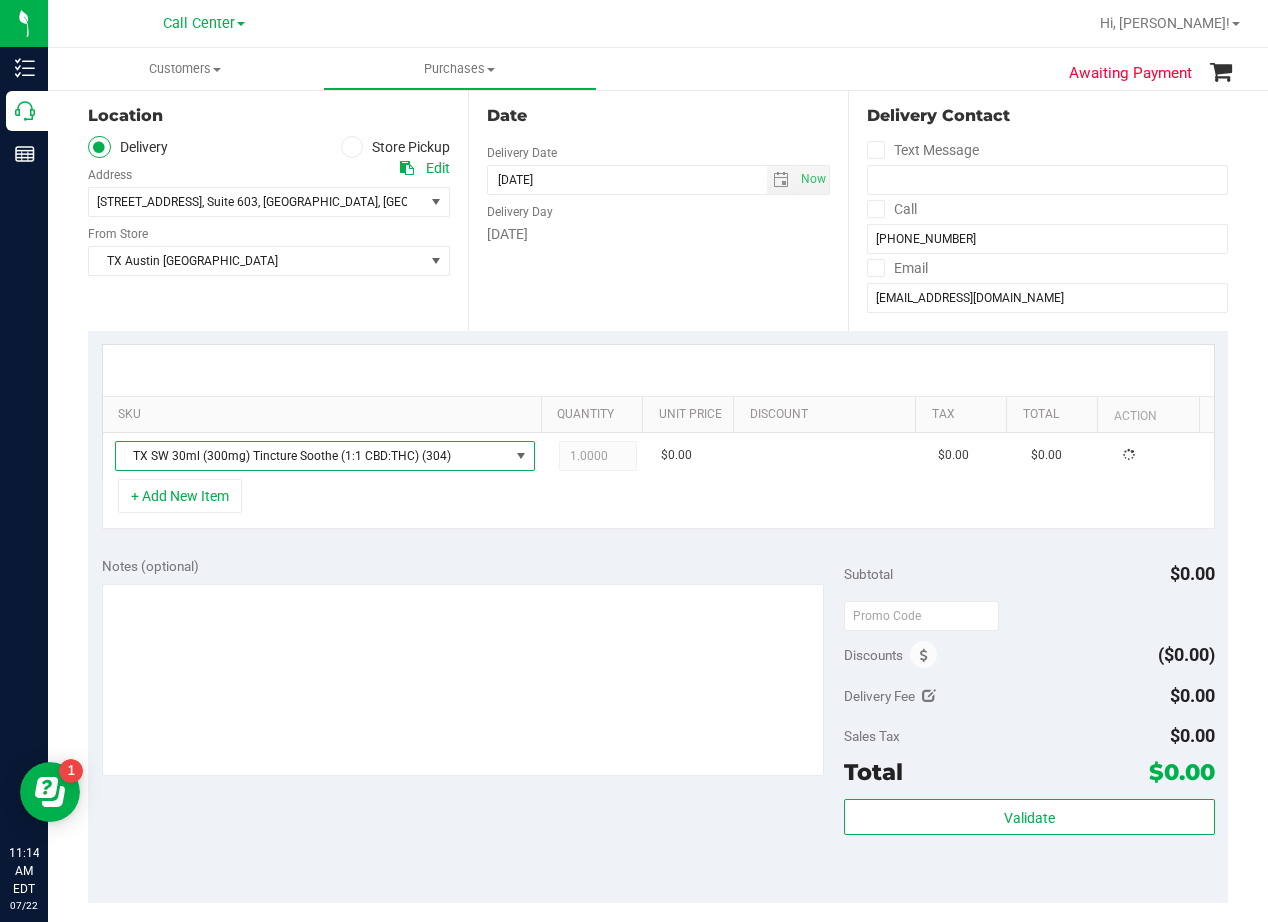 click on "Notes (optional)
Subtotal
$0.00
Discounts
($0.00)
Delivery Fee
$0.00
Sales Tax
$0.00
Total" at bounding box center (658, 723) 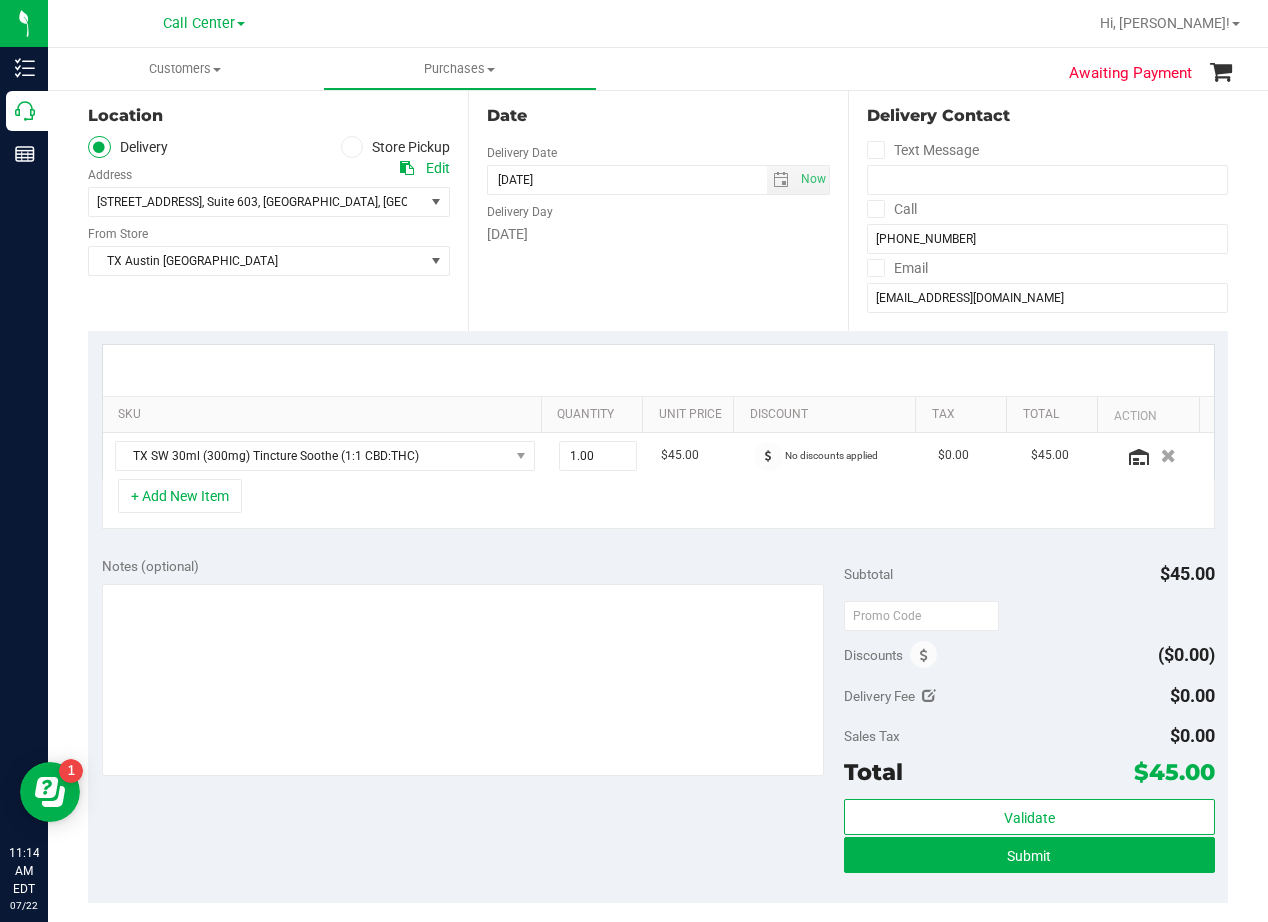 click at bounding box center (658, 370) 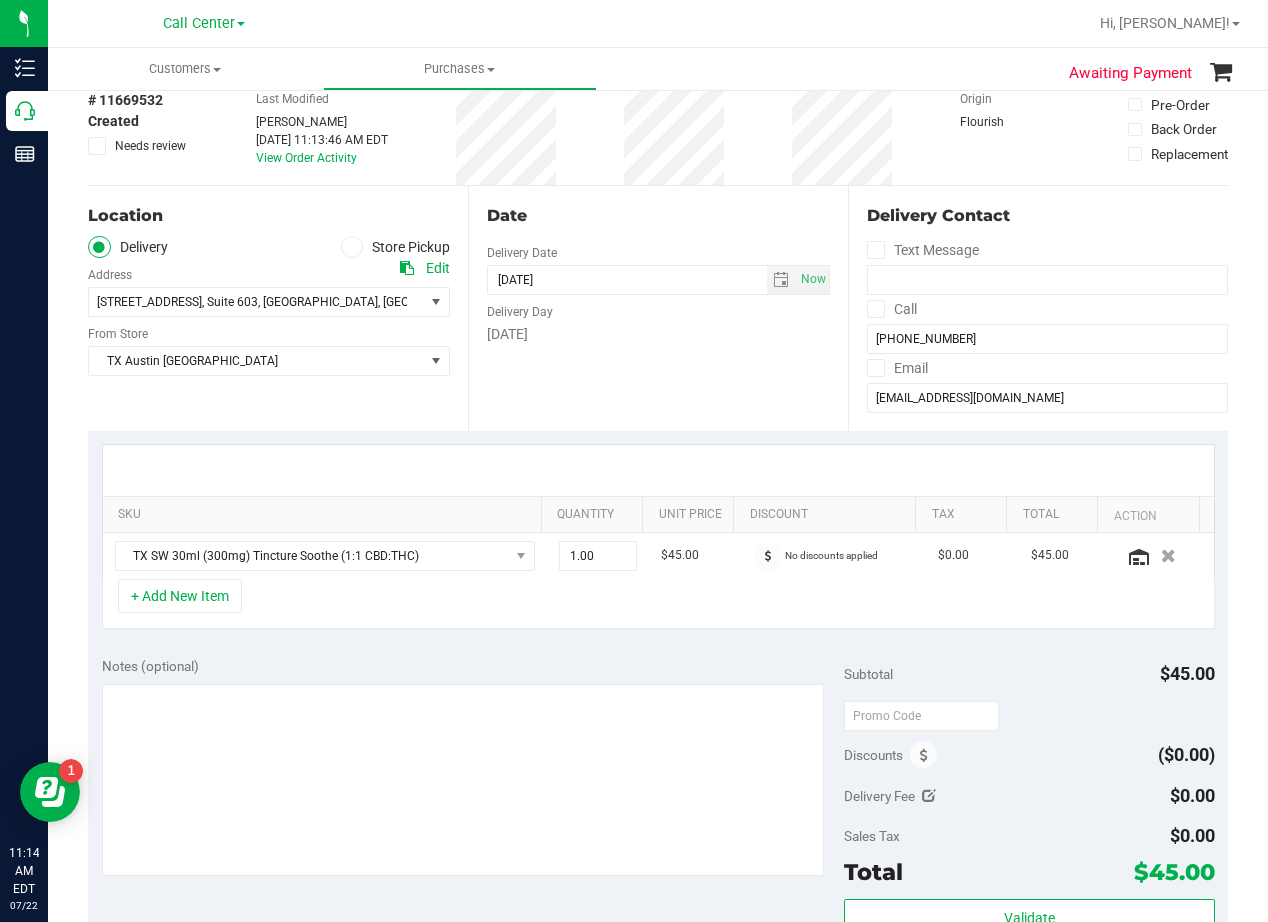 scroll, scrollTop: 200, scrollLeft: 0, axis: vertical 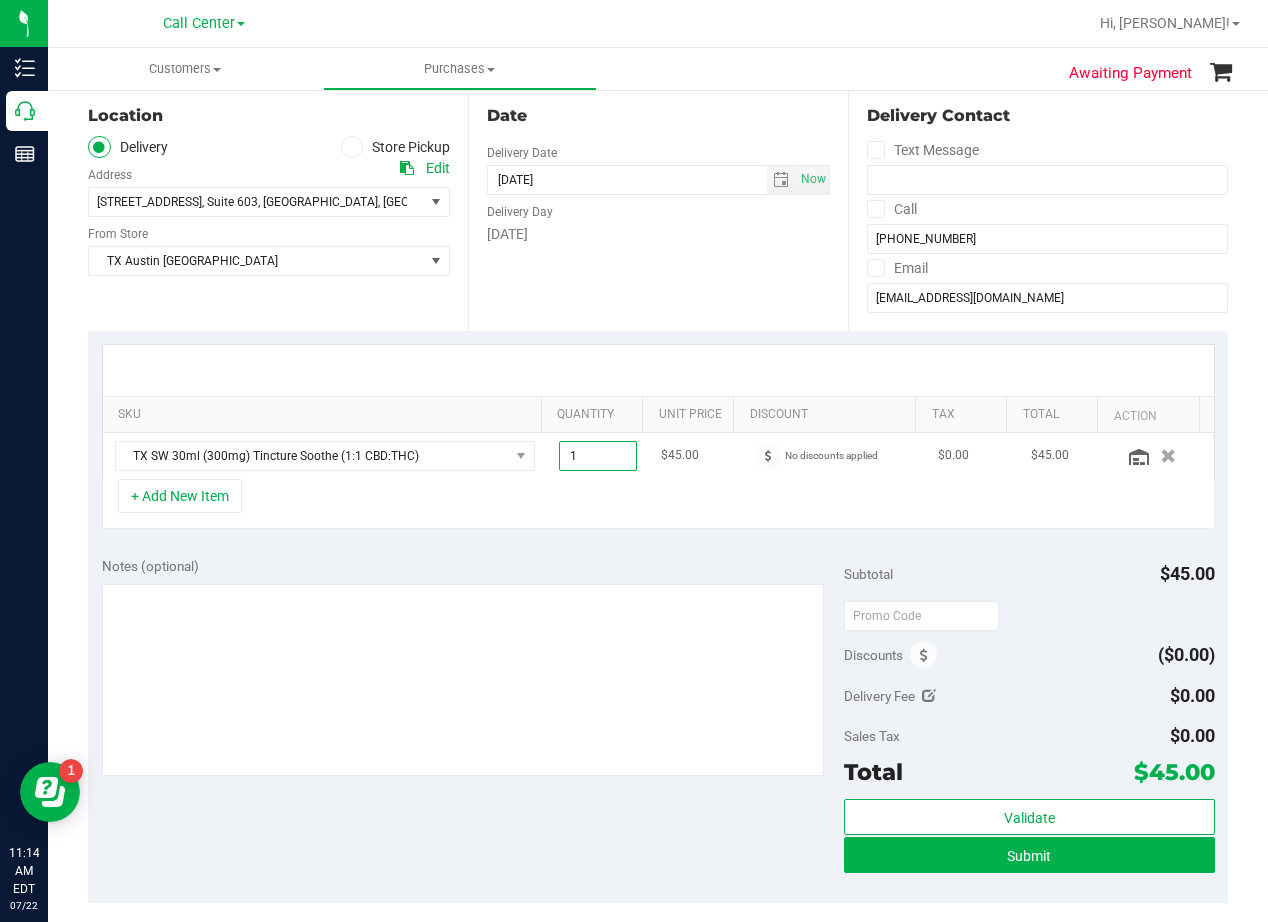 click on "1.00 1" at bounding box center [598, 456] 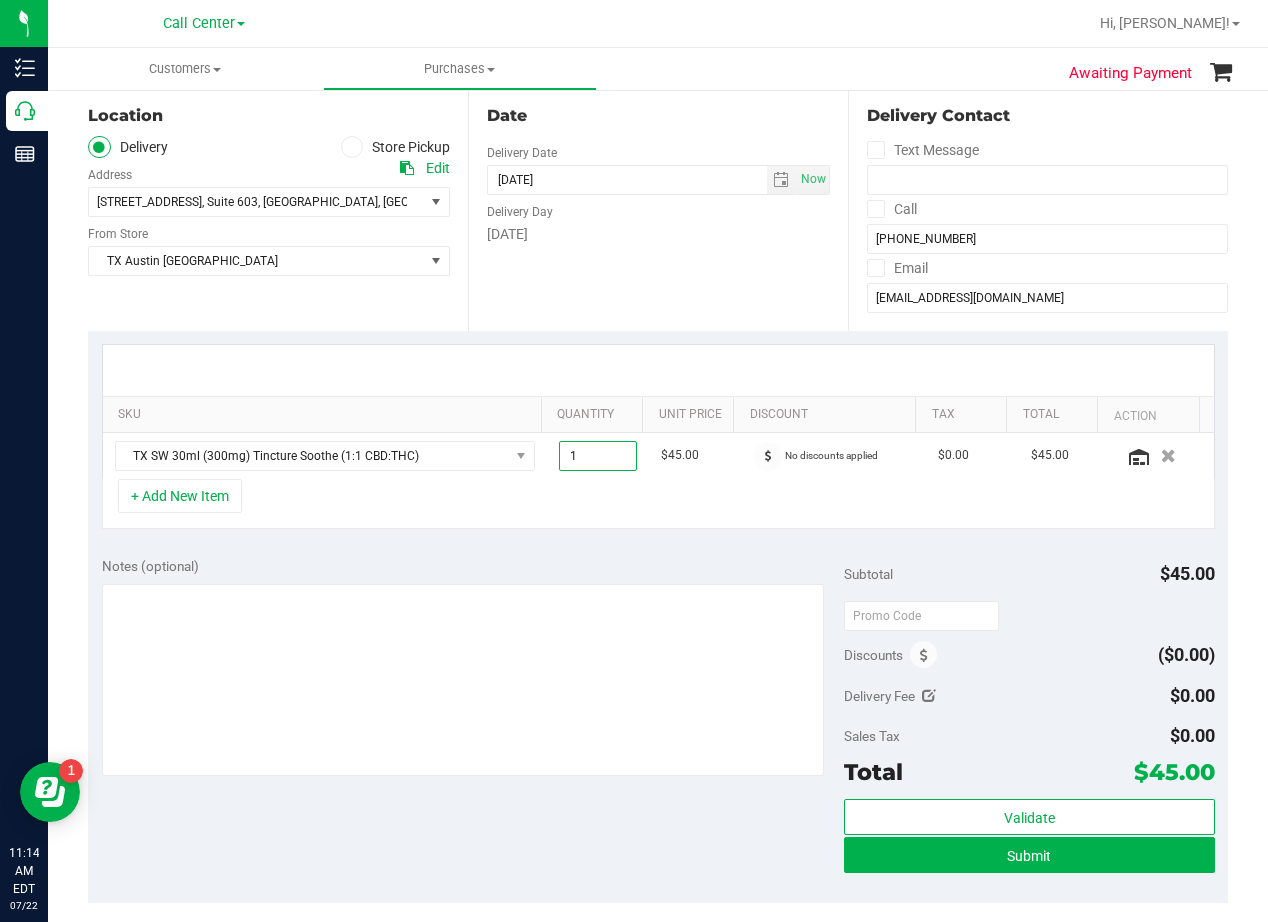 type on "2" 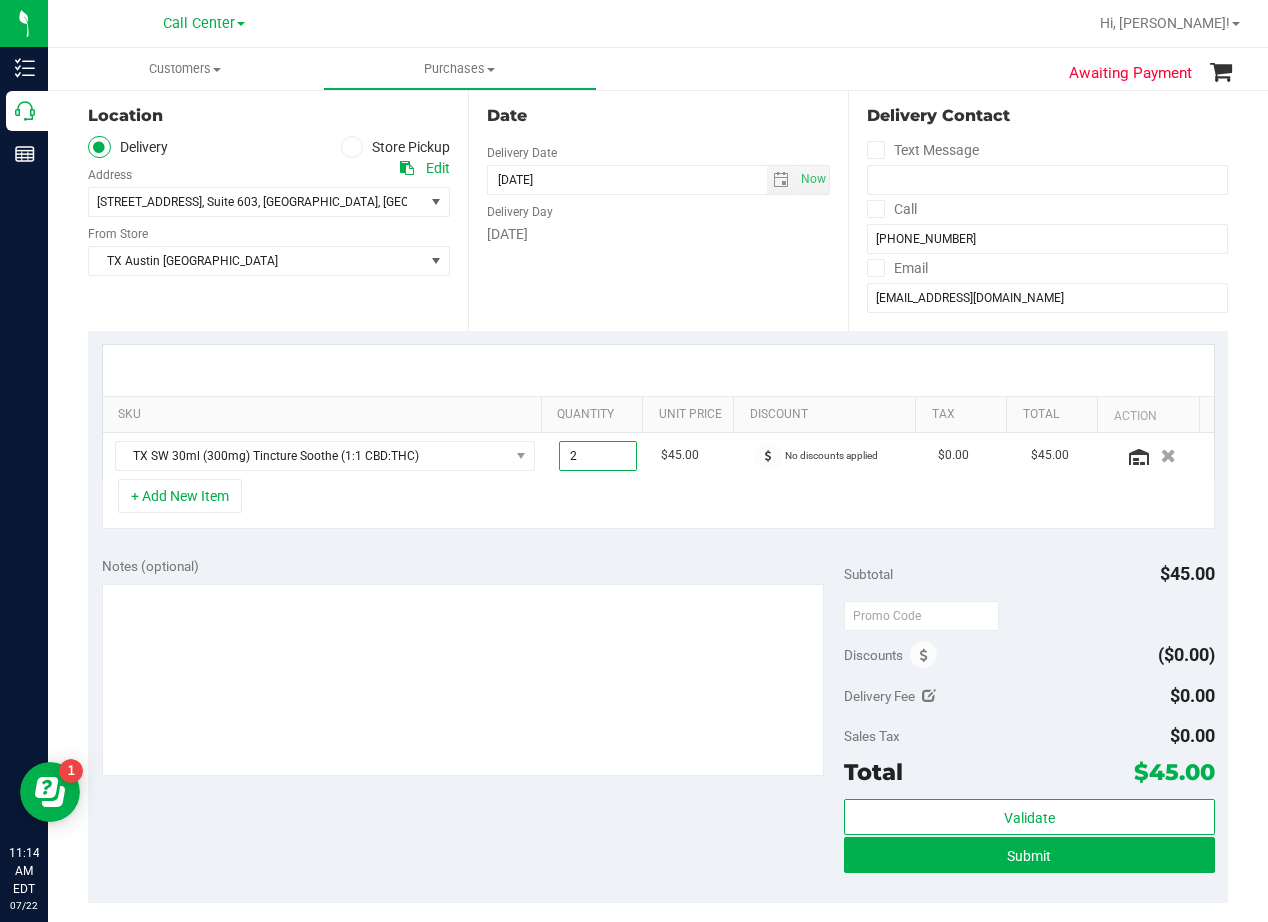 type on "2.00" 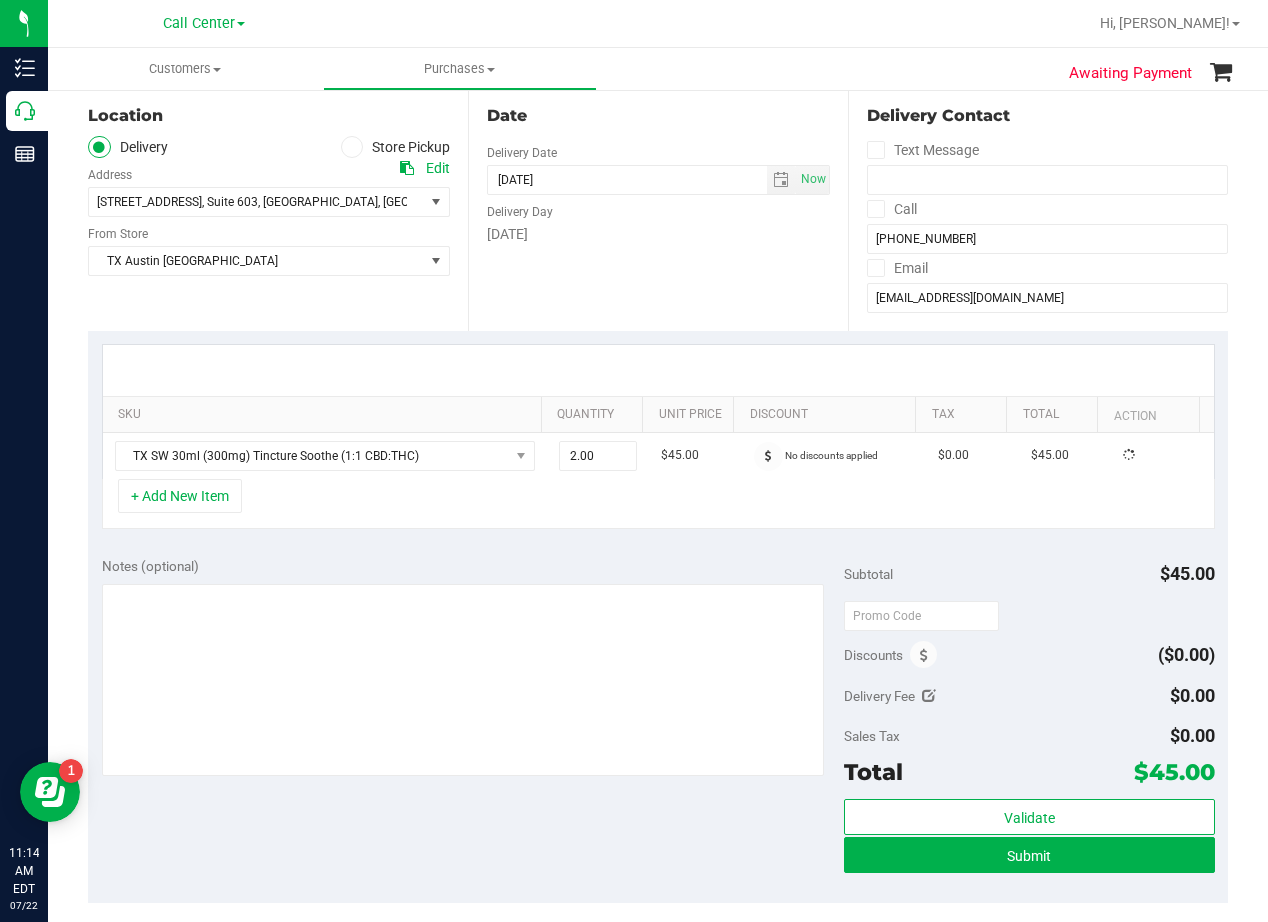 click on "Date
Delivery Date
07/24/2025
Now
07/24/2025 08:00 AM
Now
Delivery Day
Thursday" at bounding box center (658, 208) 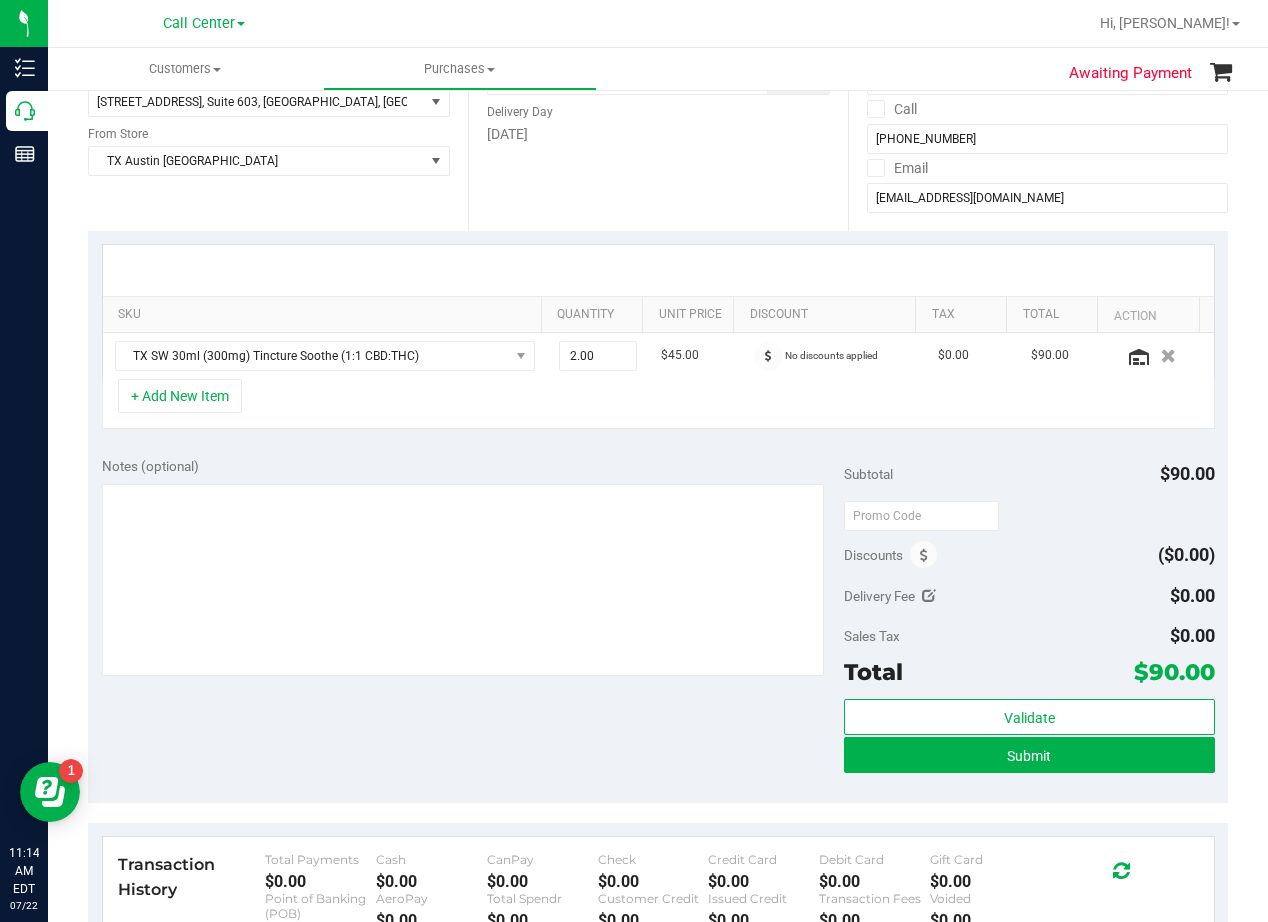click at bounding box center [658, 270] 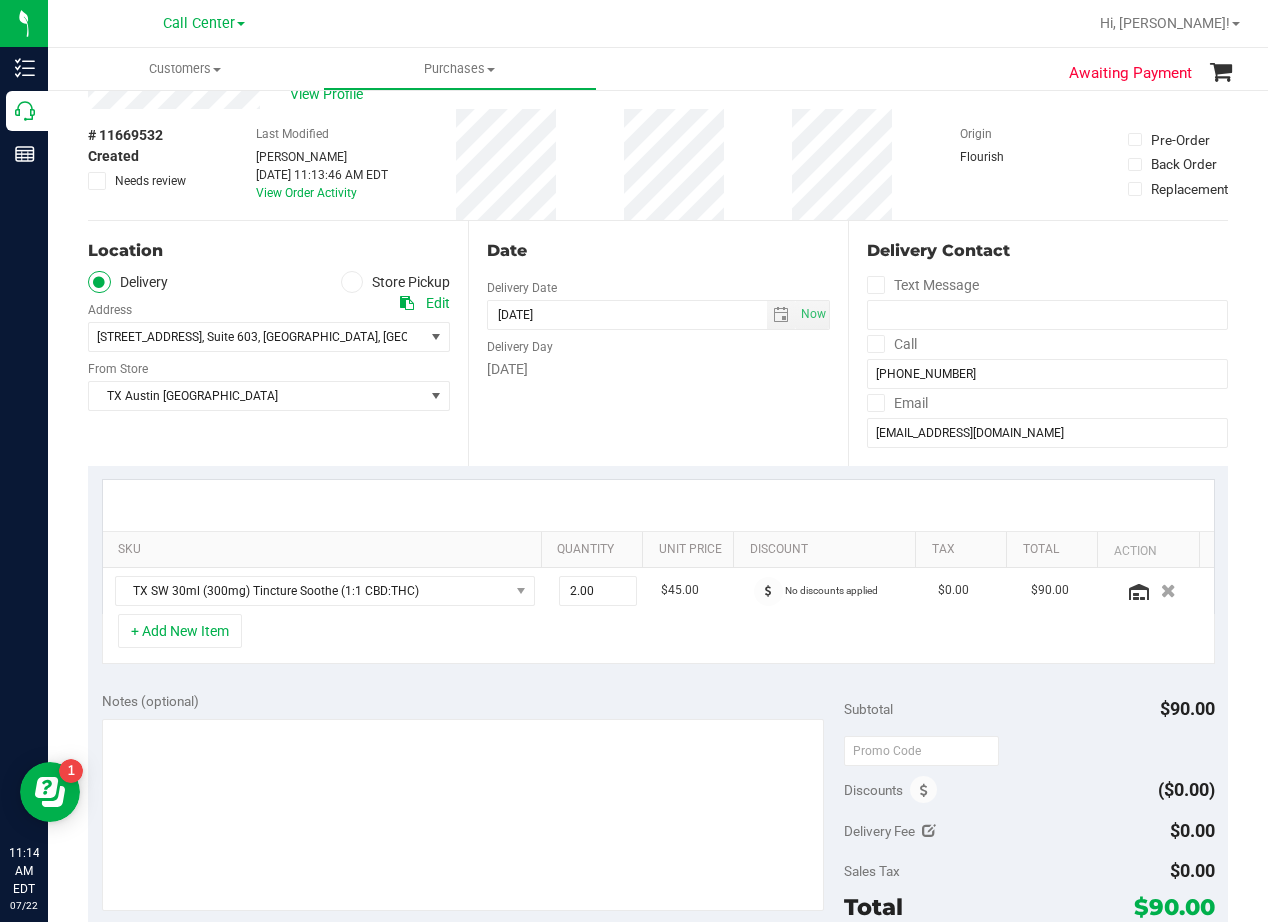 scroll, scrollTop: 100, scrollLeft: 0, axis: vertical 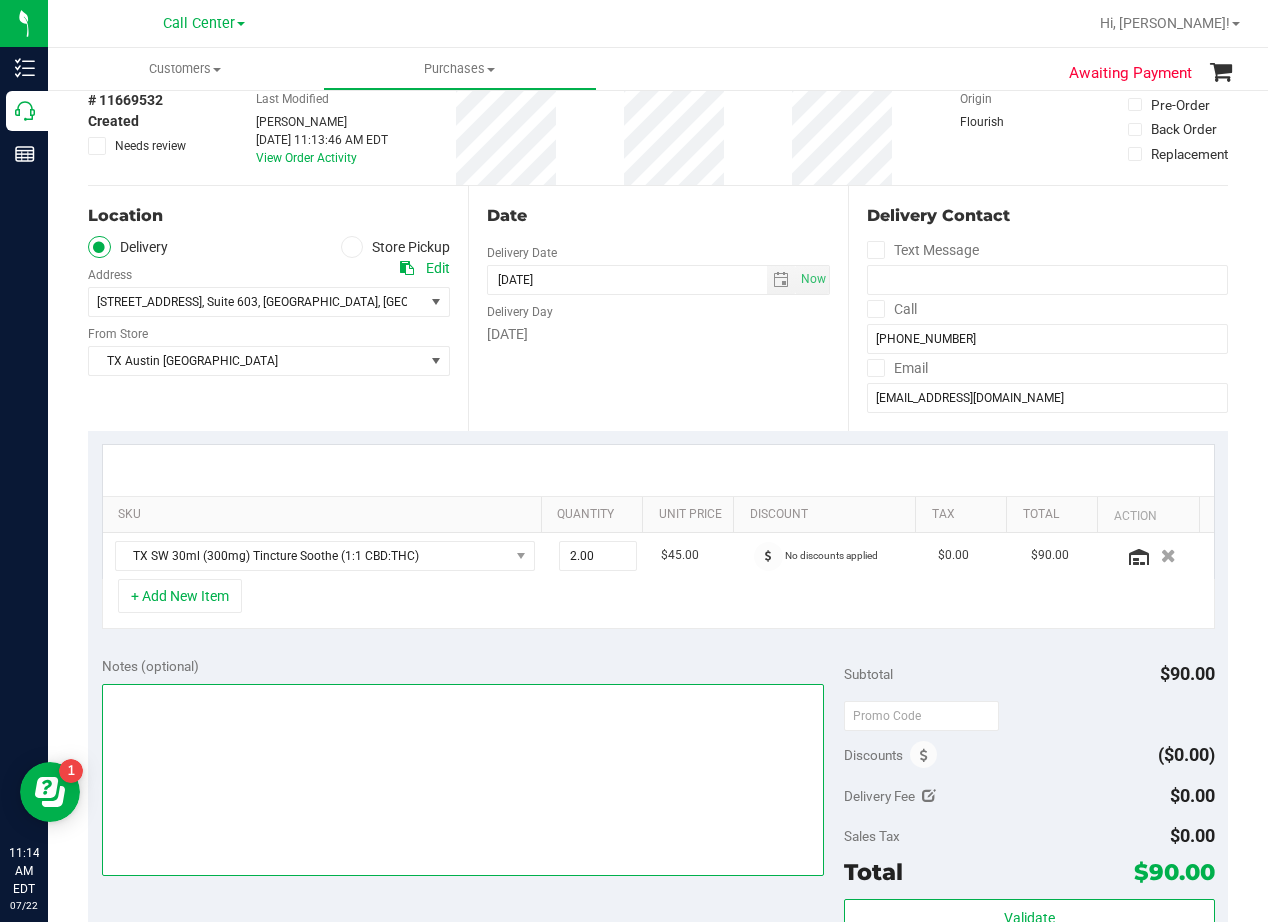 click at bounding box center (463, 780) 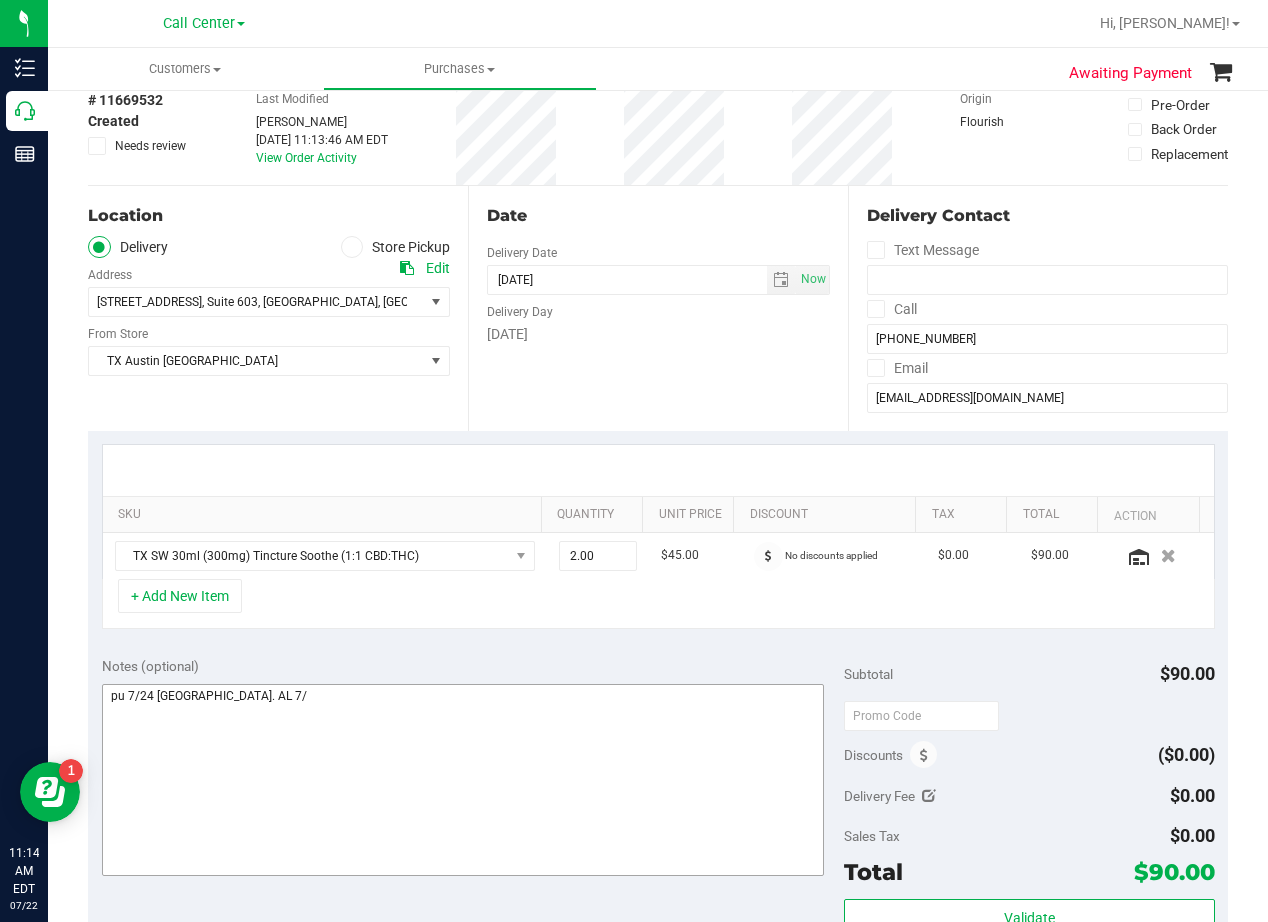 drag, startPoint x: 680, startPoint y: 652, endPoint x: 640, endPoint y: 725, distance: 83.240616 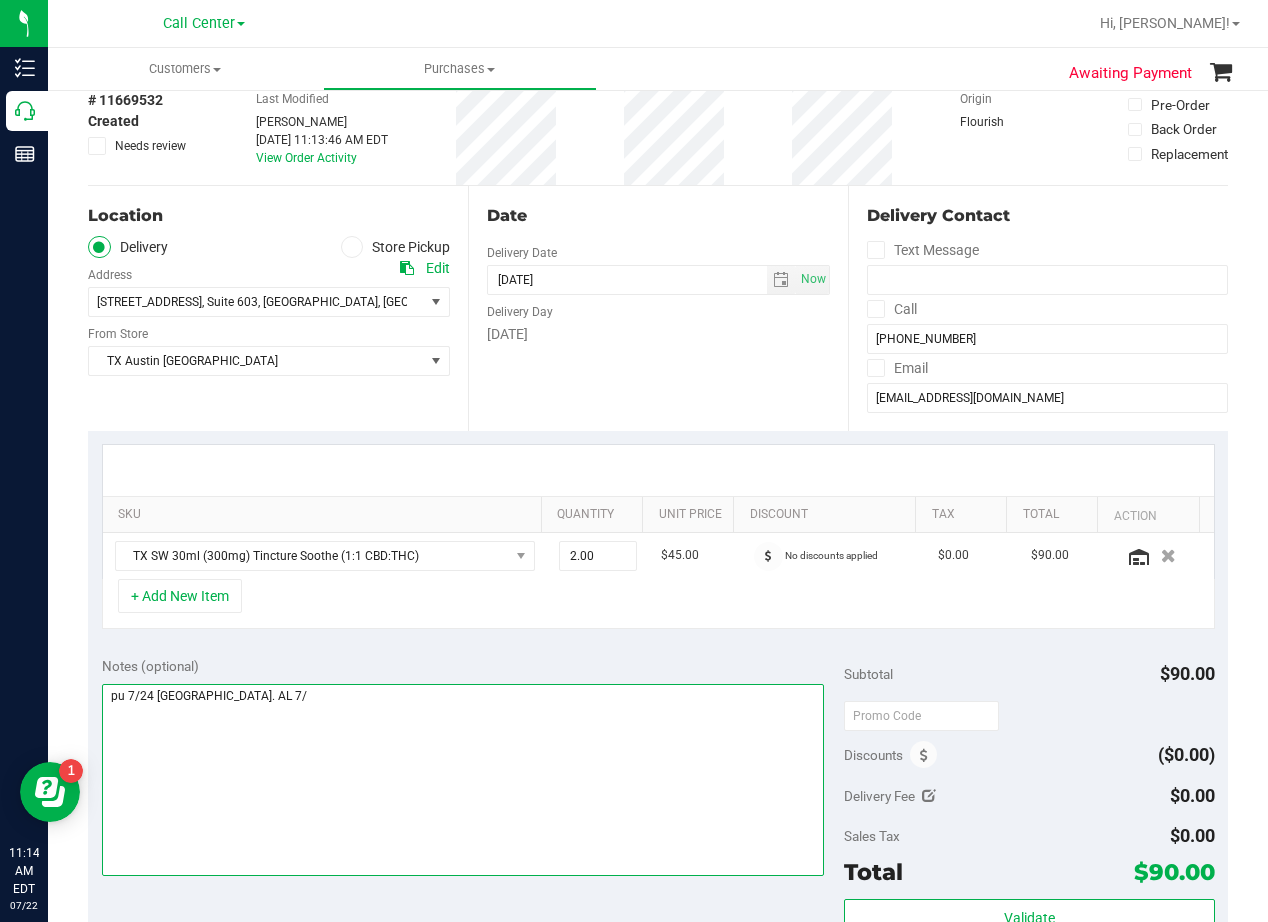 click at bounding box center [463, 780] 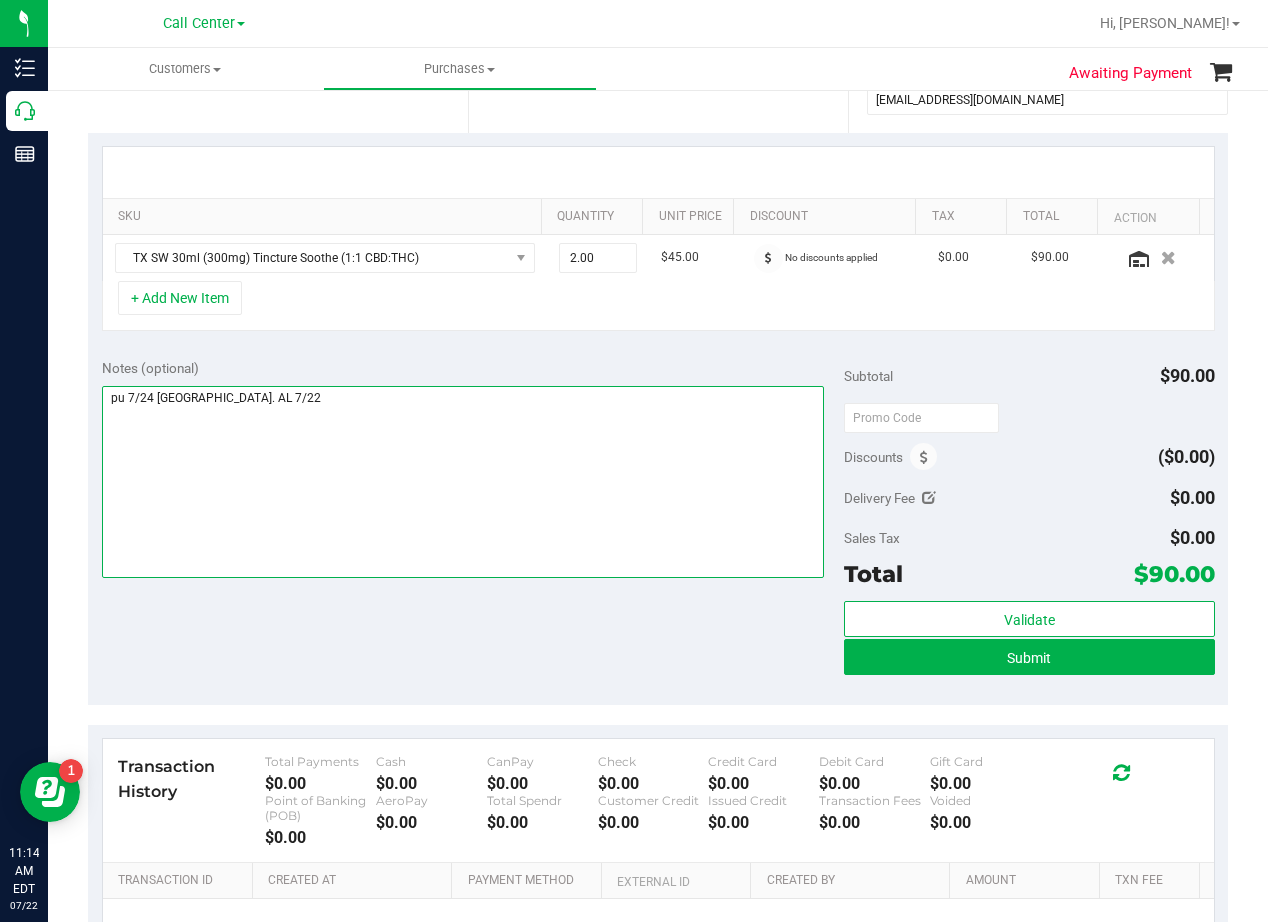 scroll, scrollTop: 400, scrollLeft: 0, axis: vertical 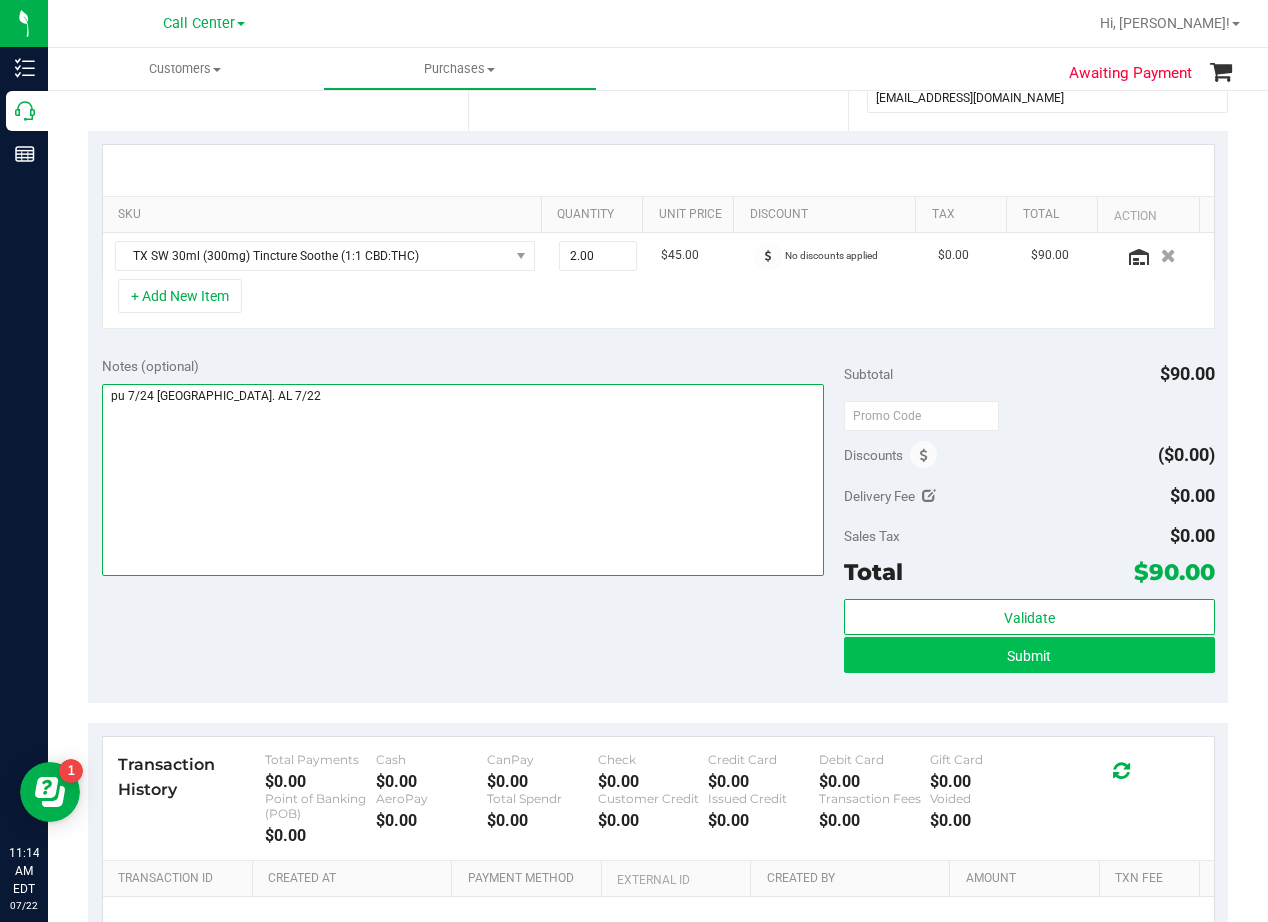 type on "pu 7/24 Fort Worth. AL 7/22" 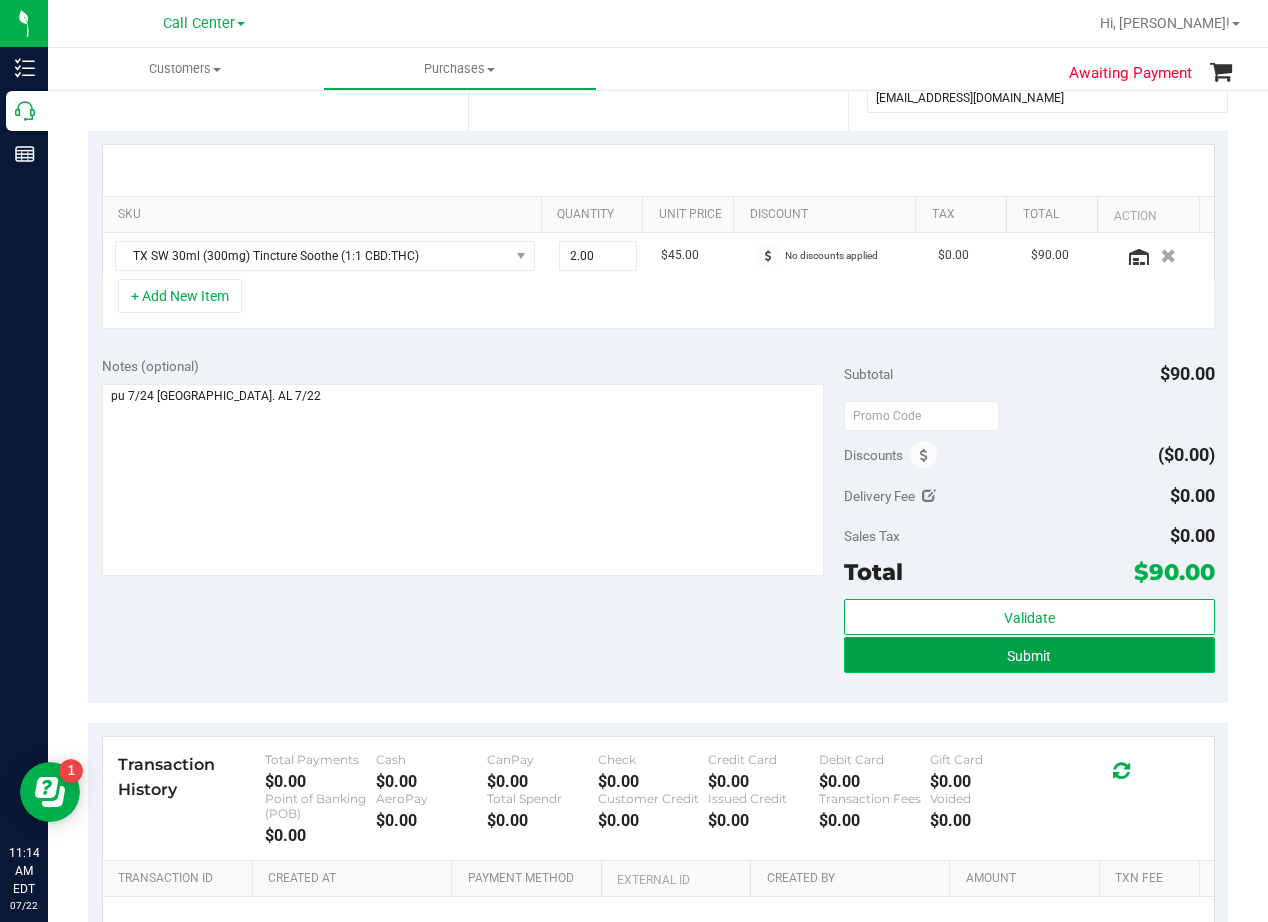 click on "Submit" at bounding box center (1029, 655) 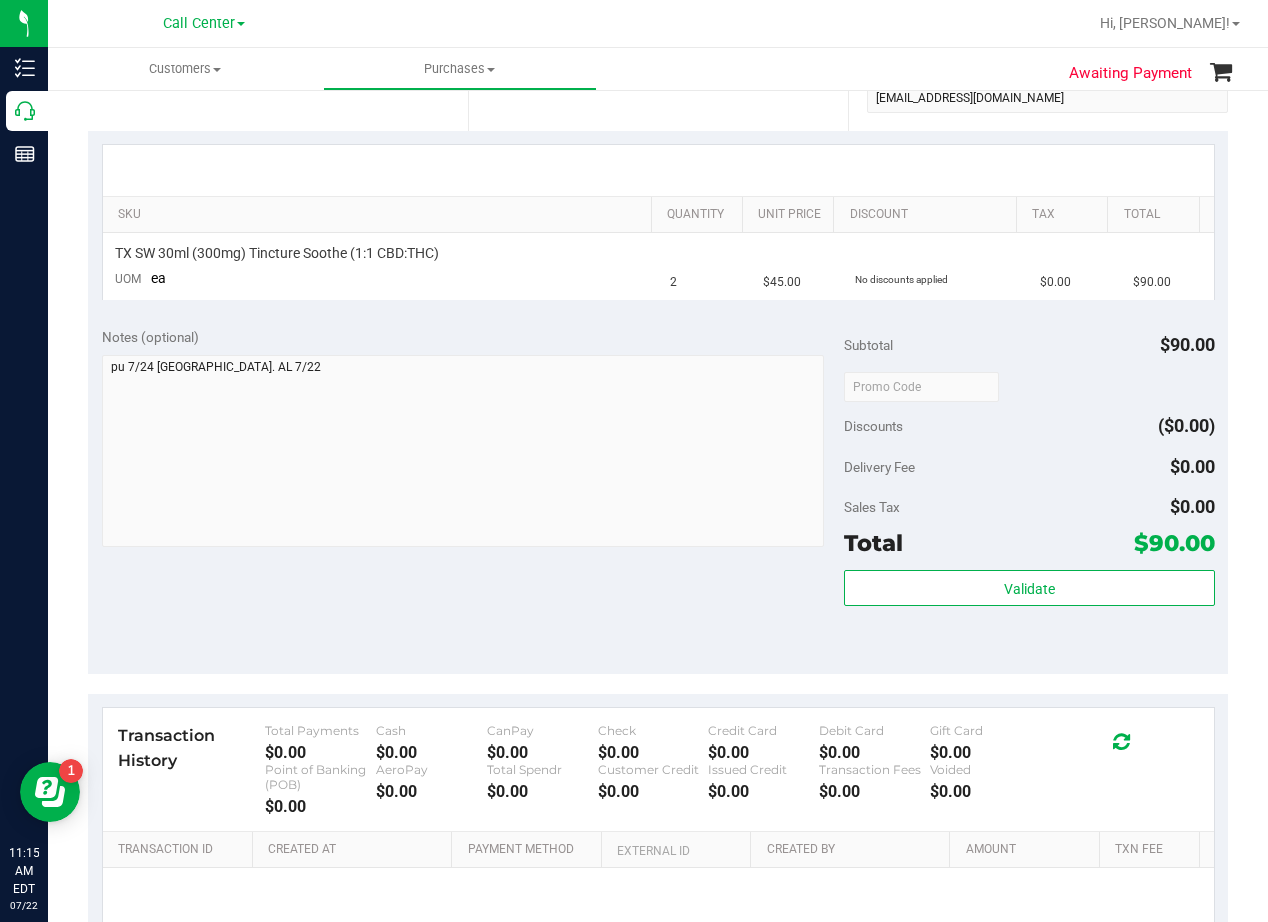 click on "Notes (optional)
Subtotal
$90.00
Discounts
($0.00)
Delivery Fee
$0.00
Sales Tax
$0.00
Total
$90.00" at bounding box center [658, 494] 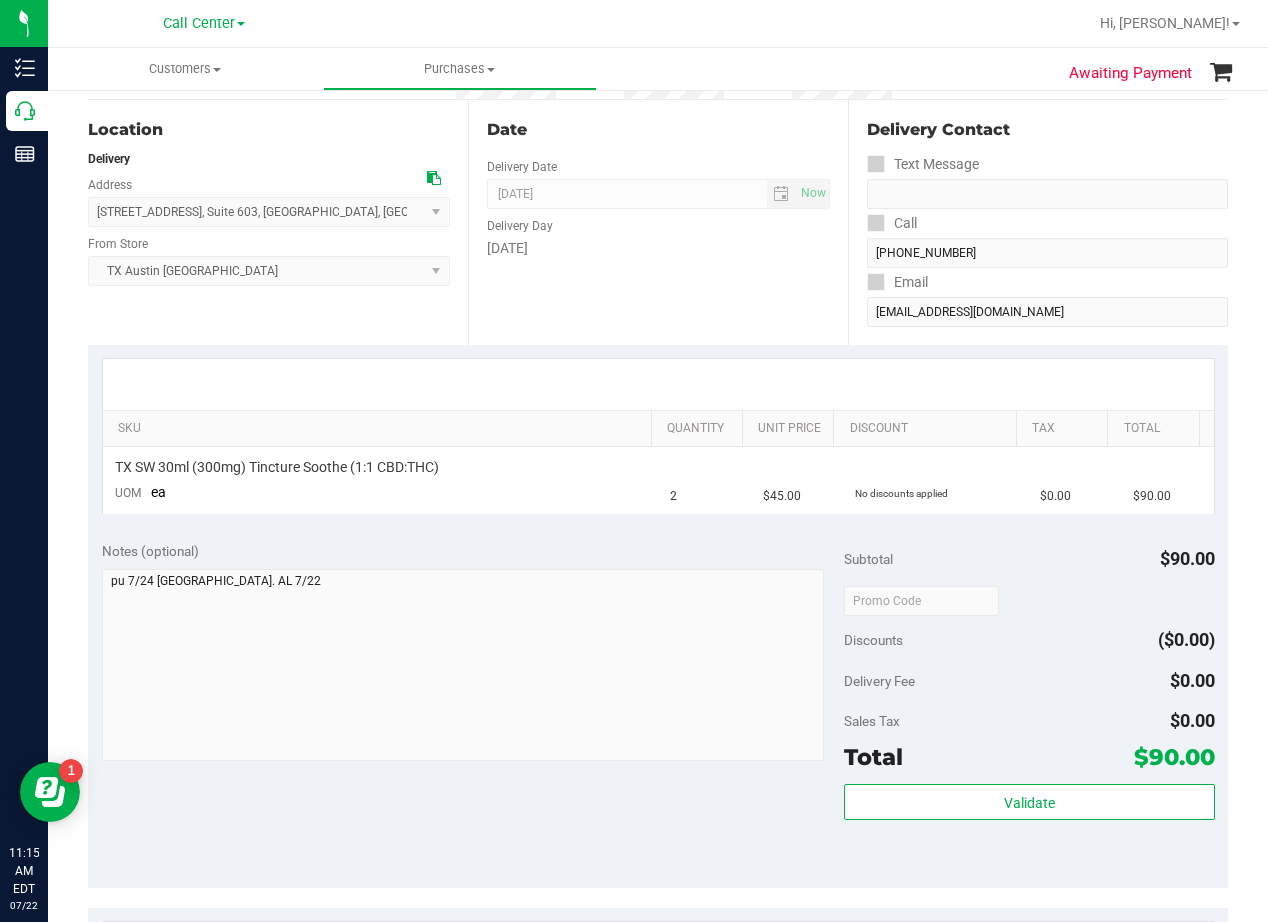 scroll, scrollTop: 0, scrollLeft: 0, axis: both 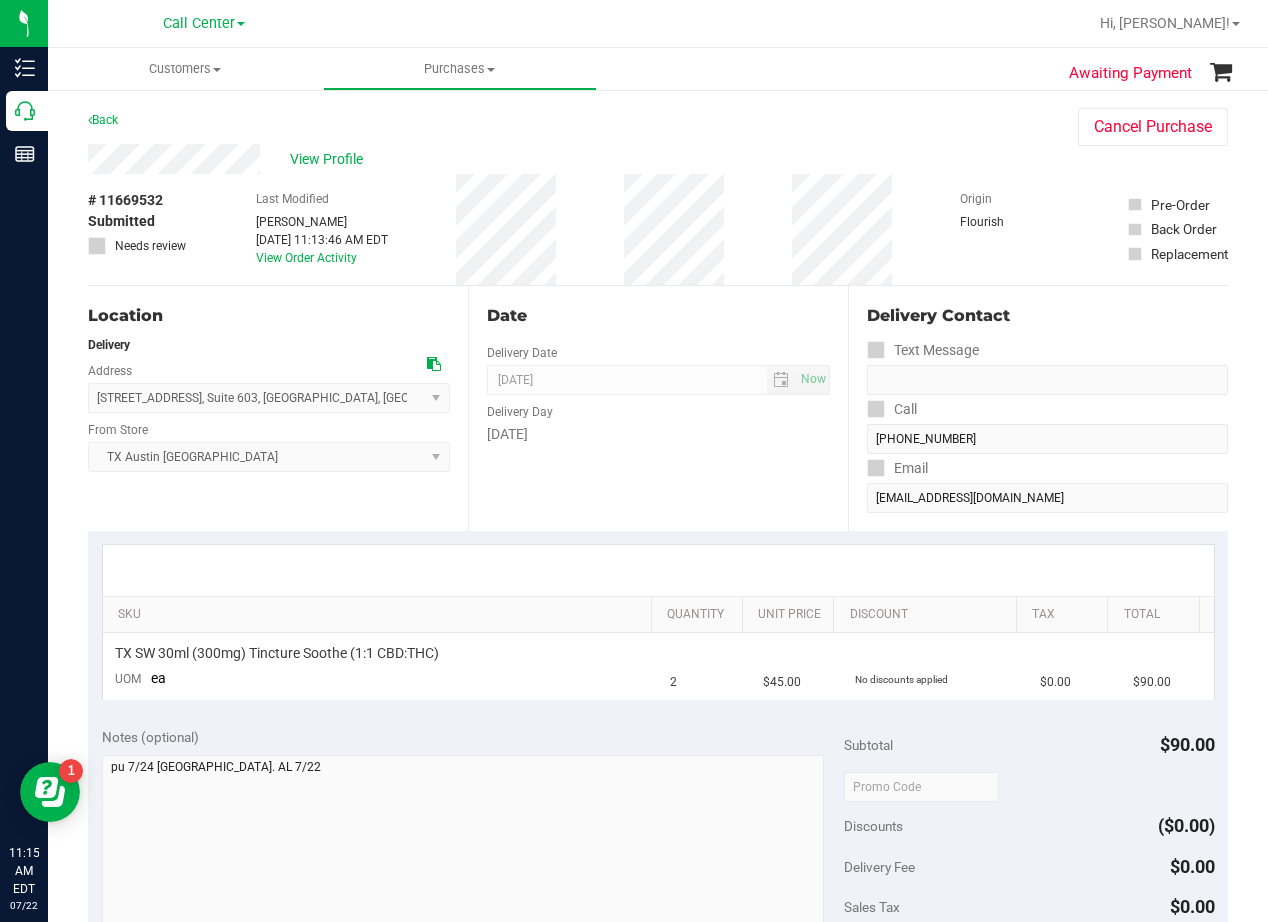 click on "Date
Delivery Date
07/24/2025
Now
07/24/2025 08:00 AM
Now
Delivery Day
Thursday" at bounding box center [658, 408] 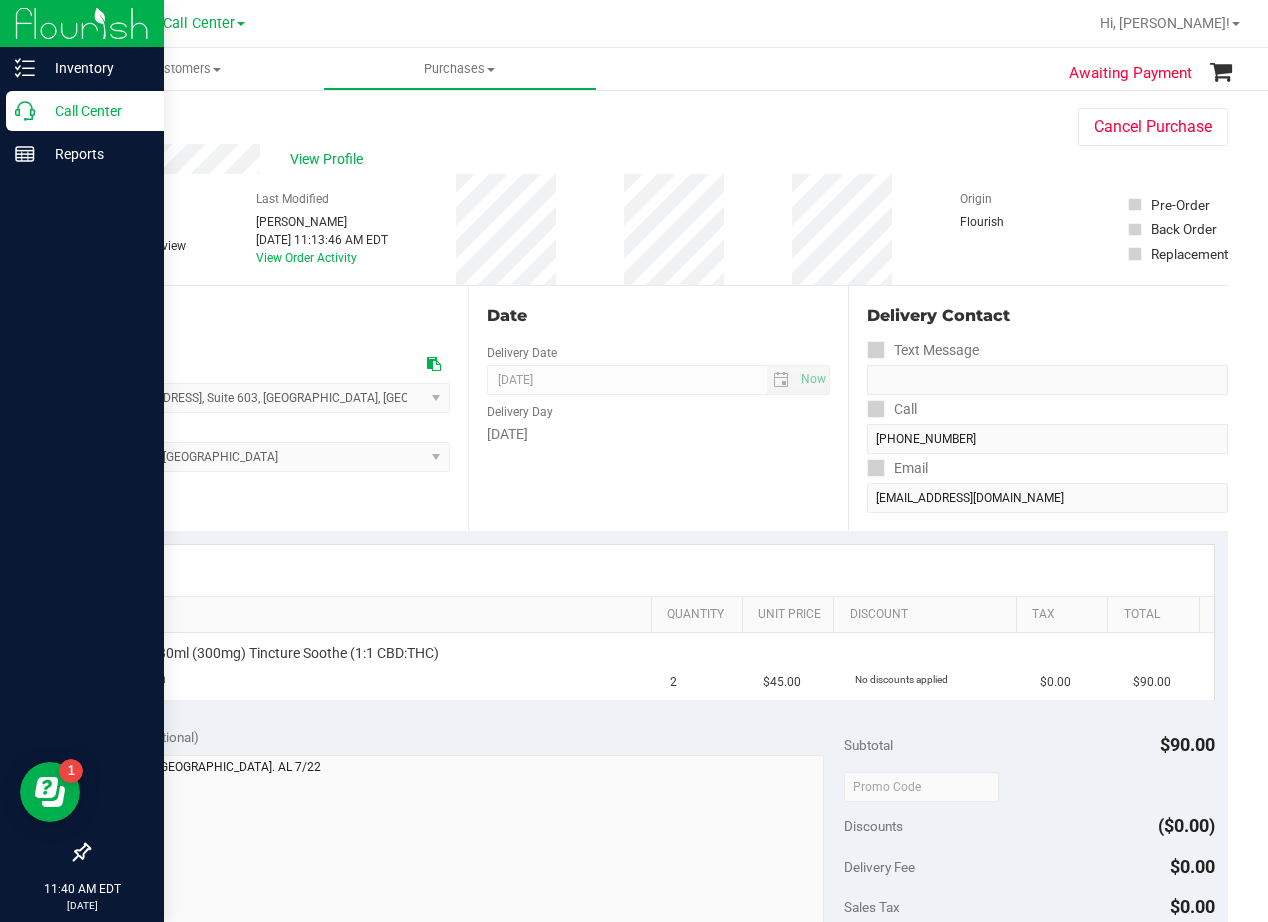 click 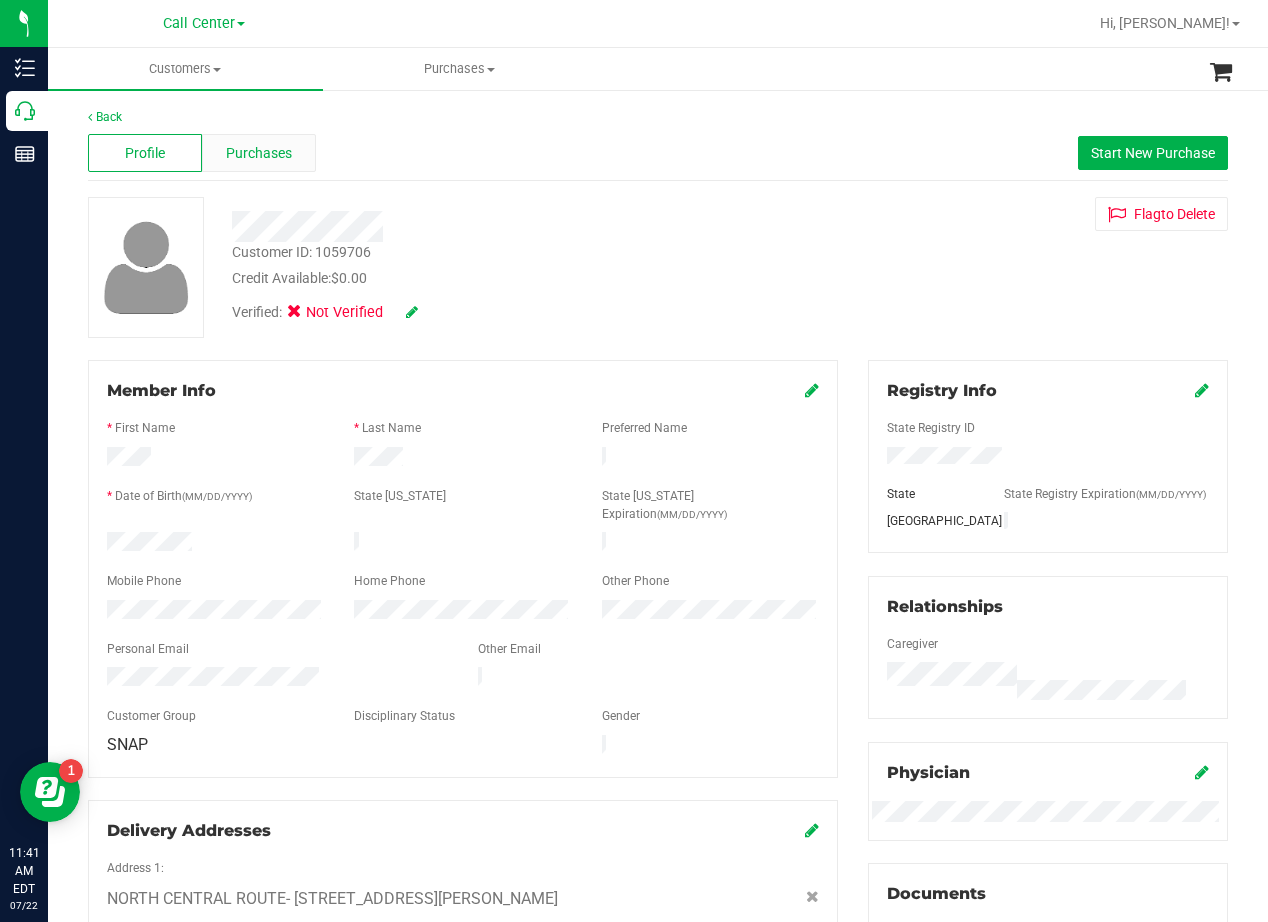click on "Purchases" at bounding box center [259, 153] 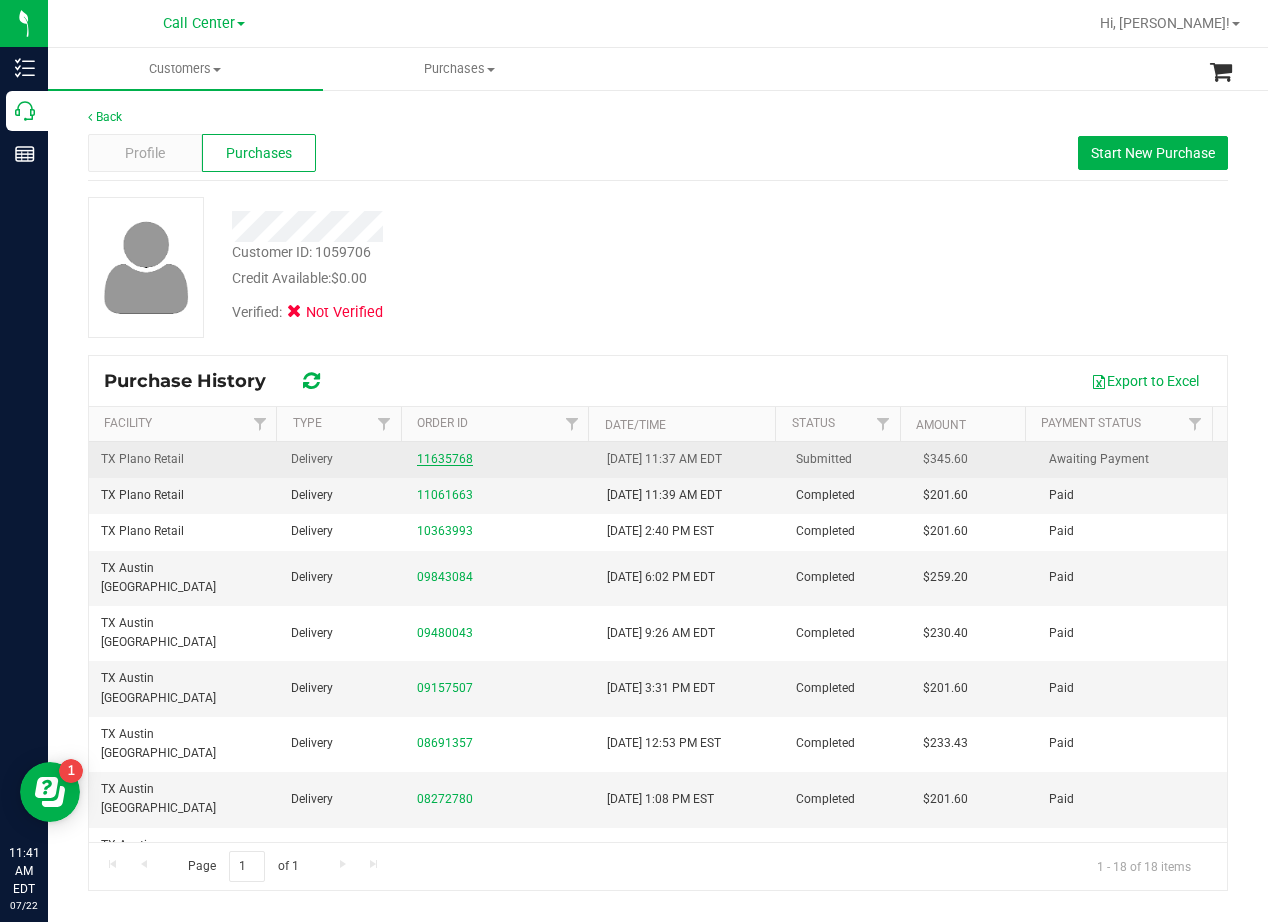 click on "11635768" at bounding box center (445, 459) 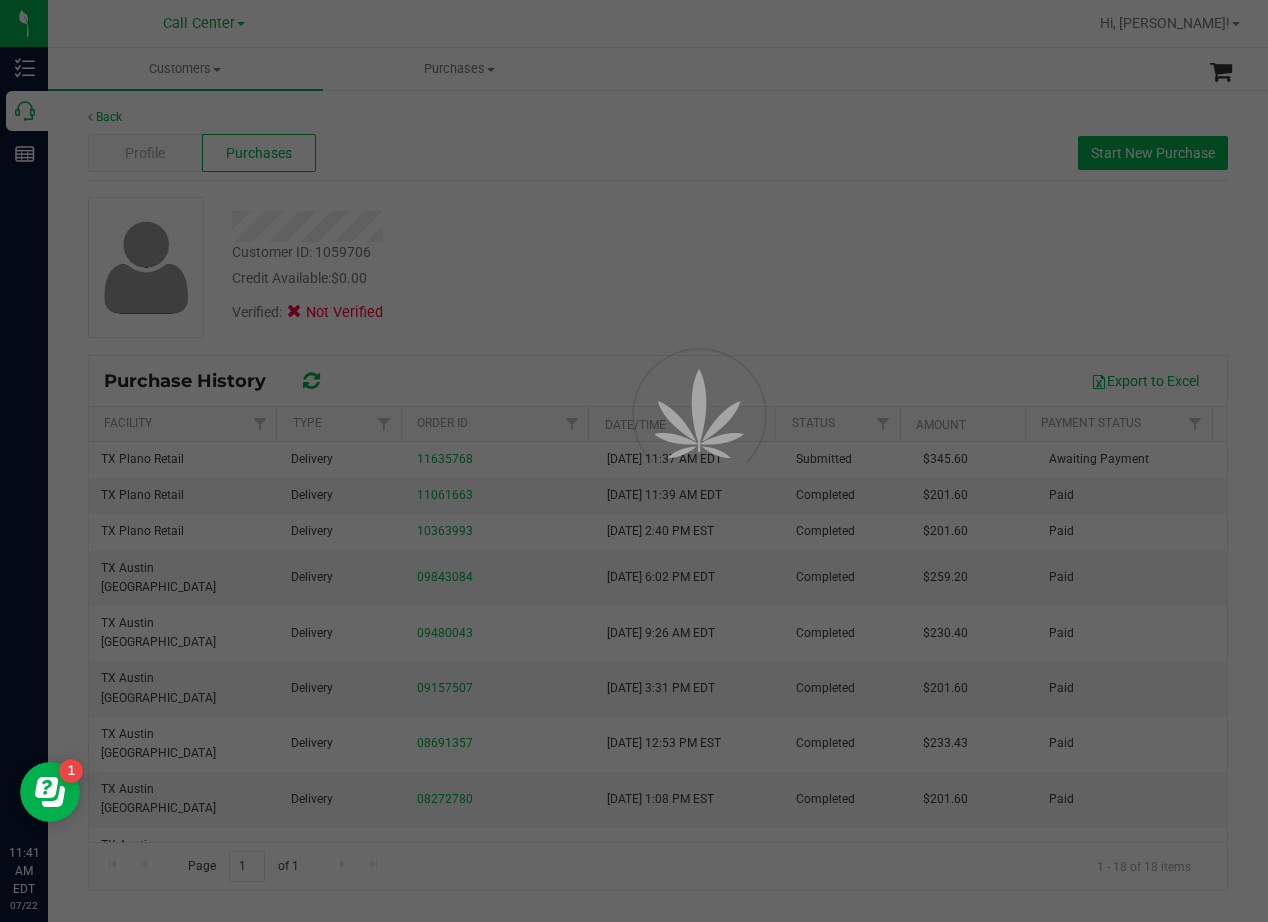 click at bounding box center (634, 461) 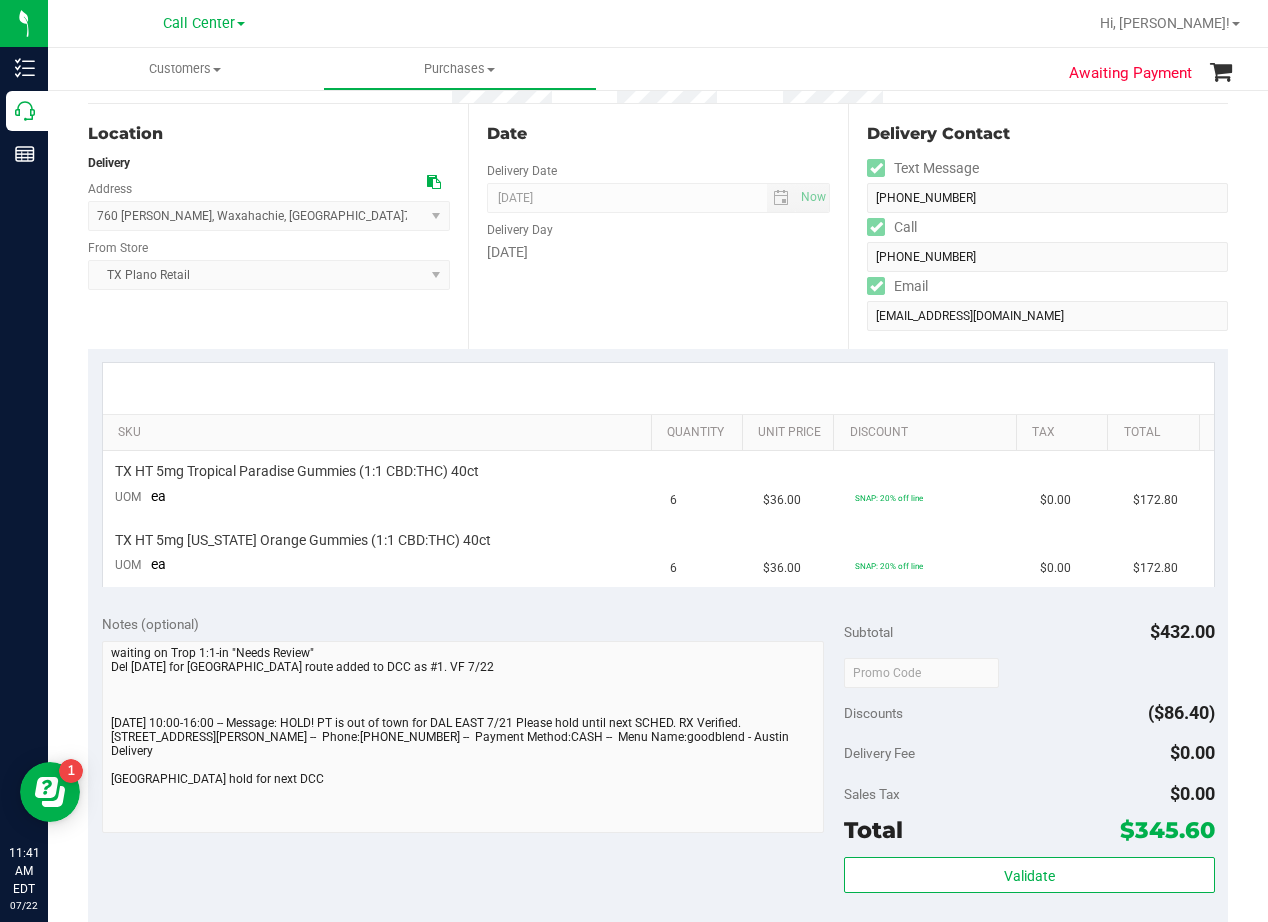 scroll, scrollTop: 200, scrollLeft: 0, axis: vertical 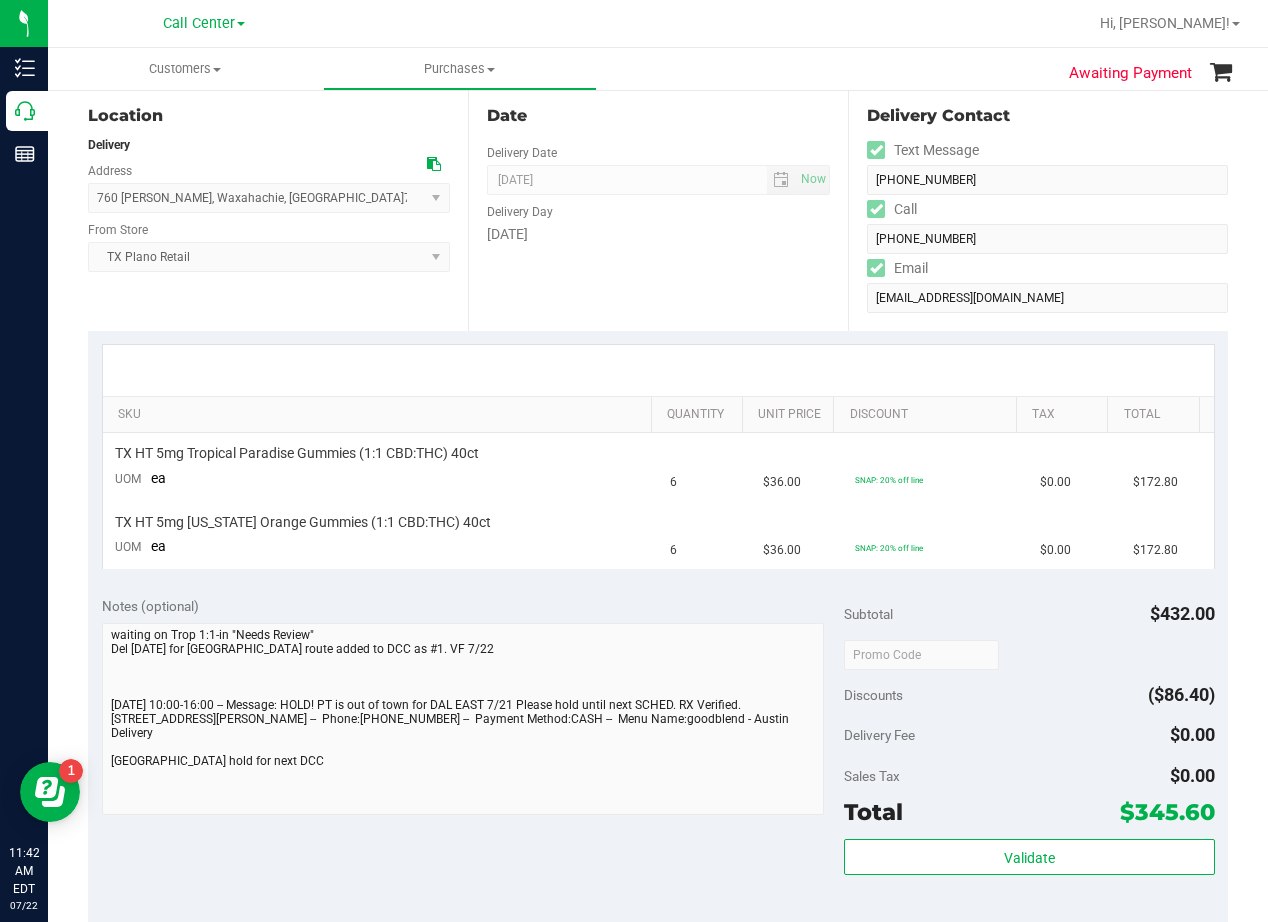 click on "Date
Delivery Date
07/28/2025
Now
07/28/2025 08:00 AM
Now
Delivery Day
Monday" at bounding box center [658, 208] 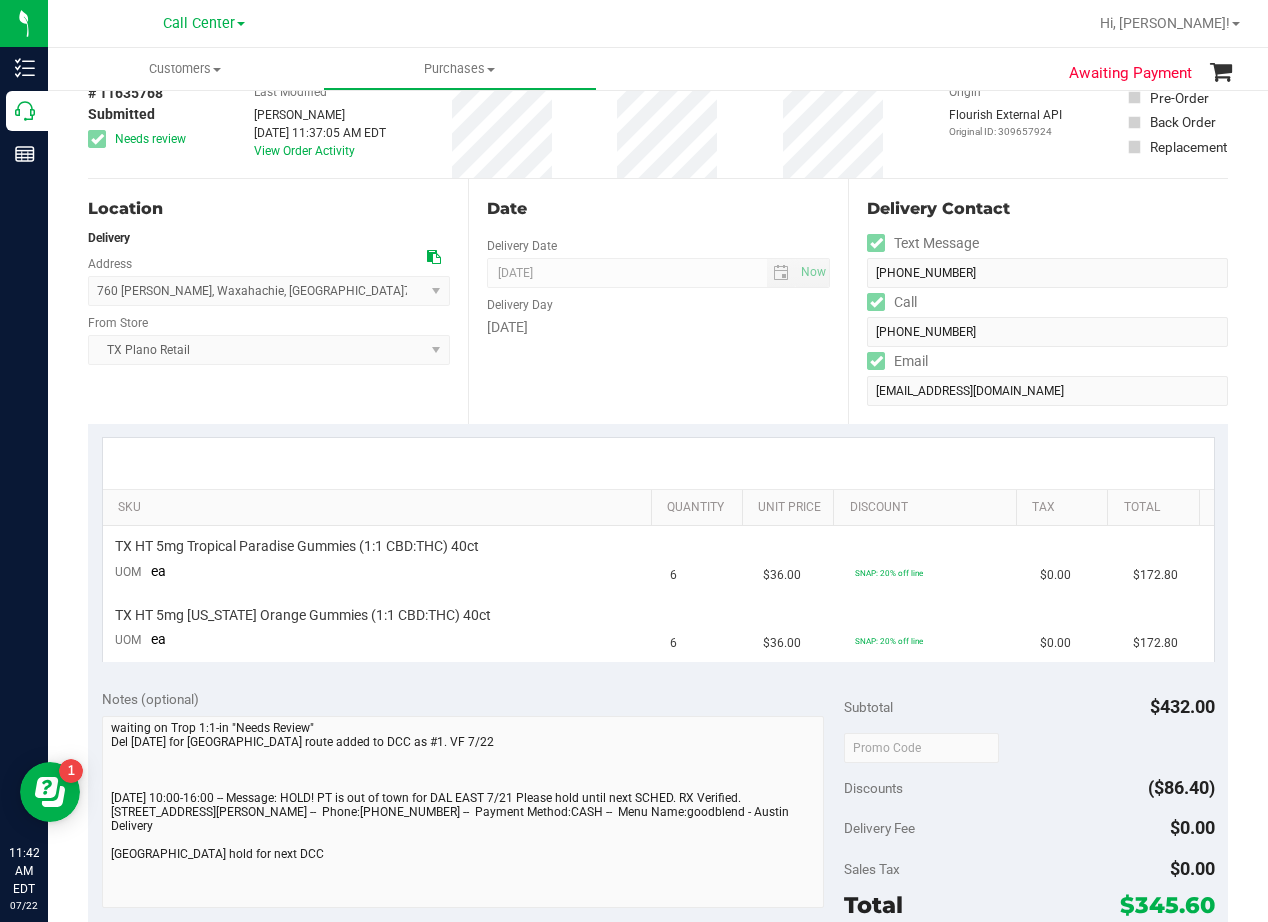 scroll, scrollTop: 0, scrollLeft: 0, axis: both 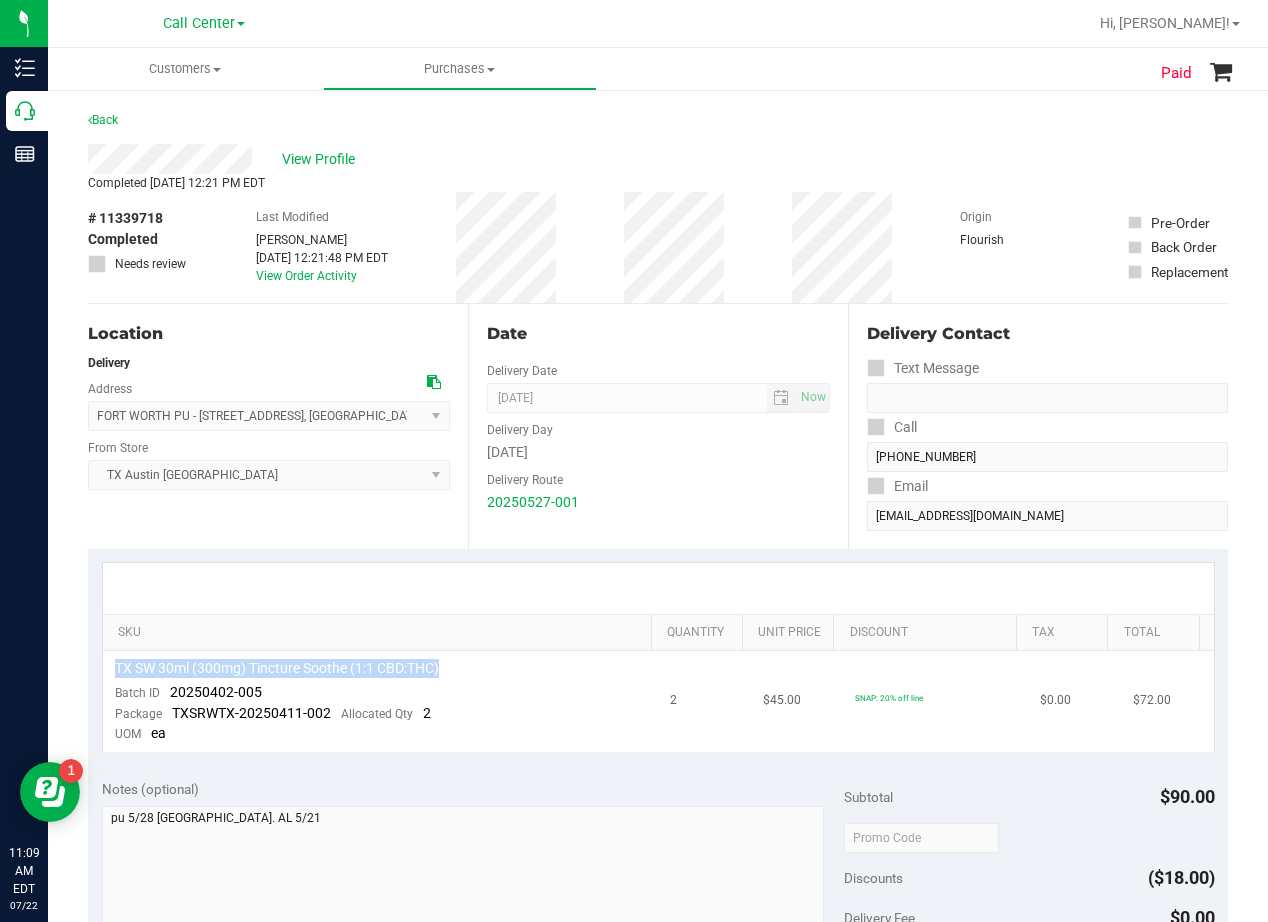 drag, startPoint x: 447, startPoint y: 670, endPoint x: 110, endPoint y: 668, distance: 337.00592 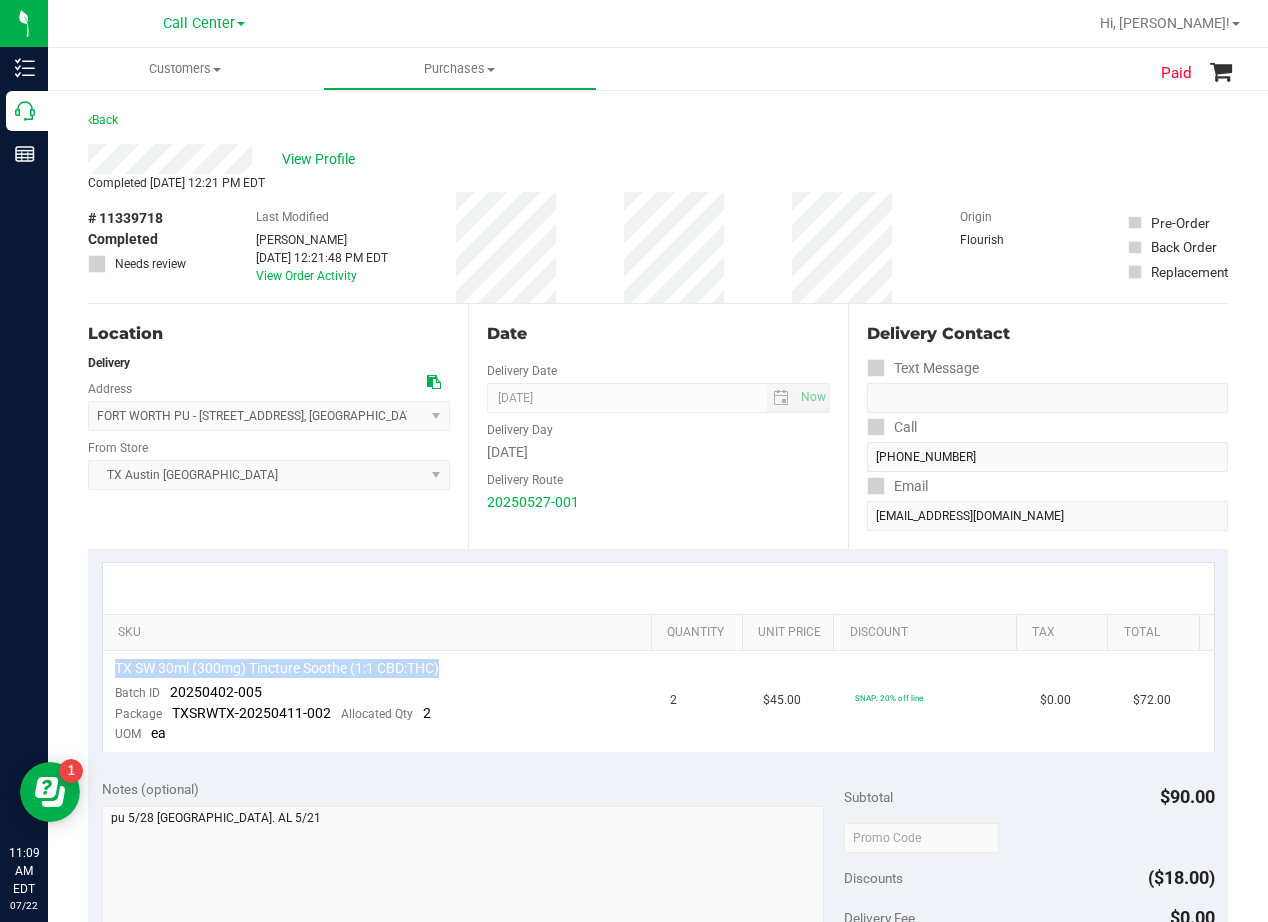copy on "TX SW 30ml (300mg) Tincture Soothe (1:1 CBD:THC)" 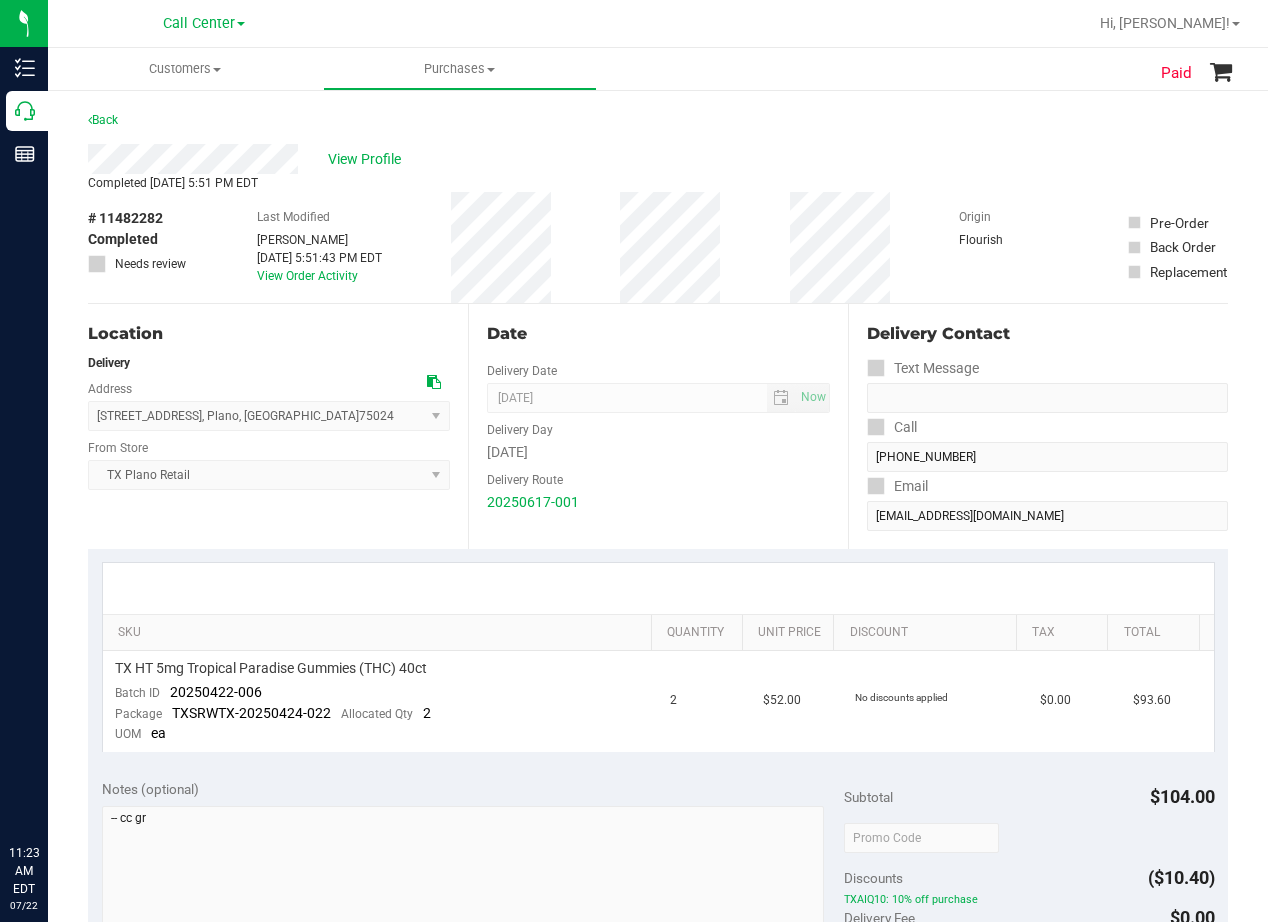 scroll, scrollTop: 0, scrollLeft: 0, axis: both 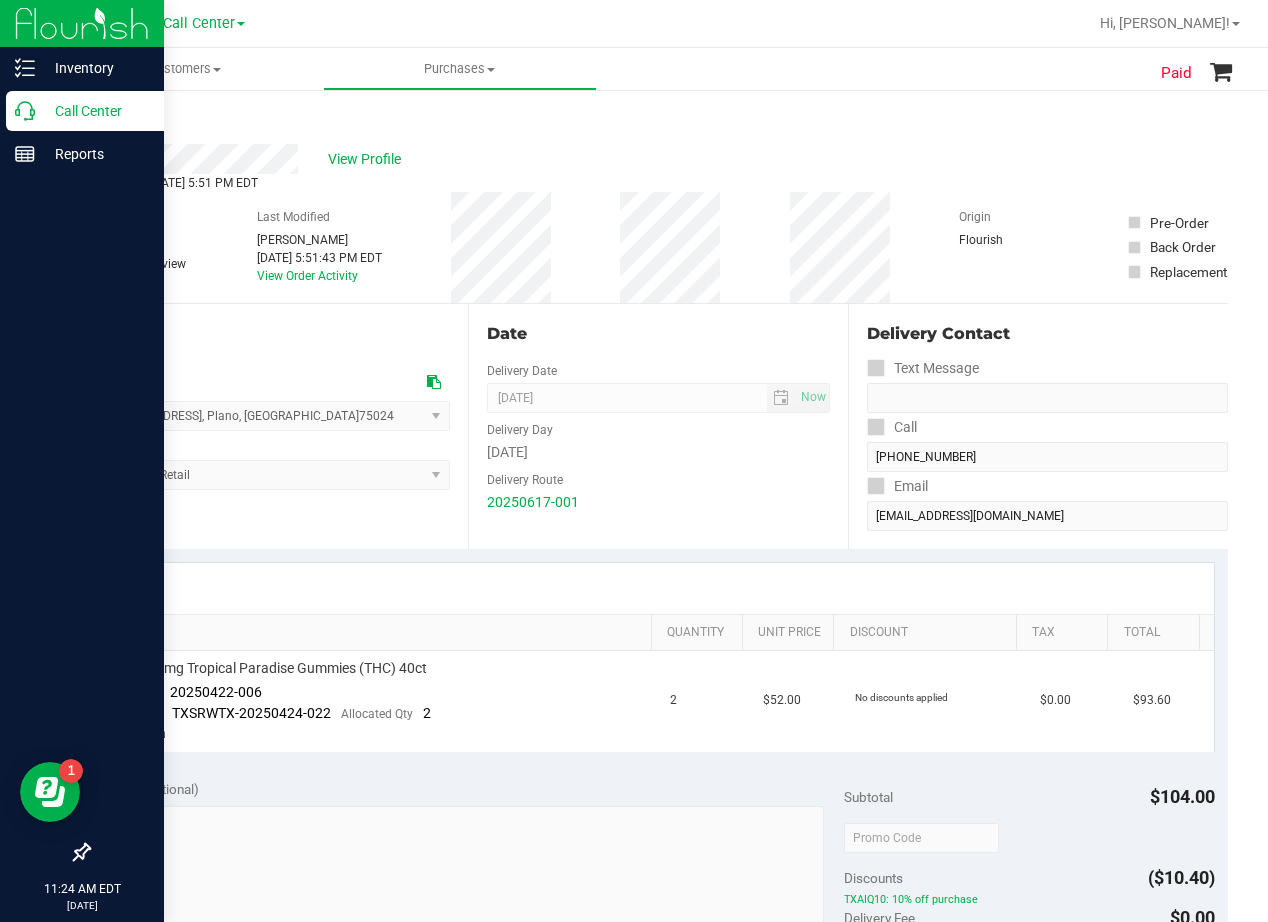 click on "Call Center" at bounding box center [95, 111] 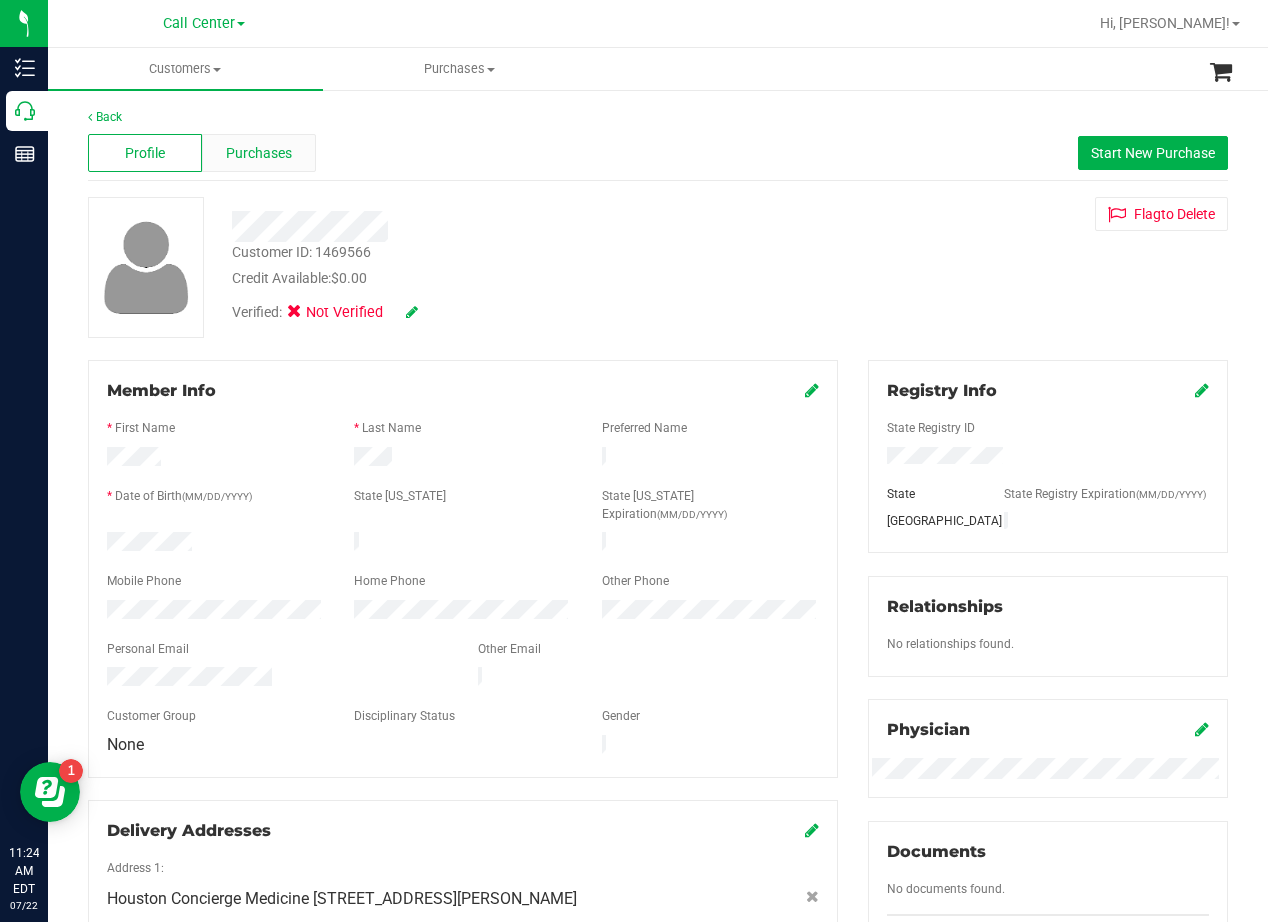 click on "Purchases" at bounding box center (259, 153) 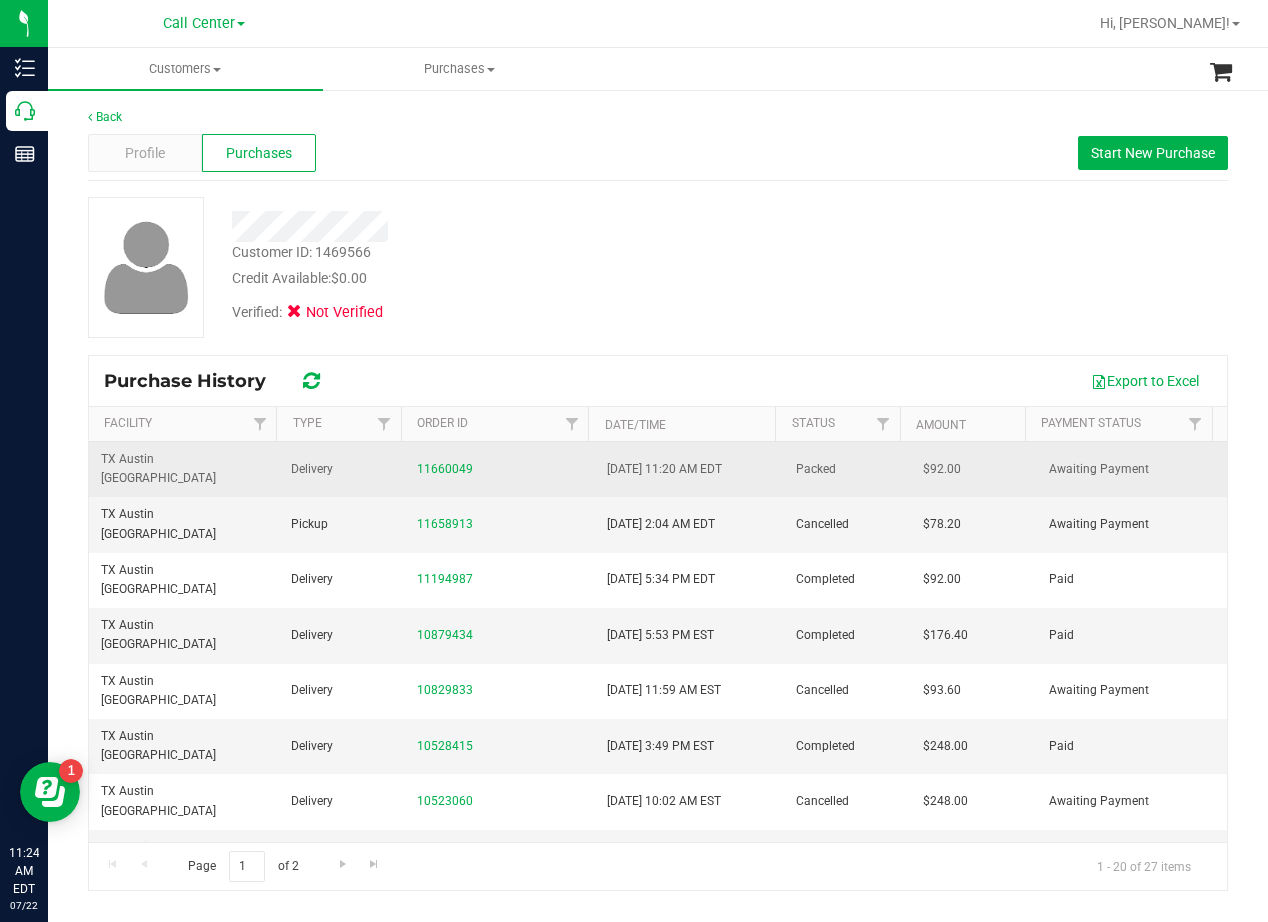 click on "11660049" at bounding box center (500, 469) 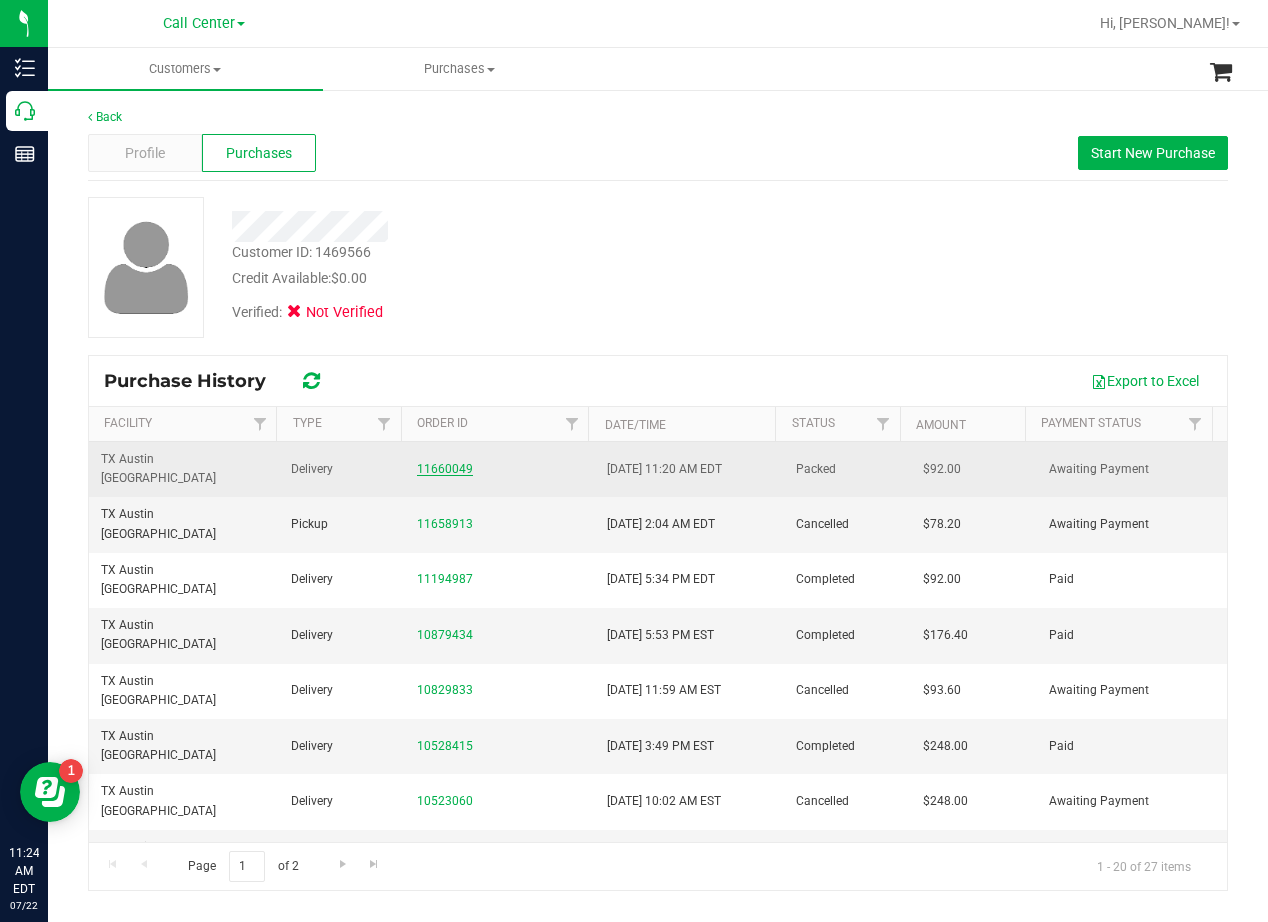 click on "11660049" at bounding box center [445, 469] 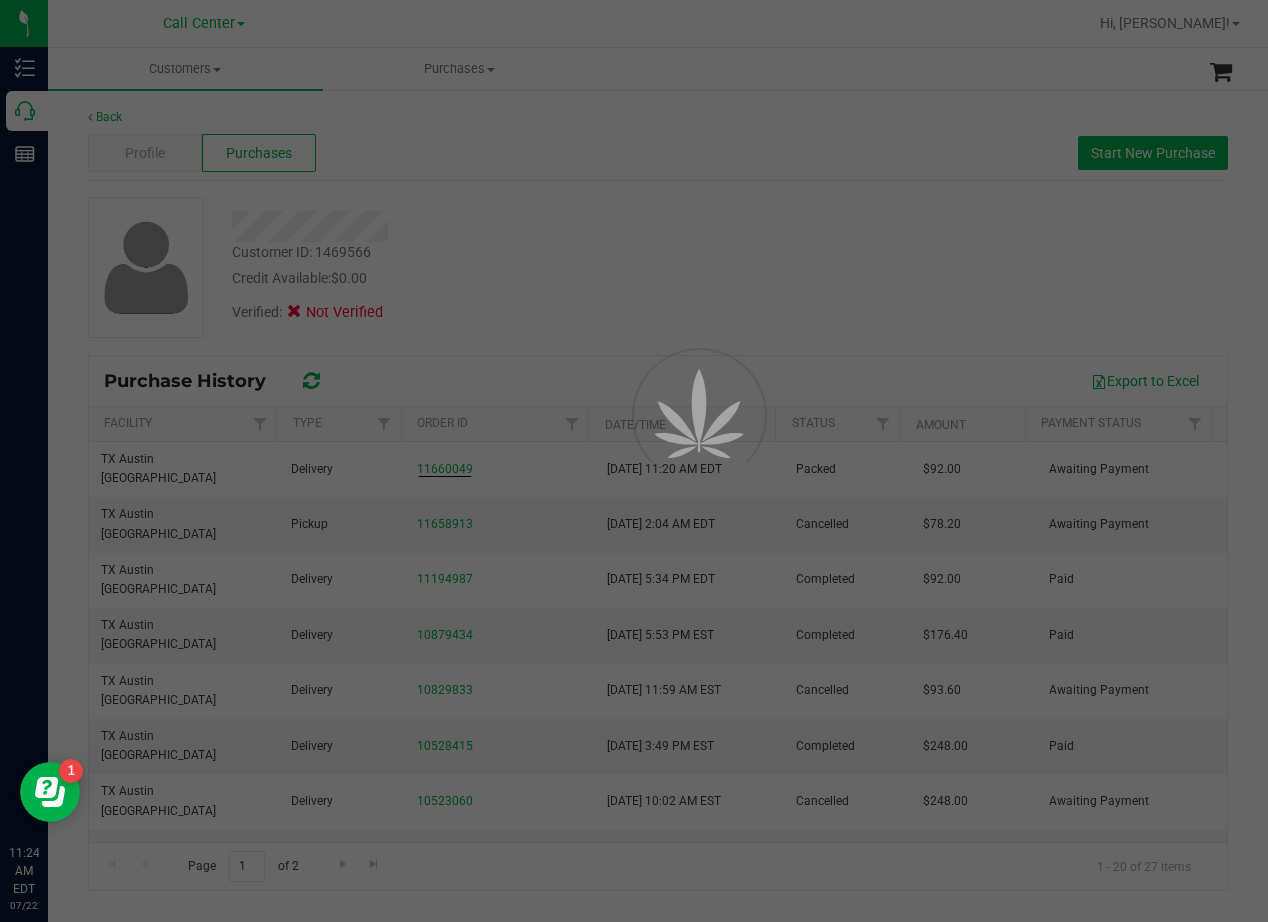 click at bounding box center [634, 461] 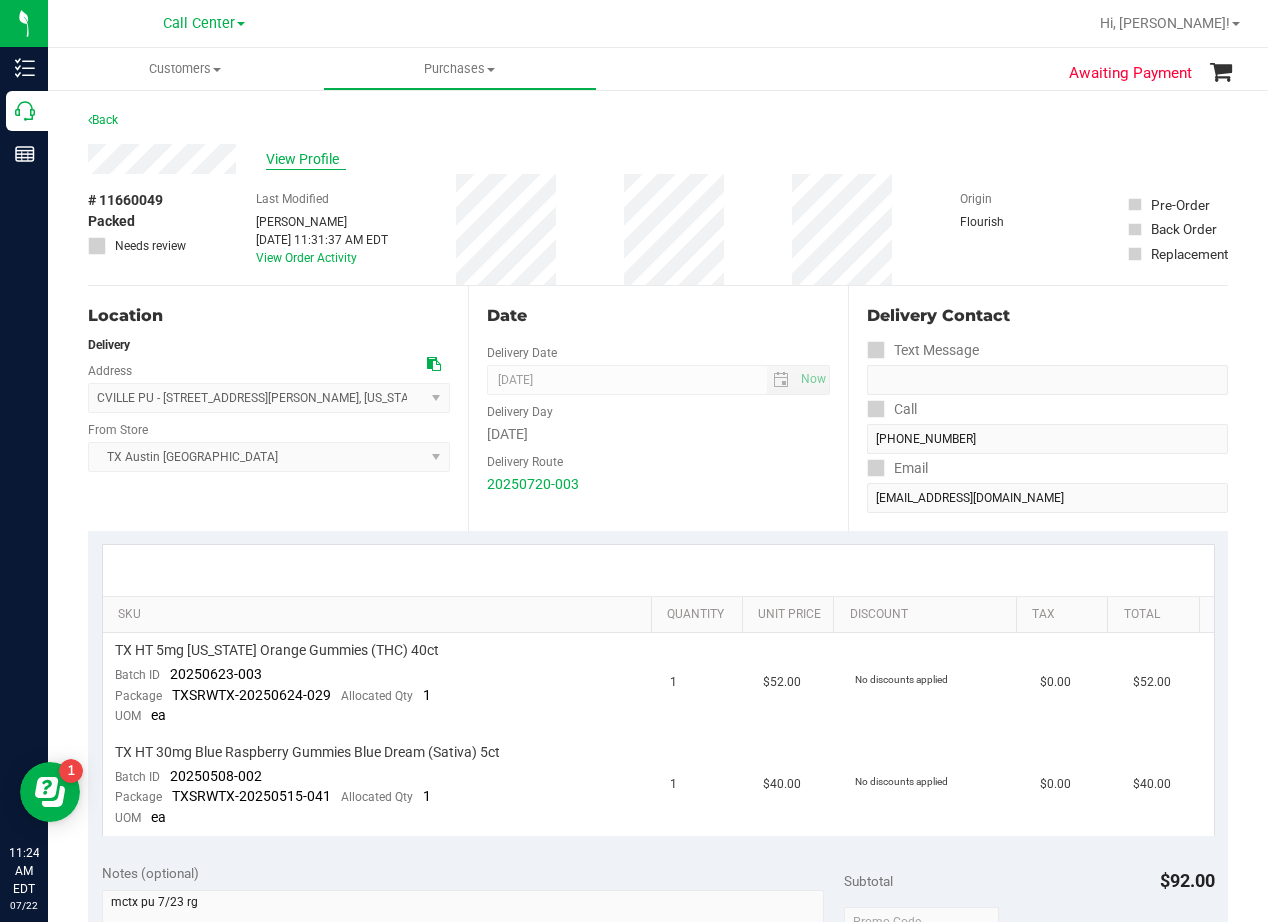 click on "View Profile" at bounding box center [306, 159] 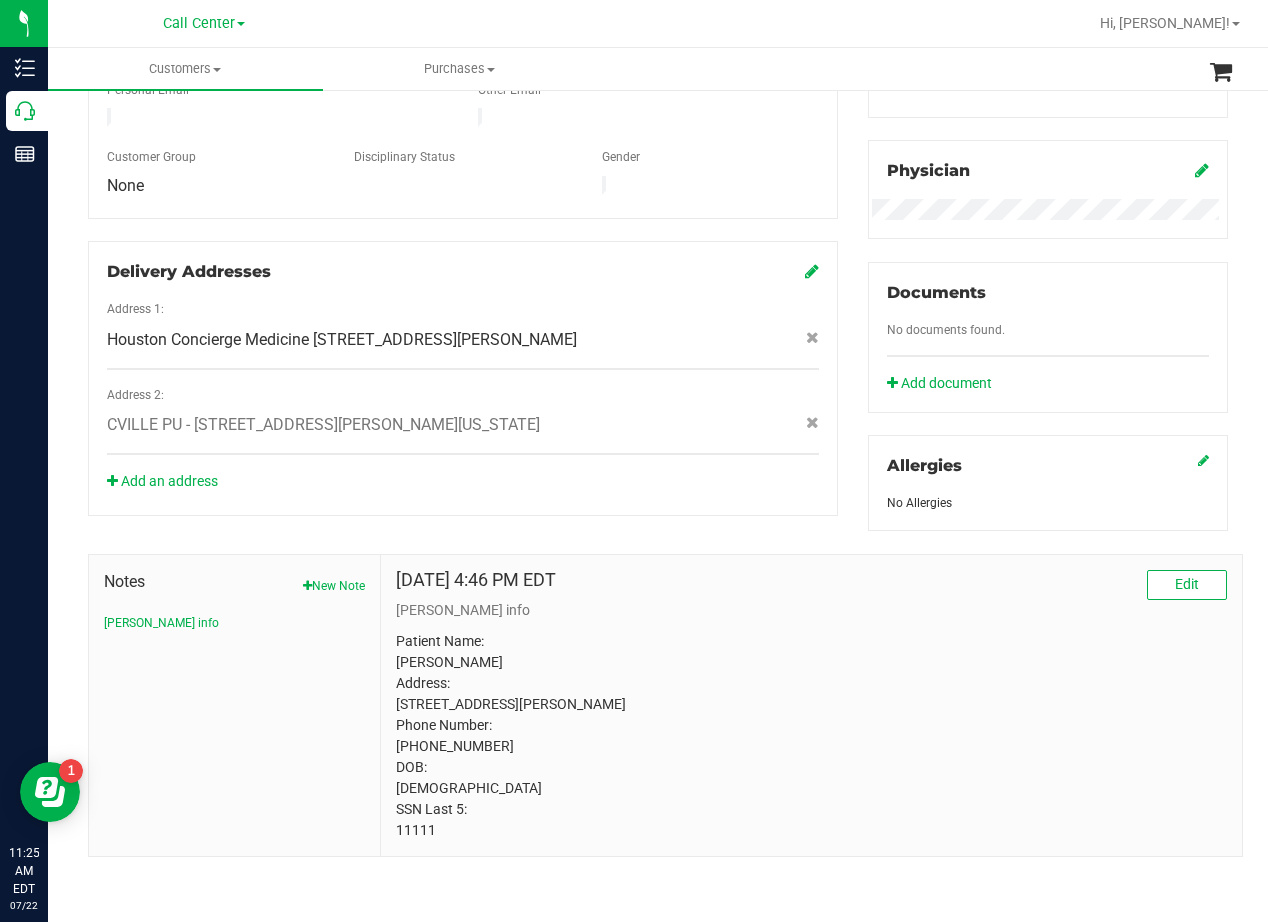 scroll, scrollTop: 596, scrollLeft: 0, axis: vertical 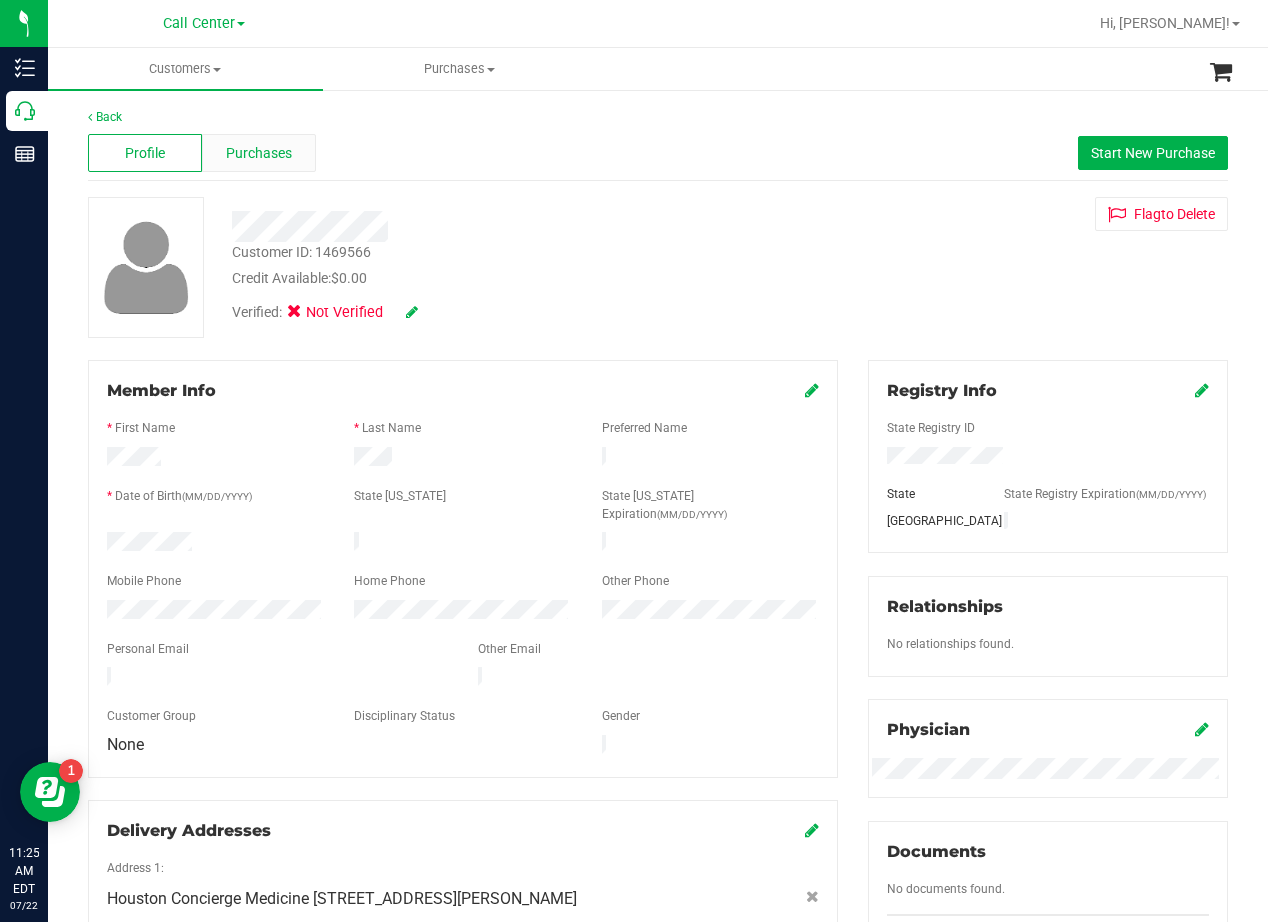 click on "Purchases" at bounding box center [259, 153] 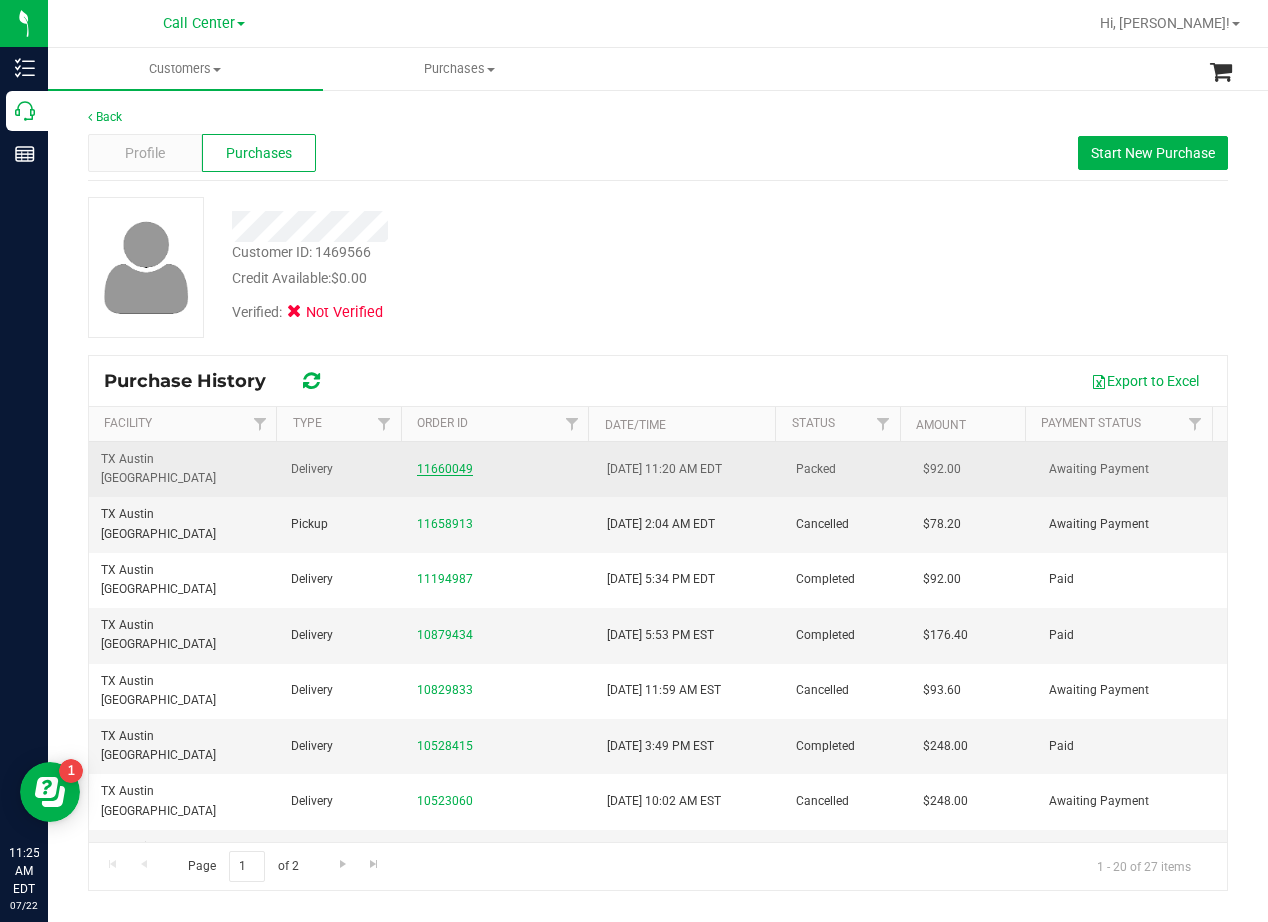 click on "11660049" at bounding box center (445, 469) 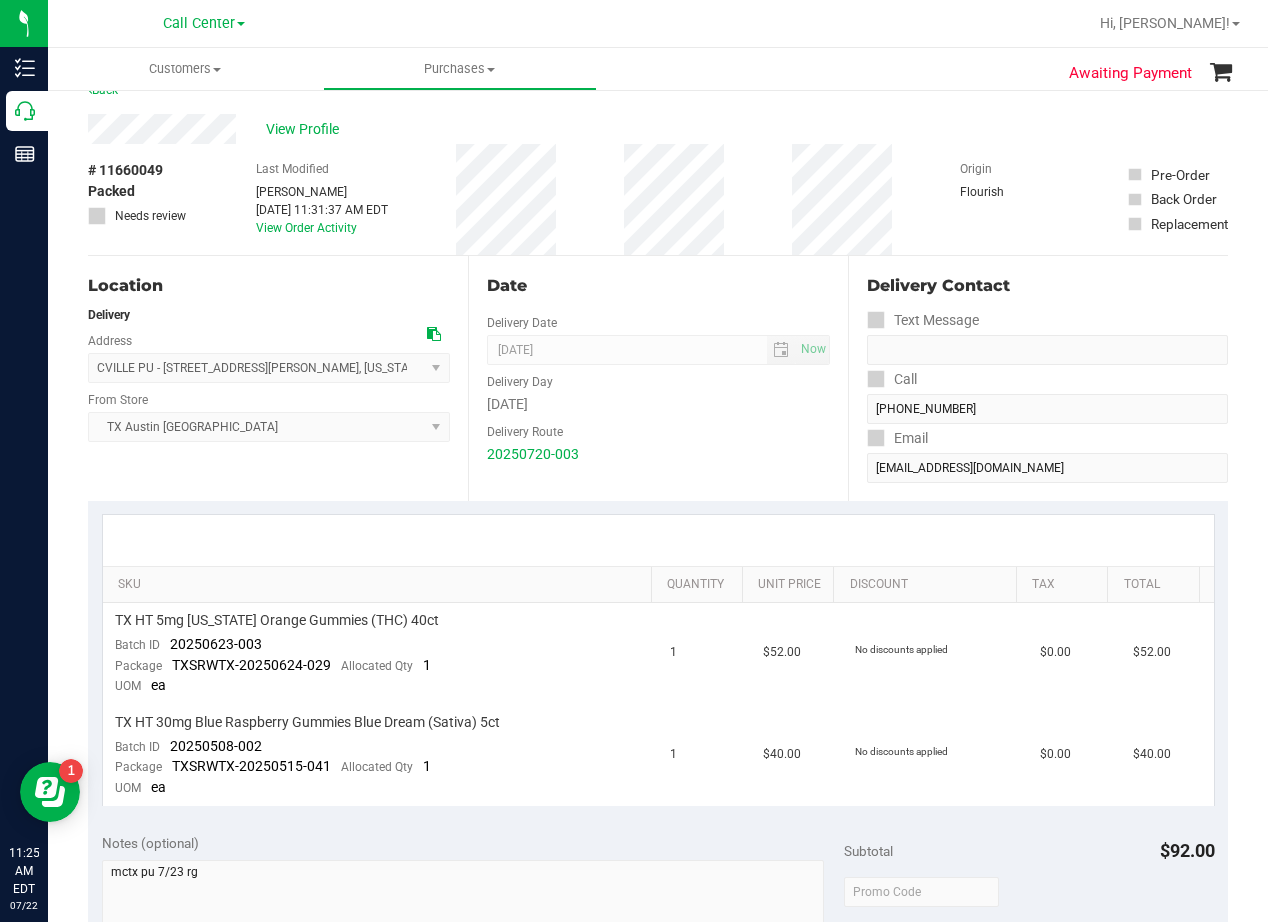 scroll, scrollTop: 0, scrollLeft: 0, axis: both 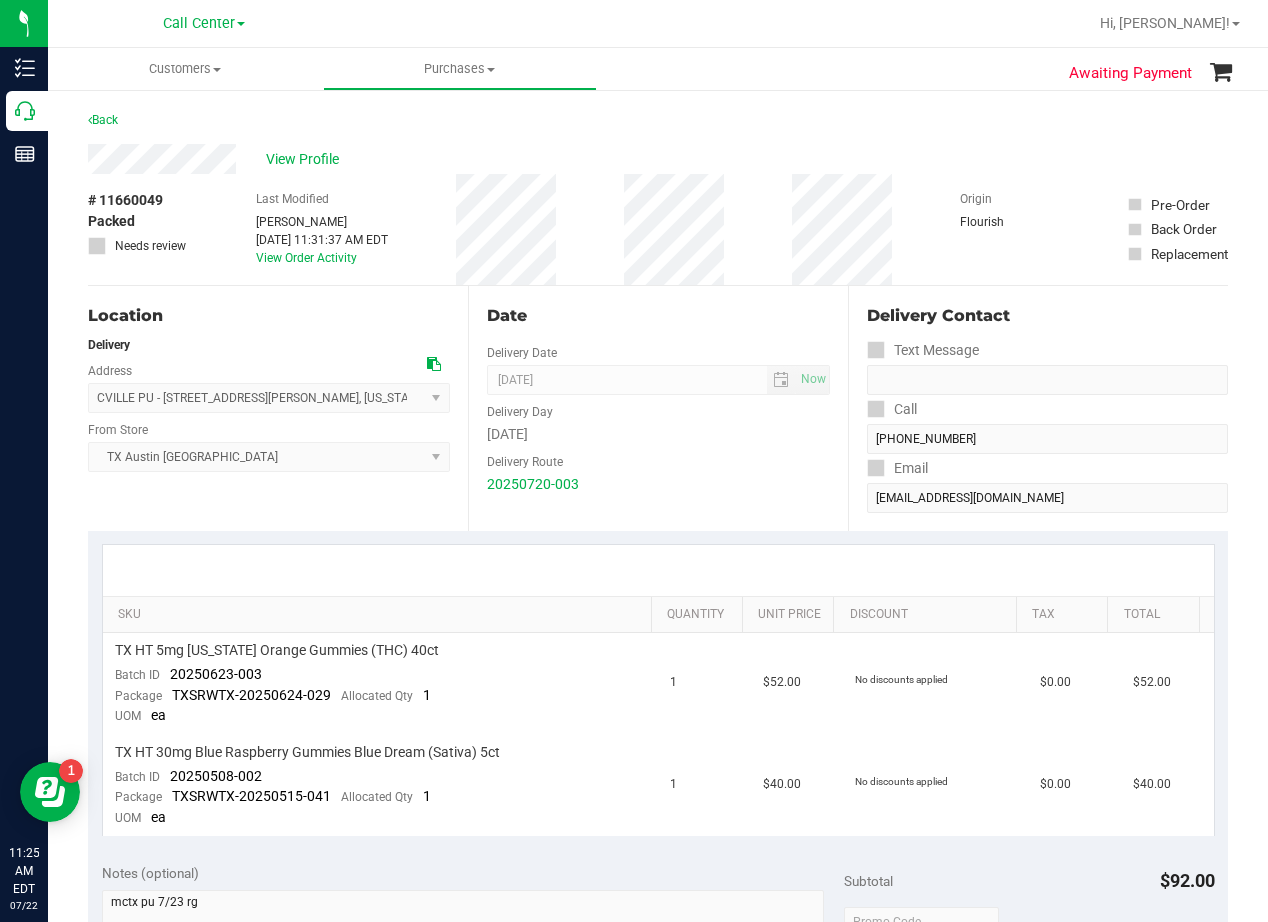 click on "Date" at bounding box center (658, 316) 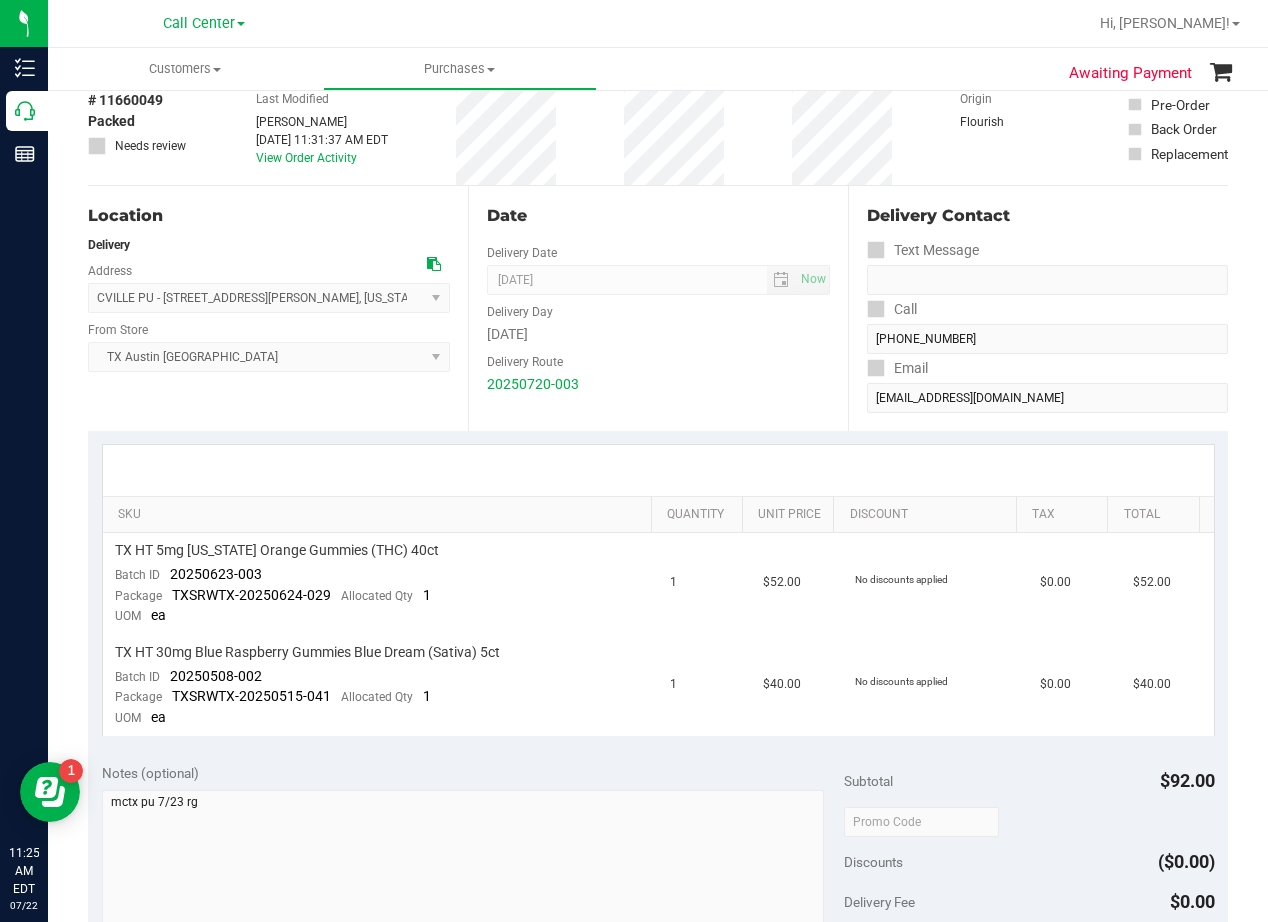 click on "[DATE]" at bounding box center [658, 334] 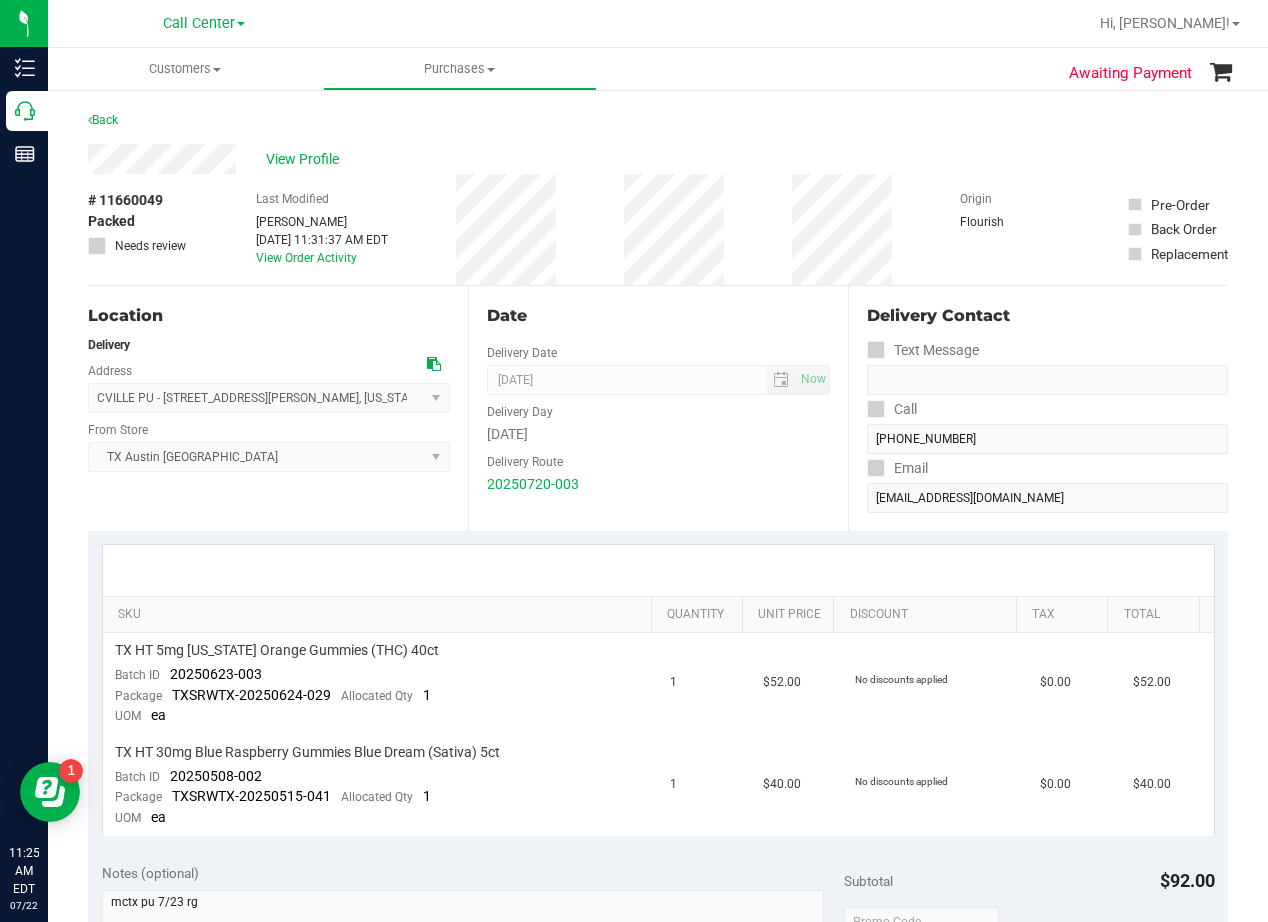 click on "Date" at bounding box center [658, 316] 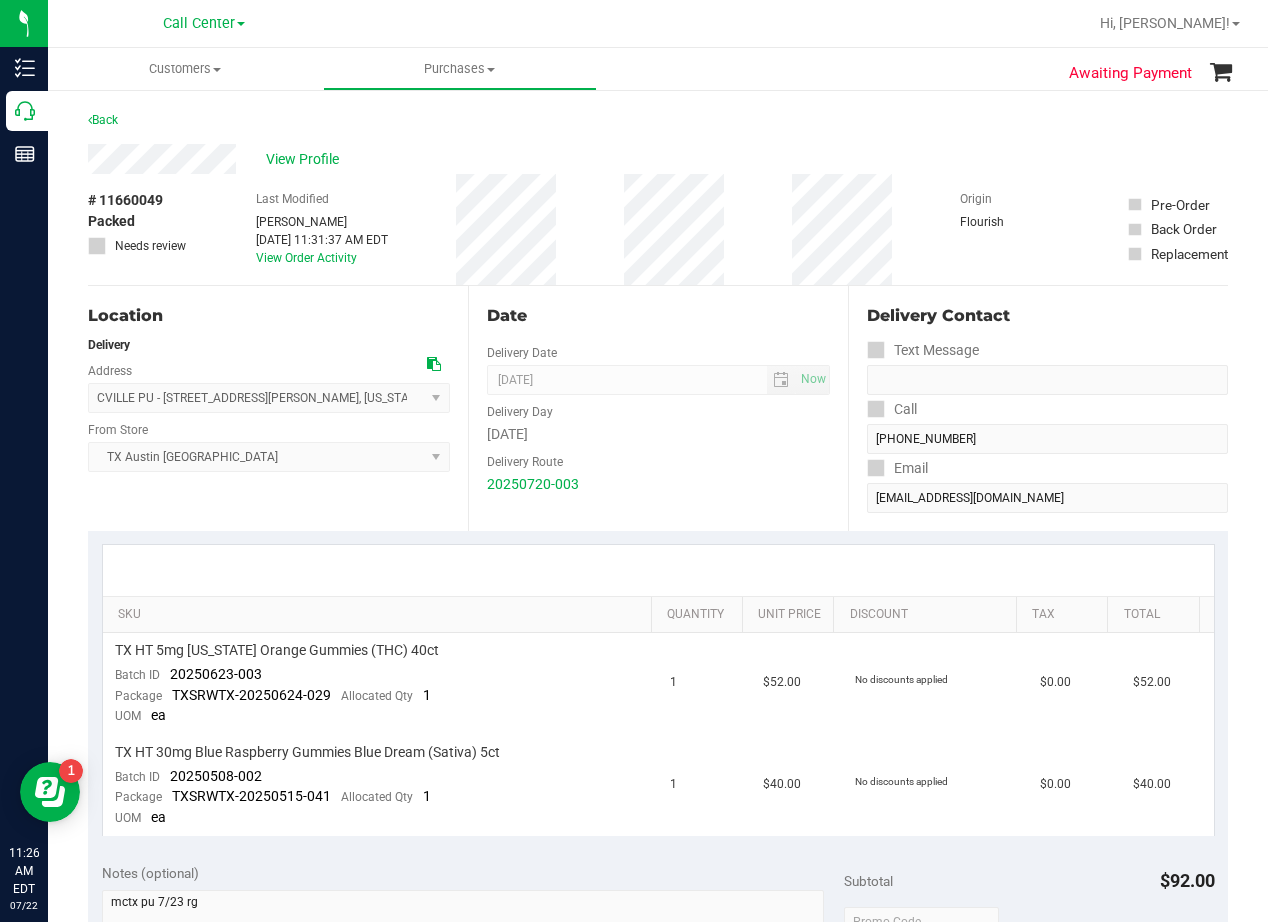 click on "Date" at bounding box center (658, 316) 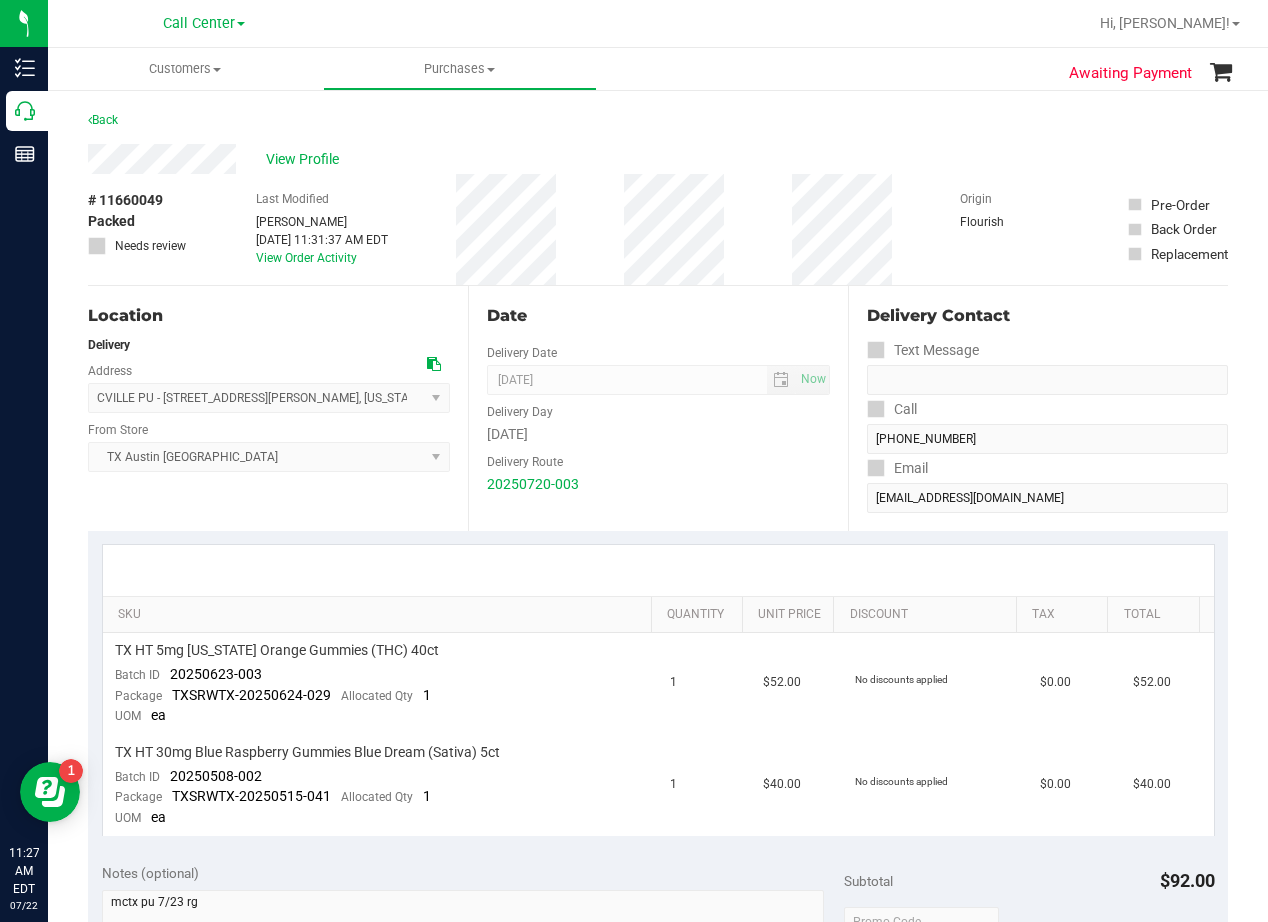 click on "Date" at bounding box center (658, 316) 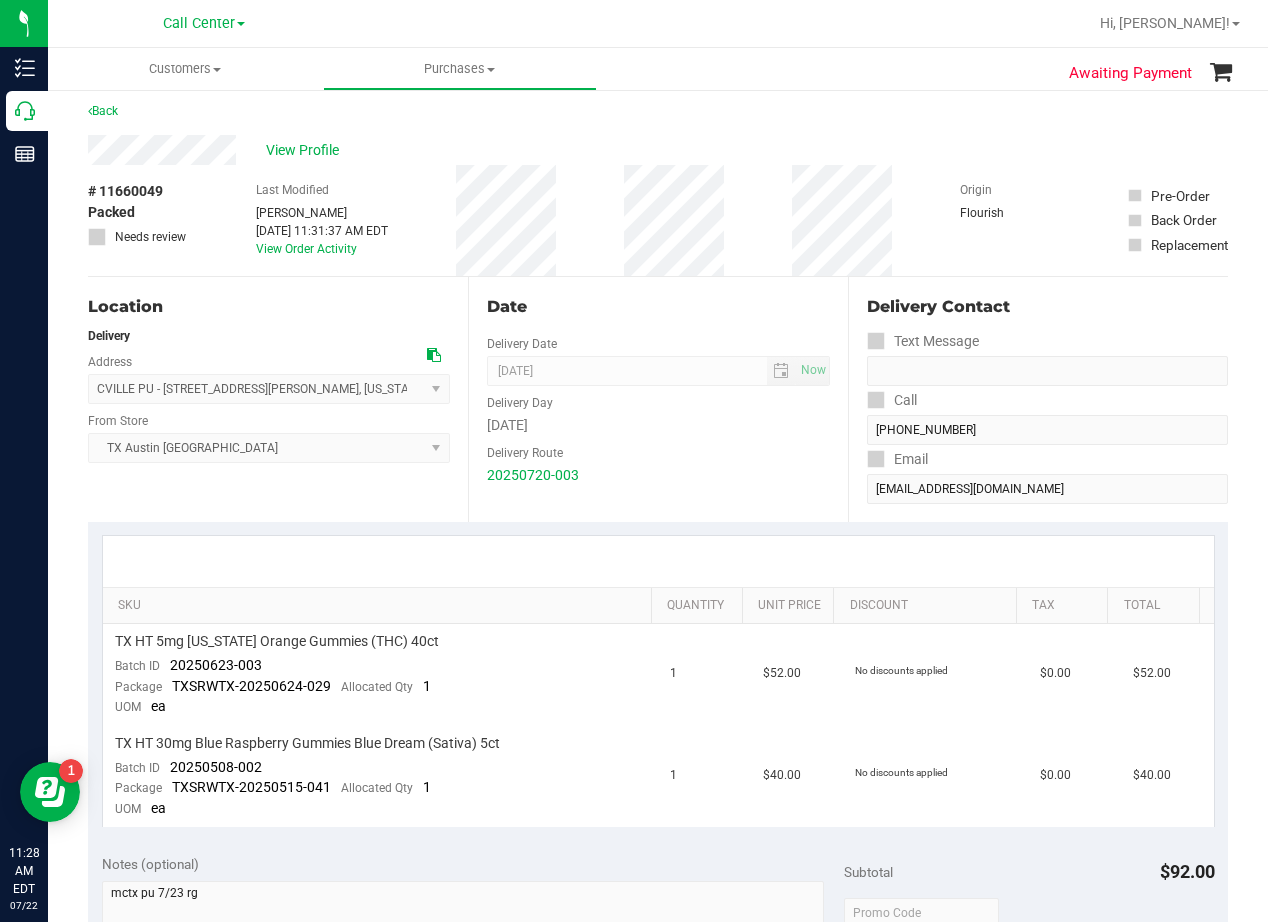 scroll, scrollTop: 0, scrollLeft: 0, axis: both 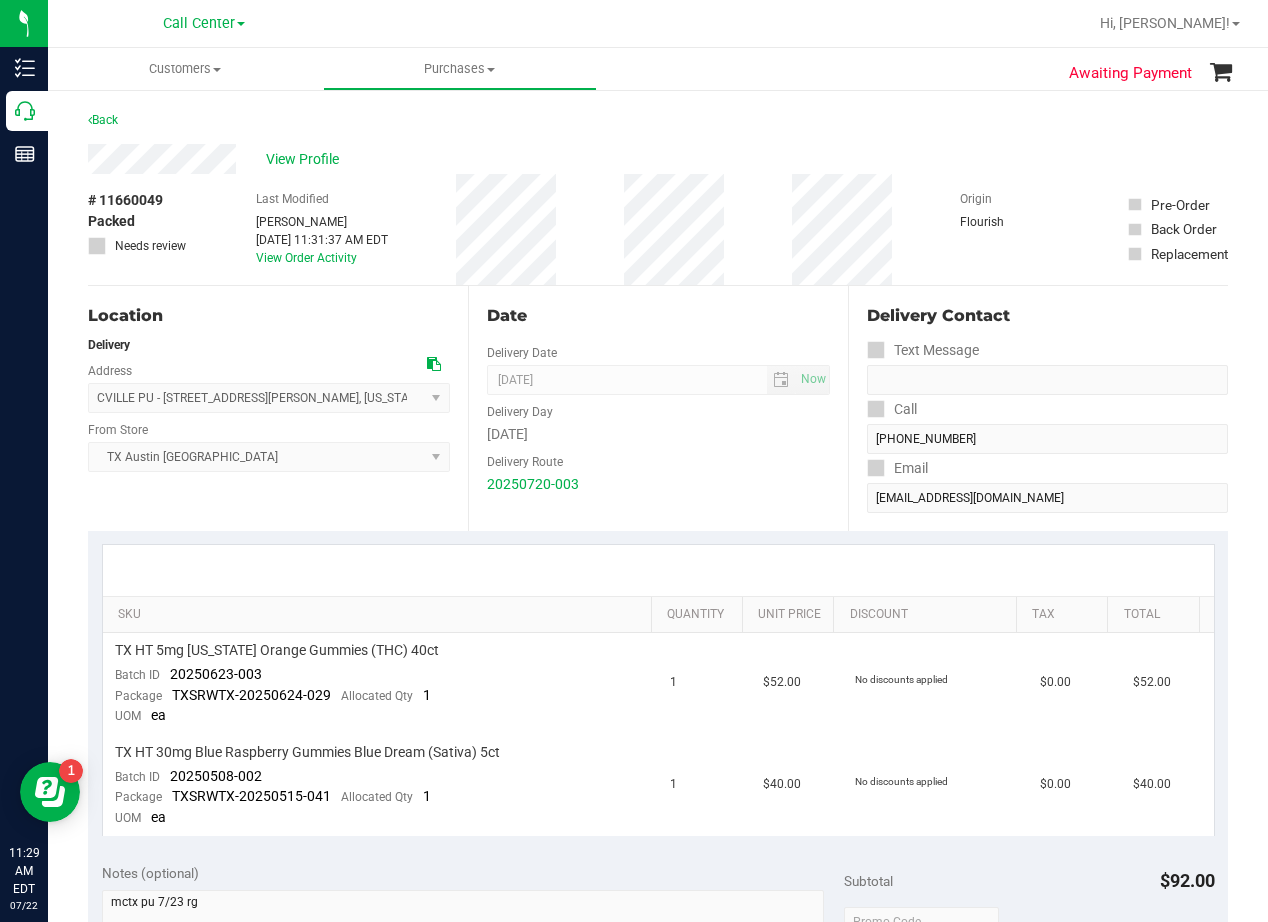 click on "# 11660049
Packed
Needs review
Last Modified
[PERSON_NAME]
[DATE] 11:31:37 AM EDT
View Order Activity
Origin
Flourish
Pre-Order
Back Order
Replacement" at bounding box center (658, 229) 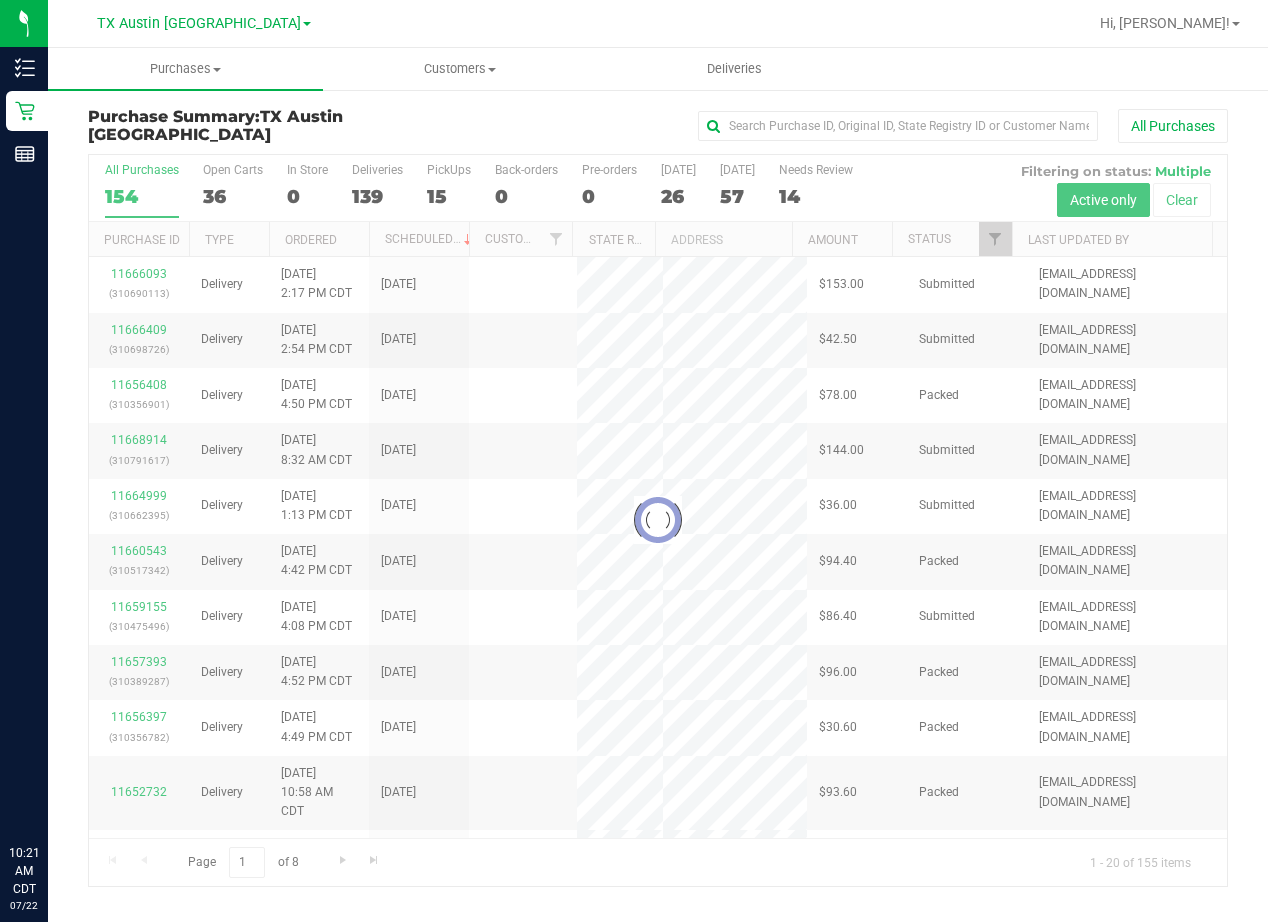 scroll, scrollTop: 0, scrollLeft: 0, axis: both 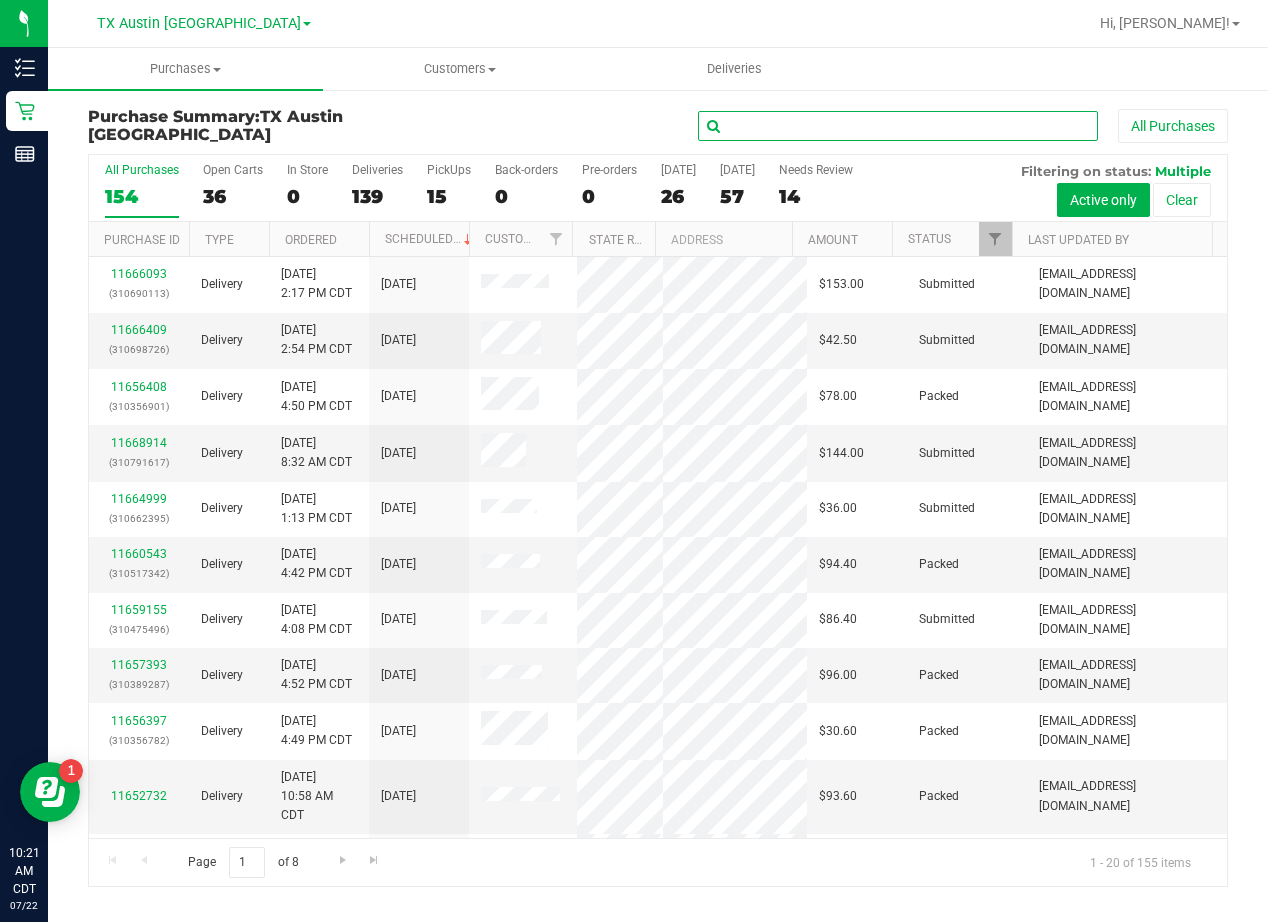 click at bounding box center (898, 126) 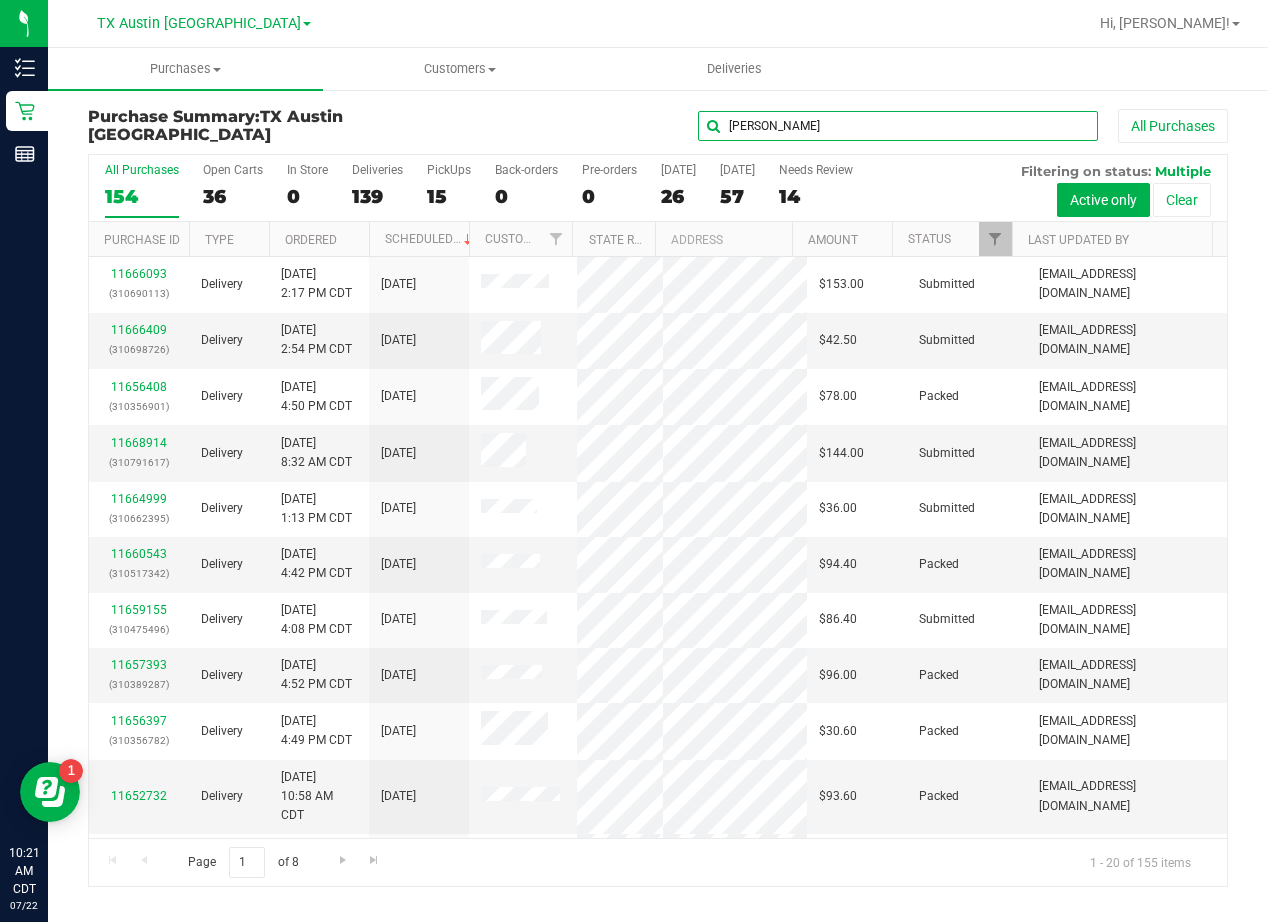 type on "[PERSON_NAME]" 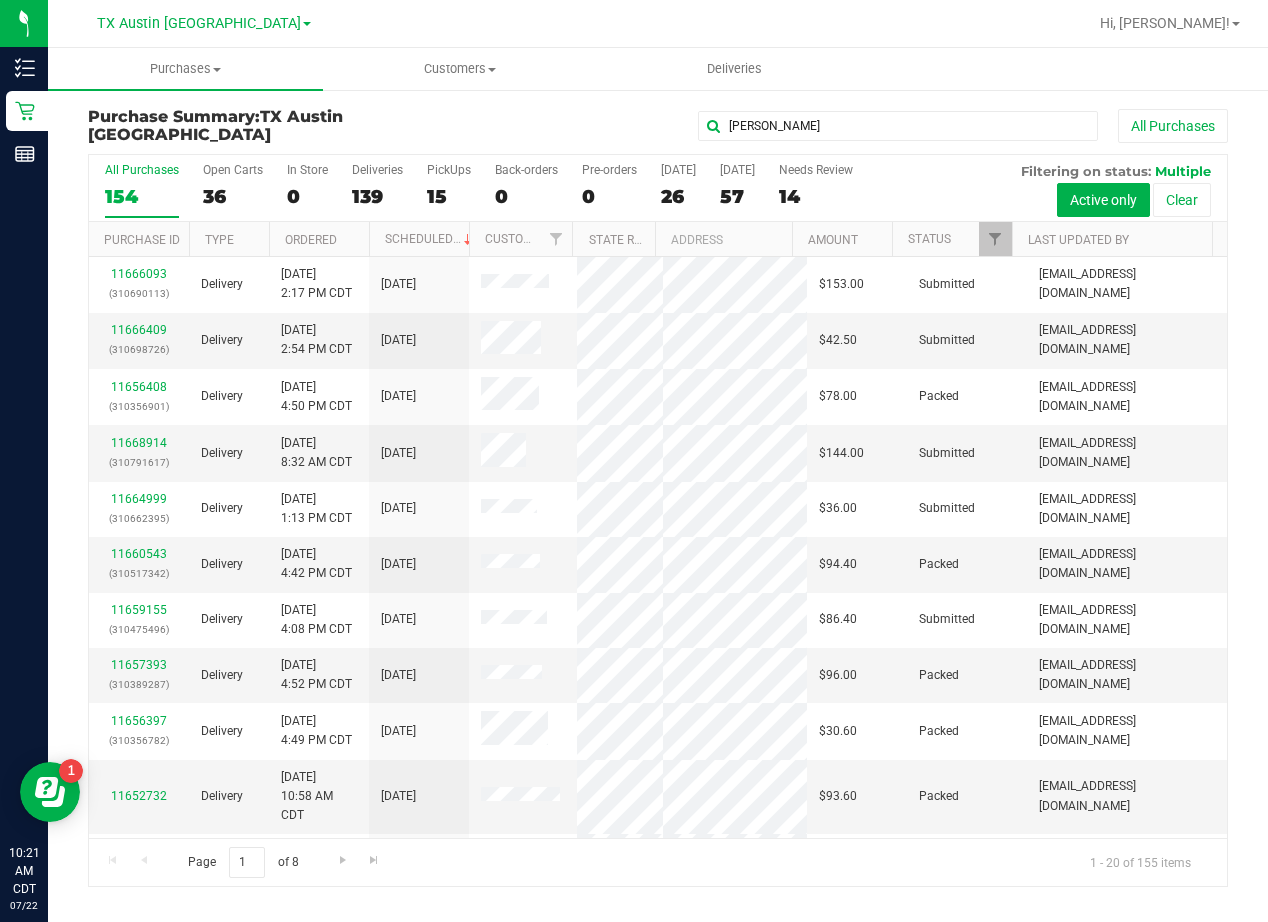 click on "[PERSON_NAME]
All Purchases" at bounding box center [848, 126] 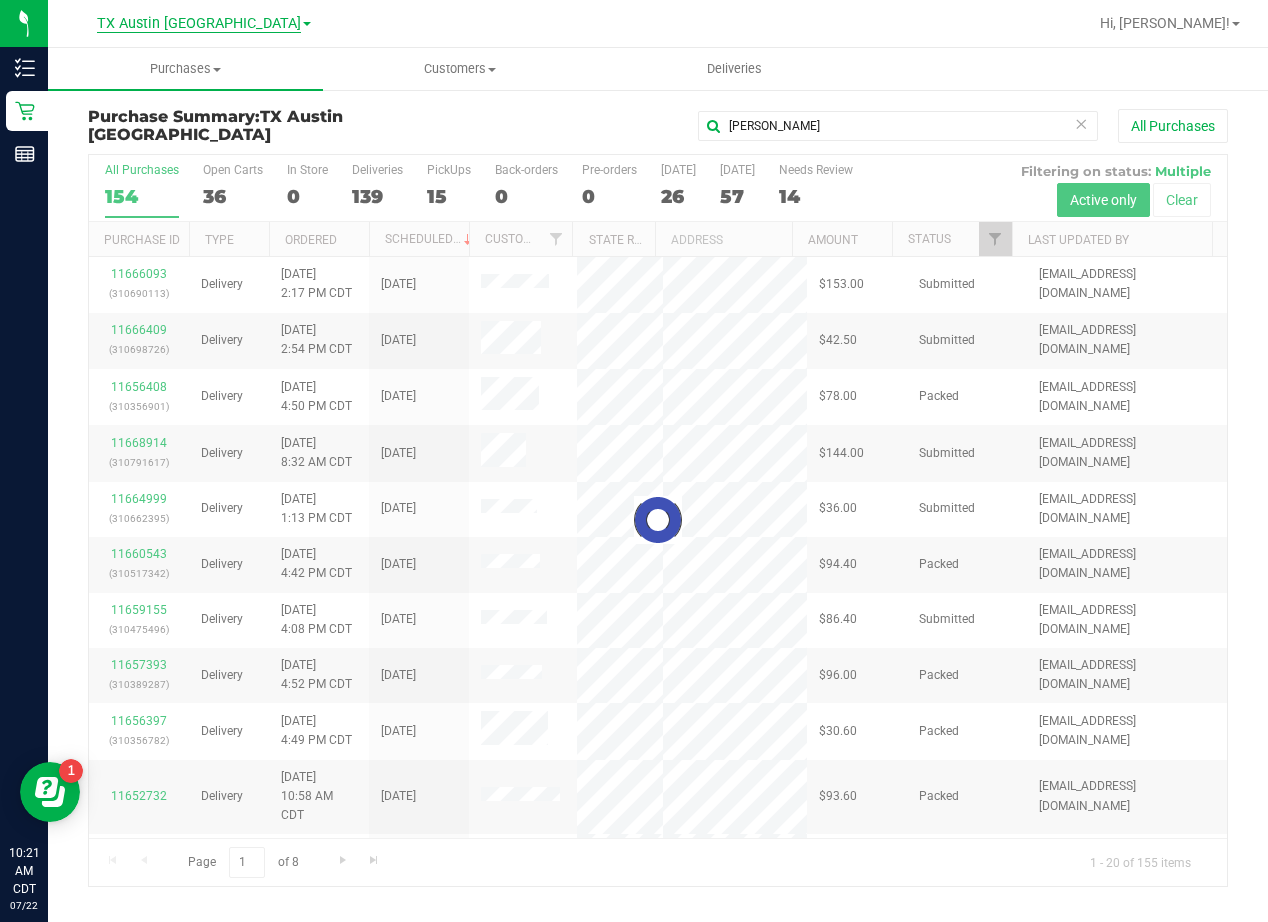 click on "TX Austin [GEOGRAPHIC_DATA]" at bounding box center [199, 24] 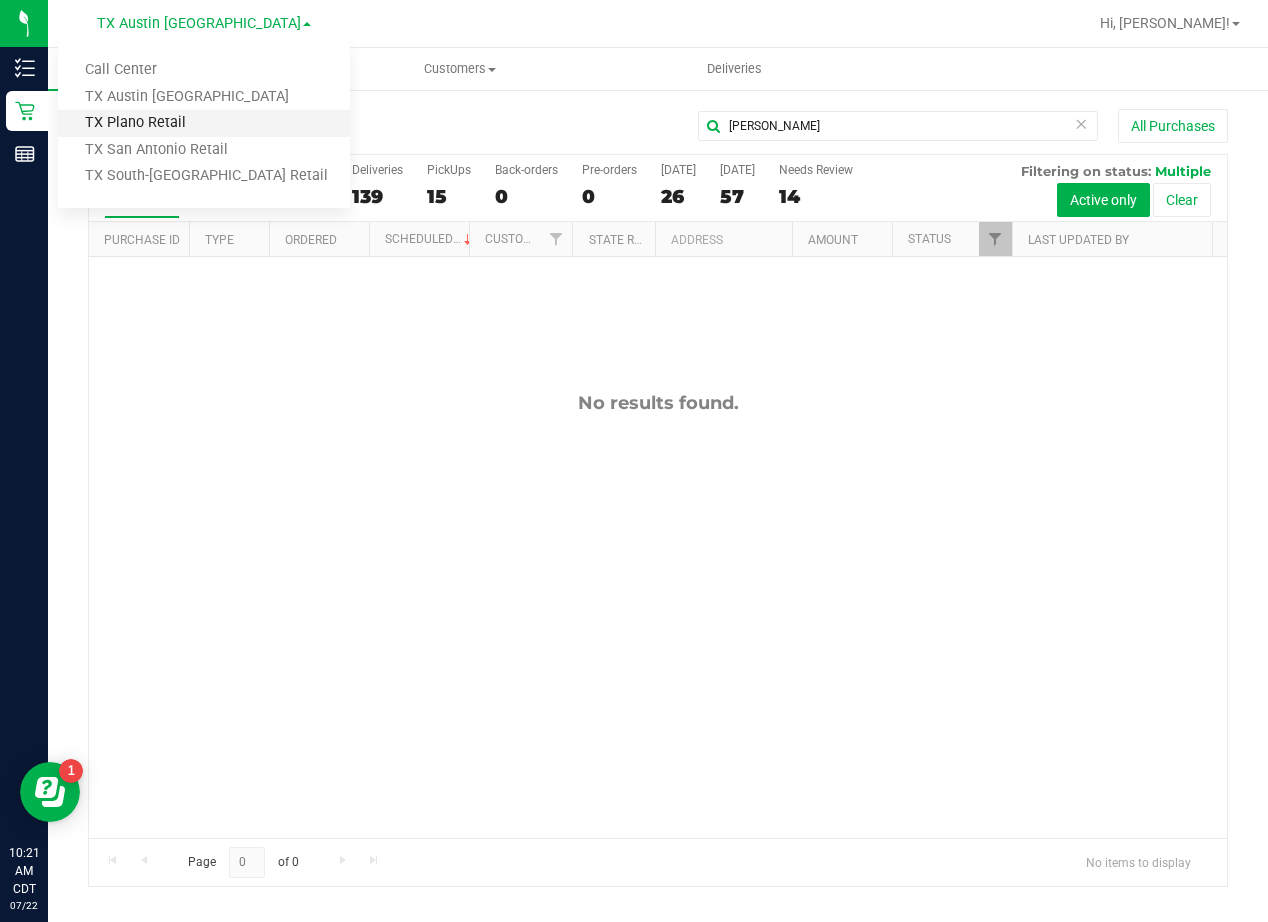 click on "TX Plano Retail" at bounding box center [204, 123] 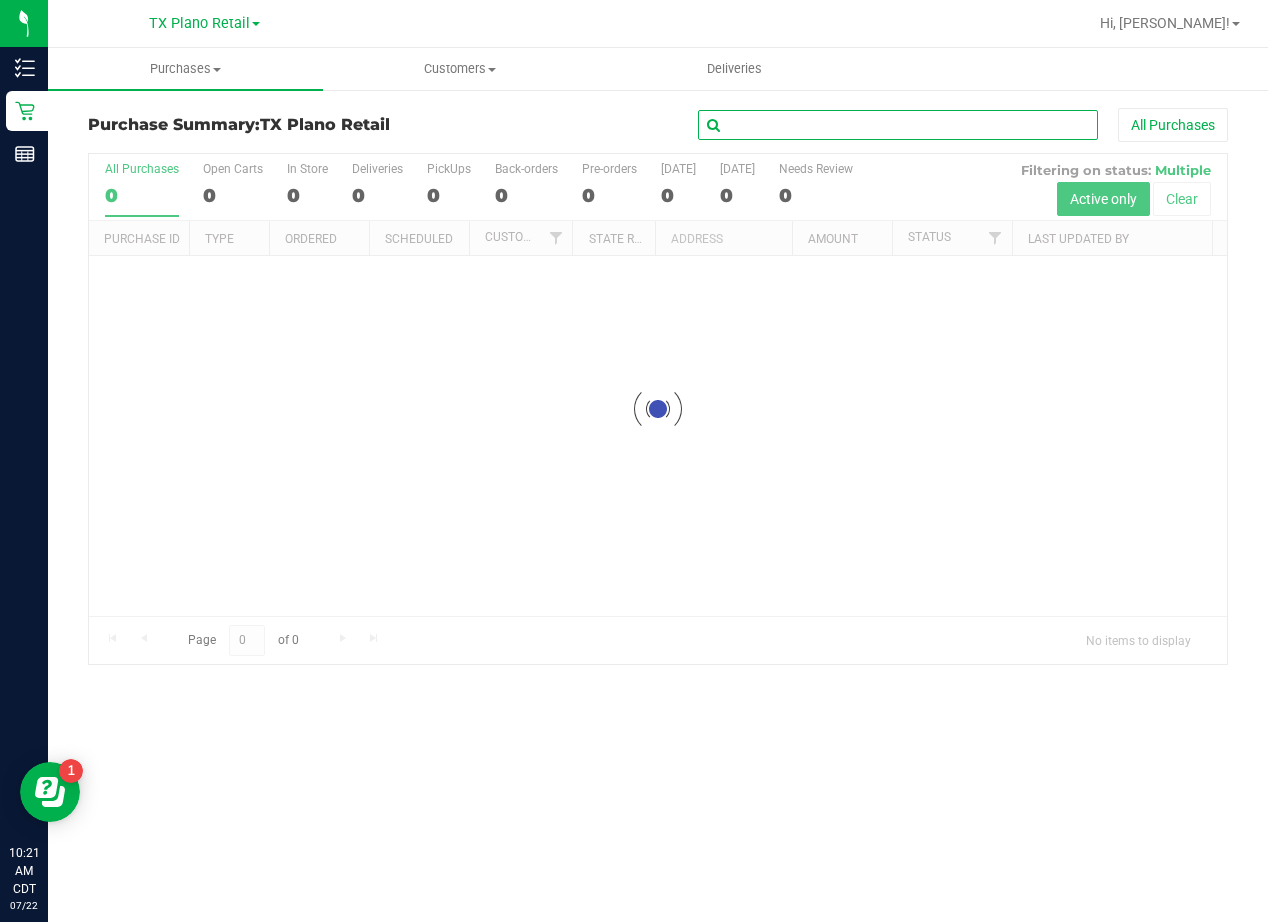 click at bounding box center [898, 125] 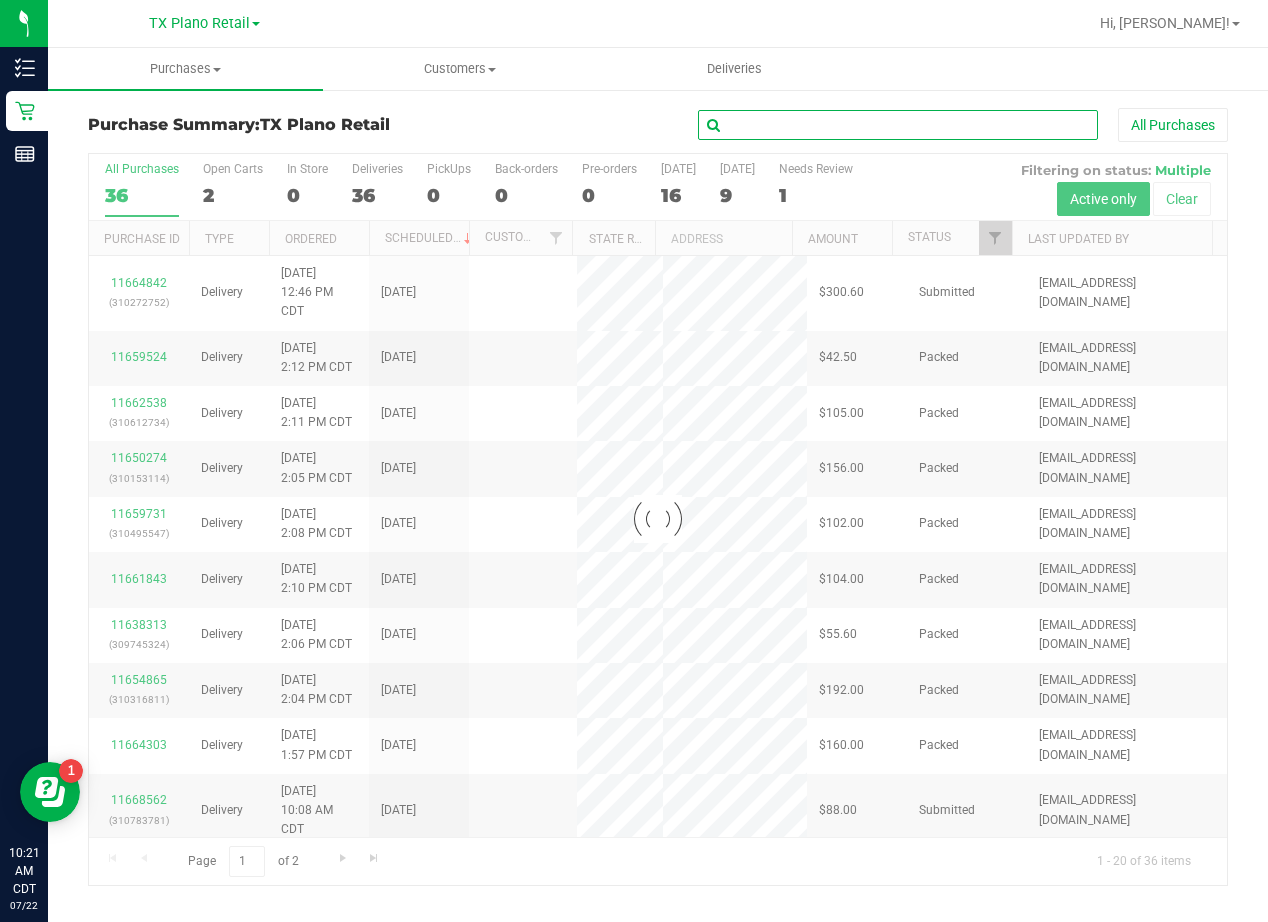 paste on "[PERSON_NAME]" 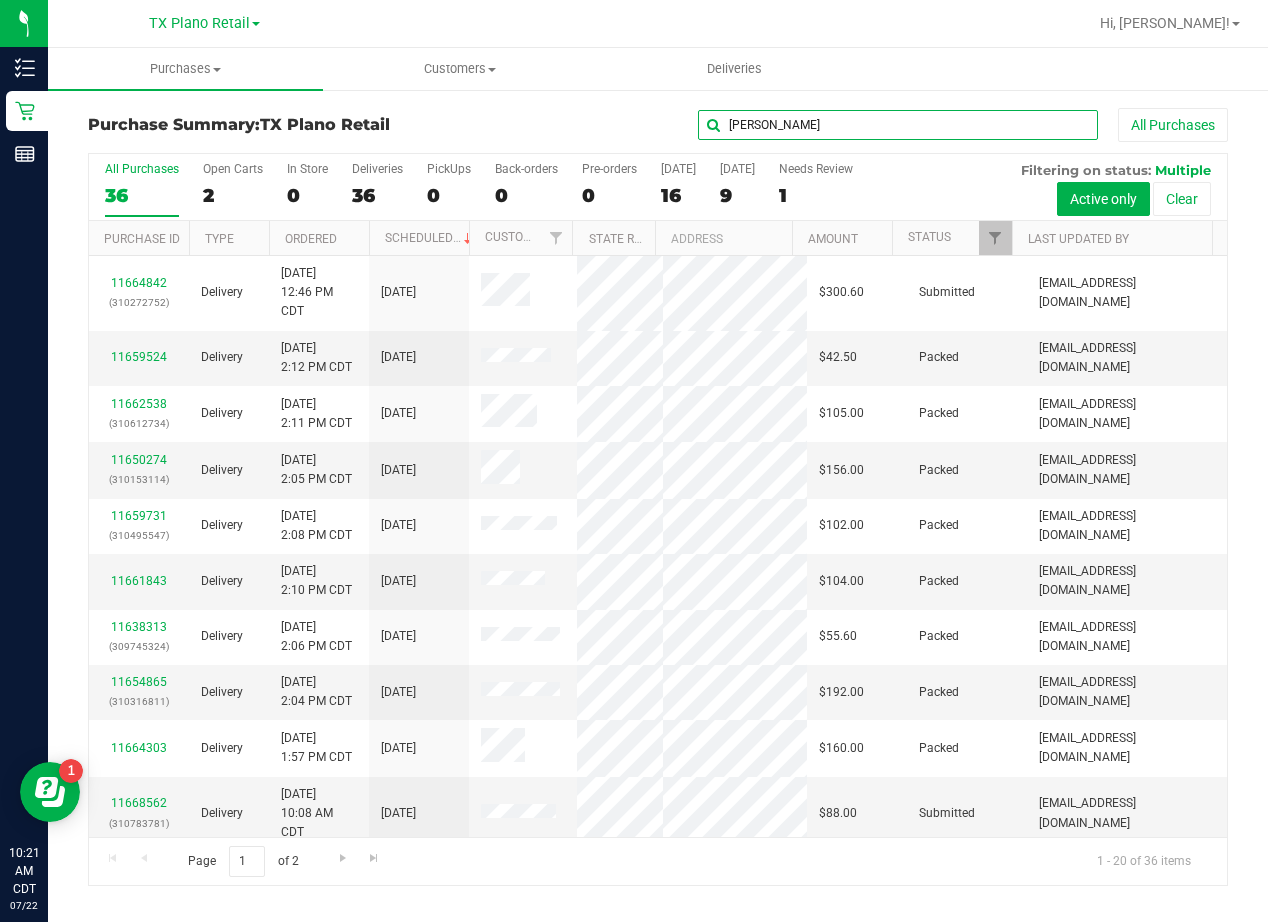 type on "[PERSON_NAME]" 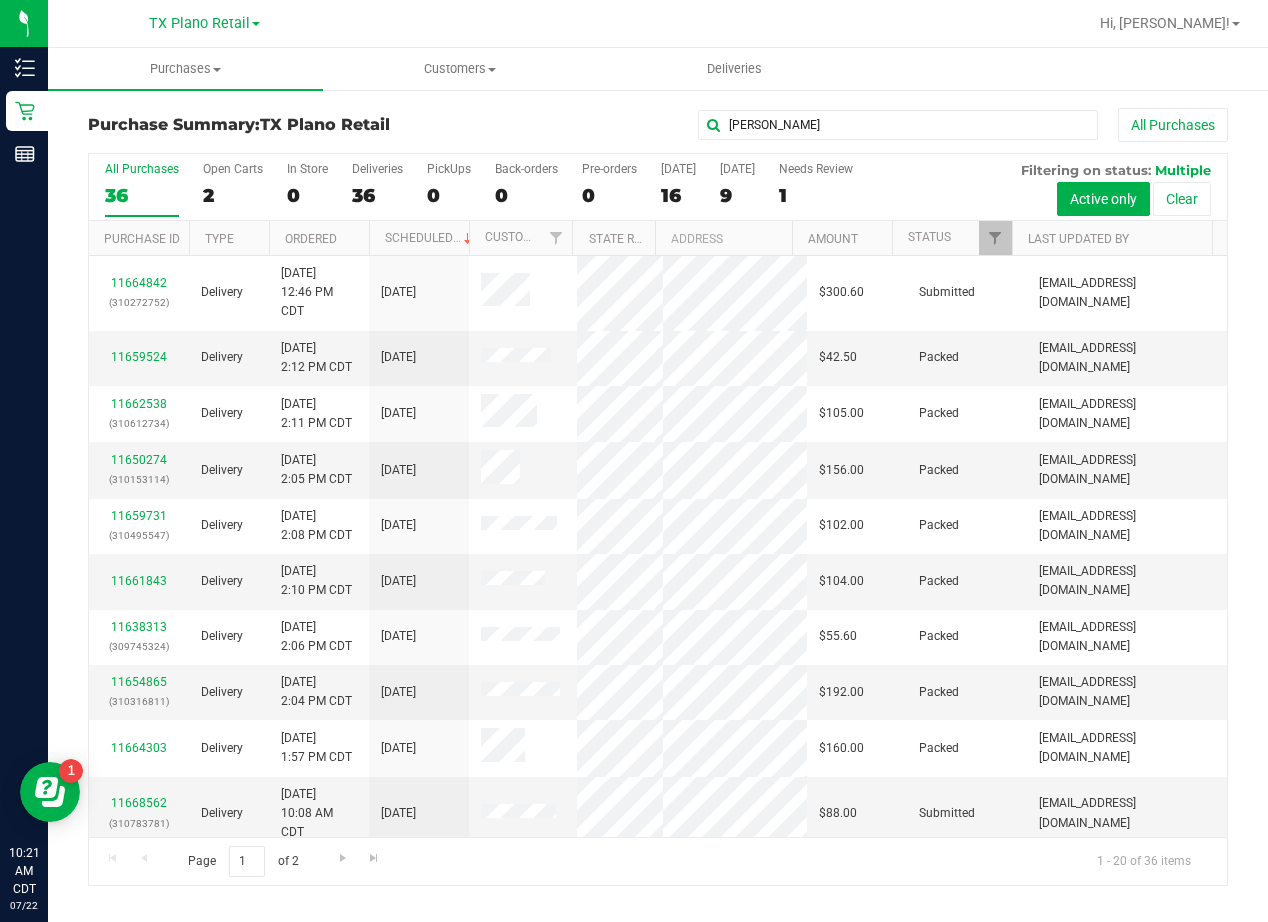 click on "[PERSON_NAME]
All Purchases" at bounding box center [848, 125] 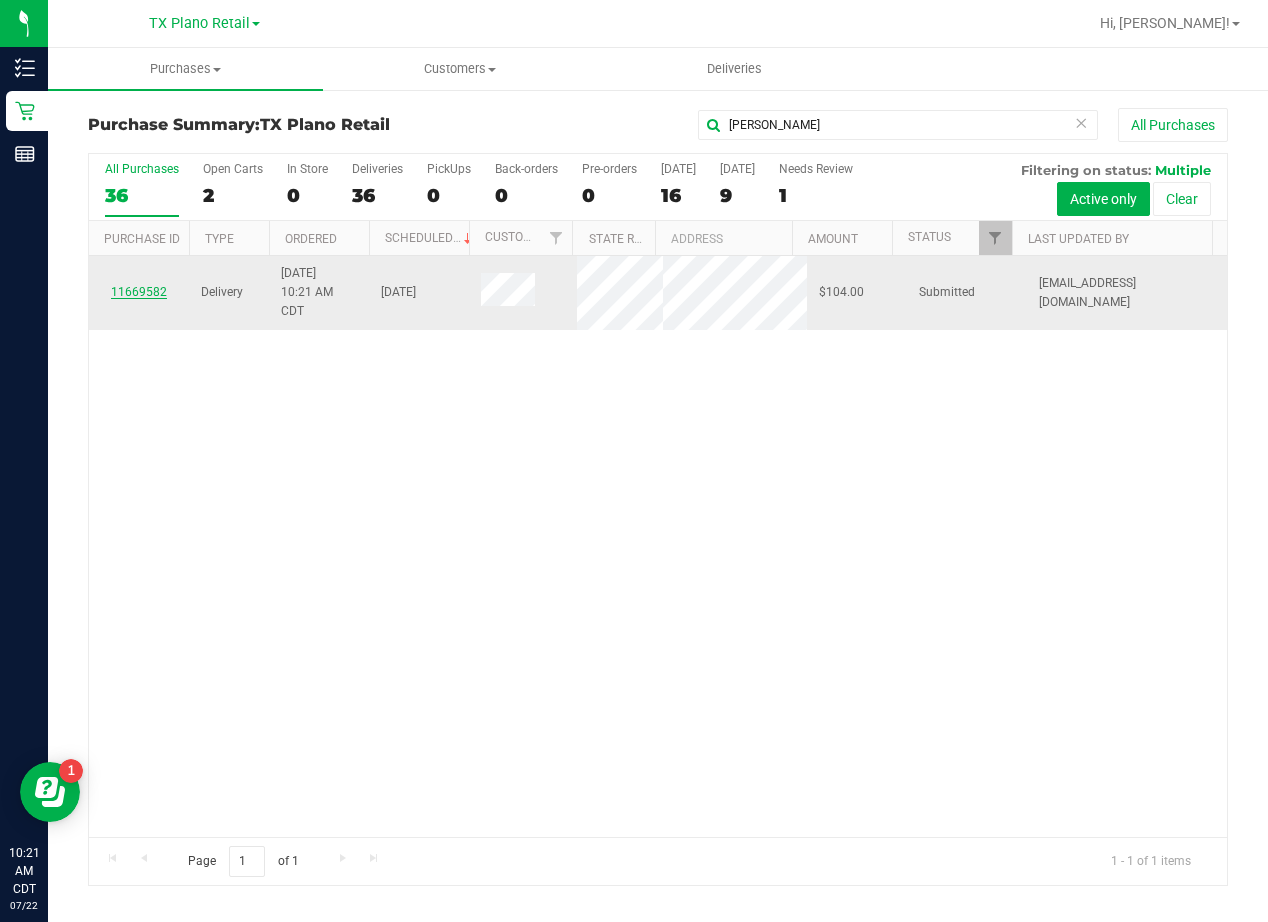 click on "11669582" at bounding box center [139, 292] 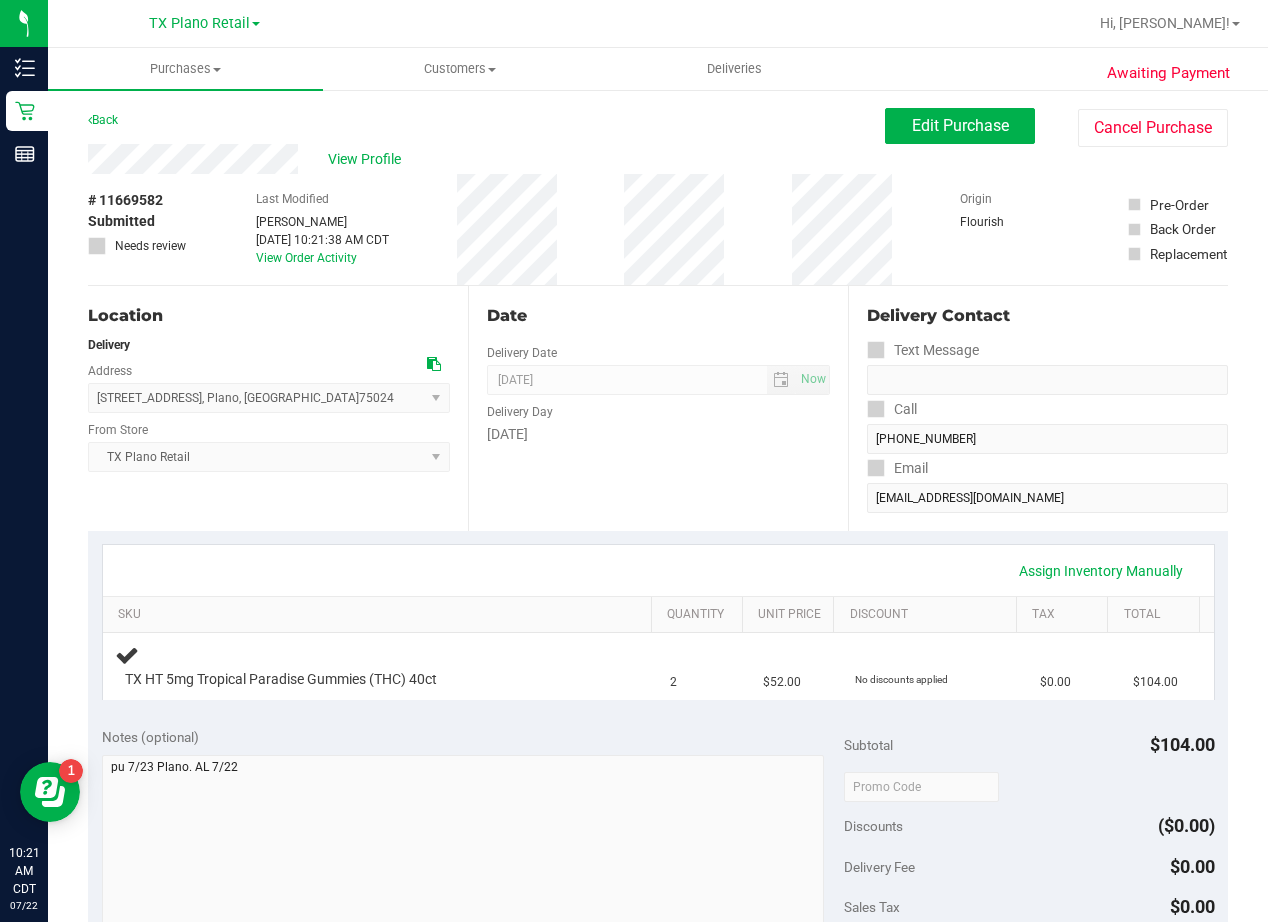 click on "View Profile" at bounding box center (486, 159) 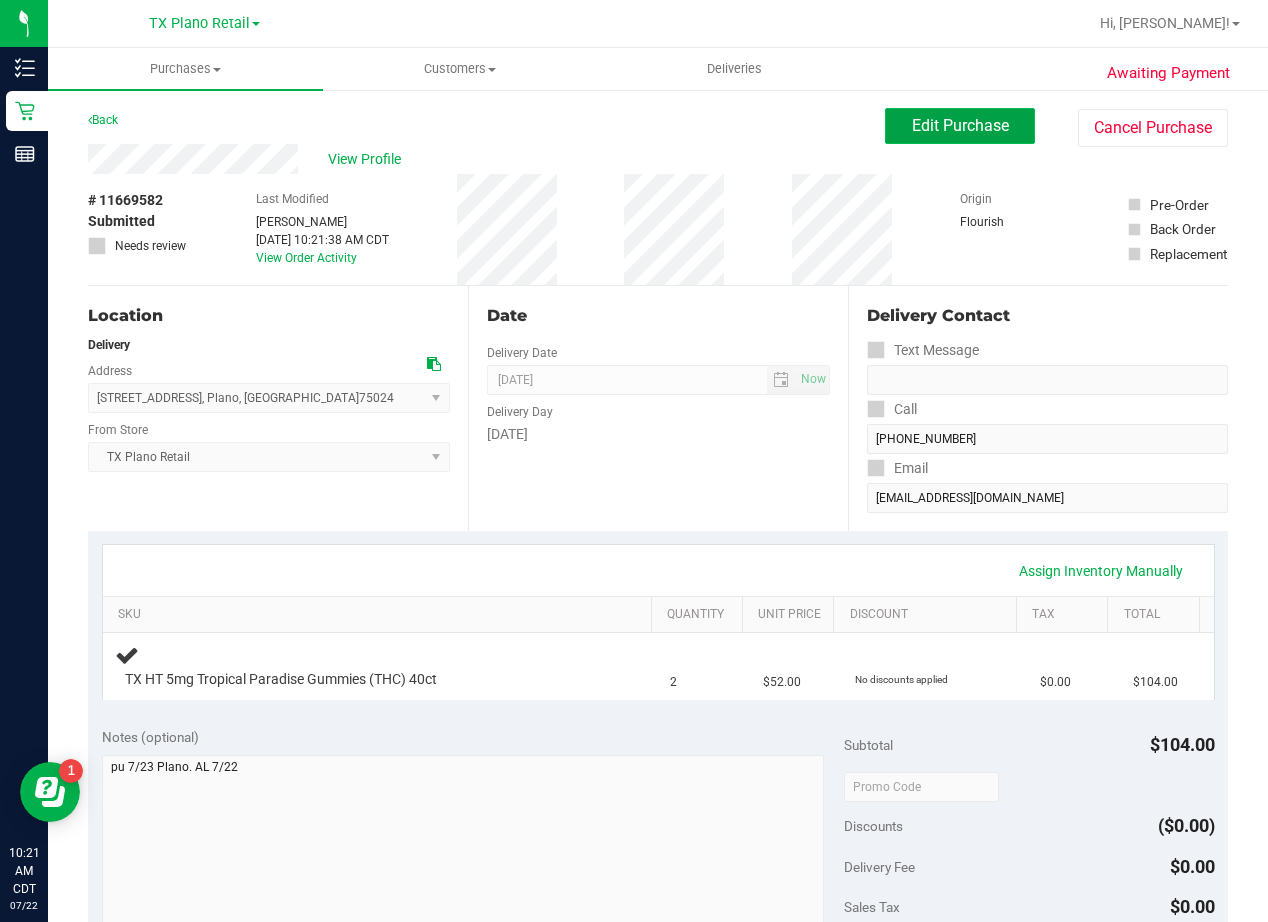 click on "Edit Purchase" at bounding box center (960, 126) 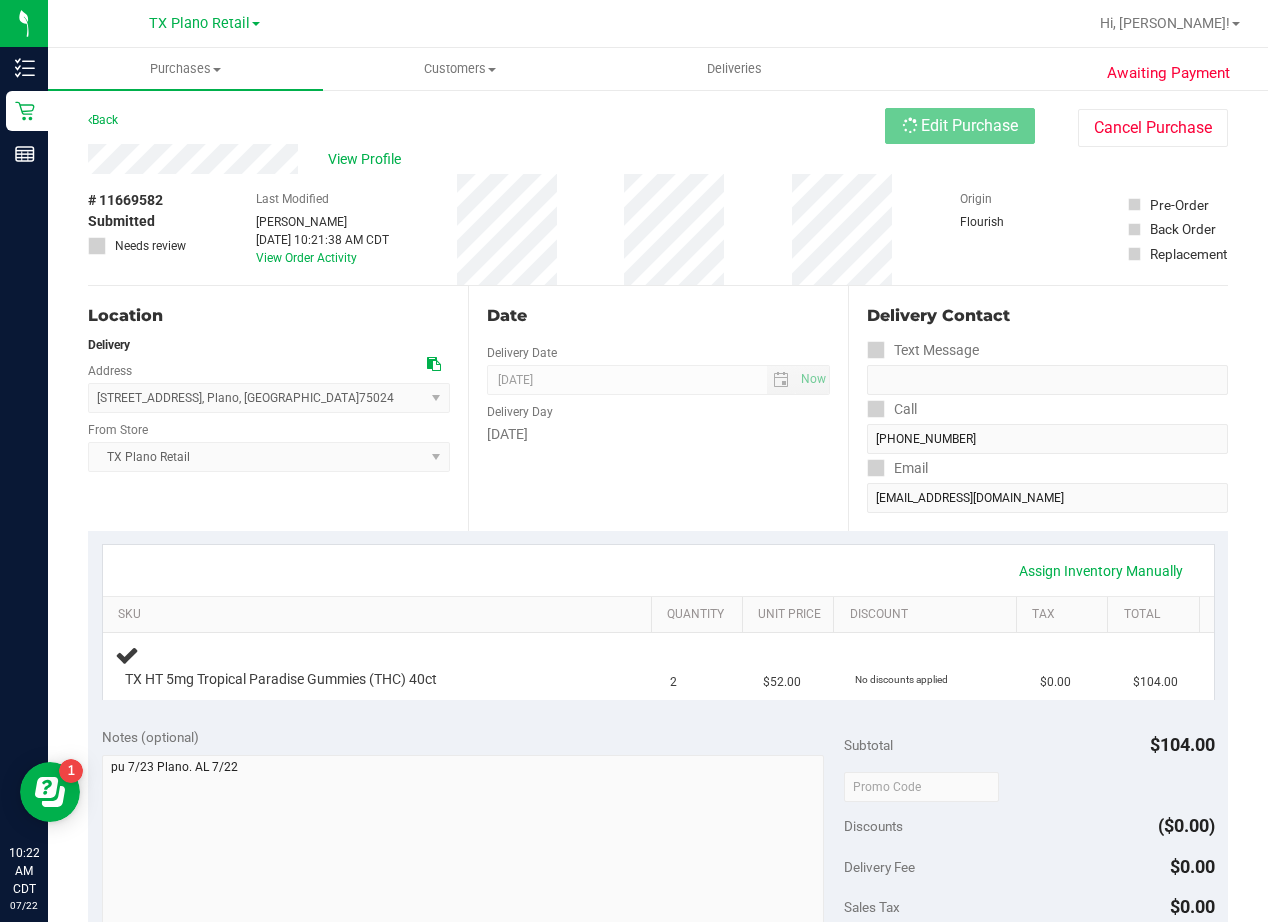drag, startPoint x: 577, startPoint y: 111, endPoint x: 571, endPoint y: 137, distance: 26.683329 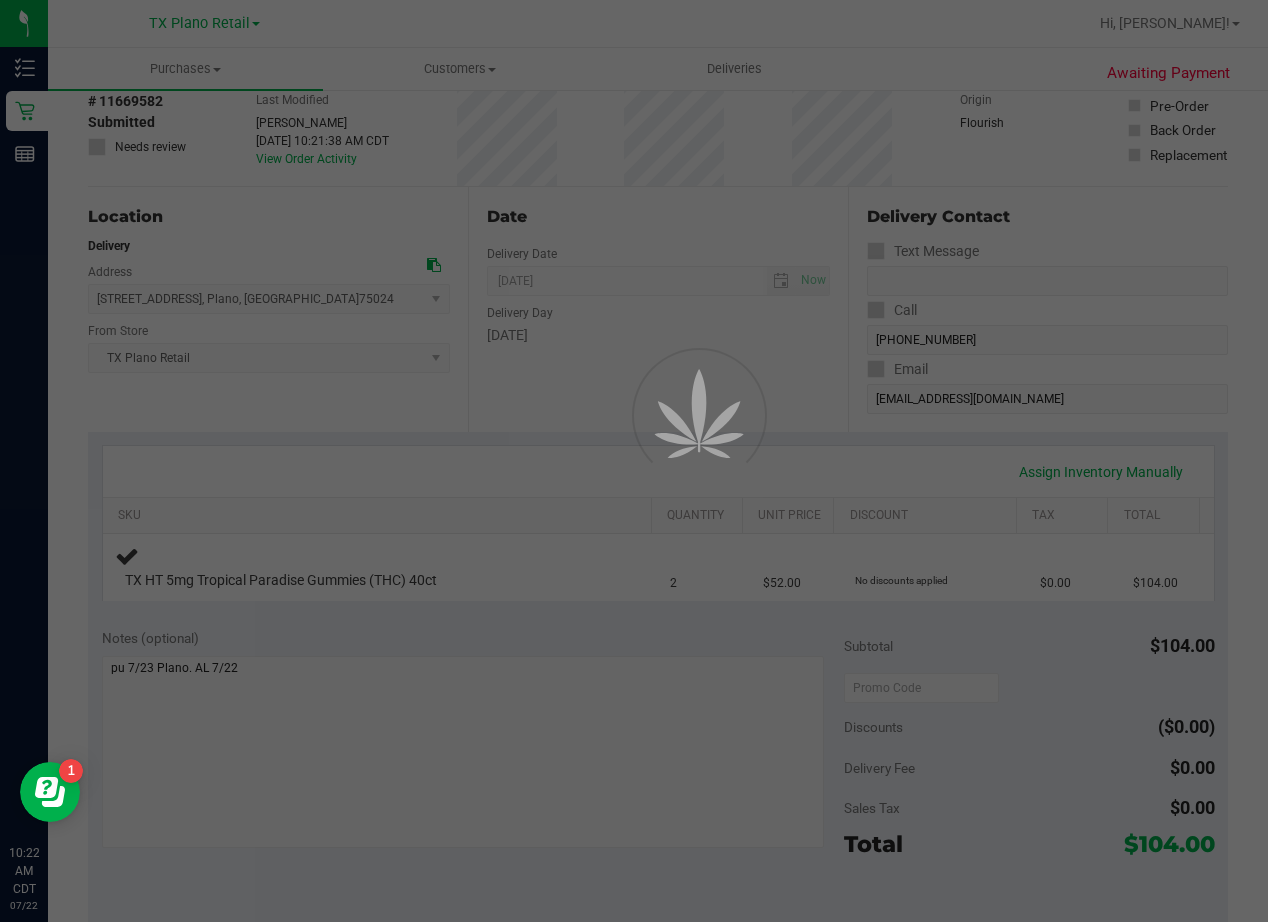 scroll, scrollTop: 100, scrollLeft: 0, axis: vertical 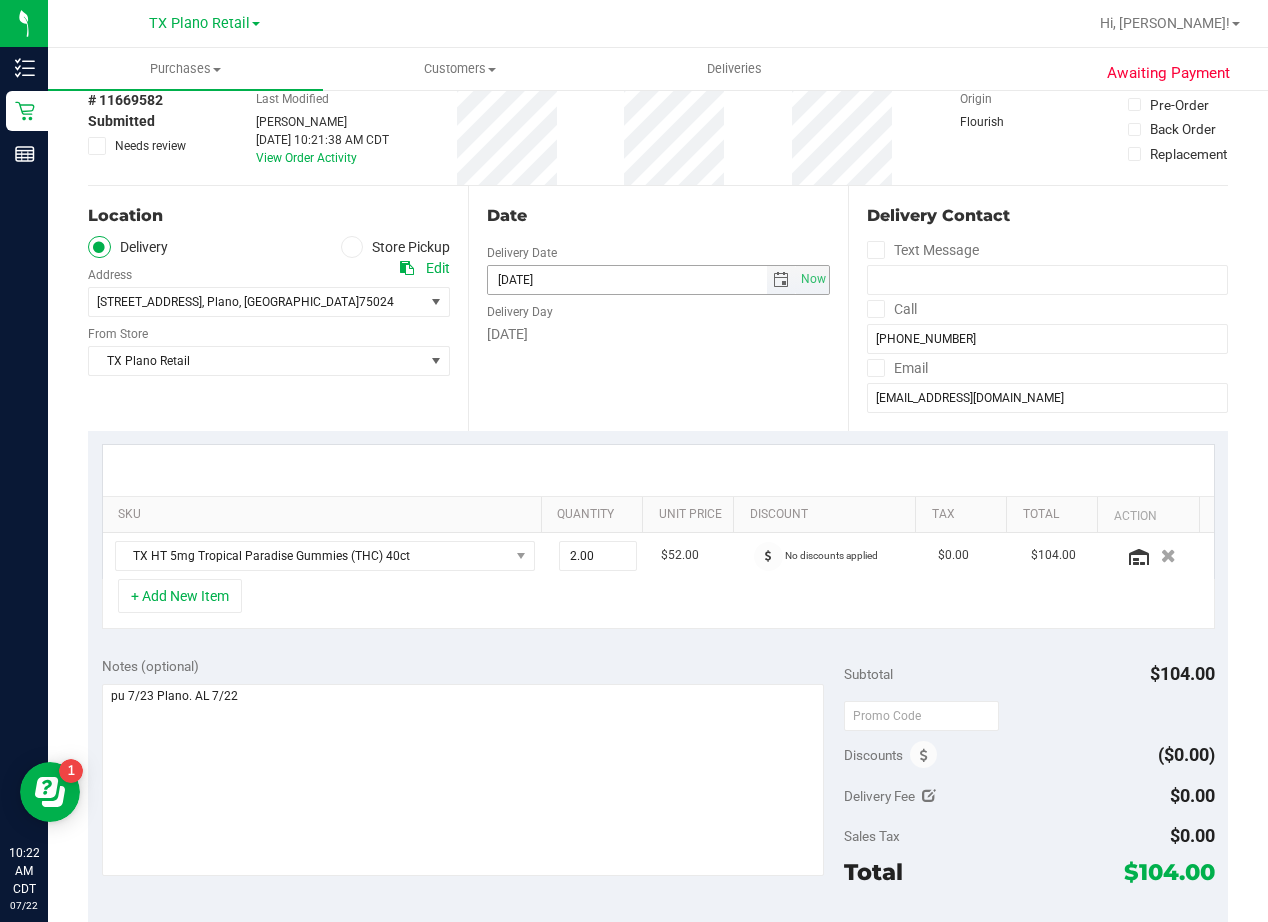 click at bounding box center (781, 280) 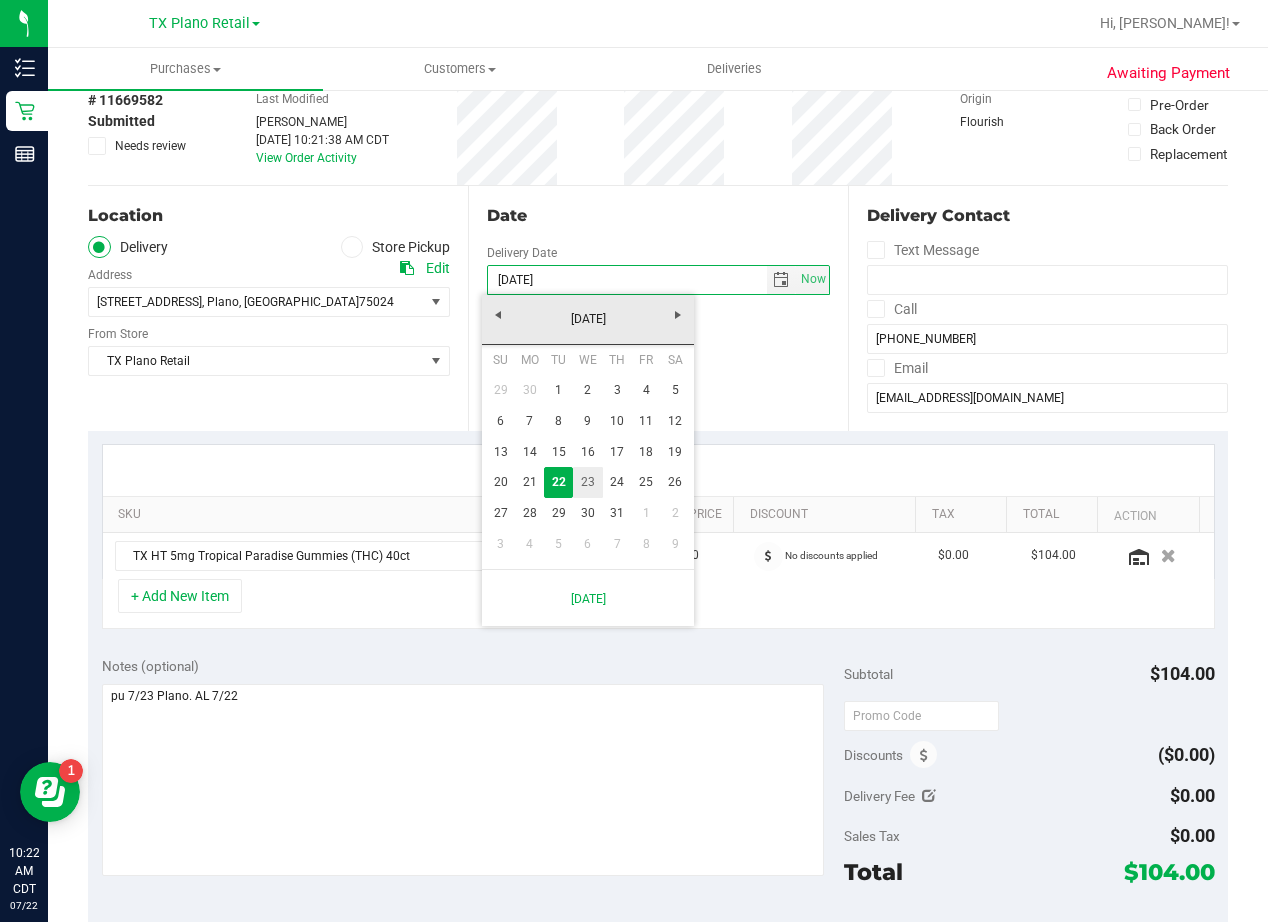 click on "23" at bounding box center [587, 482] 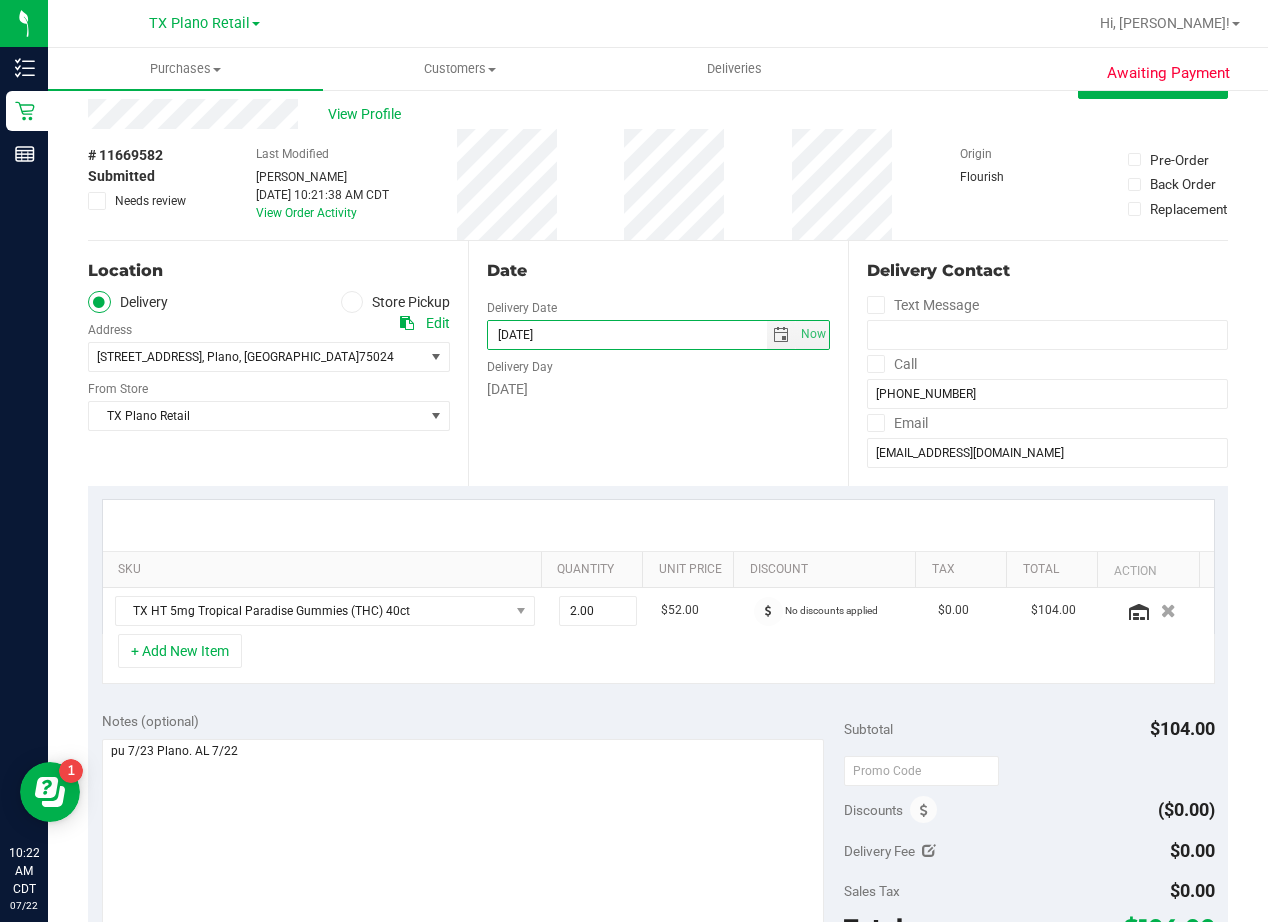 scroll, scrollTop: 0, scrollLeft: 0, axis: both 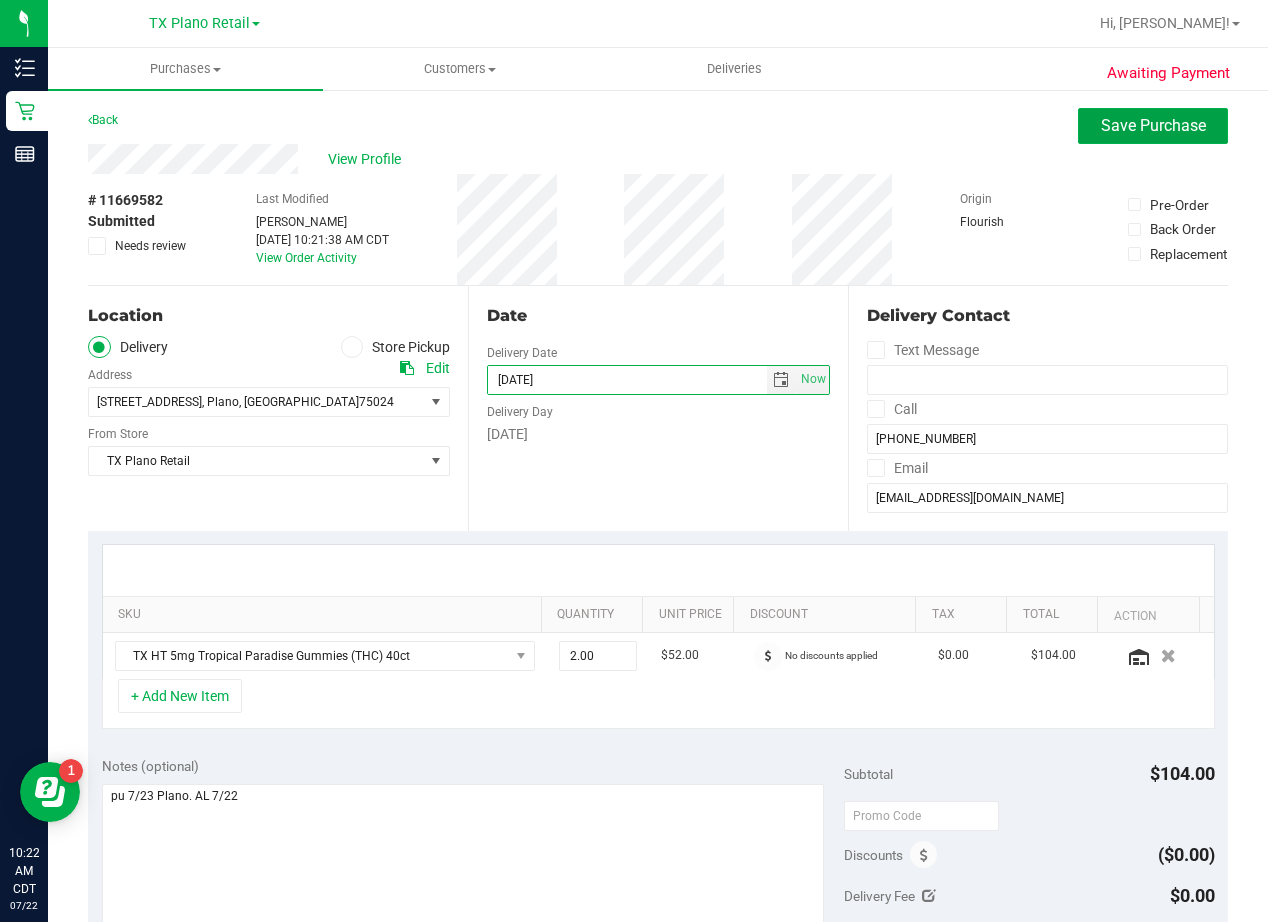 drag, startPoint x: 1080, startPoint y: 134, endPoint x: 1048, endPoint y: 142, distance: 32.984844 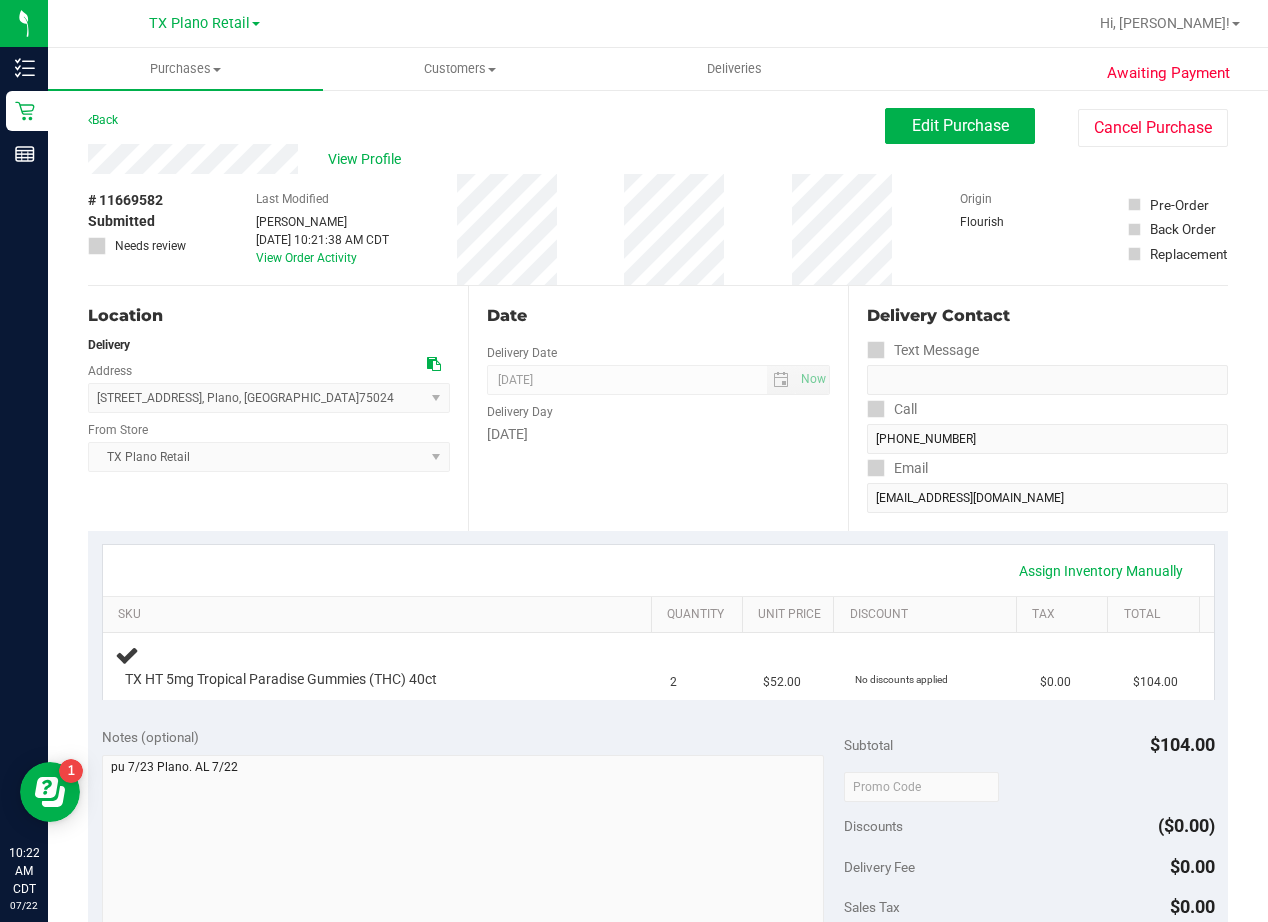 click on "Date
Delivery Date
[DATE]
Now
[DATE] 08:00 AM
Now
Delivery Day
[DATE]" at bounding box center [658, 408] 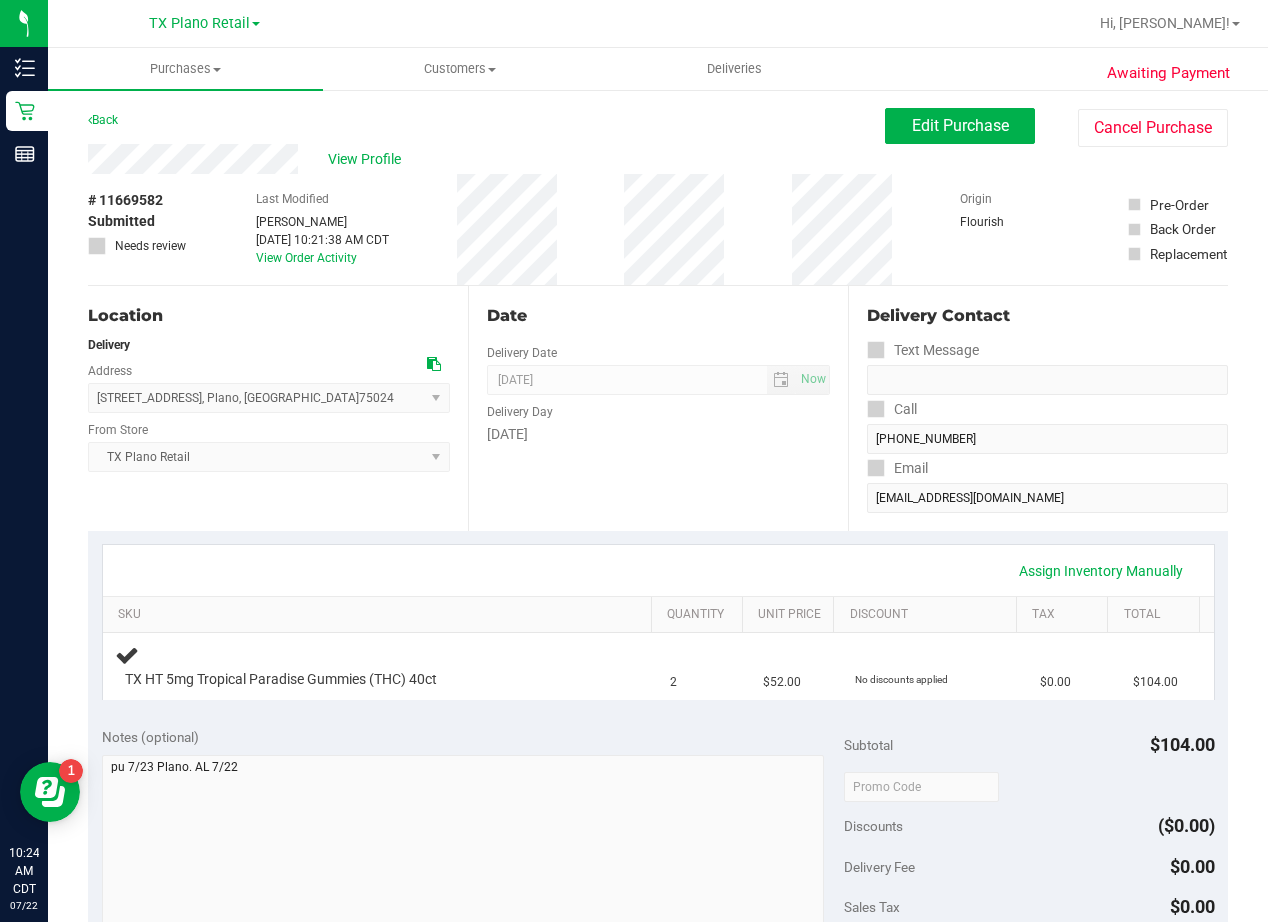 drag, startPoint x: 681, startPoint y: 490, endPoint x: 683, endPoint y: 514, distance: 24.083189 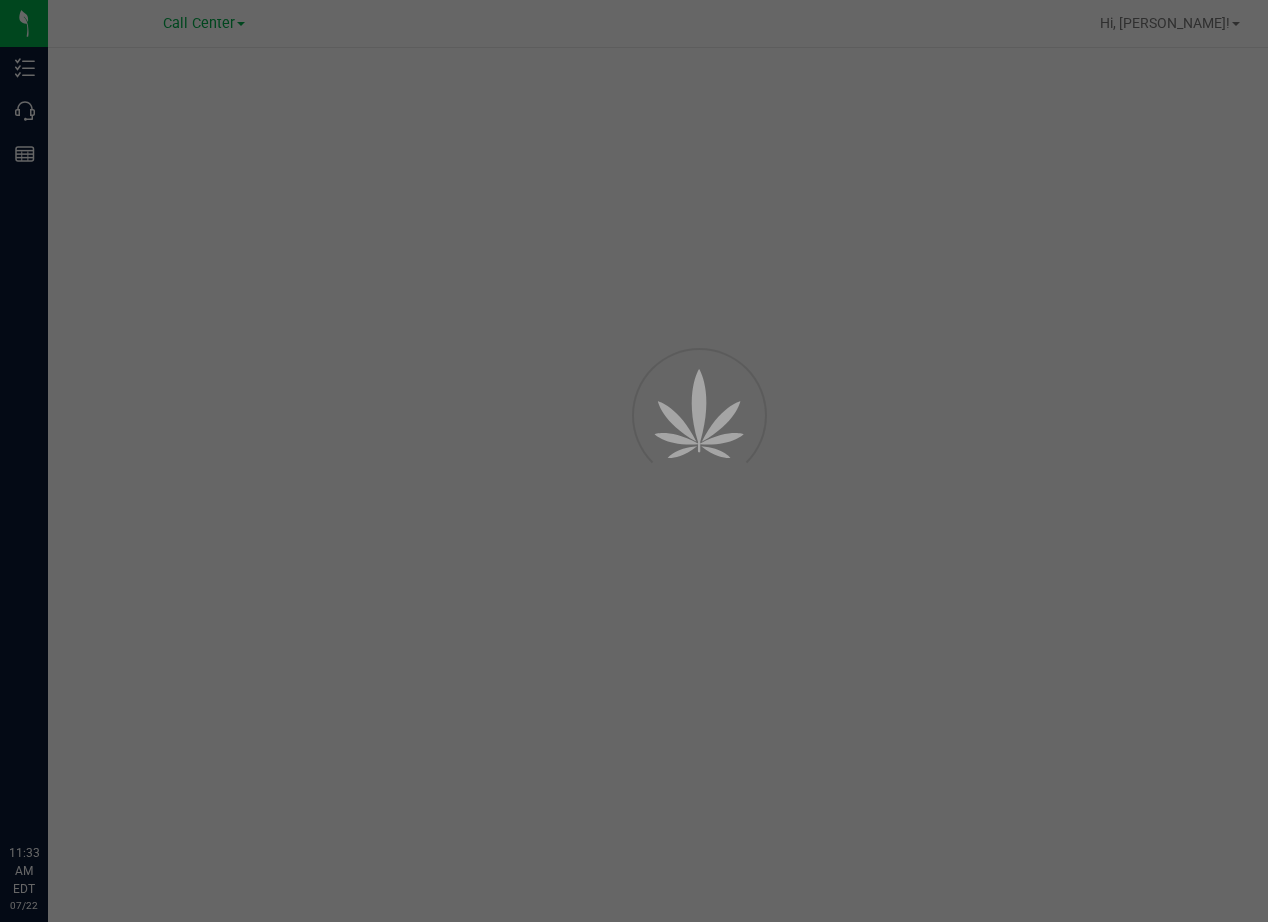 scroll, scrollTop: 0, scrollLeft: 0, axis: both 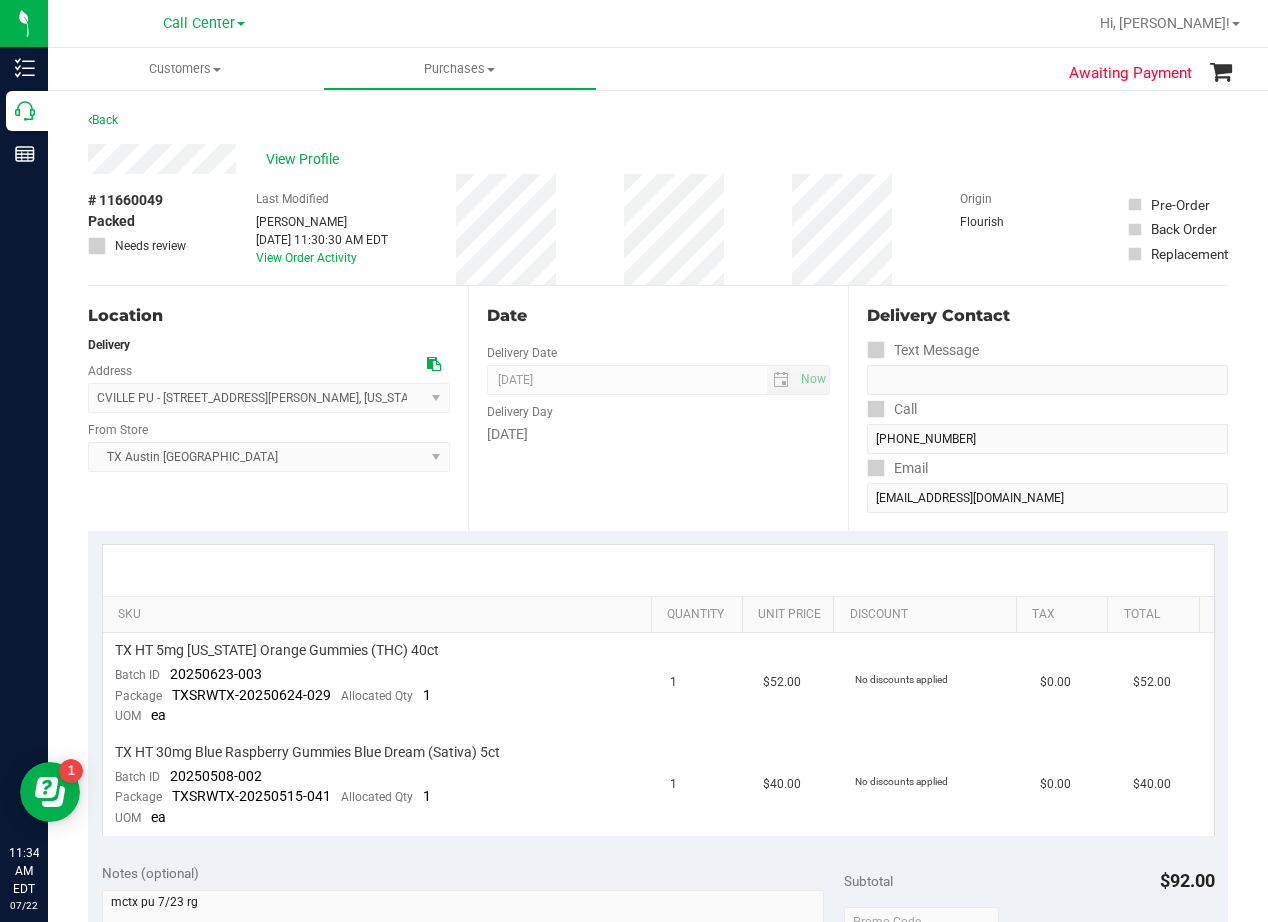 click on "Date" at bounding box center (658, 316) 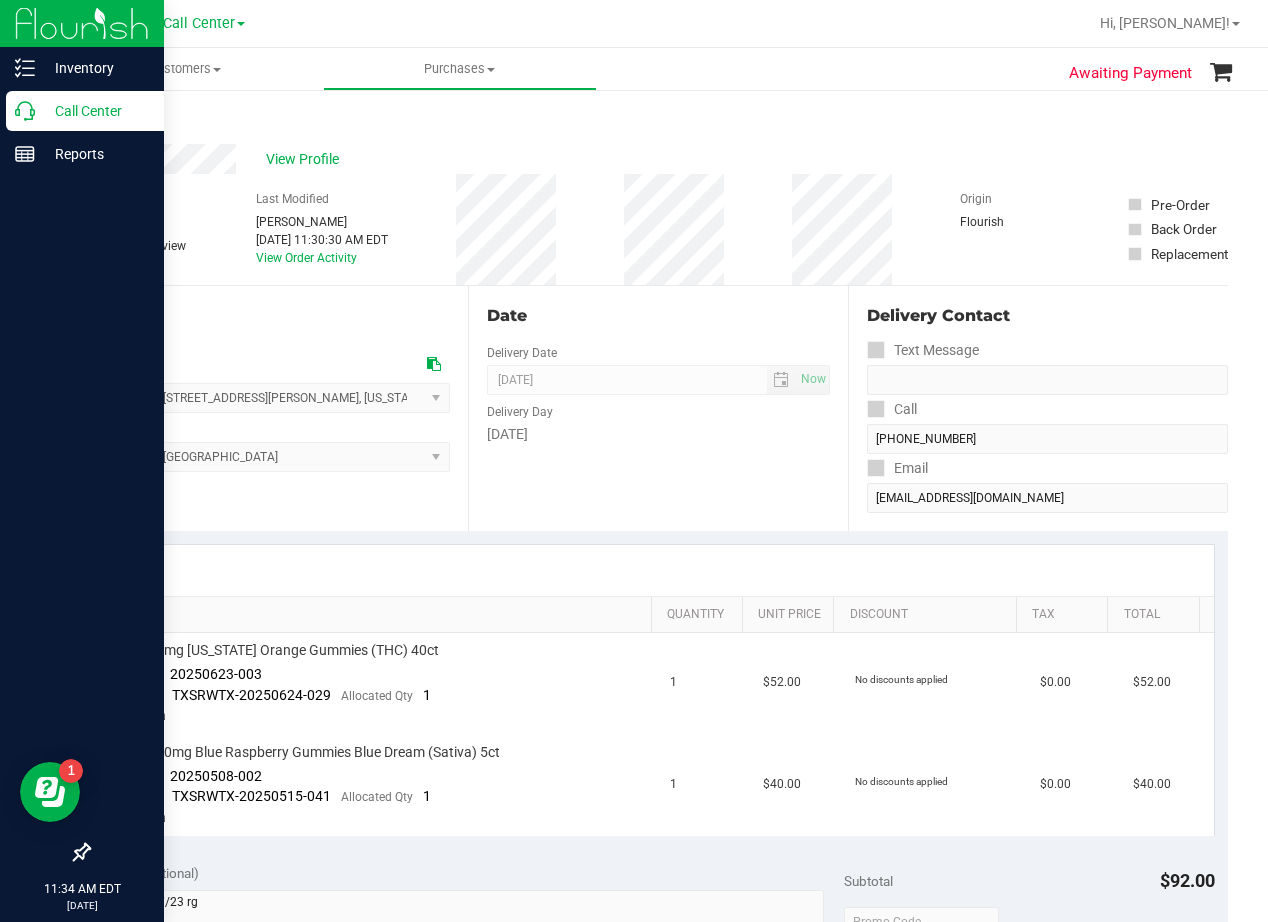 click on "Call Center" at bounding box center [95, 111] 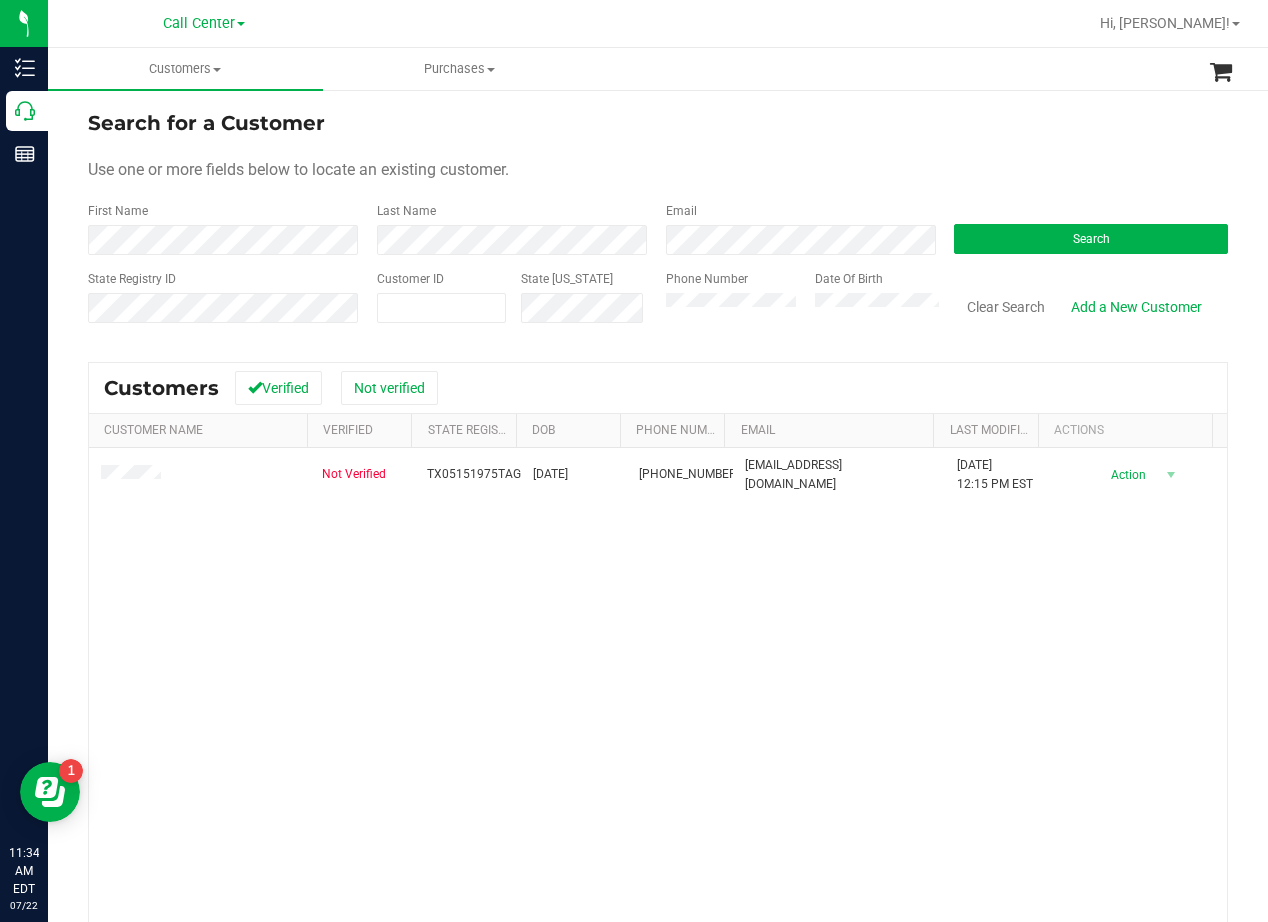click on "Search for a Customer
Use one or more fields below to locate an existing customer.
First Name
Last Name
Email
Search
State Registry ID
Customer ID
State ID
Phone Number
Date Of Birth" at bounding box center [658, 224] 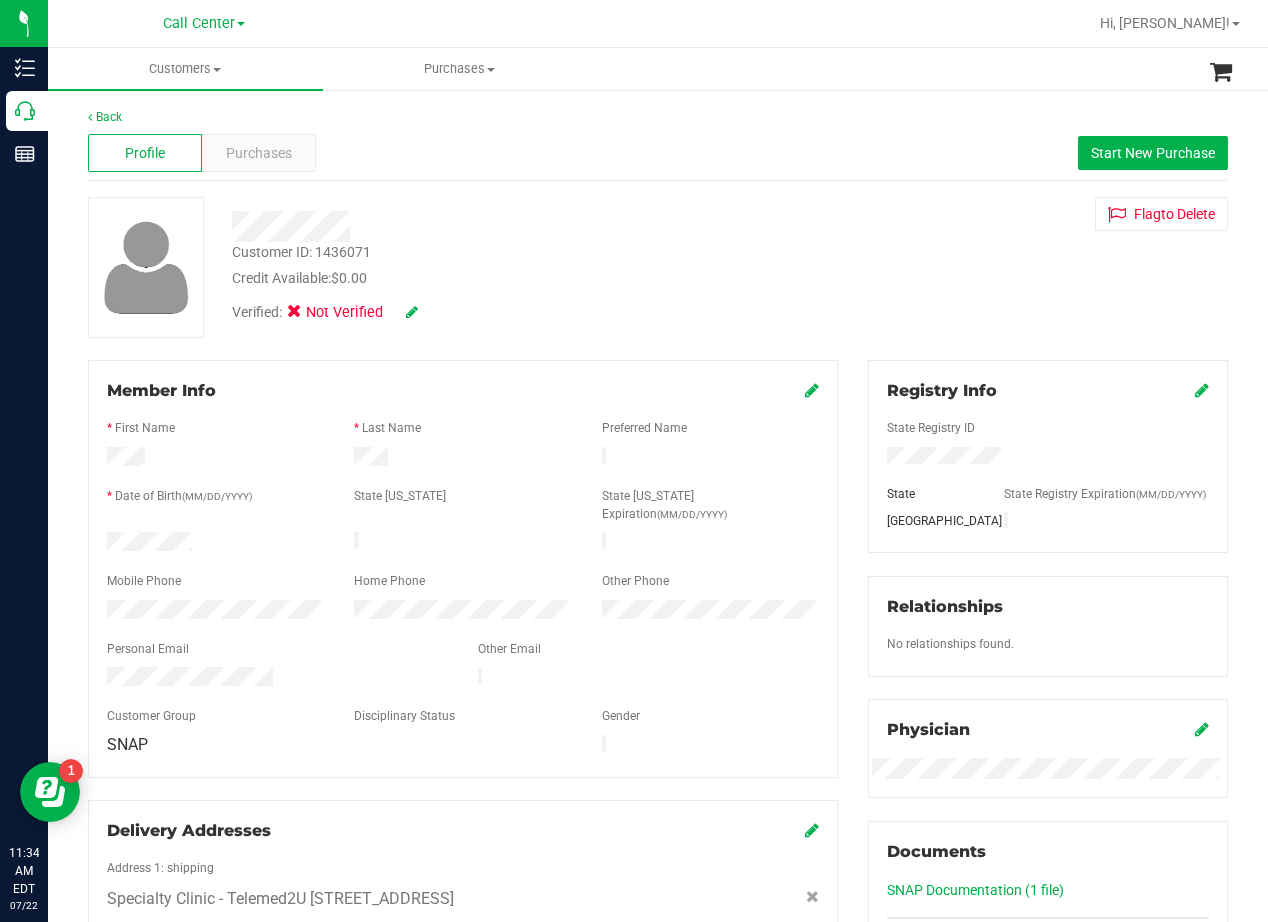 drag, startPoint x: 767, startPoint y: 267, endPoint x: 753, endPoint y: 271, distance: 14.56022 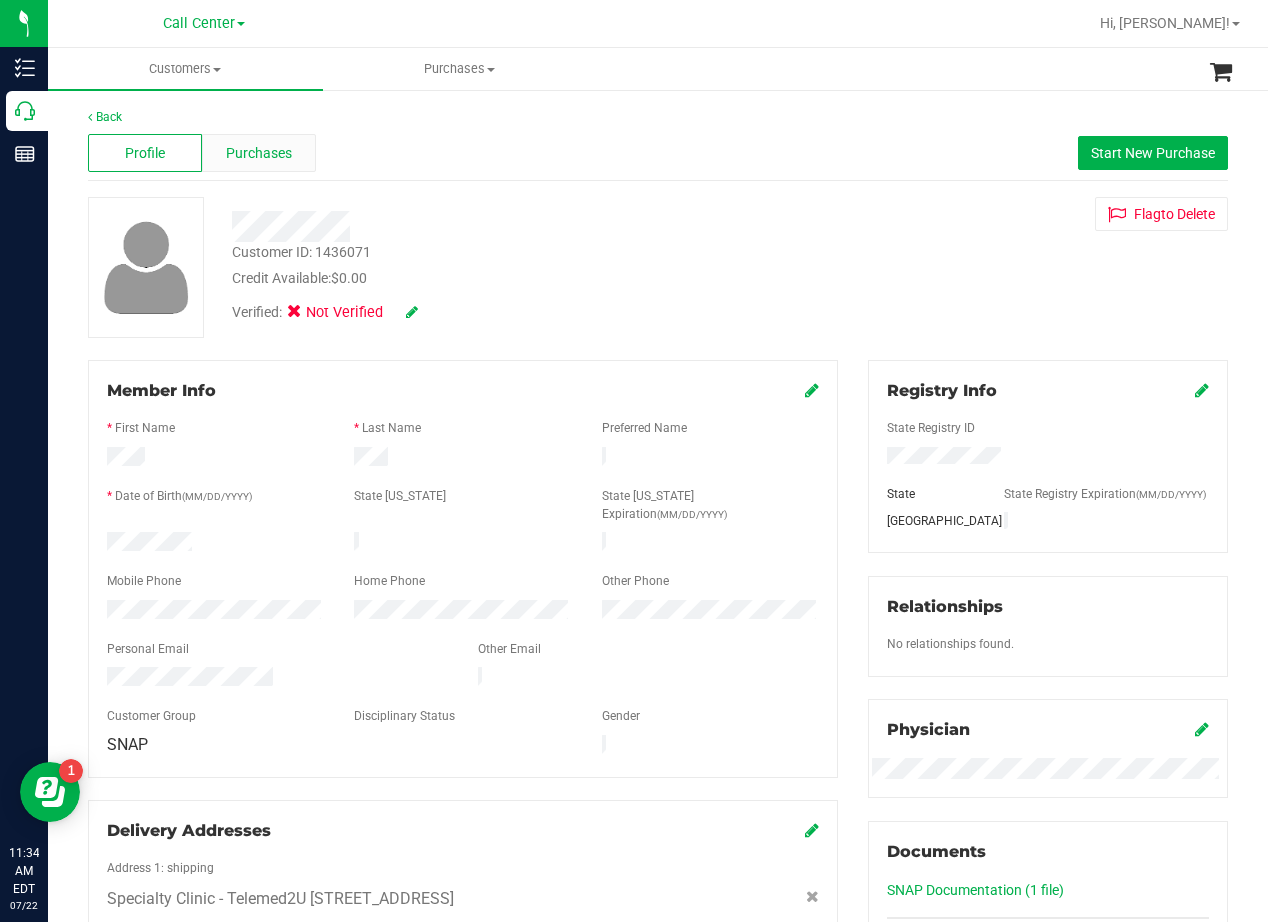 click on "Purchases" at bounding box center (259, 153) 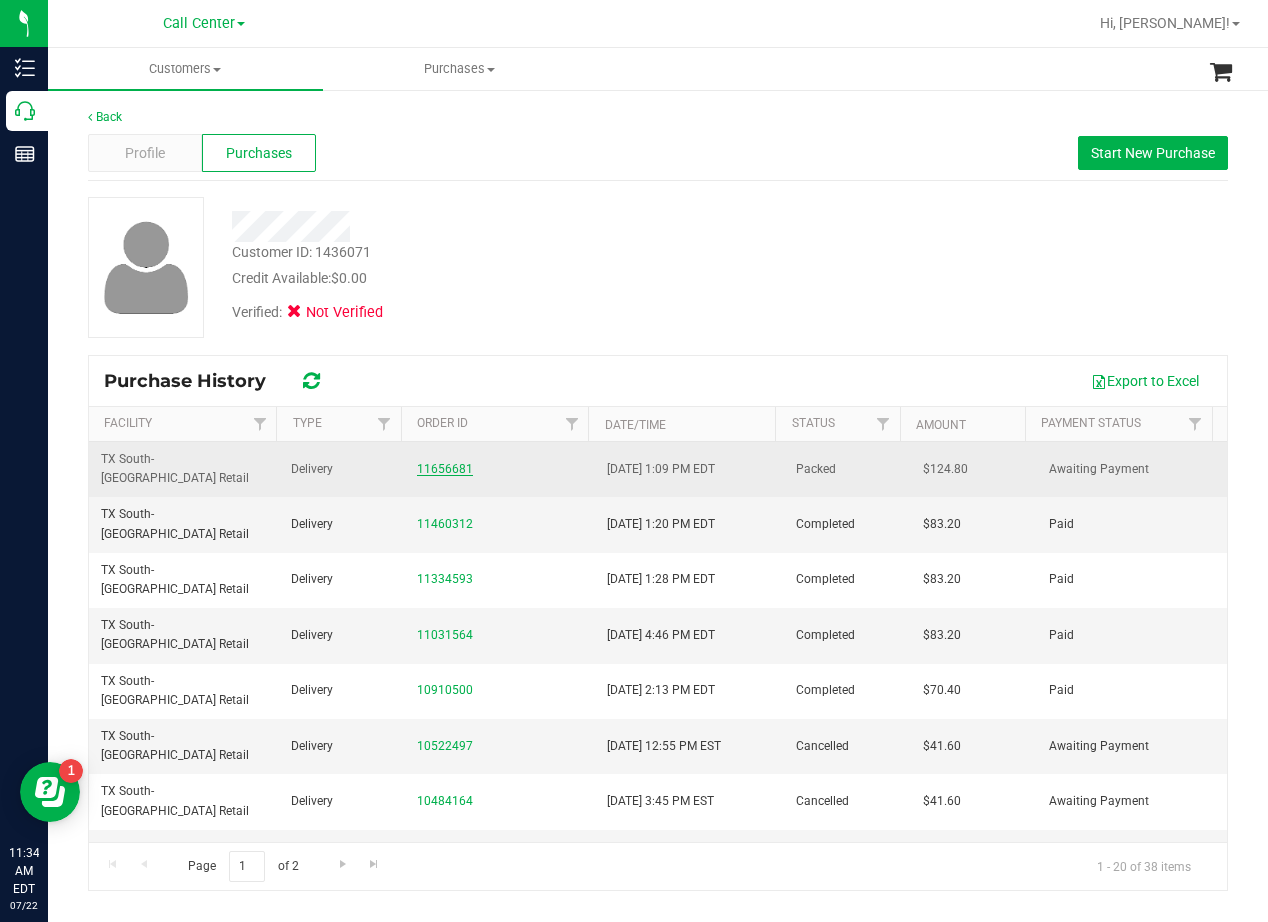 click on "11656681" at bounding box center [445, 469] 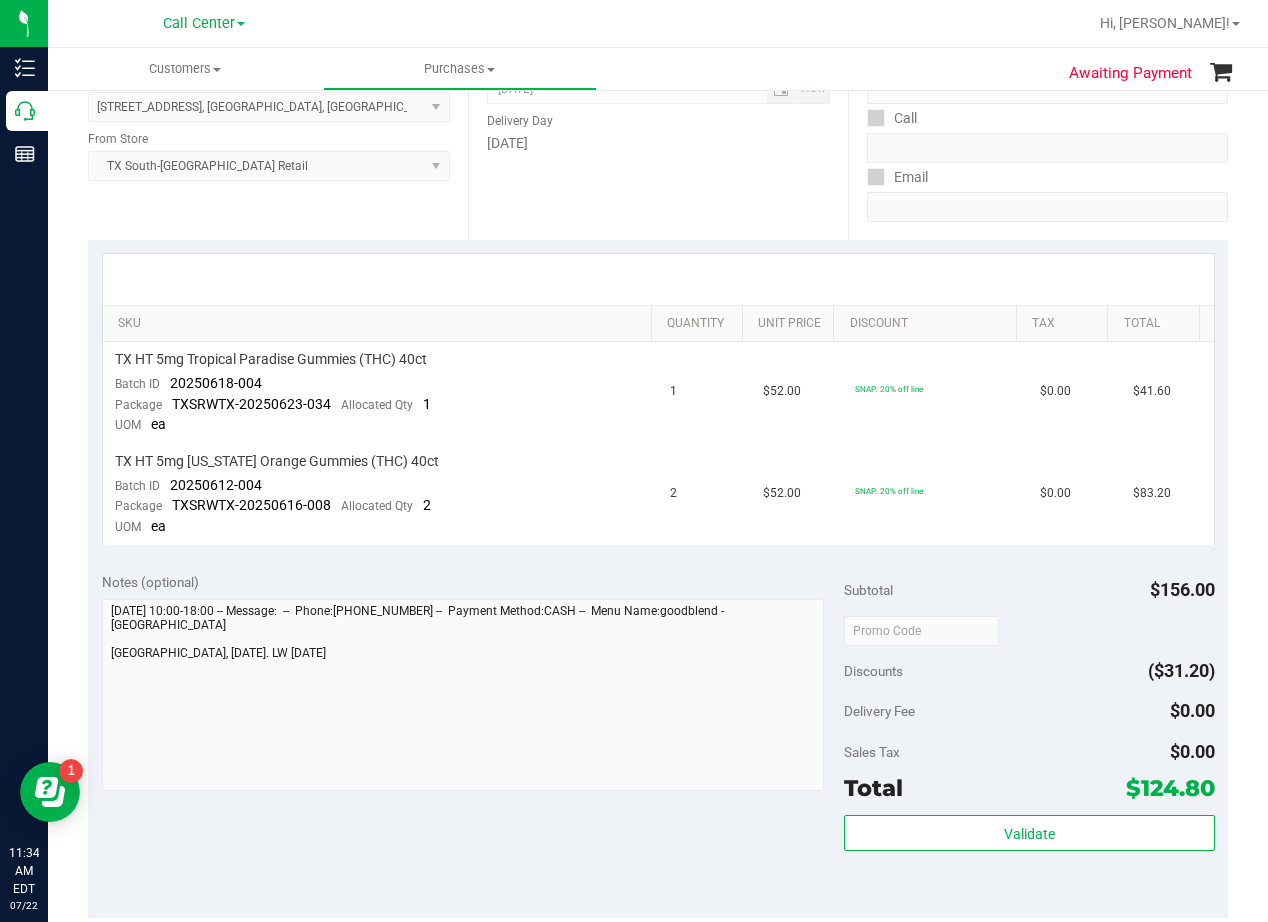 scroll, scrollTop: 300, scrollLeft: 0, axis: vertical 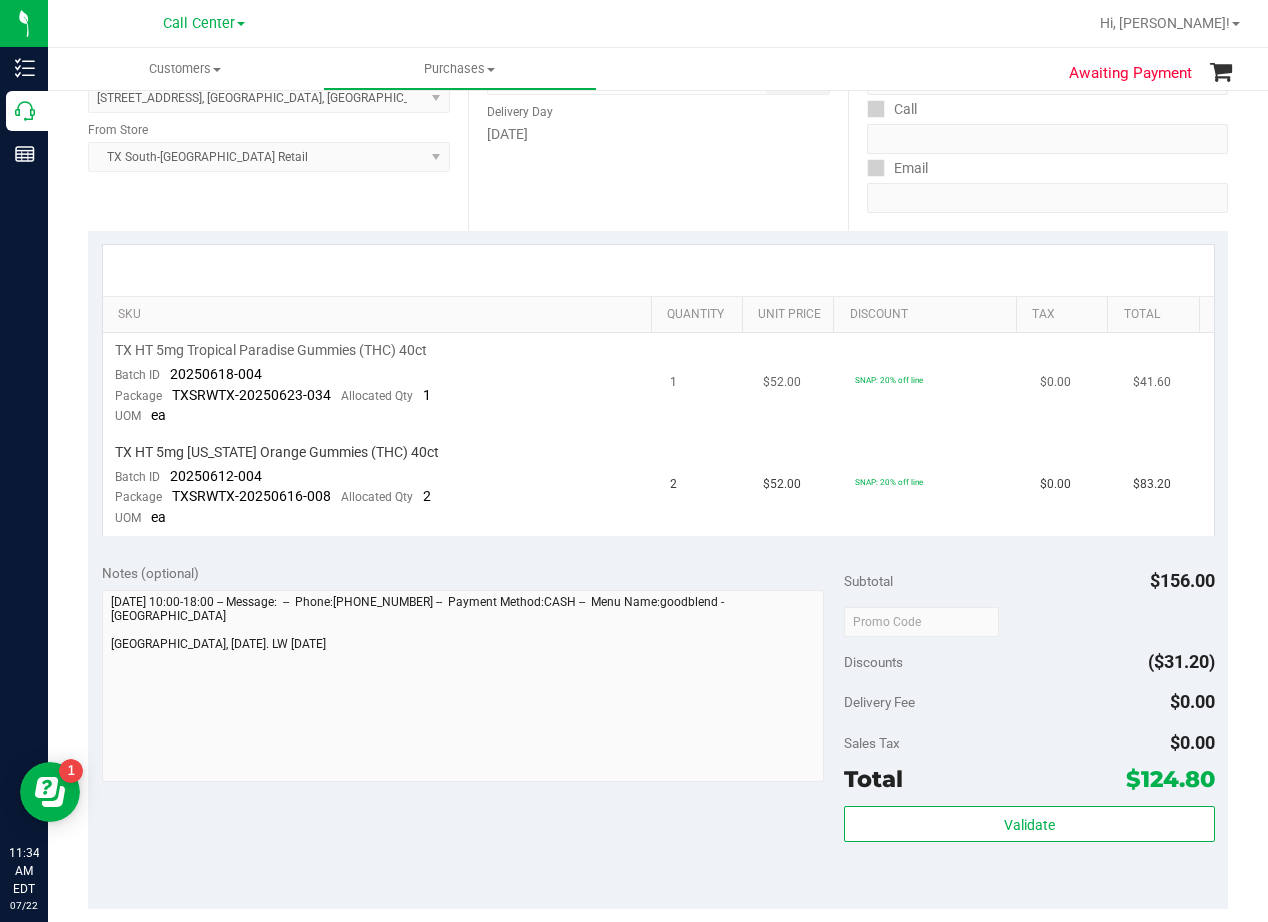 click on "1" at bounding box center (704, 384) 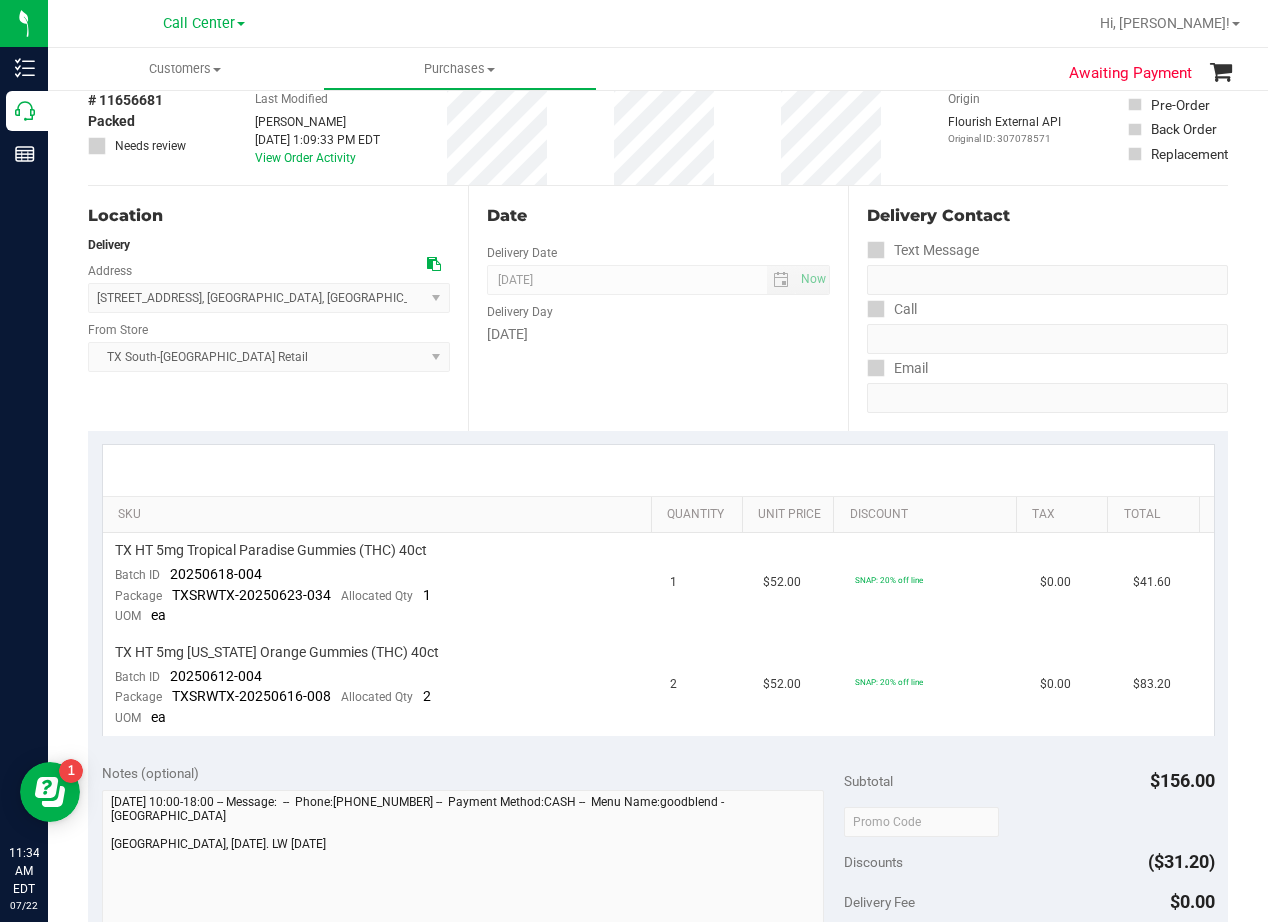 click on "[DATE]" at bounding box center [658, 334] 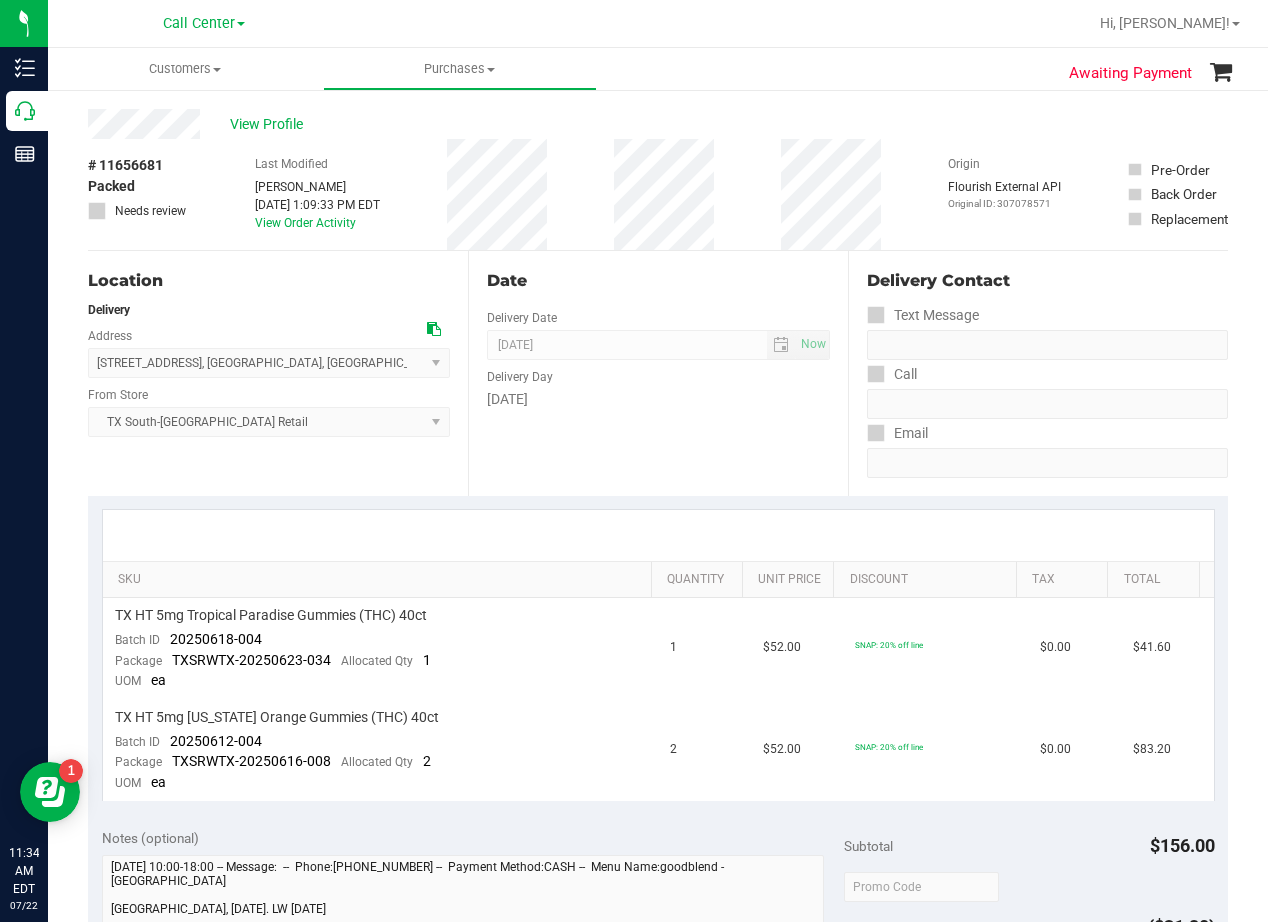 scroll, scrollTop: 0, scrollLeft: 0, axis: both 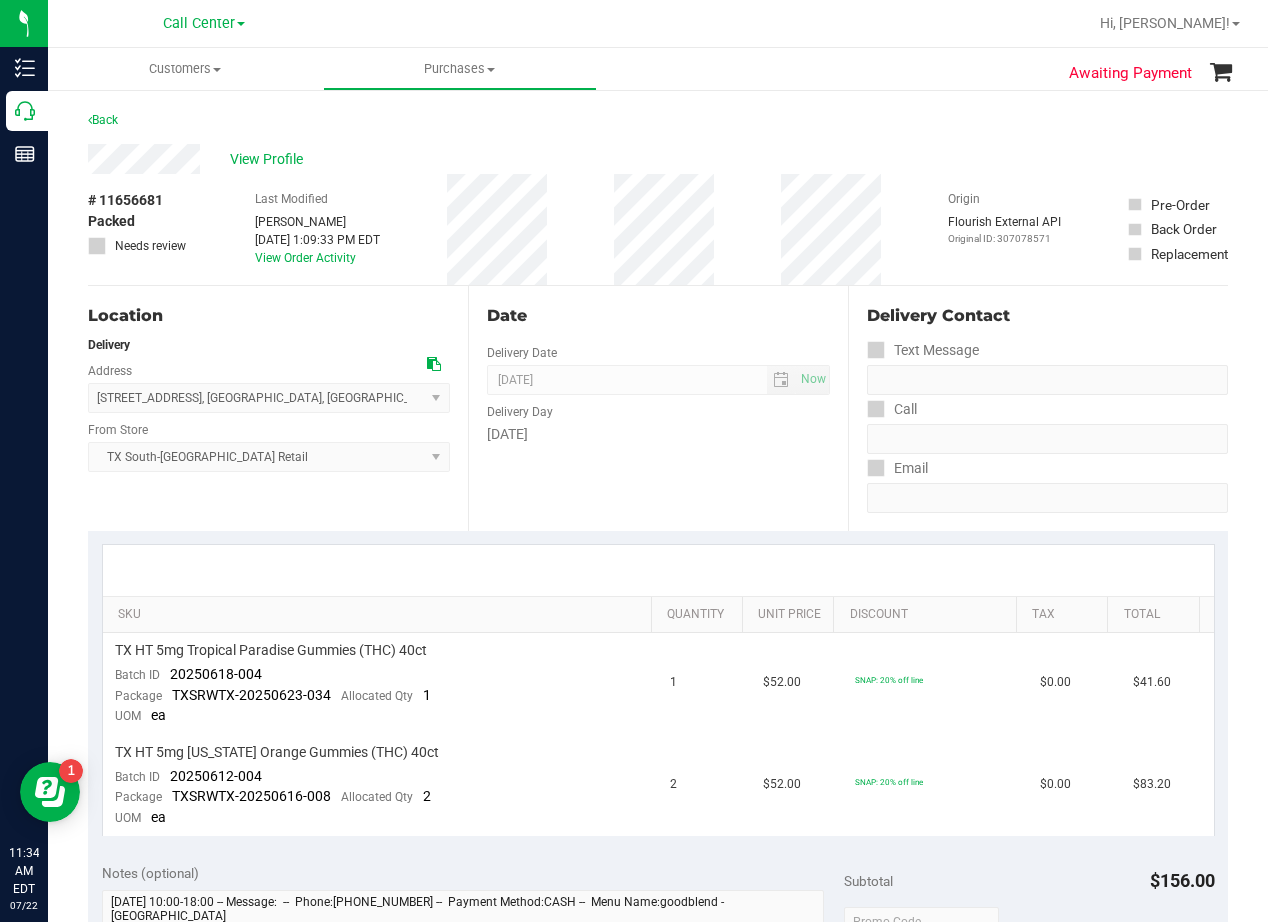 click on "Date" at bounding box center [658, 316] 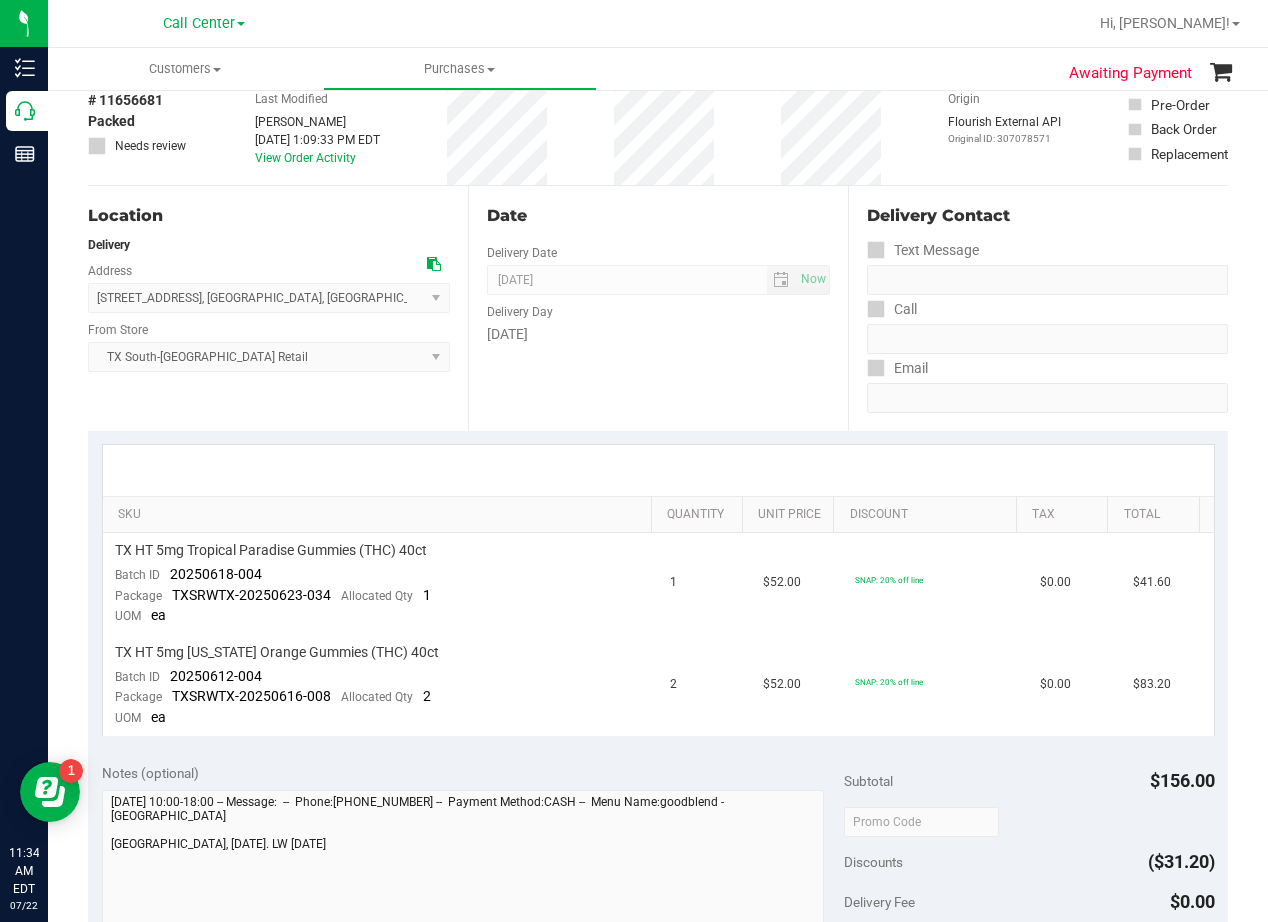 scroll, scrollTop: 0, scrollLeft: 0, axis: both 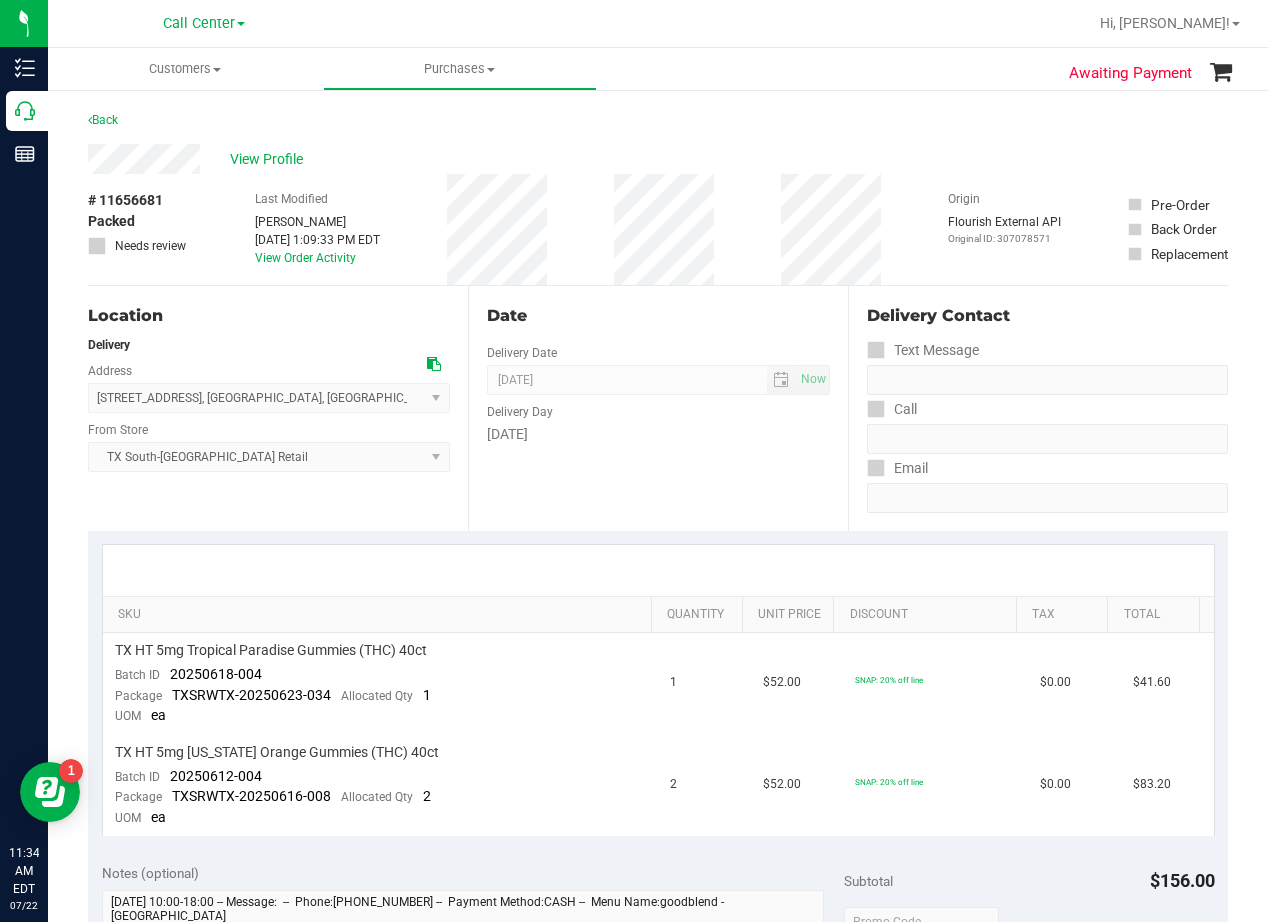 click on "Back" at bounding box center [658, 126] 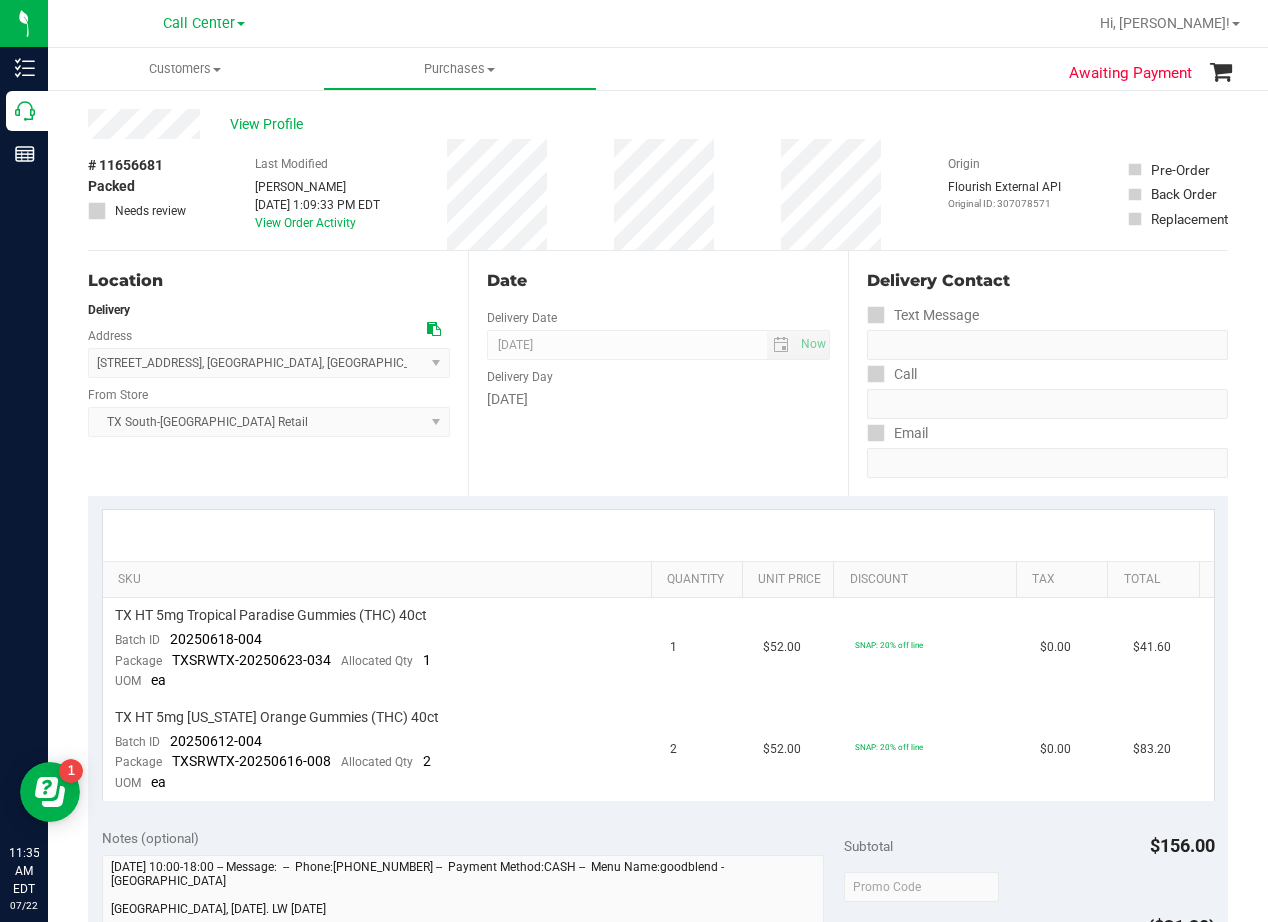 scroll, scrollTop: 0, scrollLeft: 0, axis: both 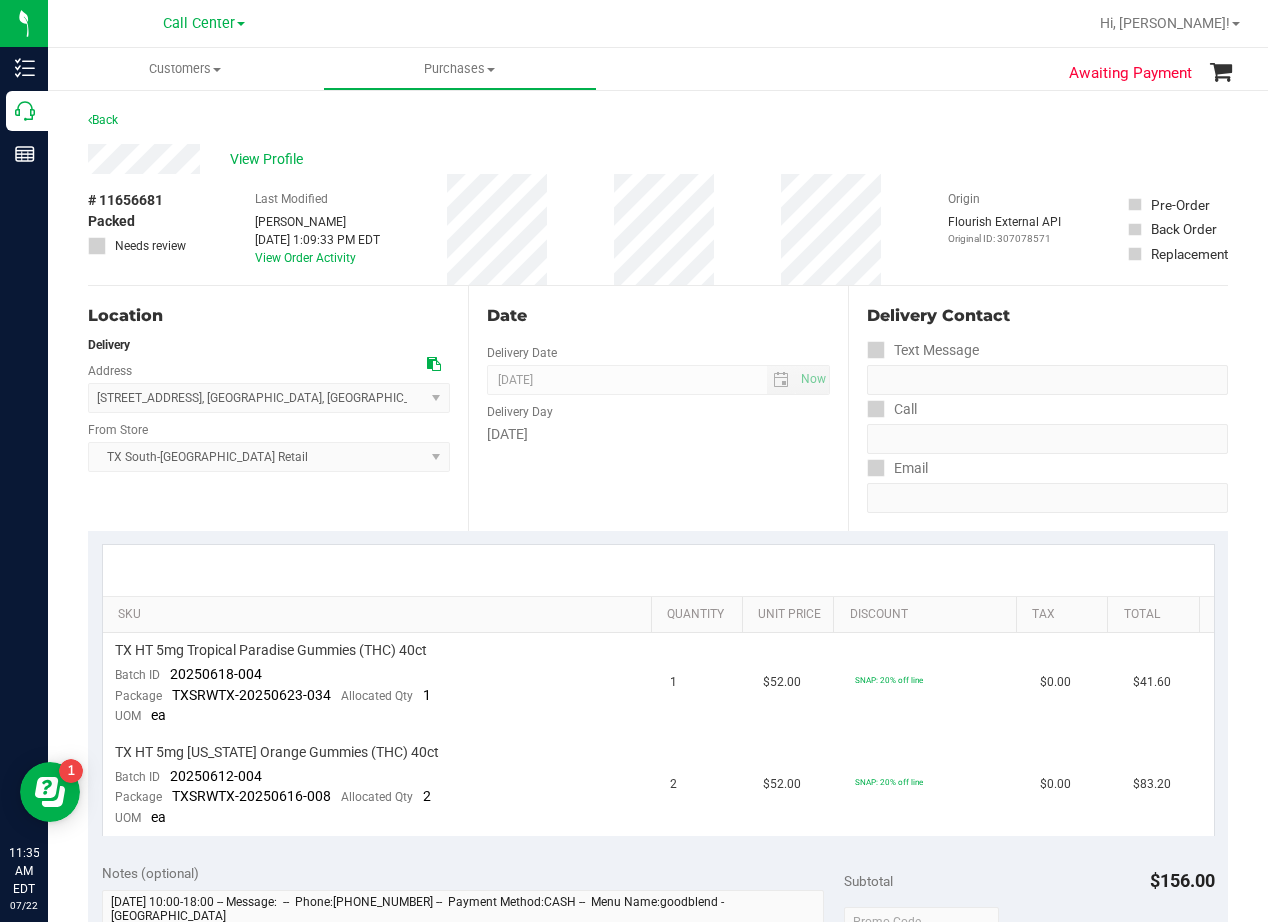 click on "View Profile" at bounding box center [658, 159] 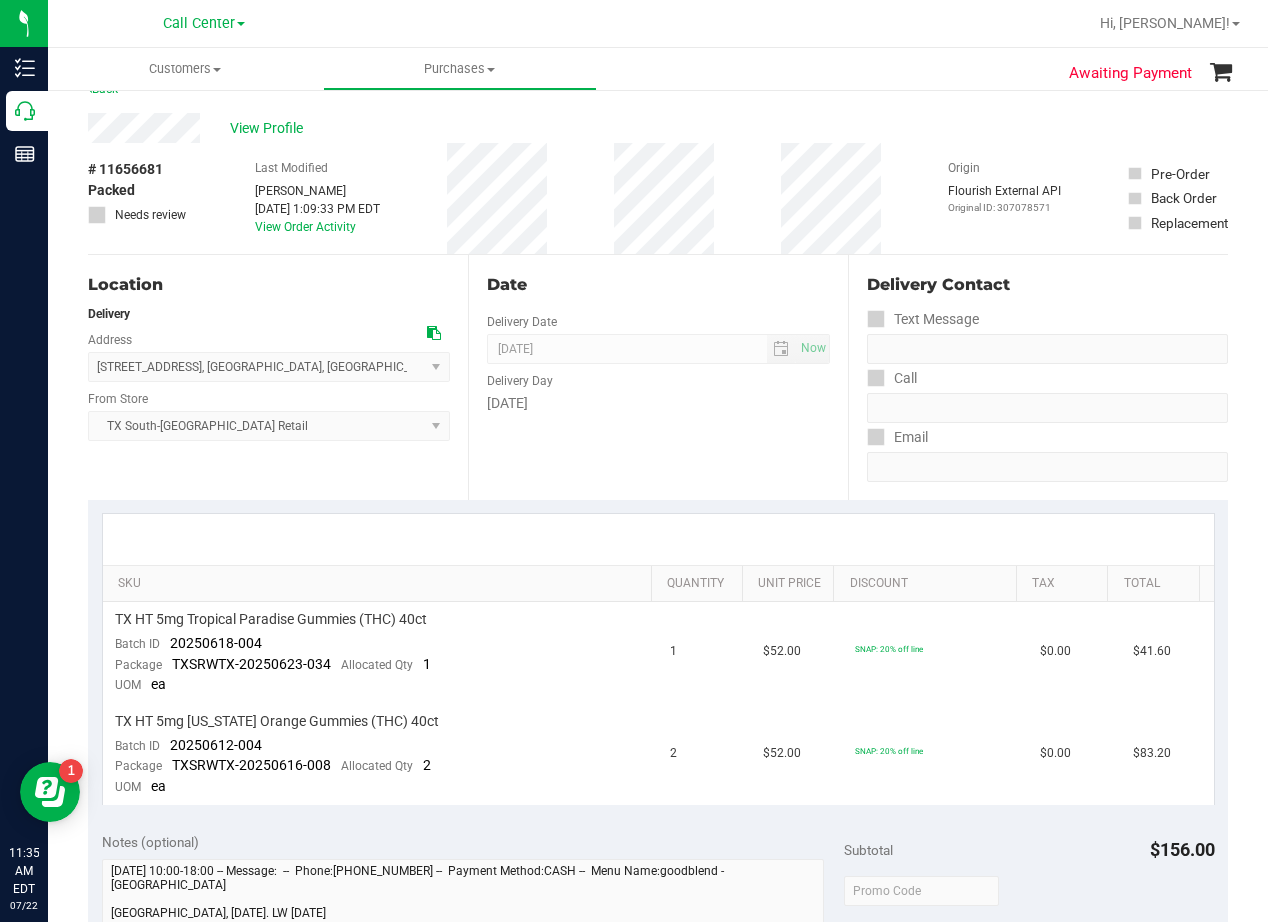 scroll, scrollTop: 0, scrollLeft: 0, axis: both 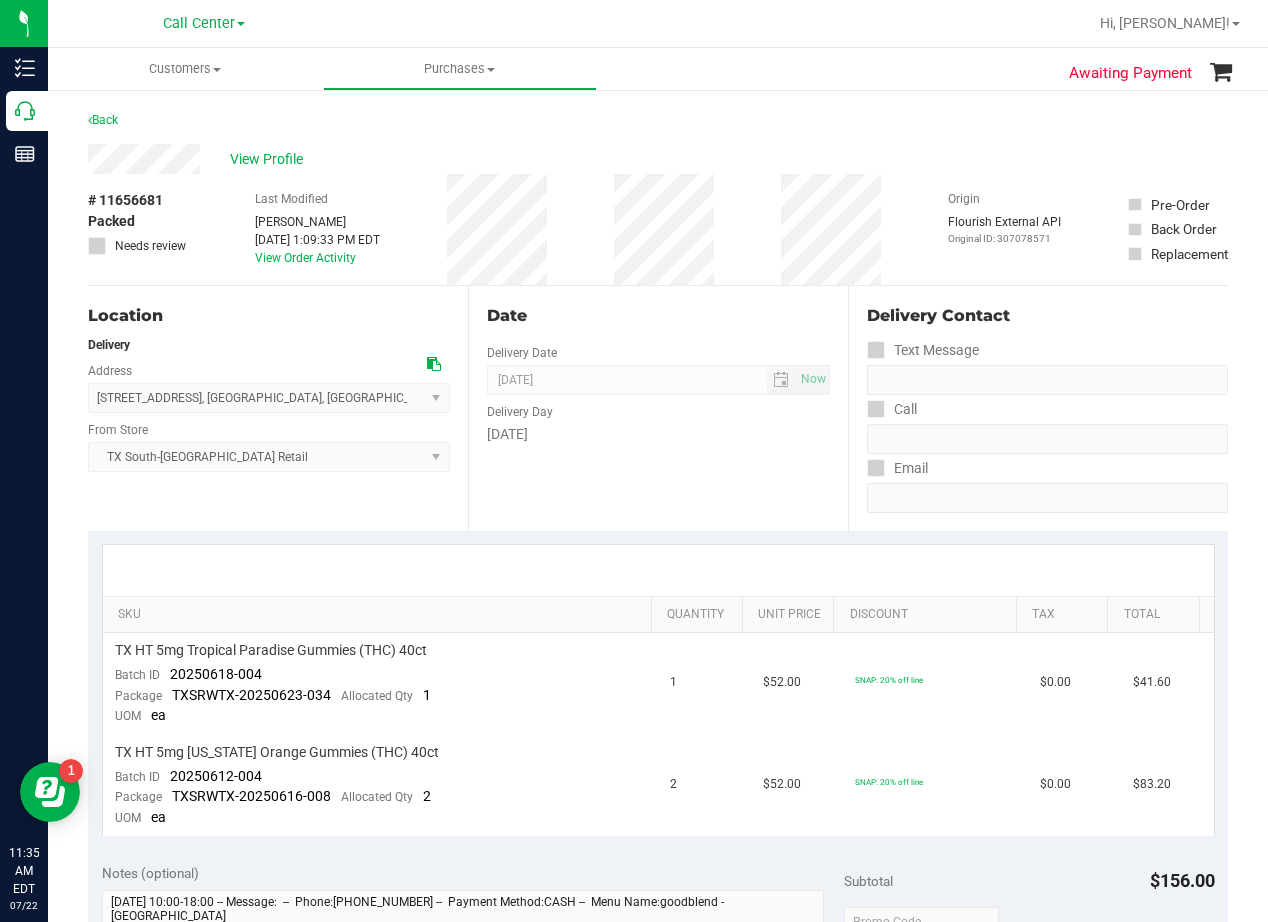 click on "Date" at bounding box center (658, 316) 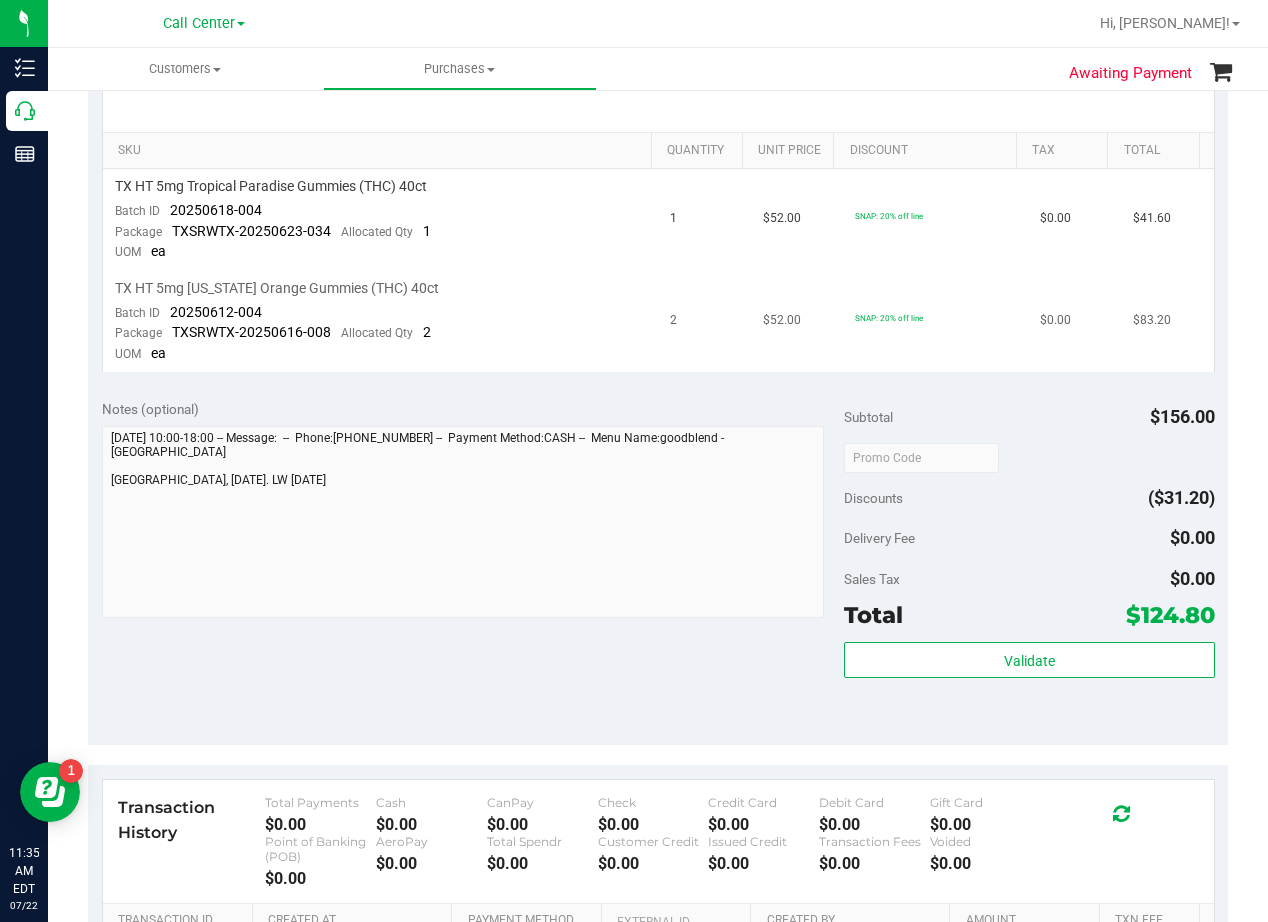 scroll, scrollTop: 400, scrollLeft: 0, axis: vertical 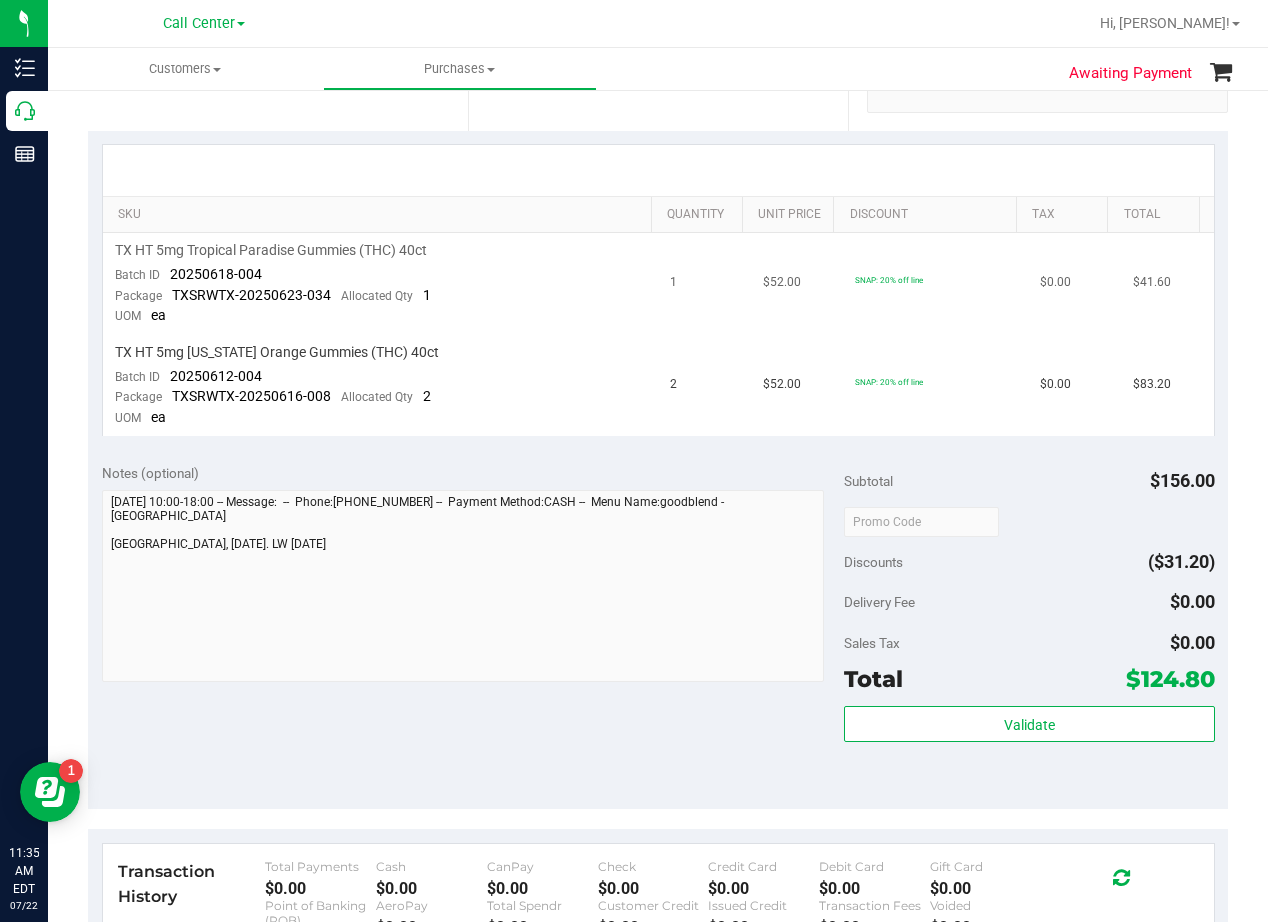 click on "1" at bounding box center (704, 284) 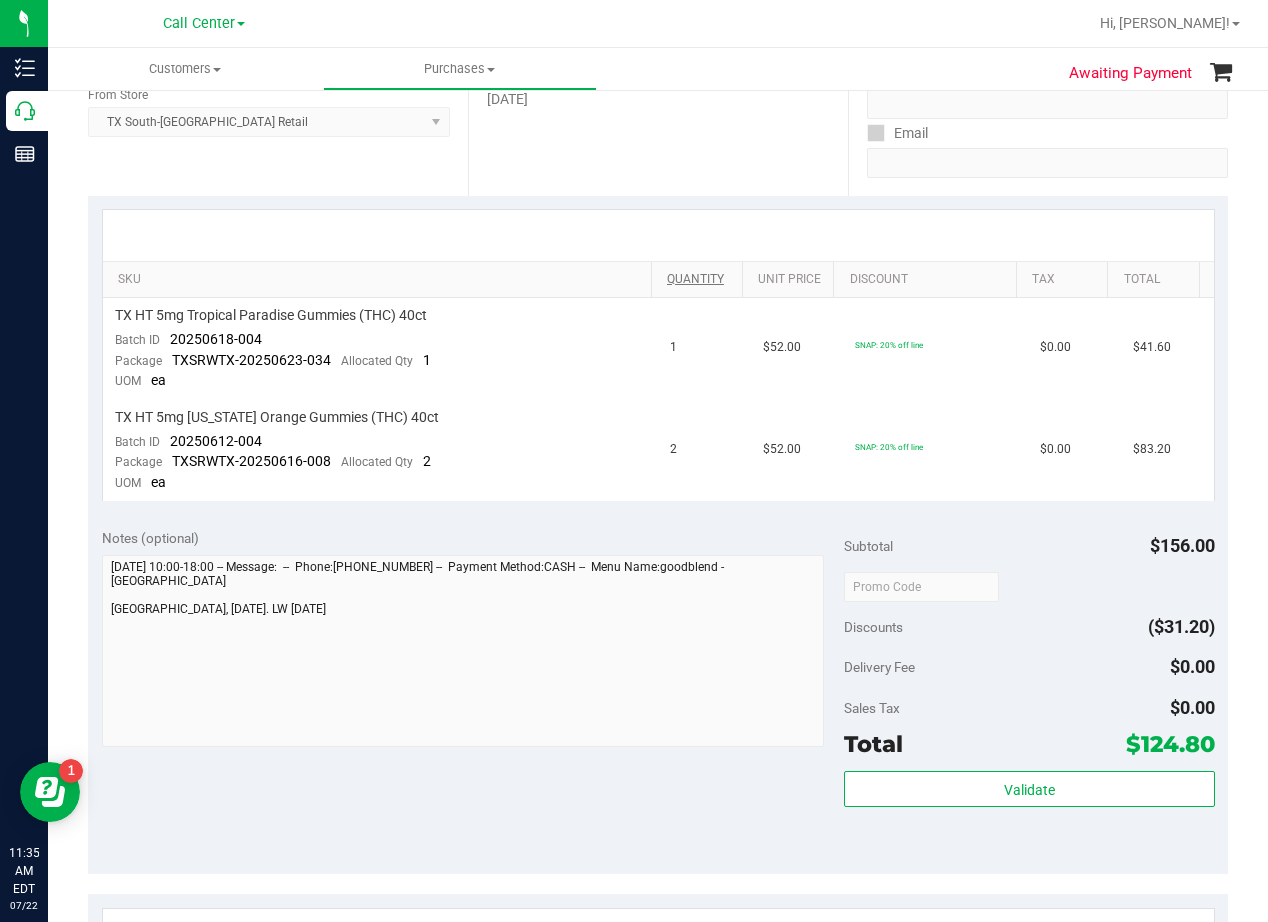 scroll, scrollTop: 300, scrollLeft: 0, axis: vertical 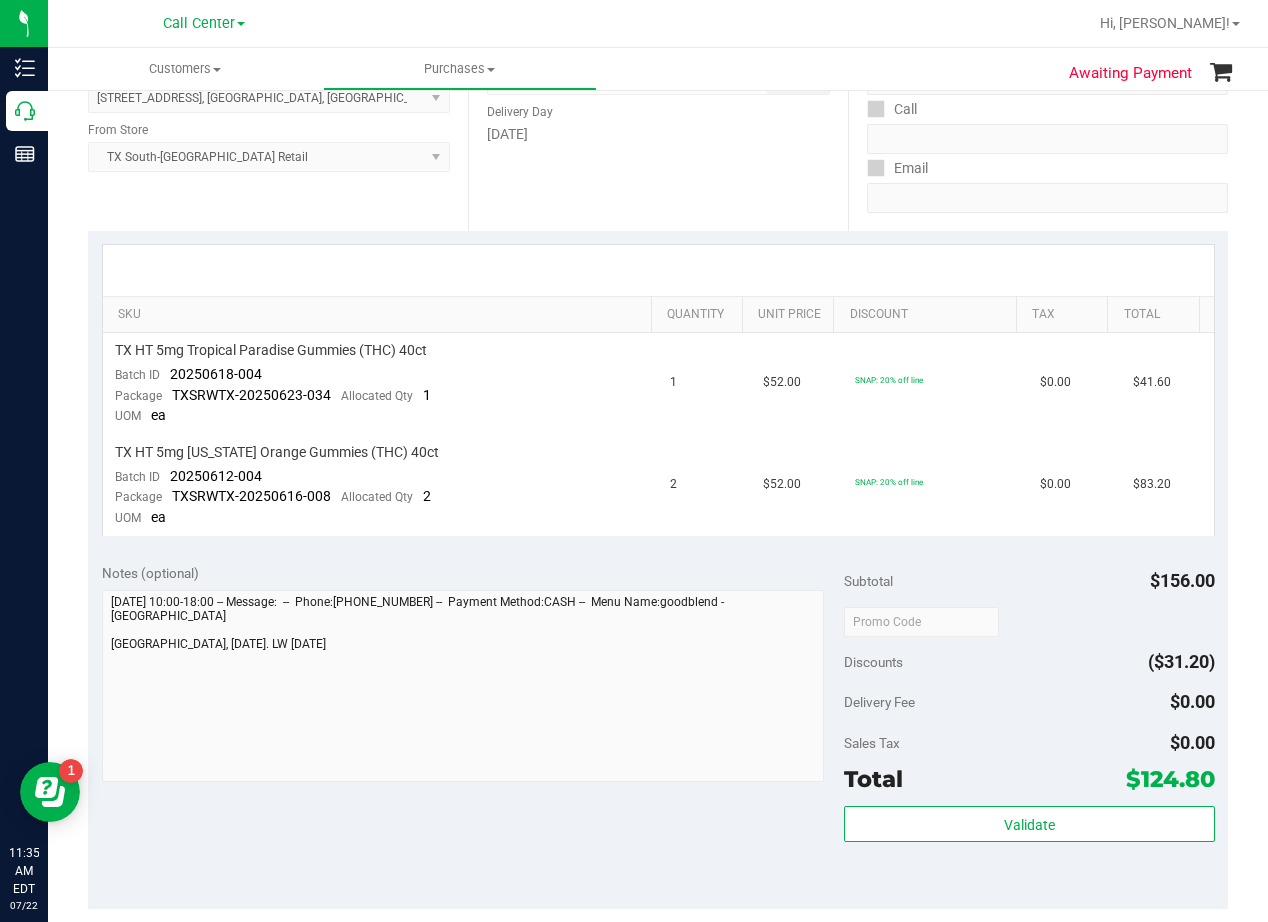 click at bounding box center (658, 270) 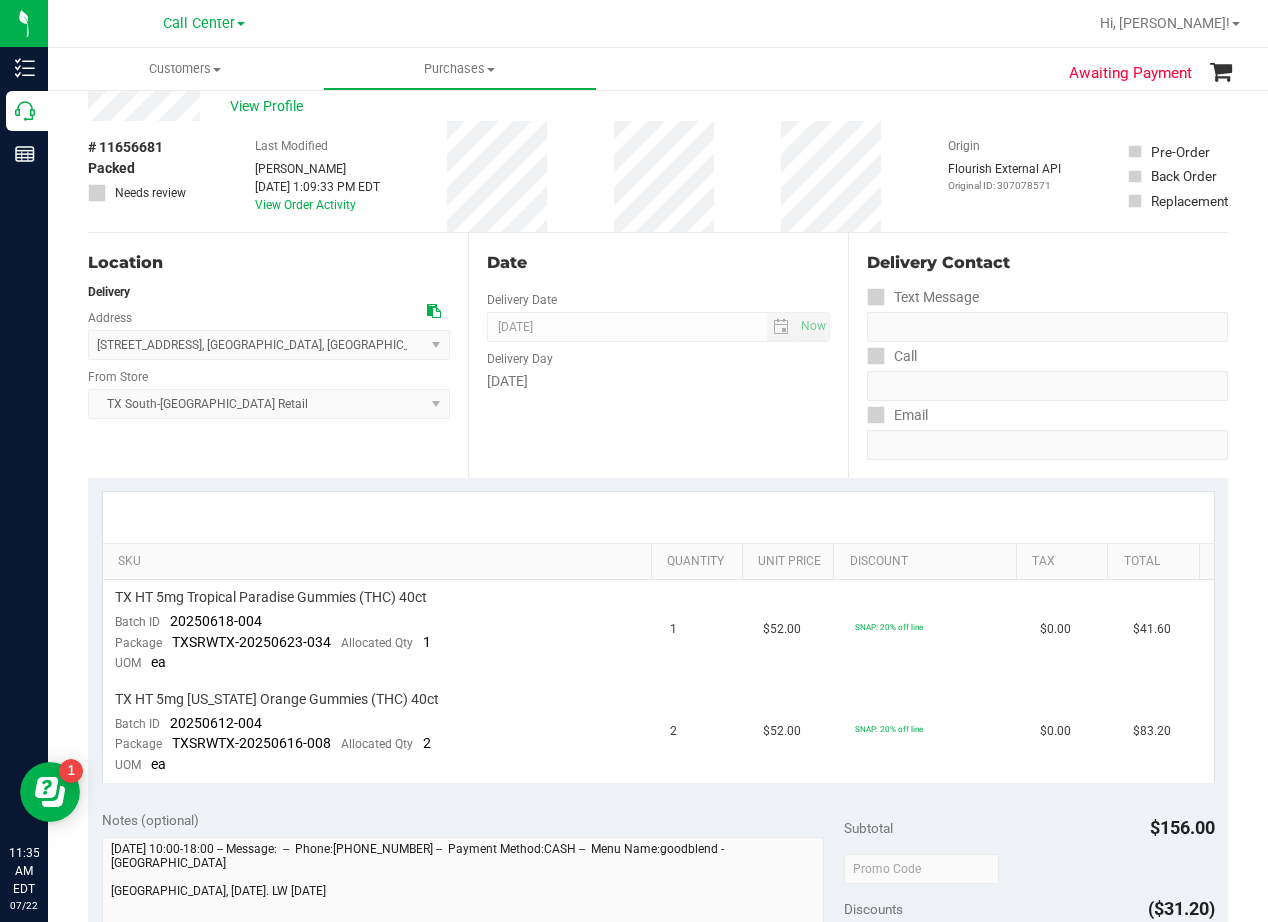 scroll, scrollTop: 100, scrollLeft: 0, axis: vertical 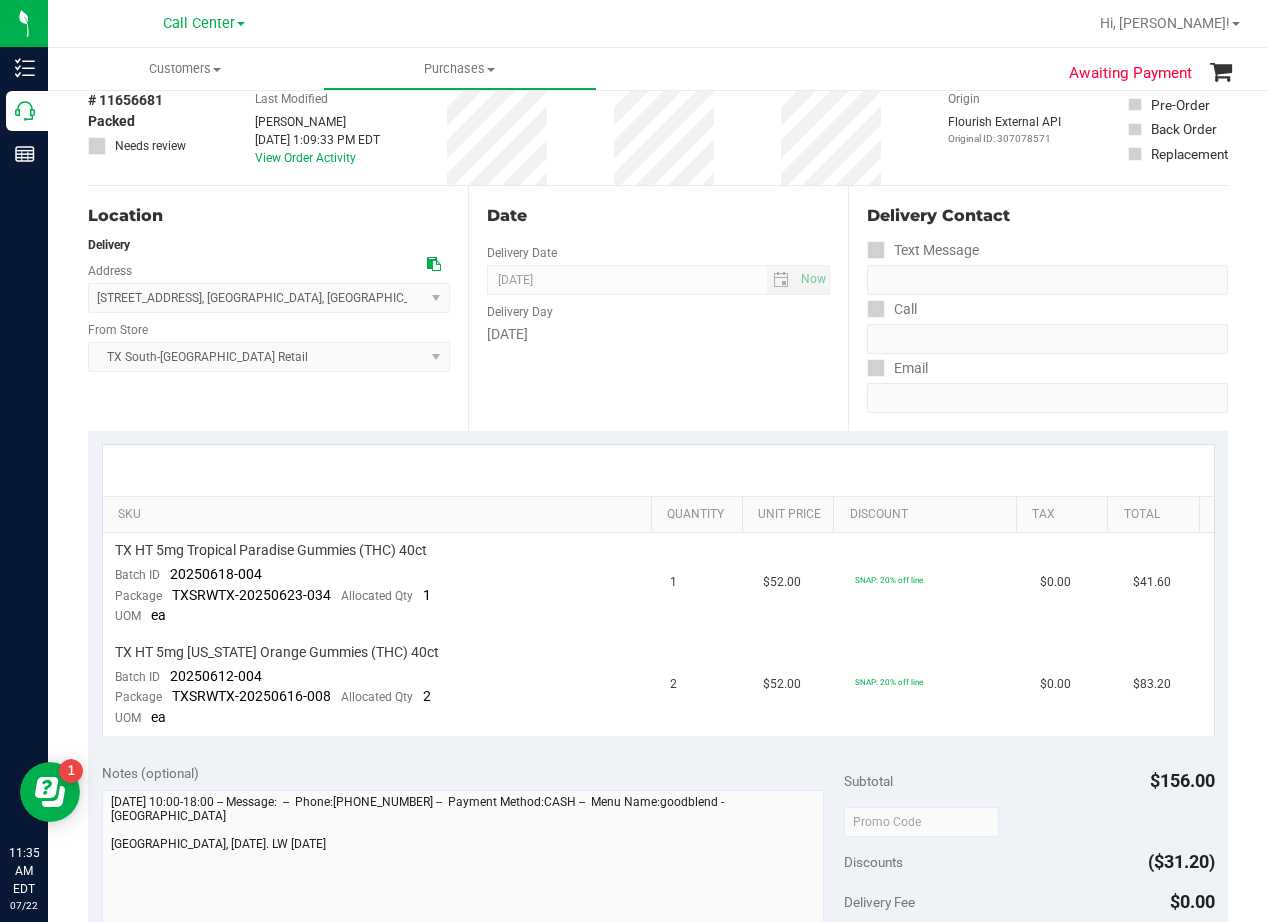 click on "Delivery Day" at bounding box center (658, 309) 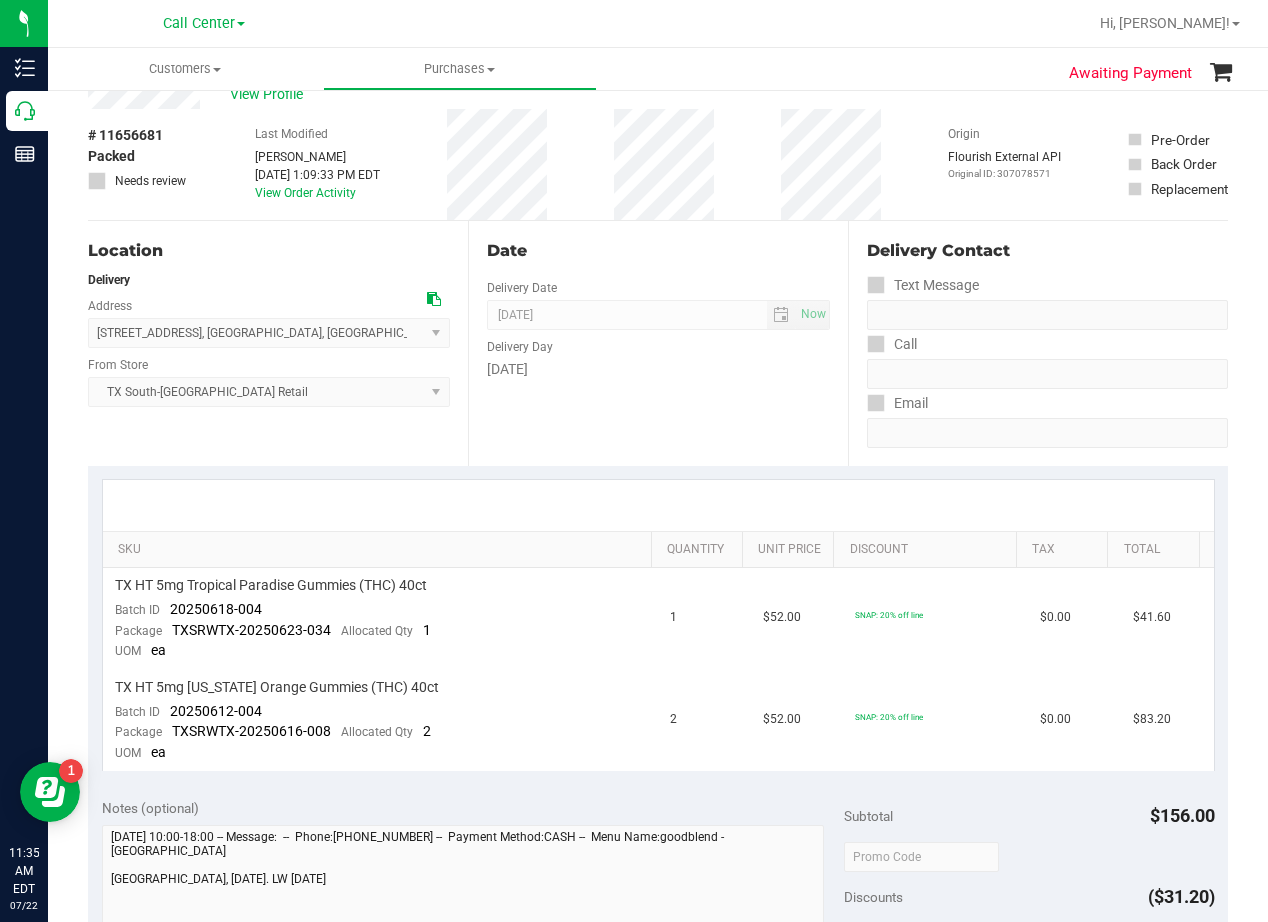 scroll, scrollTop: 100, scrollLeft: 0, axis: vertical 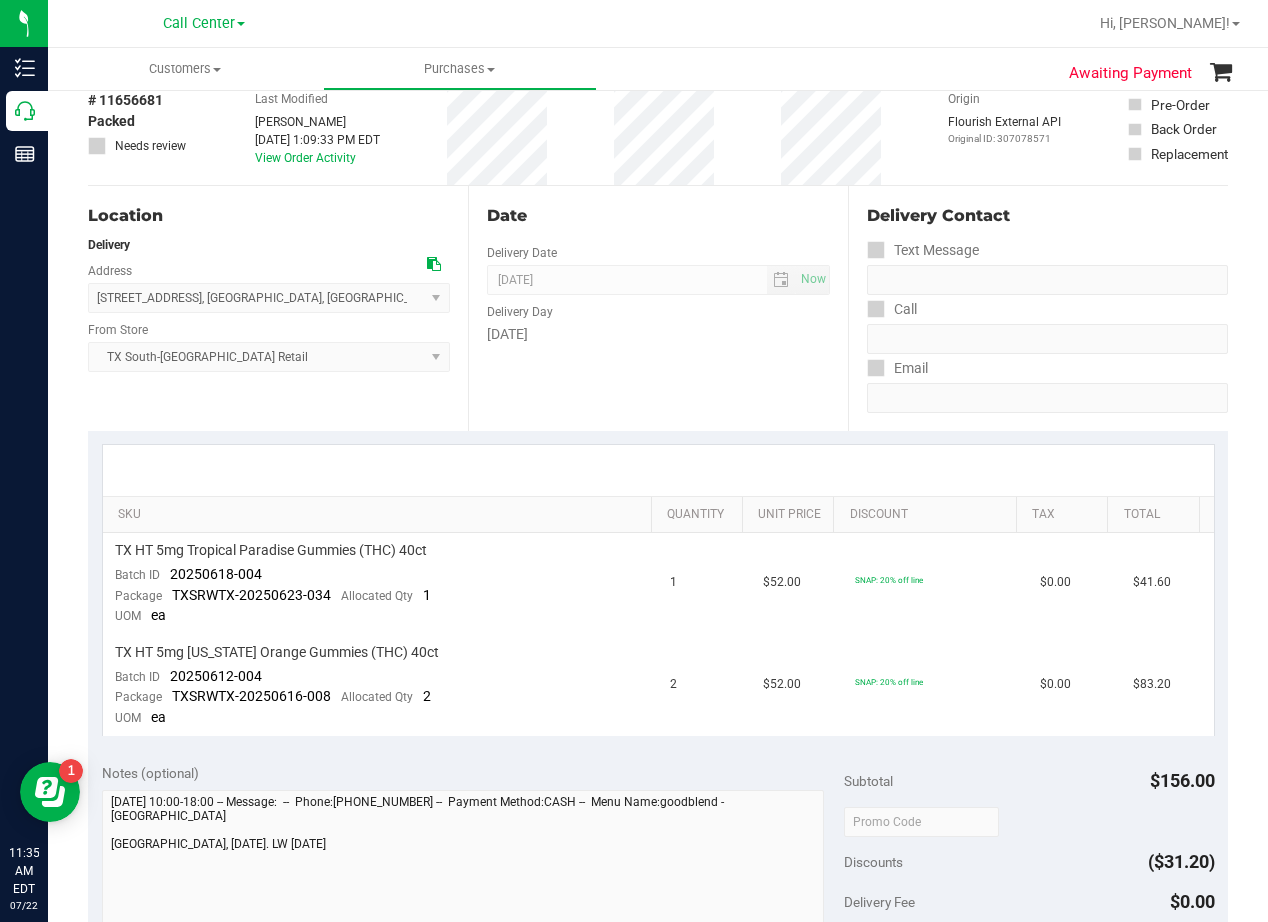 click on "[DATE]" at bounding box center [658, 334] 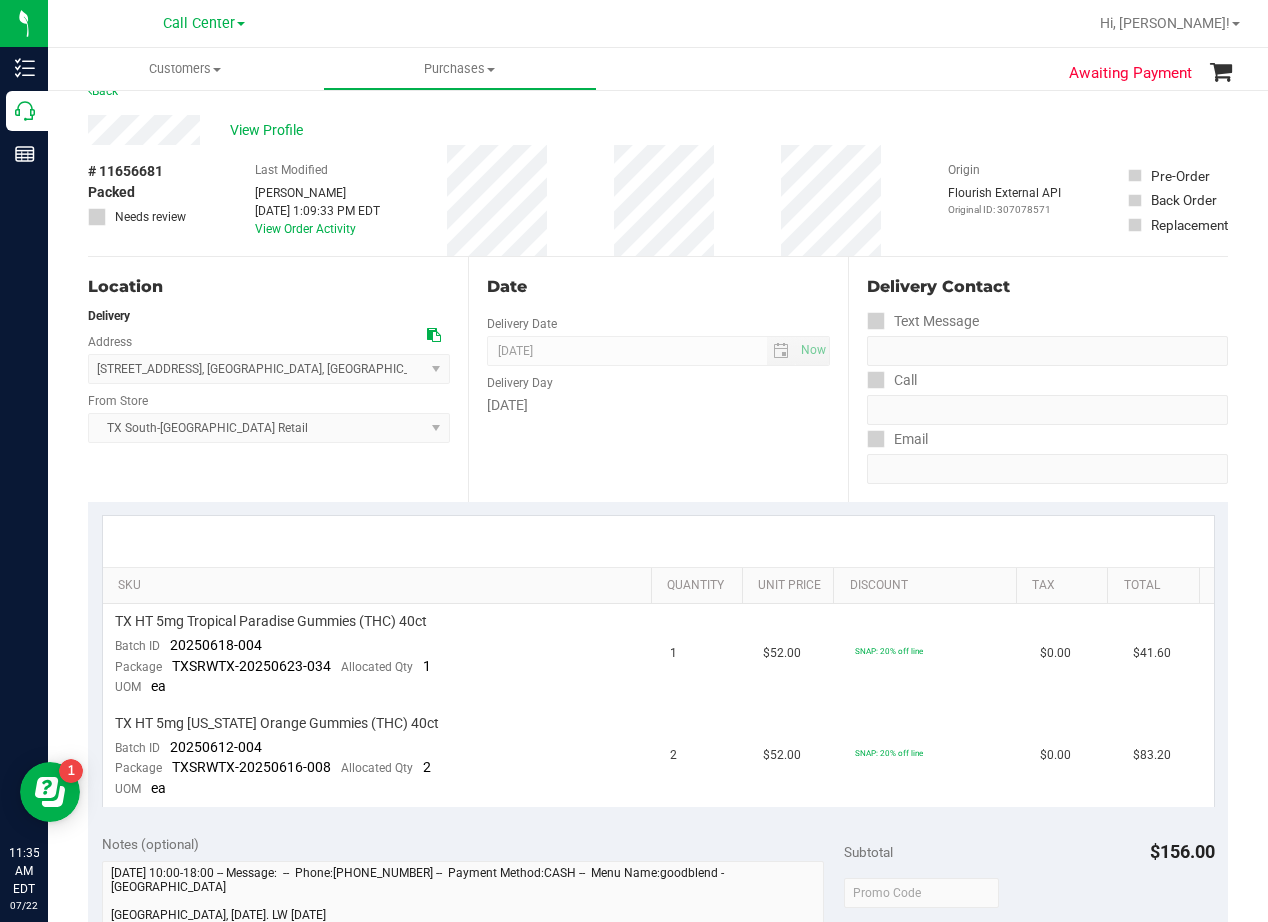 scroll, scrollTop: 0, scrollLeft: 0, axis: both 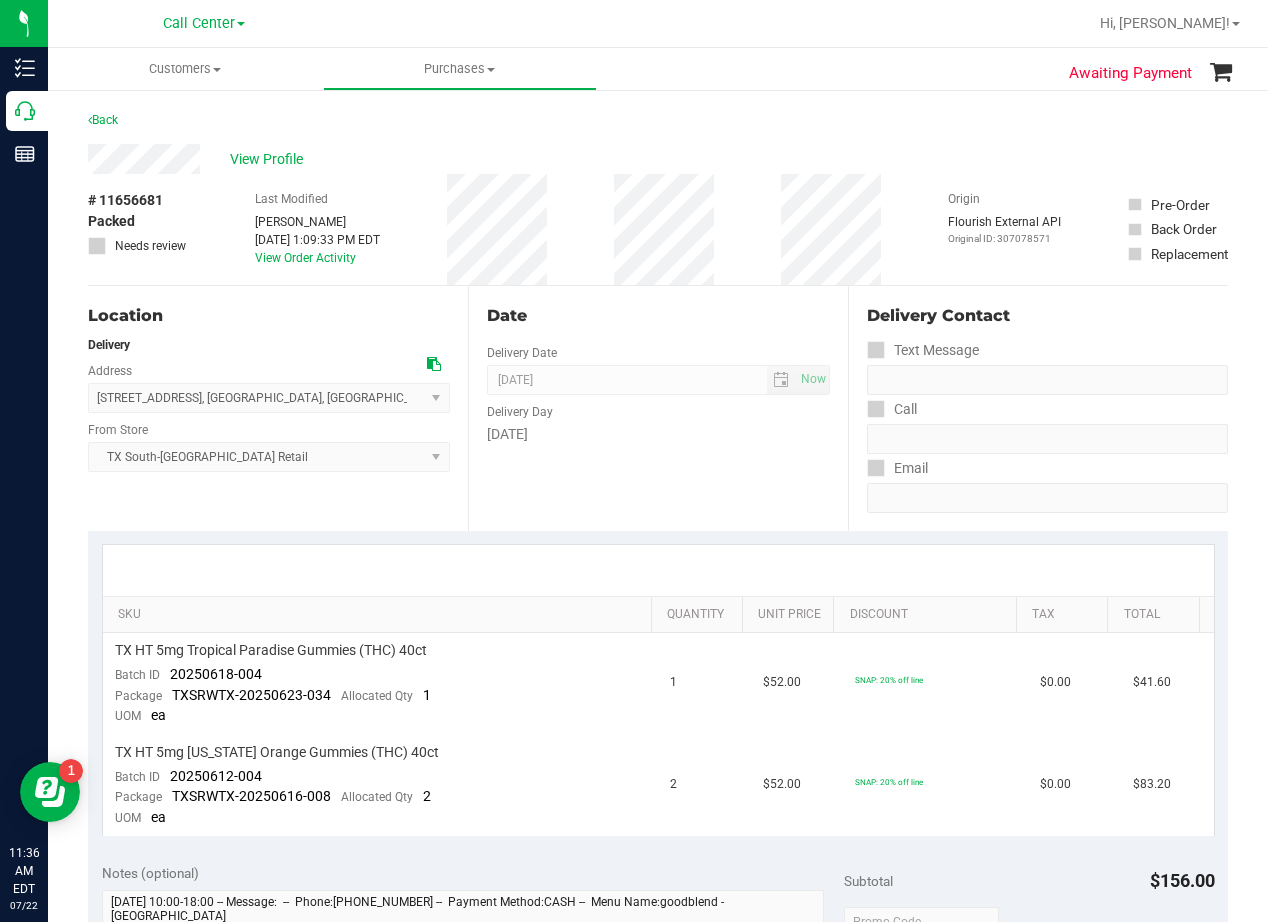 click on "Date
Delivery Date
07/23/2025
Now
07/23/2025 08:00 AM
Now
Delivery Day
Wednesday" at bounding box center (658, 408) 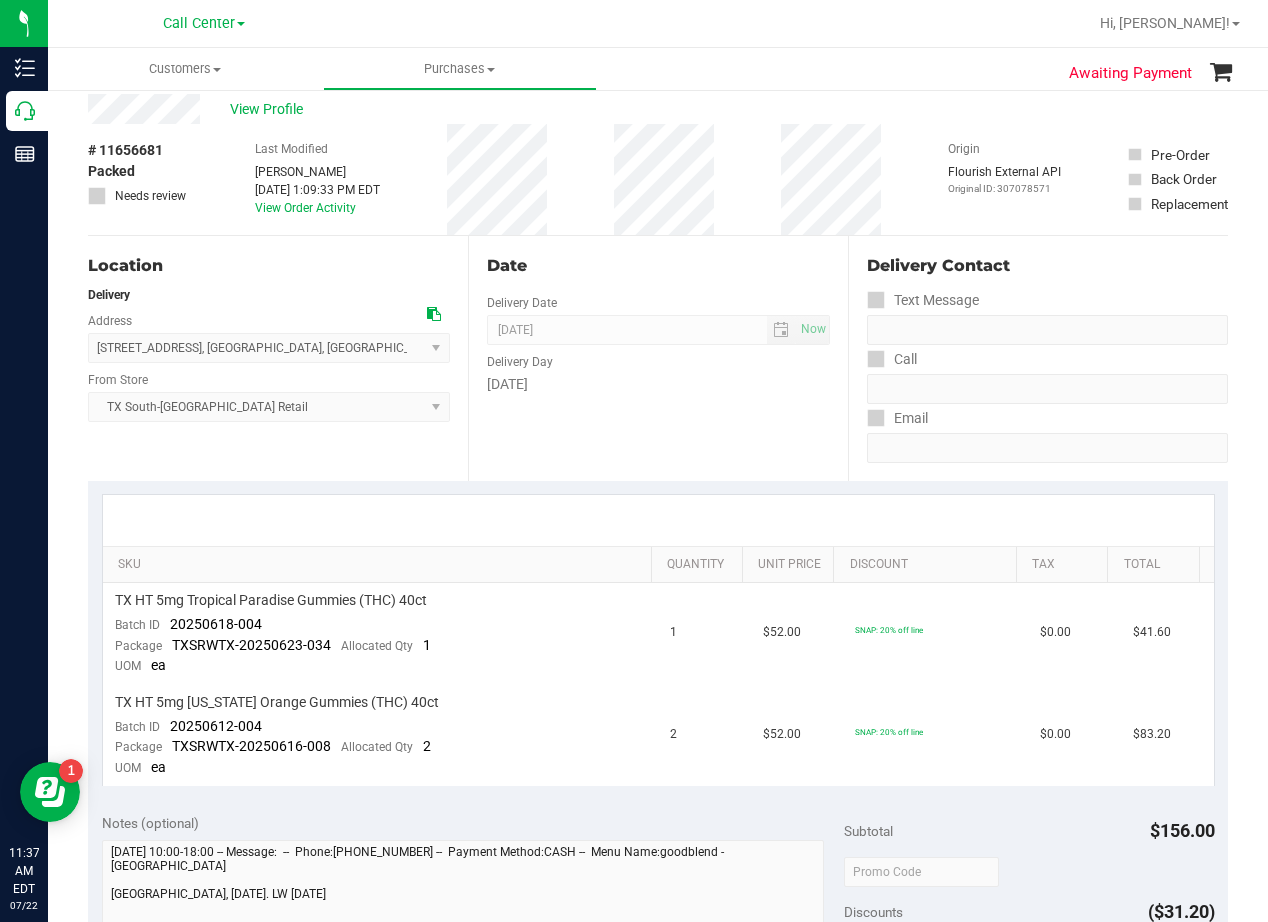 scroll, scrollTop: 0, scrollLeft: 0, axis: both 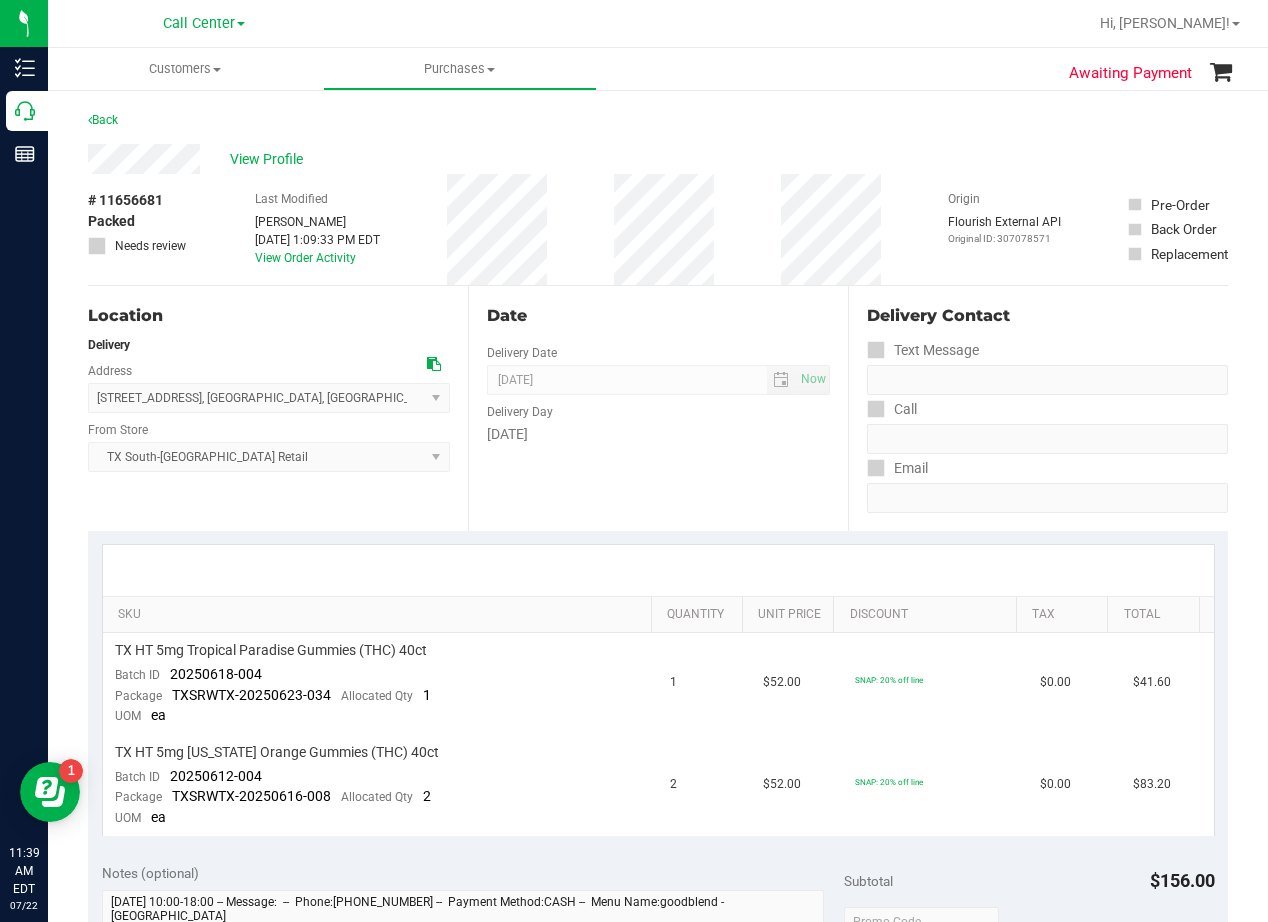 click on "[DATE]" at bounding box center [658, 434] 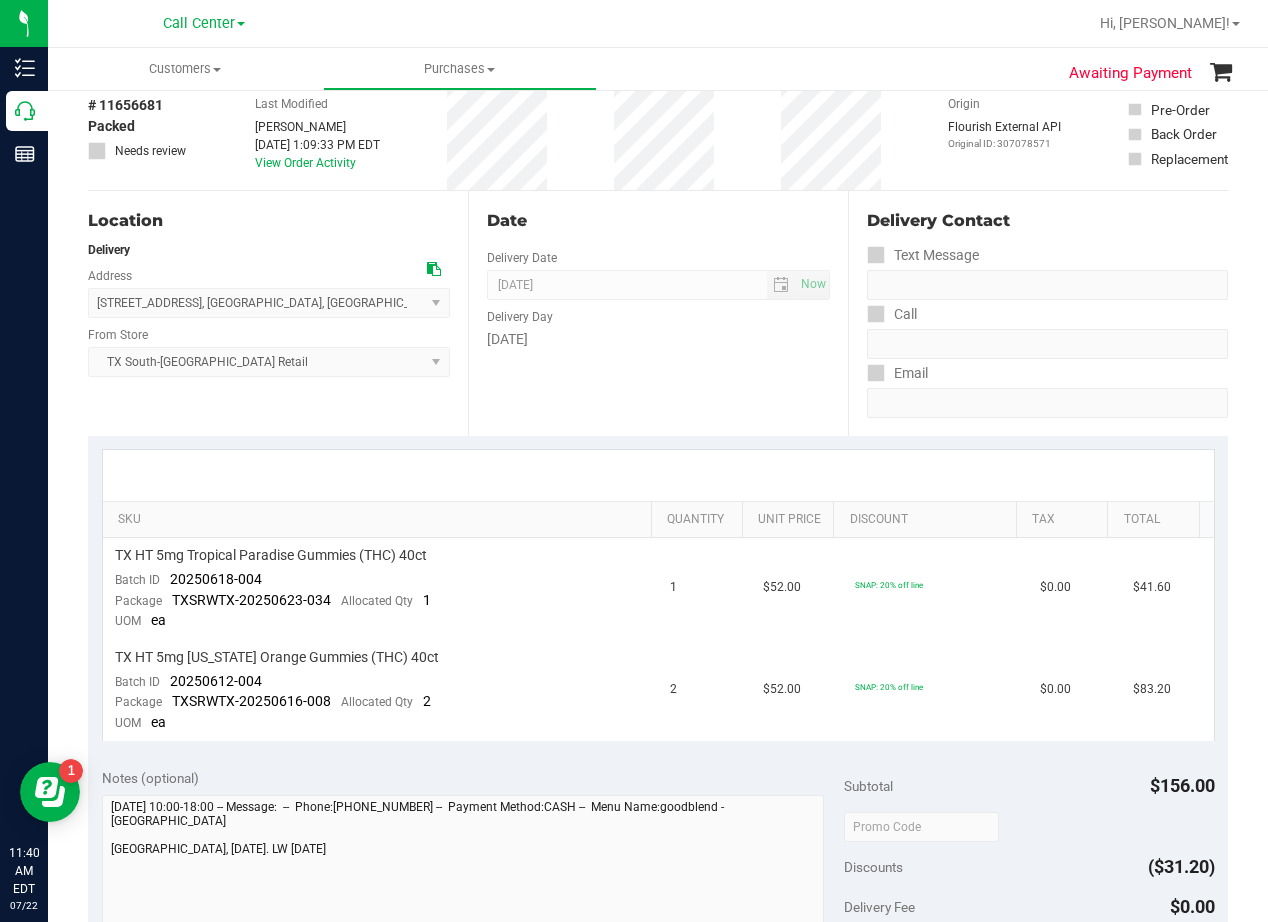 scroll, scrollTop: 0, scrollLeft: 0, axis: both 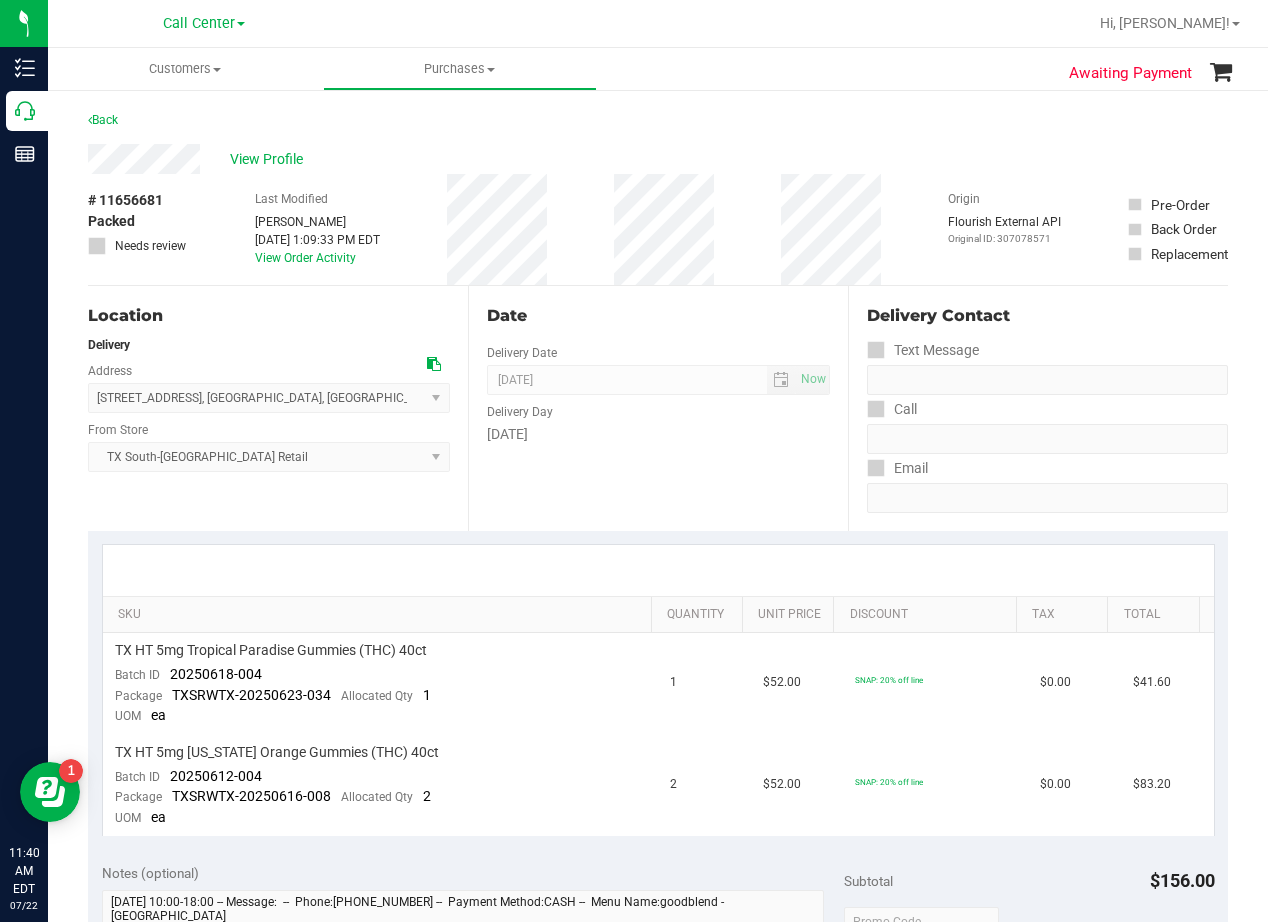 click on "Date" at bounding box center (658, 316) 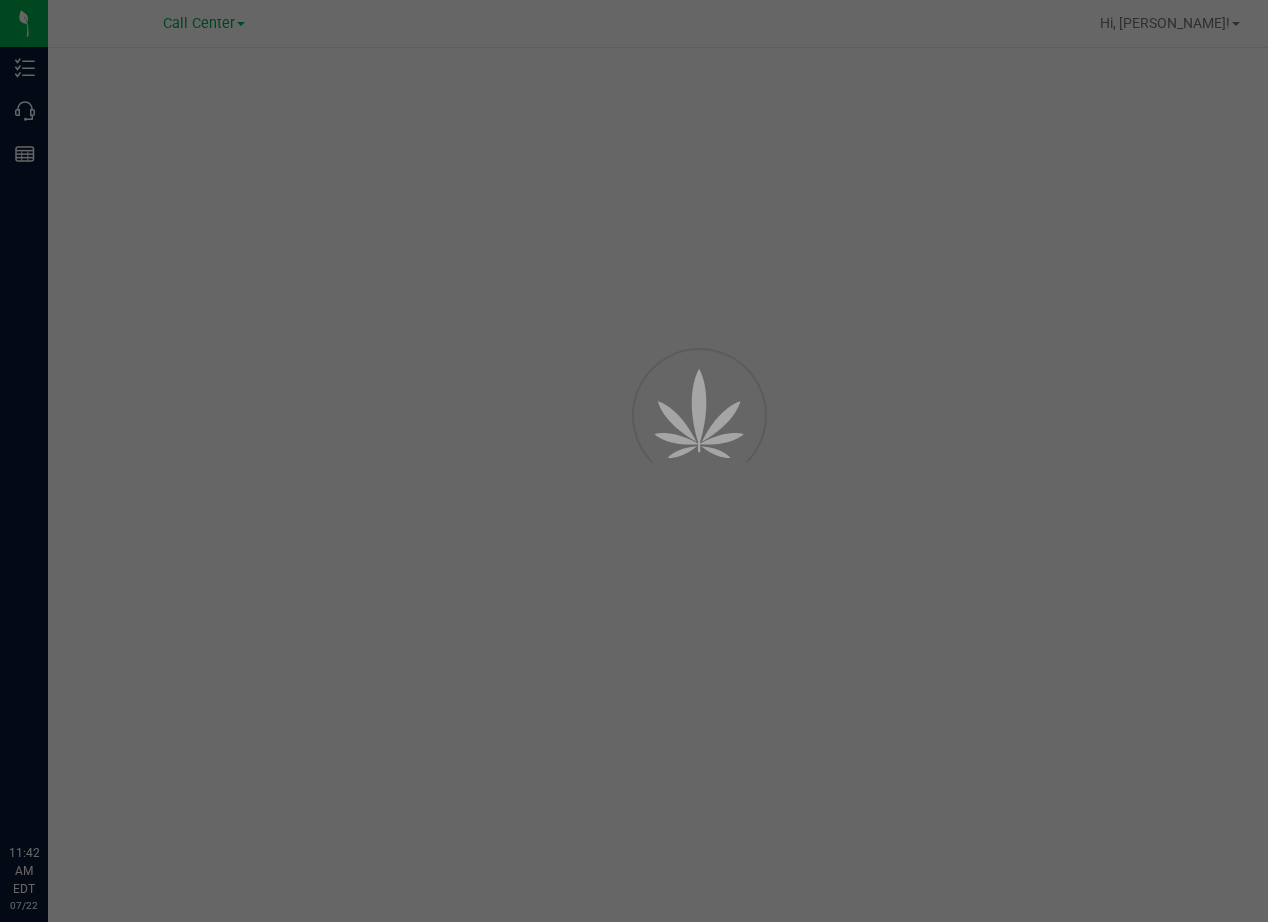 scroll, scrollTop: 0, scrollLeft: 0, axis: both 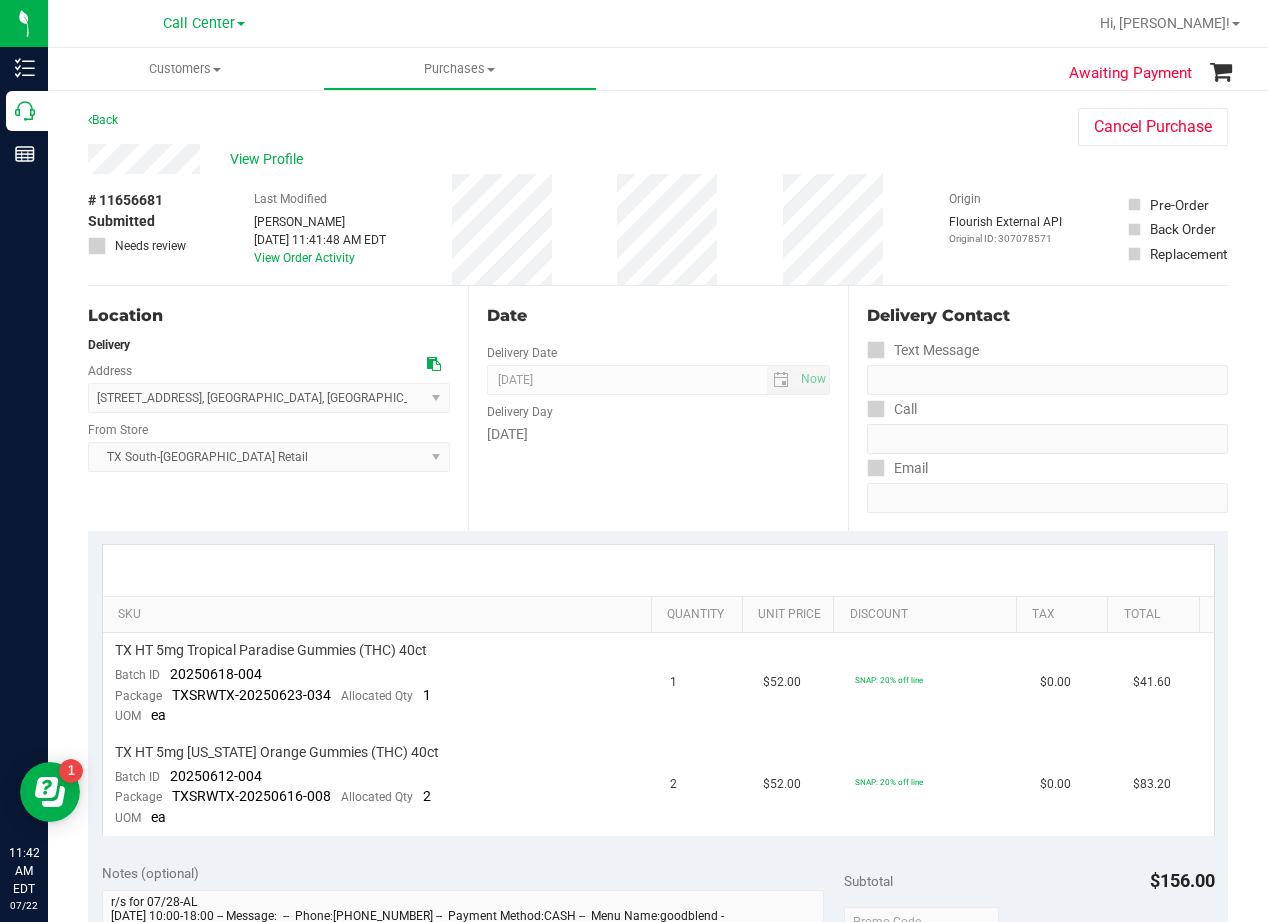click on "Date" at bounding box center (658, 316) 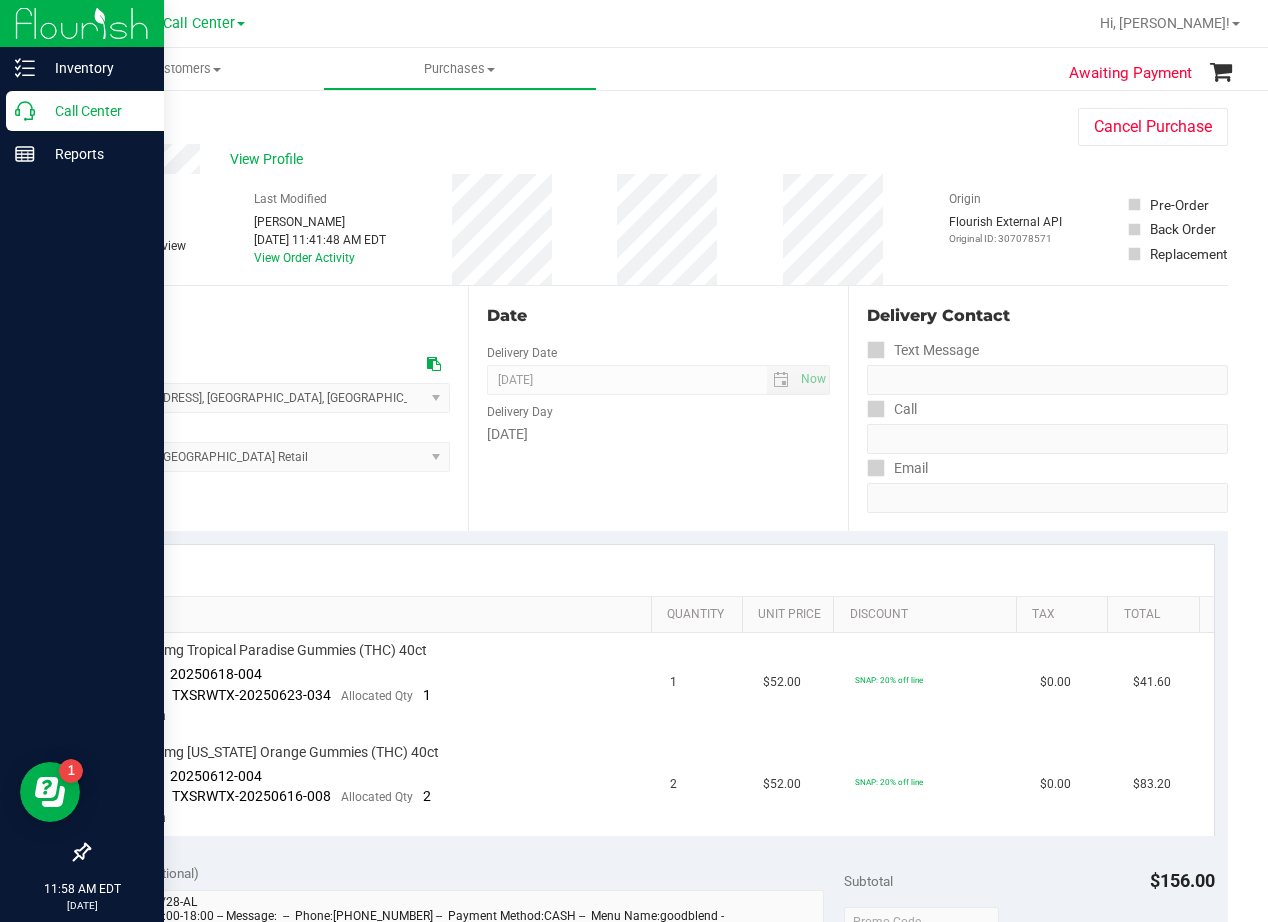 click on "Call Center" at bounding box center [95, 111] 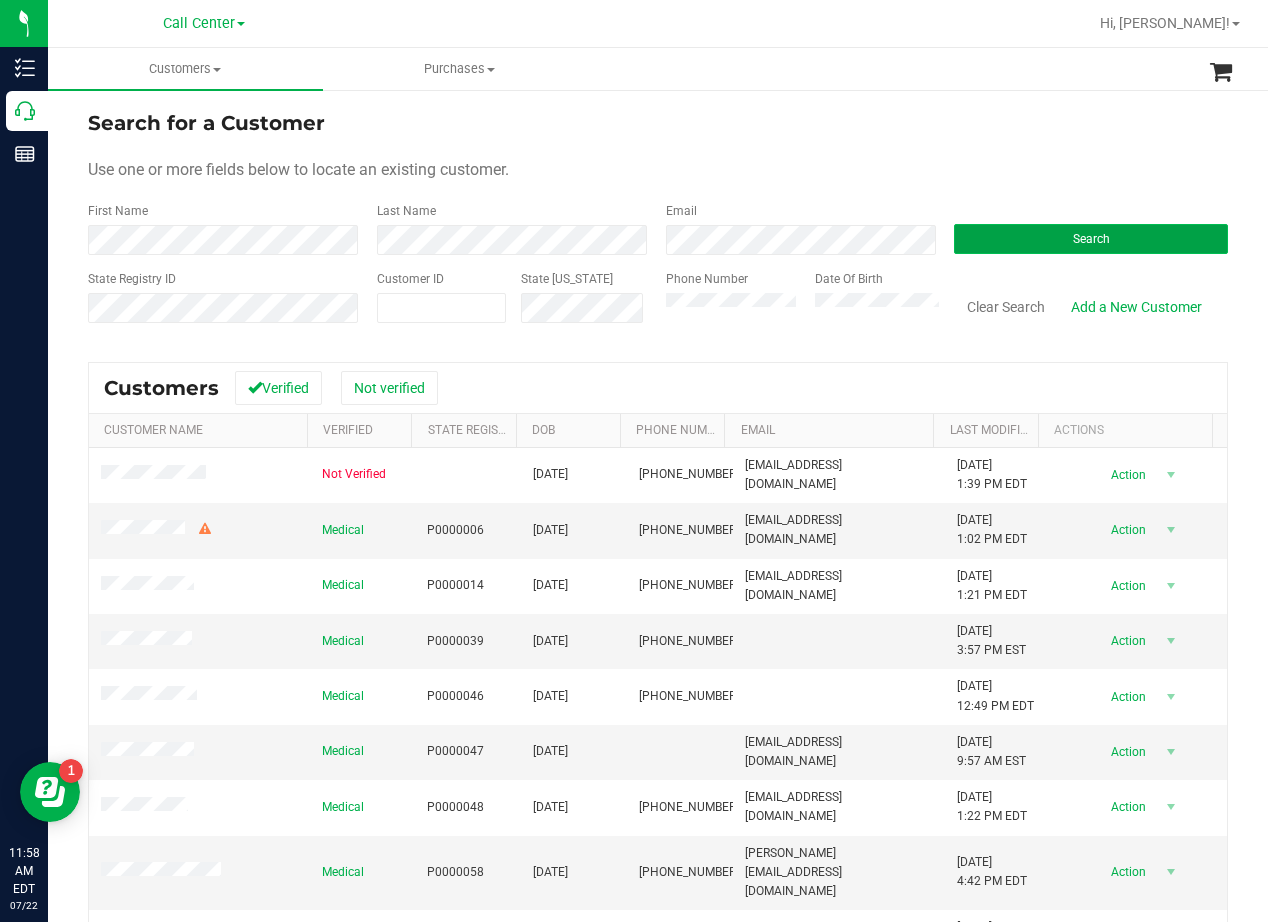 click on "Search" at bounding box center [1091, 239] 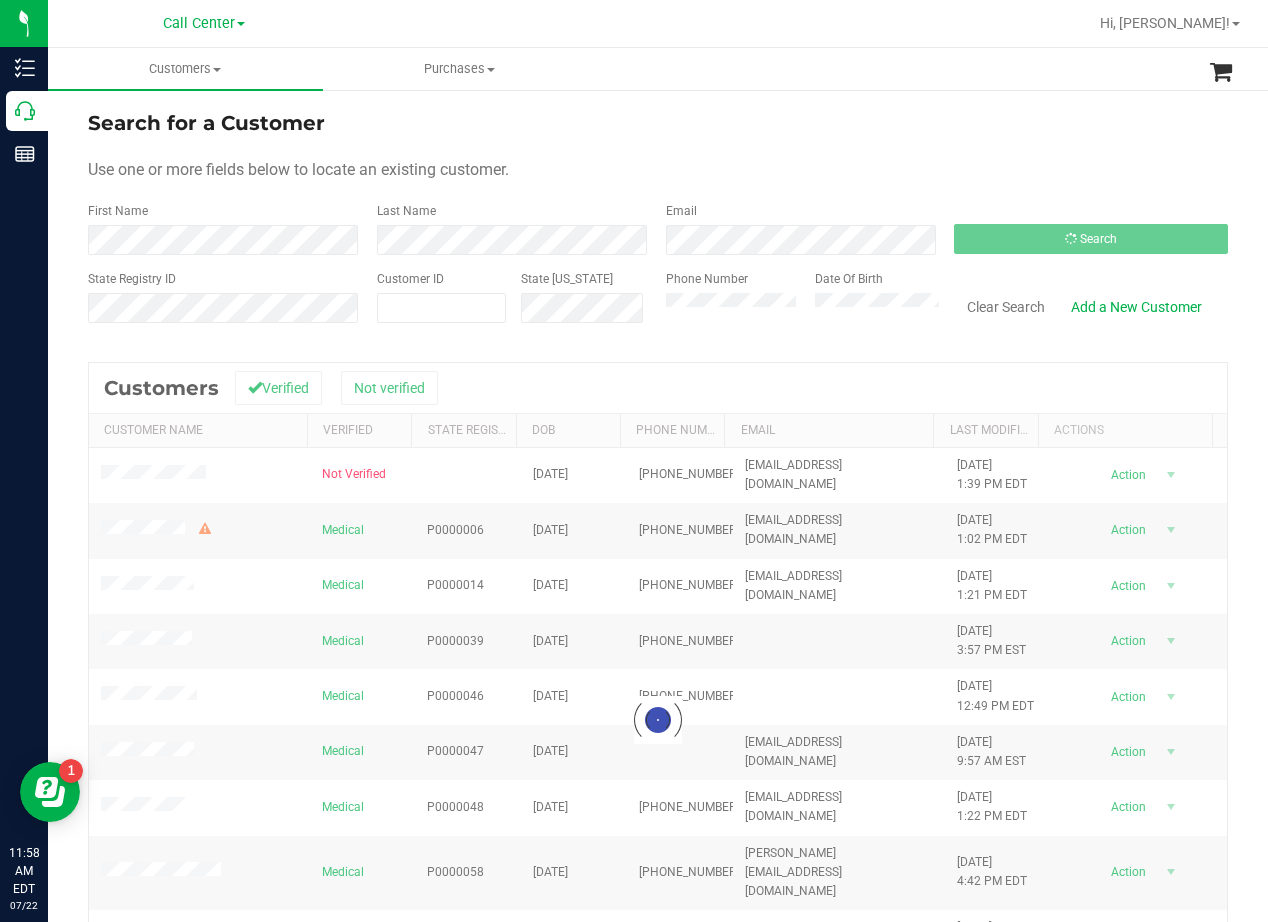 click on "Use one or more fields below to locate an existing customer." at bounding box center [658, 170] 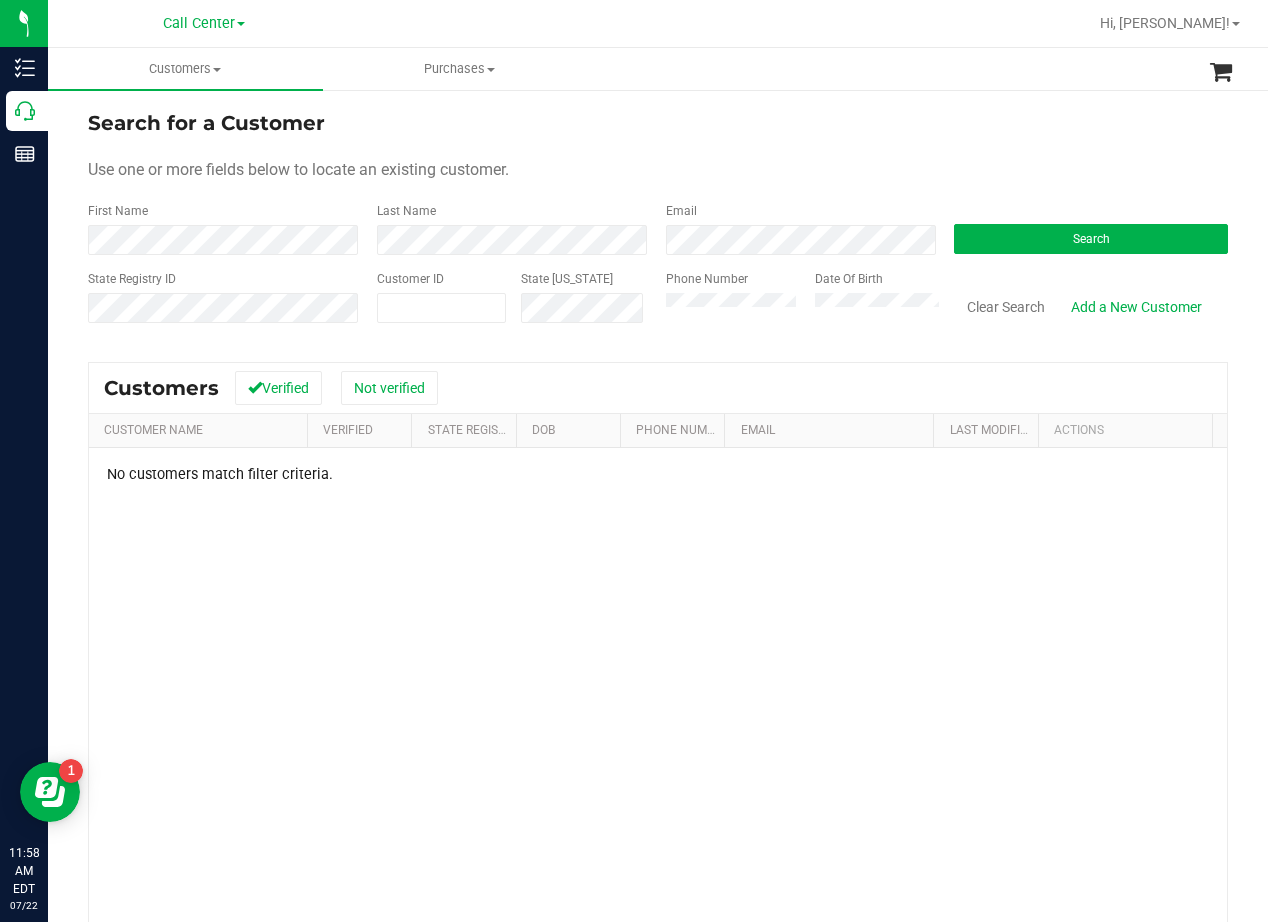 click on "Use one or more fields below to locate an existing customer." at bounding box center (658, 170) 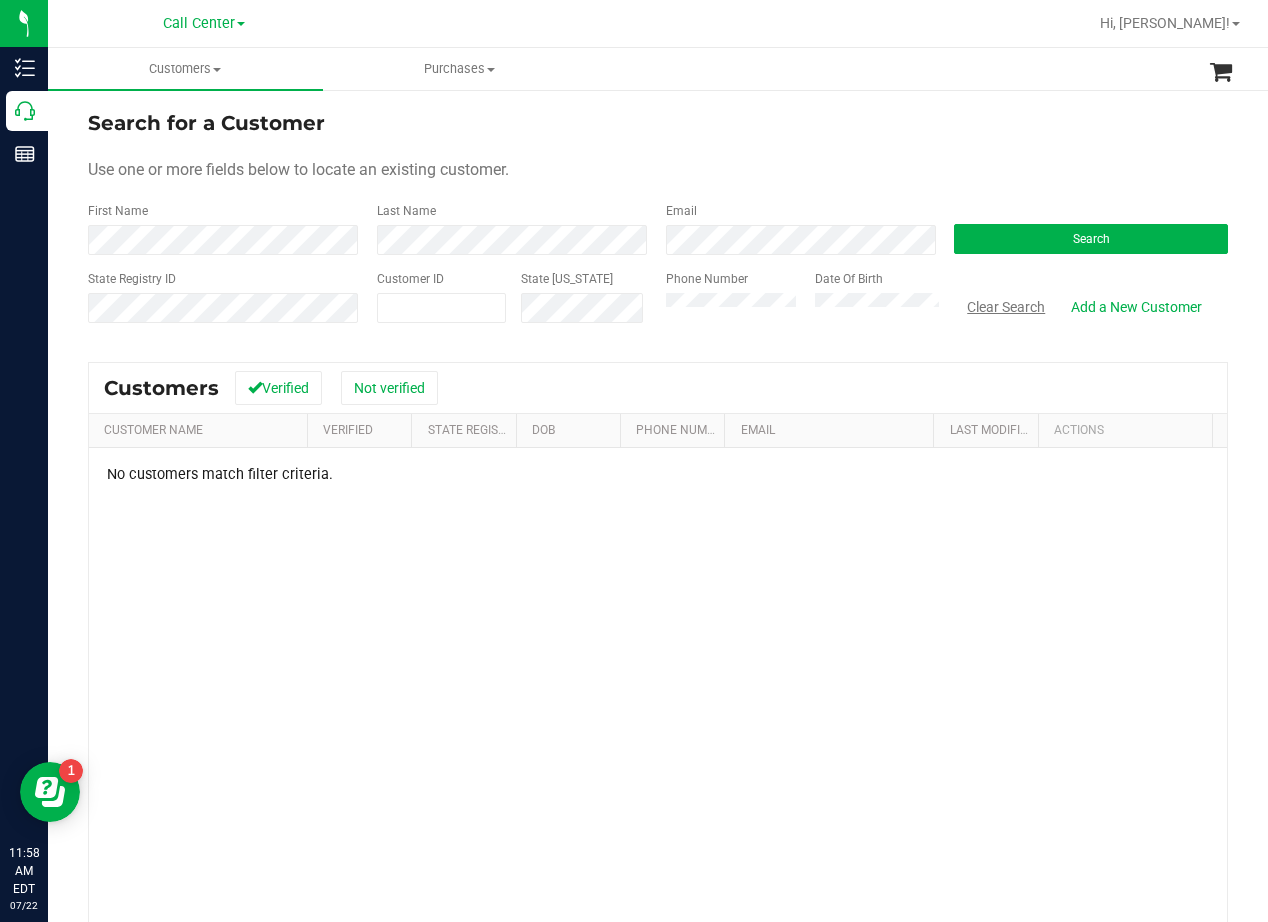 click on "Clear Search" at bounding box center (1006, 307) 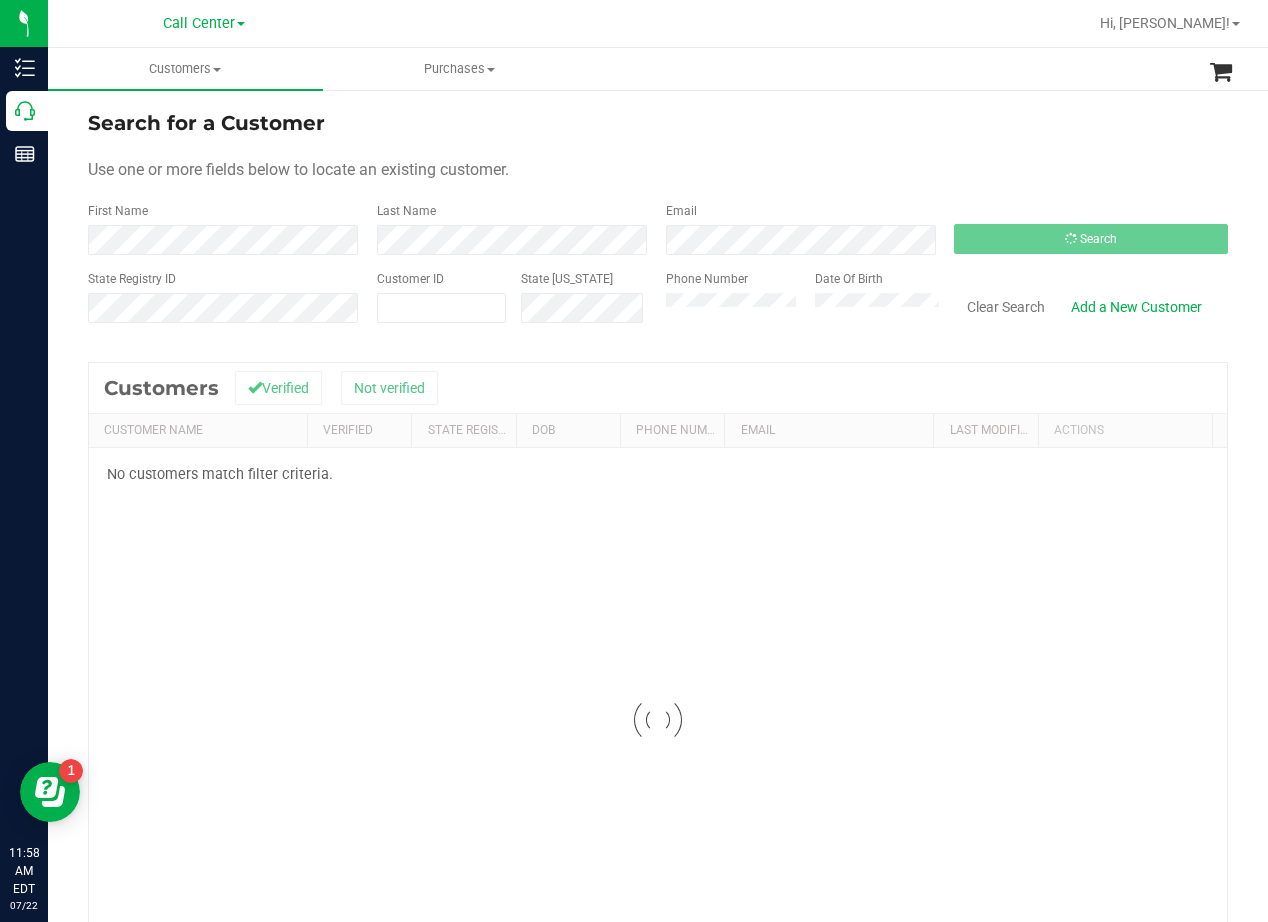 click on "Use one or more fields below to locate an existing customer." at bounding box center (658, 170) 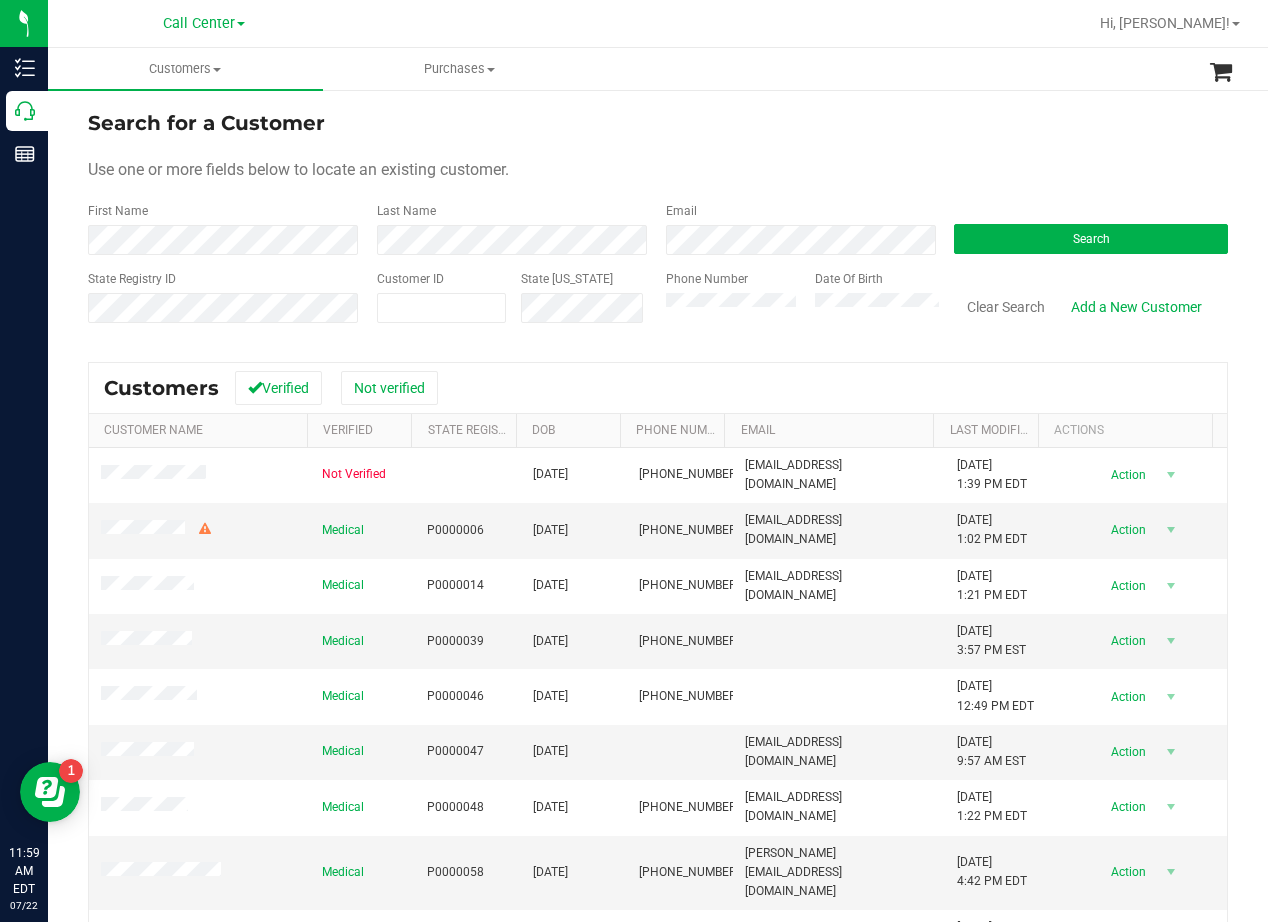 click on "Use one or more fields below to locate an existing customer." at bounding box center (658, 170) 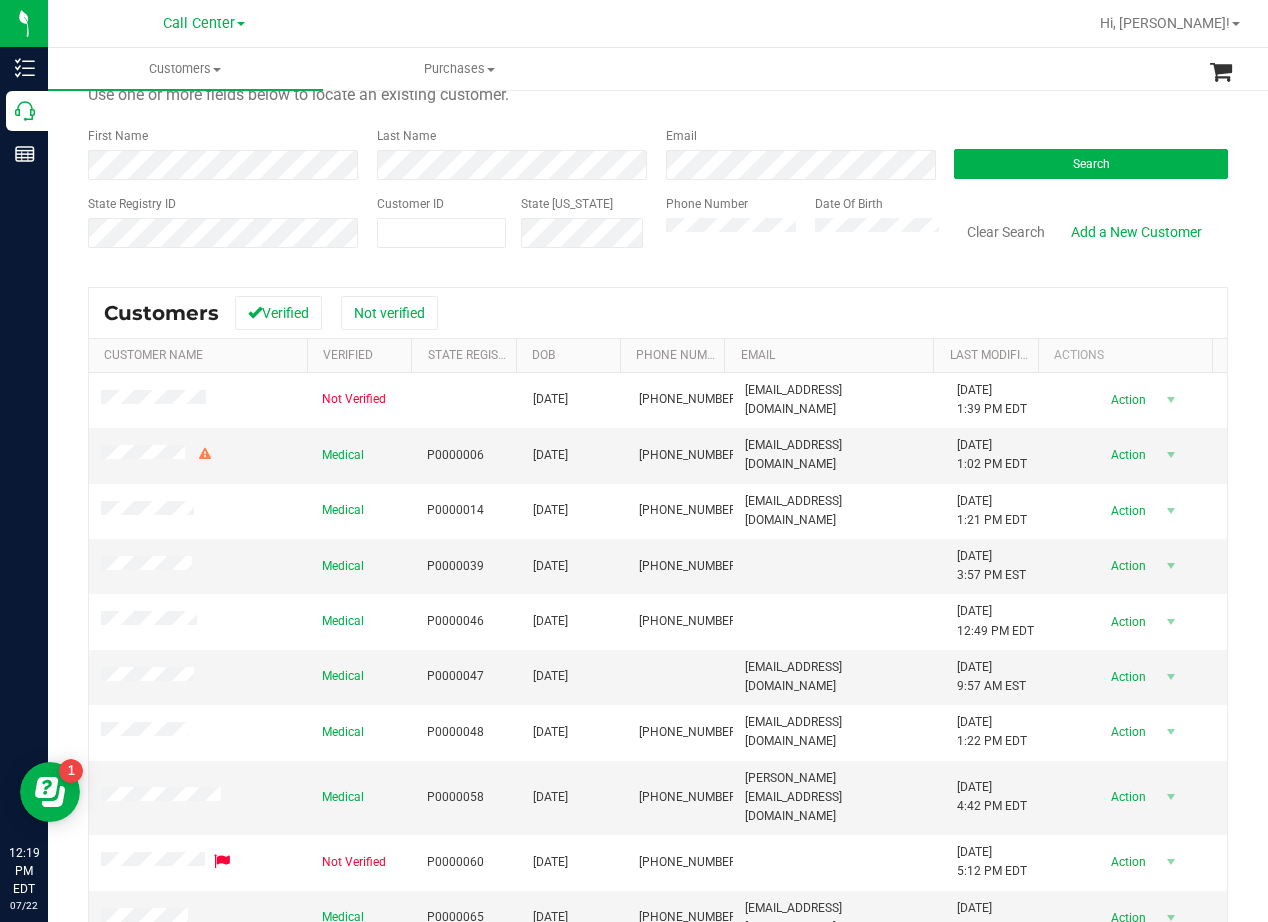 scroll, scrollTop: 0, scrollLeft: 0, axis: both 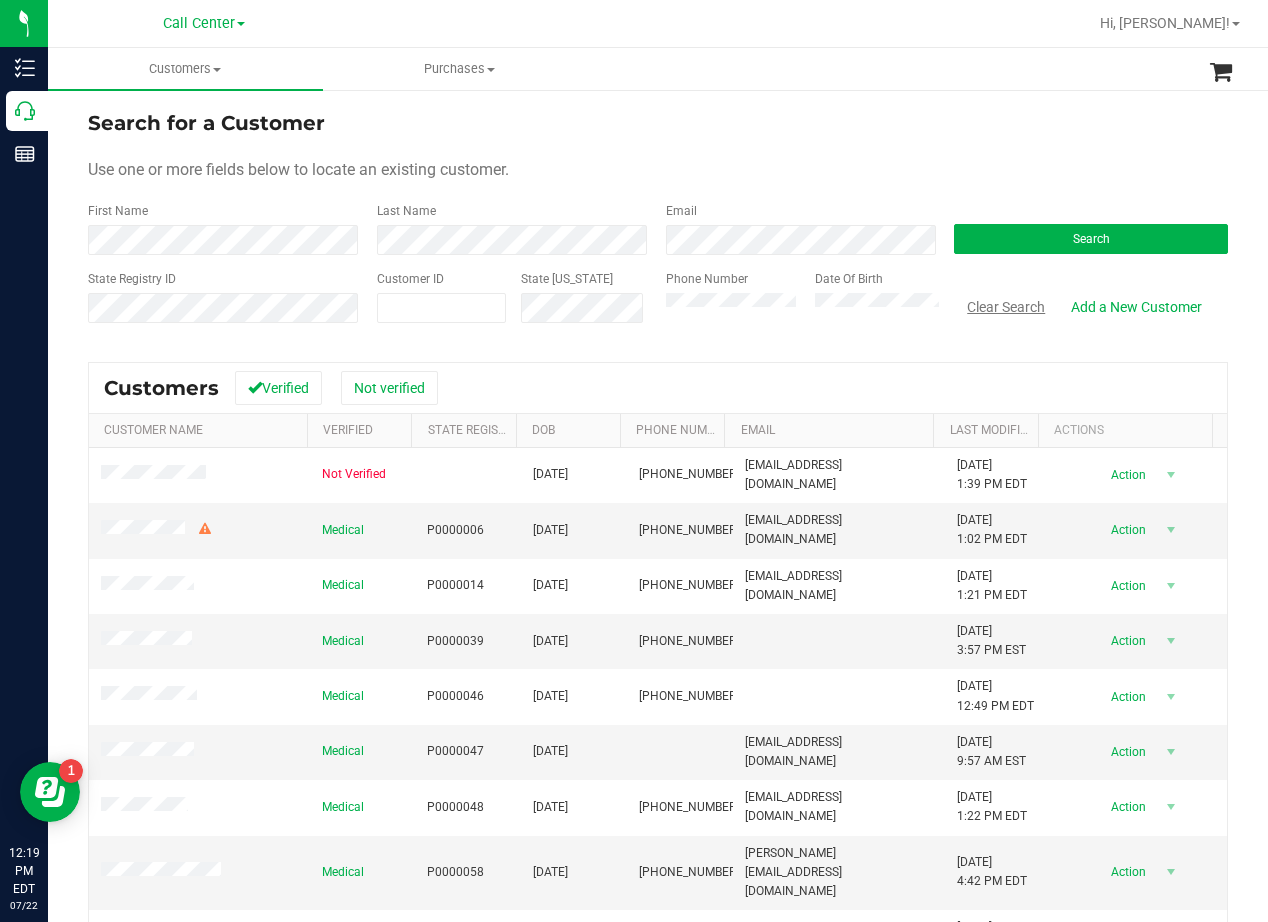 click on "Clear Search" at bounding box center [1006, 307] 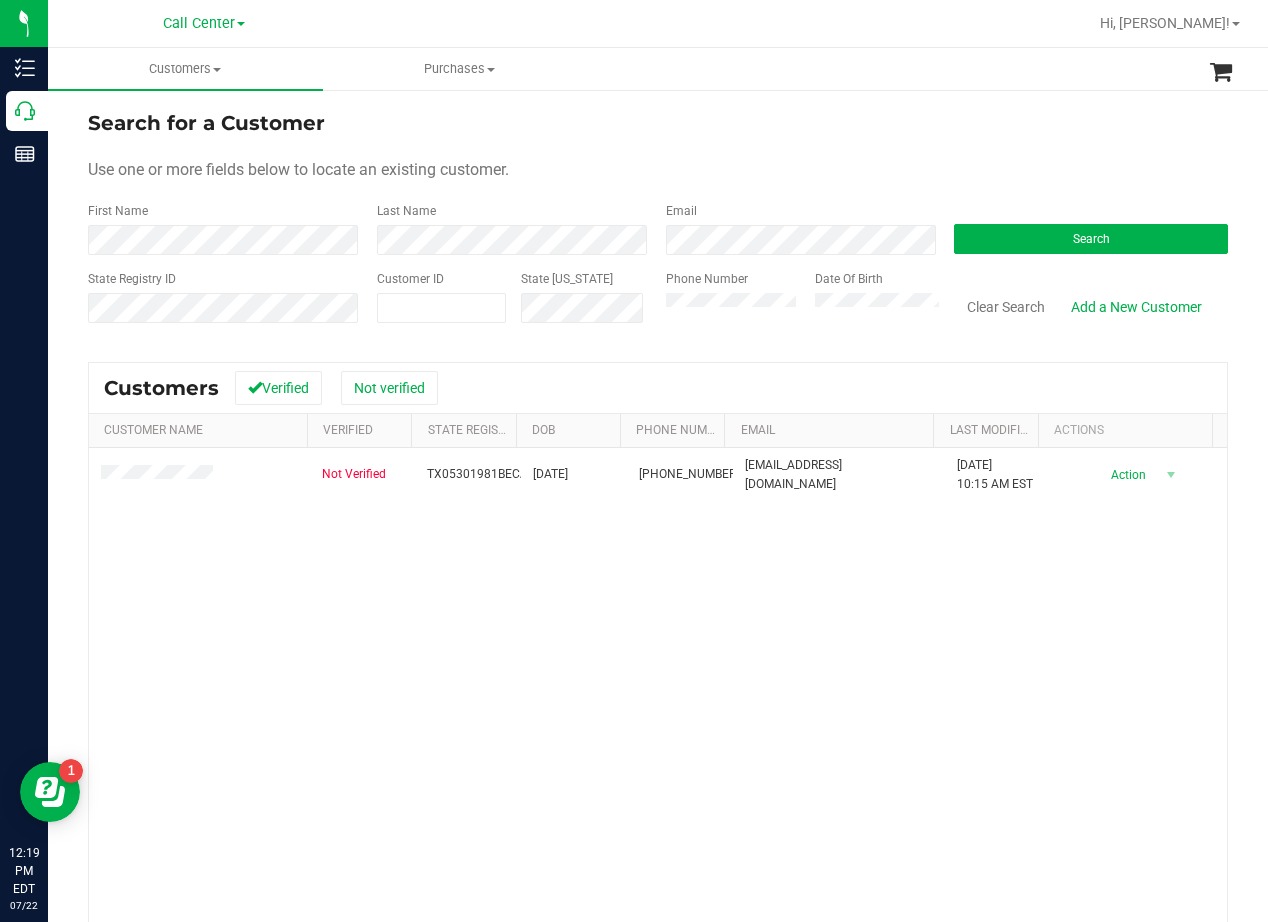 click on "Search for a Customer" at bounding box center (658, 123) 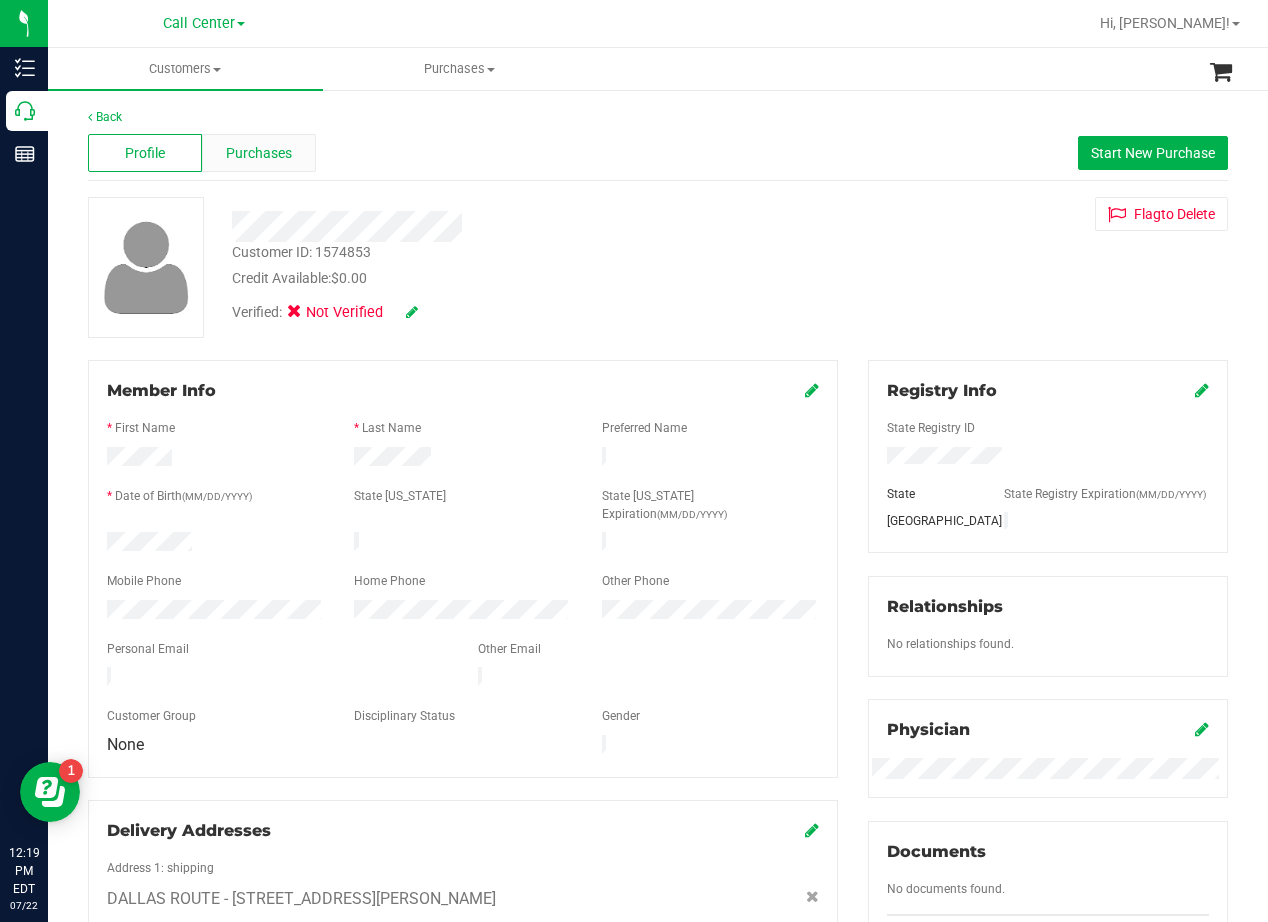 click on "Purchases" at bounding box center [259, 153] 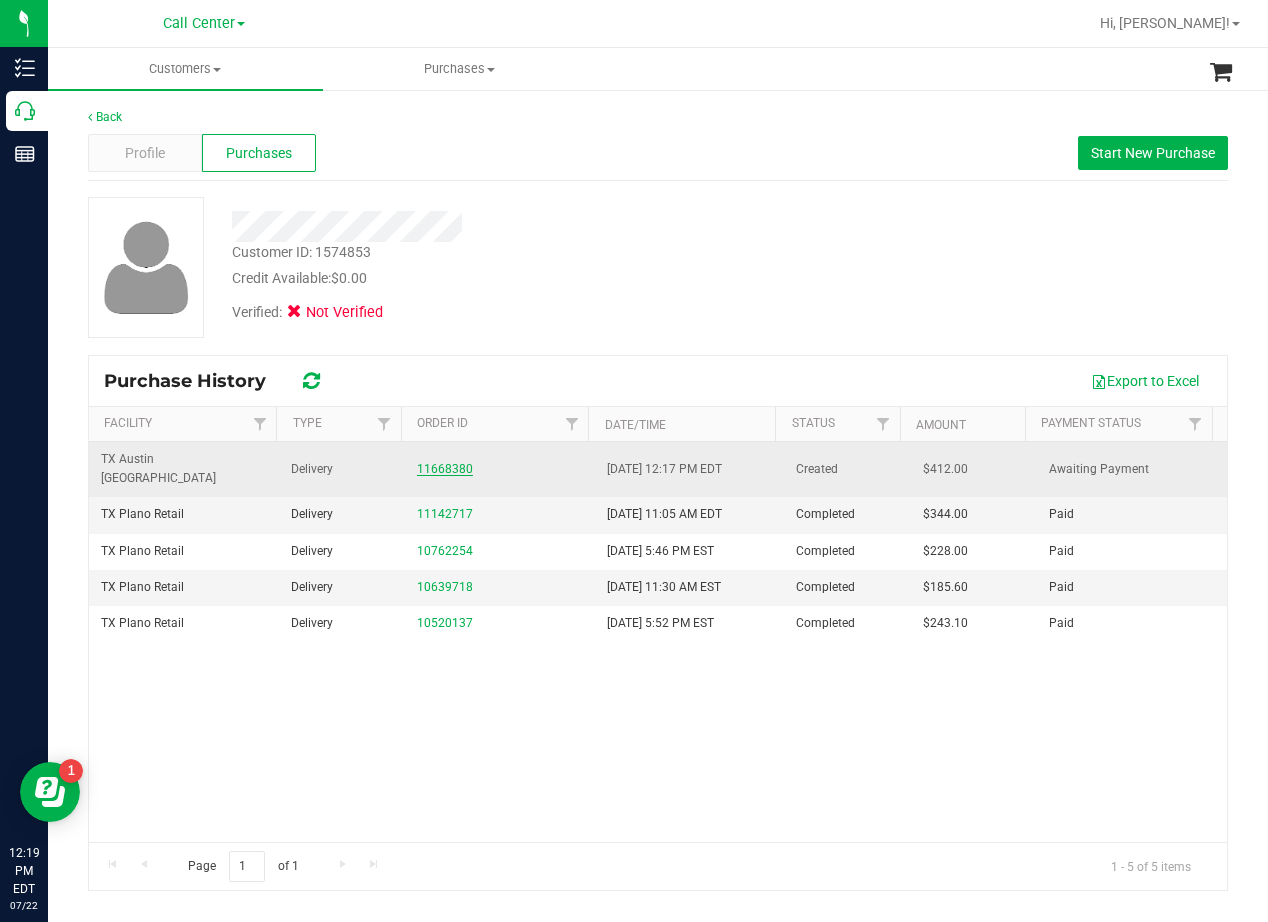 click on "11668380" at bounding box center [445, 469] 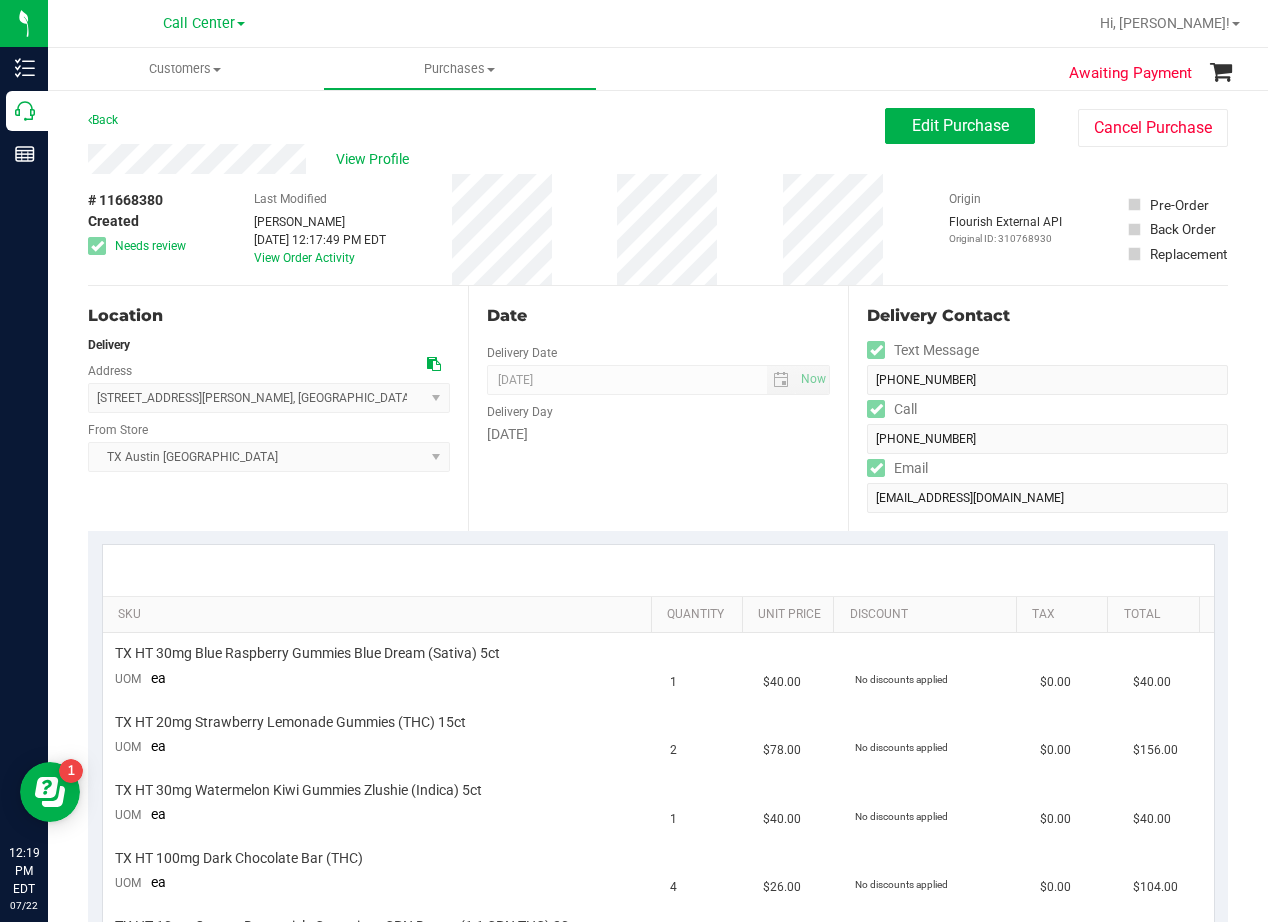 click on "Date" at bounding box center [658, 316] 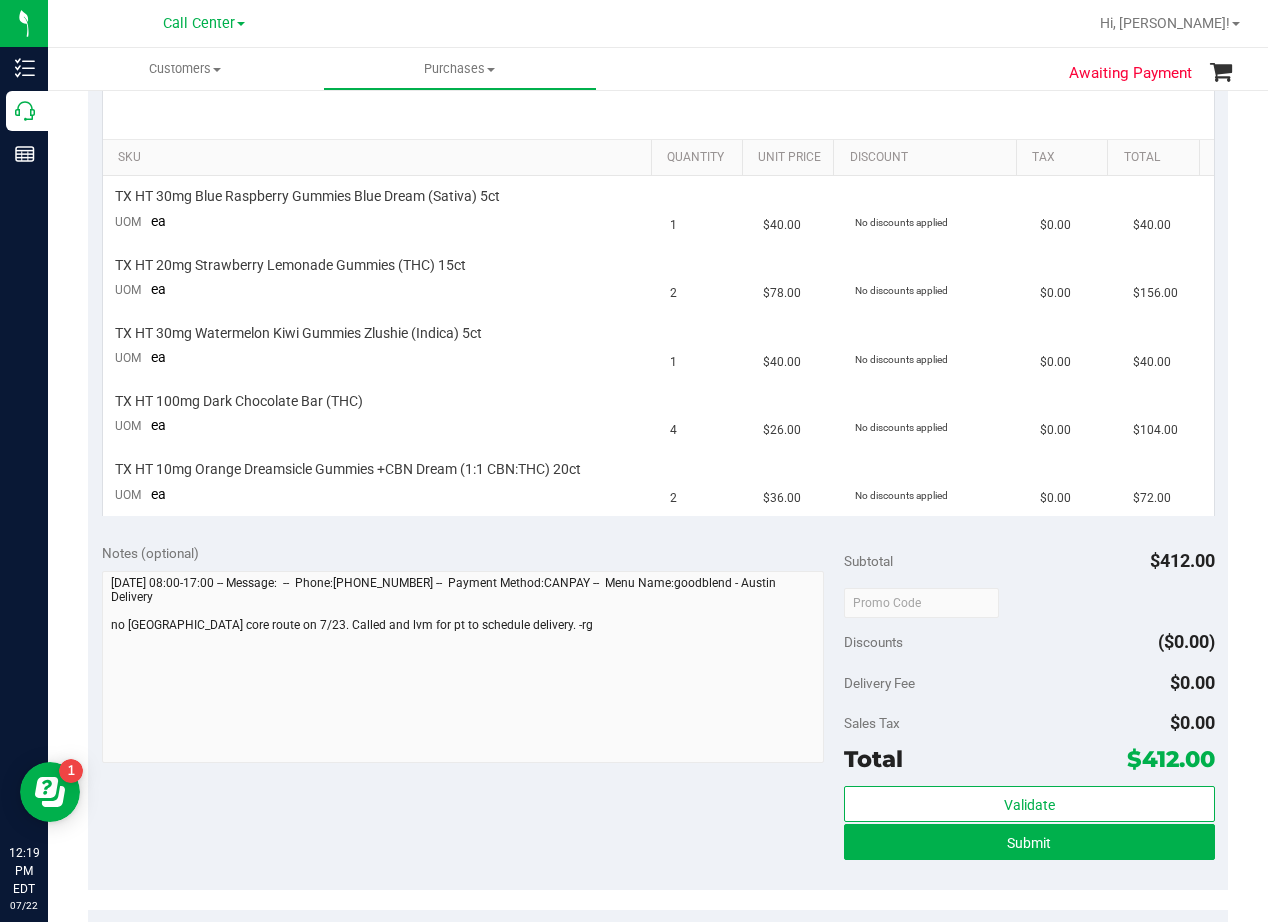 scroll, scrollTop: 500, scrollLeft: 0, axis: vertical 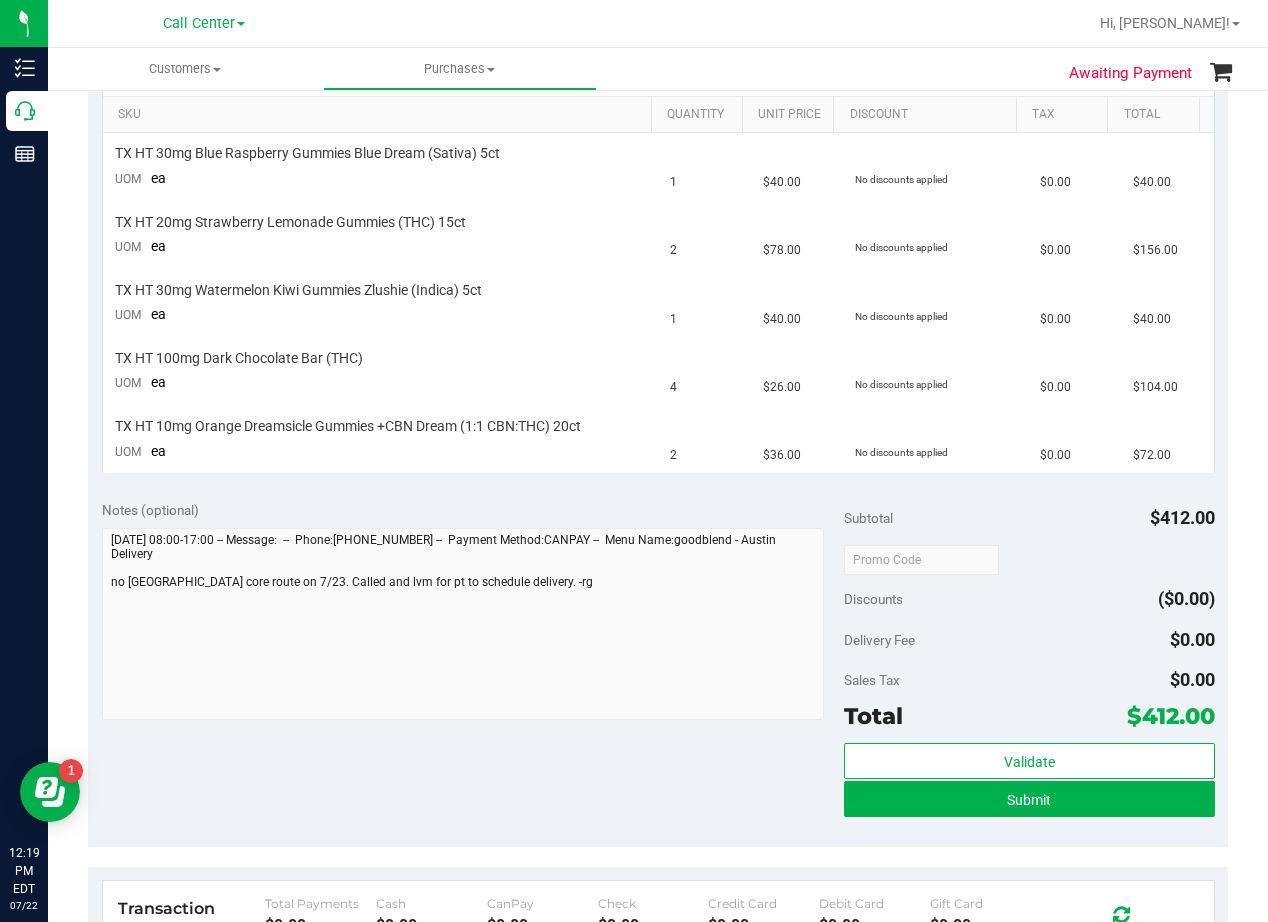click on "Notes (optional)" at bounding box center [473, 510] 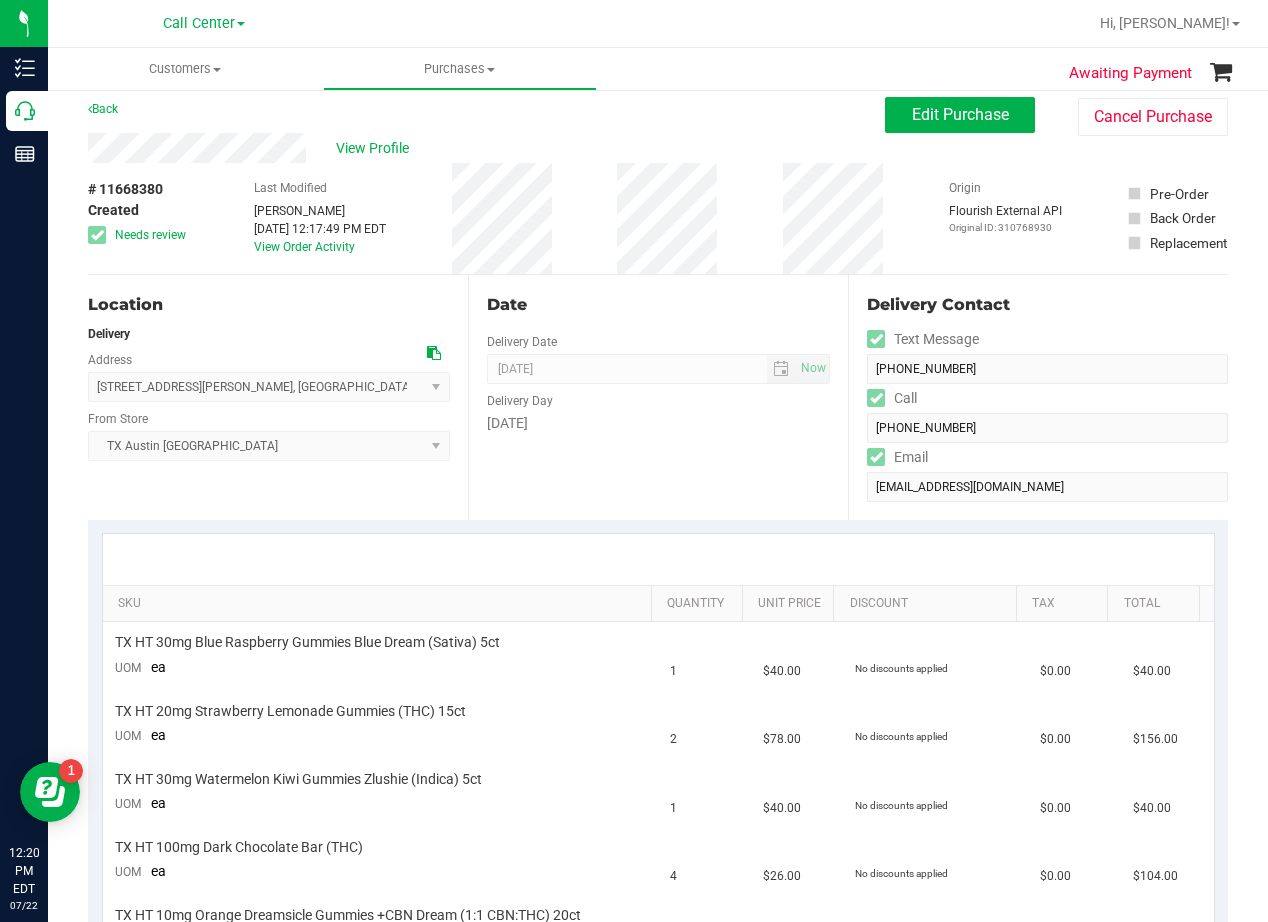 scroll, scrollTop: 0, scrollLeft: 0, axis: both 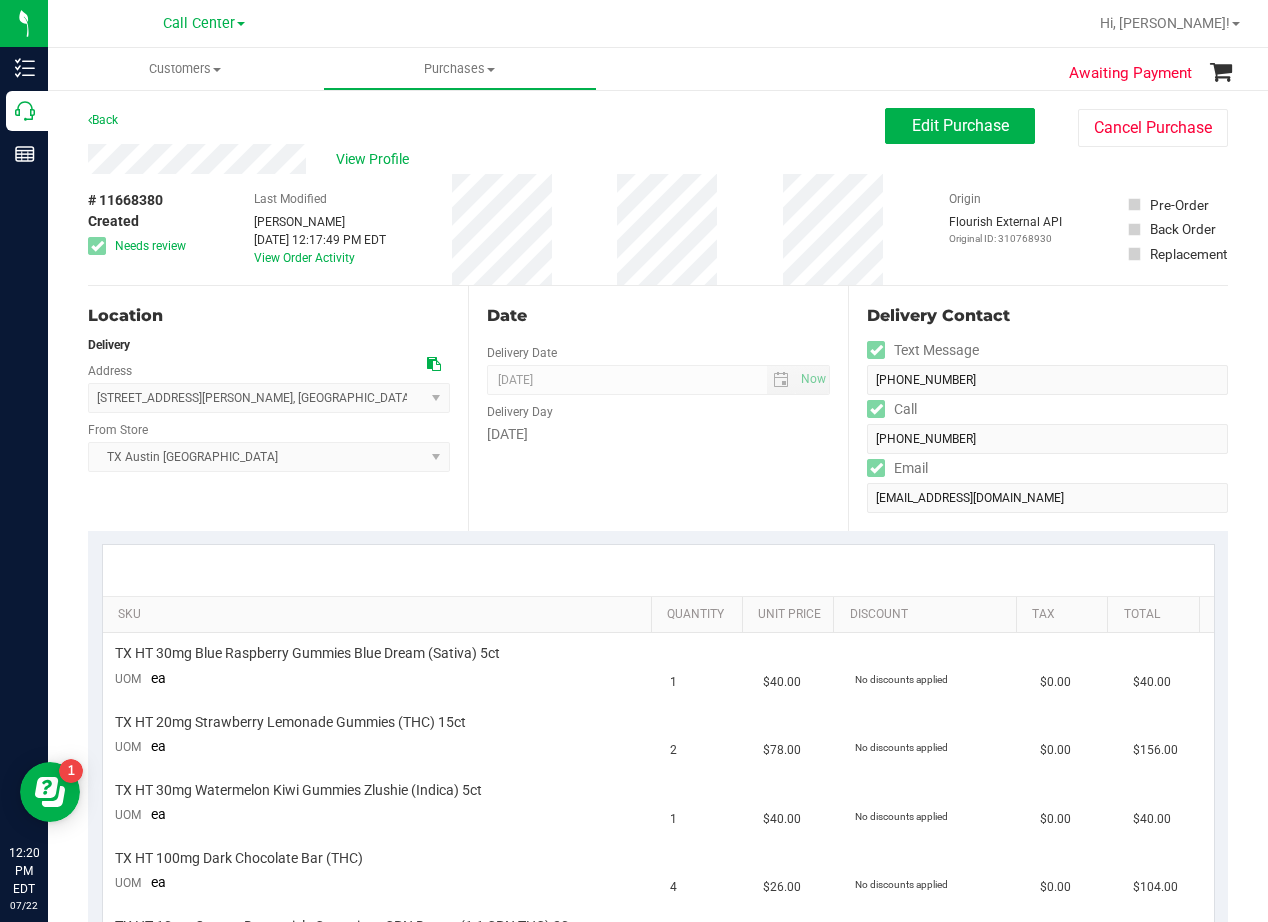 click at bounding box center [434, 364] 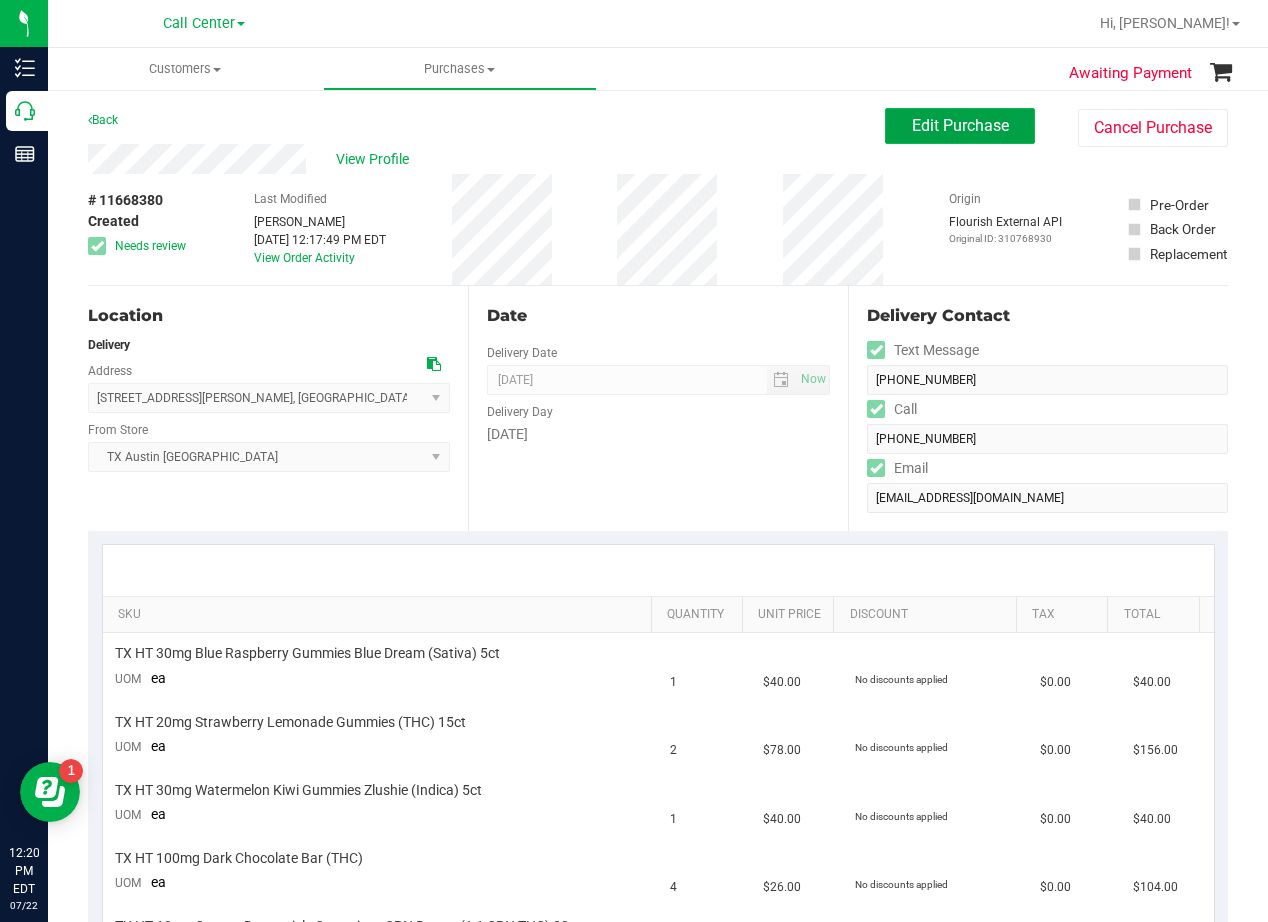 click on "Edit Purchase" at bounding box center [960, 126] 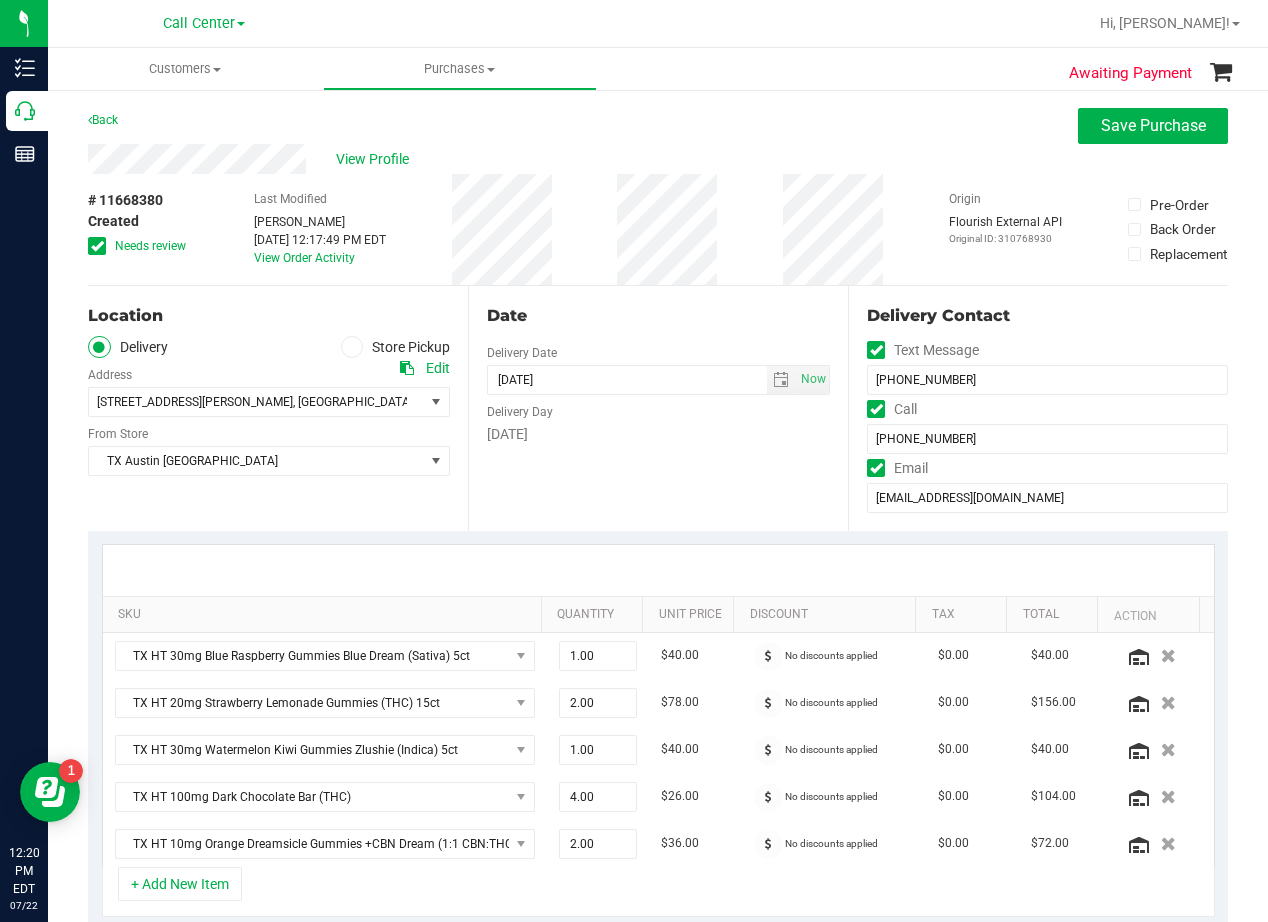 click at bounding box center [97, 246] 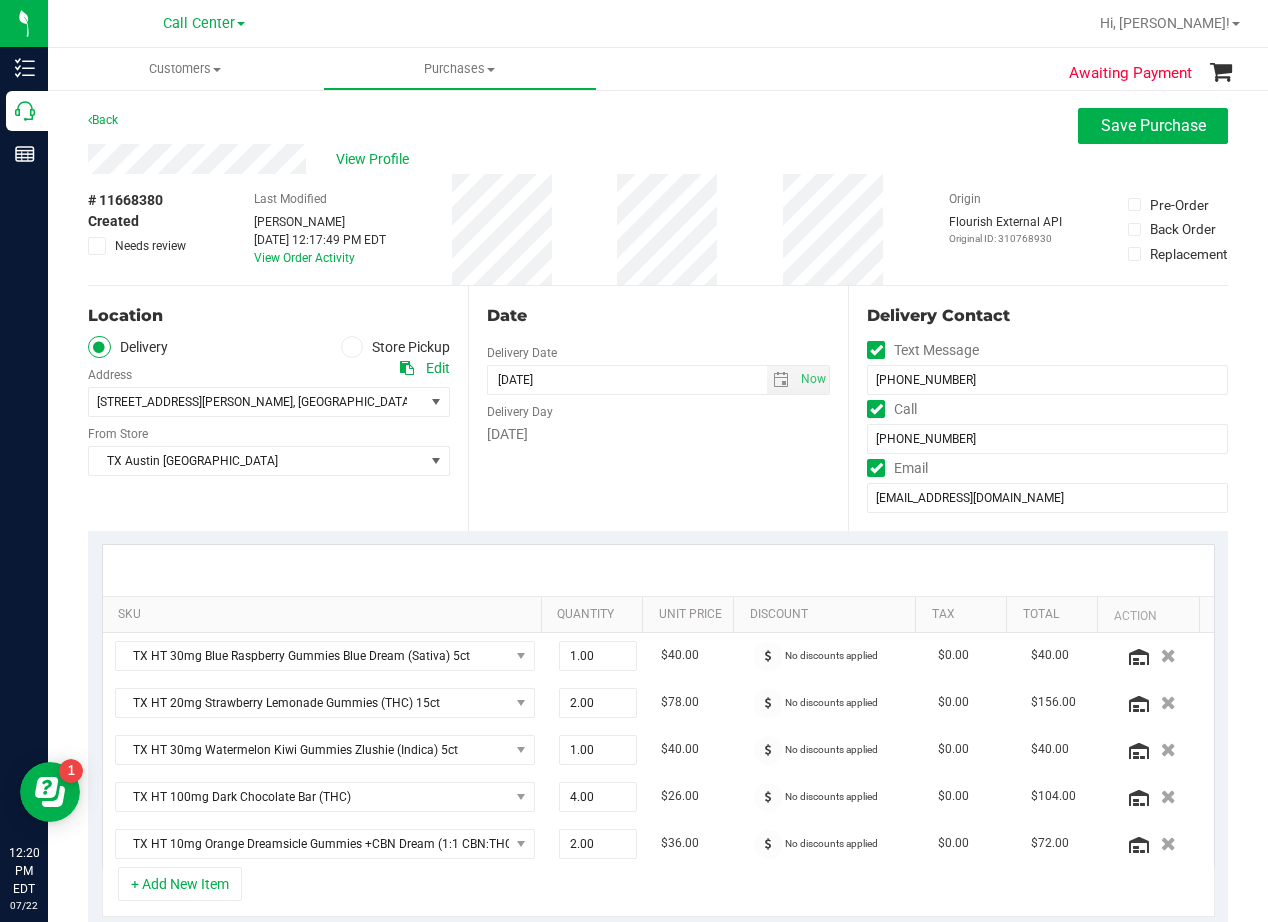 click on "View Profile" at bounding box center (658, 159) 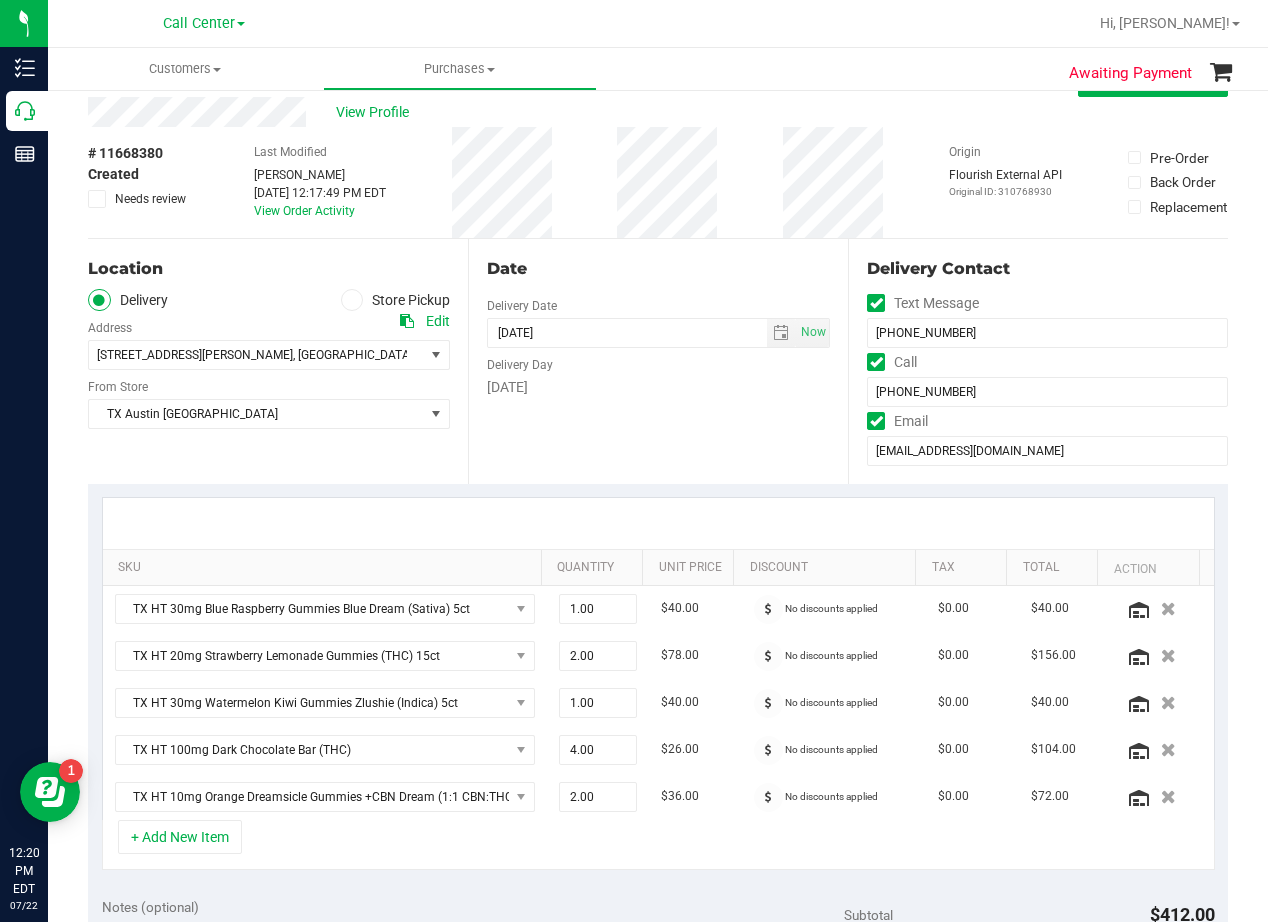 scroll, scrollTop: 0, scrollLeft: 0, axis: both 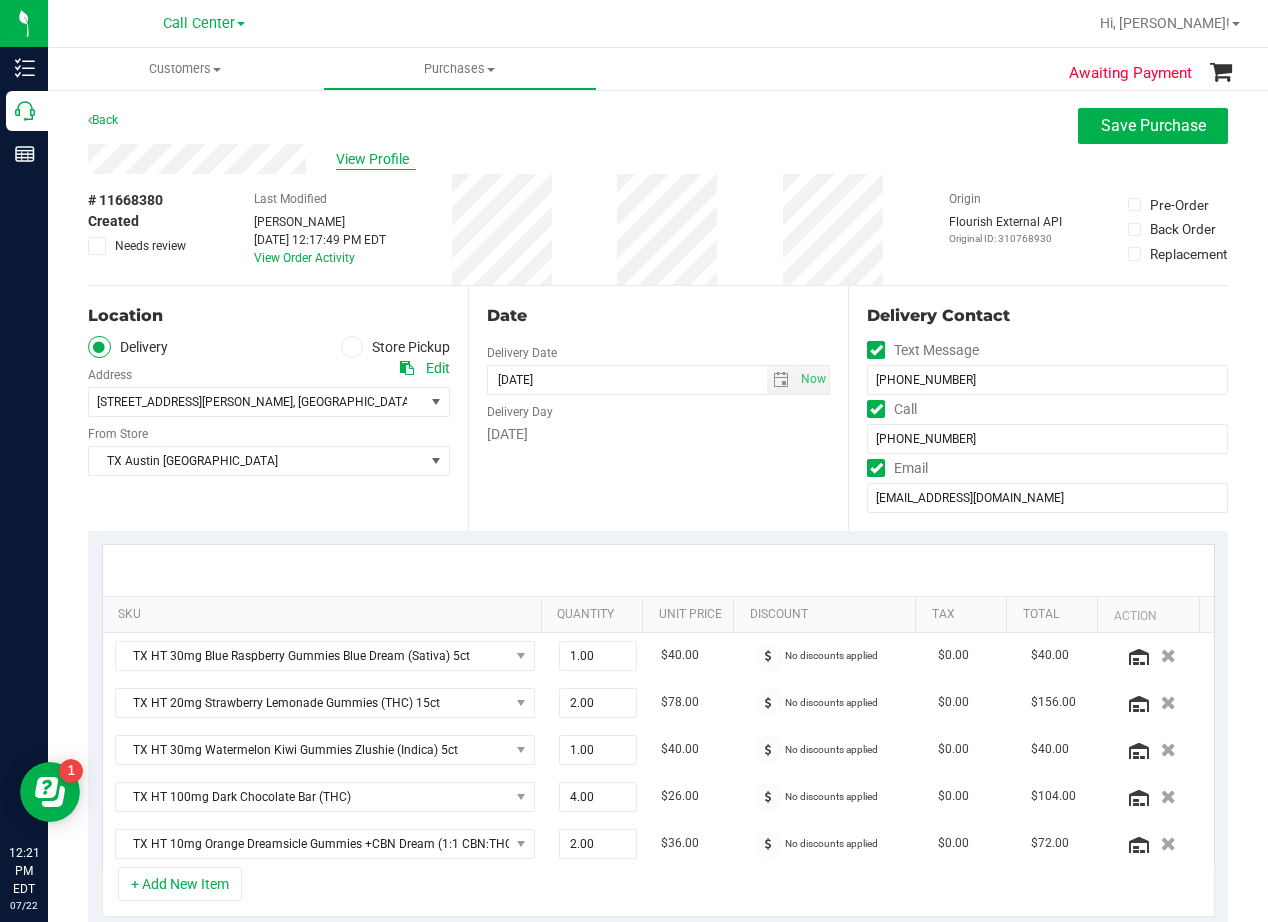 click on "View Profile" at bounding box center [376, 159] 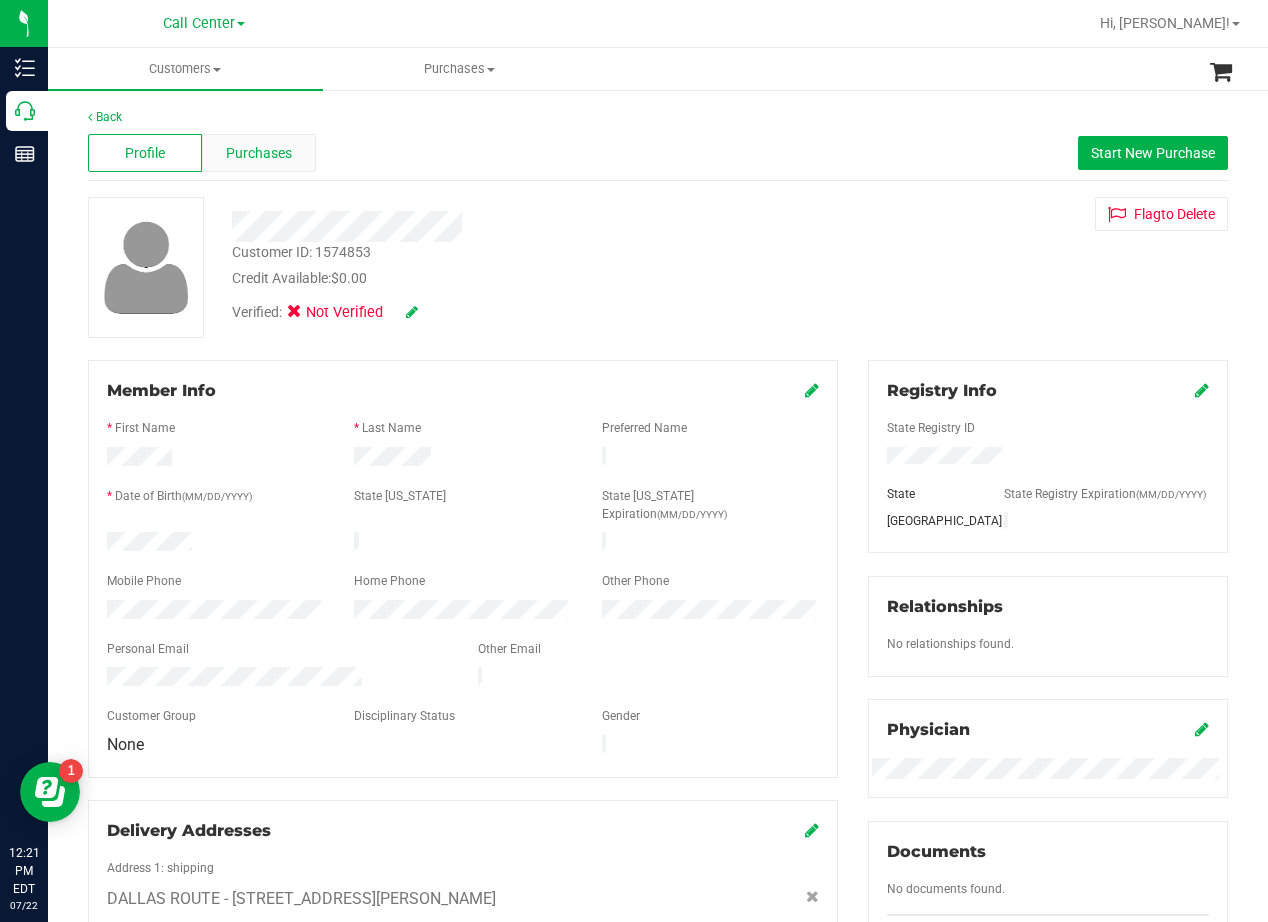 click on "Purchases" at bounding box center [259, 153] 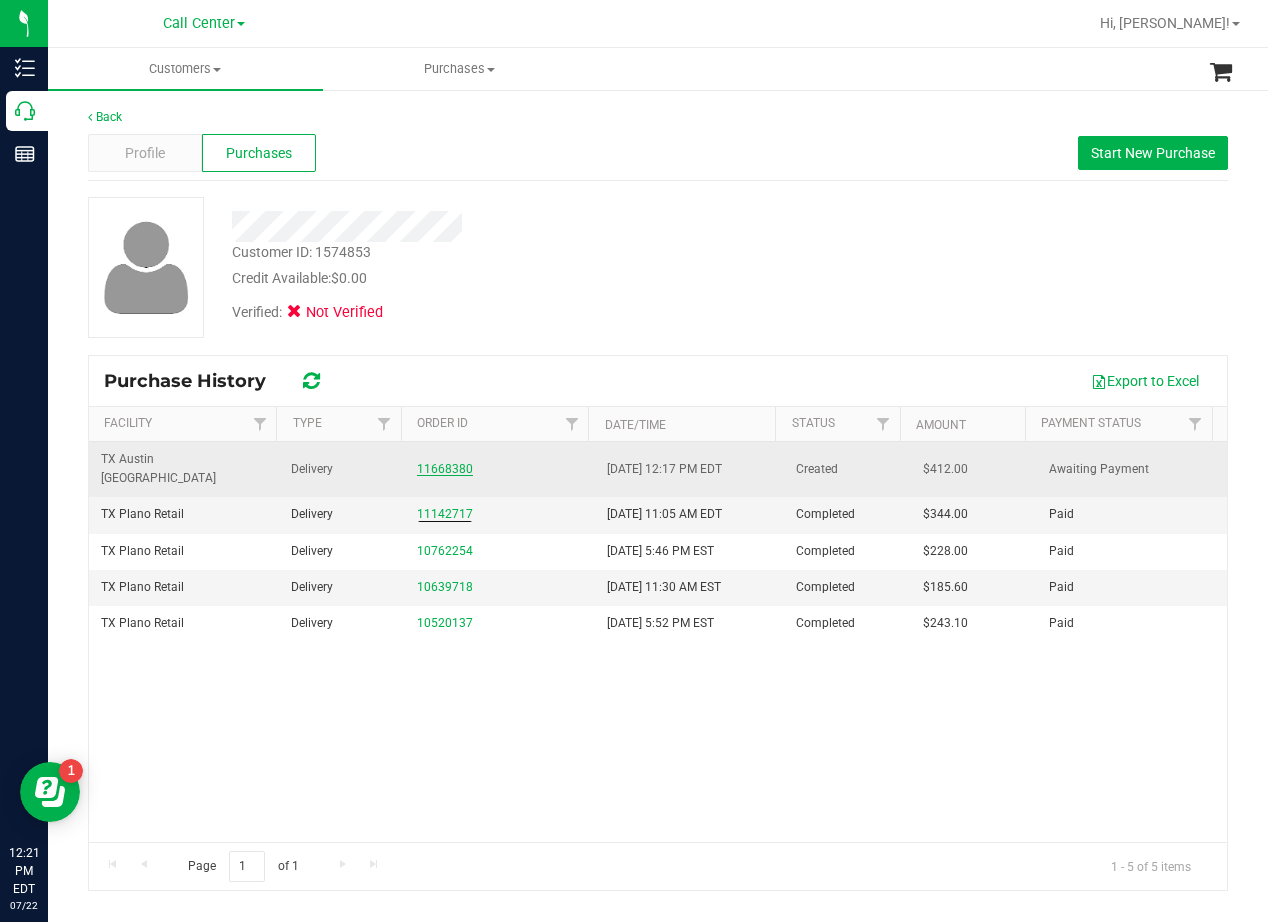 click on "11668380" at bounding box center (445, 469) 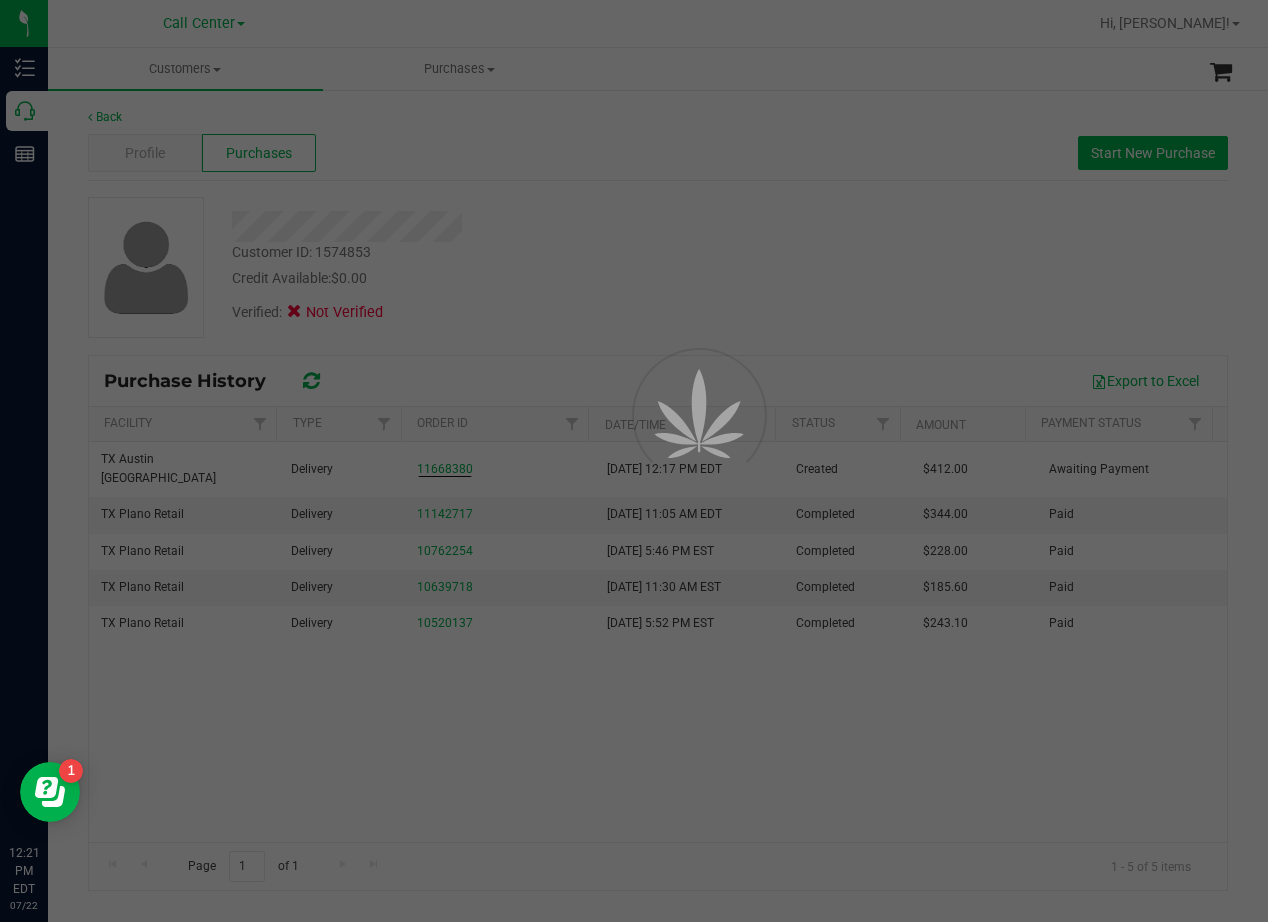 click at bounding box center (634, 461) 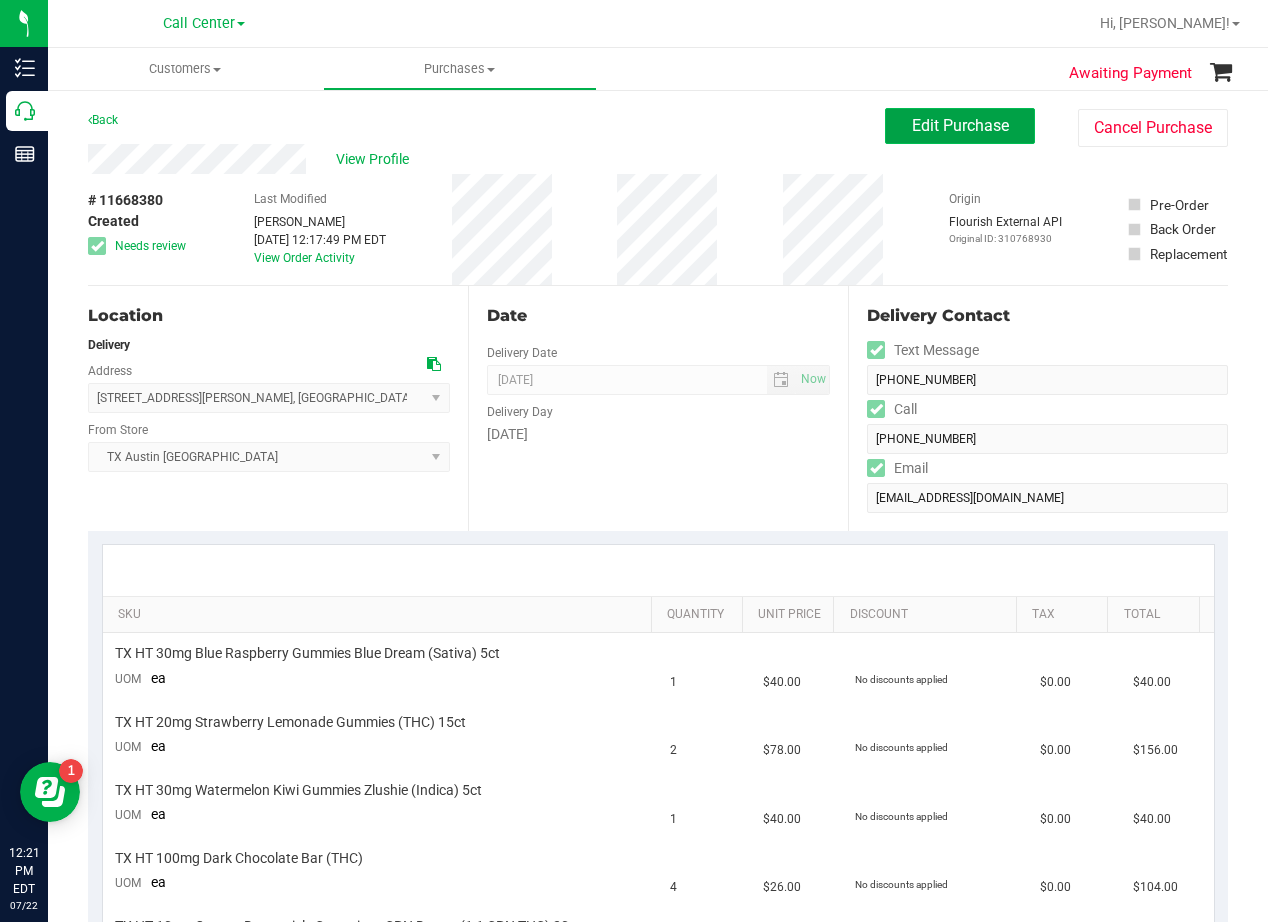 click on "Edit Purchase" at bounding box center [960, 126] 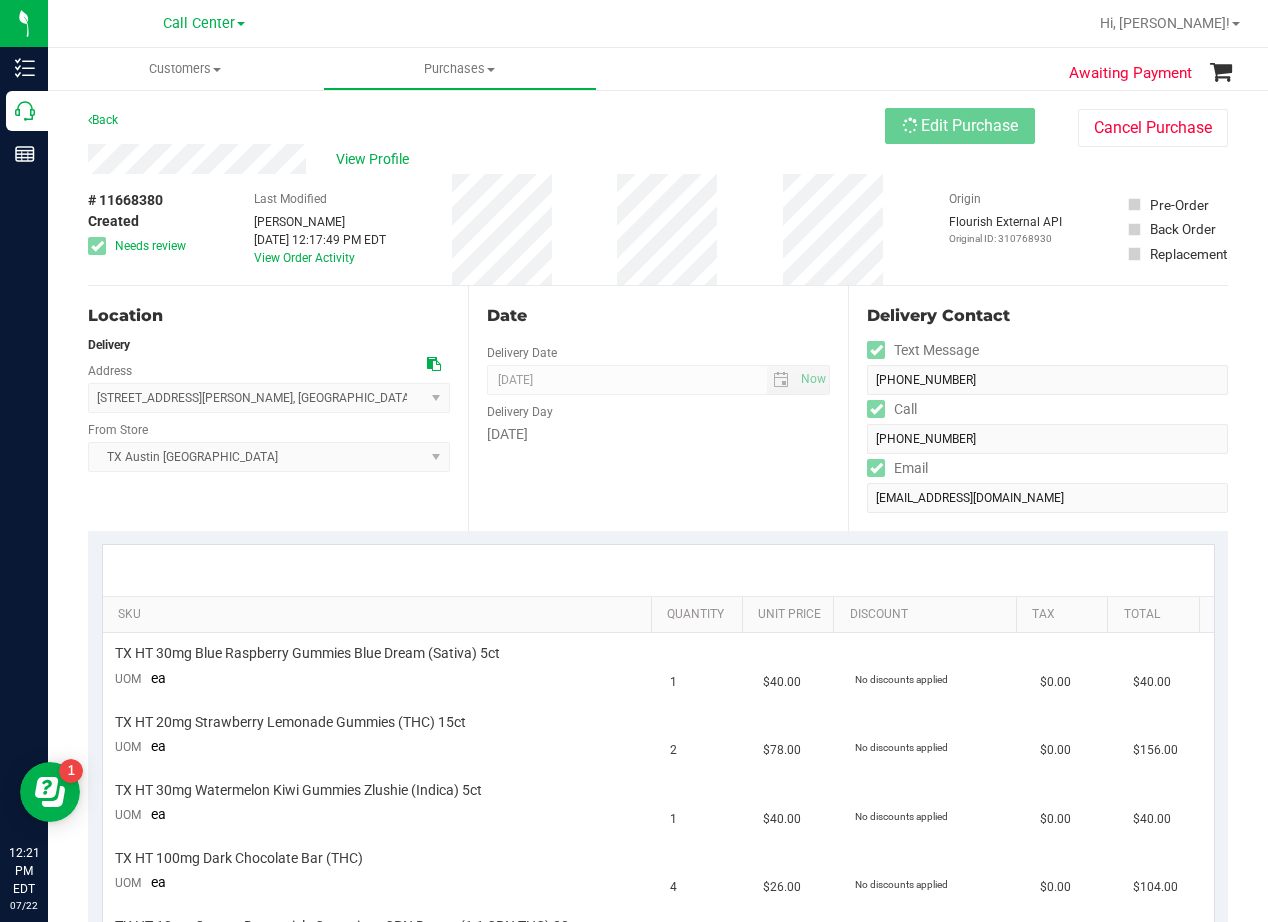 click on "Back
Edit Purchase
Cancel Purchase" at bounding box center [658, 126] 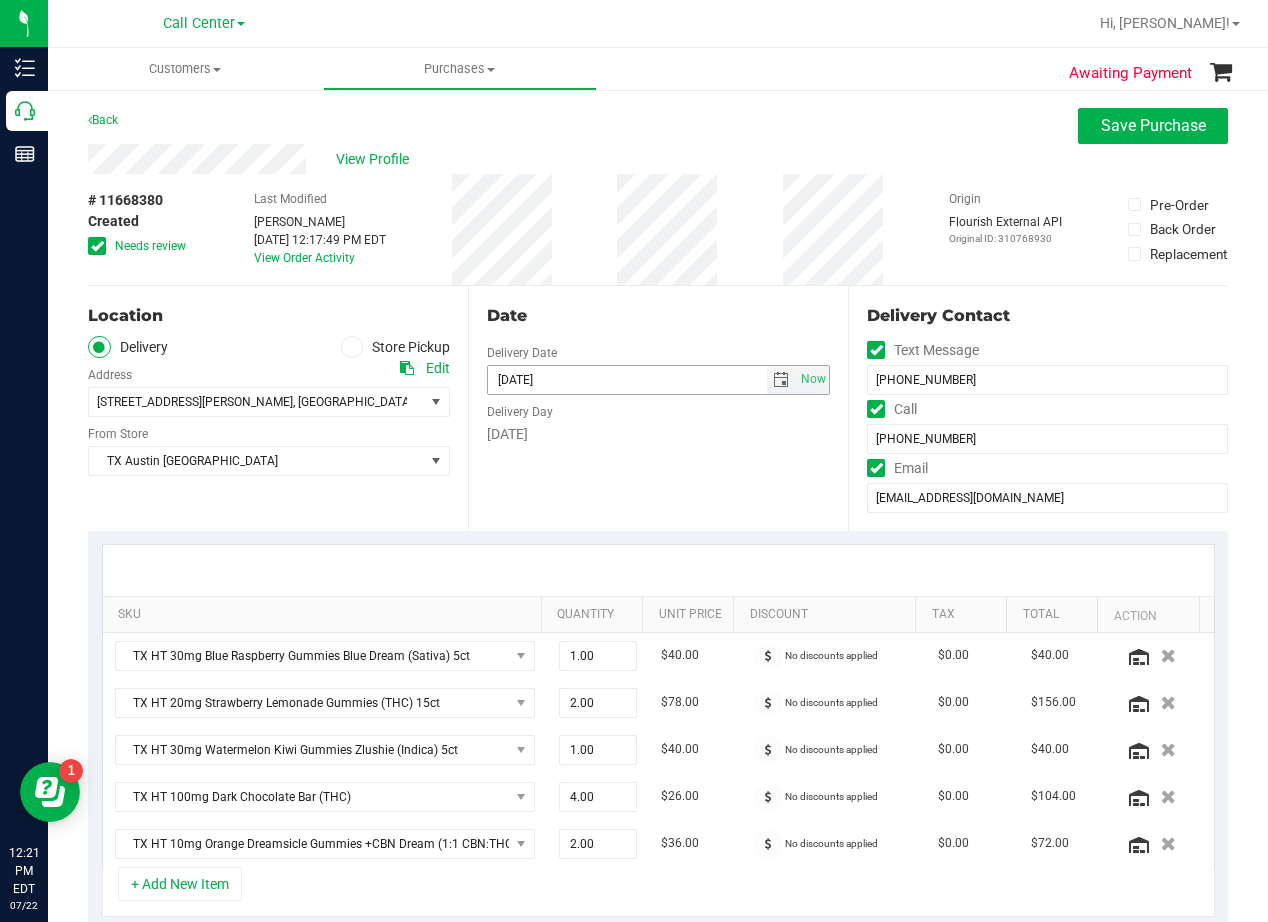 click at bounding box center [781, 380] 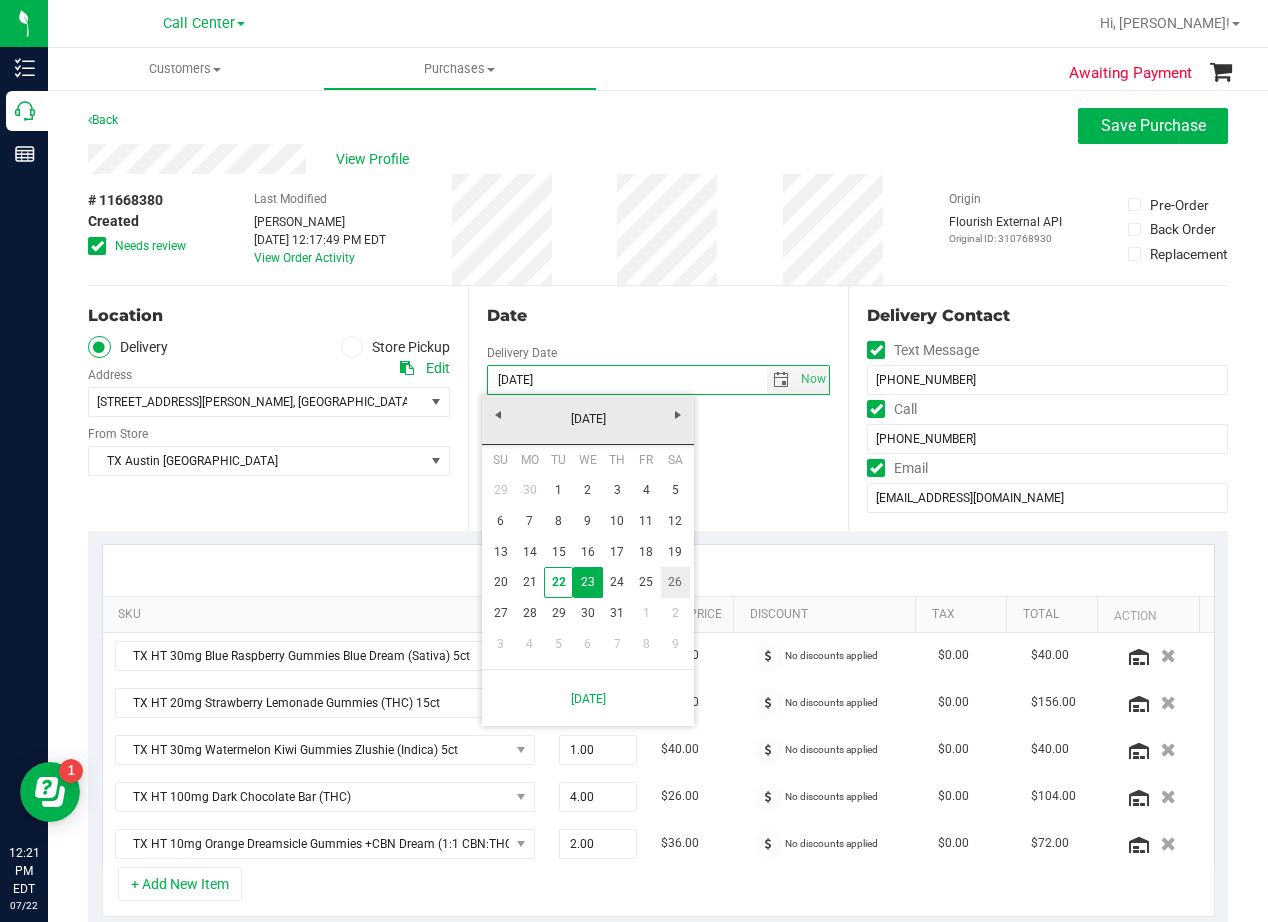 click on "26" at bounding box center [675, 582] 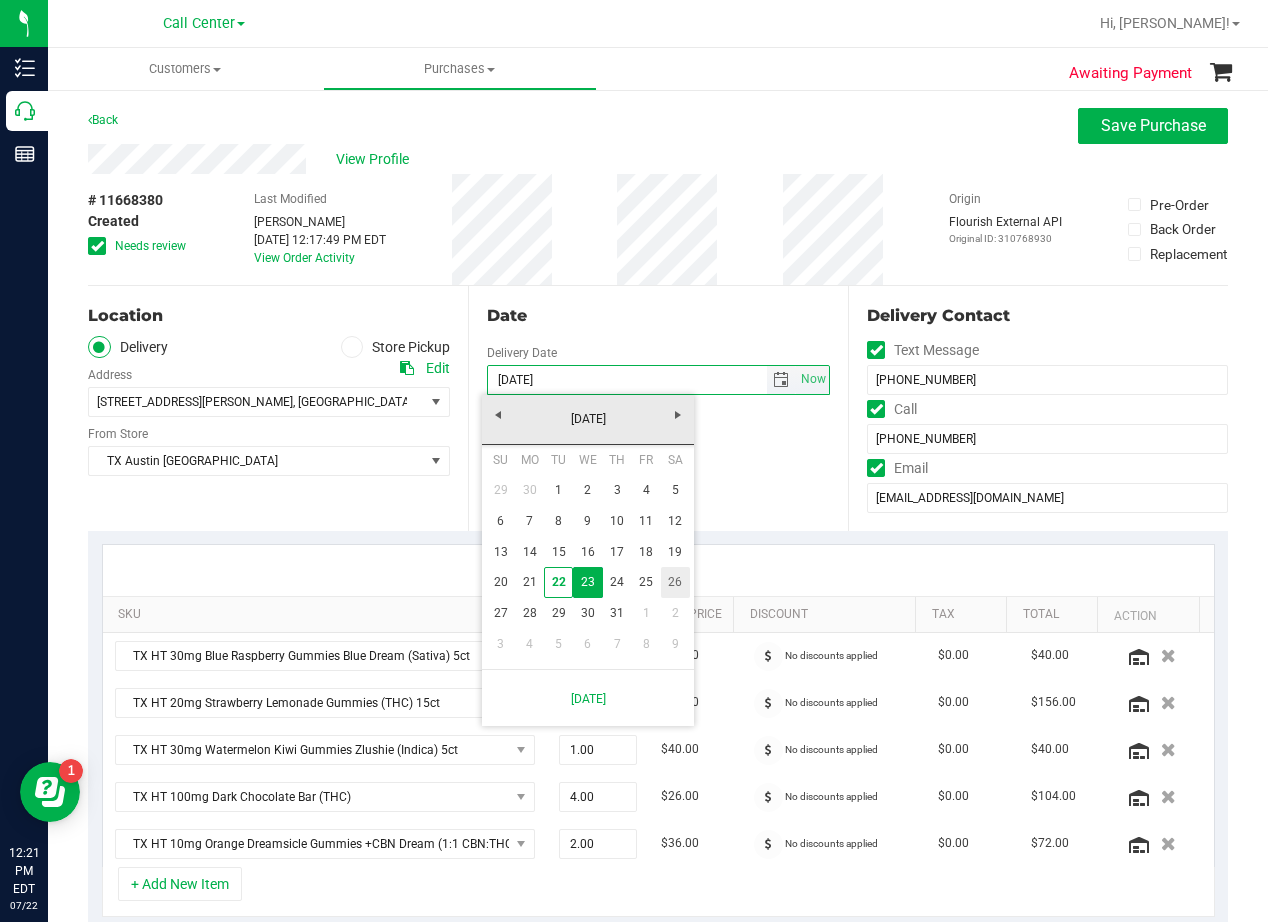 type on "07/26/2025" 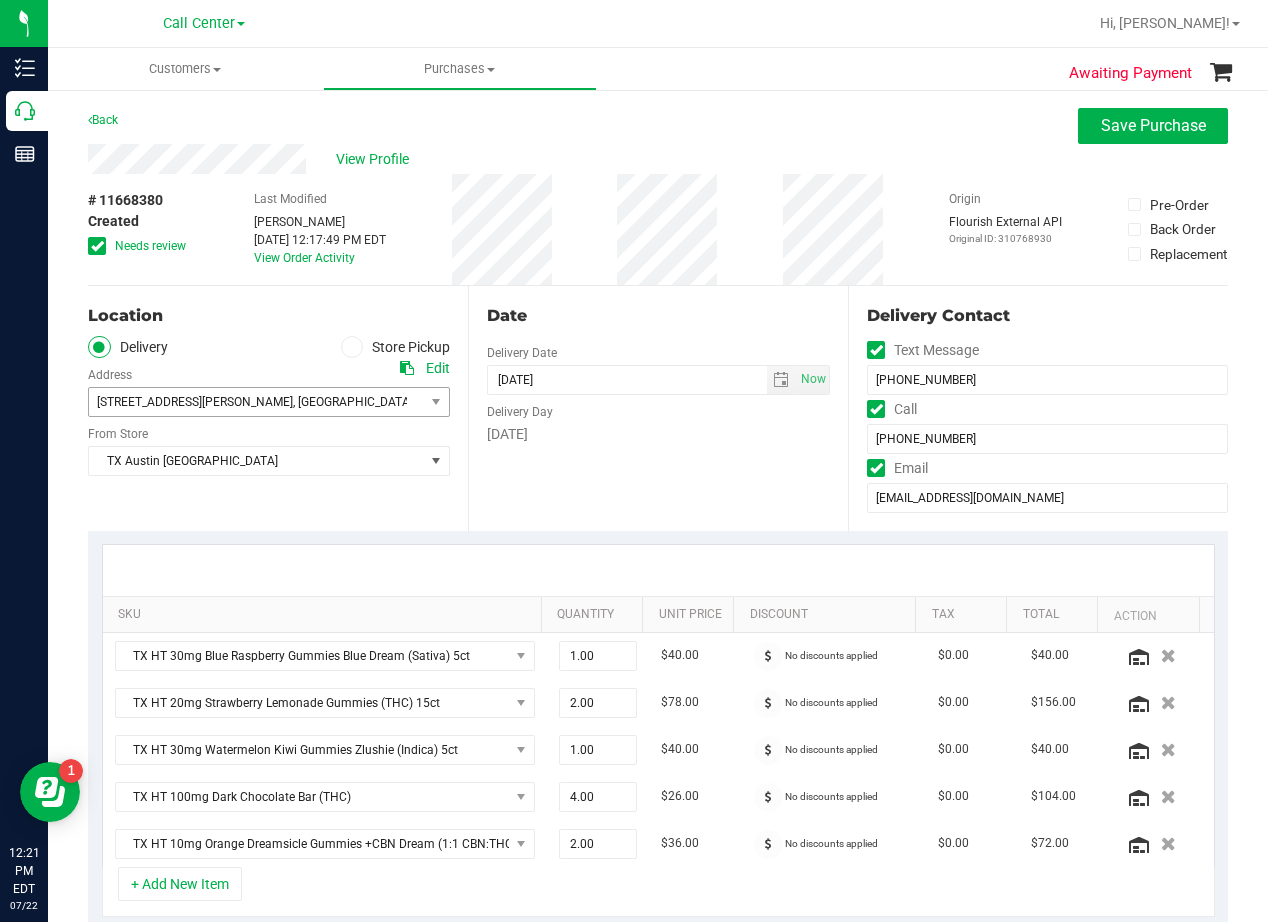scroll, scrollTop: 100, scrollLeft: 0, axis: vertical 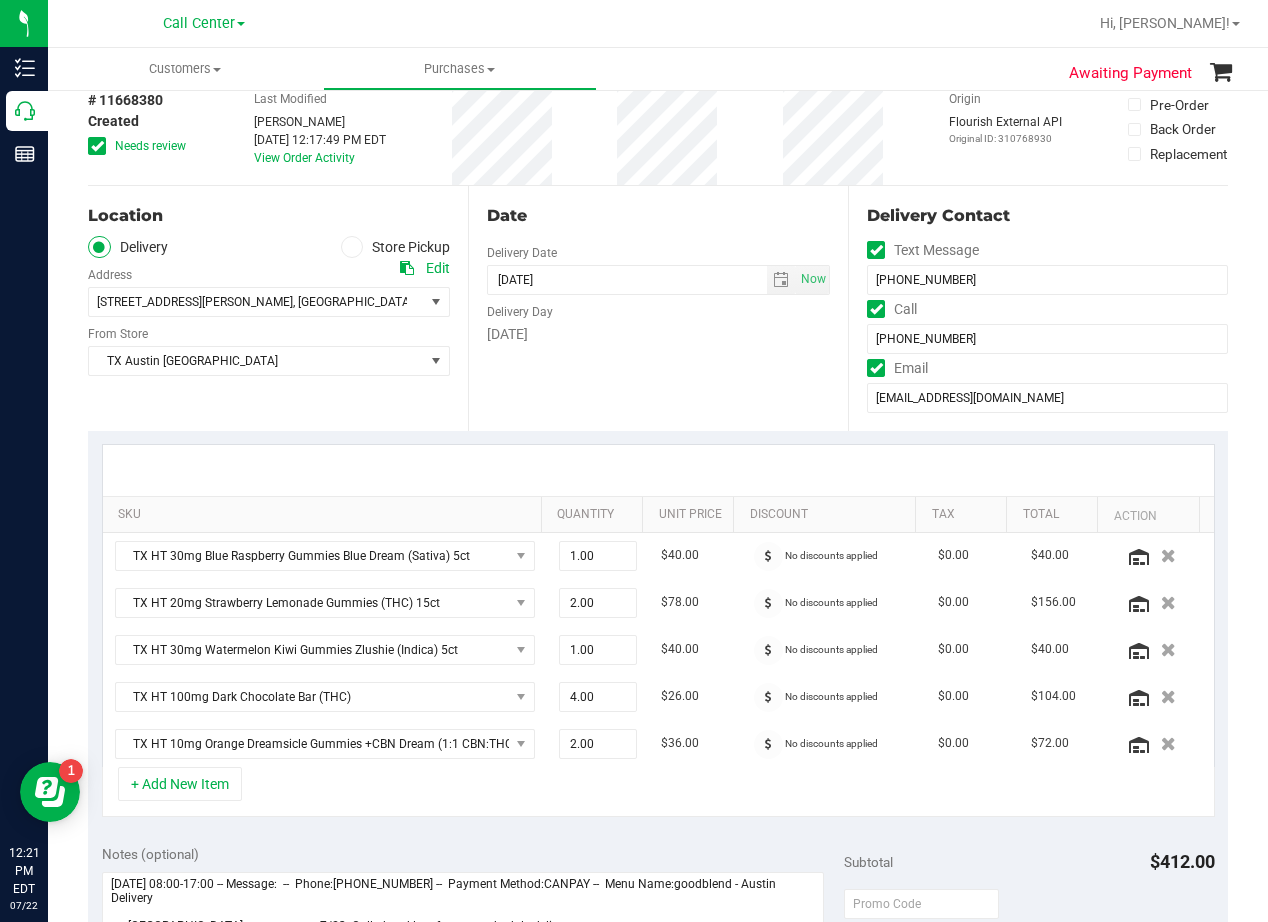 click on "Saturday" at bounding box center (658, 334) 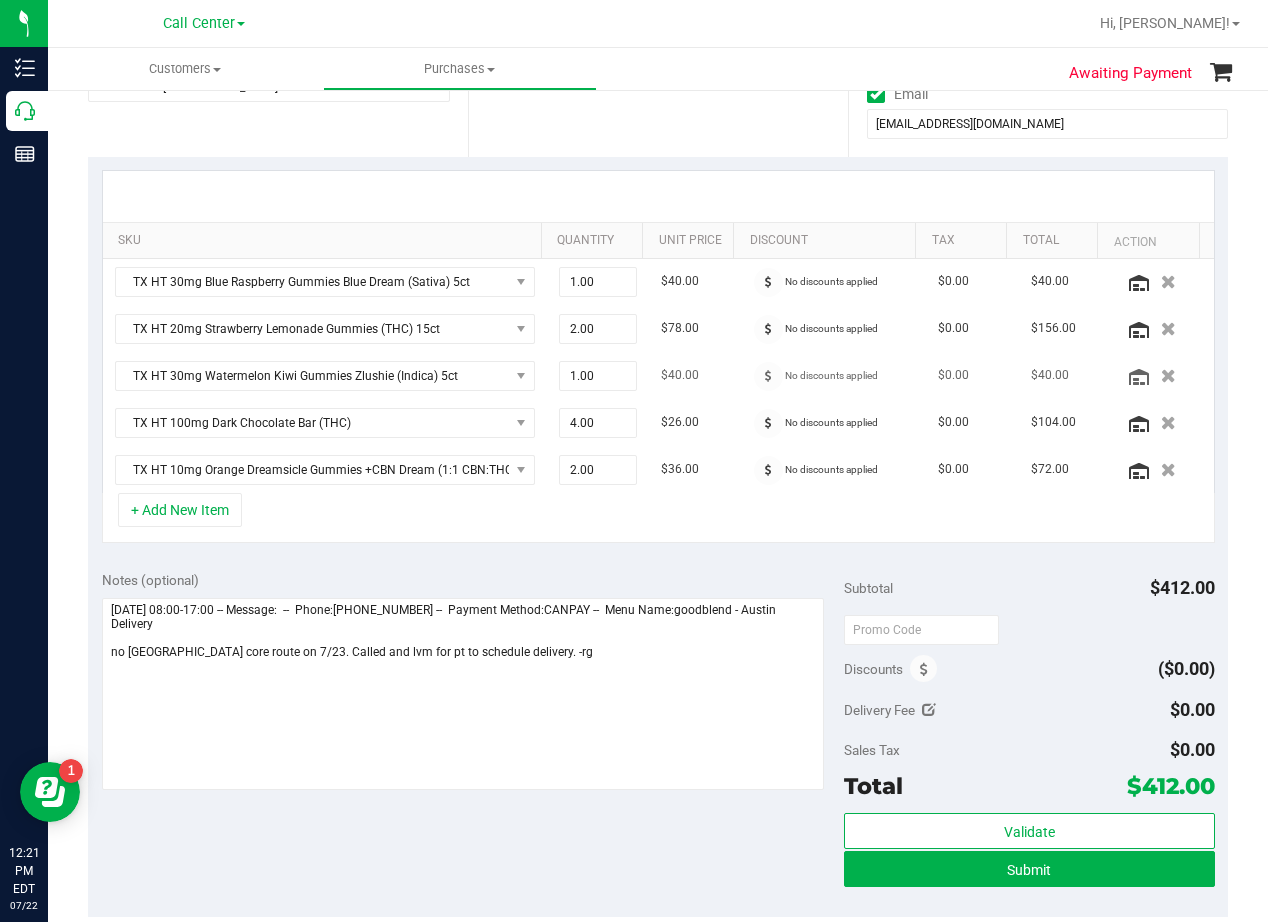 scroll, scrollTop: 400, scrollLeft: 0, axis: vertical 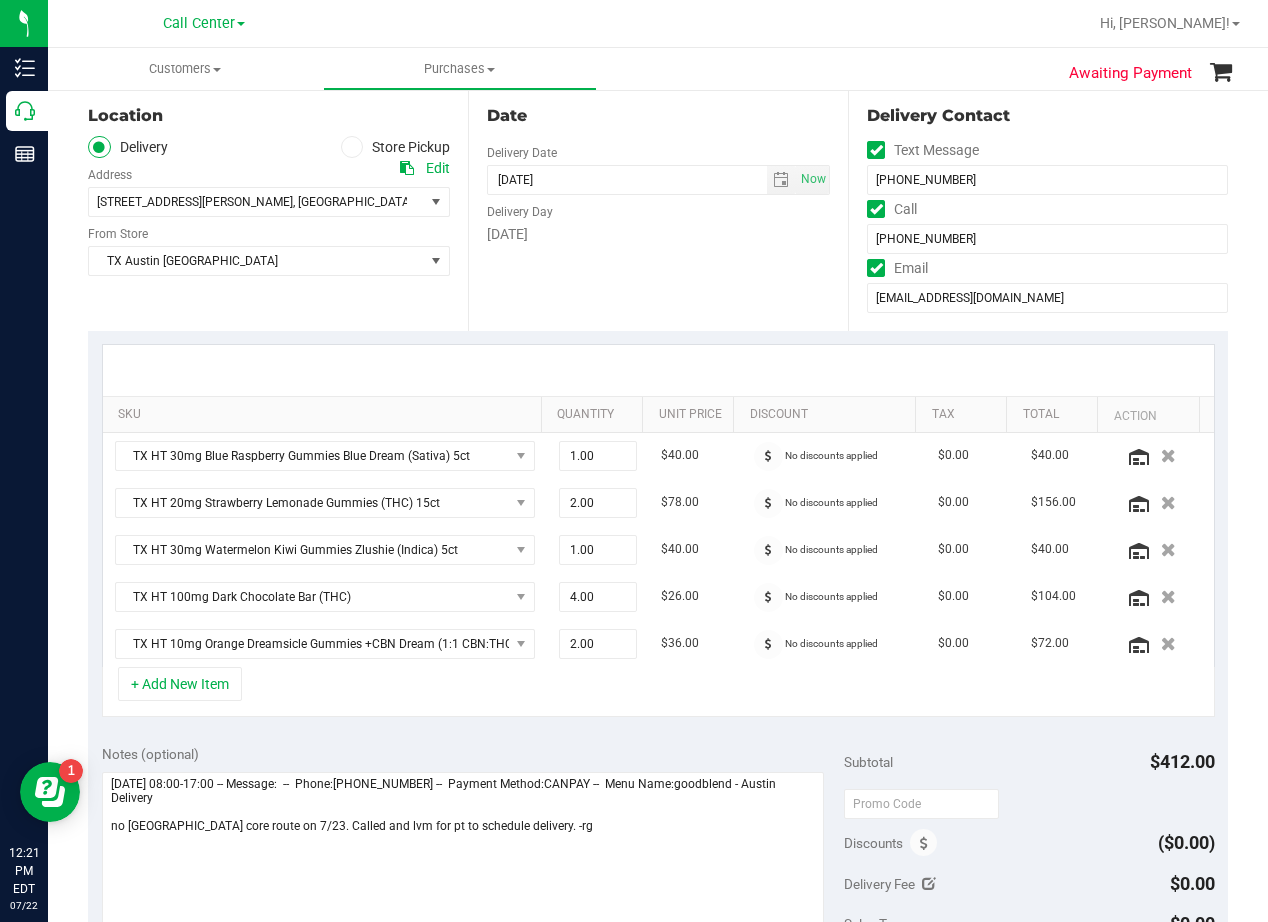 click at bounding box center [658, 370] 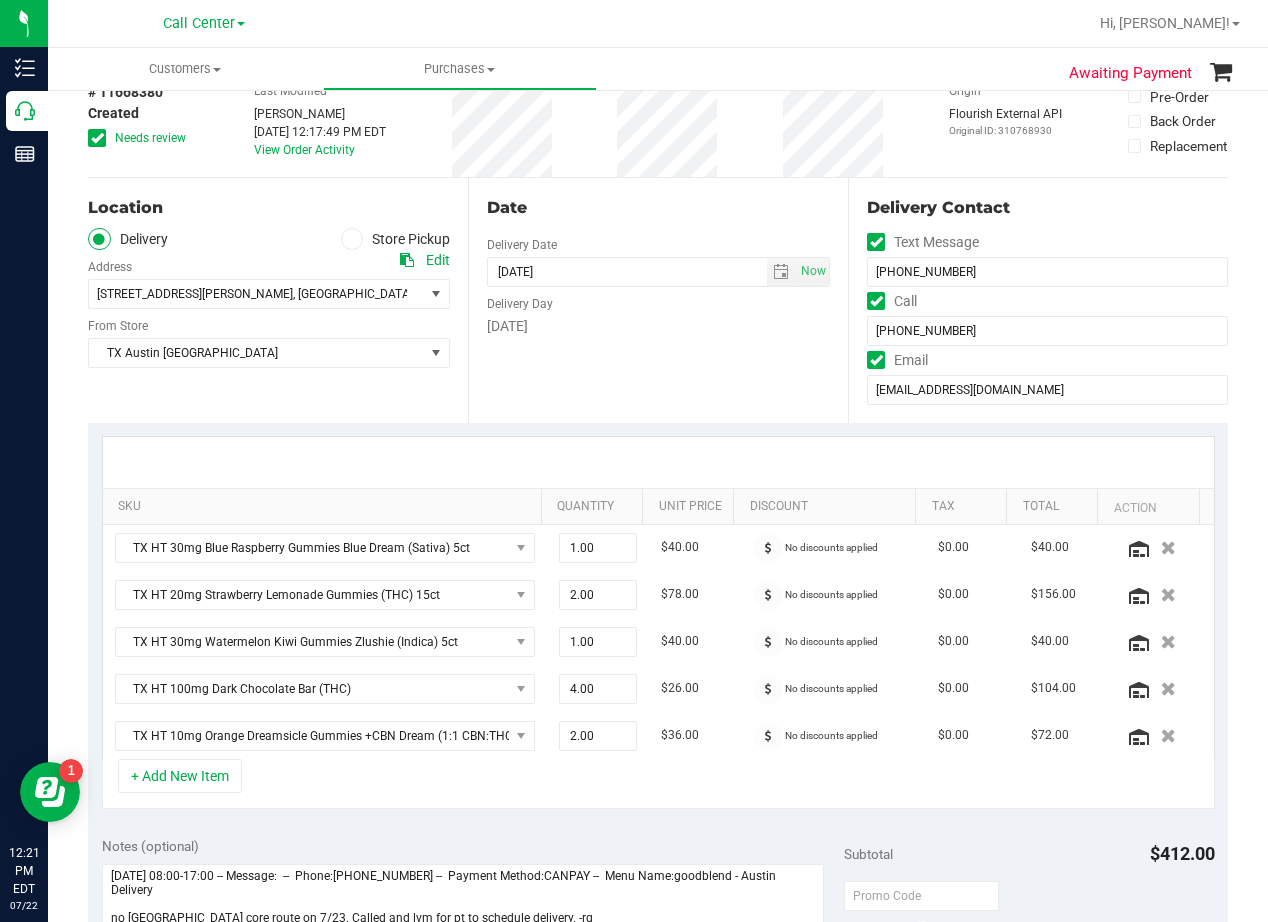 scroll, scrollTop: 100, scrollLeft: 0, axis: vertical 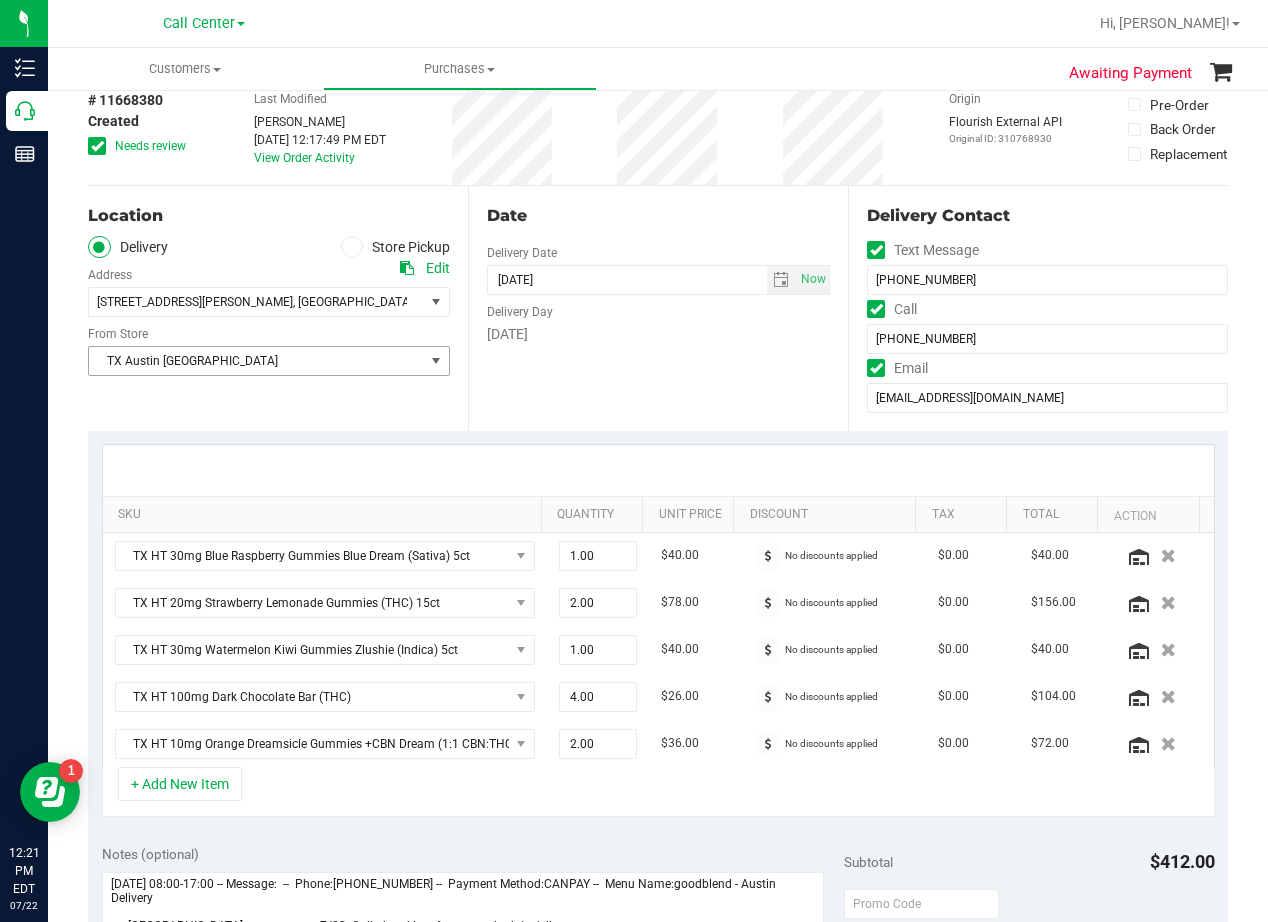 click on "TX Austin [GEOGRAPHIC_DATA]" at bounding box center [256, 361] 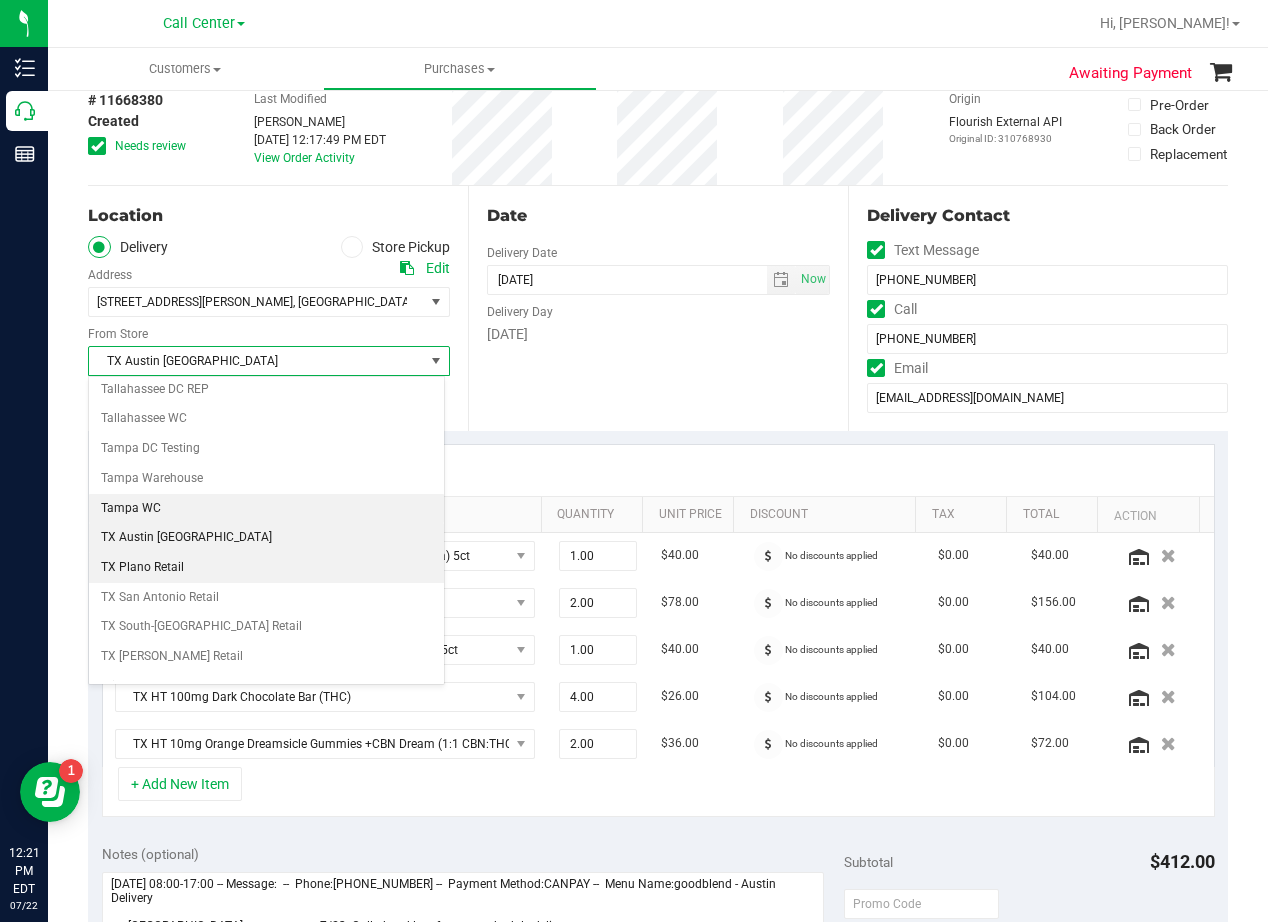 scroll, scrollTop: 1453, scrollLeft: 0, axis: vertical 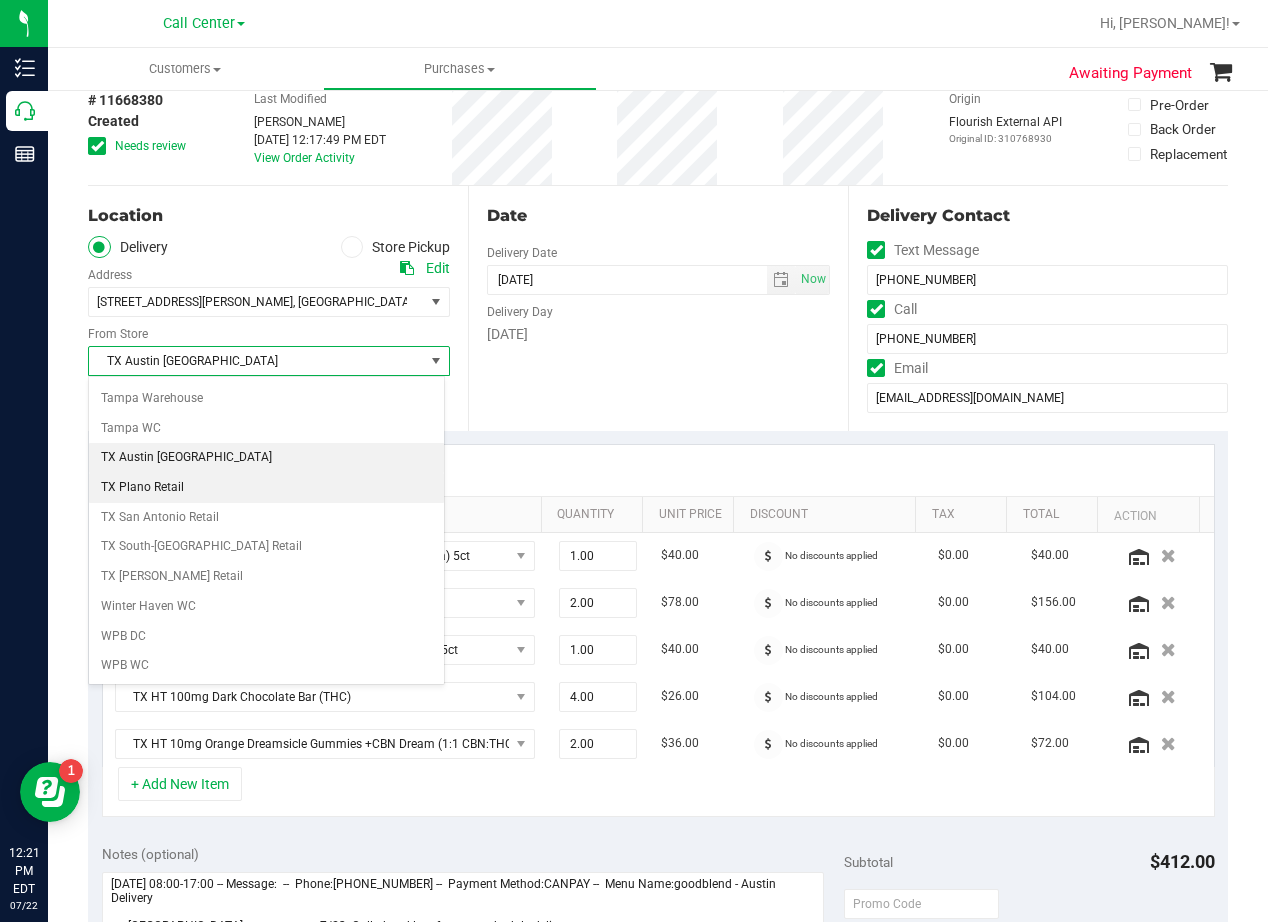 click on "TX Plano Retail" at bounding box center (266, 488) 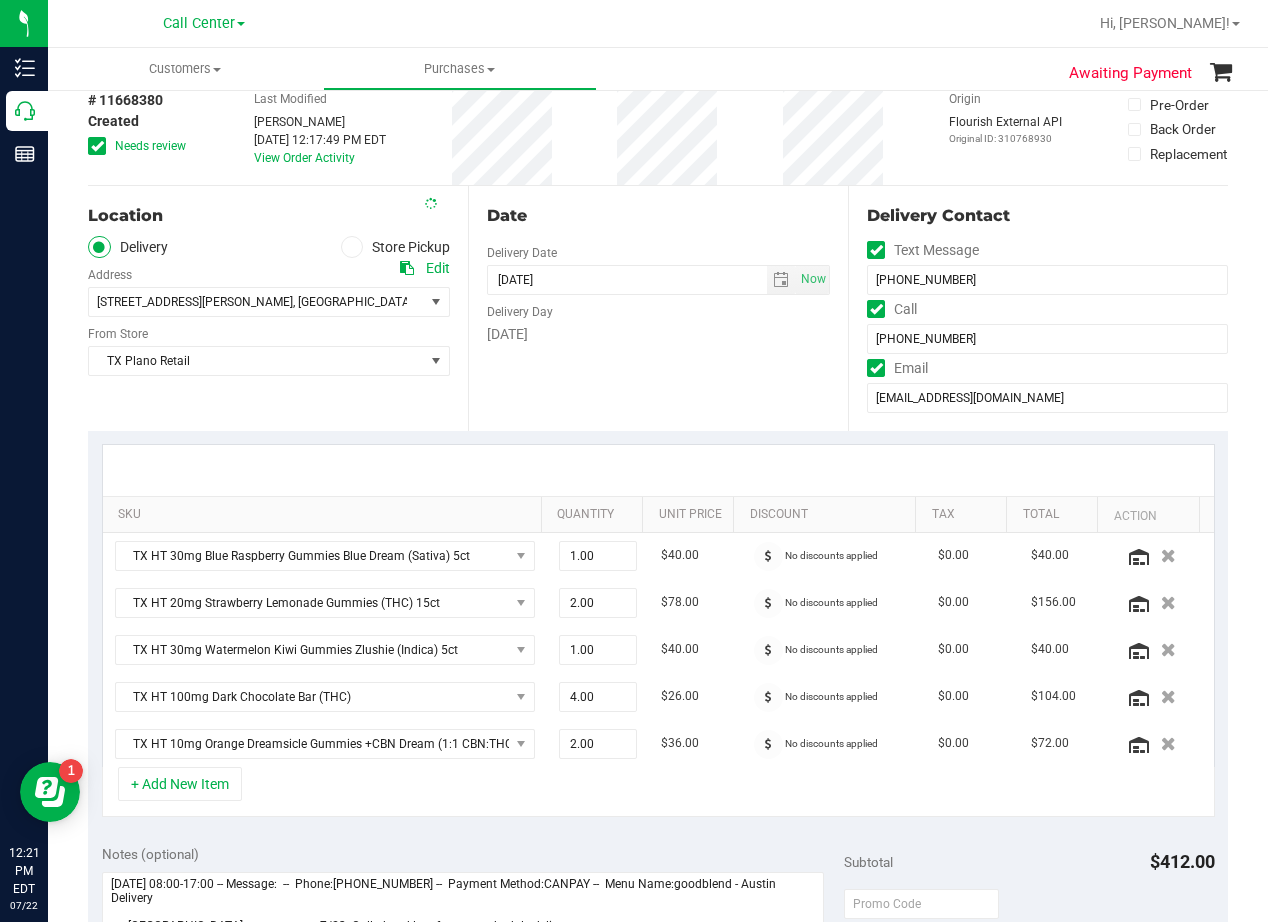 click on "Date
Delivery Date
07/26/2025
Now
07/26/2025 08:00 AM
Now
Delivery Day
Saturday" at bounding box center [658, 308] 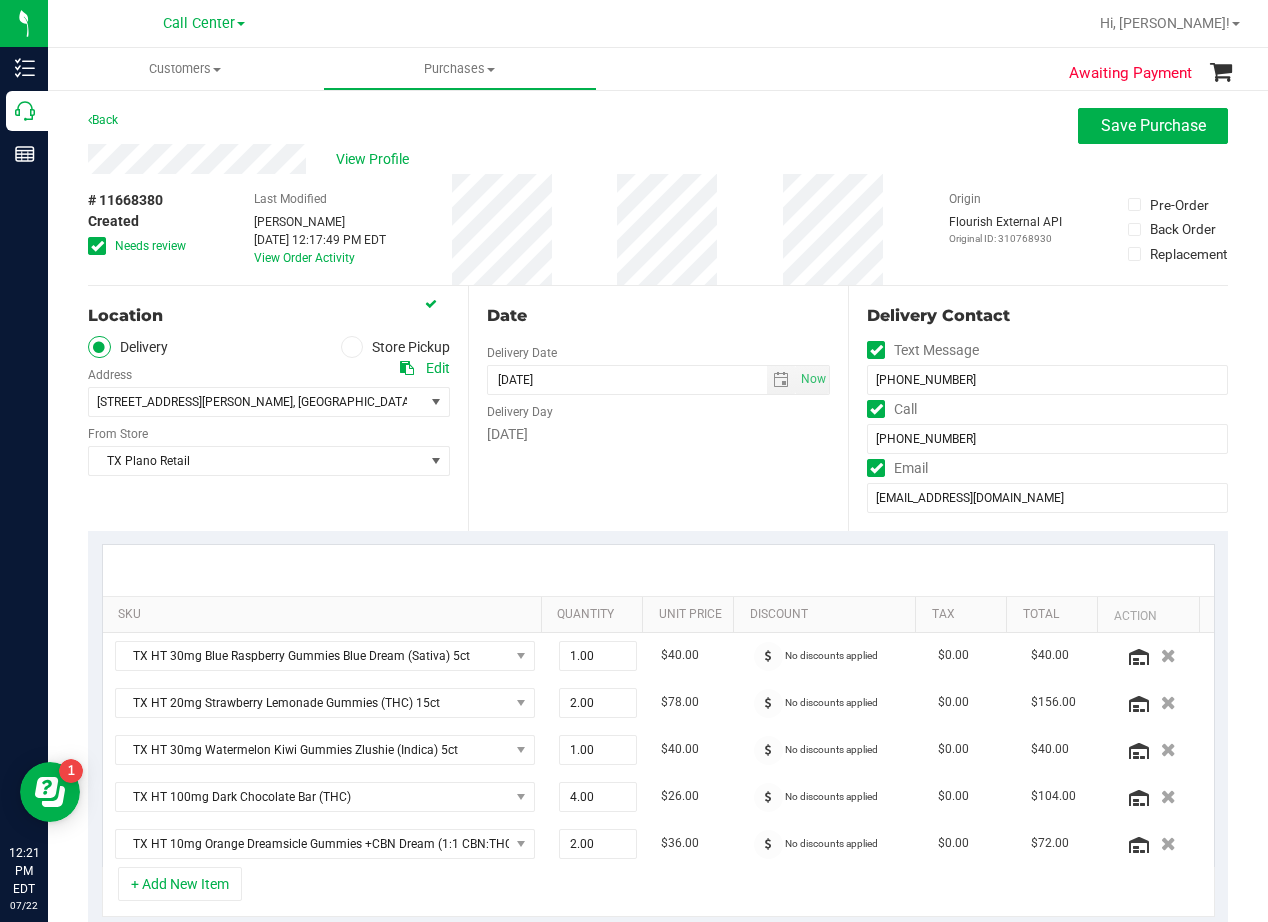 click at bounding box center (97, 246) 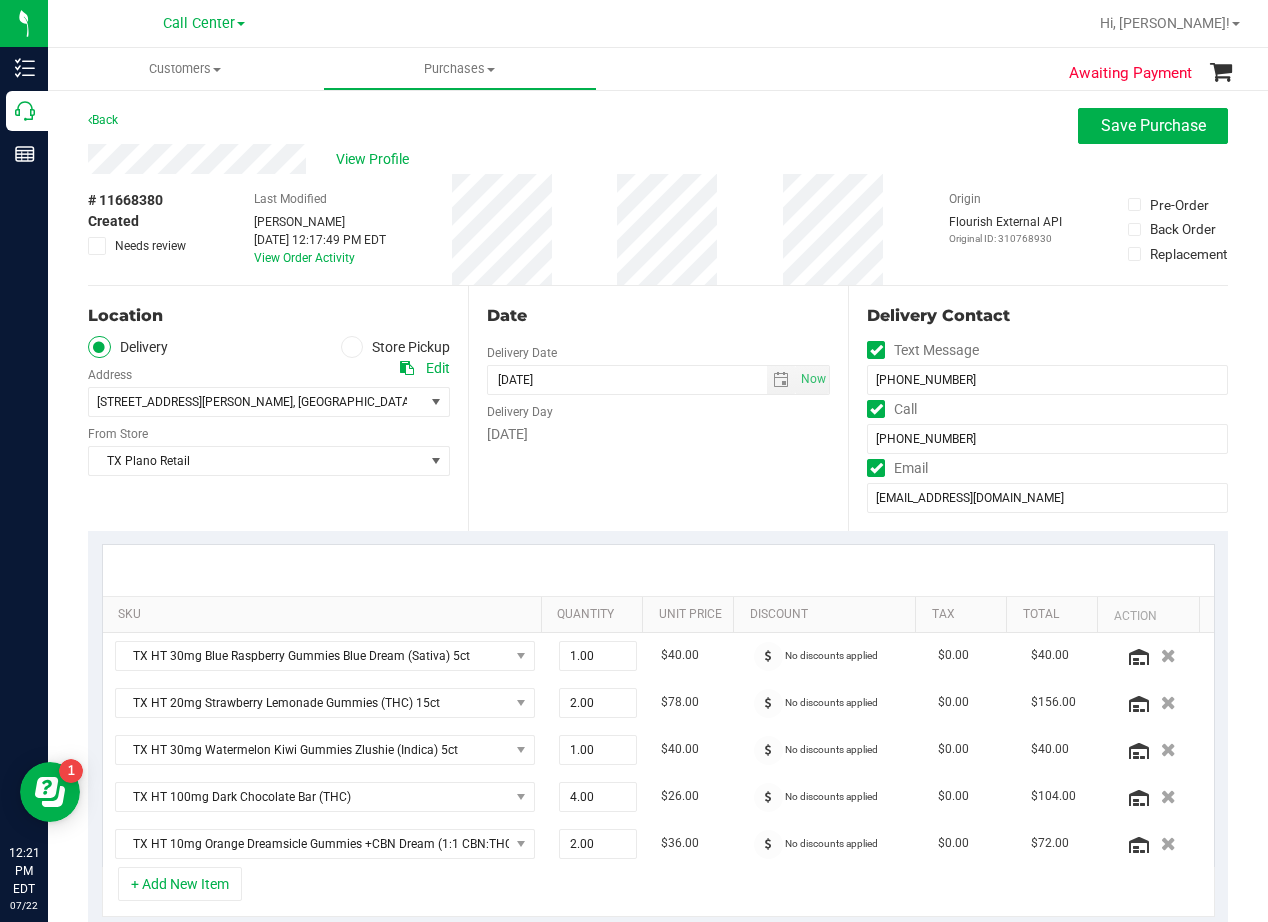 click on "View Profile" at bounding box center (658, 159) 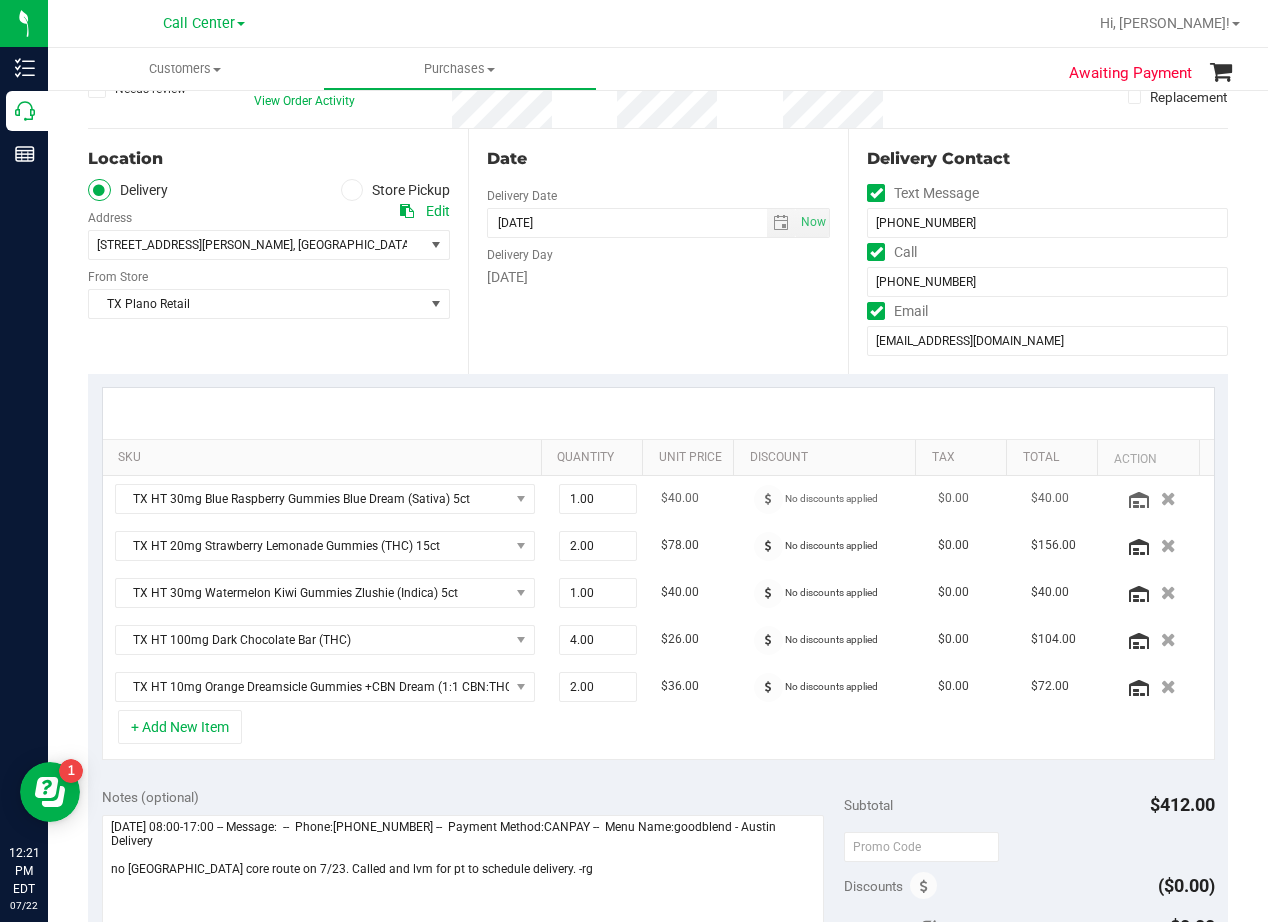 scroll, scrollTop: 100, scrollLeft: 0, axis: vertical 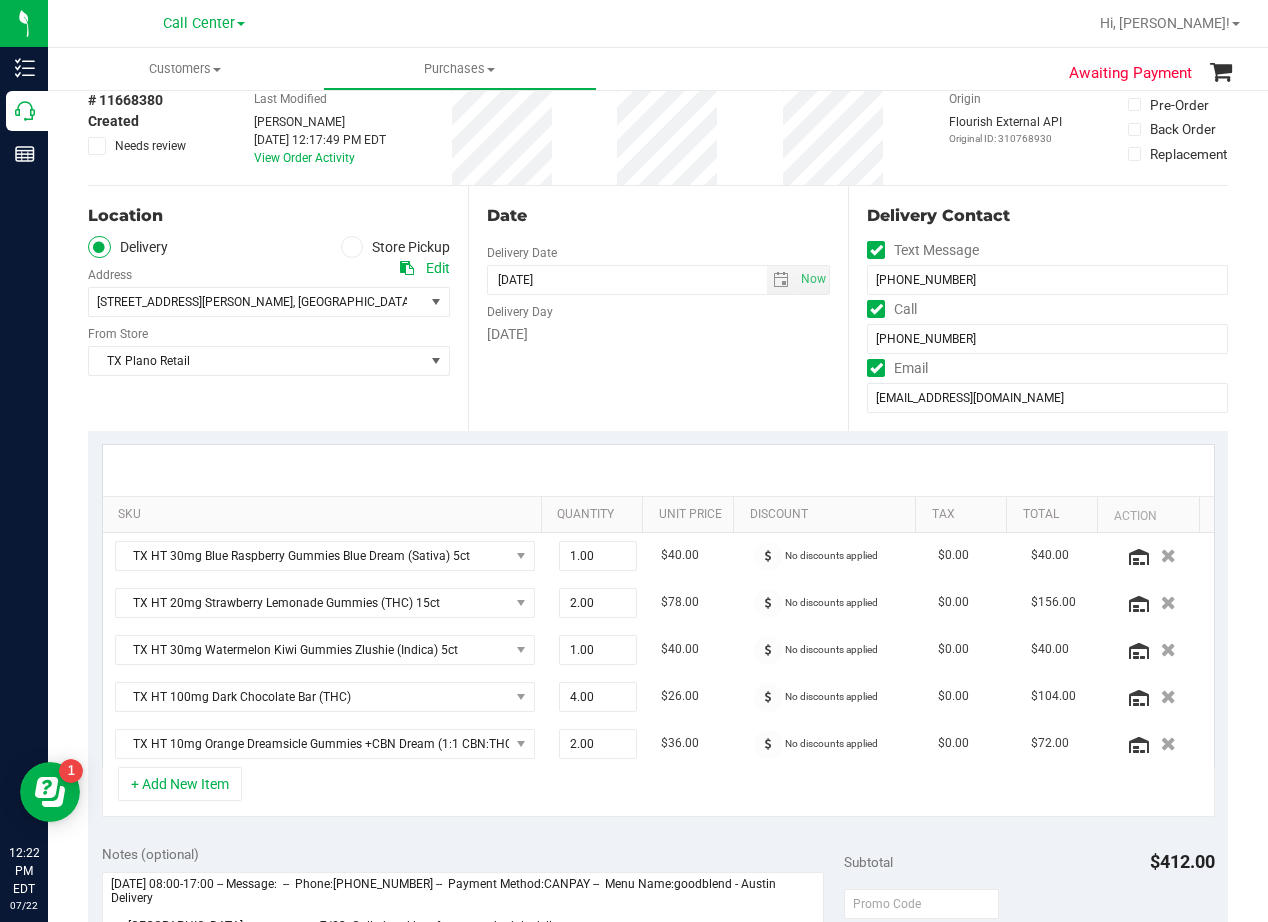 click on "Date
Delivery Date
07/26/2025
Now
07/26/2025 08:00 AM
Now
Delivery Day
Saturday" at bounding box center [658, 308] 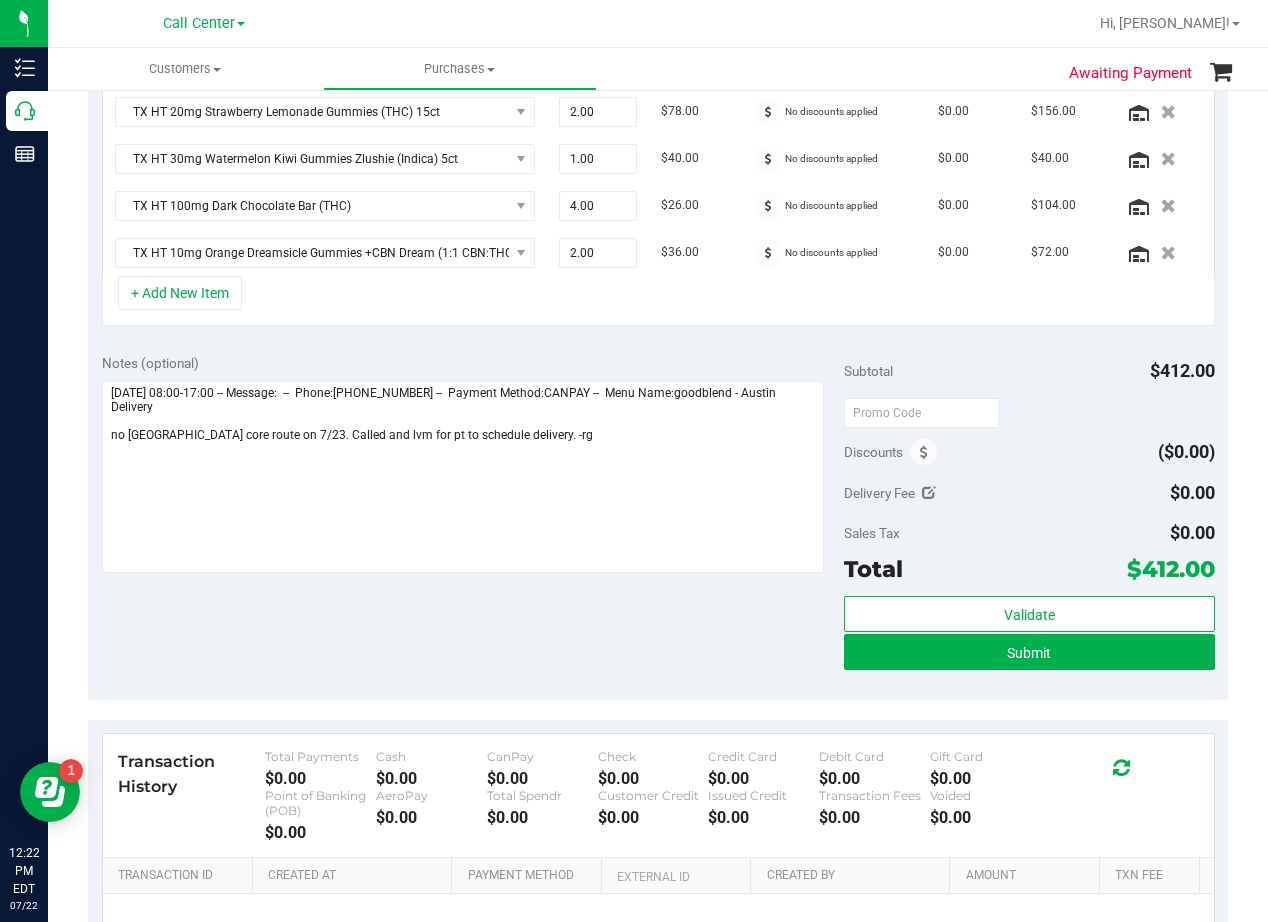 scroll, scrollTop: 600, scrollLeft: 0, axis: vertical 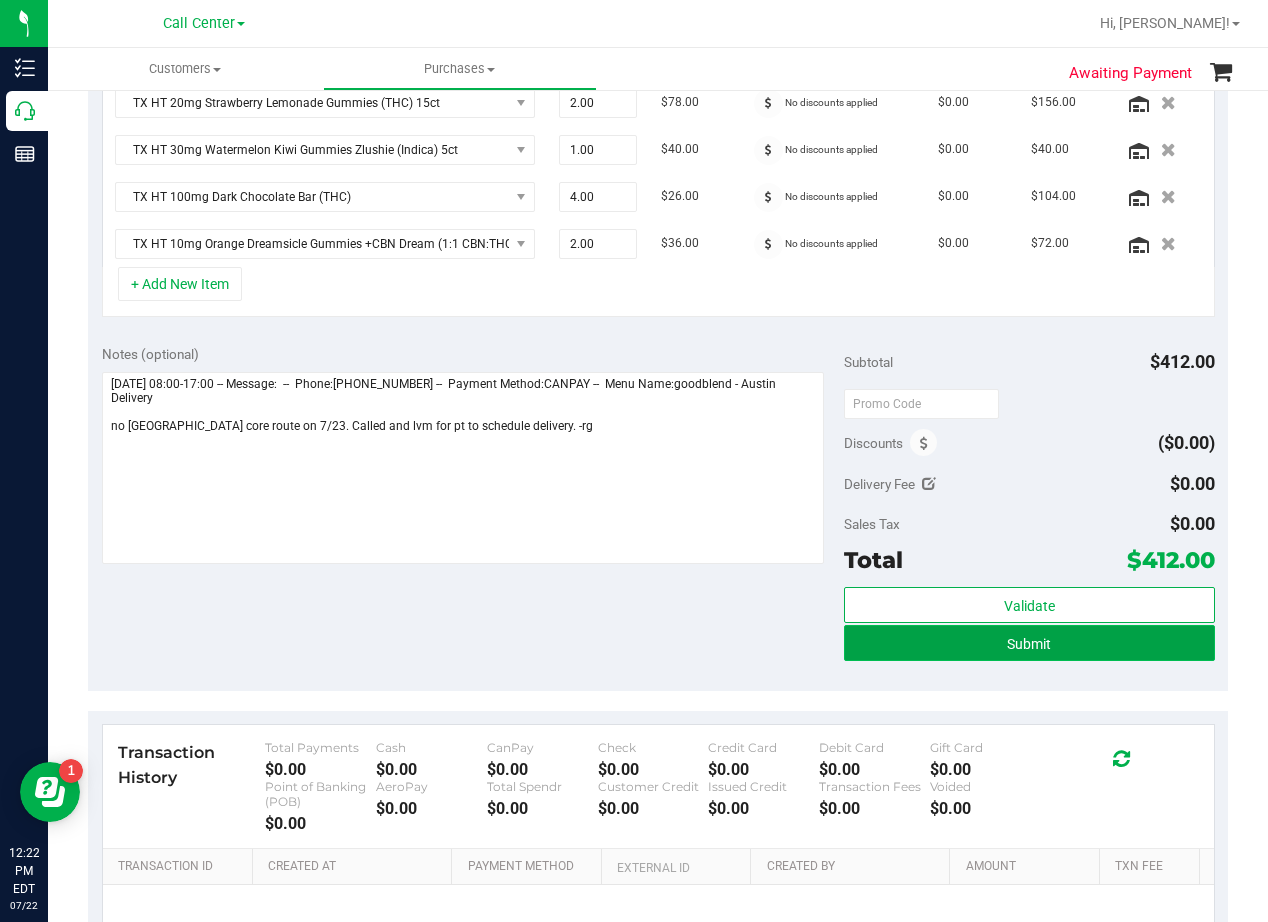 click on "Submit" at bounding box center [1029, 643] 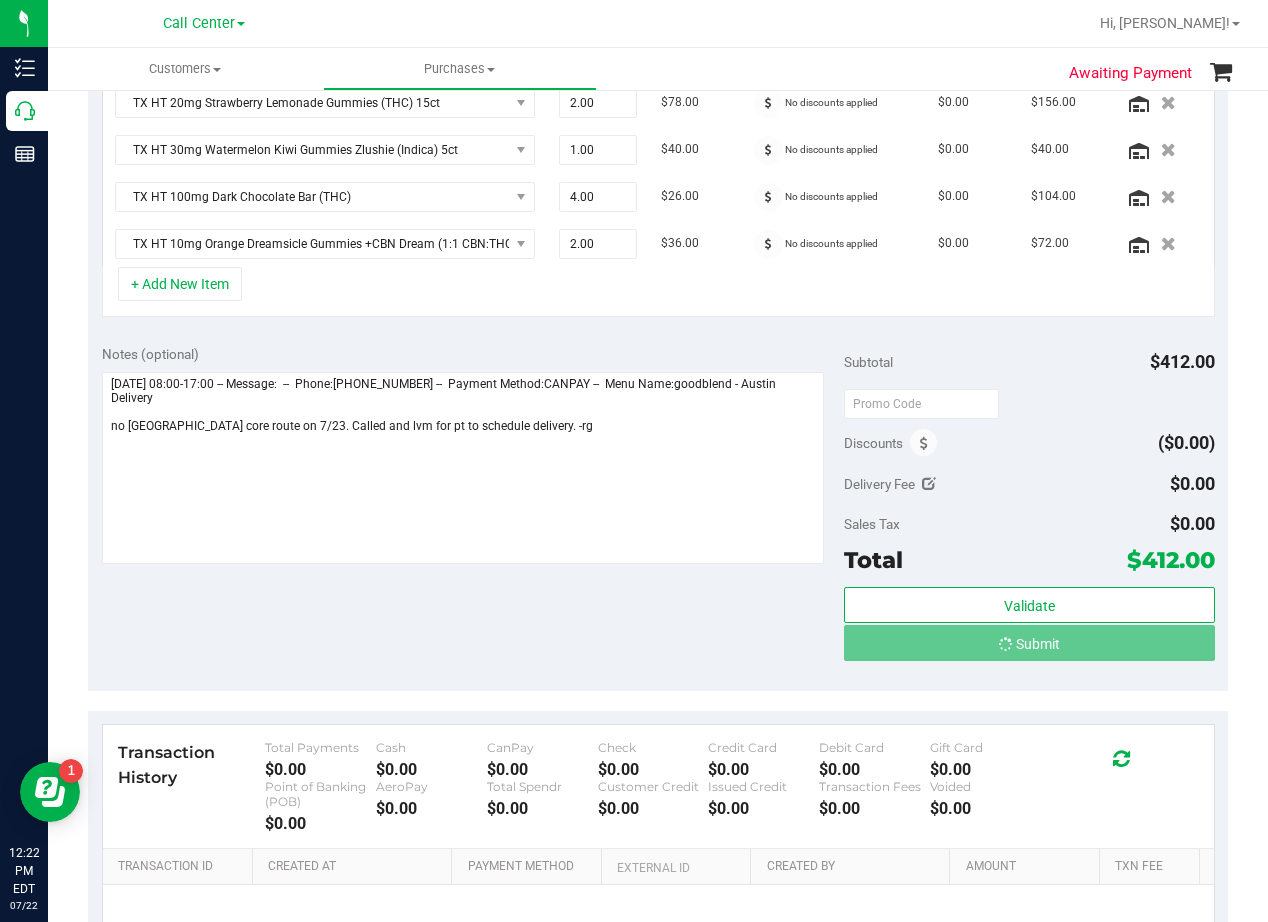 scroll, scrollTop: 569, scrollLeft: 0, axis: vertical 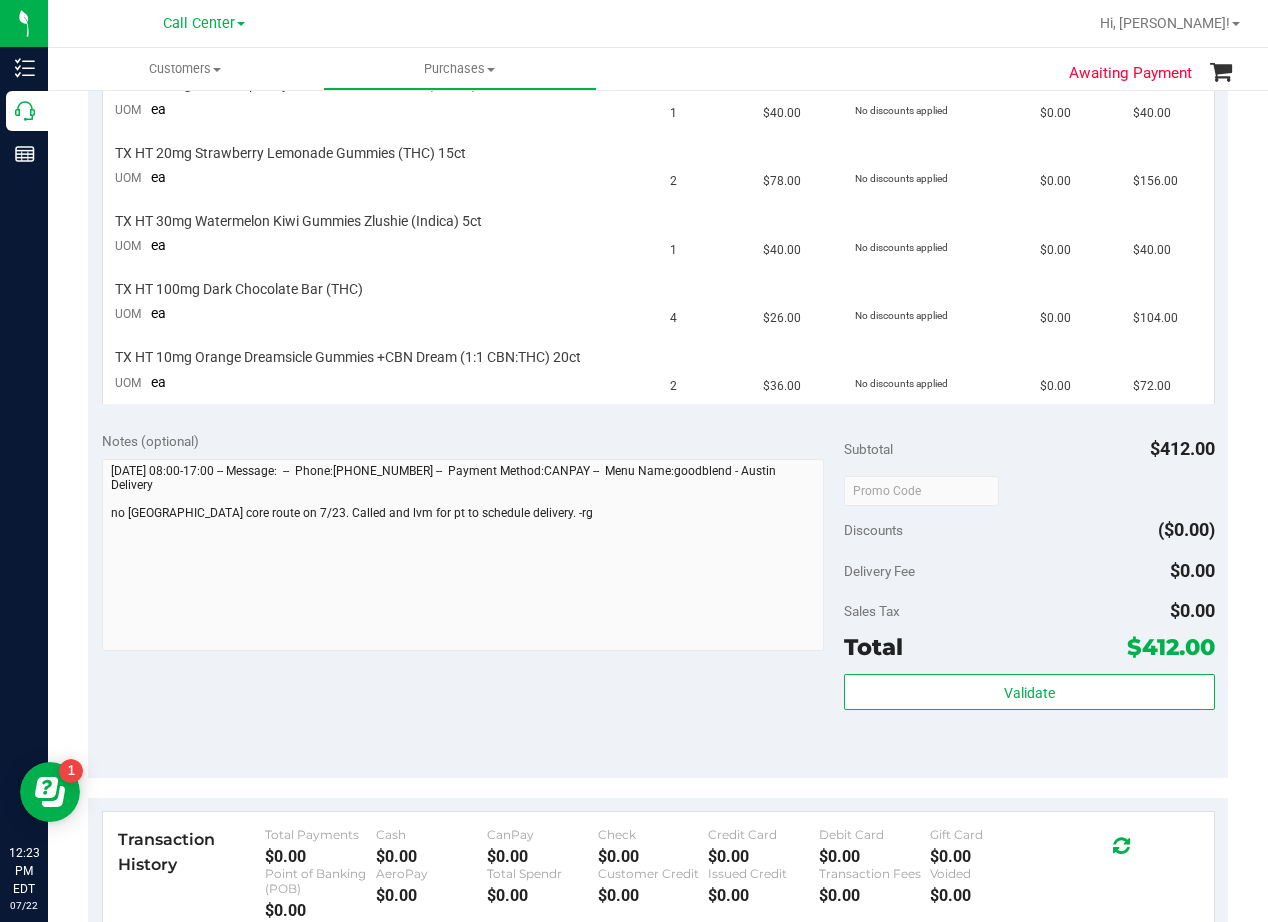 drag, startPoint x: 695, startPoint y: 446, endPoint x: 639, endPoint y: 442, distance: 56.142673 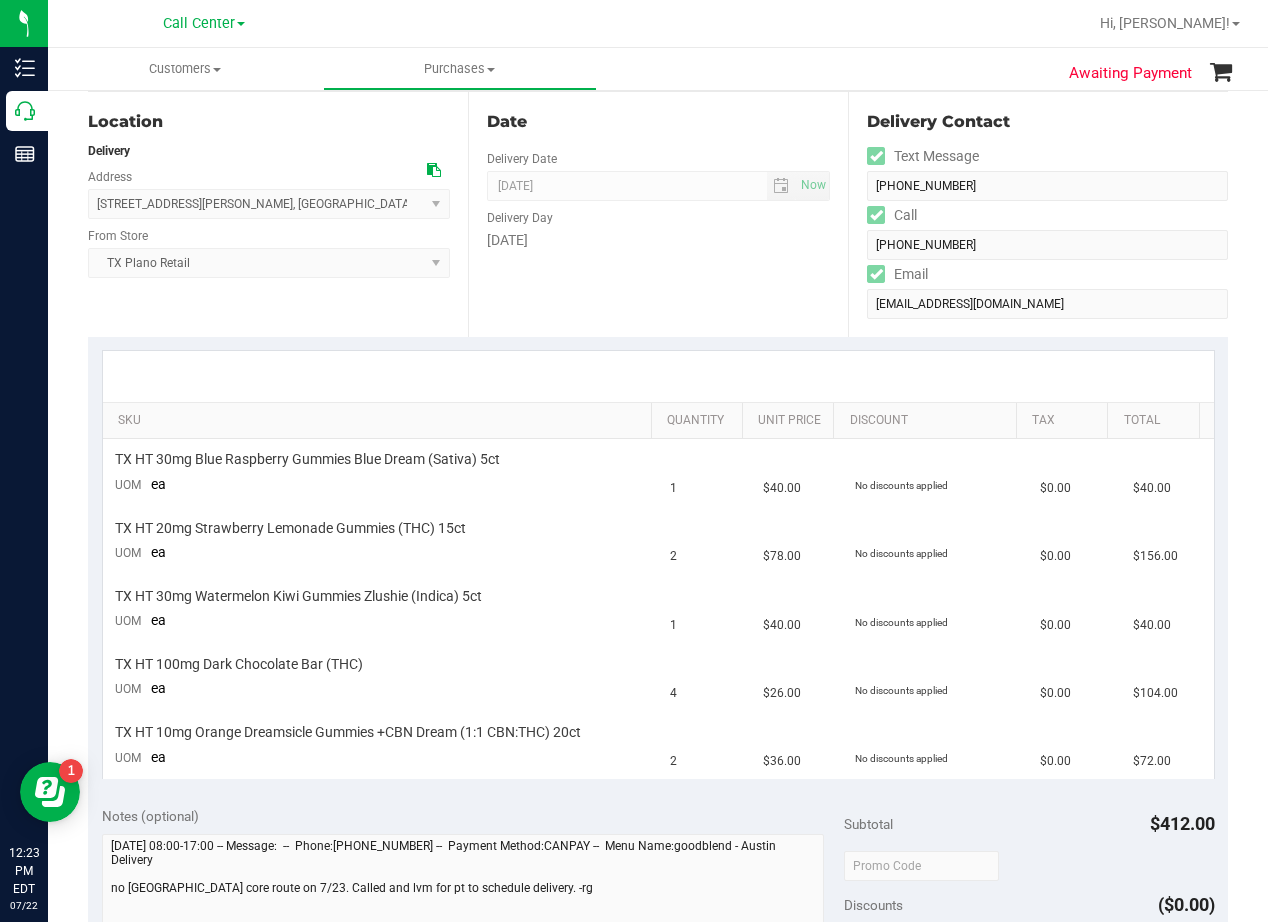 scroll, scrollTop: 0, scrollLeft: 0, axis: both 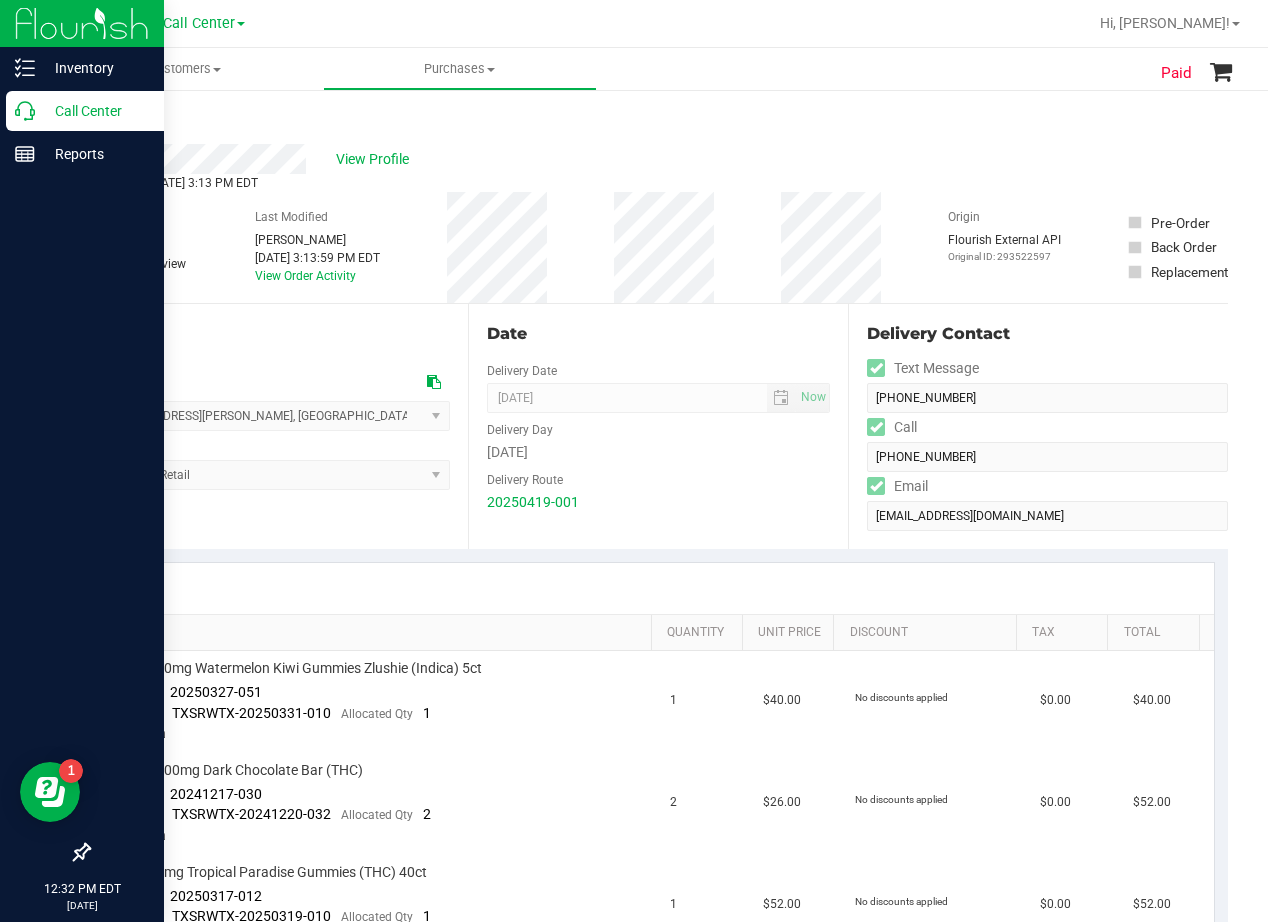 click 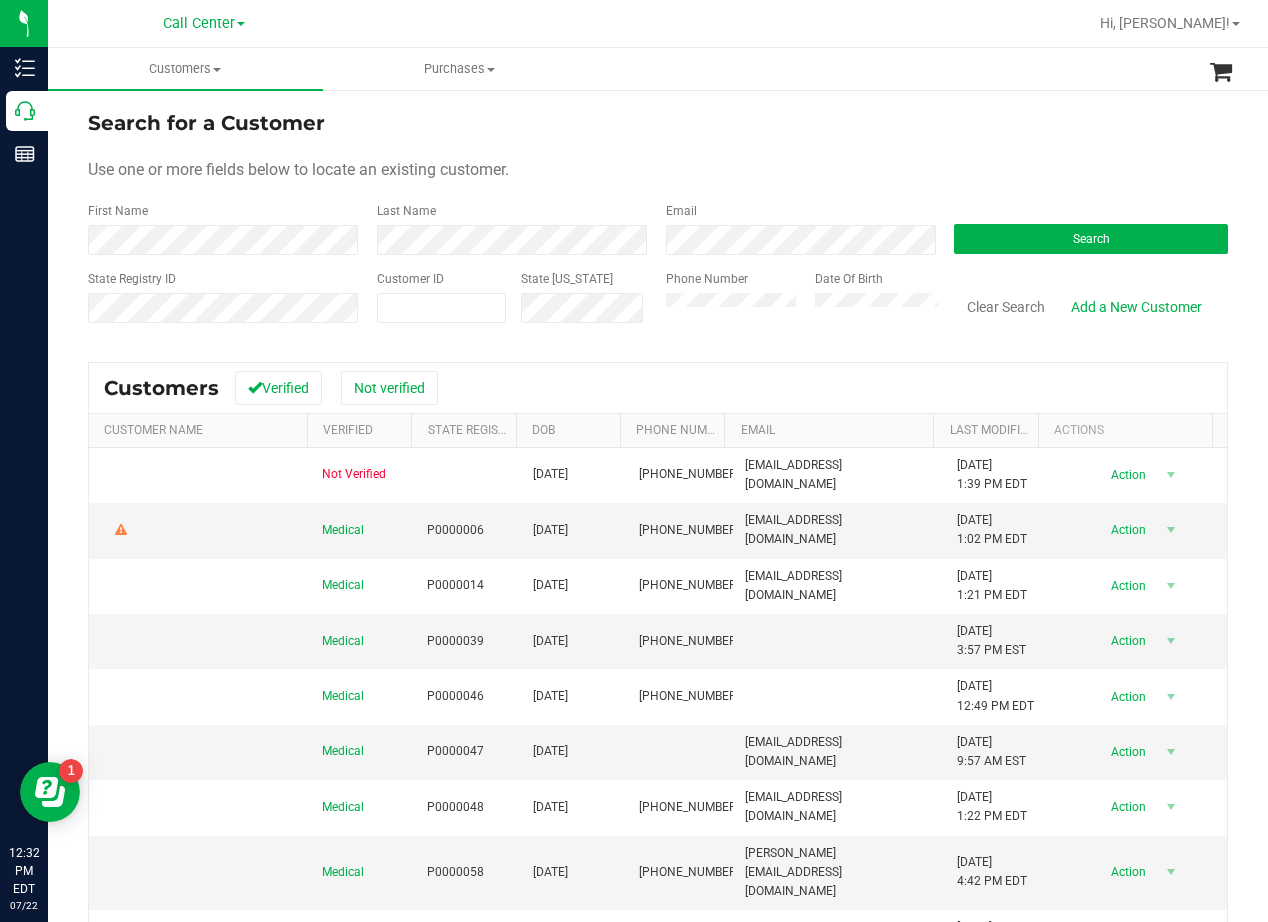 click on "First Name" at bounding box center (225, 228) 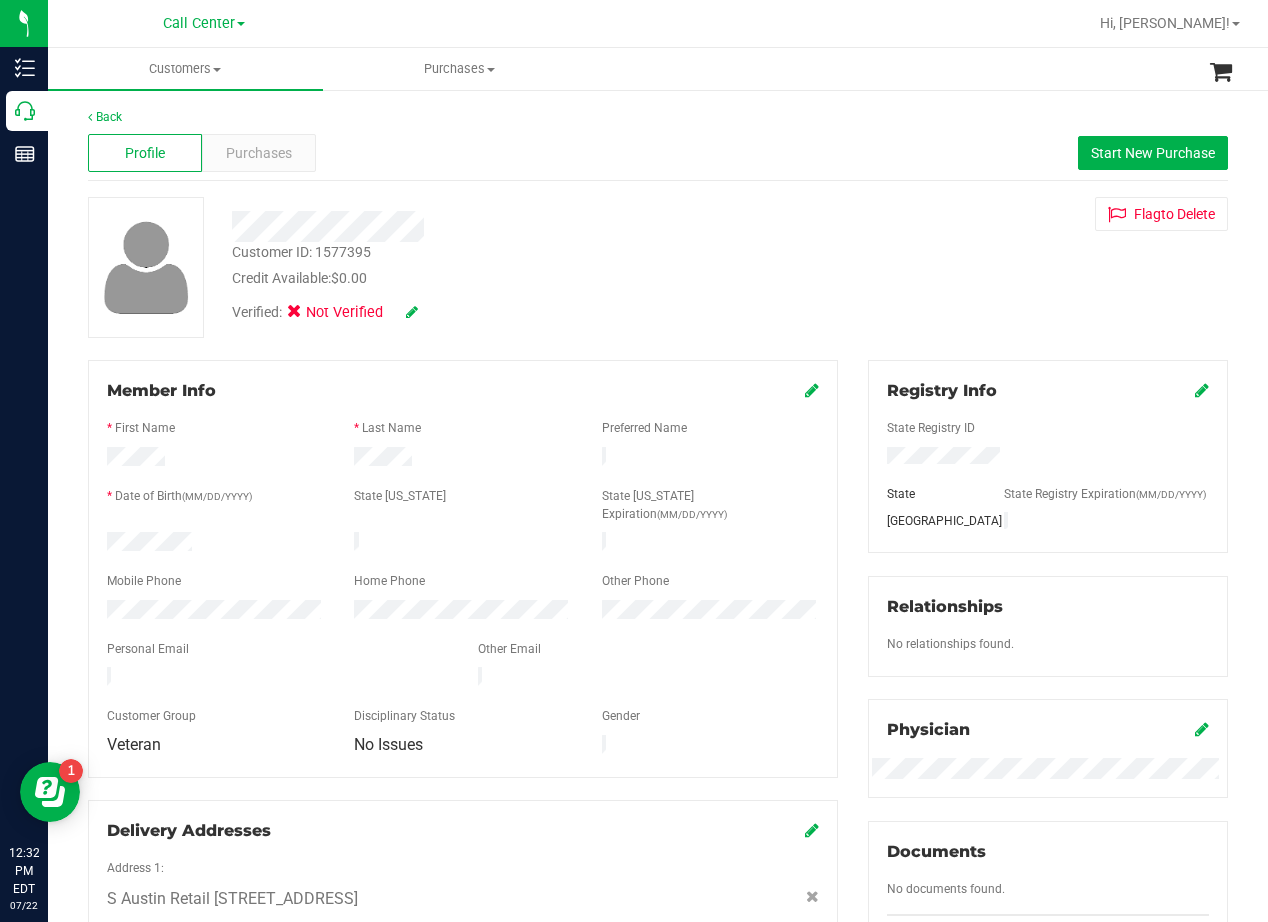 click on "Customer ID: 1577395
Credit Available:
$0.00
Verified:
Not Verified
Flag  to [GEOGRAPHIC_DATA]" at bounding box center [658, 267] 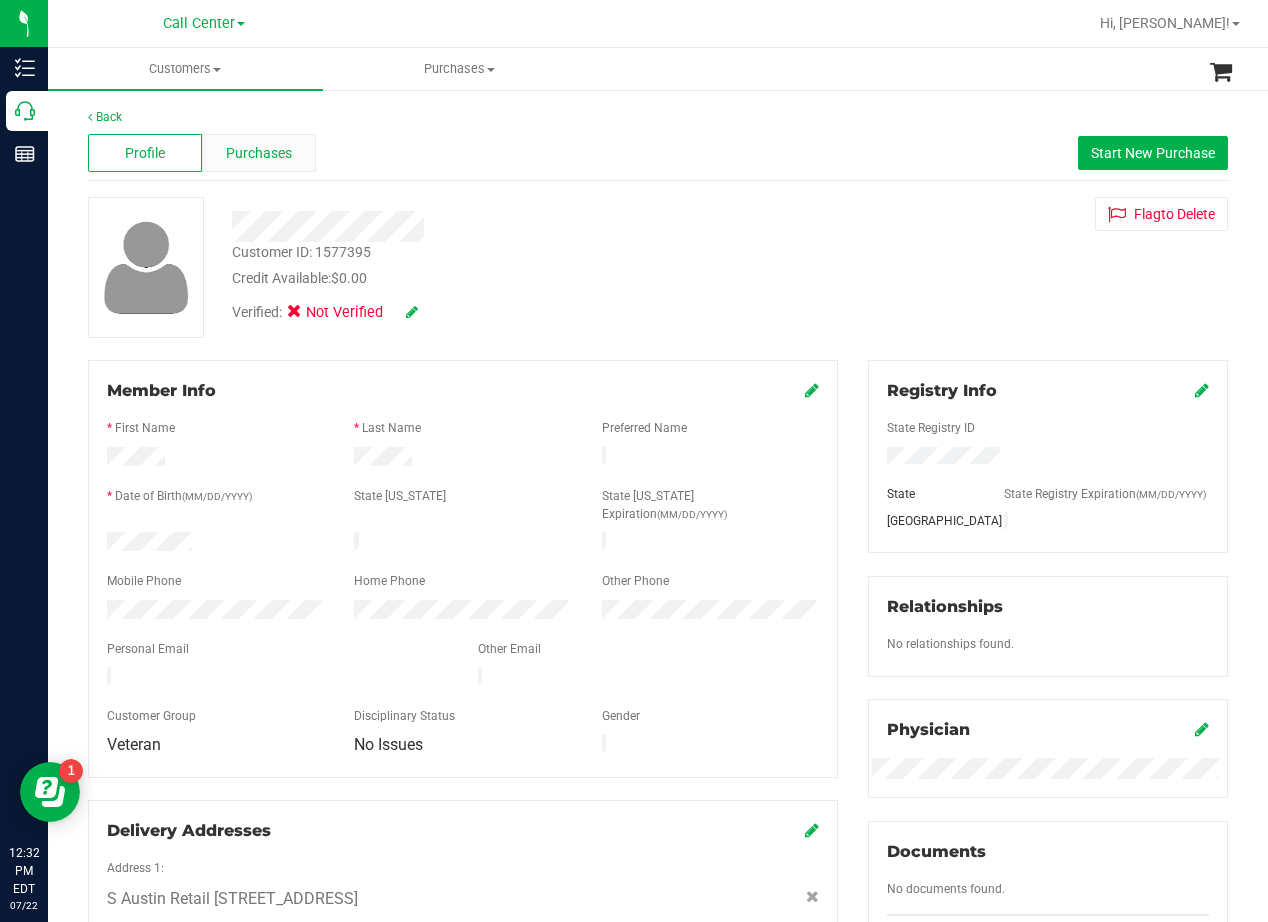 click on "Purchases" at bounding box center (259, 153) 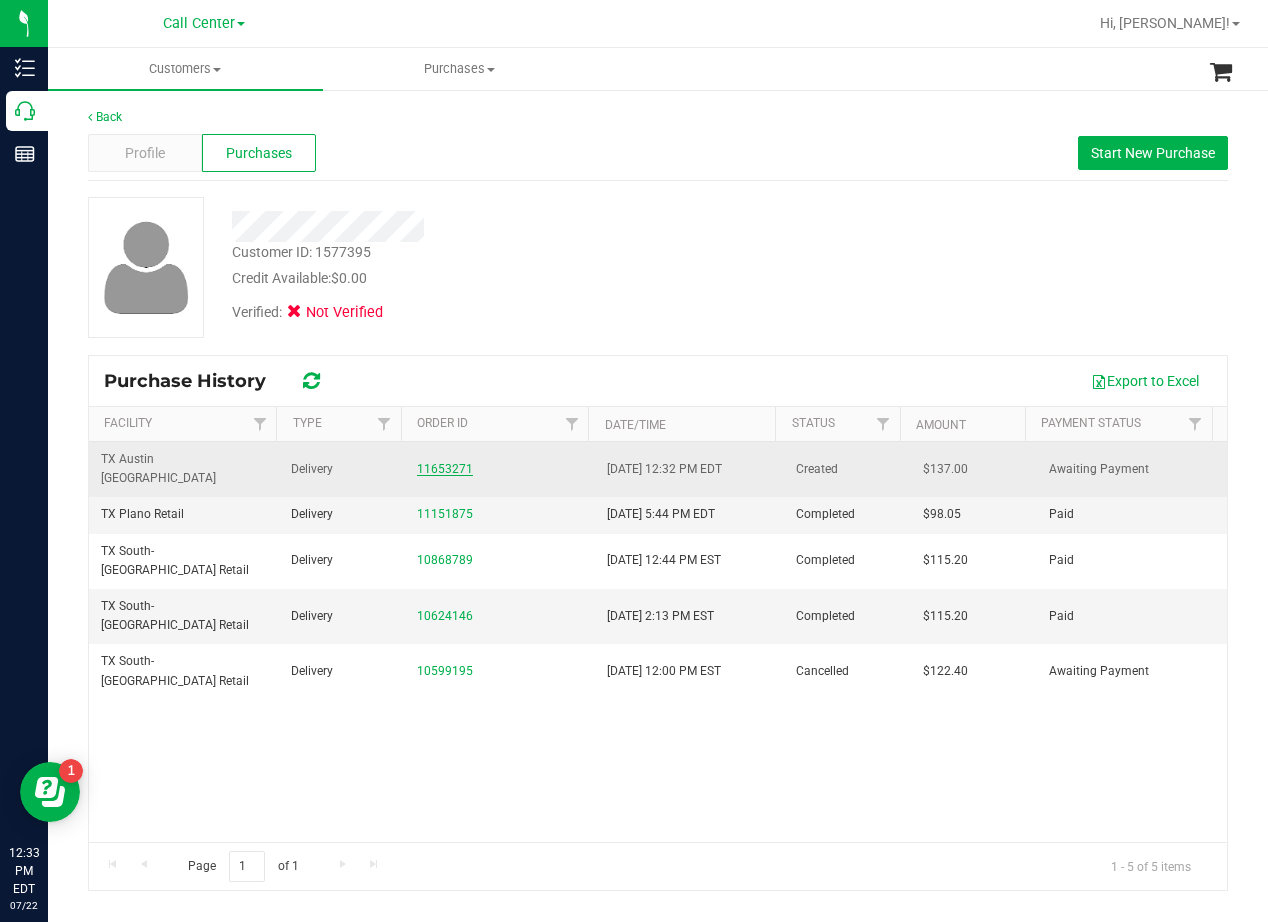 click on "11653271" at bounding box center (445, 469) 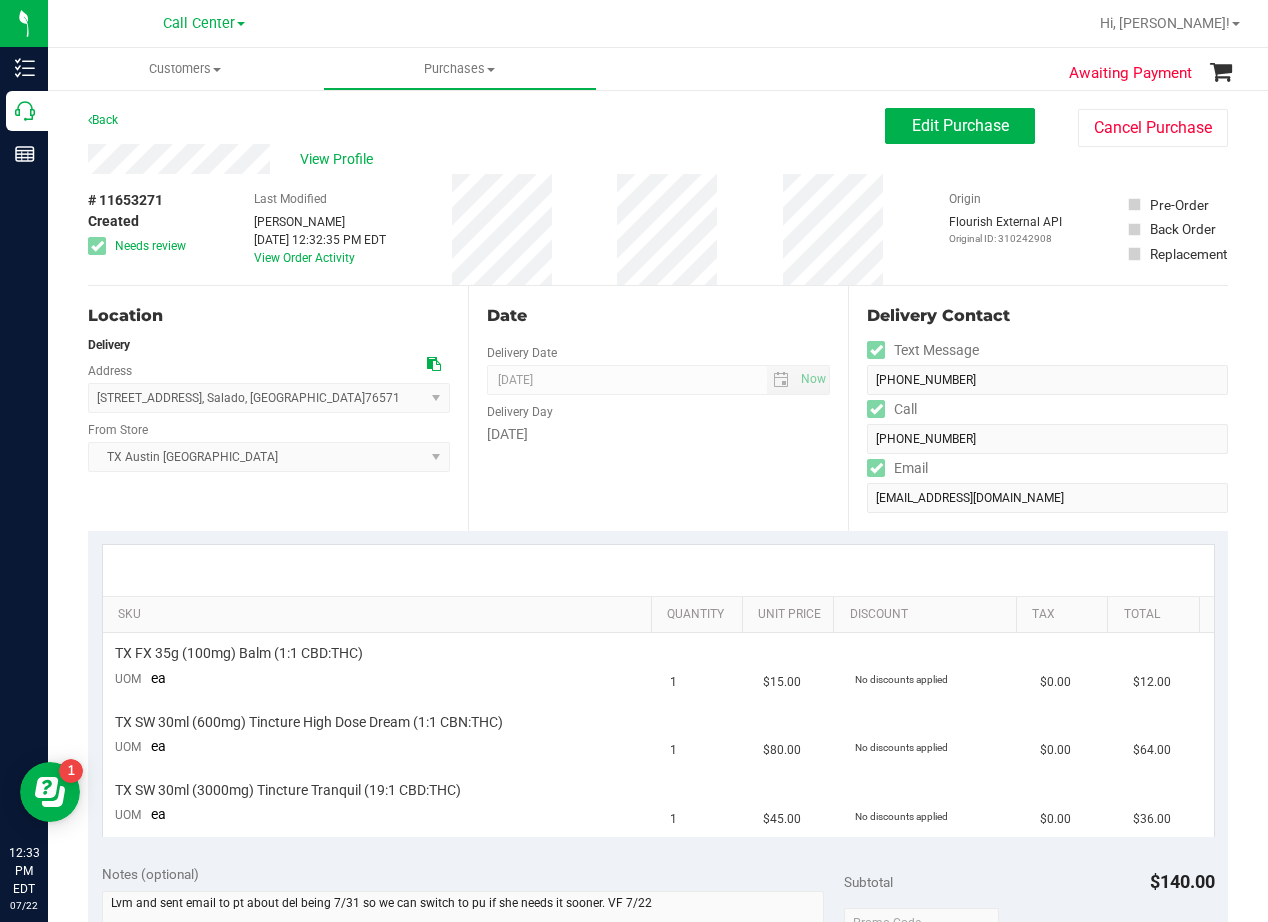 click on "# 11653271
Created
Needs review
Last Modified
[PERSON_NAME]
[DATE] 12:32:35 PM EDT
View Order Activity
Origin
Flourish External API
Original ID: 310242908
Pre-Order
Back Order
Replacement" at bounding box center [658, 229] 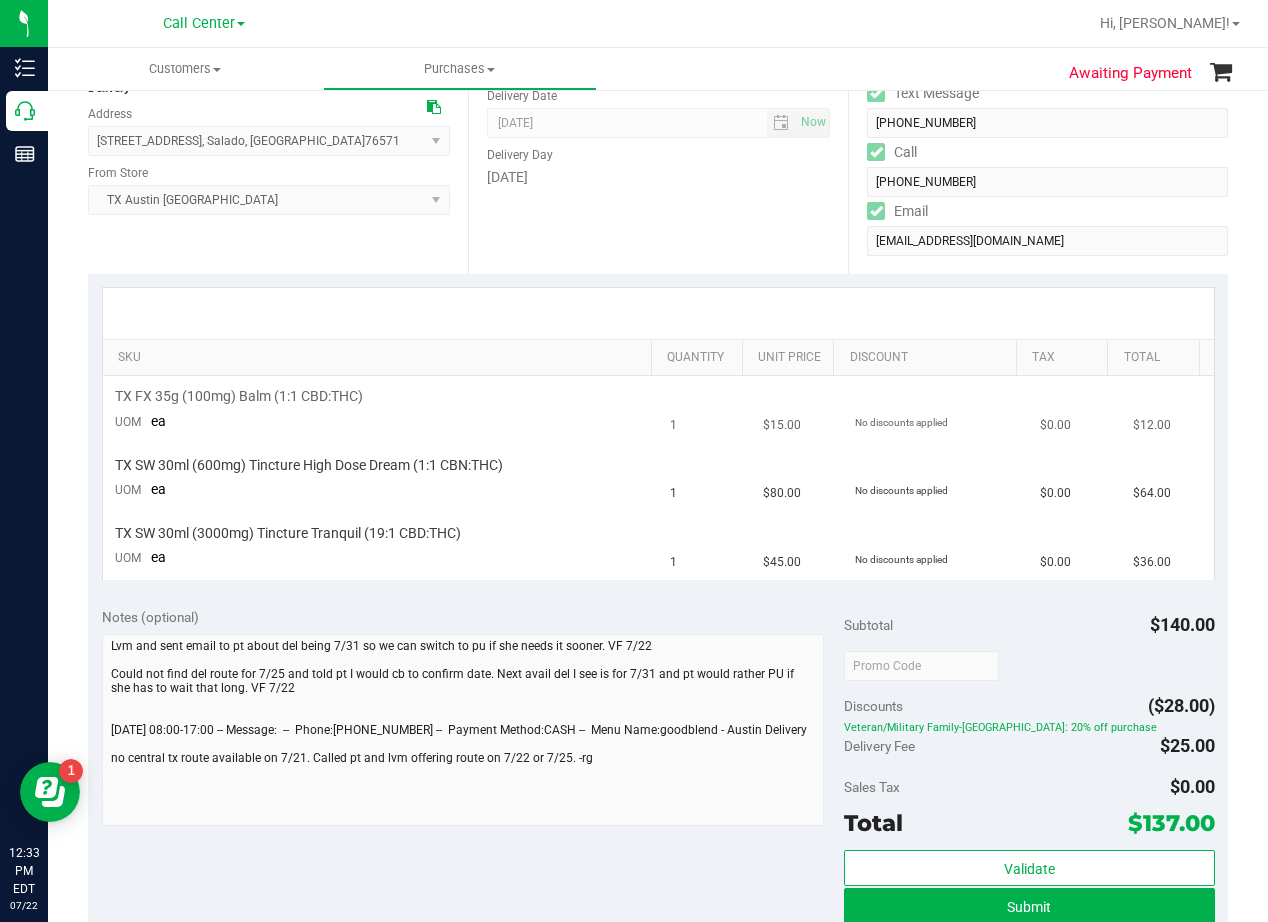 scroll, scrollTop: 300, scrollLeft: 0, axis: vertical 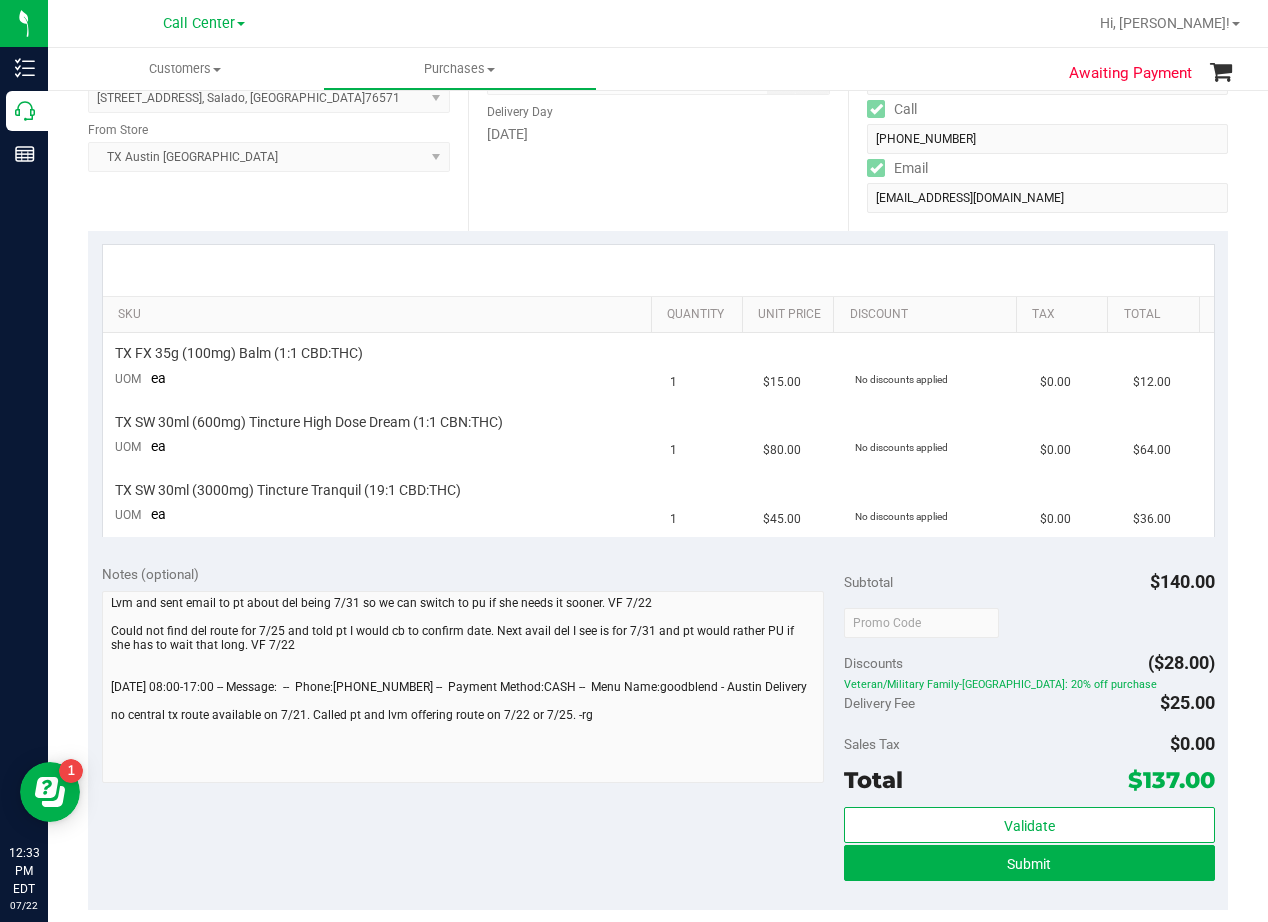 click on "Notes (optional)" at bounding box center [473, 574] 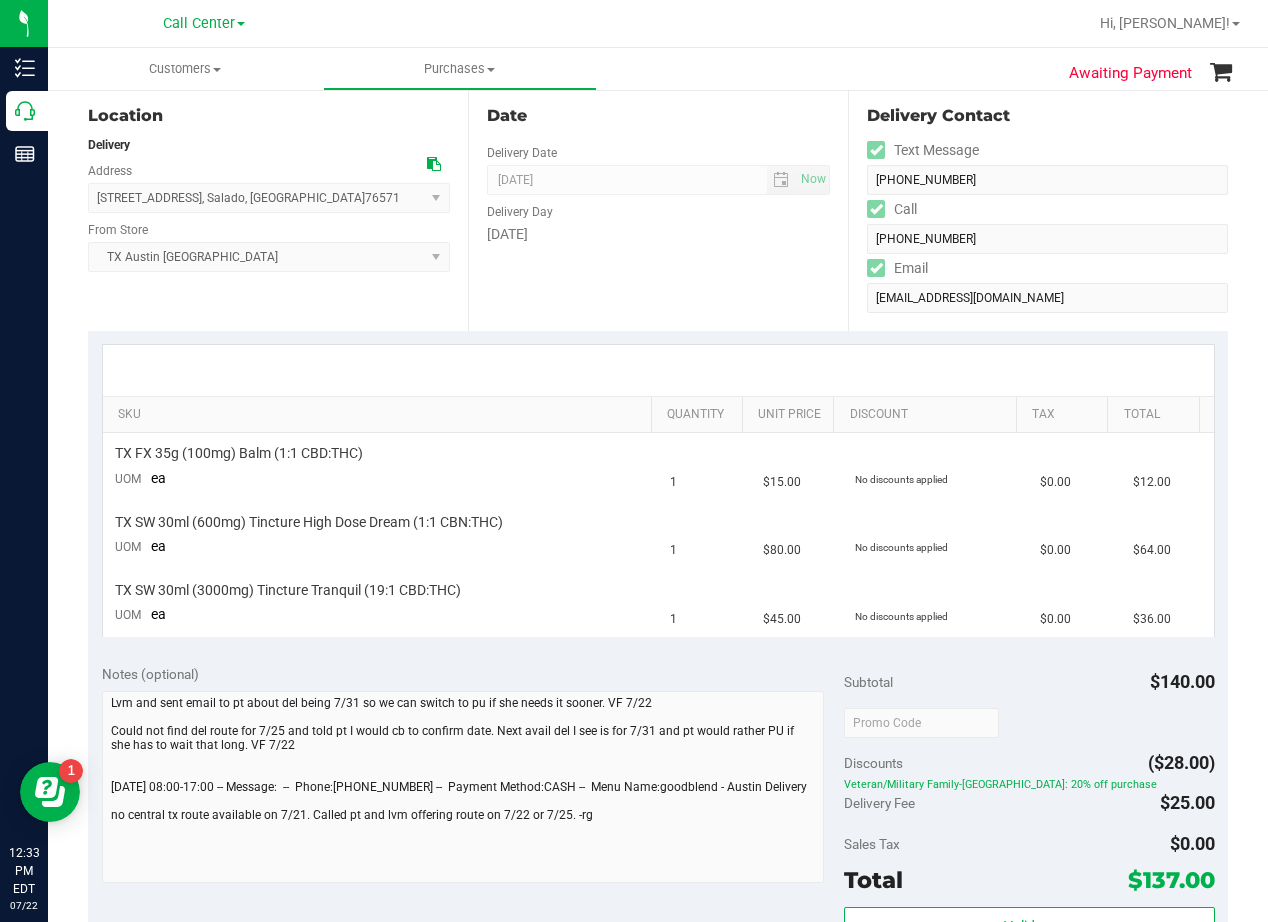 scroll, scrollTop: 300, scrollLeft: 0, axis: vertical 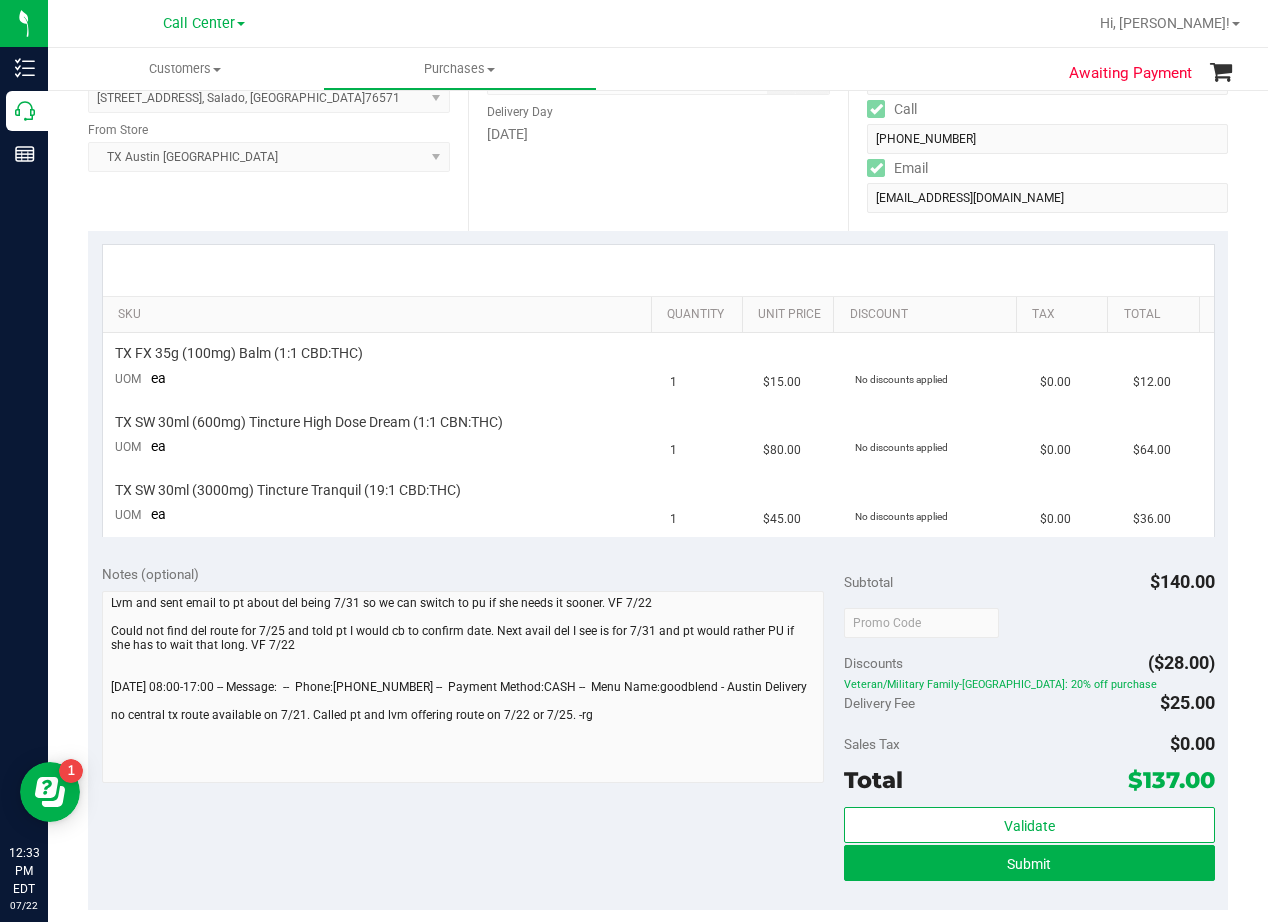 click on "Notes (optional)" at bounding box center [473, 574] 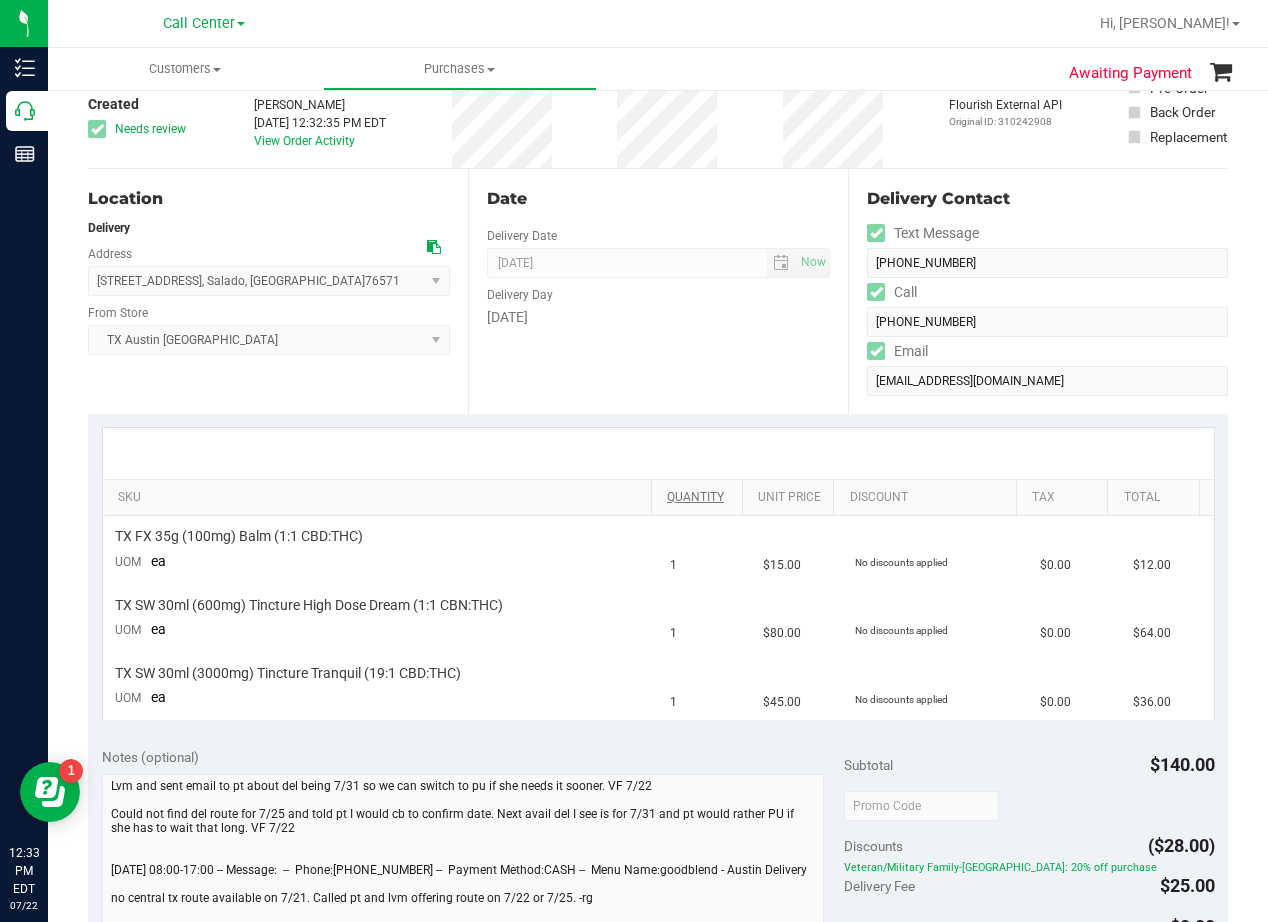 scroll, scrollTop: 100, scrollLeft: 0, axis: vertical 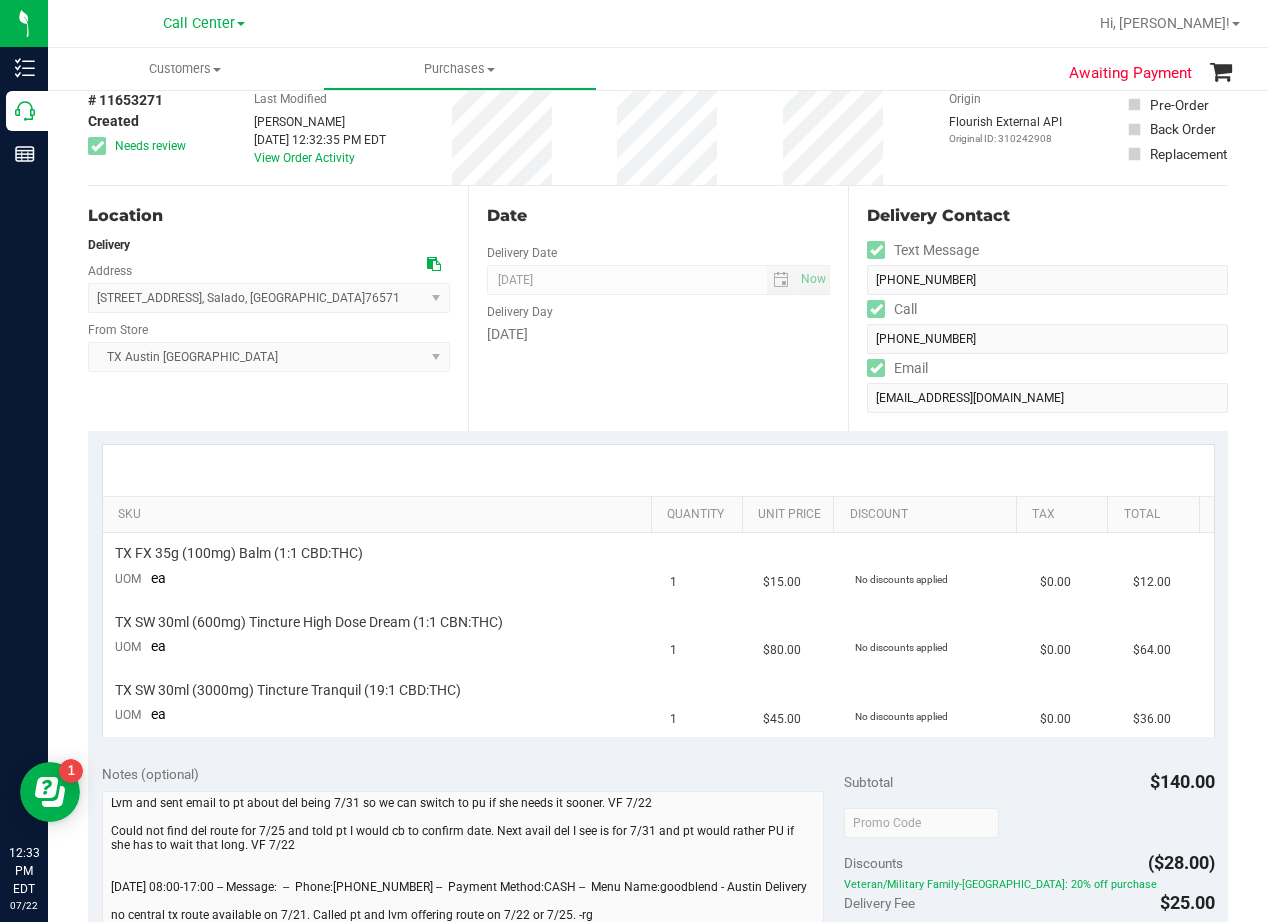 click at bounding box center (658, 470) 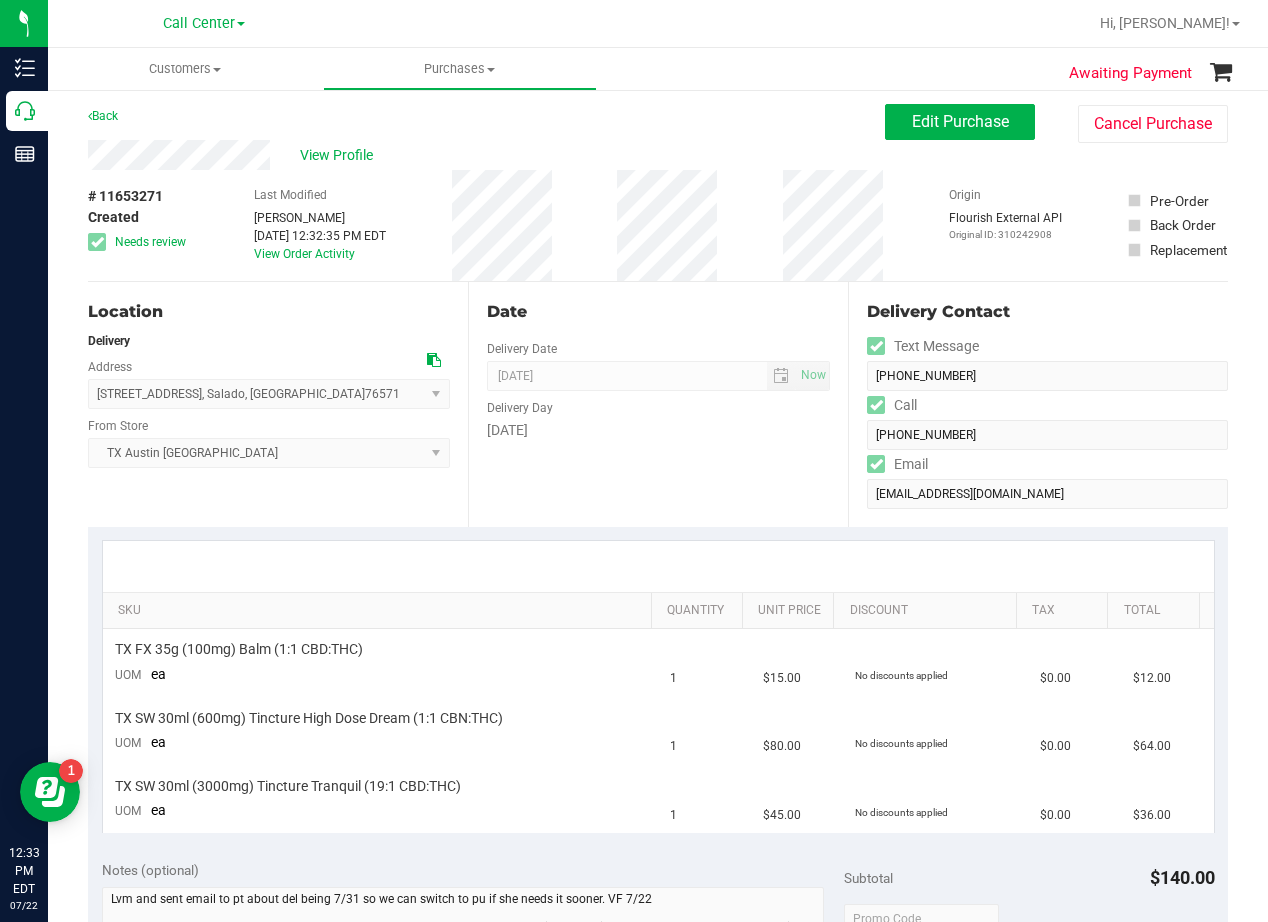 scroll, scrollTop: 0, scrollLeft: 0, axis: both 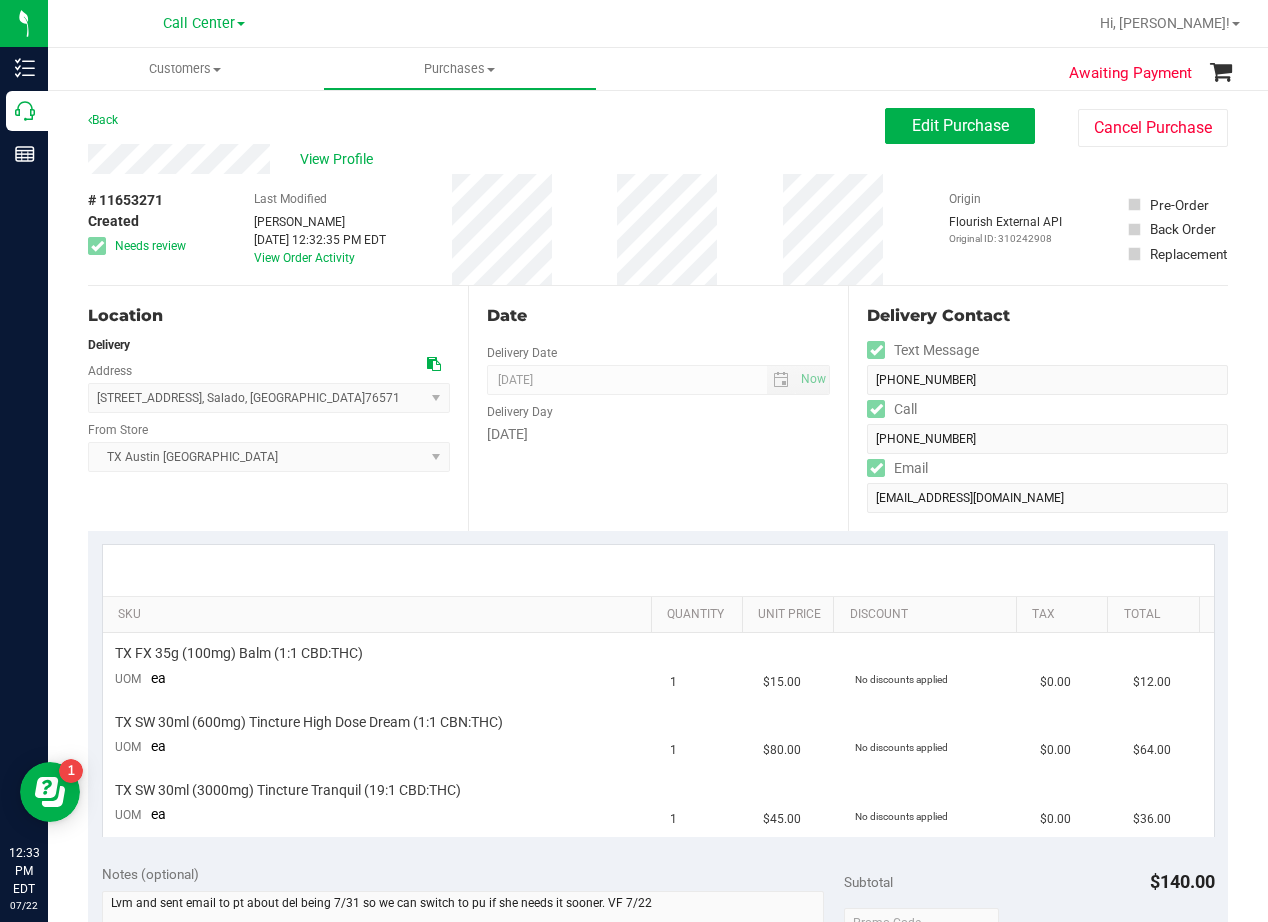 click on "Date
Delivery Date
[DATE]
Now
[DATE] 08:00 AM
Now
Delivery Day
[DATE]" at bounding box center (658, 408) 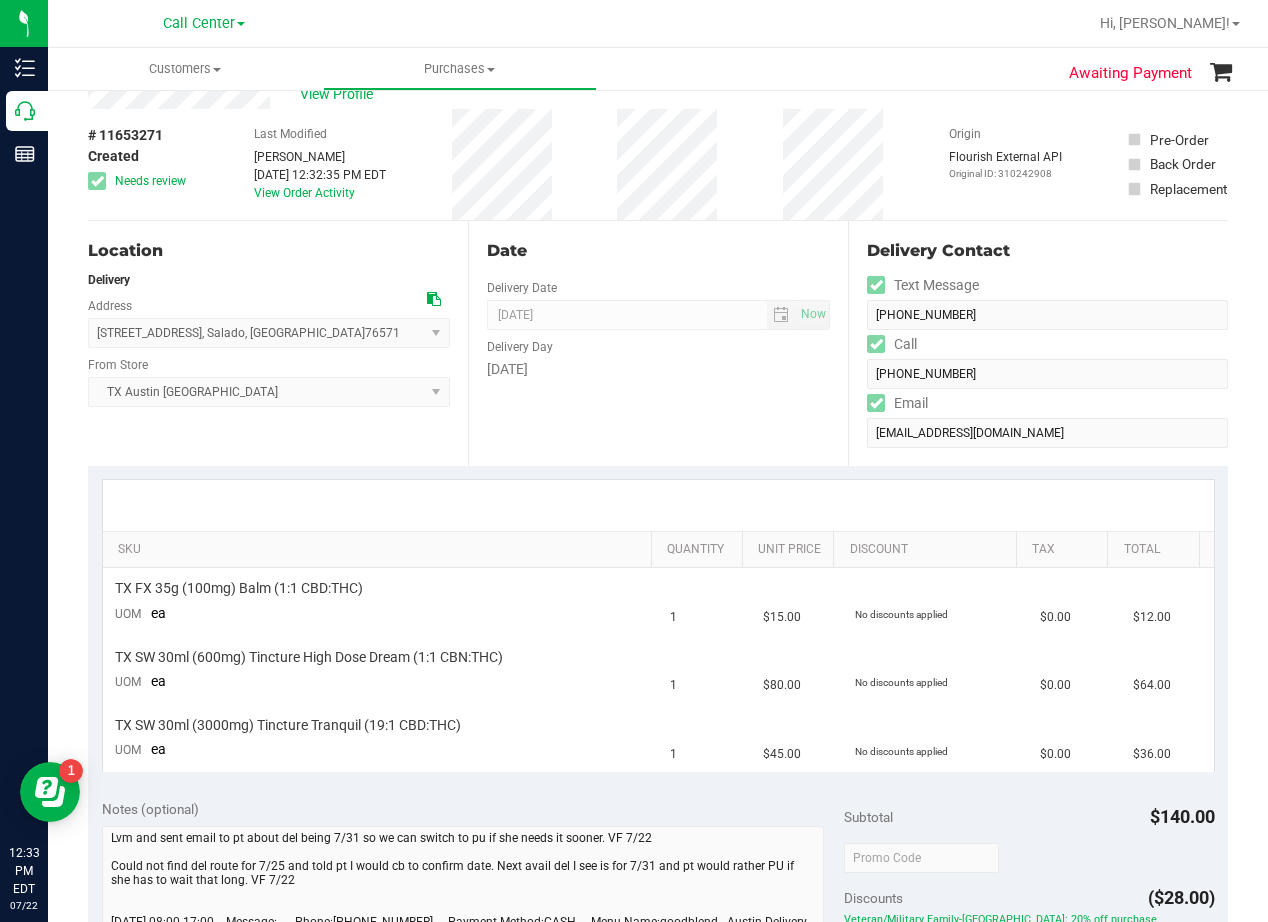 scroll, scrollTop: 100, scrollLeft: 0, axis: vertical 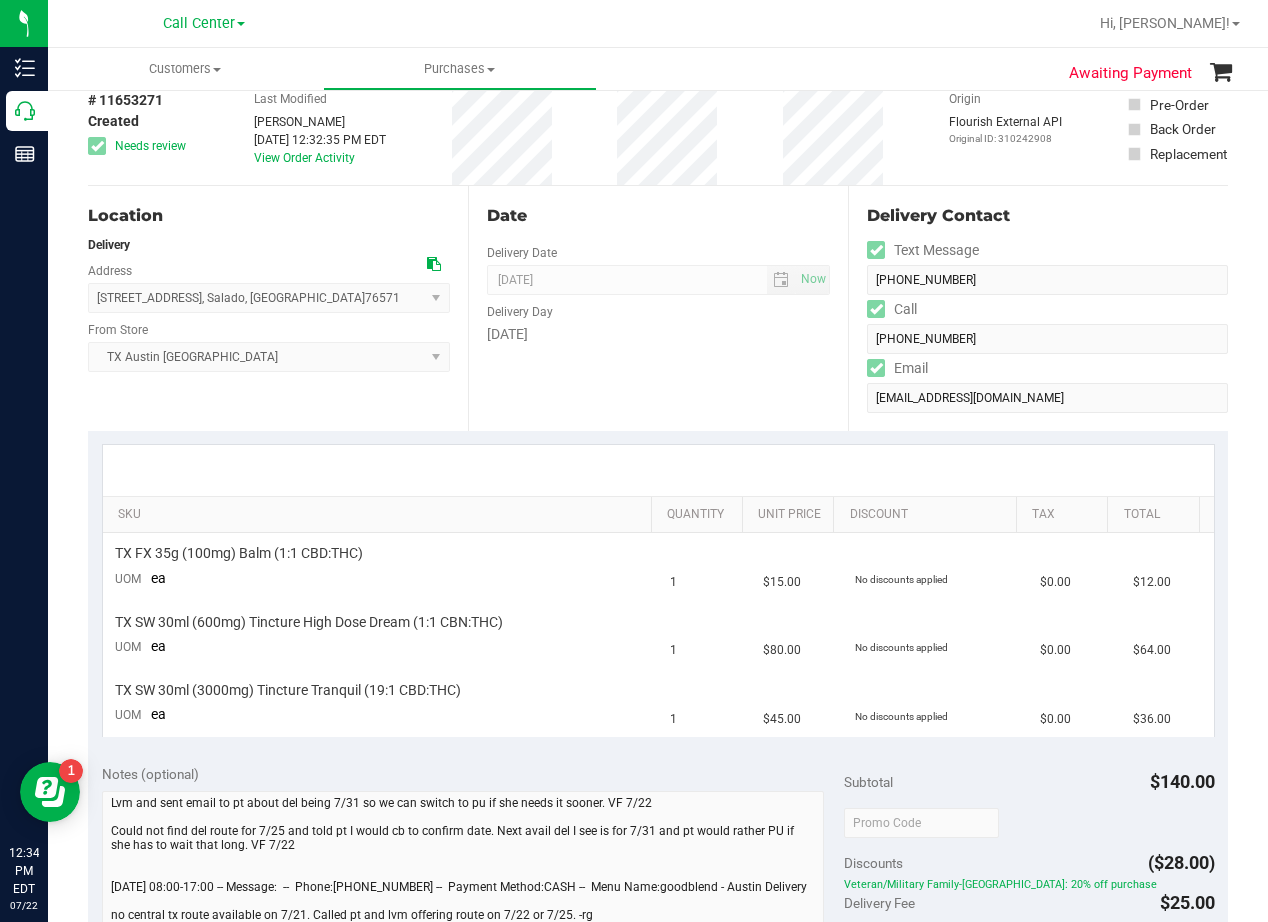 click at bounding box center [434, 264] 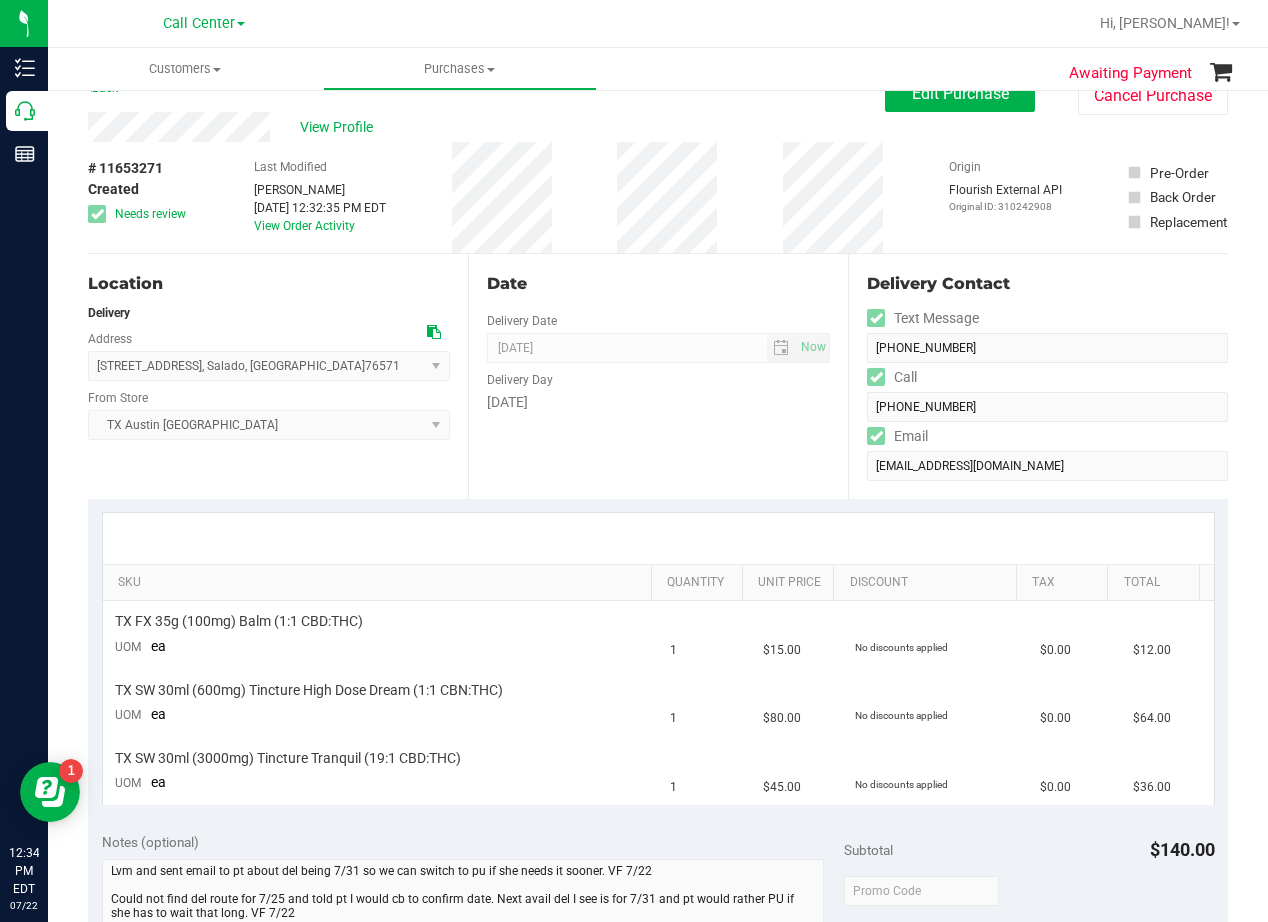 scroll, scrollTop: 0, scrollLeft: 0, axis: both 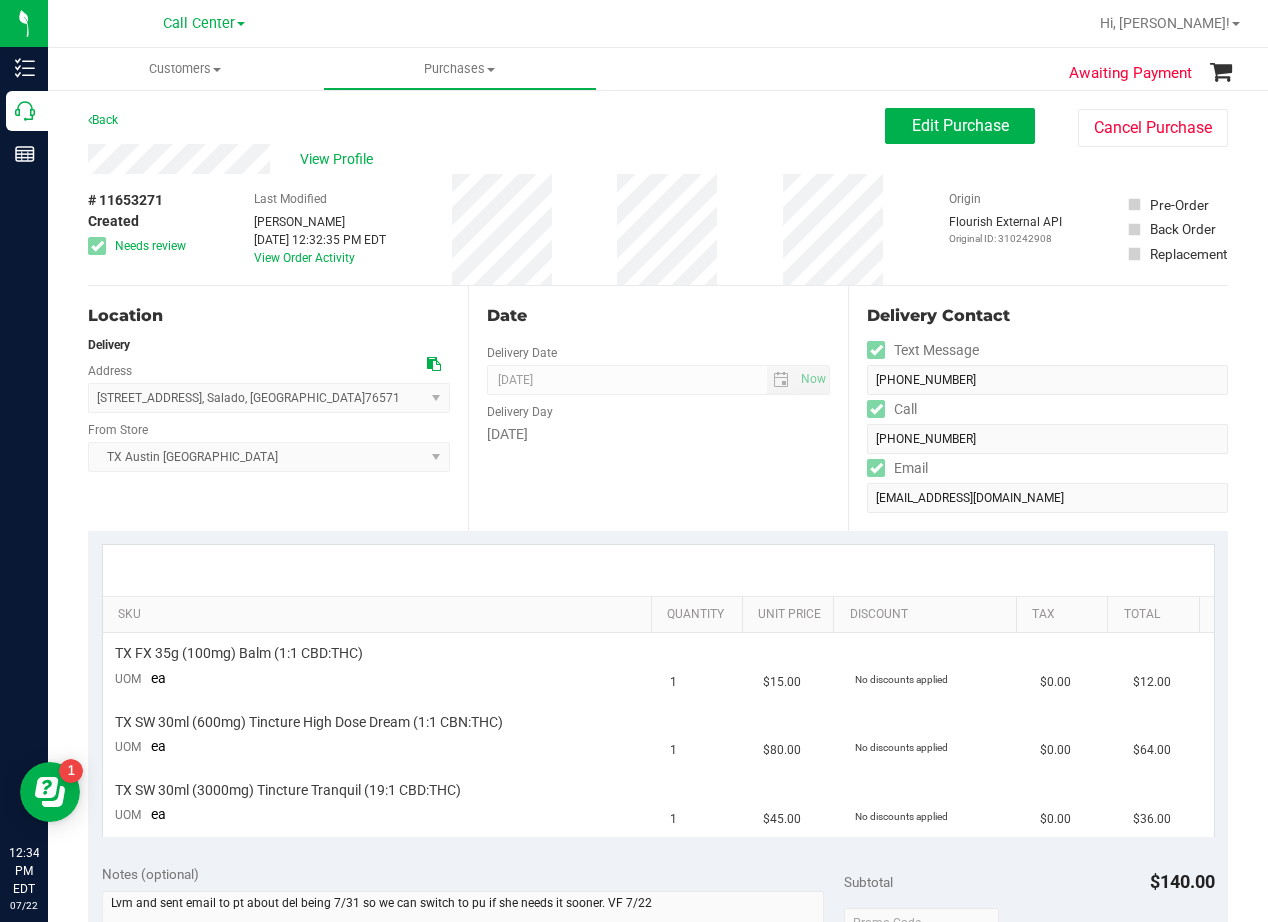 click on "Date" at bounding box center [658, 316] 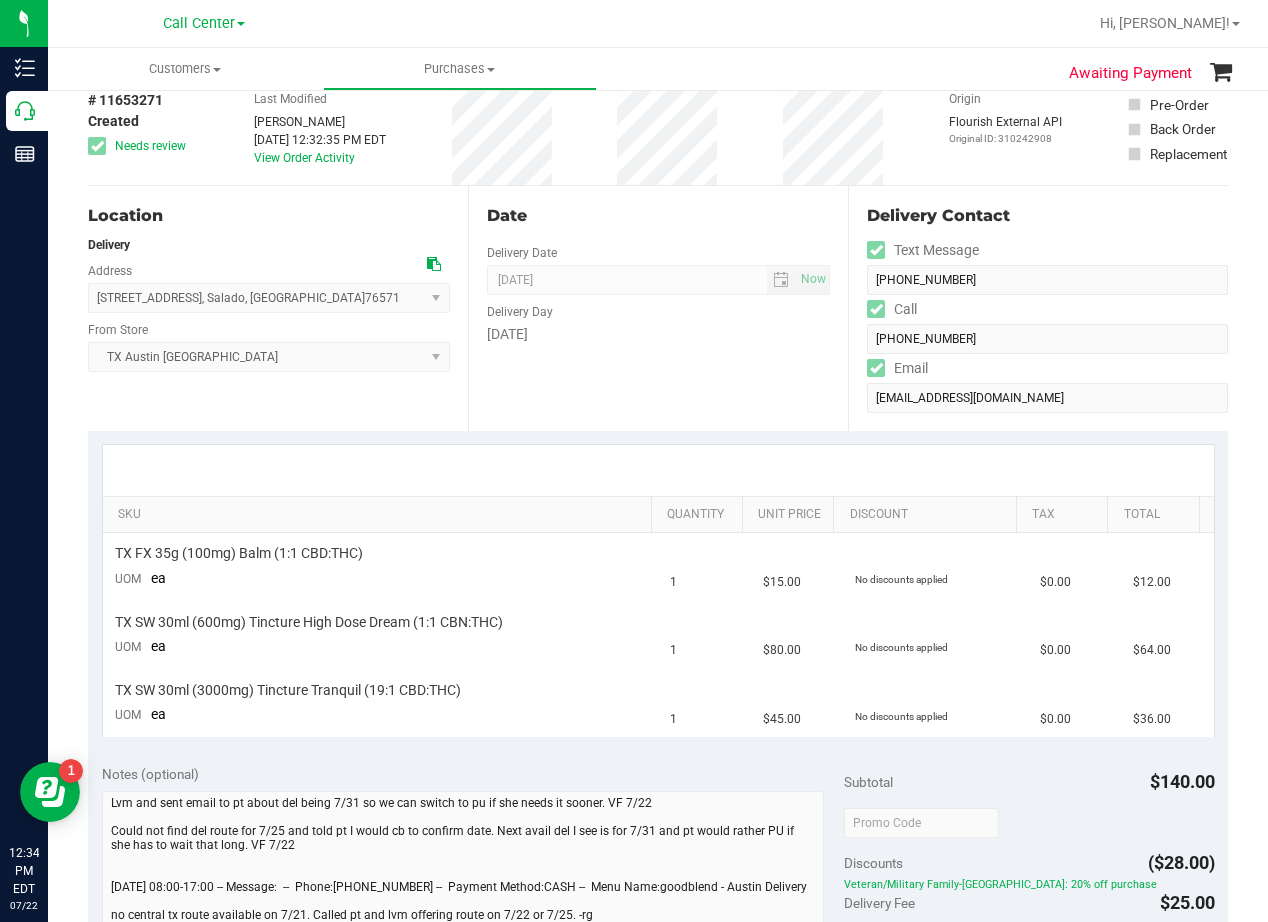 scroll, scrollTop: 0, scrollLeft: 0, axis: both 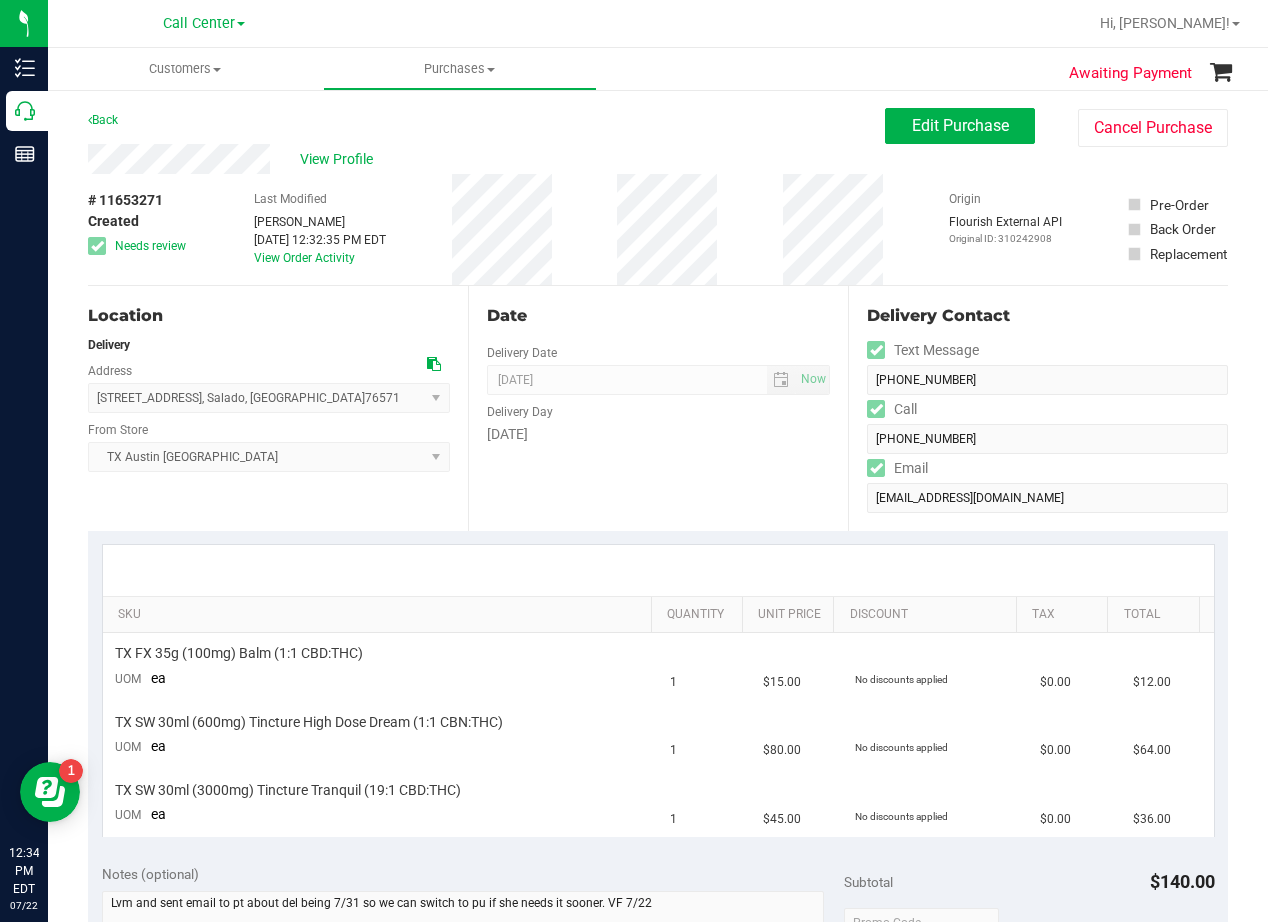 click on "Date" at bounding box center (658, 316) 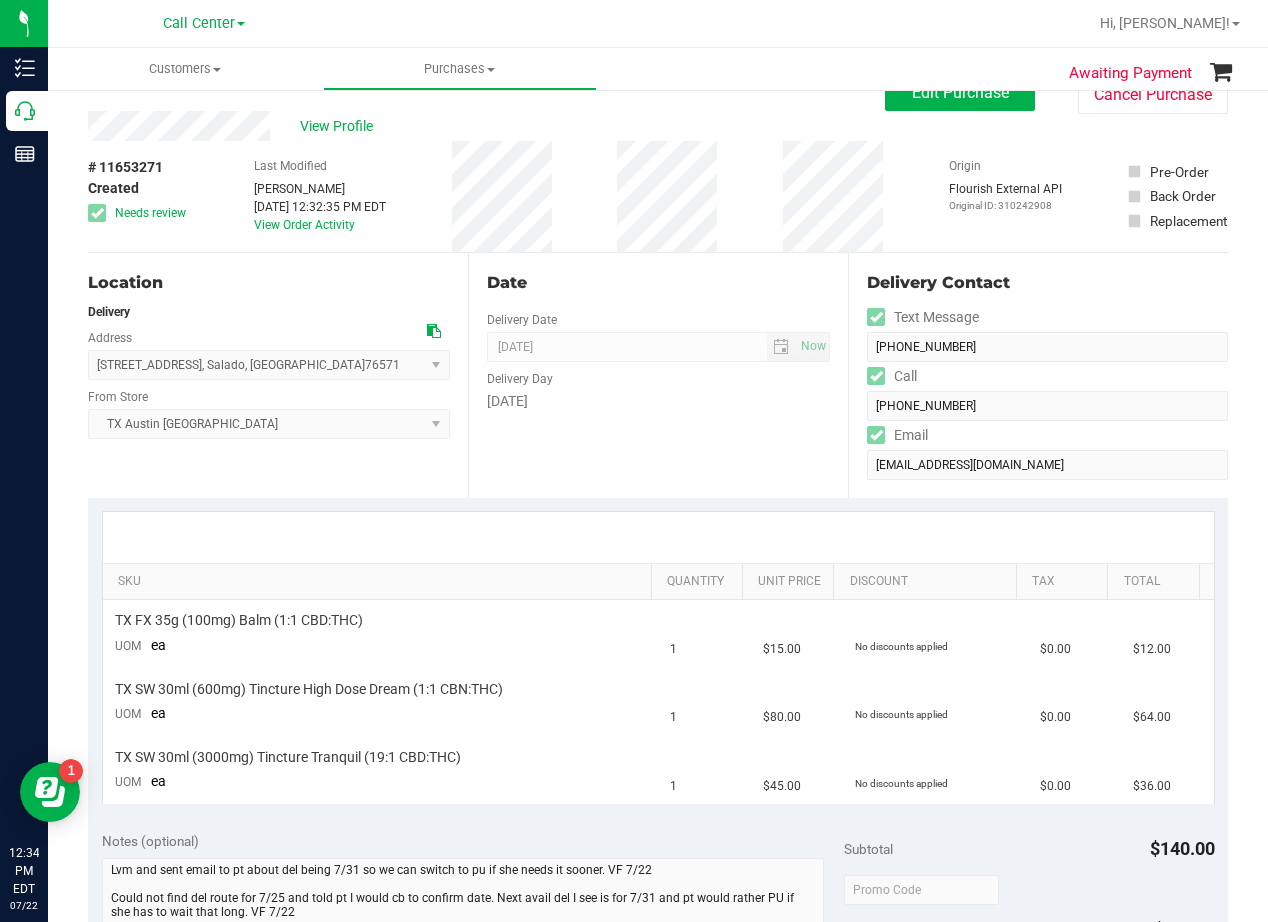 scroll, scrollTop: 0, scrollLeft: 0, axis: both 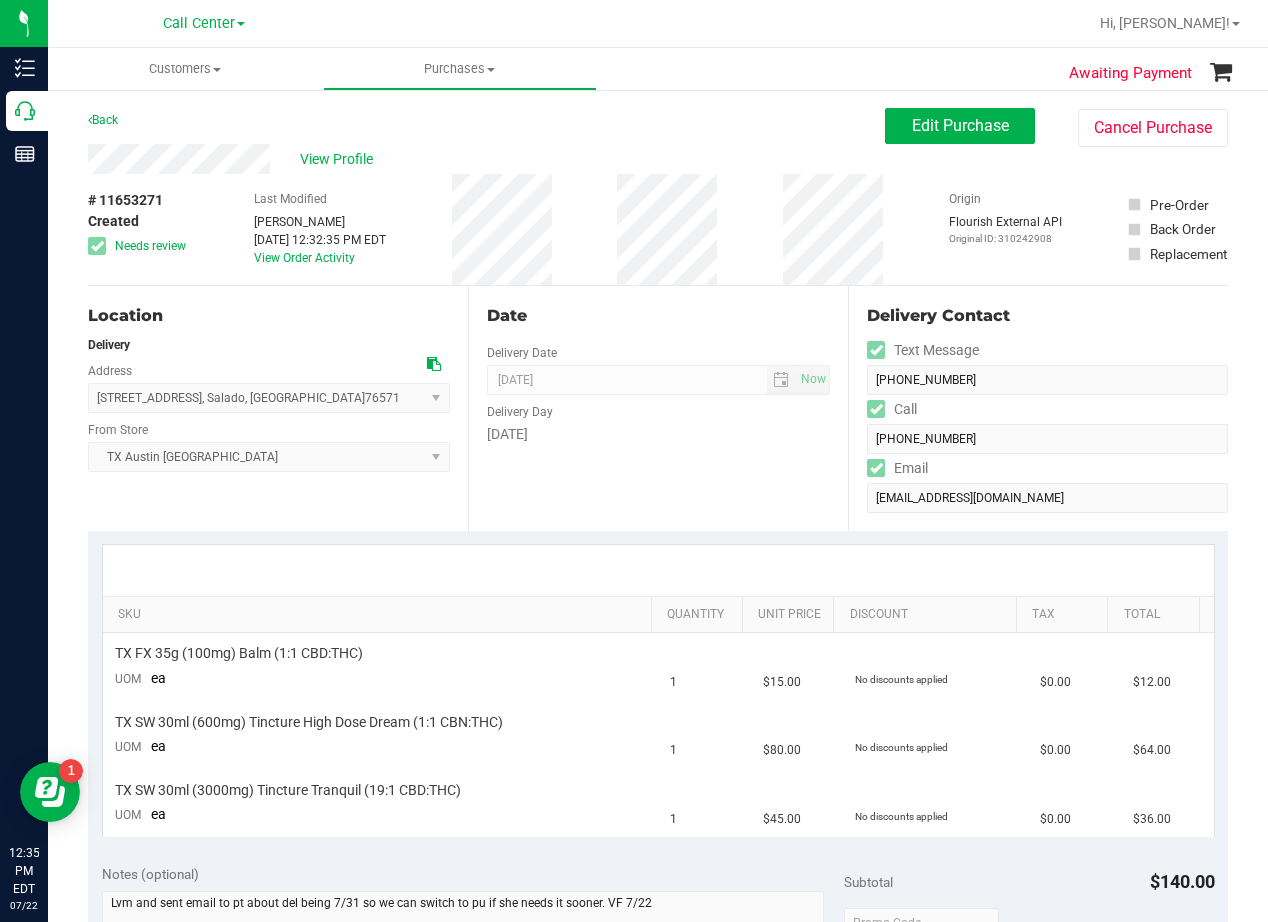 click on "Date
Delivery Date
[DATE]
Now
[DATE] 08:00 AM
Now
Delivery Day
[DATE]" at bounding box center [658, 408] 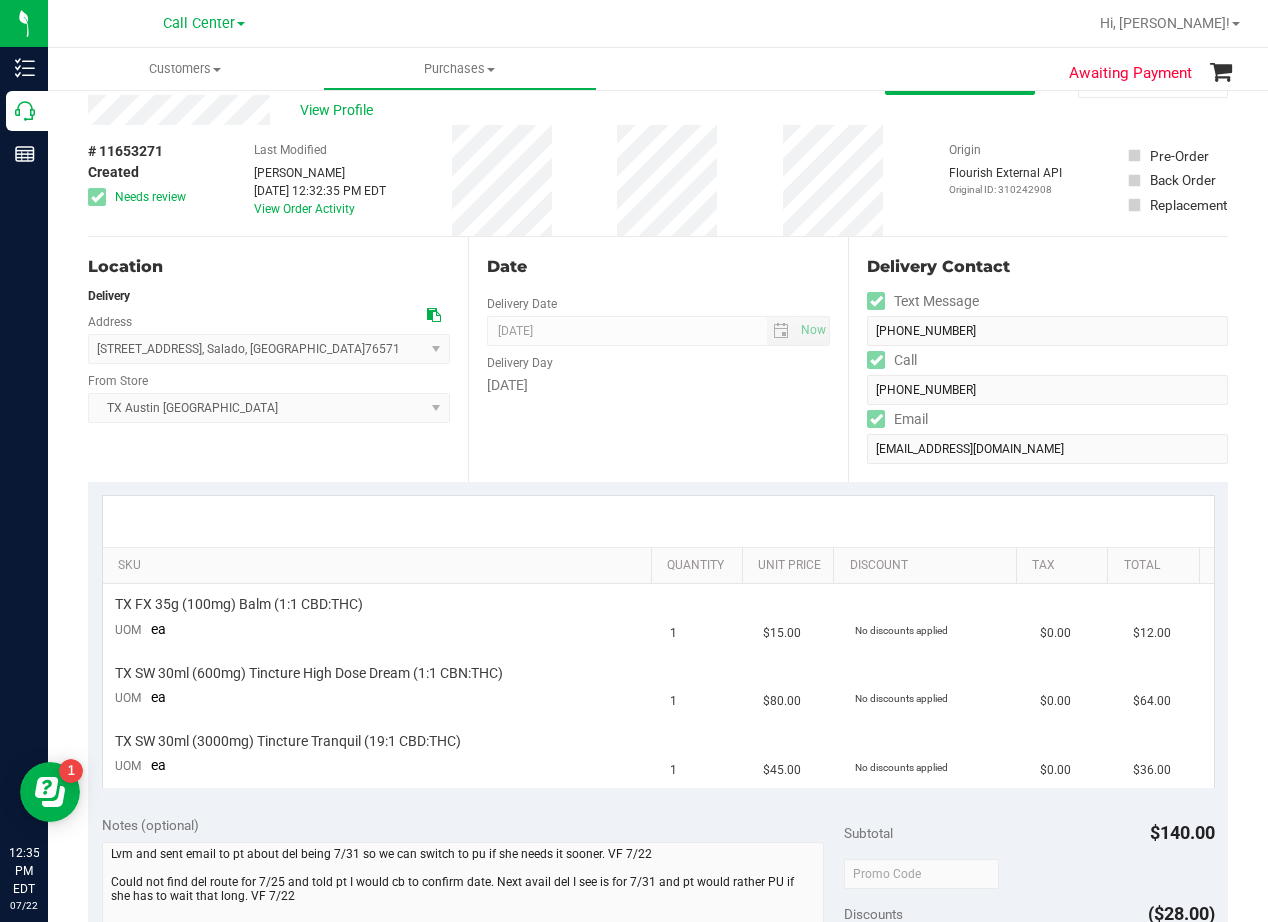 scroll, scrollTop: 0, scrollLeft: 0, axis: both 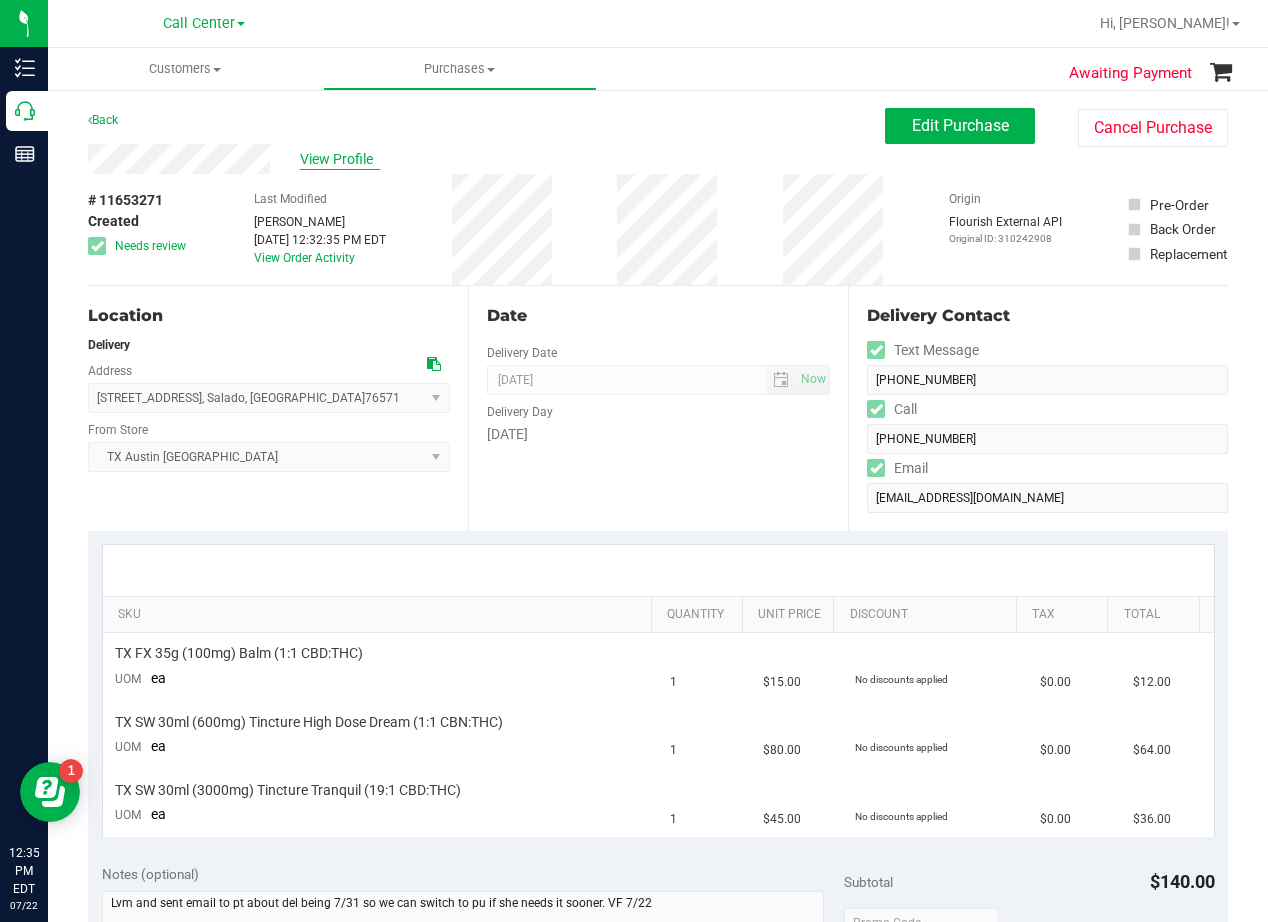 click on "View Profile" at bounding box center [340, 159] 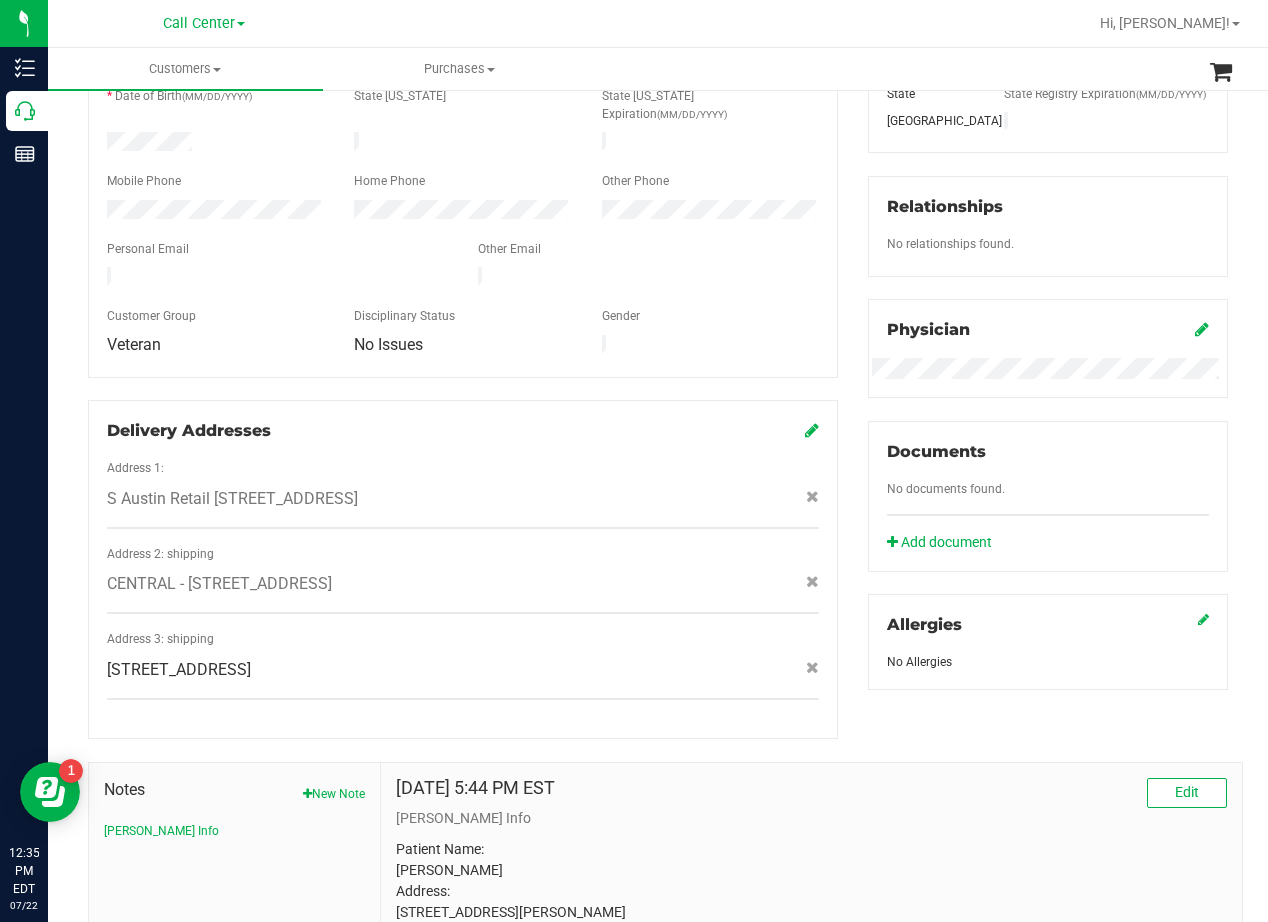 scroll, scrollTop: 500, scrollLeft: 0, axis: vertical 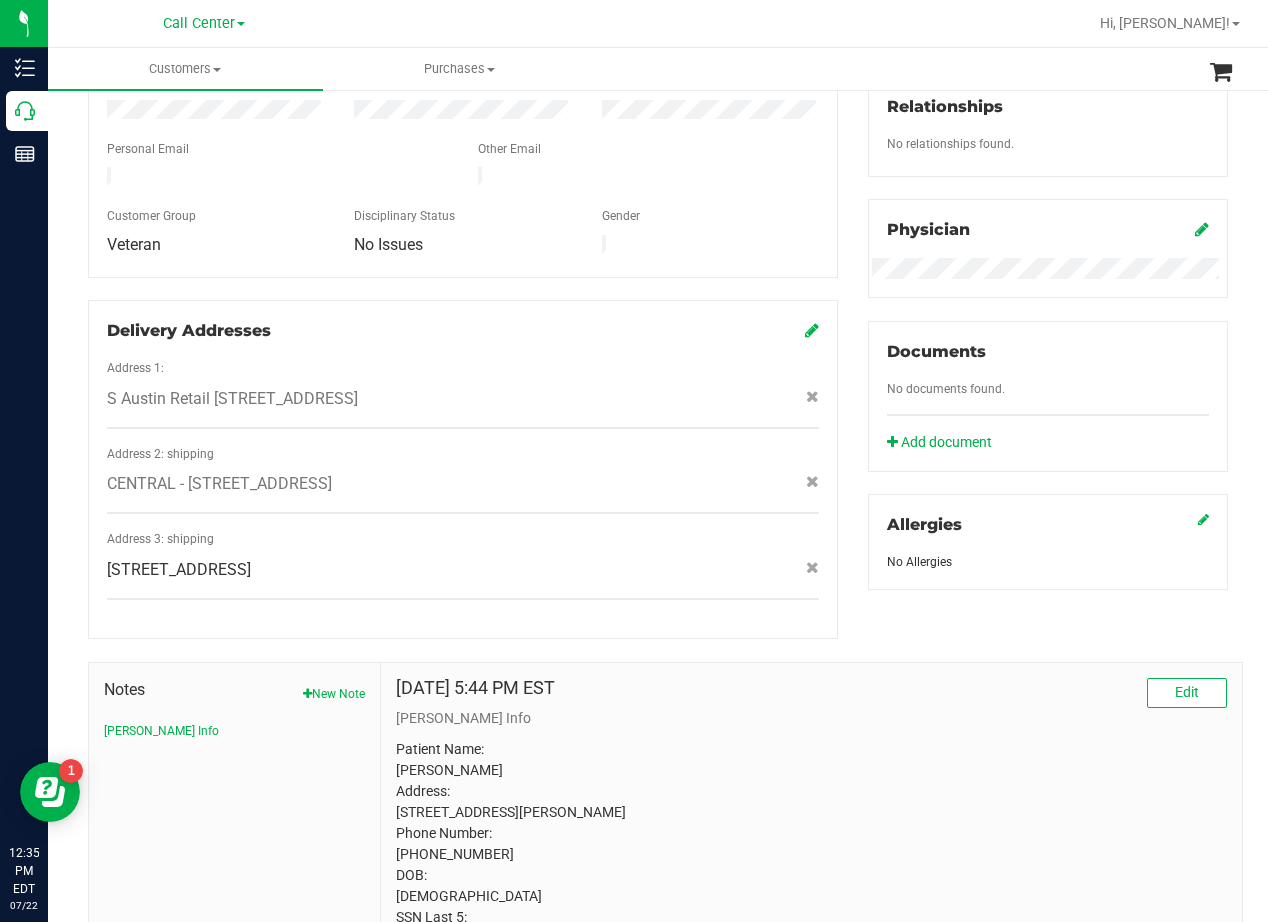 click on "S Austin Retail [STREET_ADDRESS]" 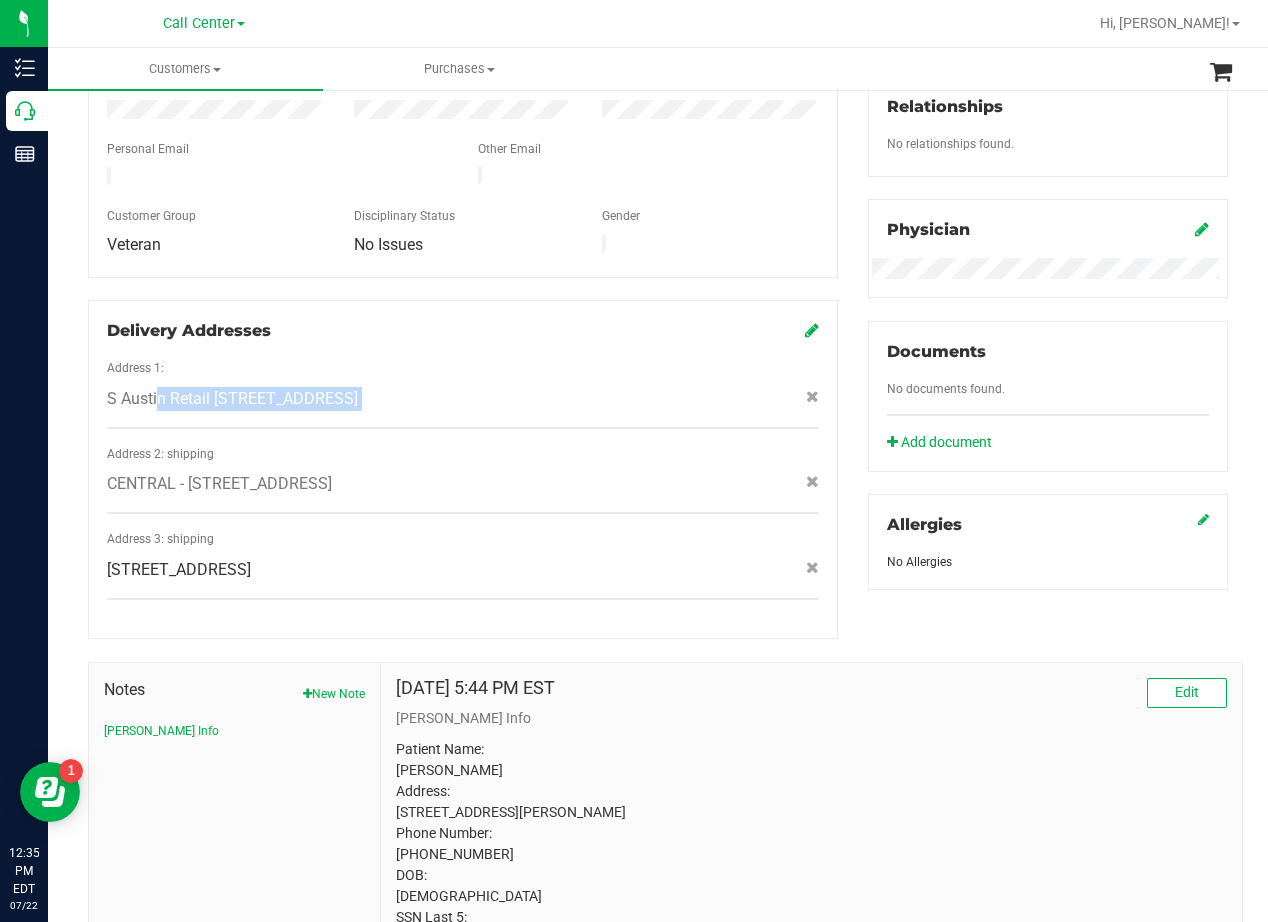 click on "S Austin Retail [STREET_ADDRESS]" 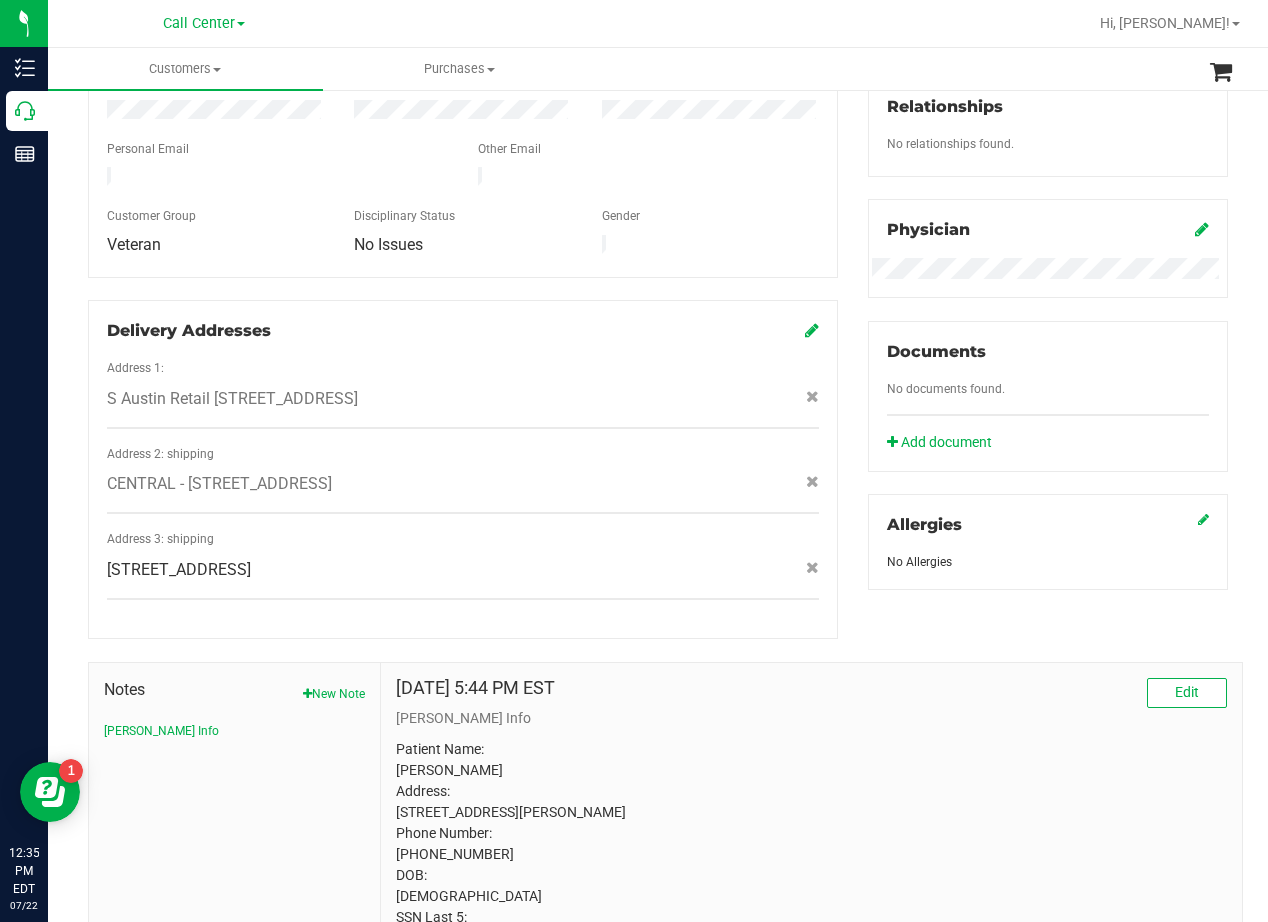 click on "CENTRAL - [STREET_ADDRESS]" 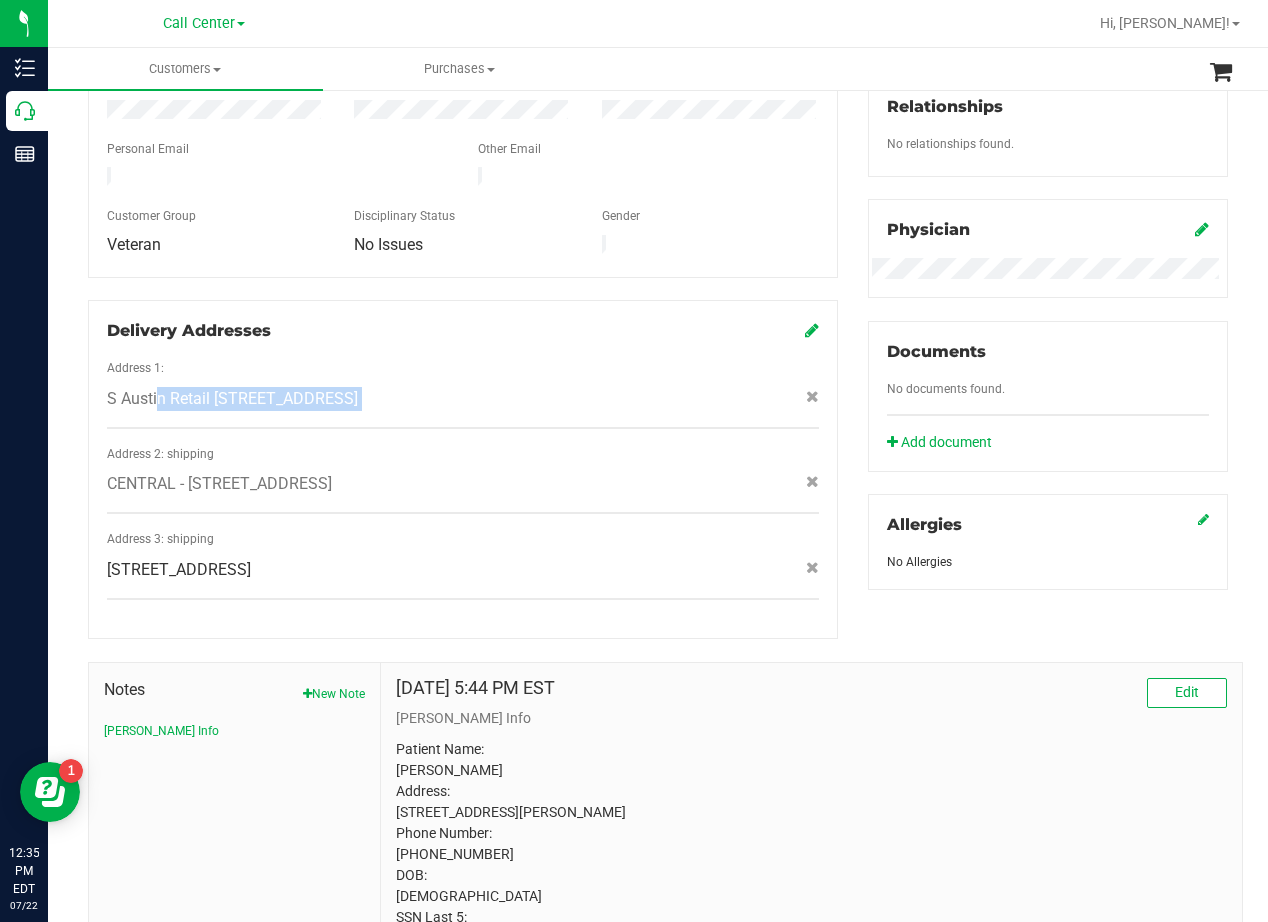 click on "S Austin Retail [STREET_ADDRESS]" 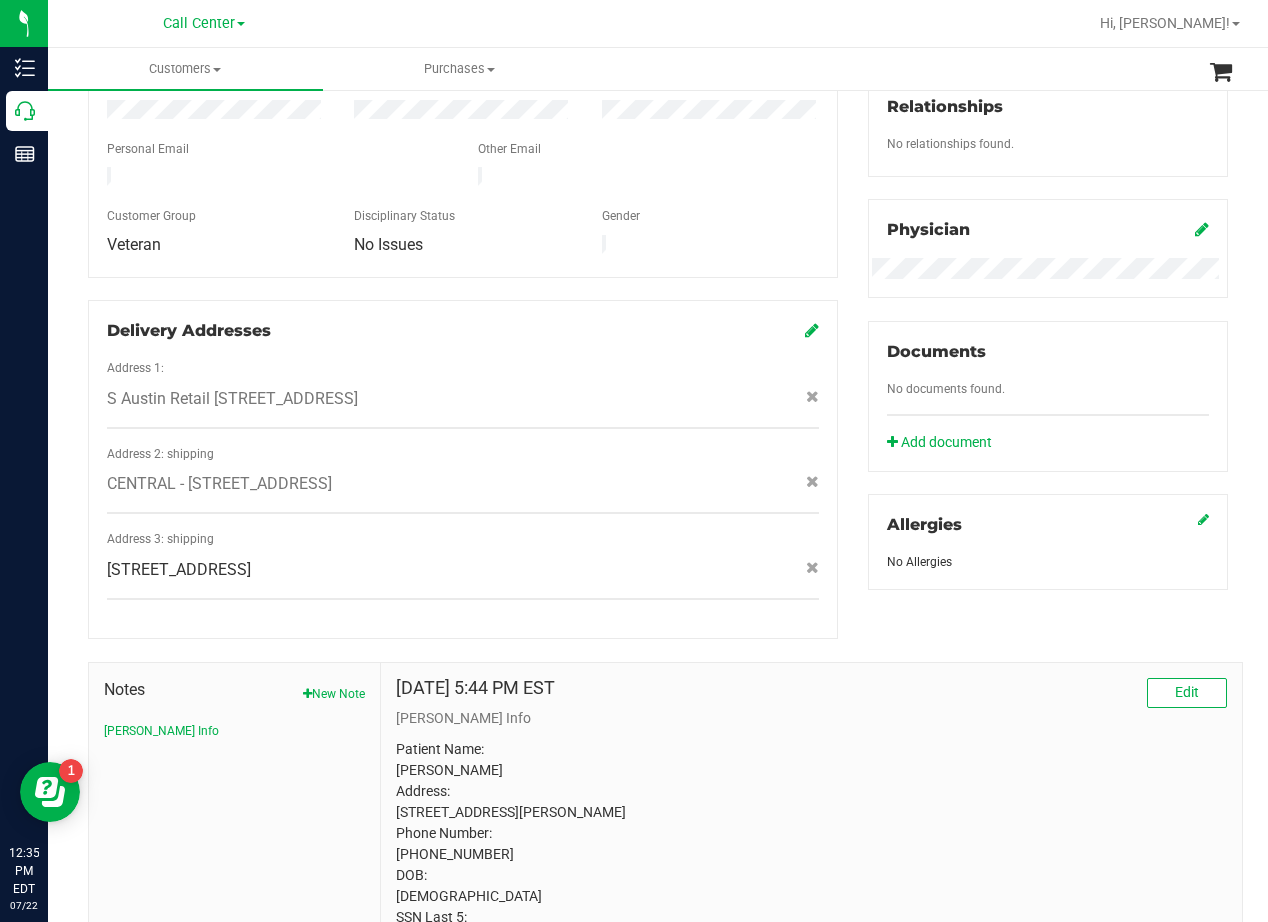 click on "Address 2: shipping" 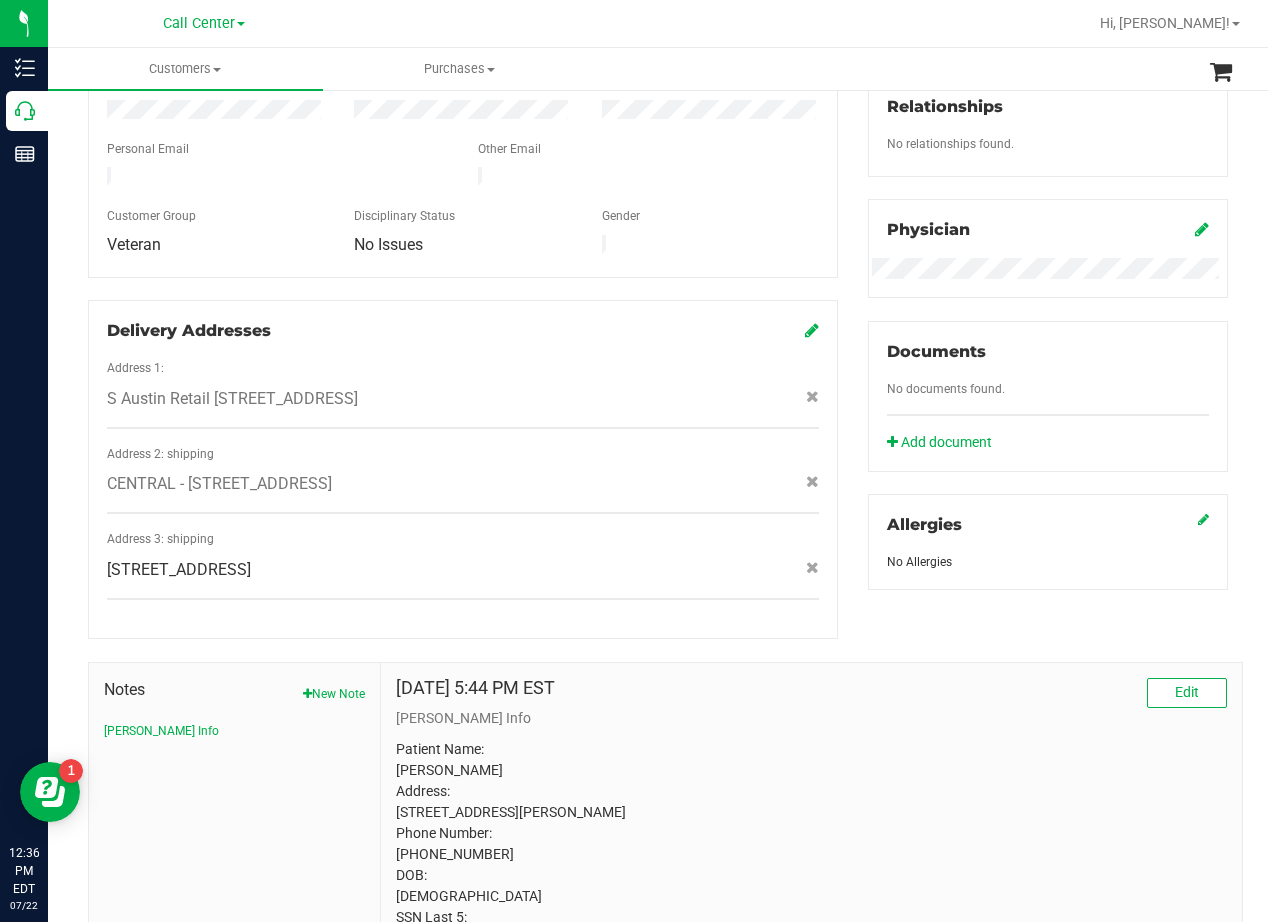 click on "Member Info
*
First Name
*
Last Name
Preferred Name
*
Date of Birth
(MM/DD/YYYY)
State ID
State ID Expiration
(MM/DD/YYYY)" at bounding box center [463, 249] 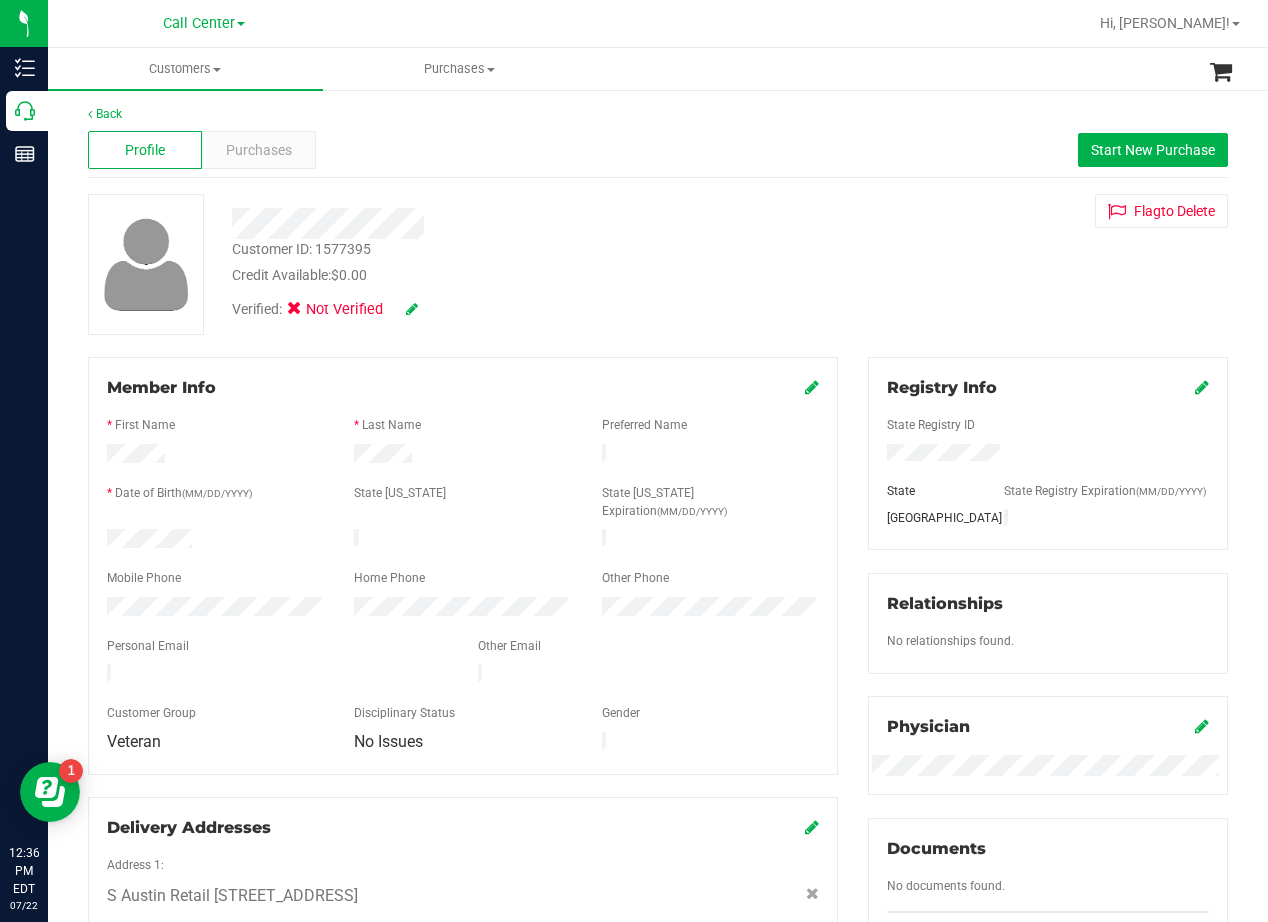 scroll, scrollTop: 0, scrollLeft: 0, axis: both 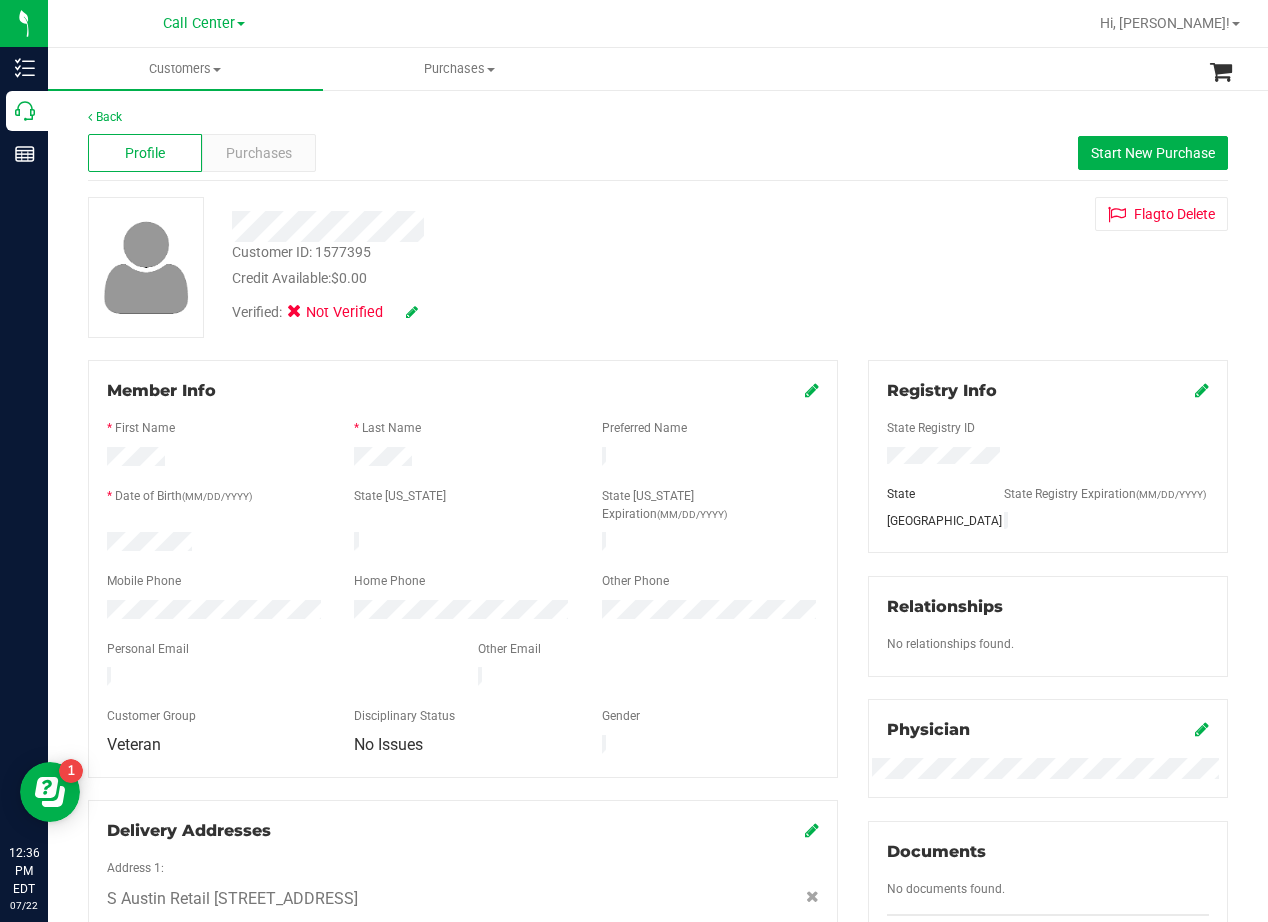 click at bounding box center (509, 226) 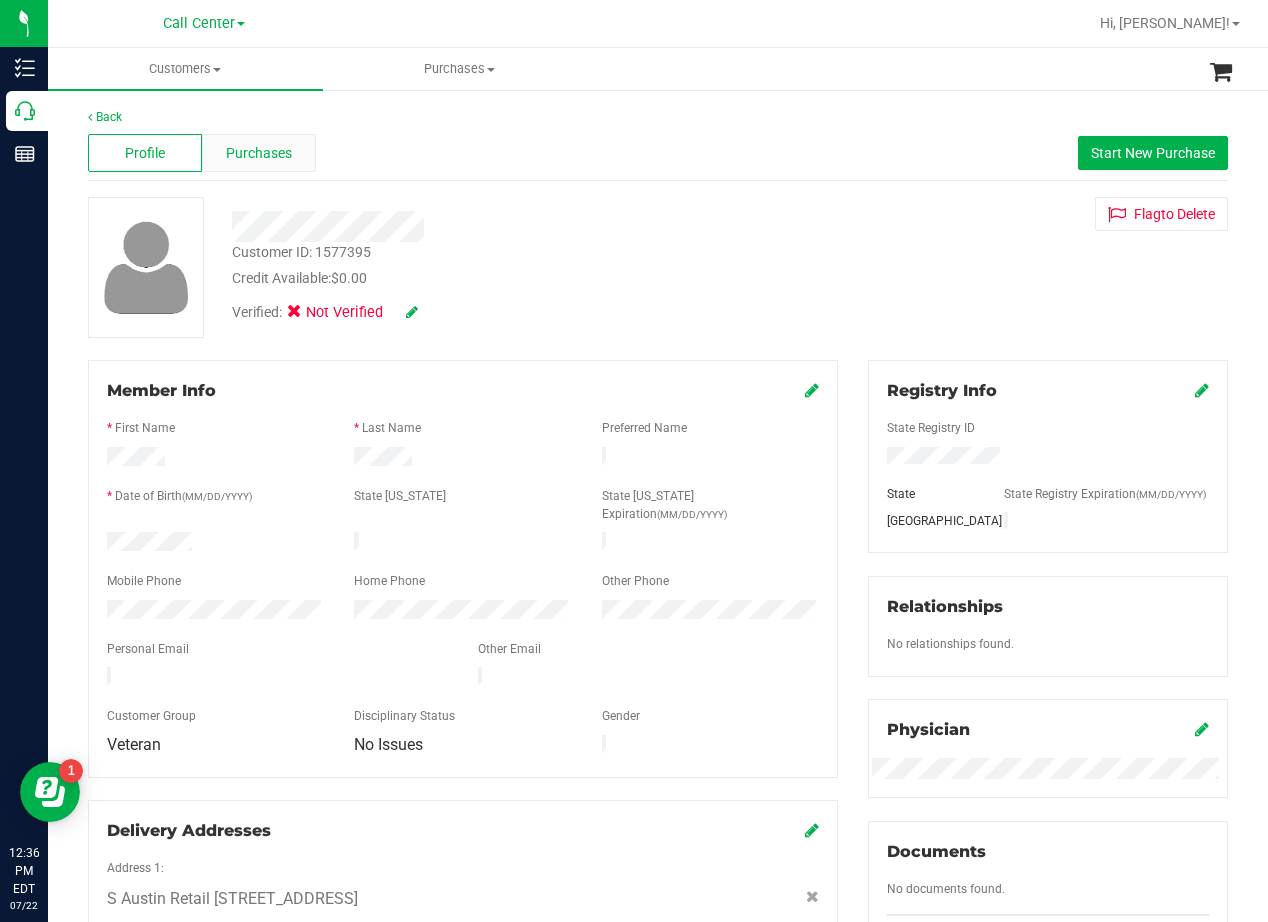 click on "Purchases" at bounding box center (259, 153) 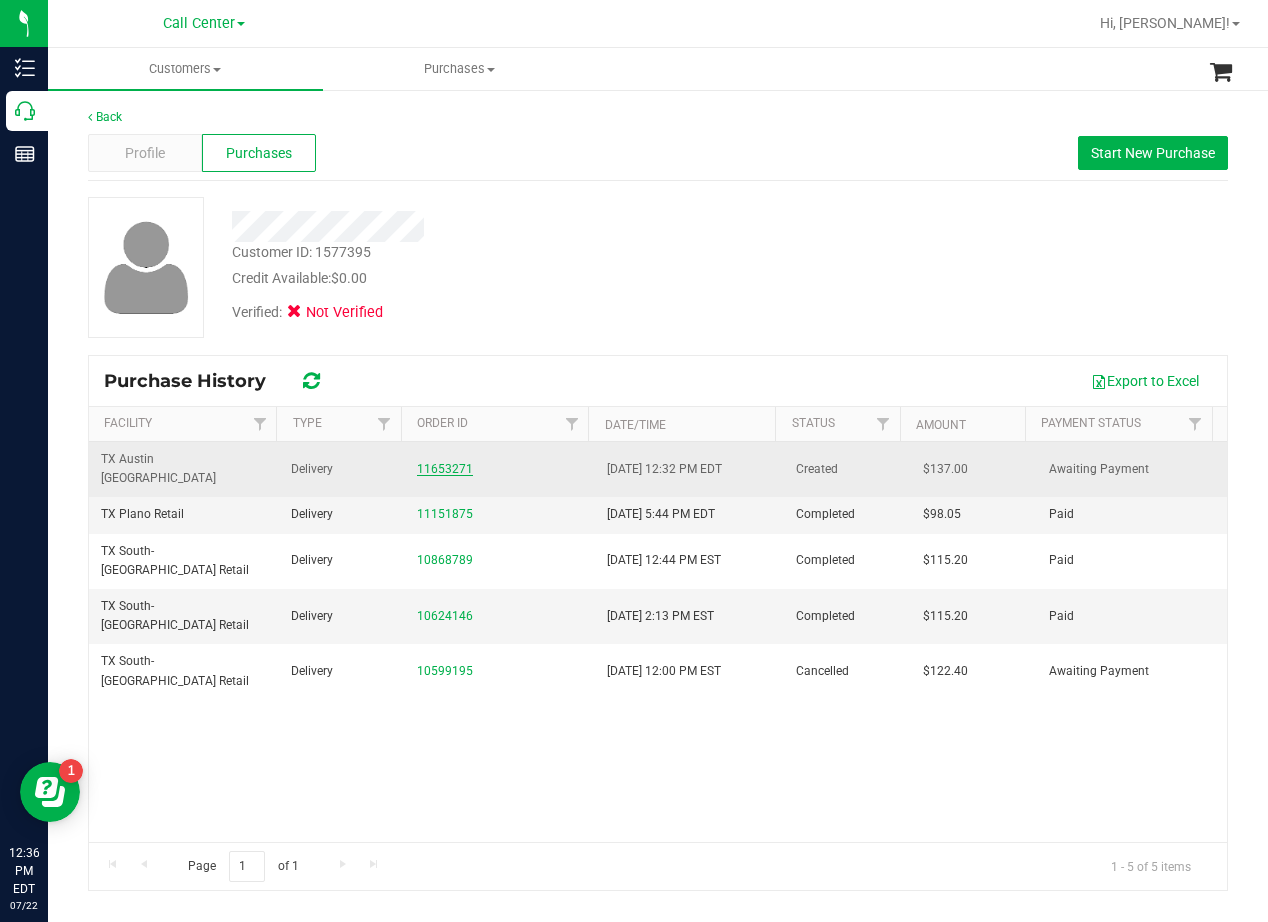 click on "11653271" at bounding box center (445, 469) 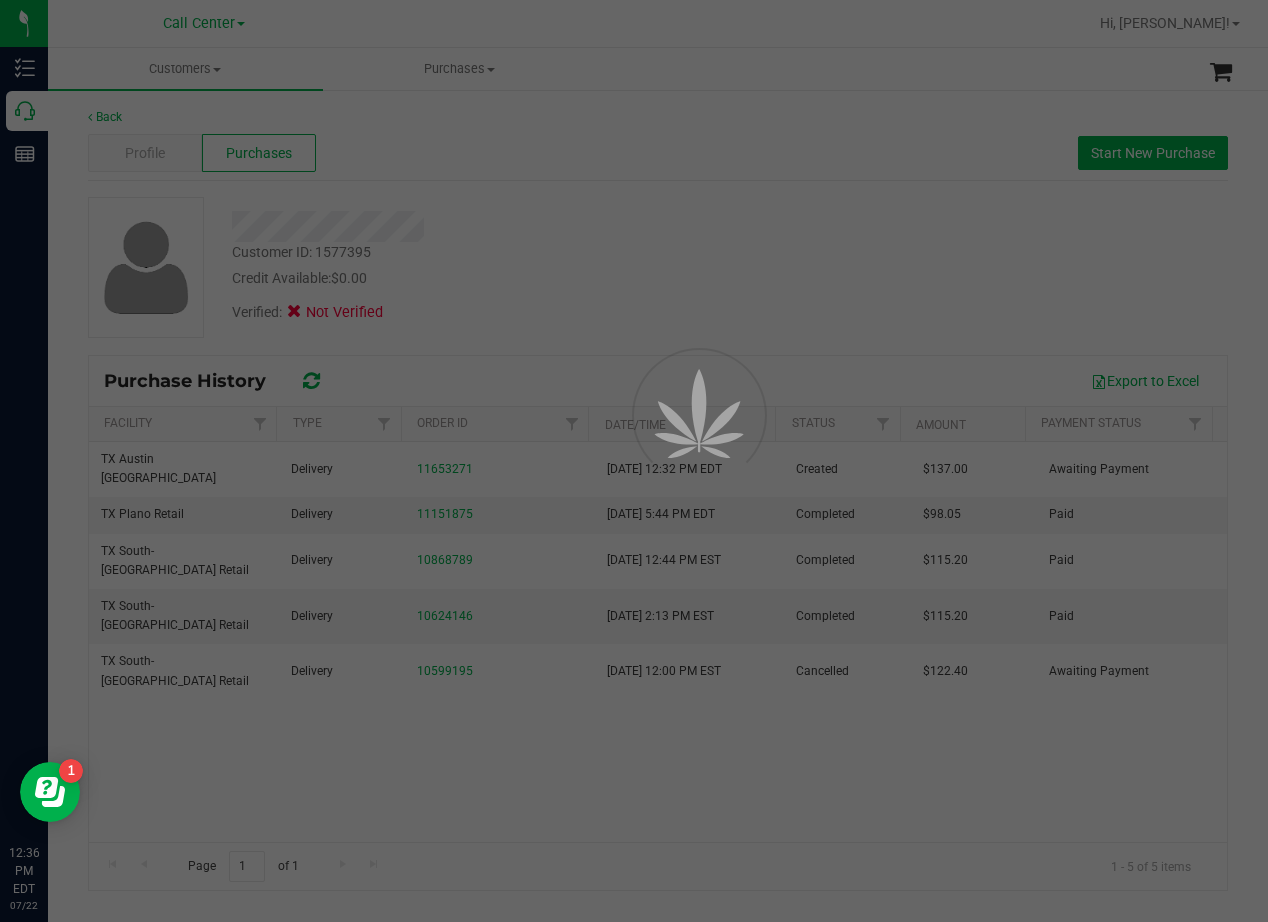 click at bounding box center (634, 461) 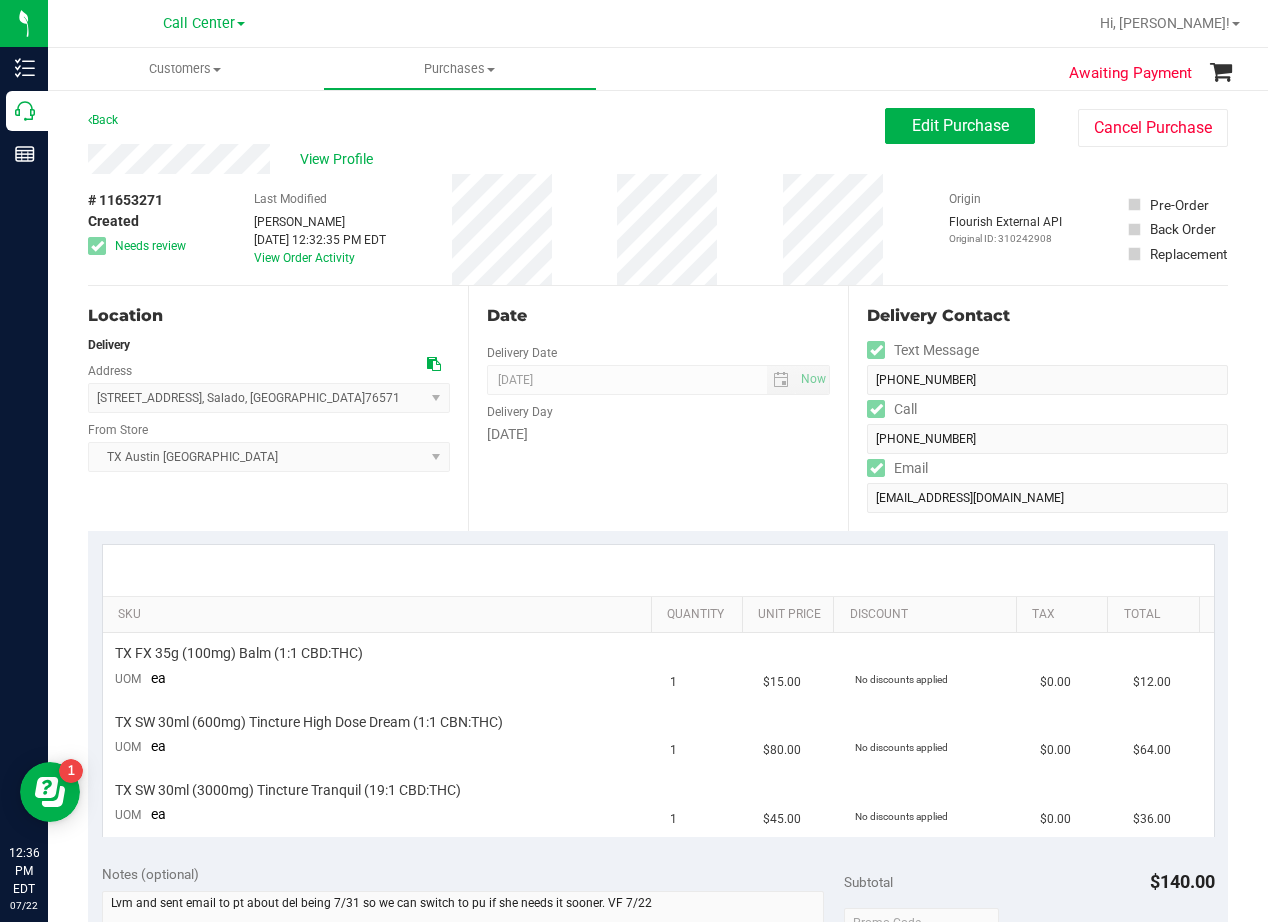 click on "View Profile" at bounding box center (486, 159) 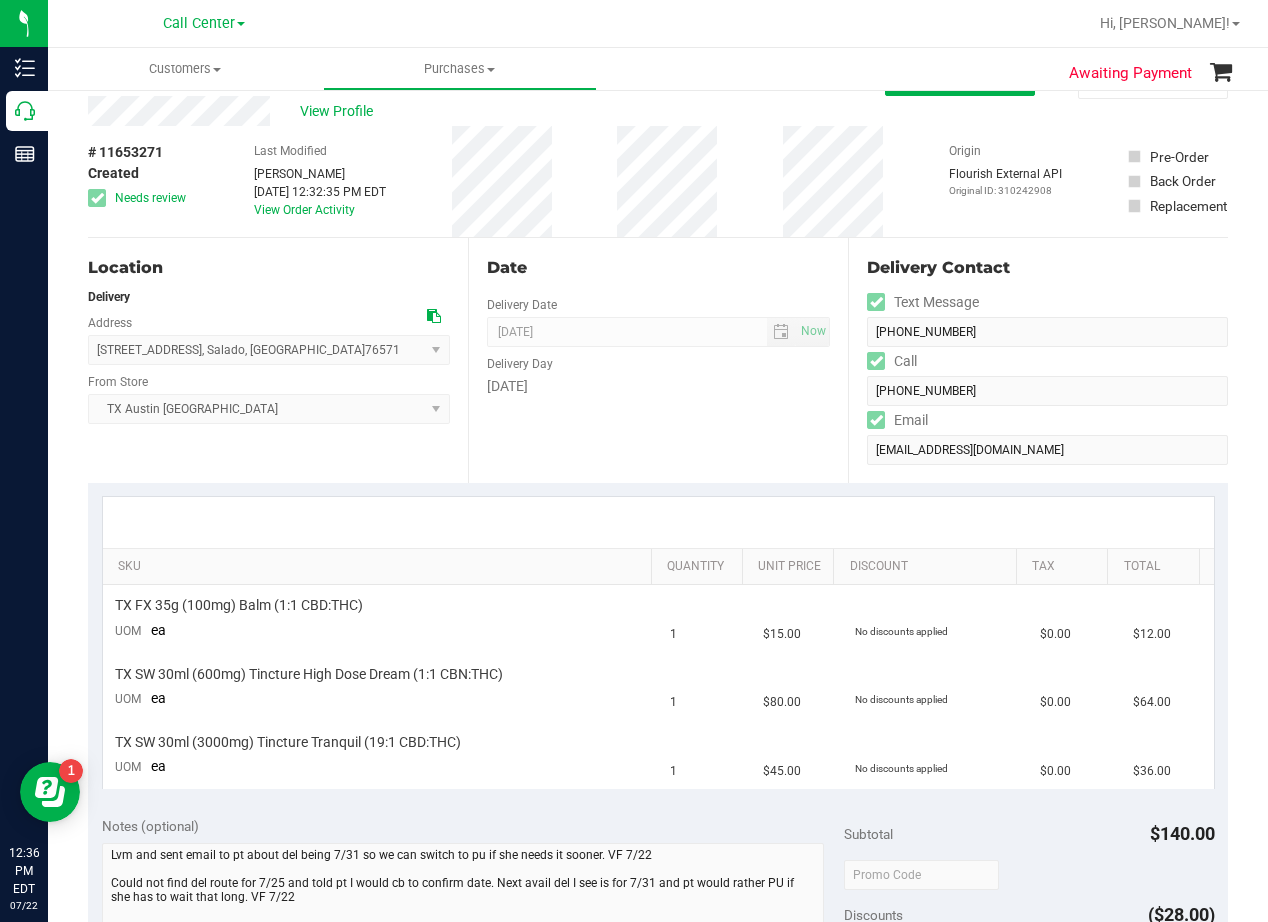 scroll, scrollTop: 0, scrollLeft: 0, axis: both 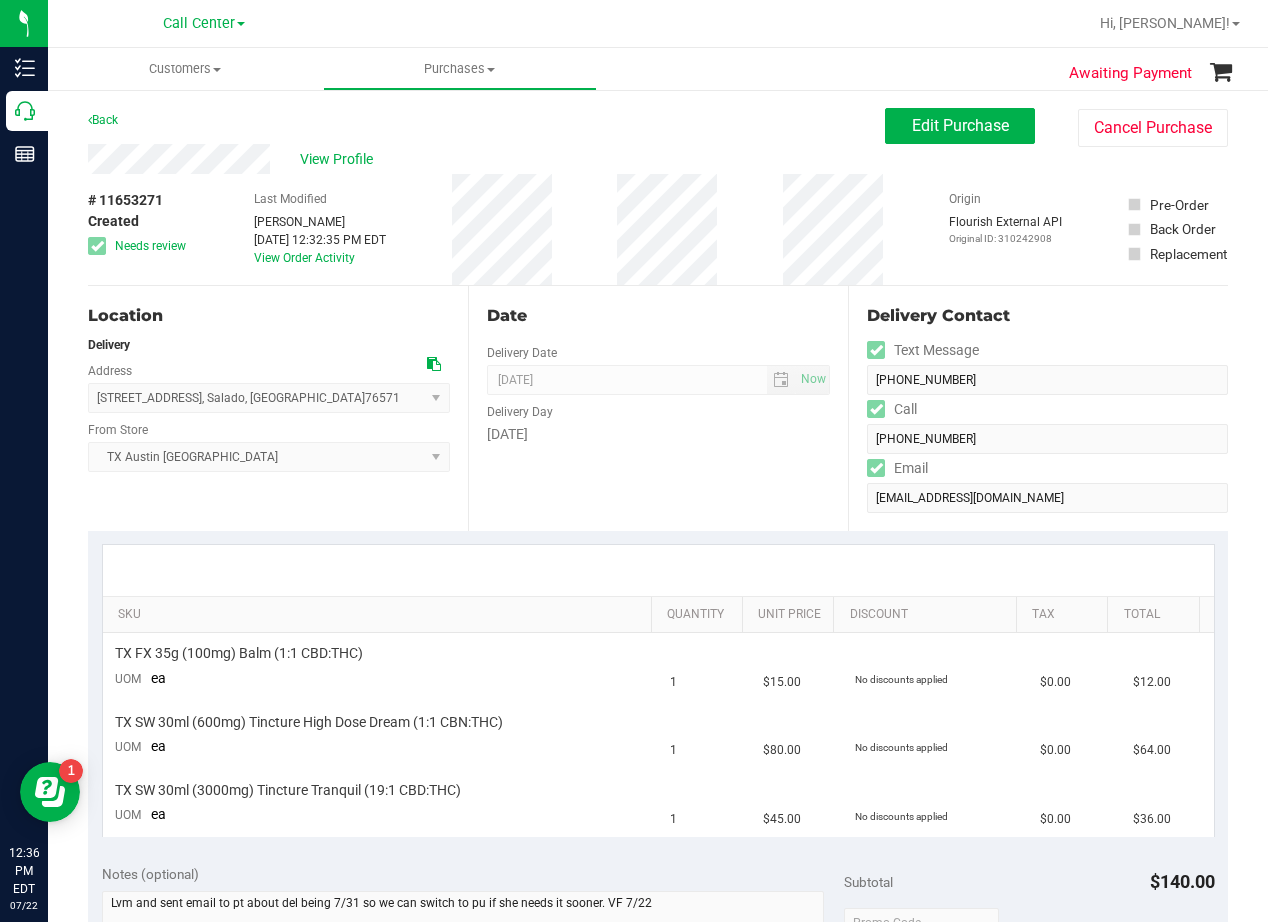 click on "Date" at bounding box center [658, 316] 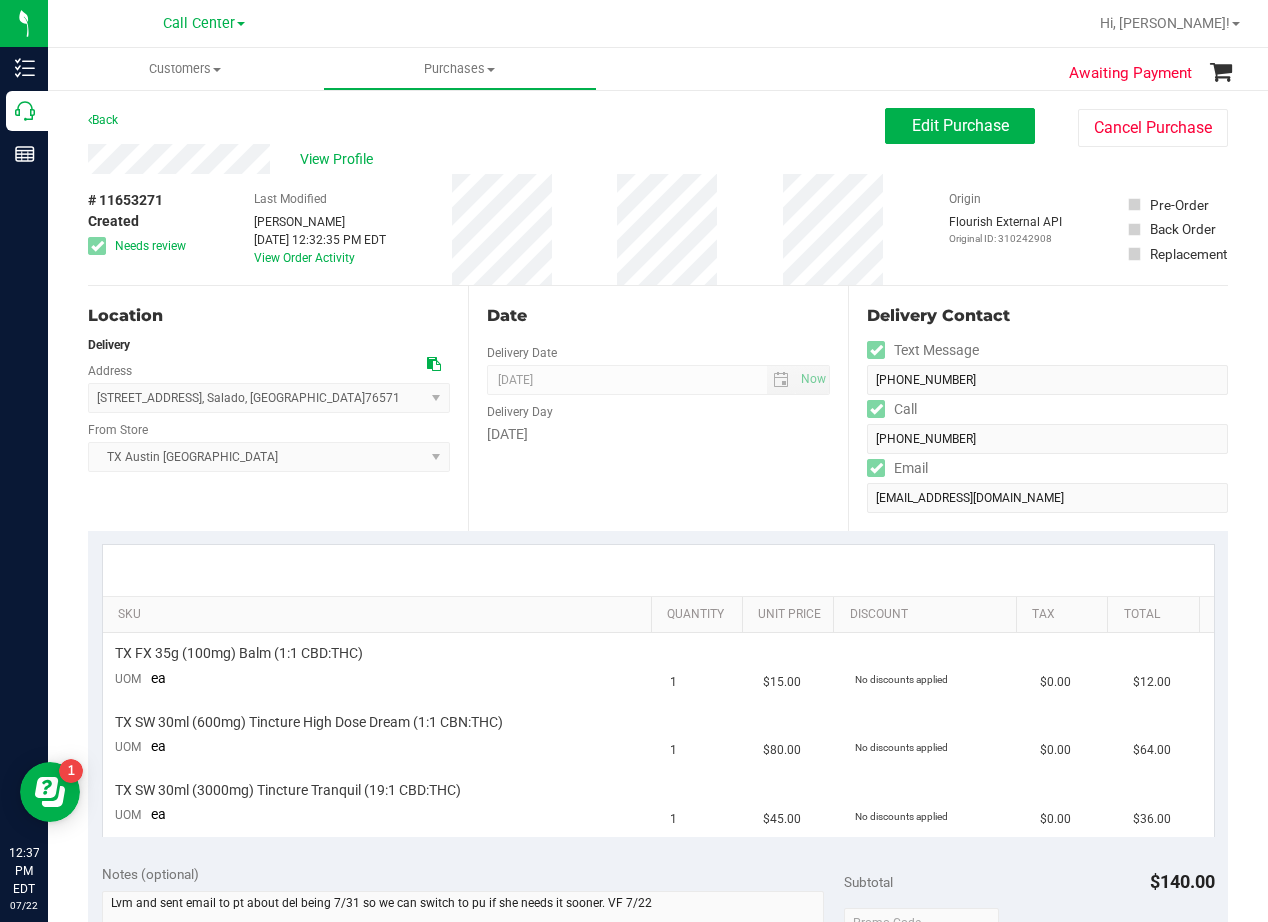 click on "Date" at bounding box center [658, 316] 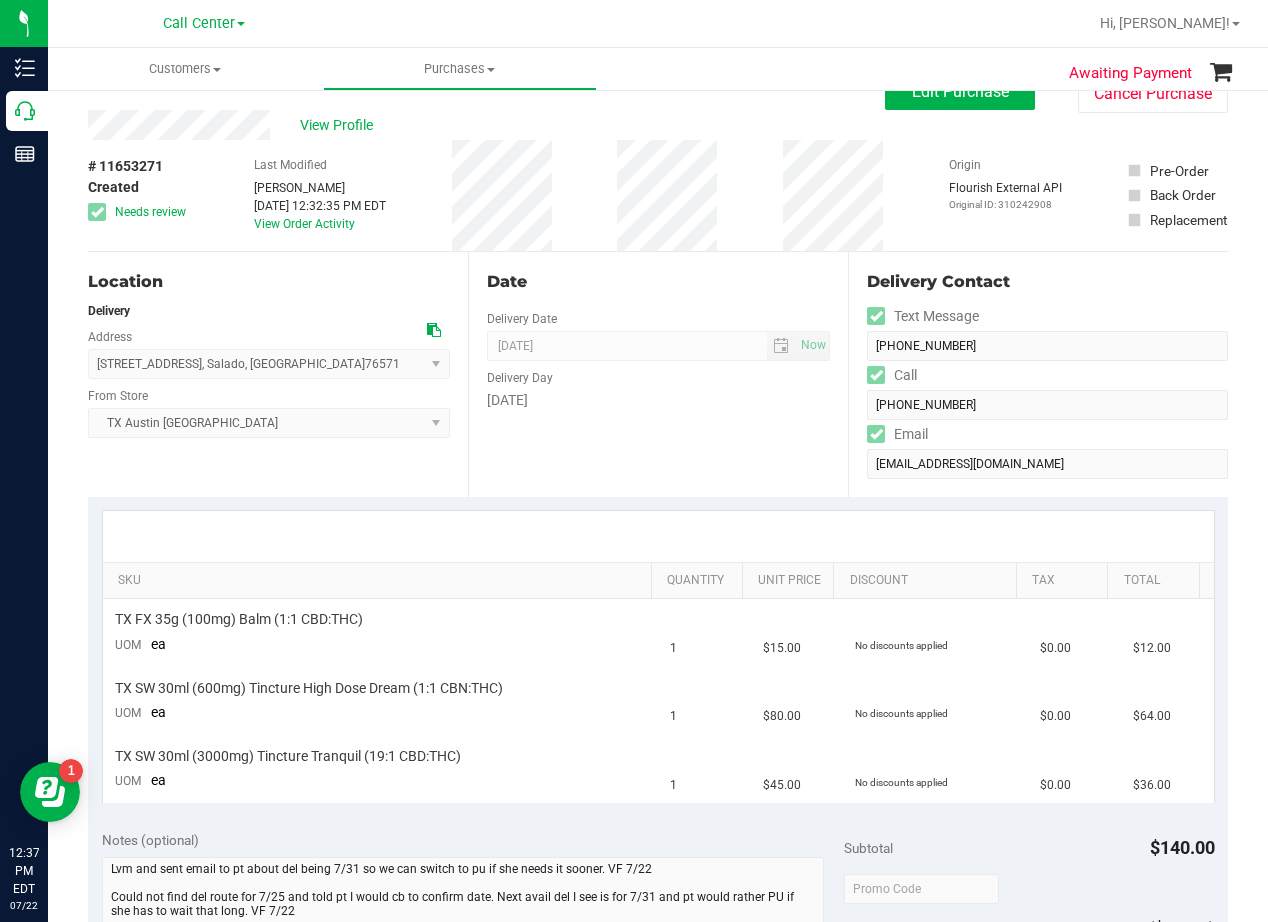 scroll, scrollTop: 0, scrollLeft: 0, axis: both 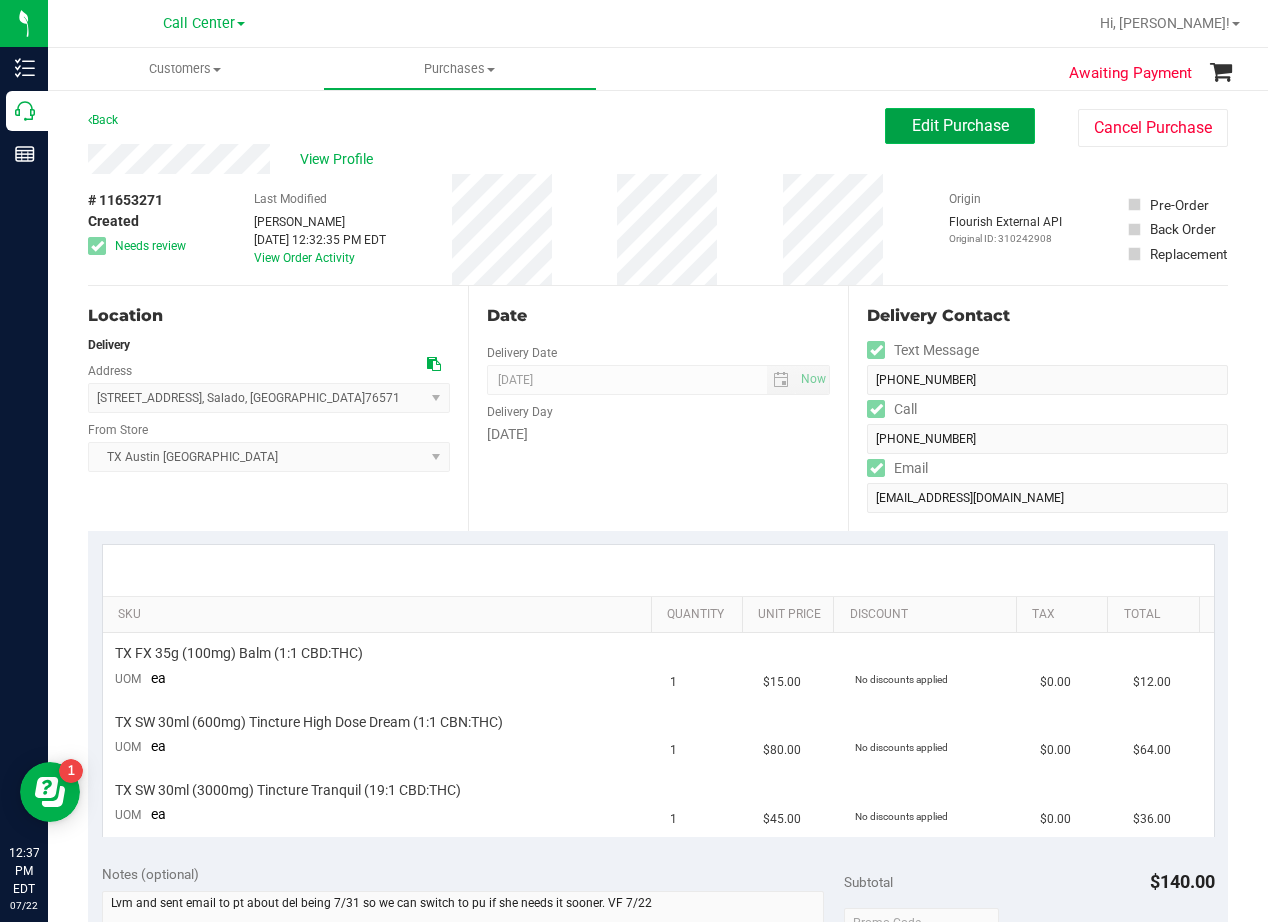 click on "Edit Purchase" at bounding box center (960, 126) 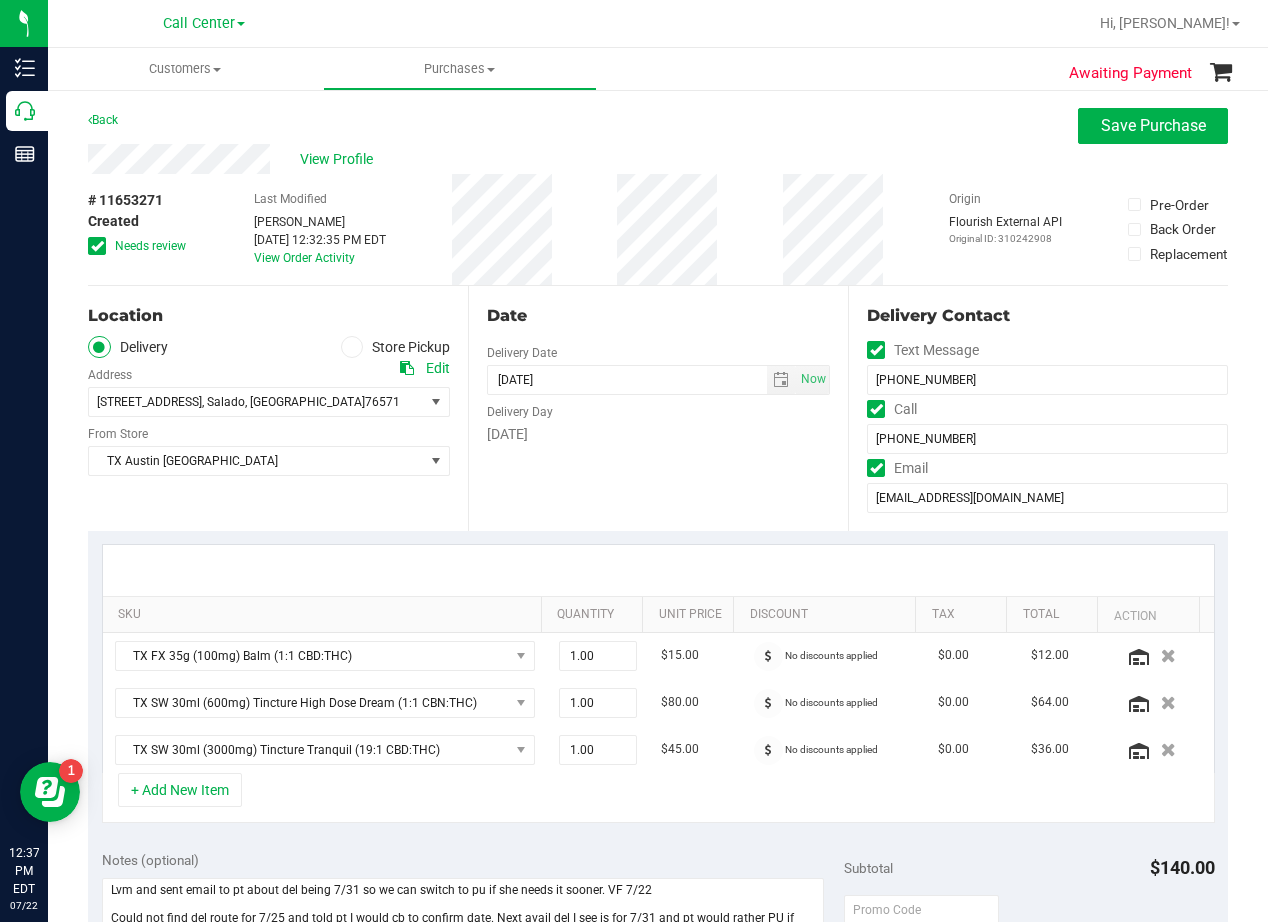 click on "View Profile" at bounding box center (658, 159) 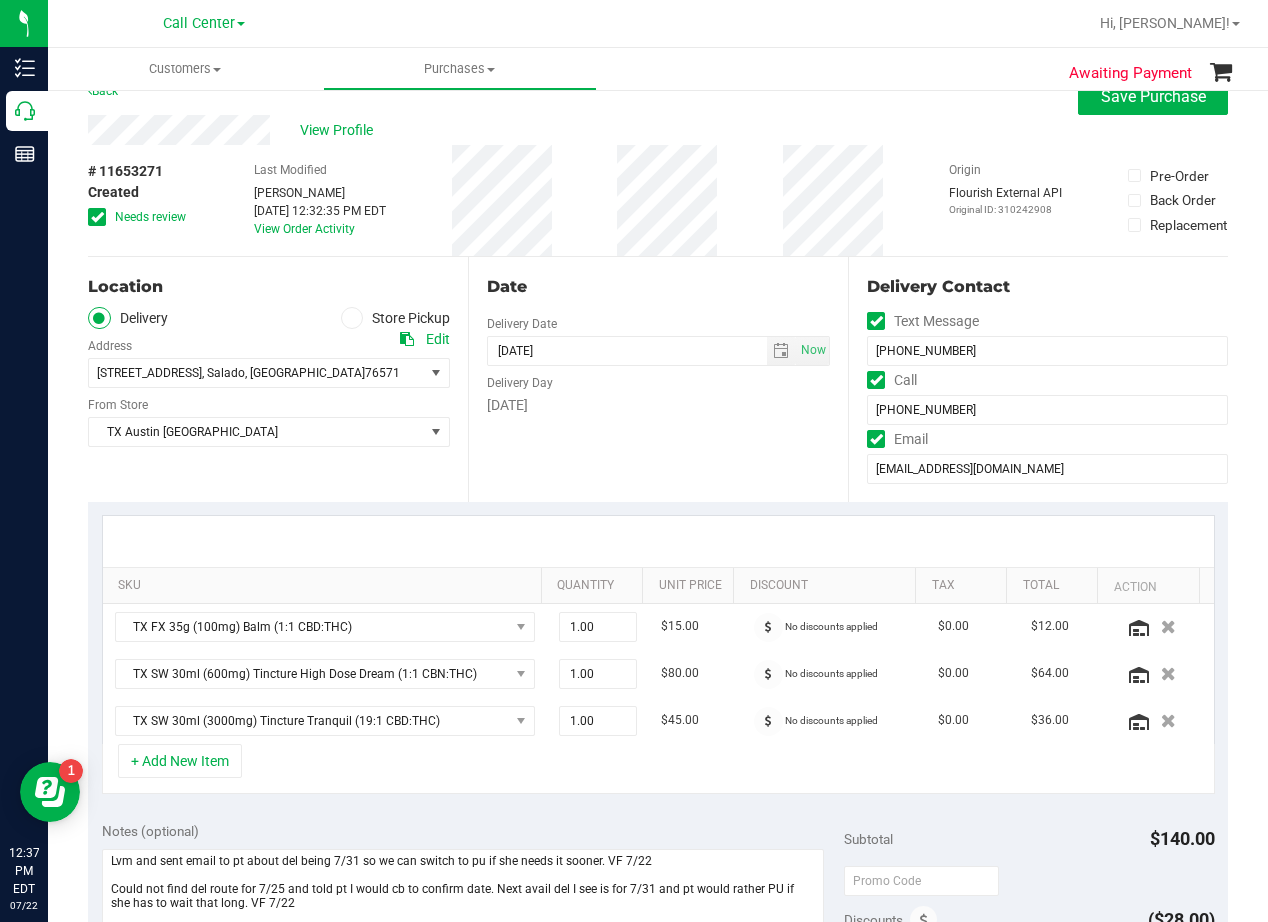 scroll, scrollTop: 0, scrollLeft: 0, axis: both 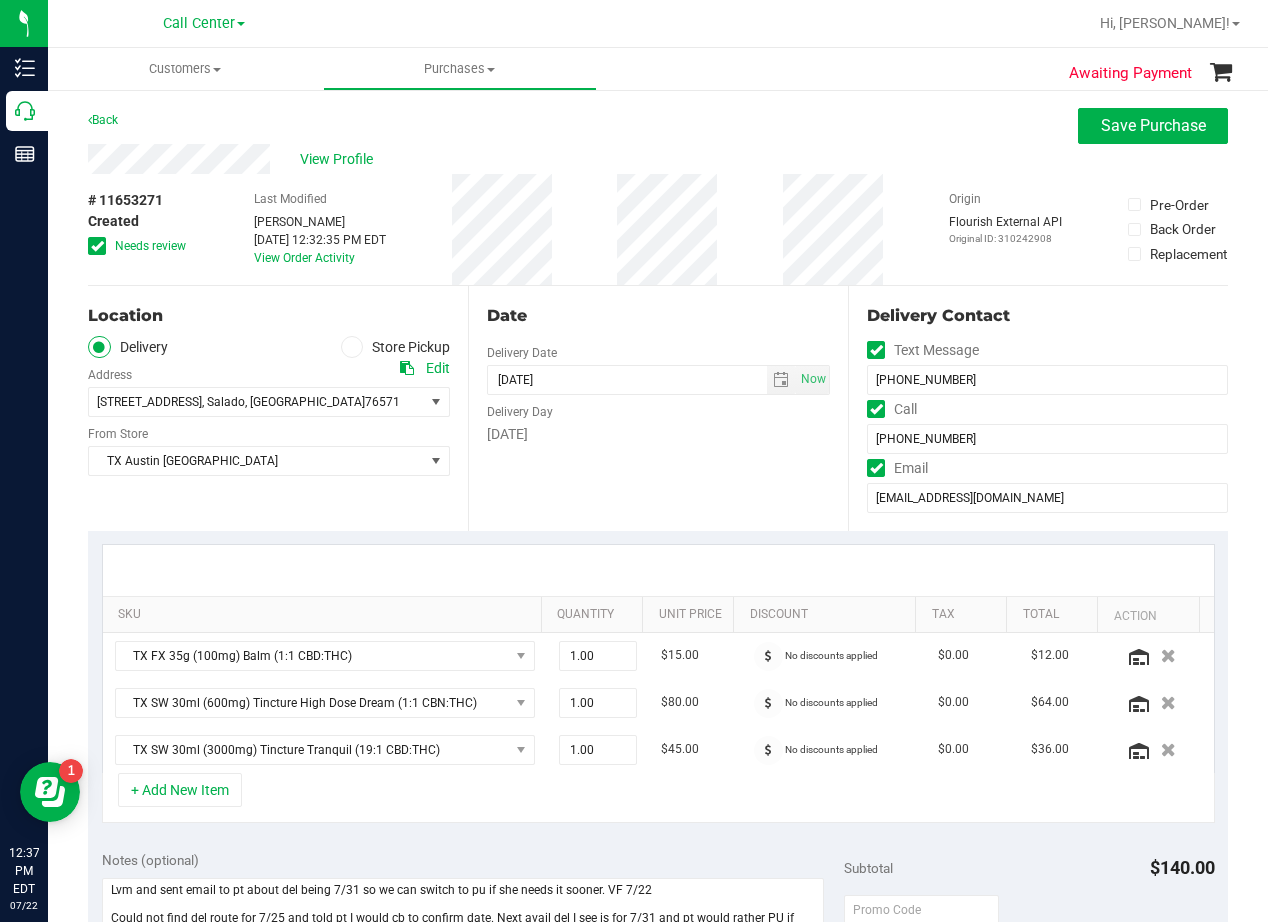 click on "Back
Save Purchase" at bounding box center [658, 126] 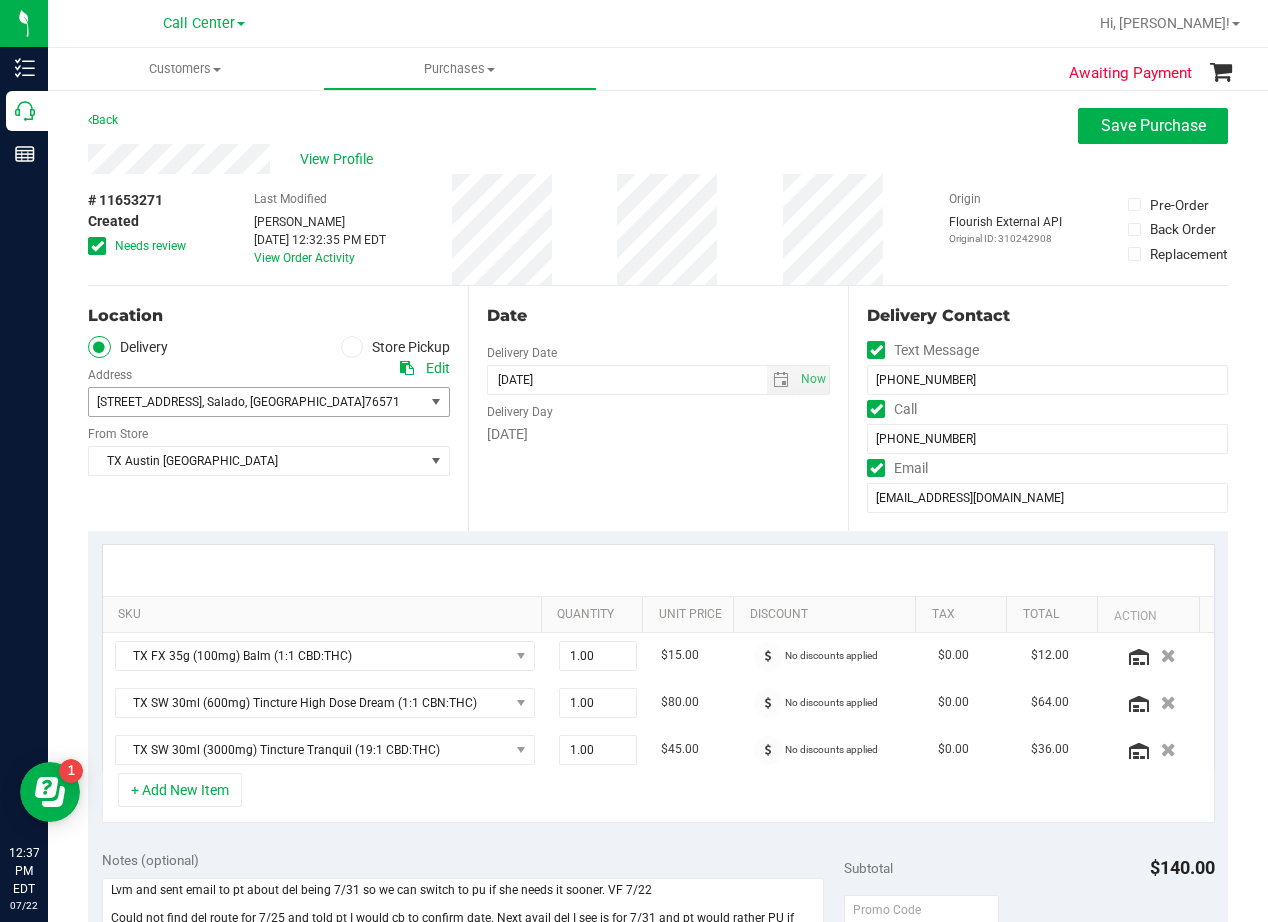 click at bounding box center [436, 402] 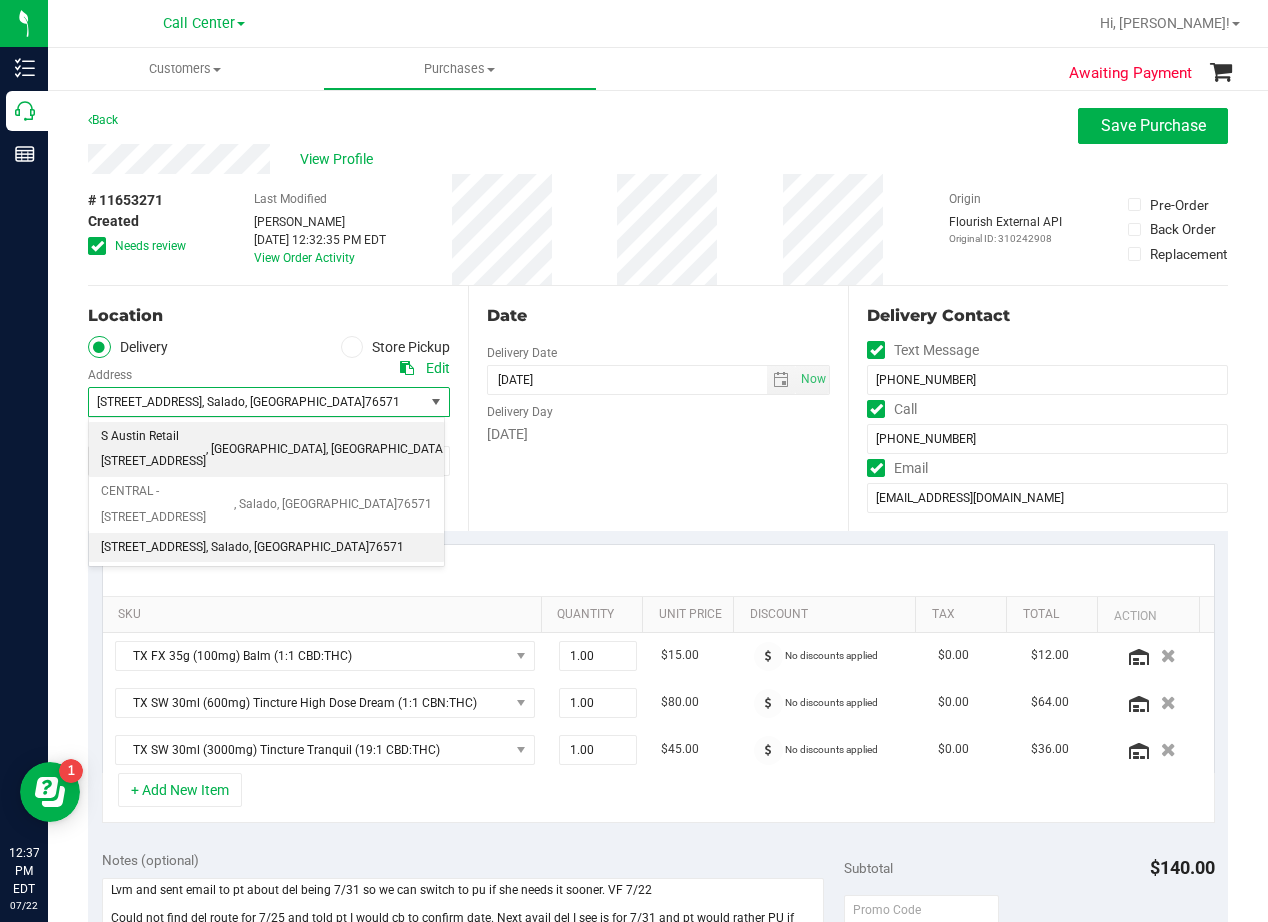 click on "78741" at bounding box center [463, 450] 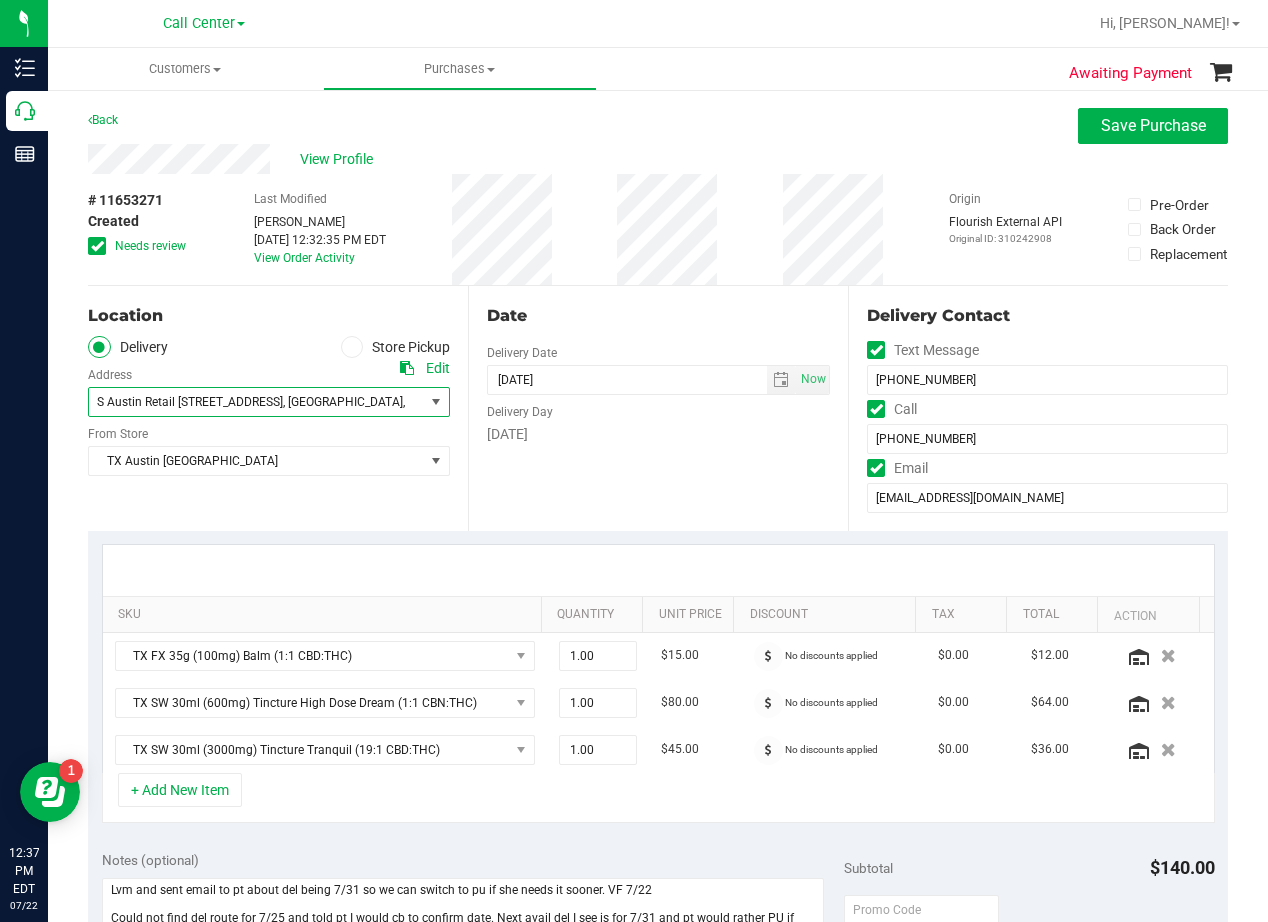 click on "Date
Delivery Date
07/31/2025
Now
07/31/2025 08:00 AM
Now
Delivery Day
Thursday" at bounding box center (658, 408) 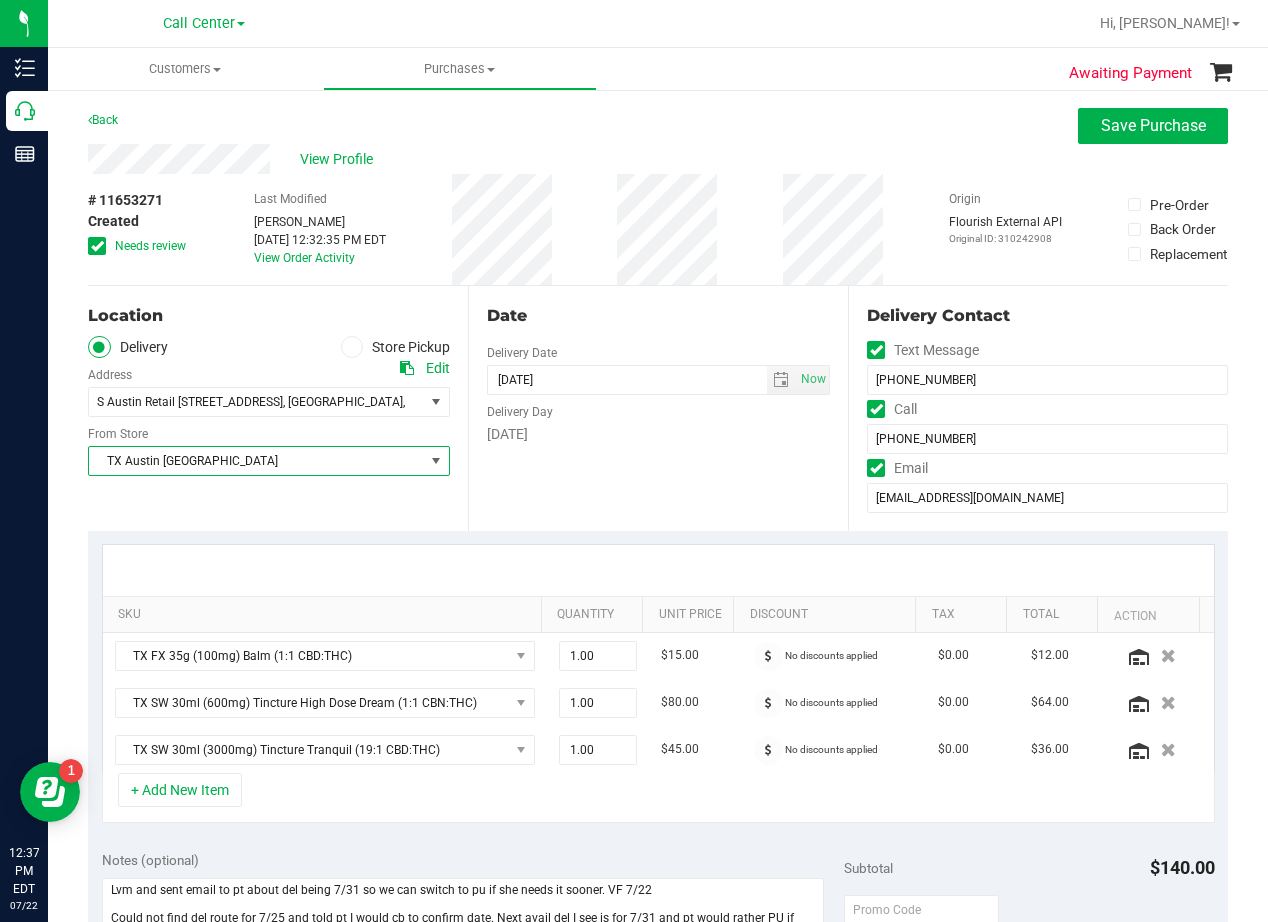 click on "TX Austin [GEOGRAPHIC_DATA]" at bounding box center [256, 461] 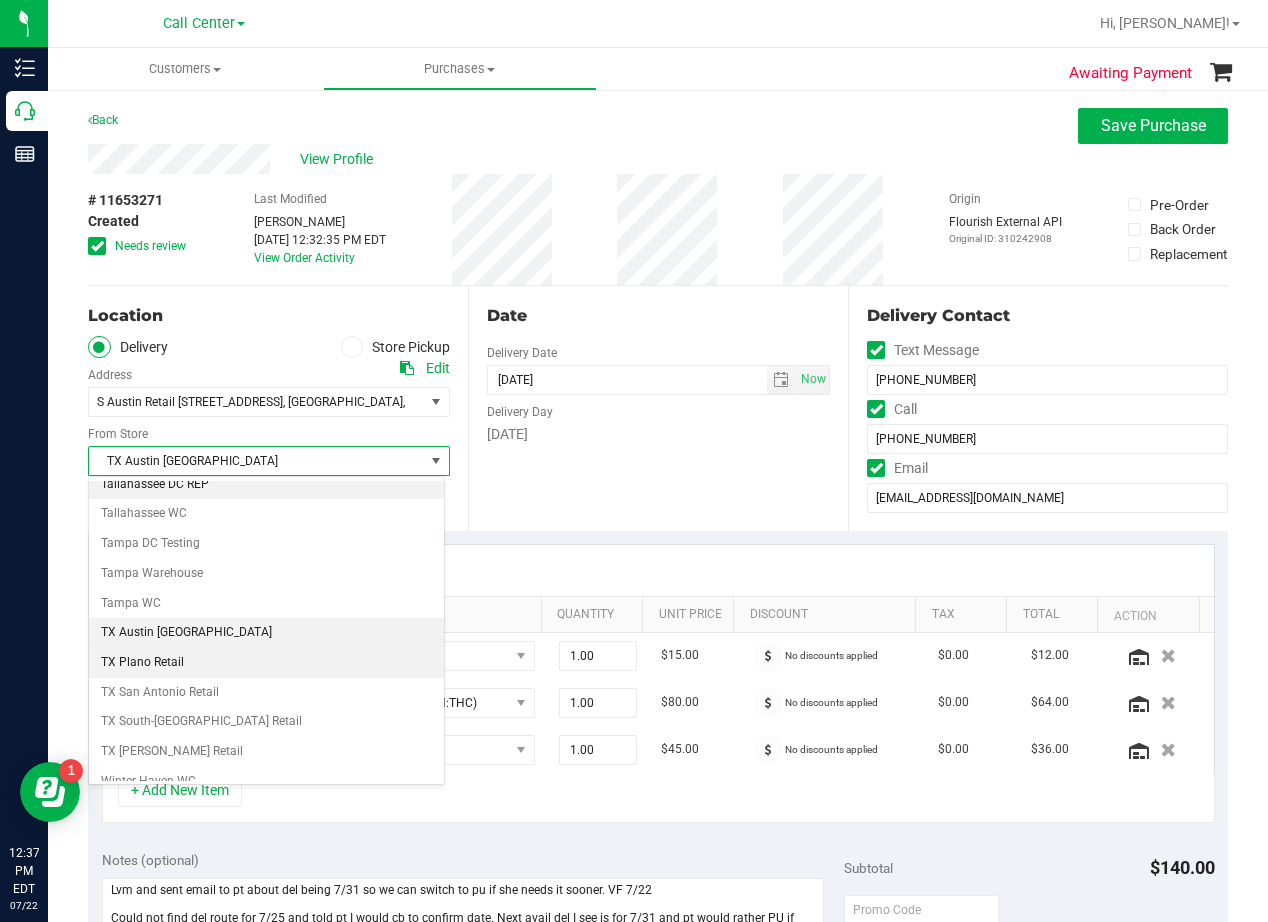 scroll, scrollTop: 1453, scrollLeft: 0, axis: vertical 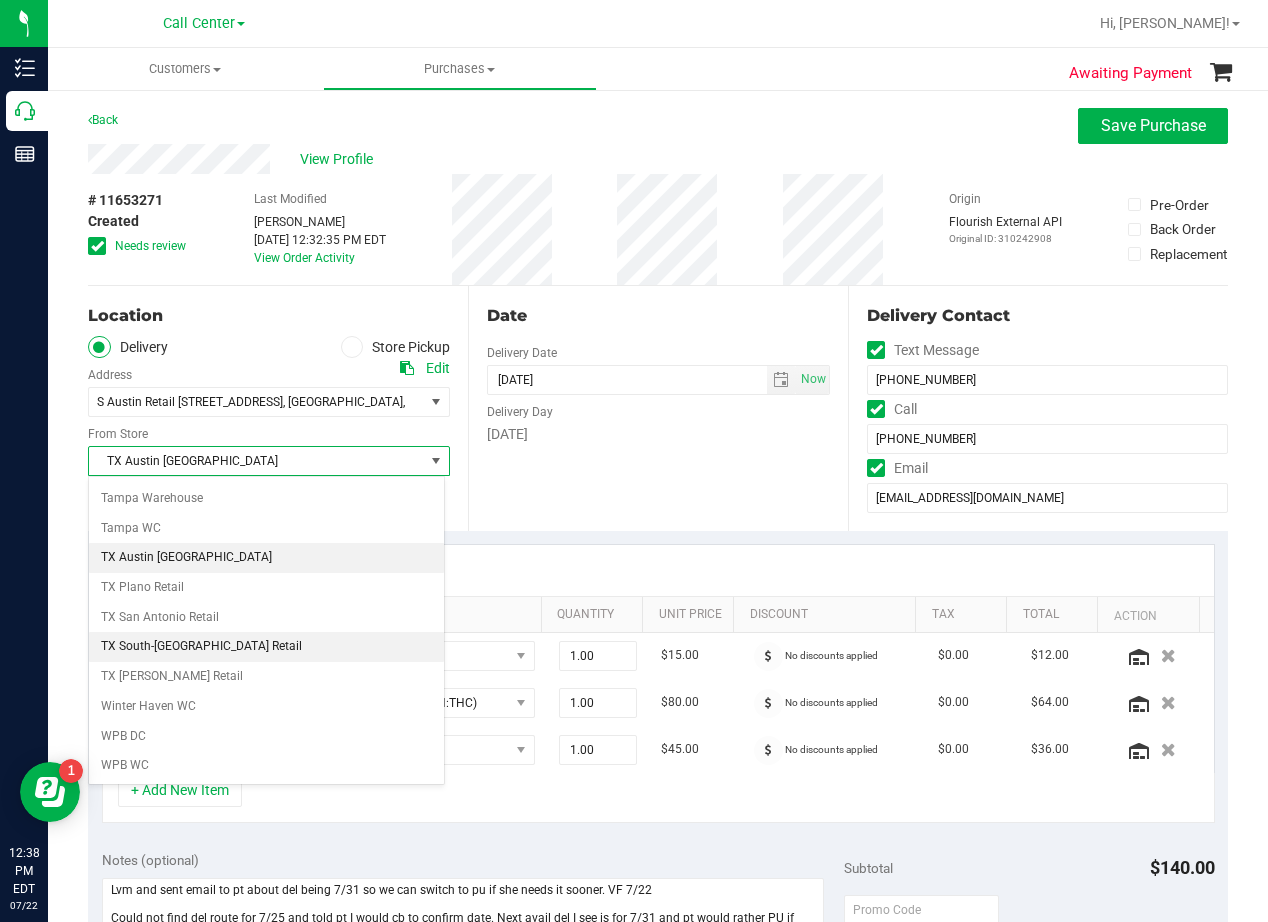 click on "TX South-[GEOGRAPHIC_DATA] Retail" at bounding box center [266, 647] 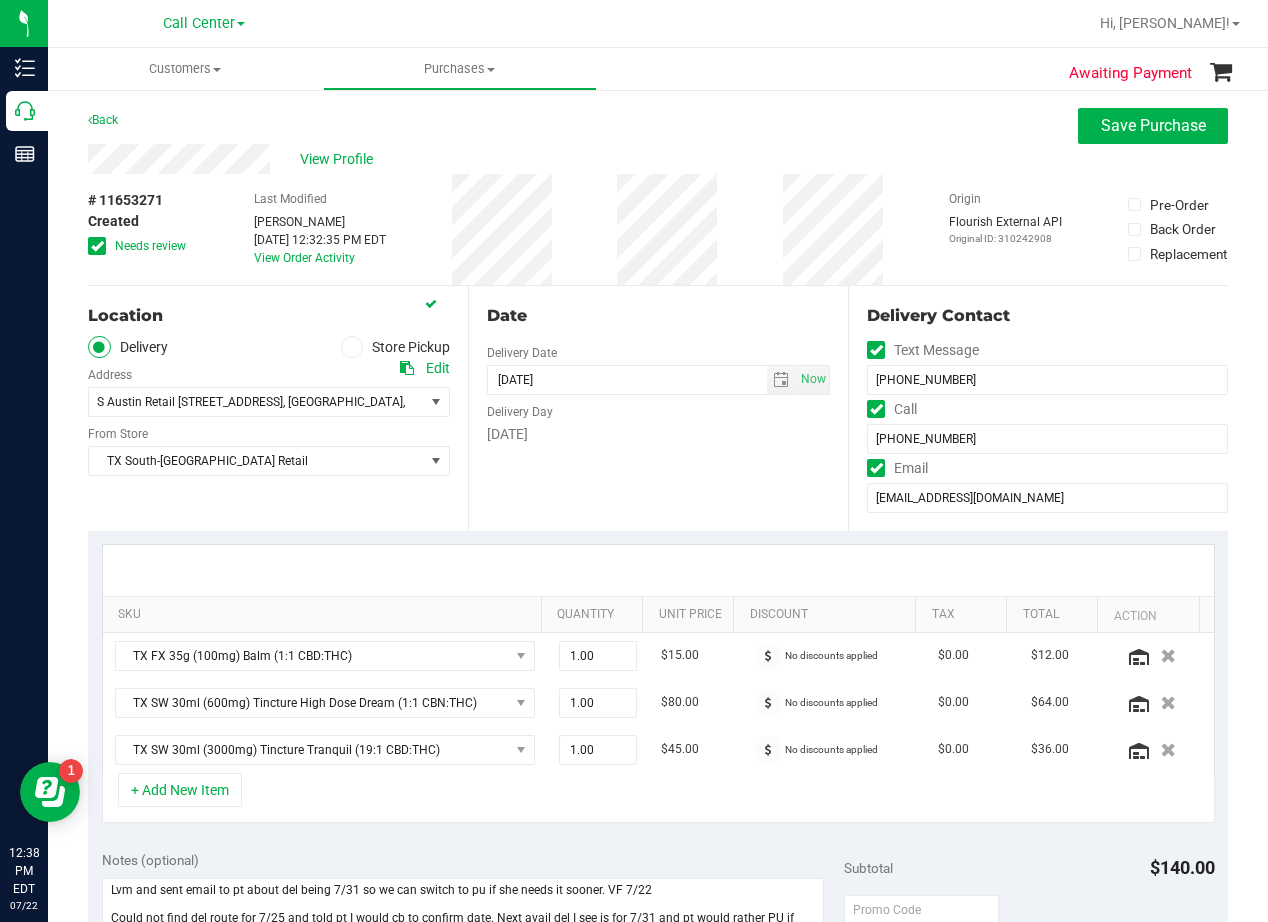 click on "Date
Delivery Date
07/31/2025
Now
07/31/2025 08:00 AM
Now
Delivery Day
Thursday" at bounding box center (658, 408) 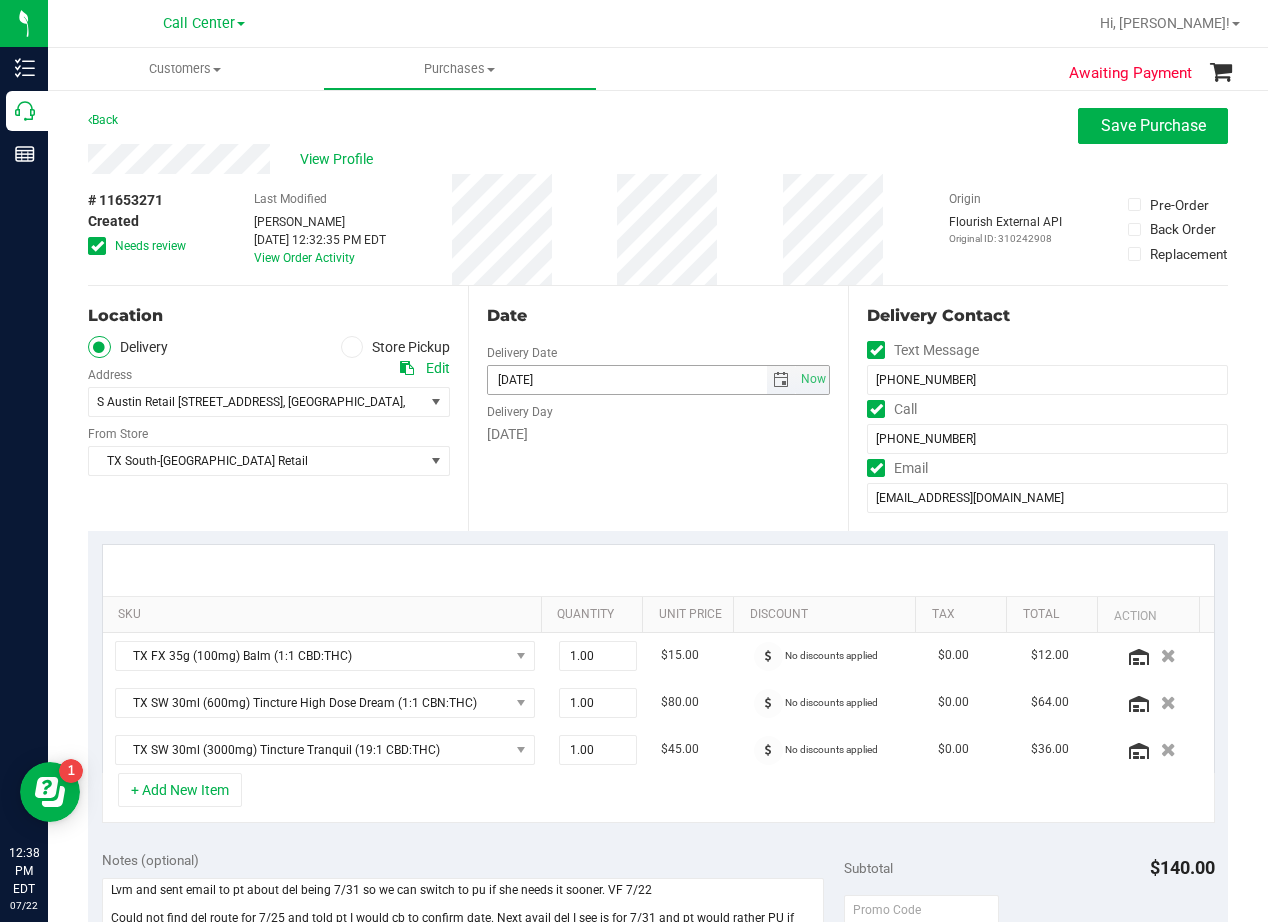 click at bounding box center (781, 380) 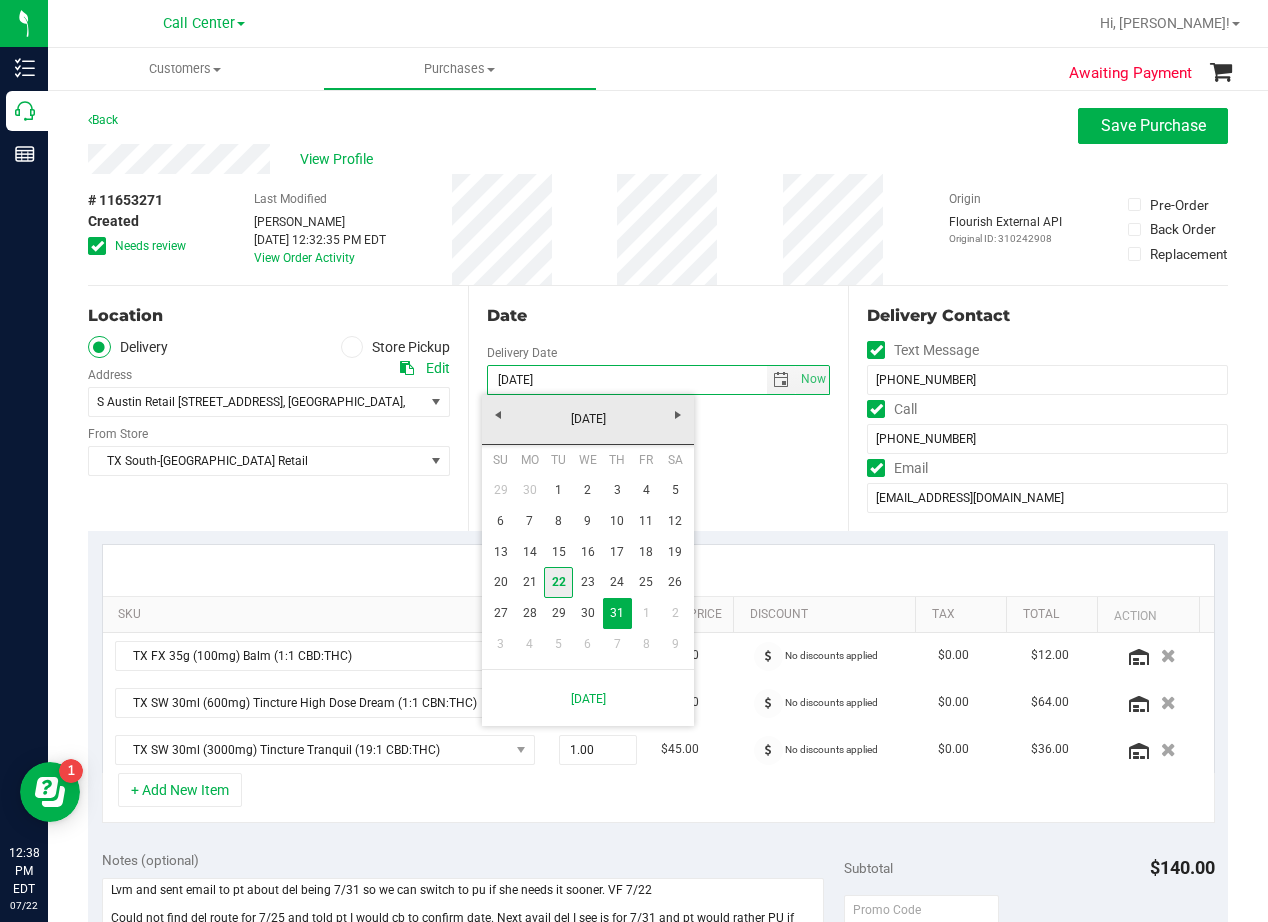 click on "22" at bounding box center [558, 582] 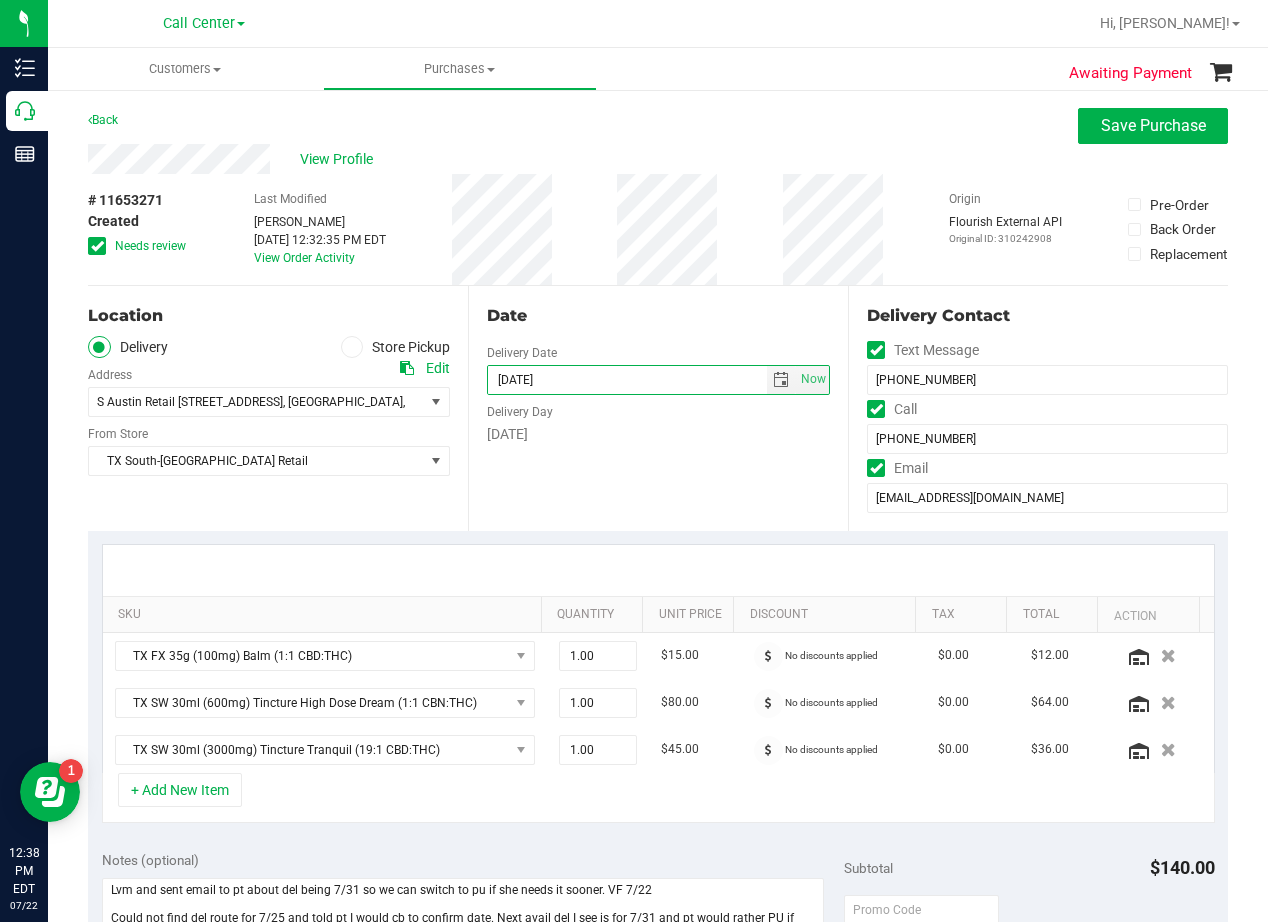 click on "Date
Delivery Date
07/22/2025
Now
07/22/2025 08:00 AM
Now
Delivery Day
Tuesday" at bounding box center (658, 408) 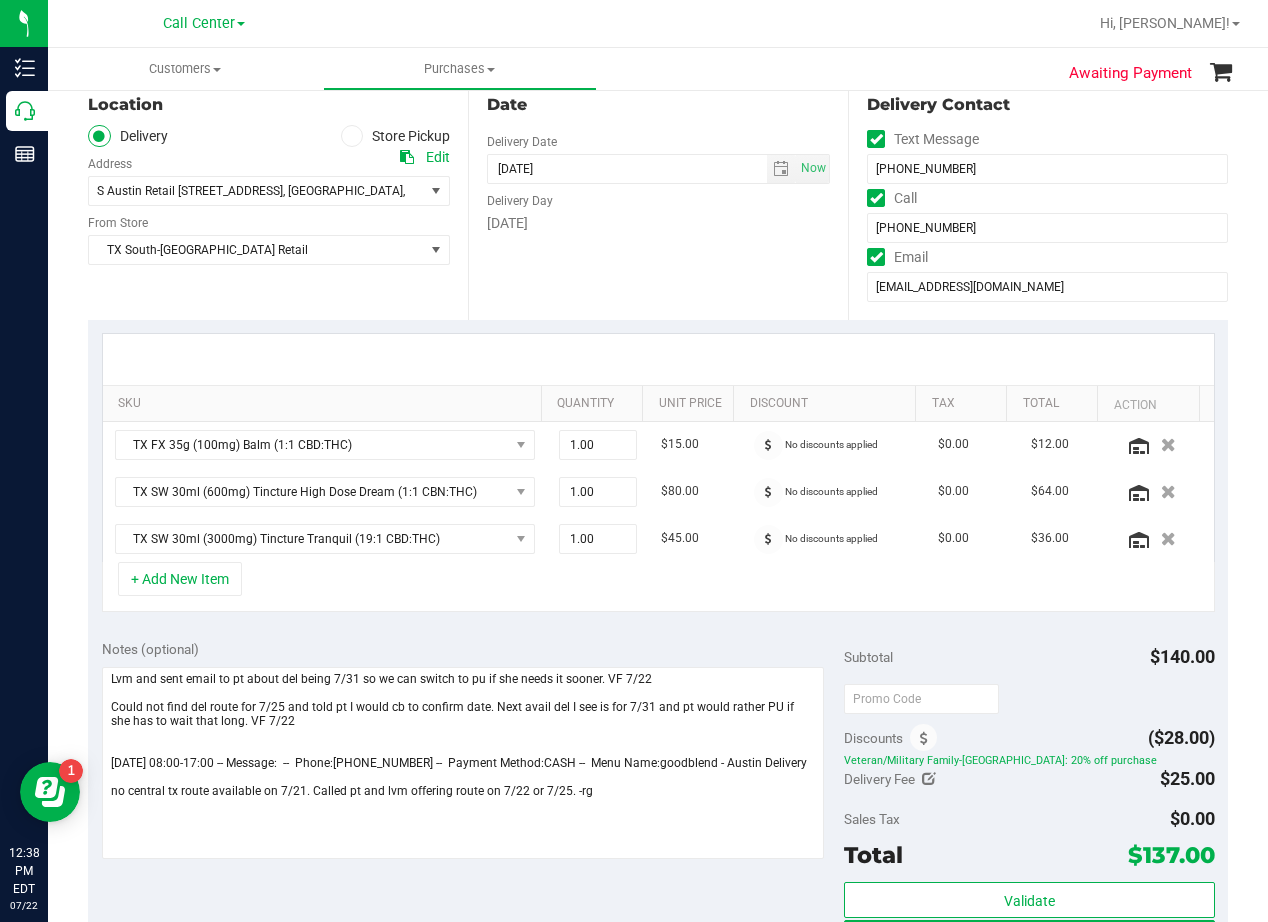 scroll, scrollTop: 0, scrollLeft: 0, axis: both 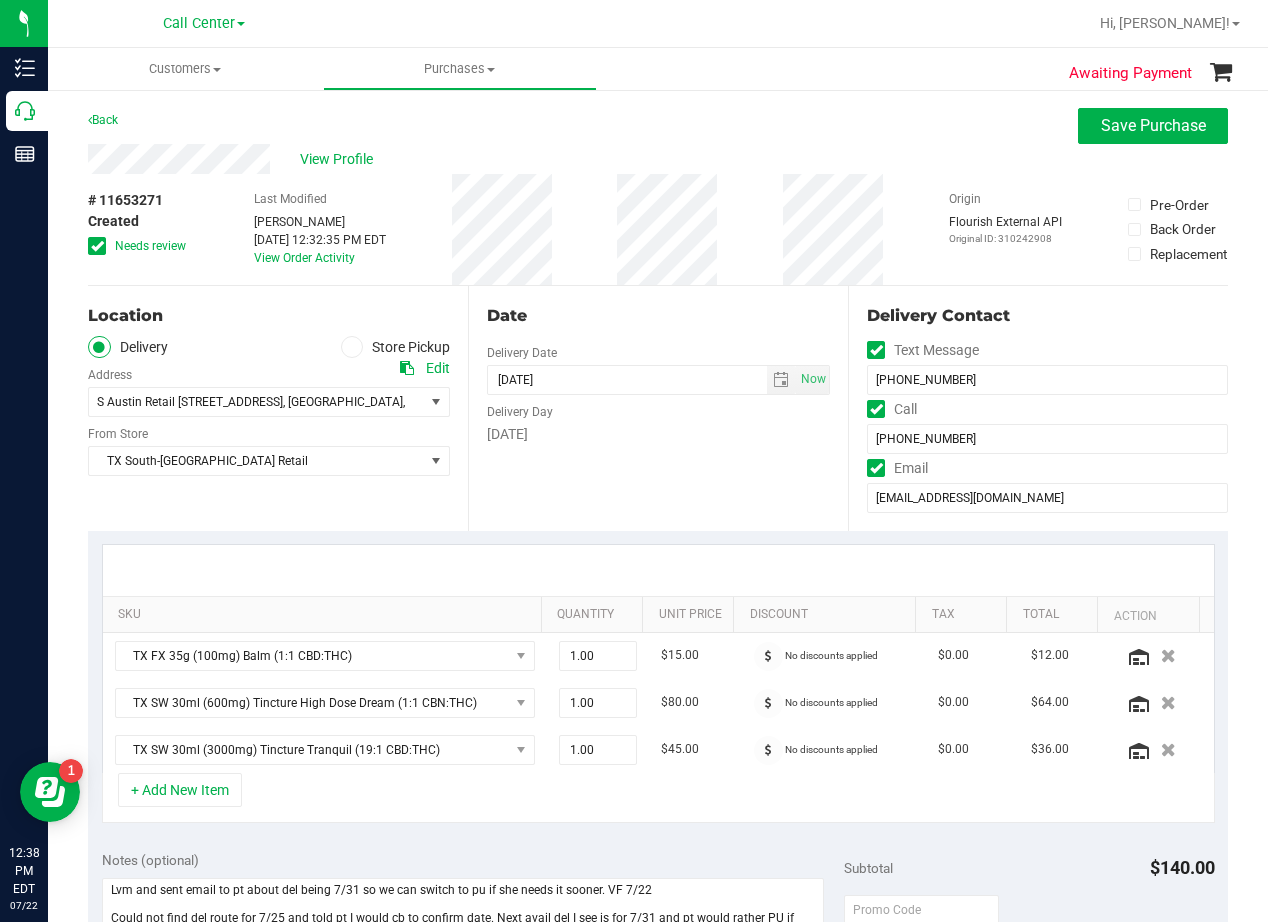 click at bounding box center (97, 246) 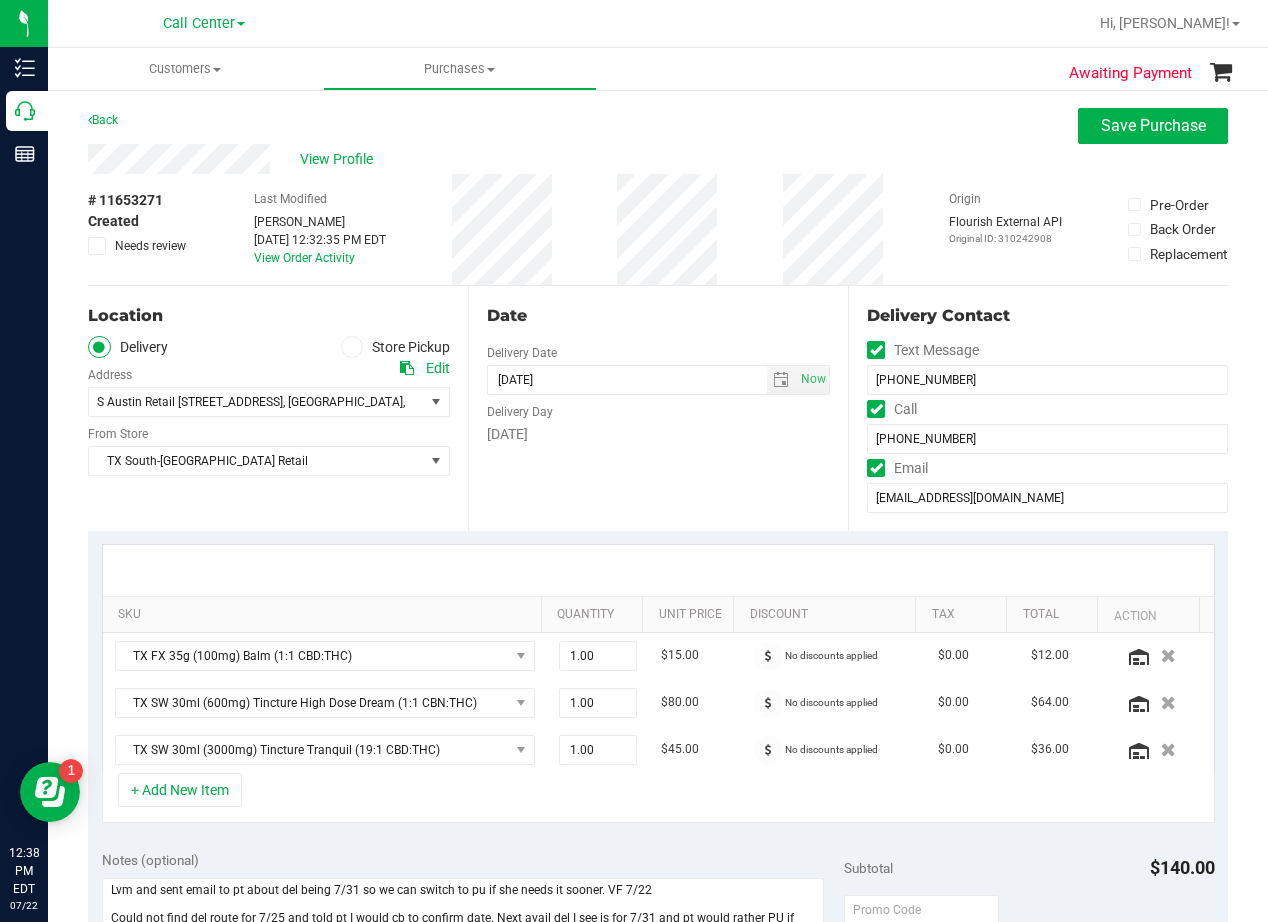 click on "Date" at bounding box center [658, 316] 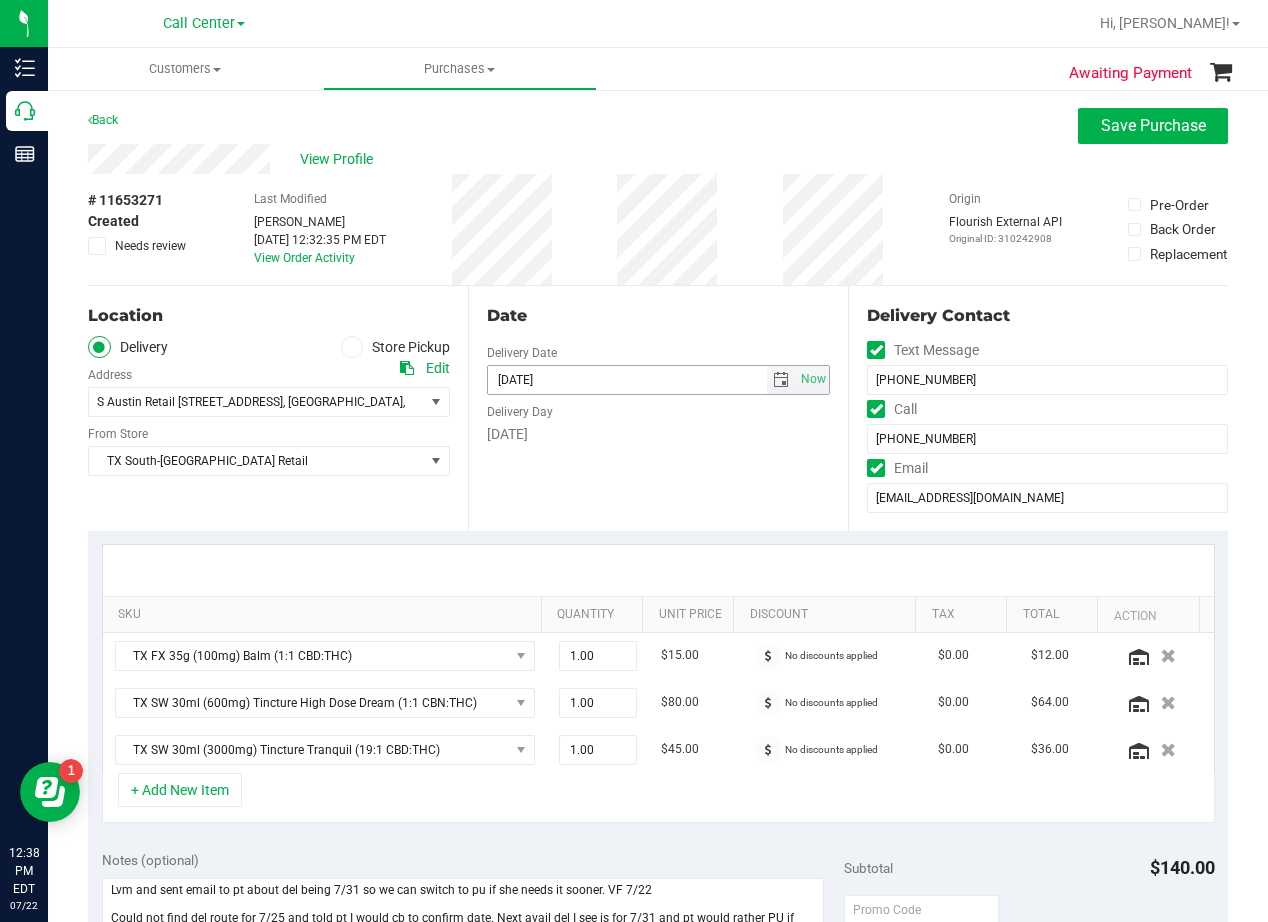click at bounding box center [781, 380] 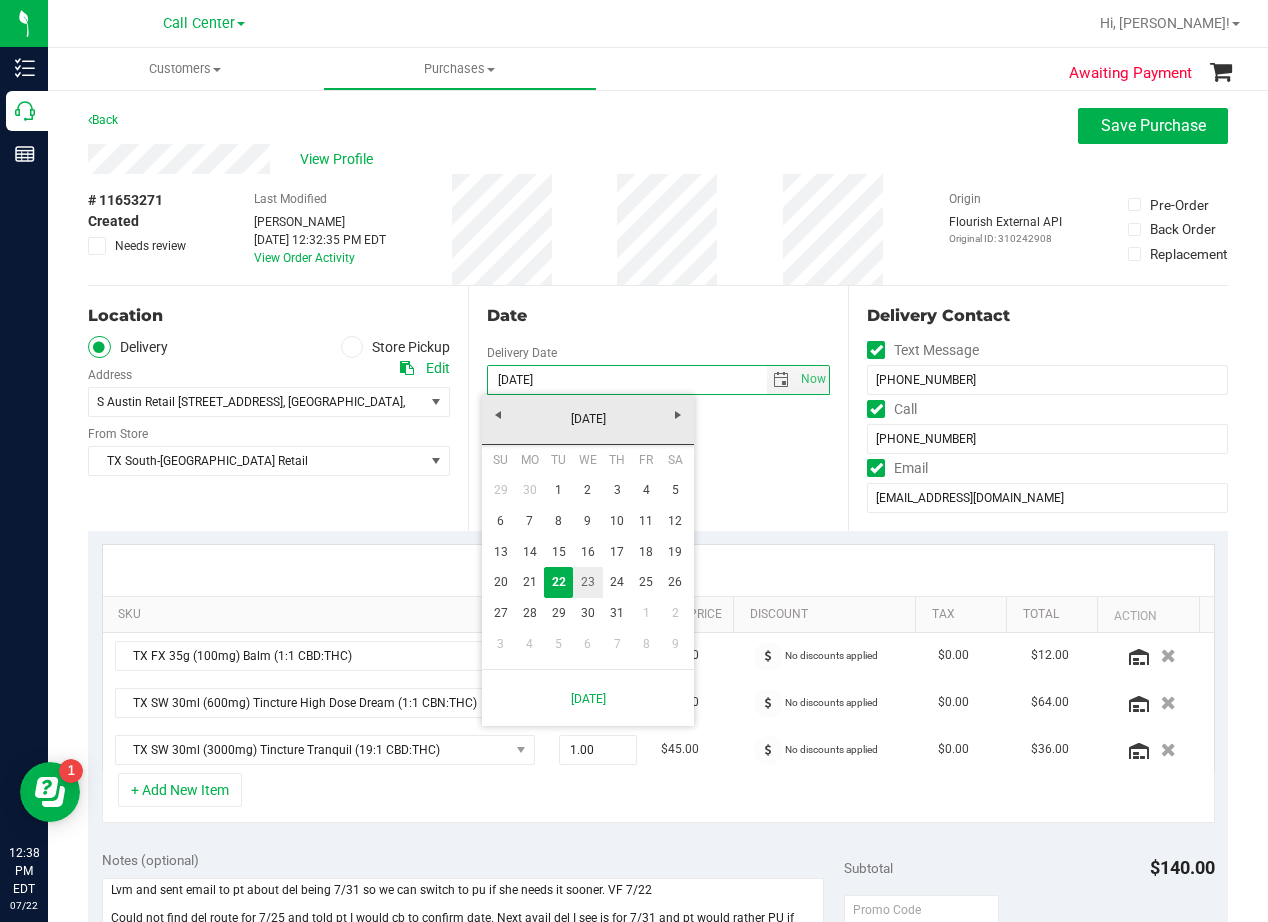 click on "23" at bounding box center (587, 582) 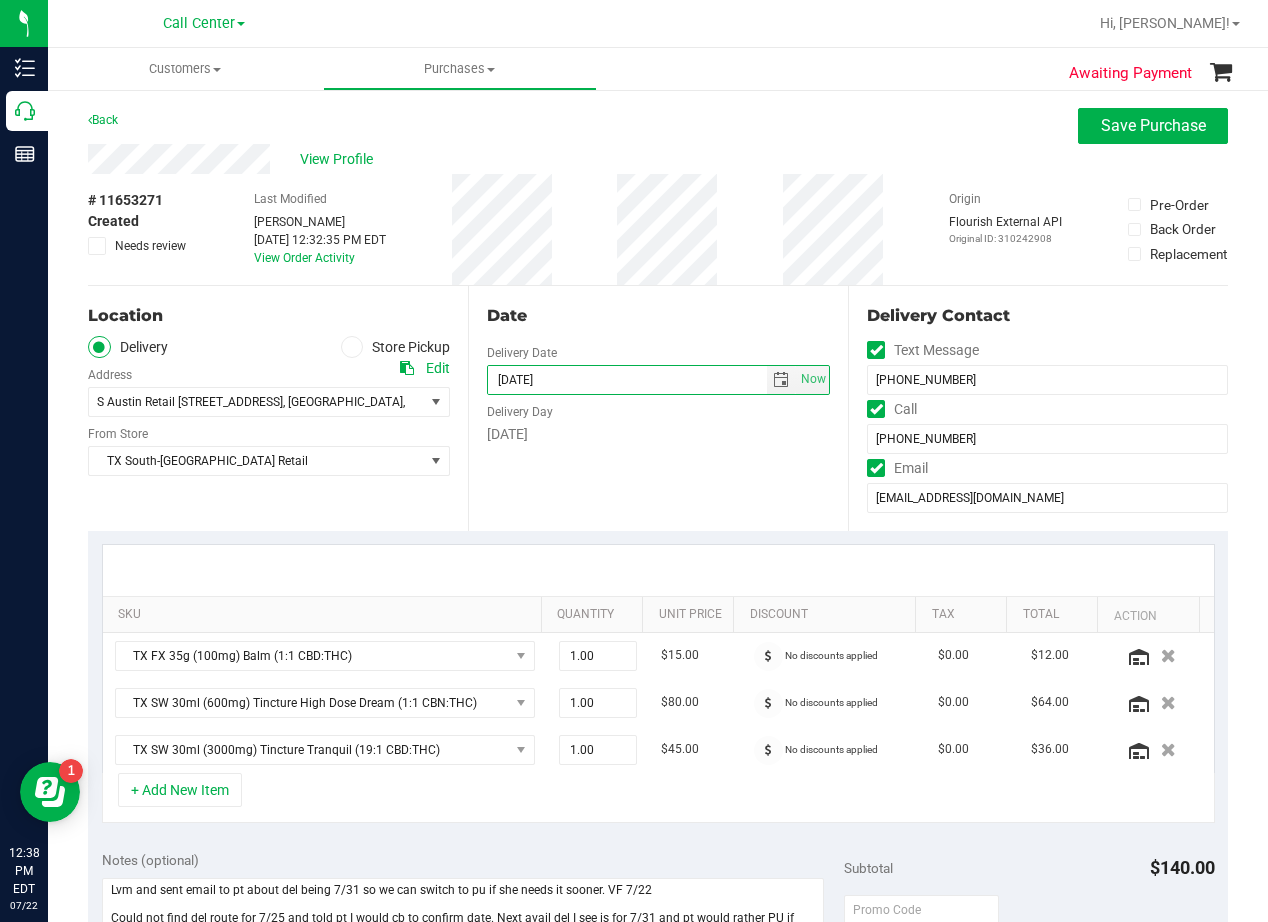 click on "Date
Delivery Date
07/23/2025
Now
07/23/2025 08:00 AM
Now
Delivery Day
Wednesday" at bounding box center (658, 408) 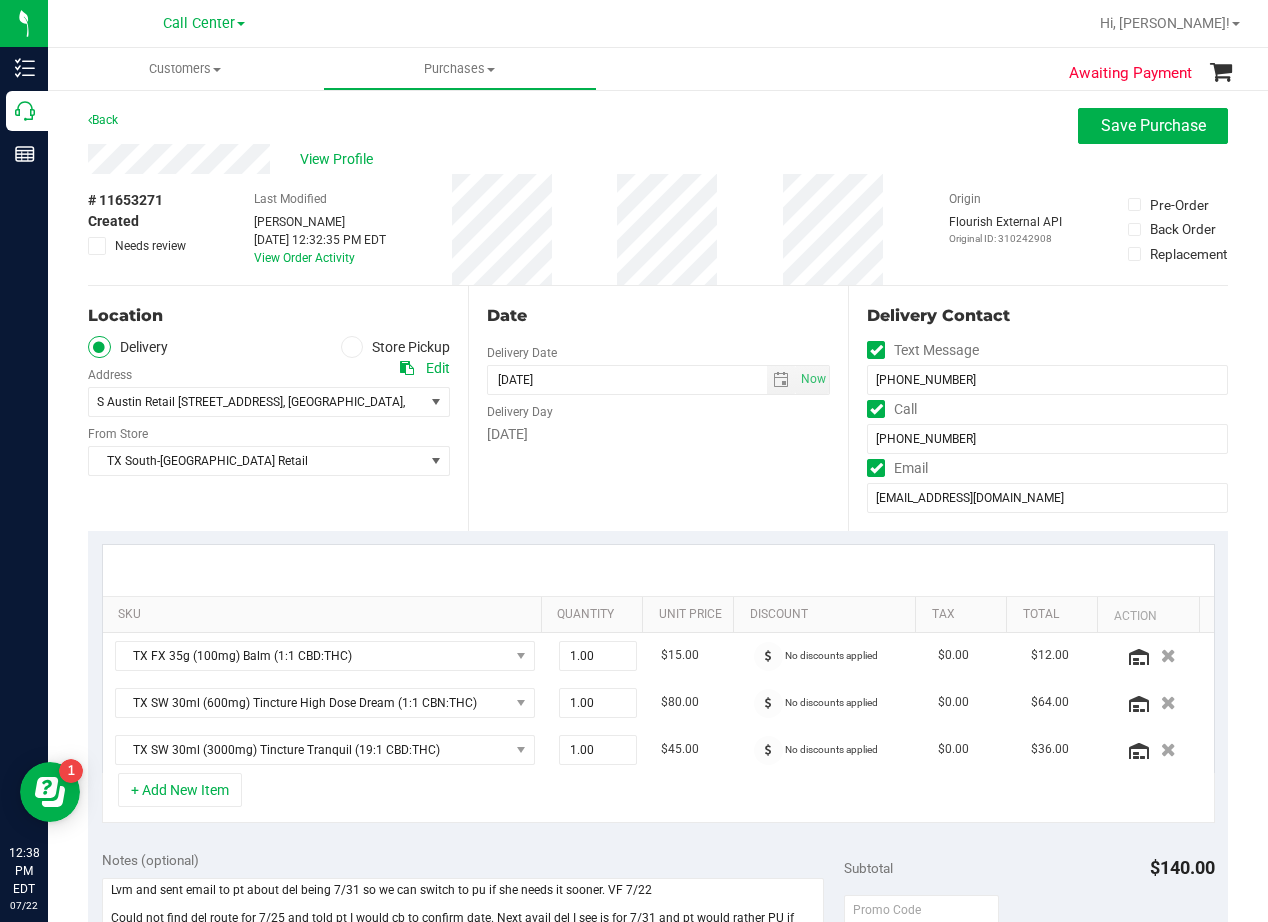 drag, startPoint x: 622, startPoint y: 320, endPoint x: 656, endPoint y: 313, distance: 34.713108 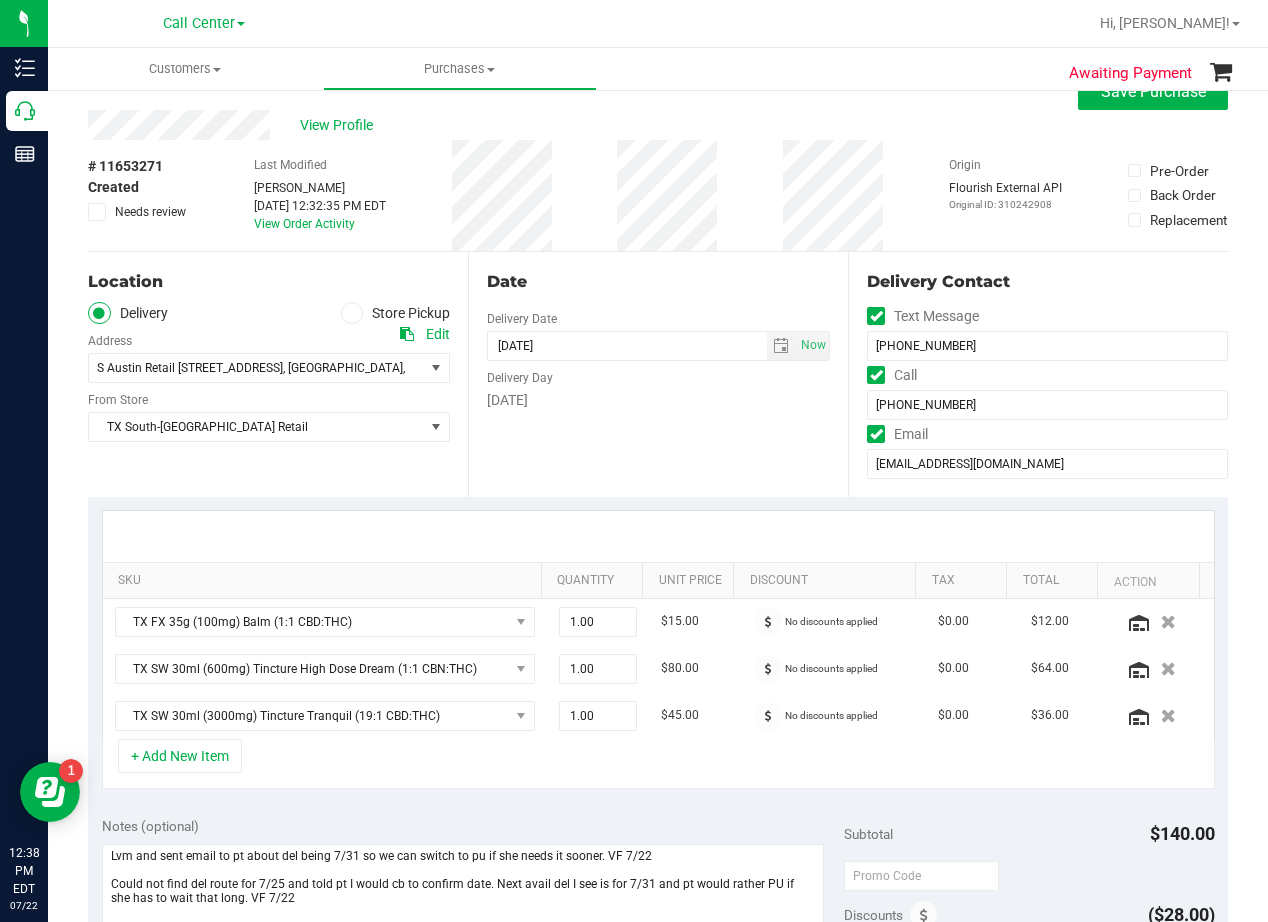 scroll, scrollTop: 0, scrollLeft: 0, axis: both 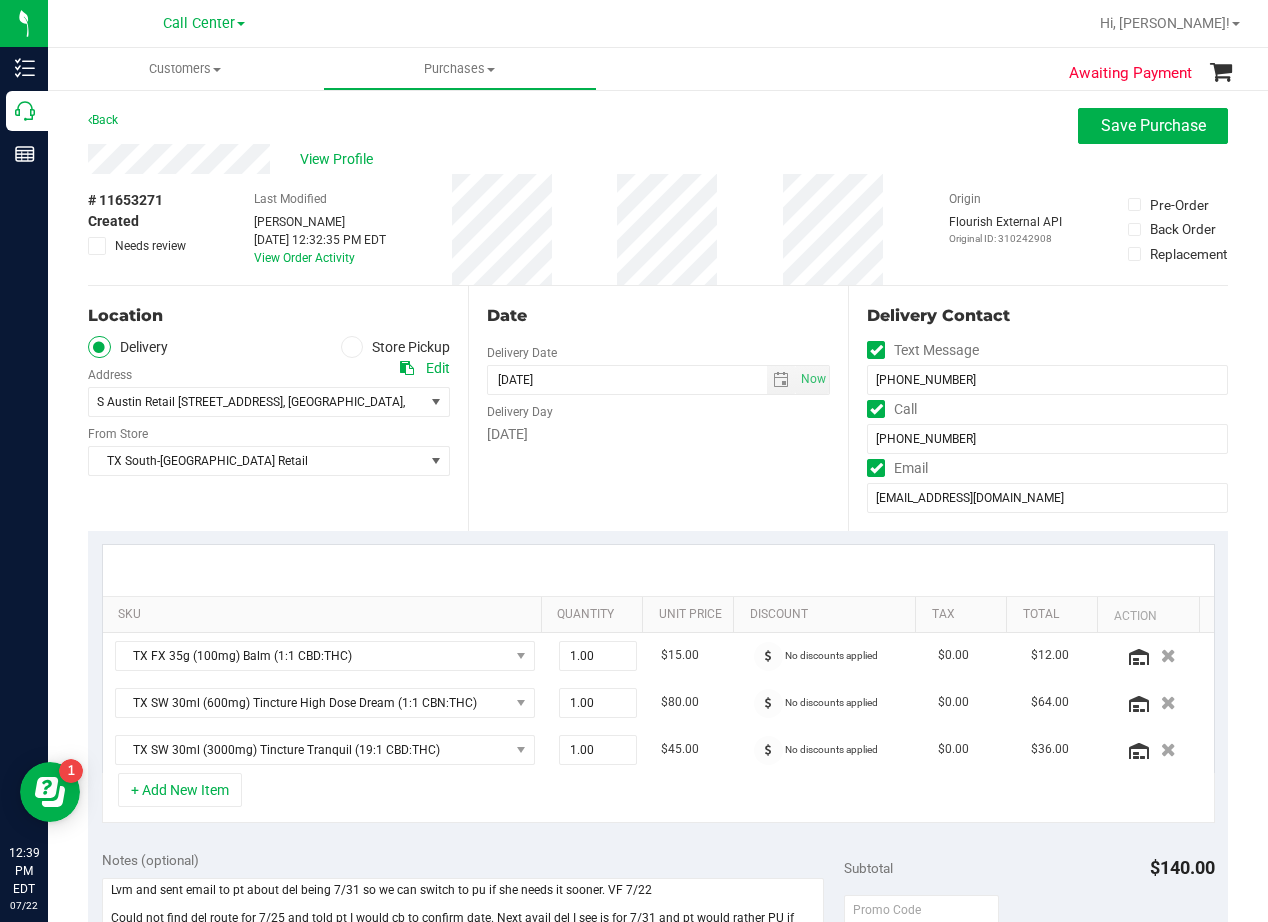 click on "Date" at bounding box center [658, 316] 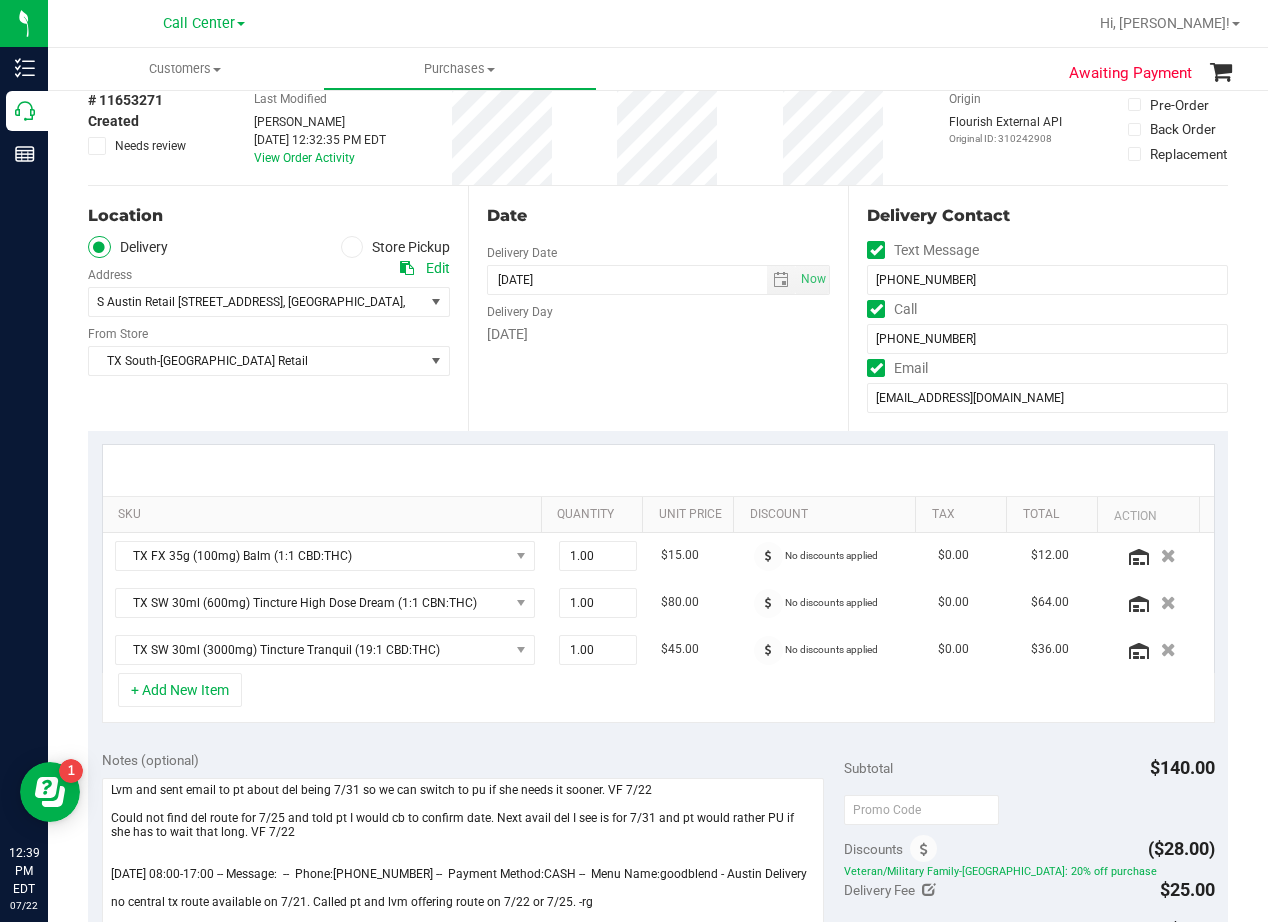 scroll, scrollTop: 0, scrollLeft: 0, axis: both 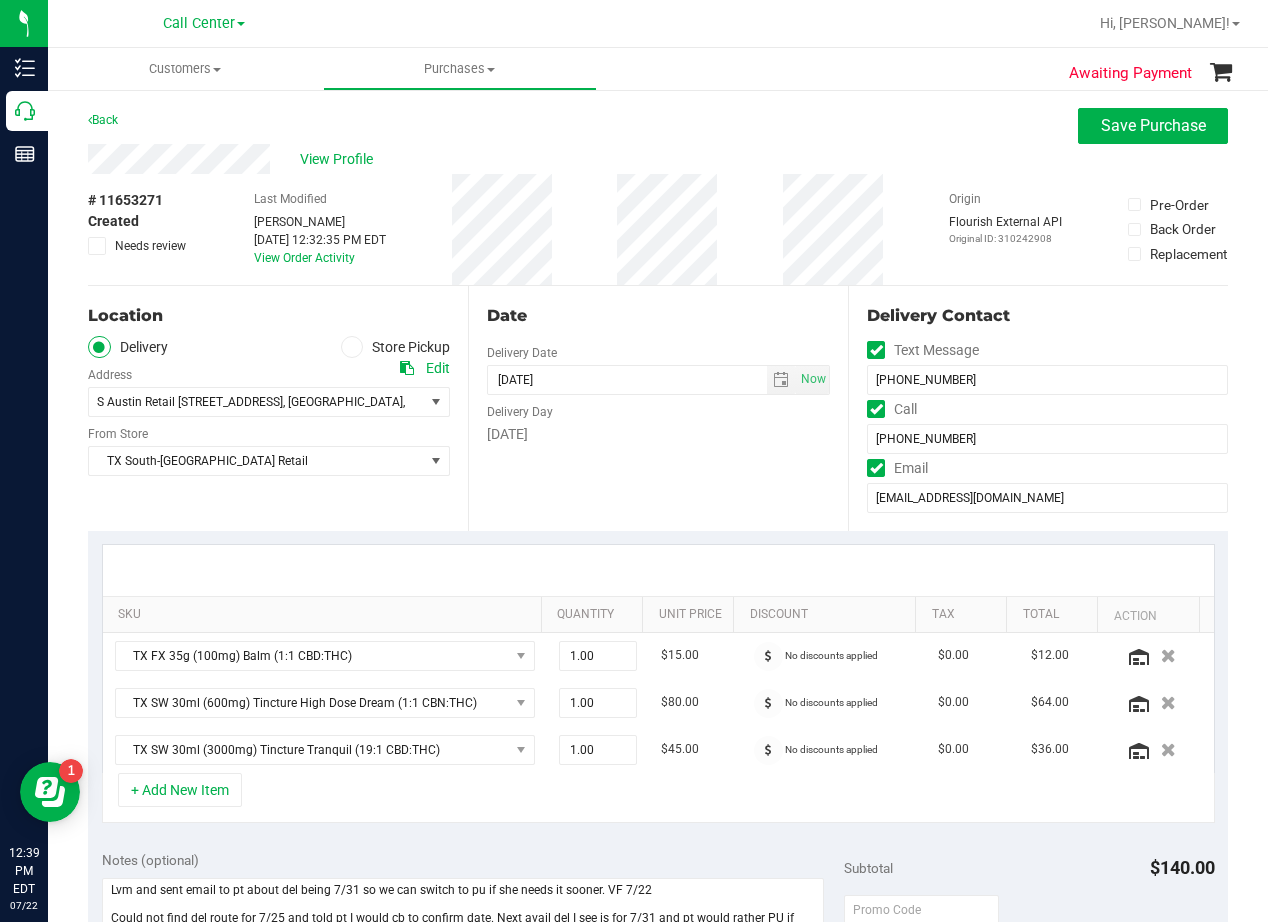click on "Date" at bounding box center [658, 316] 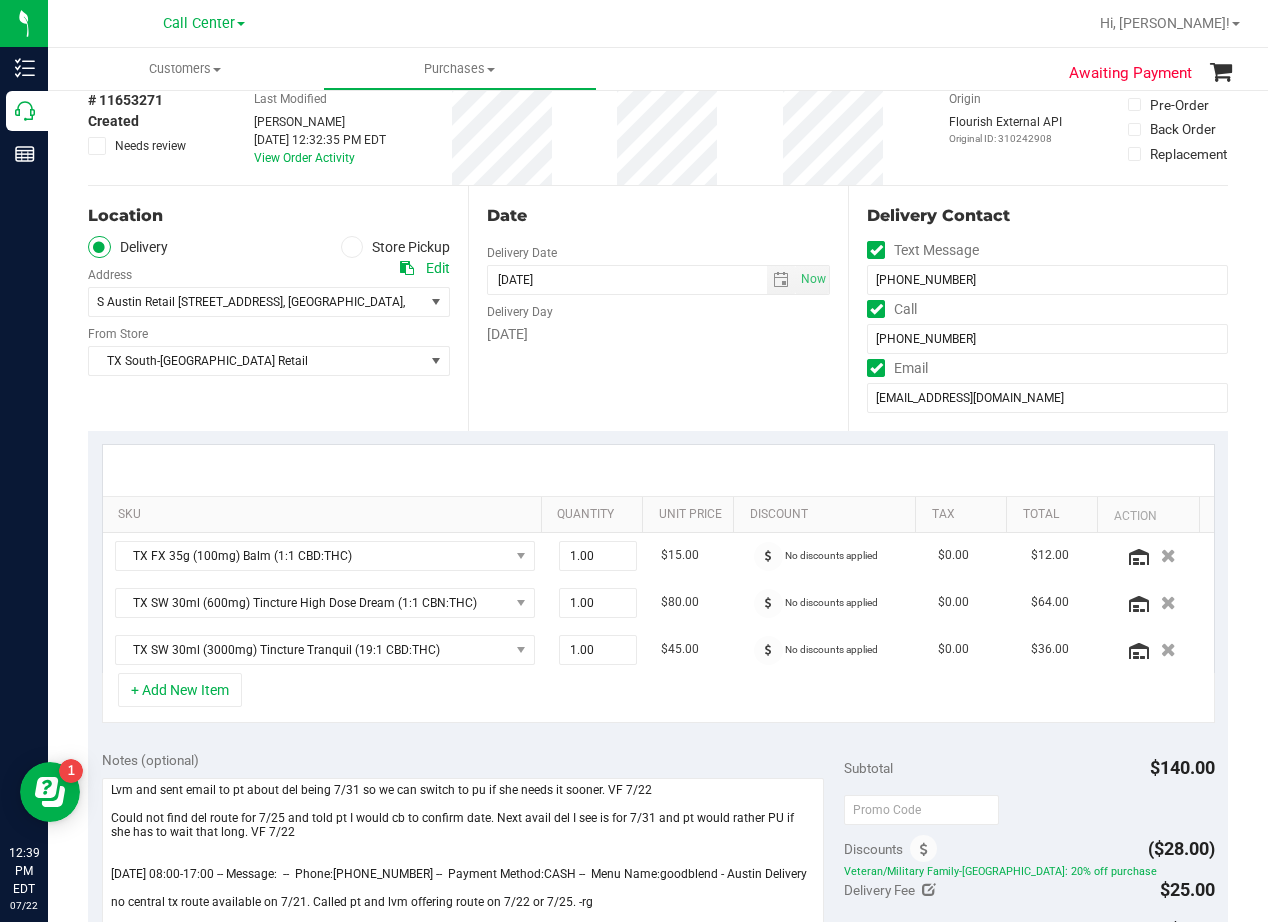 scroll, scrollTop: 0, scrollLeft: 0, axis: both 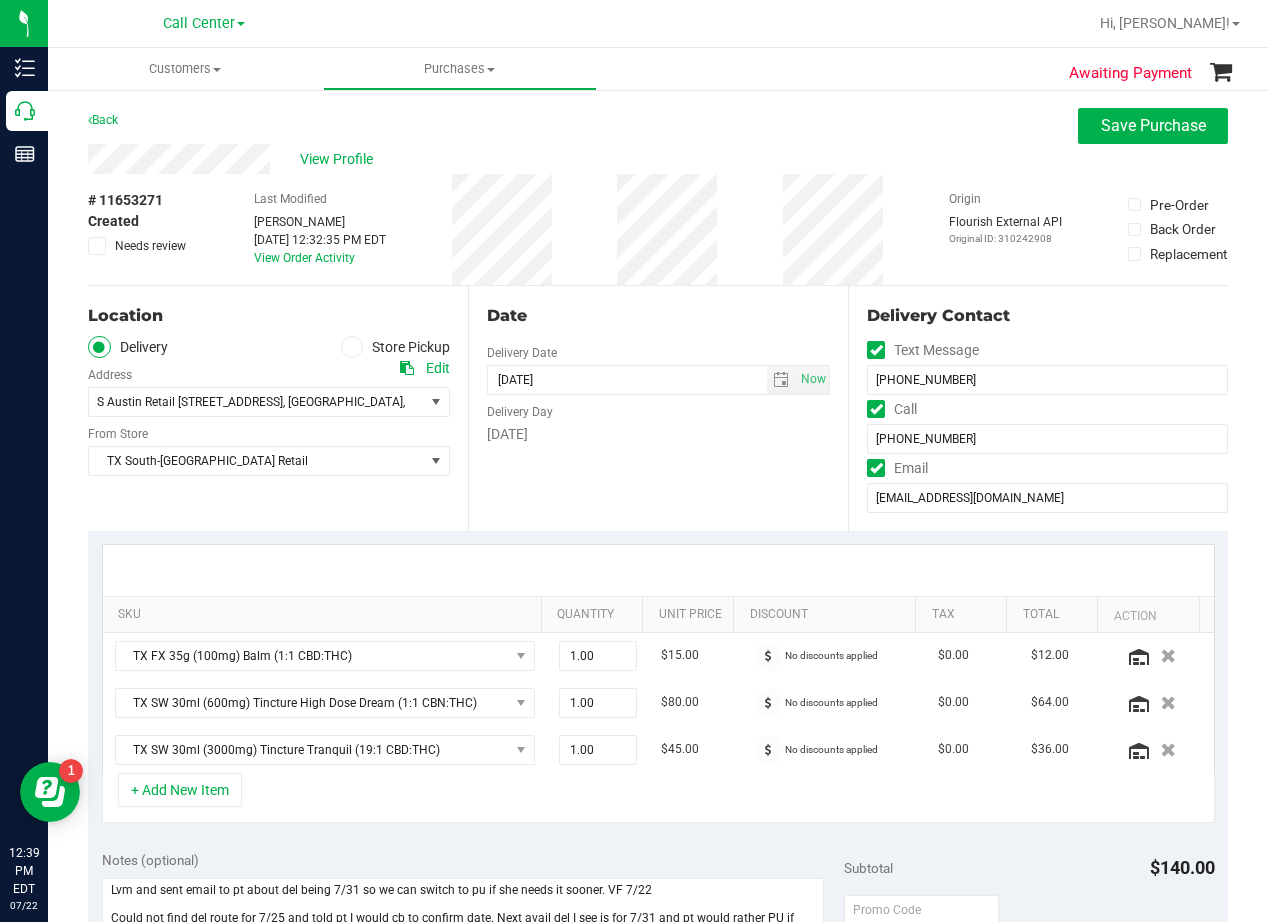 click on "Date" at bounding box center [658, 316] 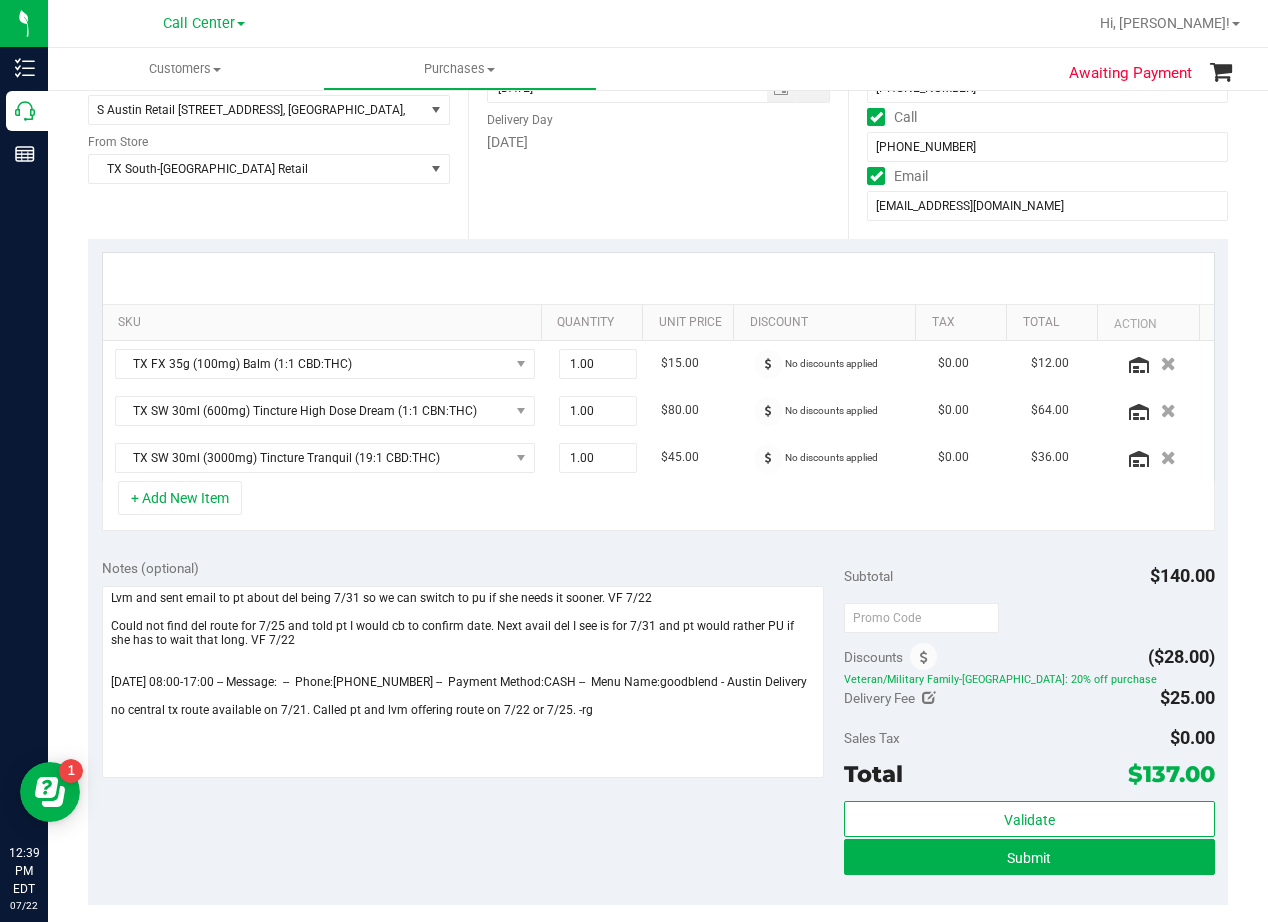 scroll, scrollTop: 300, scrollLeft: 0, axis: vertical 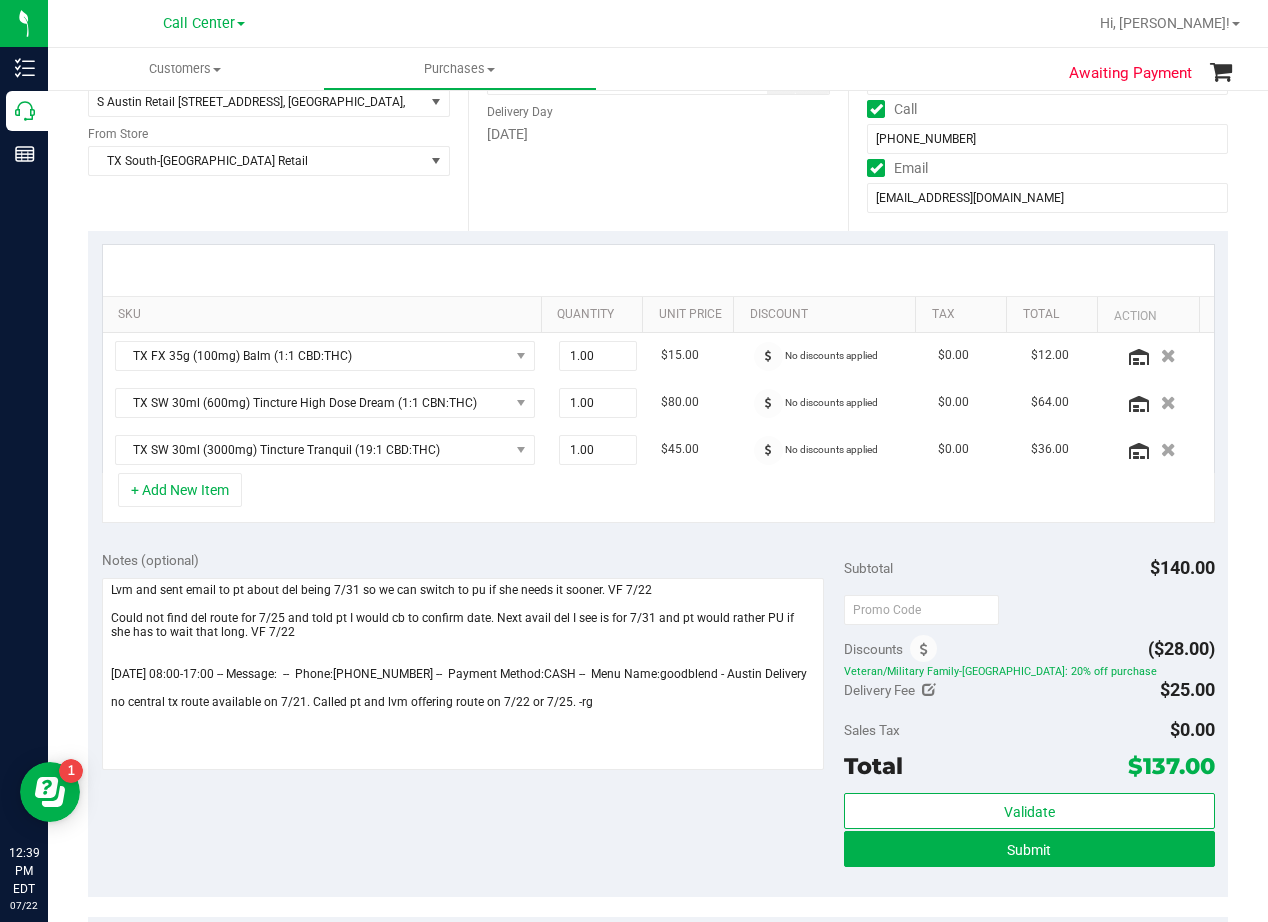 click at bounding box center [929, 690] 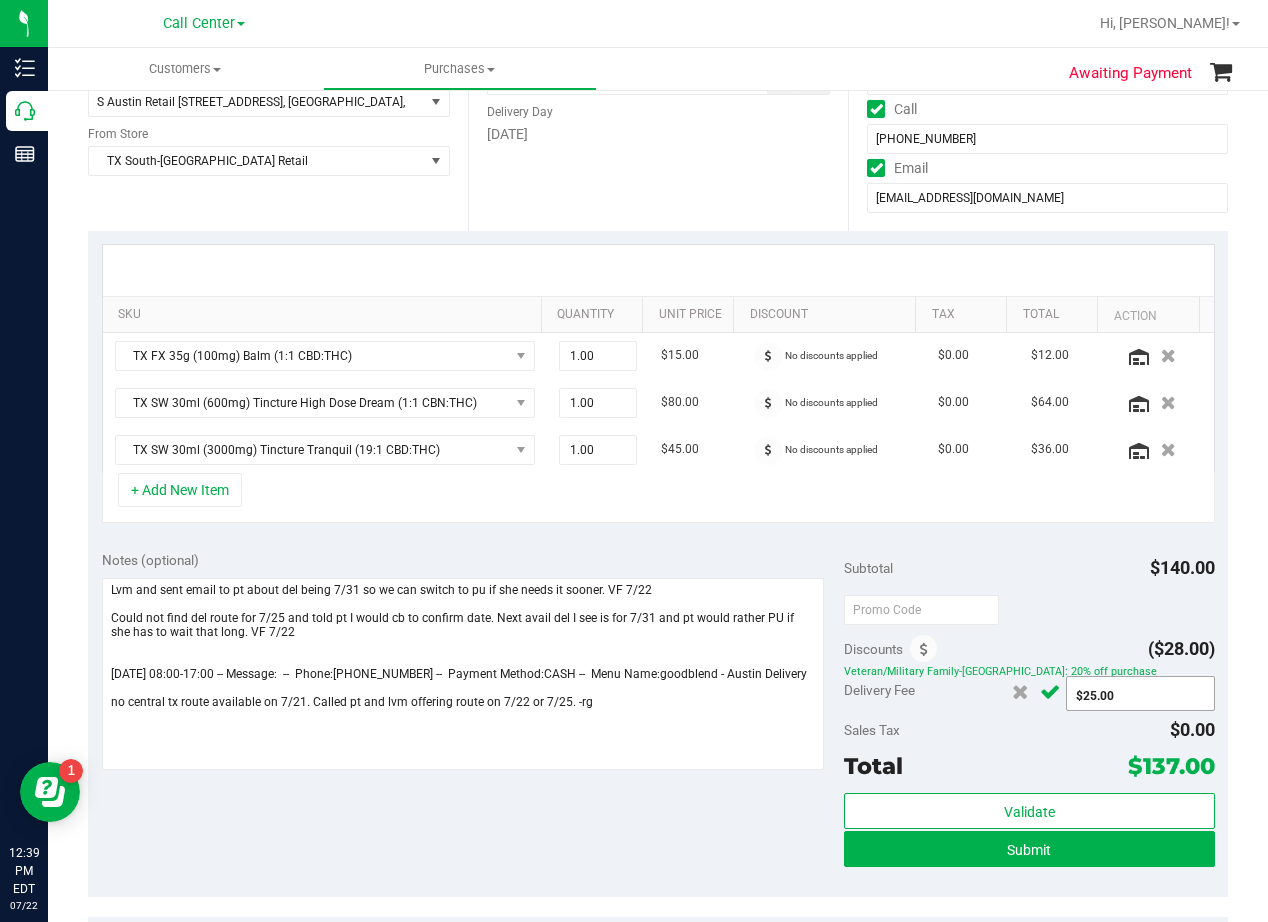 click on "$25.00 25" at bounding box center [1140, 693] 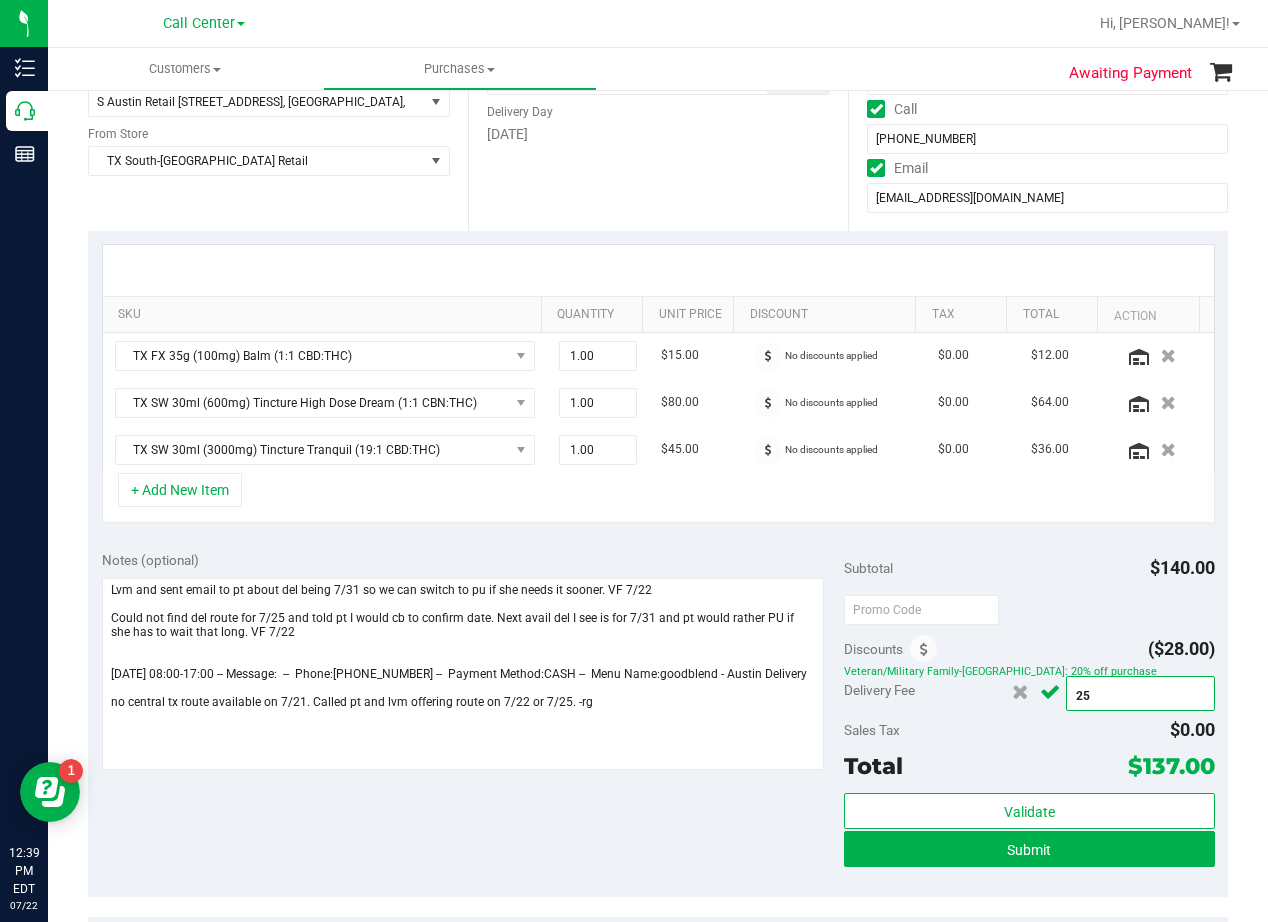 click on "25" at bounding box center [1140, 696] 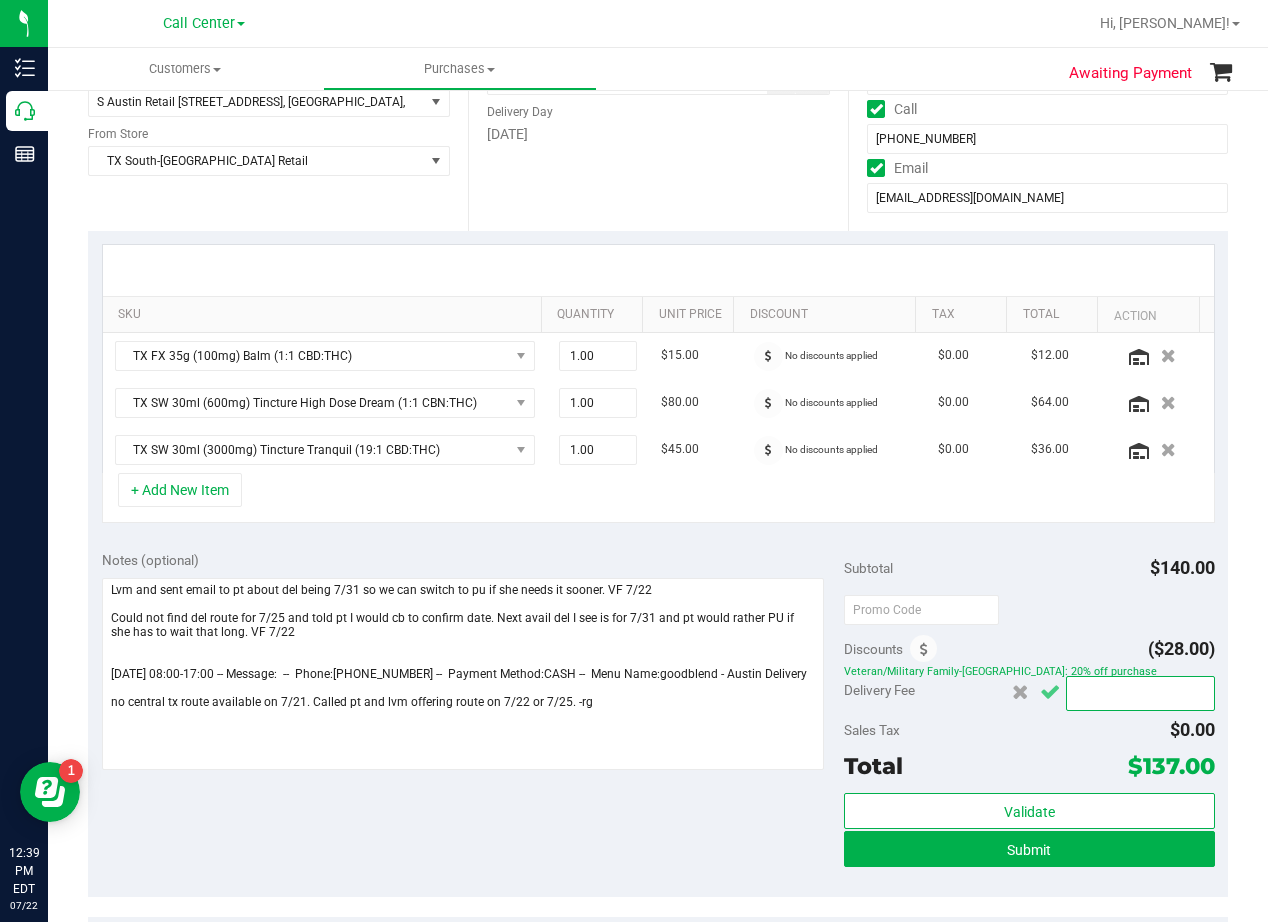 type on "$0.00" 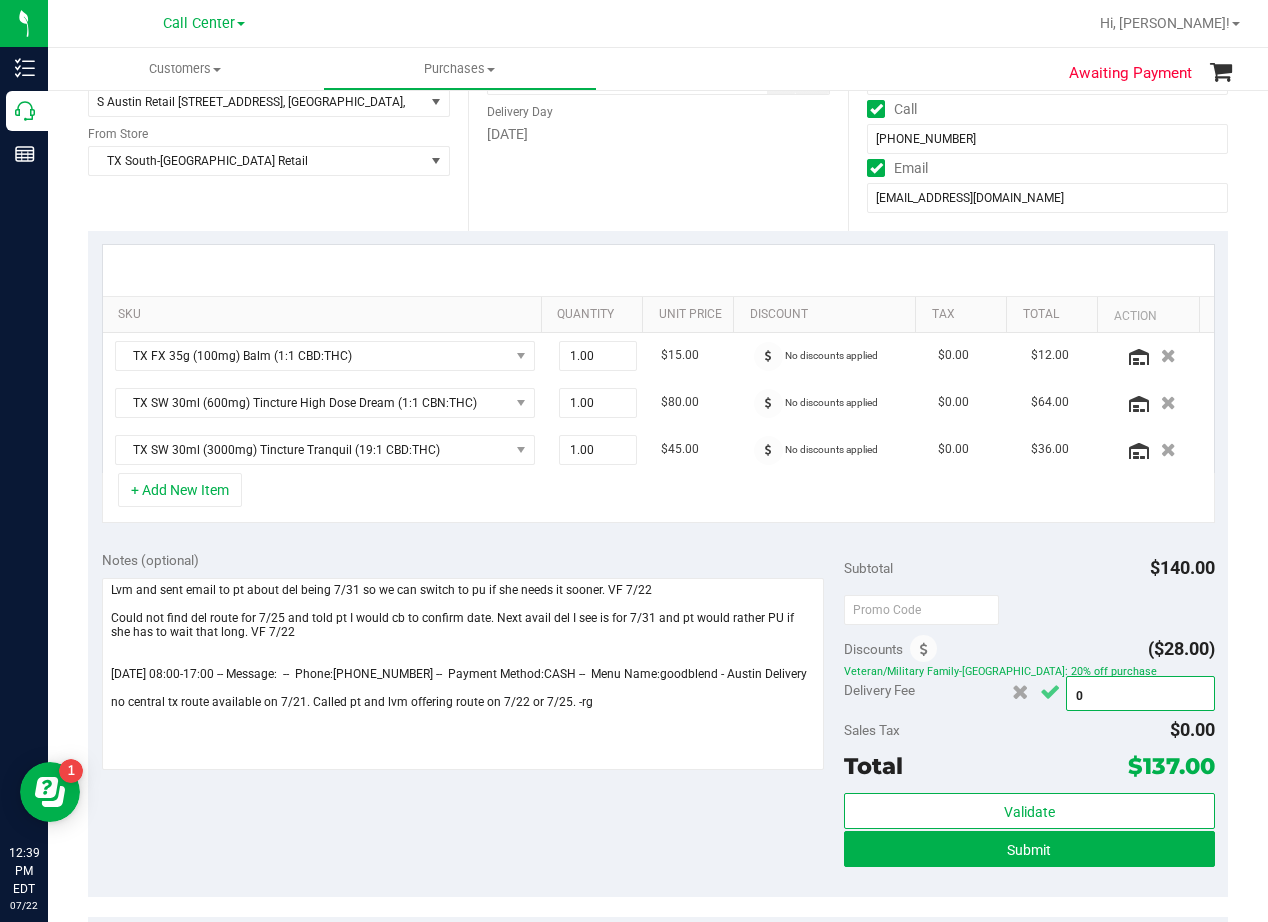 click 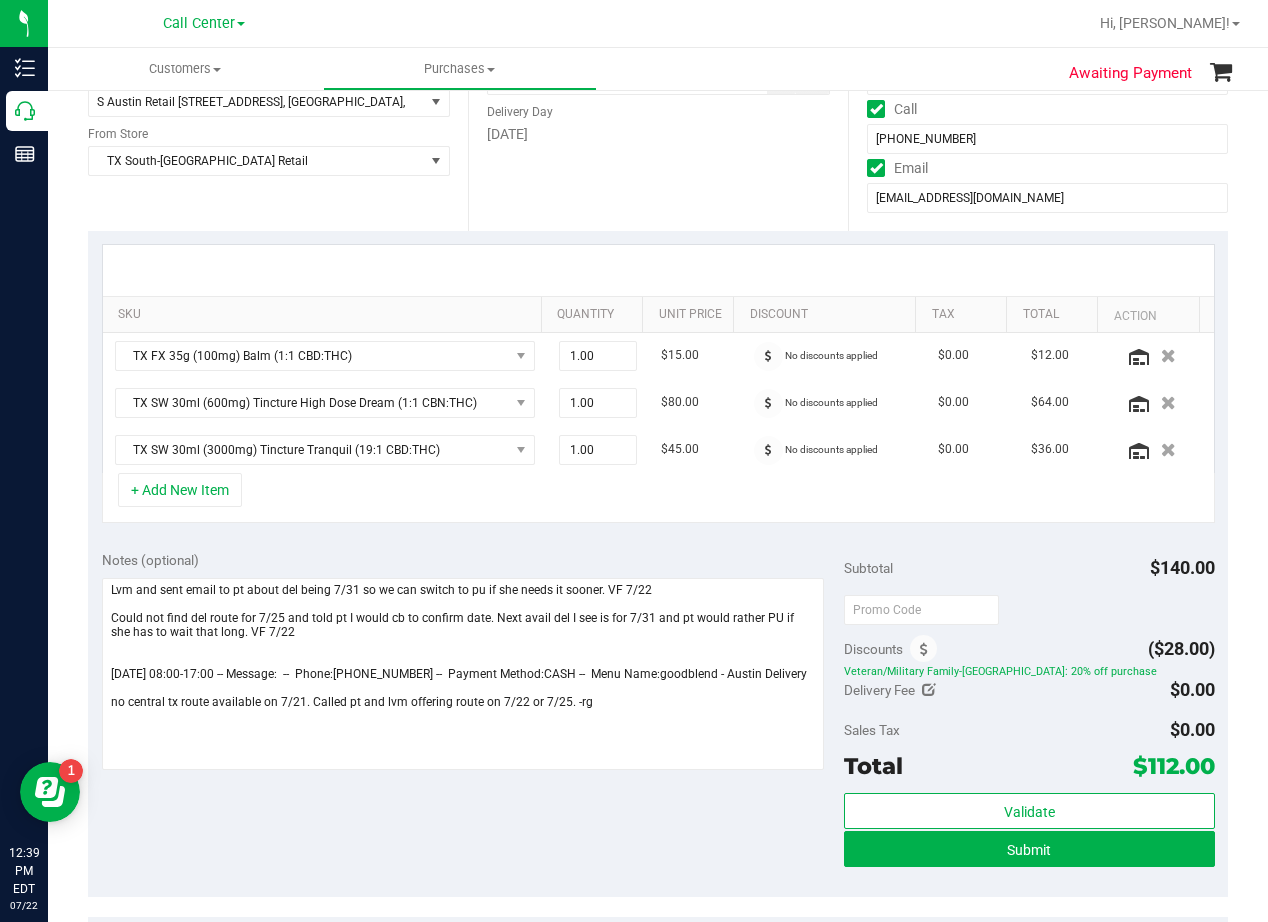 click on "Notes (optional)
Subtotal
$140.00
Discounts
($28.00)
Veteran/Military Family-TX:
20%
off
purchase
Delivery Fee
$0.00 0
$0.00
Sales Tax" at bounding box center (658, 717) 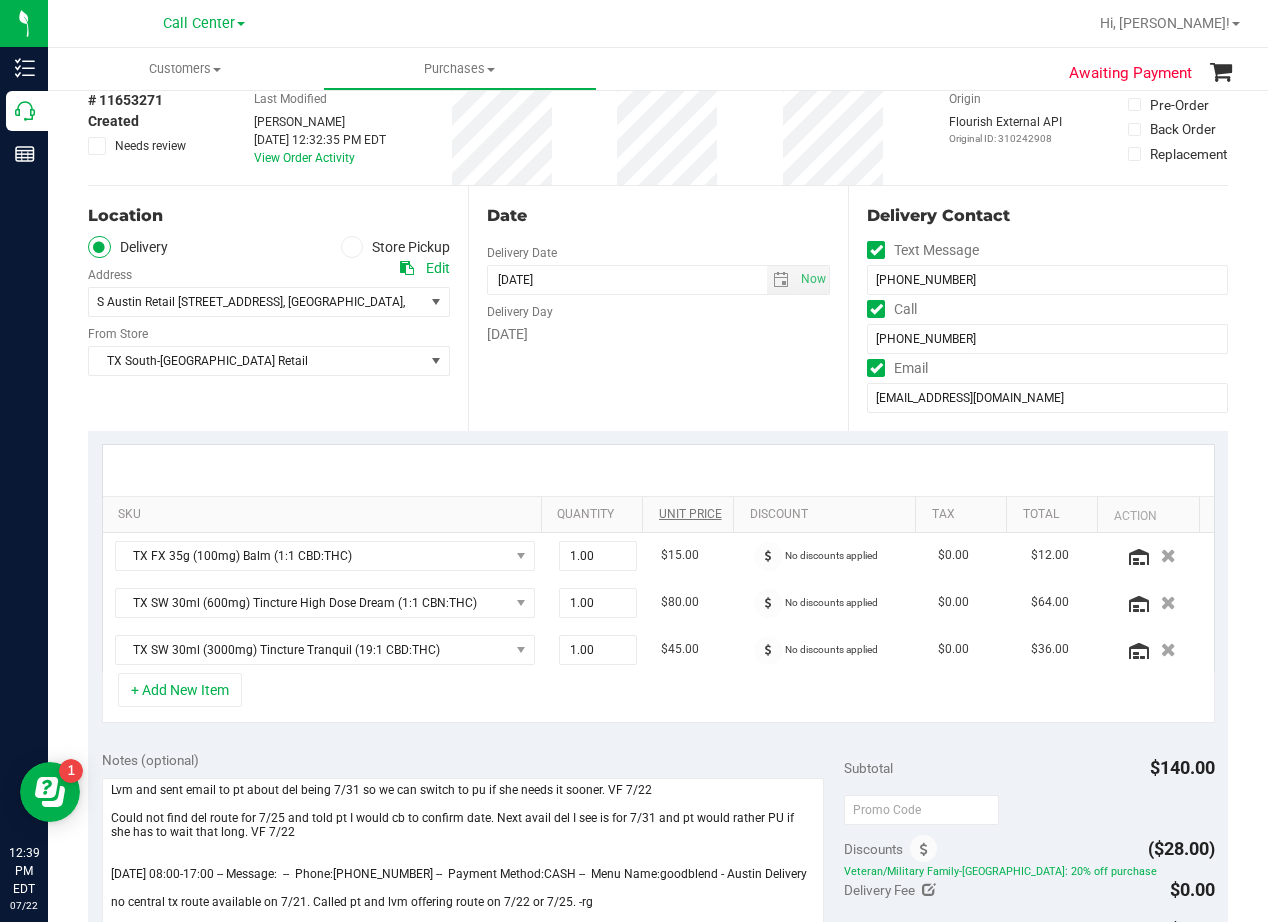 scroll, scrollTop: 0, scrollLeft: 0, axis: both 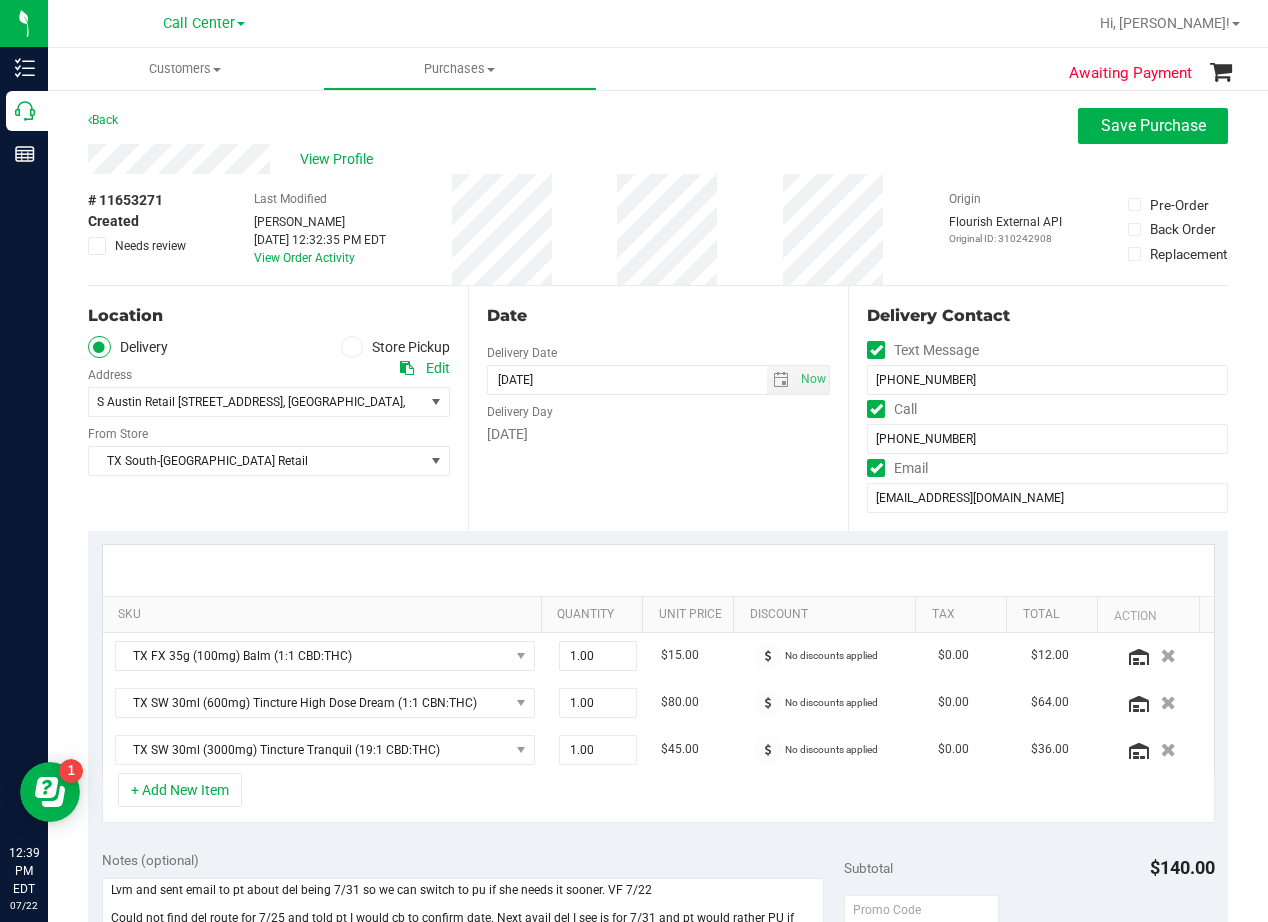 click on "Date" at bounding box center (658, 316) 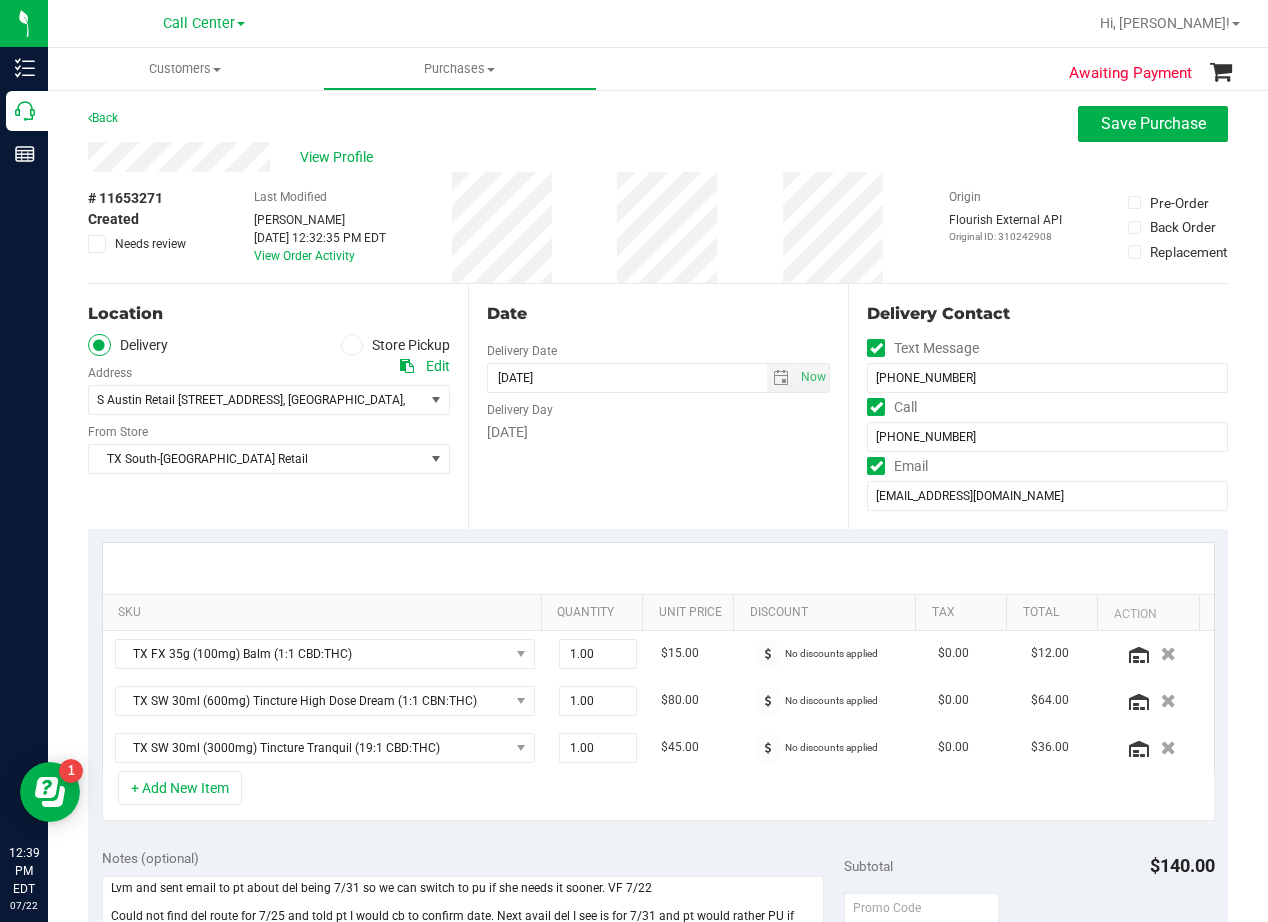 scroll, scrollTop: 0, scrollLeft: 0, axis: both 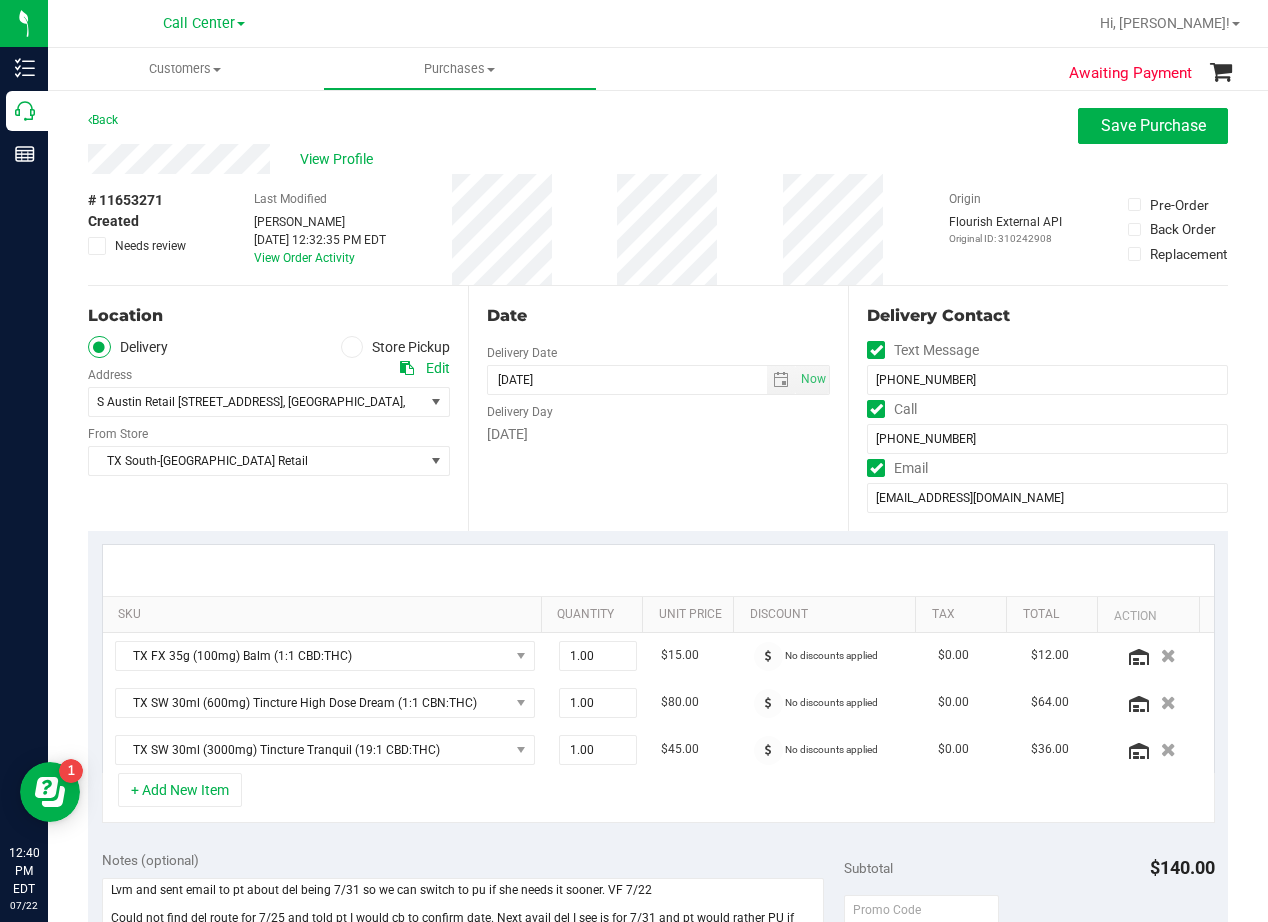 click on "# 11653271
Created
Needs review
Last Modified
Victoria Ferrazza
Jul 22, 2025 12:32:35 PM EDT
View Order Activity
Origin
Flourish External API
Original ID: 310242908
Pre-Order
Back Order
Replacement" at bounding box center [658, 229] 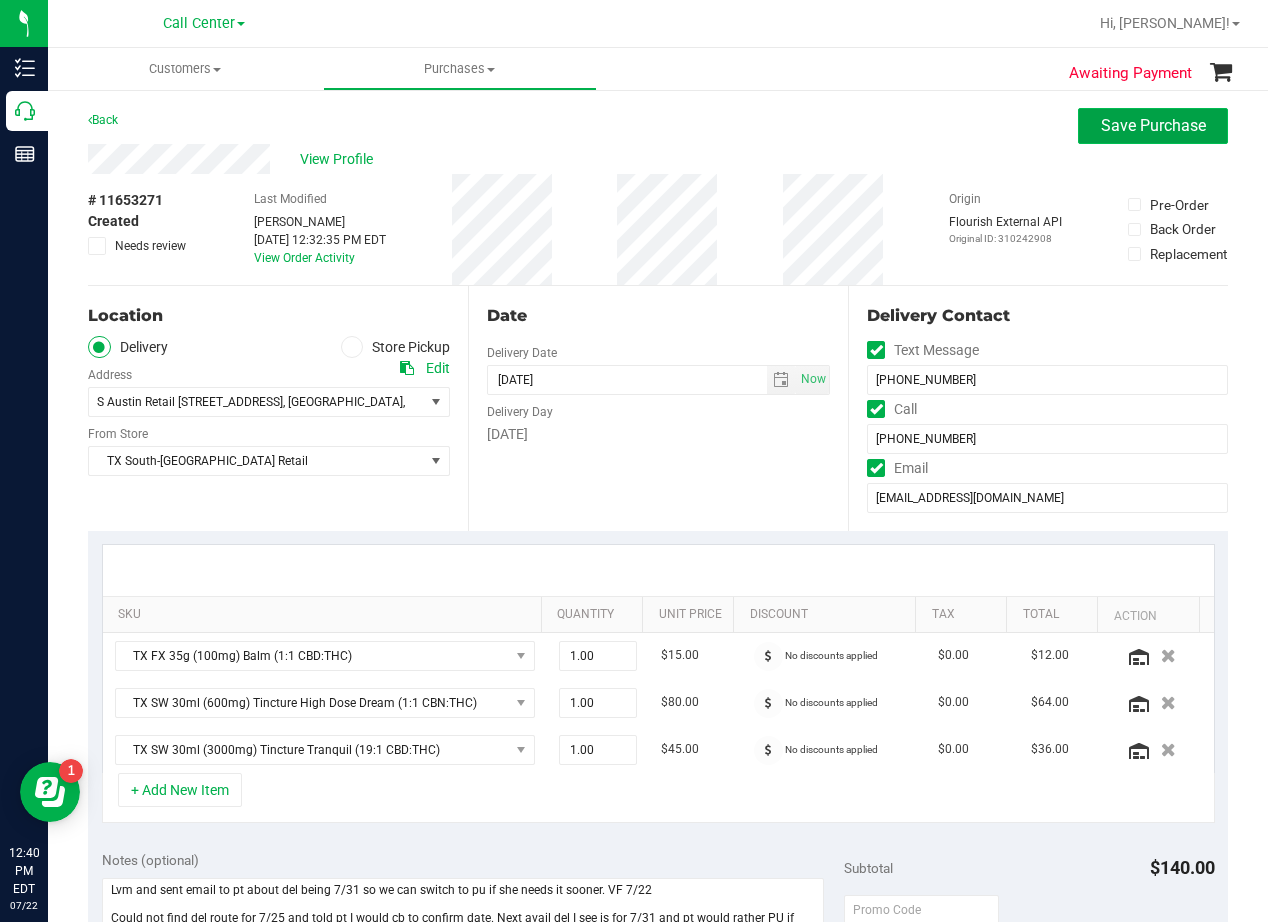 click on "Save Purchase" at bounding box center (1153, 126) 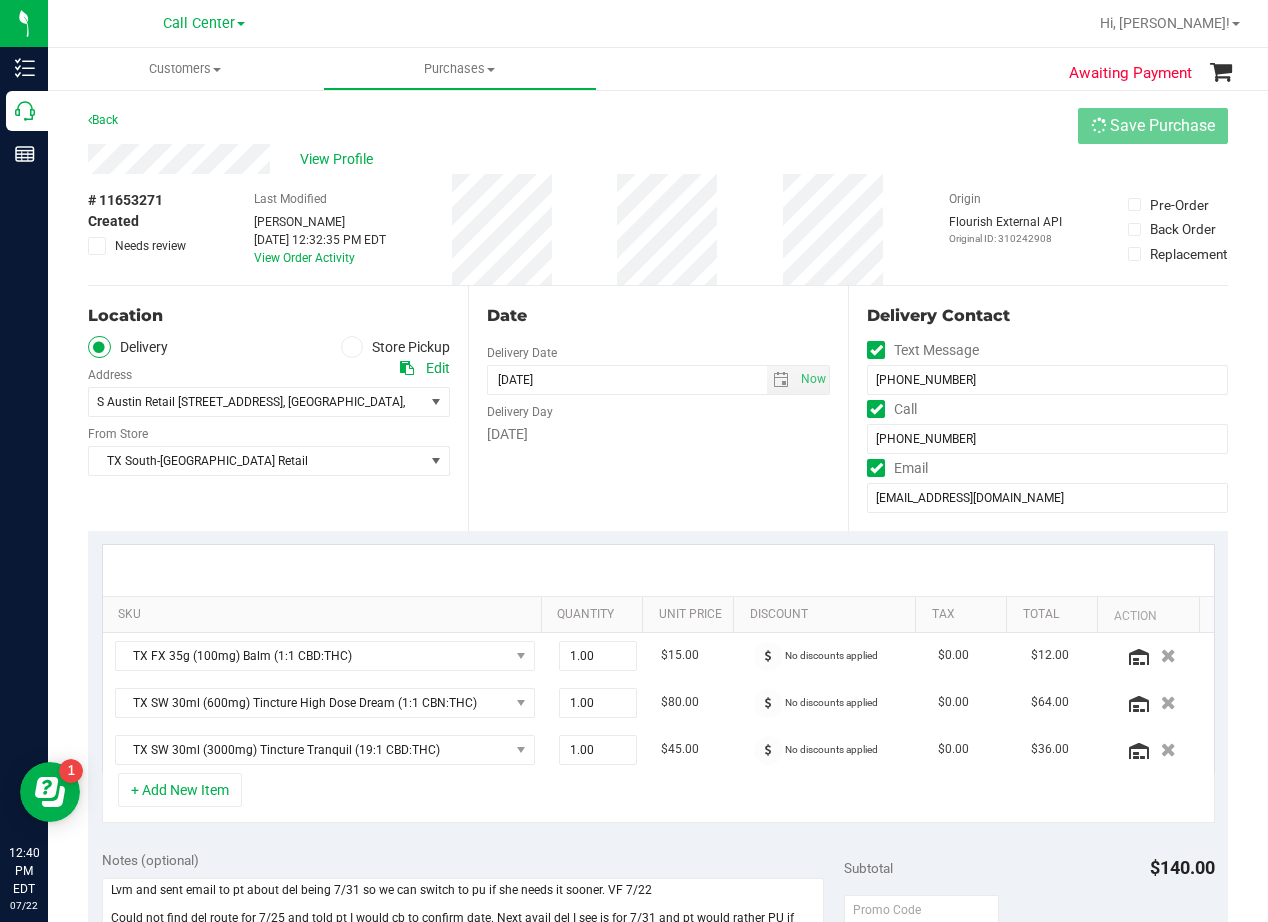 click on "View Profile" at bounding box center [658, 159] 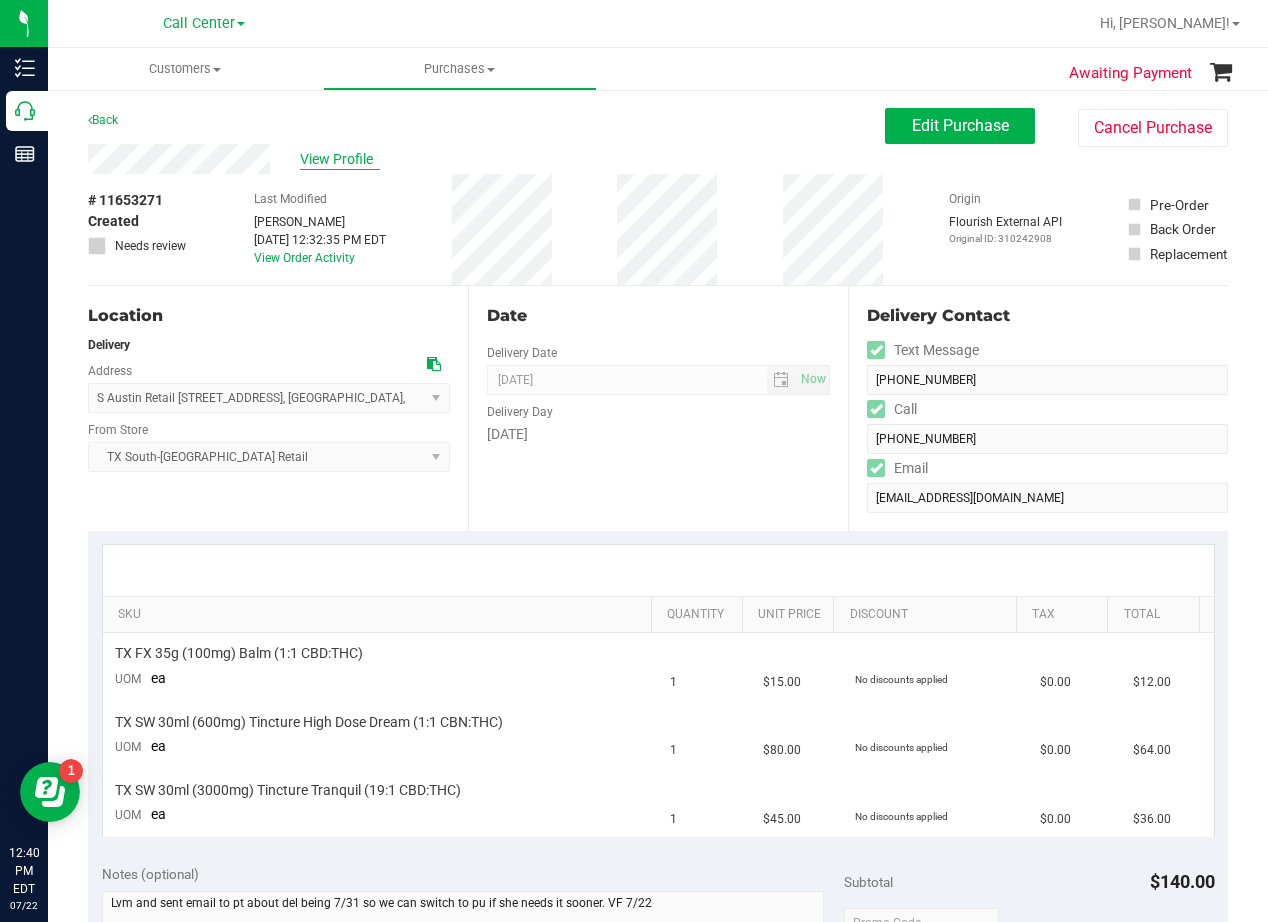 click on "View Profile" at bounding box center [340, 159] 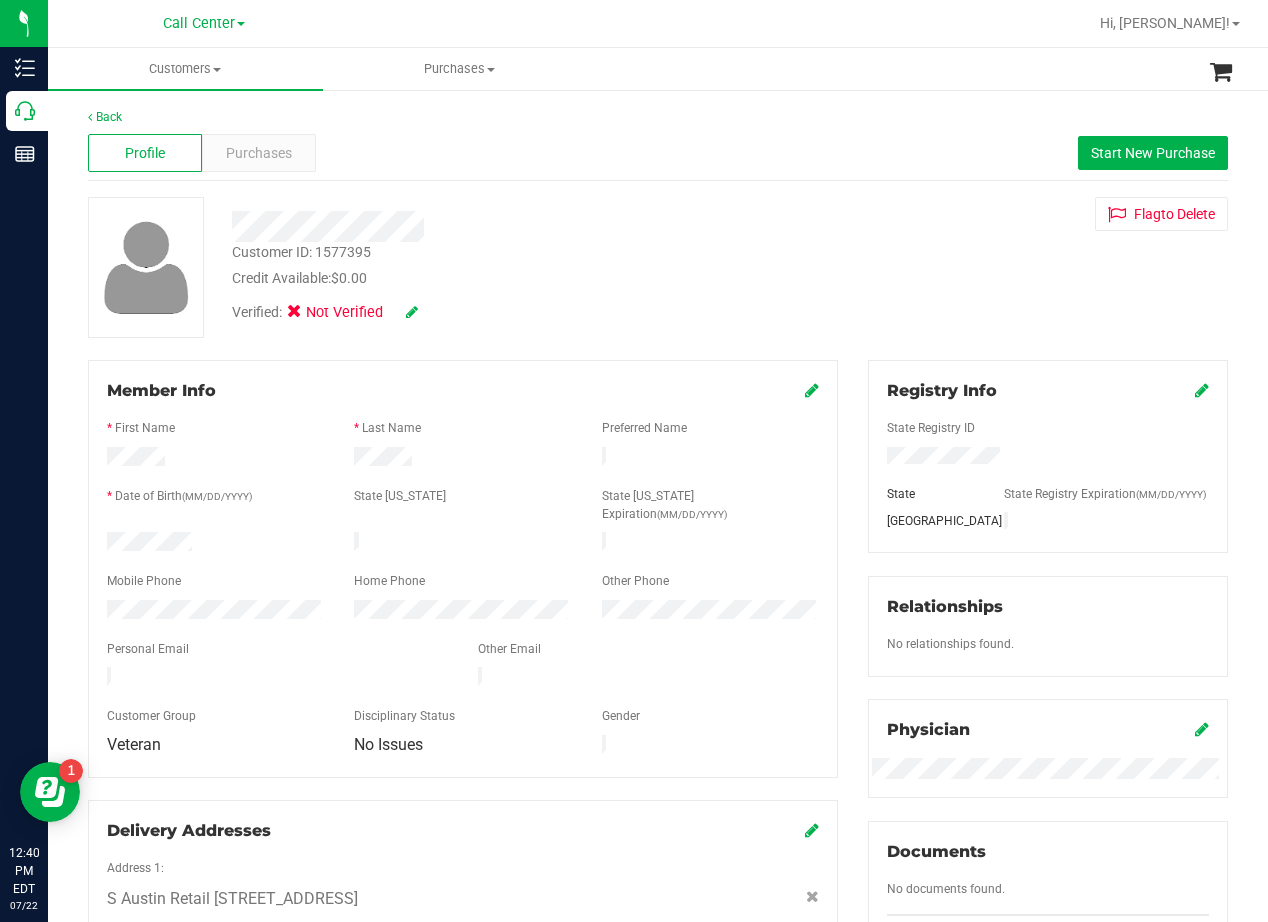 scroll, scrollTop: 100, scrollLeft: 0, axis: vertical 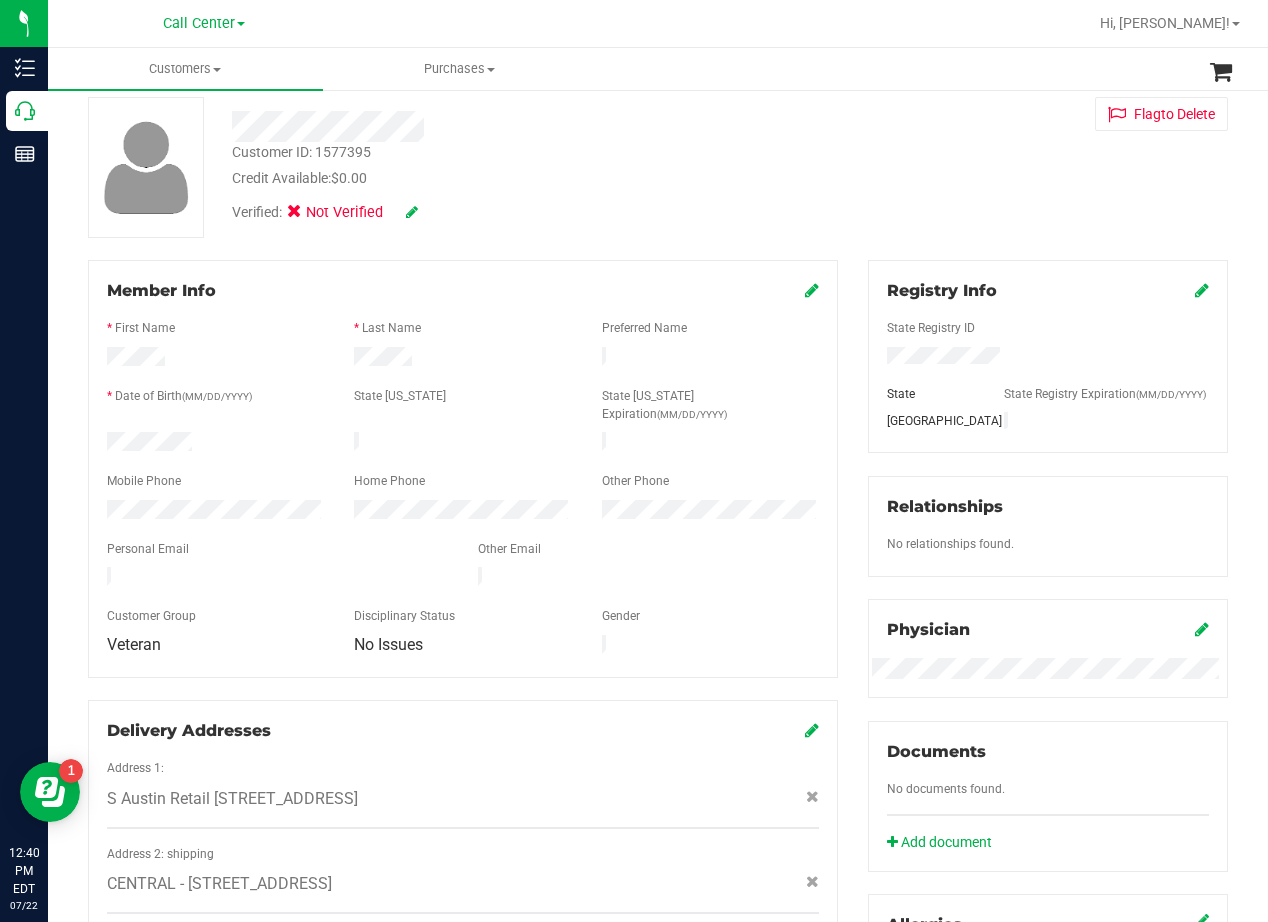 click at bounding box center (812, 290) 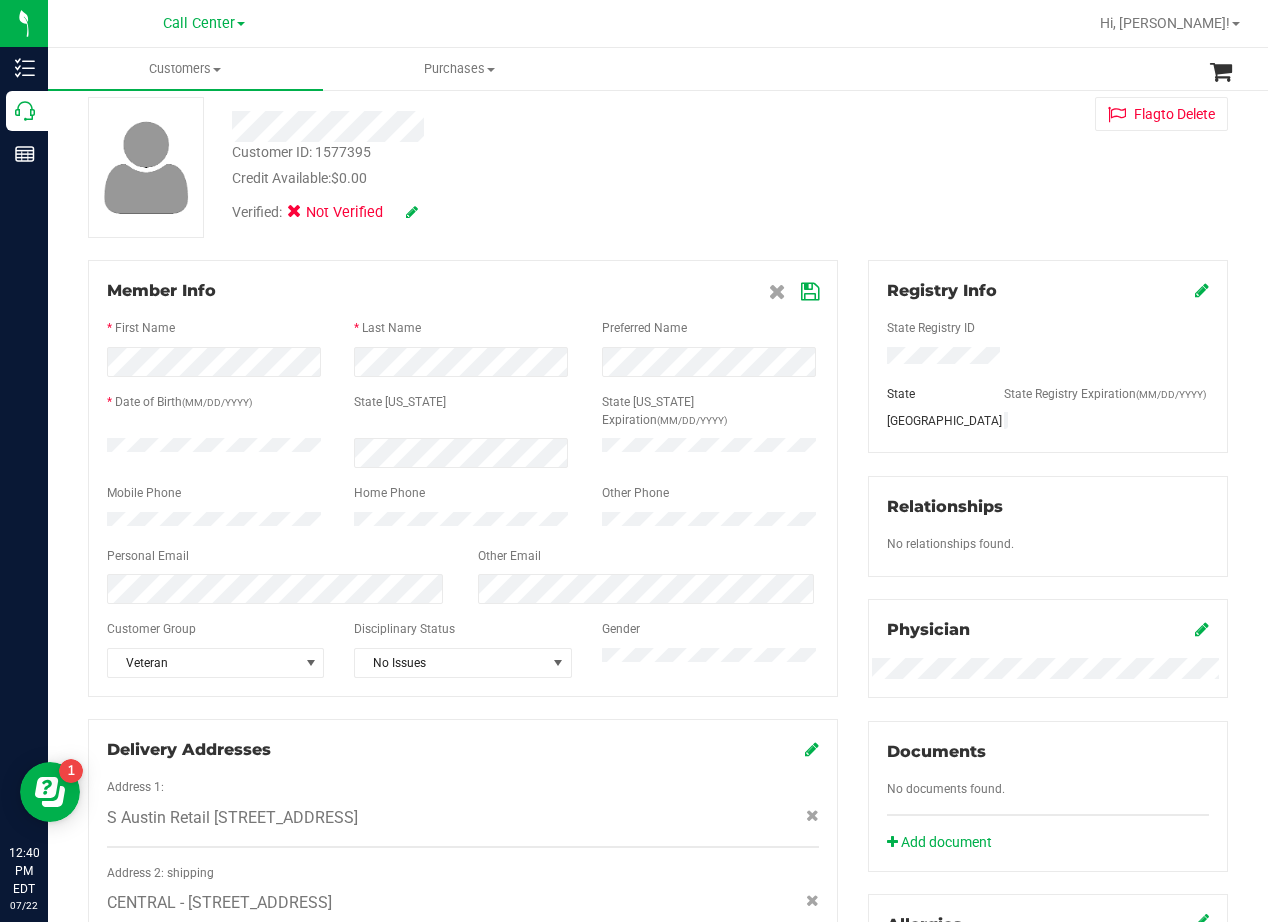 click on "Credit Available:
$0.00" at bounding box center [509, 178] 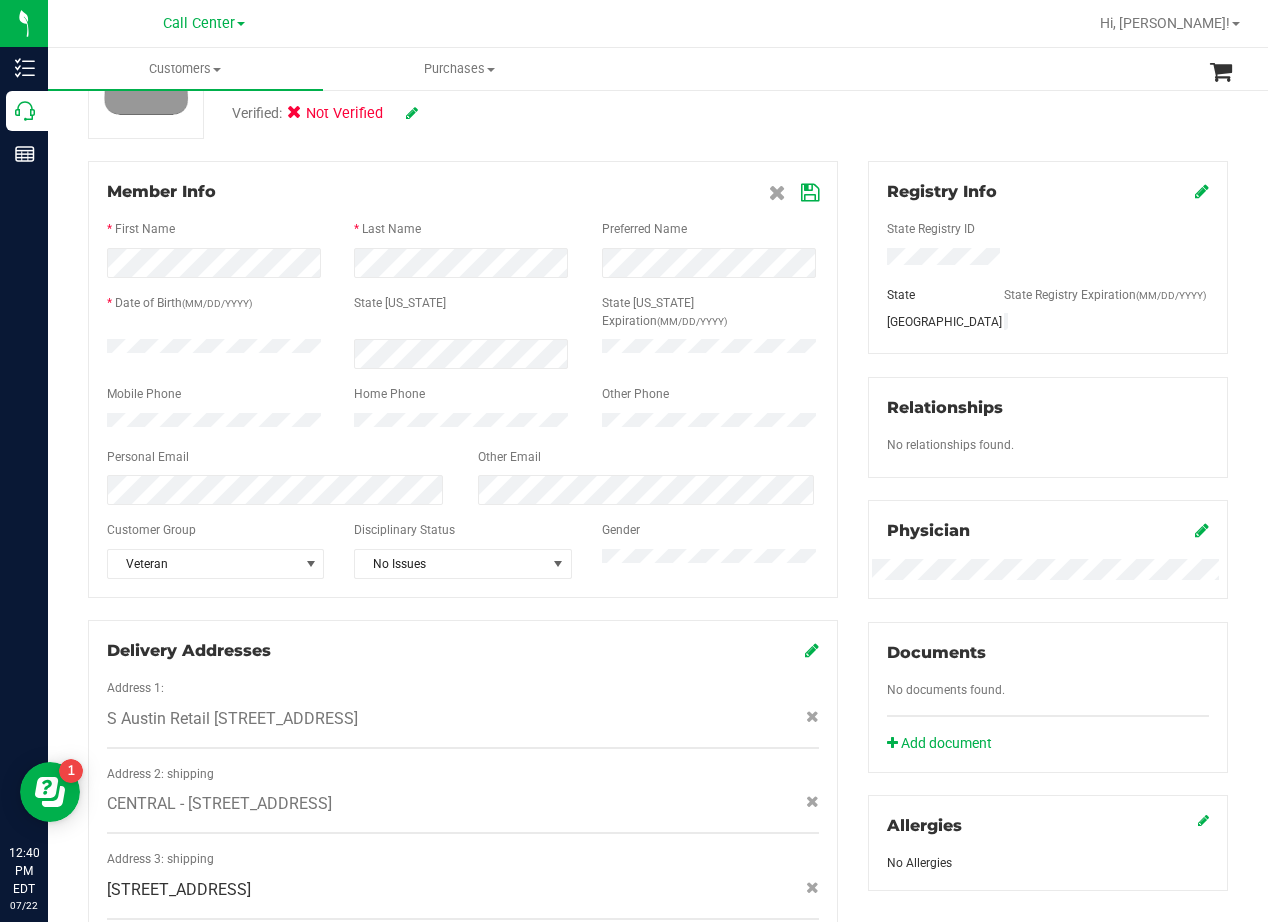 scroll, scrollTop: 200, scrollLeft: 0, axis: vertical 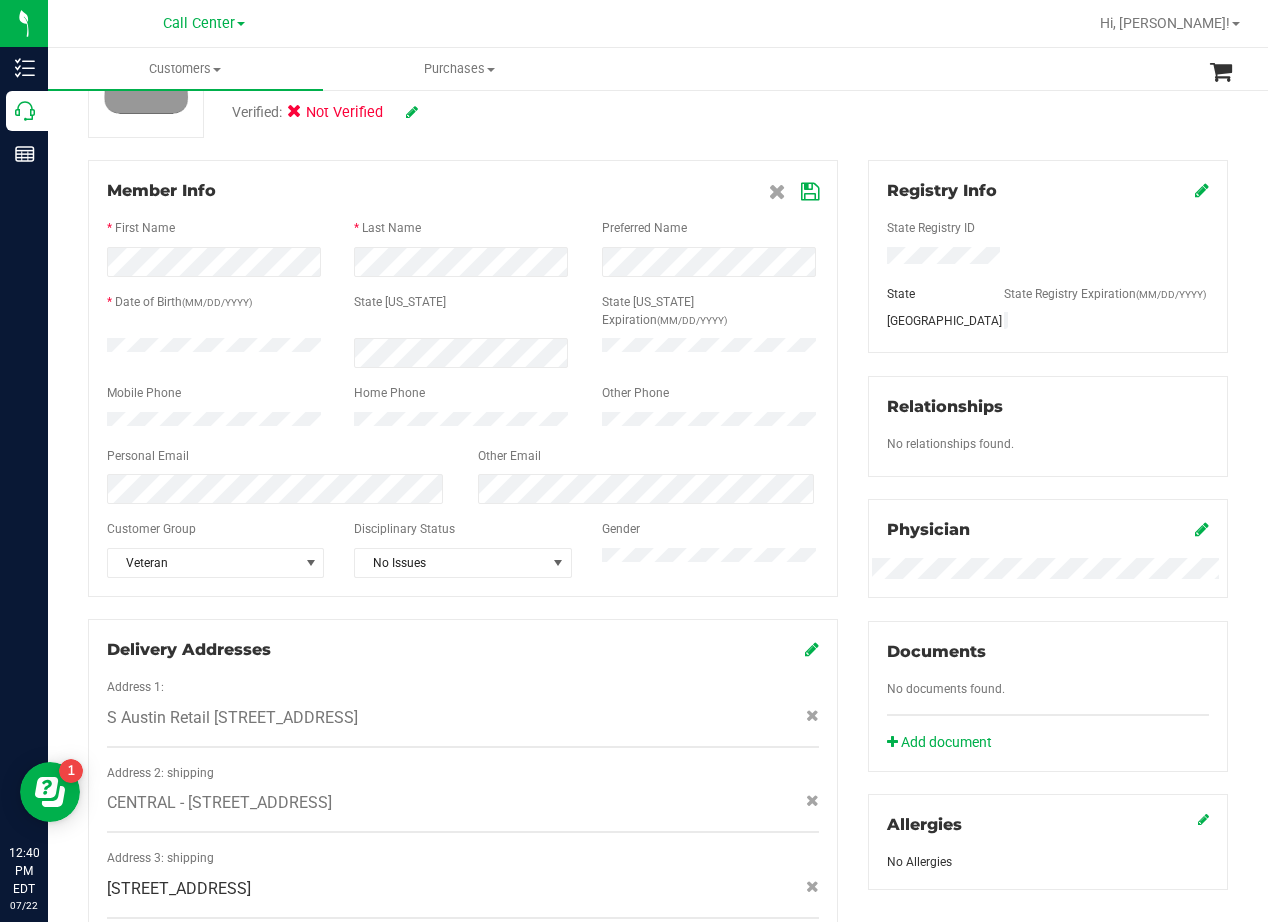 click at bounding box center (463, 409) 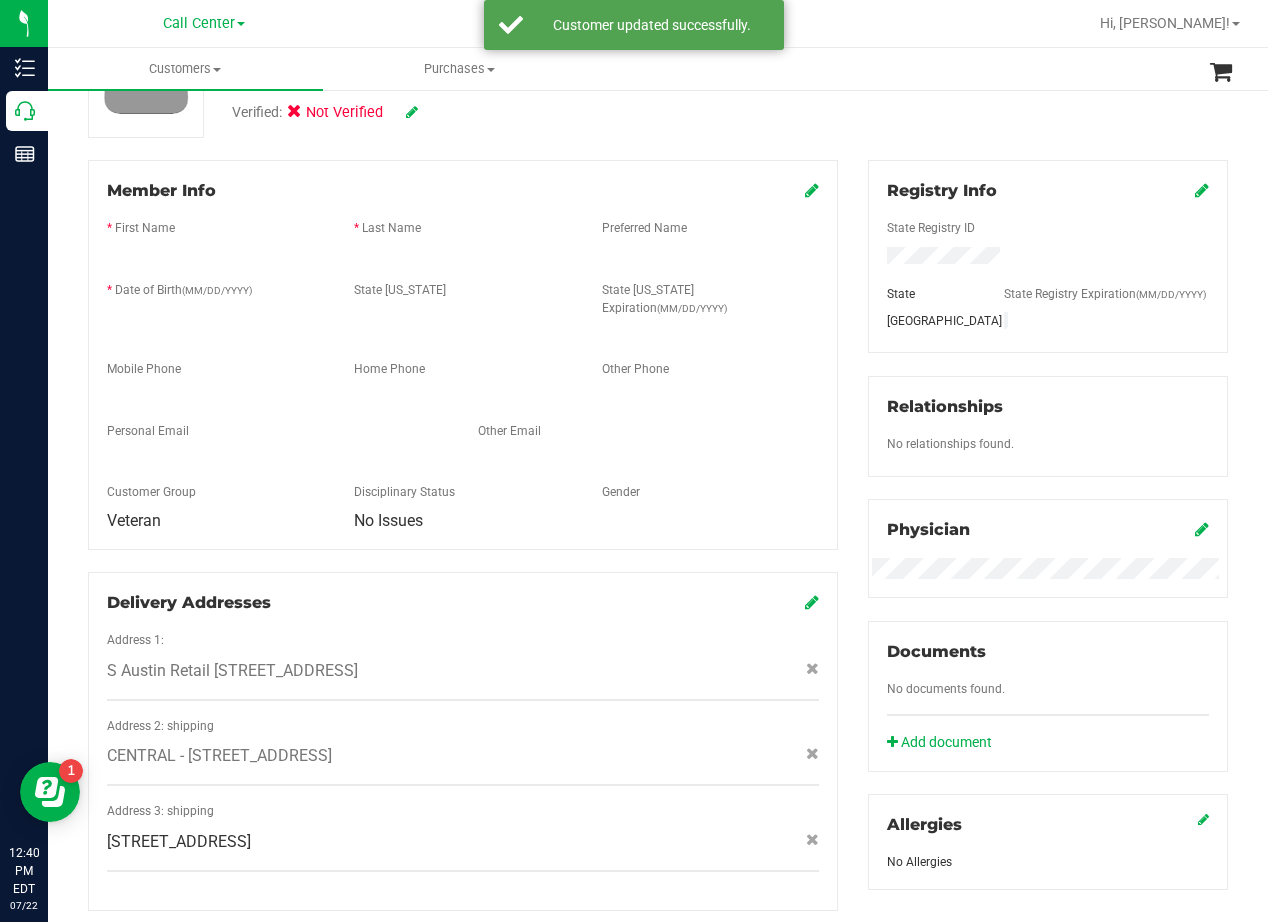 click on "Member Info
*
First Name
*
Last Name
Preferred Name
*
Date of Birth
(MM/DD/YYYY)
State [US_STATE]
State [US_STATE] Expiration
(MM/DD/YYYY)" at bounding box center [463, 535] 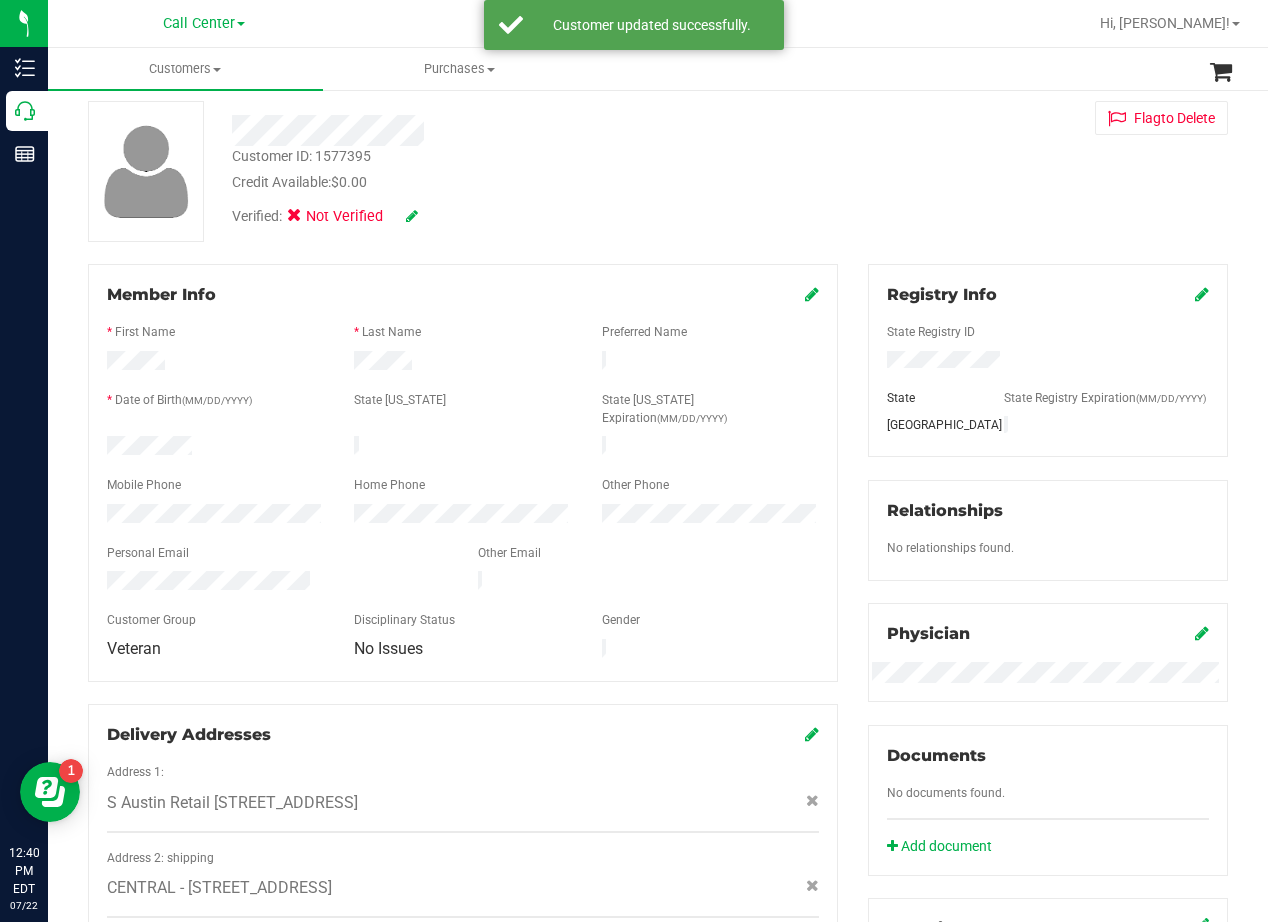 scroll, scrollTop: 0, scrollLeft: 0, axis: both 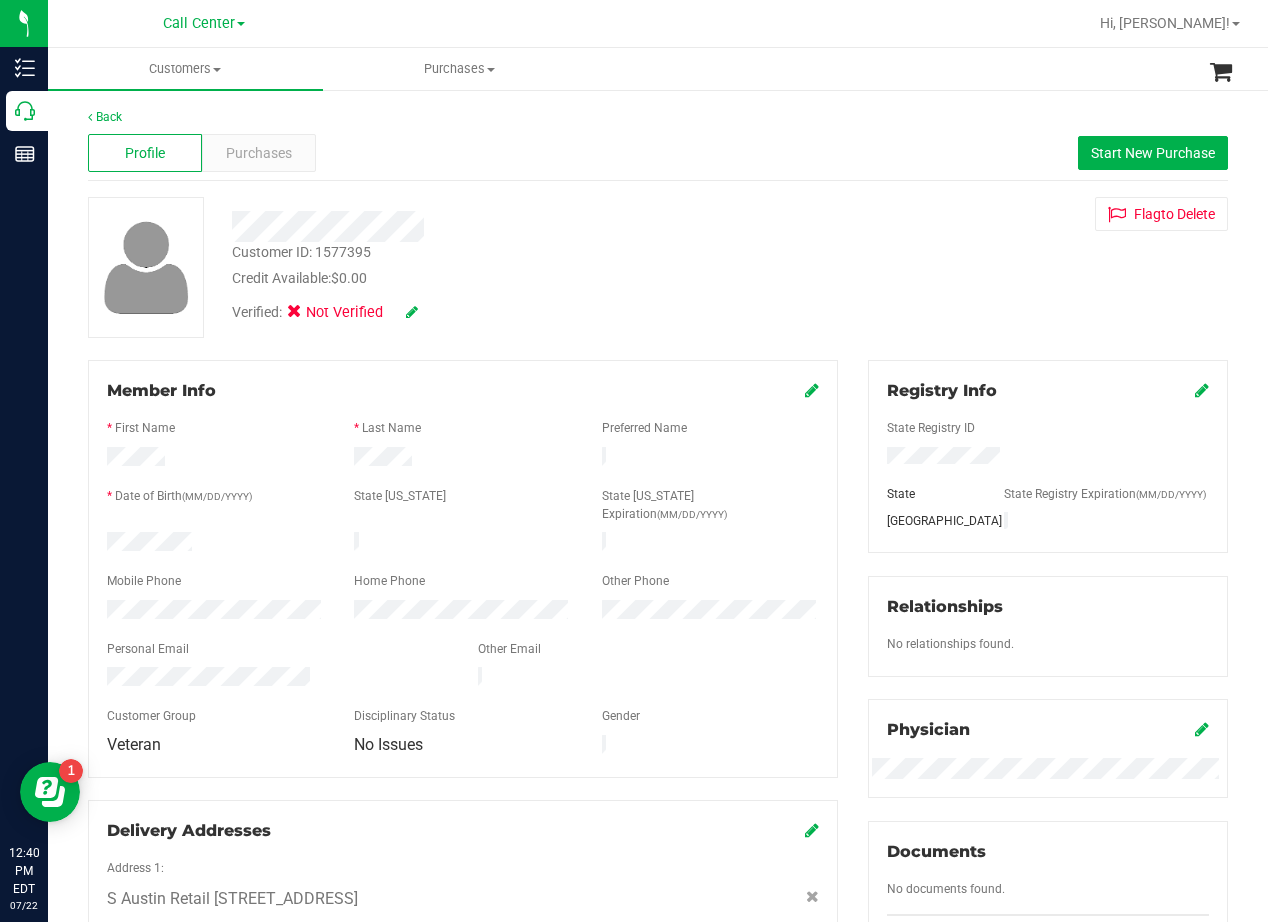 click on "Verified:
Not Verified" at bounding box center (509, 311) 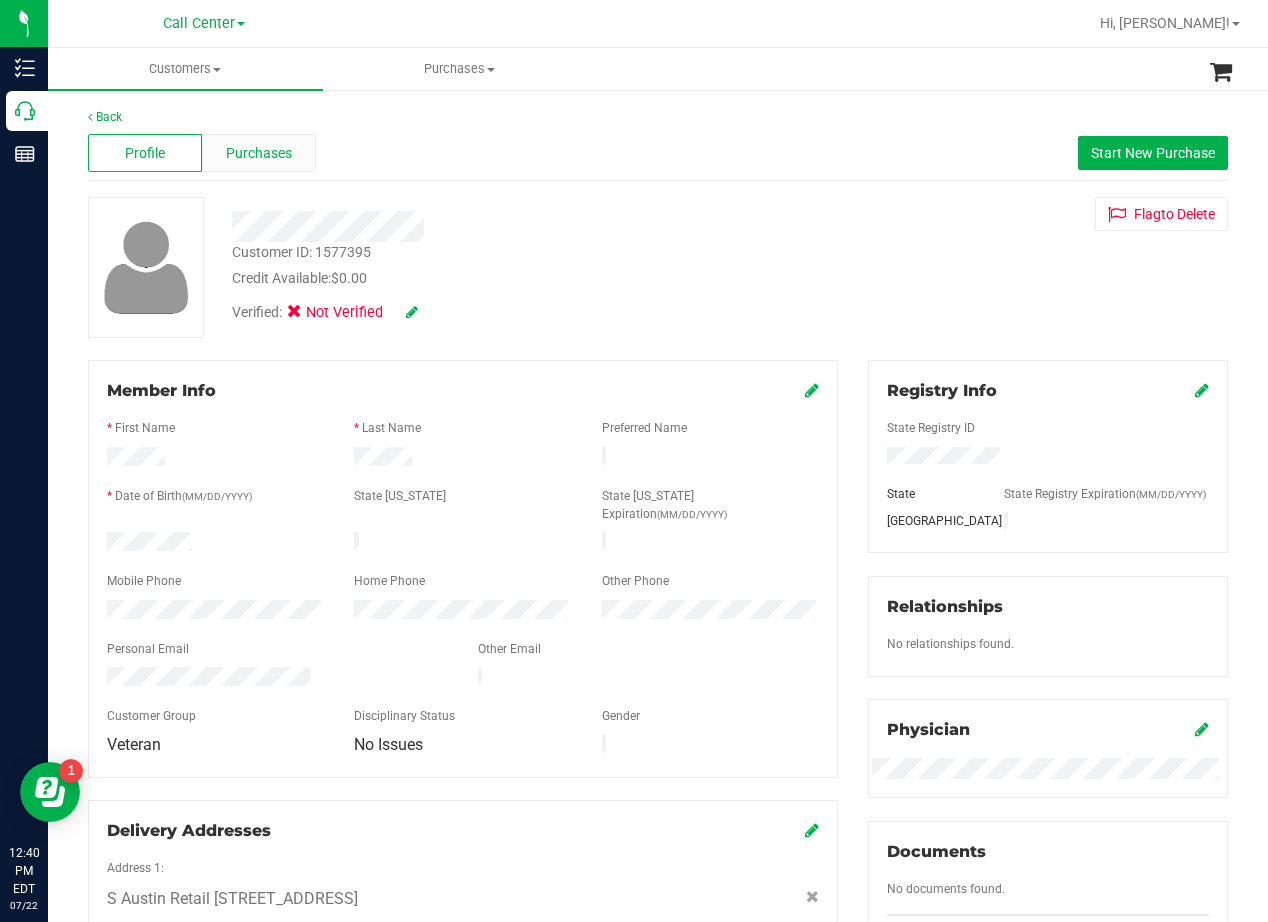 click on "Purchases" at bounding box center (259, 153) 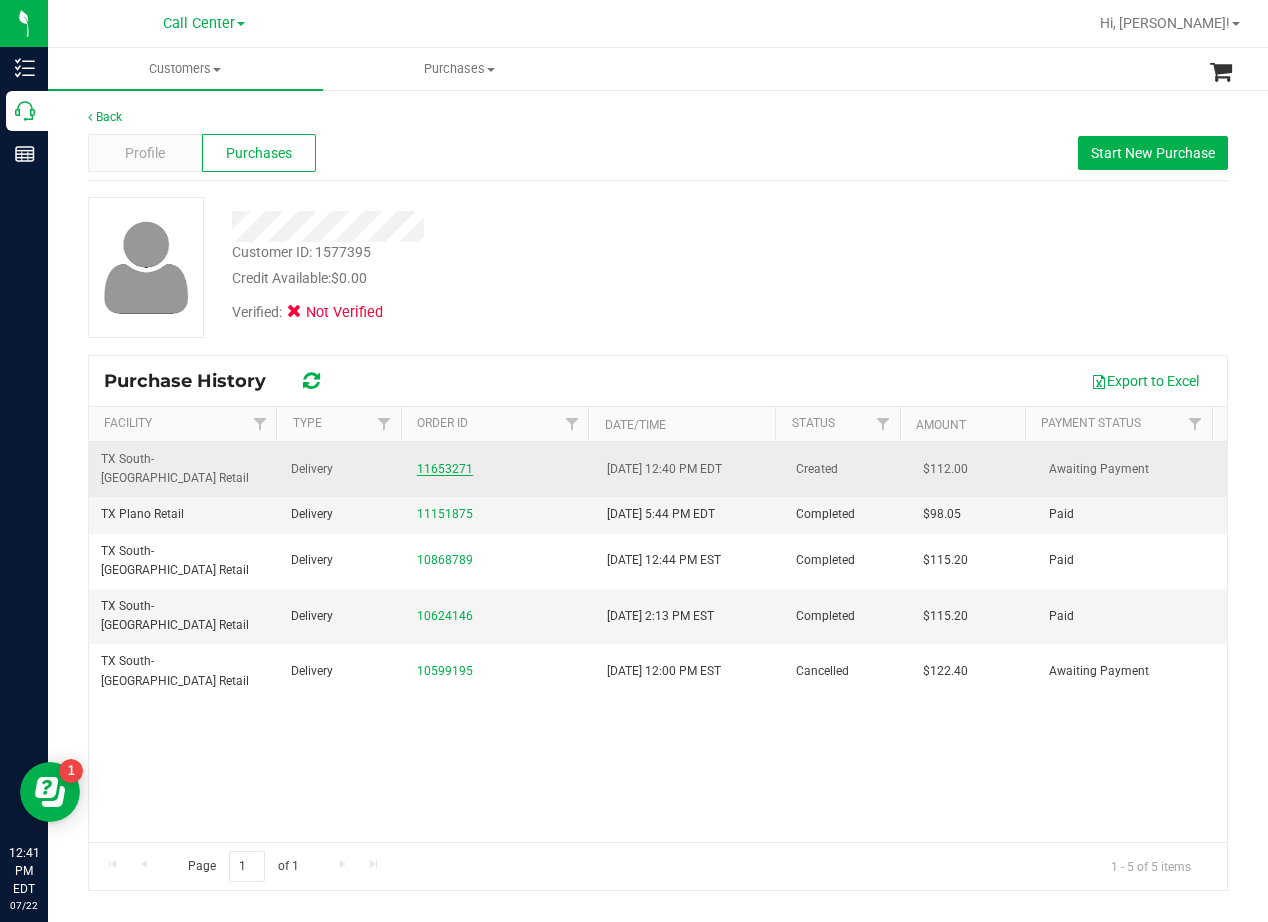 click on "11653271" at bounding box center (445, 469) 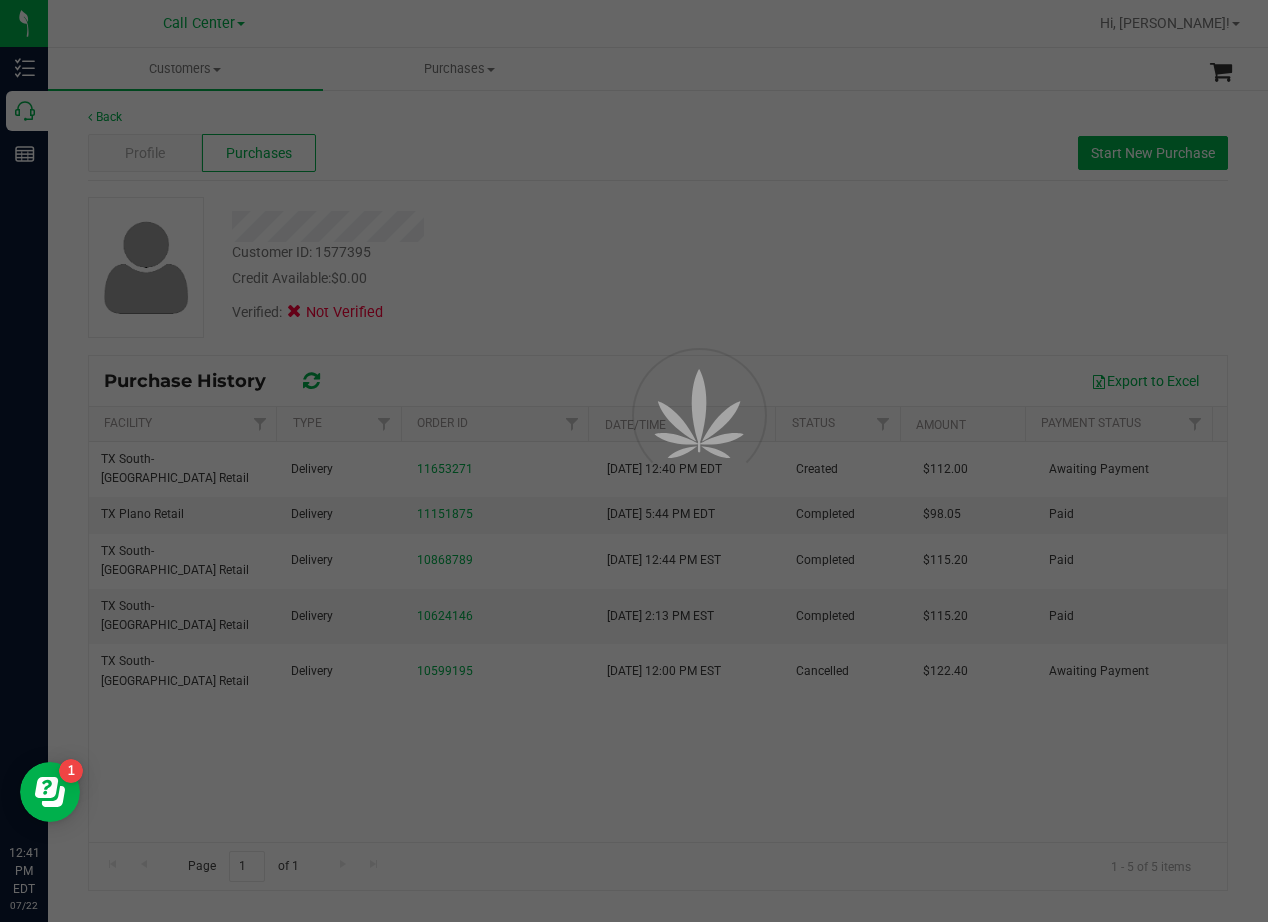click at bounding box center [634, 461] 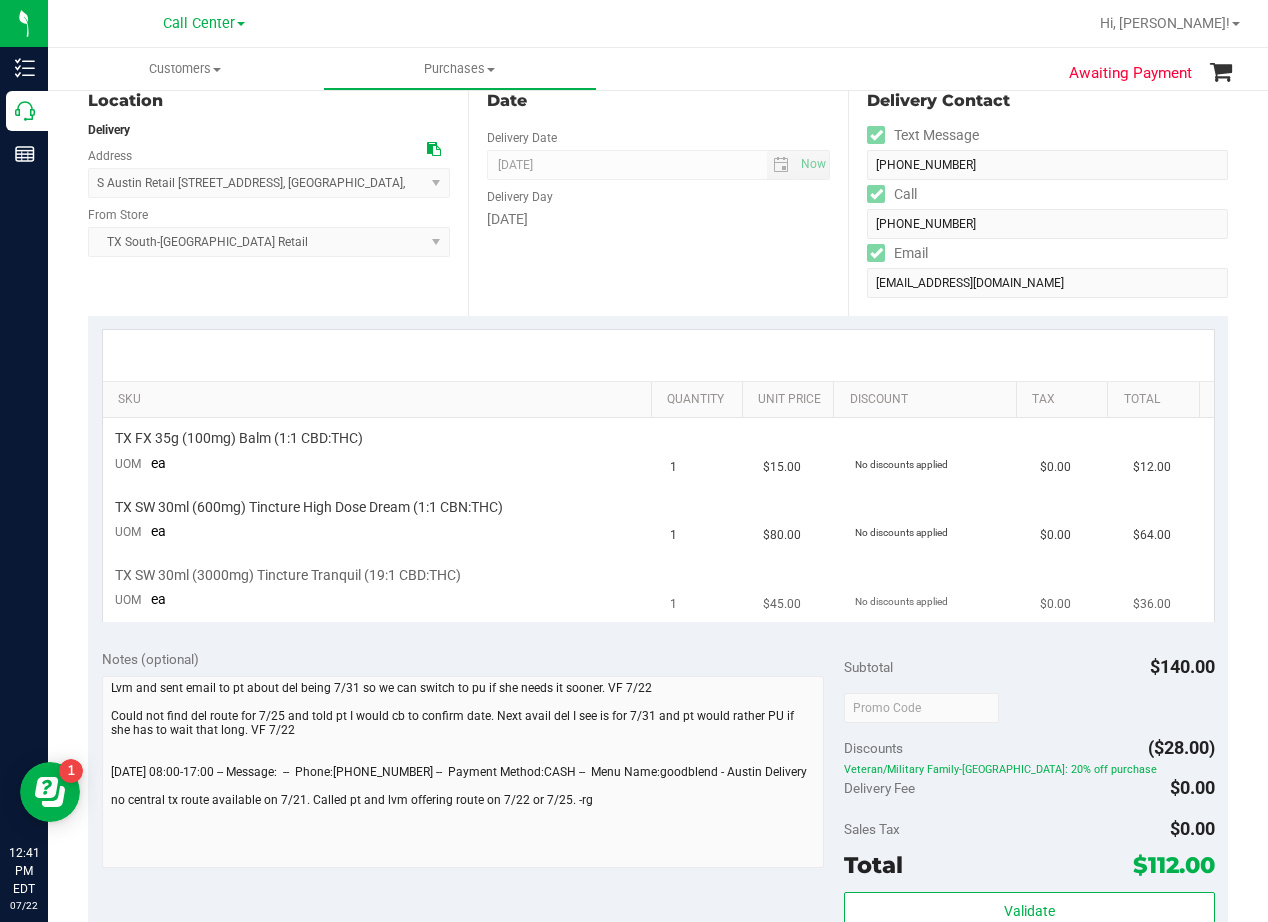 scroll, scrollTop: 100, scrollLeft: 0, axis: vertical 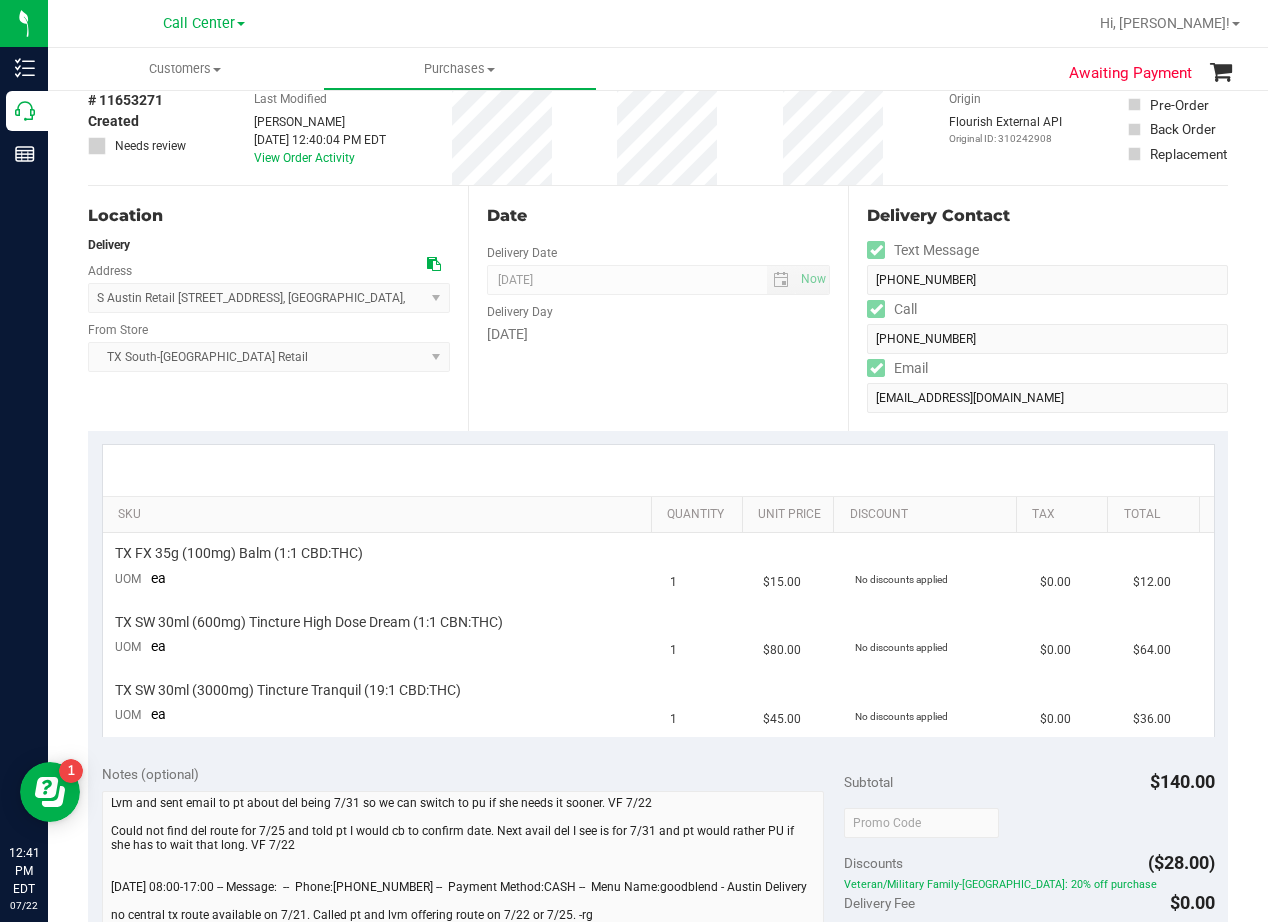 click on "Date
Delivery Date
07/23/2025
Now
07/23/2025 08:00 AM
Now
Delivery Day
Wednesday" at bounding box center (658, 308) 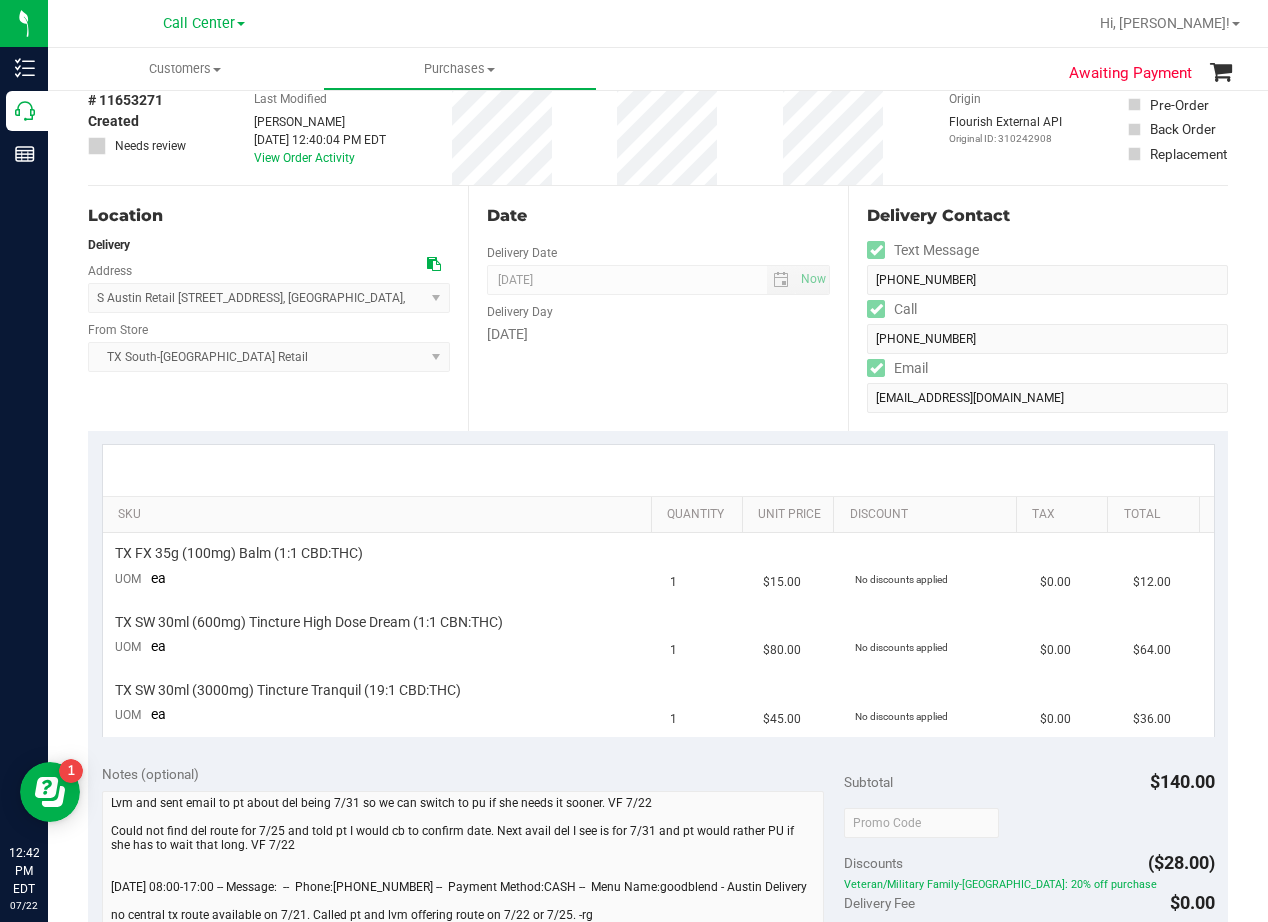 click on "Date
Delivery Date
07/23/2025
Now
07/23/2025 08:00 AM
Now
Delivery Day
Wednesday" at bounding box center [658, 308] 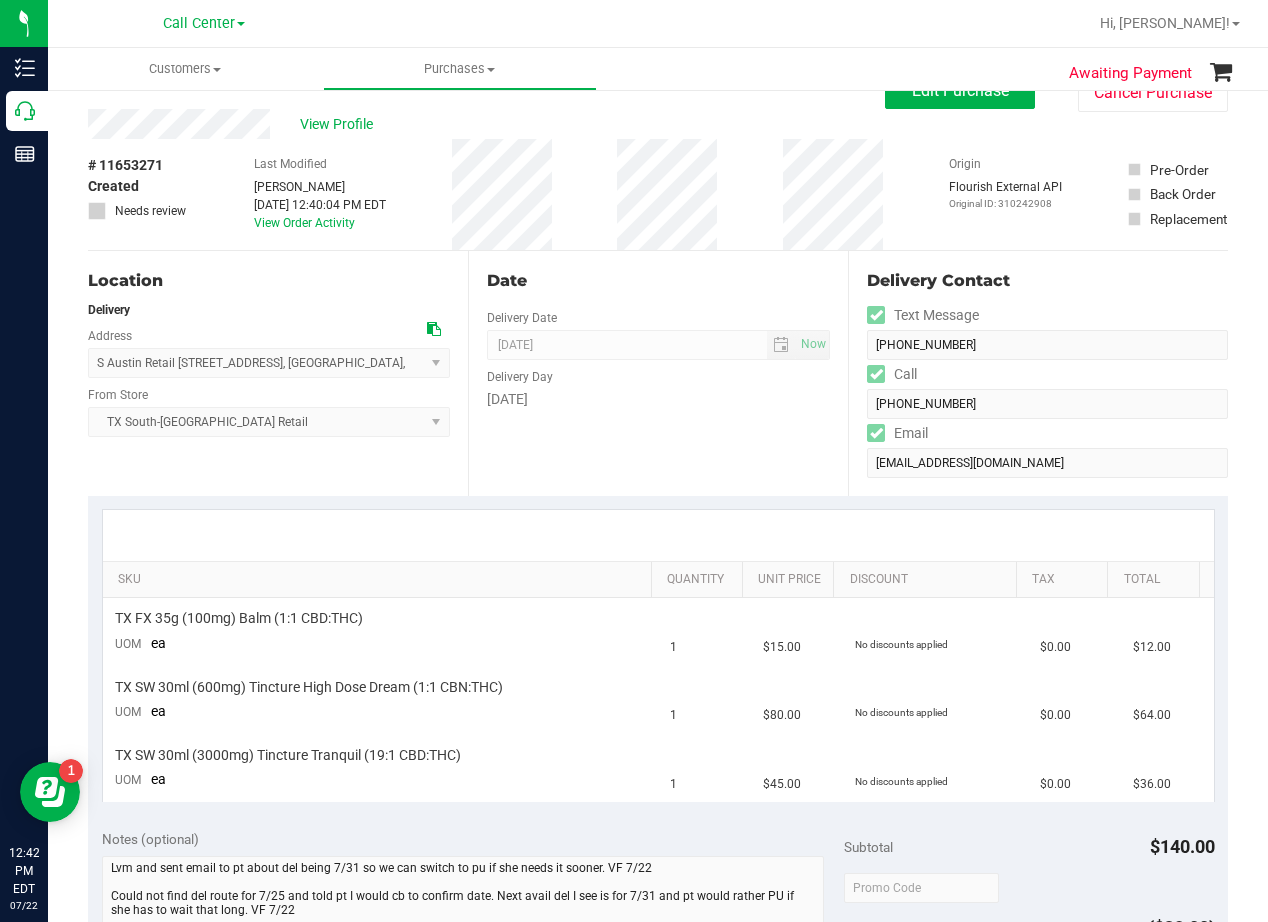 scroll, scrollTop: 0, scrollLeft: 0, axis: both 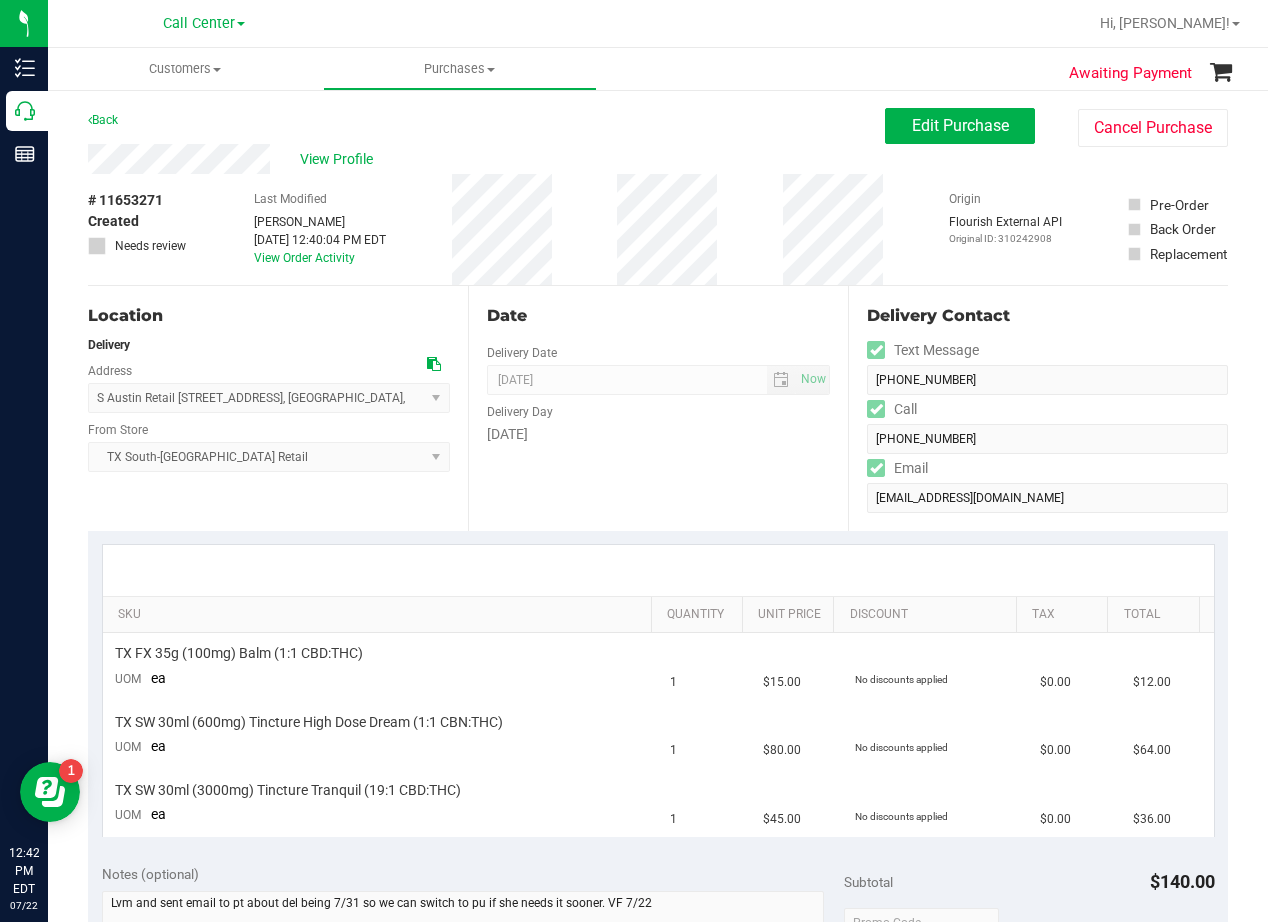 drag, startPoint x: 675, startPoint y: 431, endPoint x: 699, endPoint y: 451, distance: 31.241 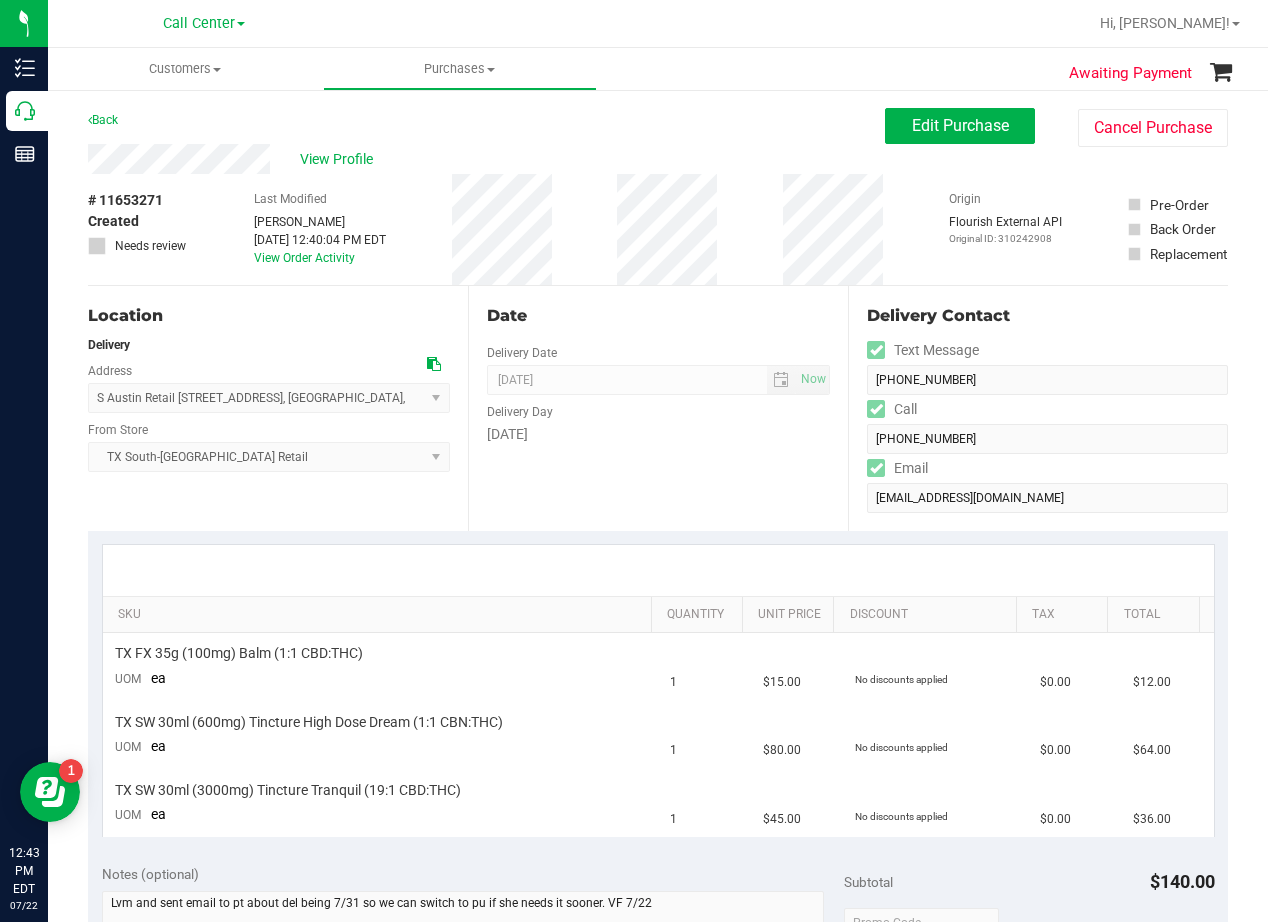 click on "Date" at bounding box center (658, 316) 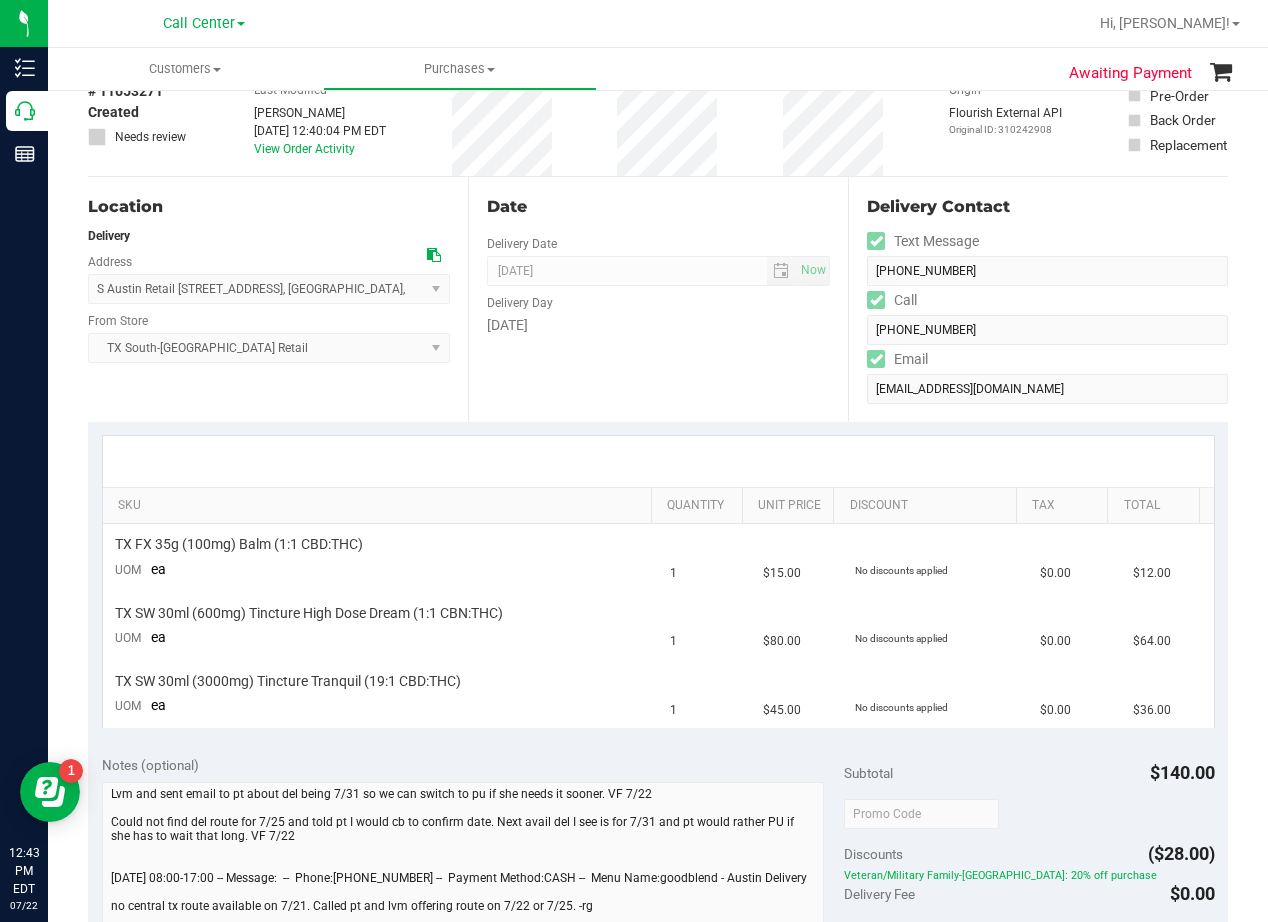 scroll, scrollTop: 300, scrollLeft: 0, axis: vertical 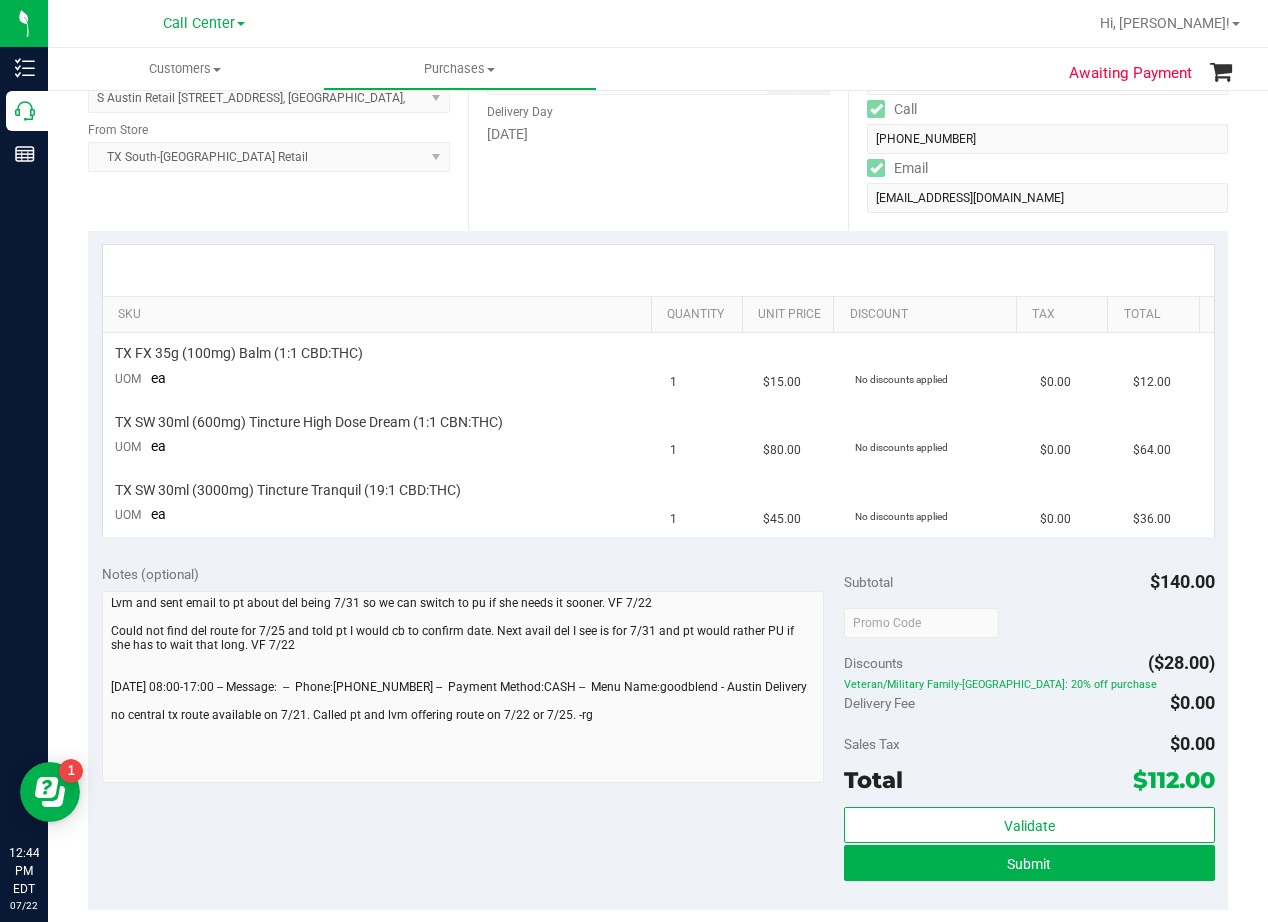 click on "SKU Quantity Unit Price Discount Tax Total
TX FX 35g (100mg) Balm (1:1 CBD:THC)
UOM
ea
1
$15.00
No discounts applied
$0.00
$12.00
TX SW 30ml (600mg) Tincture High Dose Dream (1:1 CBN:THC)
UOM
ea
1
$80.00
No discounts applied
$0.00
$64.00
TX SW 30ml (3000mg) Tincture Tranquil (19:1 CBD:THC)
UOM ea 1" at bounding box center (658, 390) 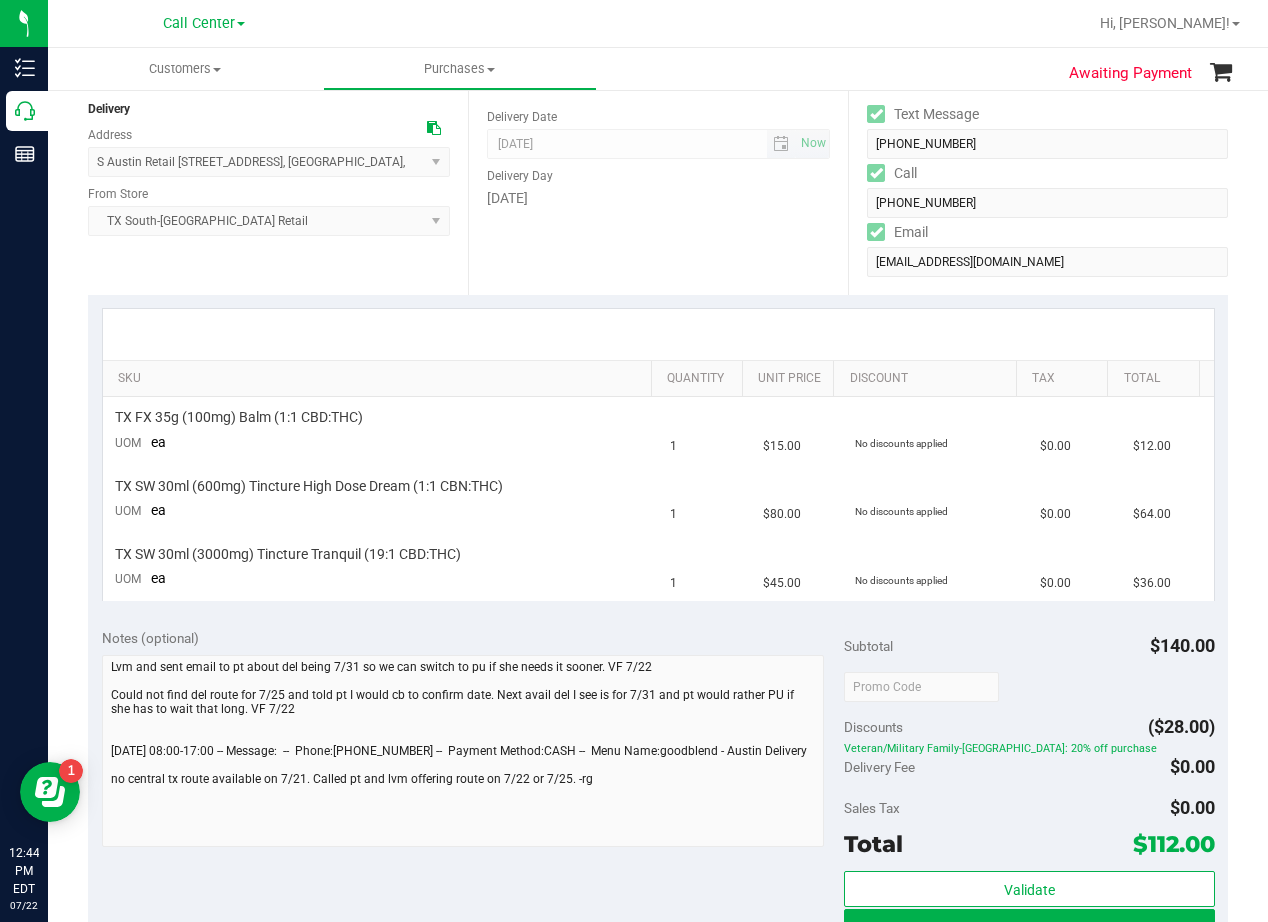 scroll, scrollTop: 694, scrollLeft: 0, axis: vertical 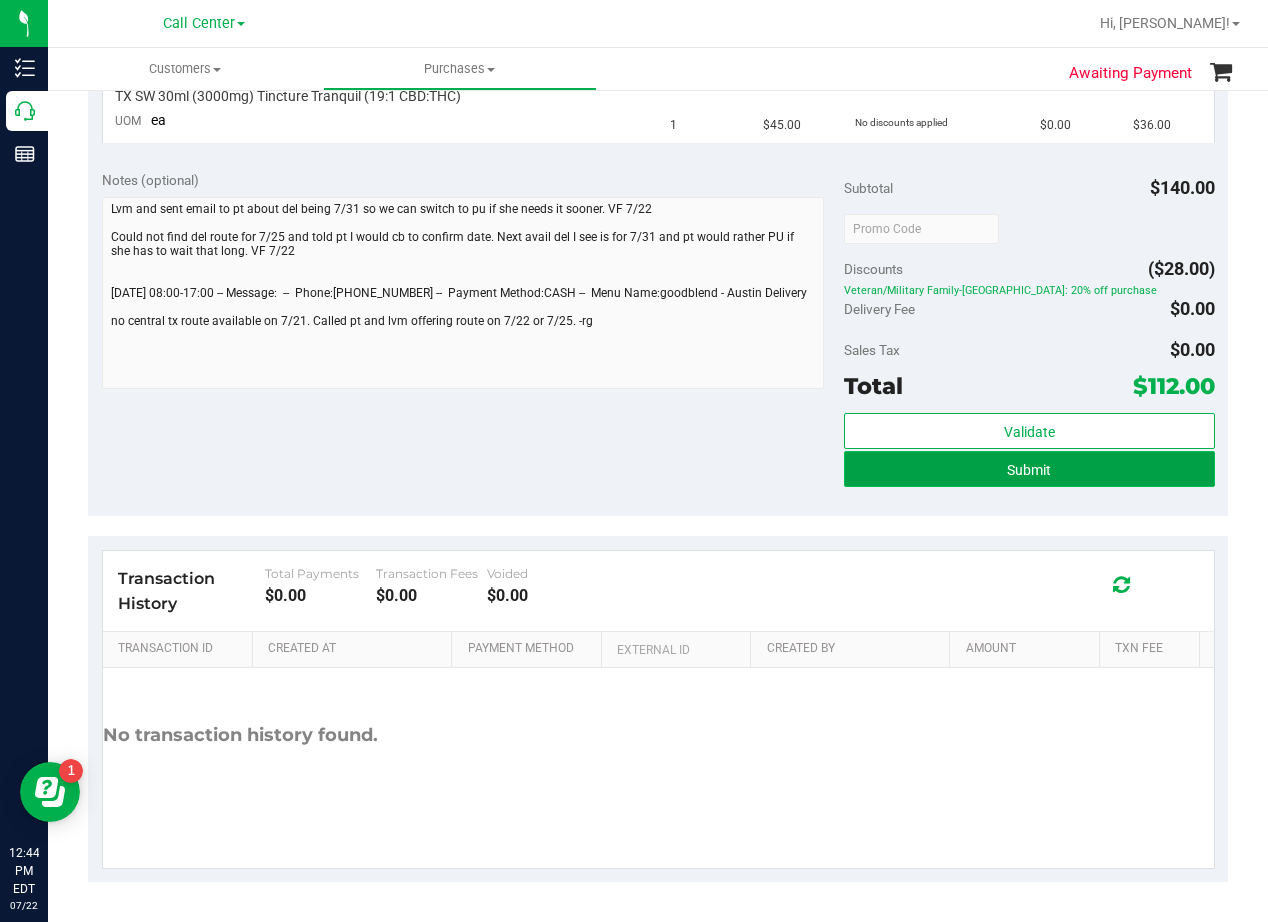 click on "Submit" at bounding box center (1029, 469) 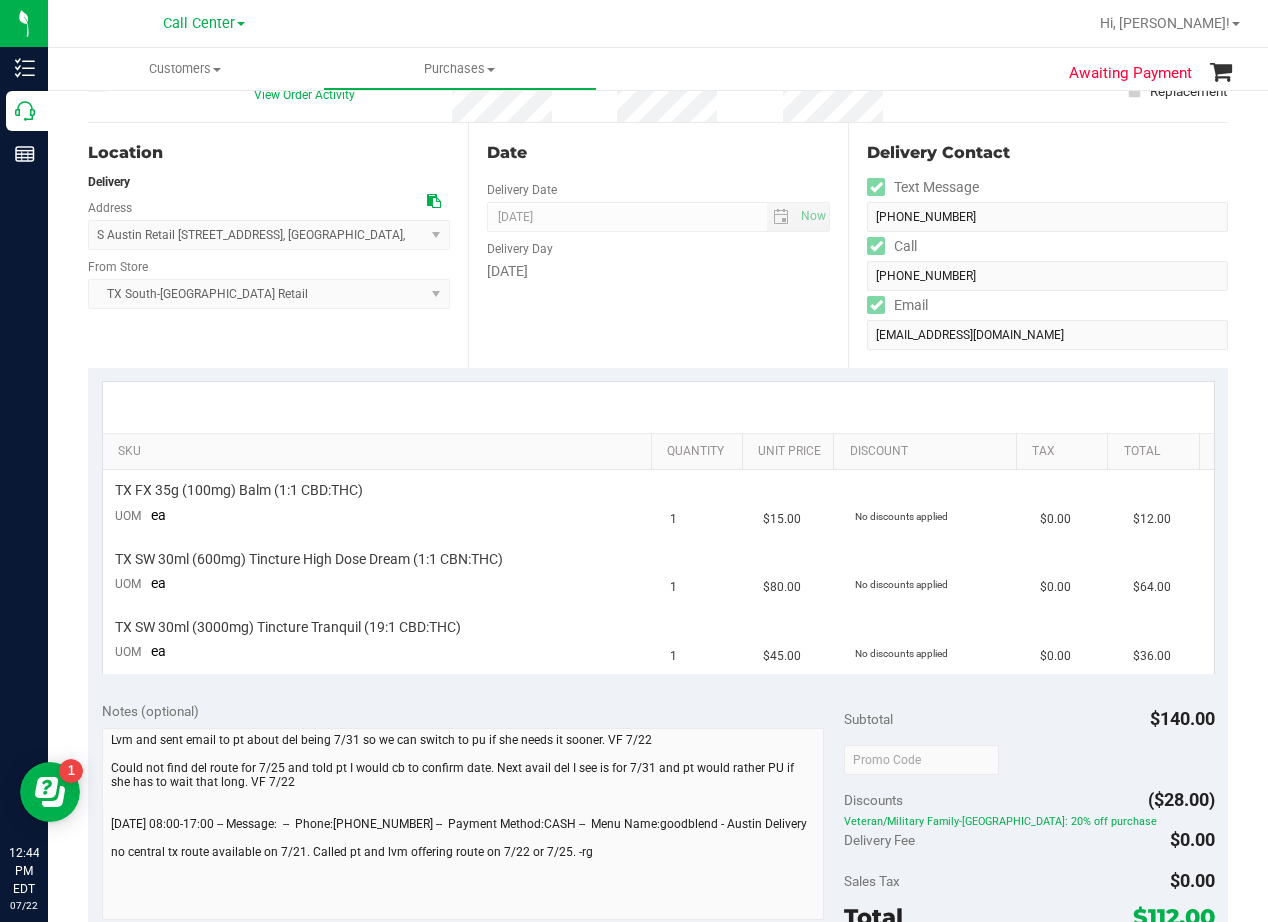 scroll, scrollTop: 0, scrollLeft: 0, axis: both 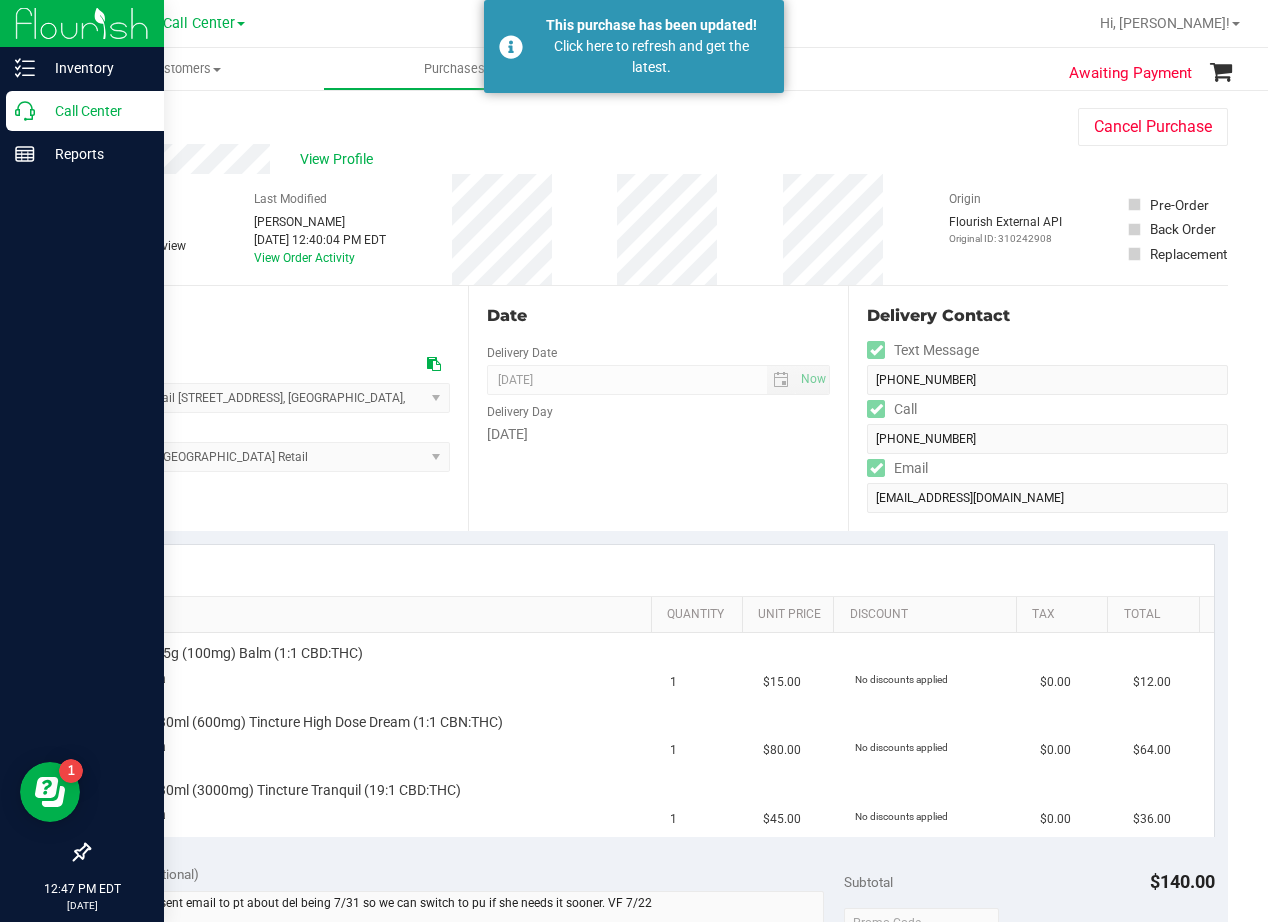 click on "Call Center" at bounding box center [95, 111] 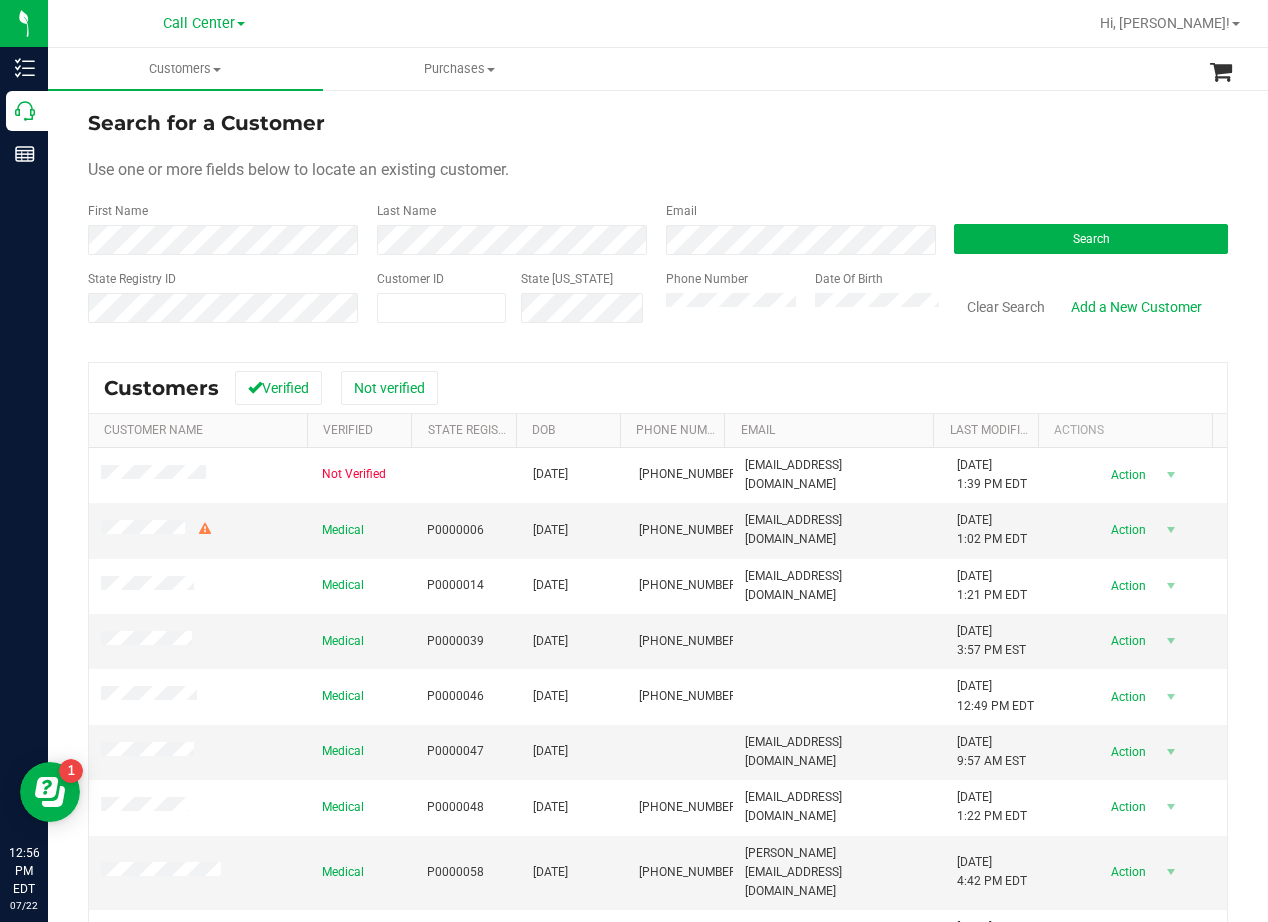 click on "Use one or more fields below to locate an existing customer." at bounding box center [658, 170] 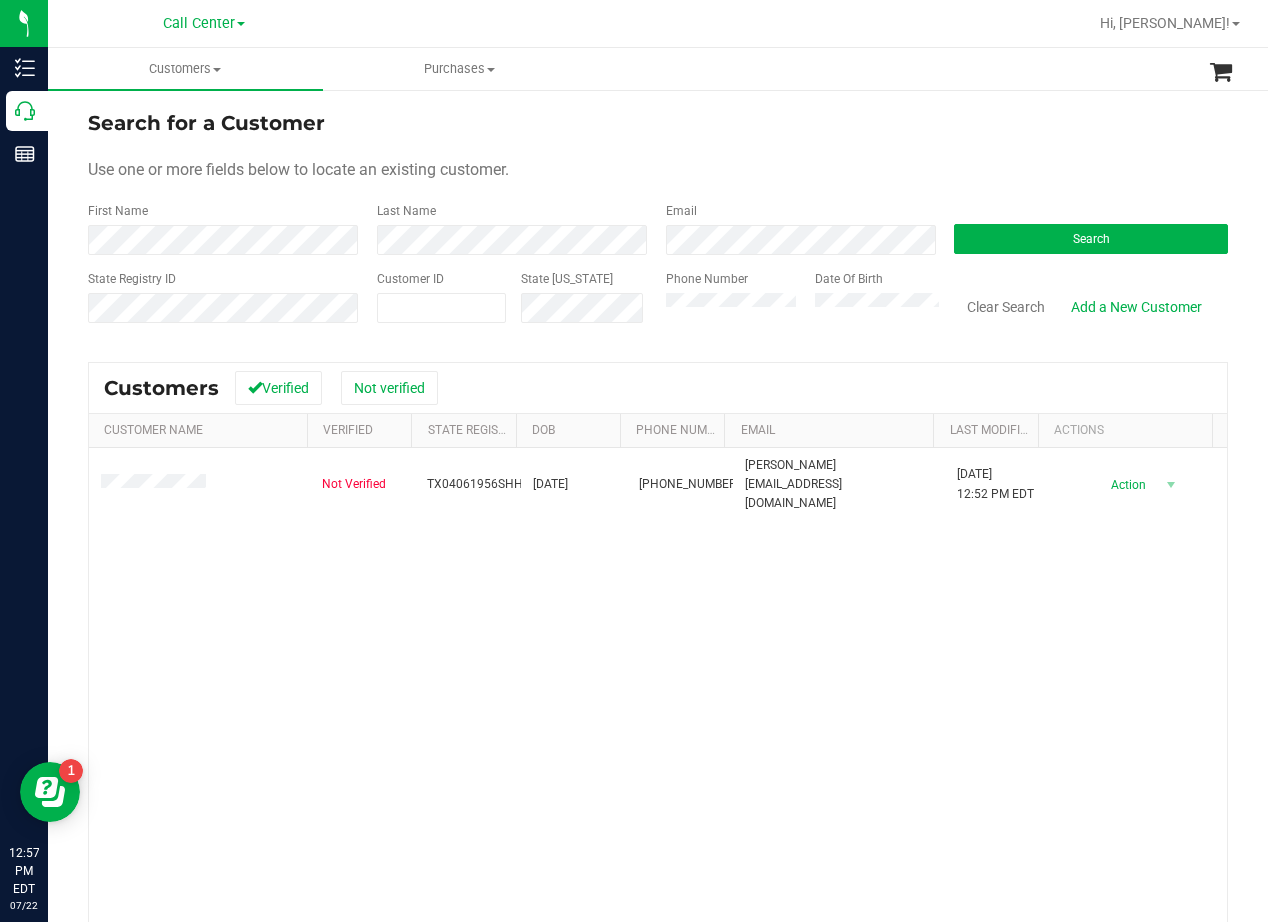 drag, startPoint x: 762, startPoint y: 144, endPoint x: 753, endPoint y: 151, distance: 11.401754 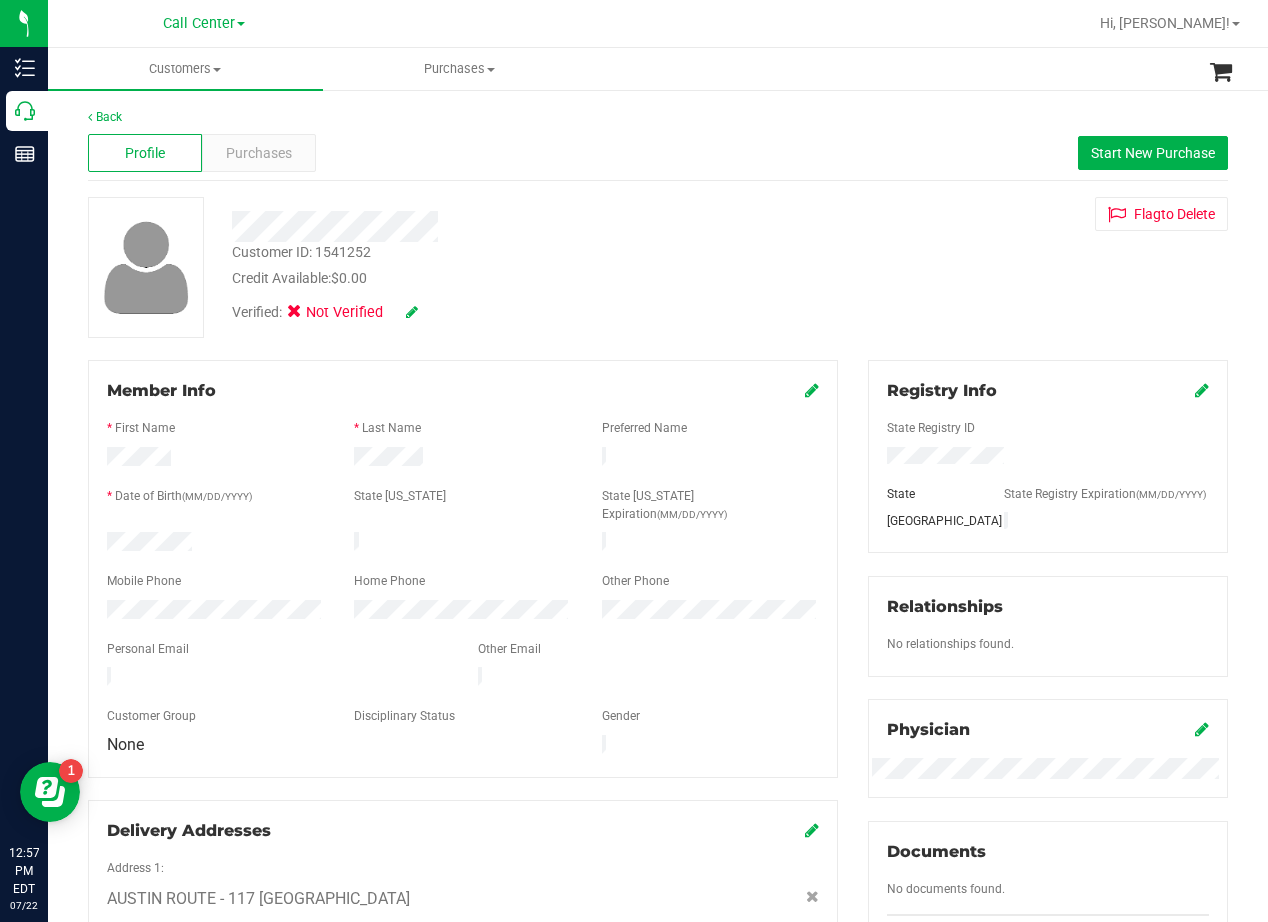 drag, startPoint x: 742, startPoint y: 255, endPoint x: 667, endPoint y: 268, distance: 76.11833 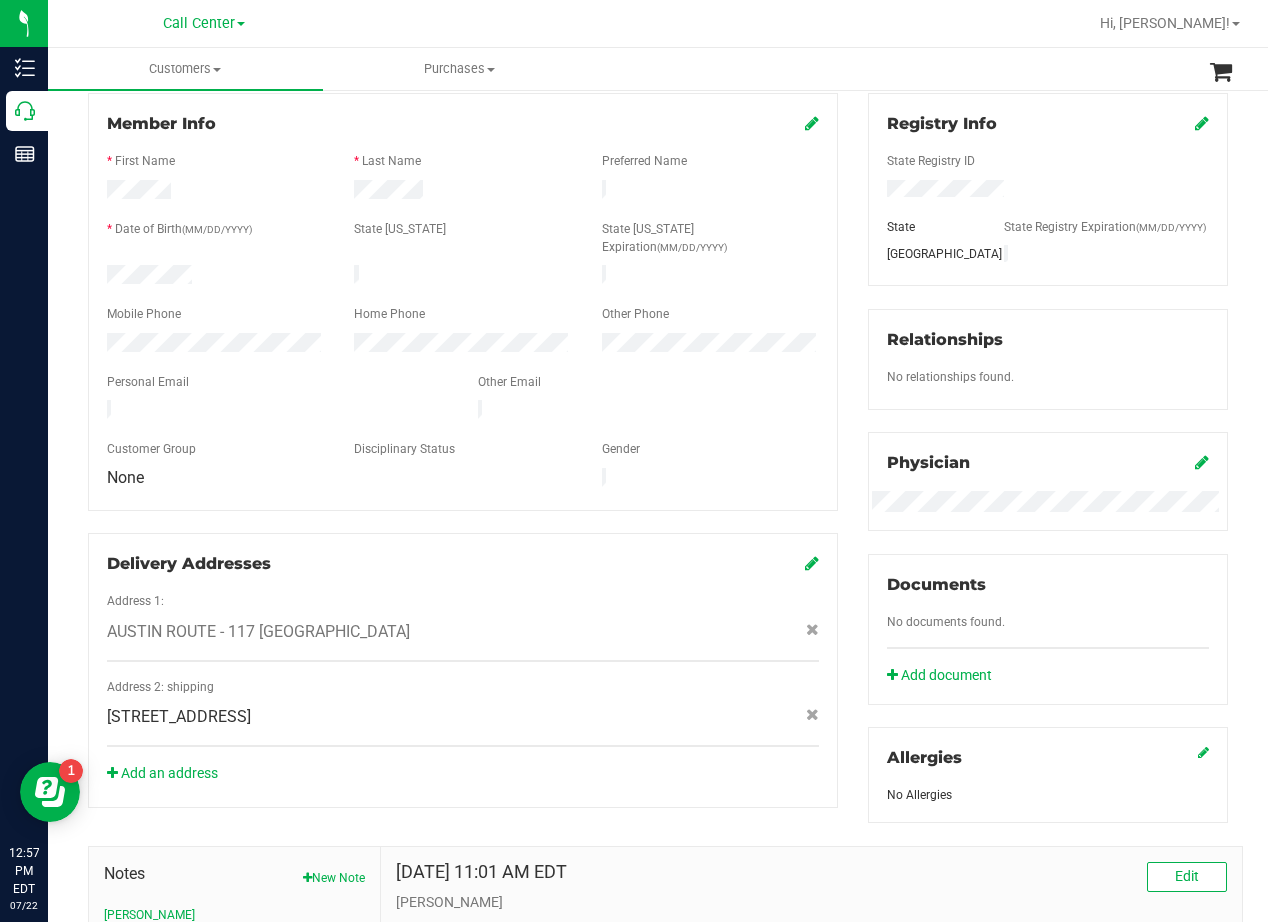 scroll, scrollTop: 300, scrollLeft: 0, axis: vertical 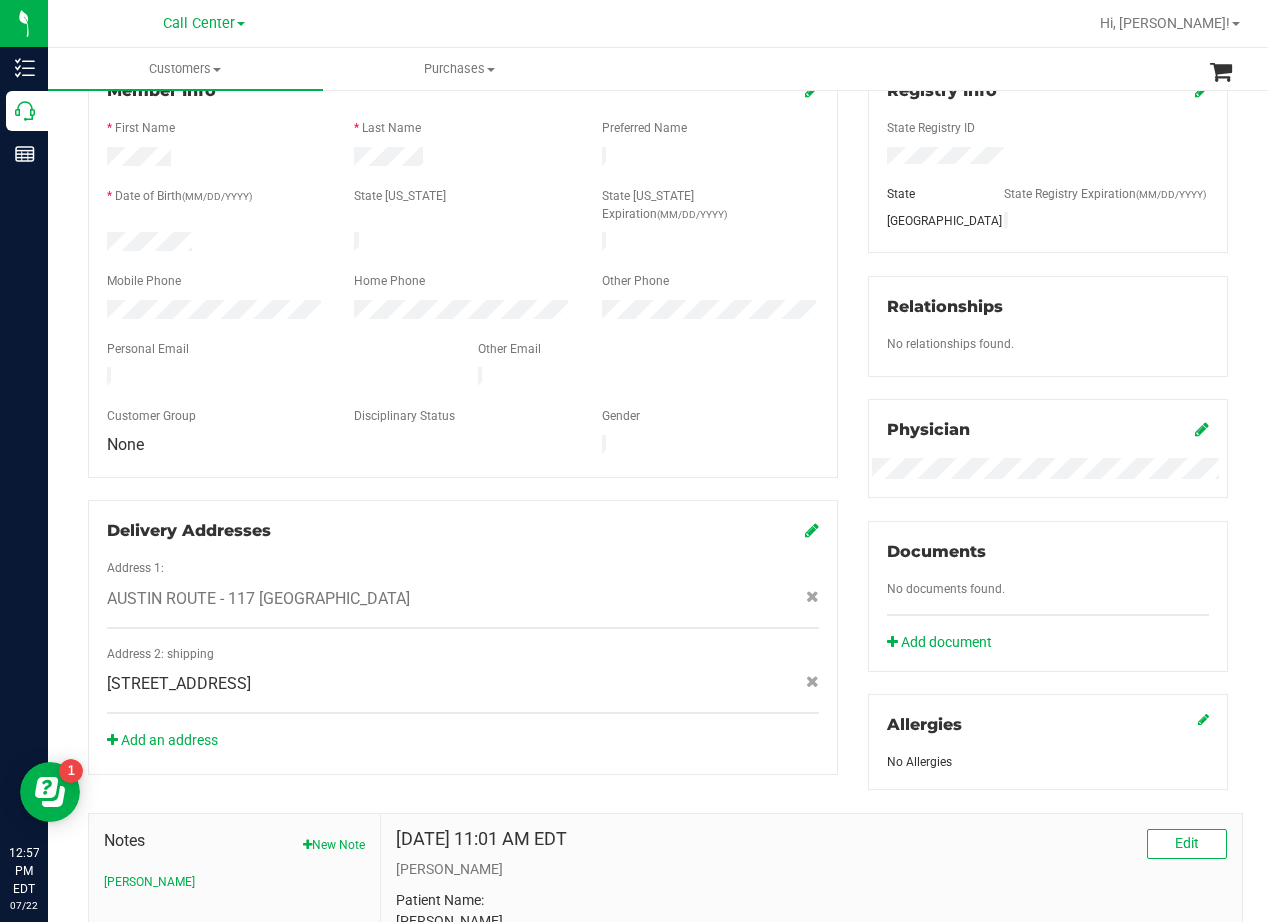 click on "[STREET_ADDRESS]" 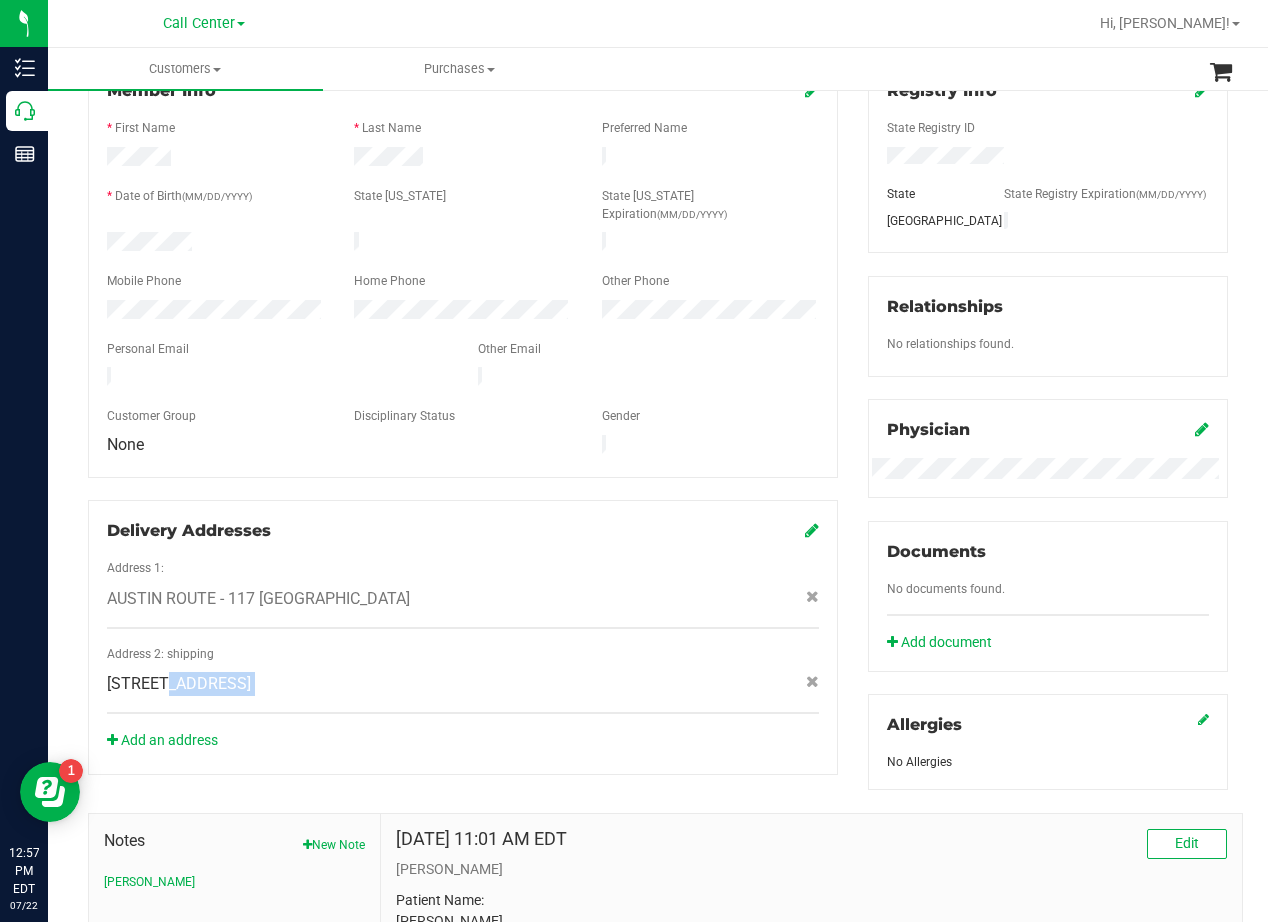 click on "[STREET_ADDRESS]" 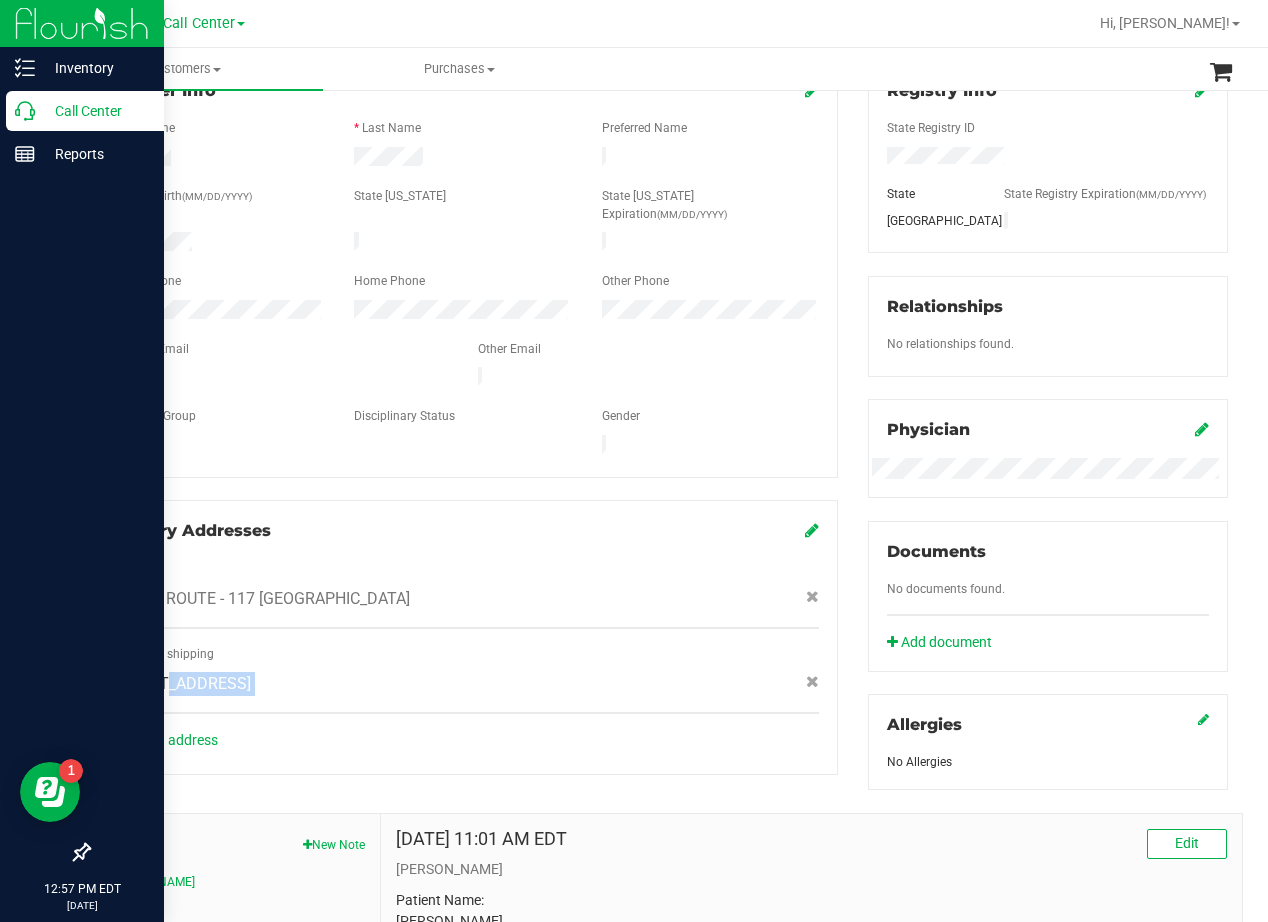 copy on "[STREET_ADDRESS]" 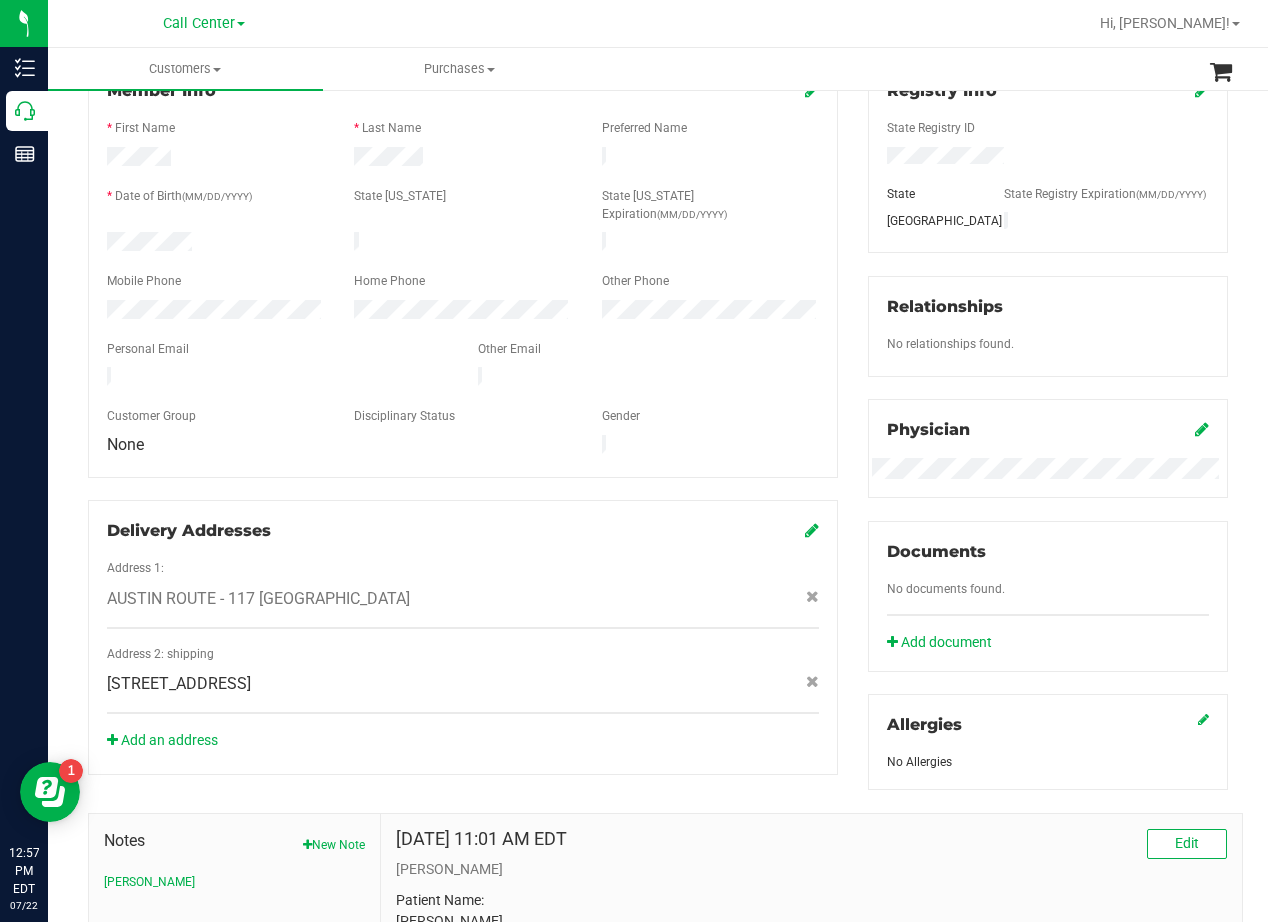 click on "Member Info
*
First Name
*
Last Name
Preferred Name
*
Date of Birth
(MM/DD/YYYY)
State [US_STATE]
State [US_STATE] Expiration
(MM/DD/YYYY)" at bounding box center (463, 269) 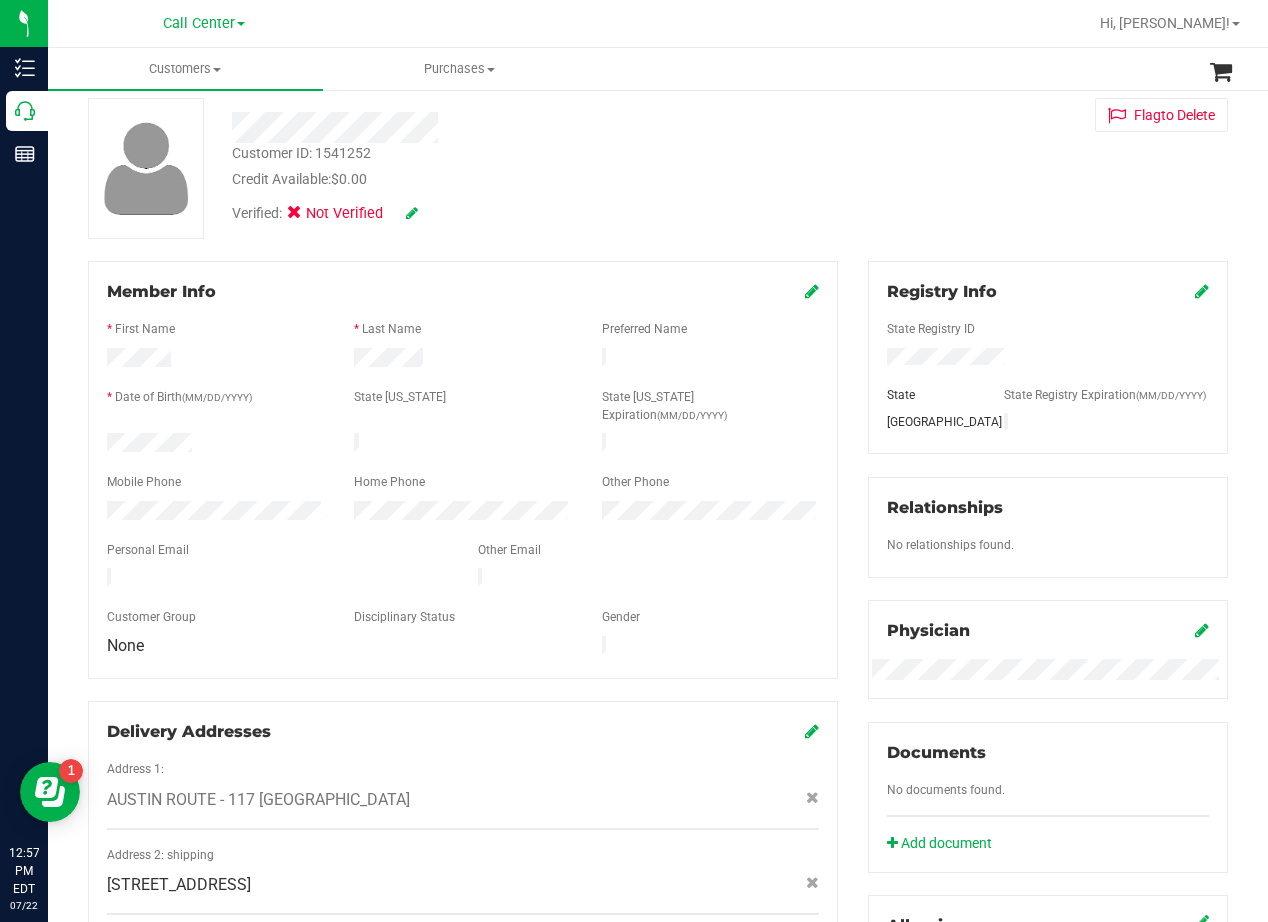 scroll, scrollTop: 0, scrollLeft: 0, axis: both 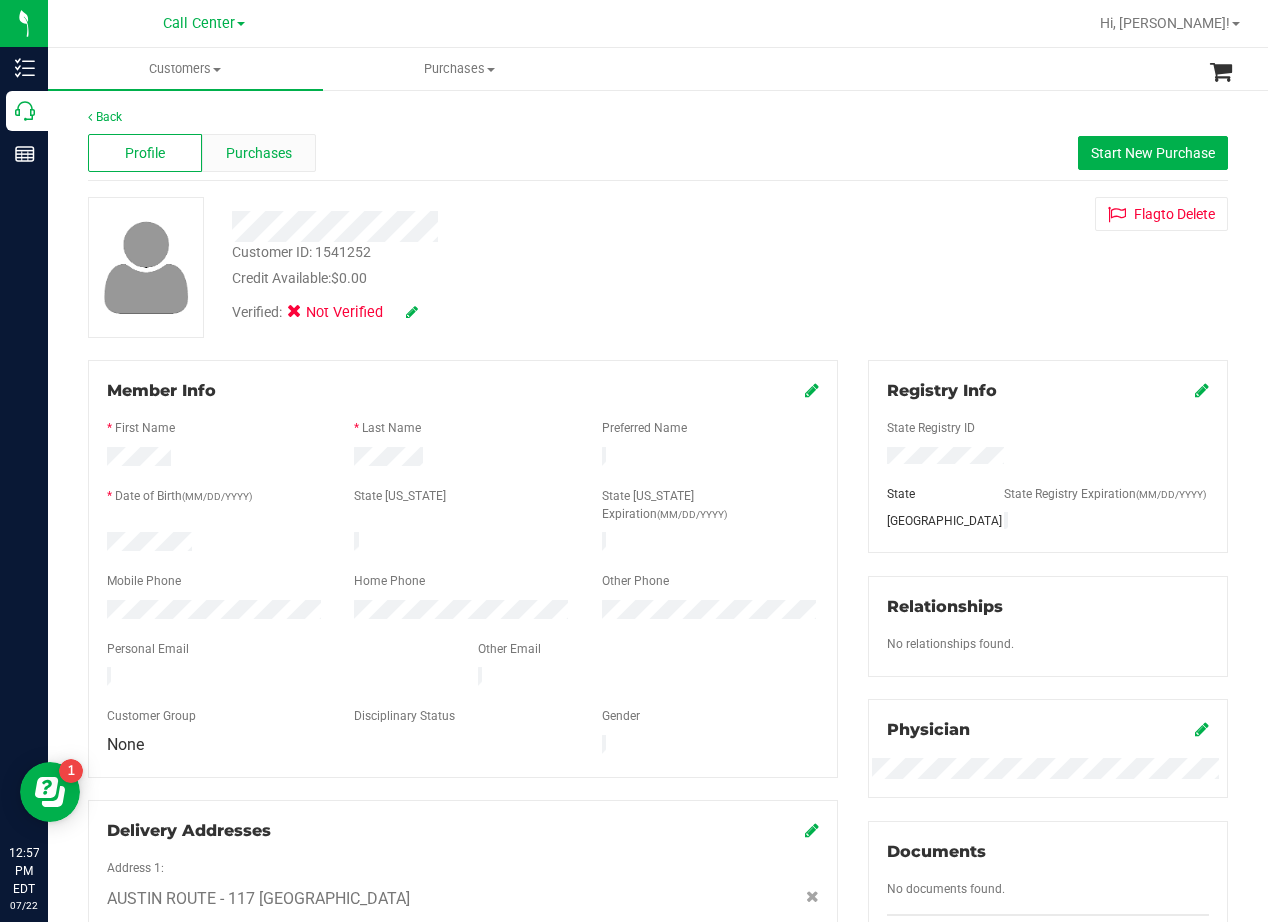 click on "Purchases" at bounding box center [259, 153] 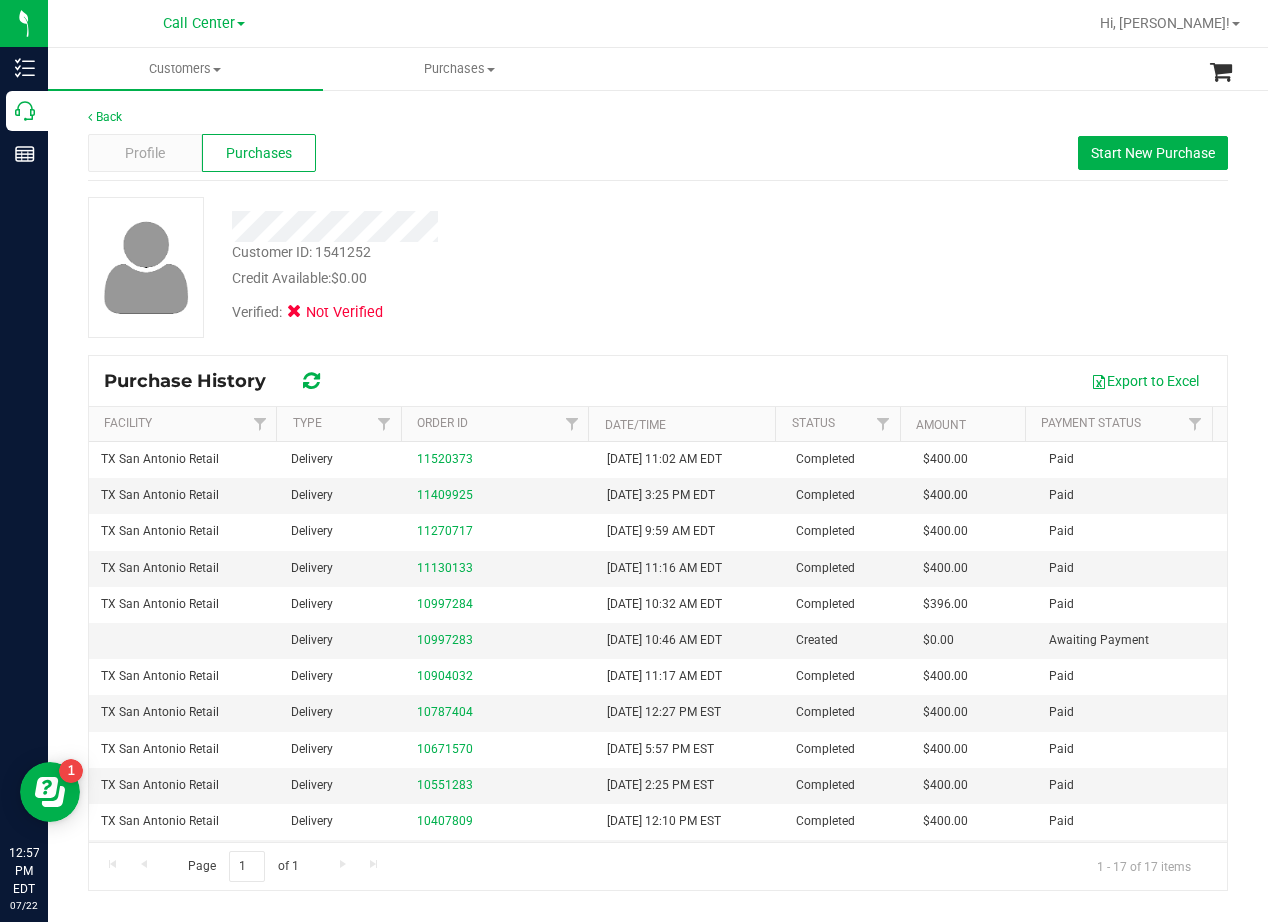 click on "Verified:
Not Verified" at bounding box center [509, 311] 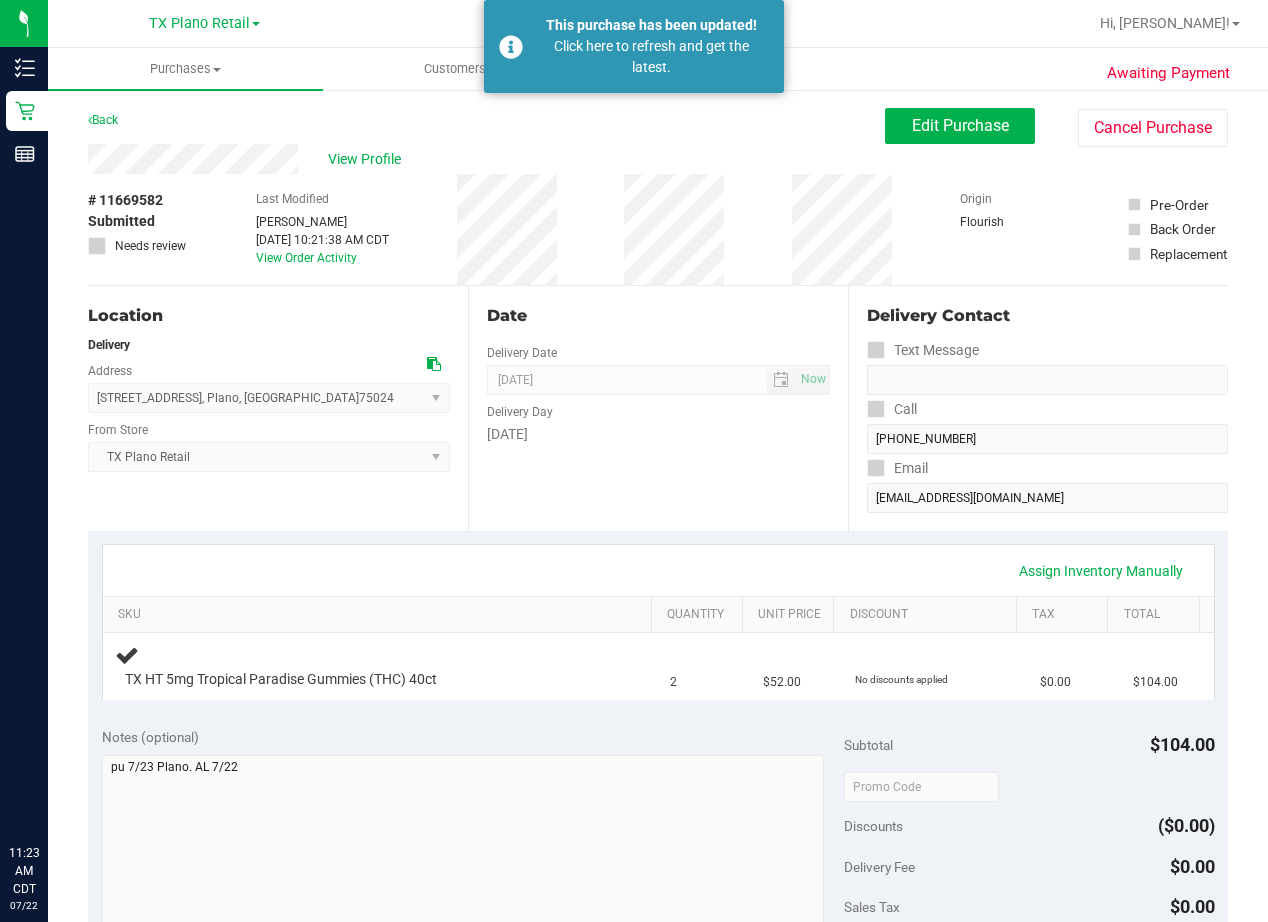 scroll, scrollTop: 0, scrollLeft: 0, axis: both 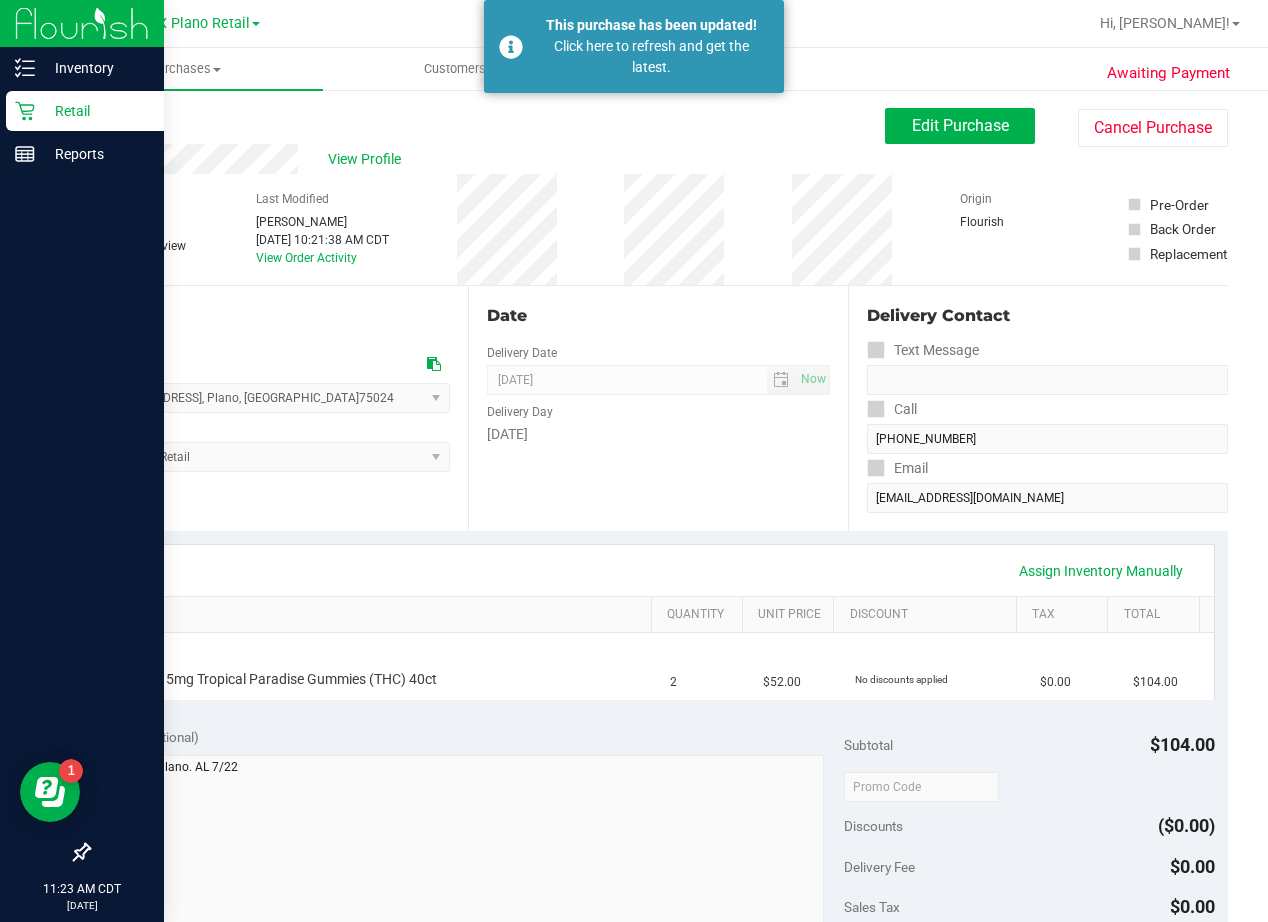 click on "Retail" at bounding box center [95, 111] 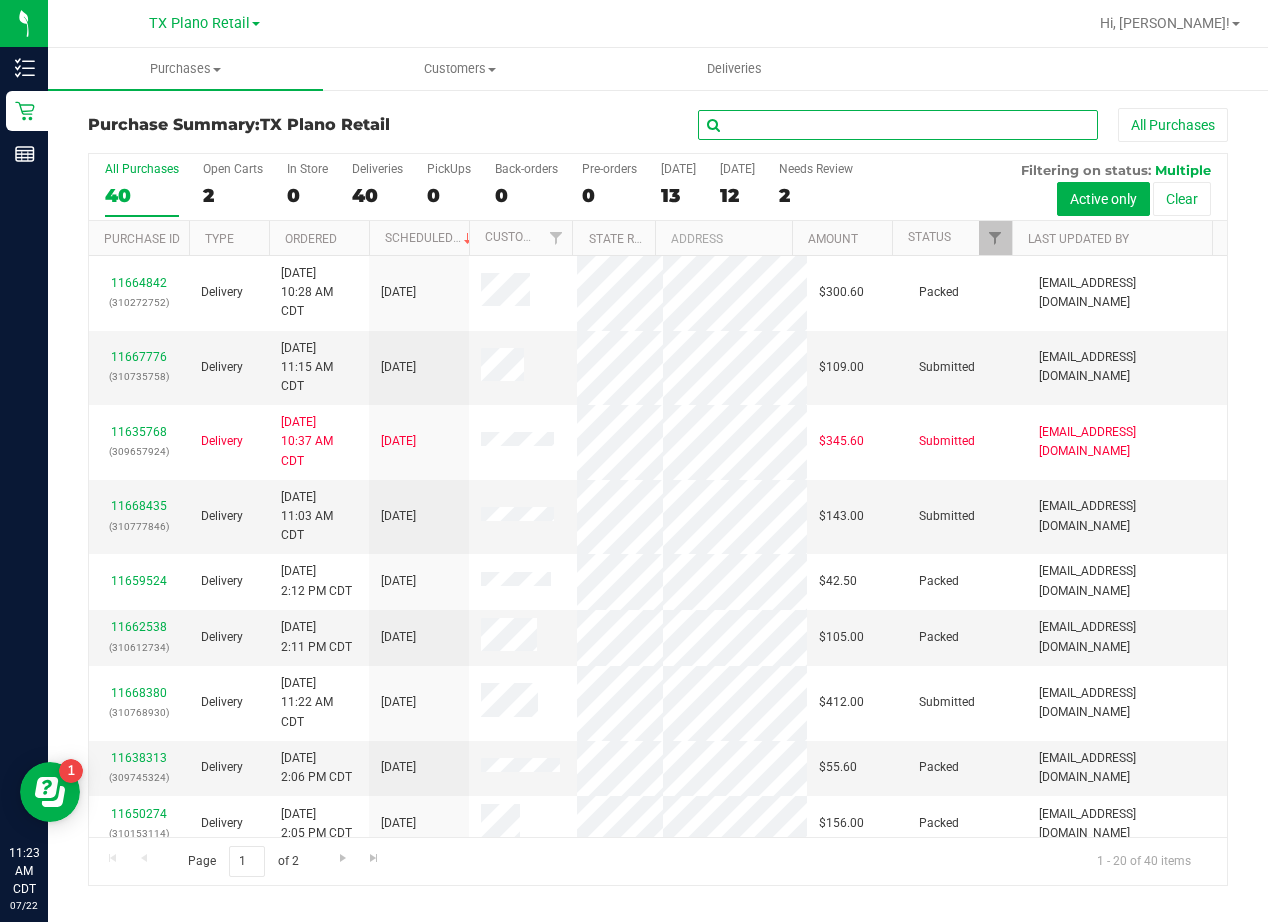 click at bounding box center [898, 125] 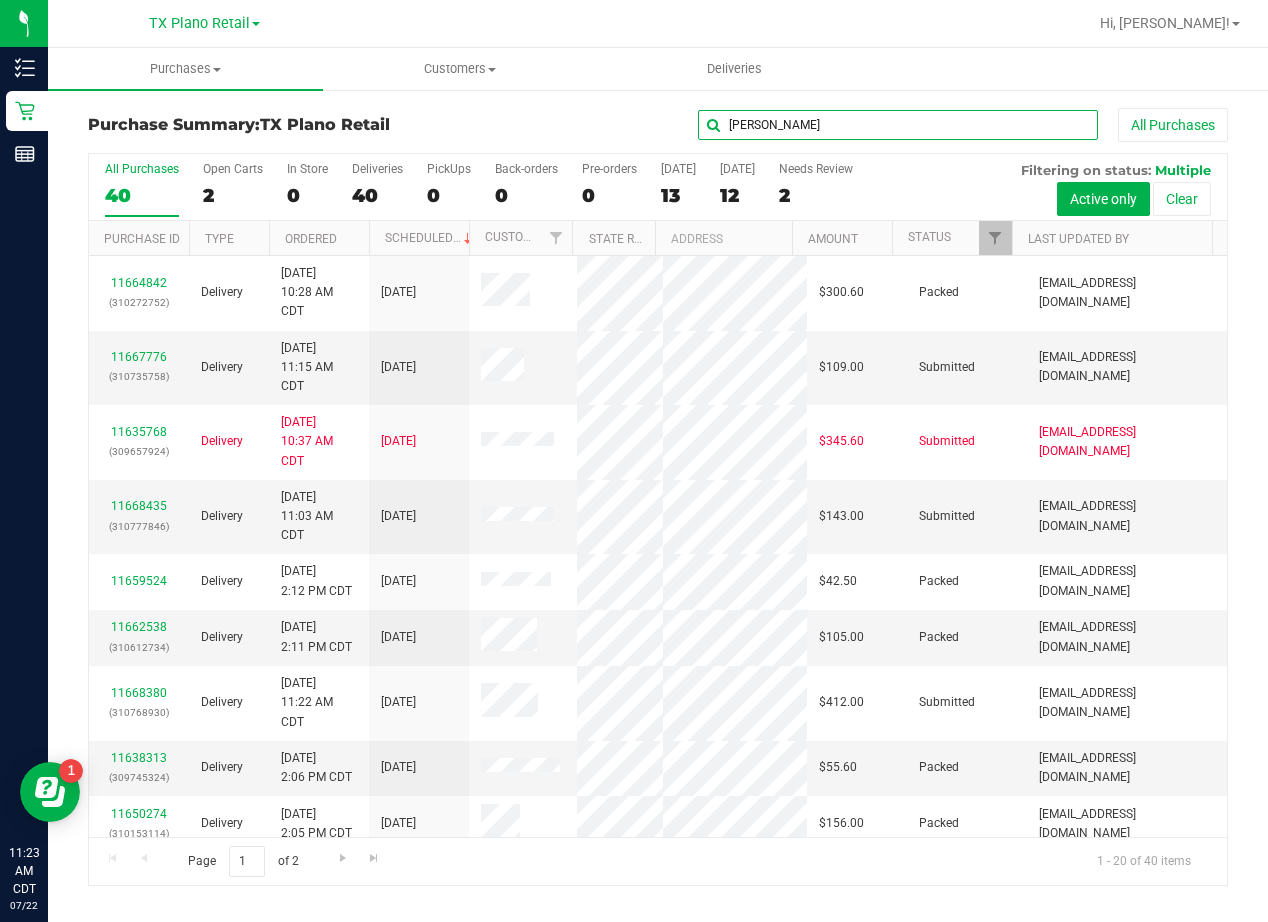 type on "[PERSON_NAME]" 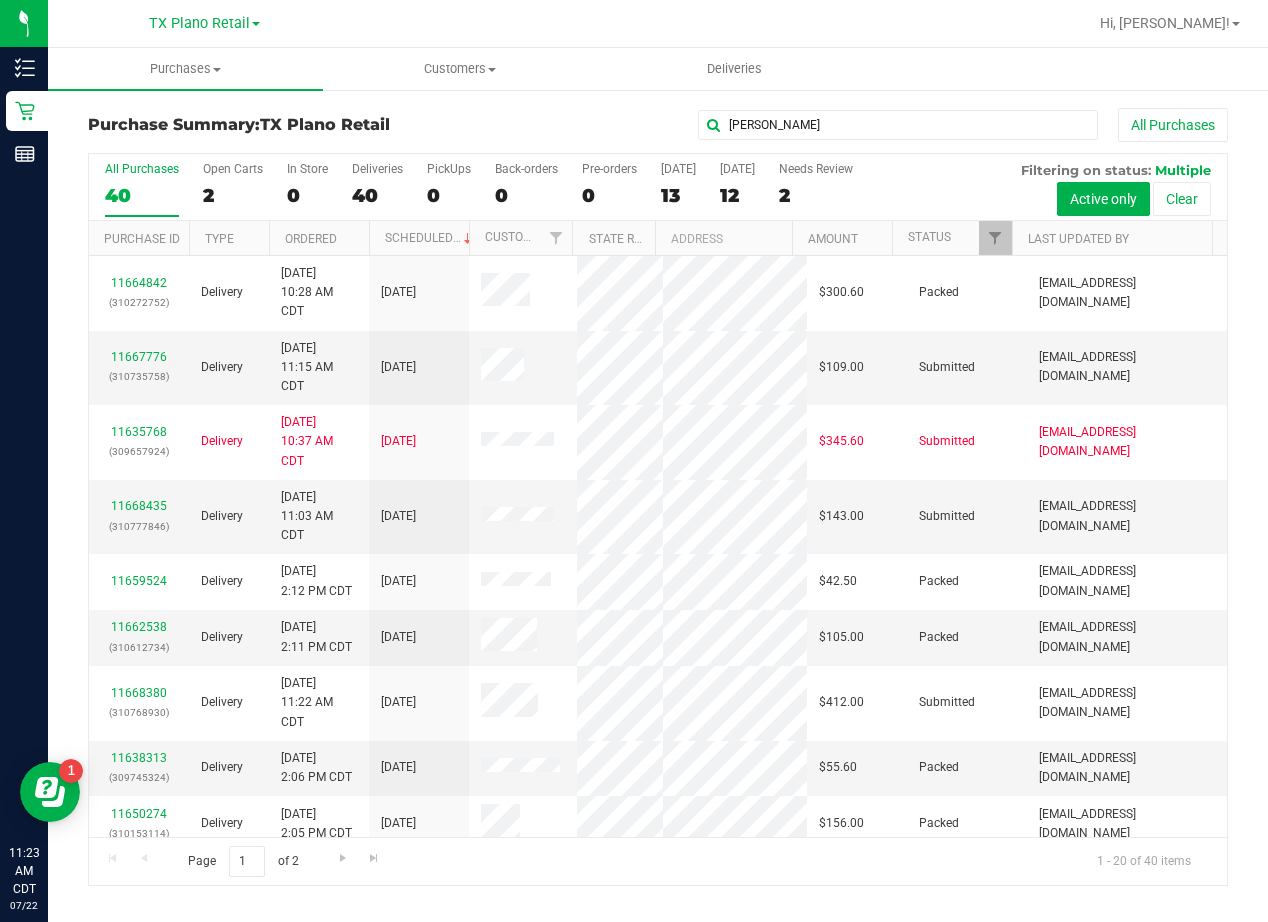 click on "[PERSON_NAME]
All Purchases" at bounding box center [848, 125] 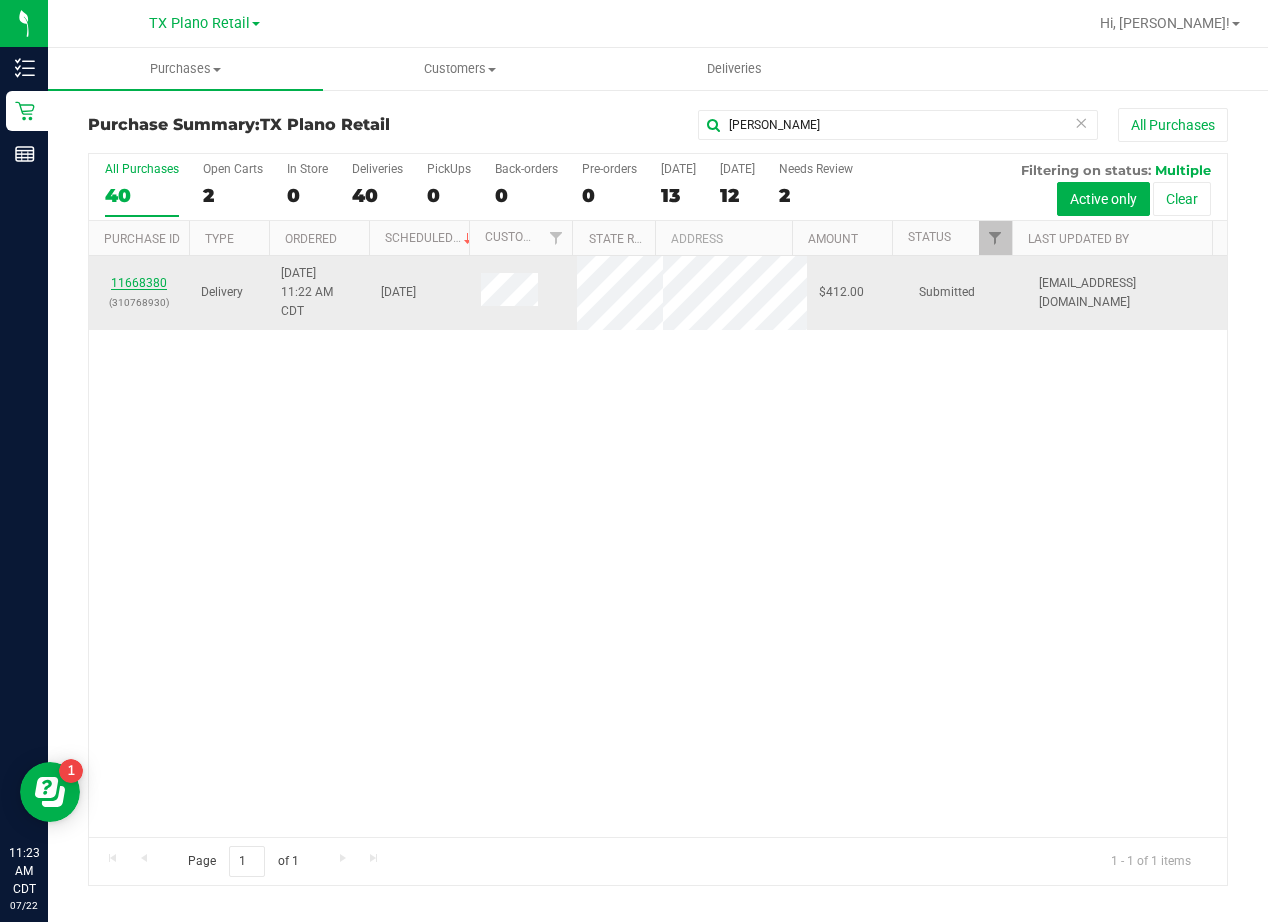 click on "11668380" at bounding box center (139, 283) 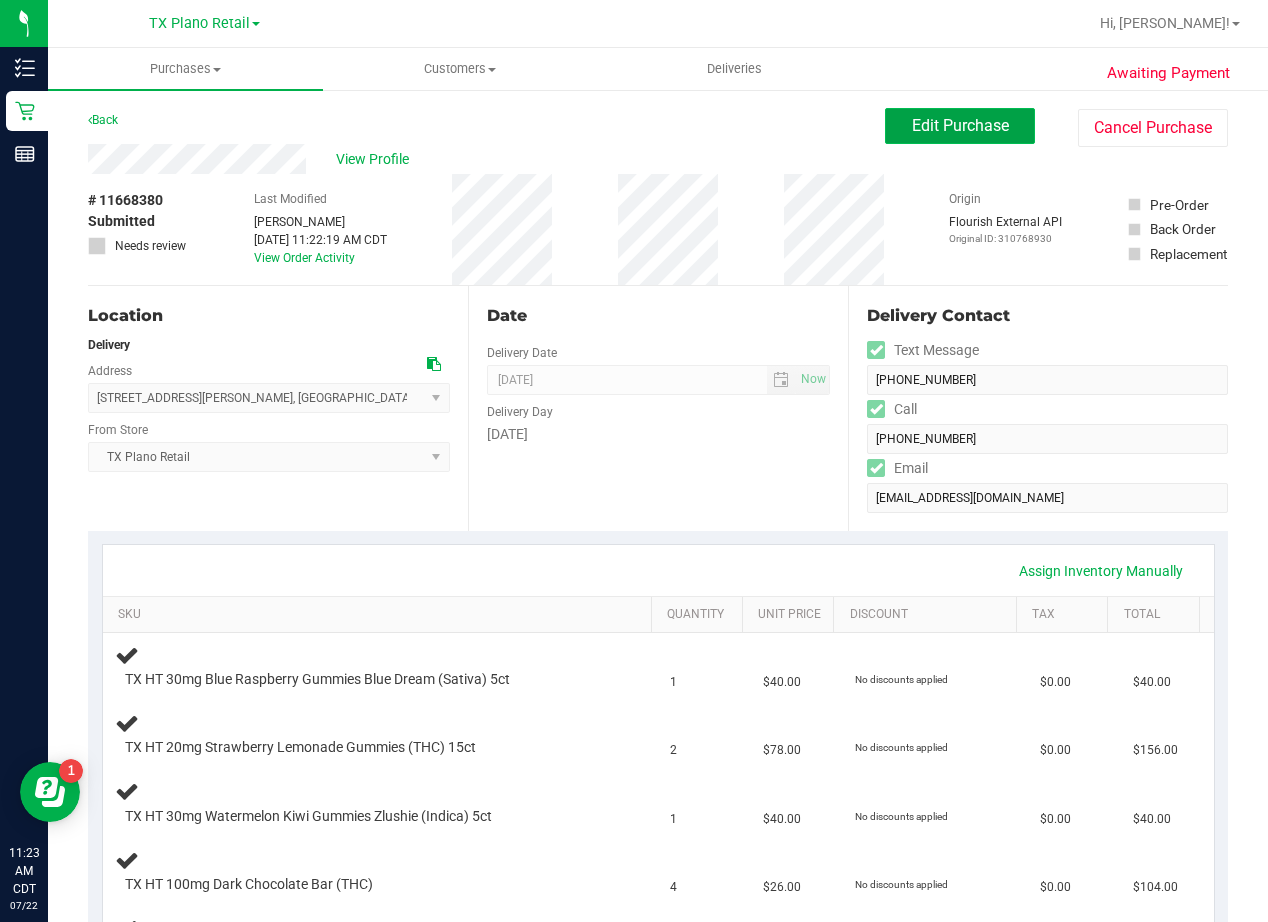 click on "Edit Purchase" at bounding box center [960, 125] 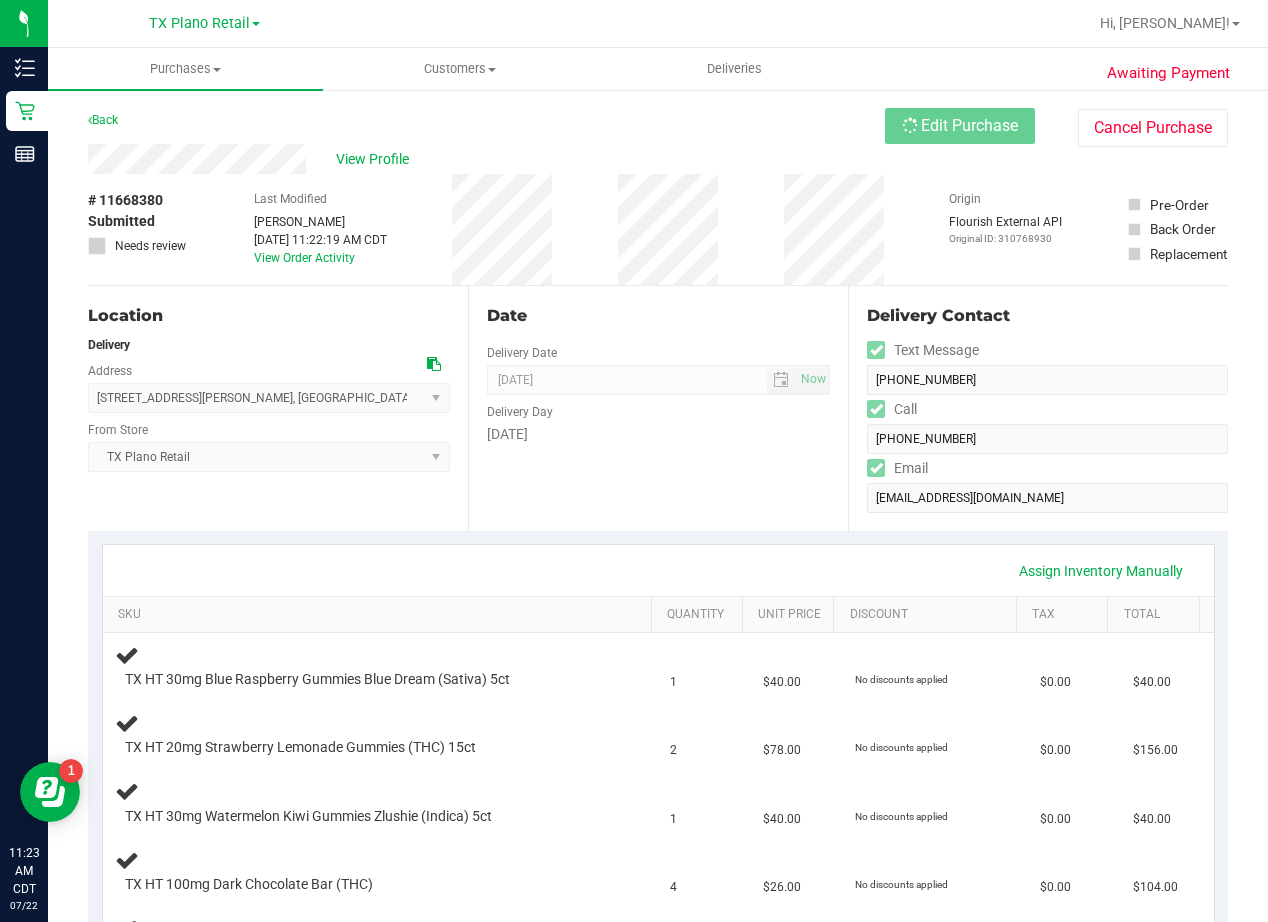 click on "View Profile" at bounding box center [486, 159] 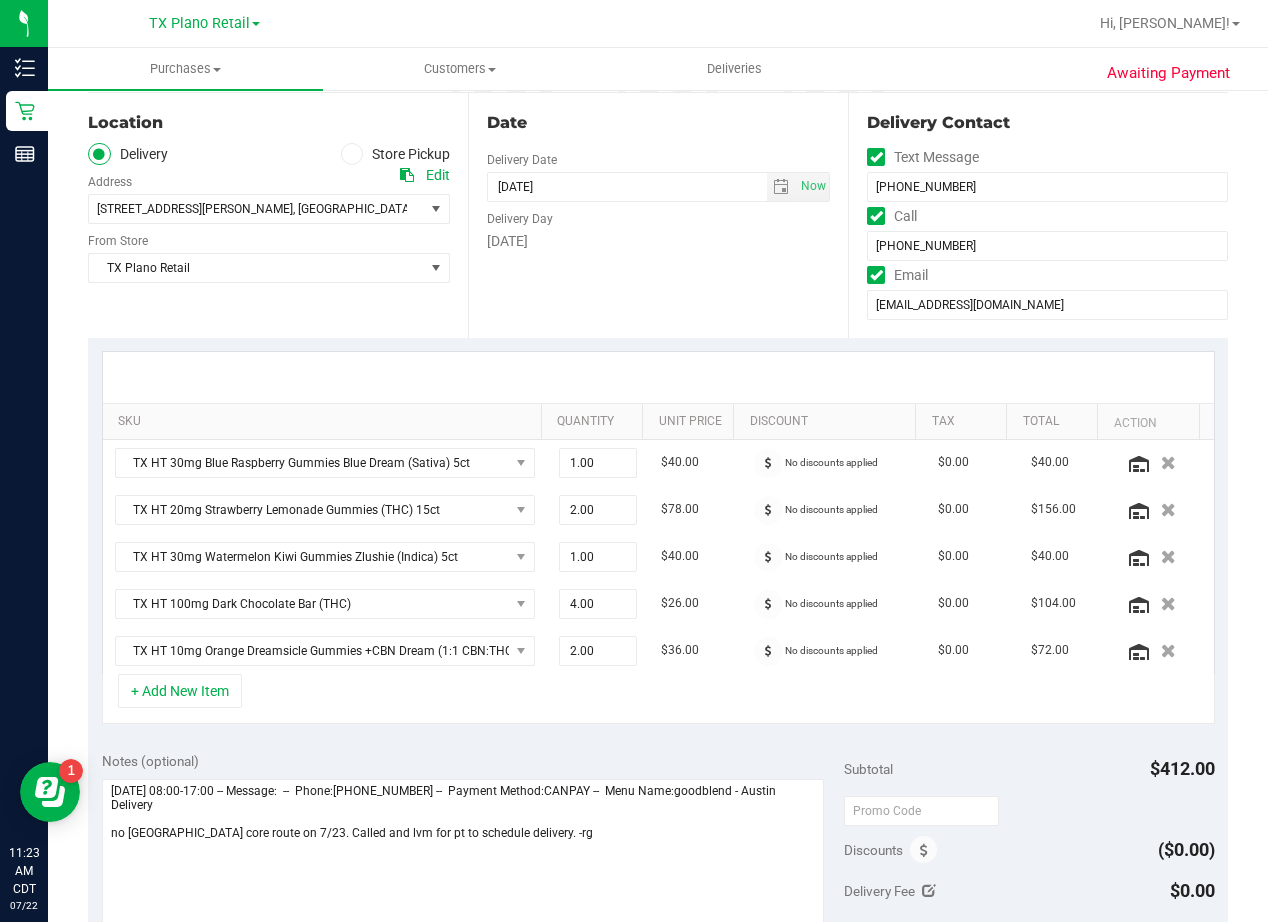 scroll, scrollTop: 300, scrollLeft: 0, axis: vertical 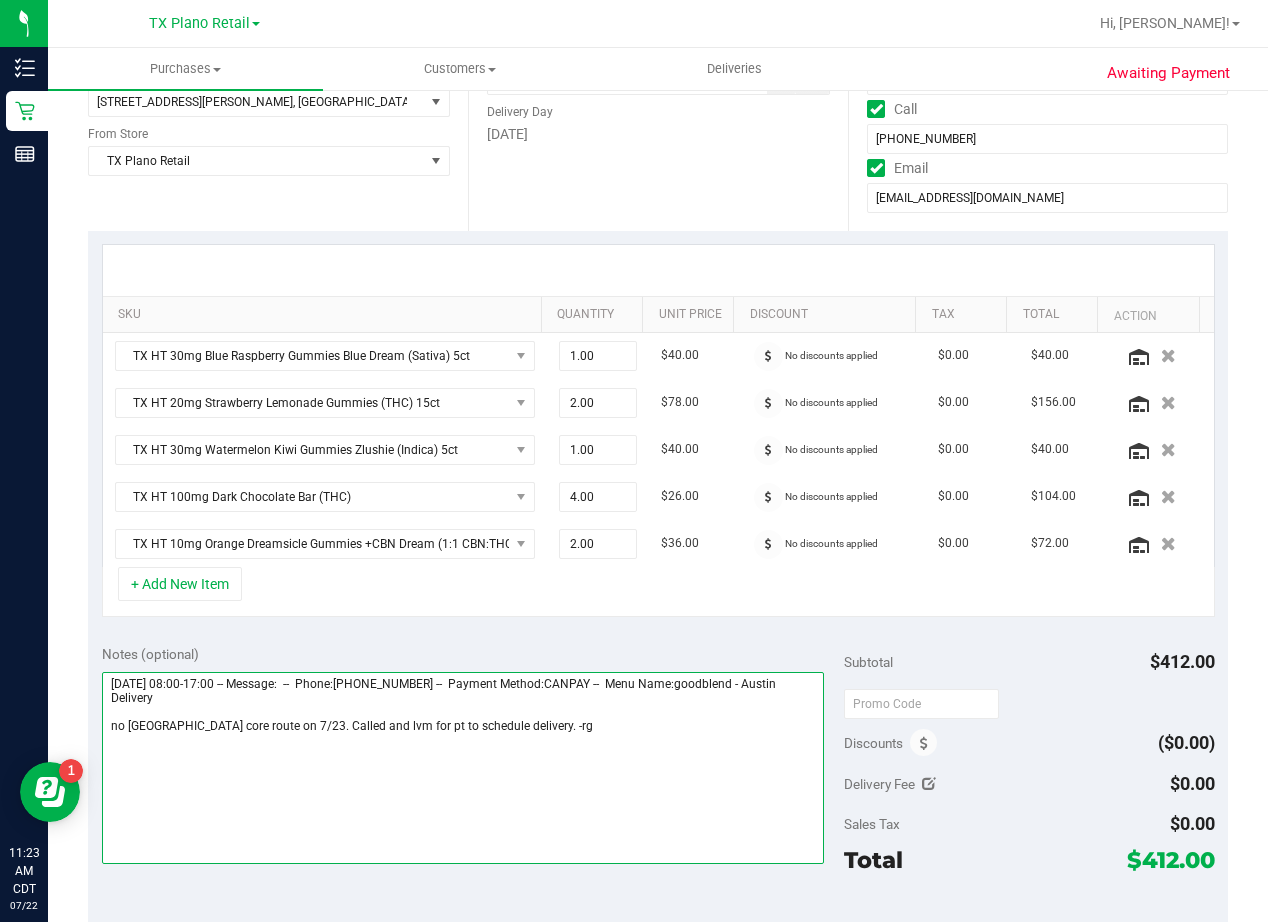 click at bounding box center [463, 768] 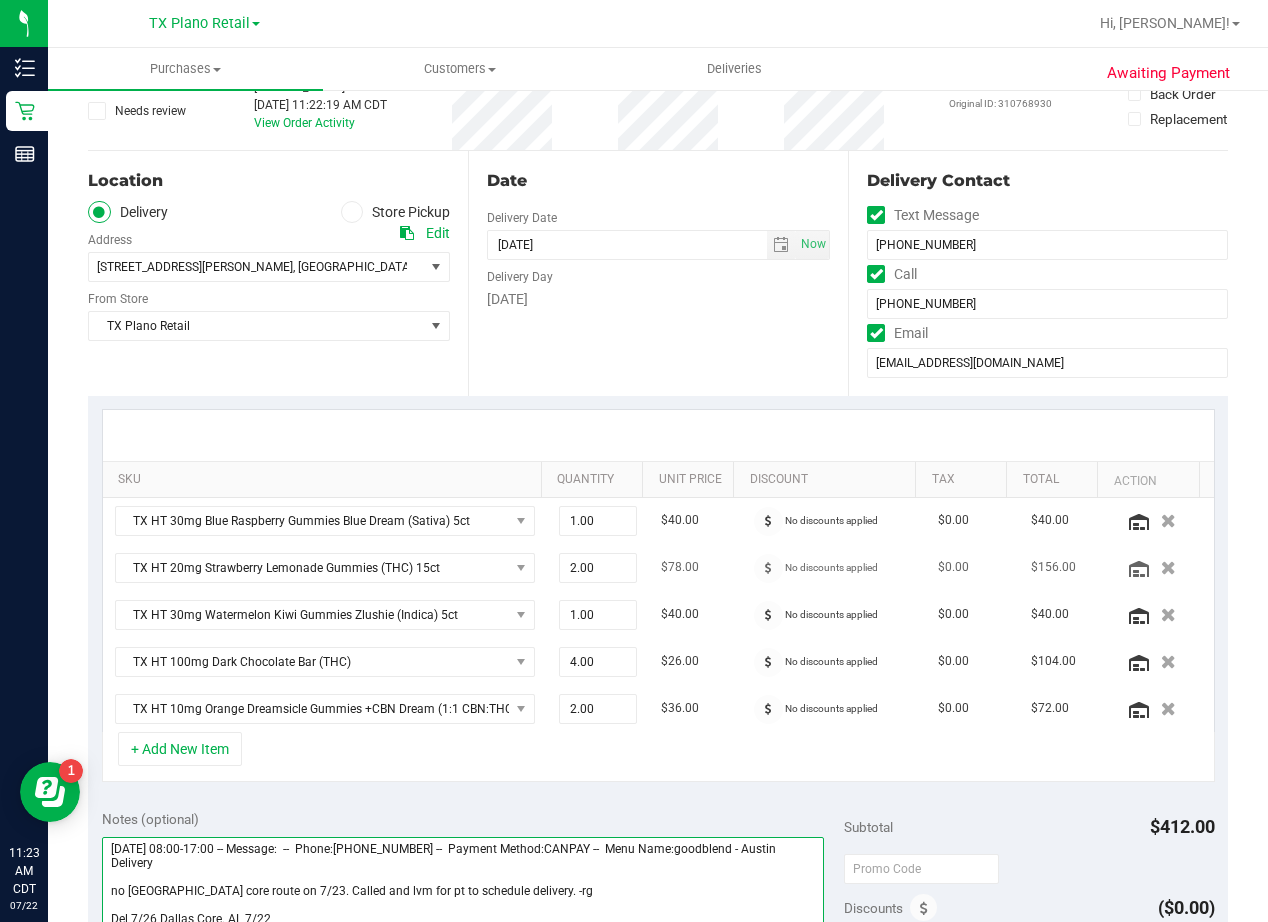scroll, scrollTop: 0, scrollLeft: 0, axis: both 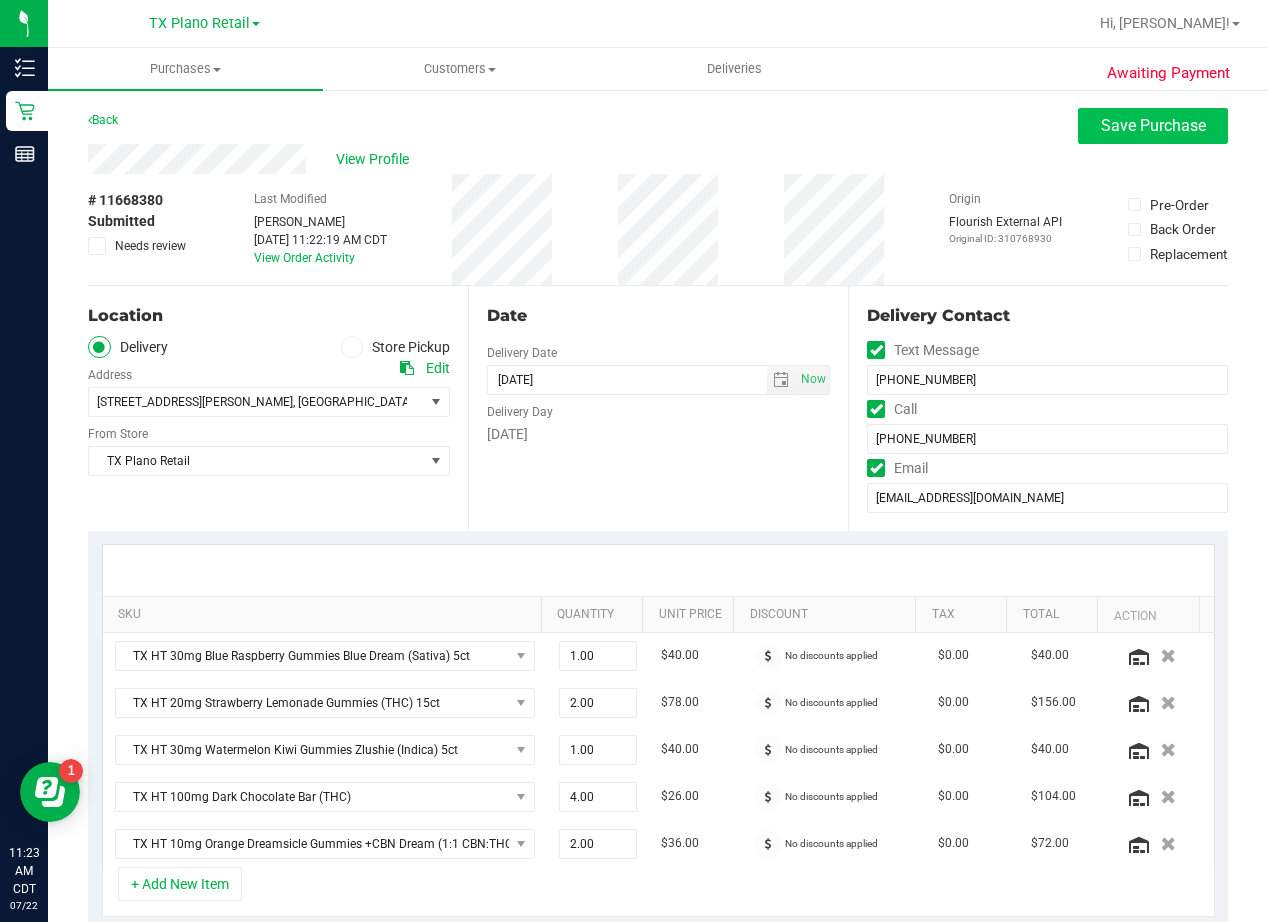 type on "[DATE] 08:00-17:00 -- Message:  --  Phone:[PHONE_NUMBER] --  Payment Method:CANPAY --  Menu Name:goodblend - Austin Delivery
no [GEOGRAPHIC_DATA] core route on 7/23. Called and lvm for pt to schedule delivery. -rg
Del 7/26 Dallas Core. AL 7/22" 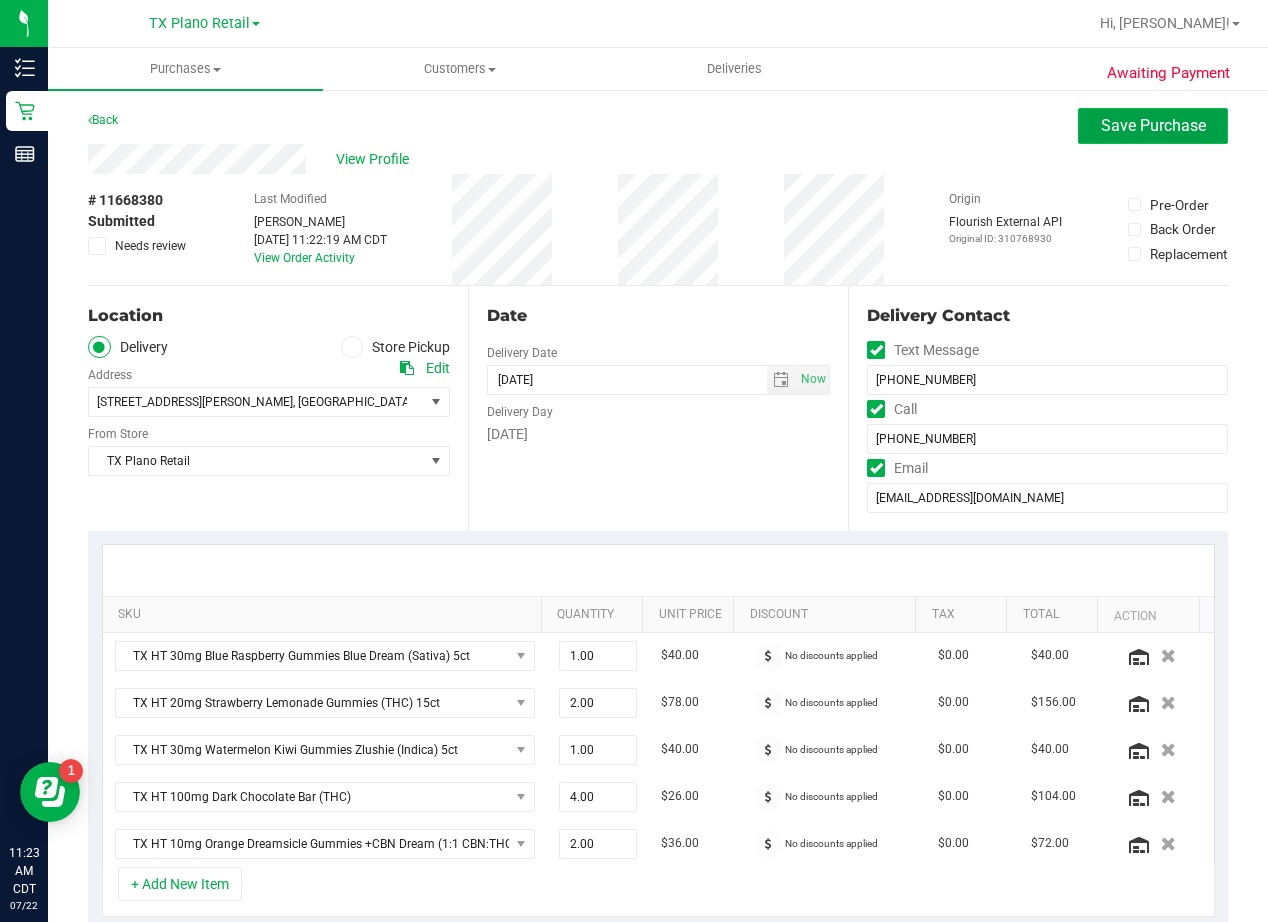click on "Save Purchase" at bounding box center [1153, 125] 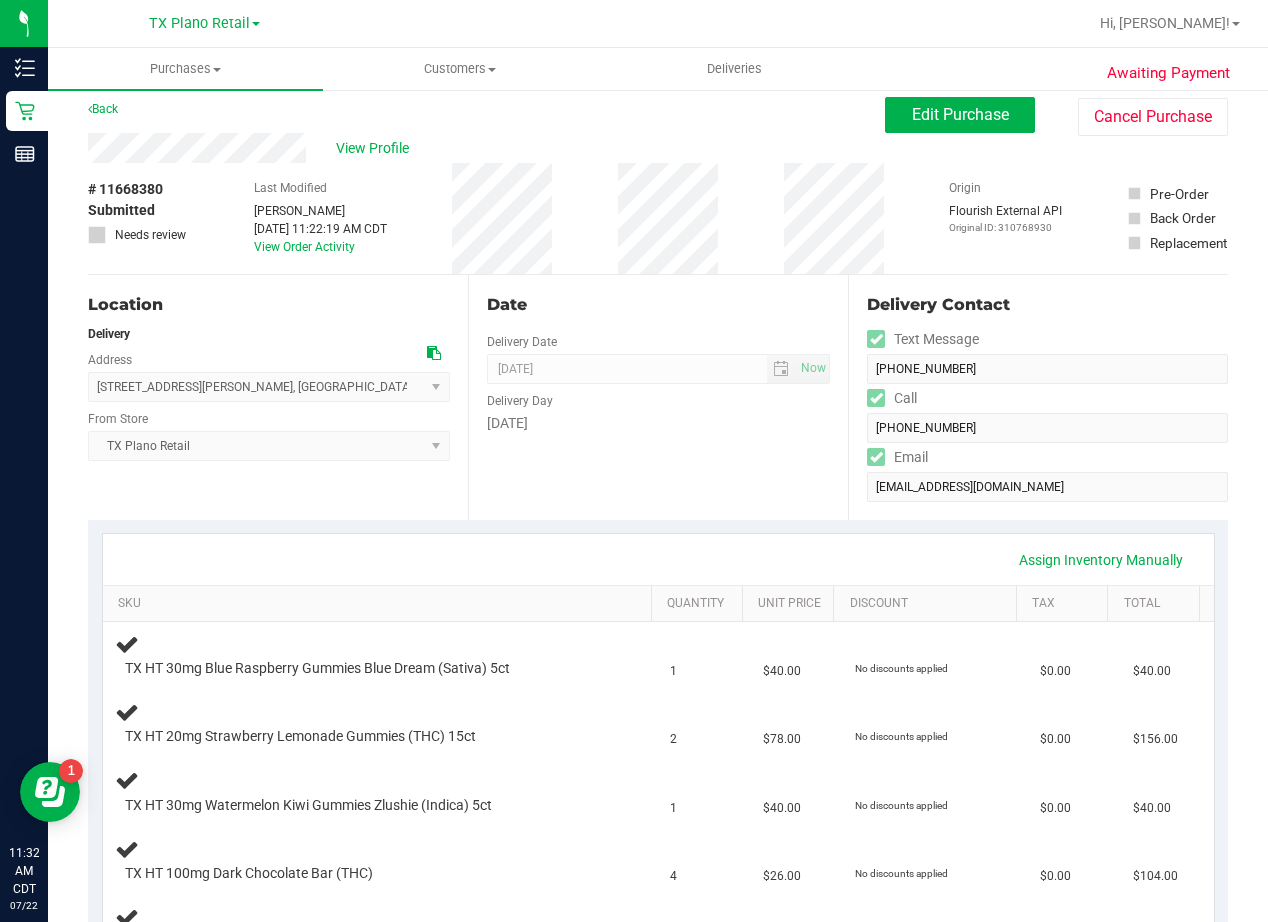 scroll, scrollTop: 0, scrollLeft: 0, axis: both 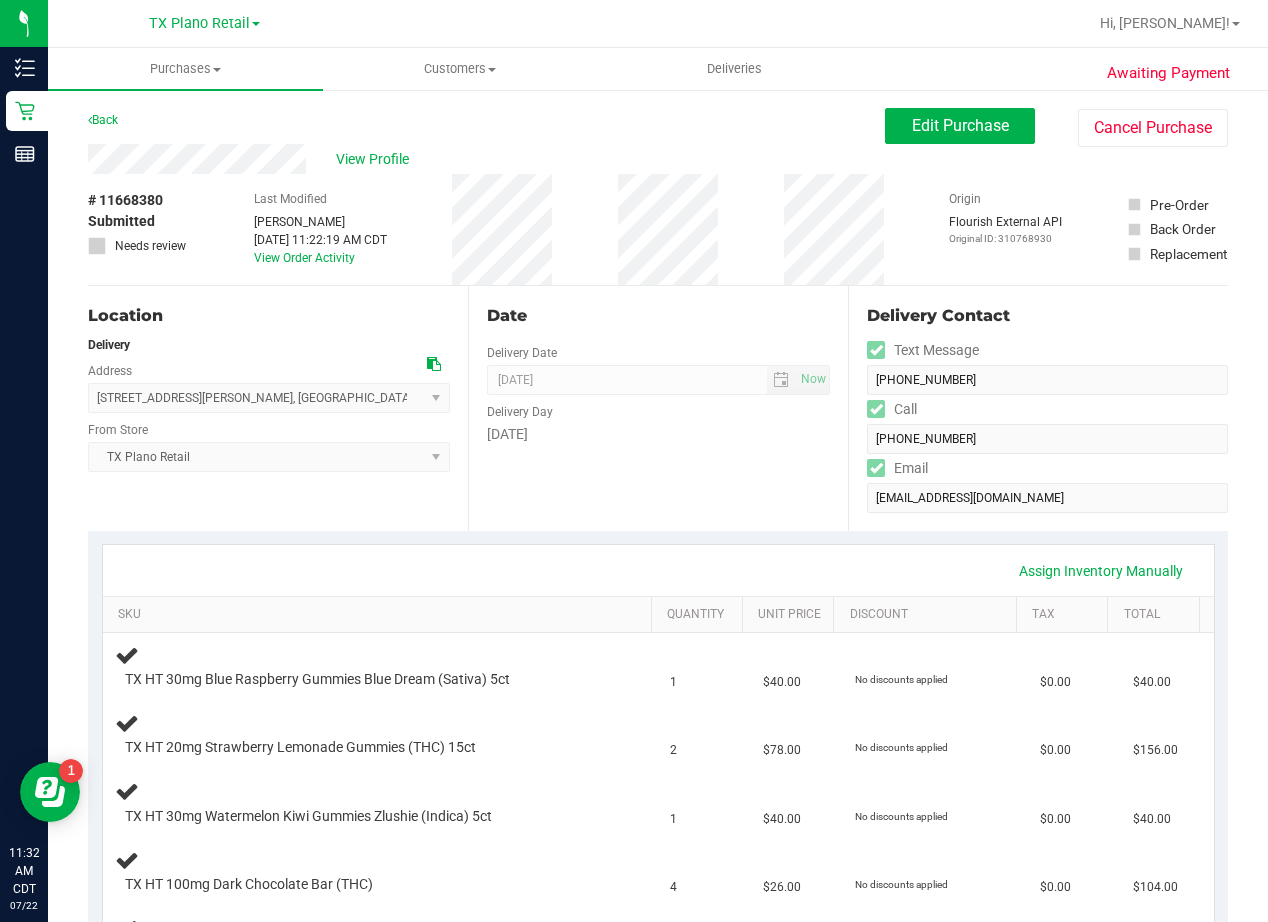 click on "View Profile" at bounding box center (486, 159) 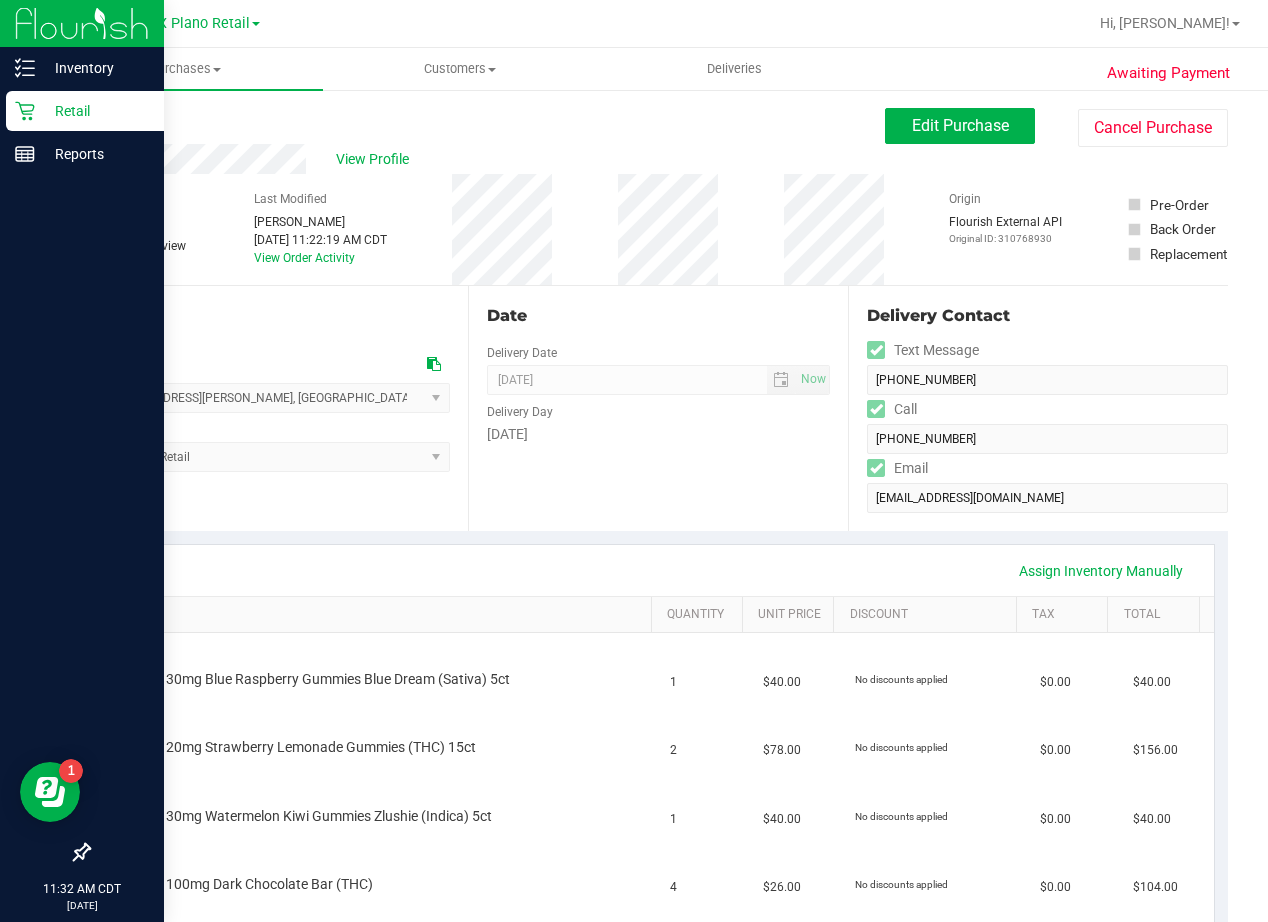click 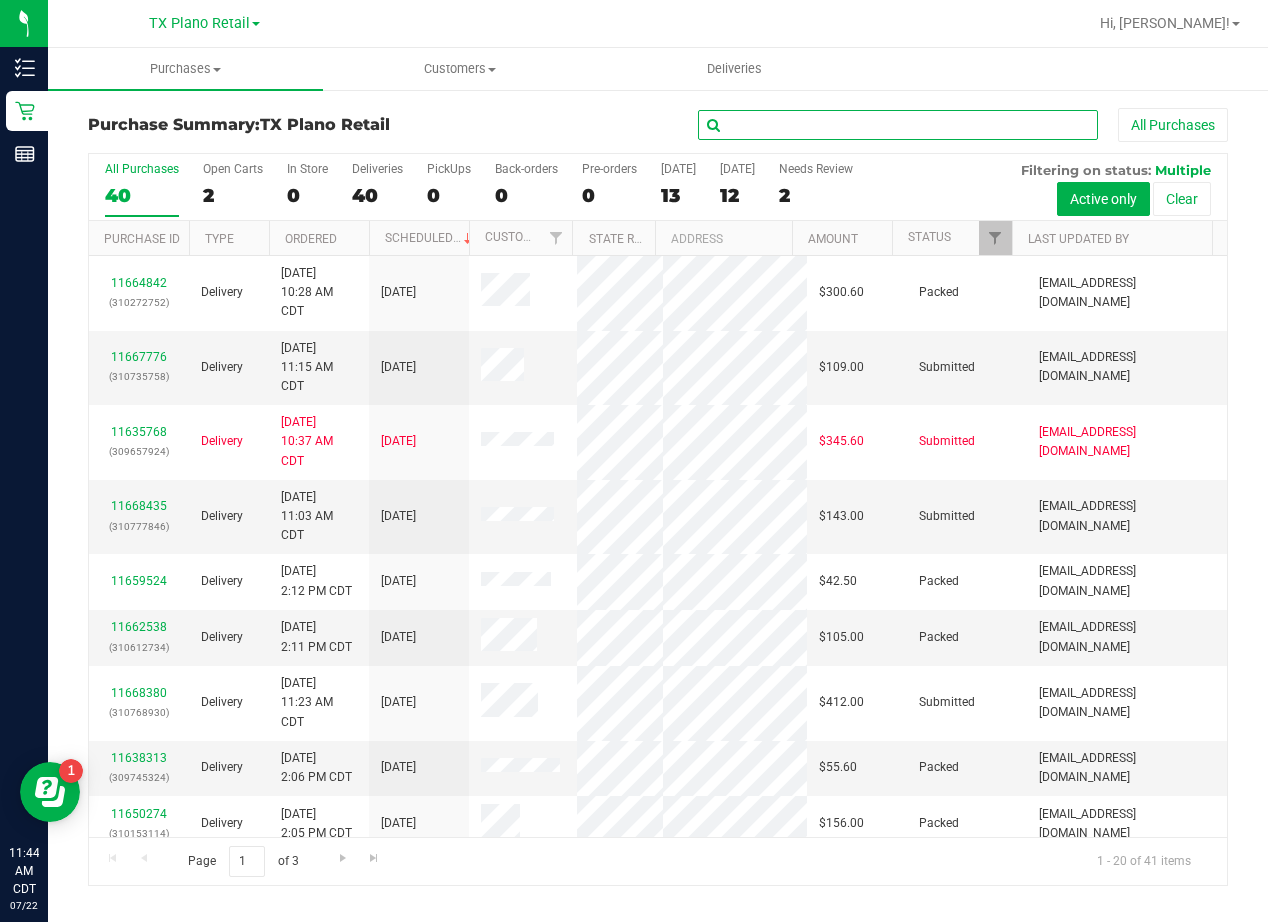 click at bounding box center [898, 125] 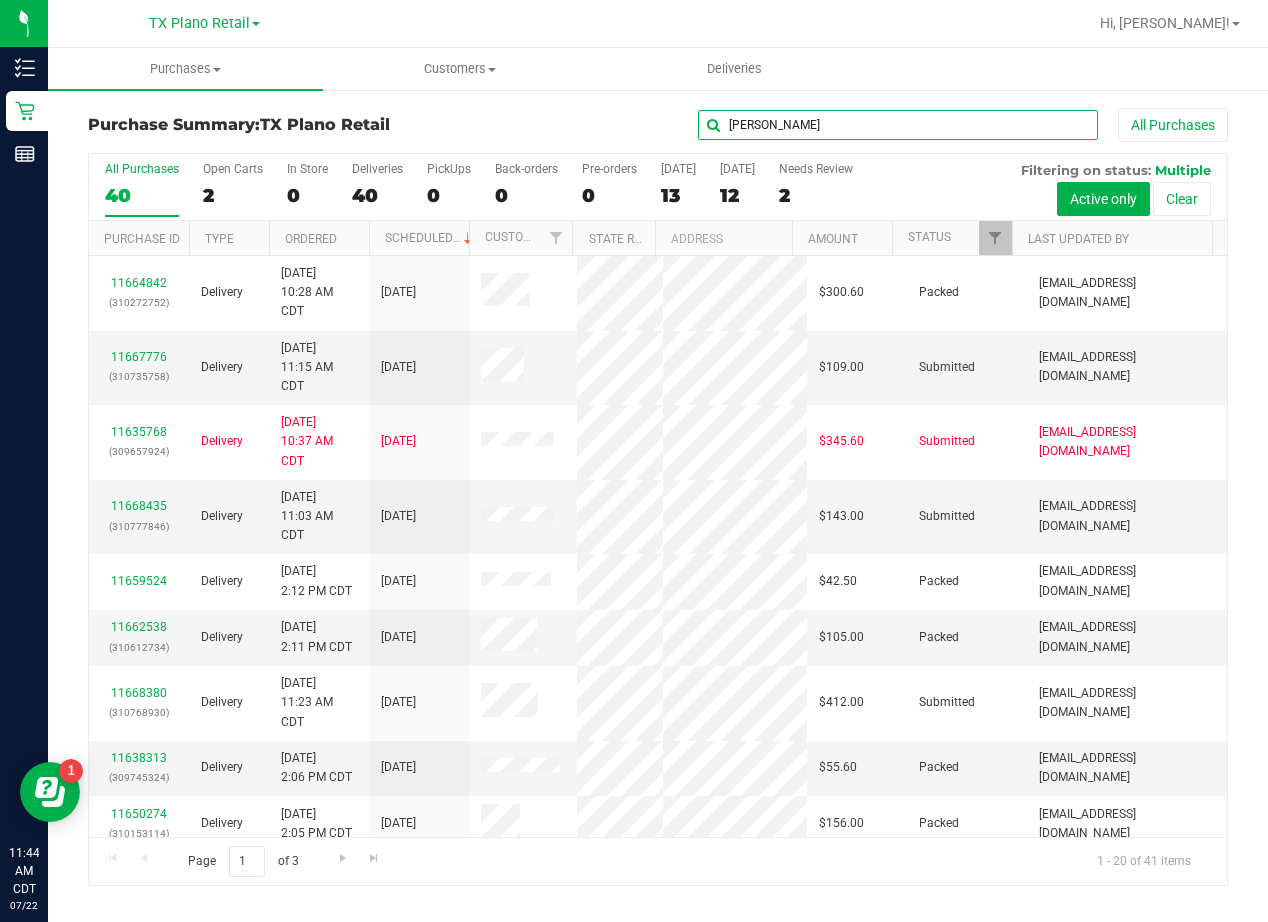 type on "[PERSON_NAME]" 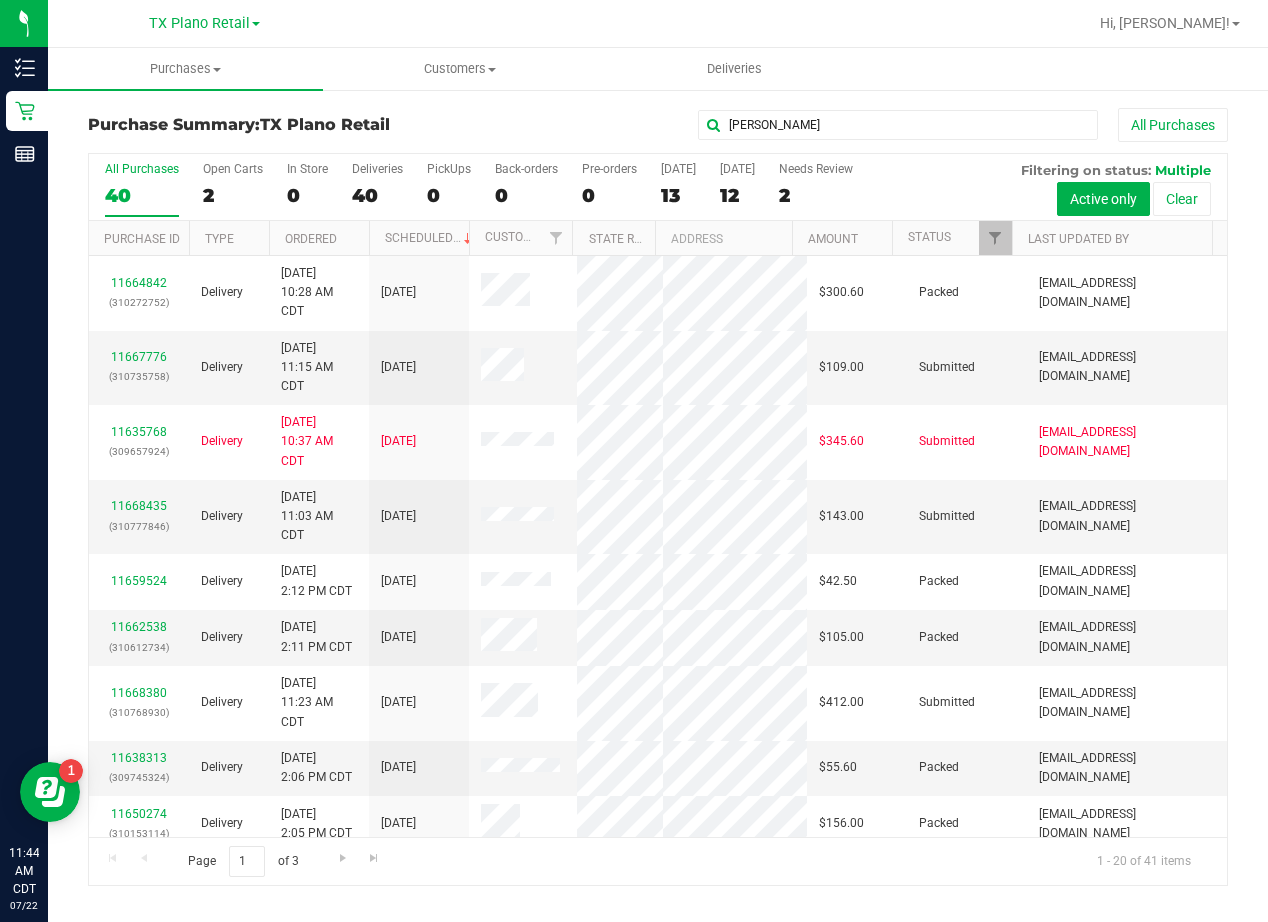 click on "[PERSON_NAME]
All Purchases" at bounding box center [848, 125] 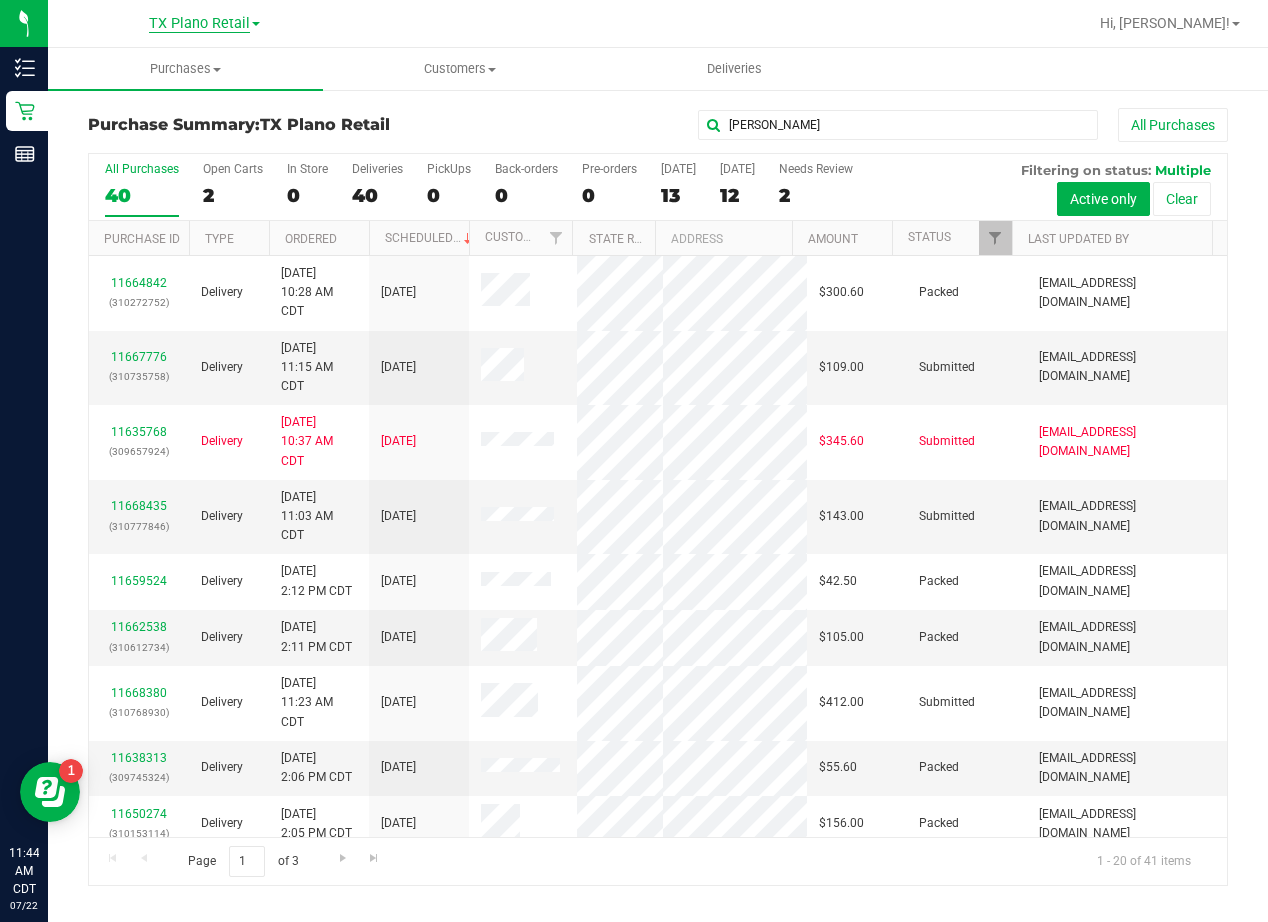 click on "TX Plano Retail" at bounding box center [199, 24] 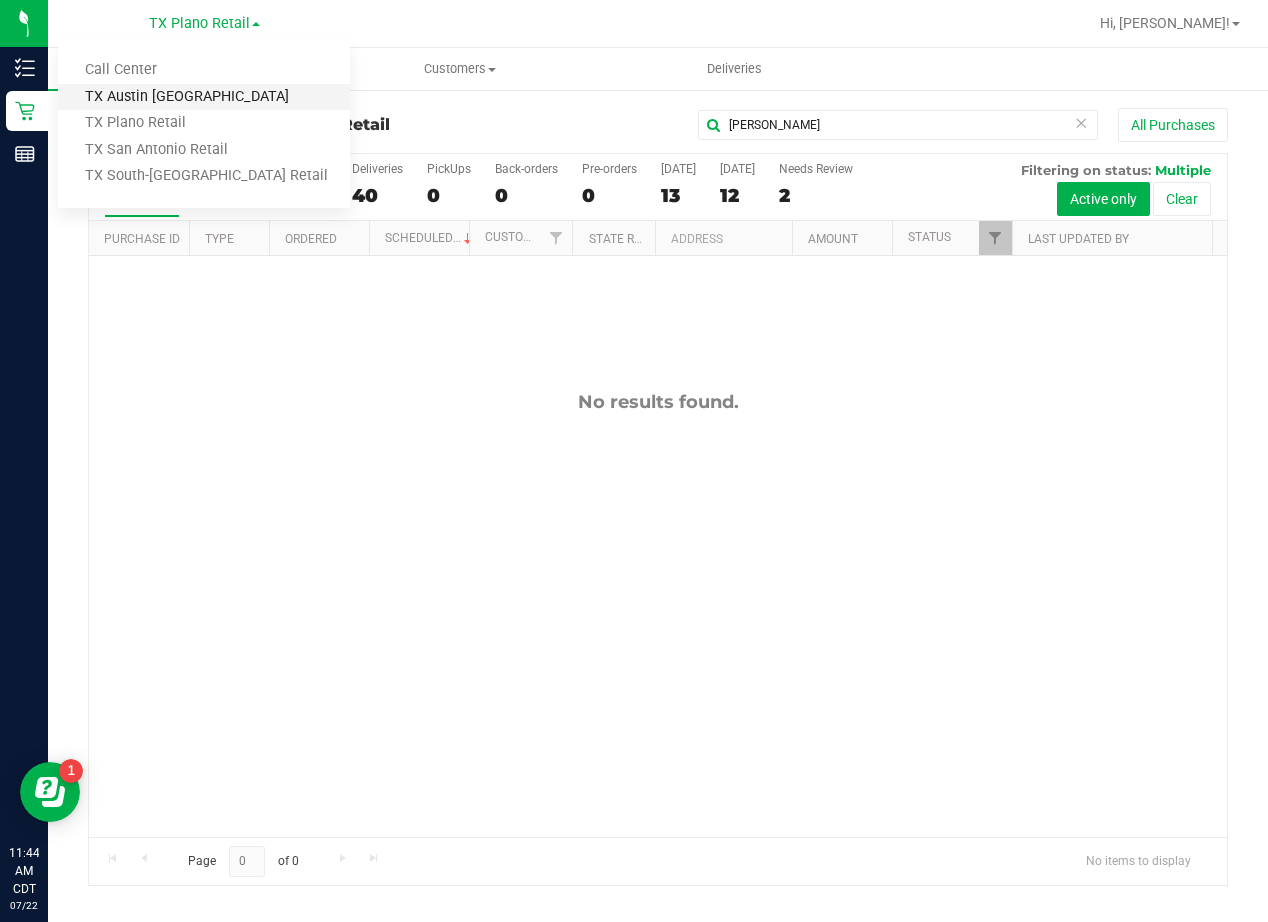 click on "TX Austin [GEOGRAPHIC_DATA]" at bounding box center (204, 97) 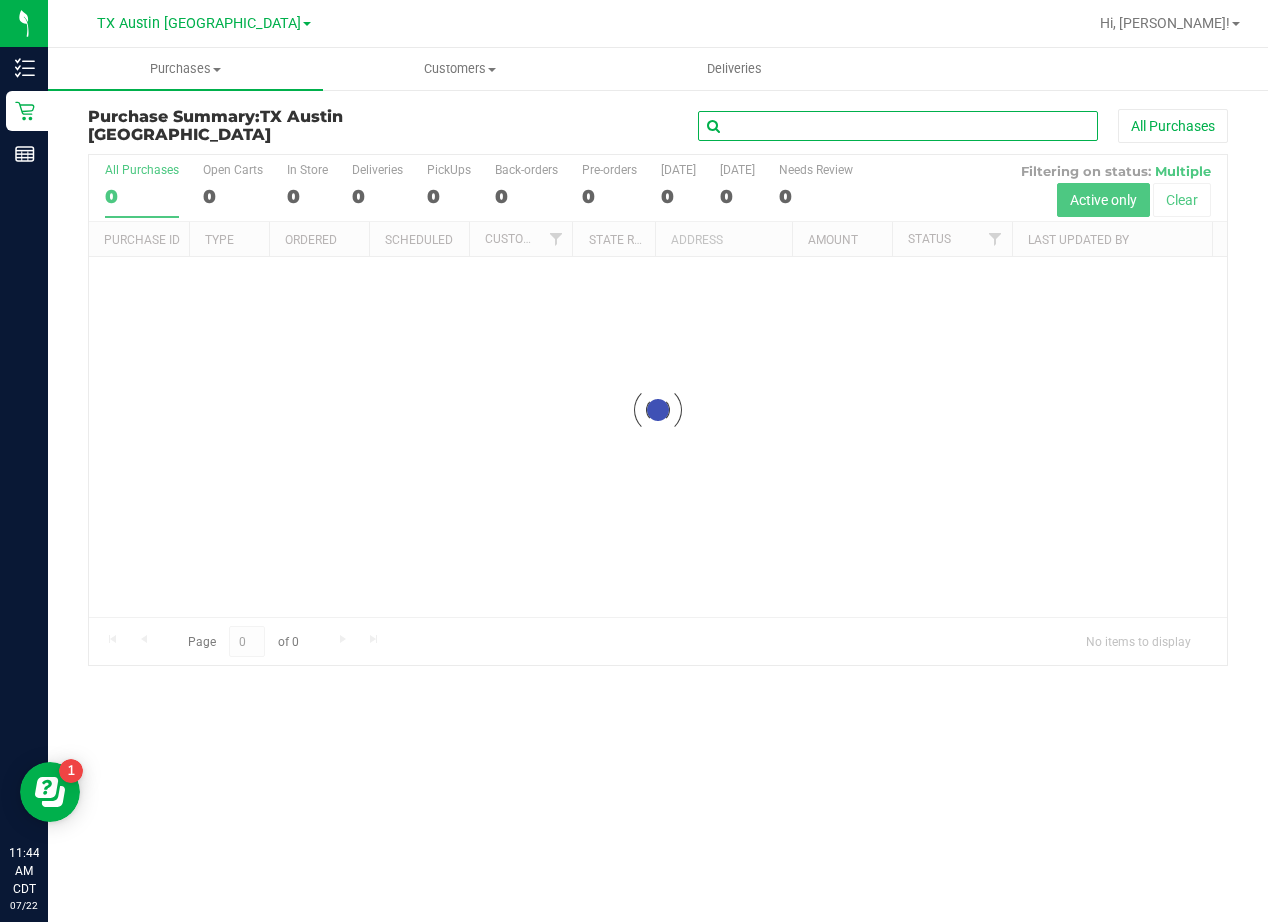 click at bounding box center [898, 126] 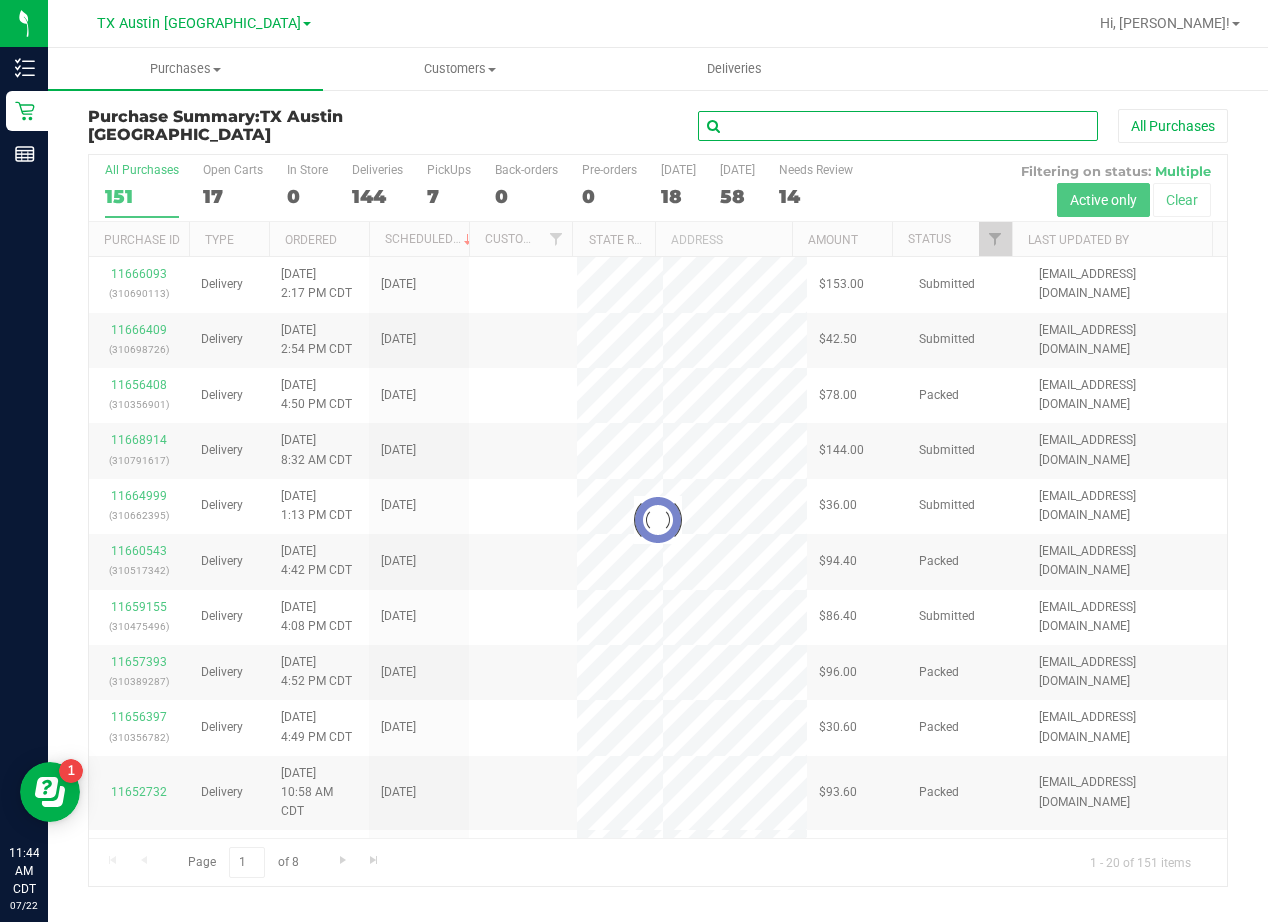 paste on "[PERSON_NAME]" 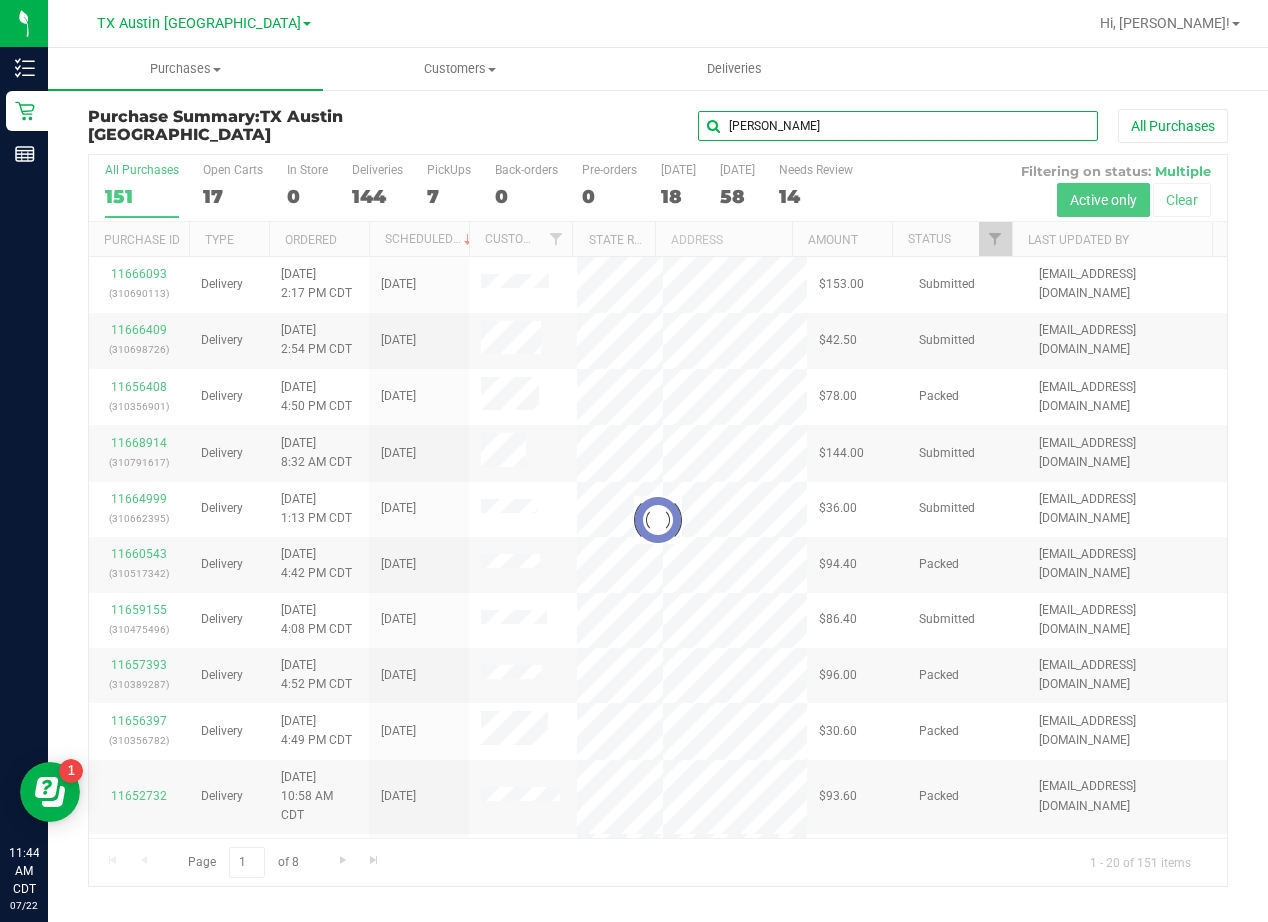 type on "[PERSON_NAME]" 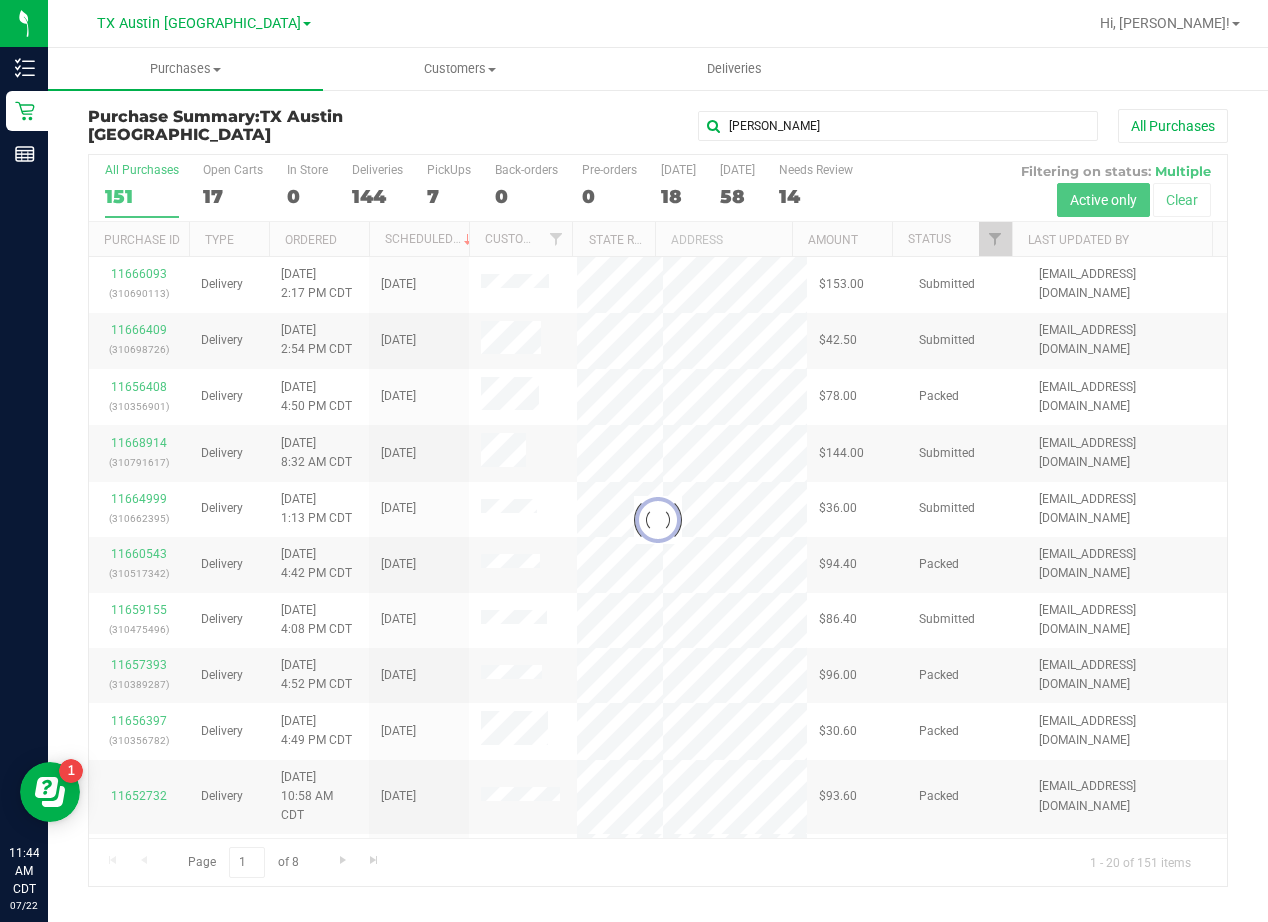 click on "[PERSON_NAME]
All Purchases" at bounding box center [848, 126] 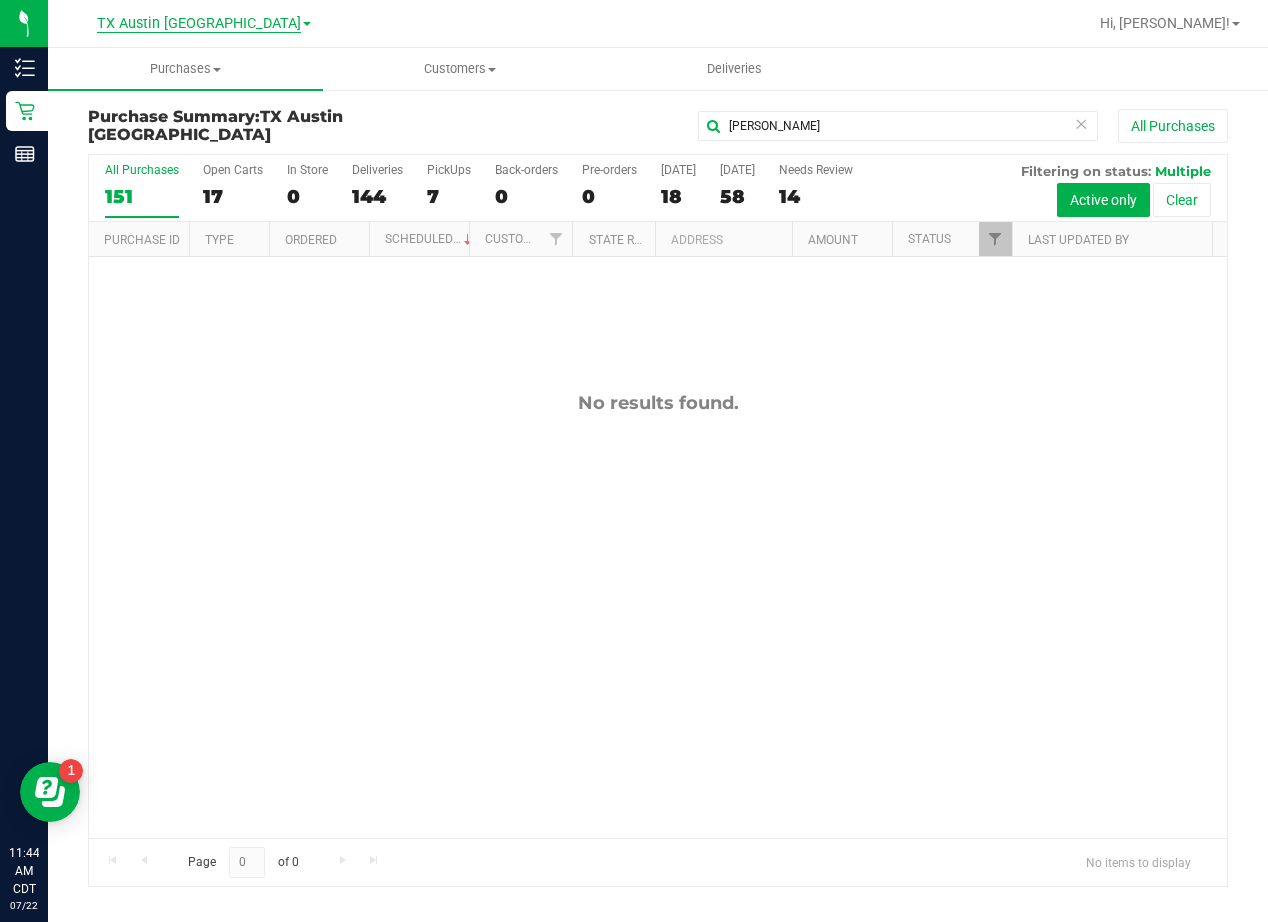 click on "TX Austin [GEOGRAPHIC_DATA]" at bounding box center [199, 24] 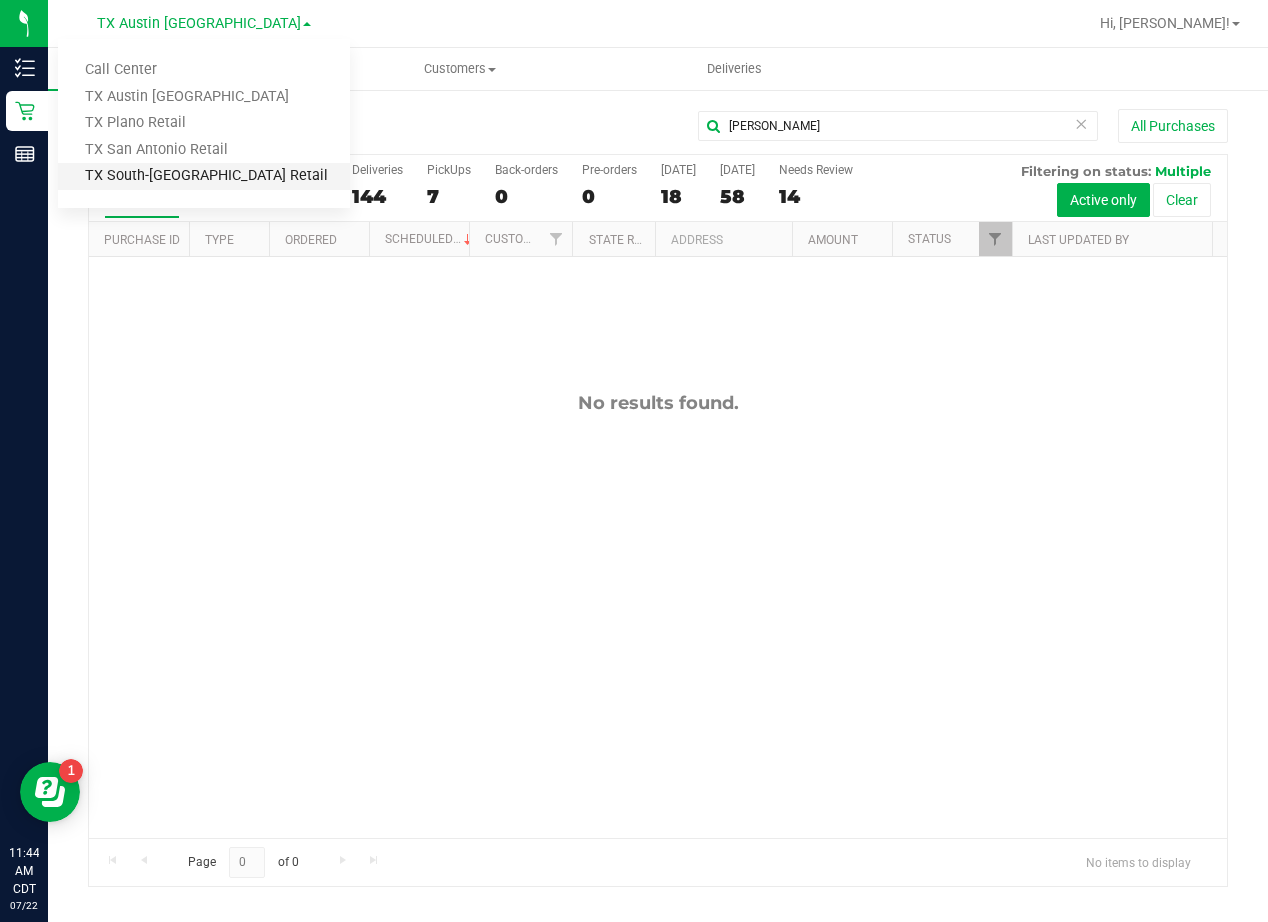 click on "TX South-[GEOGRAPHIC_DATA] Retail" at bounding box center [204, 176] 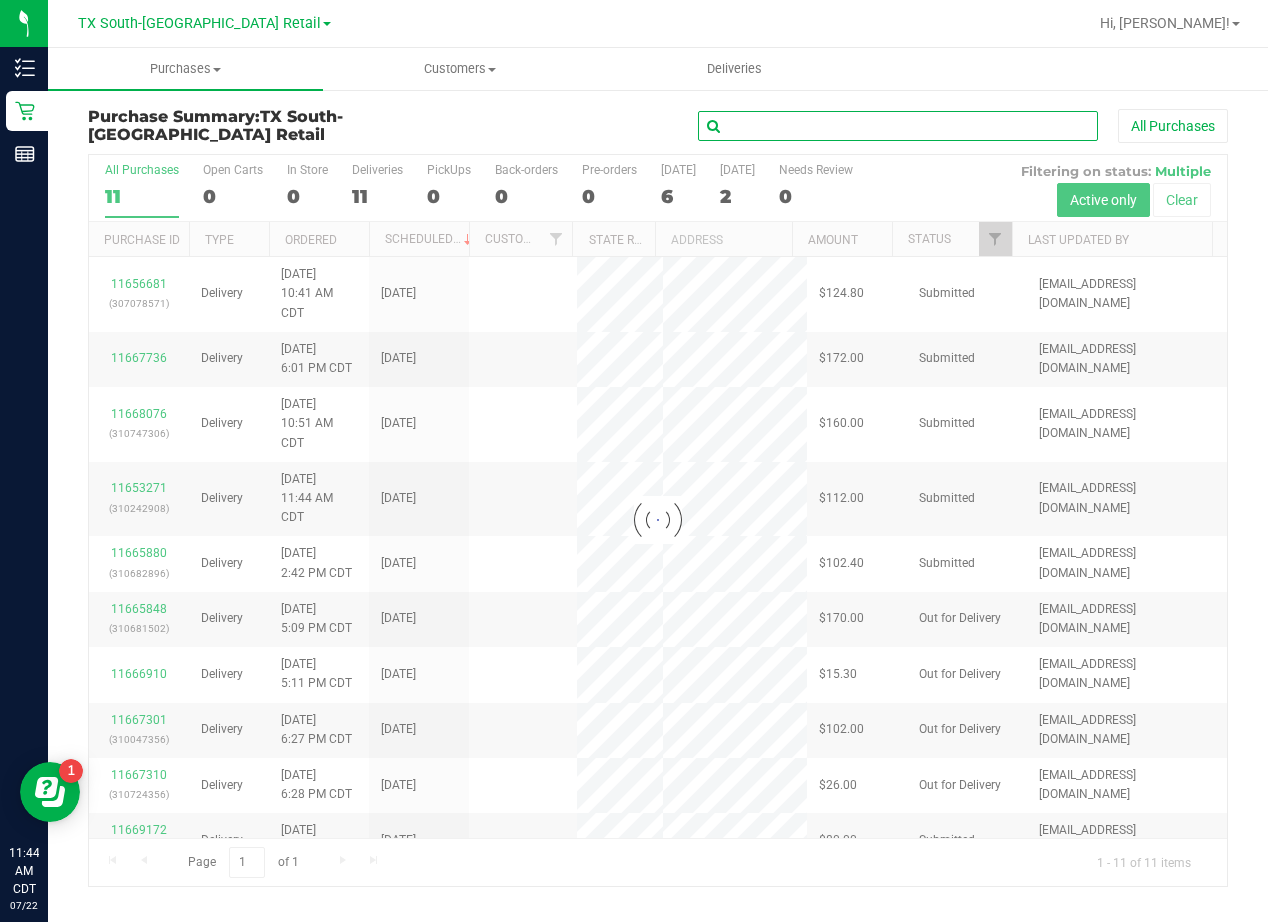 click at bounding box center (898, 126) 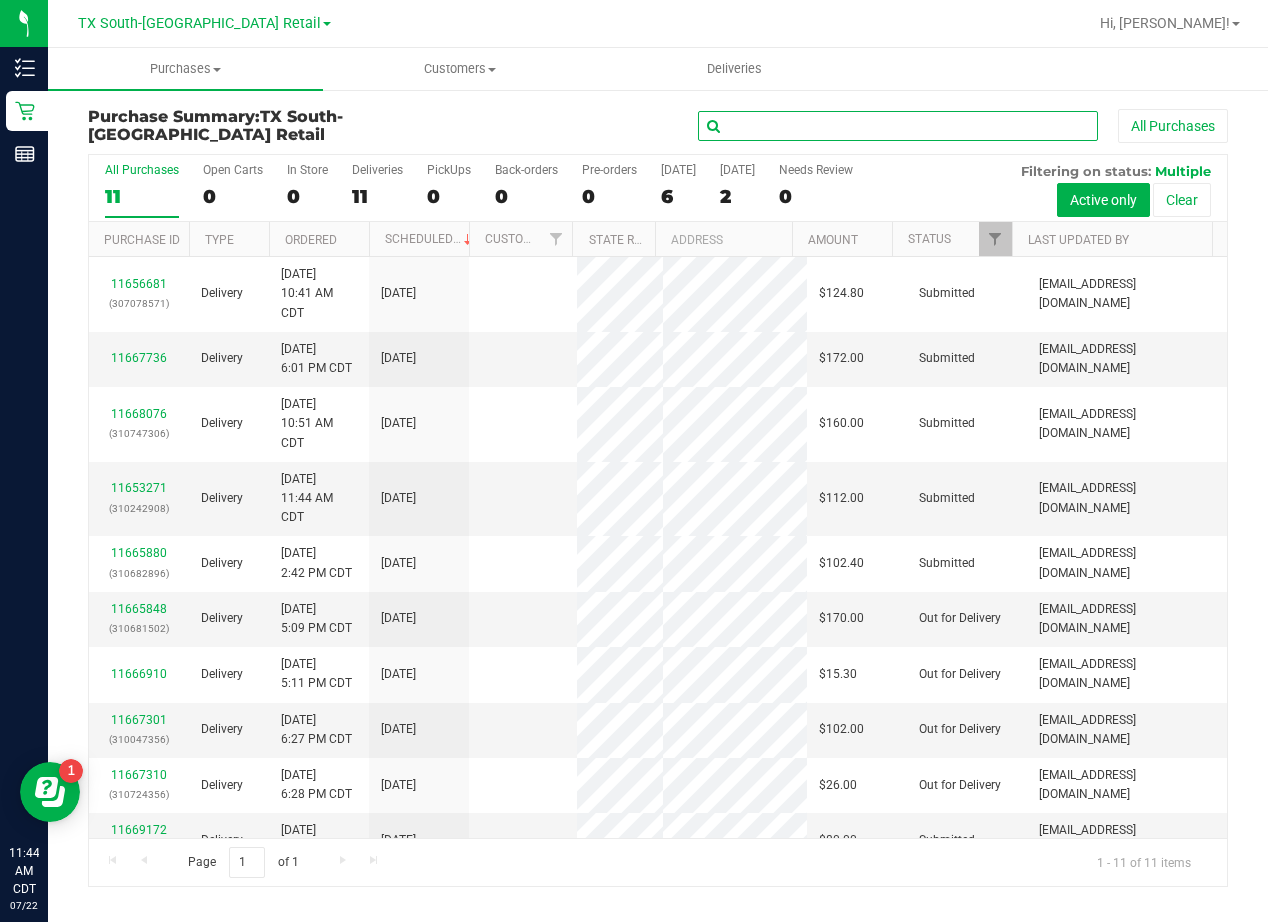 paste on "[PERSON_NAME]" 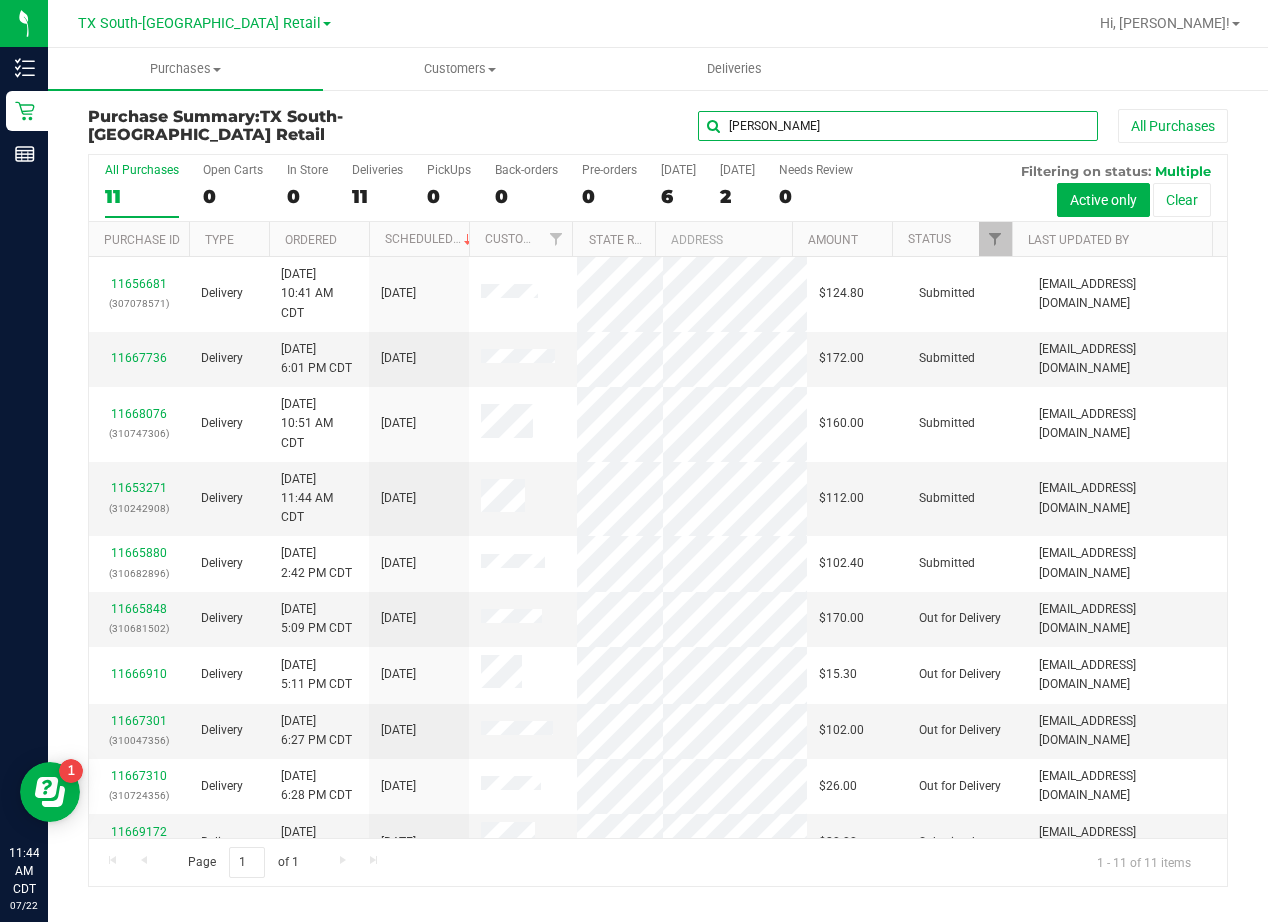 type on "[PERSON_NAME]" 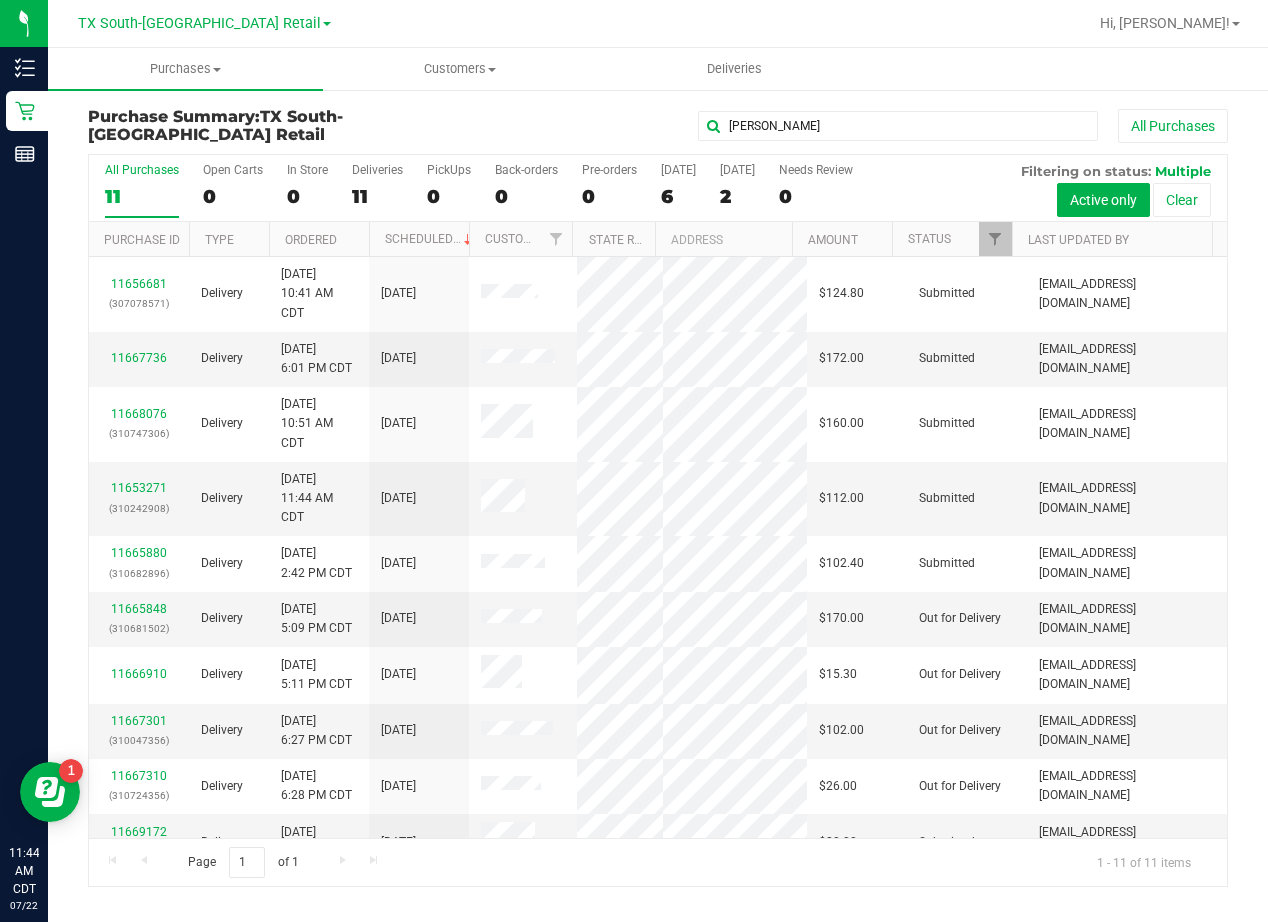 click on "[PERSON_NAME]
All Purchases" at bounding box center [848, 126] 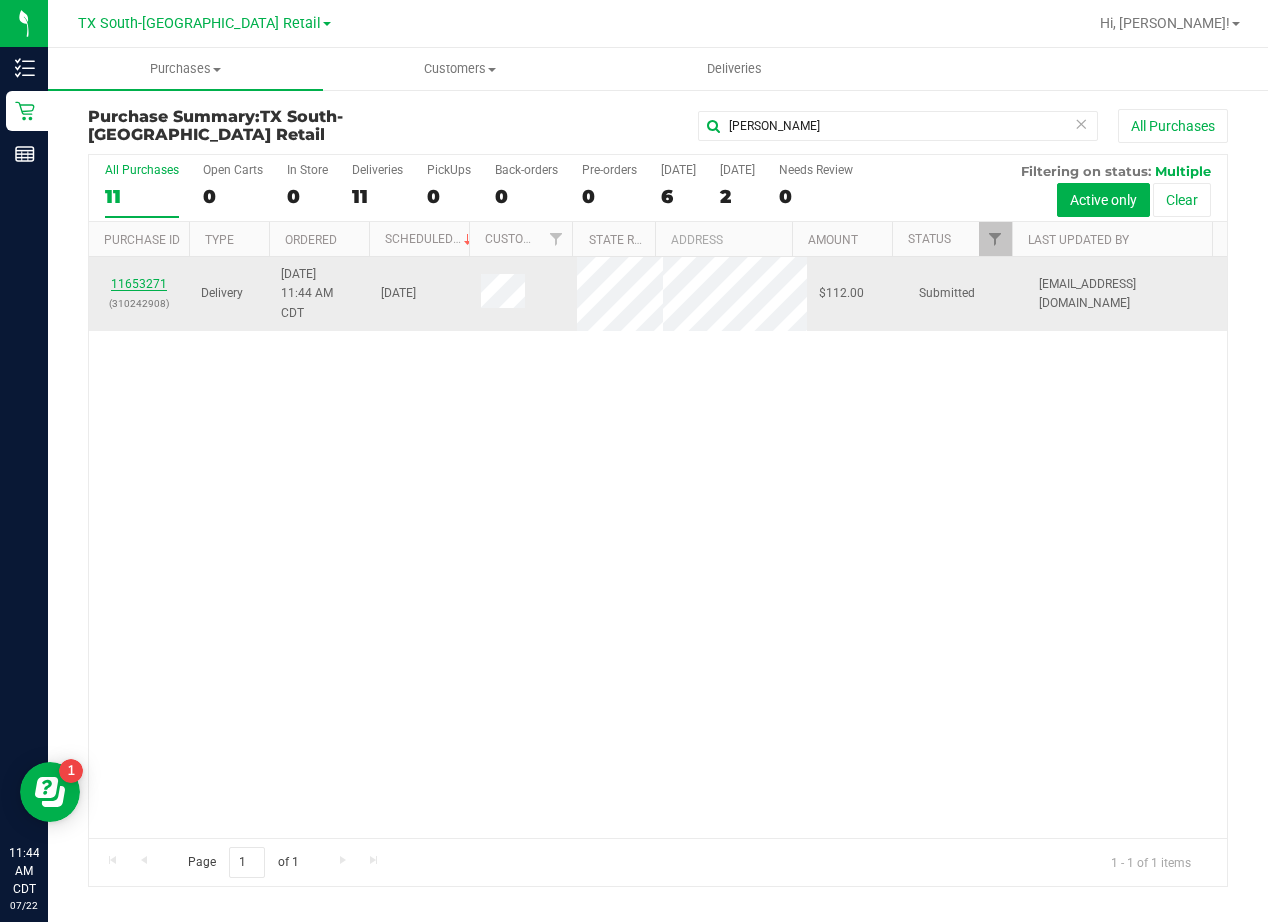click on "11653271" at bounding box center (139, 284) 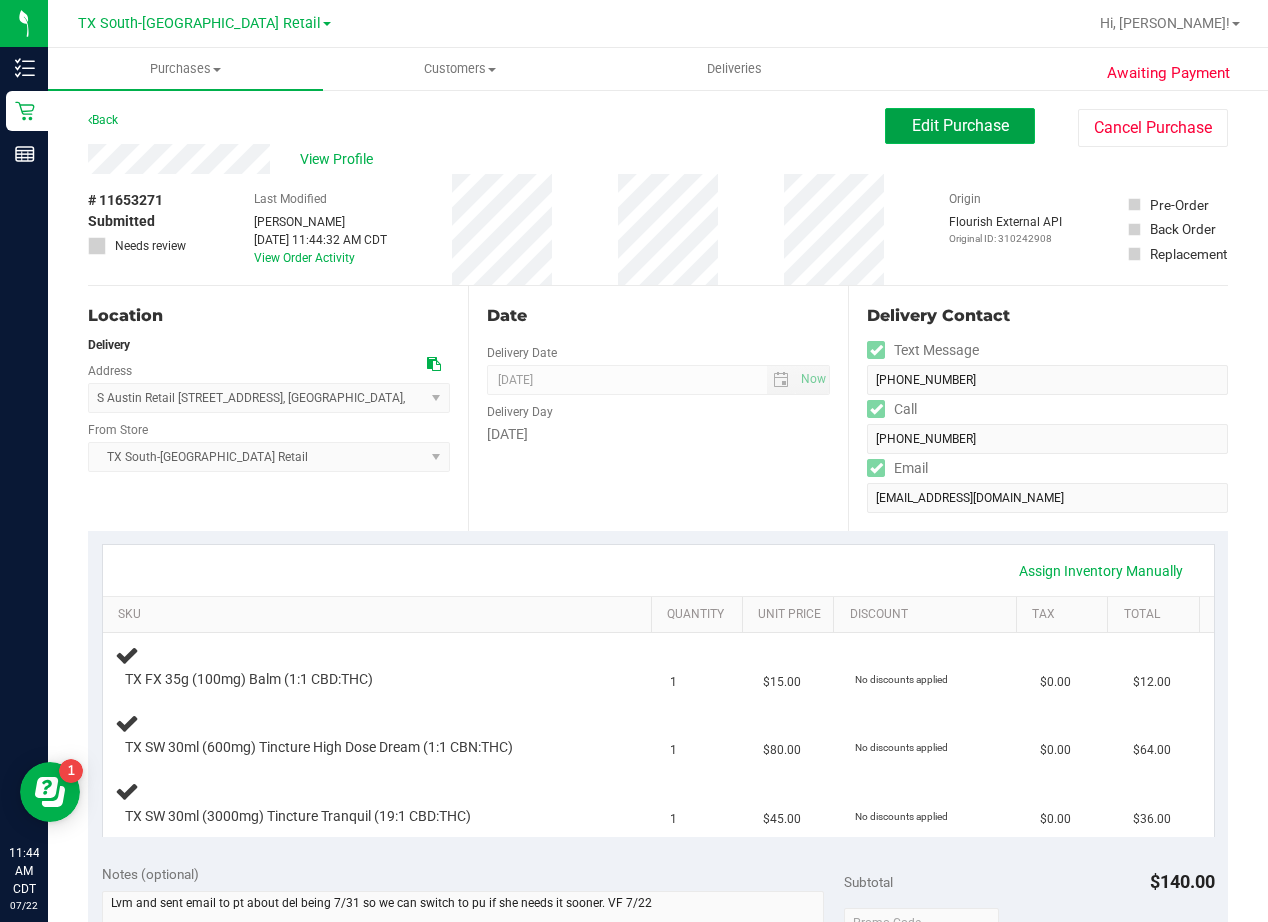 click on "Edit Purchase" at bounding box center (960, 125) 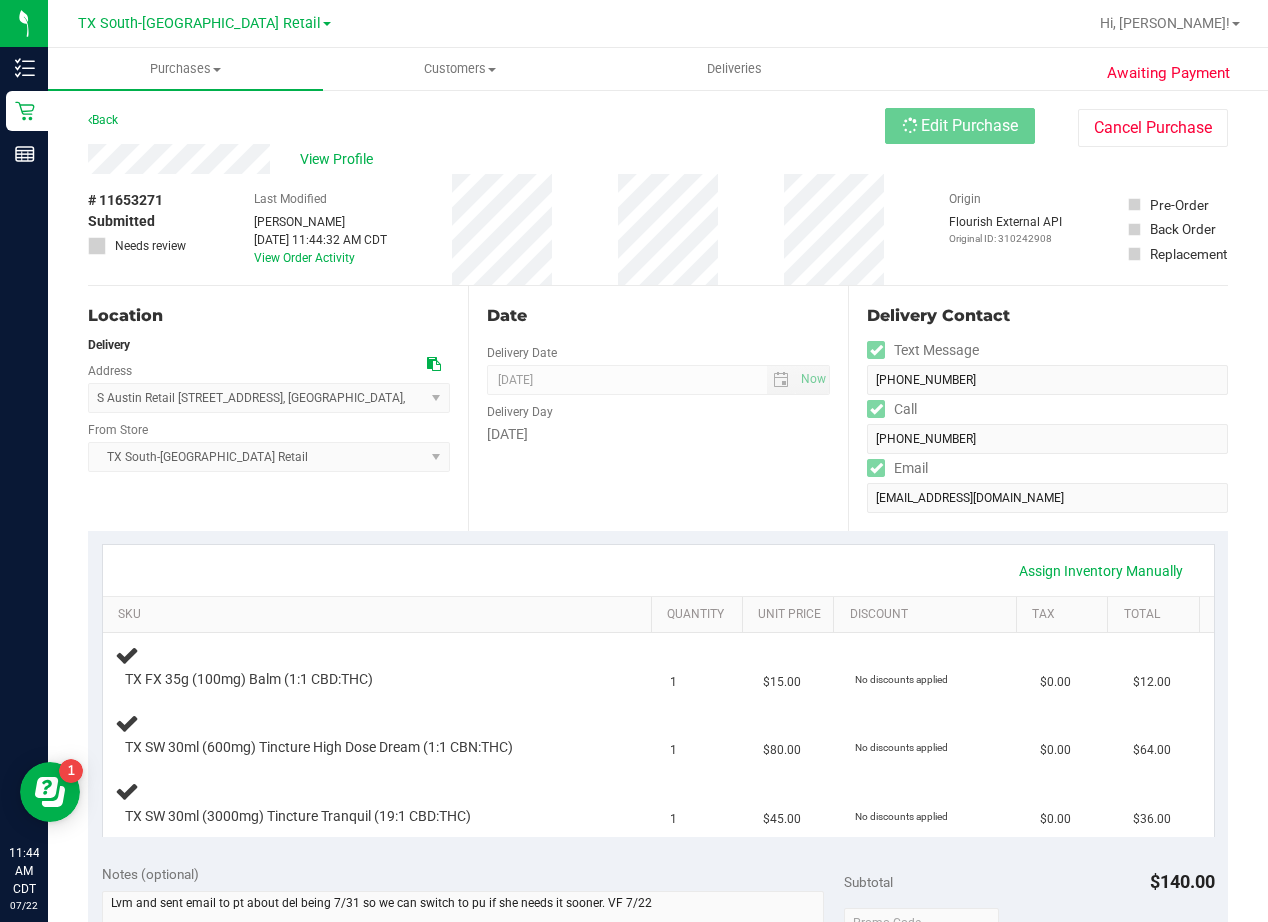 drag, startPoint x: 763, startPoint y: 129, endPoint x: 746, endPoint y: 137, distance: 18.788294 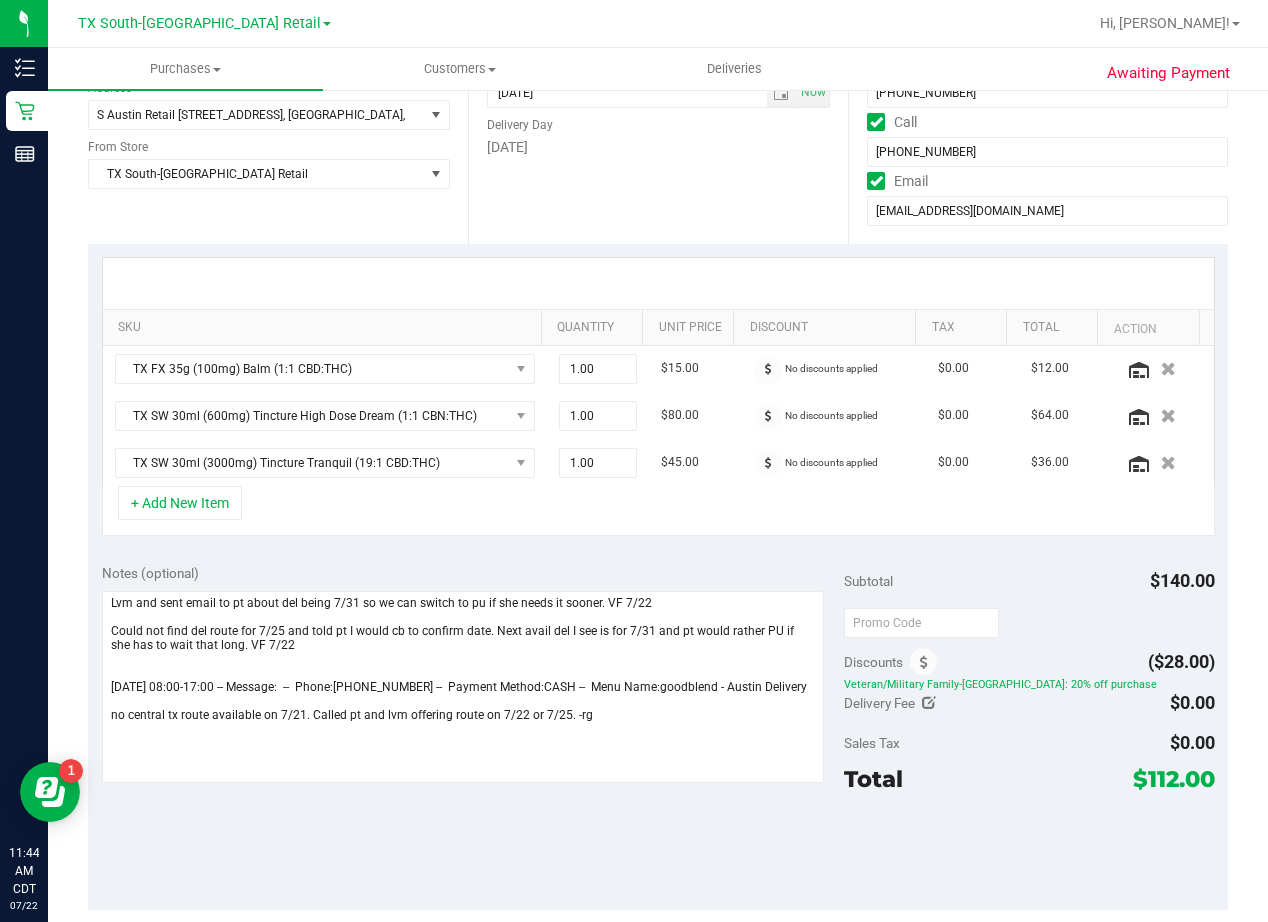 scroll, scrollTop: 300, scrollLeft: 0, axis: vertical 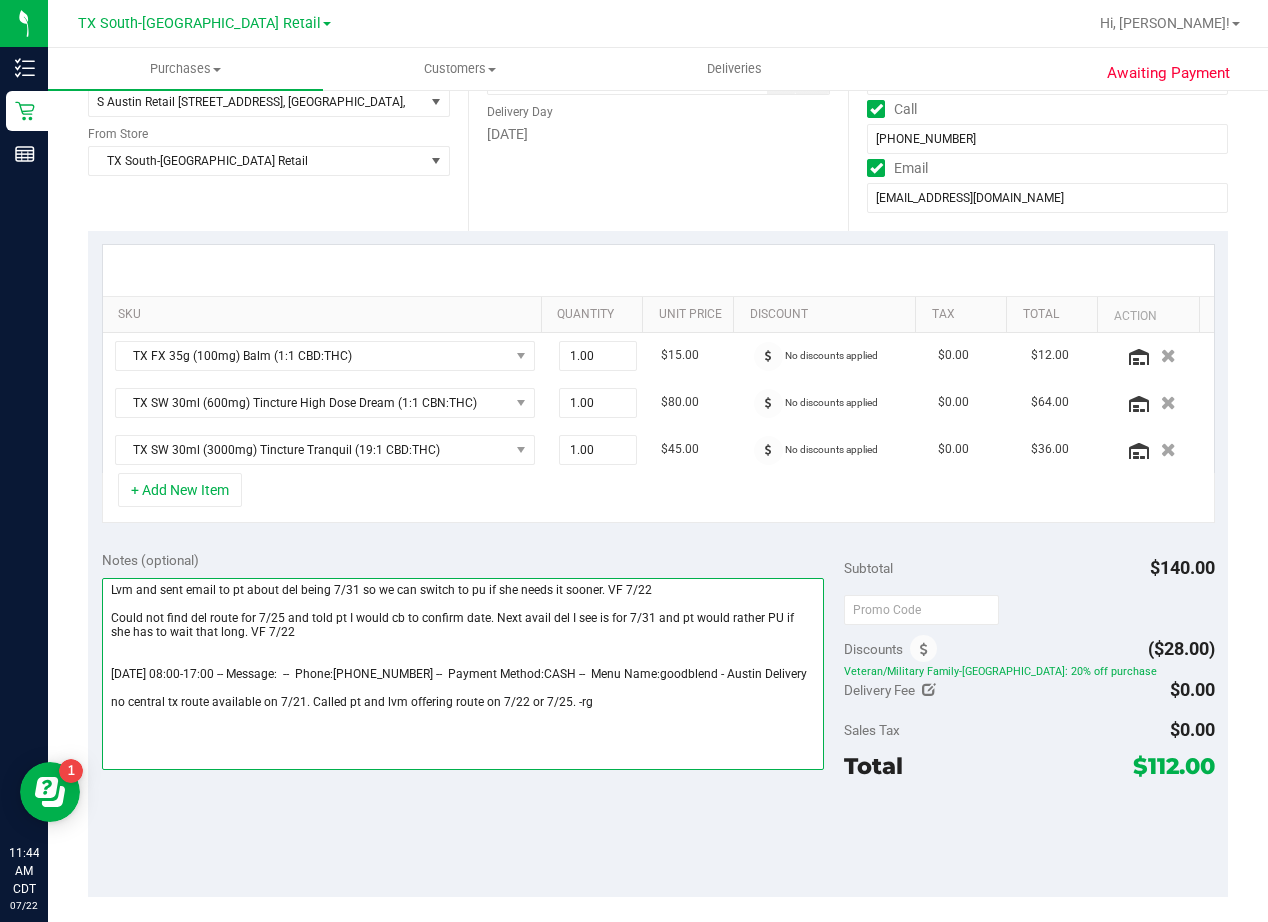 click at bounding box center [463, 674] 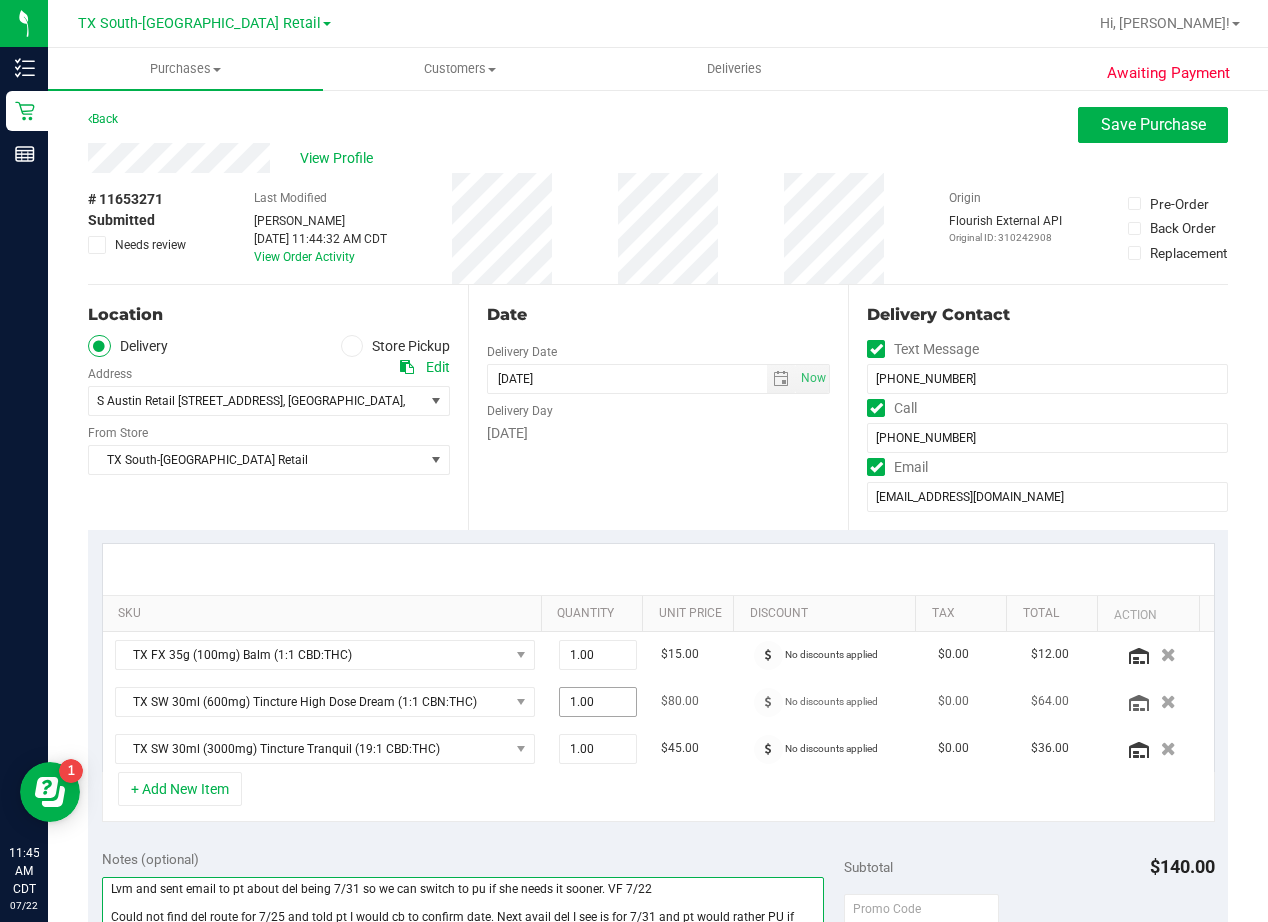scroll, scrollTop: 0, scrollLeft: 0, axis: both 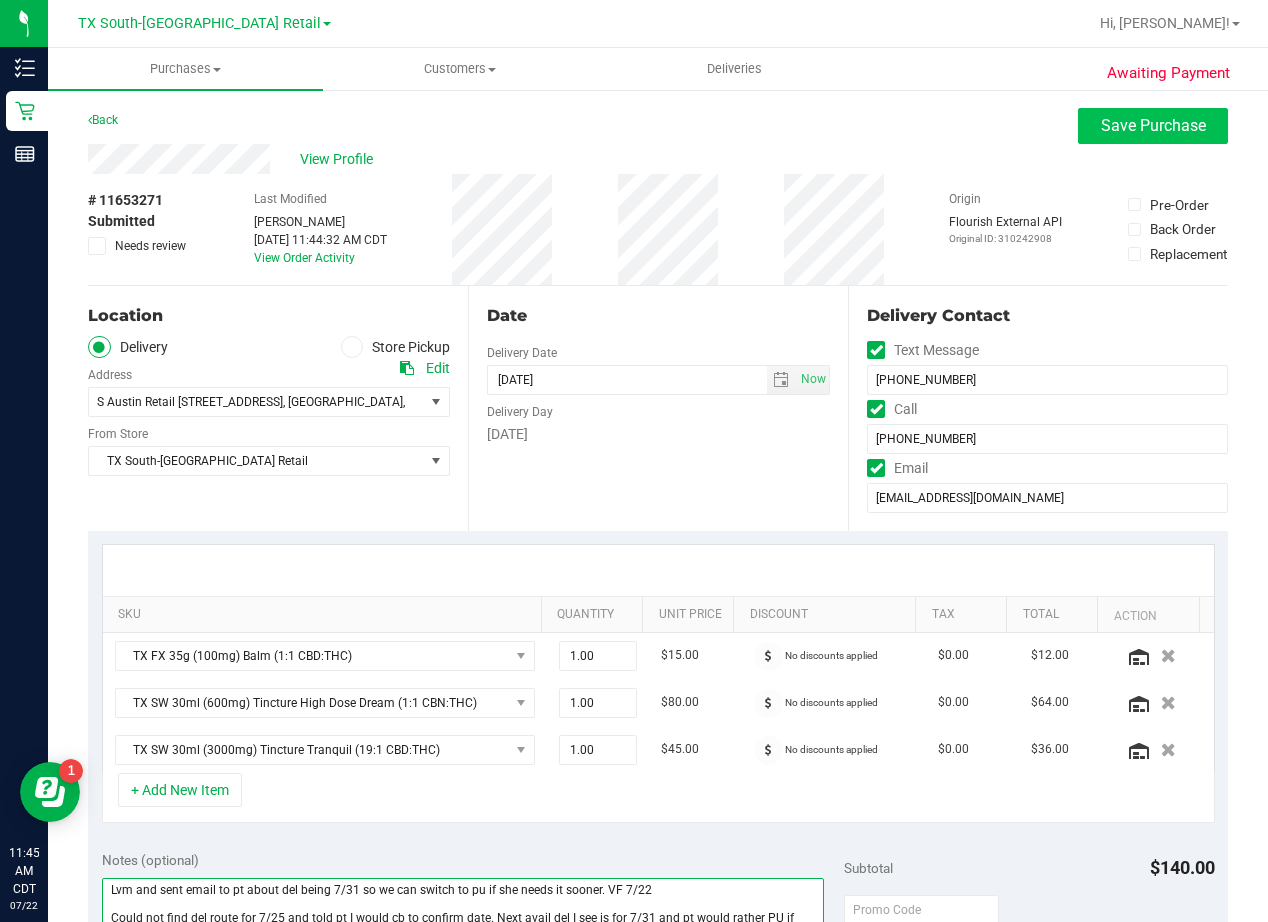 type on "Lvm and sent email to pt about del being 7/31 so we can switch to pu if she needs it sooner. VF 7/22
Could not find del route for 7/25 and told pt I would cb to confirm date. Next avail del I see is for 7/31 and pt would rather PU if she has to wait that long. VF 7/22
[DATE] 08:00-17:00 -- Message:  --  Phone:[PHONE_NUMBER] --  Payment Method:CASH --  Menu Name:goodblend - Austin Delivery
no central tx route available on 7/21. Called pt and lvm offering route on 7/22 or 7/25. -rg
pu 7/23 [GEOGRAPHIC_DATA]. AL 7/22" 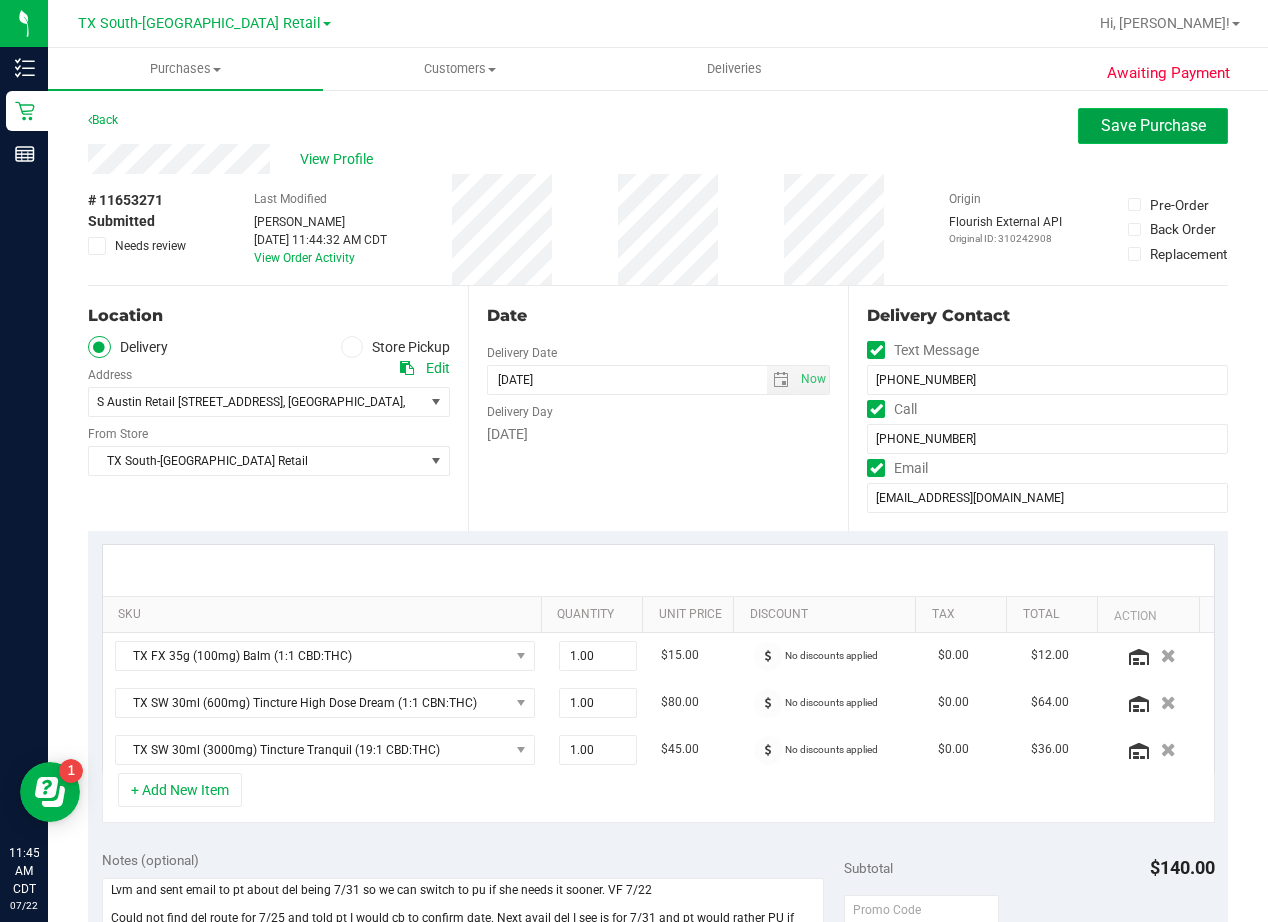 click on "Save Purchase" at bounding box center [1153, 125] 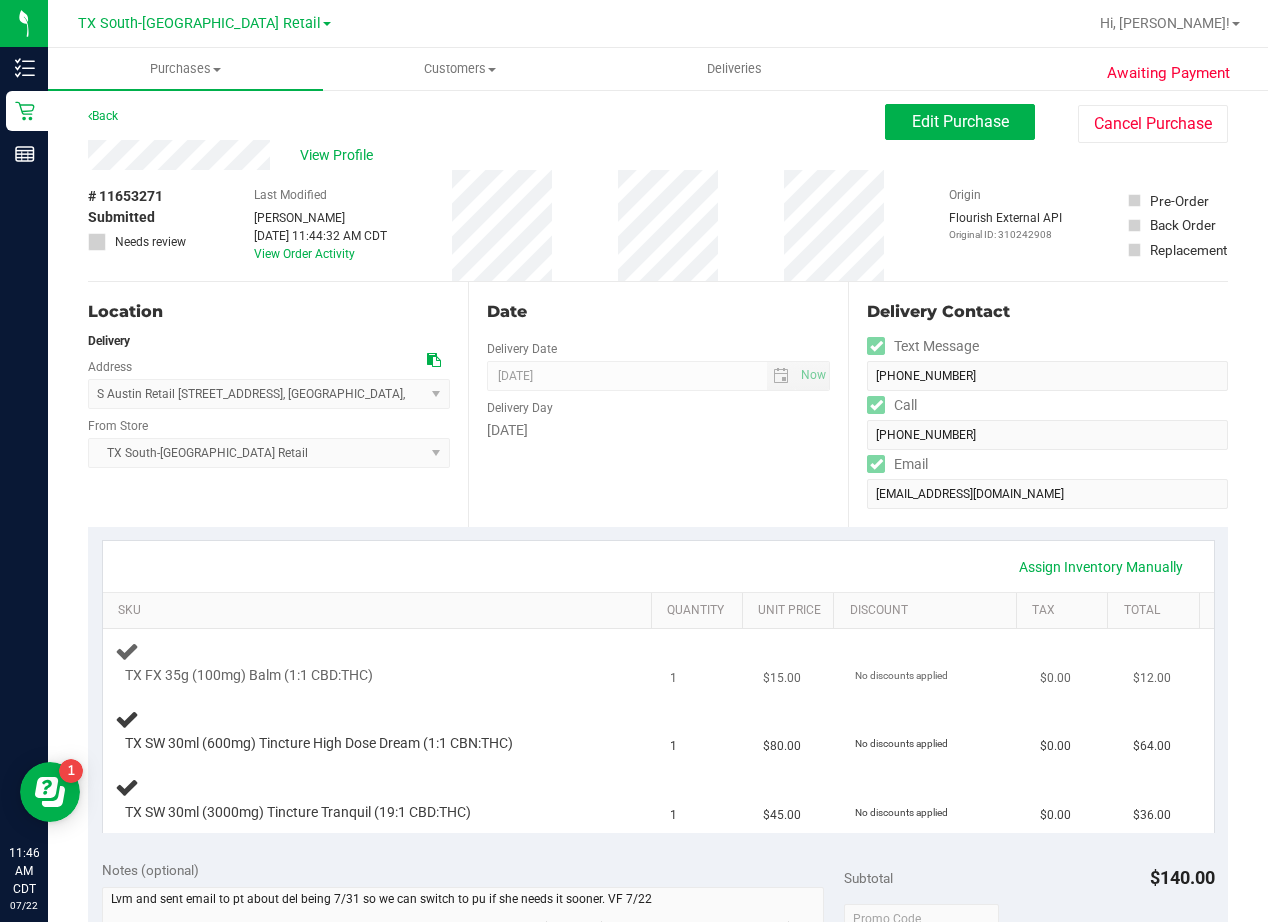 scroll, scrollTop: 0, scrollLeft: 0, axis: both 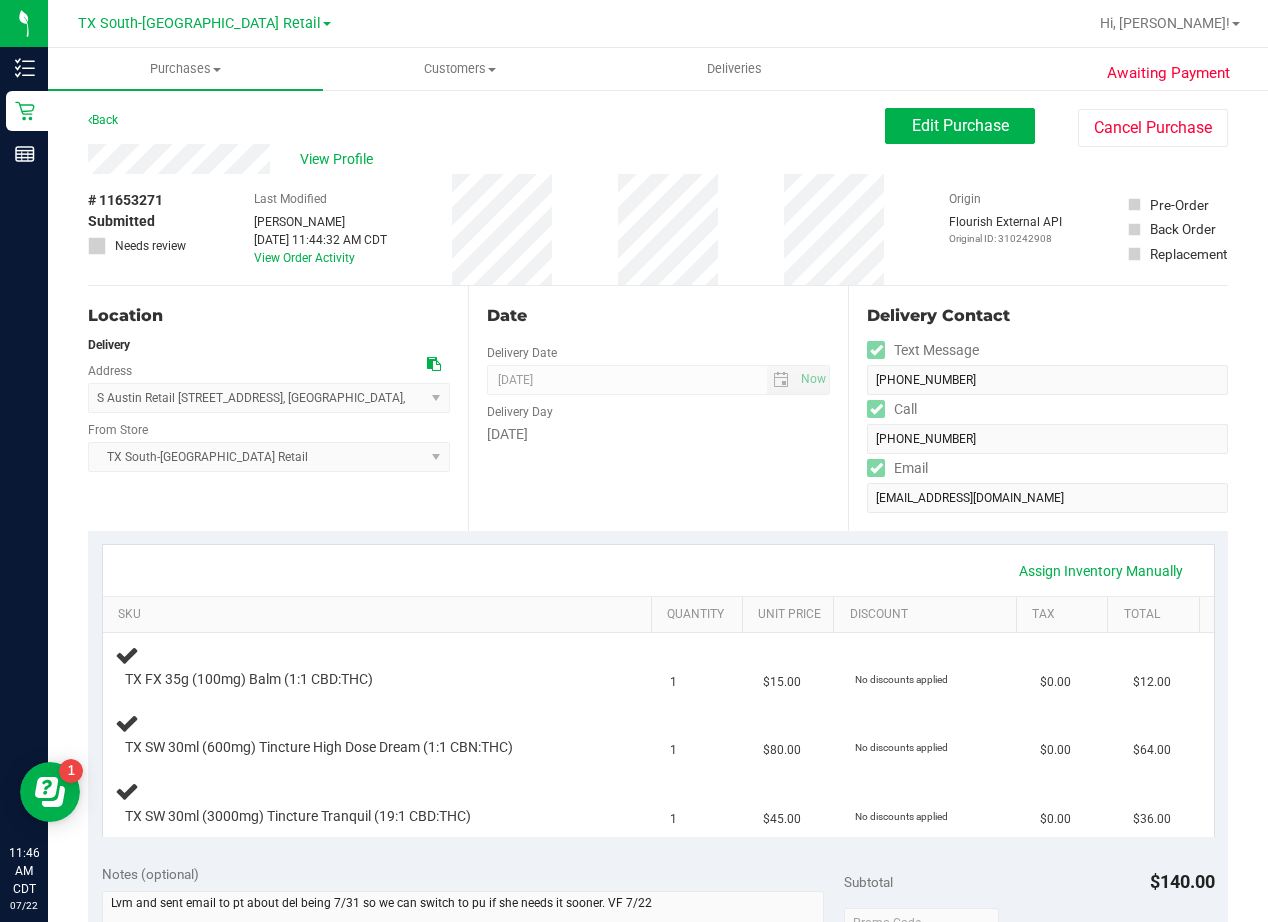 drag, startPoint x: 332, startPoint y: 161, endPoint x: 433, endPoint y: 285, distance: 159.92812 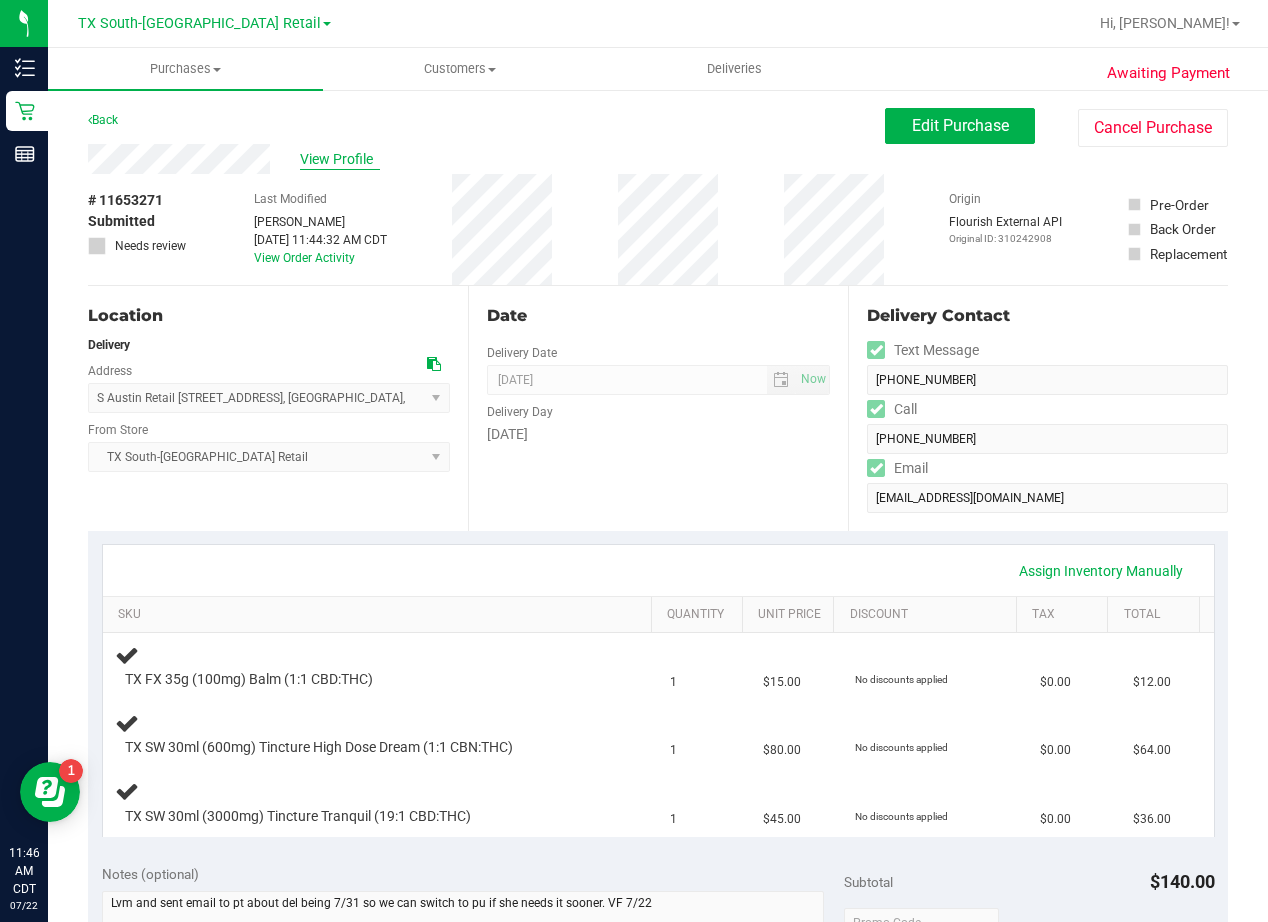 click on "View Profile" at bounding box center [340, 159] 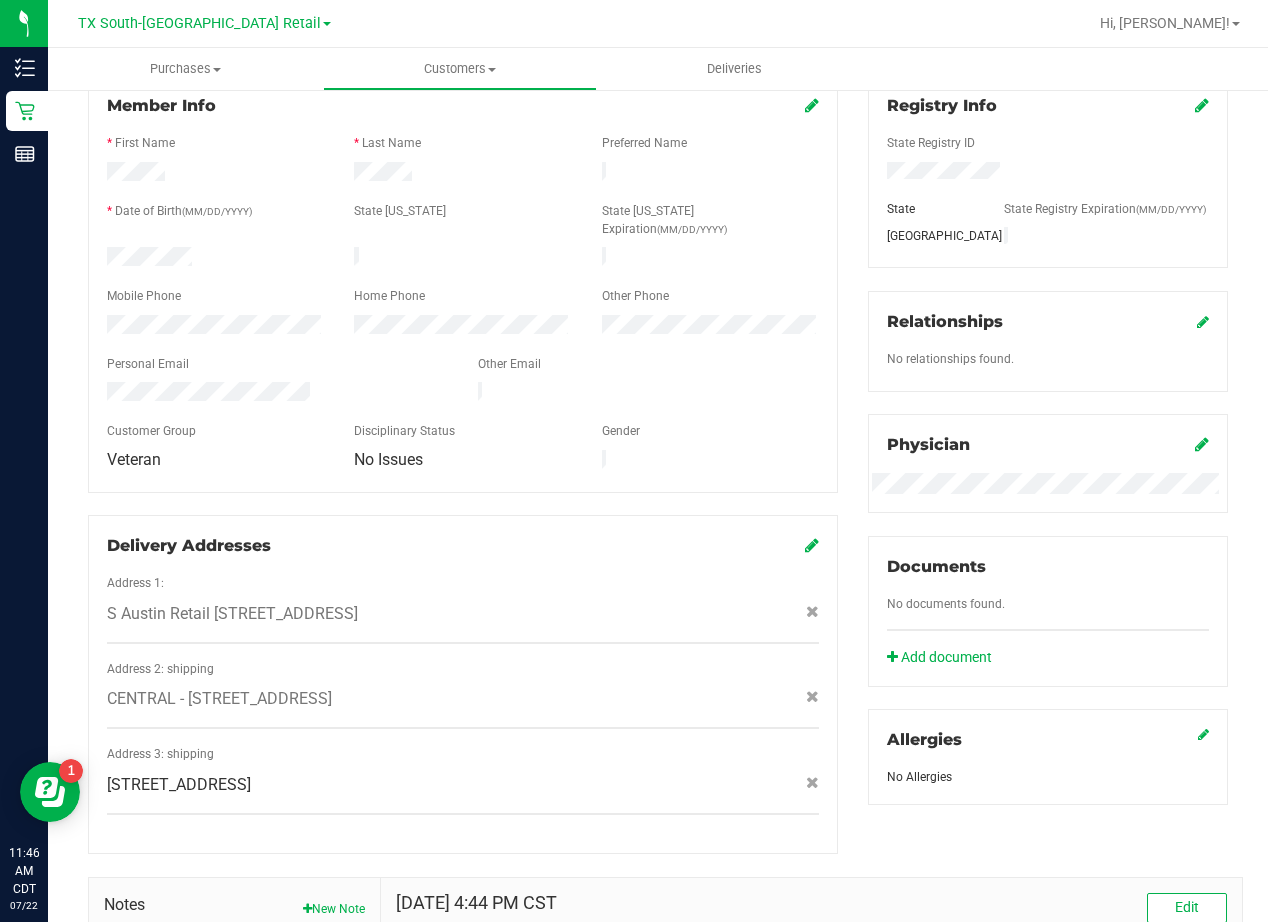 scroll, scrollTop: 300, scrollLeft: 0, axis: vertical 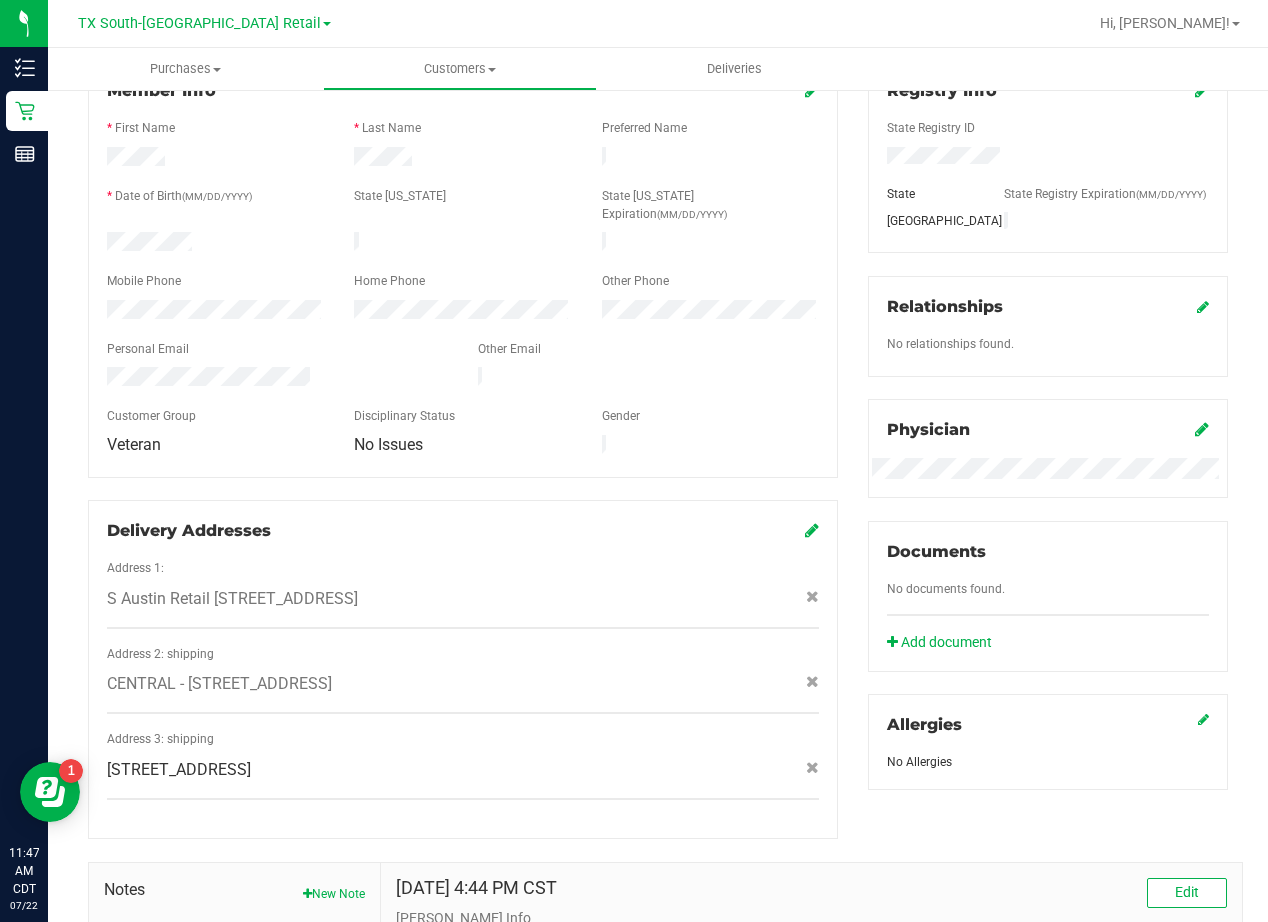 click at bounding box center (463, 399) 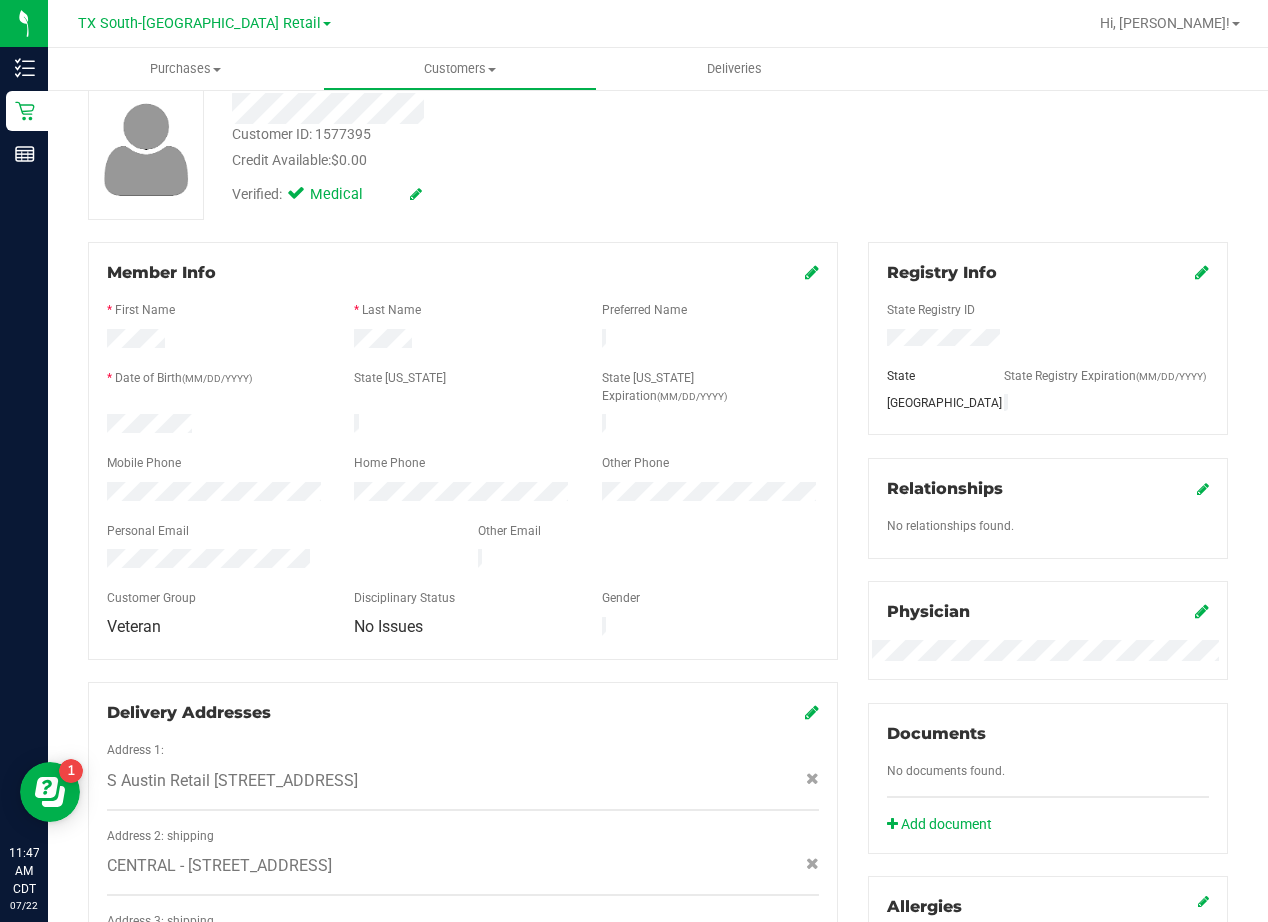 scroll, scrollTop: 0, scrollLeft: 0, axis: both 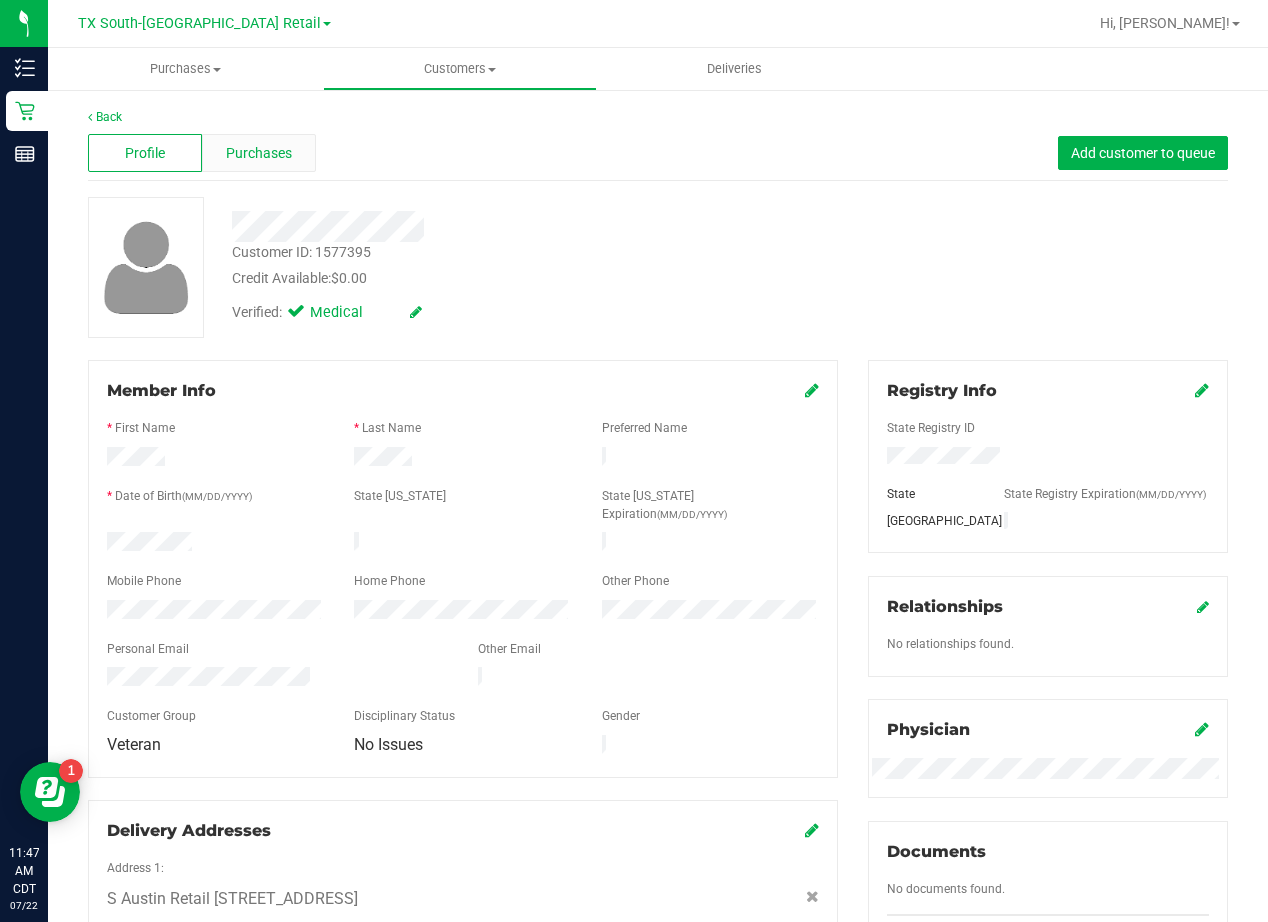 click on "Purchases" at bounding box center (259, 153) 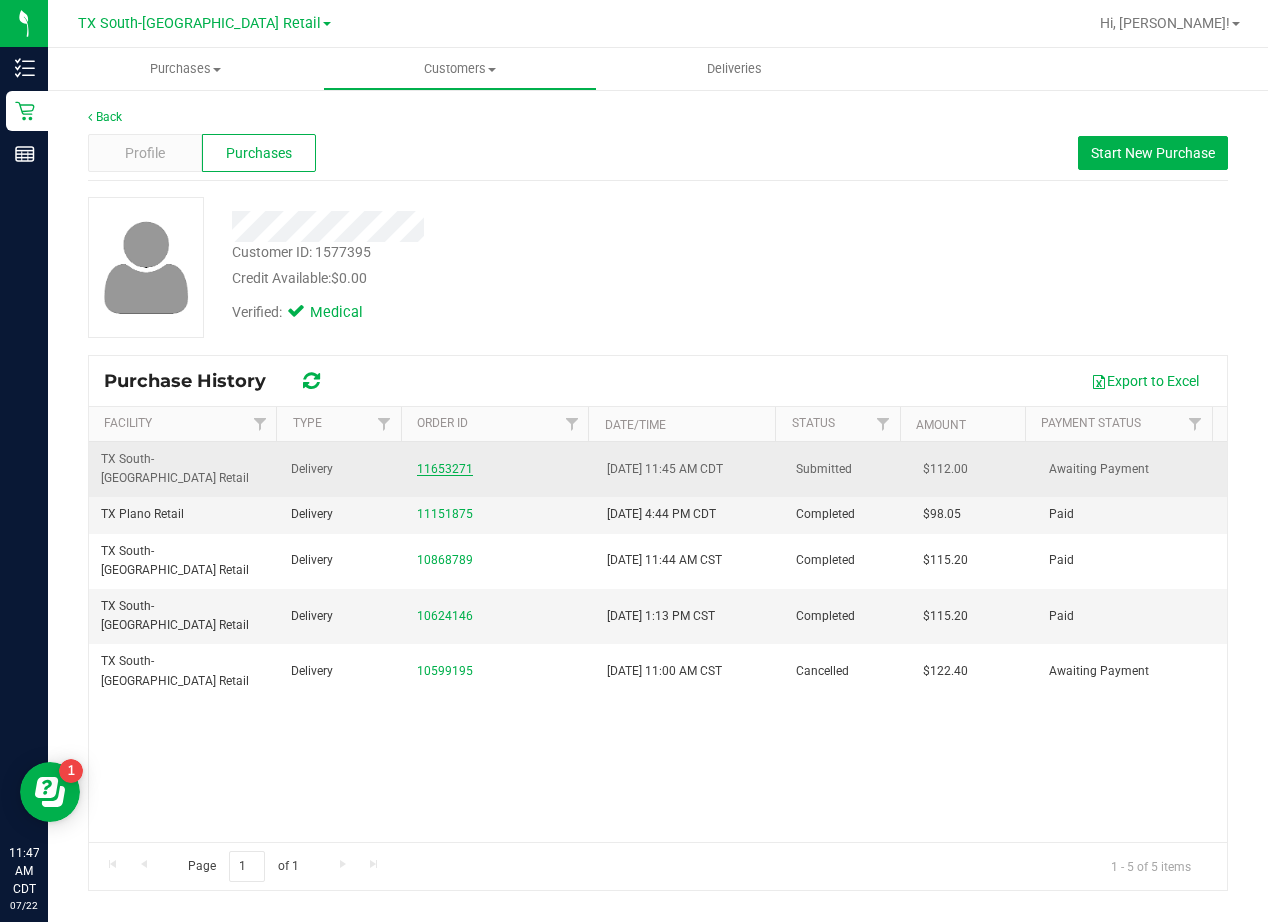 click on "11653271" at bounding box center (445, 469) 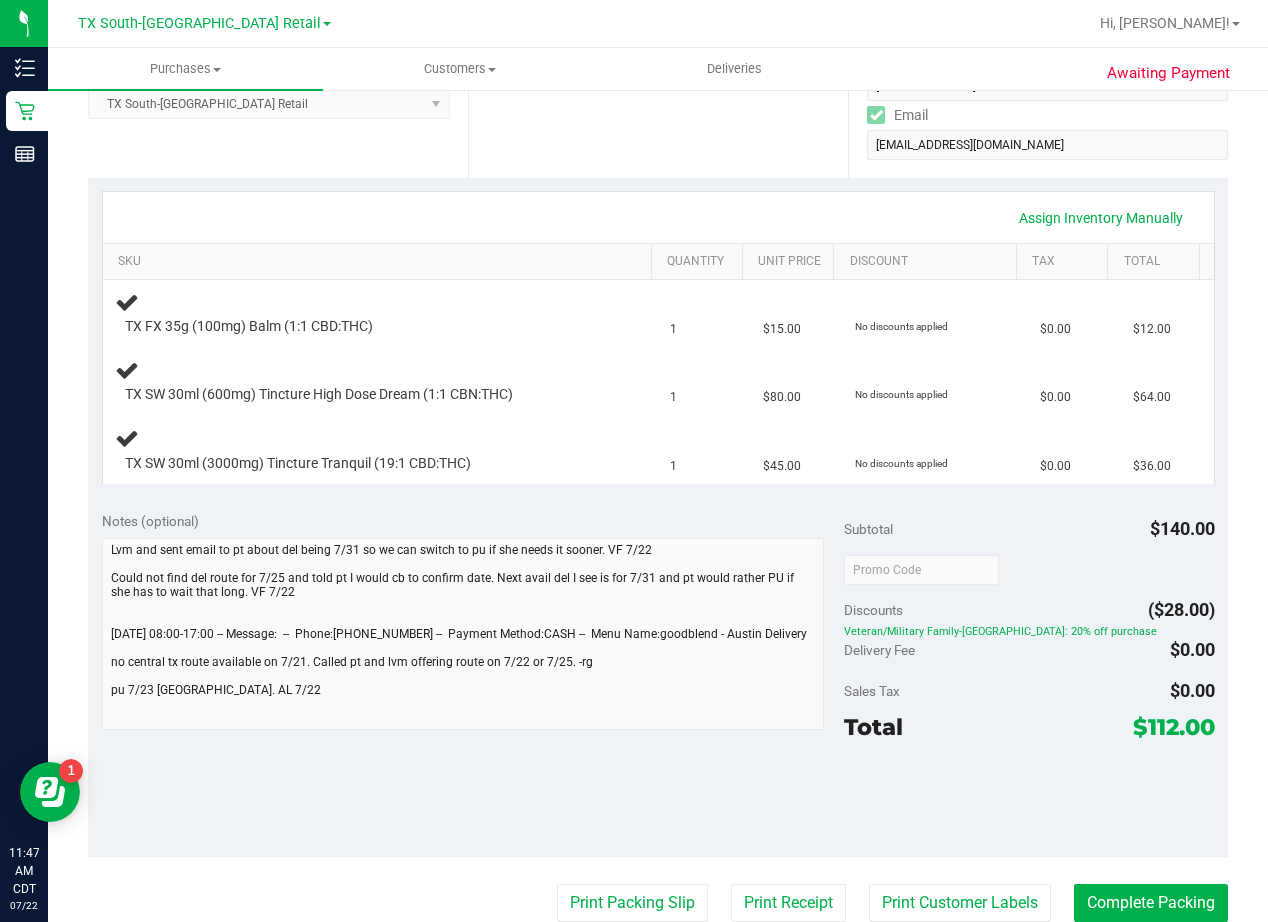 scroll, scrollTop: 0, scrollLeft: 0, axis: both 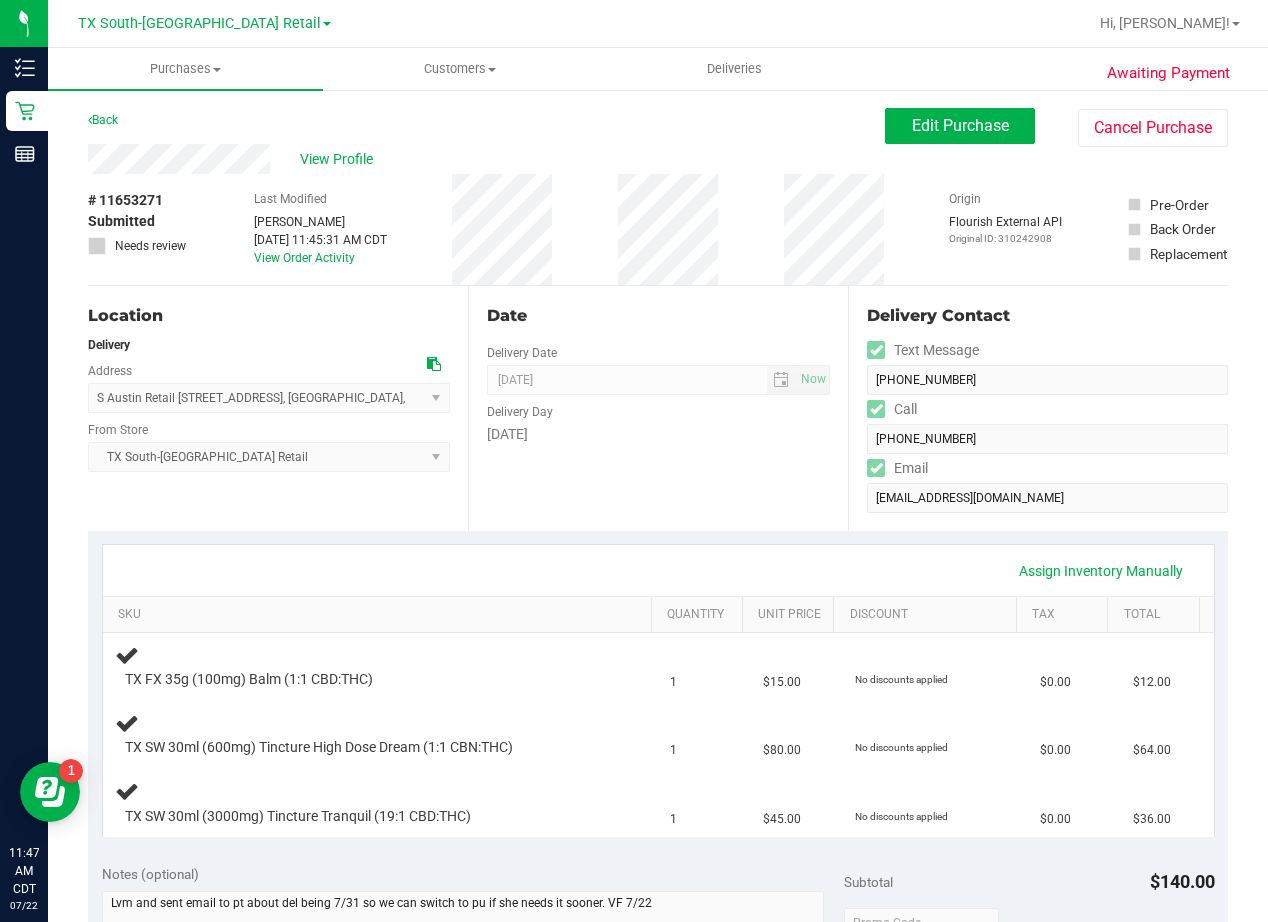 click on "# 11653271
Submitted
Needs review
Last Modified
Alexander Lawson
Jul 22, 2025 11:45:31 AM CDT
View Order Activity
Origin
Flourish External API
Original ID: 310242908
Pre-Order
Back Order
Replacement" at bounding box center (658, 229) 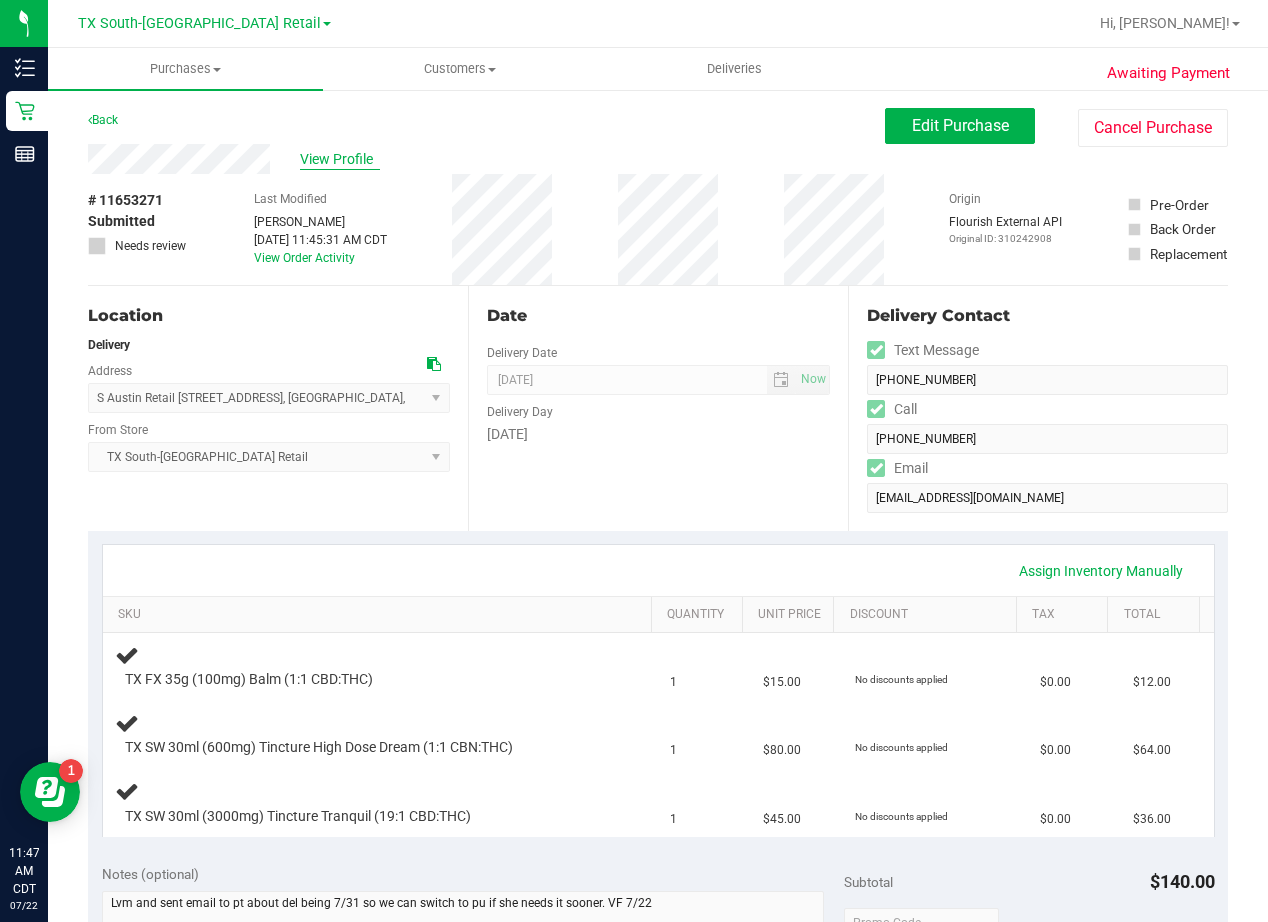 click on "View Profile" at bounding box center (340, 159) 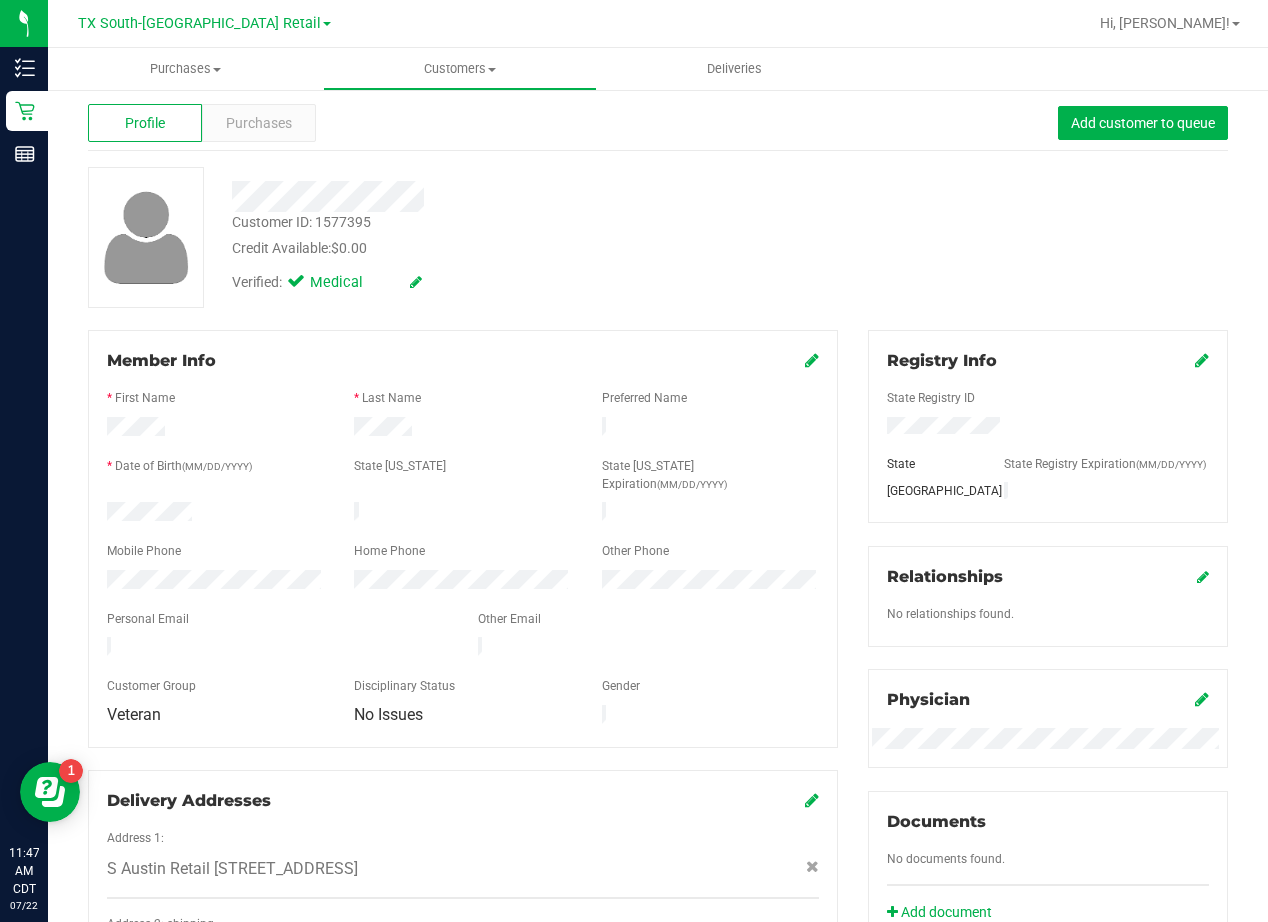 scroll, scrollTop: 0, scrollLeft: 0, axis: both 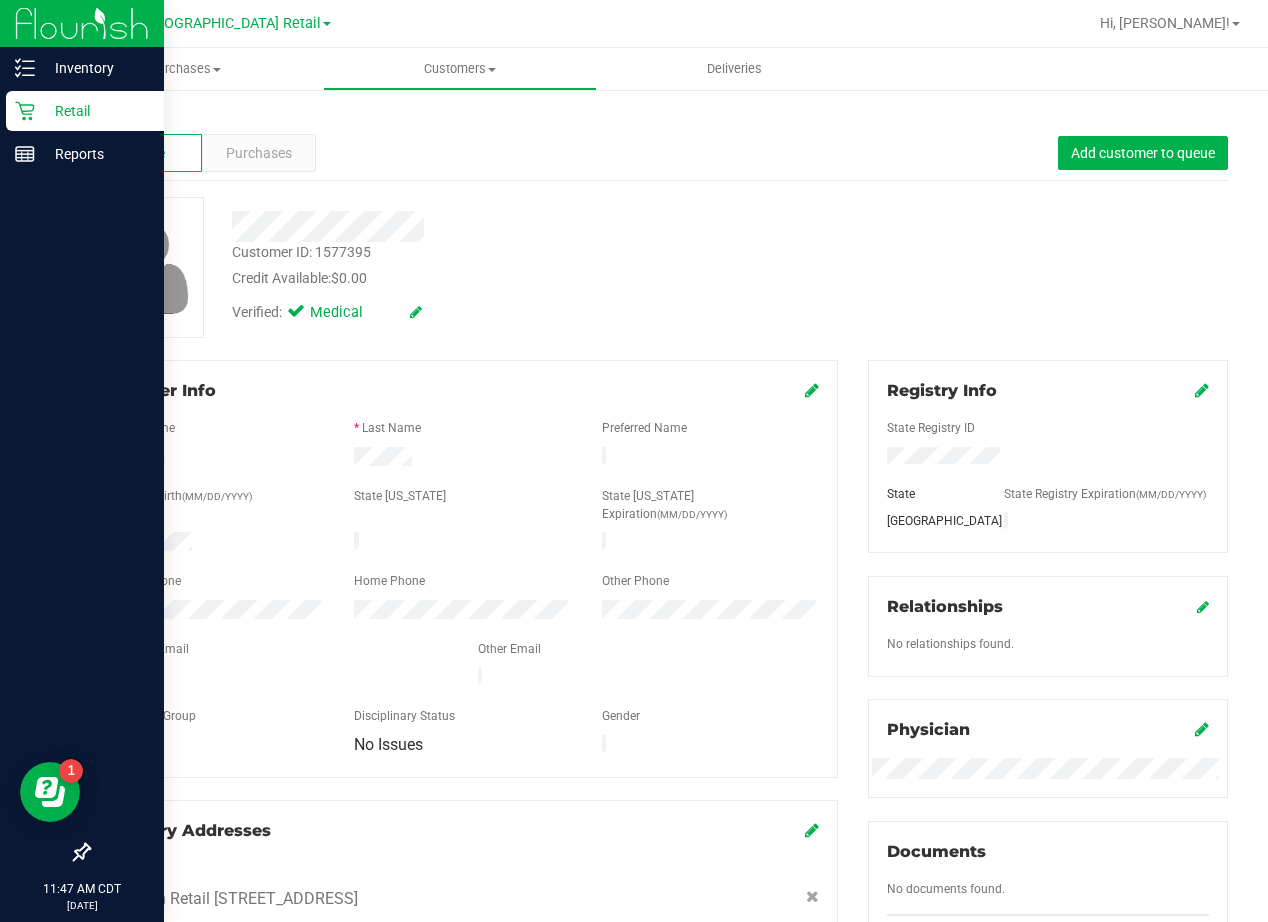 click on "Retail" at bounding box center (95, 111) 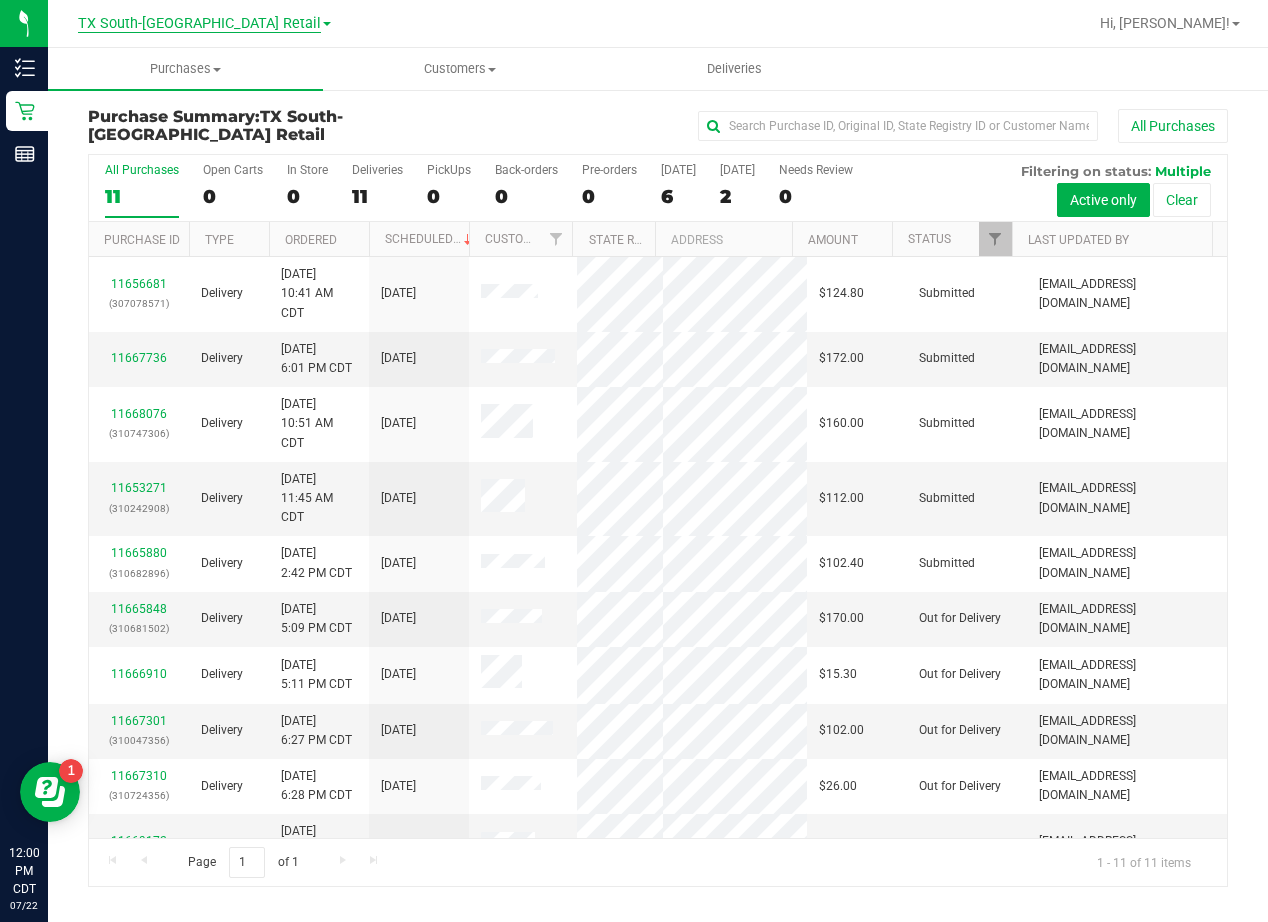 click on "TX South-[GEOGRAPHIC_DATA] Retail" at bounding box center [199, 24] 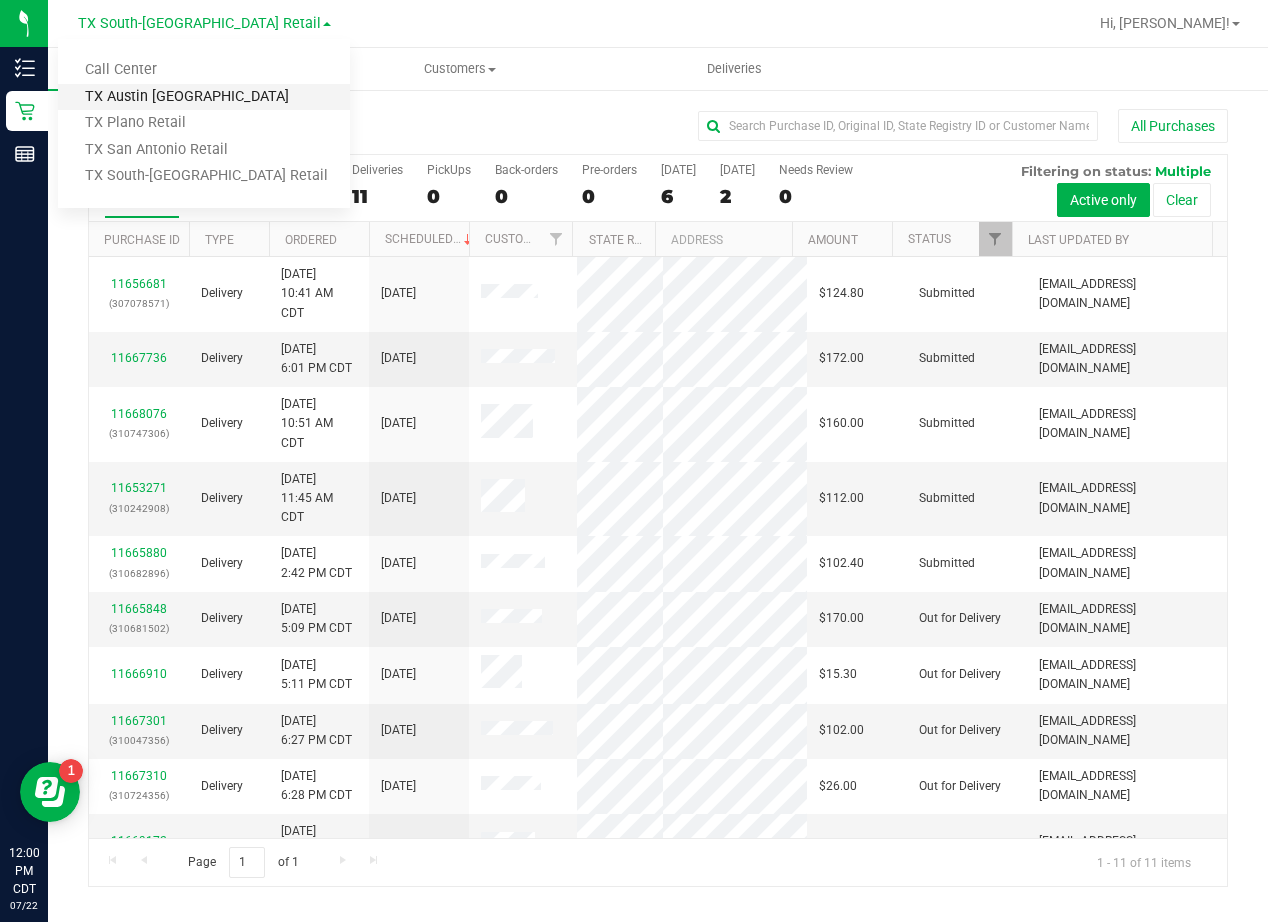 click on "TX Austin [GEOGRAPHIC_DATA]" at bounding box center [204, 97] 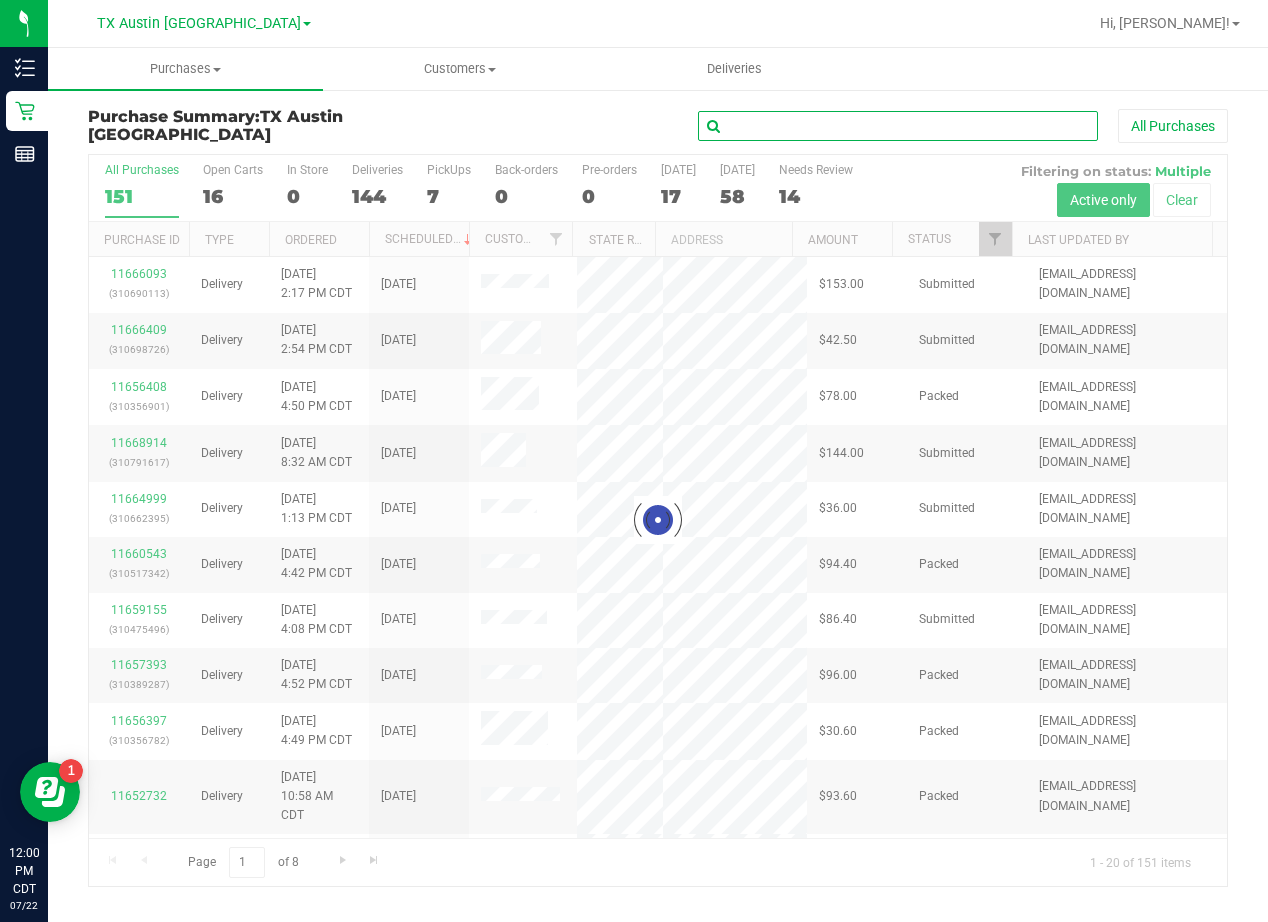 click at bounding box center (898, 126) 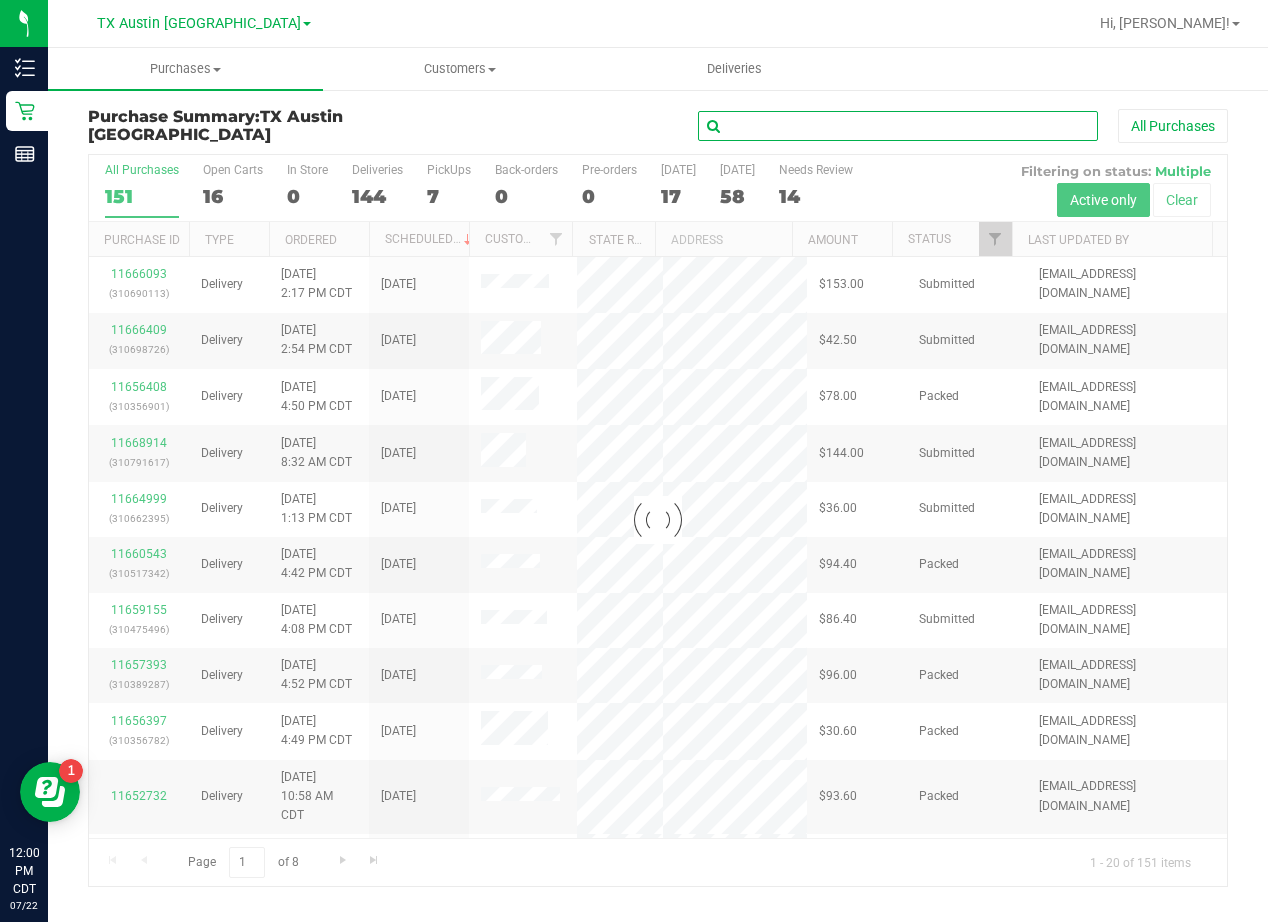 paste on "SHARON HUDGINS" 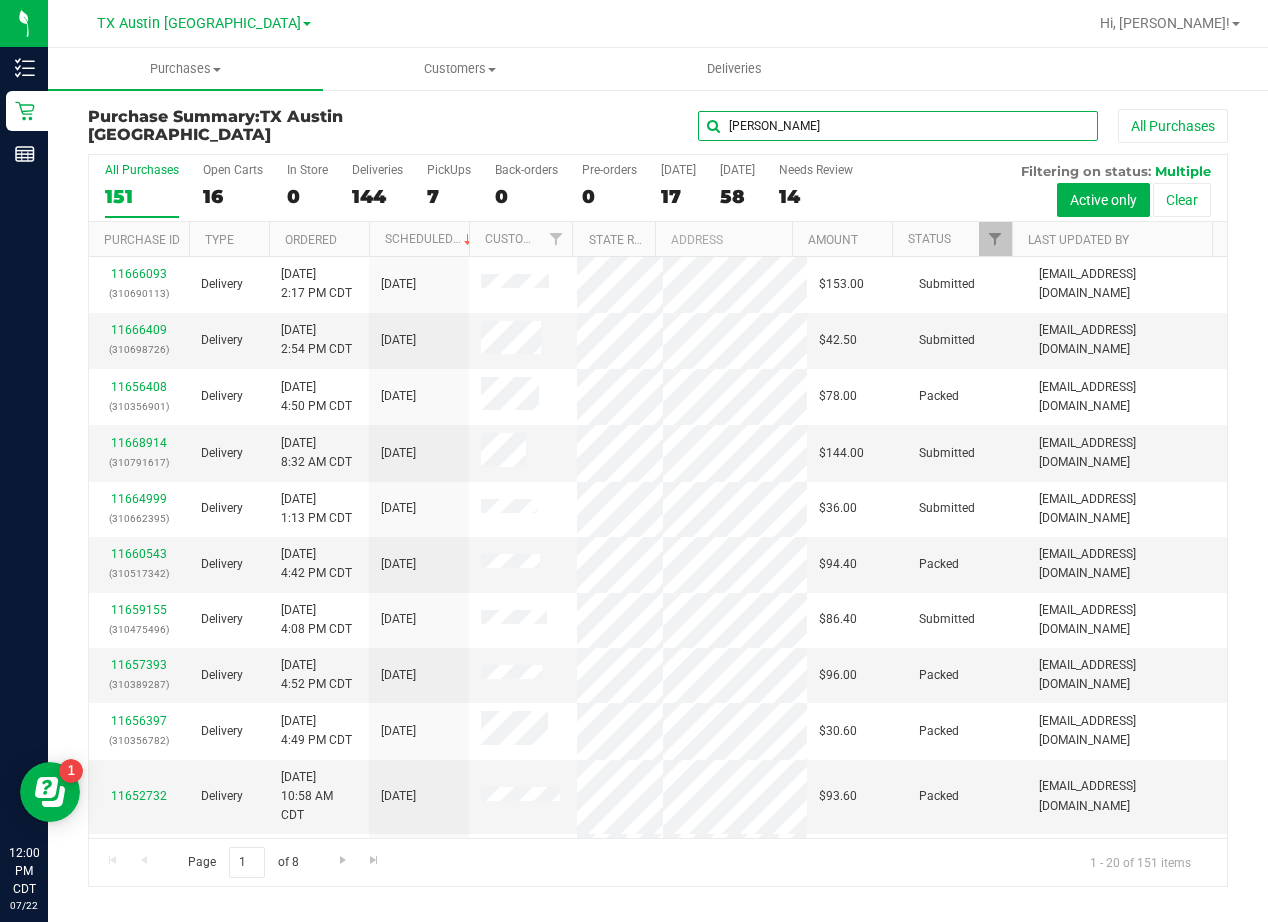 type on "SHARON HUDGINS" 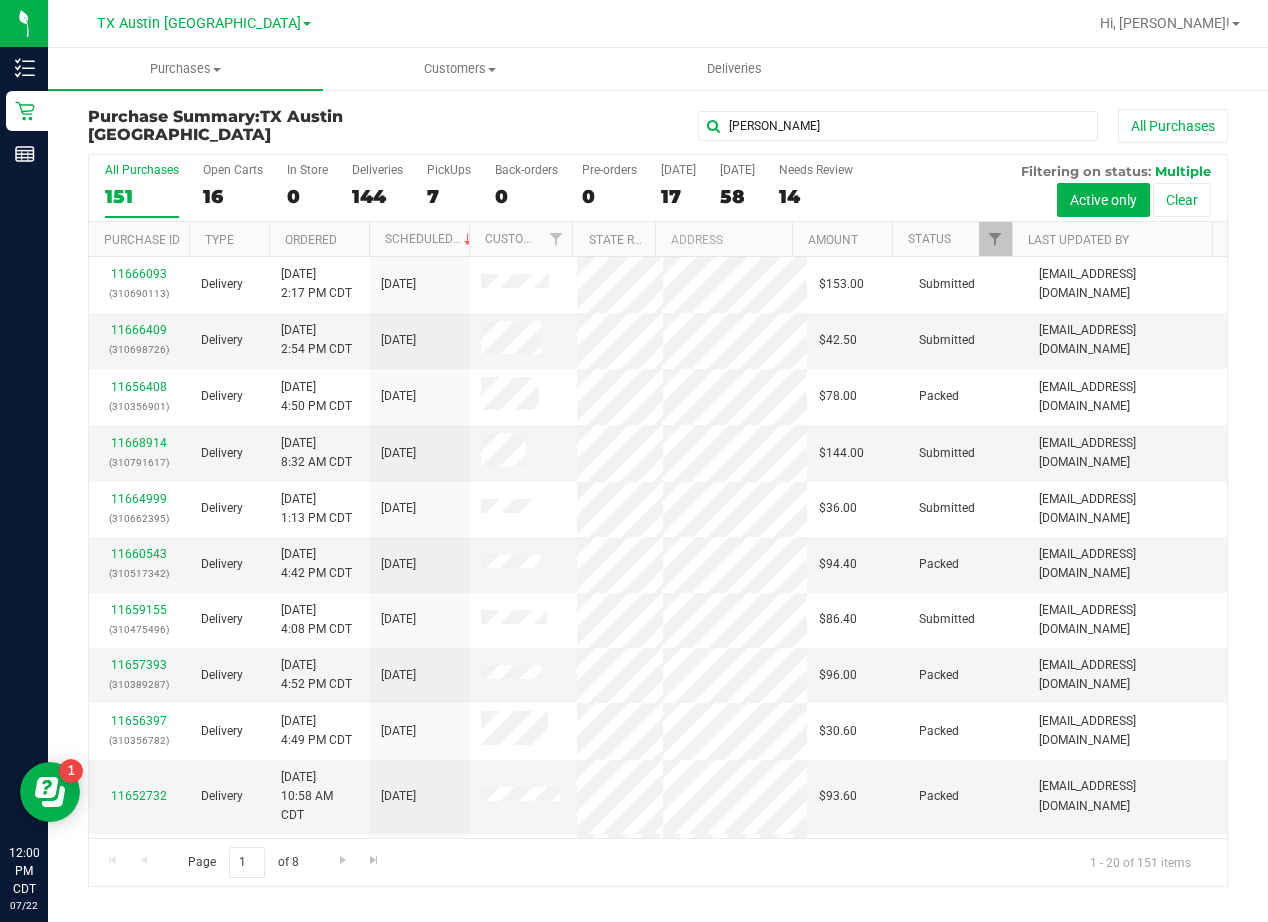 click on "SHARON HUDGINS
All Purchases" at bounding box center [848, 126] 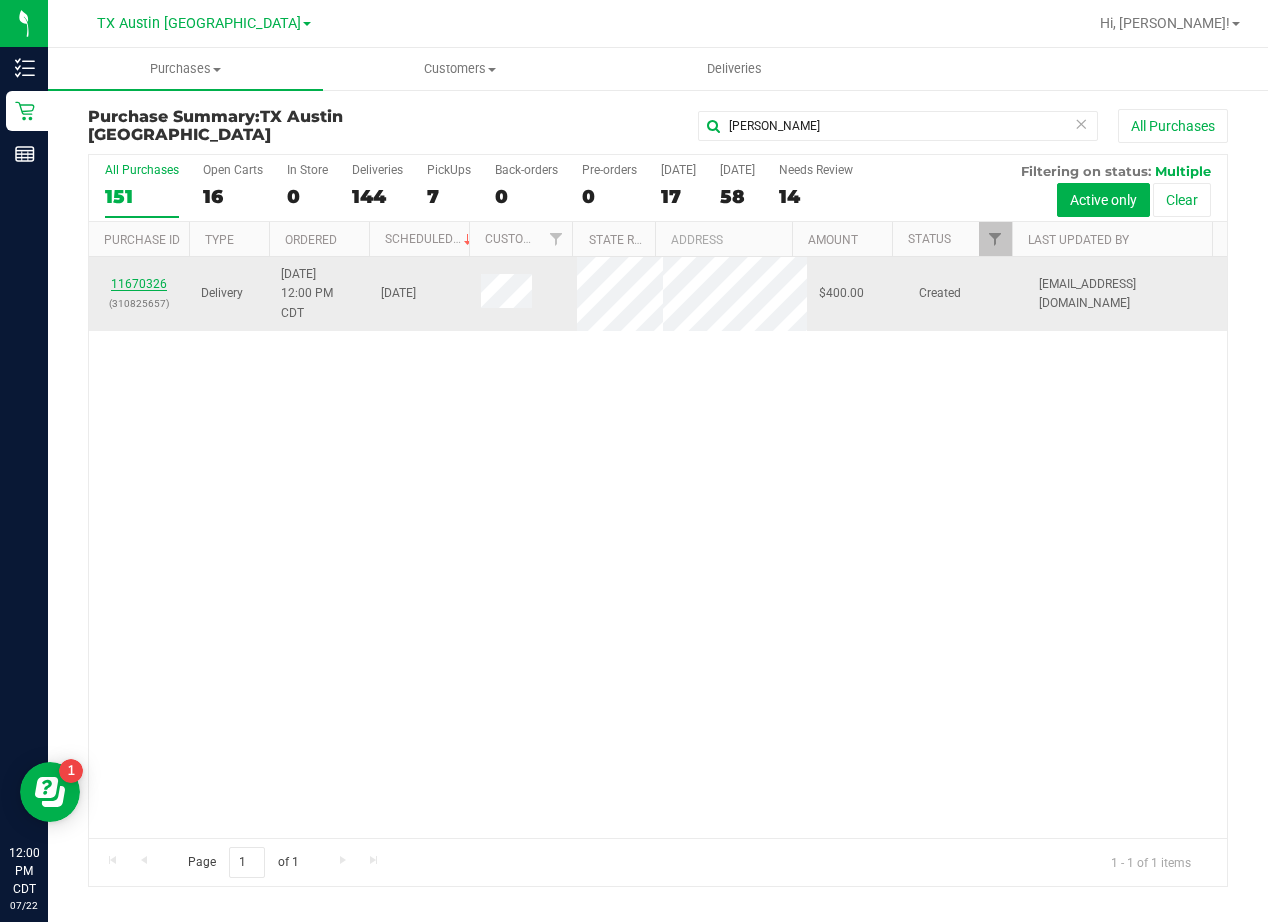 click on "11670326" at bounding box center [139, 284] 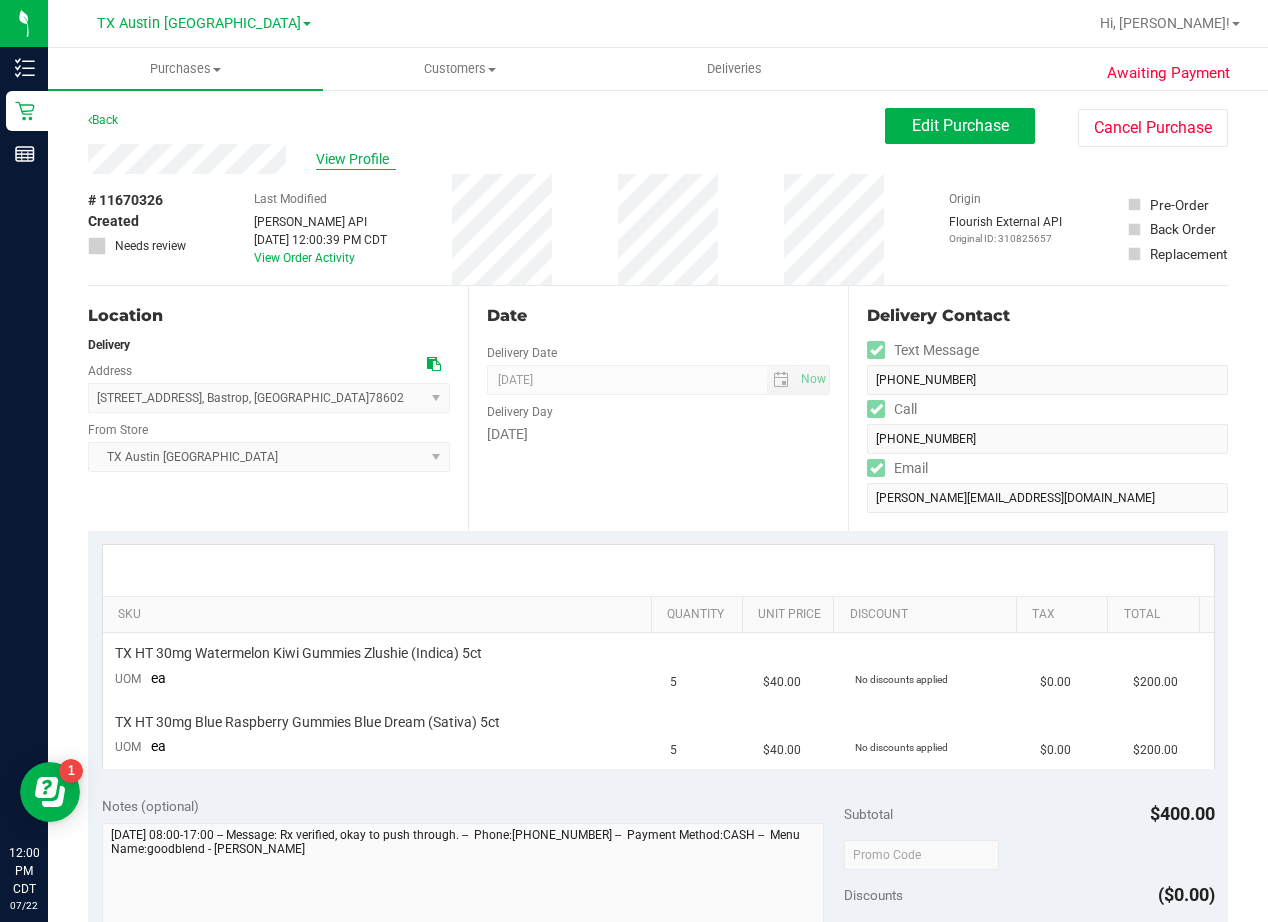 click on "View Profile" at bounding box center [356, 159] 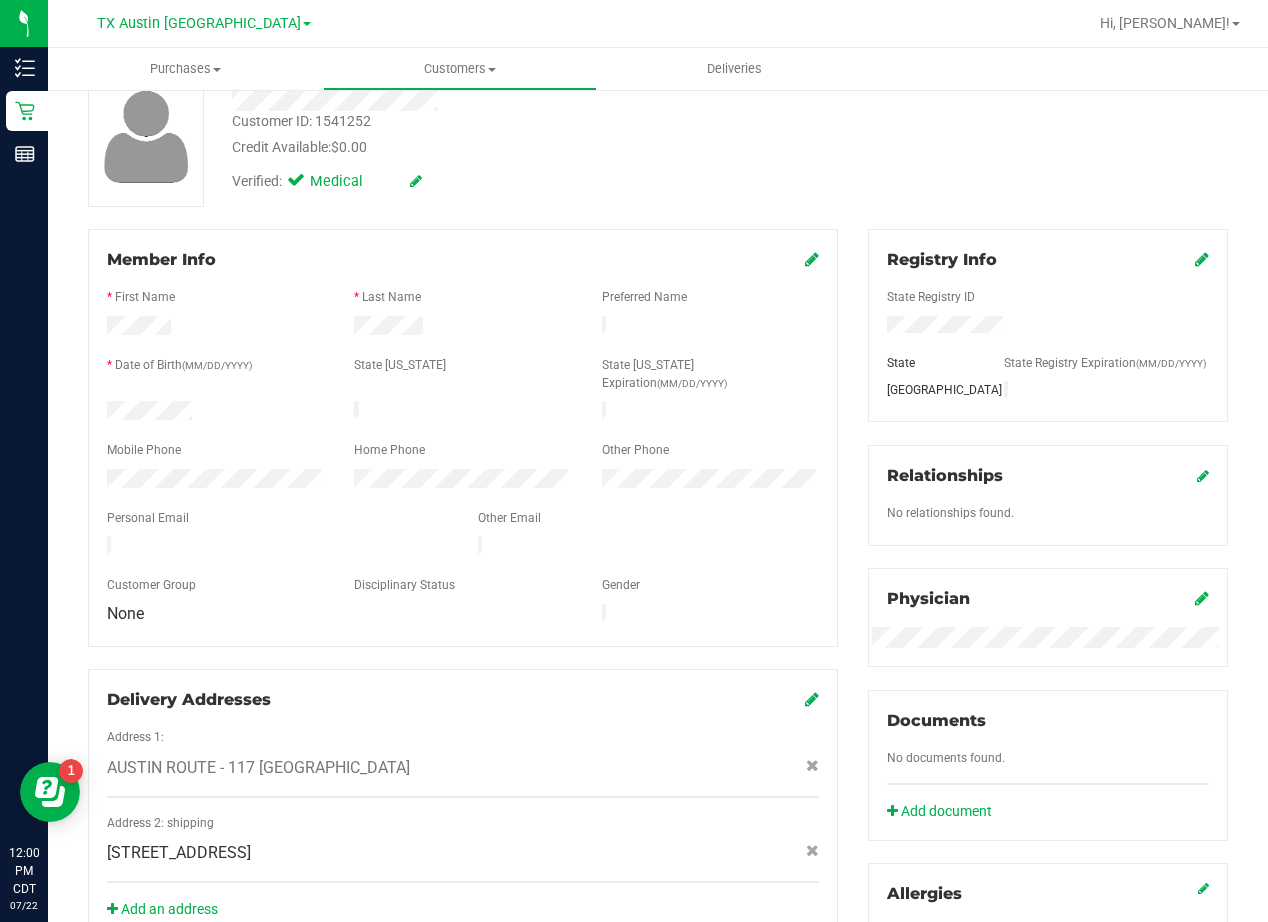scroll, scrollTop: 0, scrollLeft: 0, axis: both 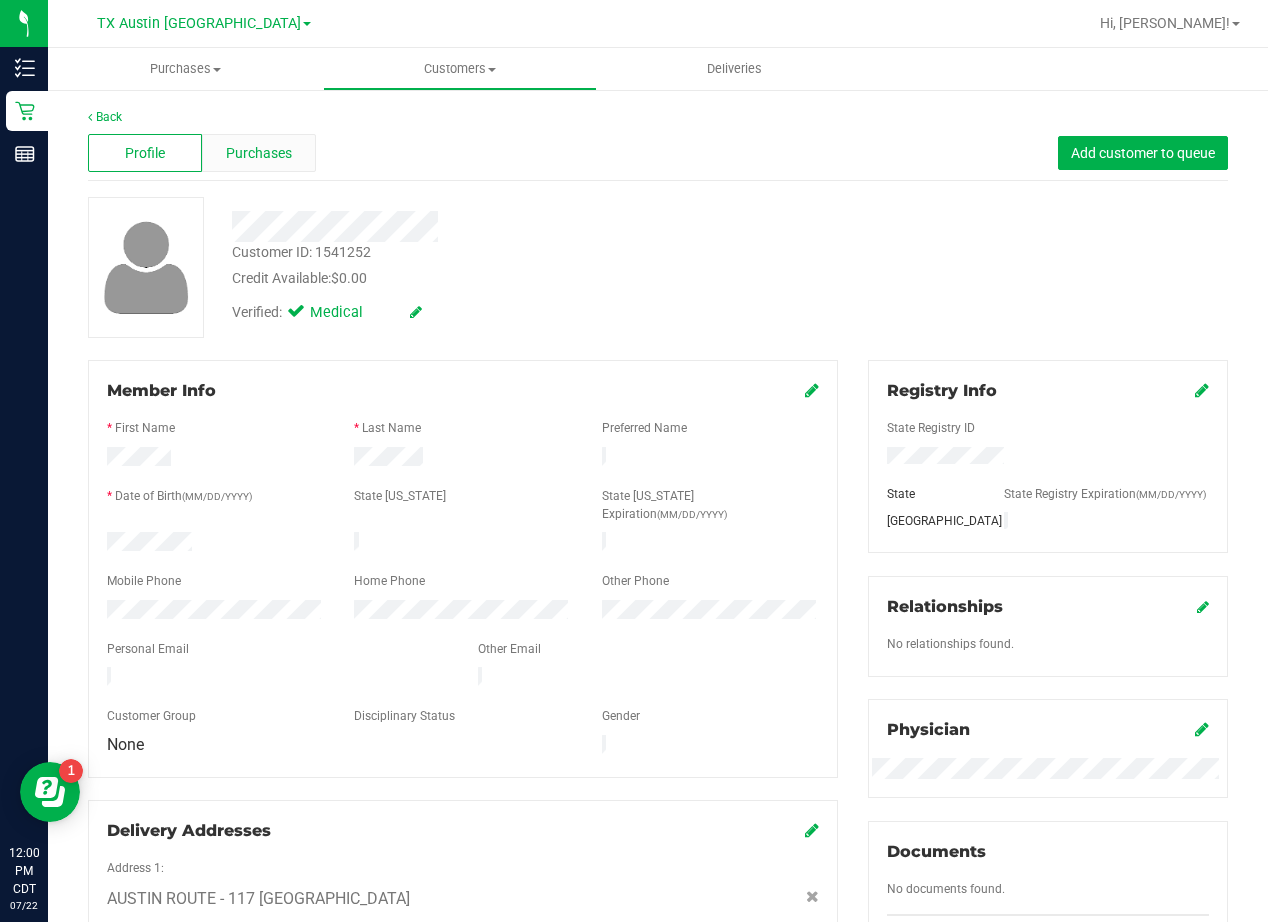 click on "Purchases" at bounding box center [259, 153] 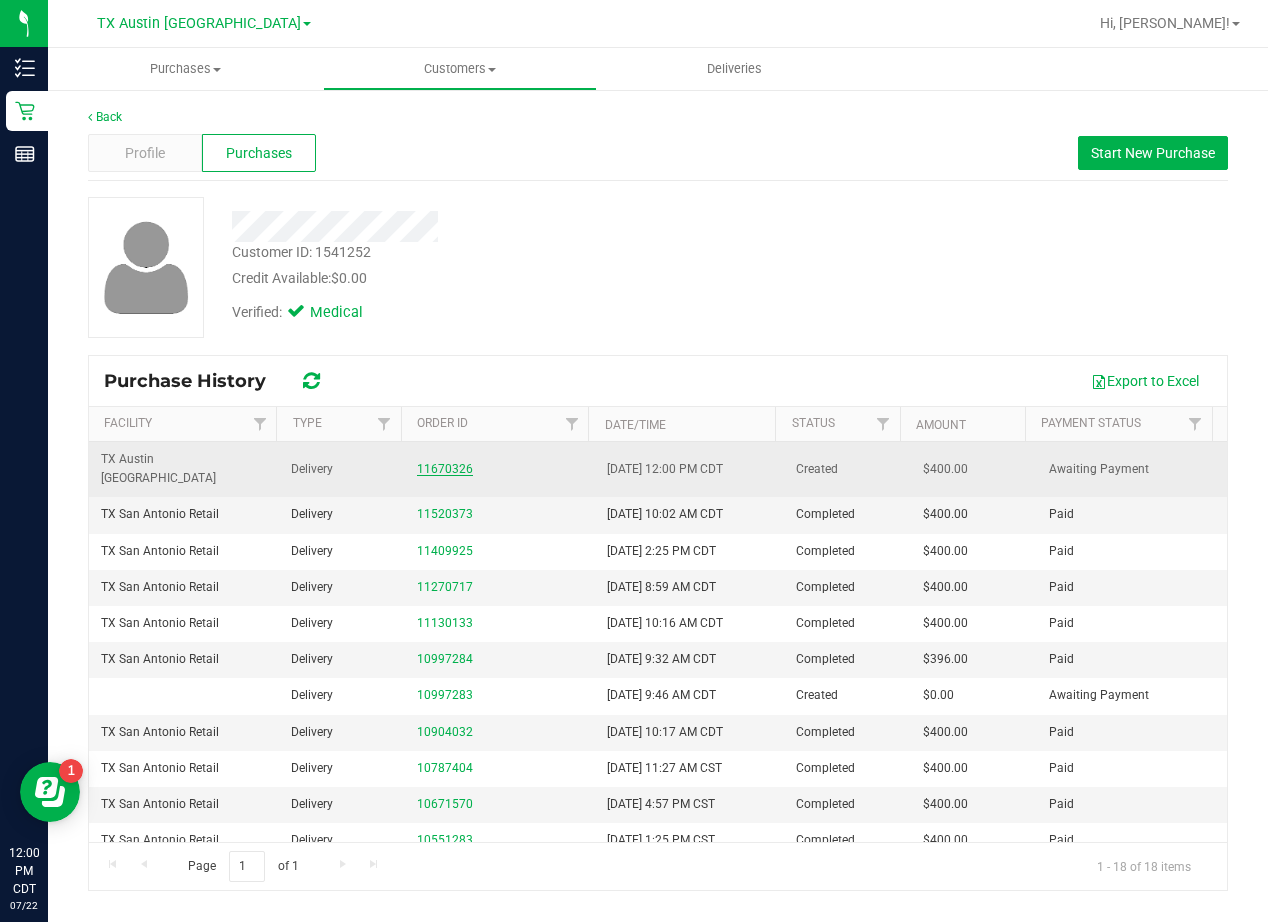 click on "11670326" at bounding box center (445, 469) 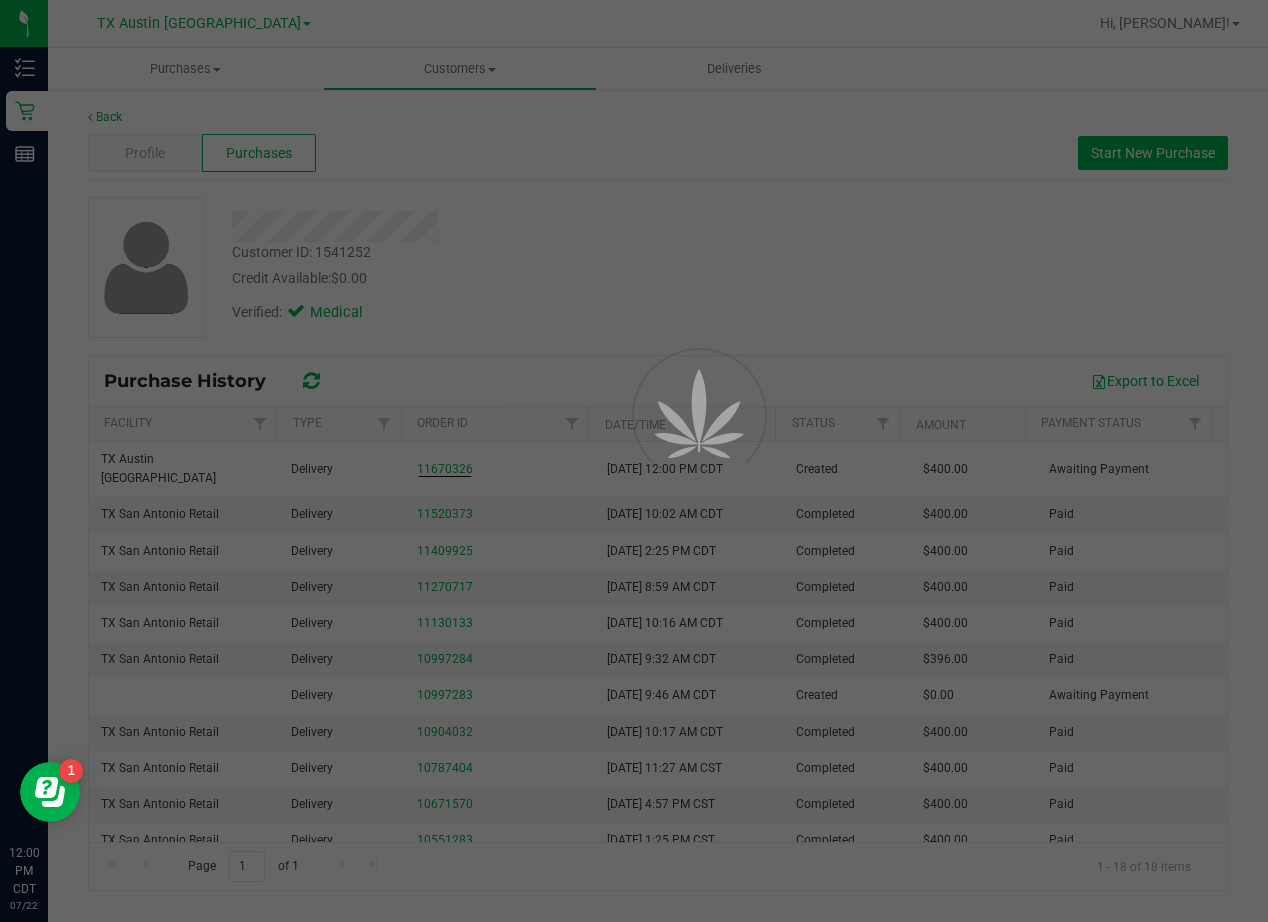 click at bounding box center (634, 461) 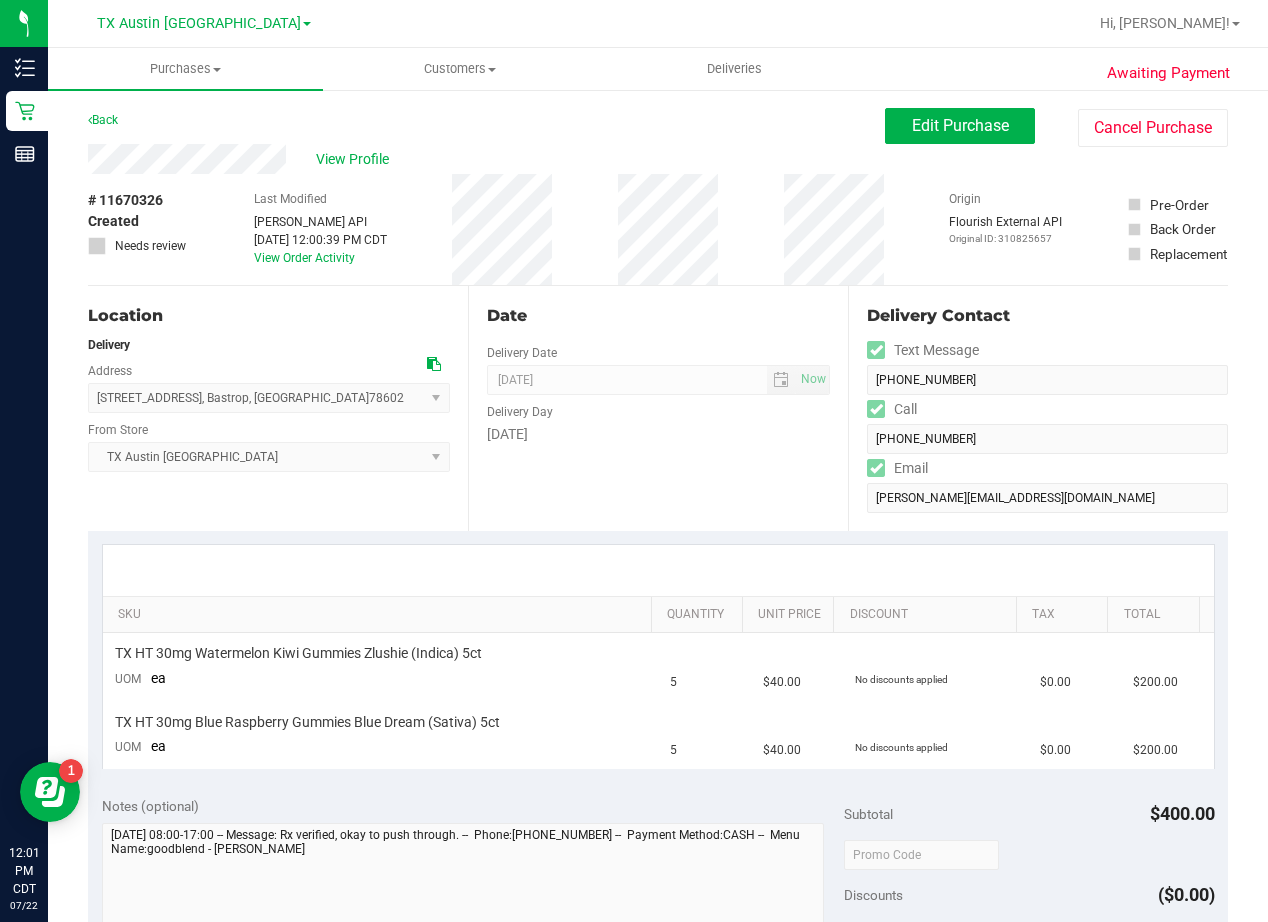 click on "View Profile" at bounding box center [486, 159] 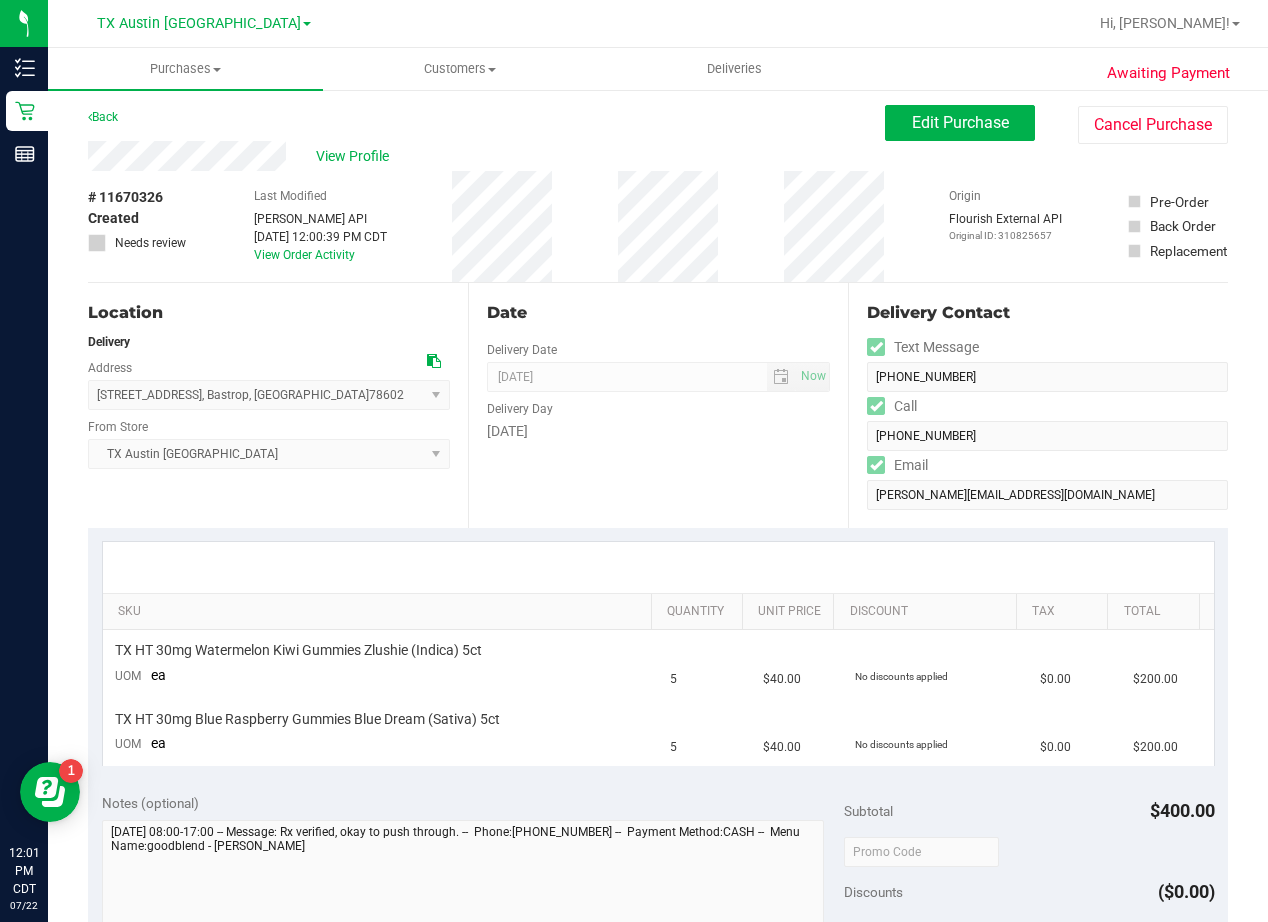 scroll, scrollTop: 0, scrollLeft: 0, axis: both 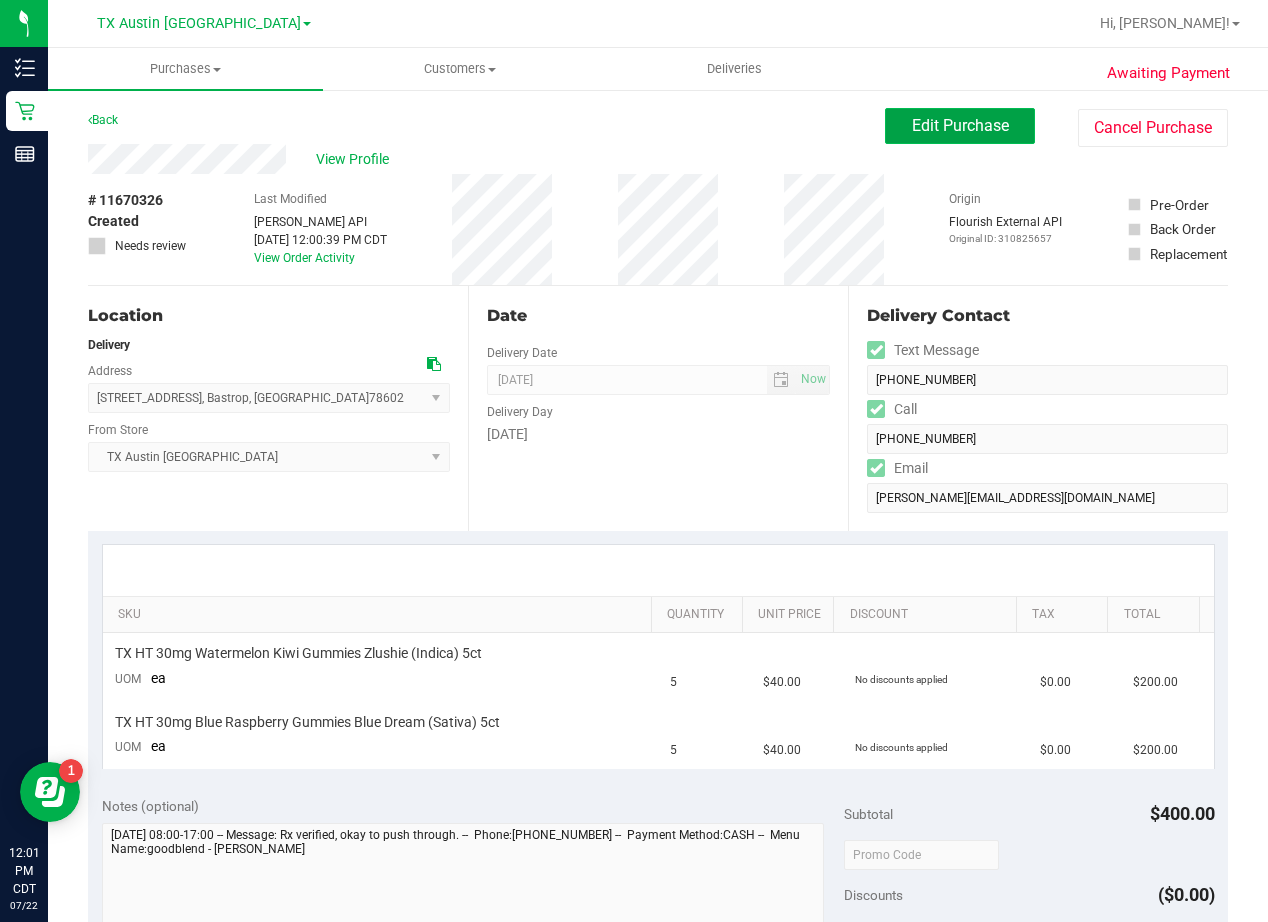 click on "Edit Purchase" at bounding box center (960, 125) 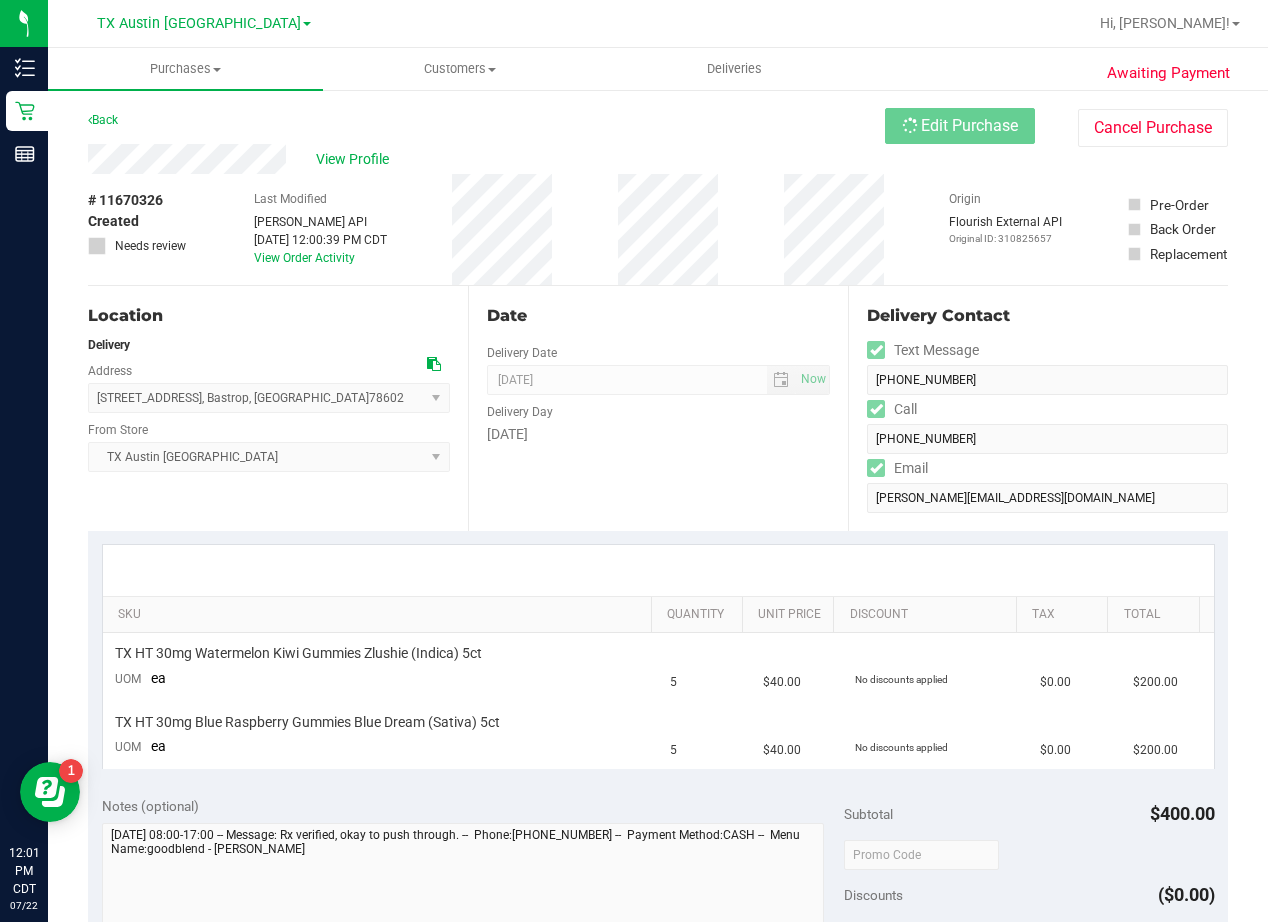 click on "View Profile" at bounding box center [486, 159] 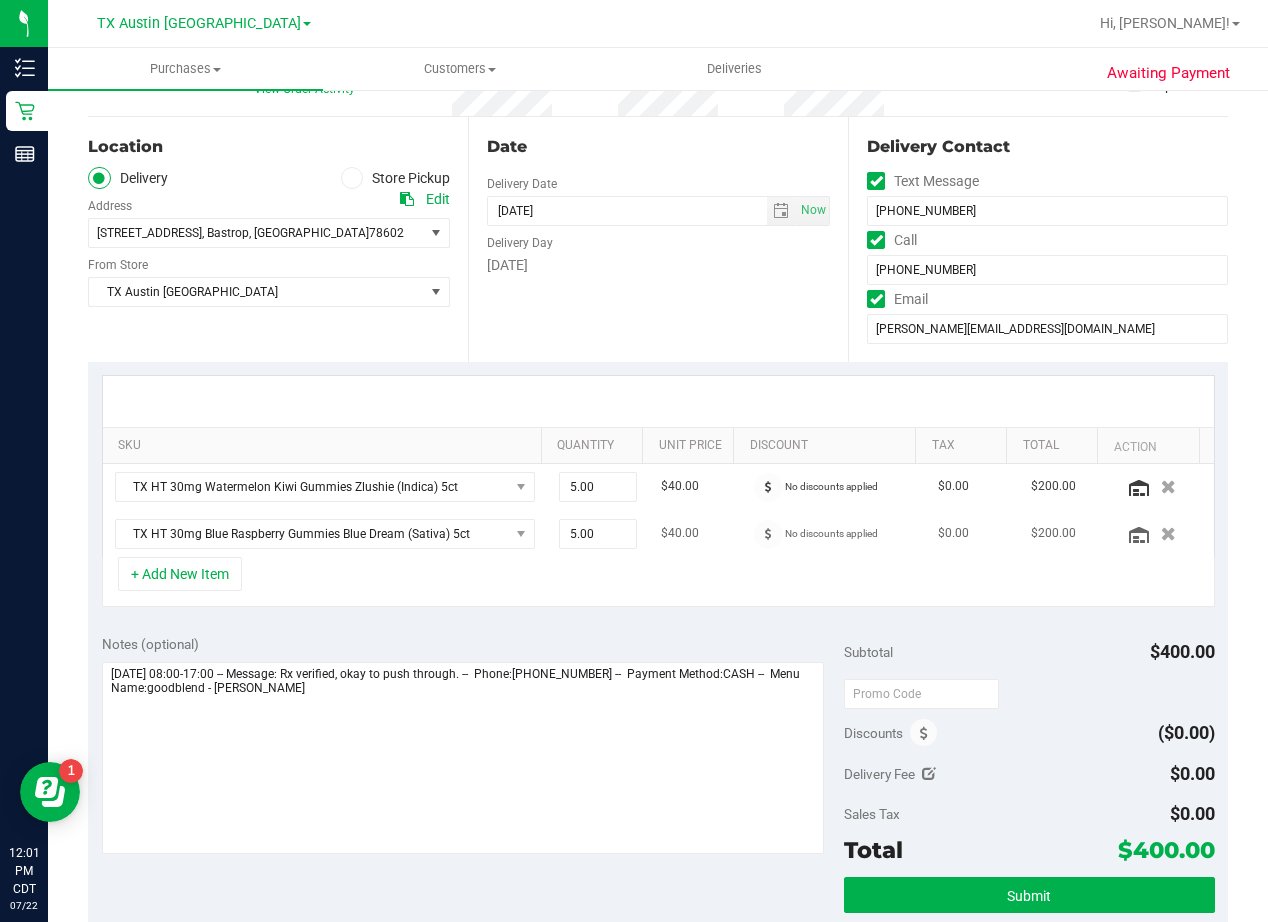 scroll, scrollTop: 200, scrollLeft: 0, axis: vertical 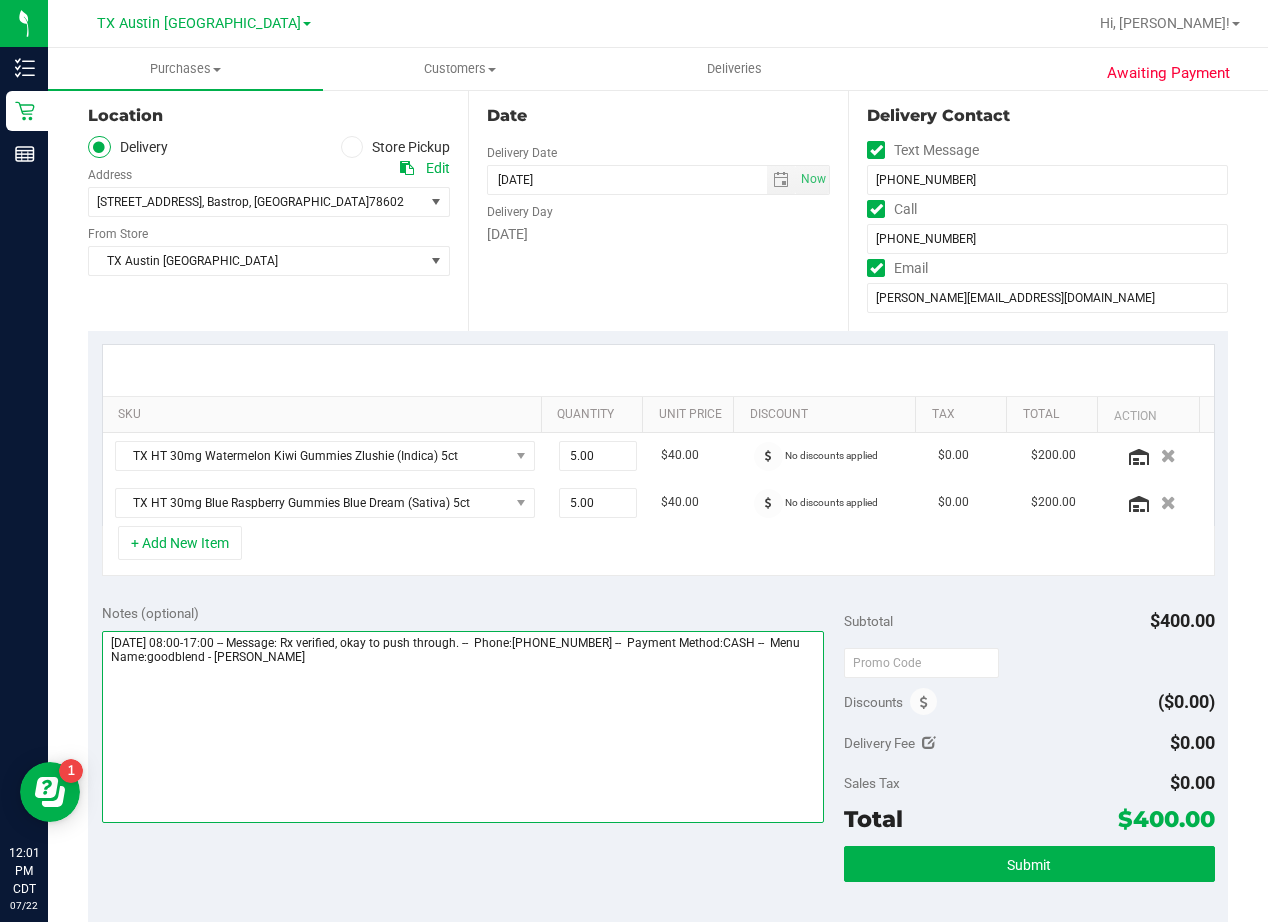 click at bounding box center [463, 727] 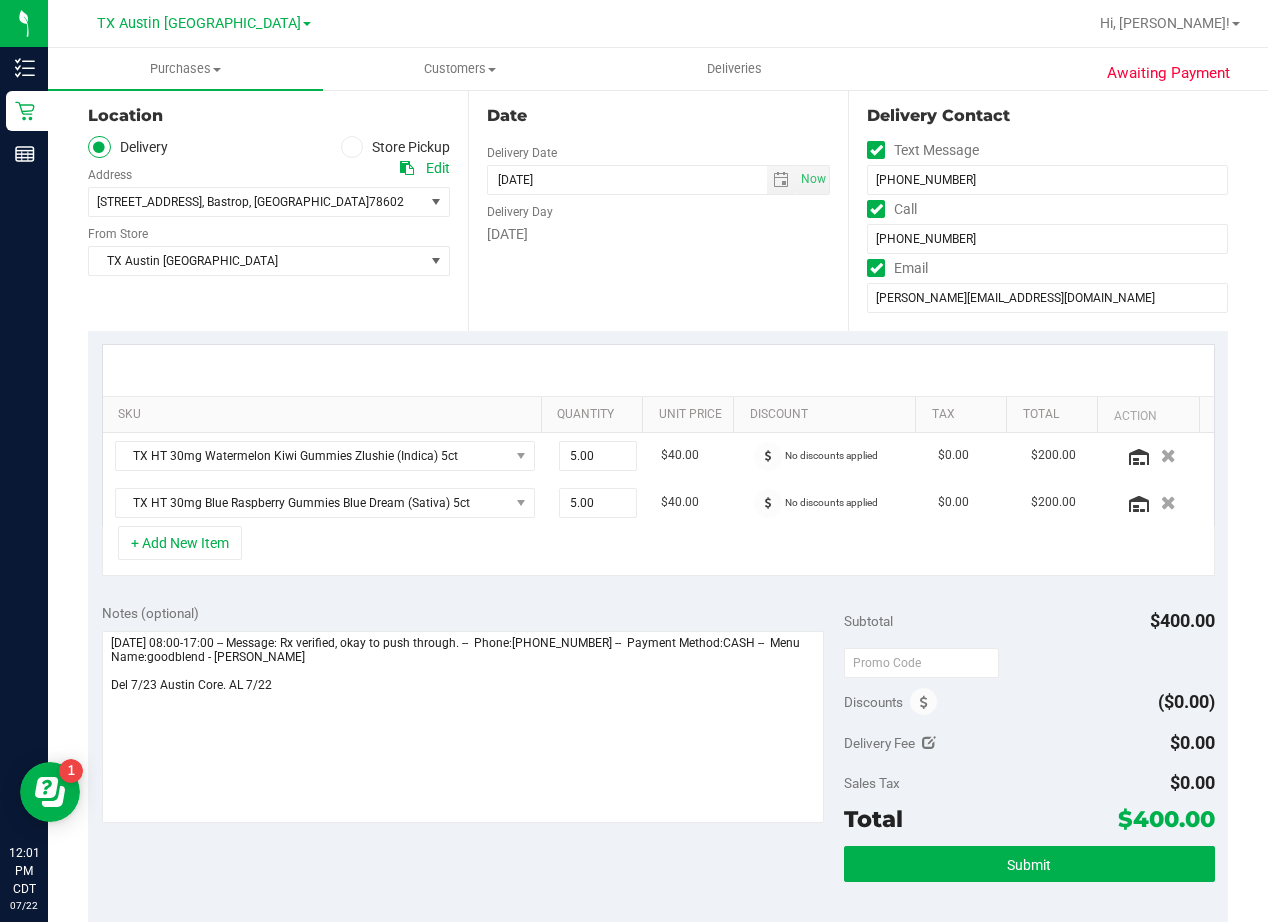 click on "Date
Delivery Date
[DATE]
Now
[DATE] 06:00 PM
Now
Delivery Day
[DATE]" at bounding box center [658, 208] 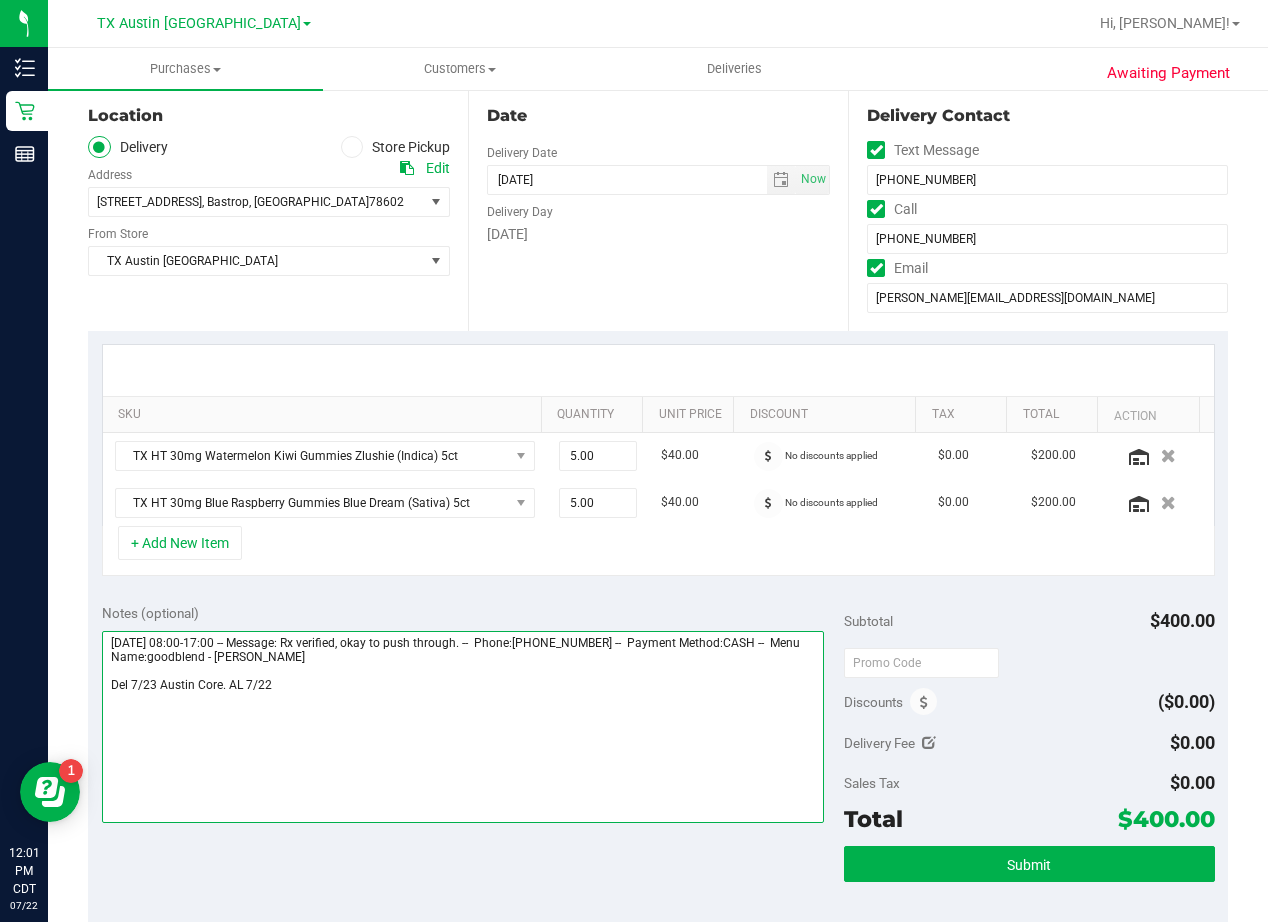 click at bounding box center (463, 727) 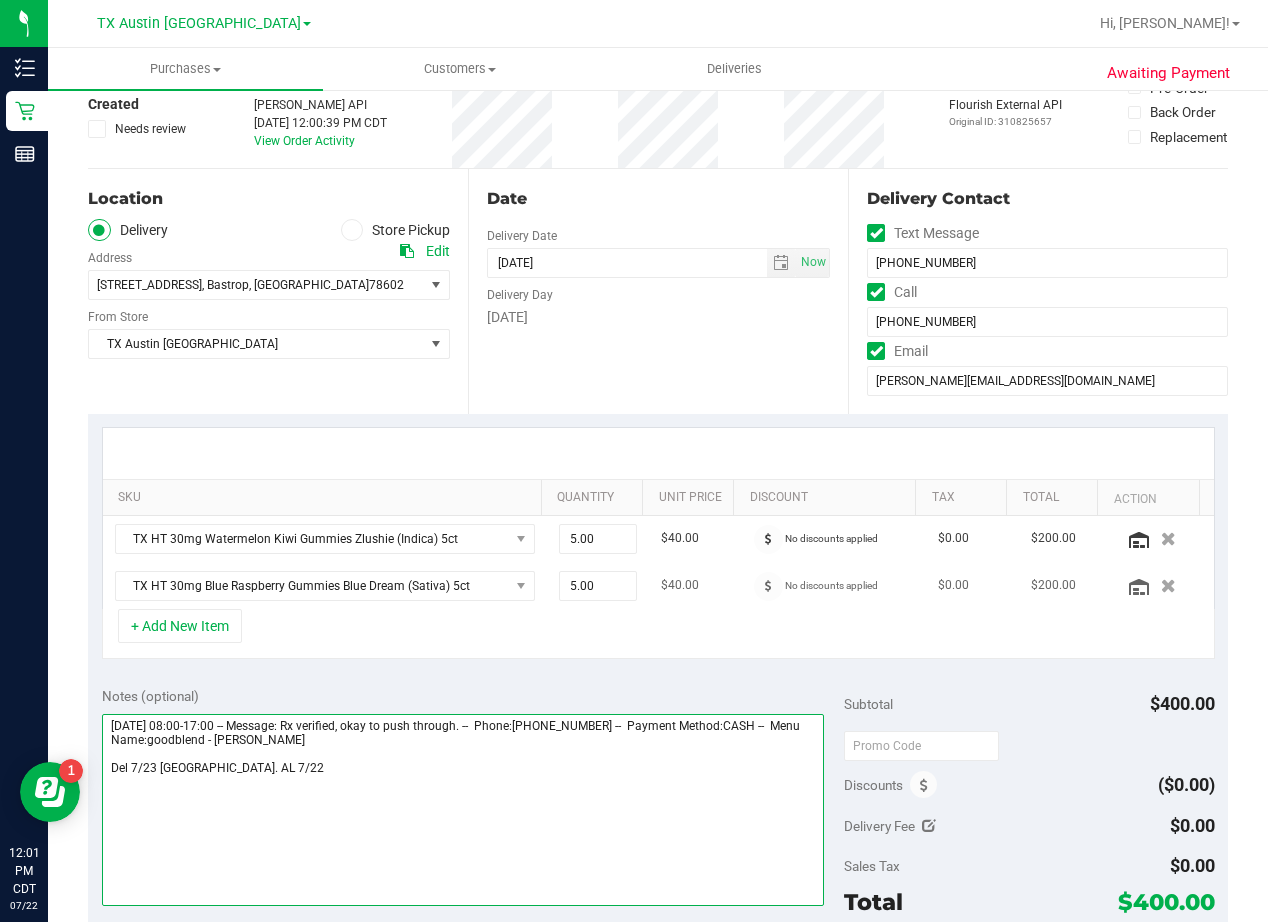 scroll, scrollTop: 300, scrollLeft: 0, axis: vertical 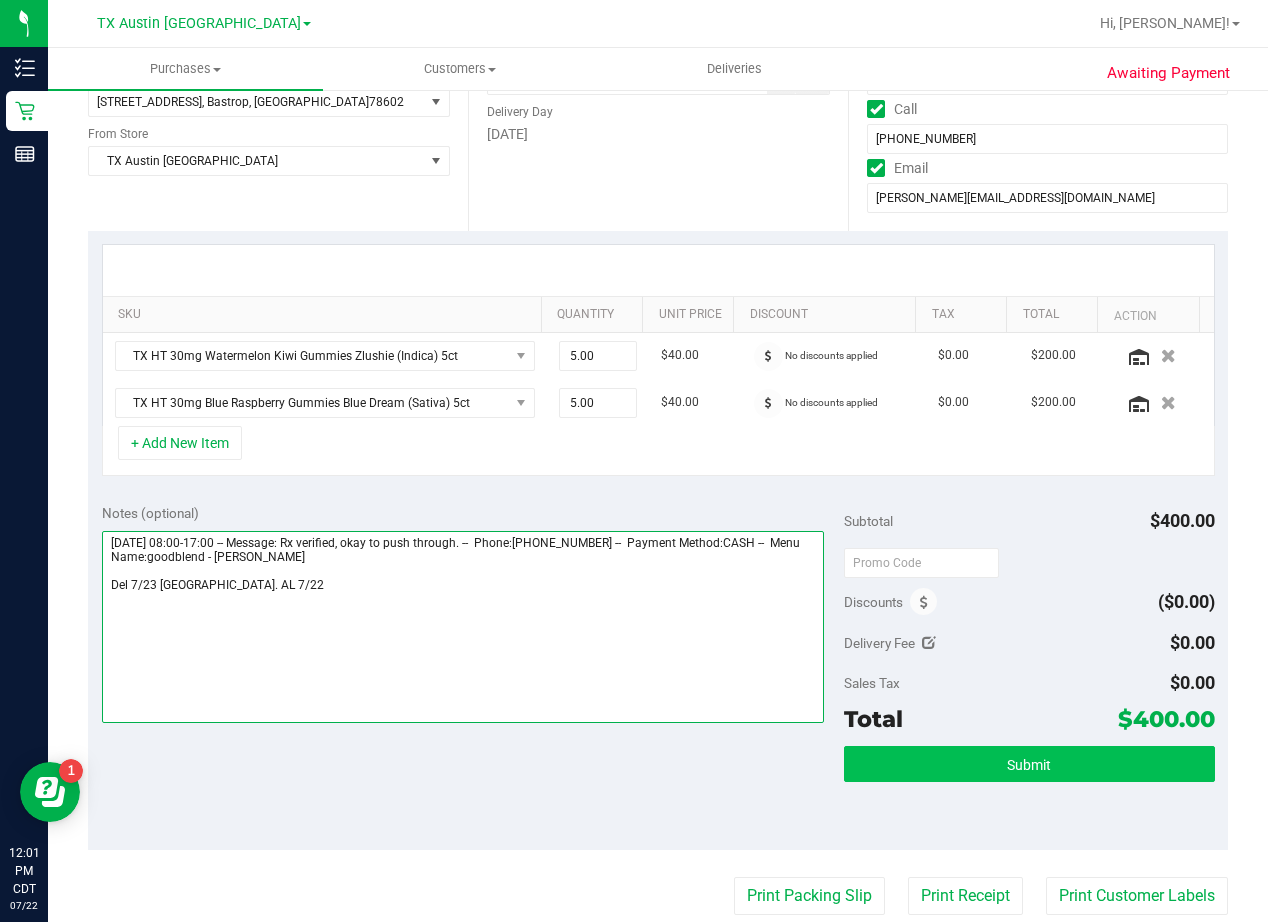 type on "Wednesday 07/23/2025 08:00-17:00 -- Message: Rx verified, okay to push through. --  Phone:9703899586 --  Payment Method:CASH --  Menu Name:goodblend - Austin Delivery
Del 7/23 Austin. AL 7/22" 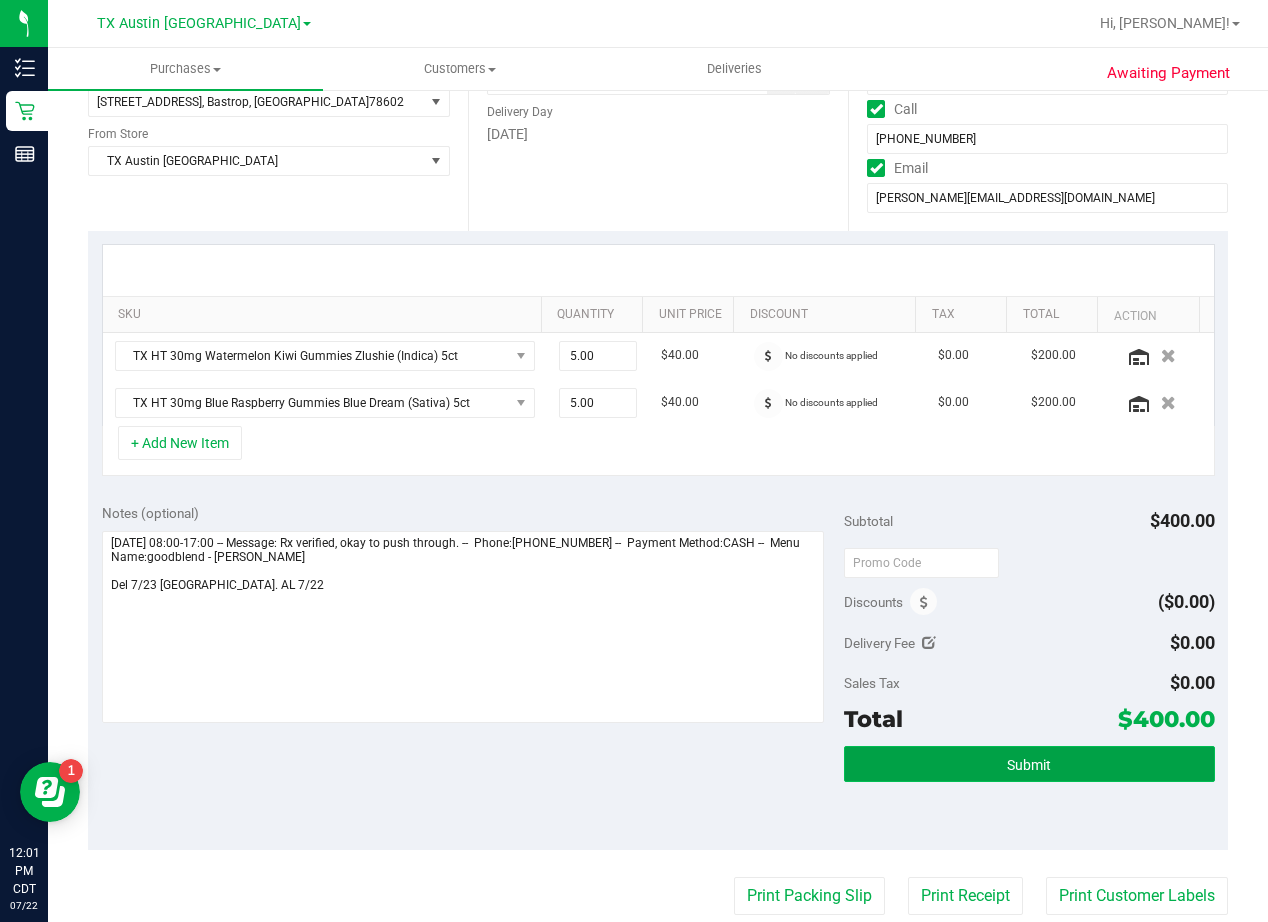 click on "Submit" at bounding box center [1029, 764] 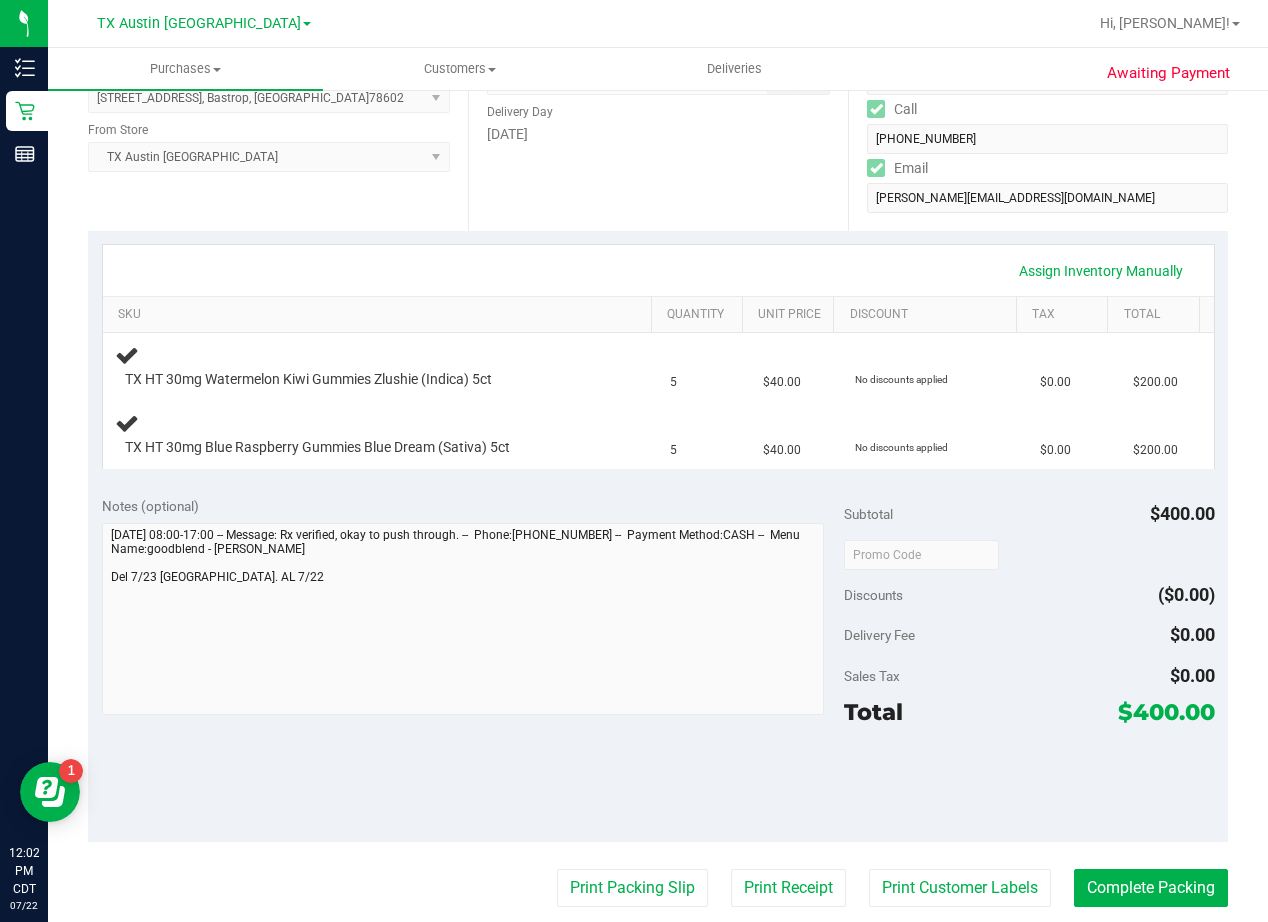 drag, startPoint x: 677, startPoint y: 197, endPoint x: 664, endPoint y: 199, distance: 13.152946 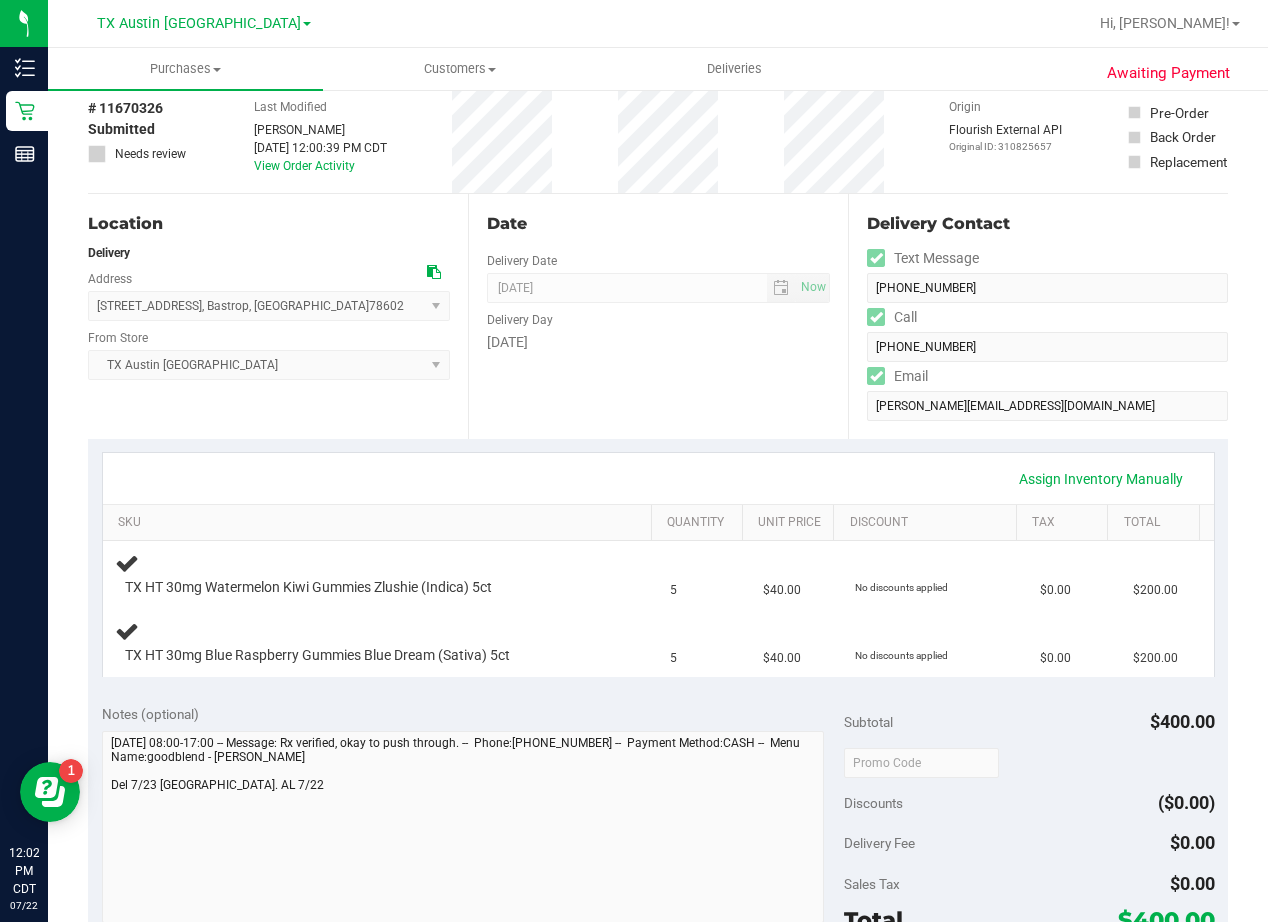 scroll, scrollTop: 0, scrollLeft: 0, axis: both 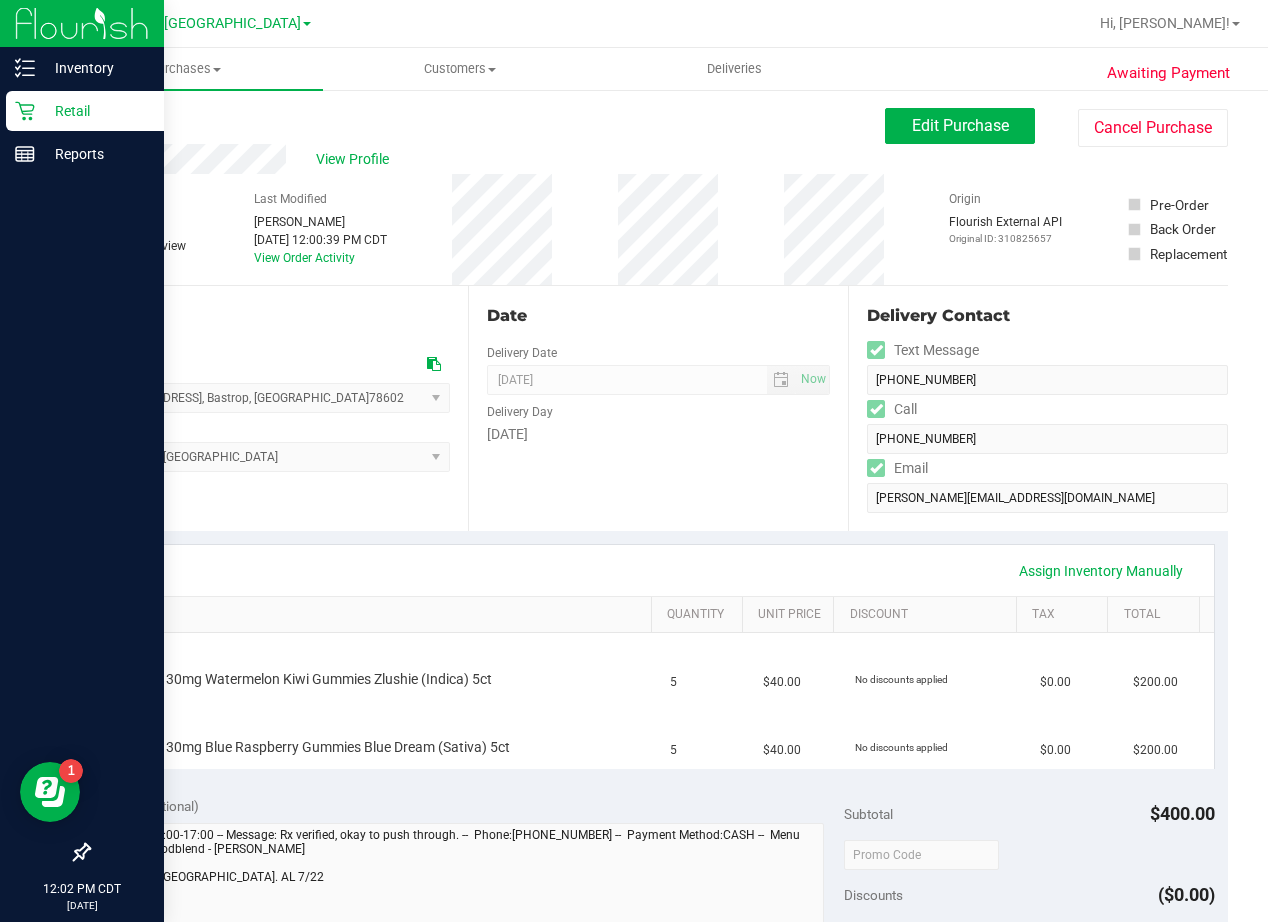 click on "Retail" at bounding box center [85, 111] 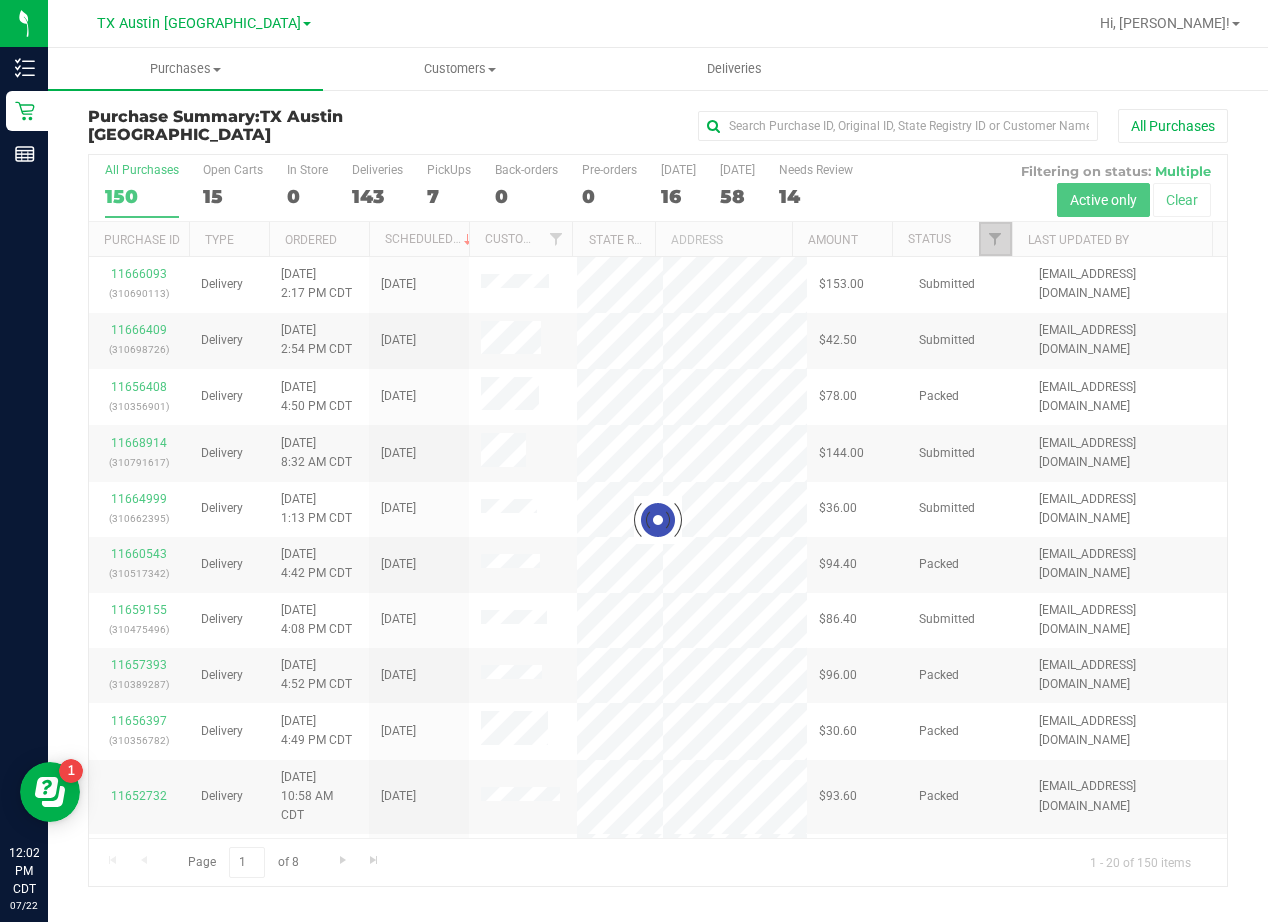 click at bounding box center (995, 239) 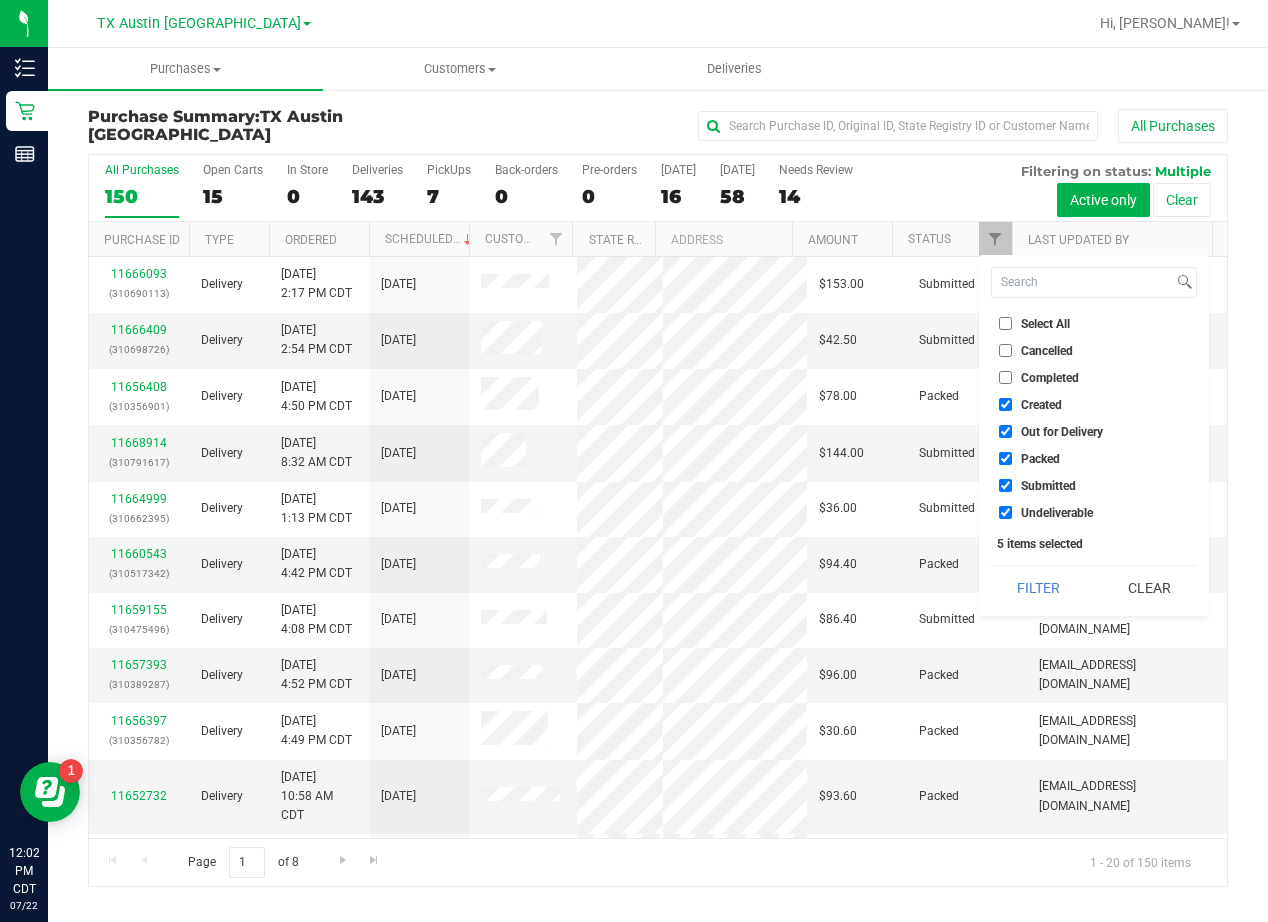 click on "Out for Delivery" at bounding box center (1062, 432) 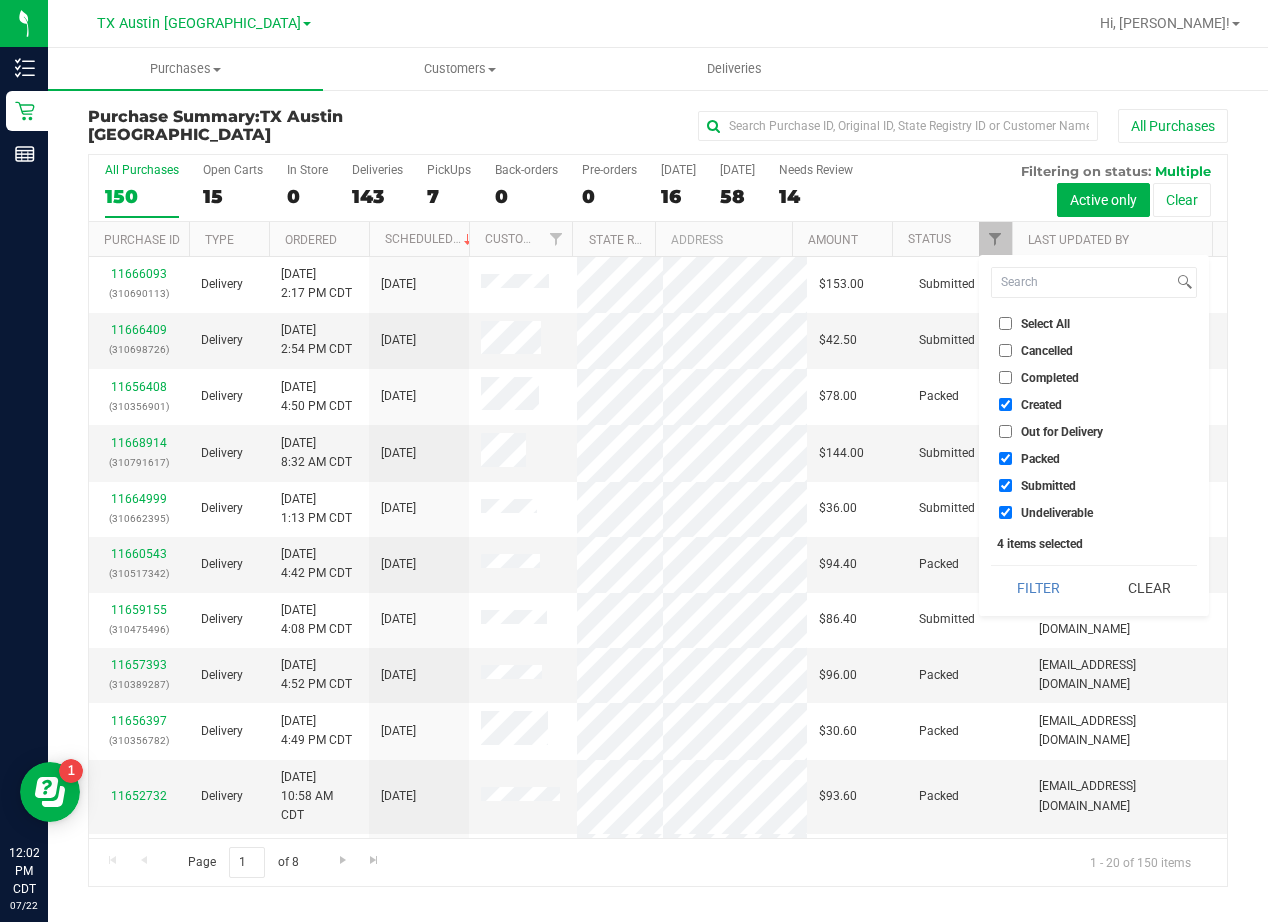 click on "Packed" at bounding box center [1040, 459] 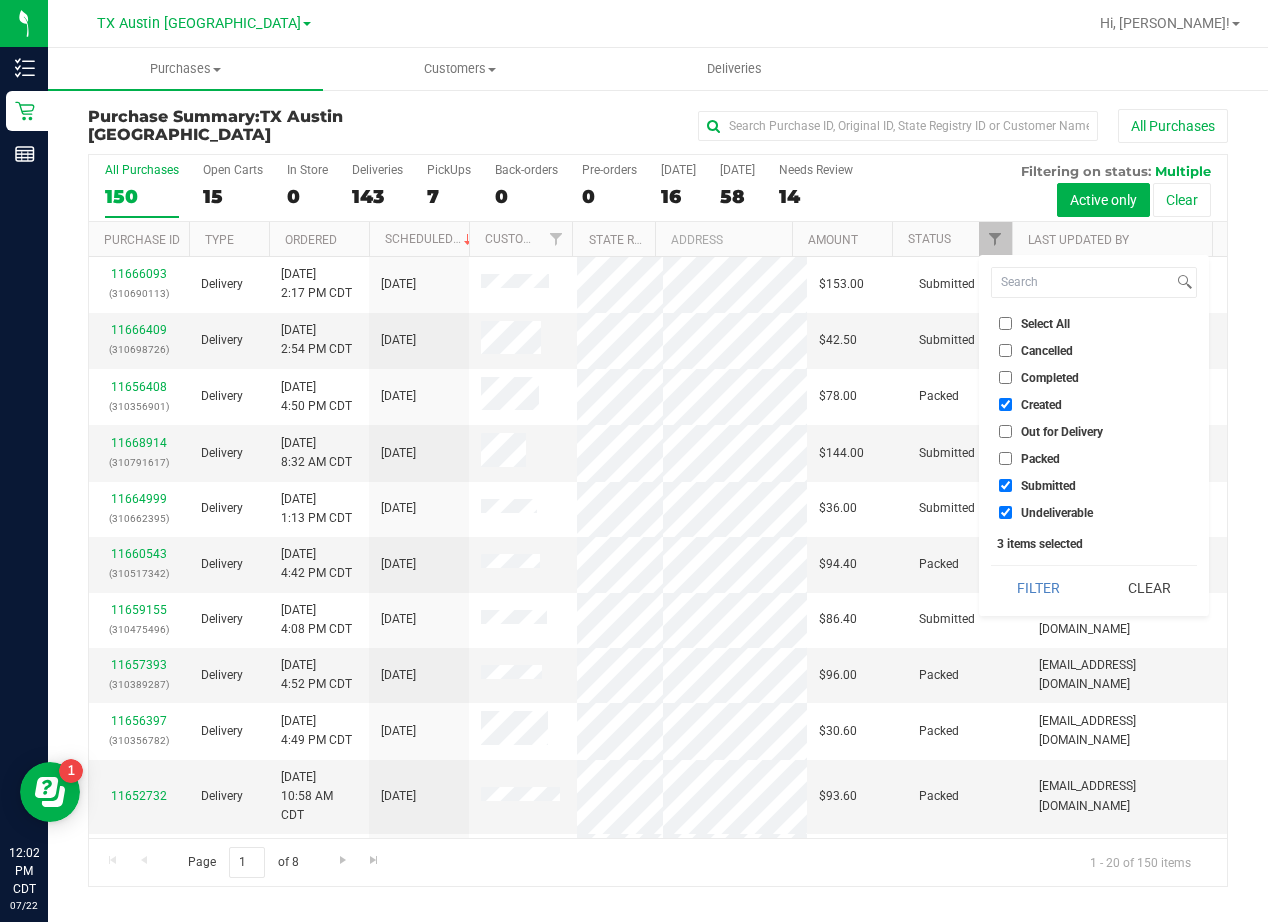 click on "Submitted" at bounding box center [1048, 486] 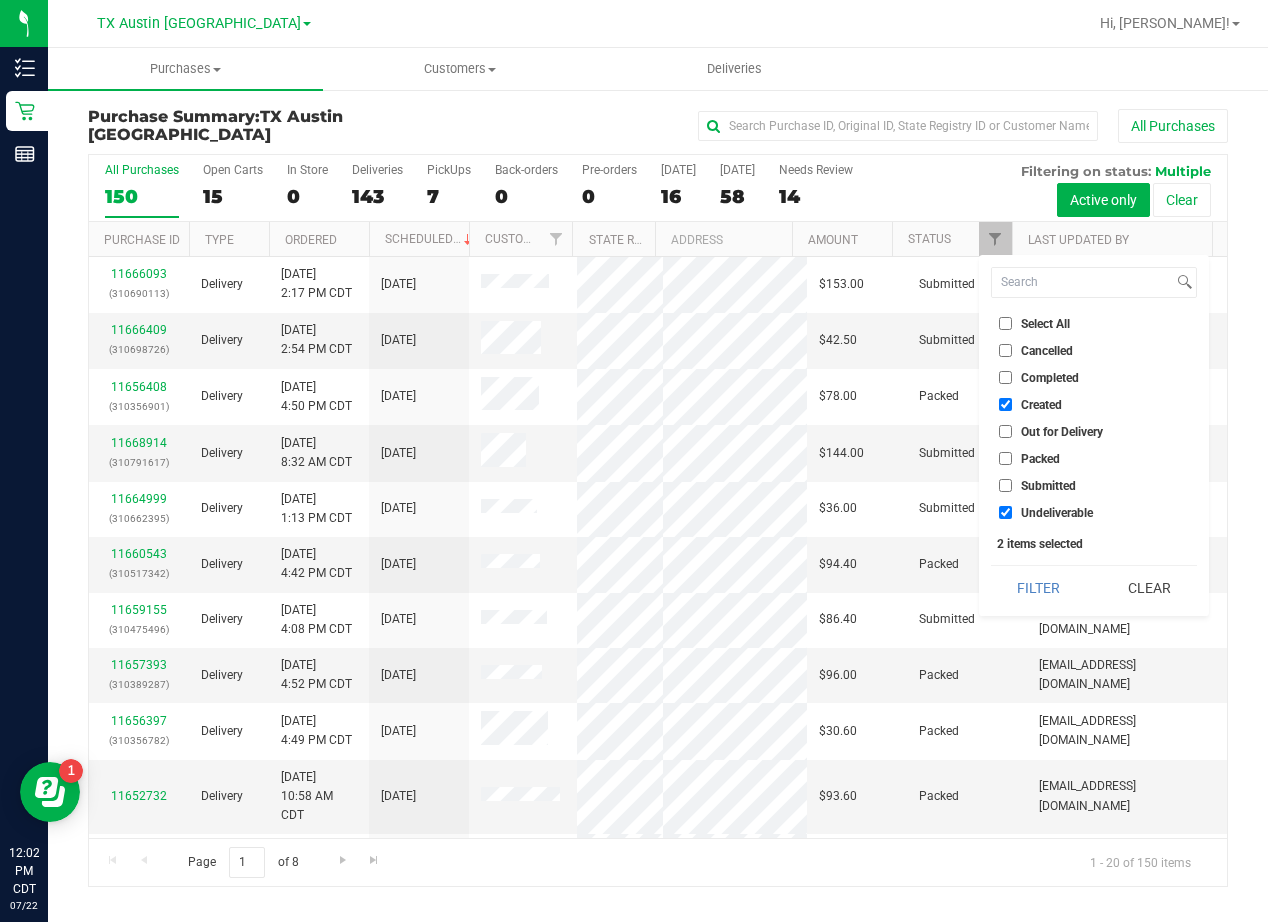 click on "Undeliverable" at bounding box center [1057, 513] 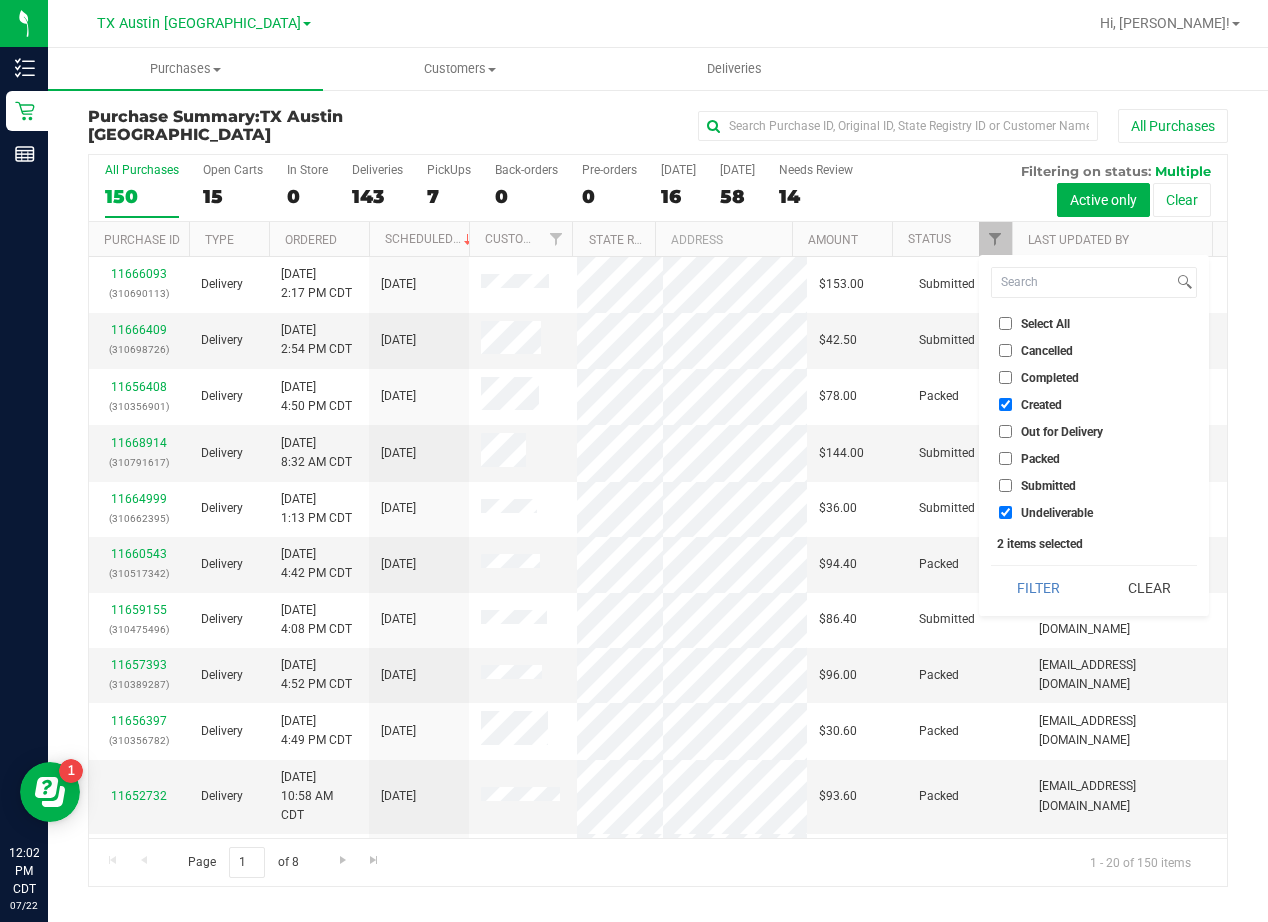 click on "Undeliverable" at bounding box center [1057, 513] 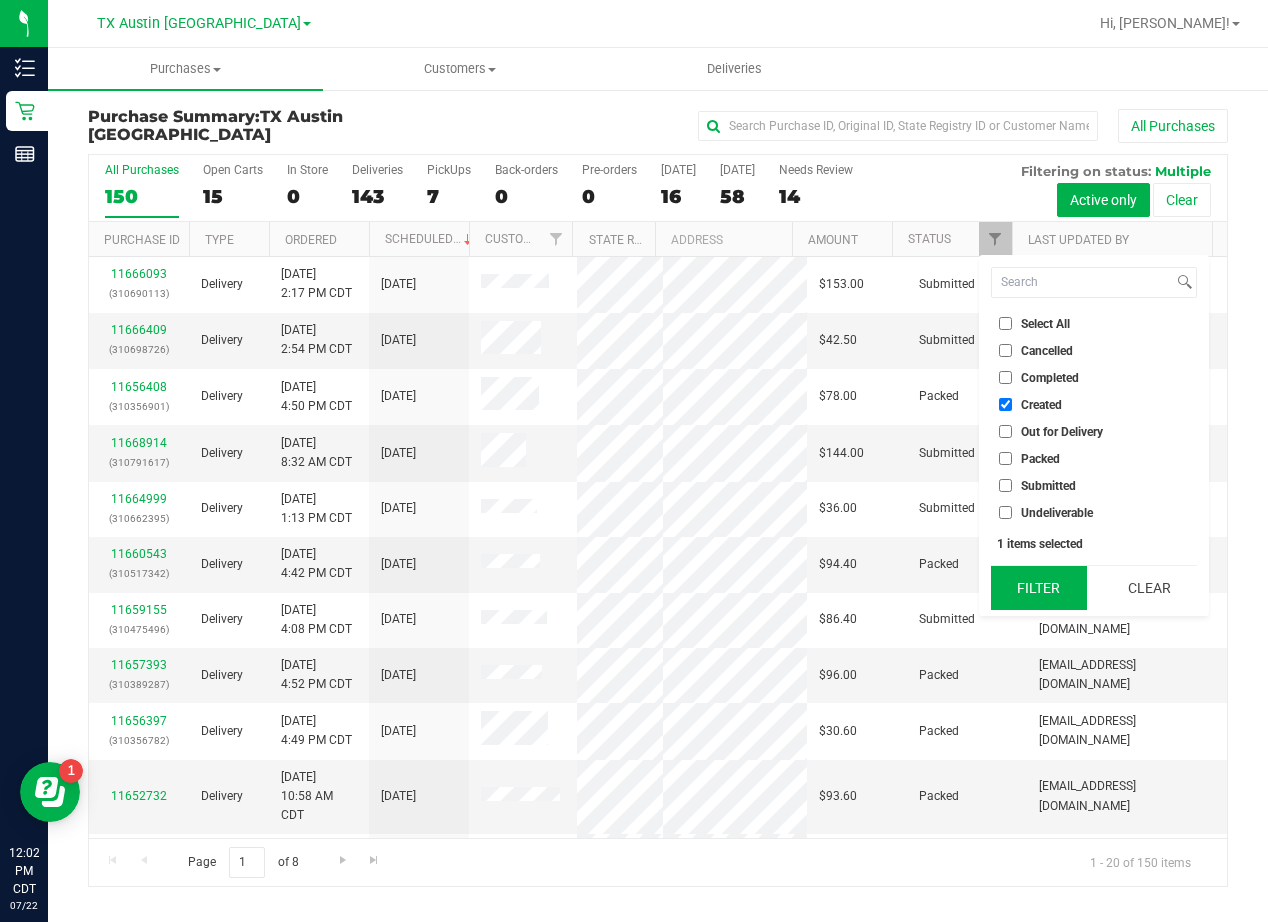 click on "Filter" at bounding box center [1039, 588] 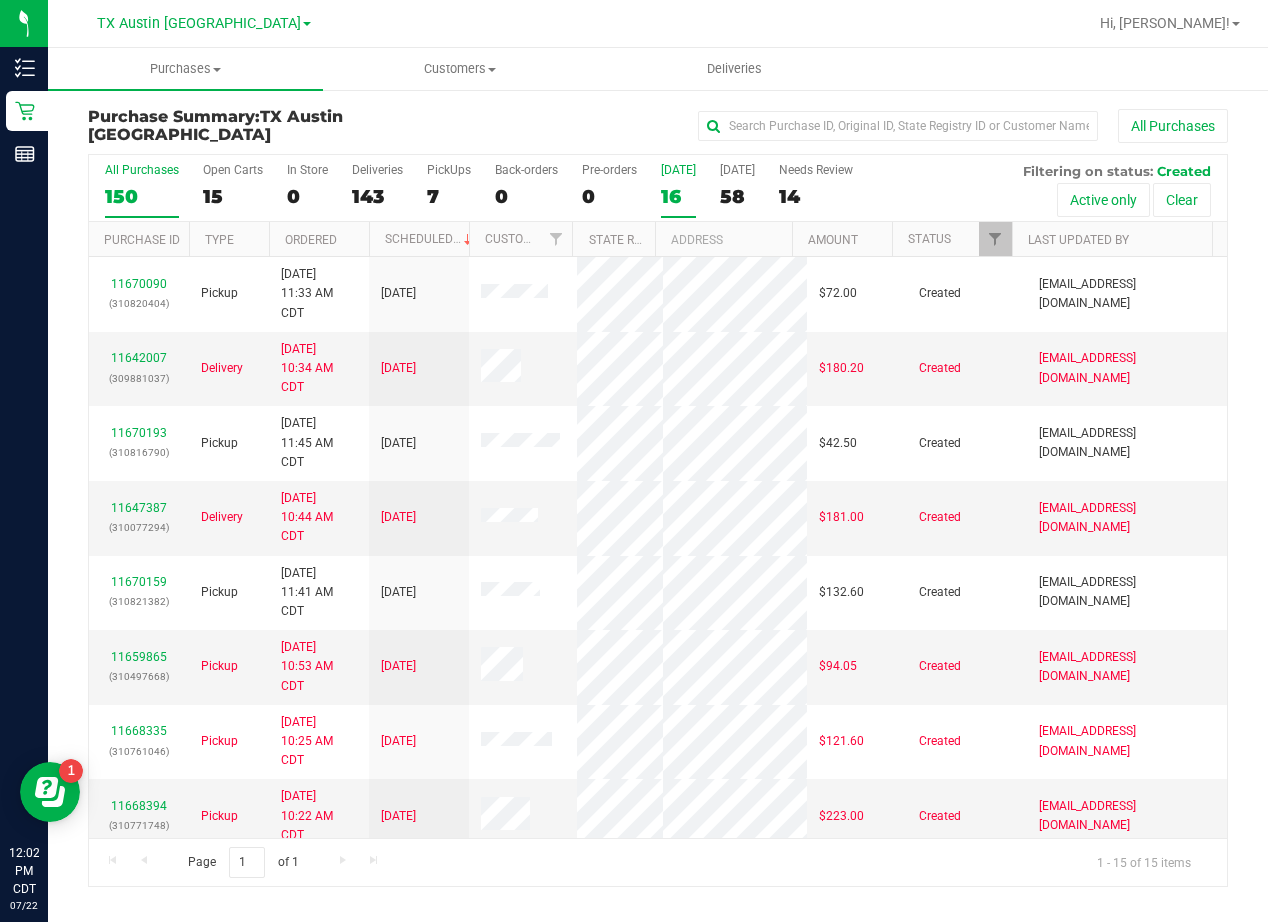 click on "16" at bounding box center (678, 196) 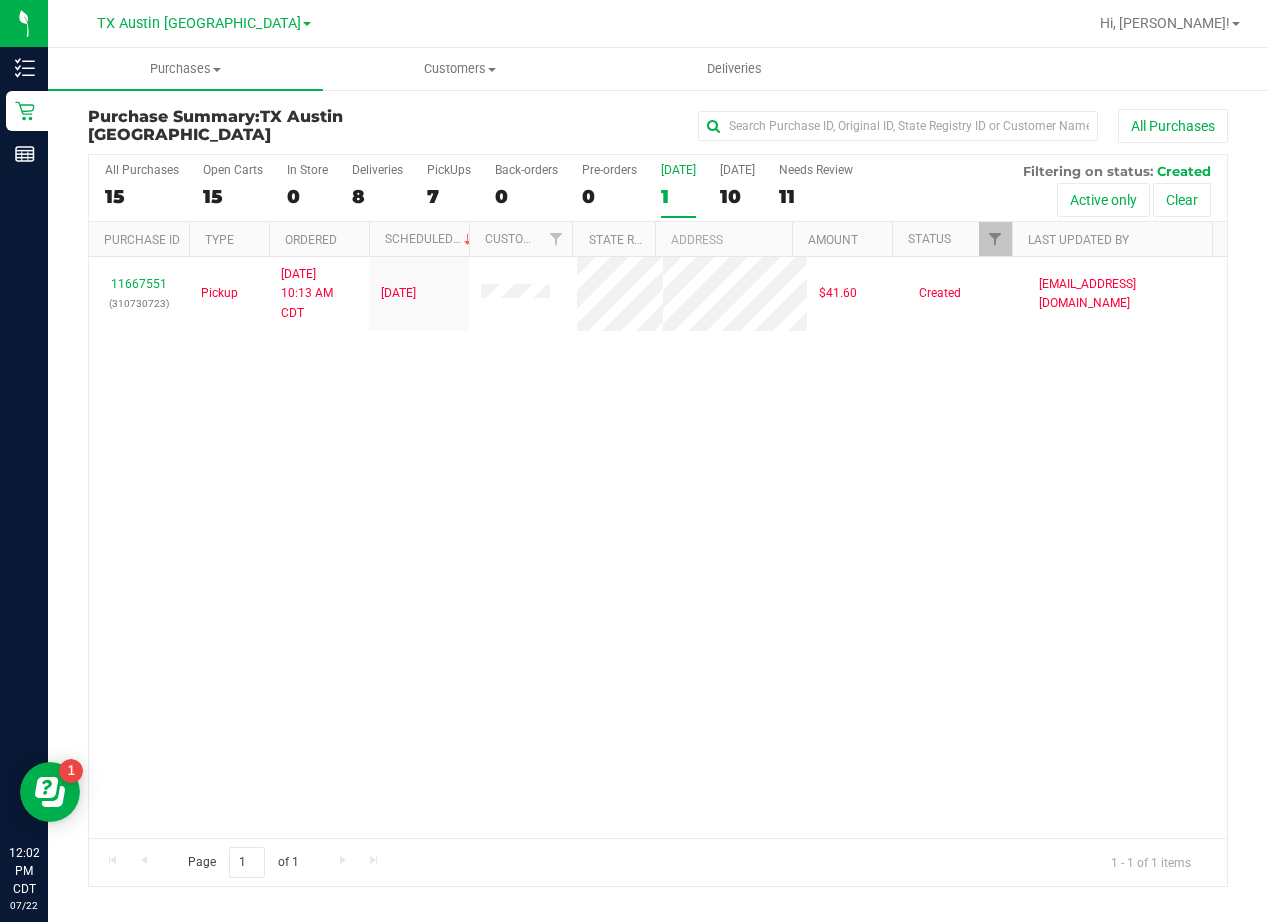click on "TX Austin DC   Call Center   TX Austin DC   TX Plano Retail   TX San Antonio Retail    TX South-Austin Retail" at bounding box center (204, 23) 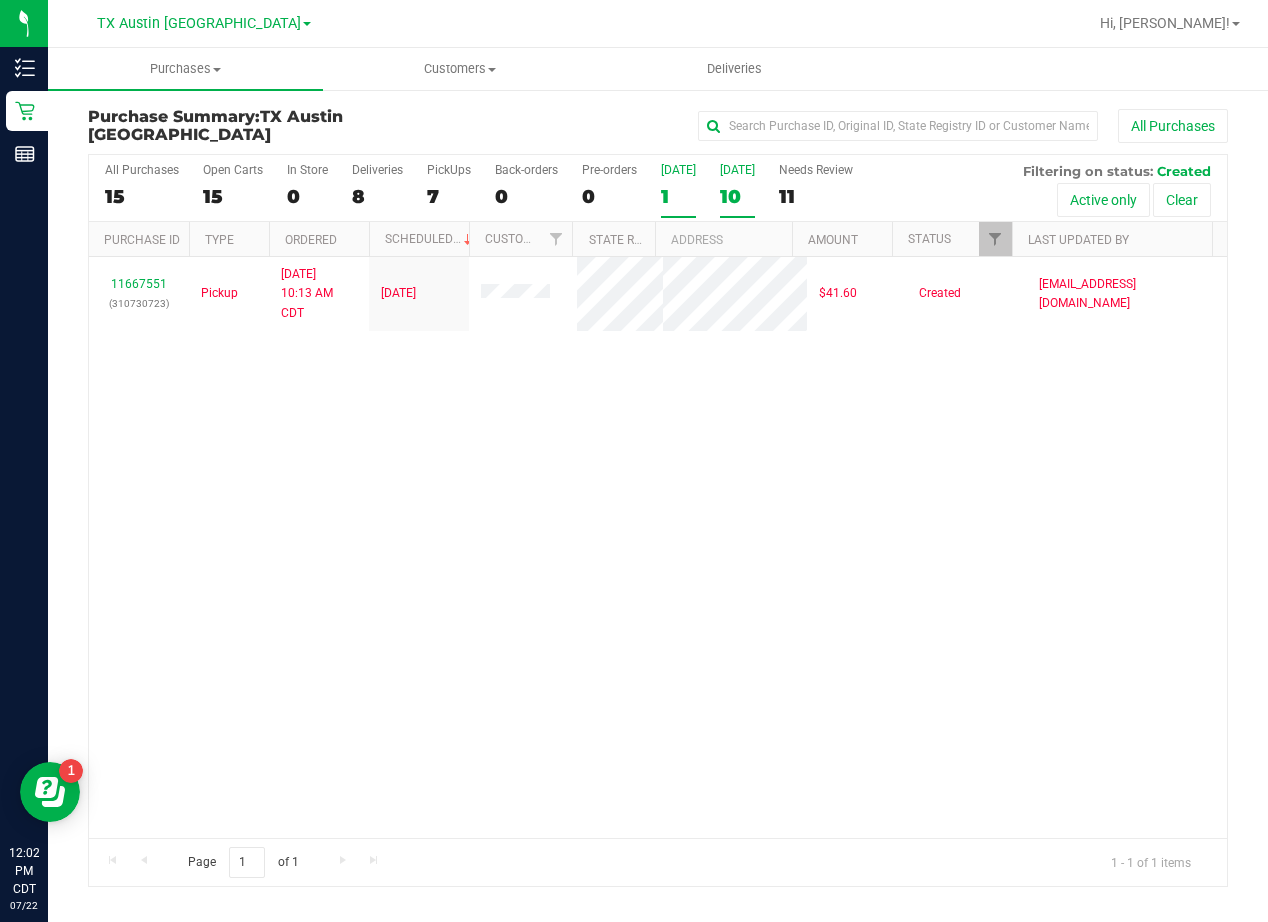 click on "10" at bounding box center [737, 196] 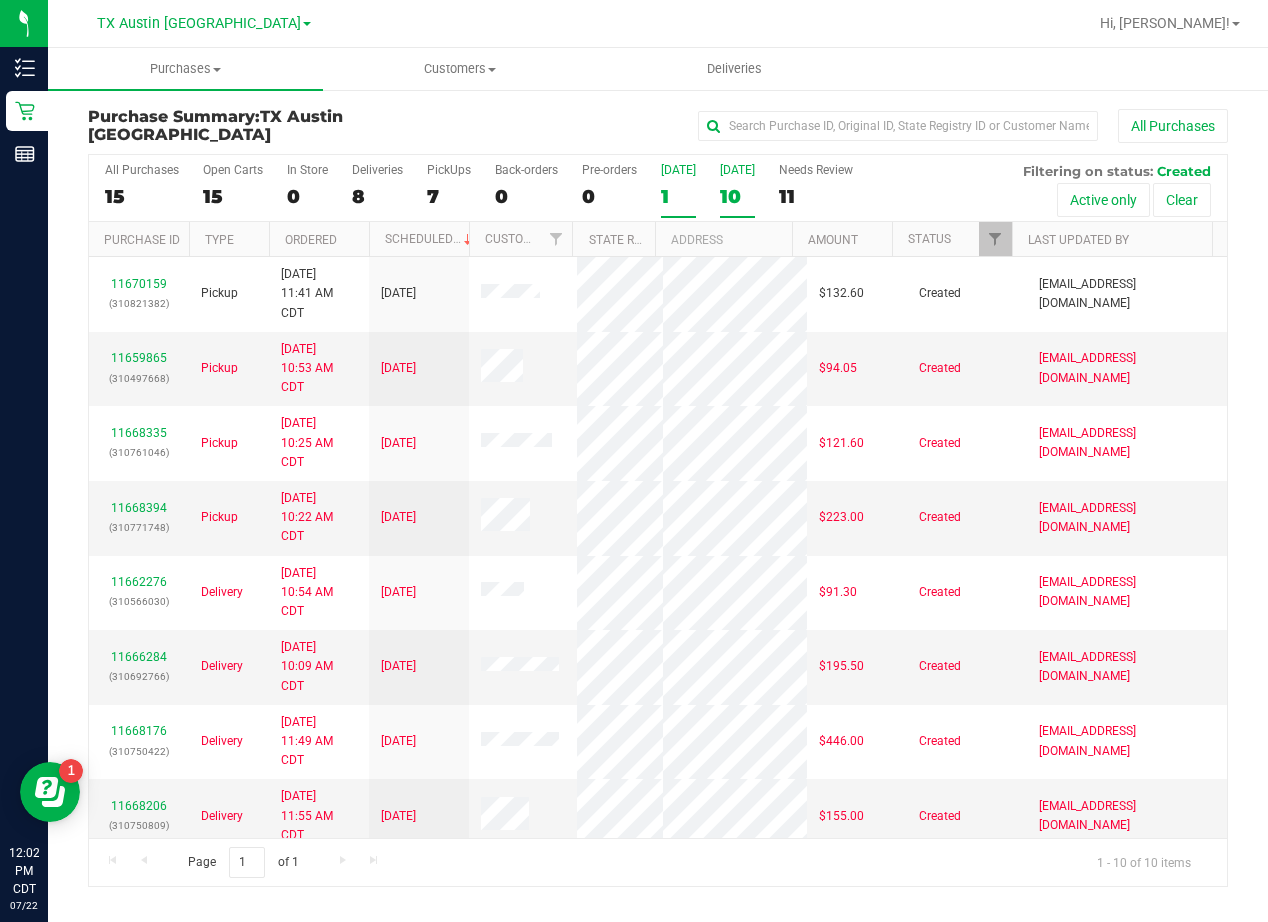 click on "1" at bounding box center [678, 196] 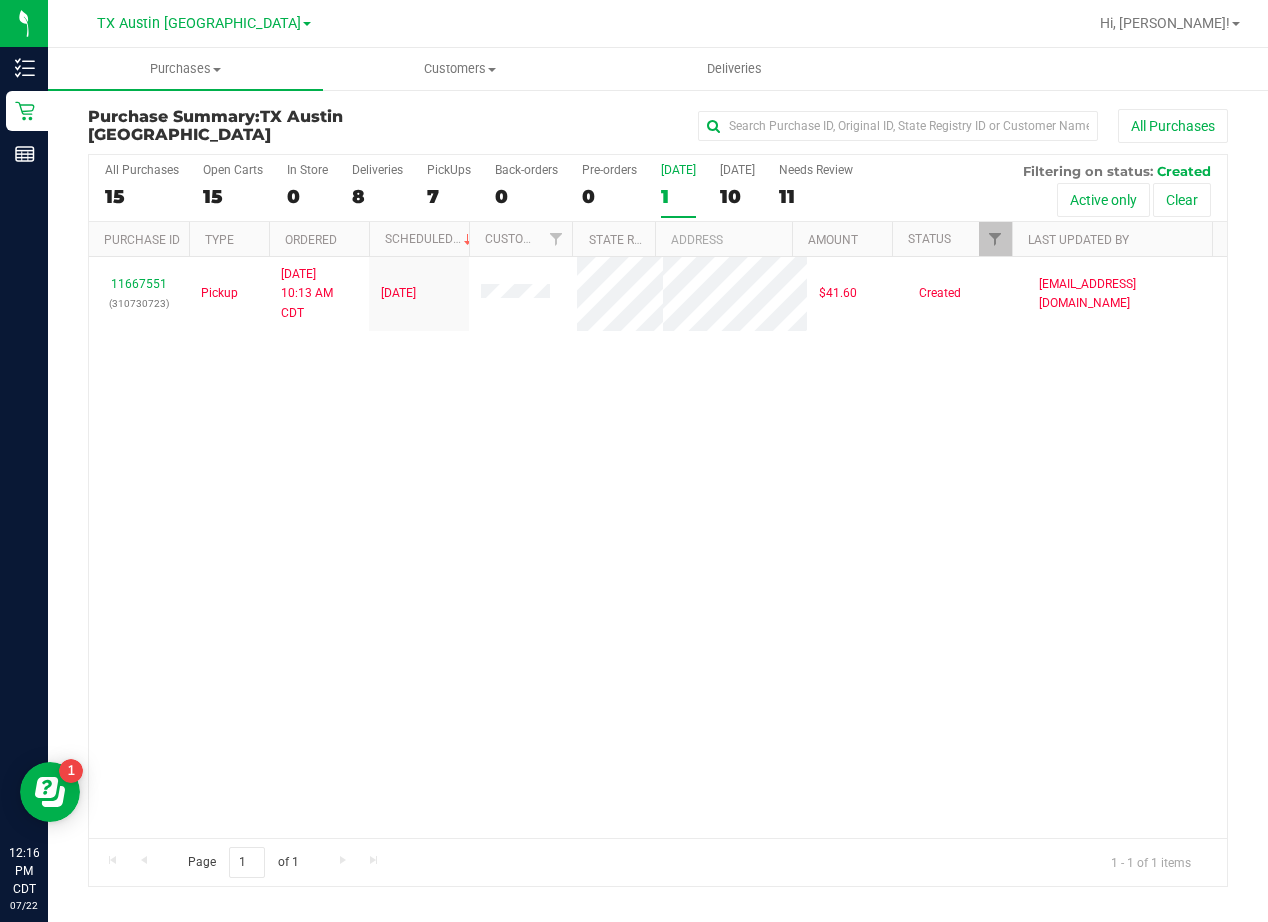 click on "11667551
(310730723)
Pickup 7/22/2025 10:13 AM CDT 7/22/2025
$41.60
Created vferrazza@liveparallel.com" at bounding box center (658, 547) 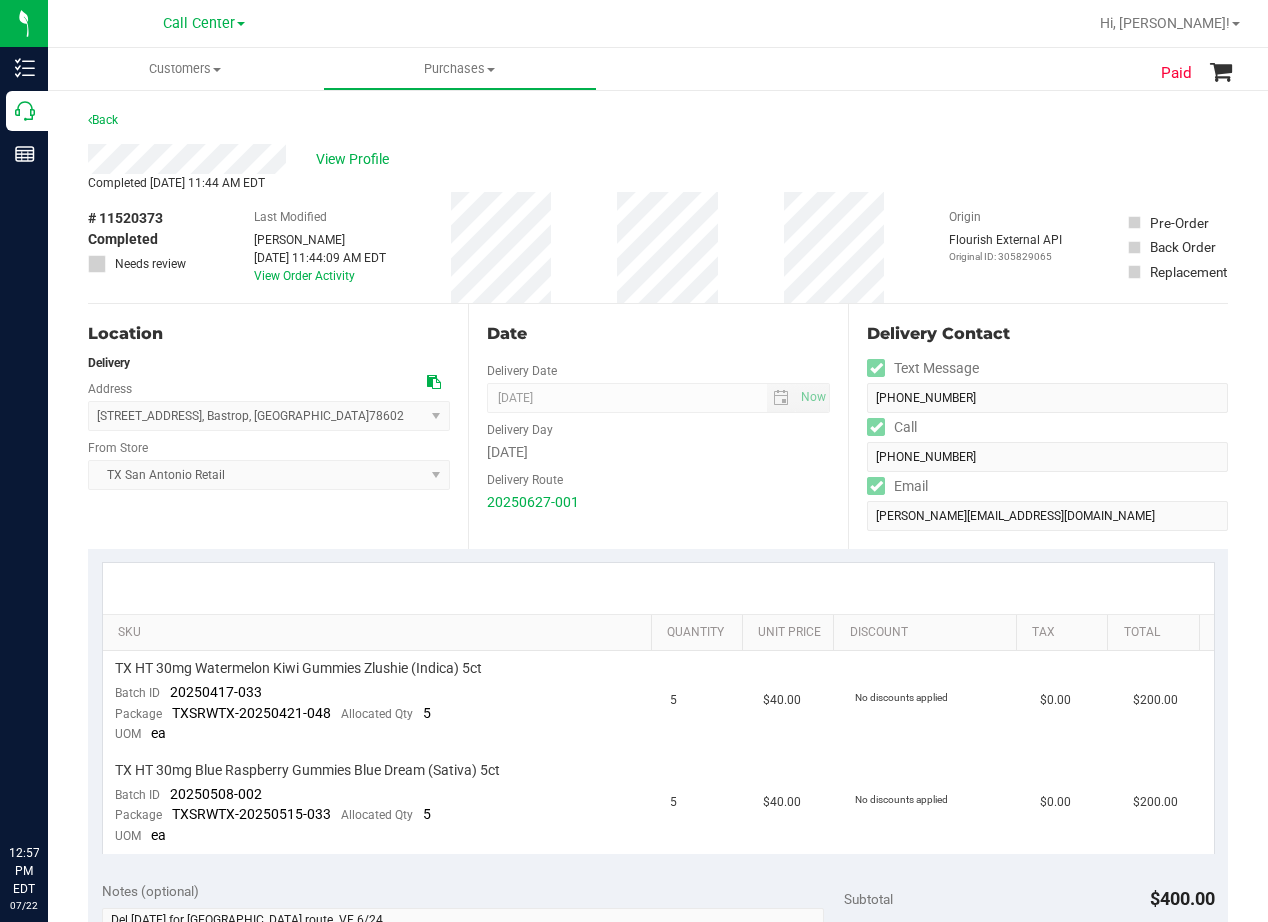 scroll, scrollTop: 0, scrollLeft: 0, axis: both 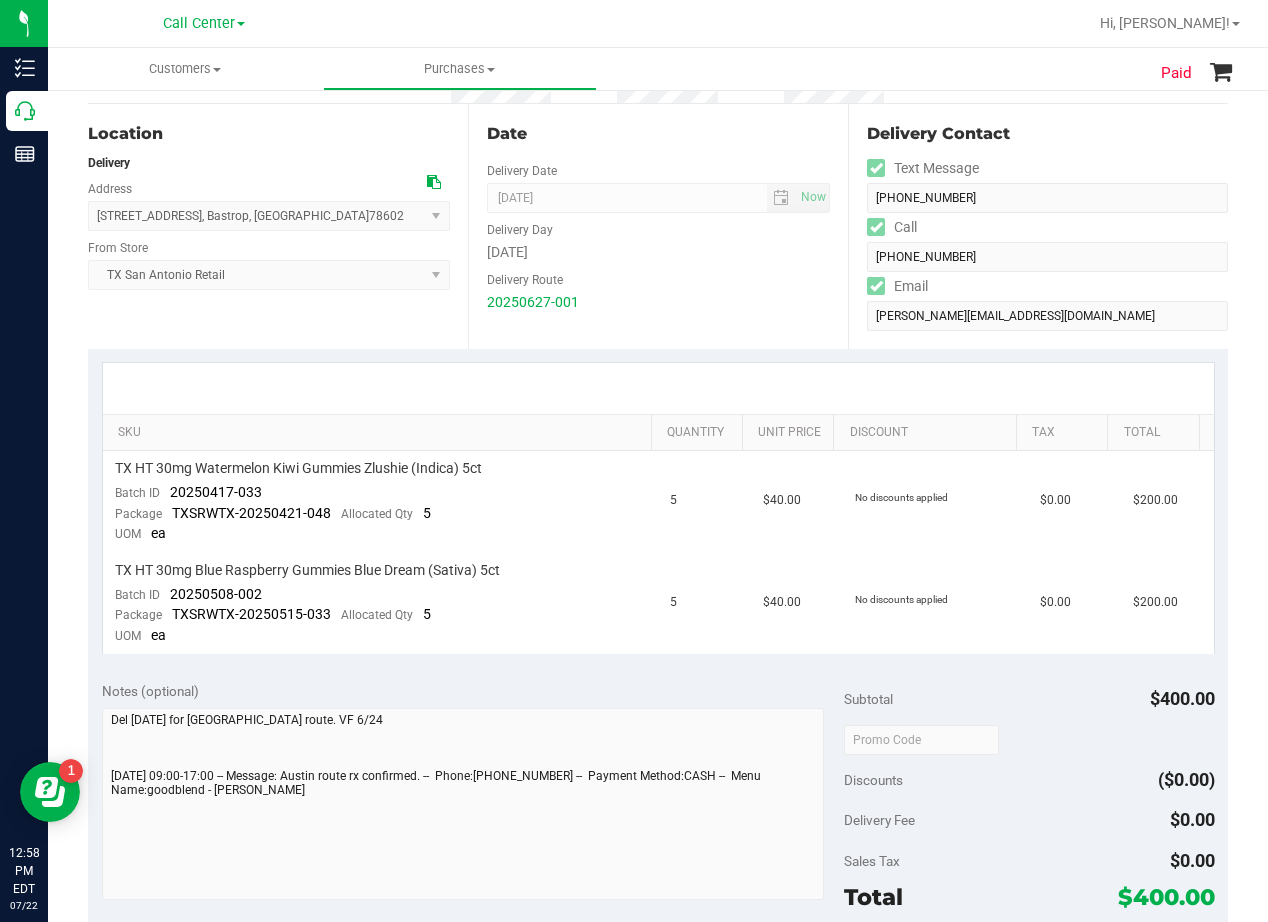 click on "Date
Delivery Date
[DATE]
Now
[DATE] 08:00 AM
Now
Delivery Day
[DATE]
Delivery Route
20250627-001" at bounding box center [658, 226] 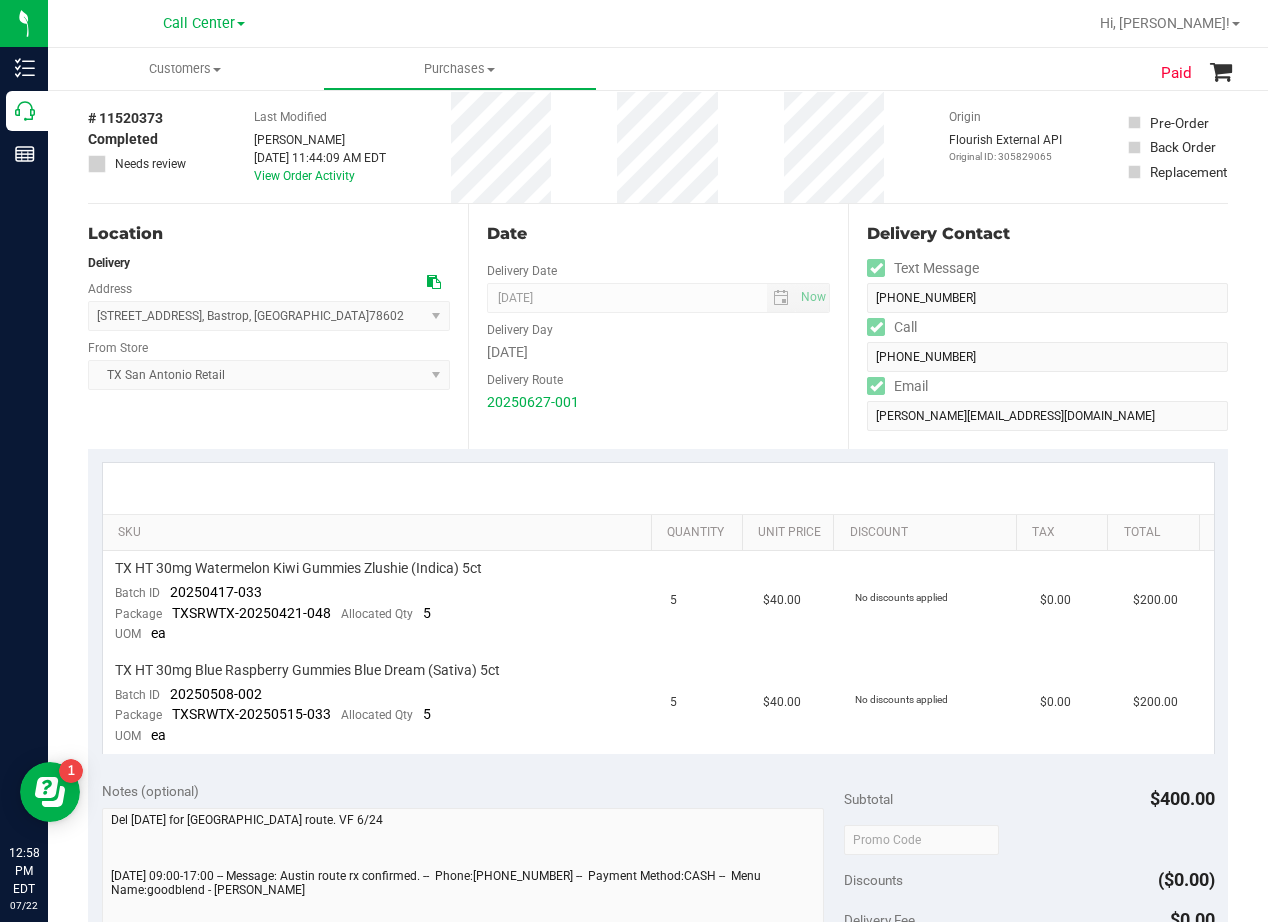 scroll, scrollTop: 0, scrollLeft: 0, axis: both 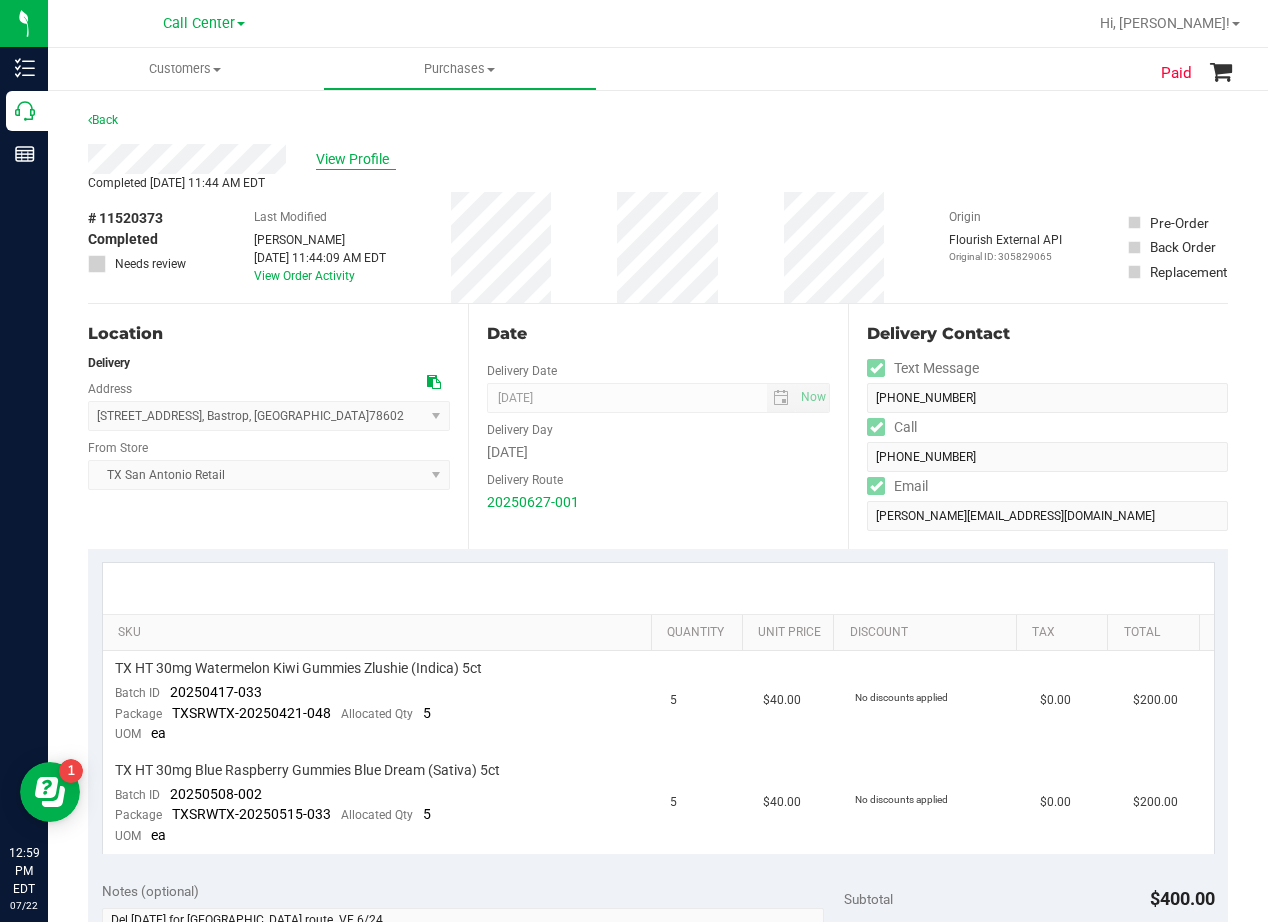 click on "View Profile" at bounding box center (356, 159) 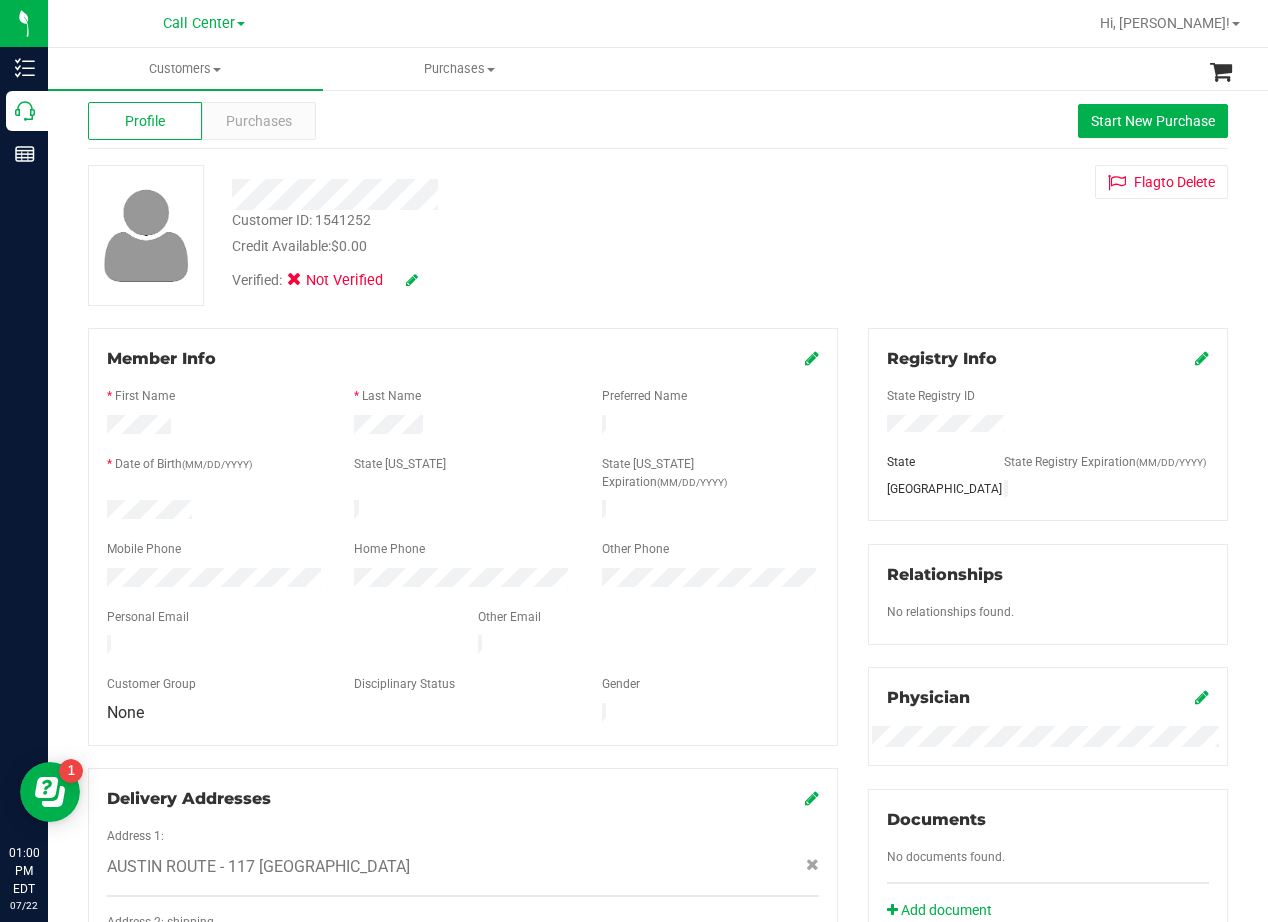 scroll, scrollTop: 0, scrollLeft: 0, axis: both 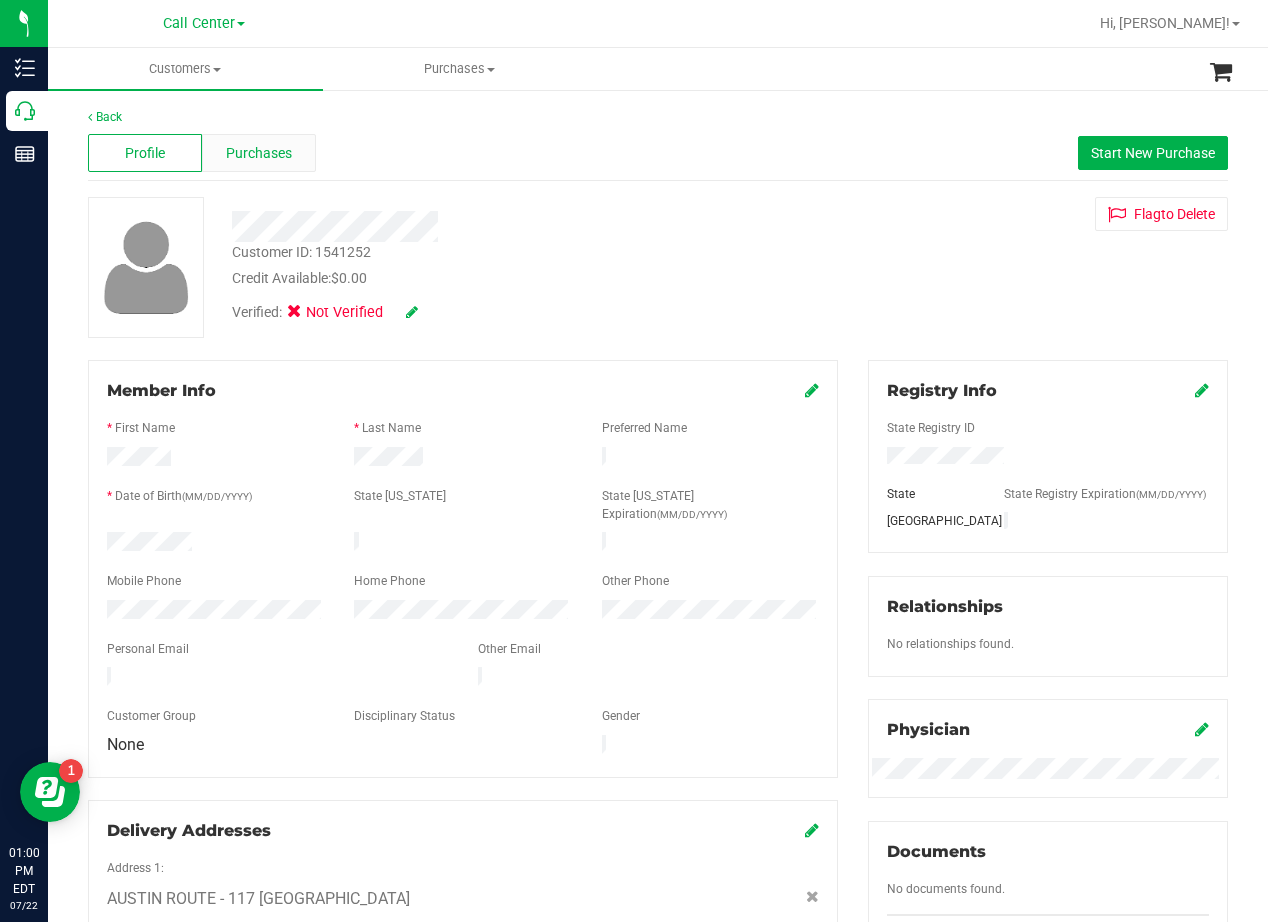 click on "Purchases" at bounding box center (259, 153) 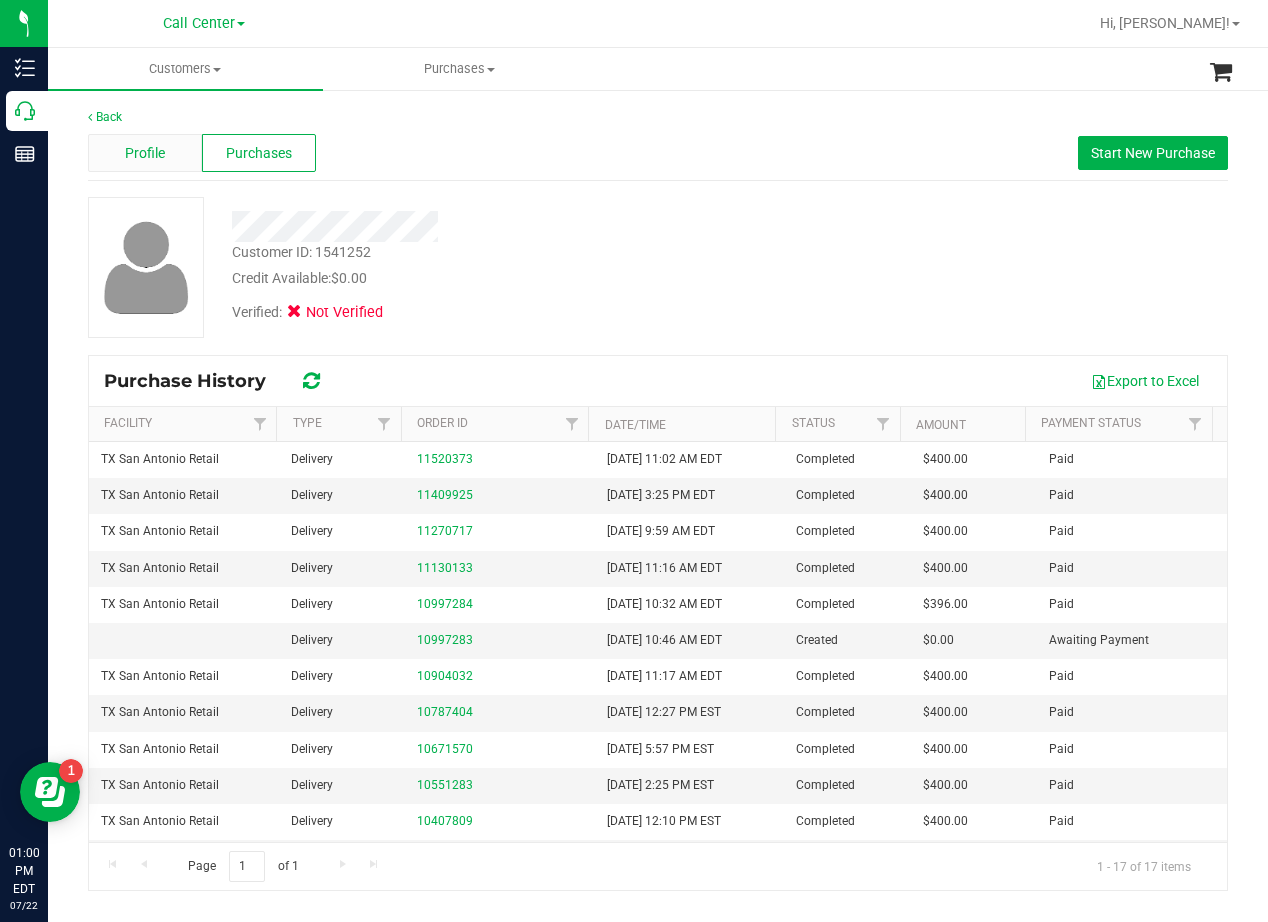 click on "Profile" at bounding box center [145, 153] 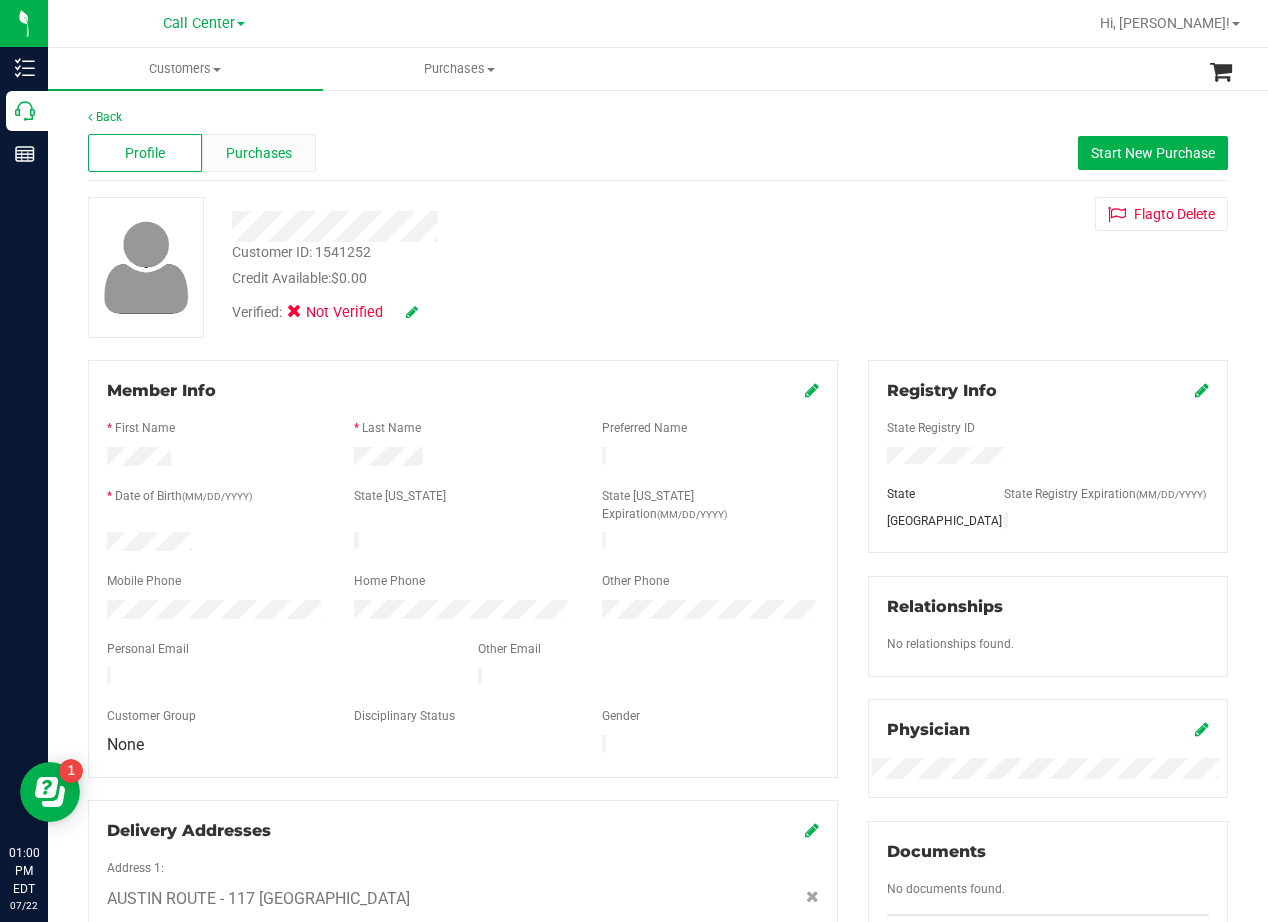 click on "Purchases" at bounding box center (259, 153) 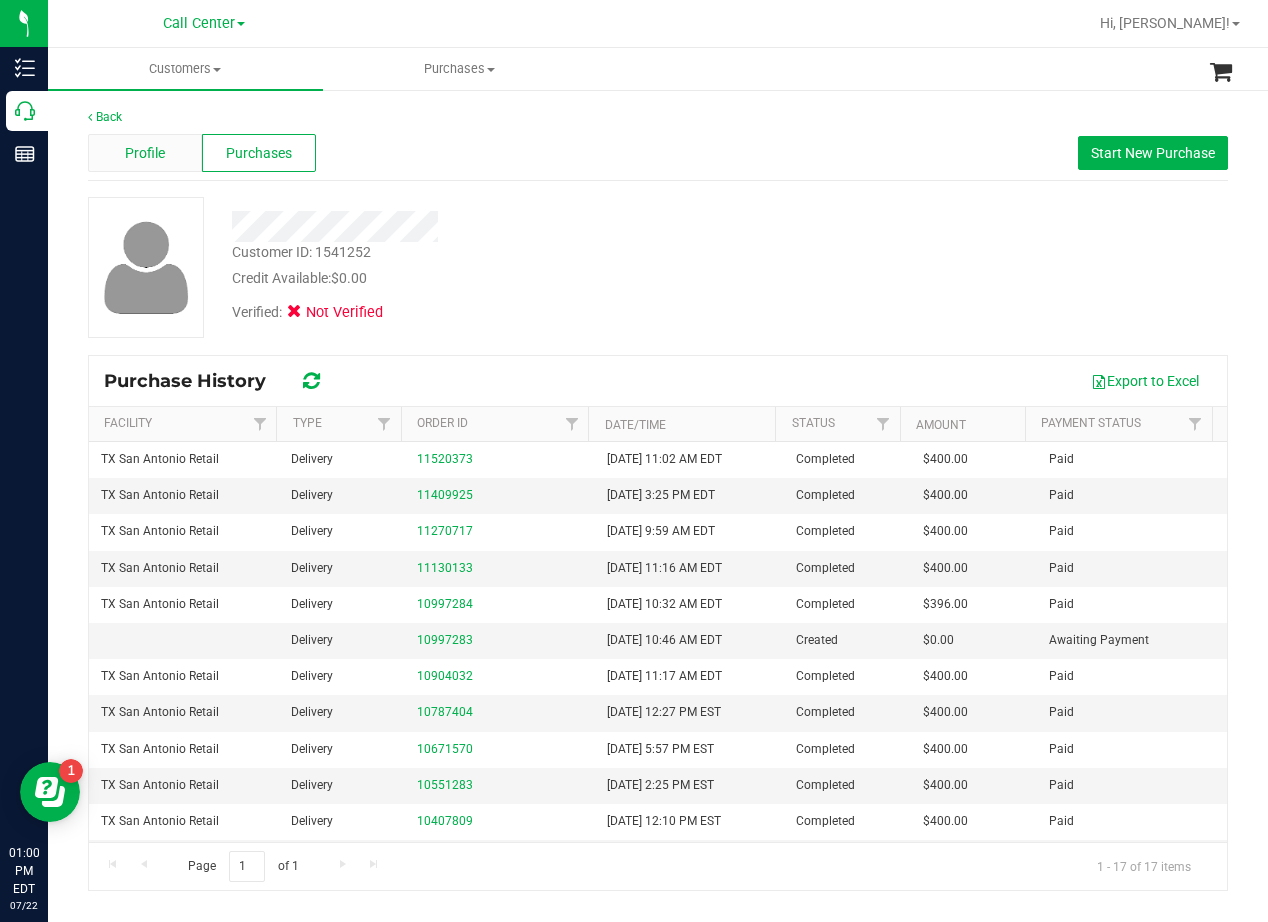 click on "Profile" at bounding box center [145, 153] 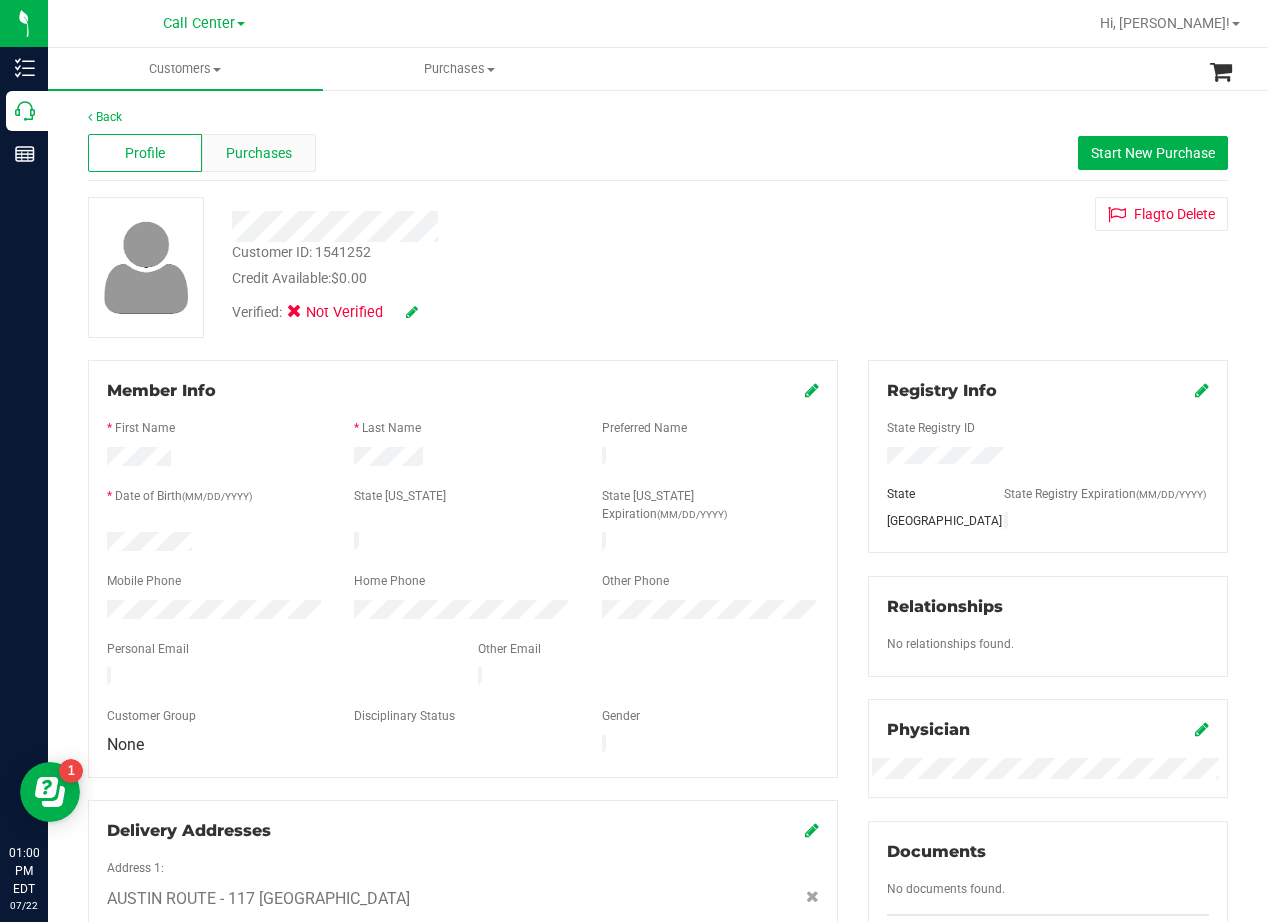 click on "Purchases" at bounding box center (259, 153) 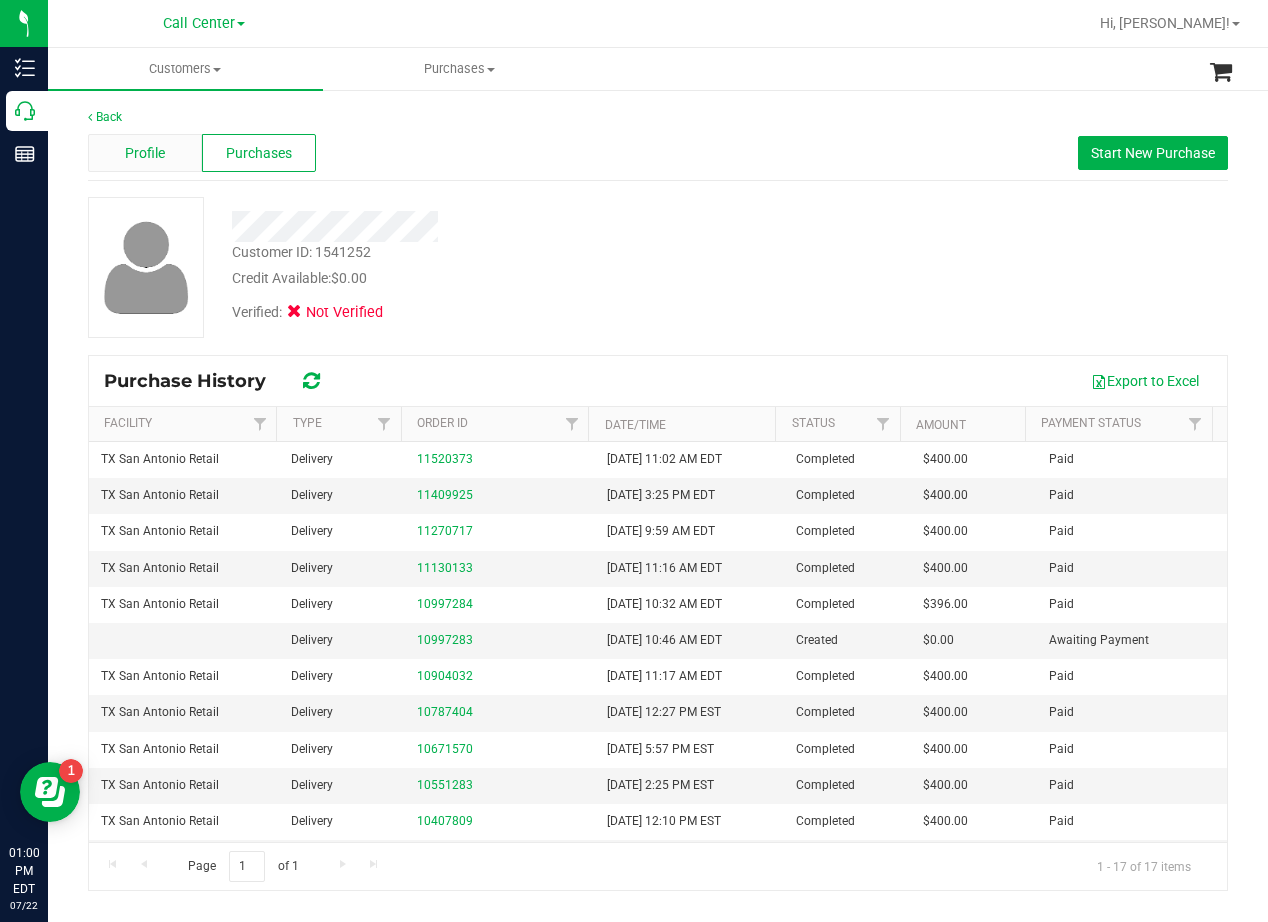 click on "Profile" at bounding box center (145, 153) 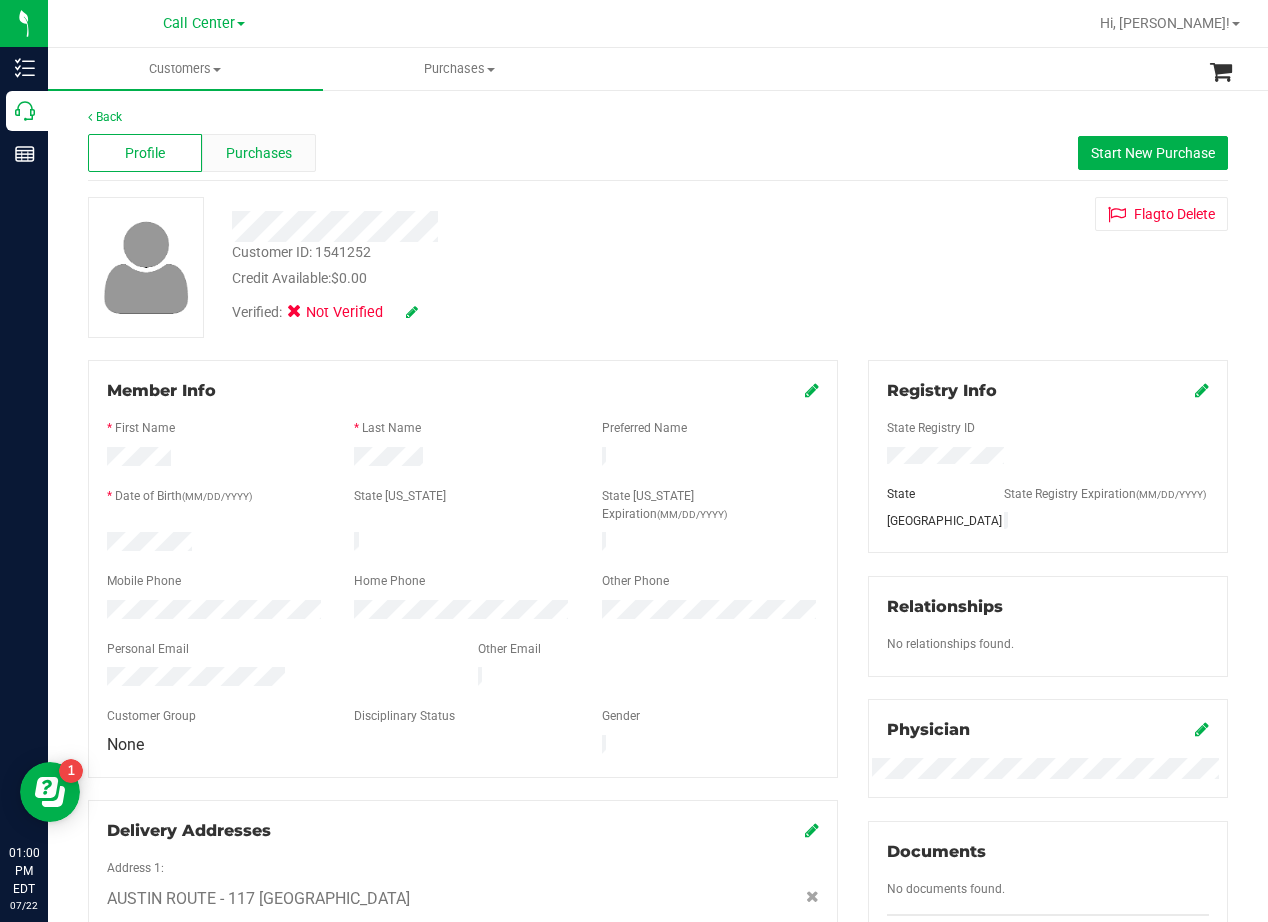 click on "Purchases" at bounding box center (259, 153) 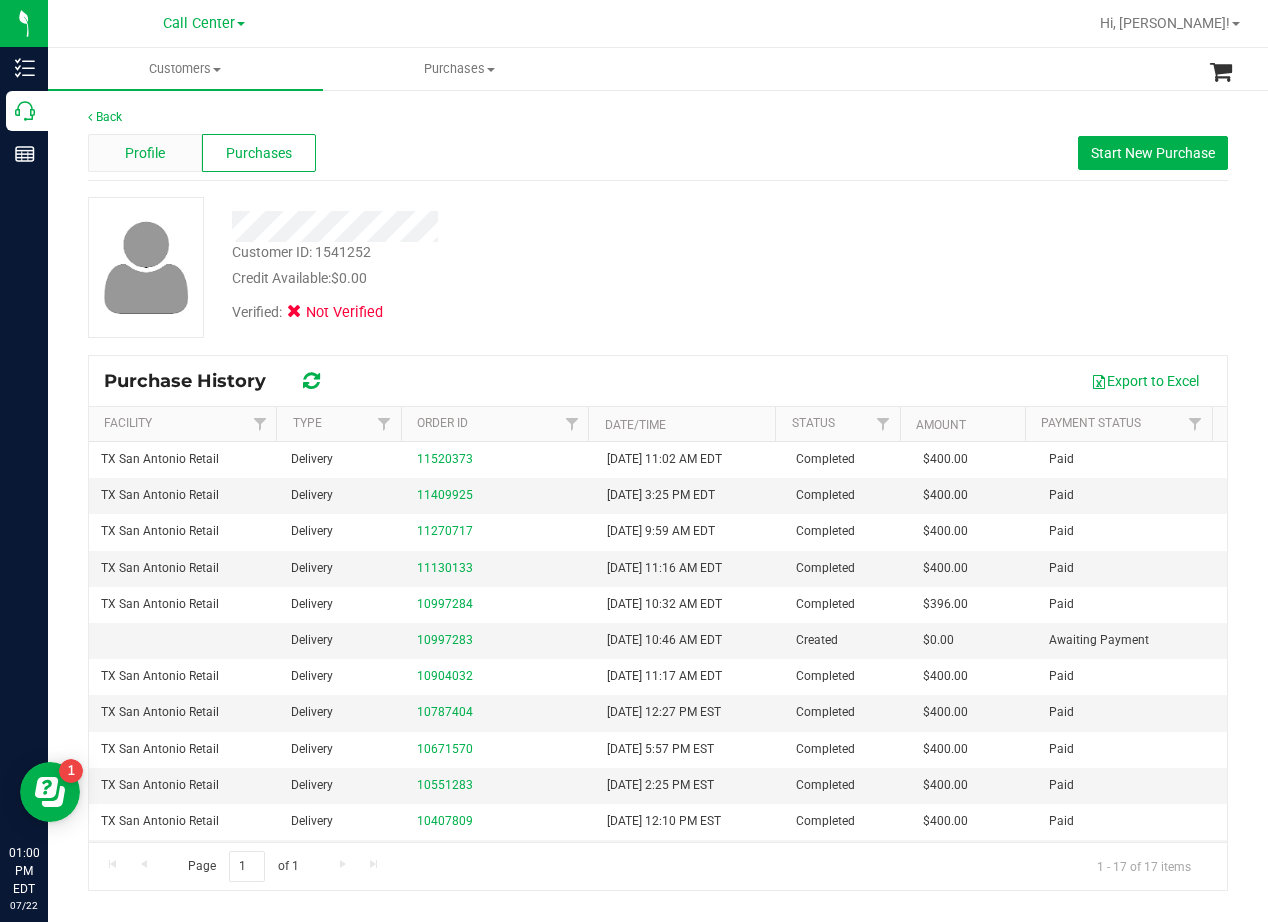 click on "Profile" at bounding box center [145, 153] 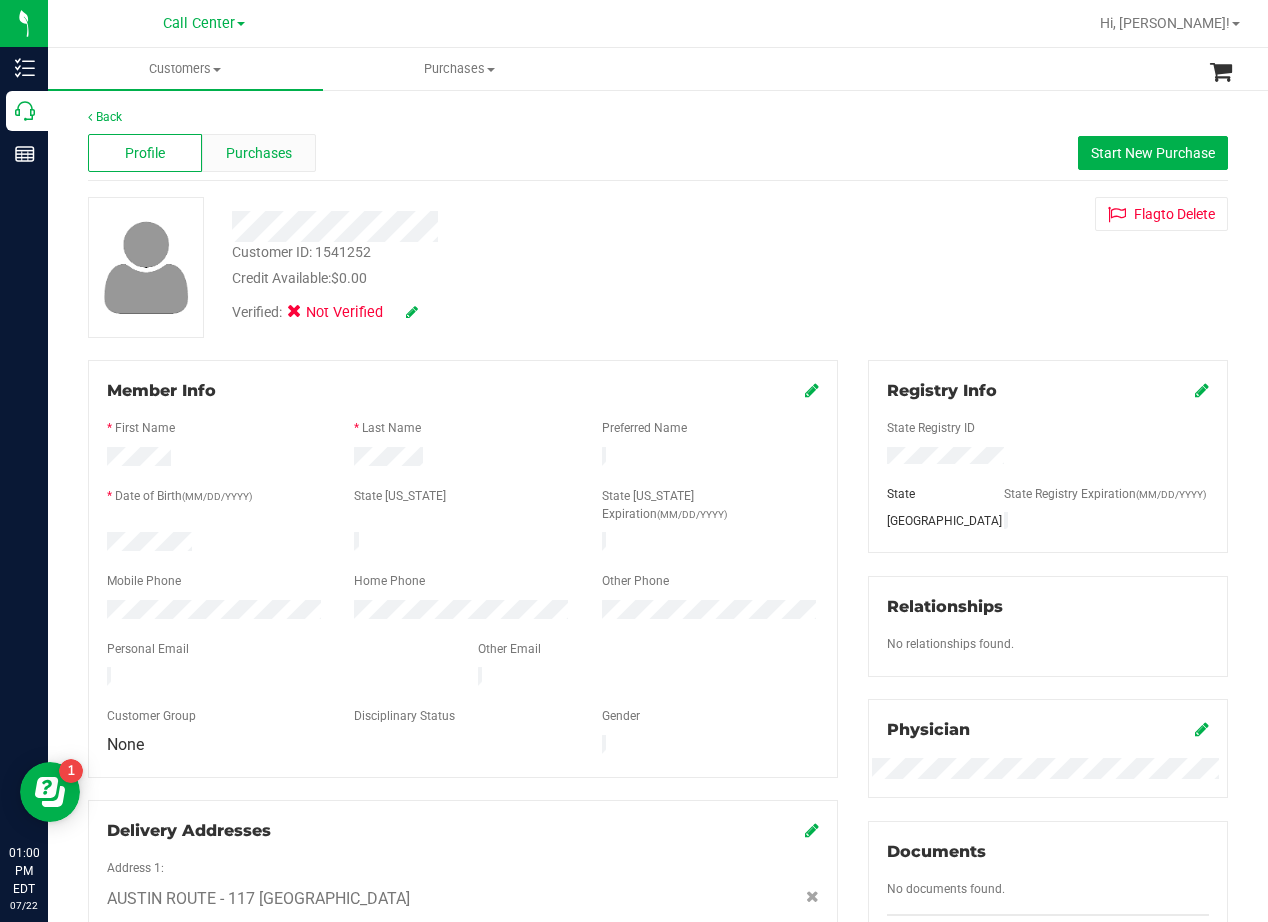 click on "Purchases" at bounding box center (259, 153) 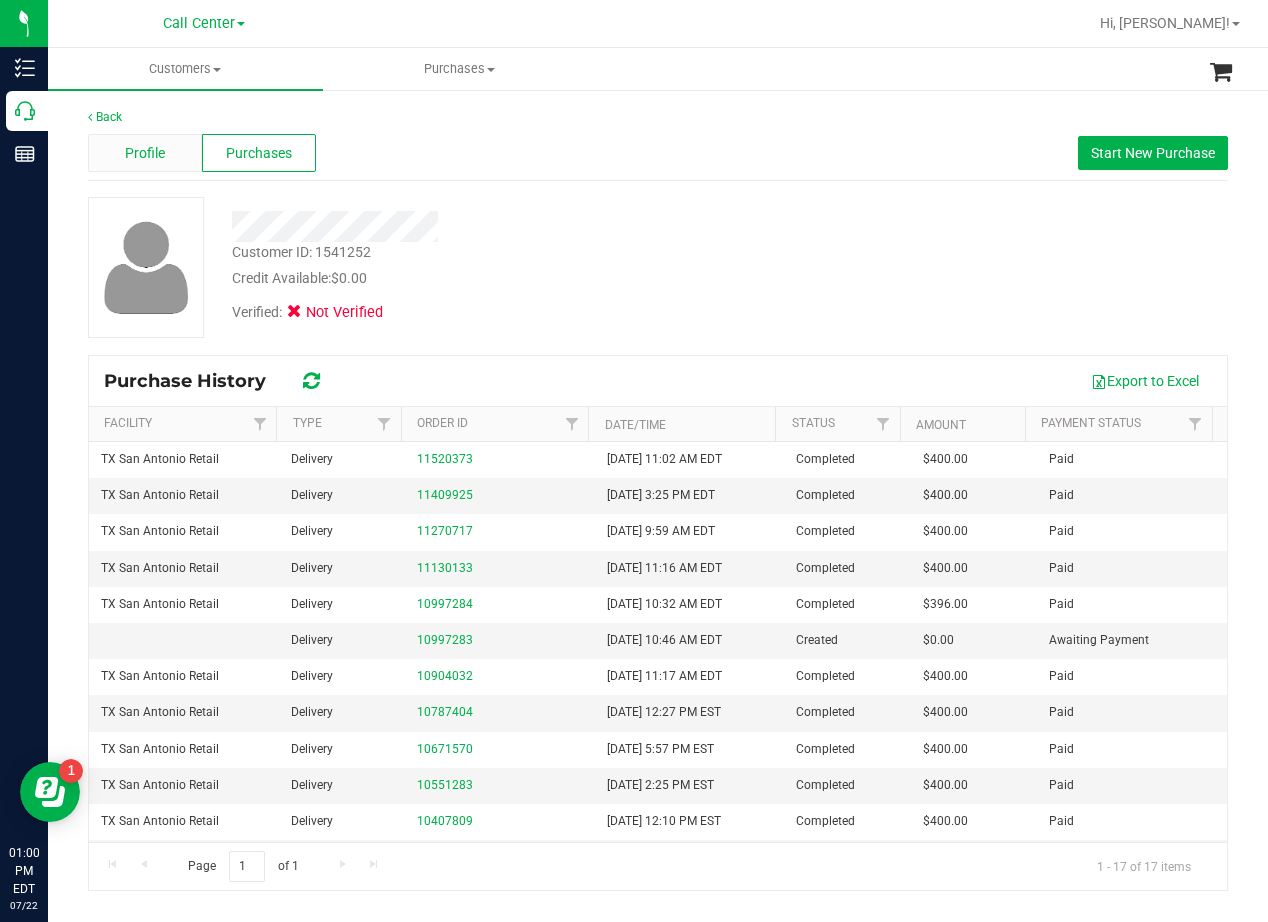click on "Profile" at bounding box center (145, 153) 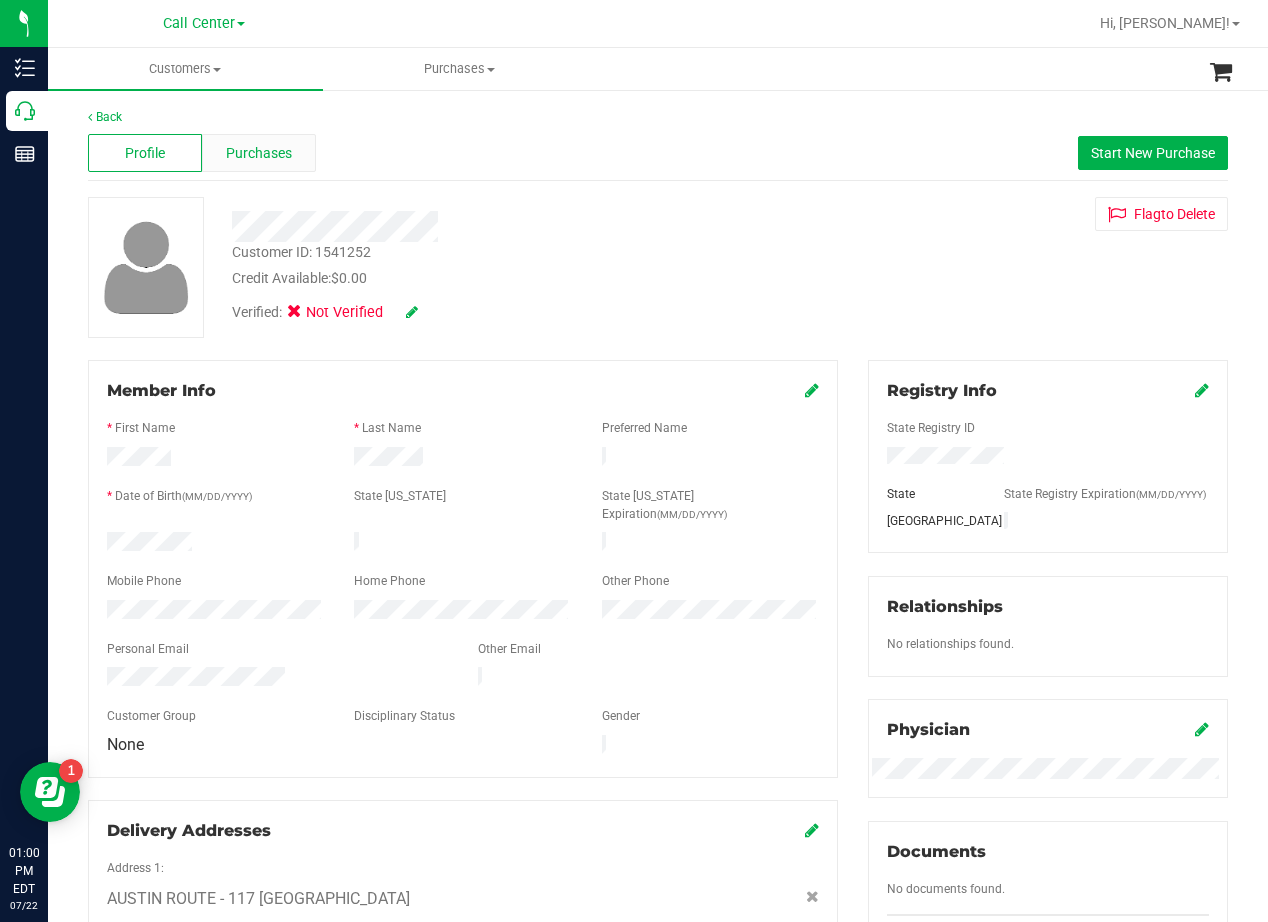 click on "Purchases" at bounding box center (259, 153) 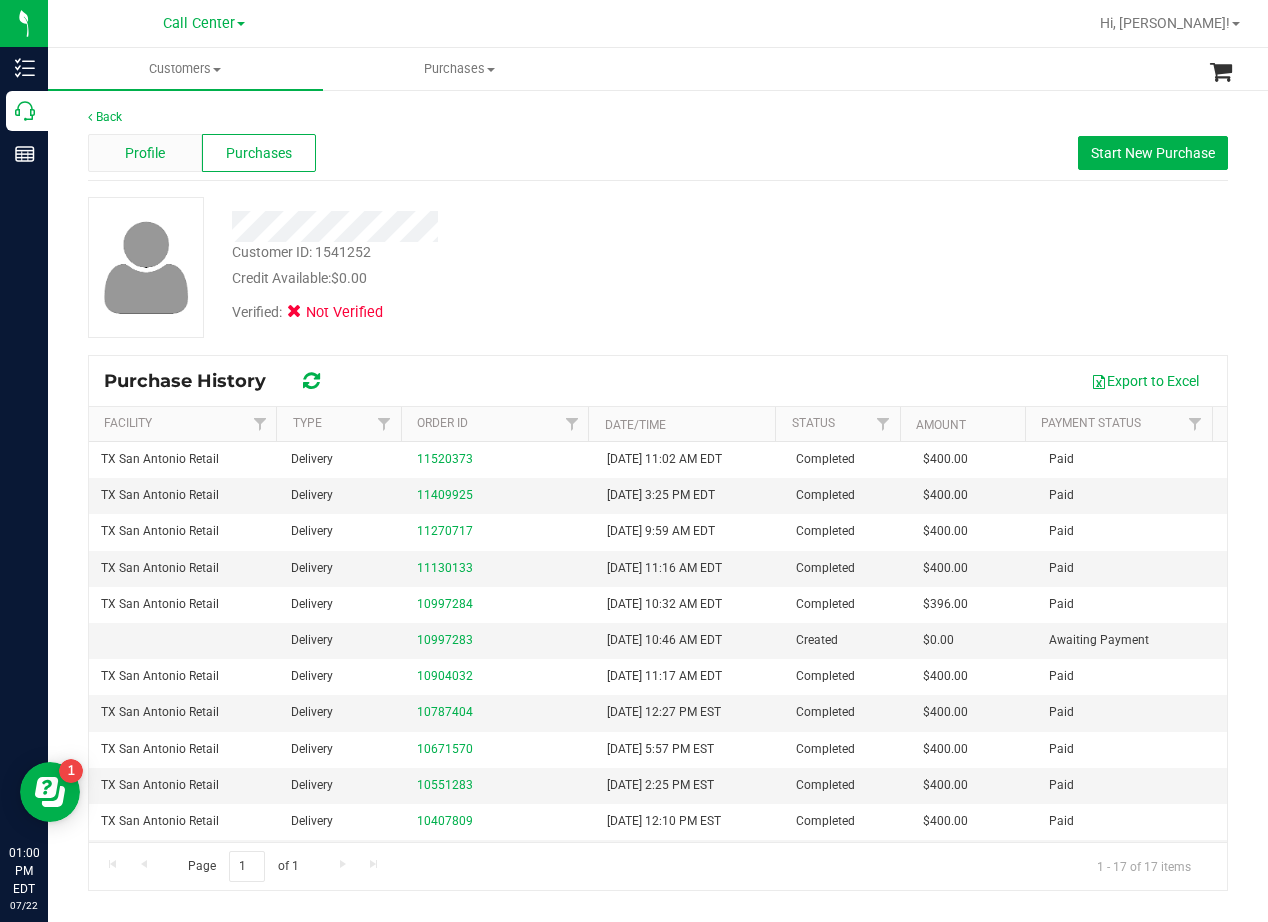 click on "Profile" at bounding box center (145, 153) 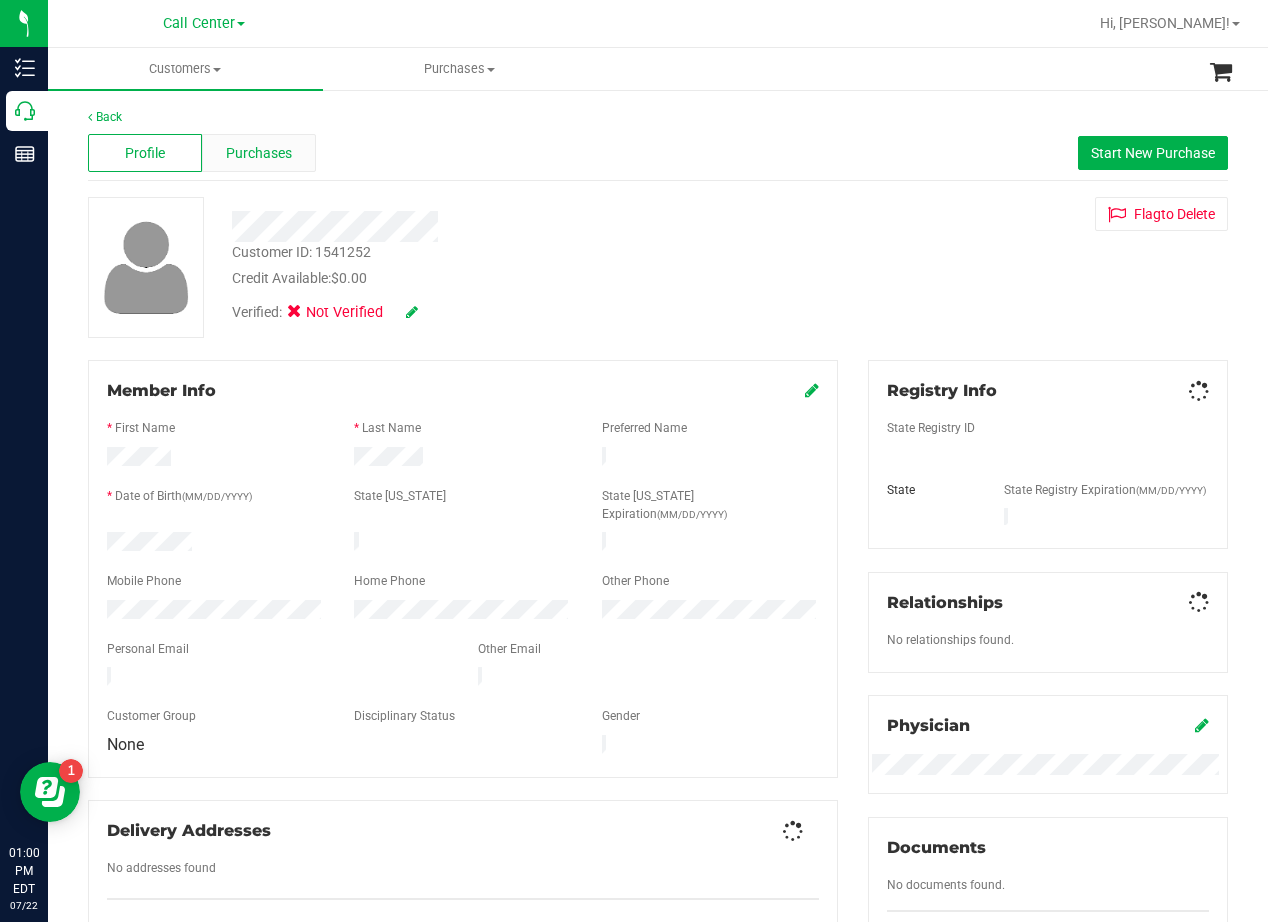 click on "Purchases" at bounding box center (259, 153) 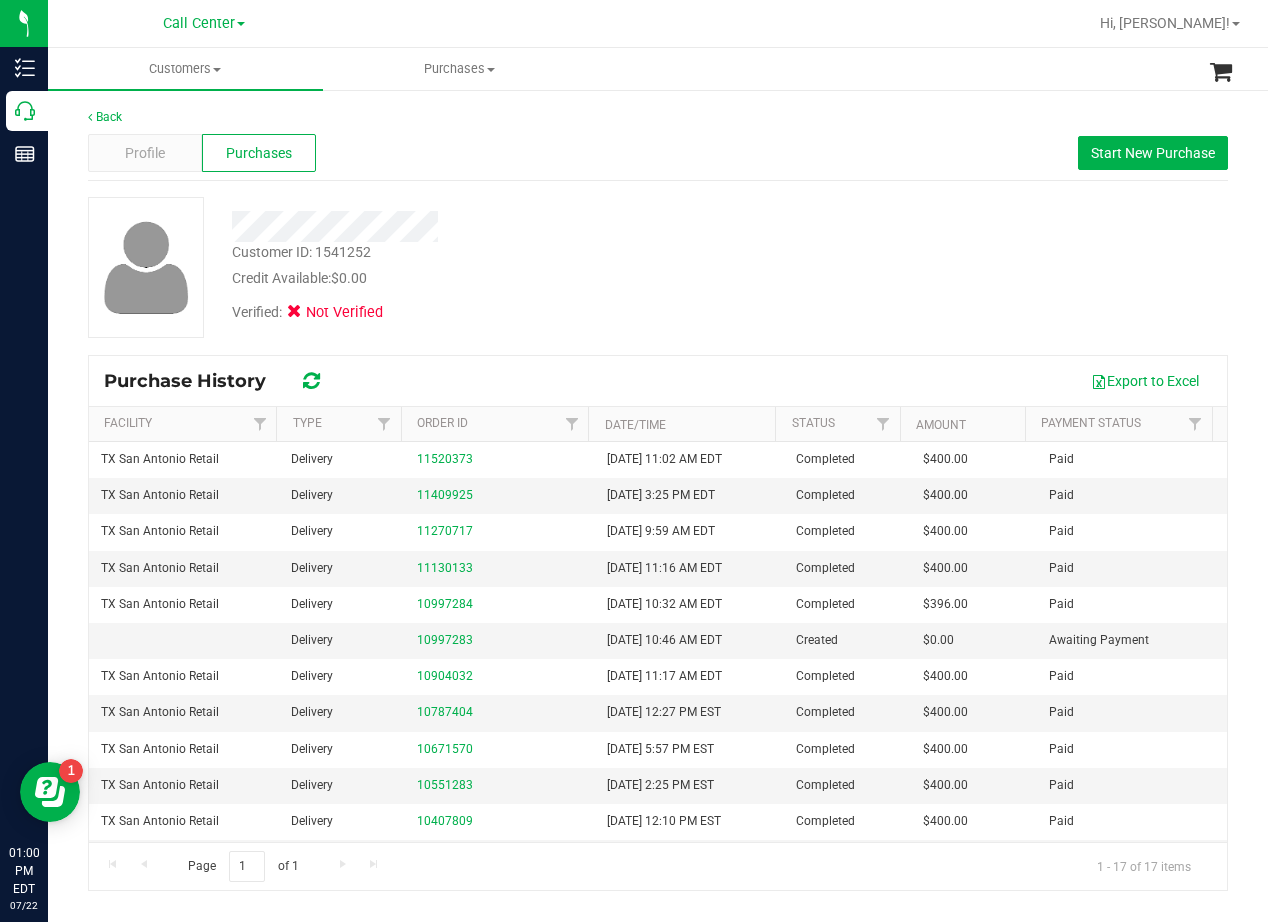 click at bounding box center (509, 226) 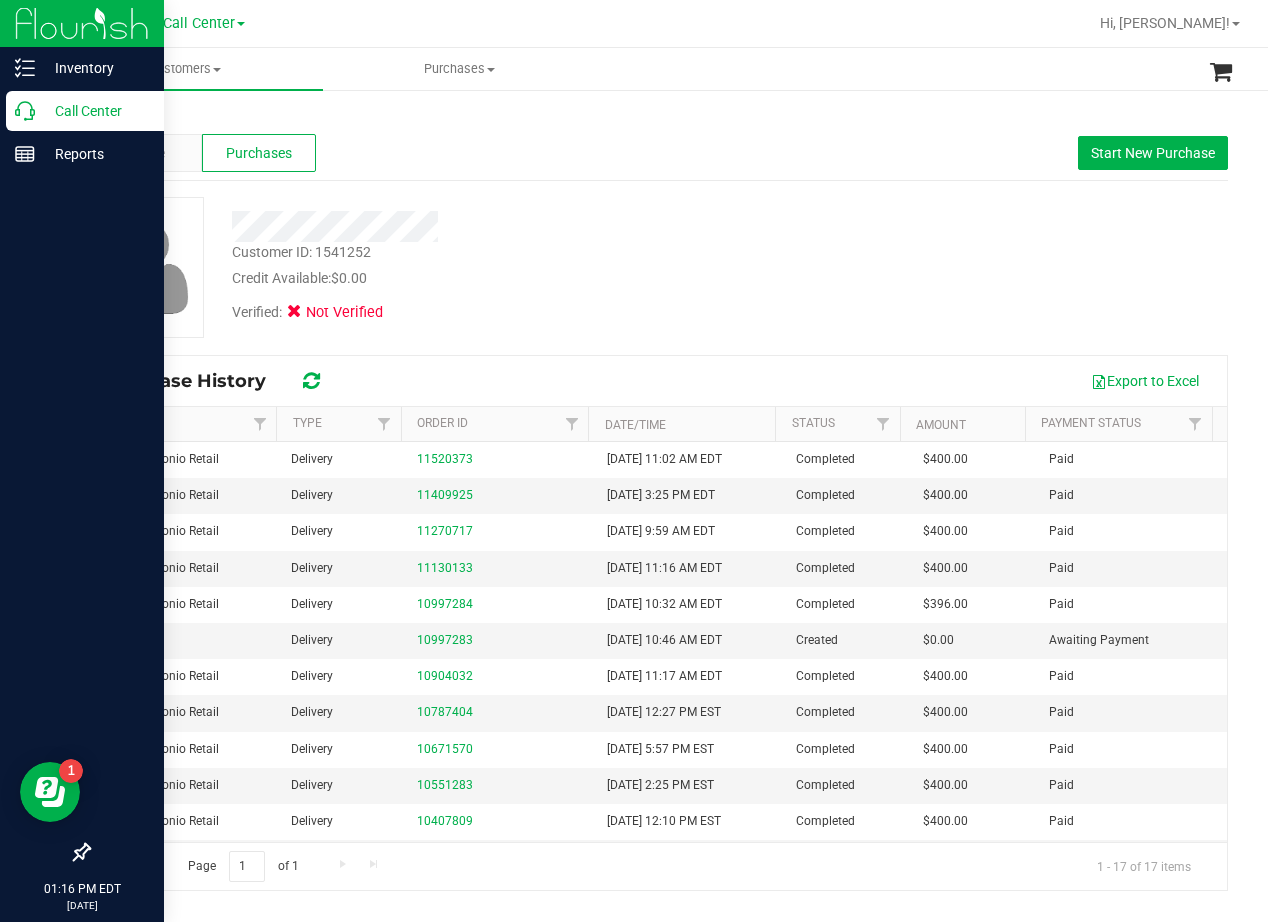 click 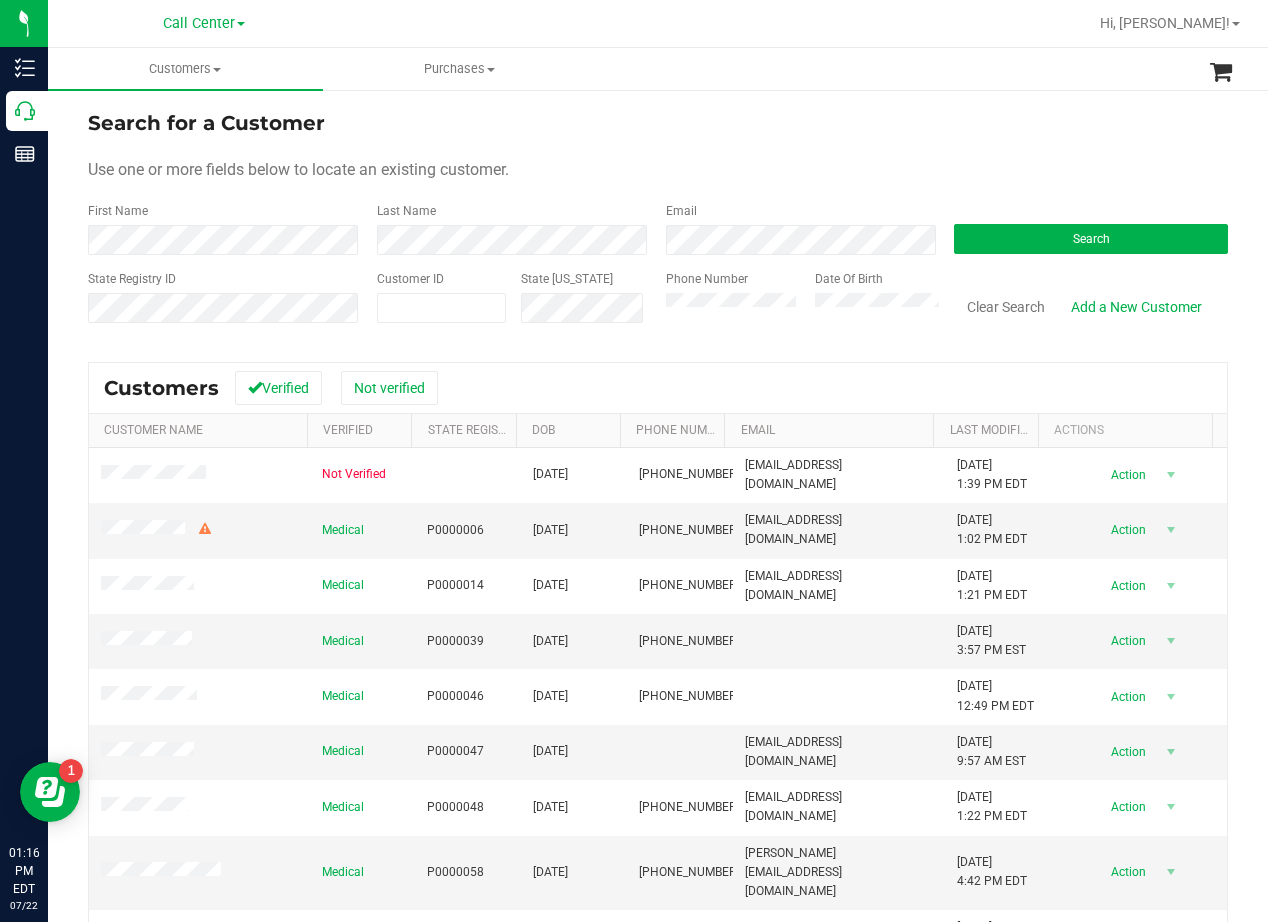 click on "Search for a Customer
Use one or more fields below to locate an existing customer.
First Name
Last Name
Email
Search
State Registry ID
Customer ID
State [US_STATE]
Phone Number
Date Of Birth" at bounding box center (658, 224) 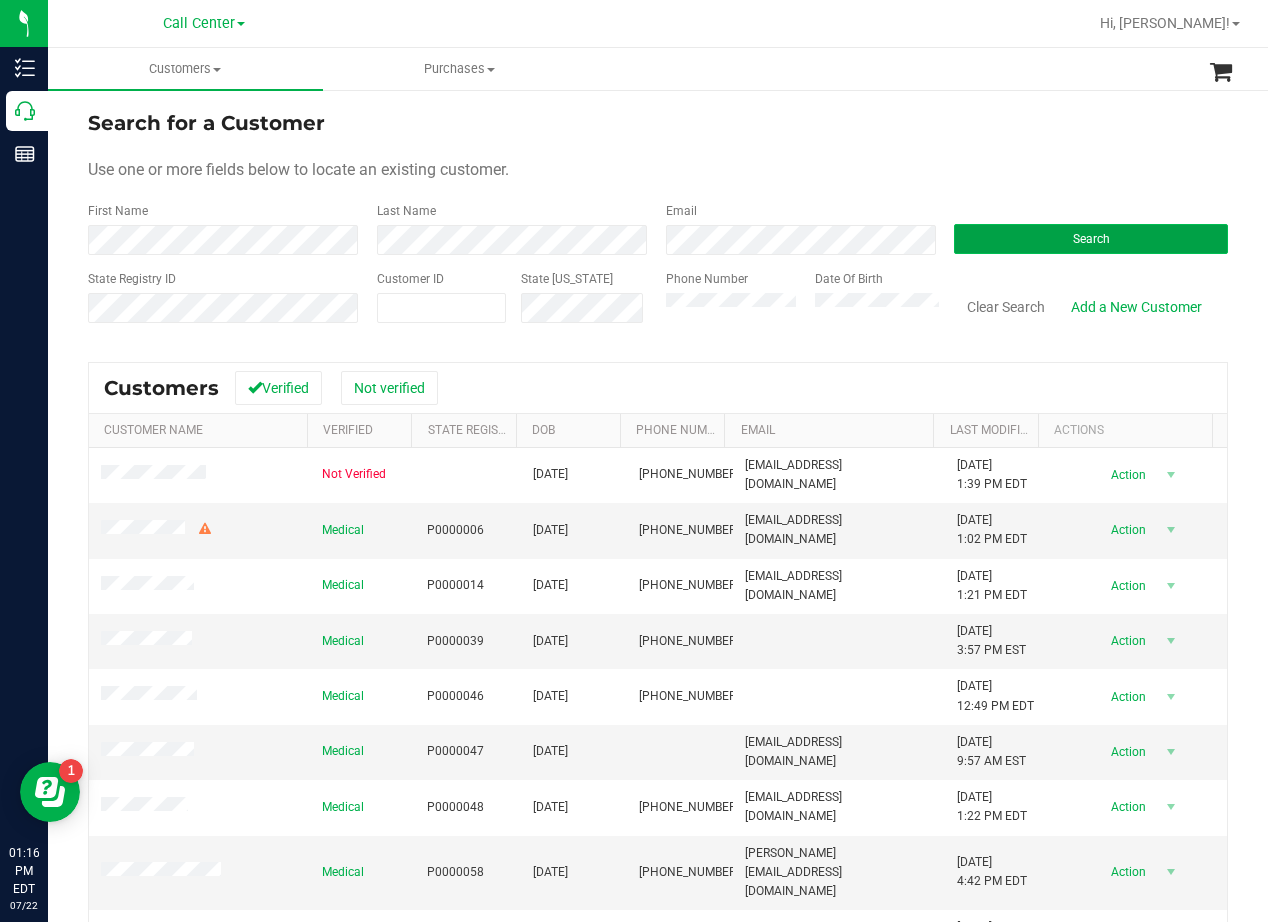 click on "Search" at bounding box center (1091, 239) 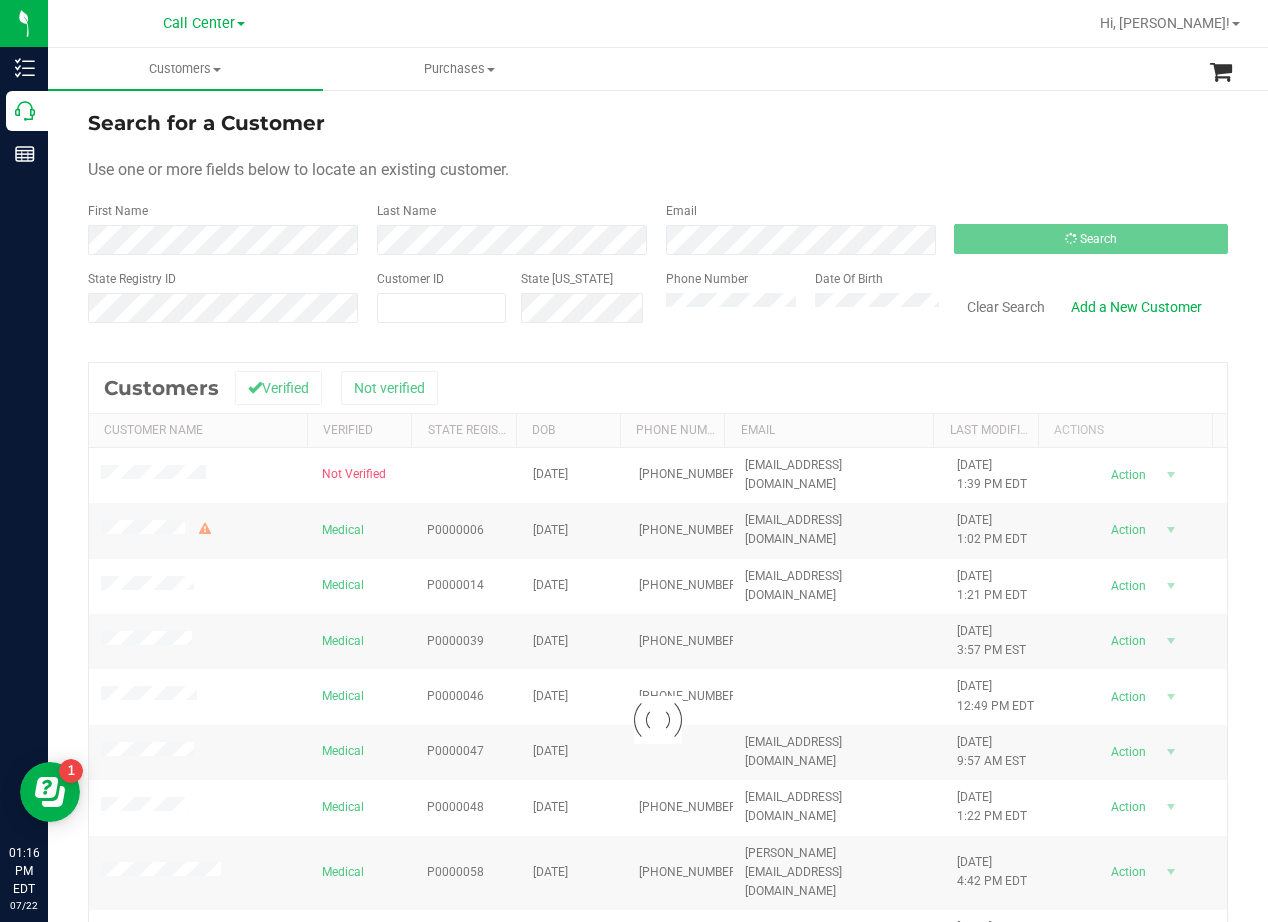 drag, startPoint x: 662, startPoint y: 114, endPoint x: 616, endPoint y: 120, distance: 46.389652 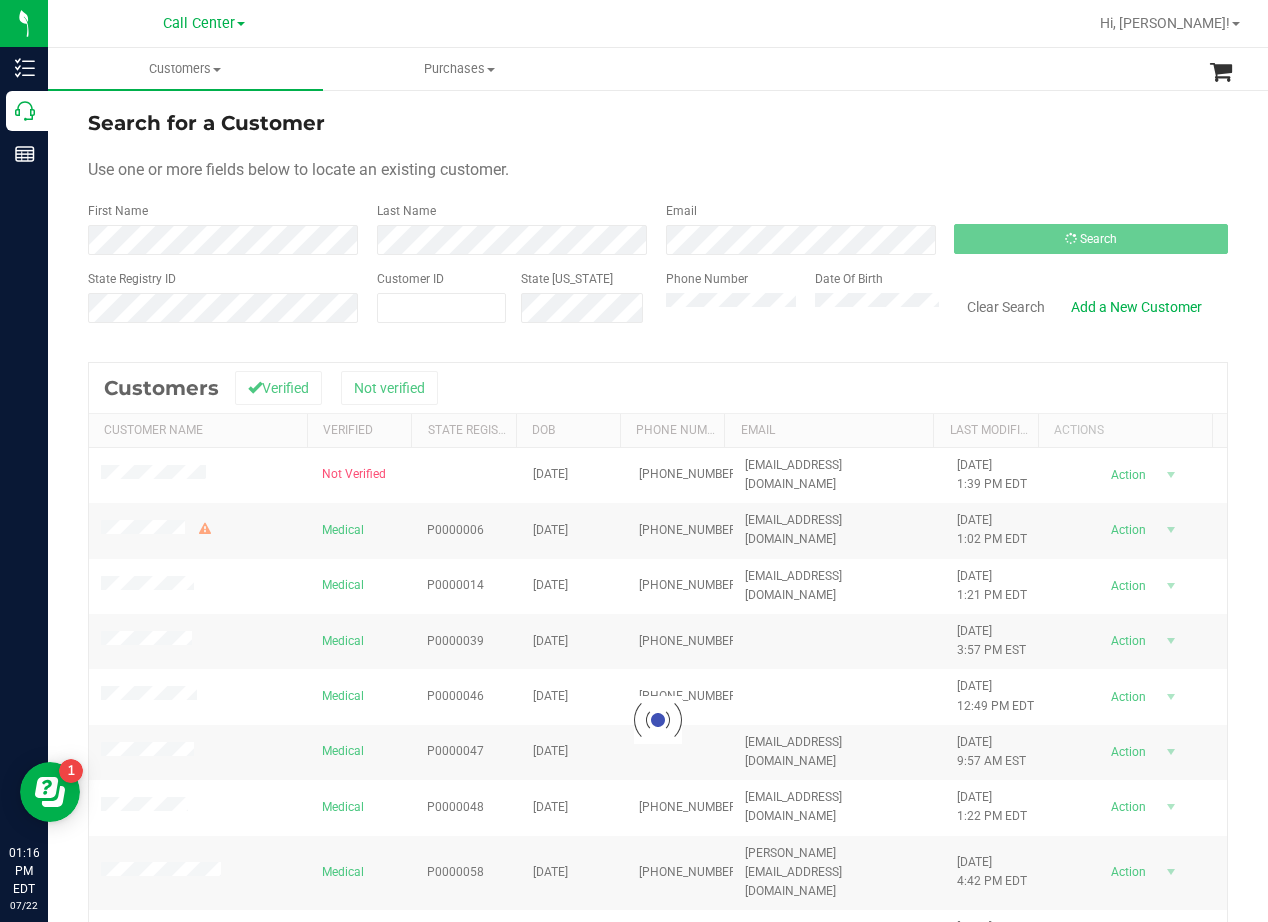 click on "Search for a Customer" at bounding box center (658, 123) 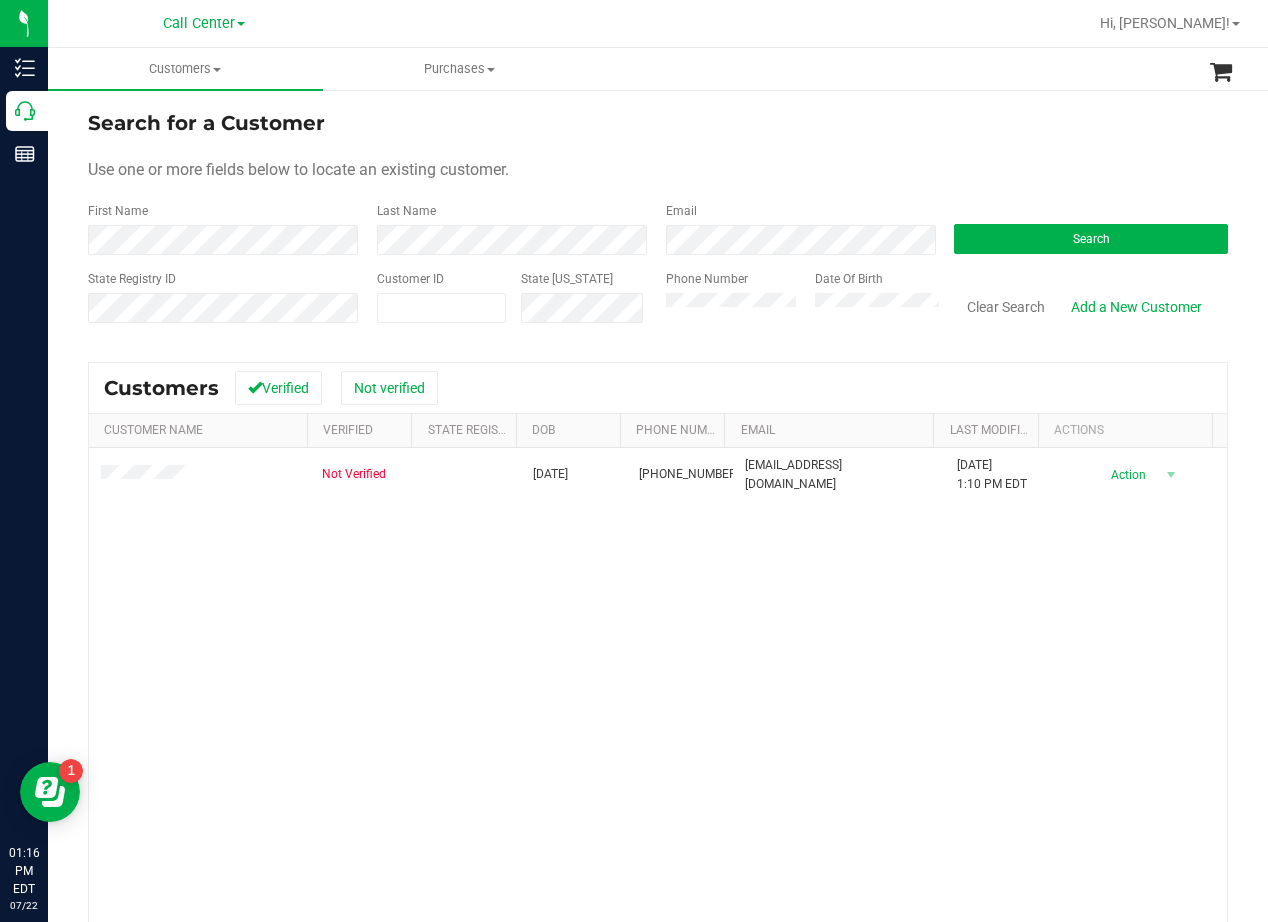 drag, startPoint x: 1016, startPoint y: 119, endPoint x: 939, endPoint y: 158, distance: 86.313385 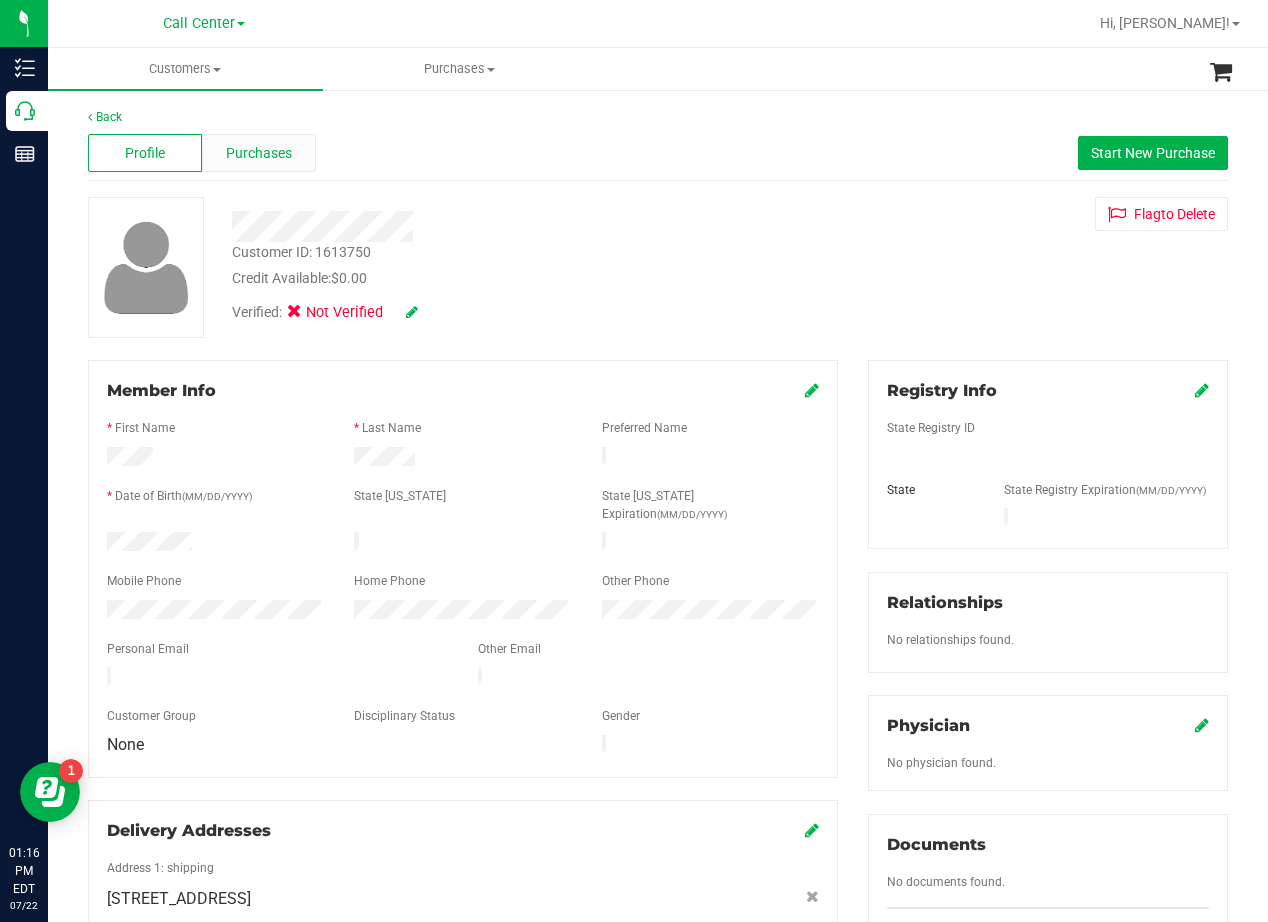 click on "Purchases" at bounding box center (259, 153) 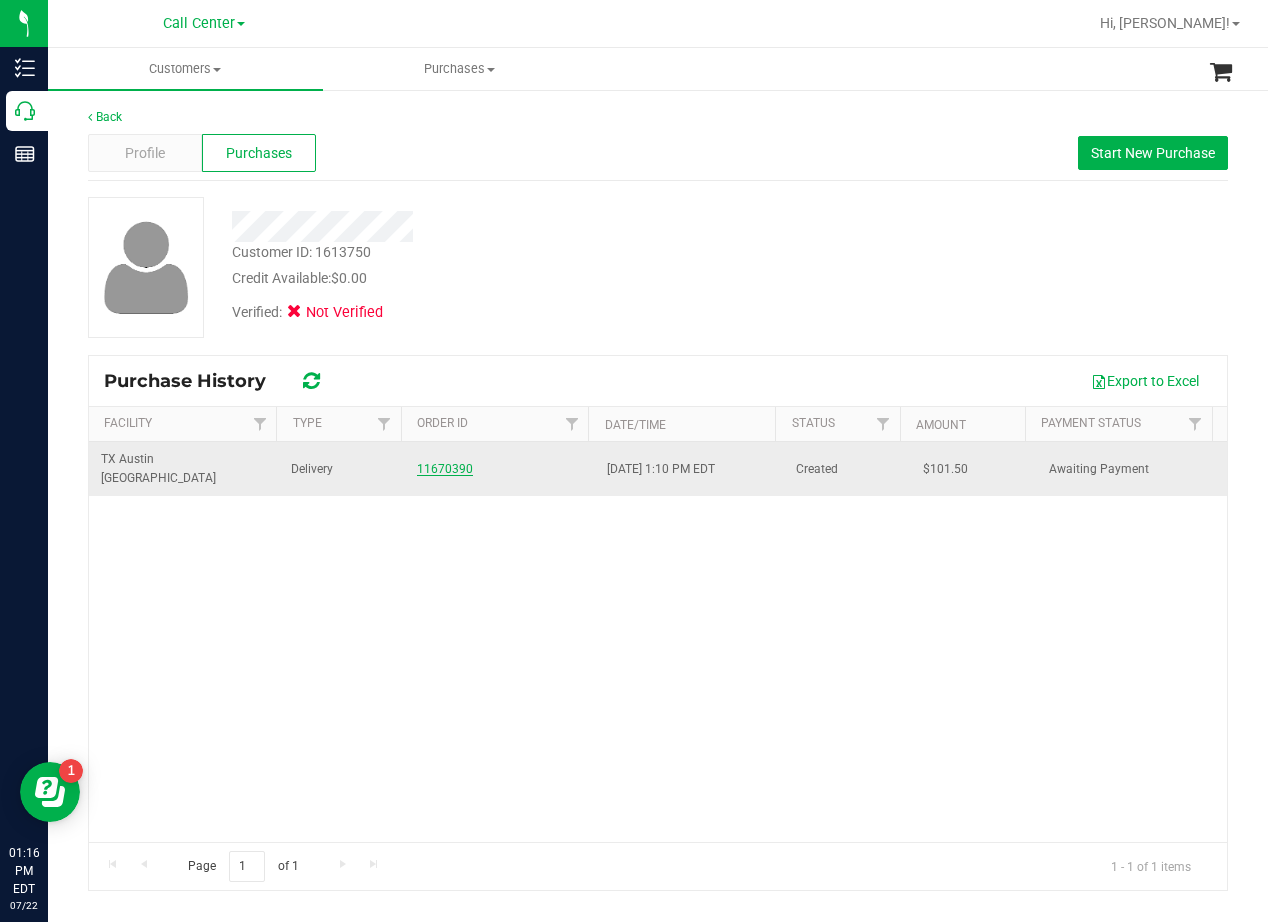 click on "11670390" at bounding box center (445, 469) 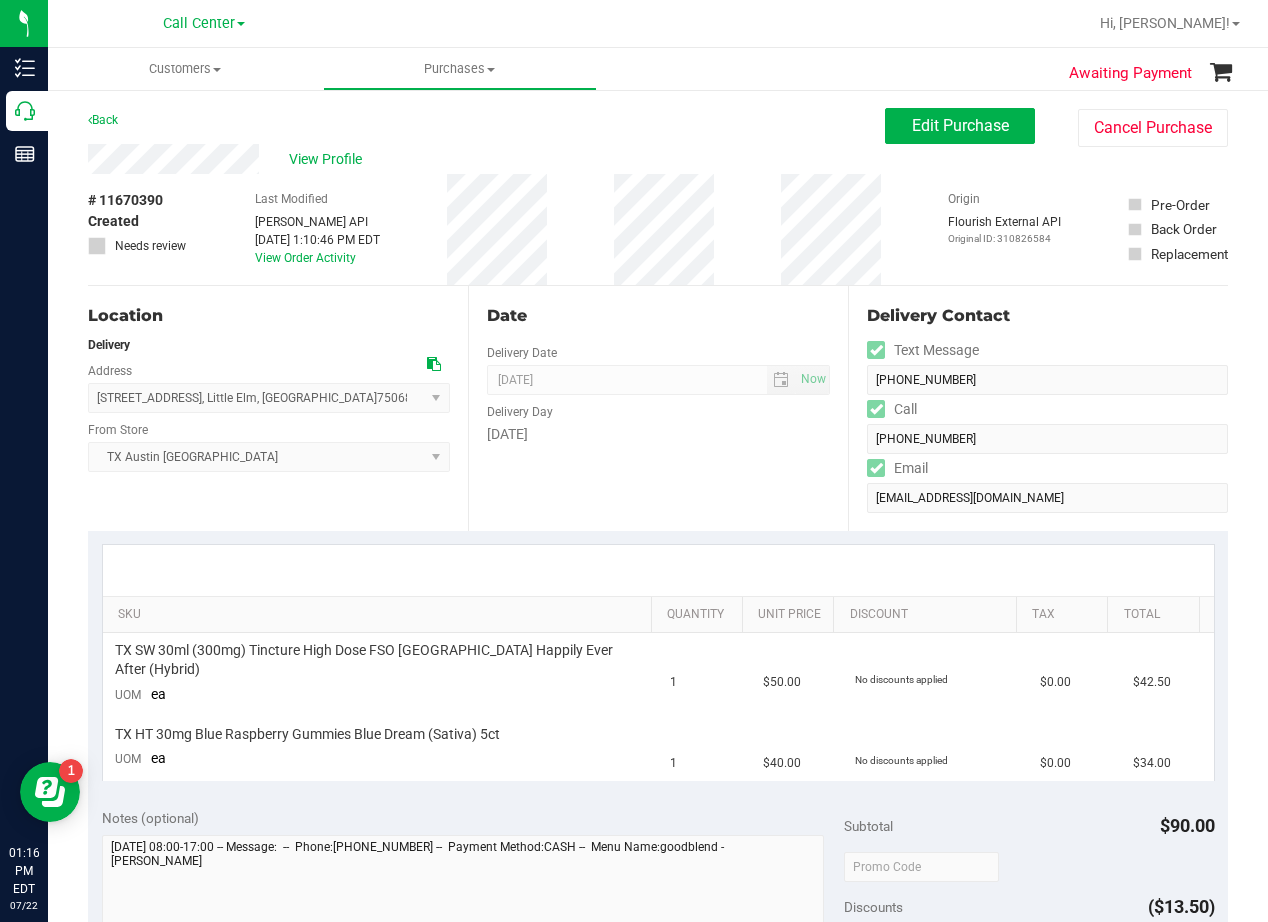 click on "Date
Delivery Date
[DATE]
Now
[DATE] 06:00 PM
Now
Delivery Day
[DATE]" at bounding box center [658, 408] 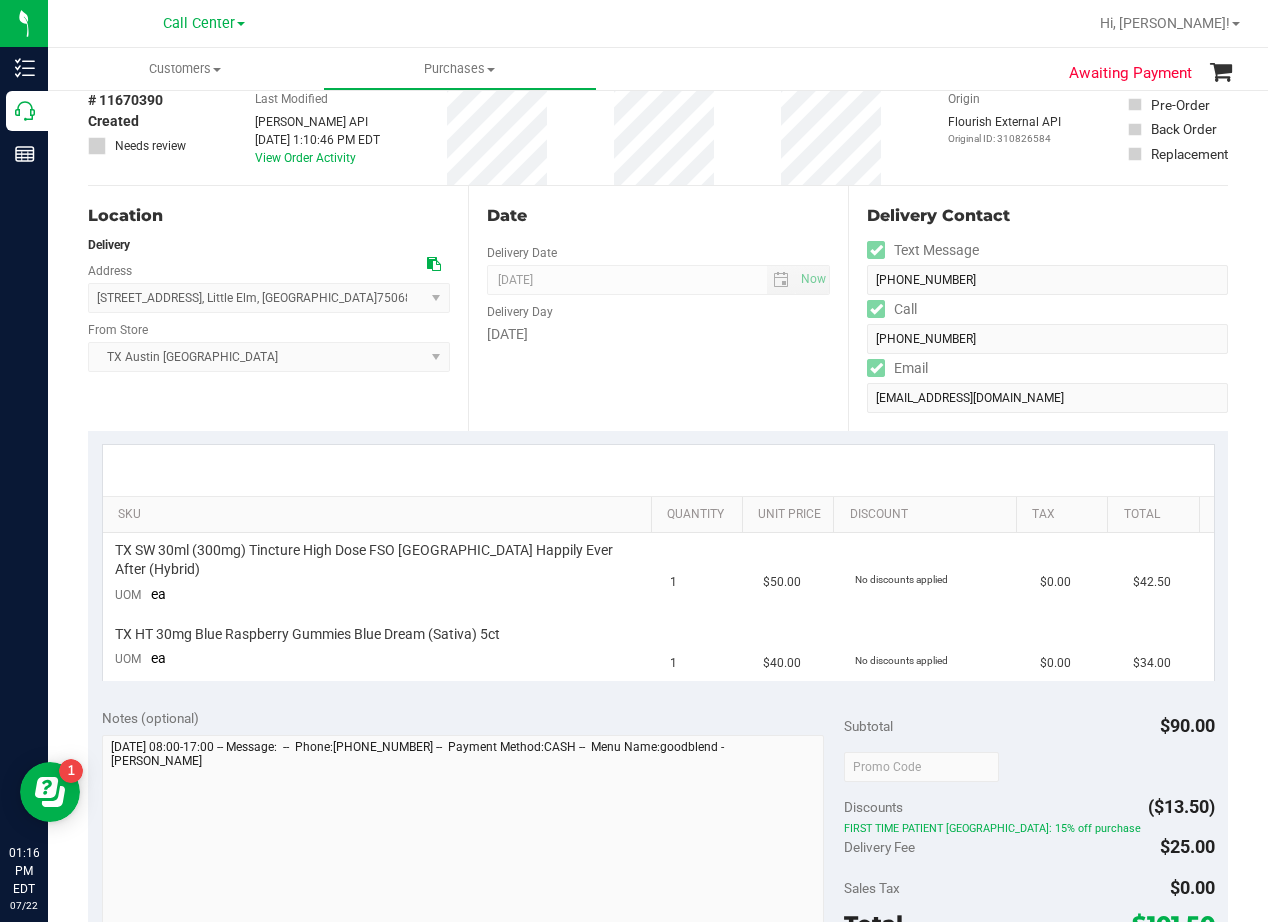 scroll, scrollTop: 0, scrollLeft: 0, axis: both 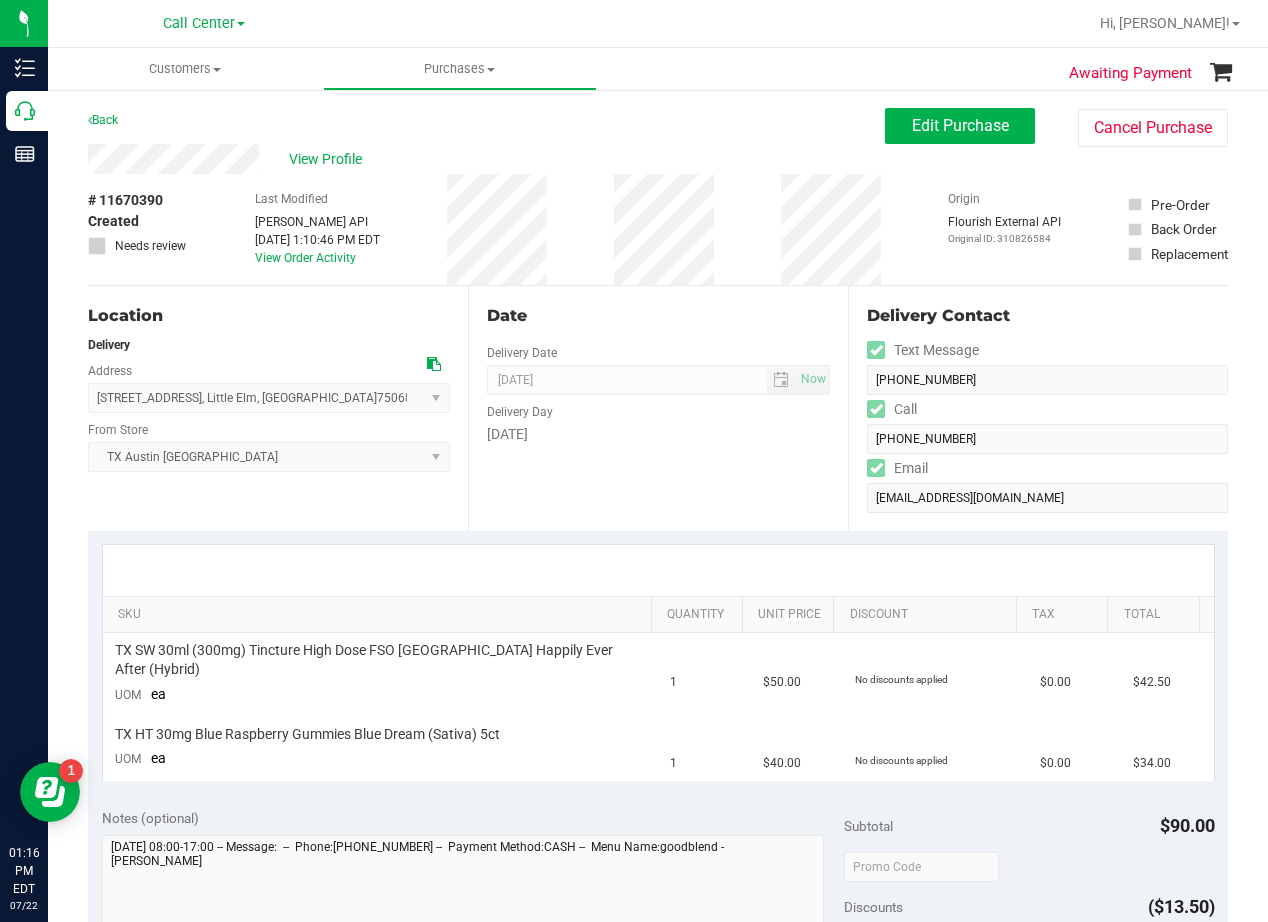 click on "Date
Delivery Date
[DATE]
Now
[DATE] 06:00 PM
Now
Delivery Day
[DATE]" at bounding box center [658, 408] 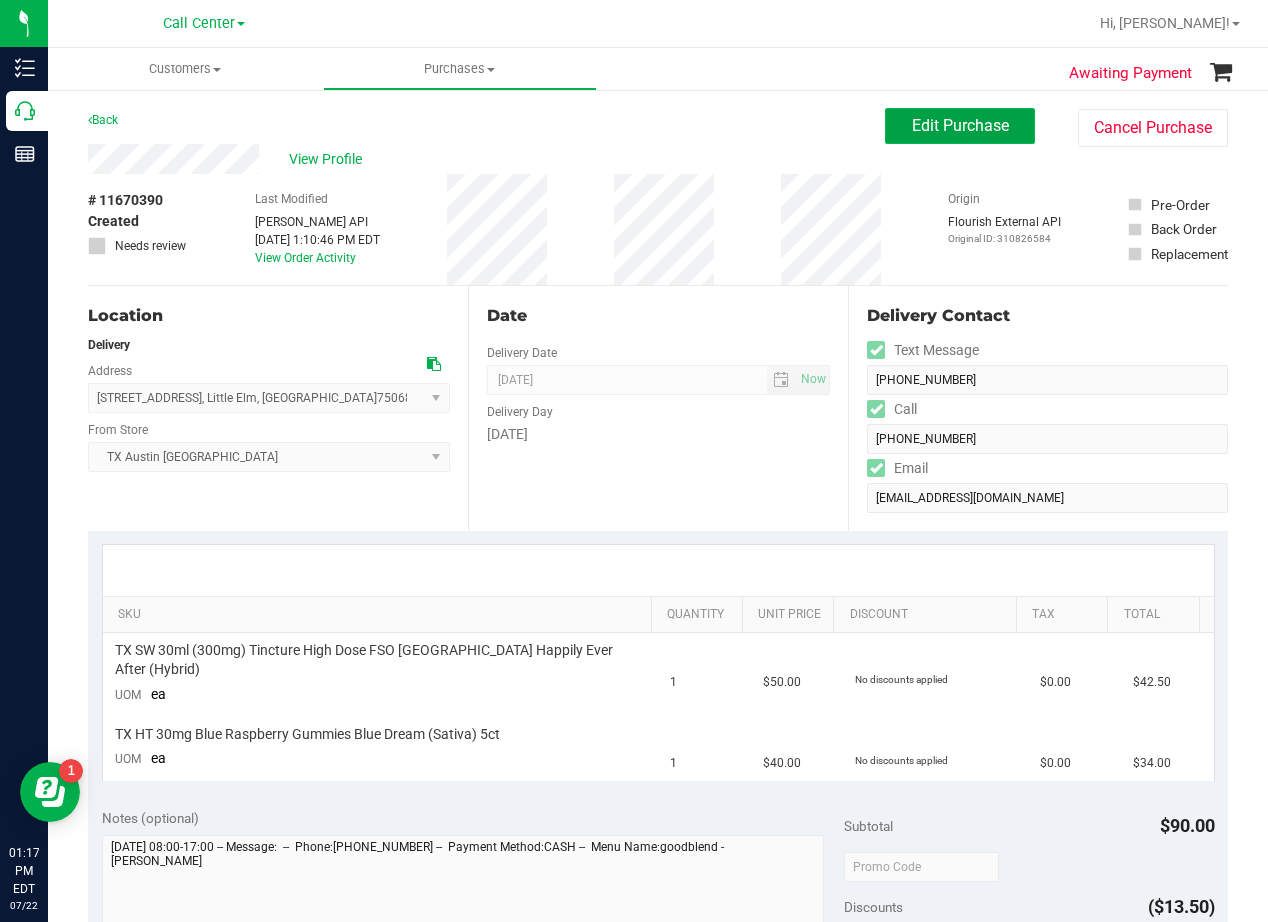 click on "Edit Purchase" at bounding box center [960, 126] 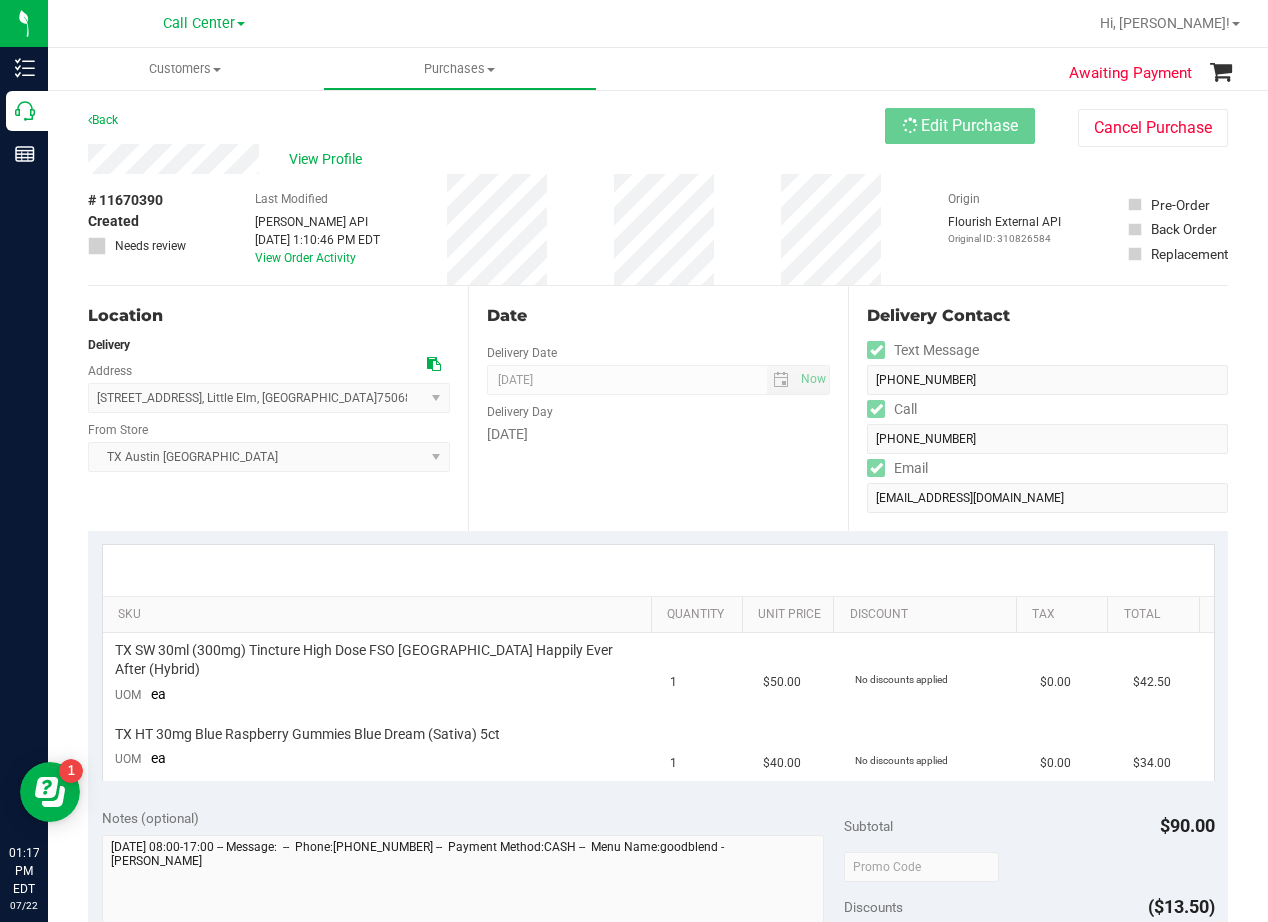 click on "Back
Edit Purchase
Cancel Purchase" at bounding box center (658, 126) 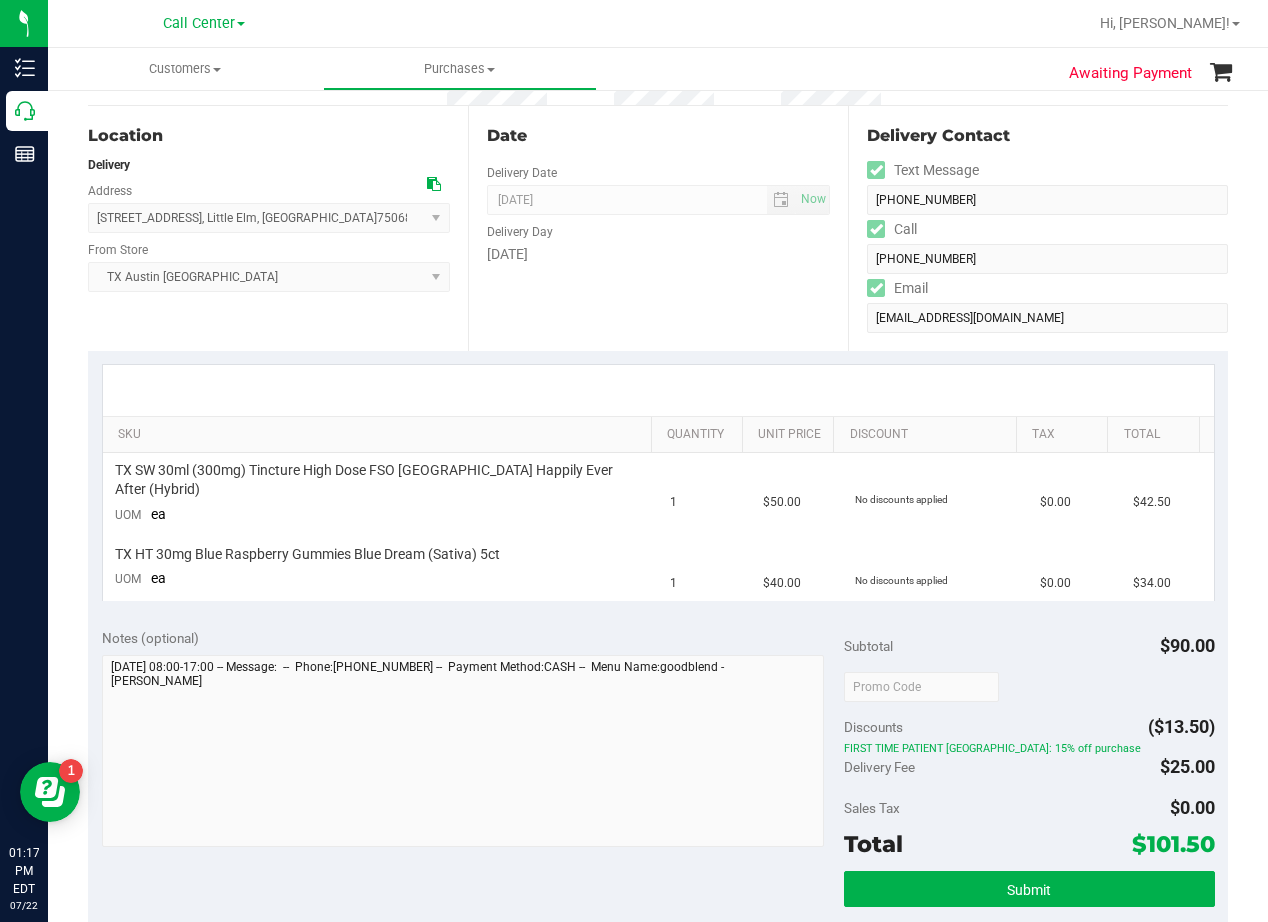 scroll, scrollTop: 200, scrollLeft: 0, axis: vertical 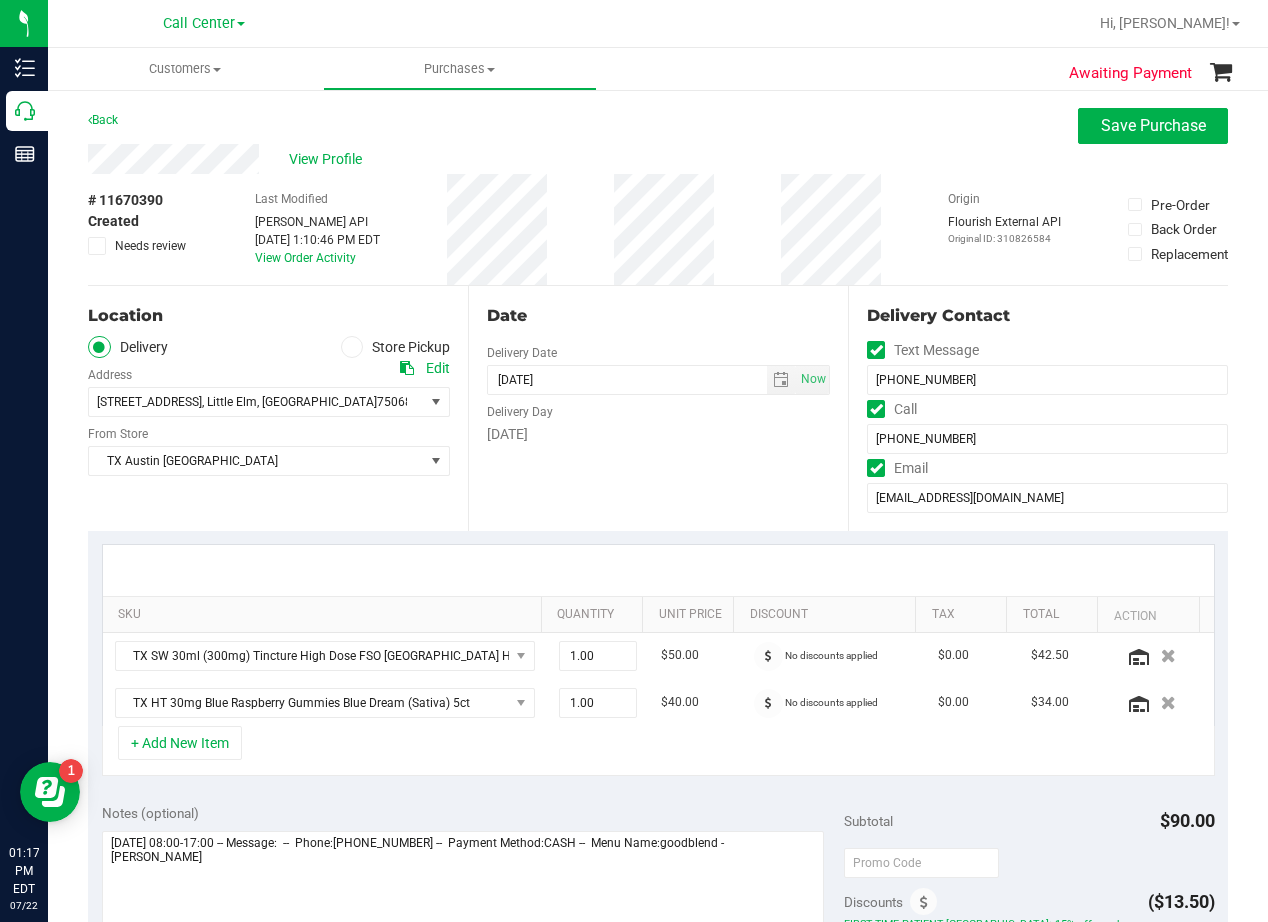 click on "[STREET_ADDRESS]
, [GEOGRAPHIC_DATA]
, [GEOGRAPHIC_DATA]
75068
Select address [STREET_ADDRESS]" at bounding box center [269, 387] 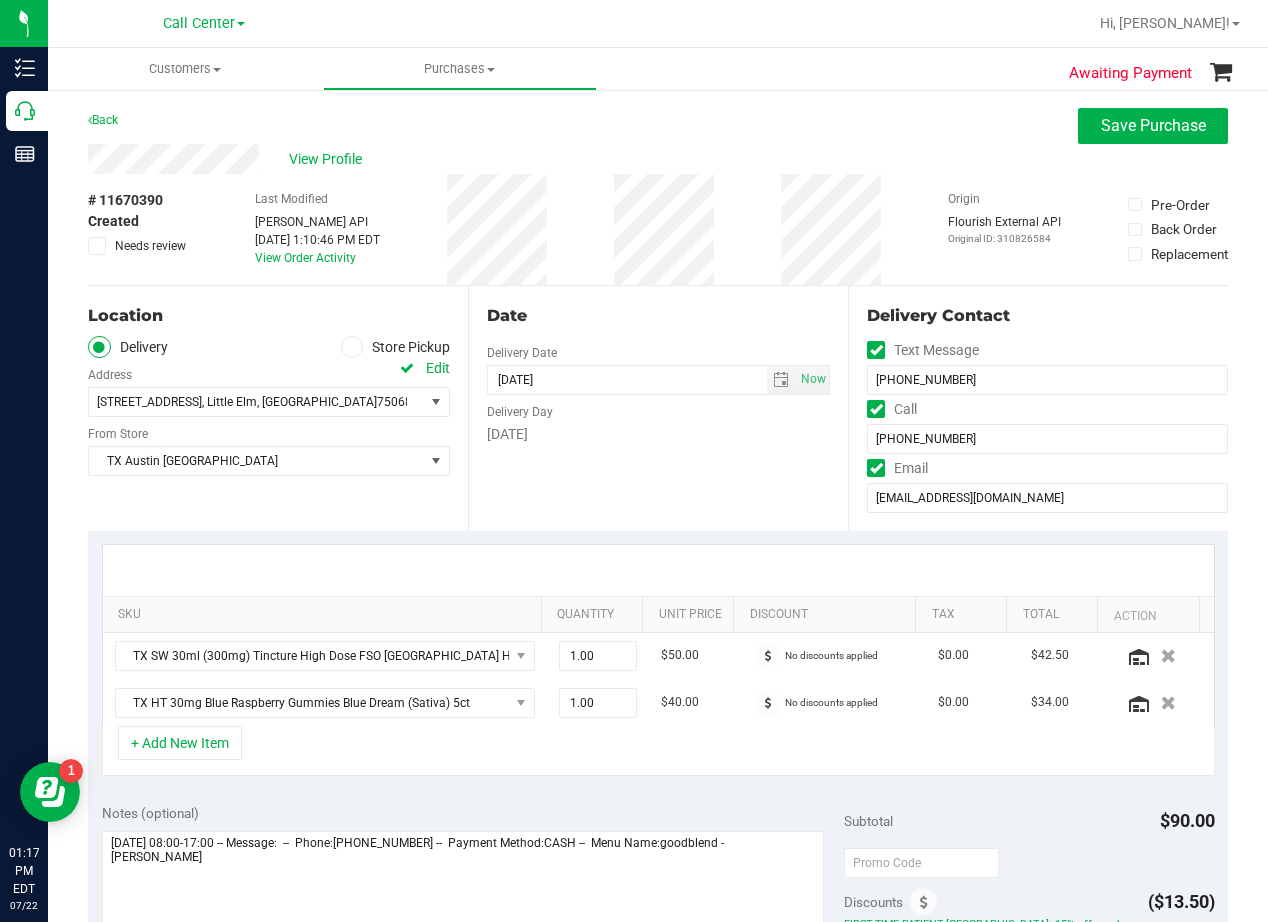 click on "Date" at bounding box center (658, 316) 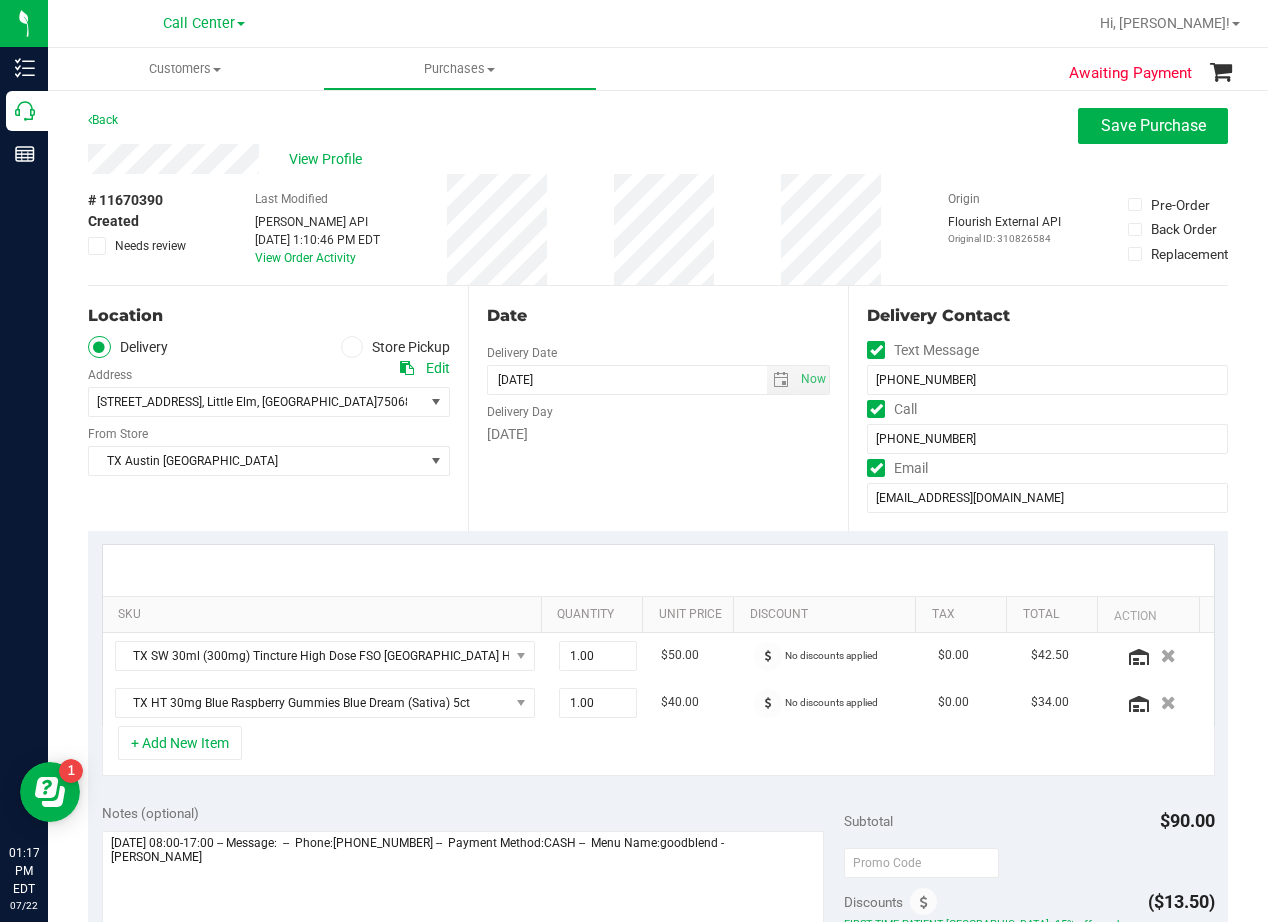 click on "Date" at bounding box center [658, 316] 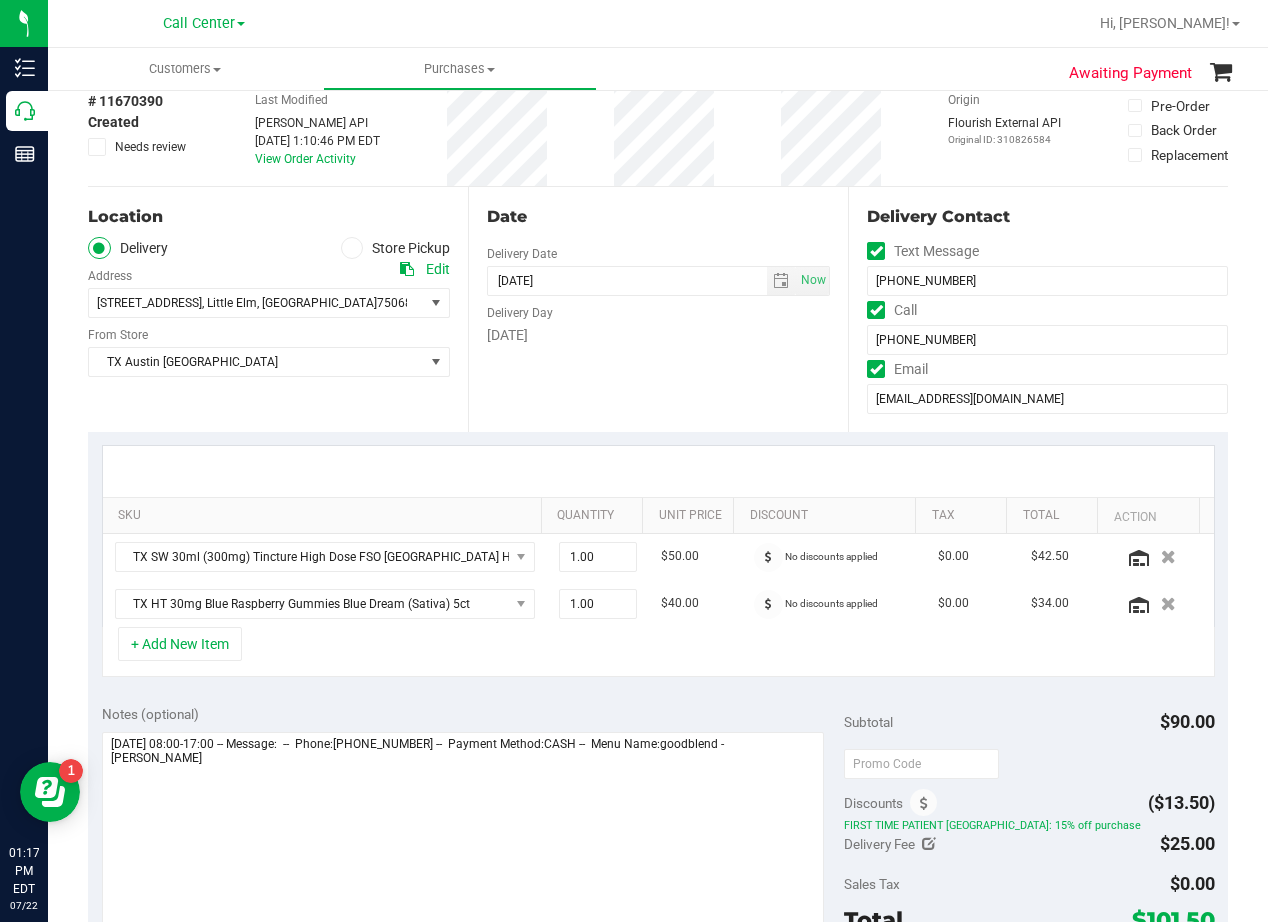 scroll, scrollTop: 100, scrollLeft: 0, axis: vertical 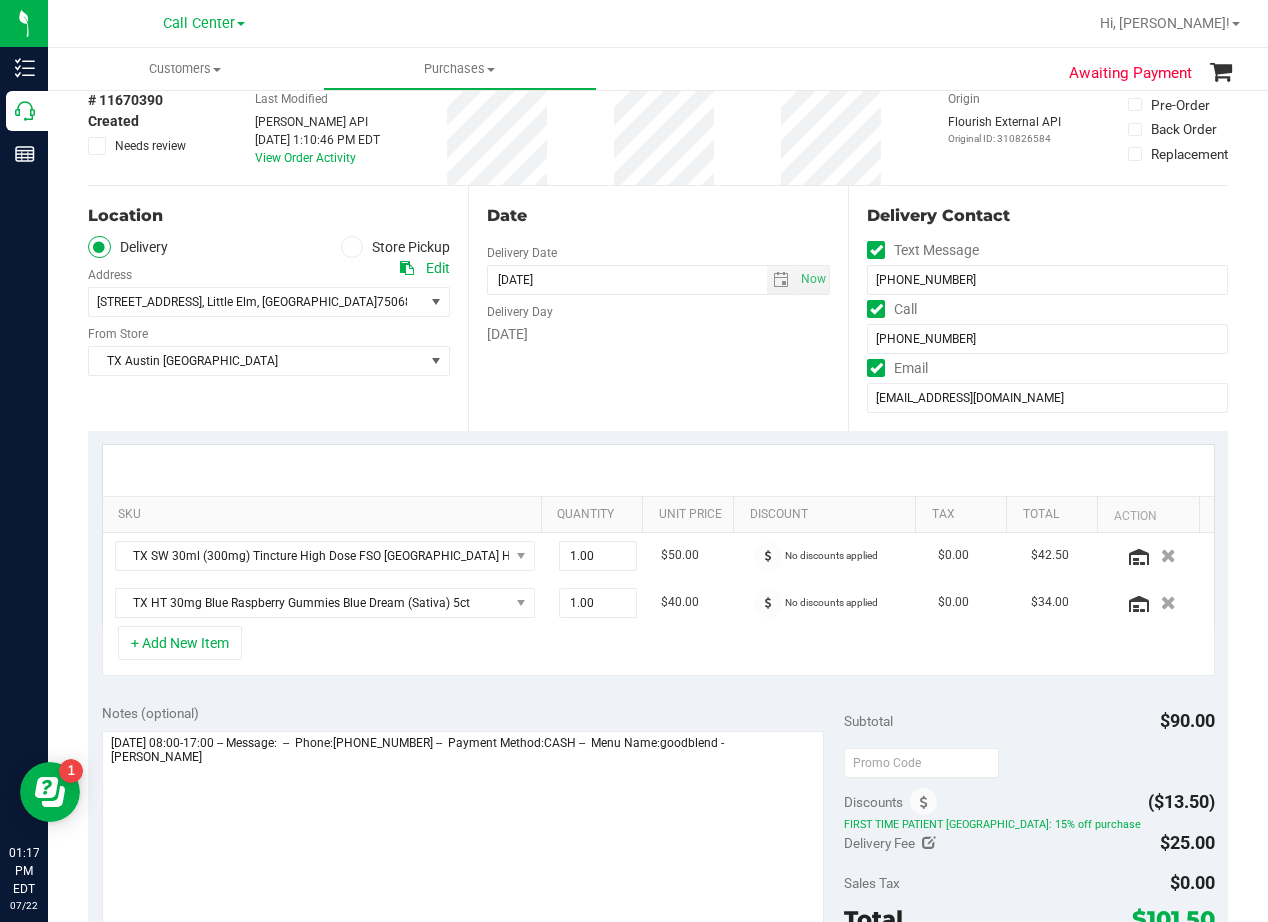 click on "Date
Delivery Date
[DATE]
Now
[DATE] 06:00 PM
Now
Delivery Day
[DATE]" at bounding box center (658, 308) 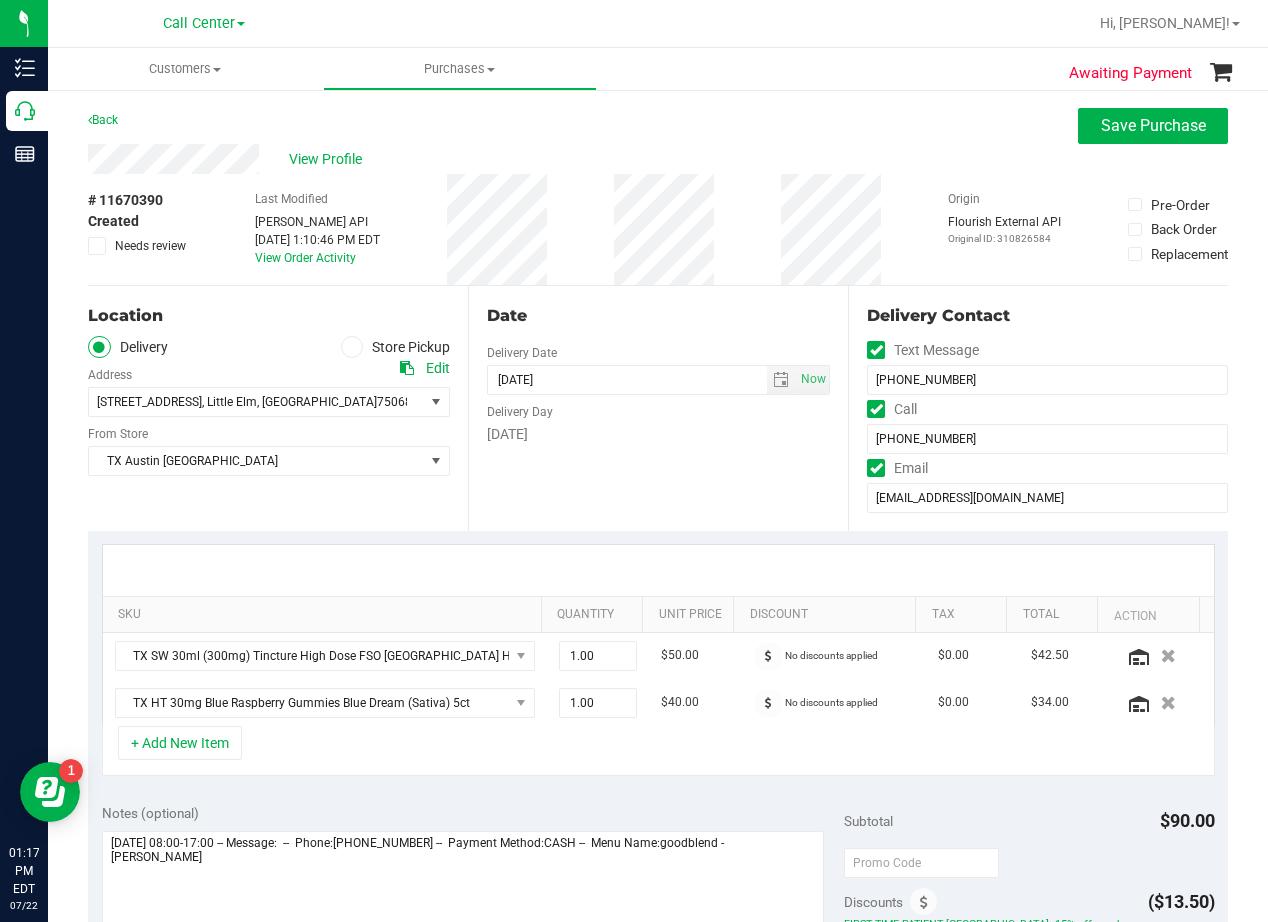 click on "Date
Delivery Date
[DATE]
Now
[DATE] 06:00 PM
Now
Delivery Day
[DATE]" at bounding box center [658, 408] 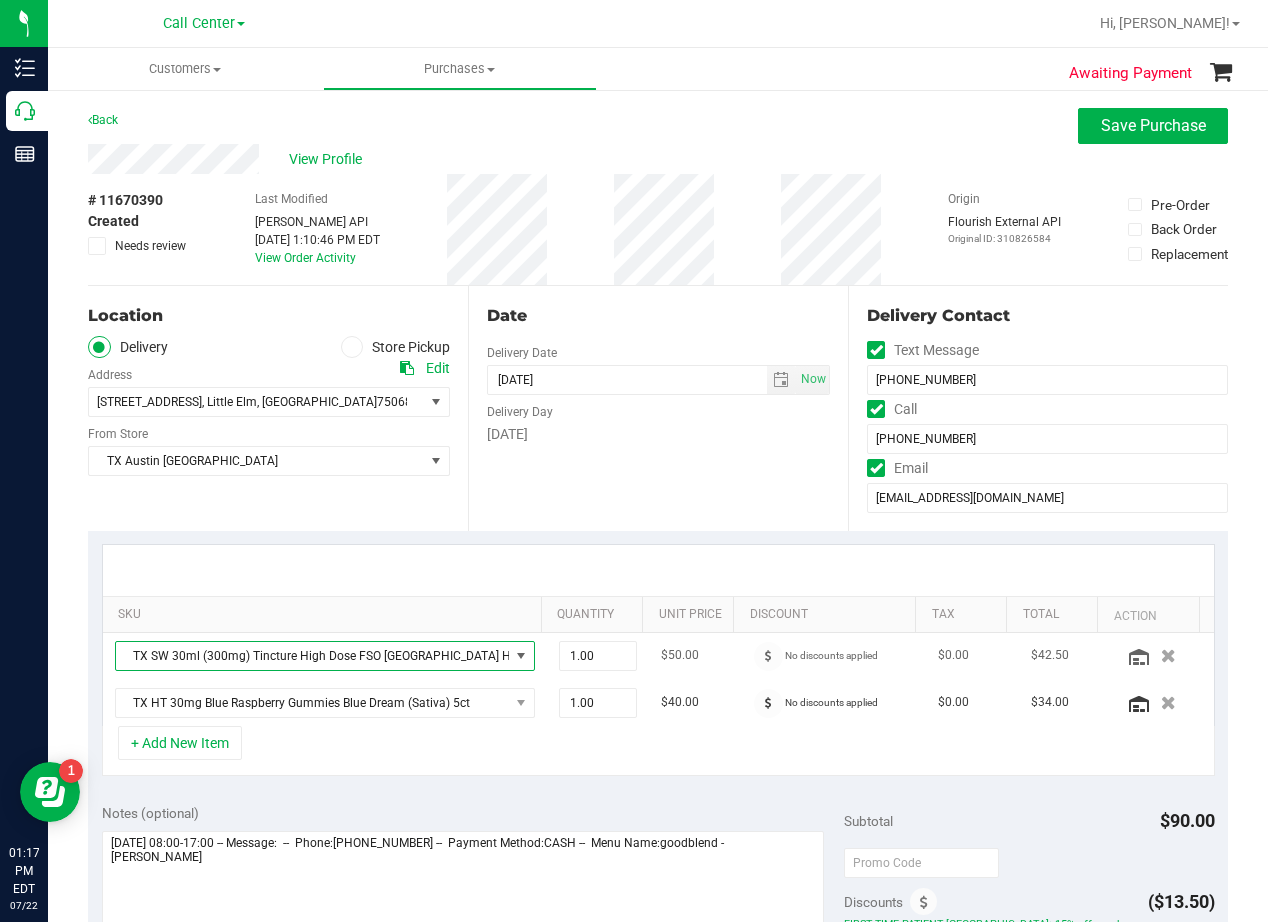click at bounding box center [521, 656] 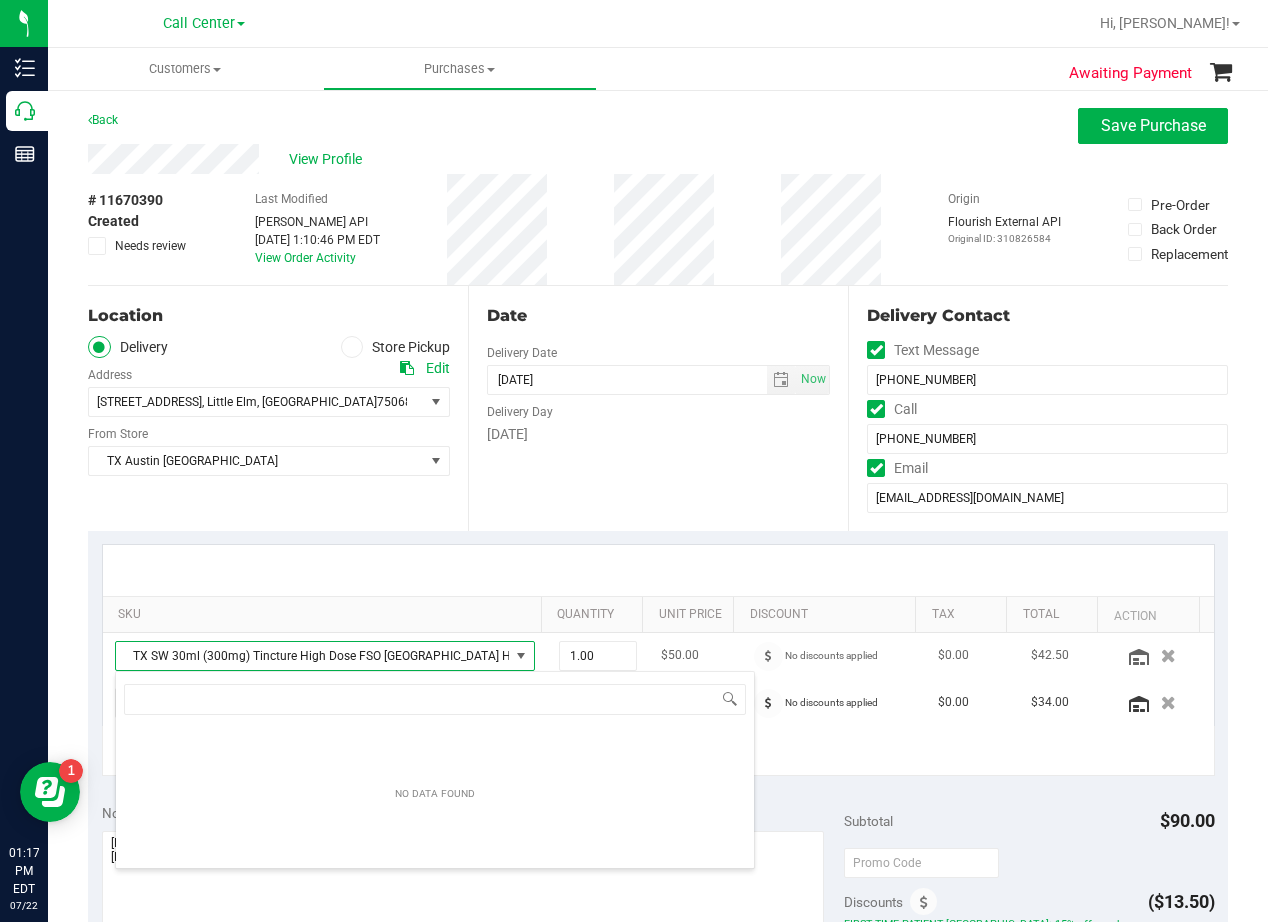 scroll, scrollTop: 99970, scrollLeft: 99593, axis: both 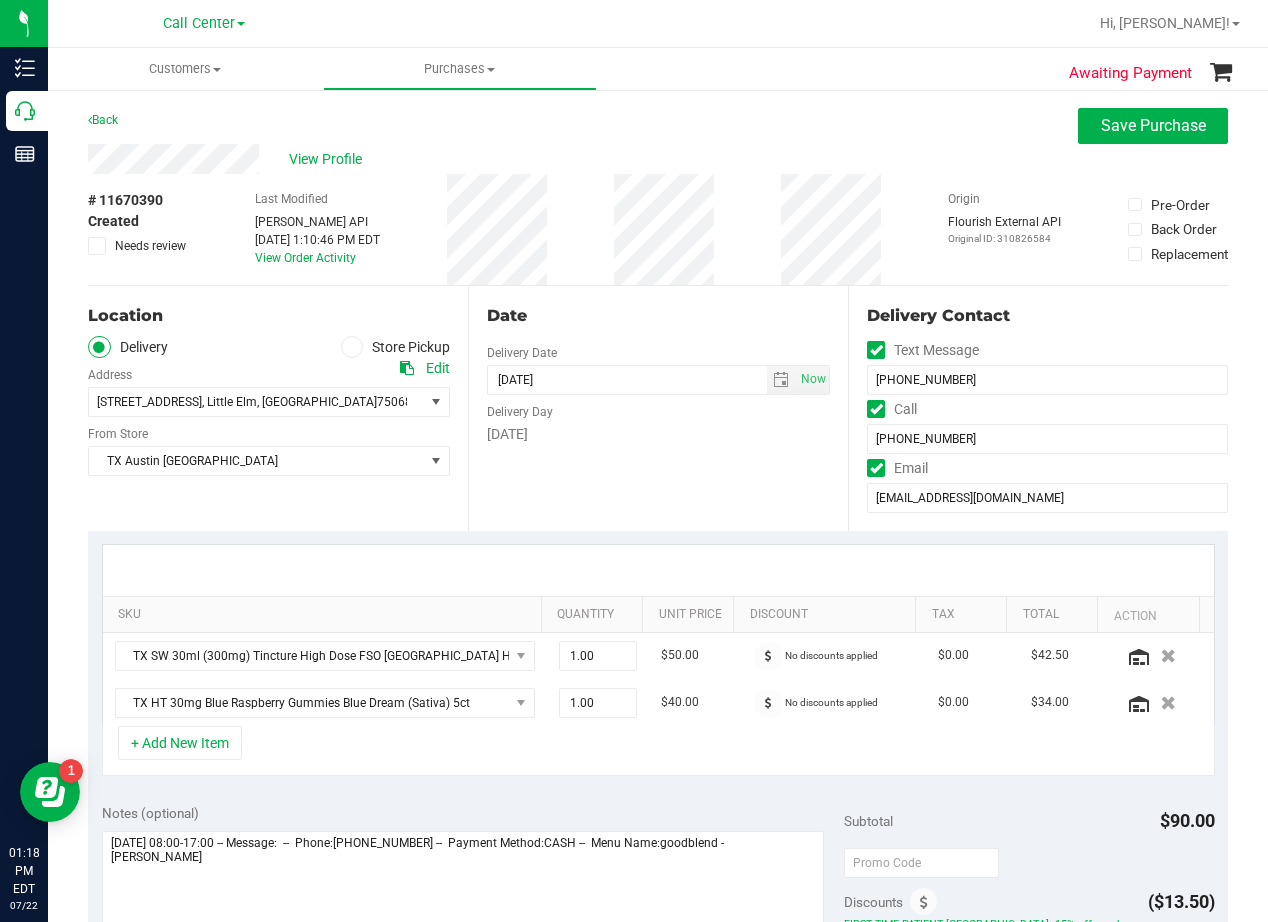 click on "Date" at bounding box center [658, 316] 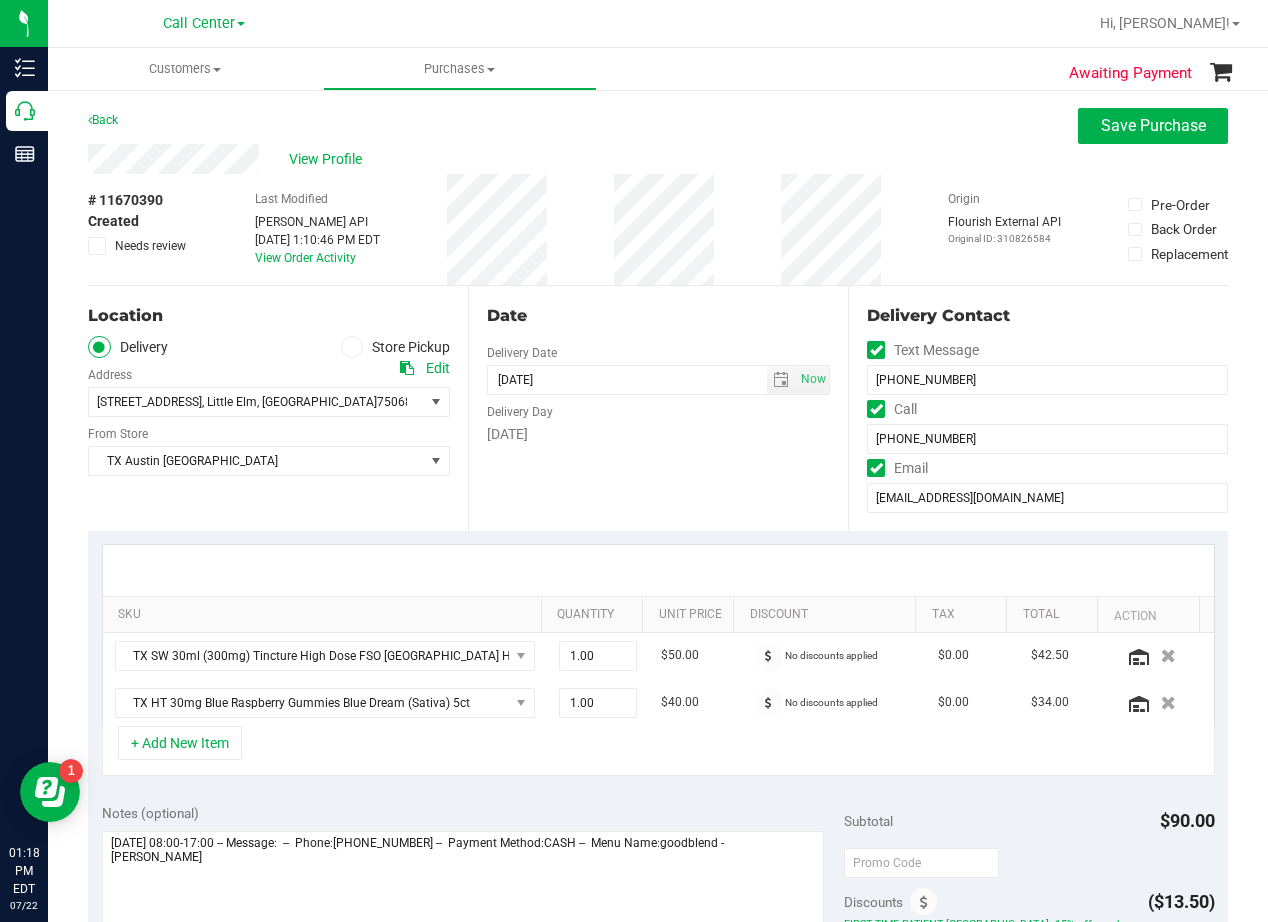 click on "Date" at bounding box center [658, 316] 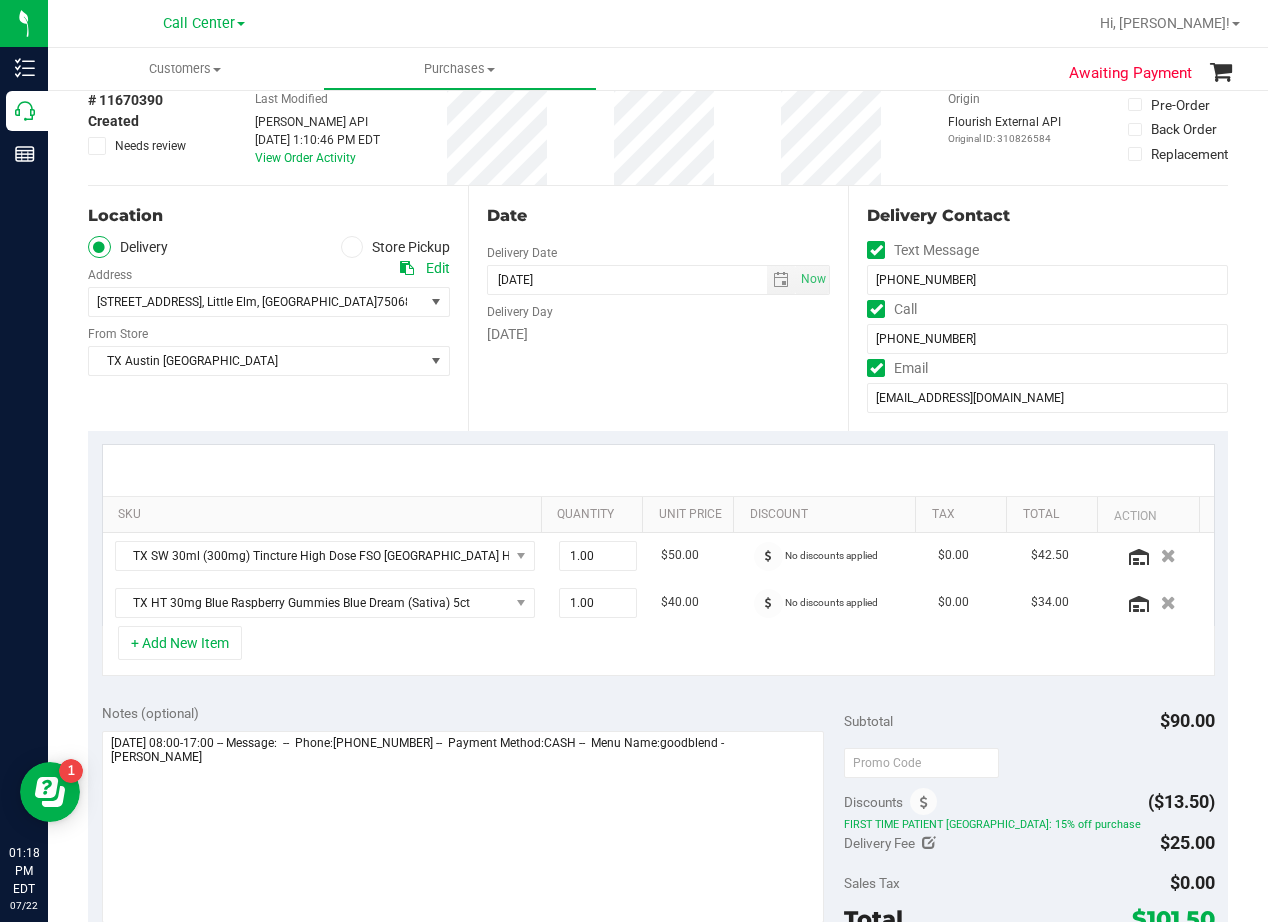 click on "[DATE]" at bounding box center (658, 334) 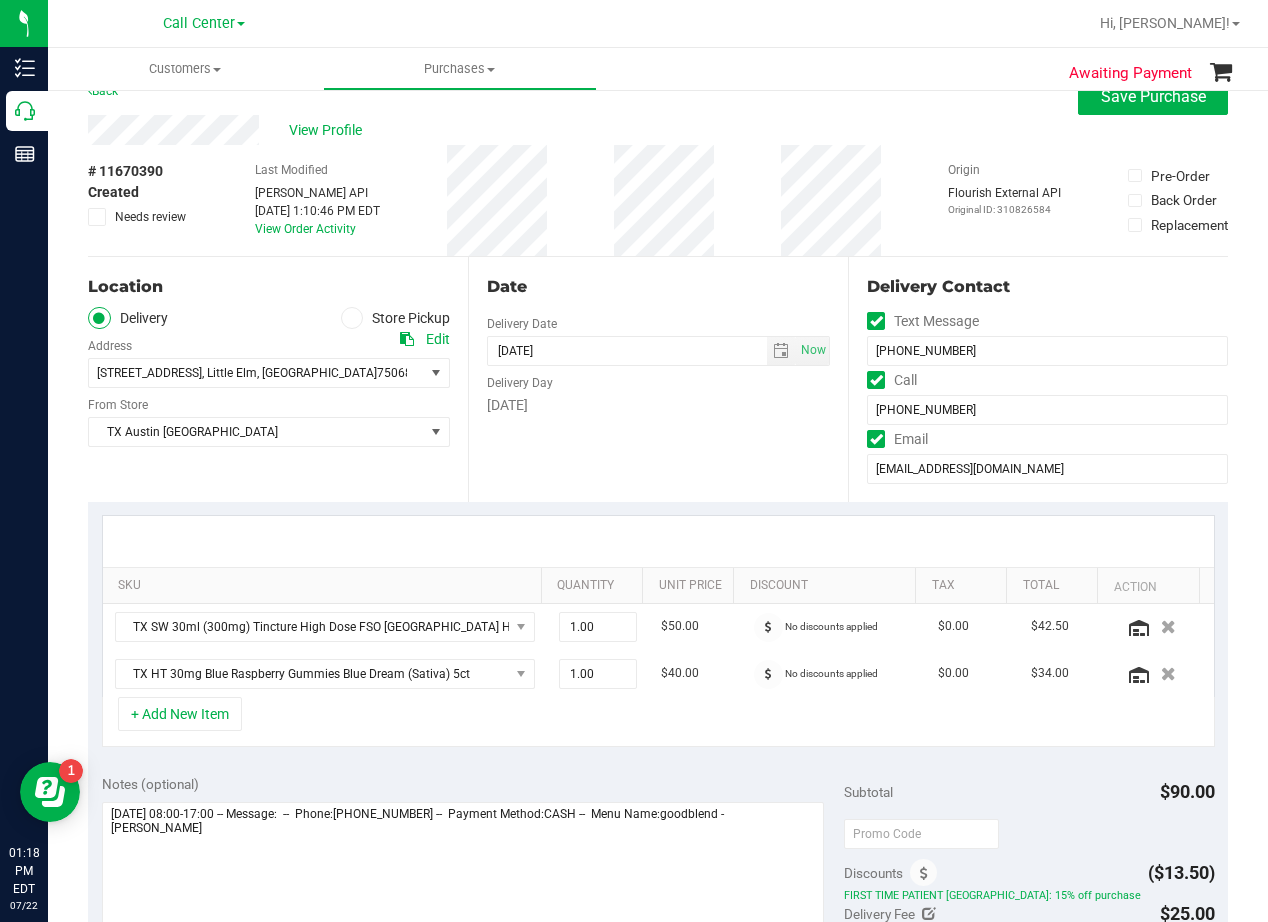 scroll, scrollTop: 0, scrollLeft: 0, axis: both 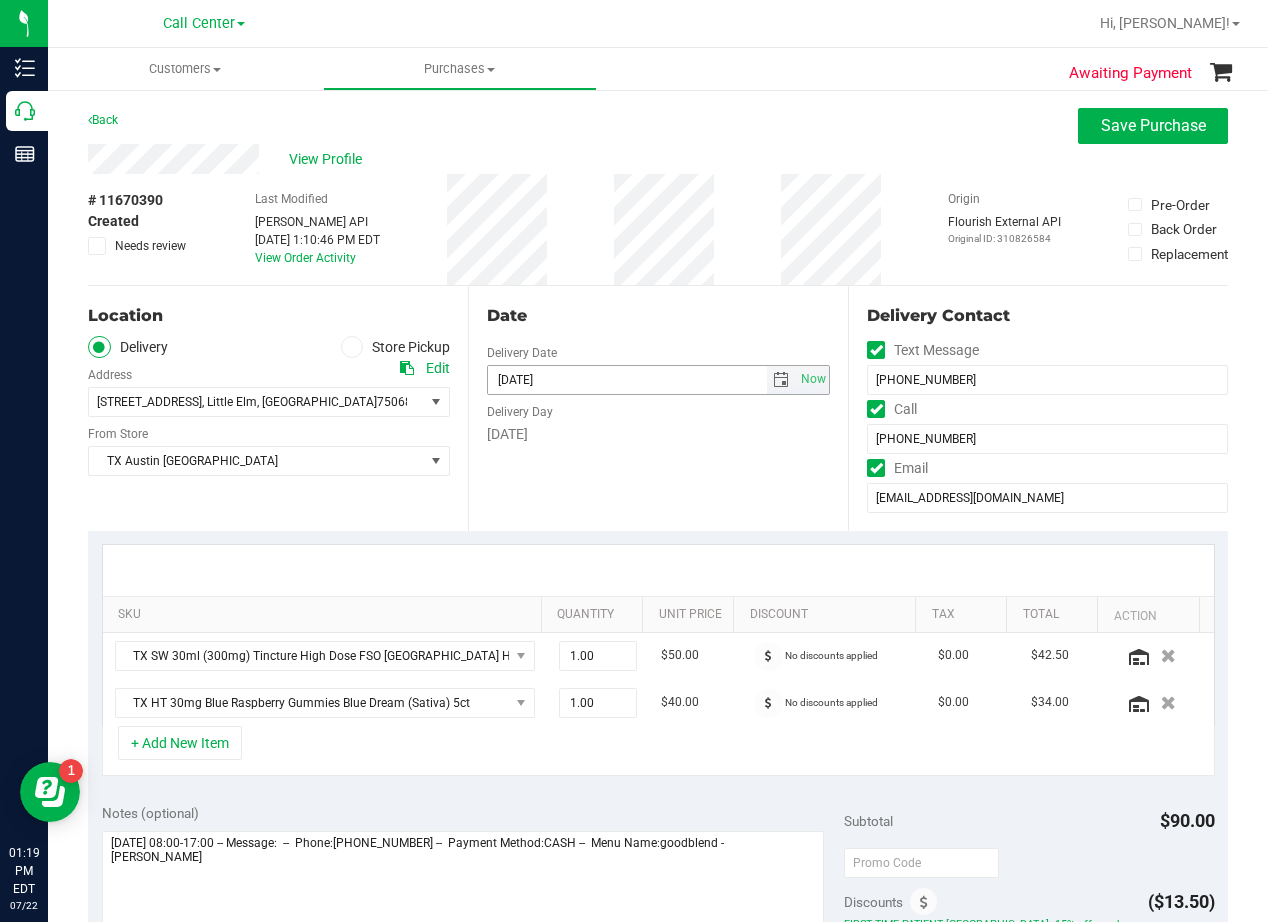 click at bounding box center [781, 380] 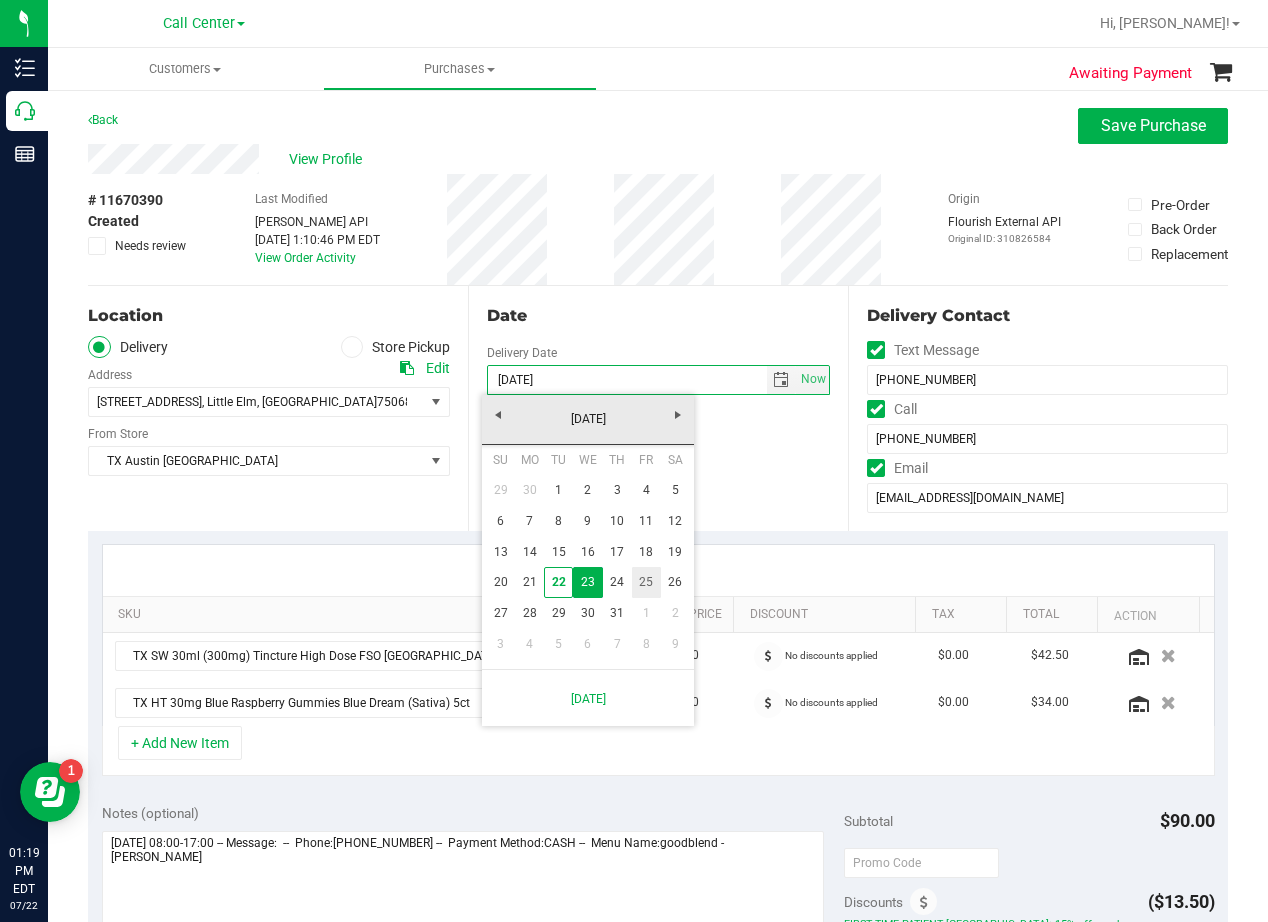 click on "25" at bounding box center (646, 582) 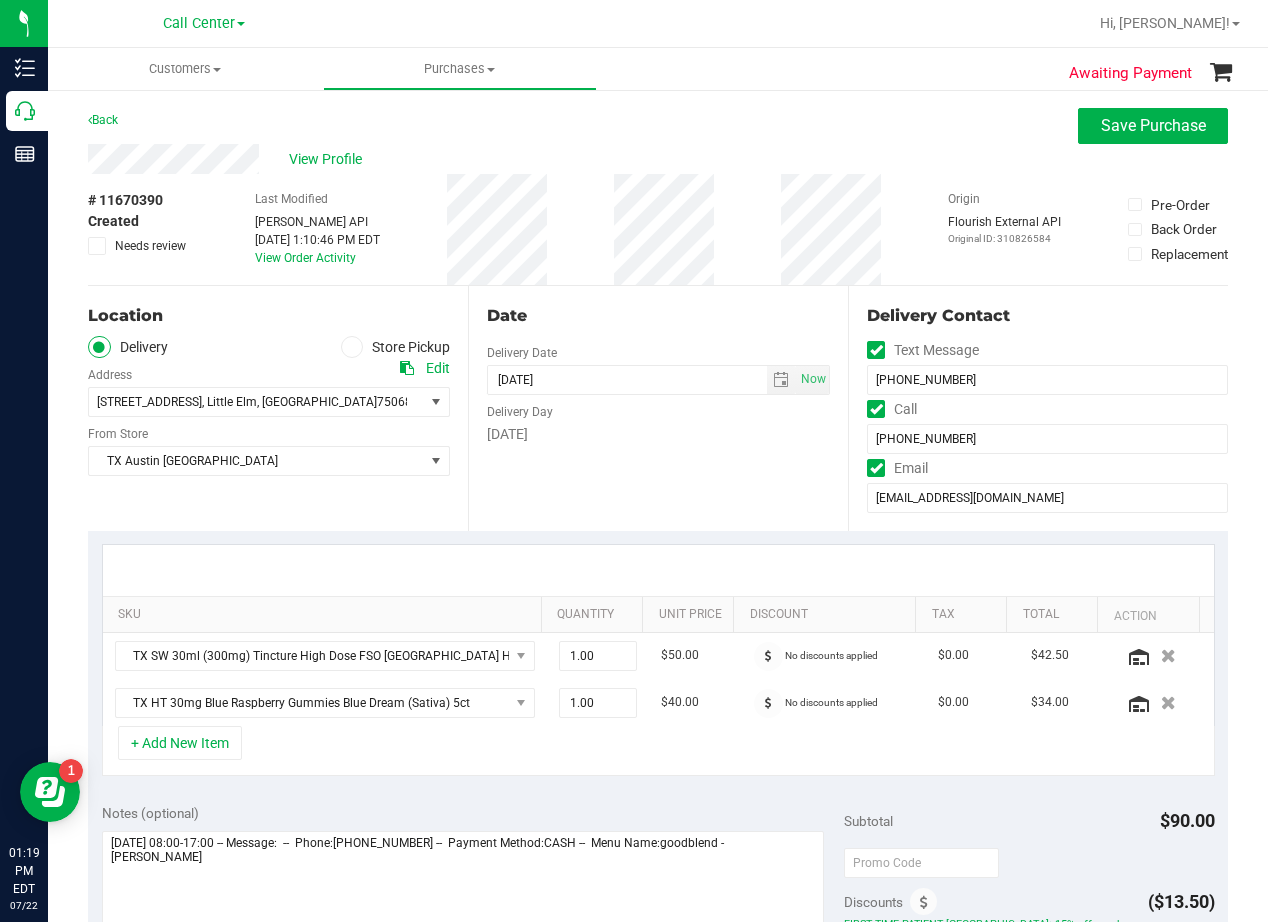 click on "Date
Delivery Date
[DATE]
Now
[DATE] 06:00 PM
Now
Delivery Day
[DATE]" at bounding box center (658, 408) 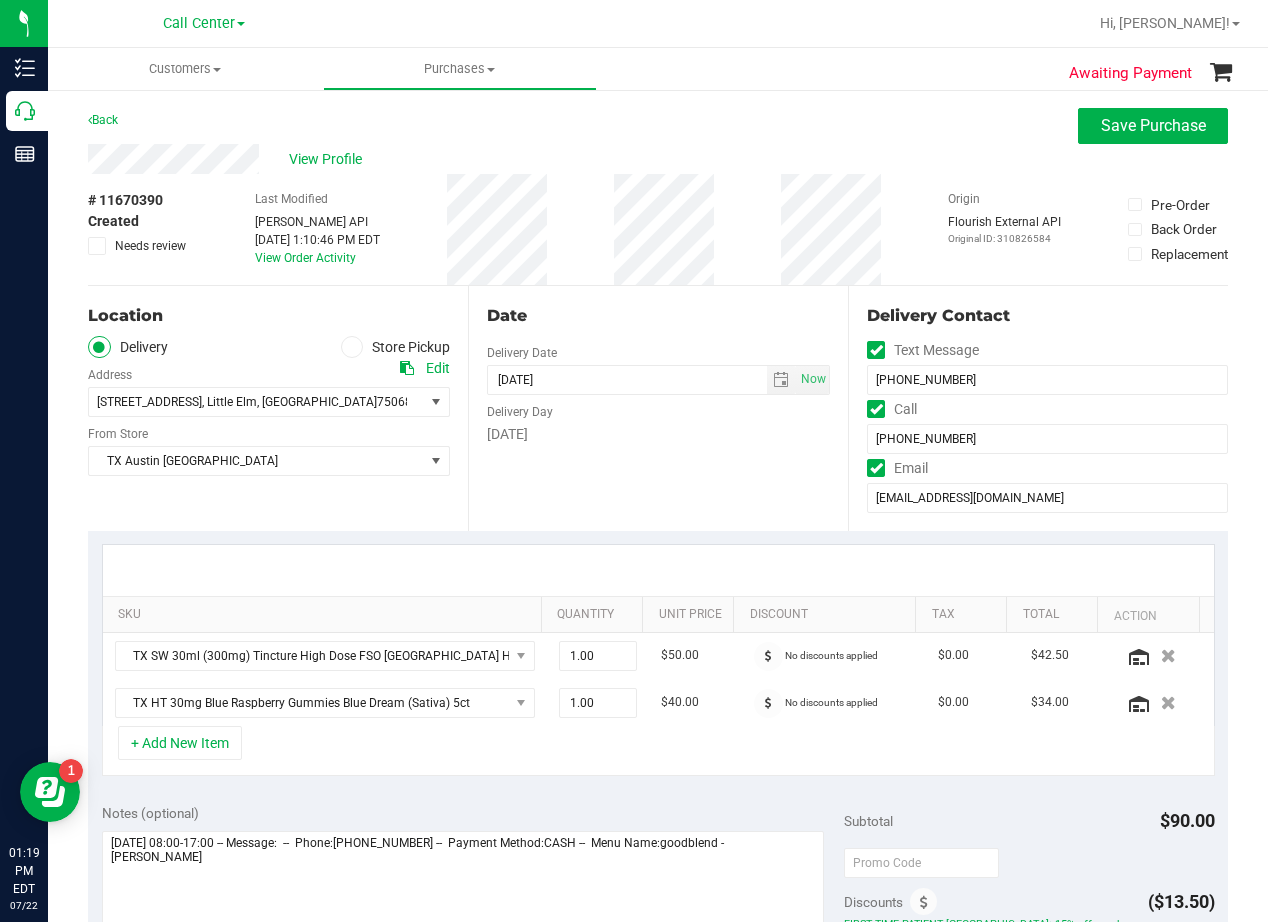 click on "View Profile" at bounding box center (658, 159) 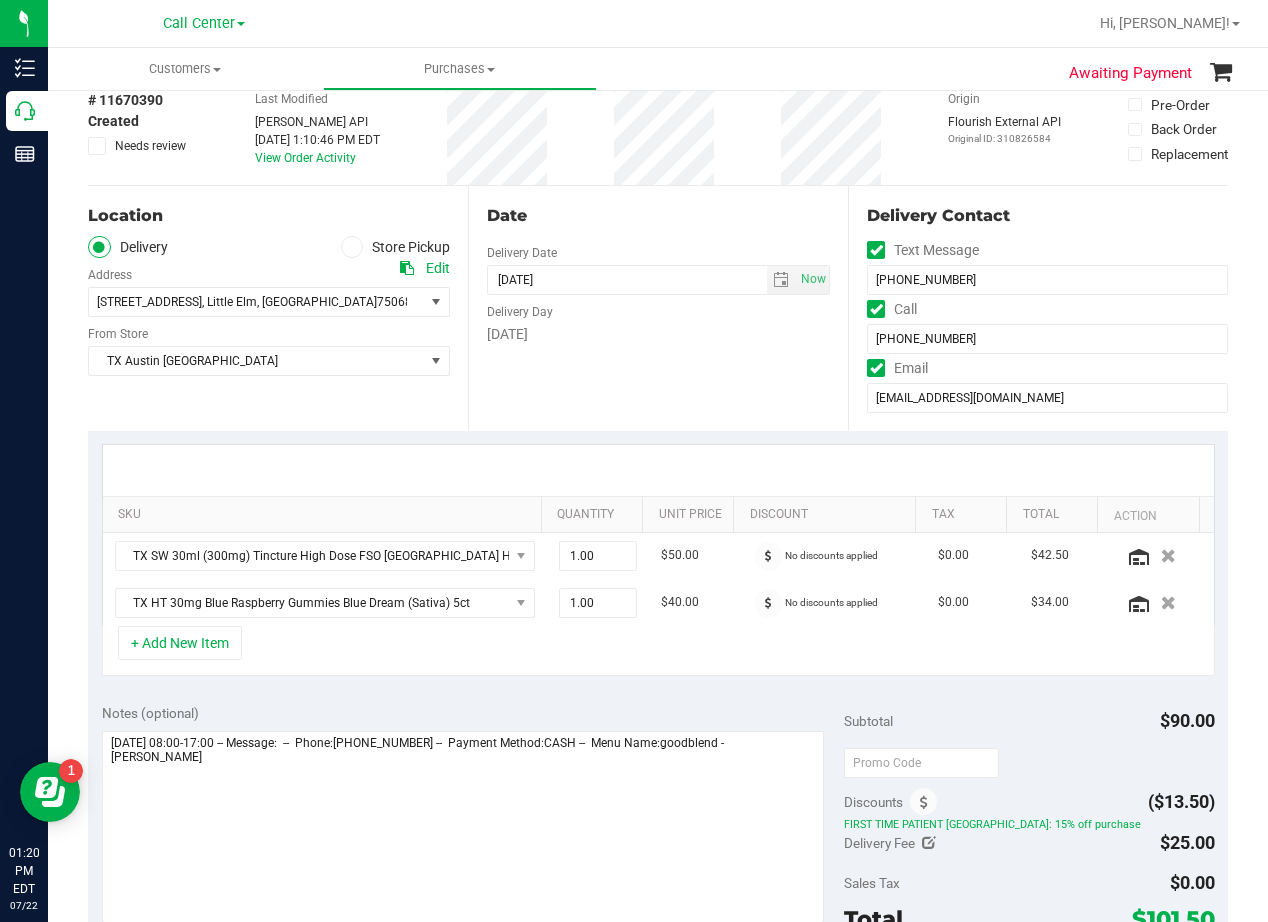 scroll, scrollTop: 0, scrollLeft: 0, axis: both 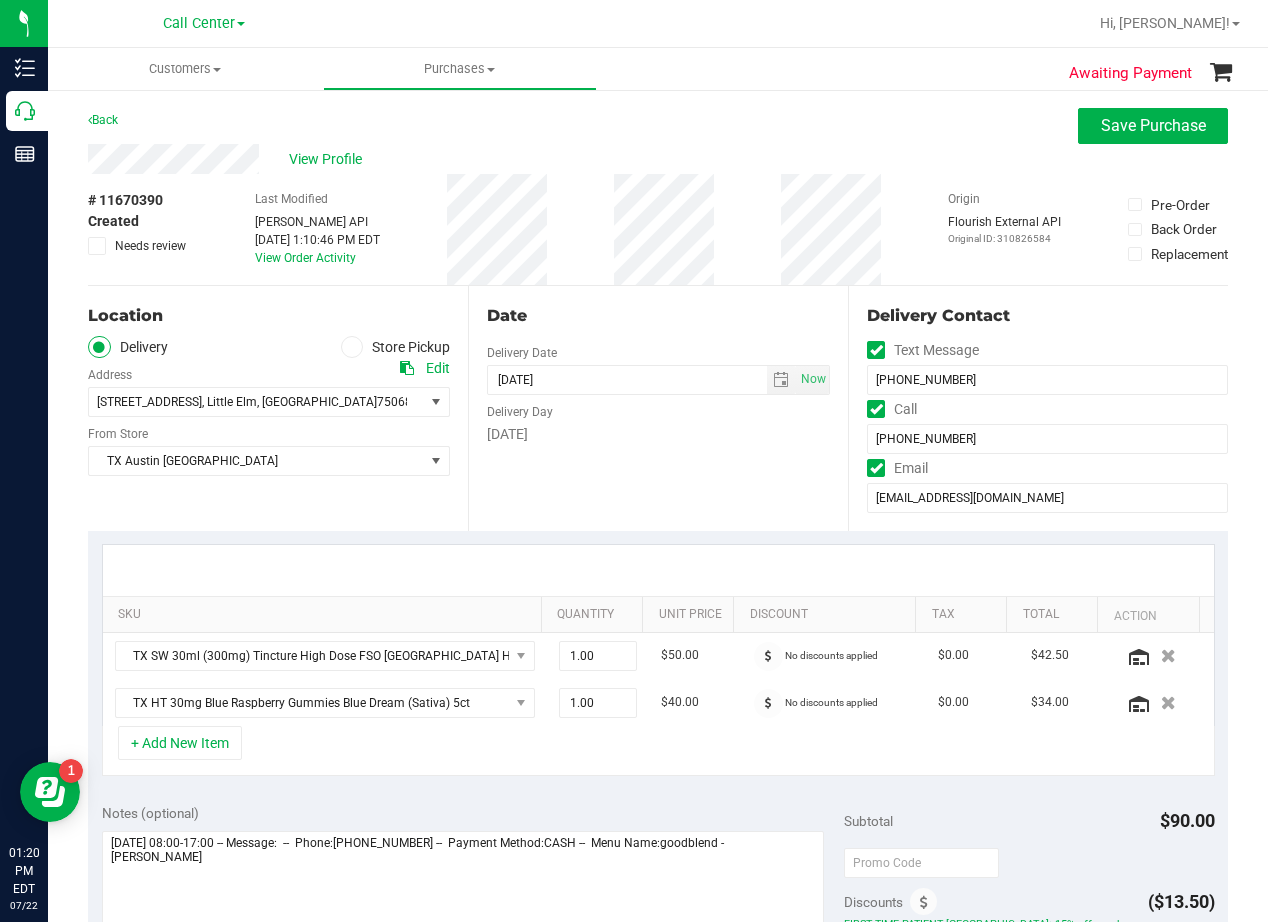 click on "Back
Save Purchase" at bounding box center (658, 126) 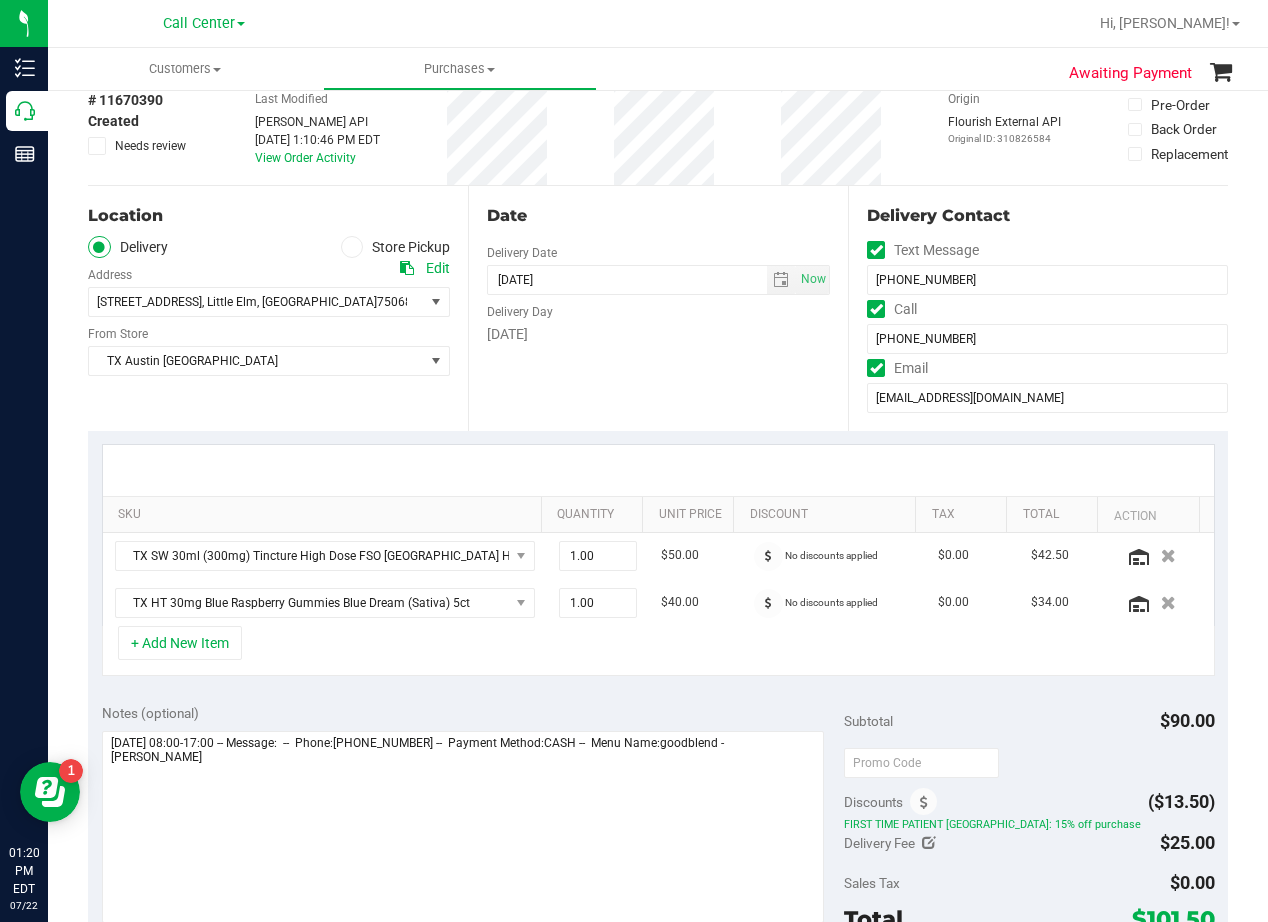 click on "[DATE]" at bounding box center [658, 334] 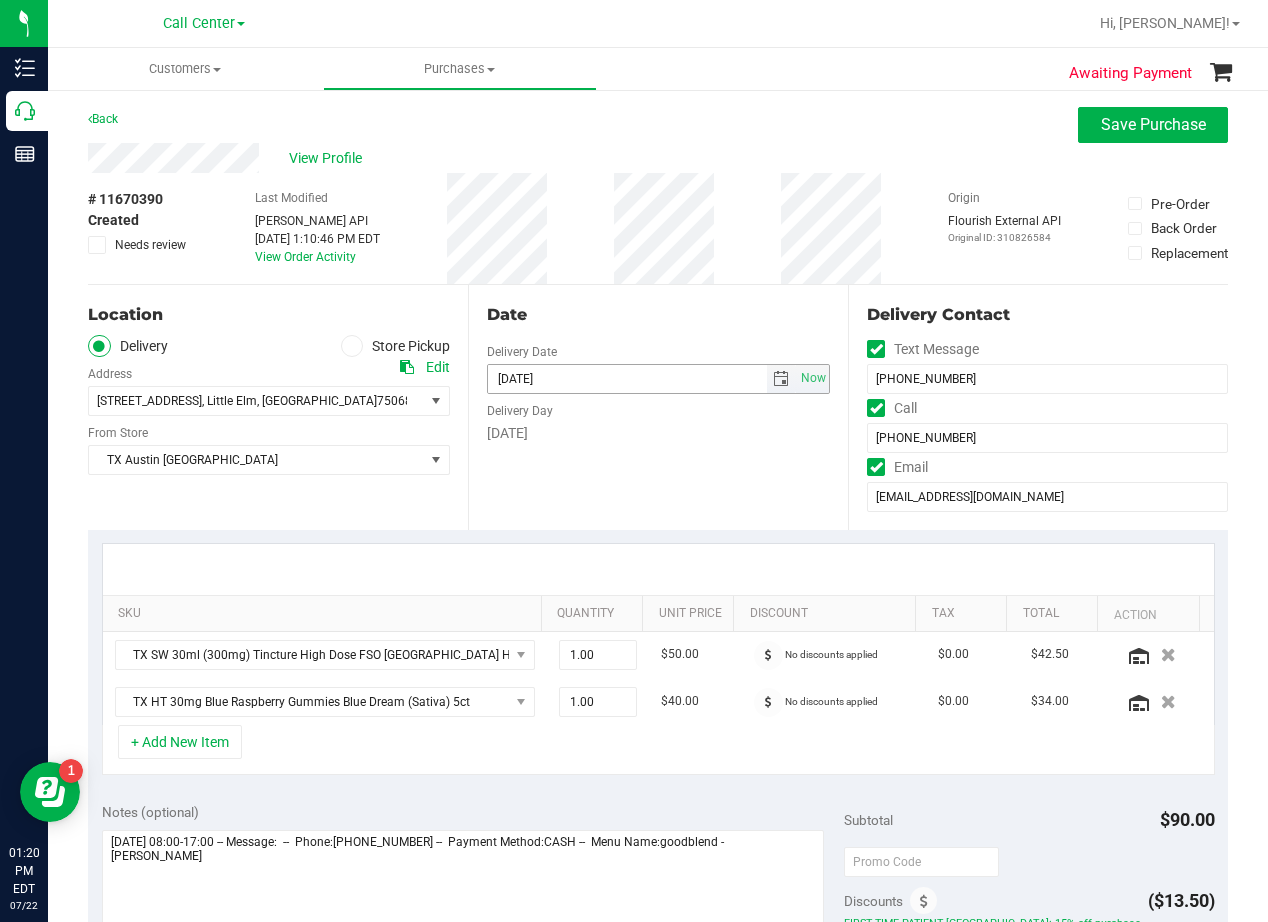 scroll, scrollTop: 0, scrollLeft: 0, axis: both 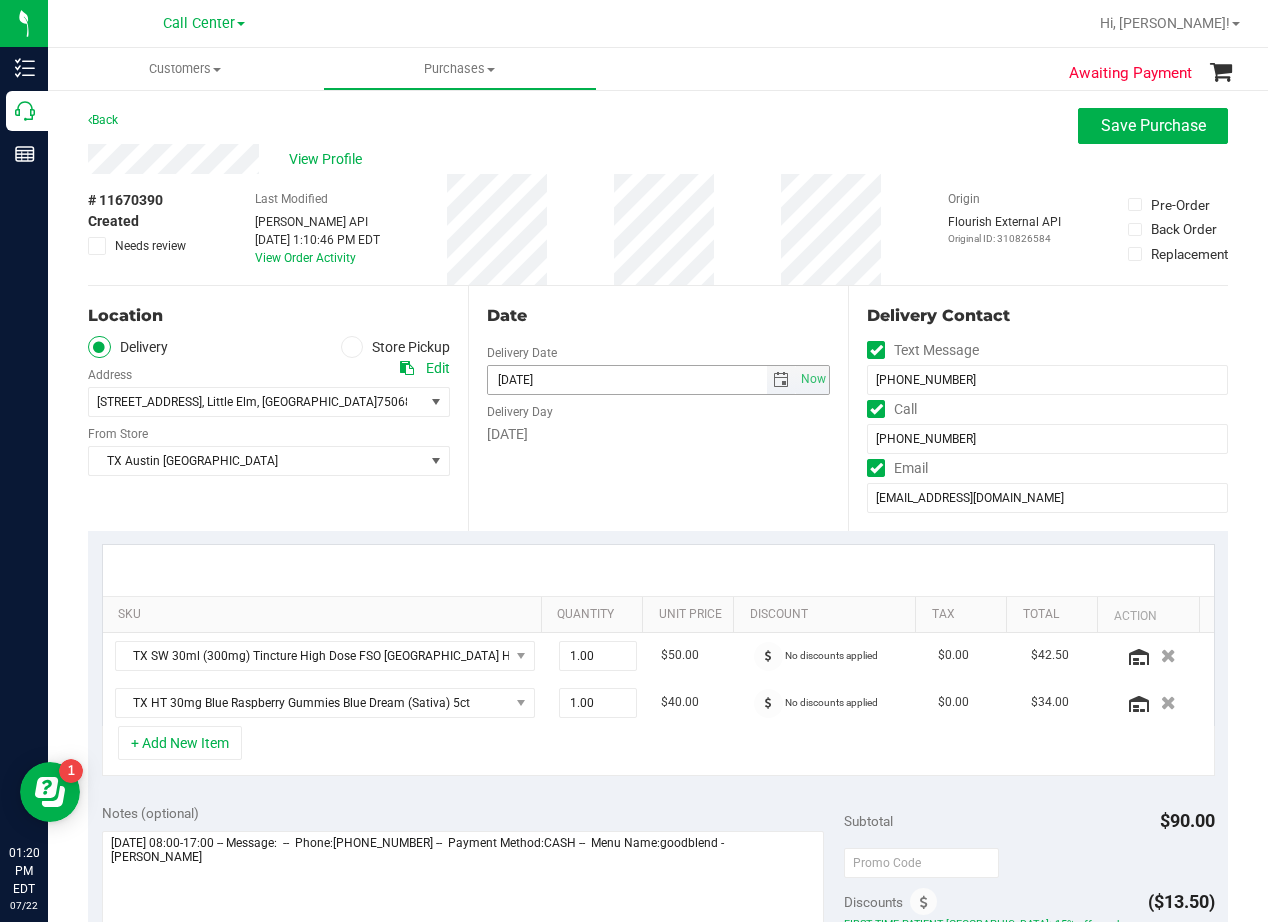 click on "Date" at bounding box center (658, 316) 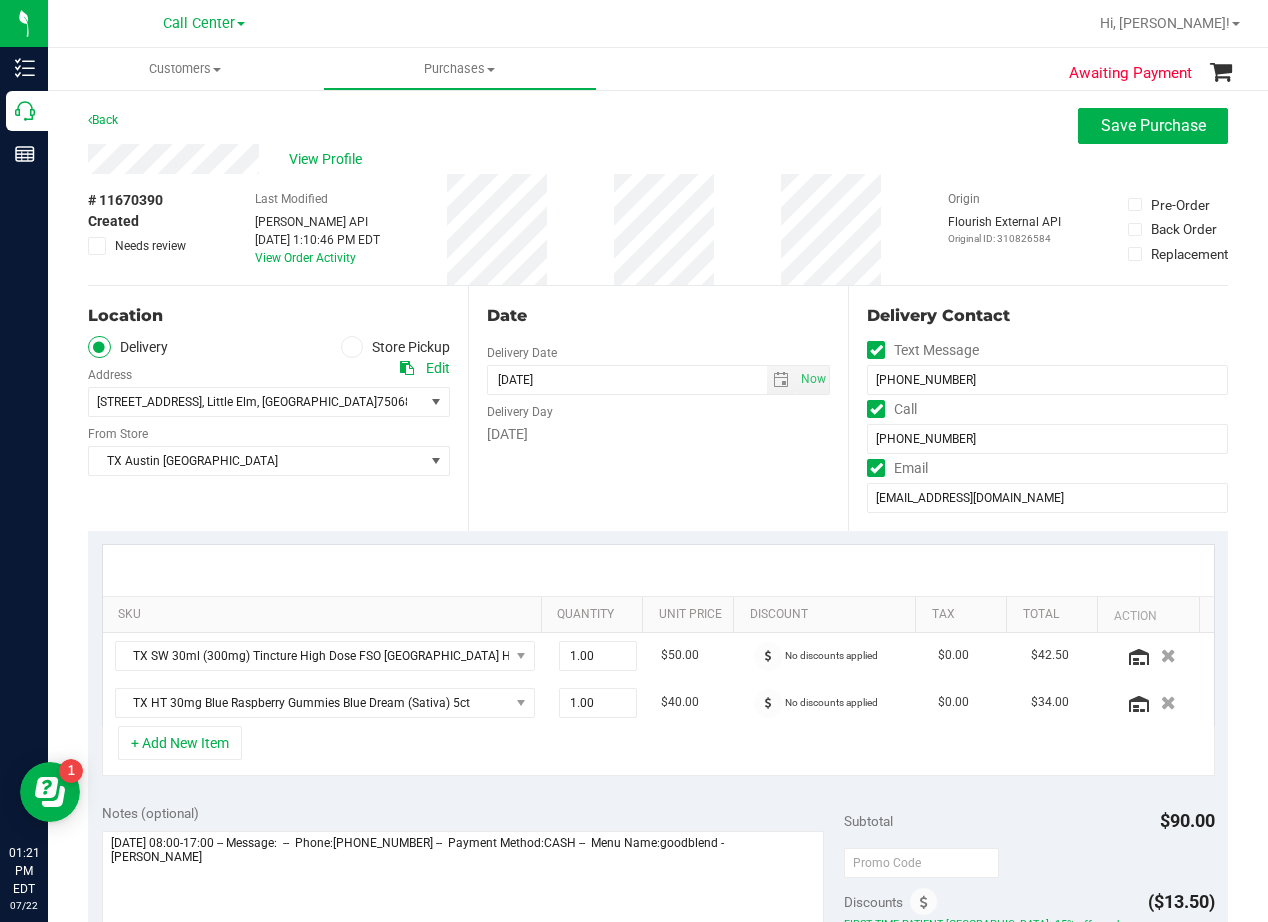 click on "Date" at bounding box center (658, 316) 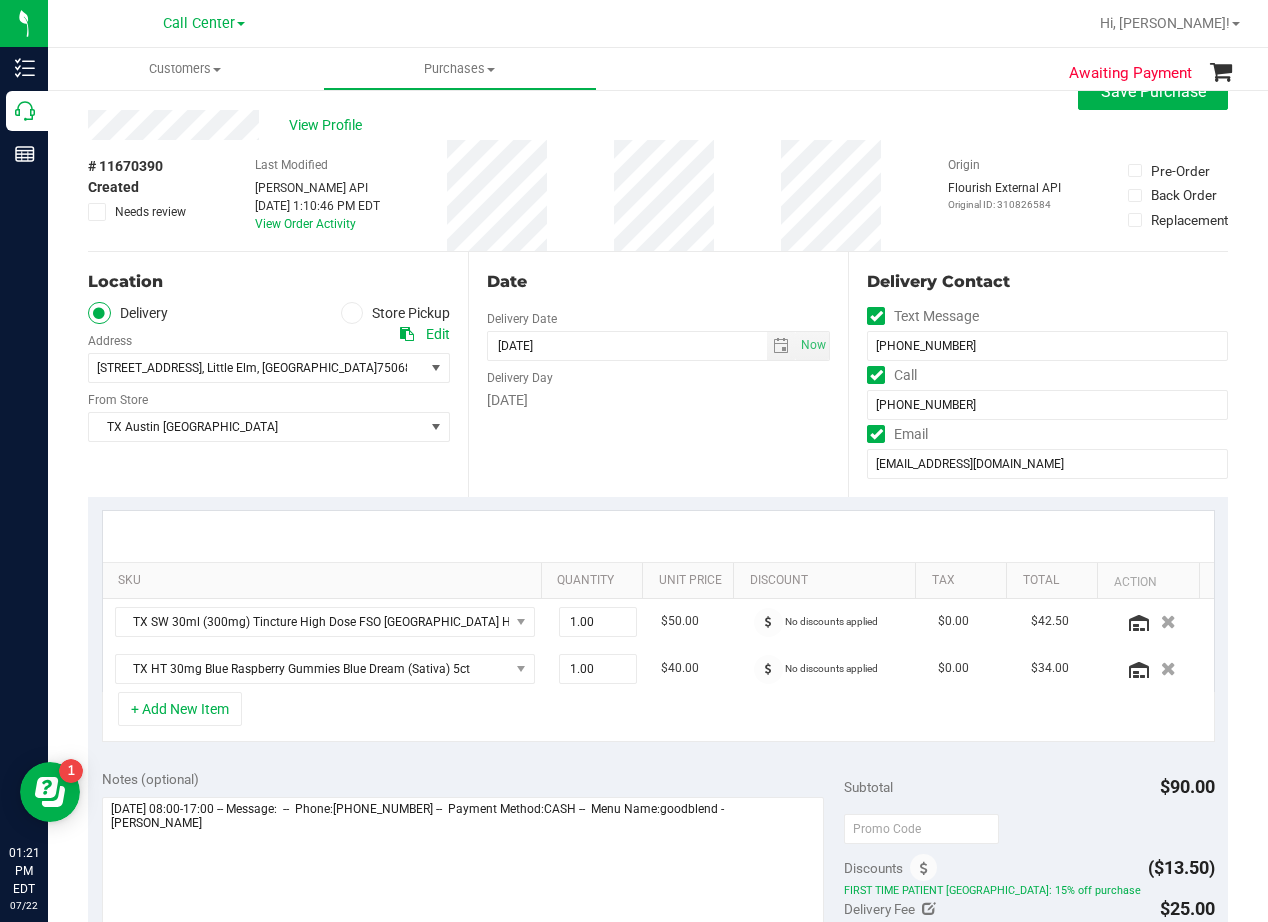 scroll, scrollTop: 0, scrollLeft: 0, axis: both 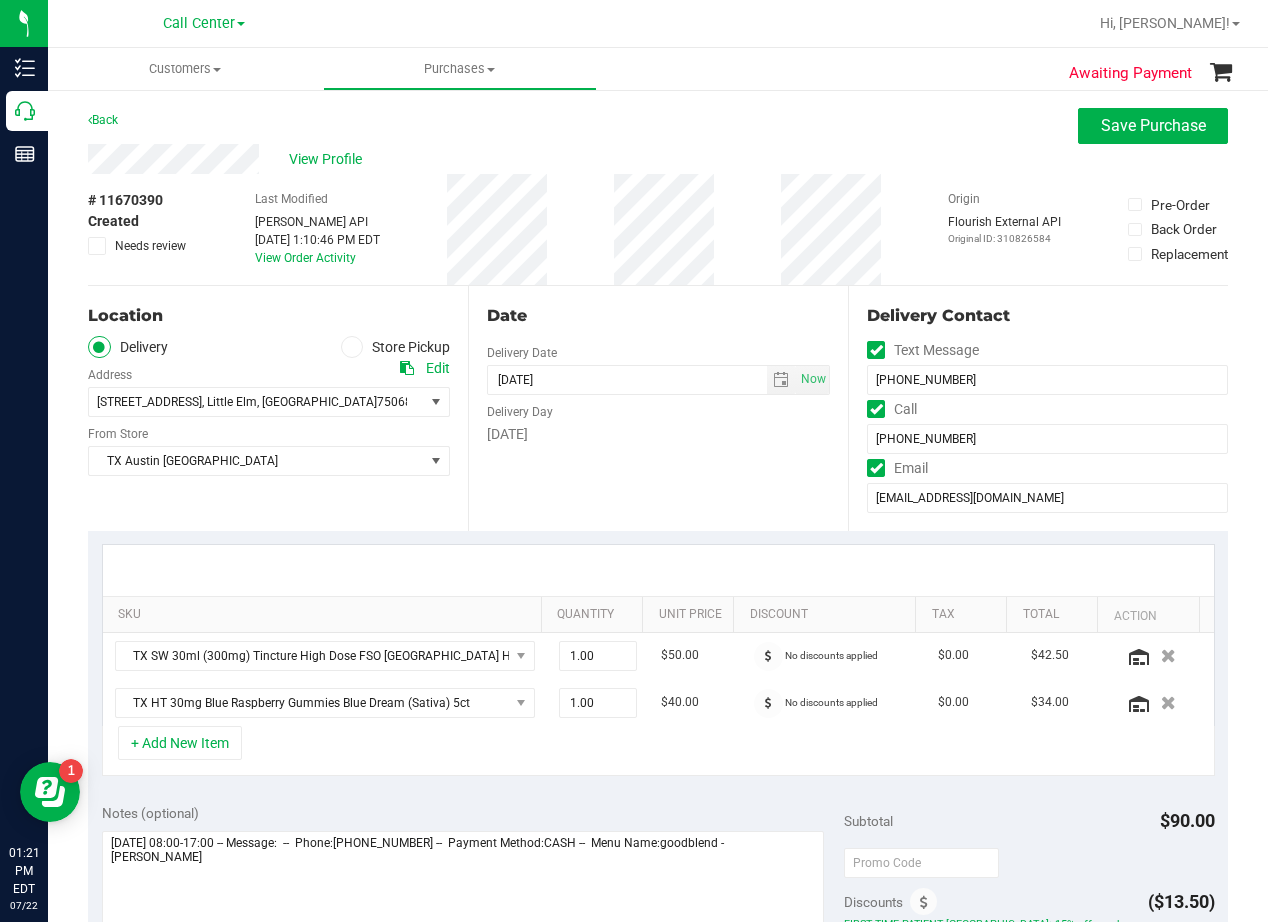 click on "Date" at bounding box center (658, 316) 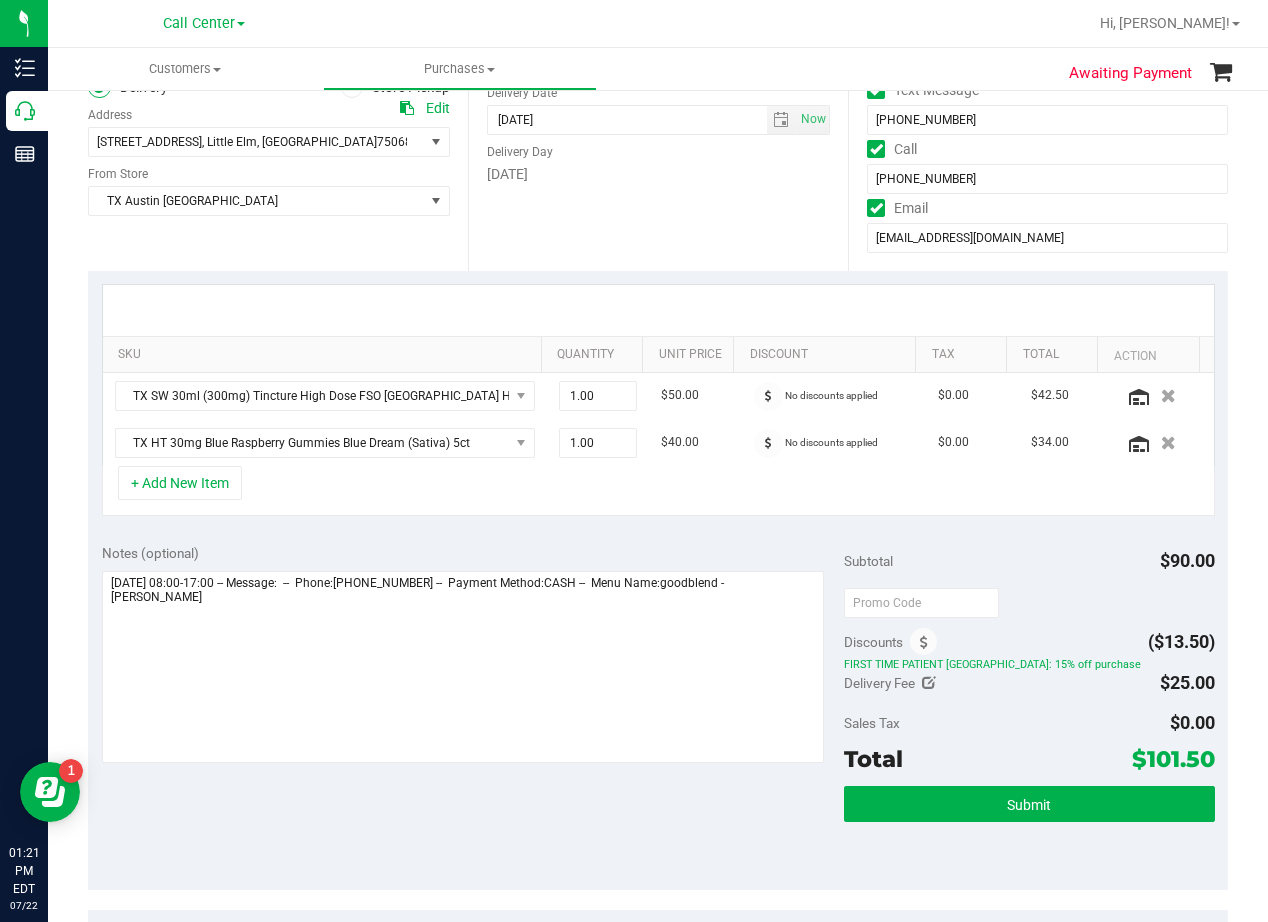scroll, scrollTop: 300, scrollLeft: 0, axis: vertical 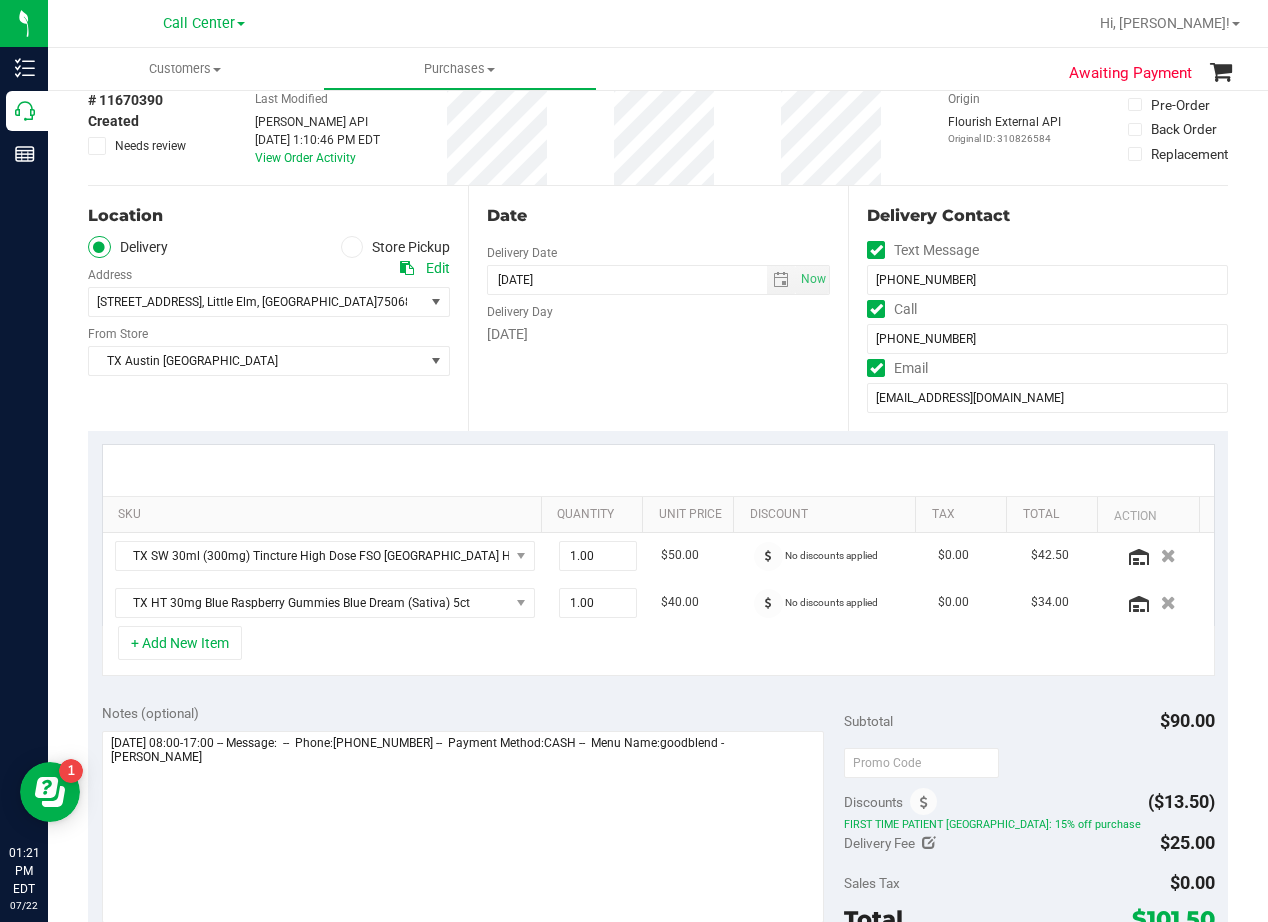 click on "Delivery Day" at bounding box center [658, 309] 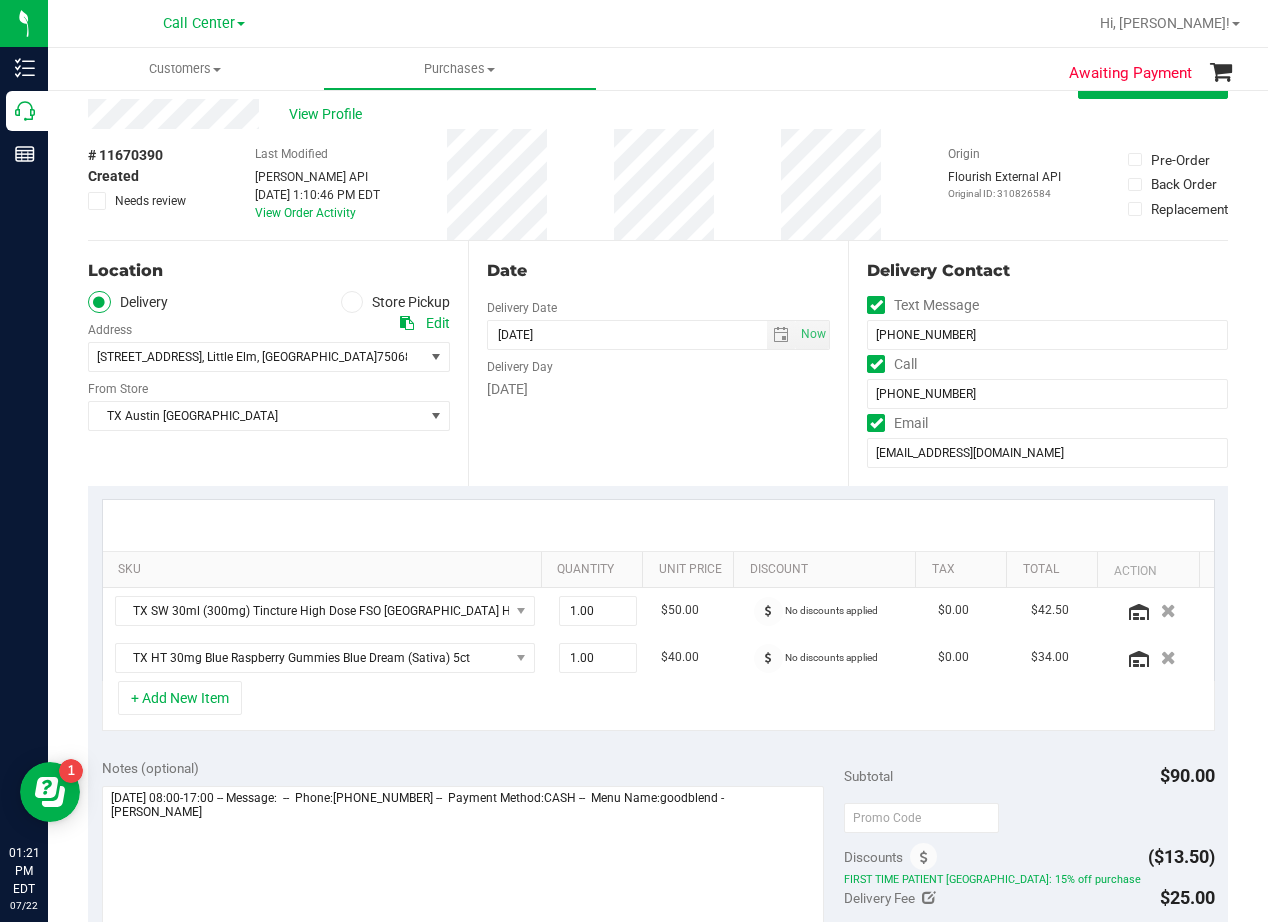 scroll, scrollTop: 0, scrollLeft: 0, axis: both 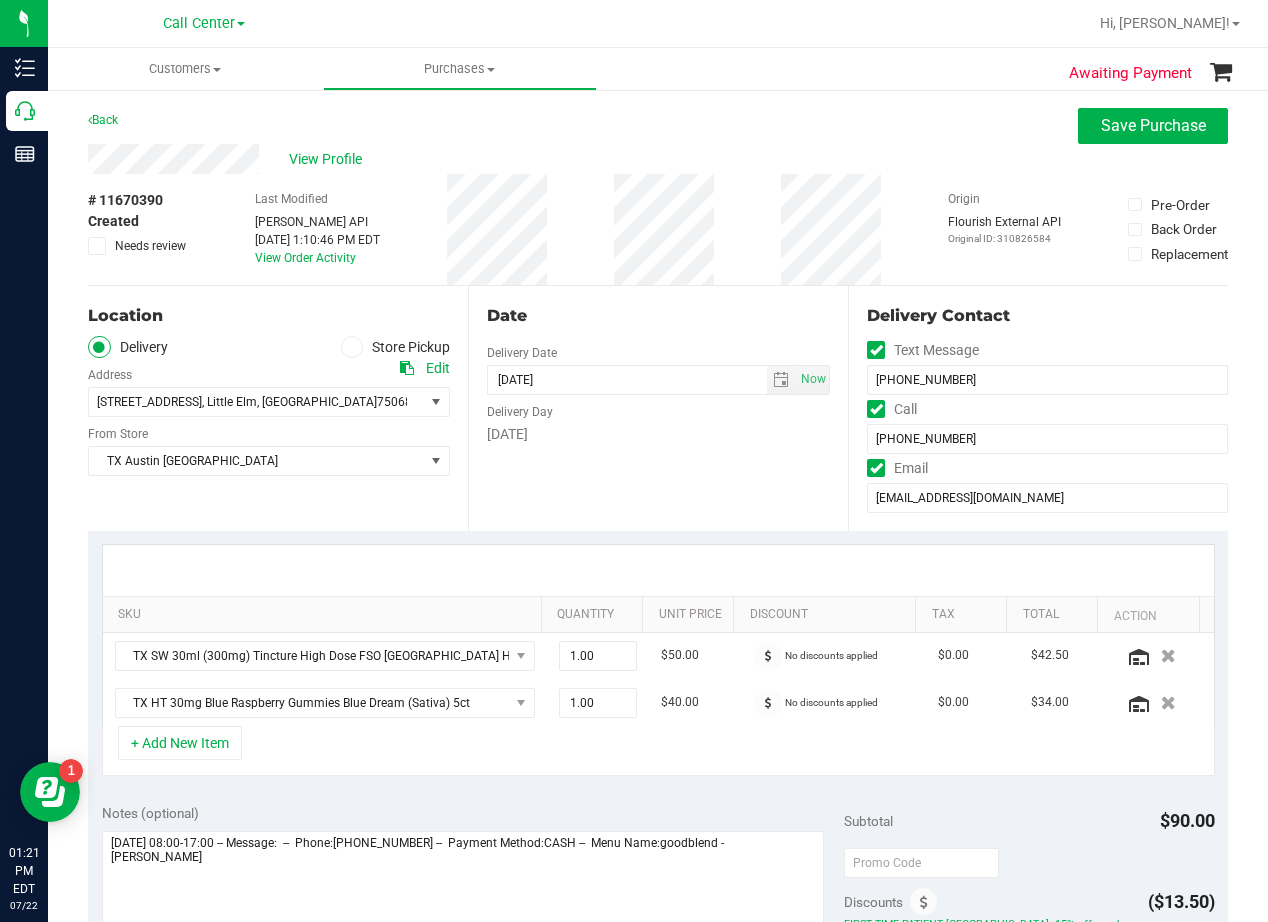 click on "# 11670390
Created
Needs review
Last Modified
[PERSON_NAME] API
[DATE] 1:10:46 PM EDT
View Order Activity
Origin
Flourish External API
Original ID: 310826584
Pre-Order
Back Order" at bounding box center (658, 229) 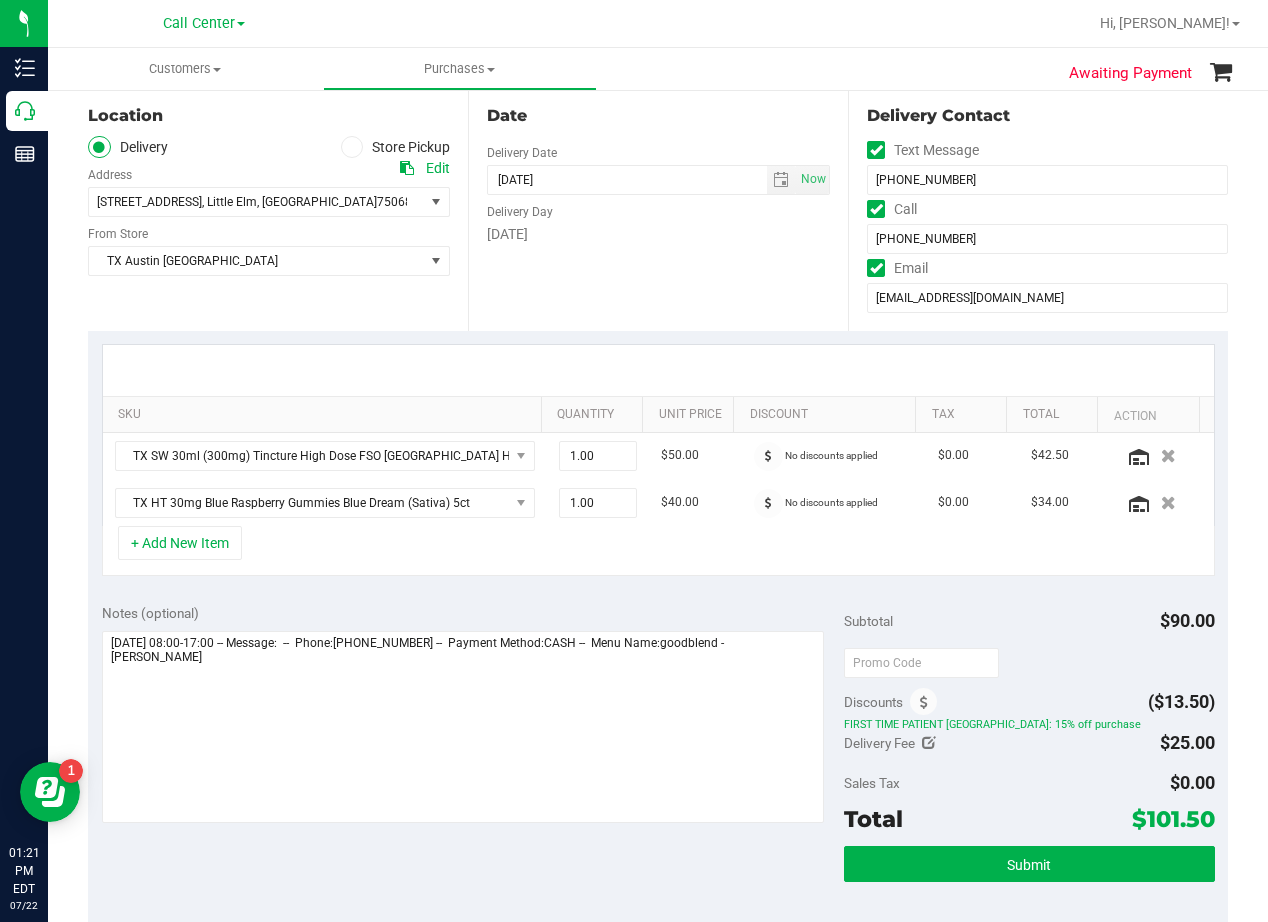 scroll, scrollTop: 100, scrollLeft: 0, axis: vertical 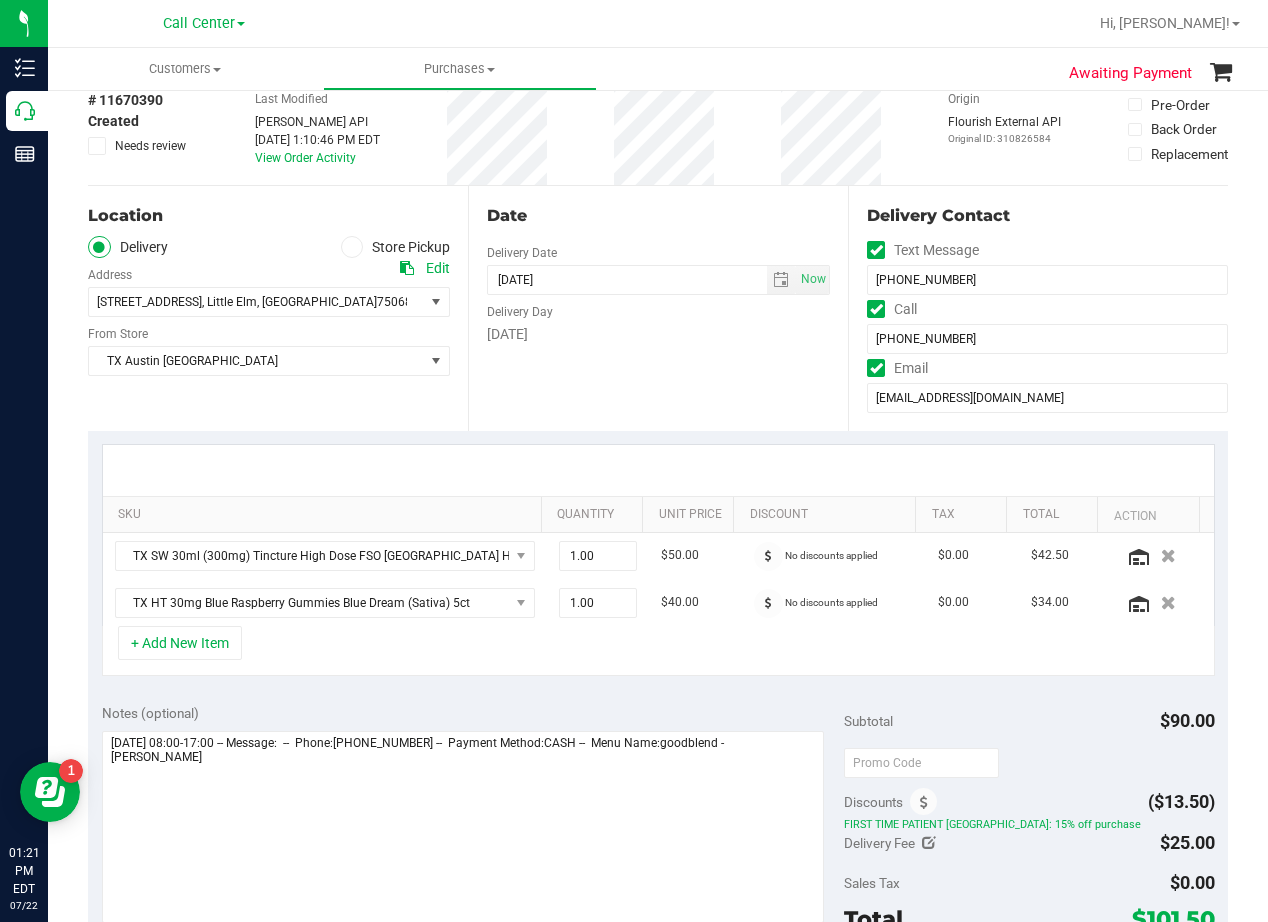 click on "Date
Delivery Date
[DATE]
Now
[DATE] 06:00 PM
Now
Delivery Day
[DATE]" at bounding box center [658, 308] 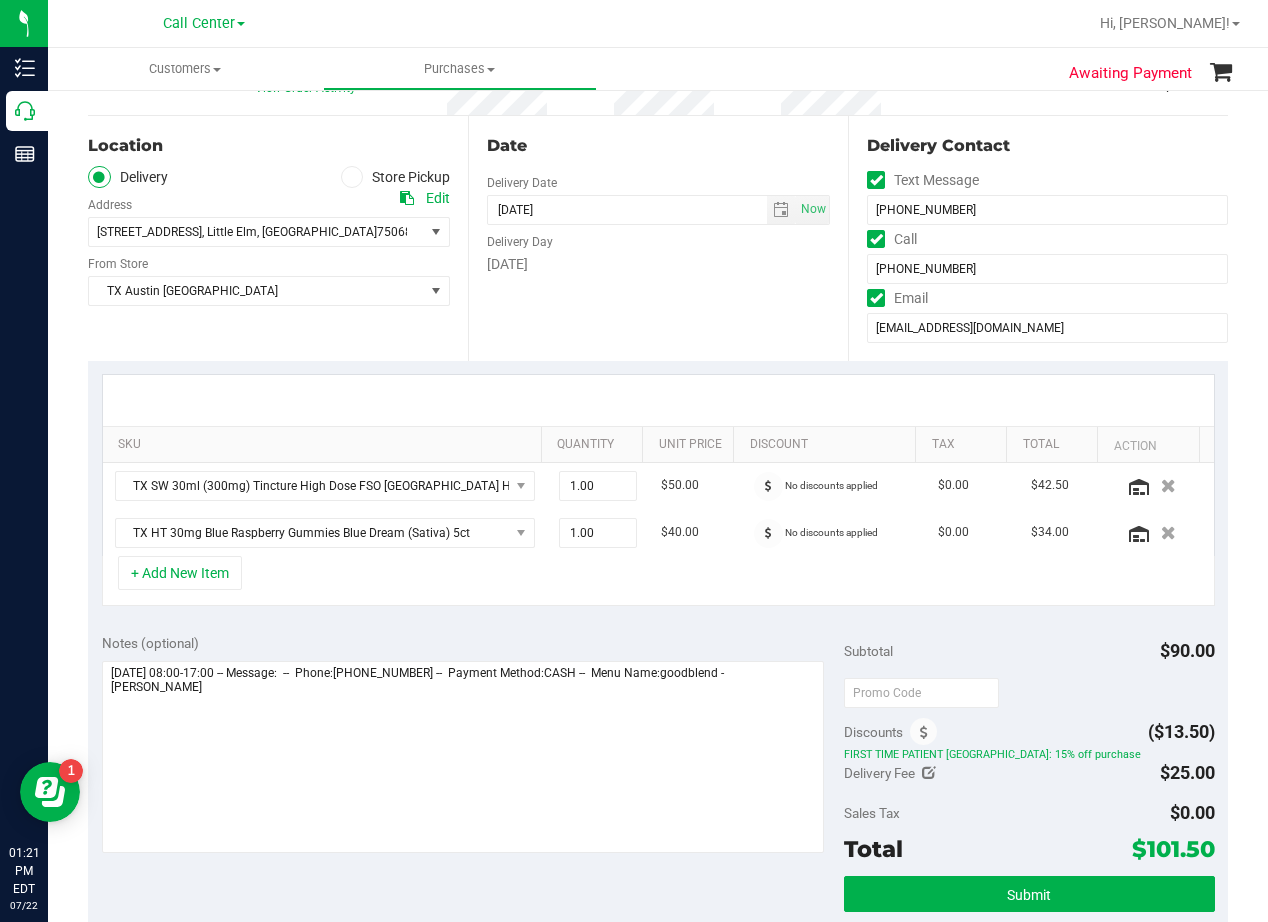 scroll, scrollTop: 300, scrollLeft: 0, axis: vertical 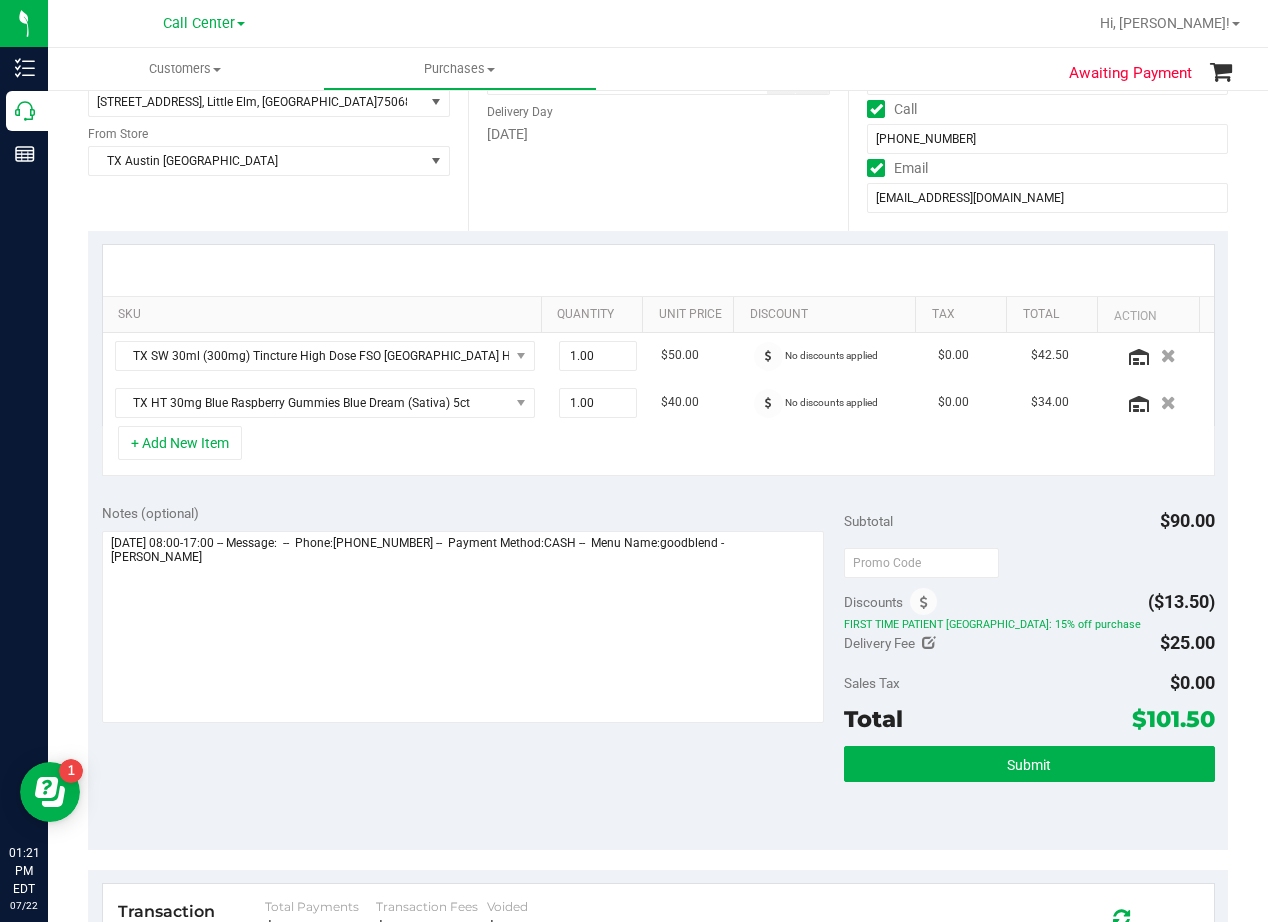 click on "Date
Delivery Date
[DATE]
Now
[DATE] 06:00 PM
Now
Delivery Day
[DATE]" at bounding box center [658, 108] 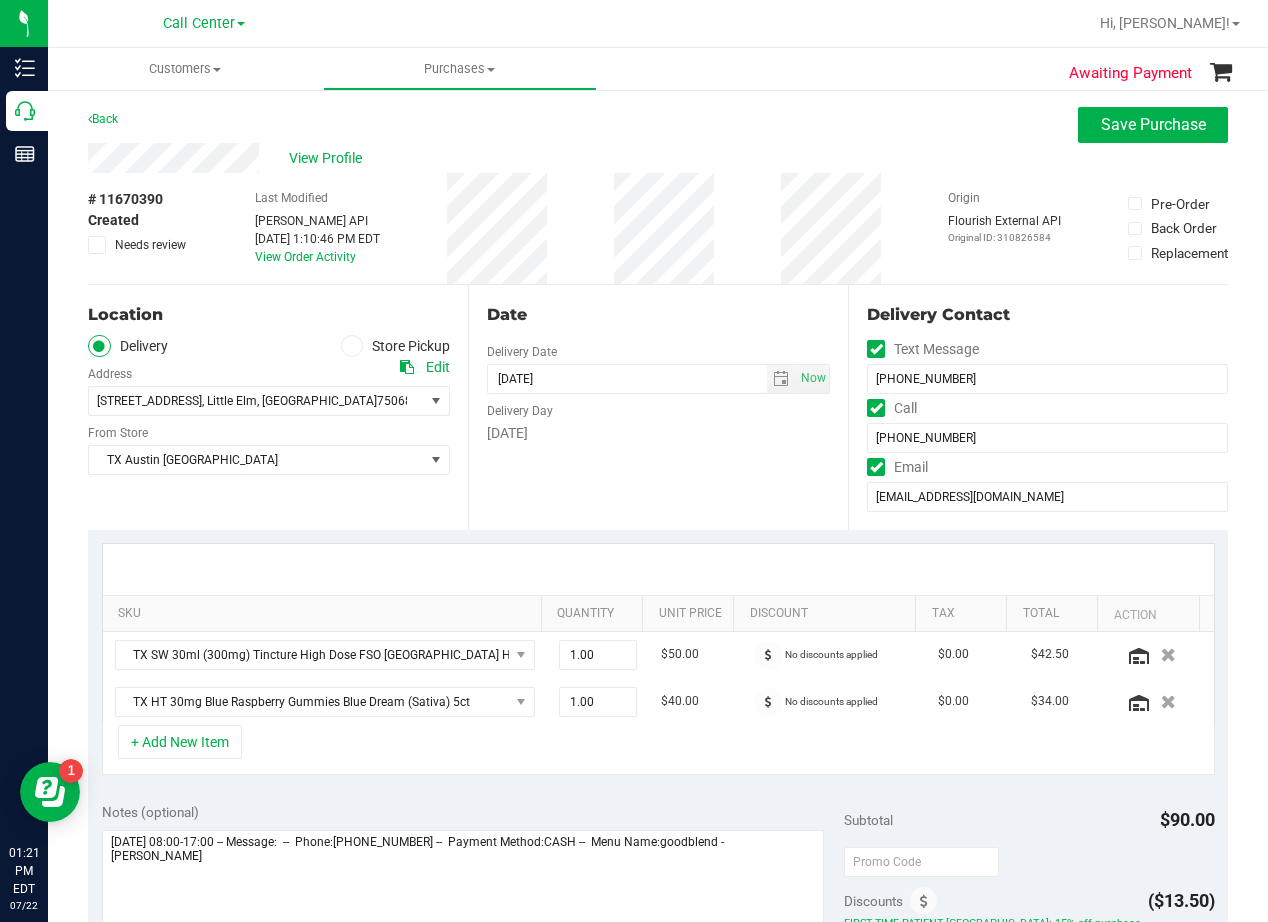 scroll, scrollTop: 0, scrollLeft: 0, axis: both 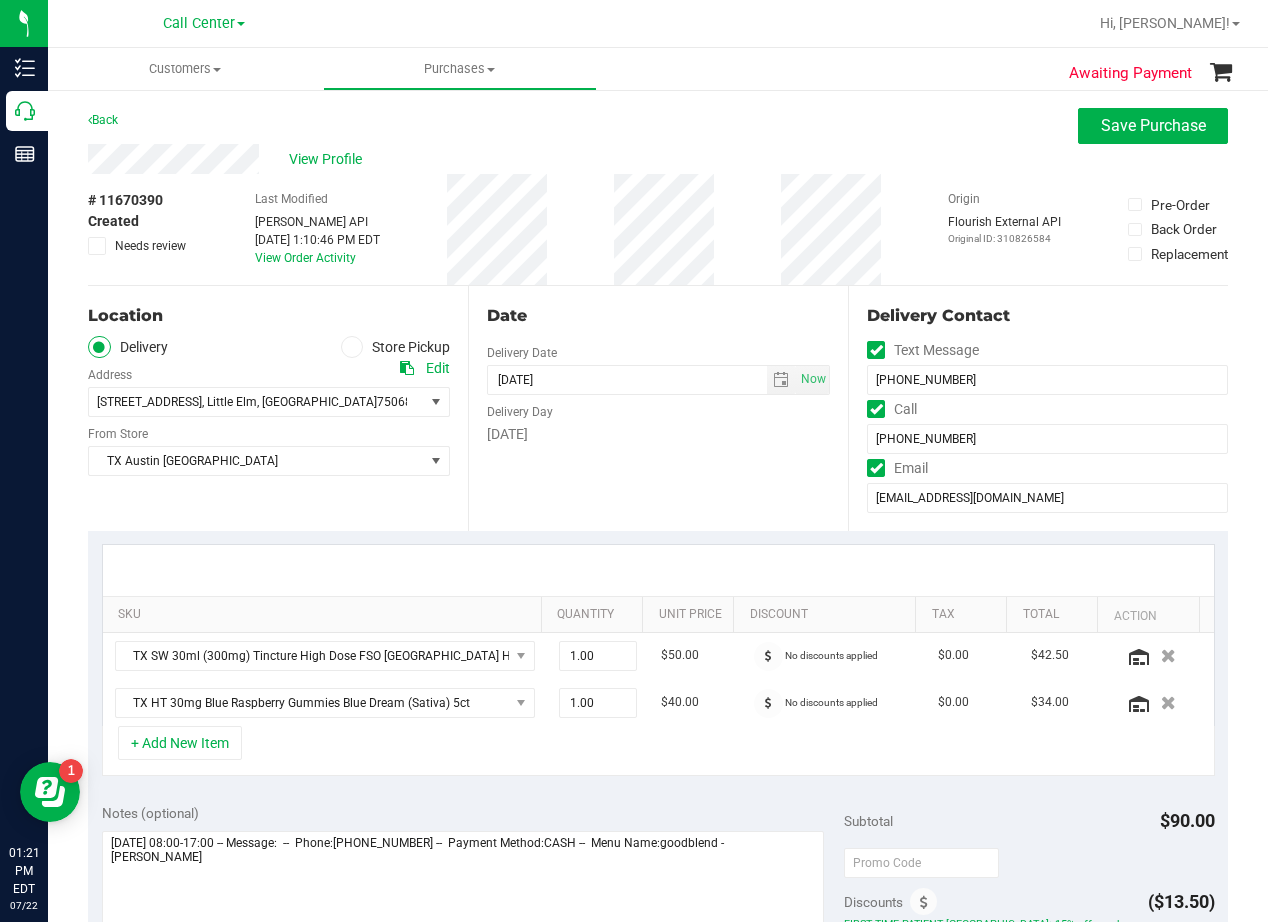 click on "Date" at bounding box center [658, 316] 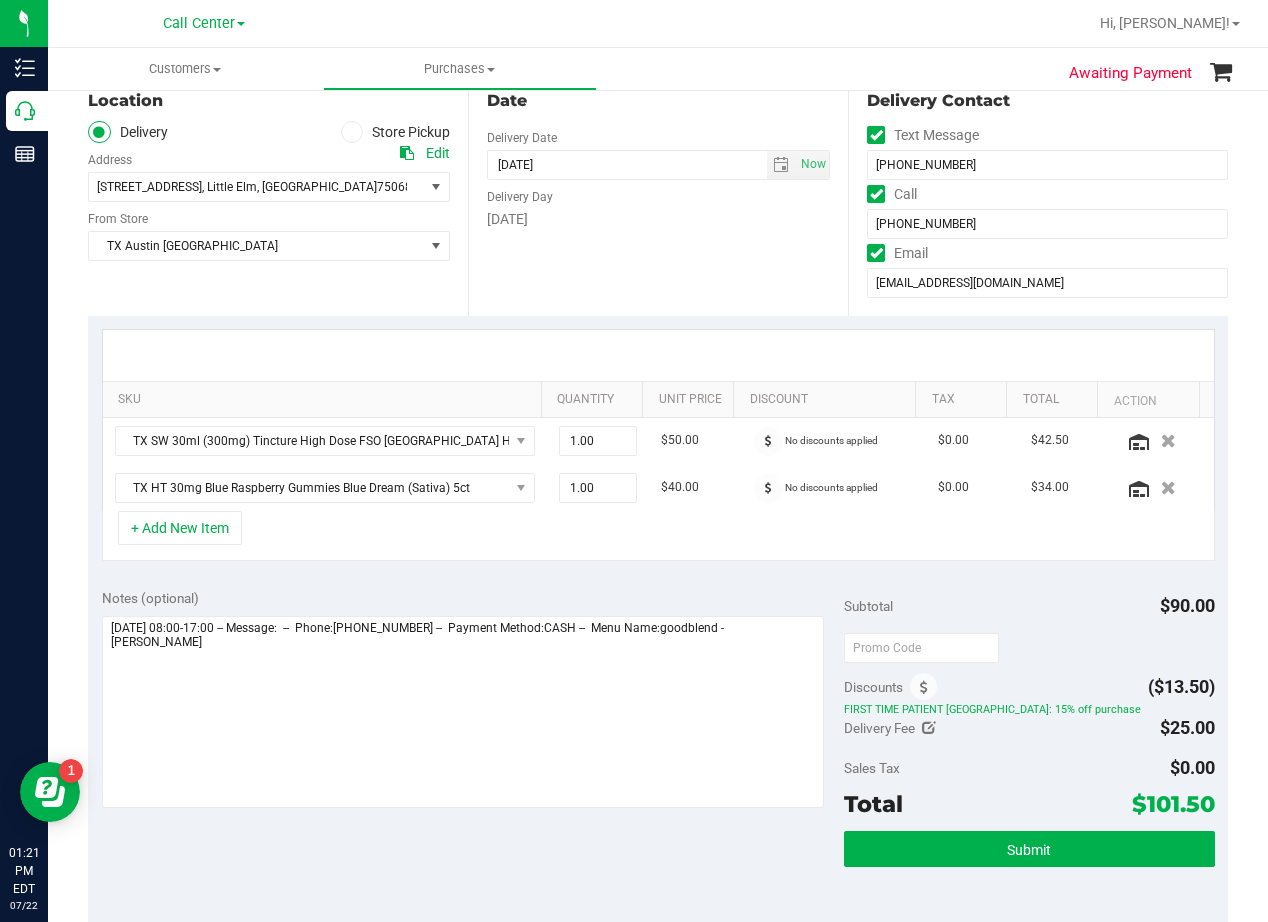 scroll, scrollTop: 100, scrollLeft: 0, axis: vertical 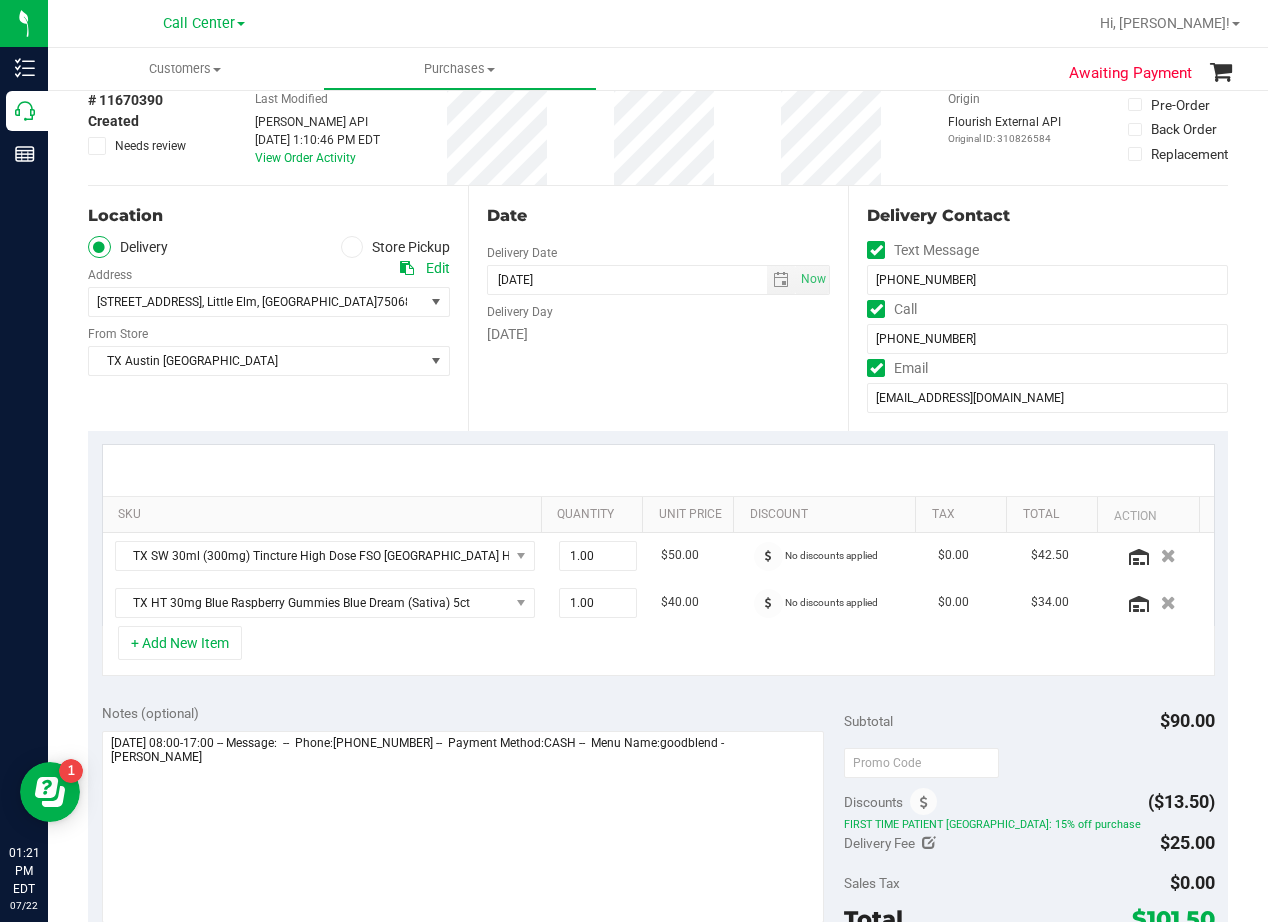 click at bounding box center [658, 470] 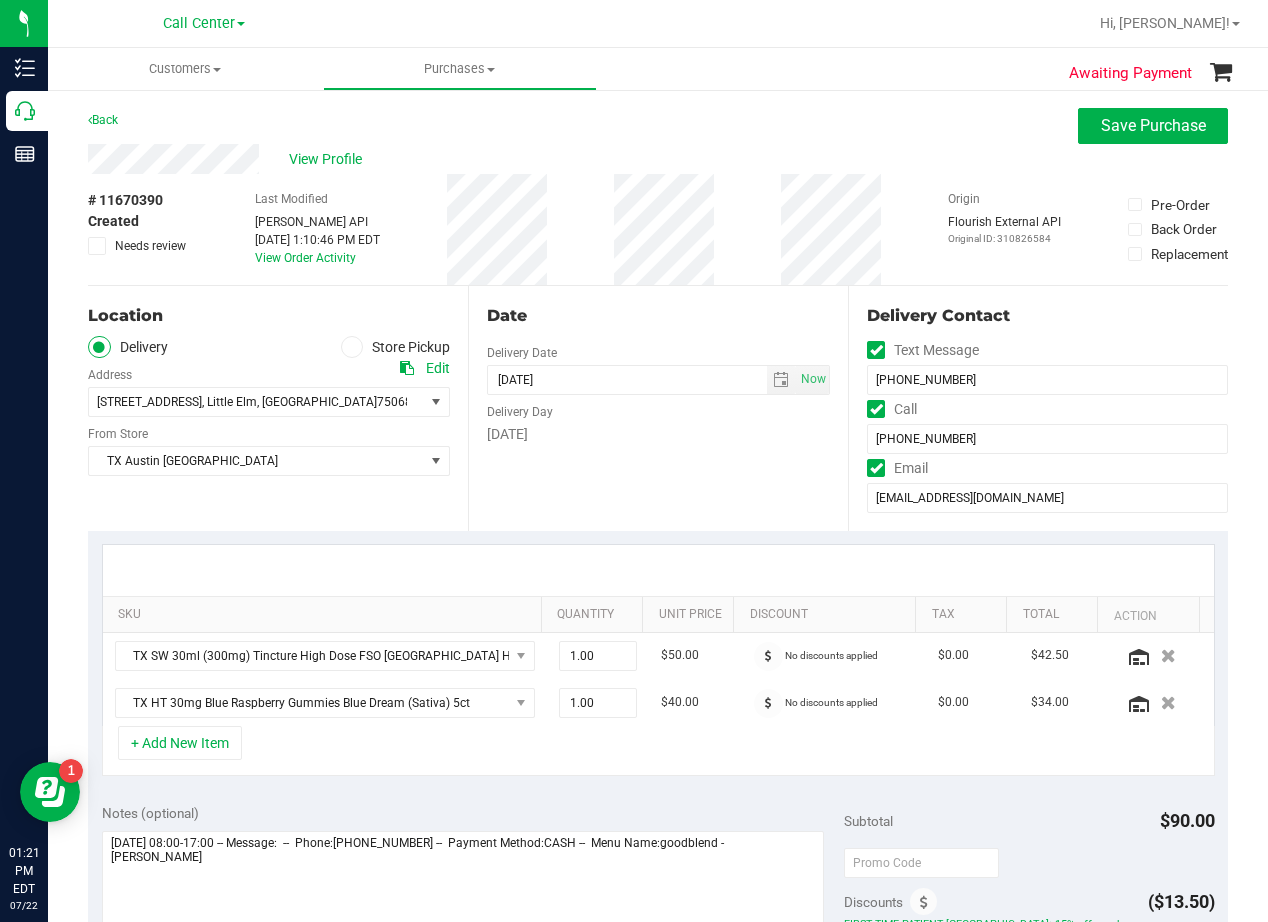 click on "Date" at bounding box center [658, 316] 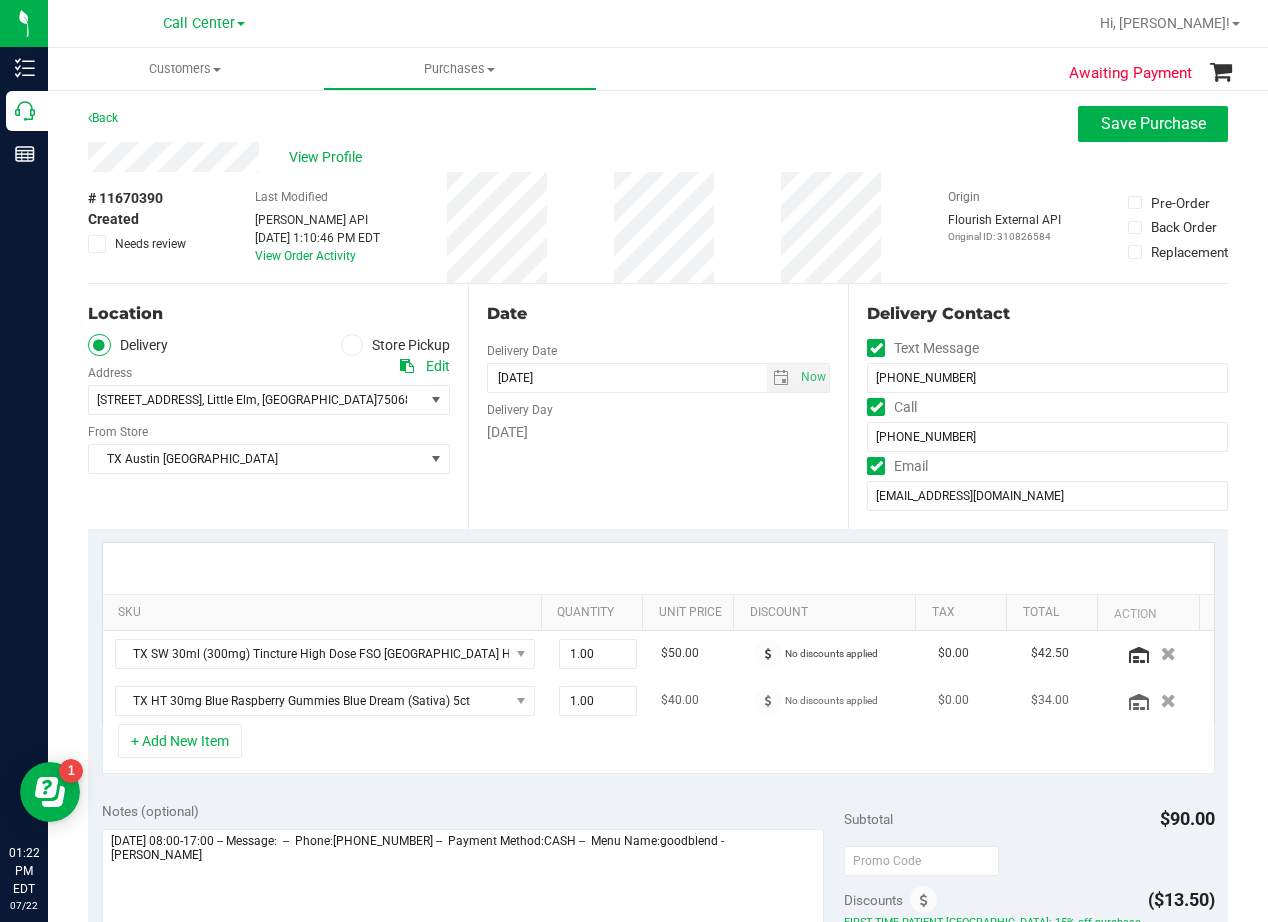 scroll, scrollTop: 0, scrollLeft: 0, axis: both 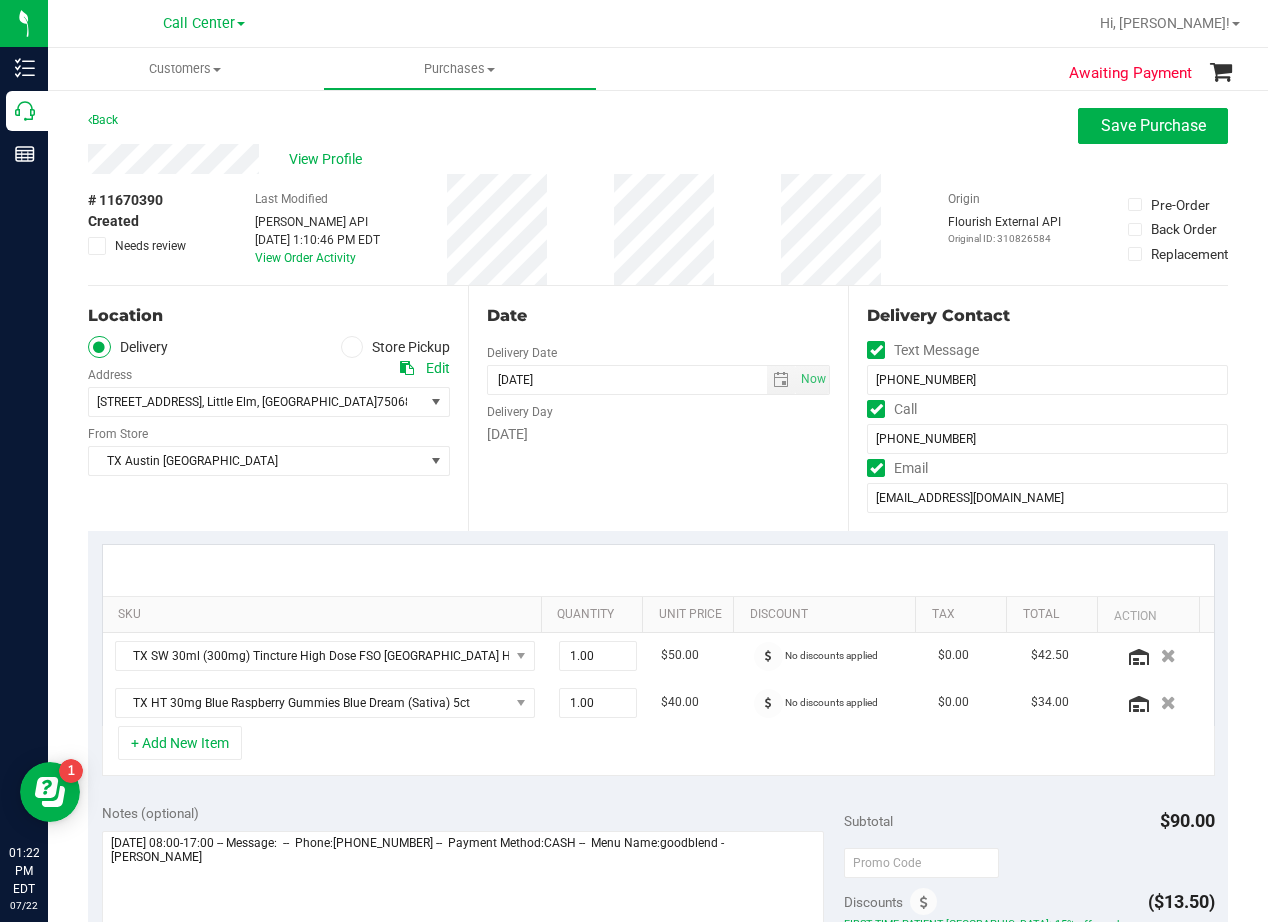 click on "Date" at bounding box center [658, 316] 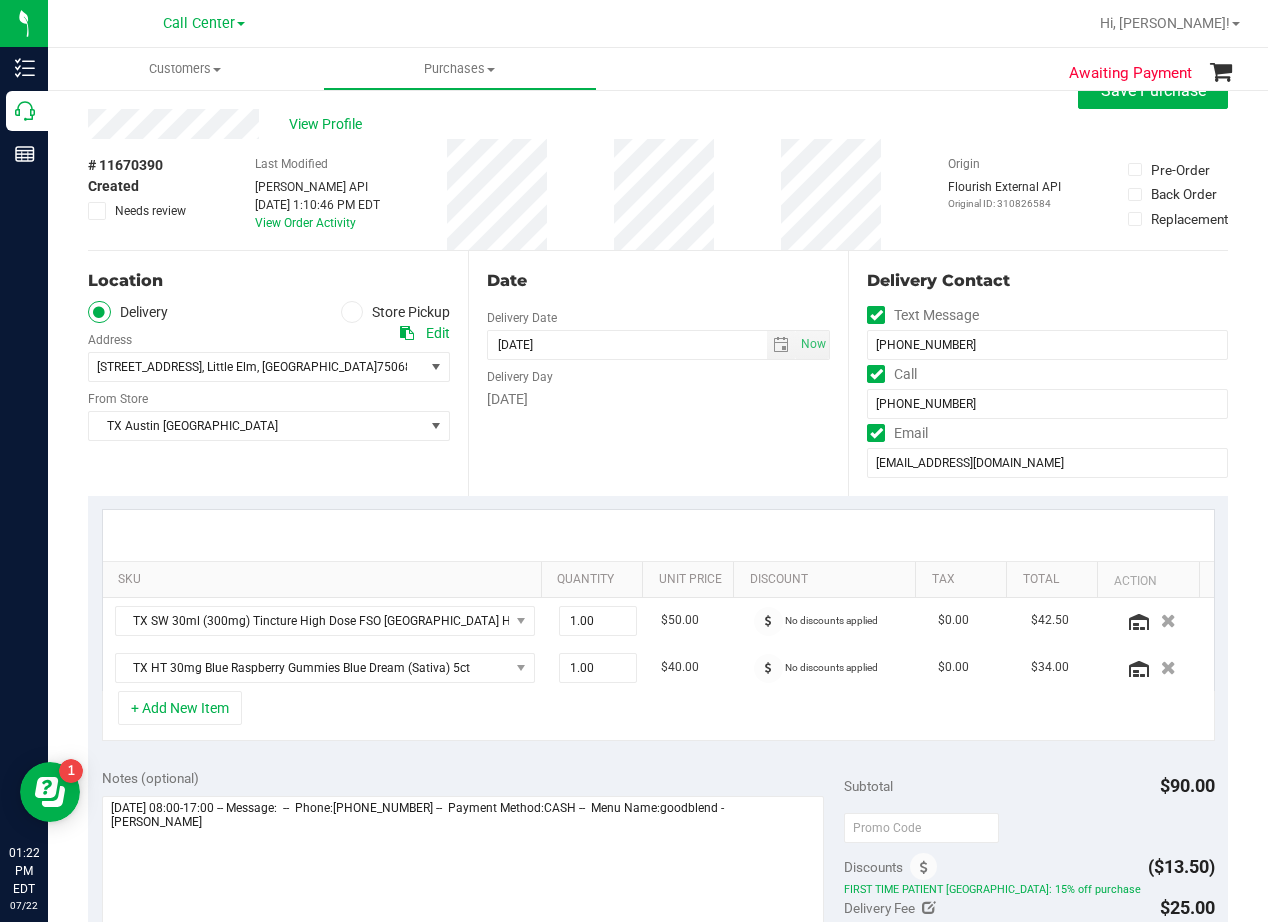 scroll, scrollTop: 0, scrollLeft: 0, axis: both 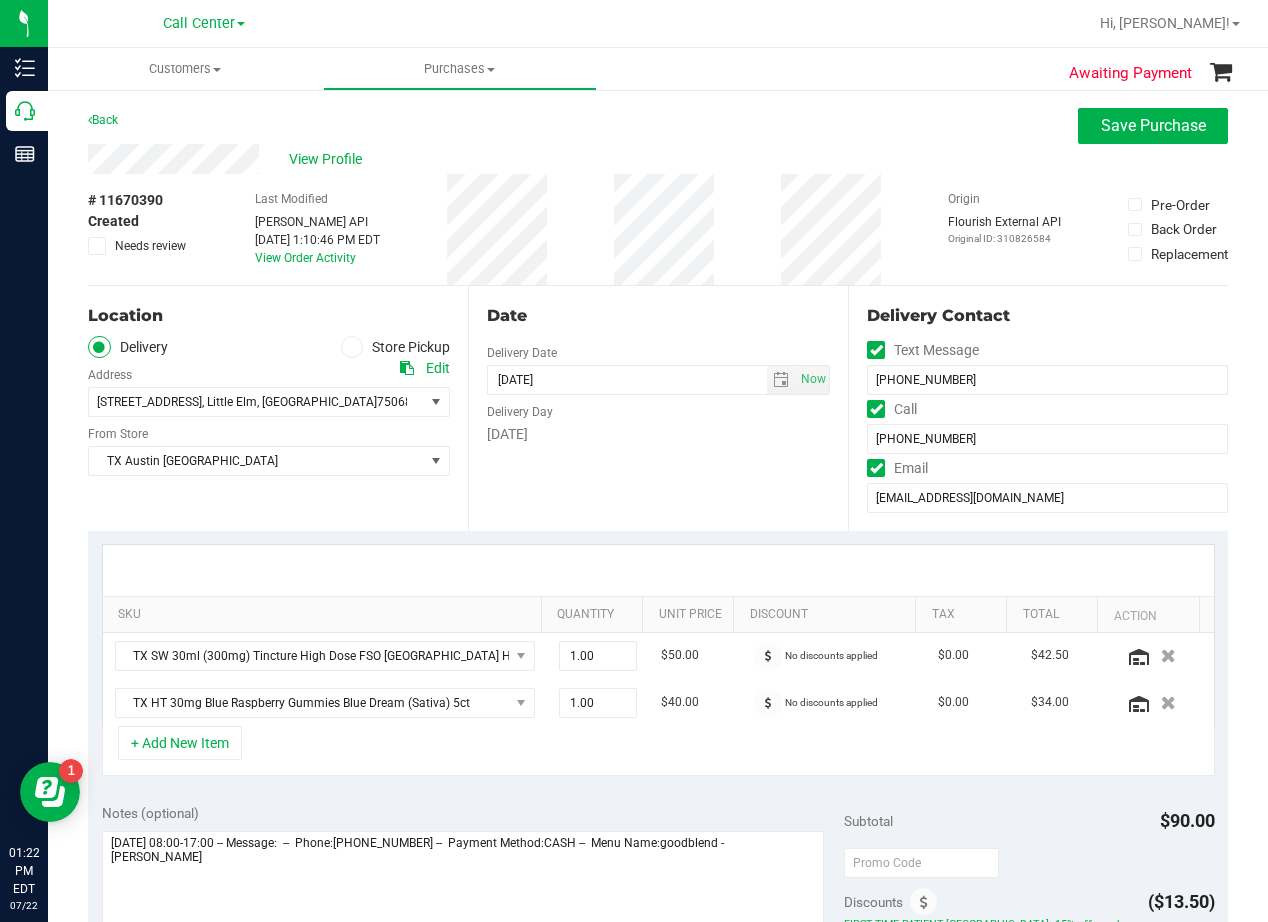 click on "Date" at bounding box center [658, 316] 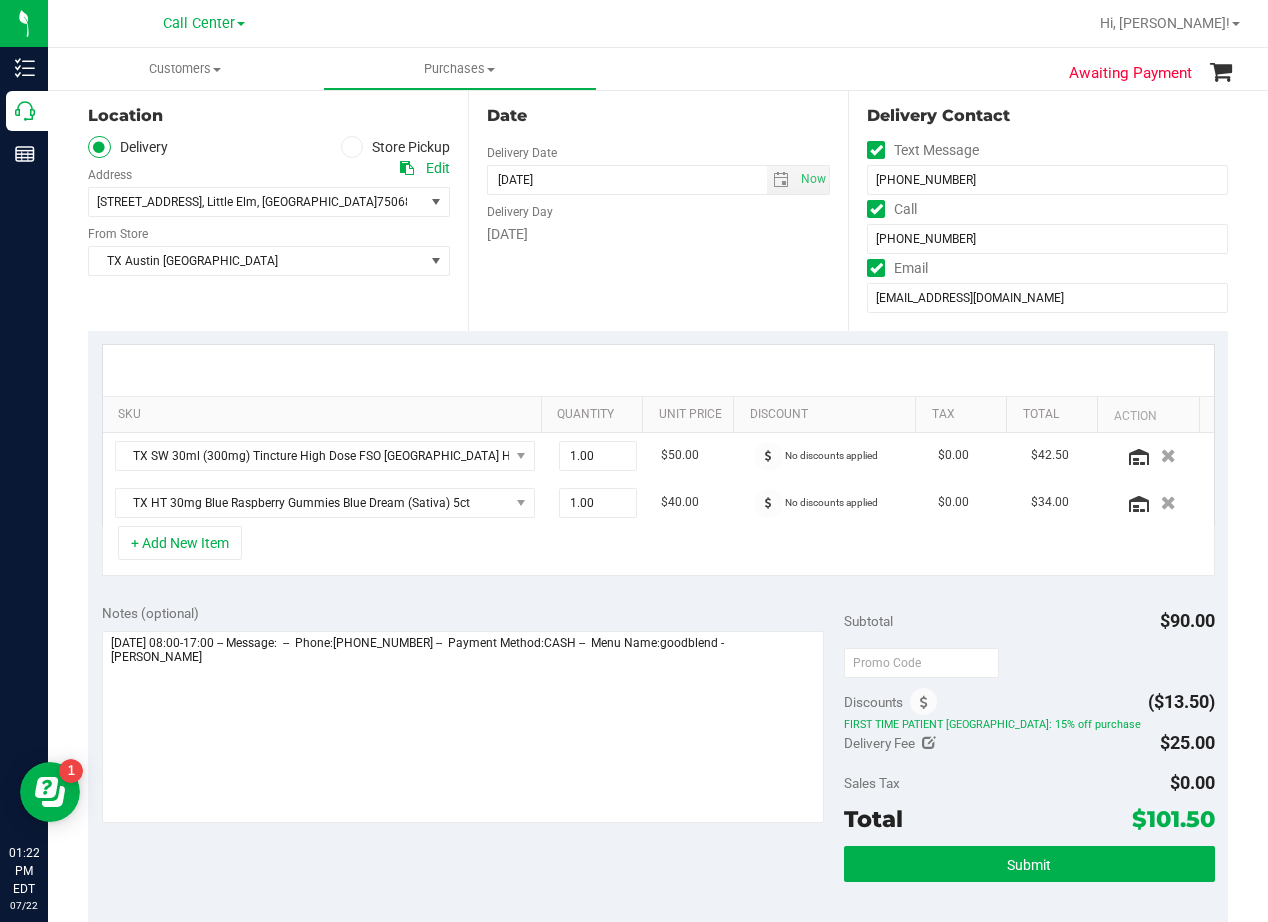 scroll, scrollTop: 300, scrollLeft: 0, axis: vertical 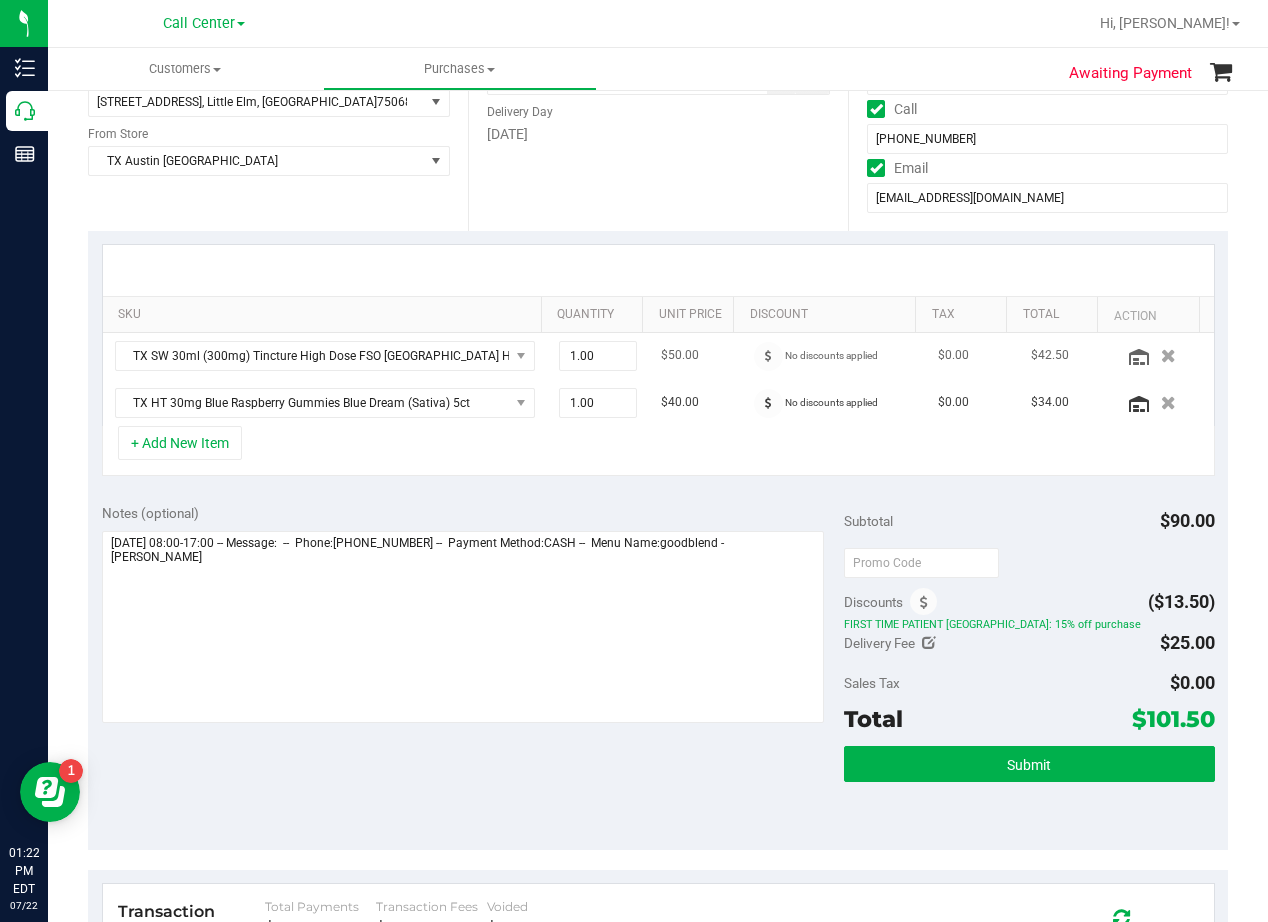click on "$50.00" at bounding box center [695, 356] 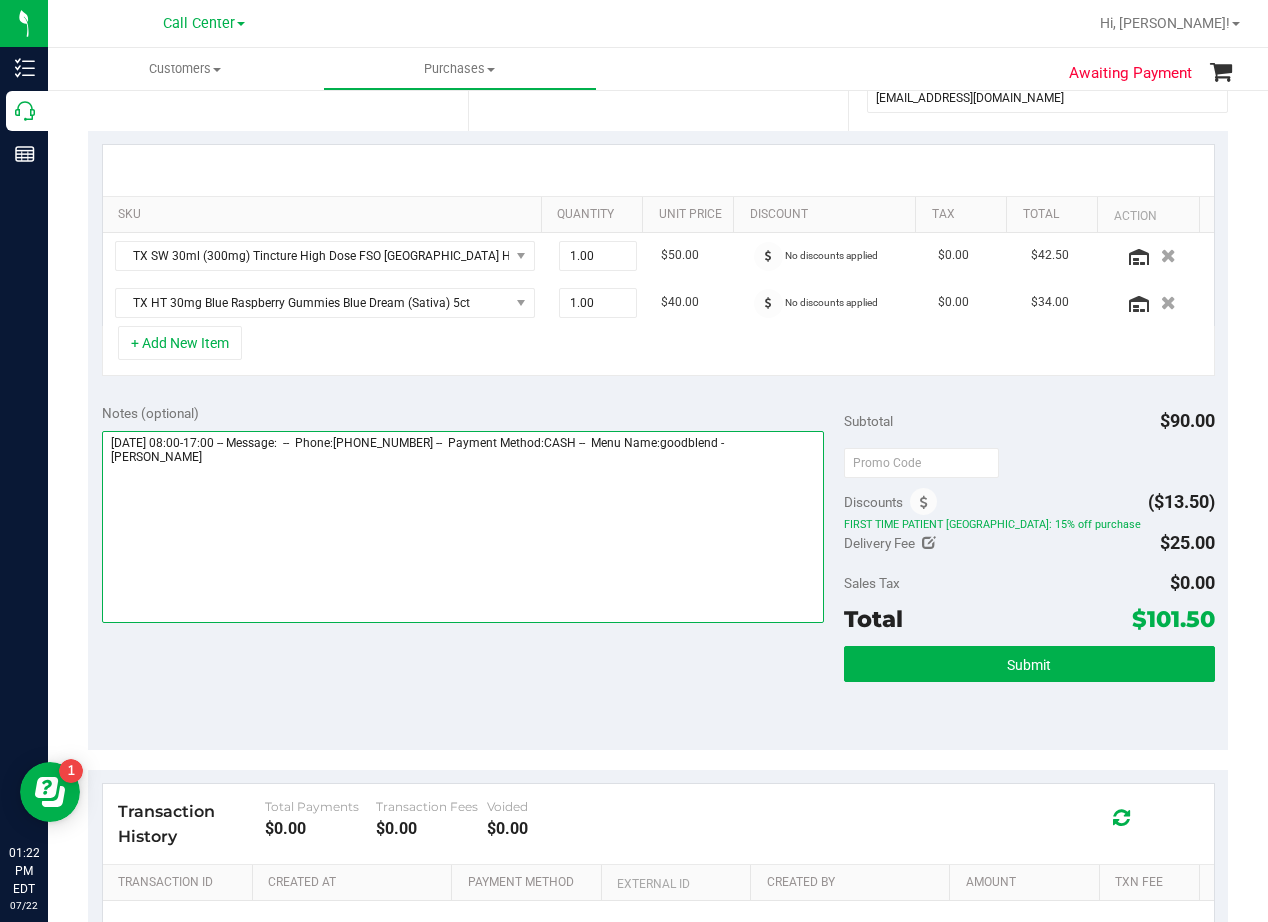 click at bounding box center (463, 527) 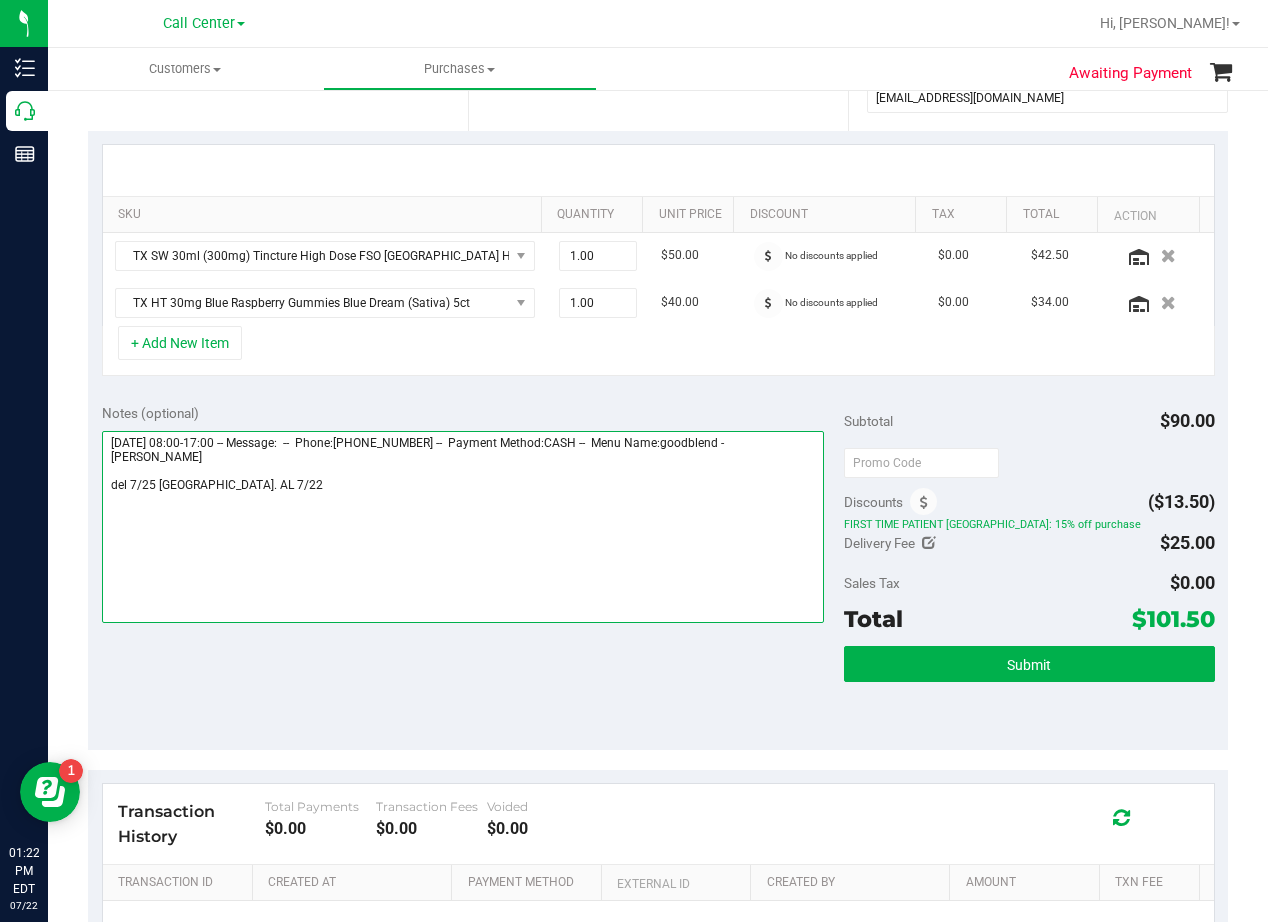 type on "[DATE] 08:00-17:00 -- Message:  --  Phone:[PHONE_NUMBER] --  Payment Method:CASH --  Menu Name:goodblend - [PERSON_NAME]
del 7/25 [GEOGRAPHIC_DATA]. AL 7/22" 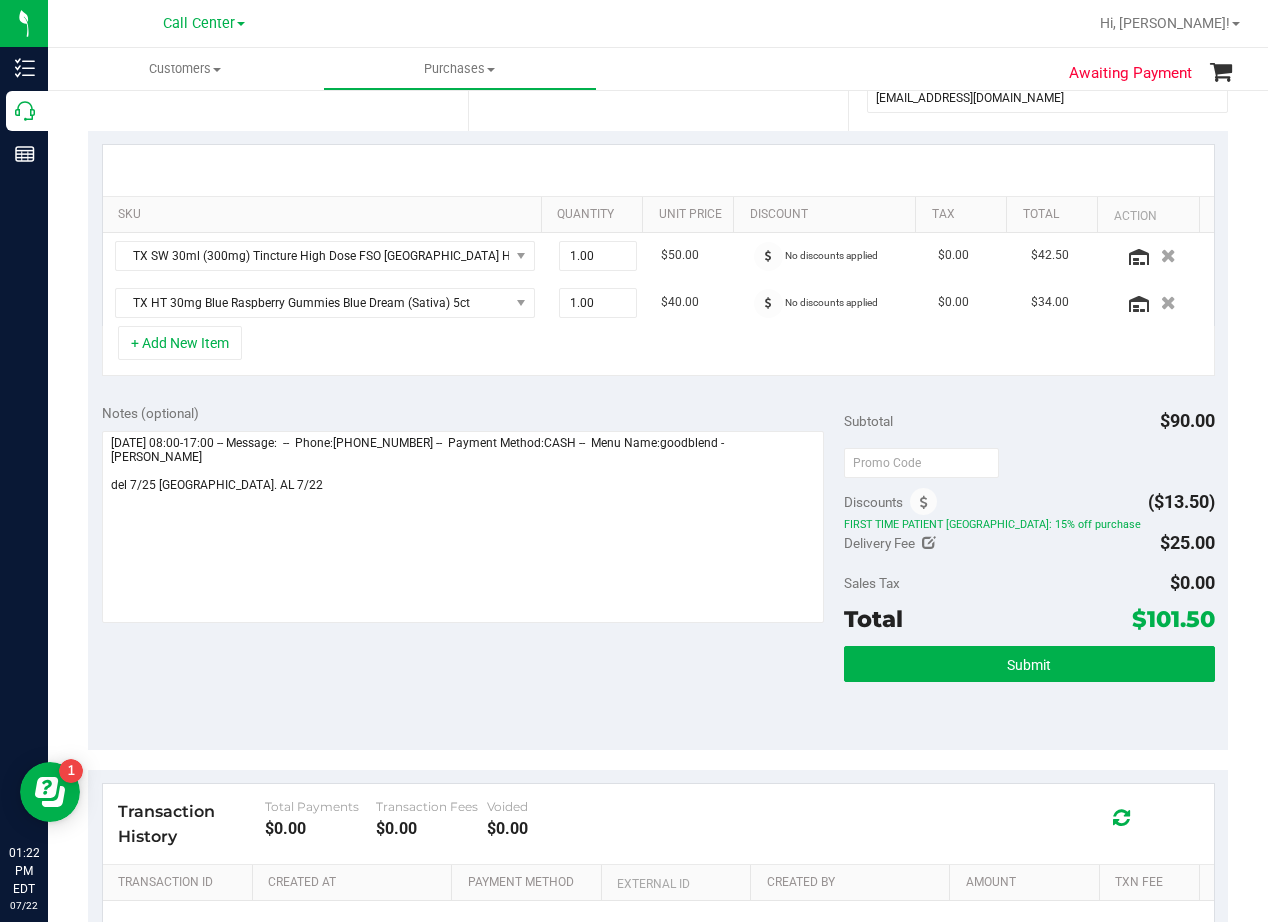 click on "Notes (optional)
Subtotal
$90.00
Discounts
($13.50)
FIRST TIME PATIENT TX:
15%
off
purchase
Delivery Fee
$25.00
Sales Tax
$0.00" at bounding box center [658, 570] 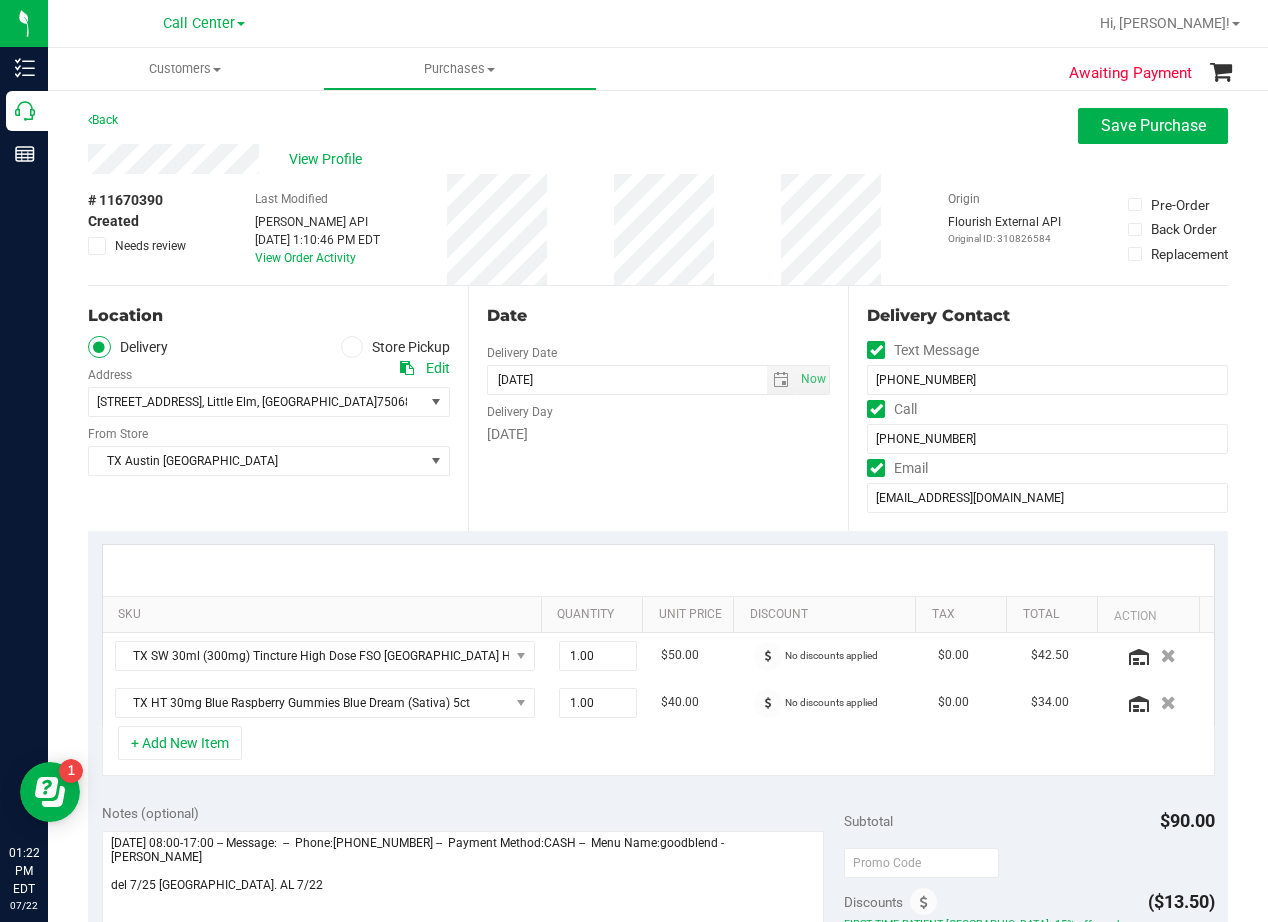 click on "Date
Delivery Date
[DATE]
Now
[DATE] 06:00 PM
Now
Delivery Day
[DATE]" at bounding box center (658, 408) 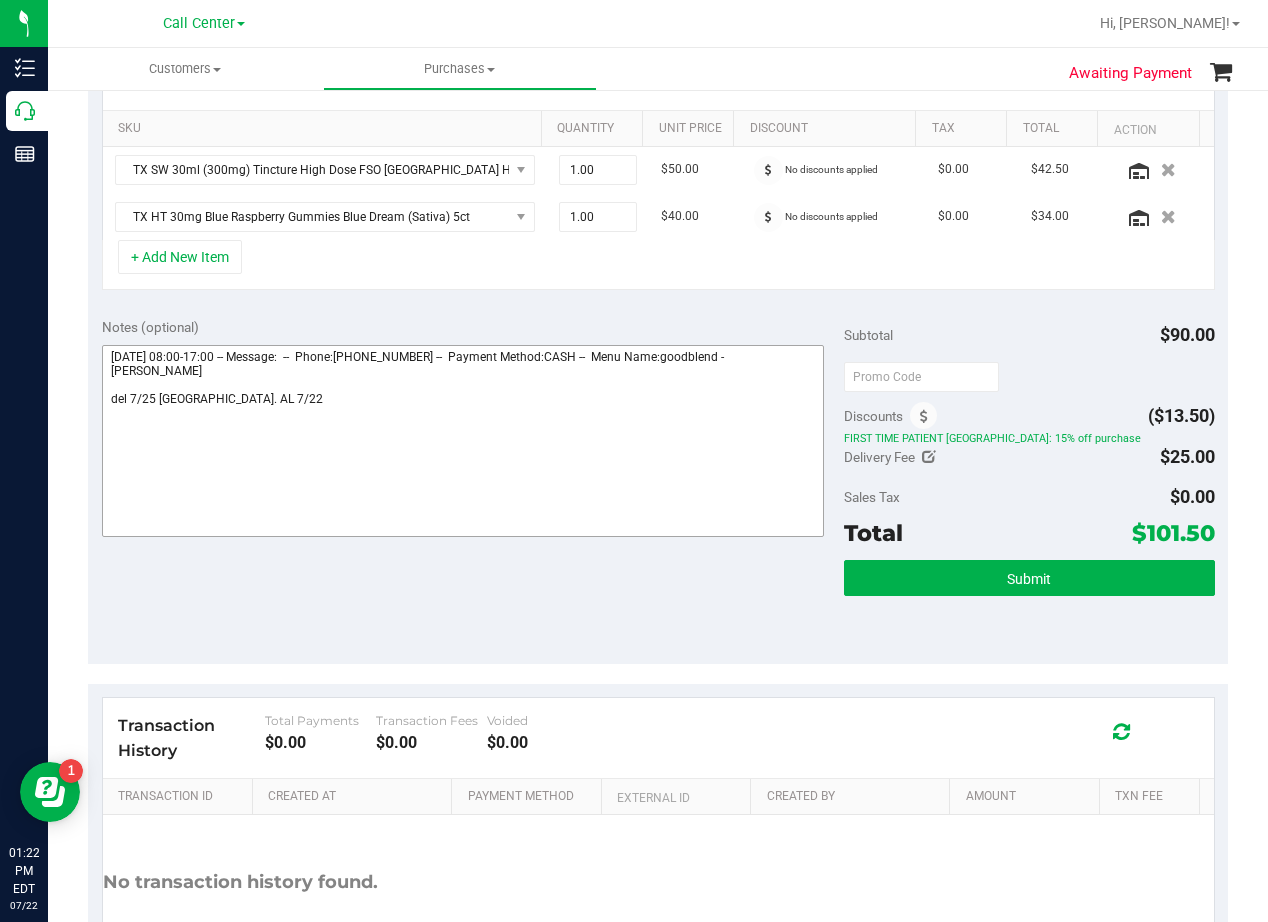 scroll, scrollTop: 500, scrollLeft: 0, axis: vertical 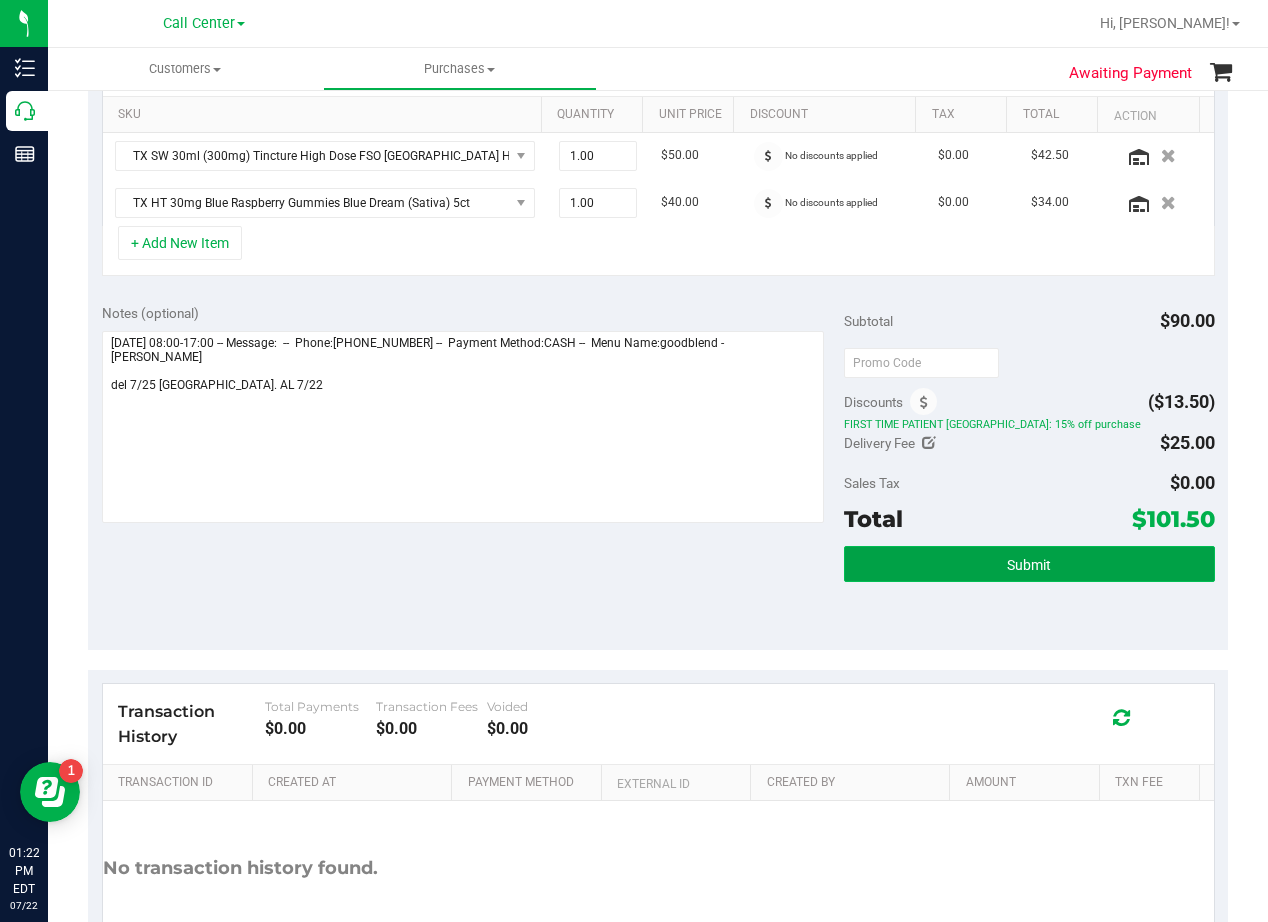 click on "Submit" at bounding box center [1029, 564] 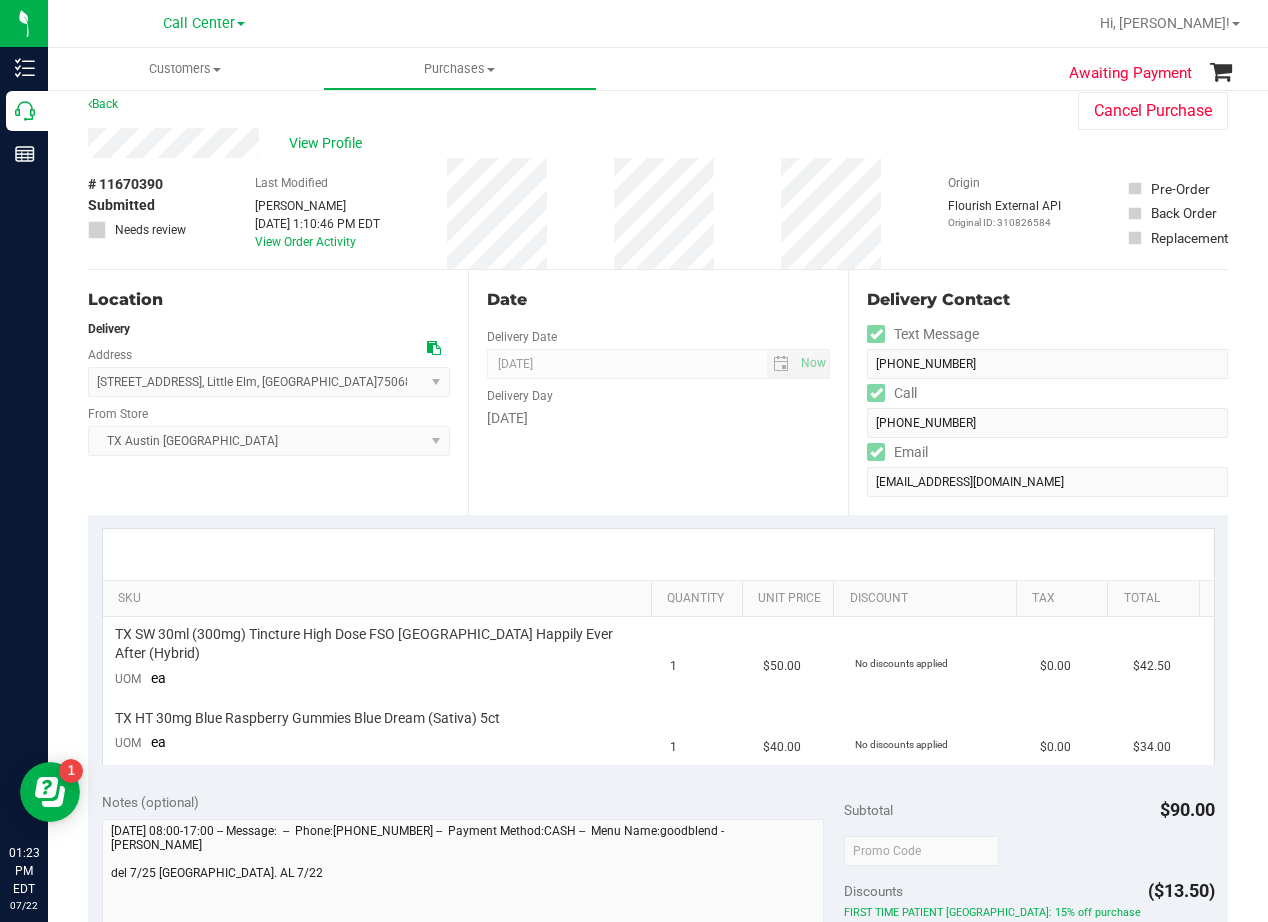 scroll, scrollTop: 0, scrollLeft: 0, axis: both 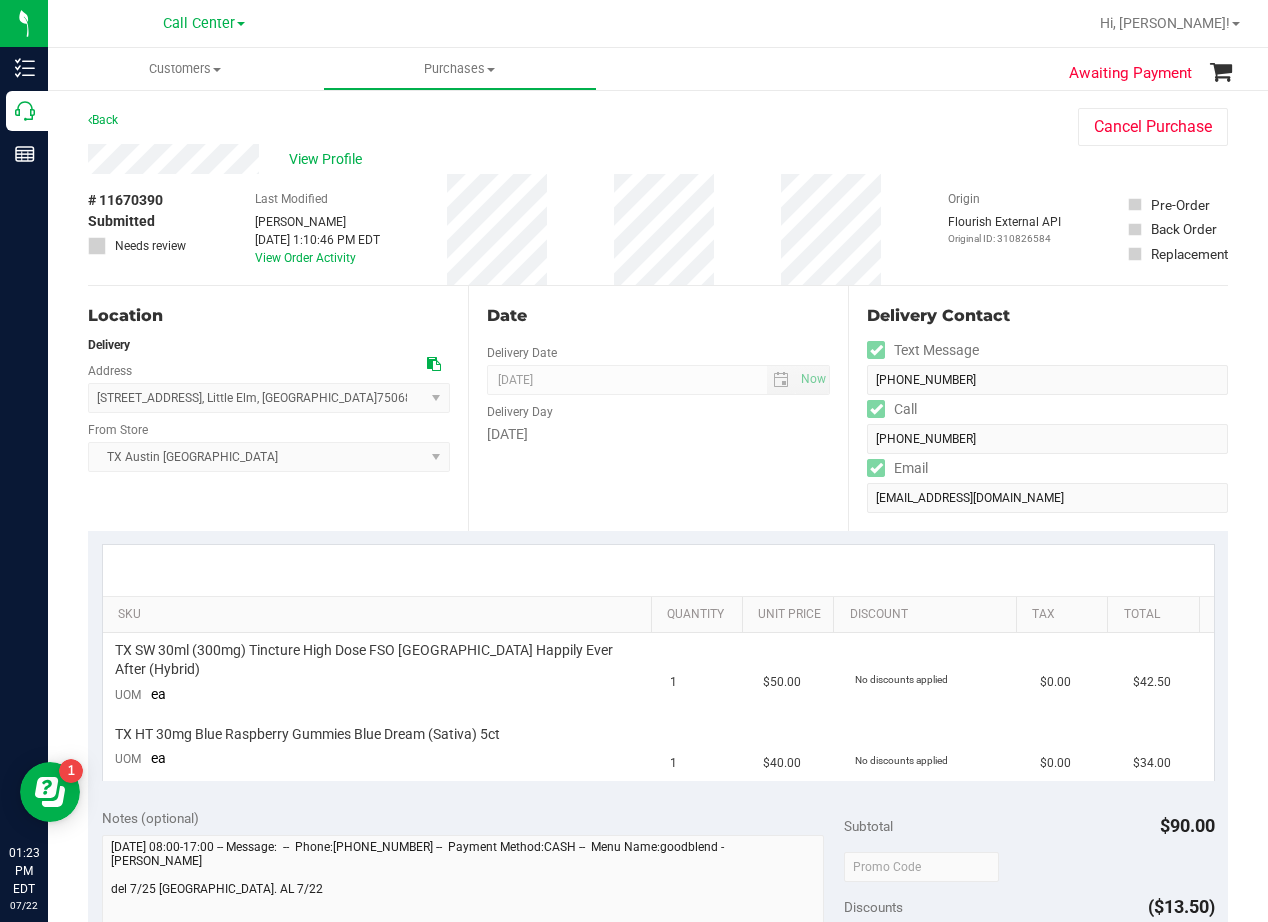 click on "Date
Delivery Date
[DATE]
Now
[DATE] 08:00 AM
Now
Delivery Day
[DATE]" at bounding box center [658, 408] 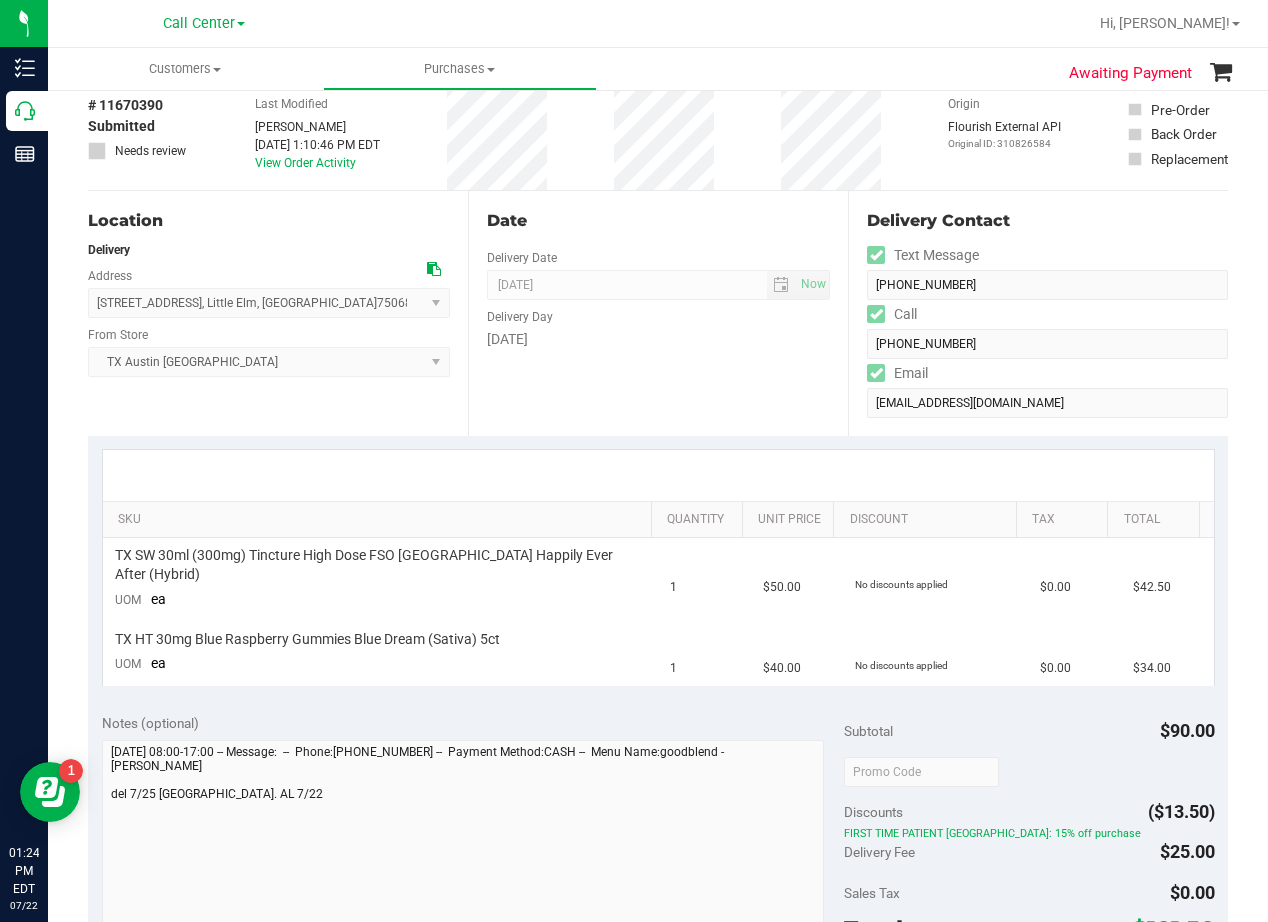 scroll, scrollTop: 300, scrollLeft: 0, axis: vertical 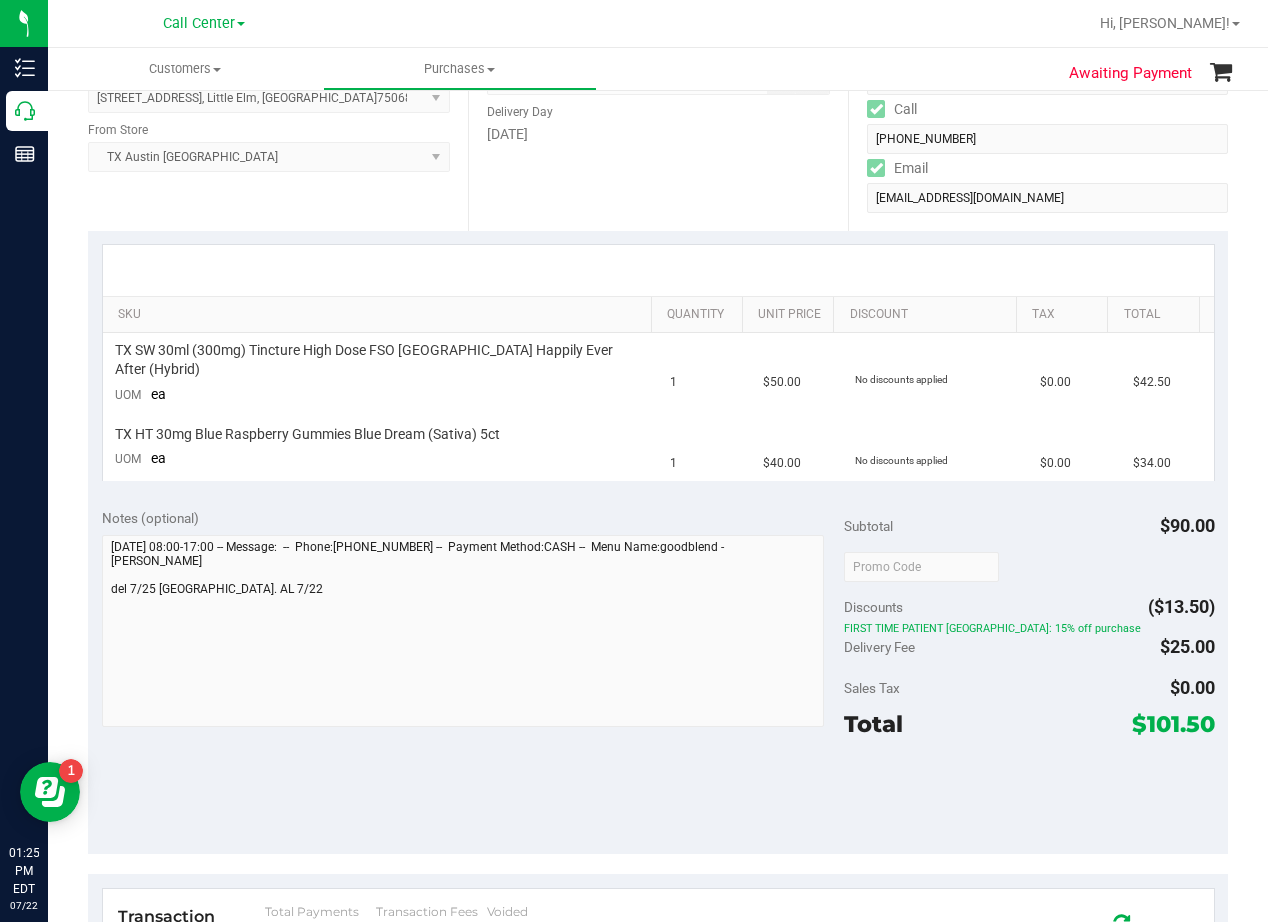 click on "Notes (optional)" at bounding box center [473, 518] 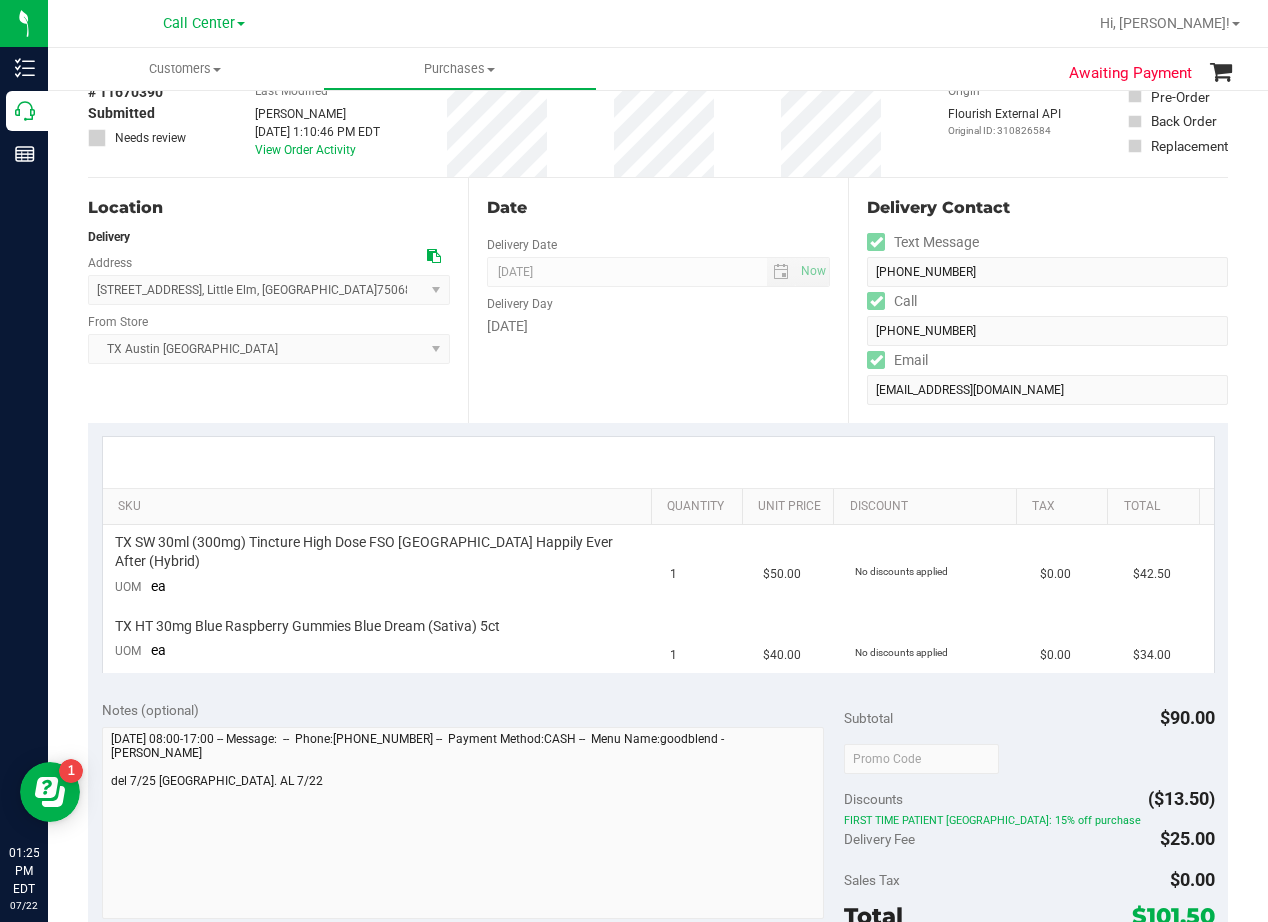 scroll, scrollTop: 0, scrollLeft: 0, axis: both 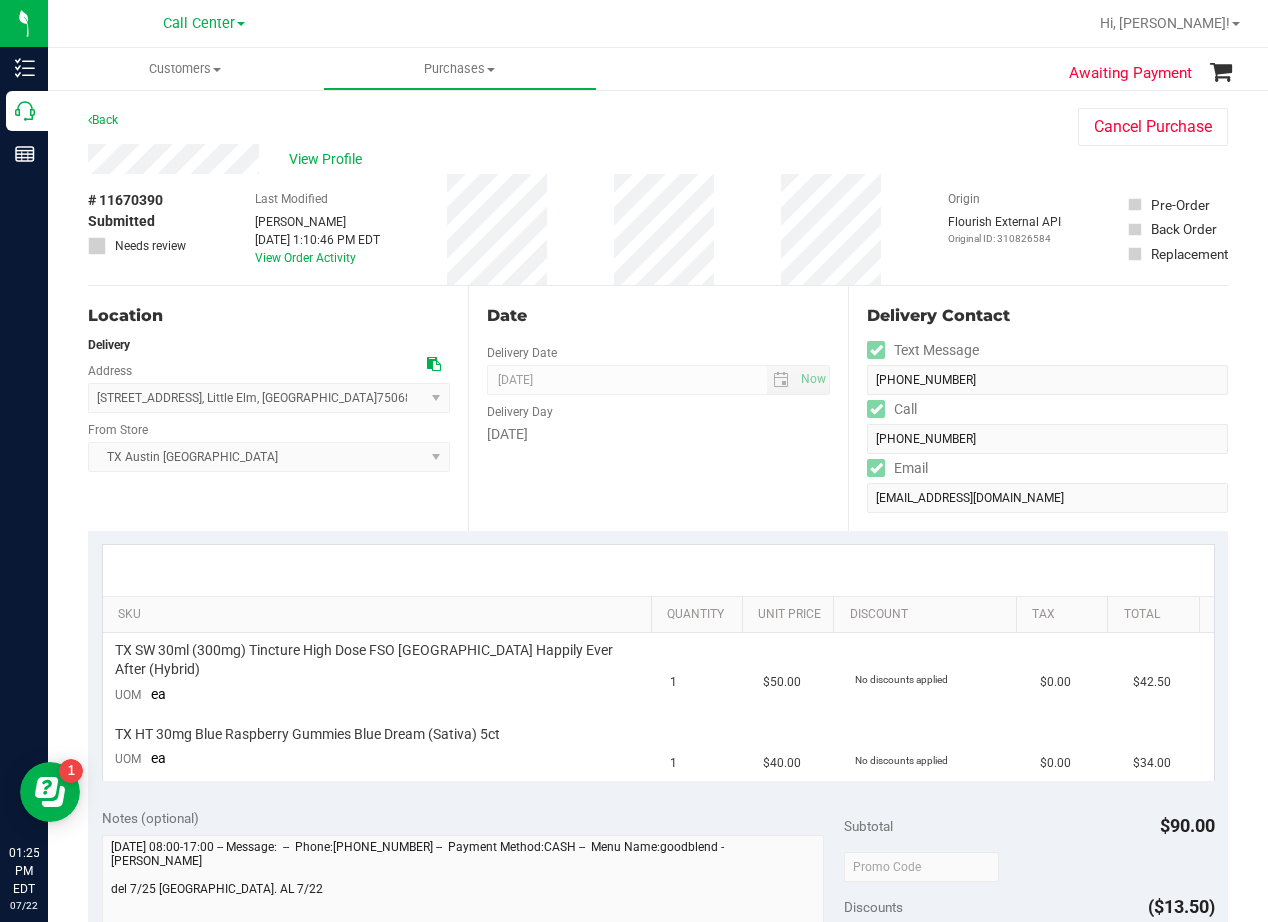 click on "Date
Delivery Date
[DATE]
Now
[DATE] 08:00 AM
Now
Delivery Day
[DATE]" at bounding box center [658, 408] 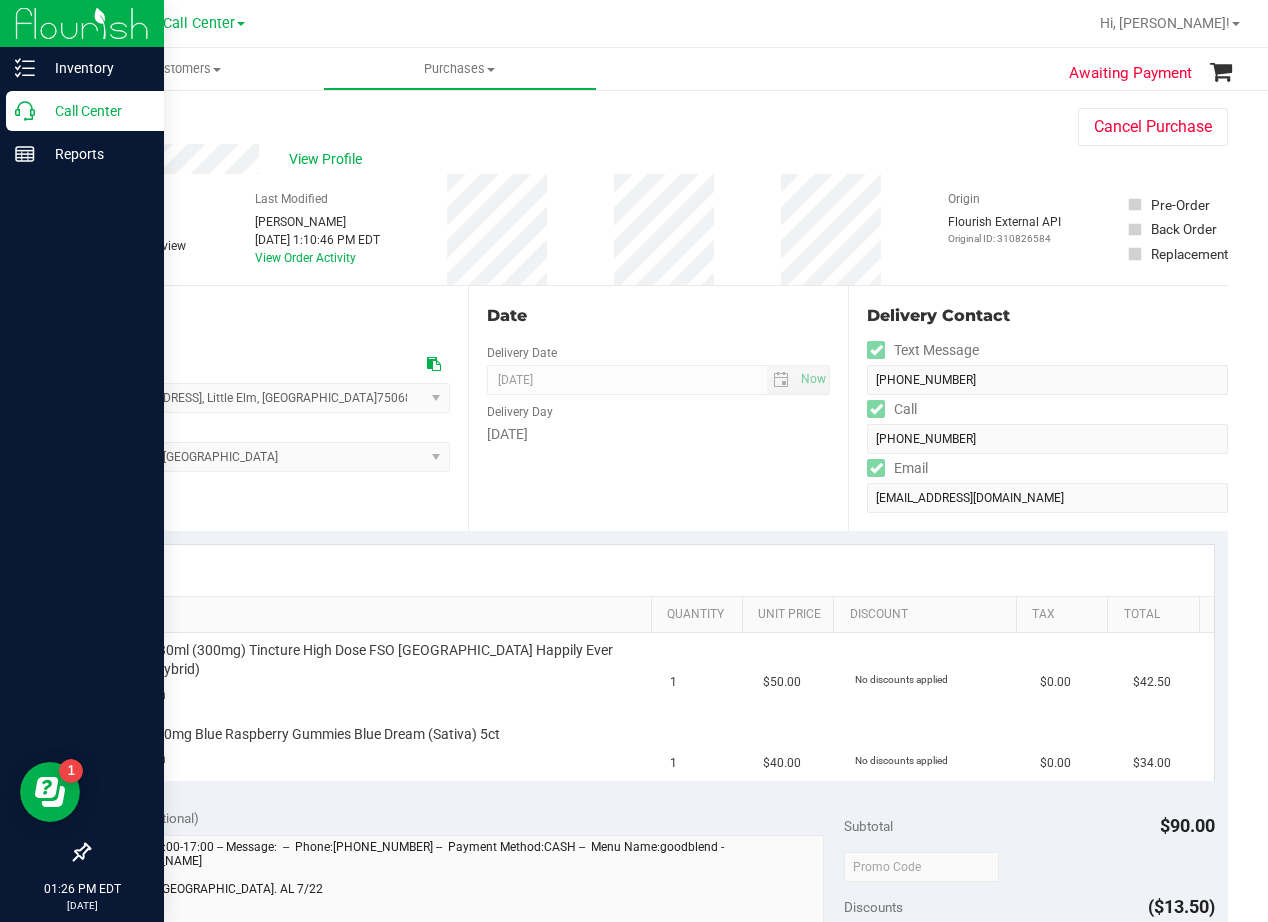 click 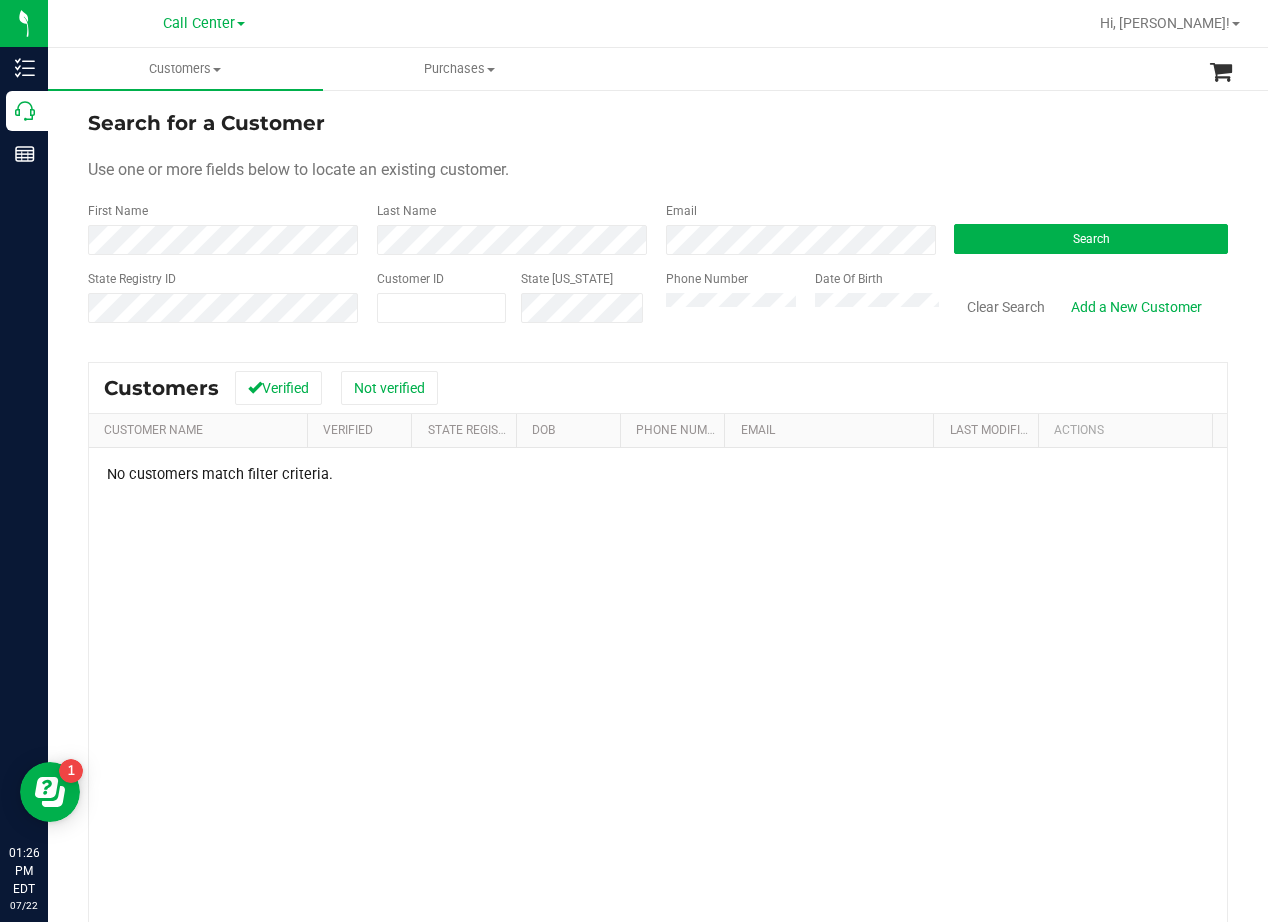 click on "Use one or more fields below to locate an existing customer." at bounding box center [658, 170] 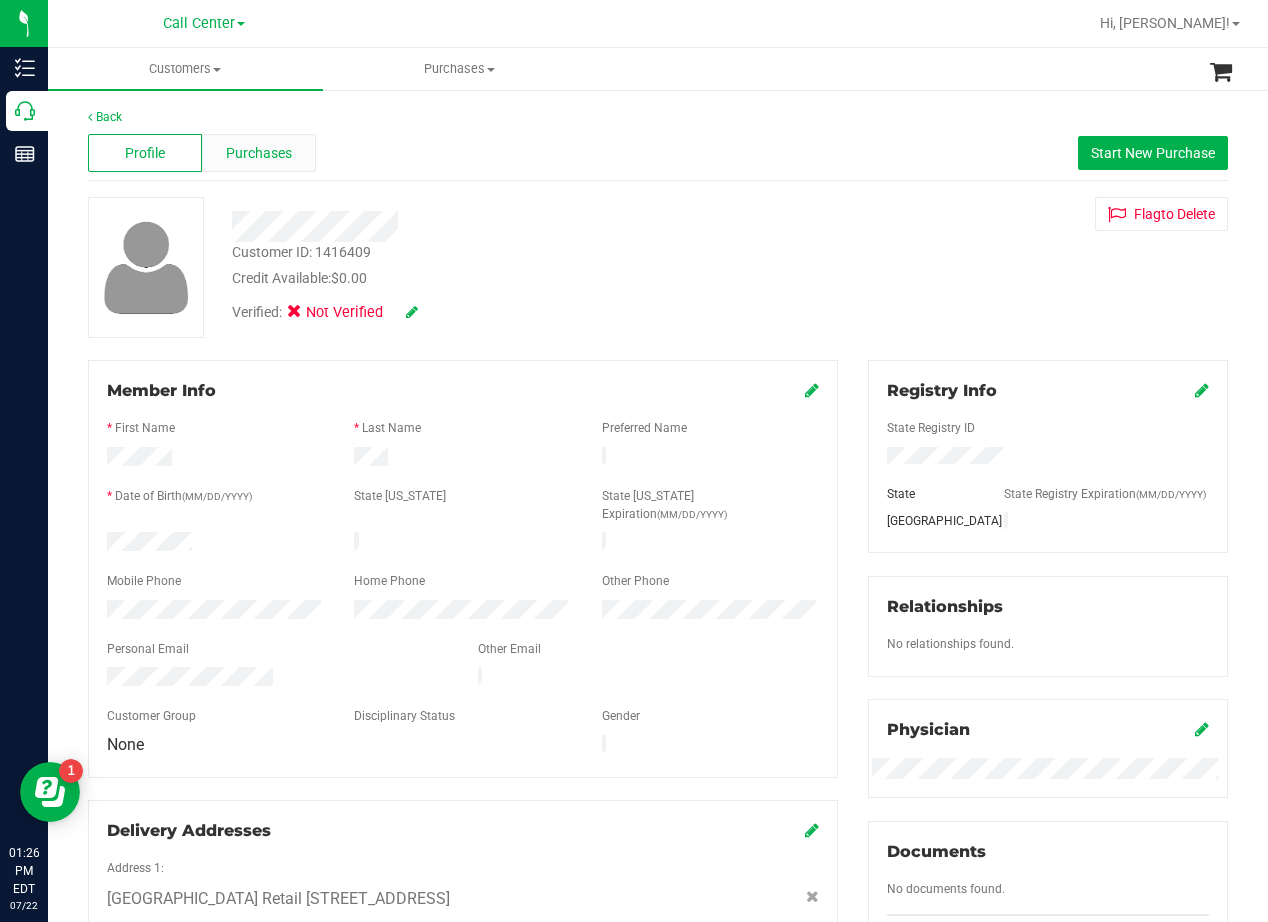 click on "Purchases" at bounding box center [259, 153] 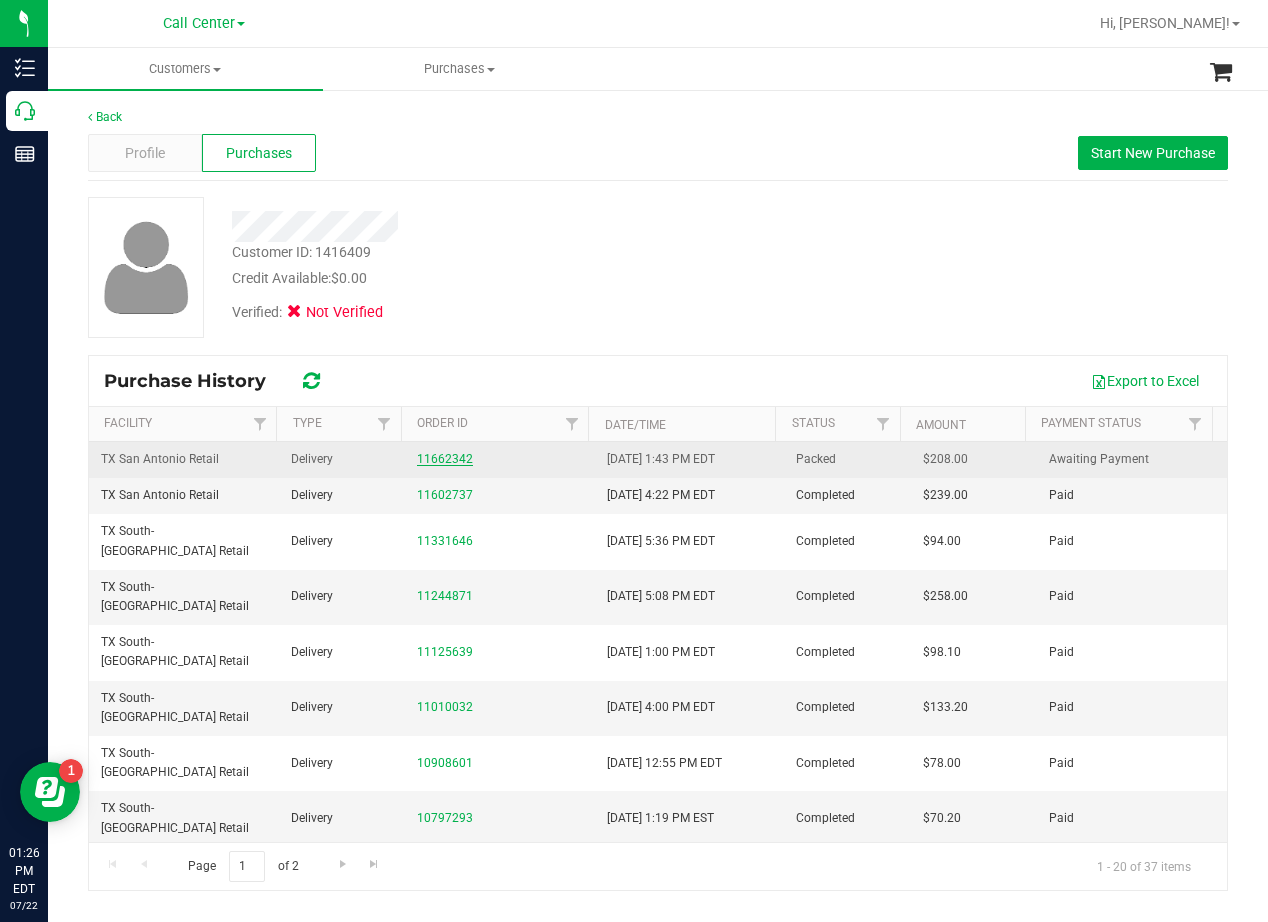 click on "11662342" at bounding box center [445, 459] 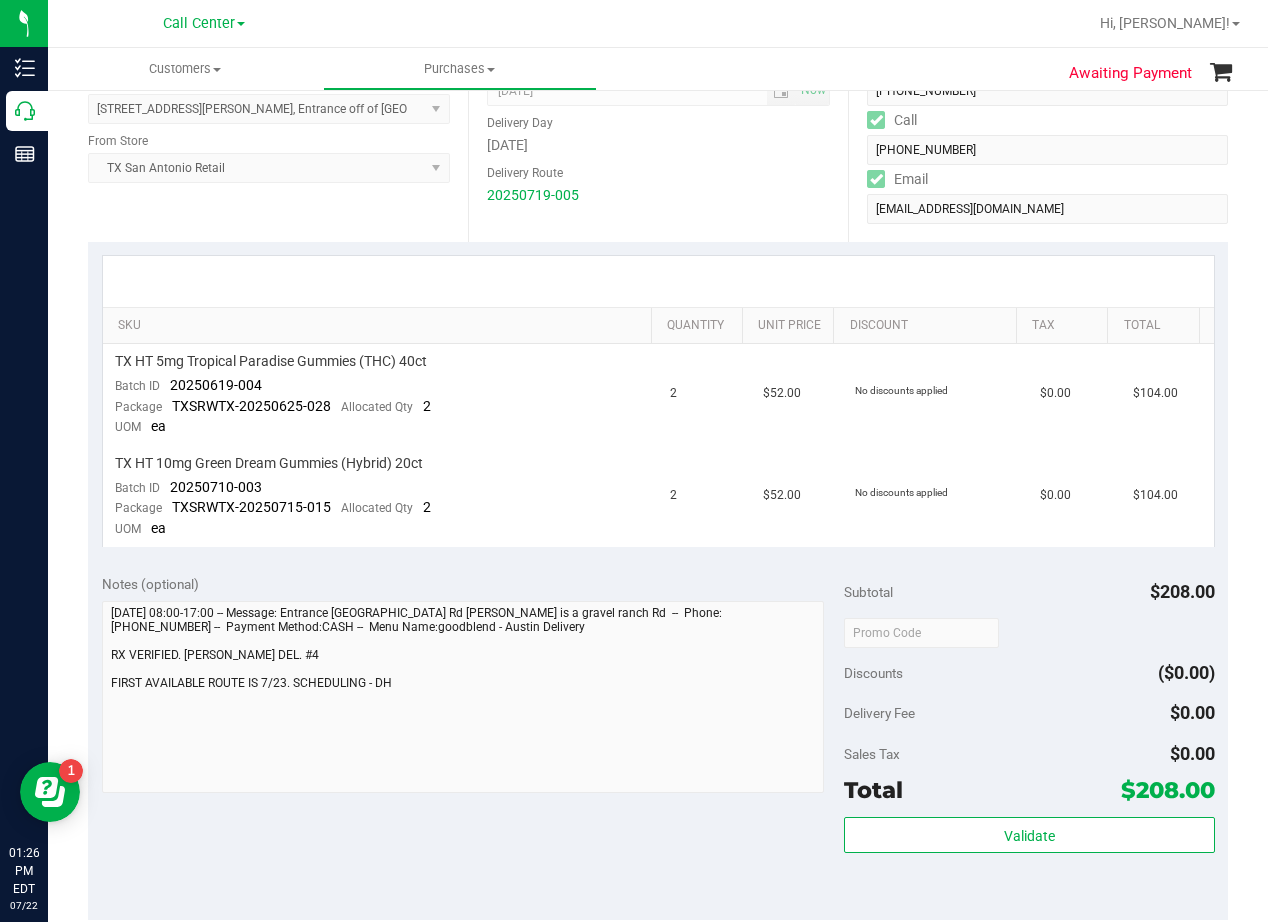 scroll, scrollTop: 300, scrollLeft: 0, axis: vertical 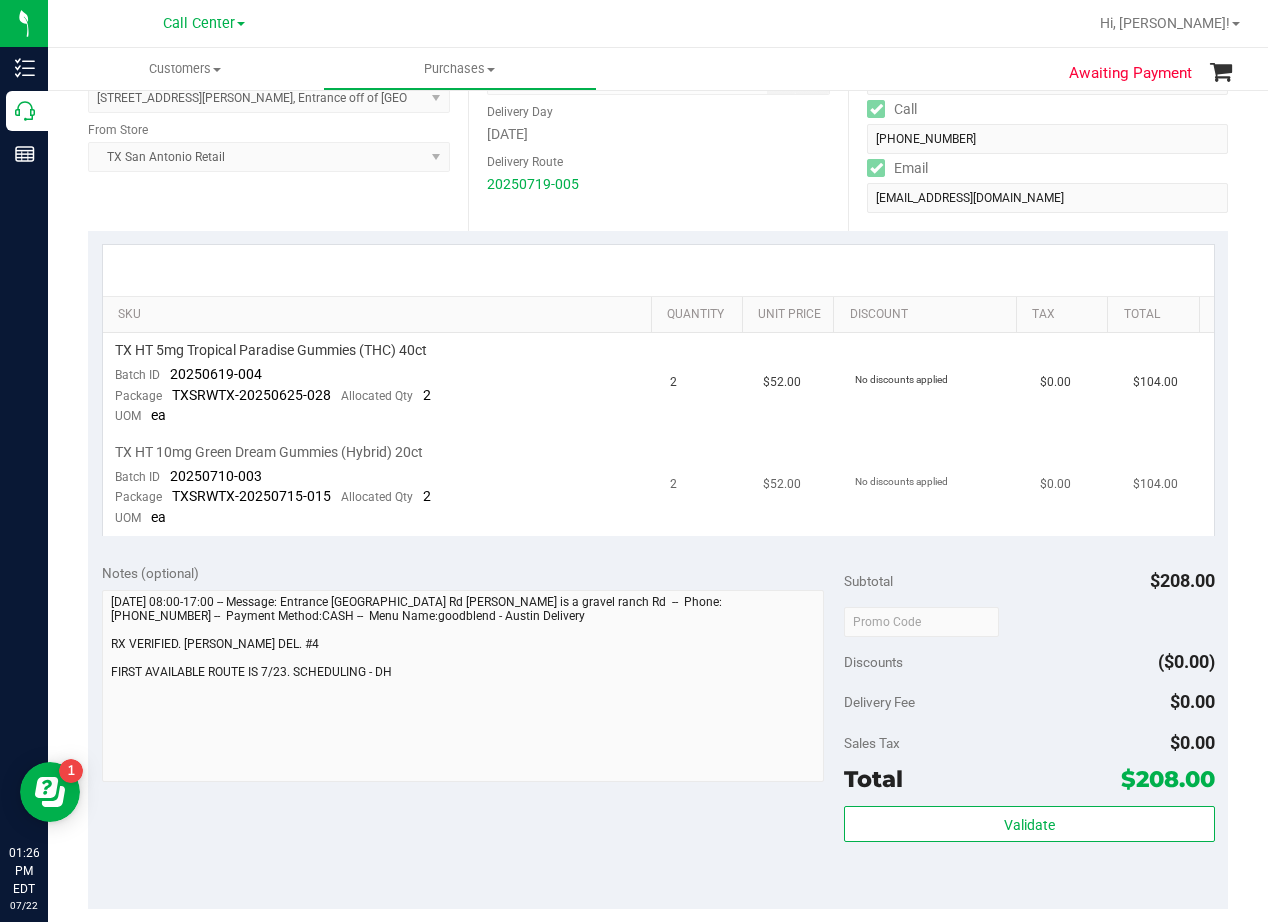 click on "2" at bounding box center [704, 485] 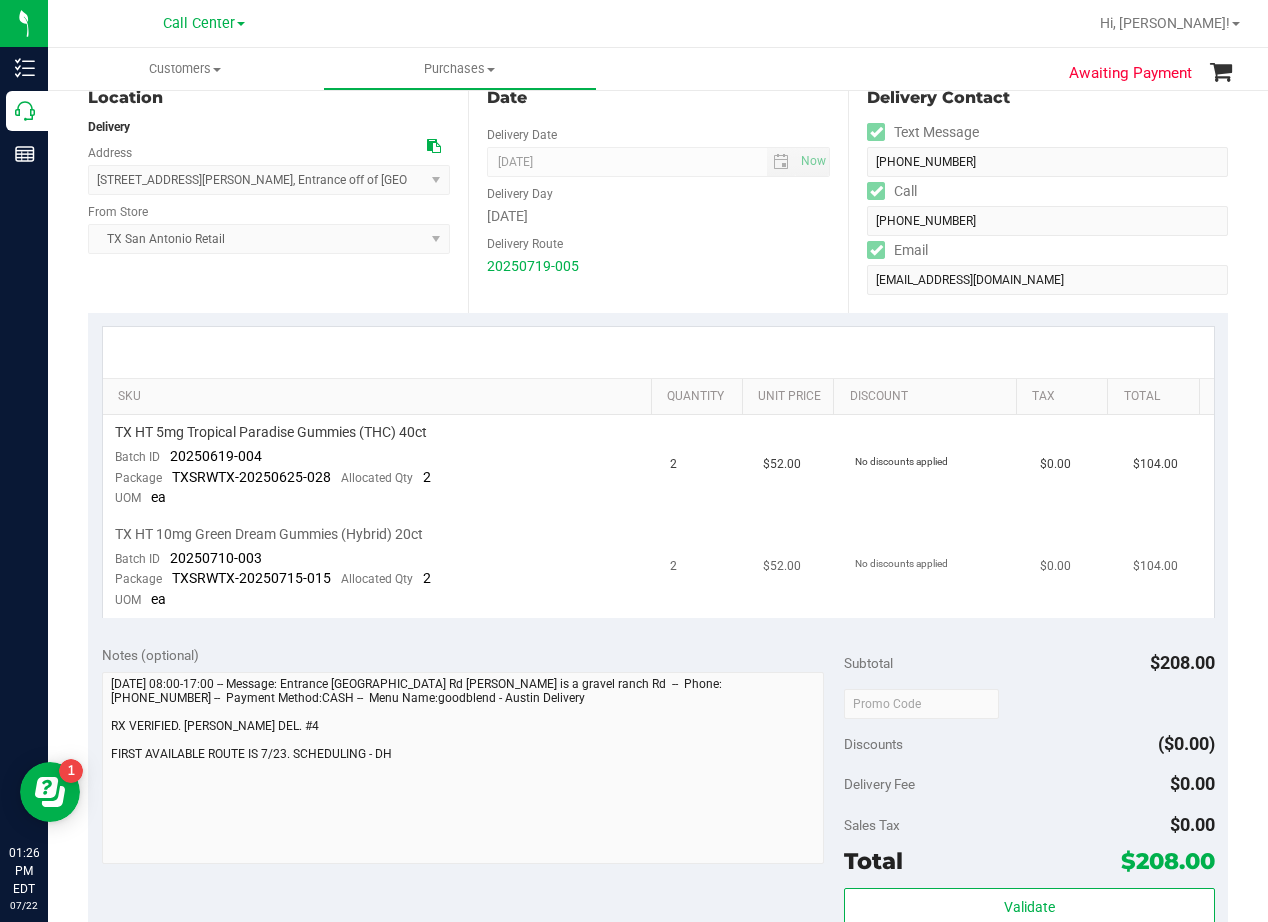 scroll, scrollTop: 100, scrollLeft: 0, axis: vertical 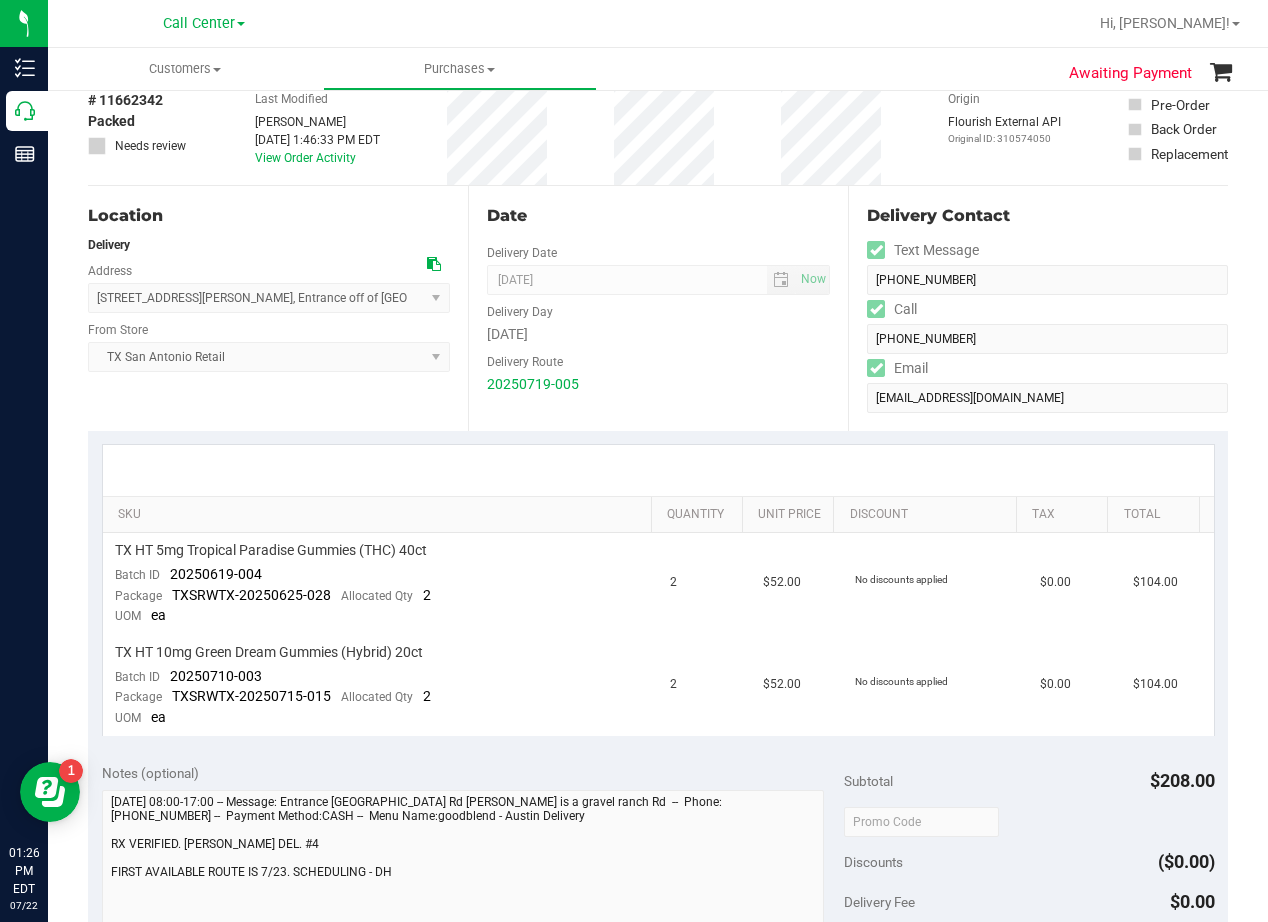 click on "Date
Delivery Date
[DATE]
Now
[DATE] 08:00 AM
Now
Delivery Day
[DATE]
Delivery Route
20250719-005" at bounding box center (658, 308) 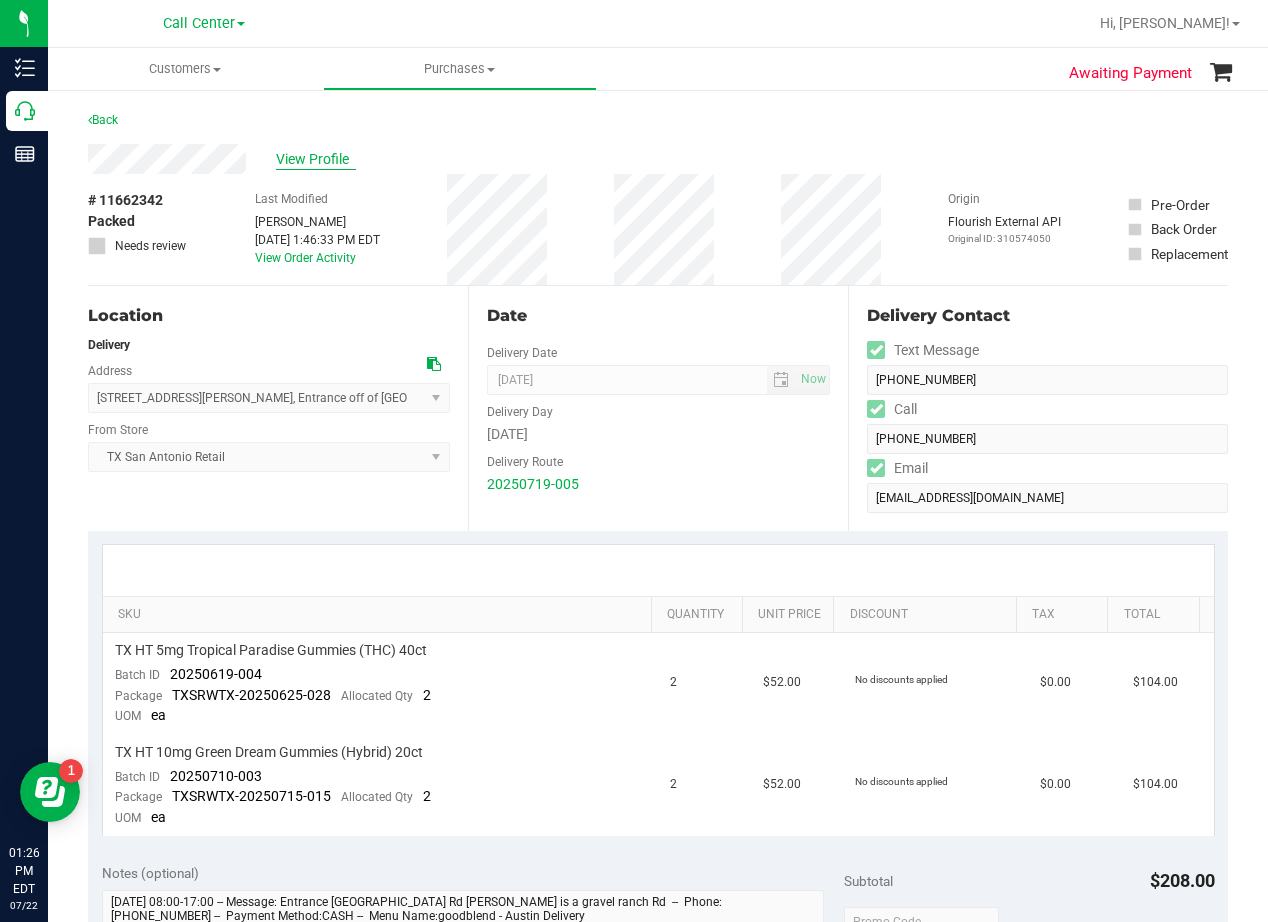 click on "View Profile" at bounding box center (316, 159) 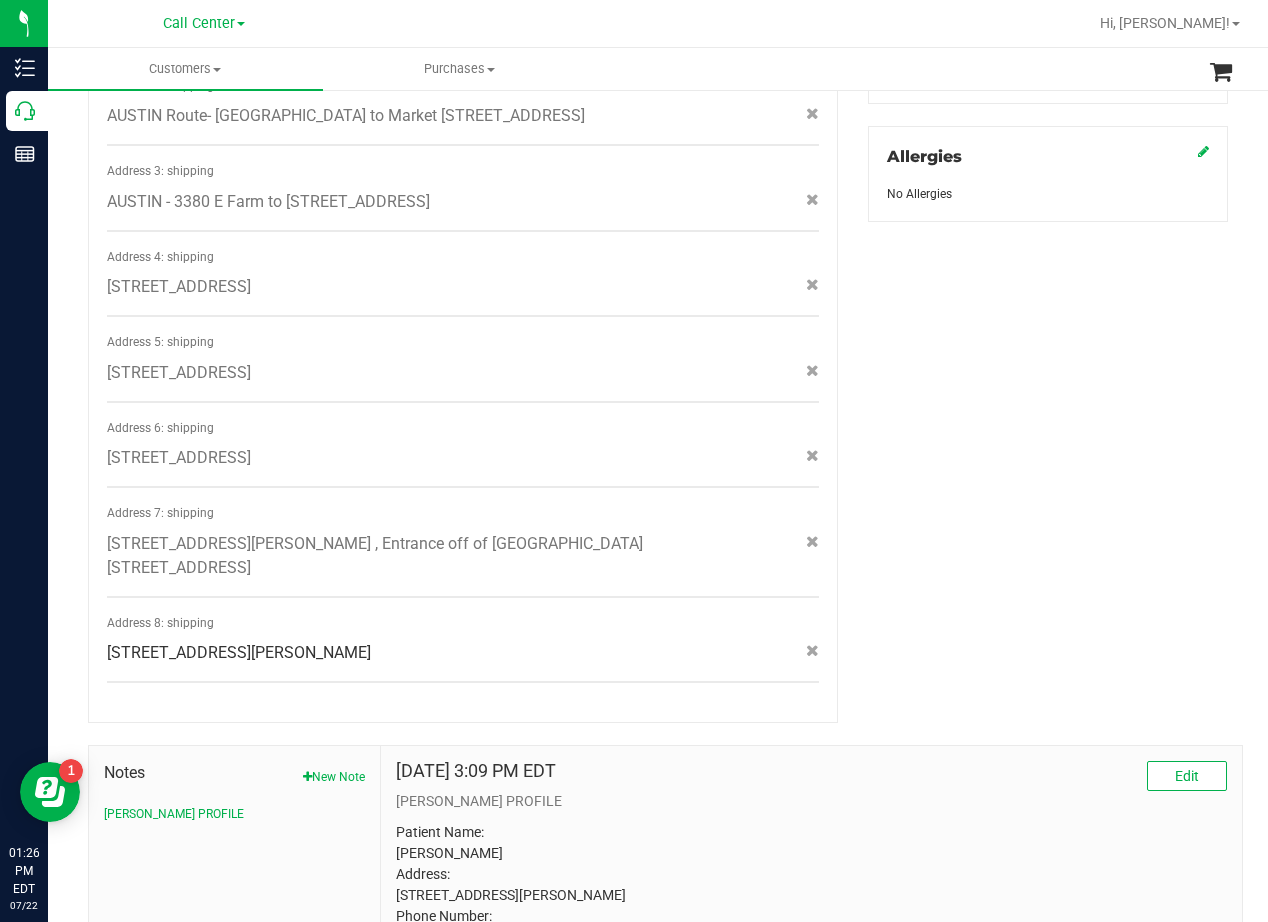 scroll, scrollTop: 900, scrollLeft: 0, axis: vertical 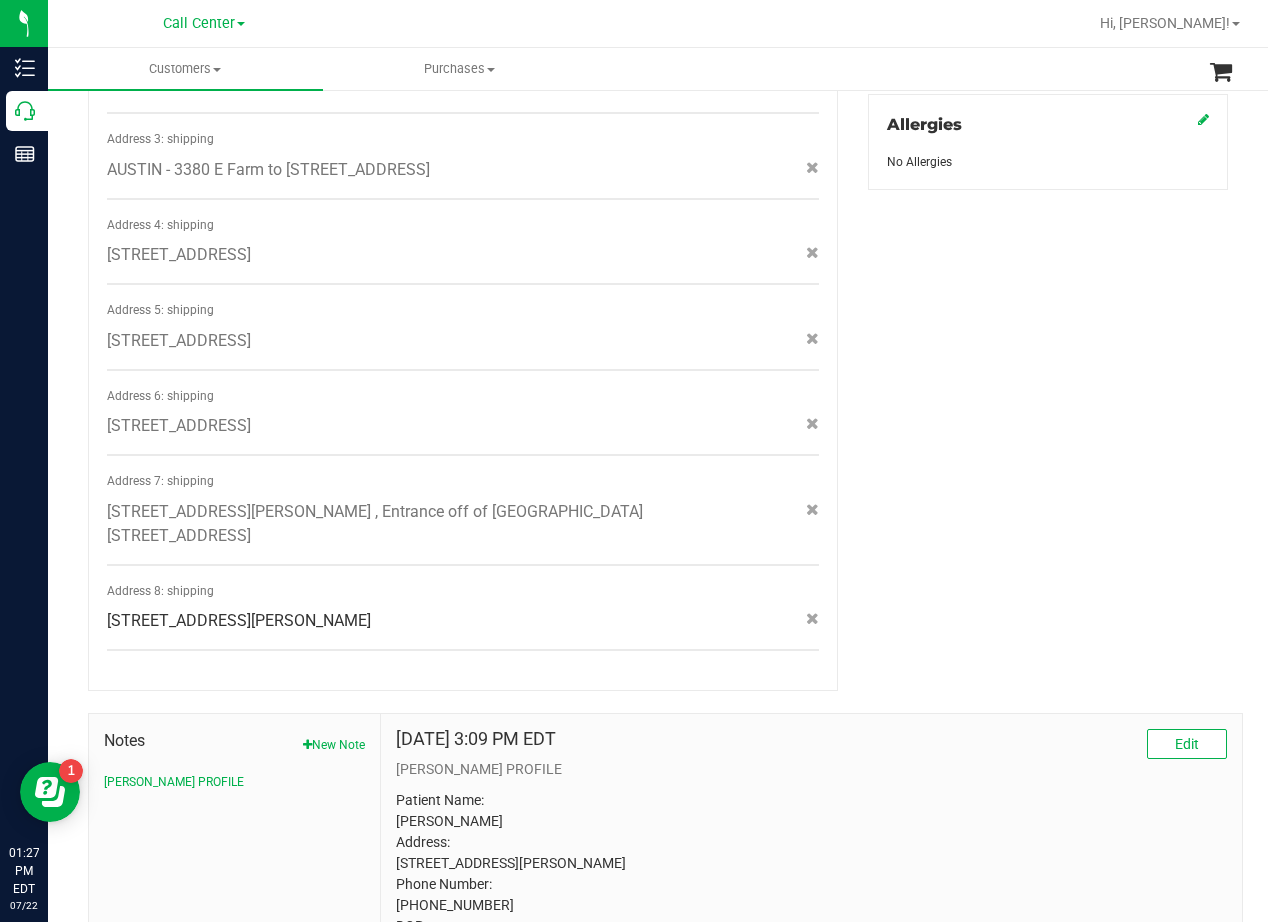 click on "[PERSON_NAME] PROFILE" at bounding box center [811, 769] 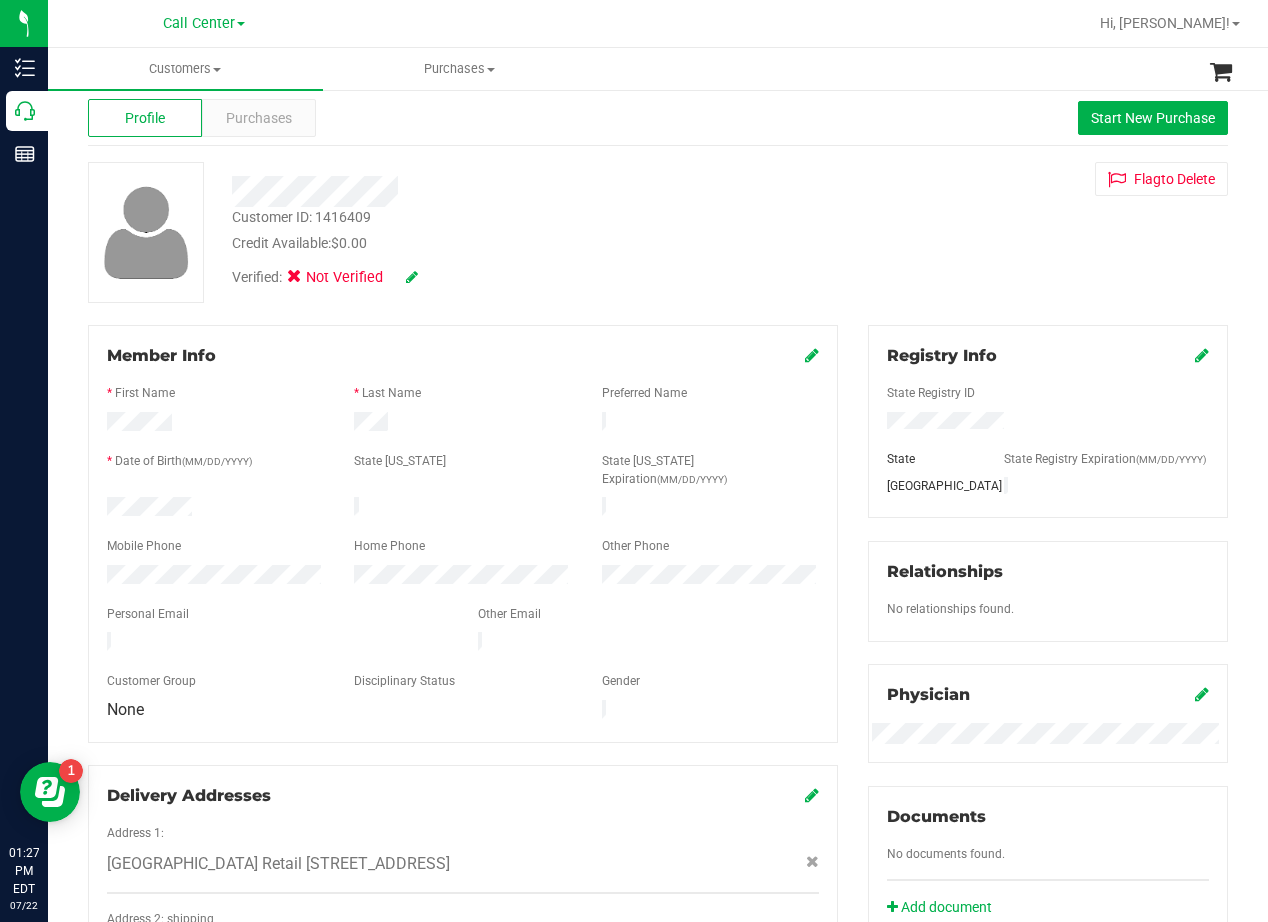 scroll, scrollTop: 0, scrollLeft: 0, axis: both 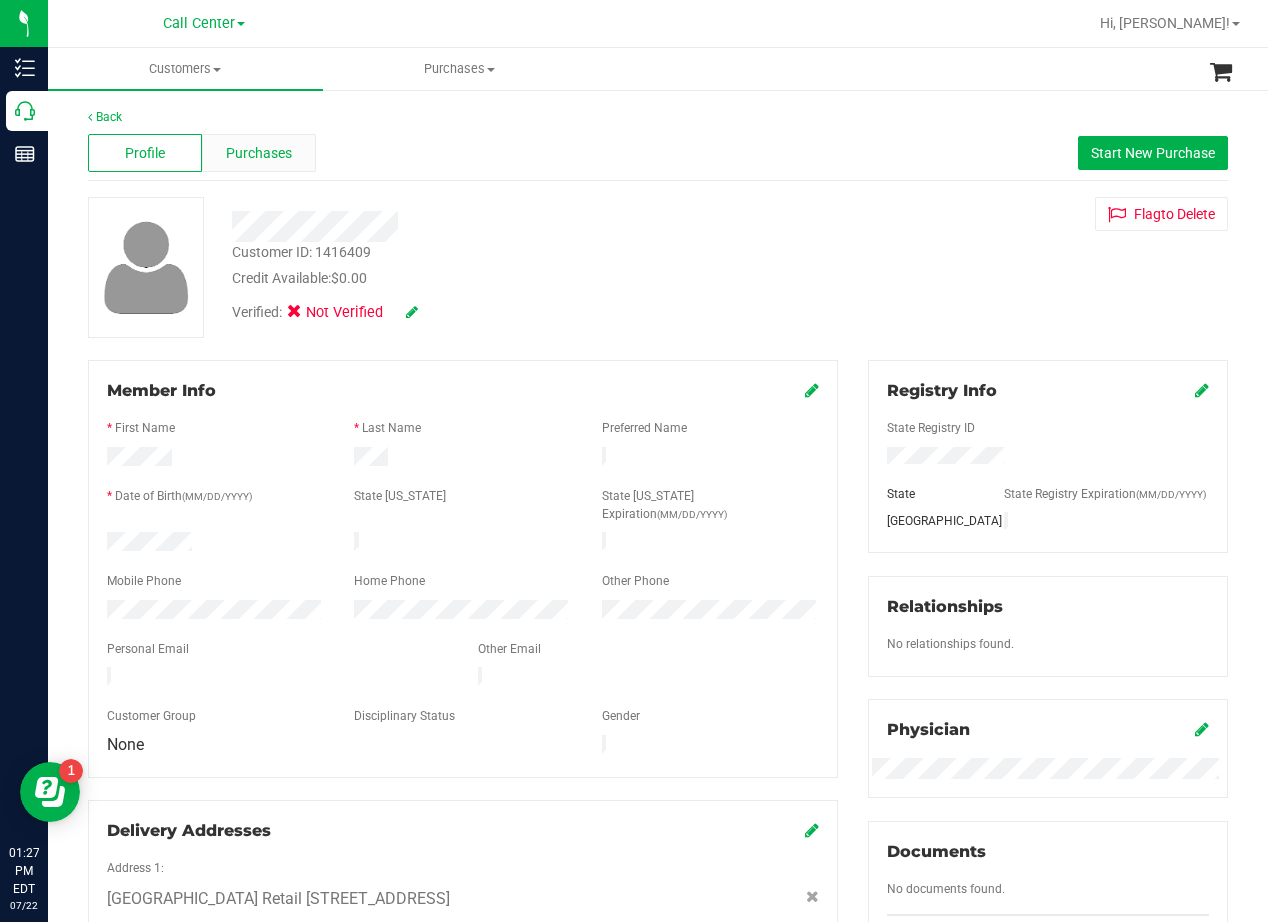 click on "Purchases" at bounding box center [259, 153] 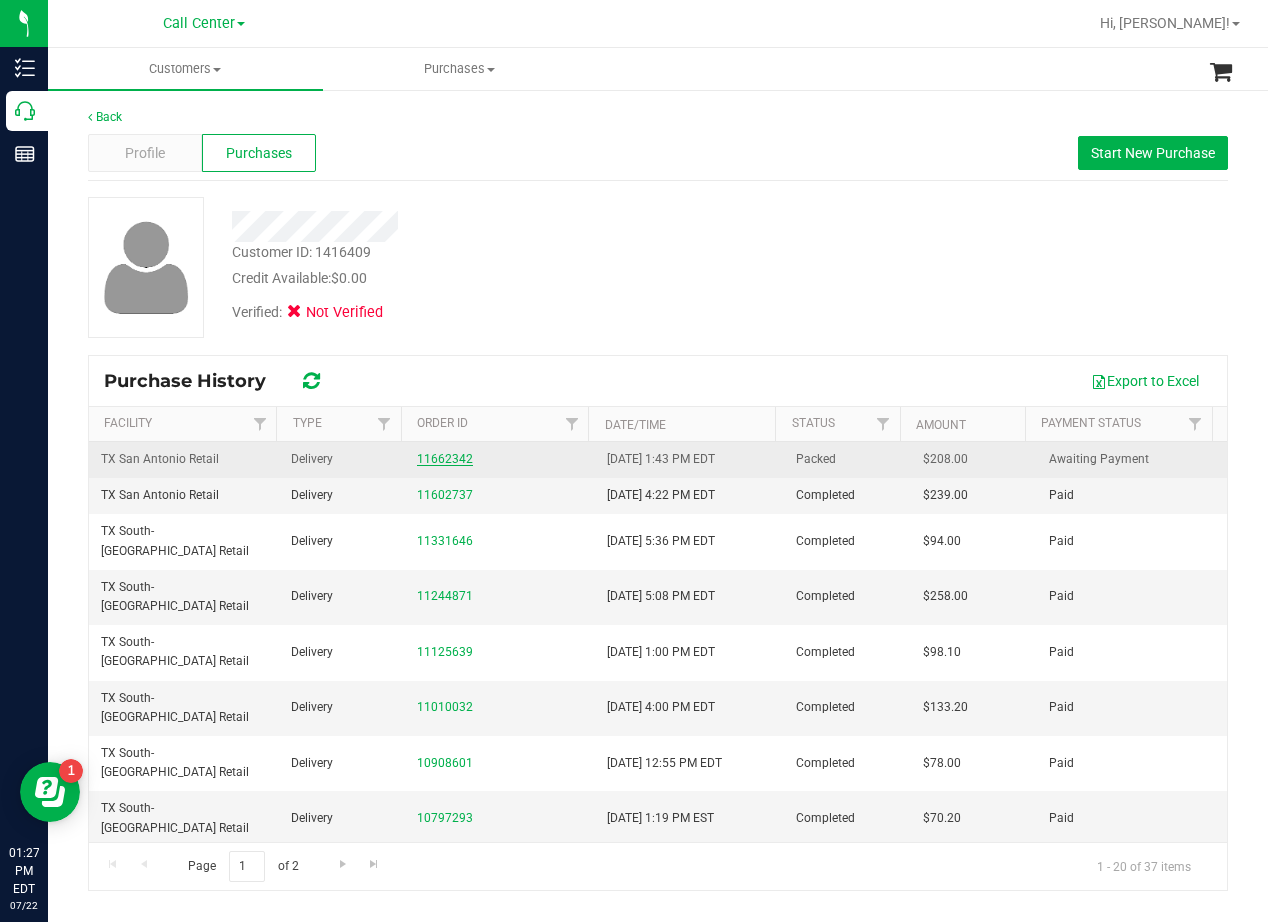 click on "11662342" at bounding box center (445, 459) 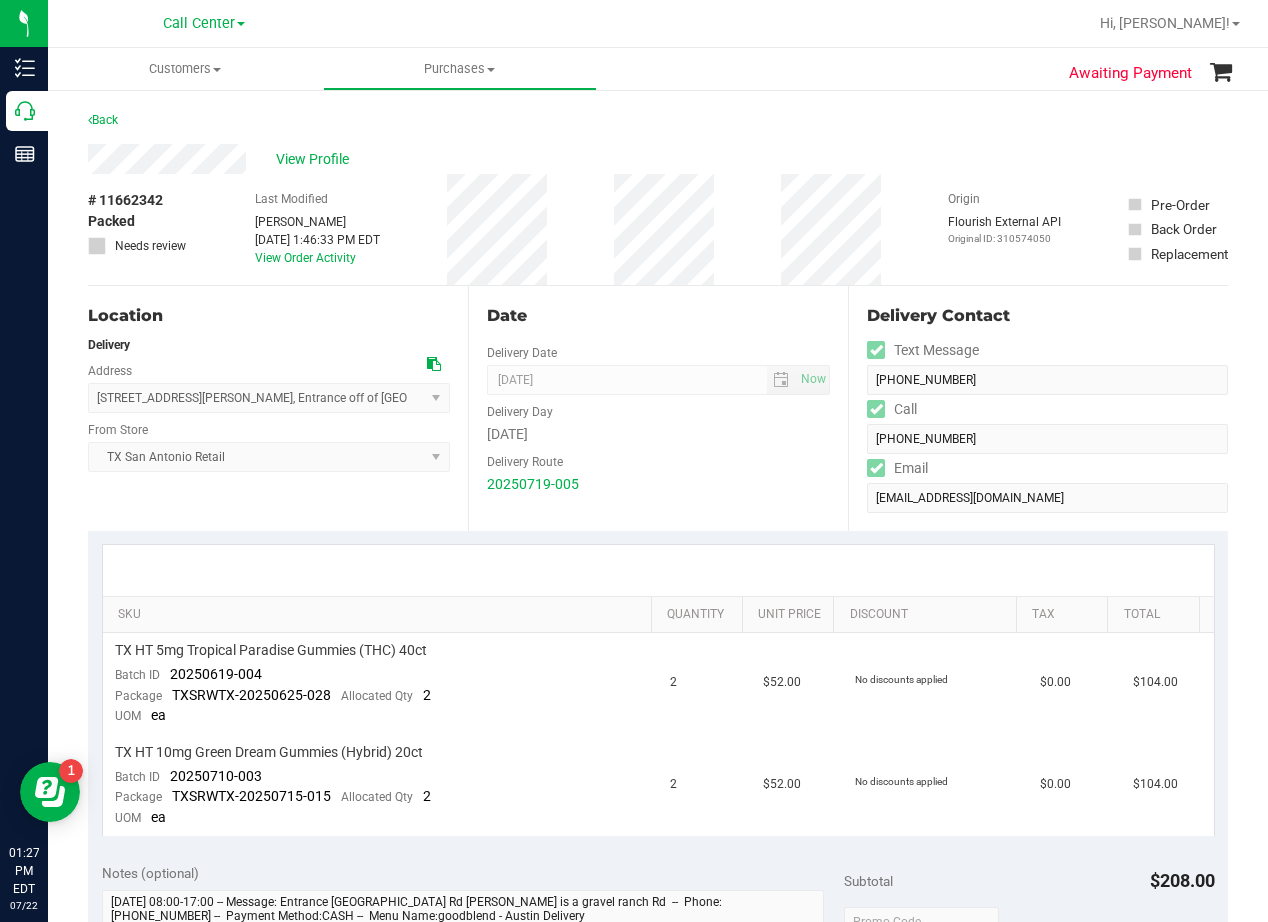 click on "Delivery Day" at bounding box center [658, 409] 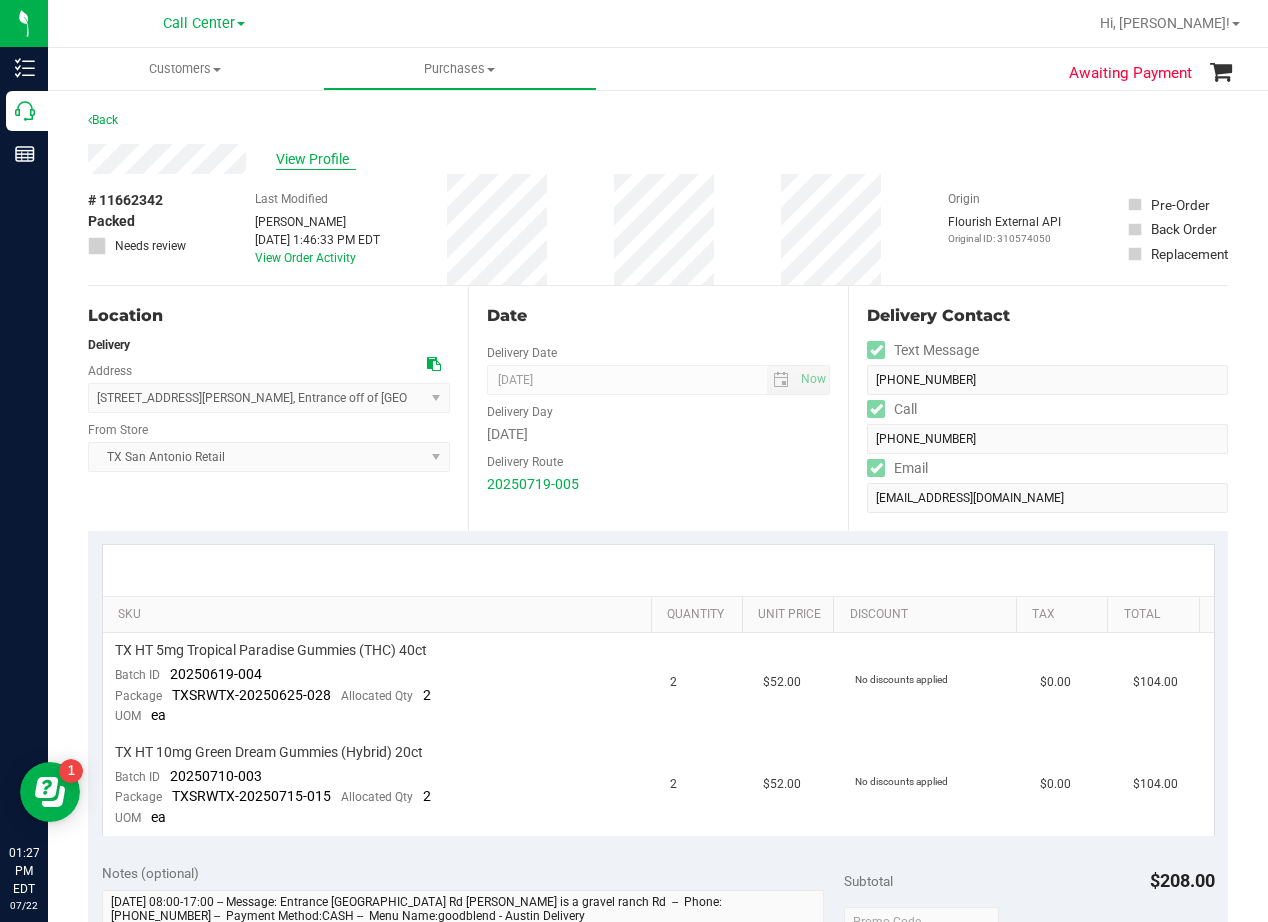 click on "View Profile" at bounding box center (316, 159) 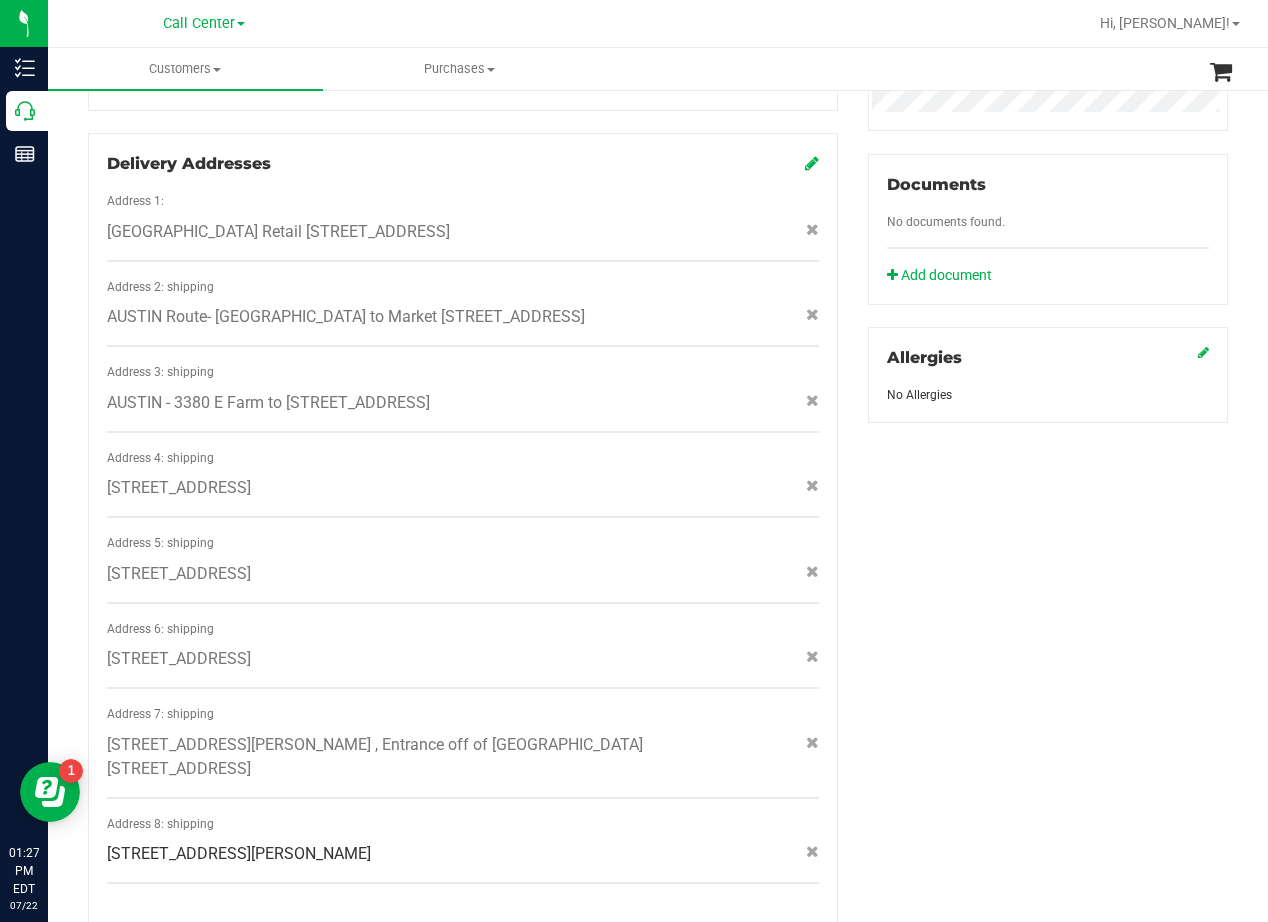 scroll, scrollTop: 700, scrollLeft: 0, axis: vertical 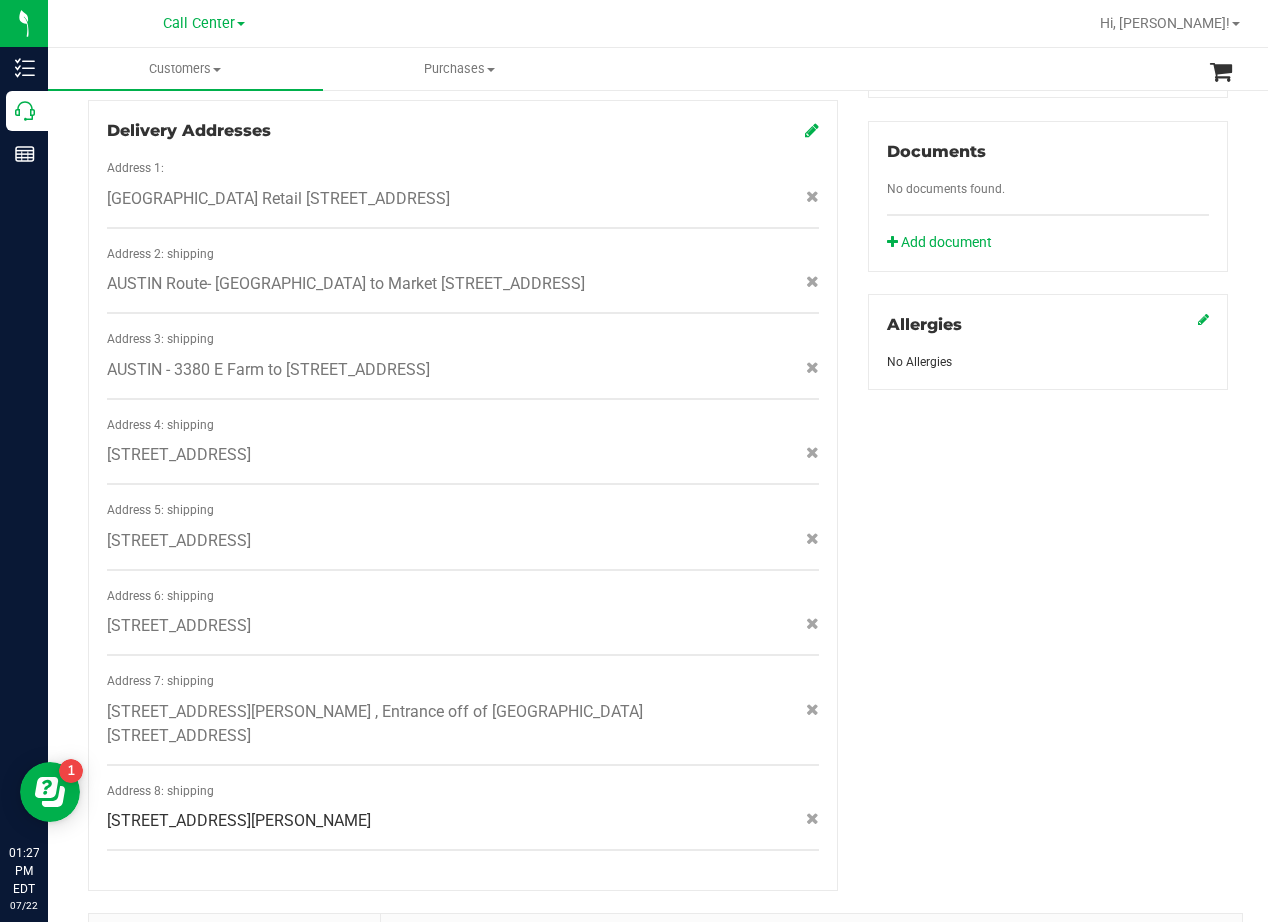 click on "[STREET_ADDRESS][PERSON_NAME]" 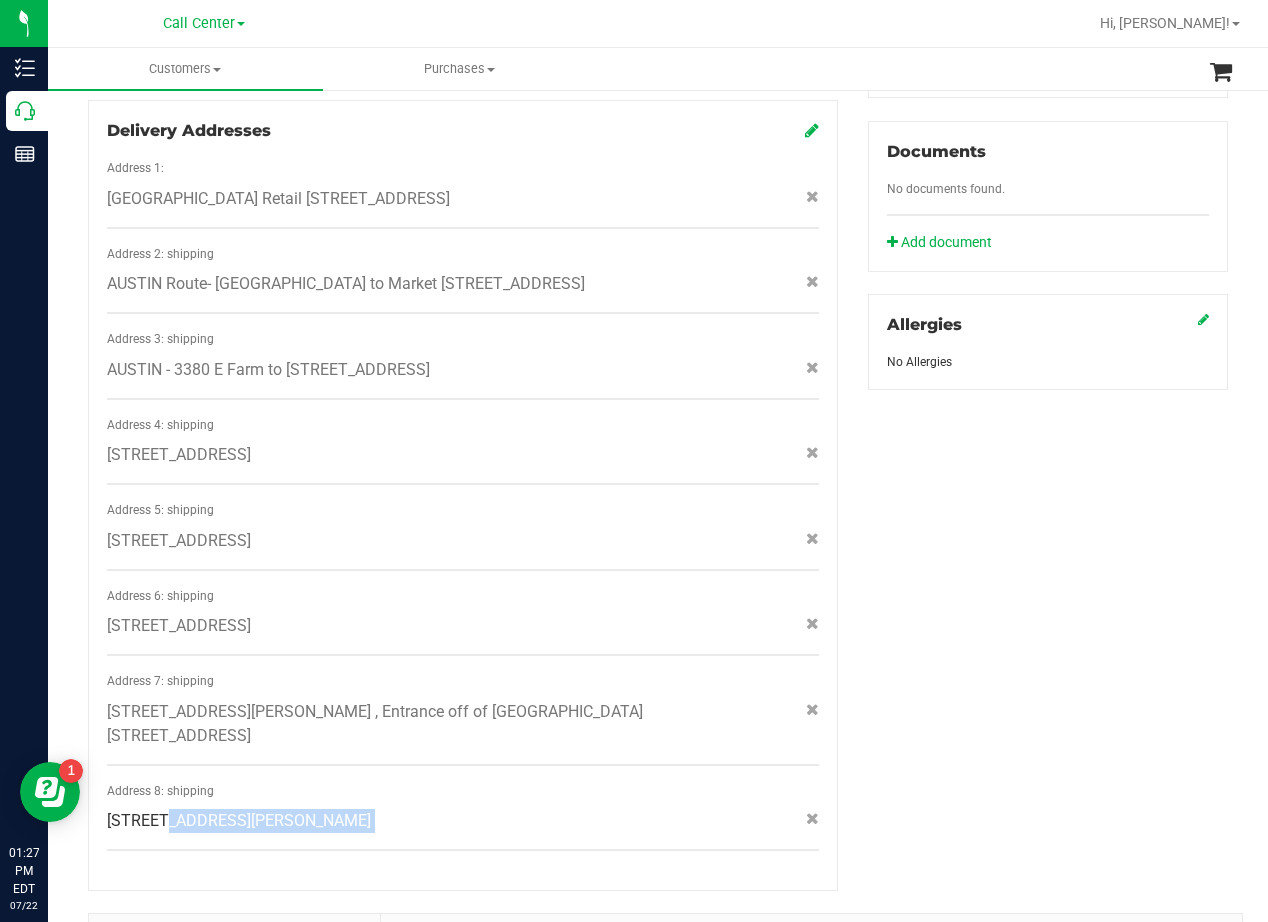 click on "[STREET_ADDRESS][PERSON_NAME]" 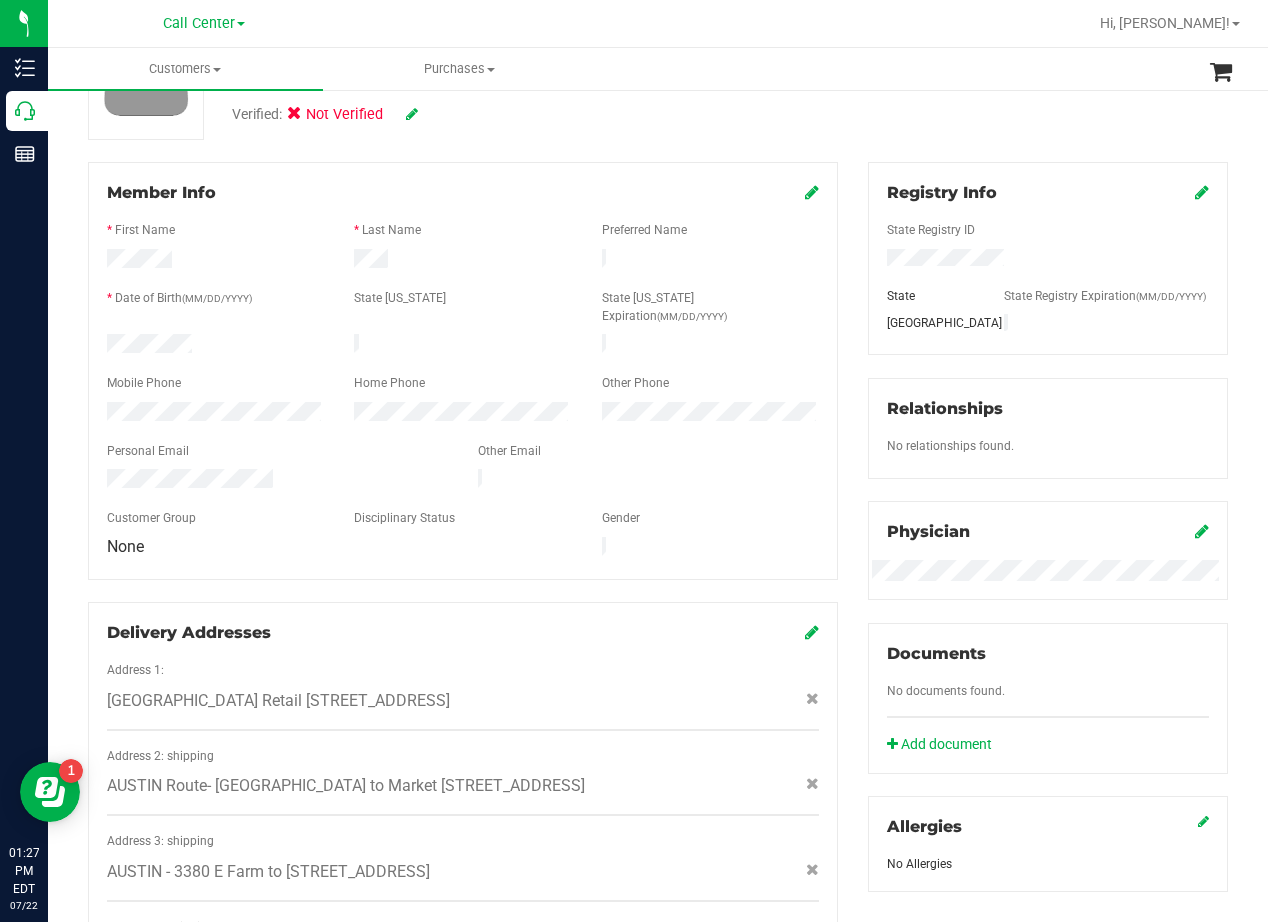 scroll, scrollTop: 0, scrollLeft: 0, axis: both 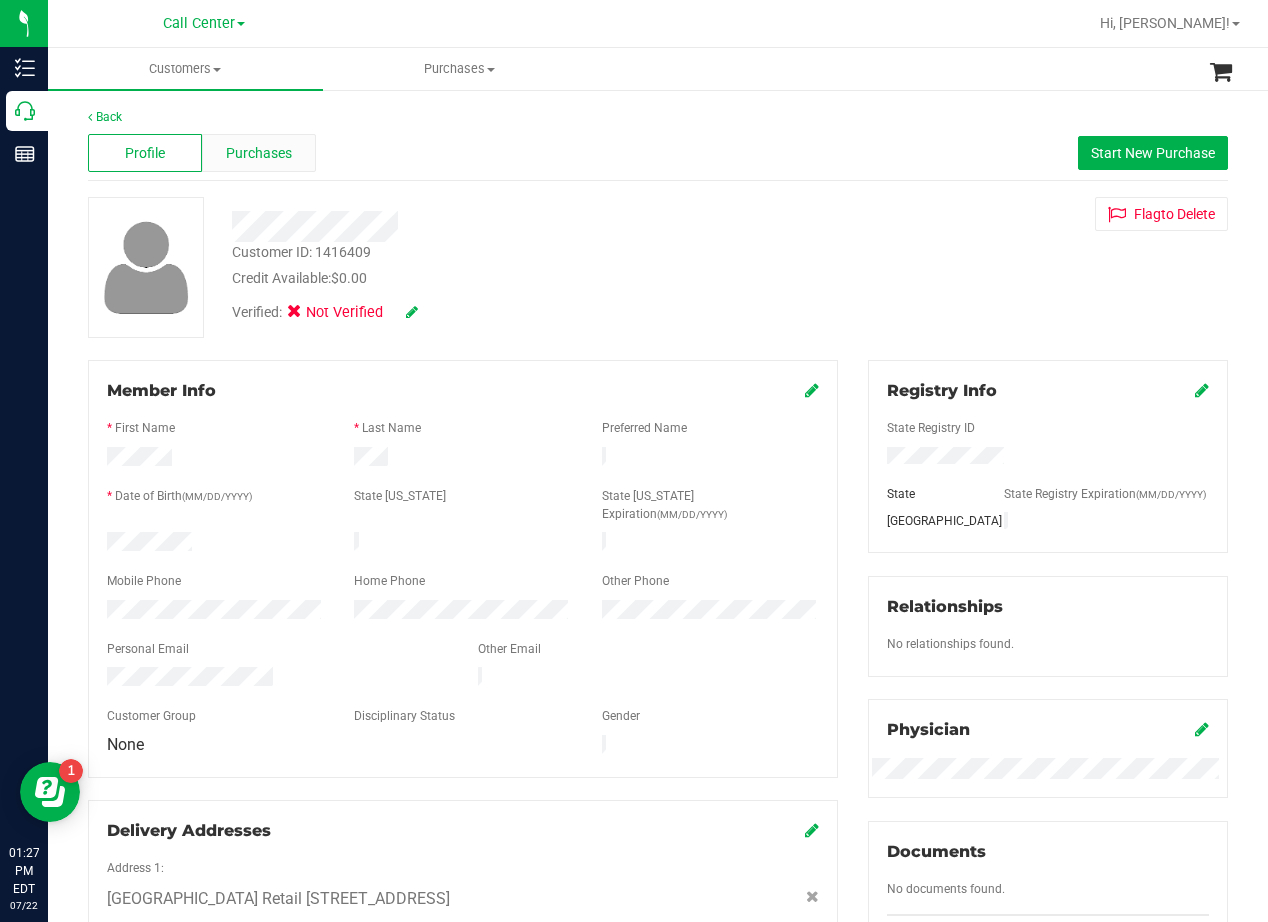 click on "Purchases" at bounding box center [259, 153] 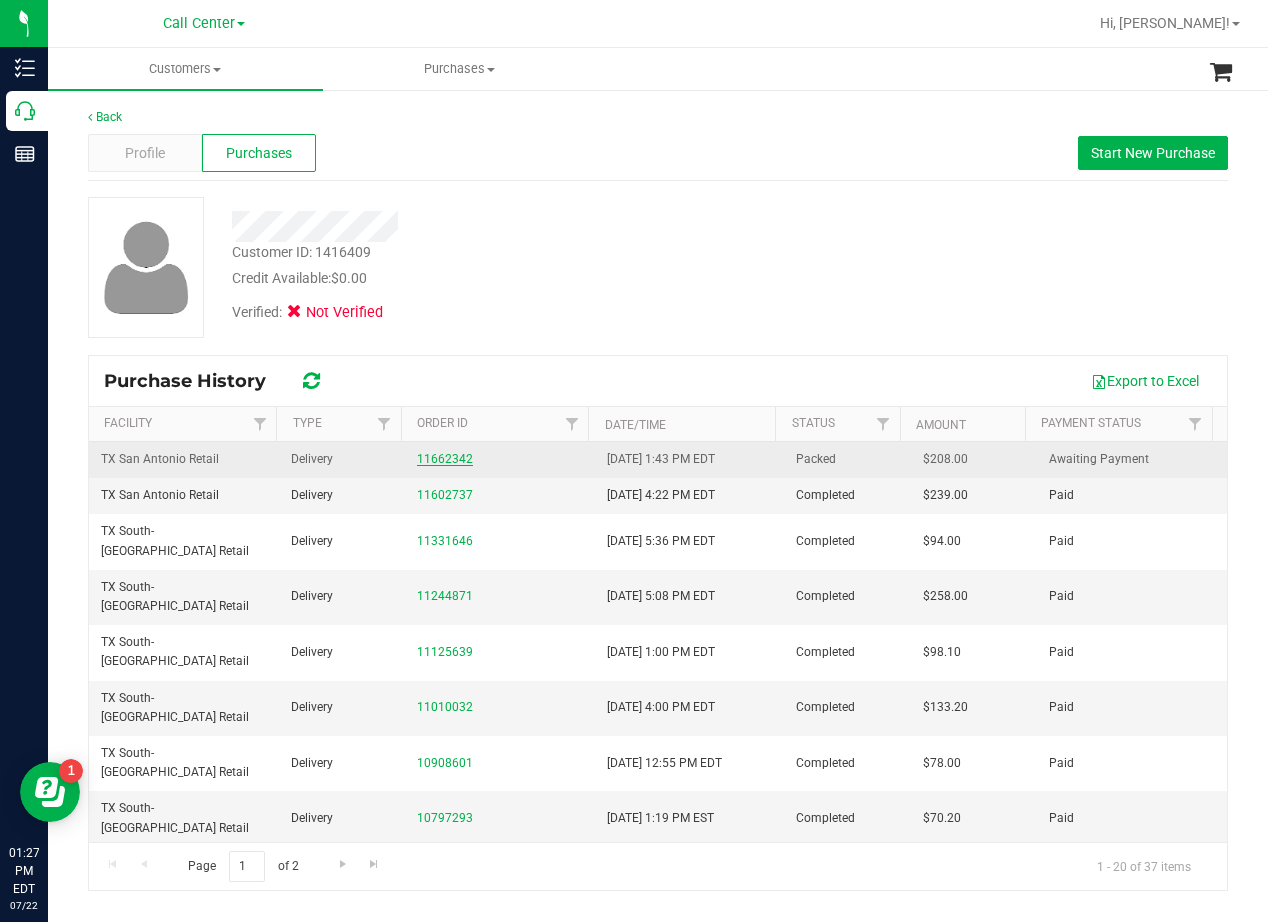 click on "11662342" at bounding box center [445, 459] 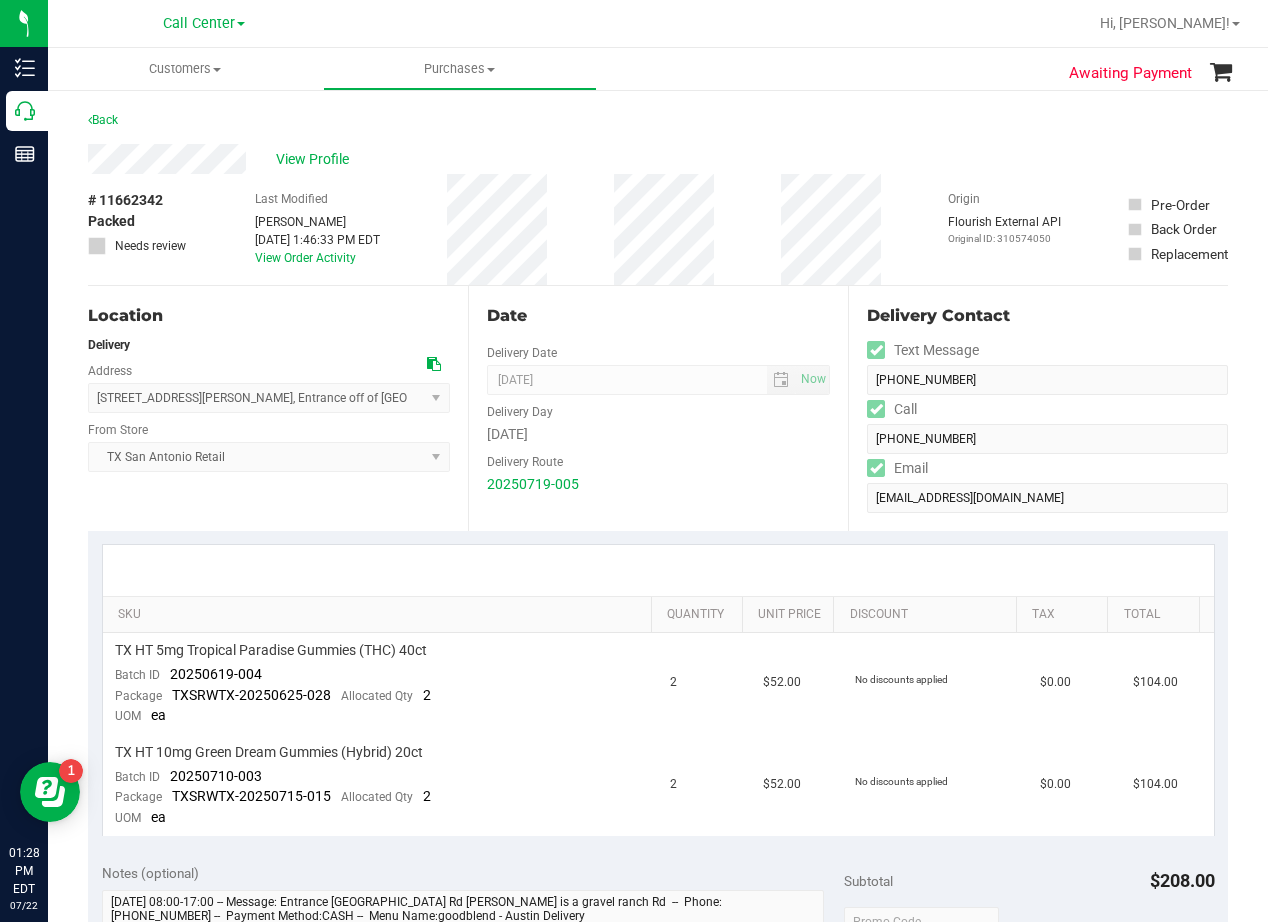 click on "Delivery Route" at bounding box center [658, 459] 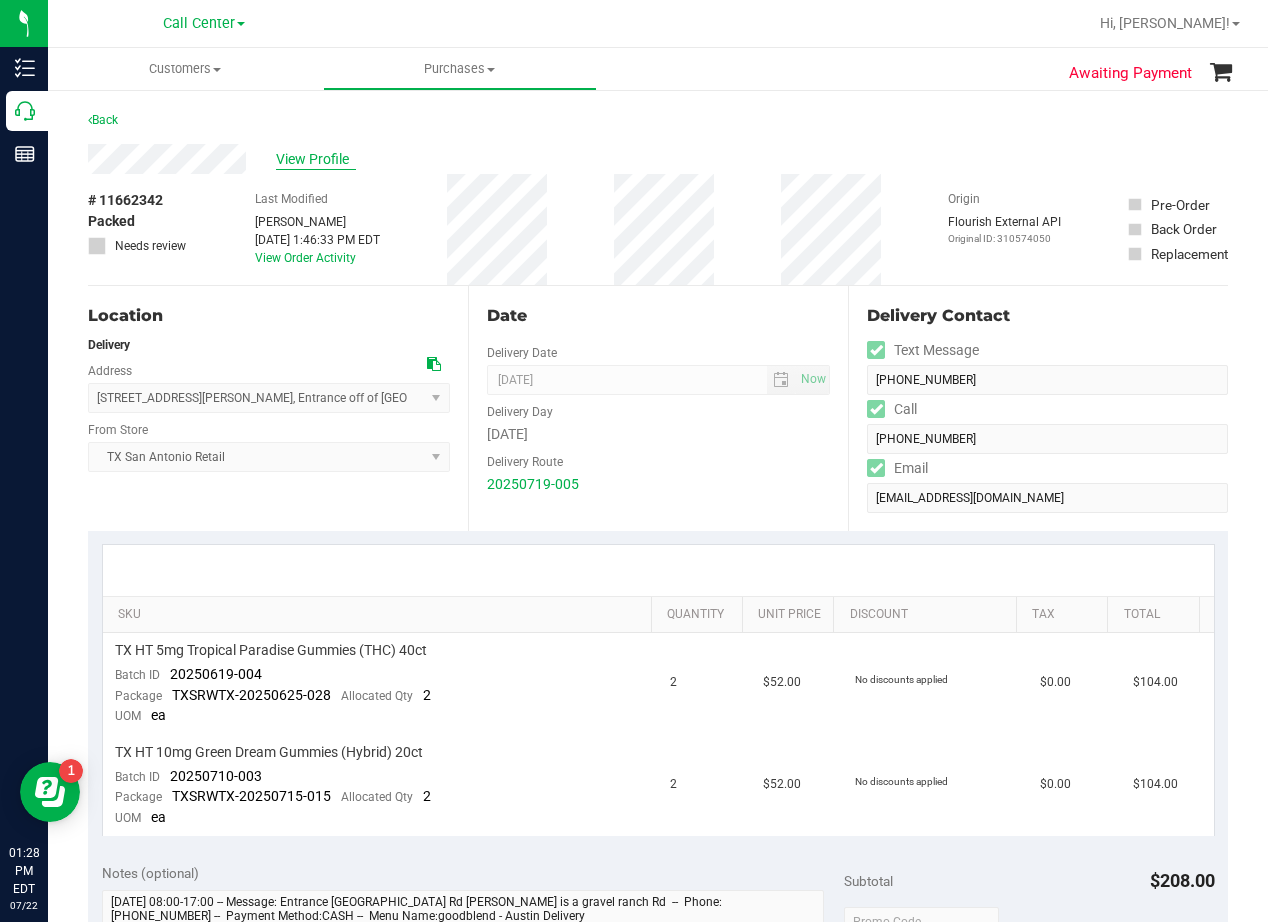 click on "View Profile" at bounding box center (316, 159) 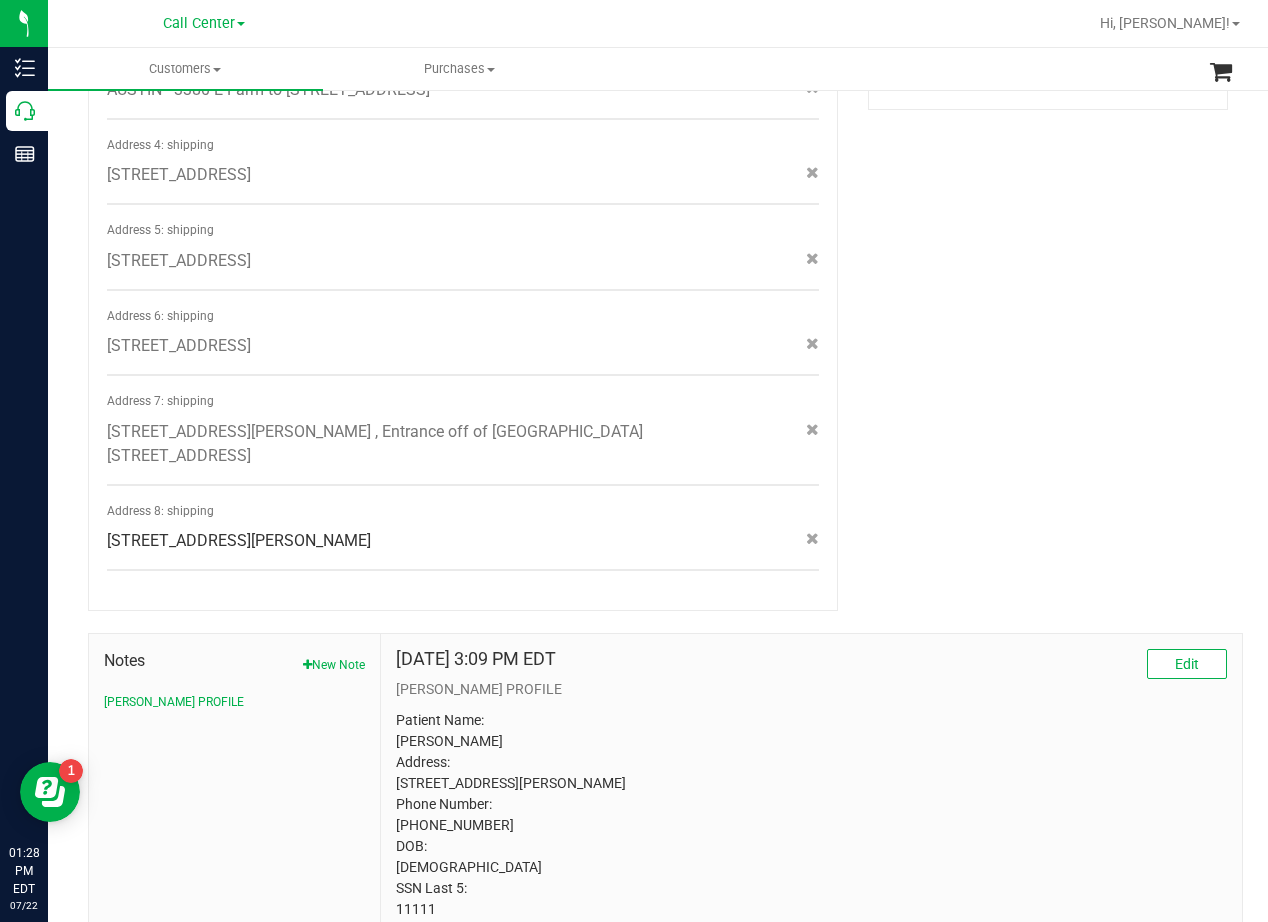 scroll, scrollTop: 1000, scrollLeft: 0, axis: vertical 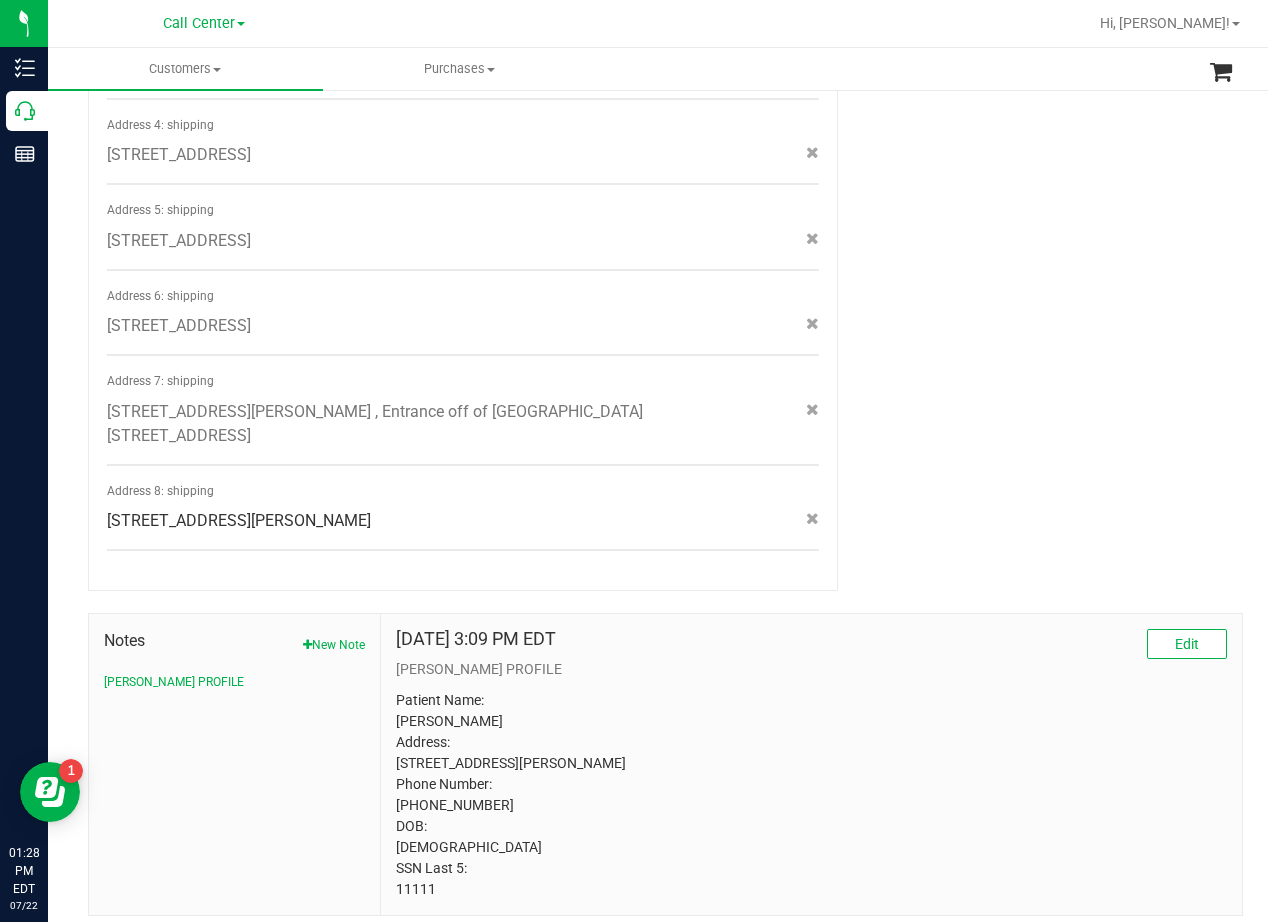 click on "[PERSON_NAME] PROFILE" at bounding box center (811, 669) 